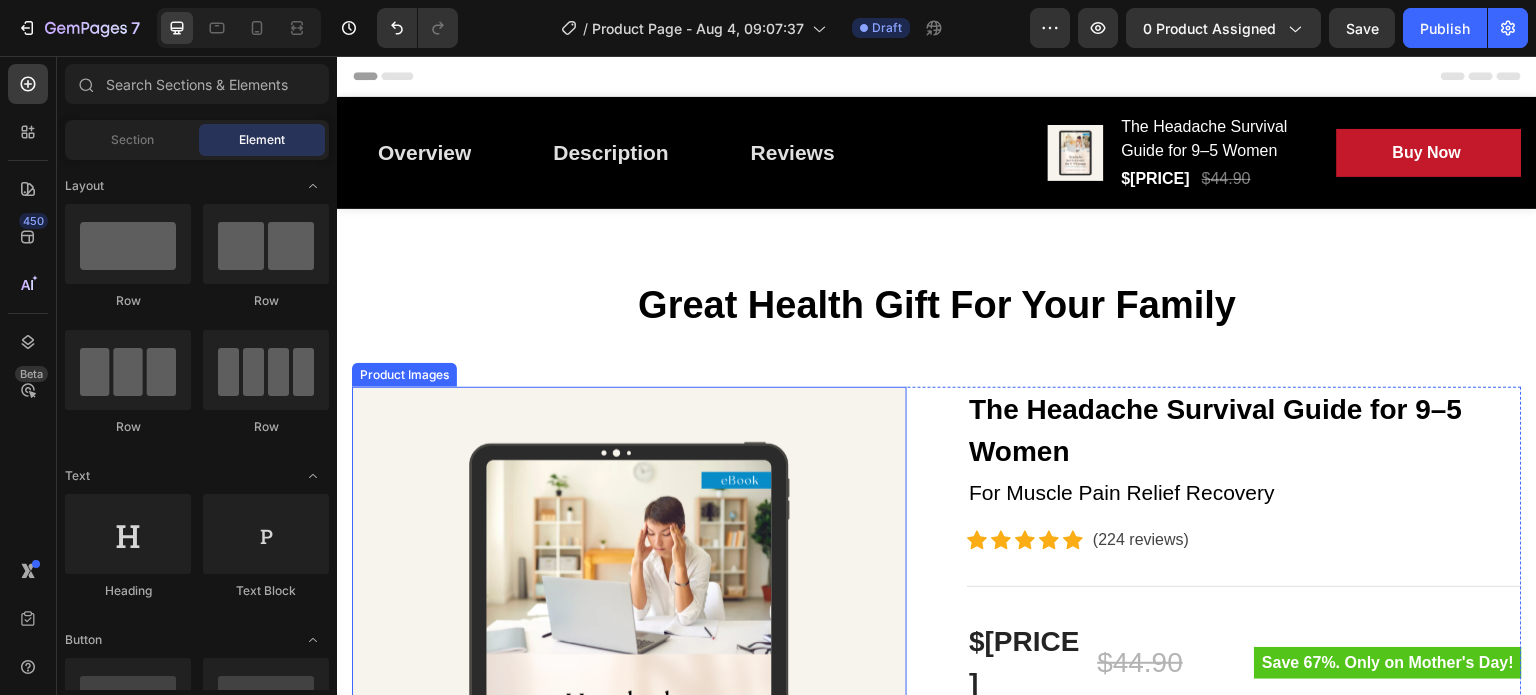 scroll, scrollTop: 0, scrollLeft: 0, axis: both 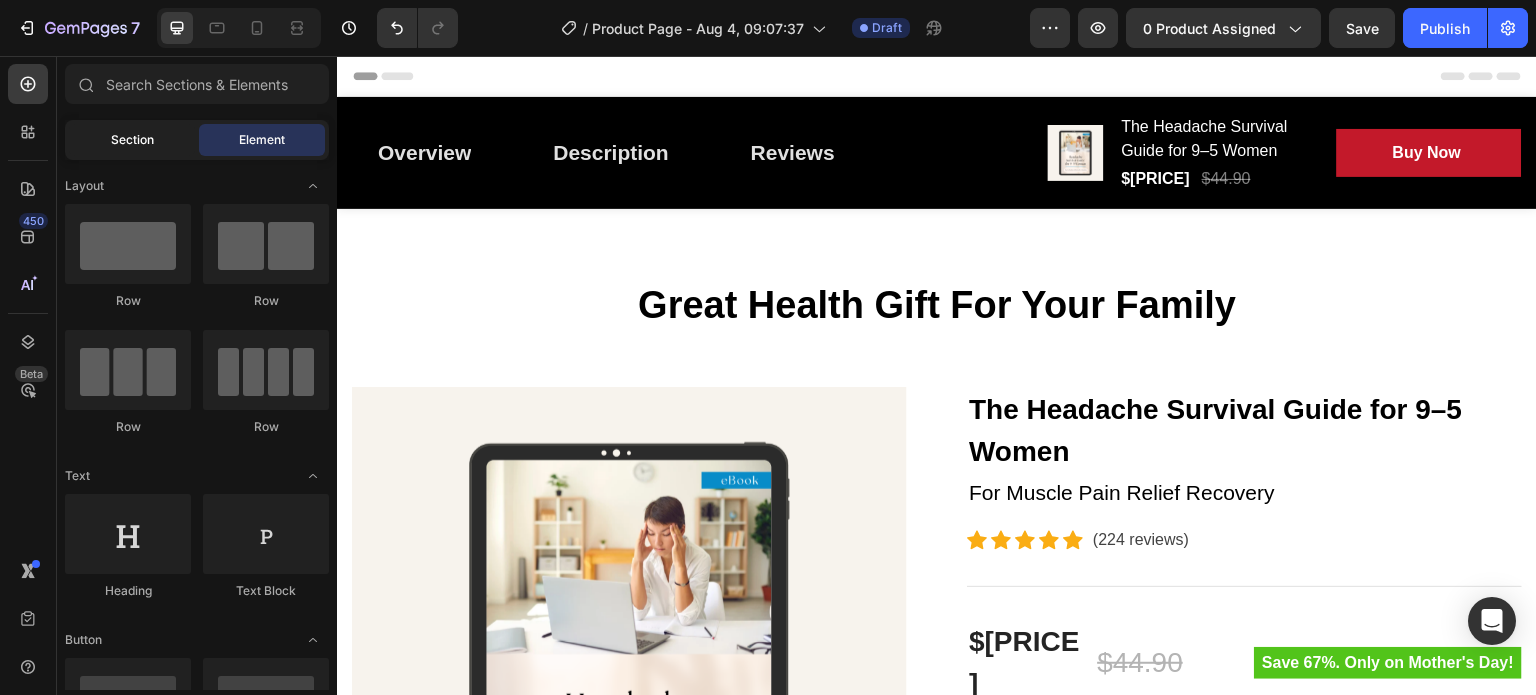 click on "Section" at bounding box center (132, 140) 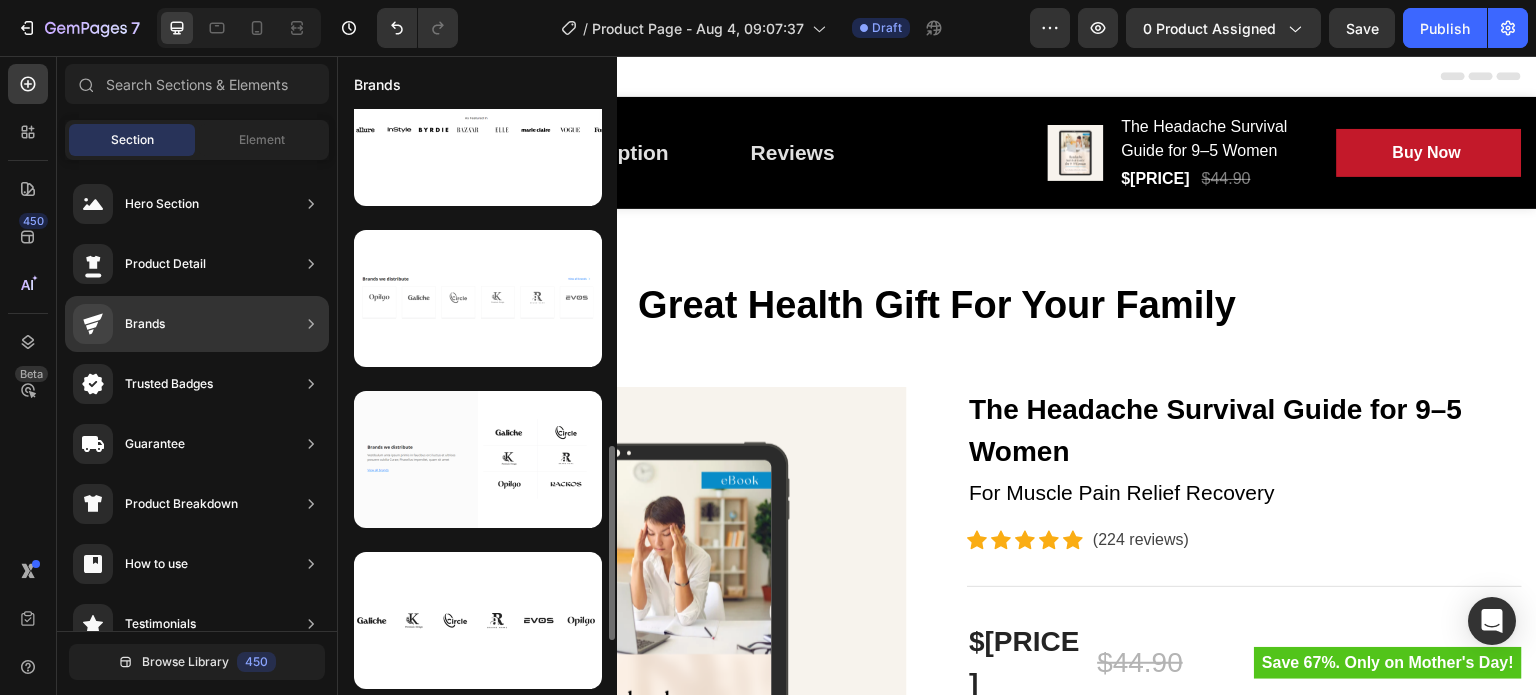 scroll, scrollTop: 207, scrollLeft: 0, axis: vertical 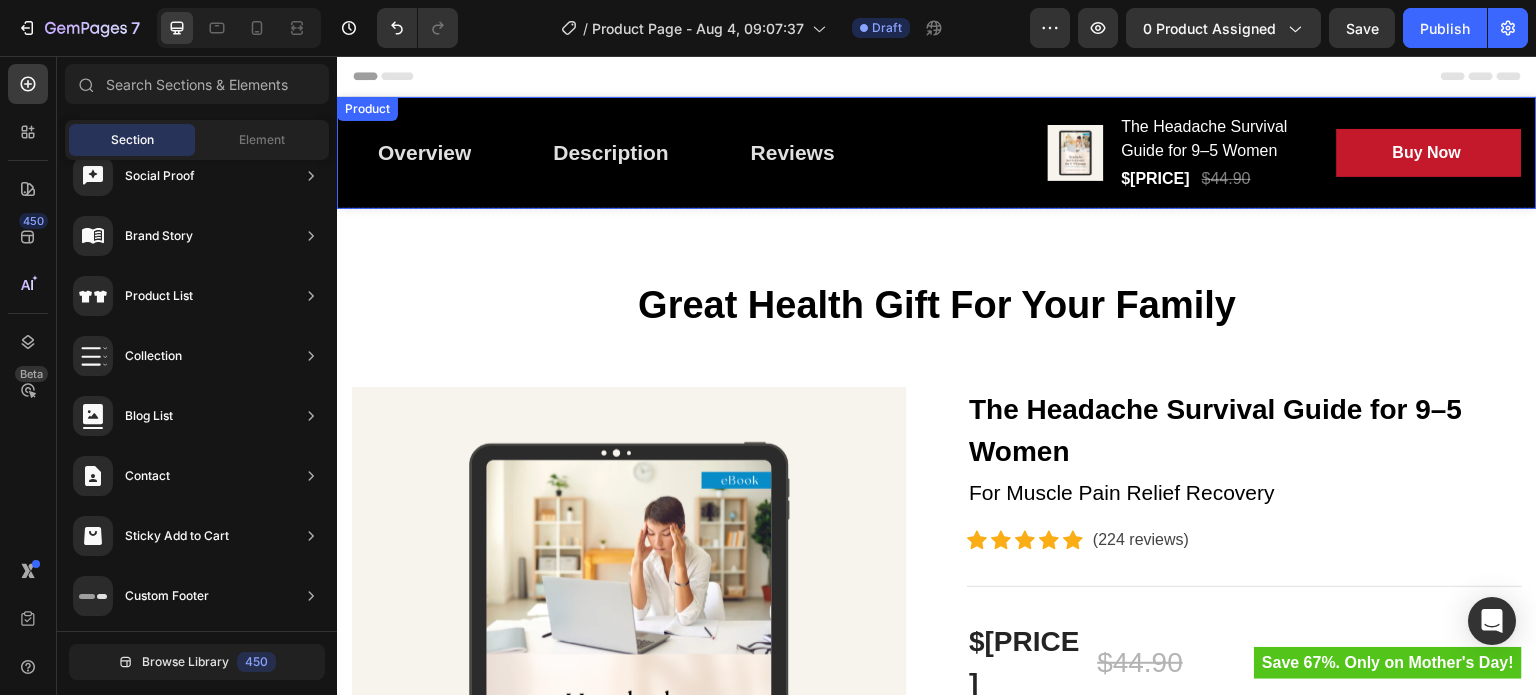 click on "Overview Button Description Button Reviews Button Row Product Images The Headache Survival Guide for 9–5 Women (P) Title $[PRICE] (P) Price (P) Price $[PRICE] (P) Price (P) Price Row Buy Now (P) Cart Button Row Row Product" at bounding box center [937, 153] 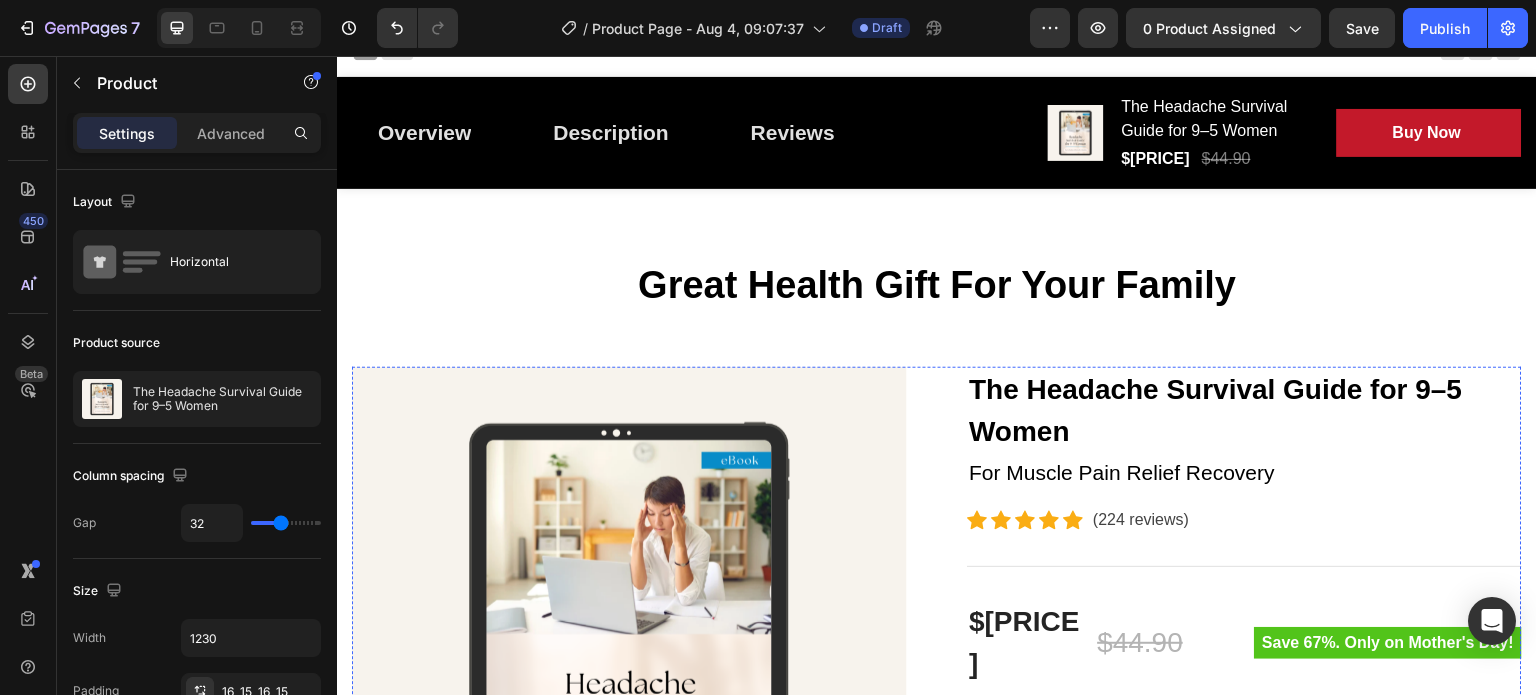 scroll, scrollTop: 0, scrollLeft: 0, axis: both 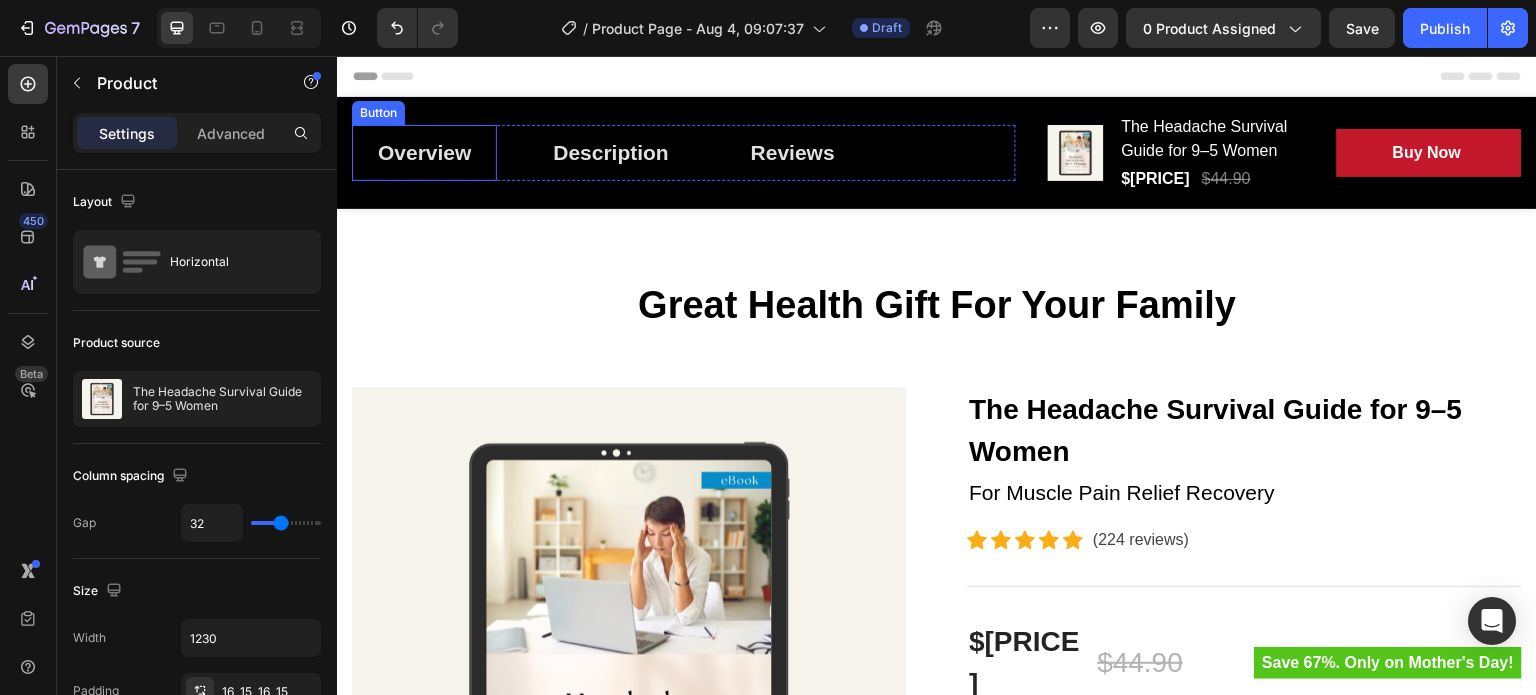click on "Button" at bounding box center (378, 113) 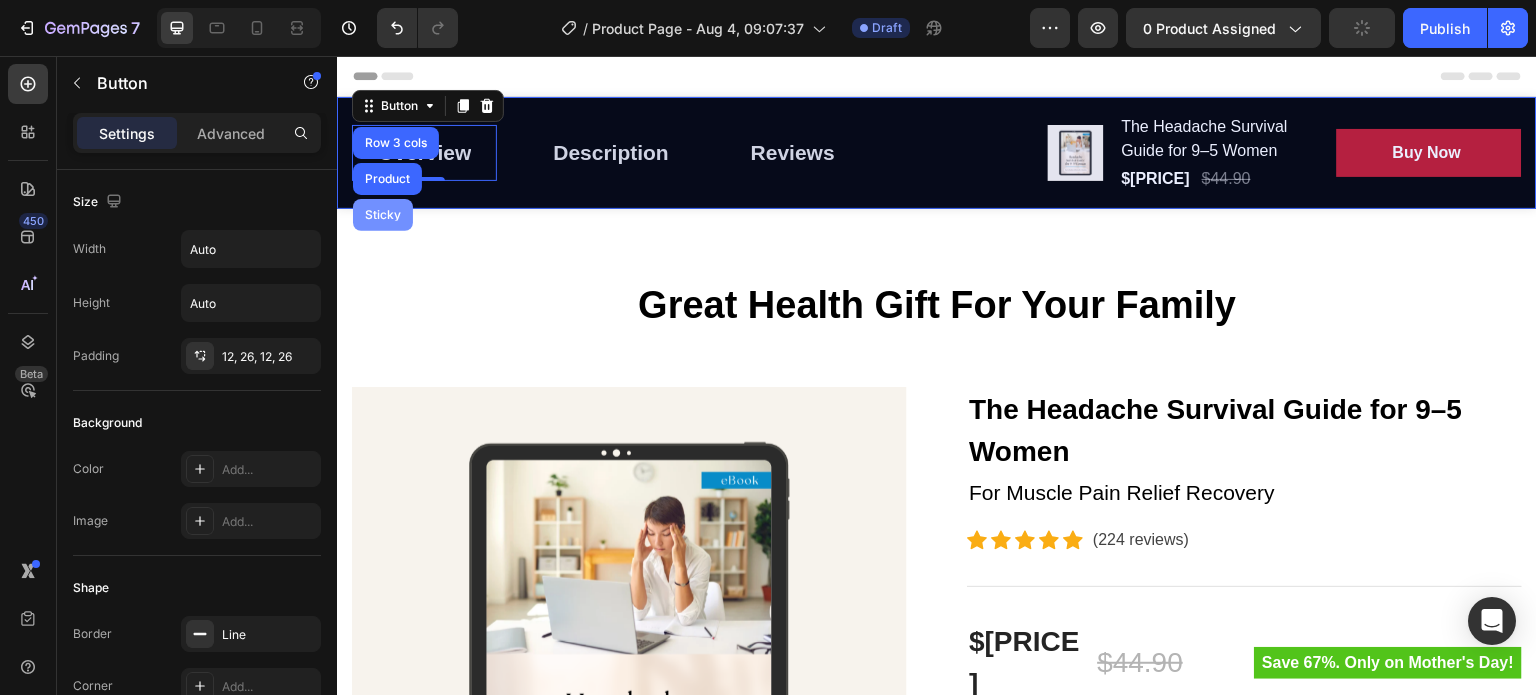 click on "Sticky" at bounding box center [383, 215] 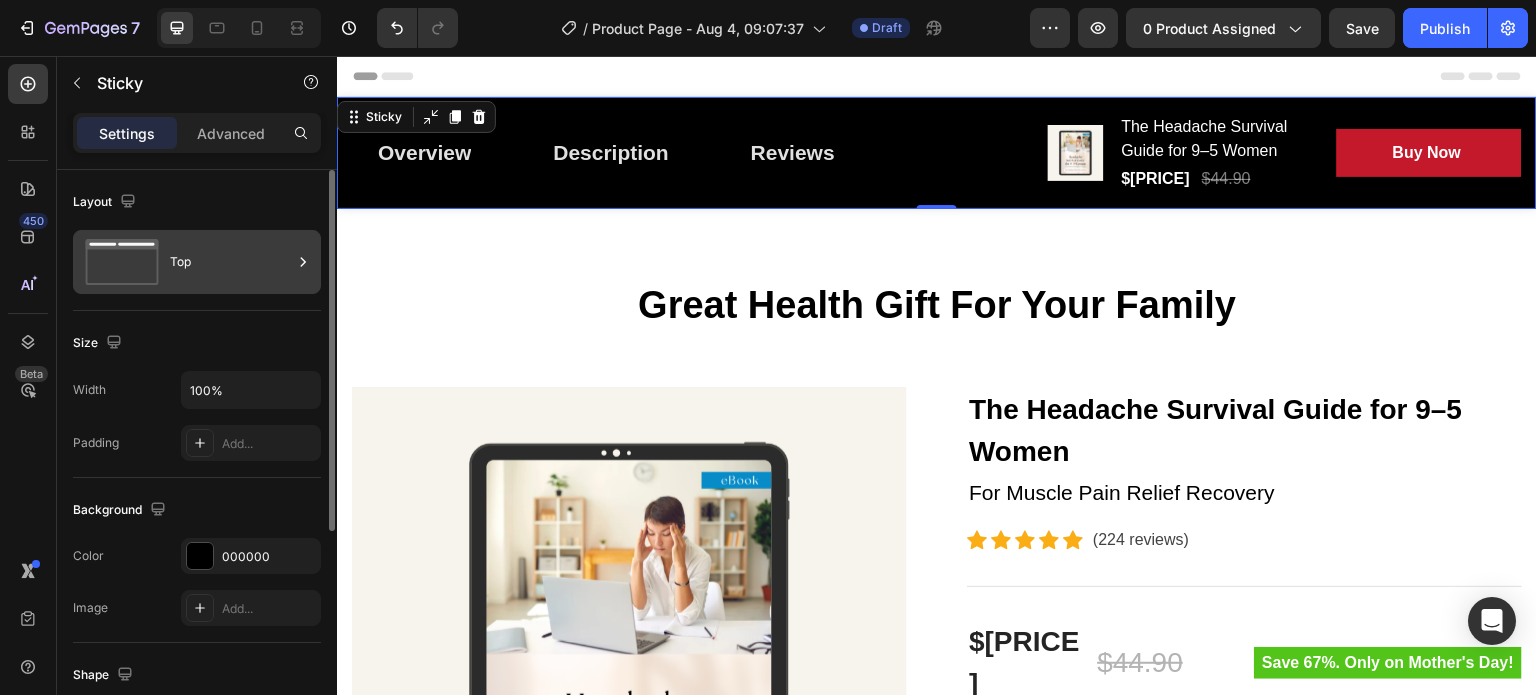 click on "Top" at bounding box center [231, 262] 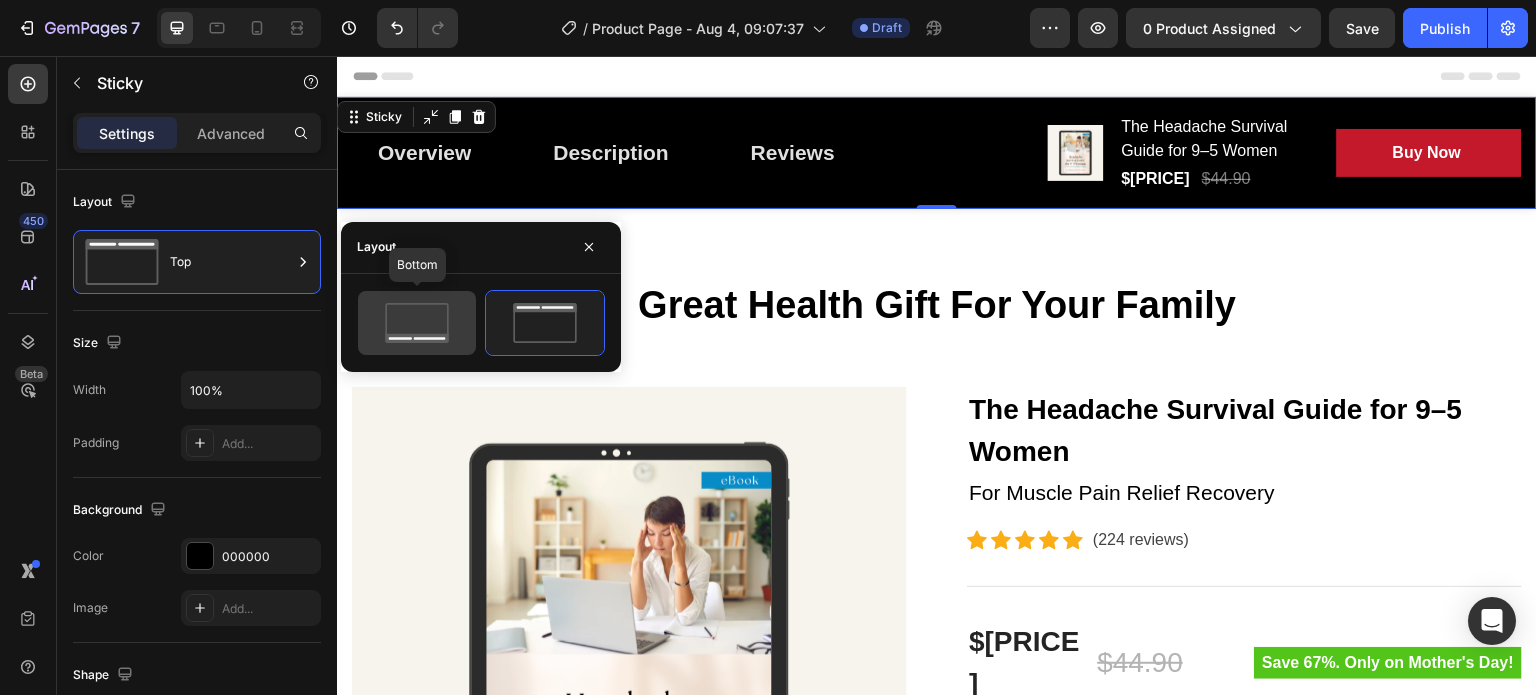 click 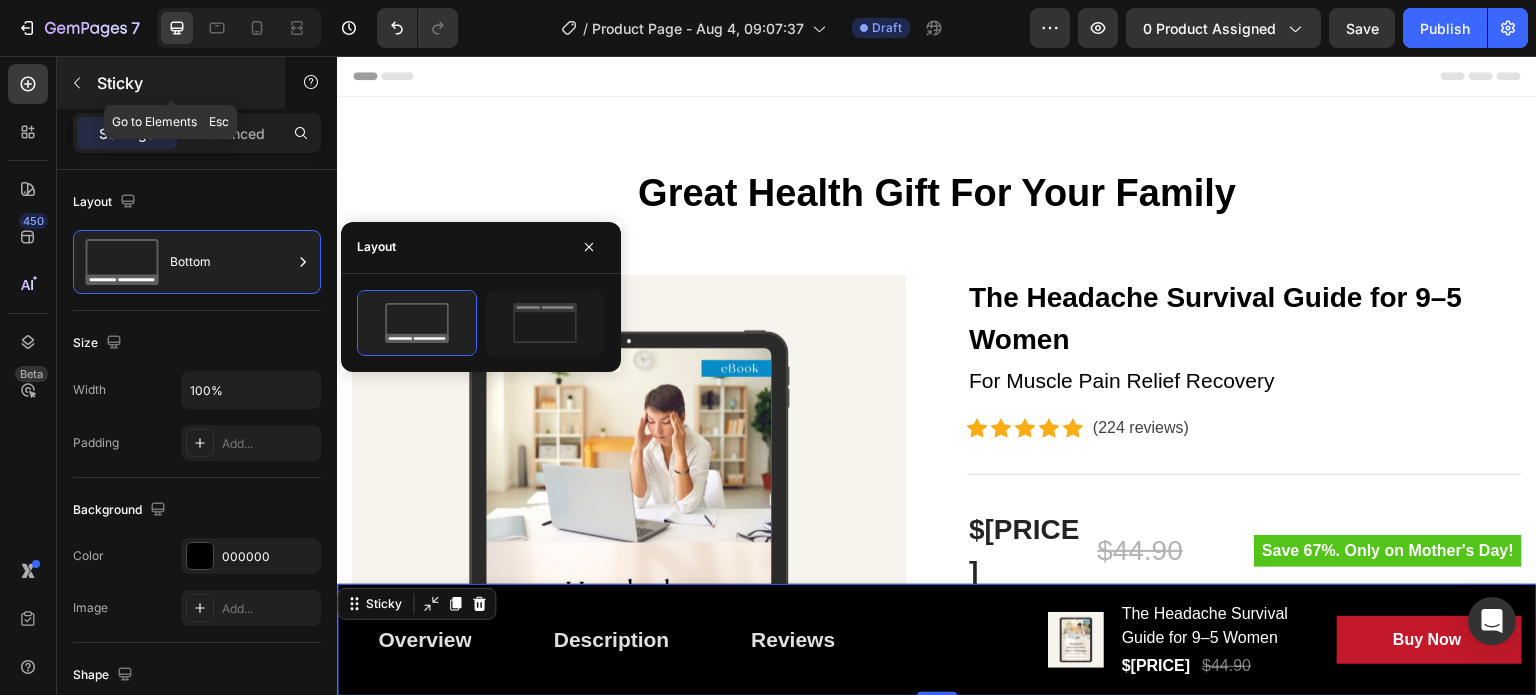 click 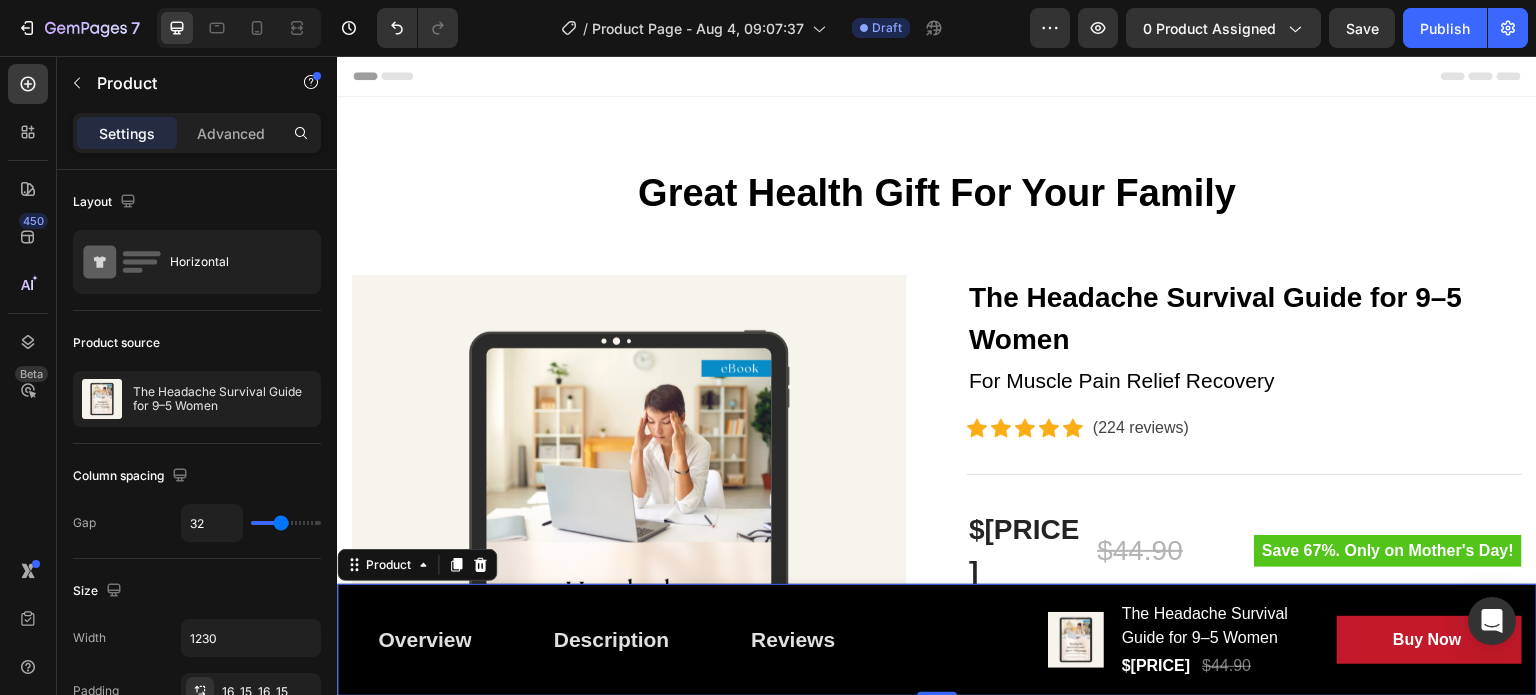 click on "Overview Button Description Button Reviews Button Row Product Images The Headache Survival Guide for 9–5 Women (P) Title $[PRICE] (P) Price (P) Price $[PRICE] (P) Price (P) Price Row Buy Now (P) Cart Button Row Row Product   0" at bounding box center (937, 640) 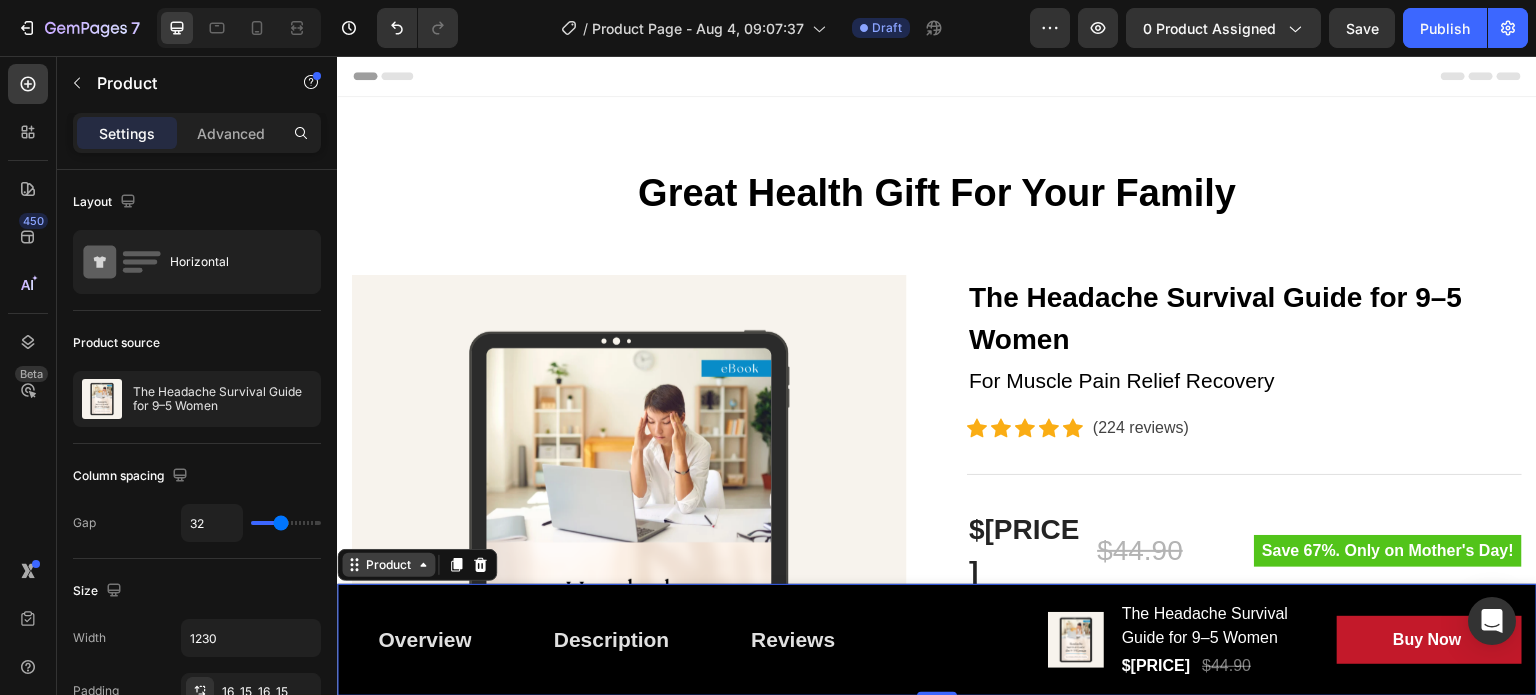 click on "Product" at bounding box center (388, 565) 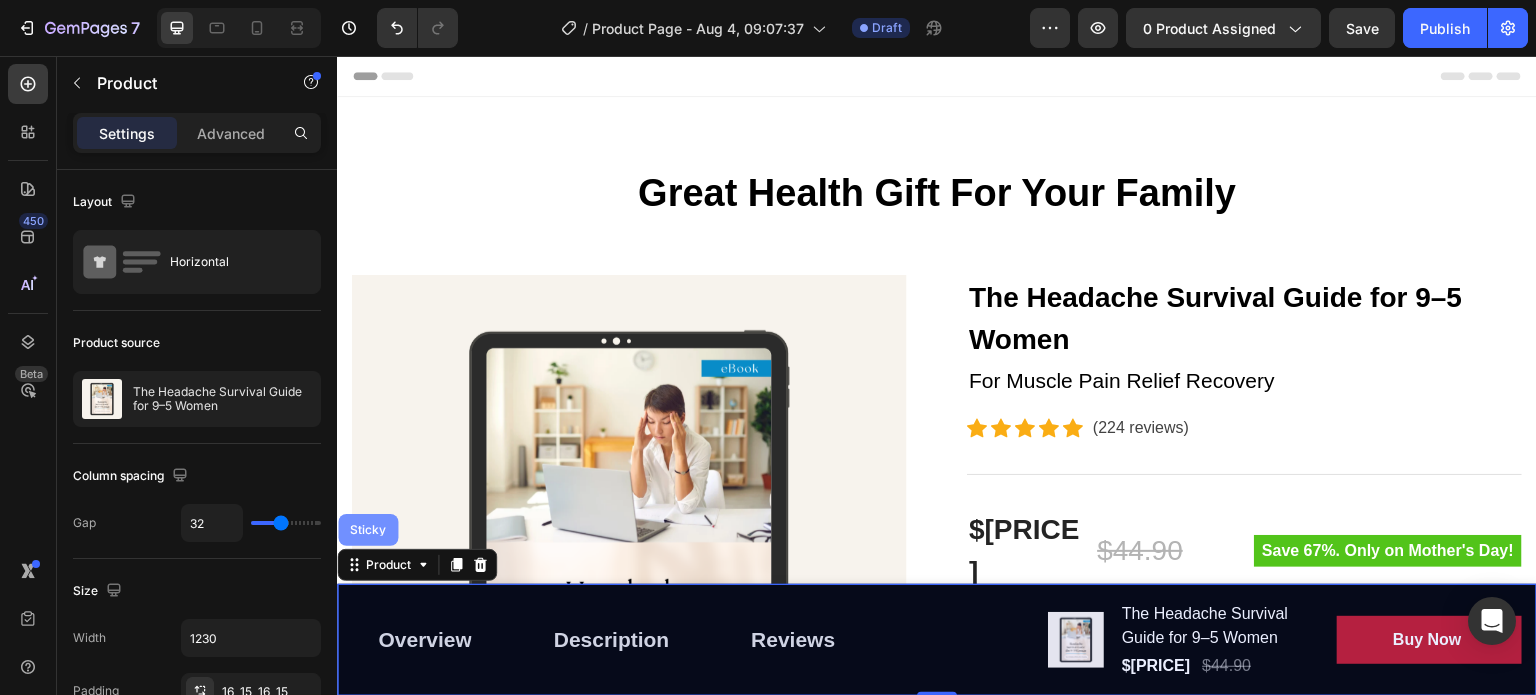 click on "Sticky" at bounding box center [368, 530] 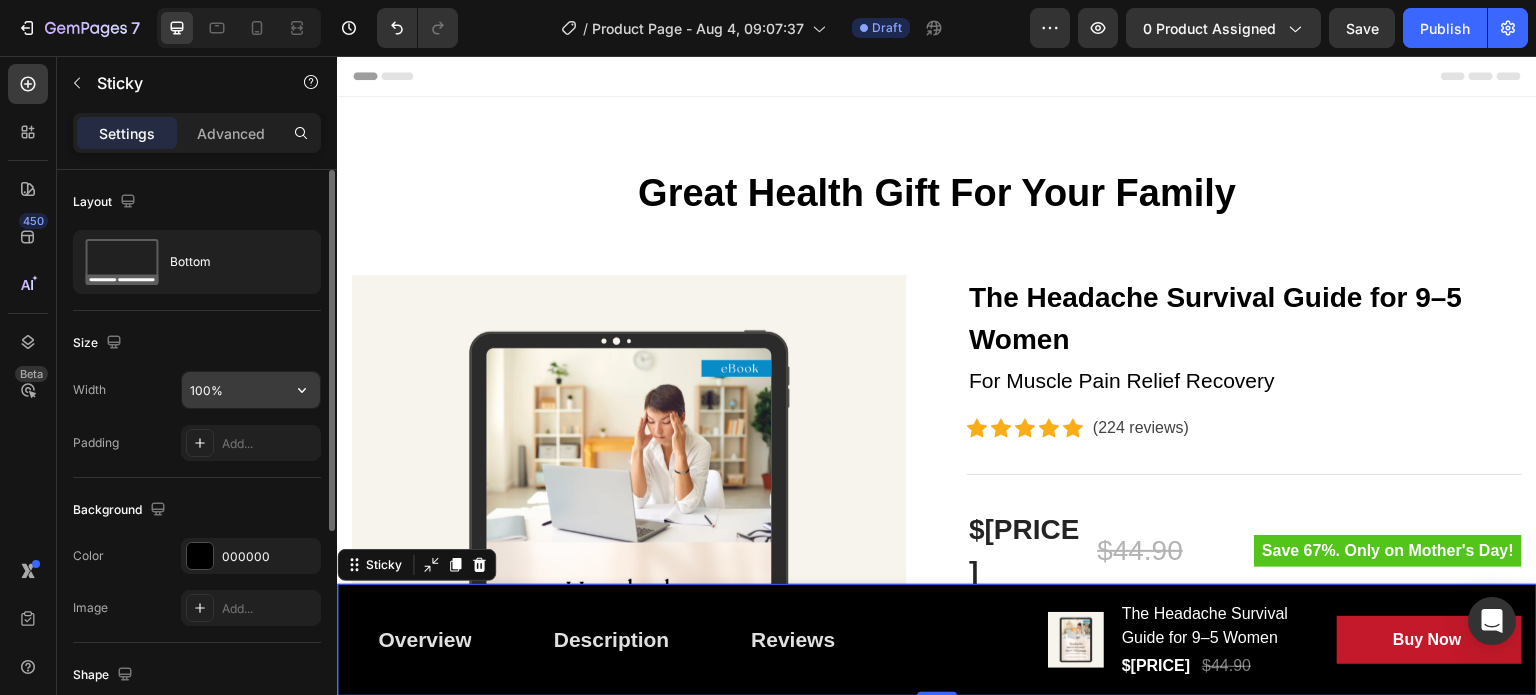 click on "100%" at bounding box center [251, 390] 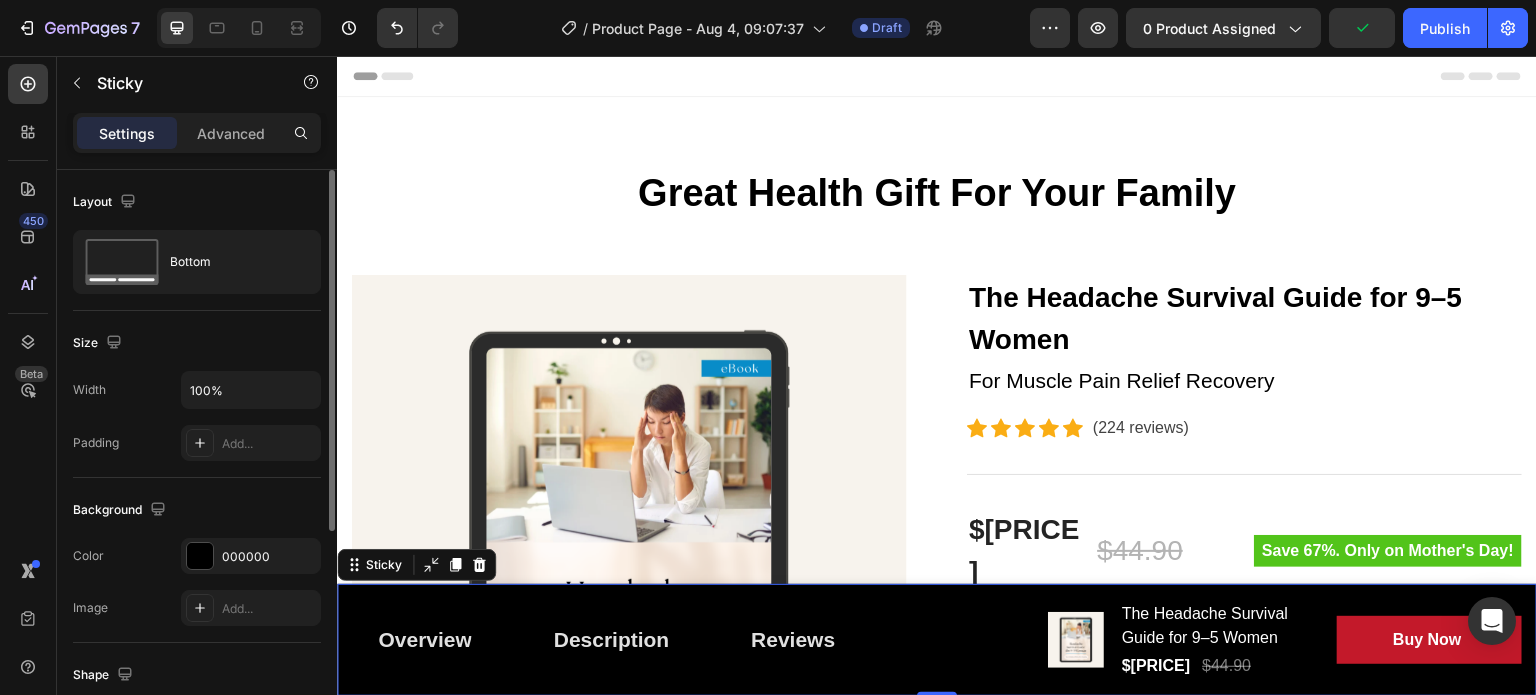 click on "Width 100%" at bounding box center [197, 390] 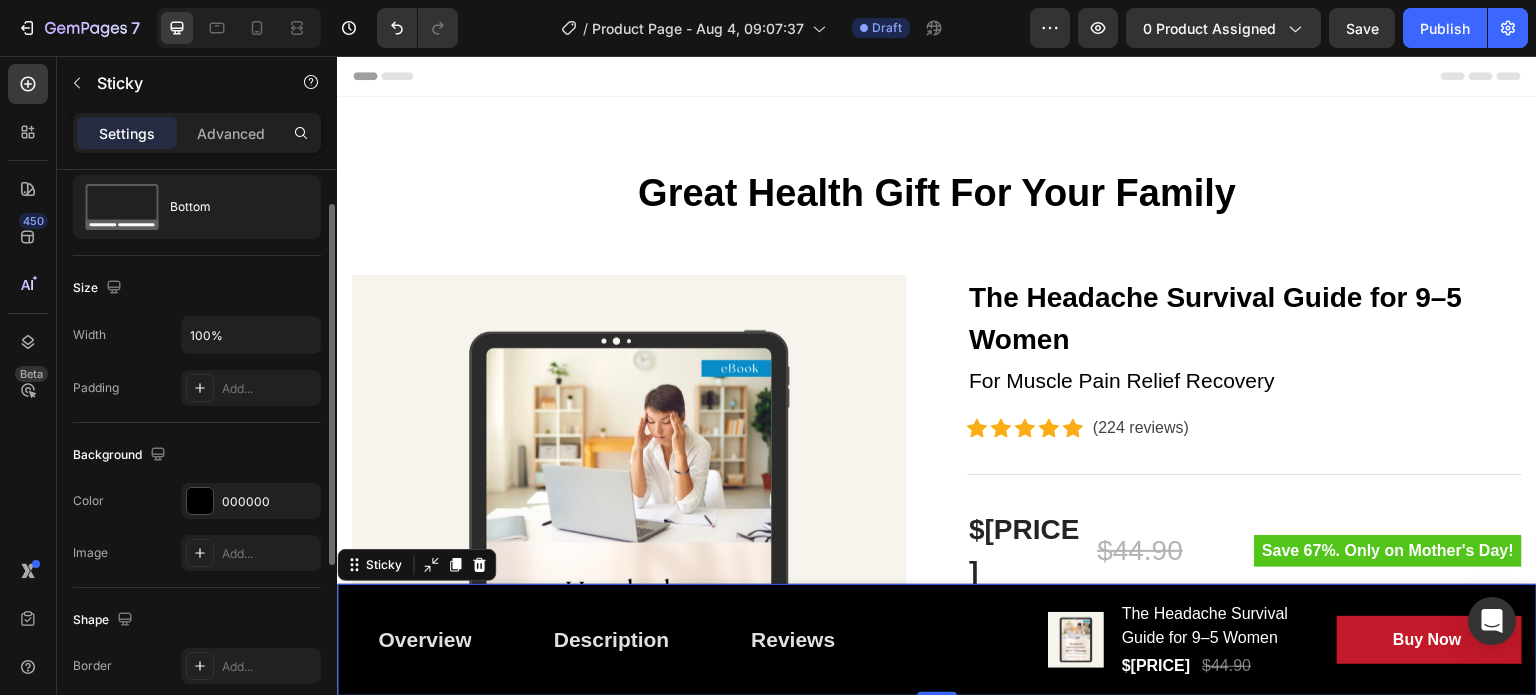 scroll, scrollTop: 155, scrollLeft: 0, axis: vertical 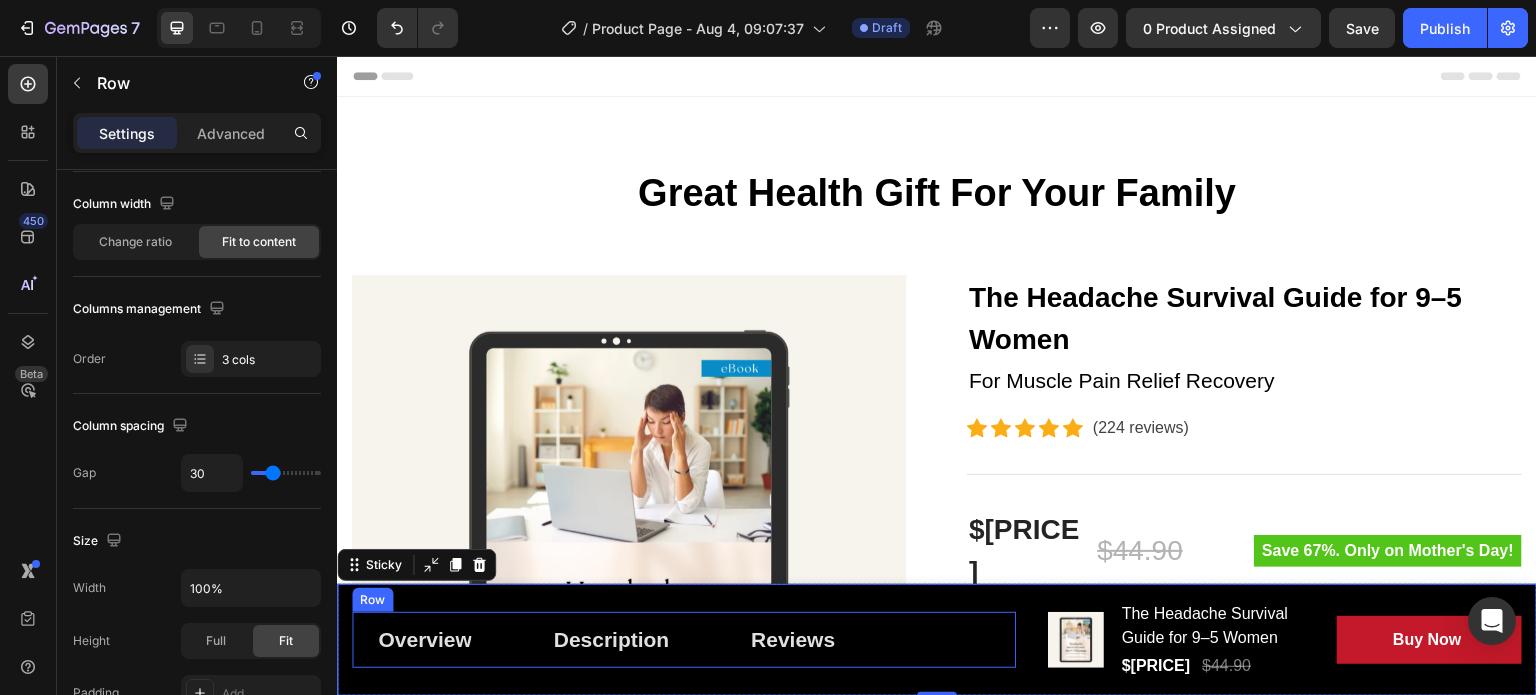 click on "Overview Button Description Button Reviews Button Row" at bounding box center (684, 640) 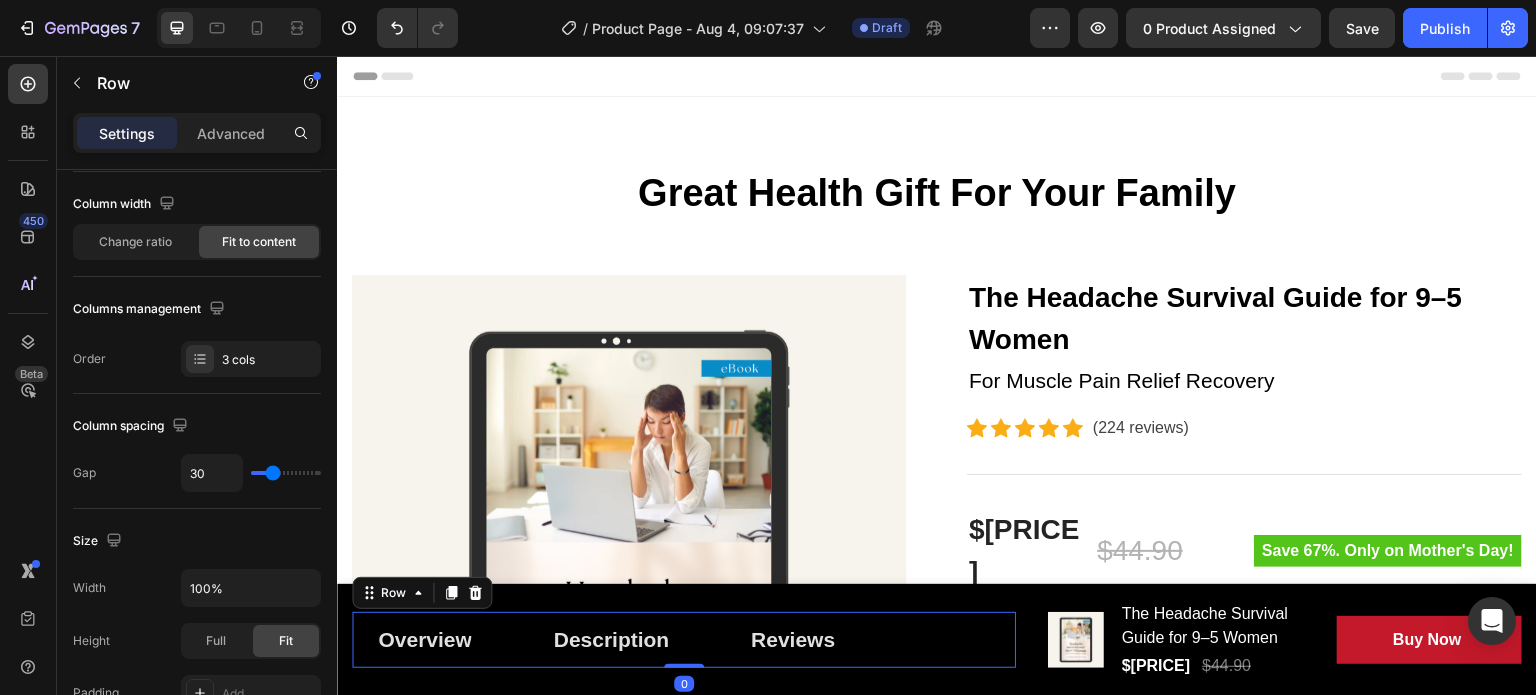 scroll, scrollTop: 0, scrollLeft: 0, axis: both 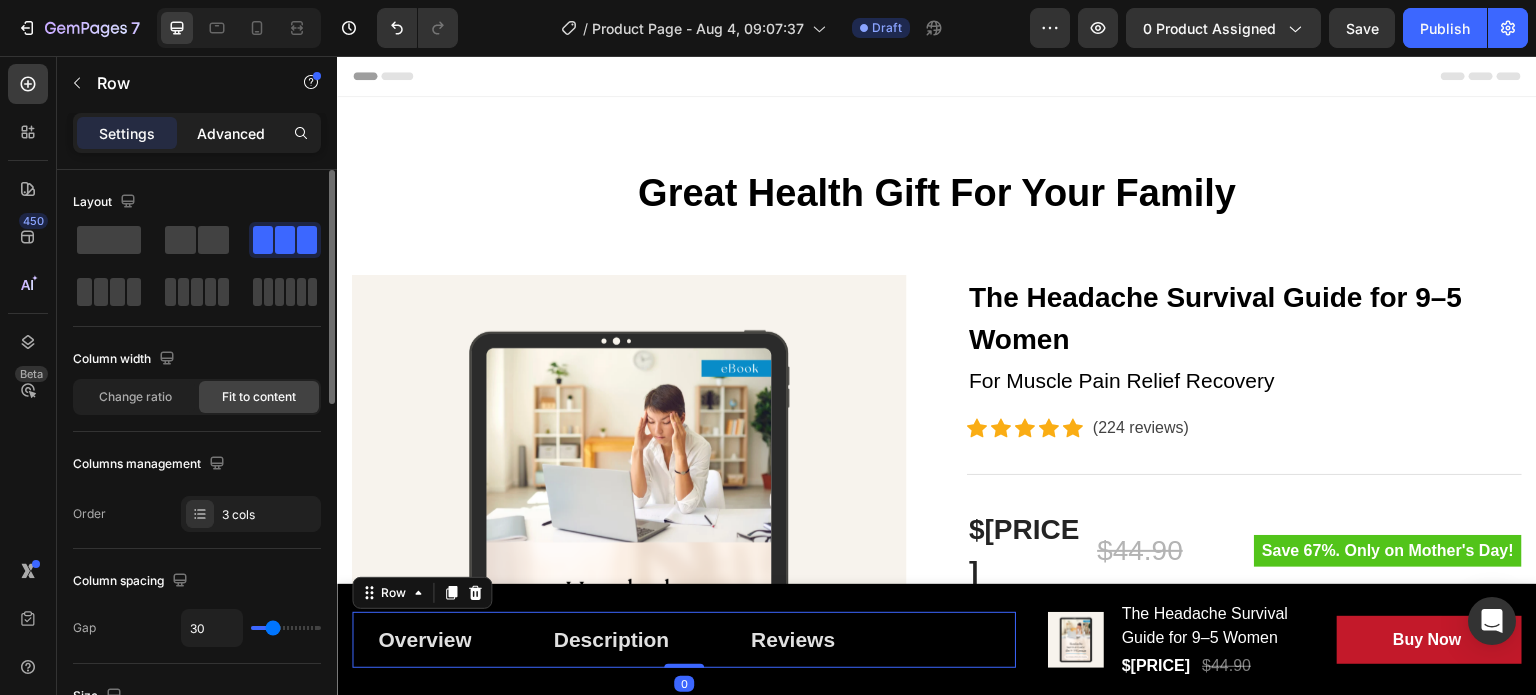click on "Advanced" at bounding box center [231, 133] 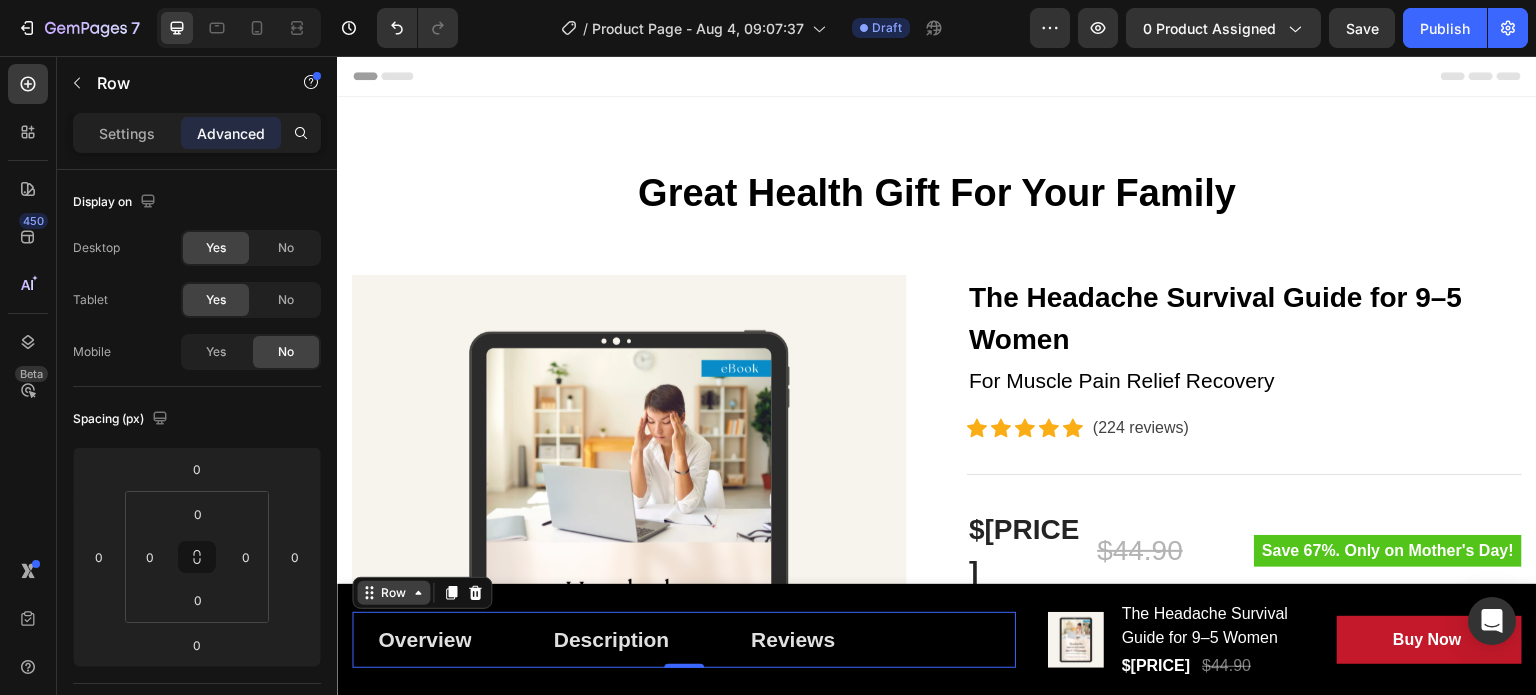 click on "Row" at bounding box center (393, 593) 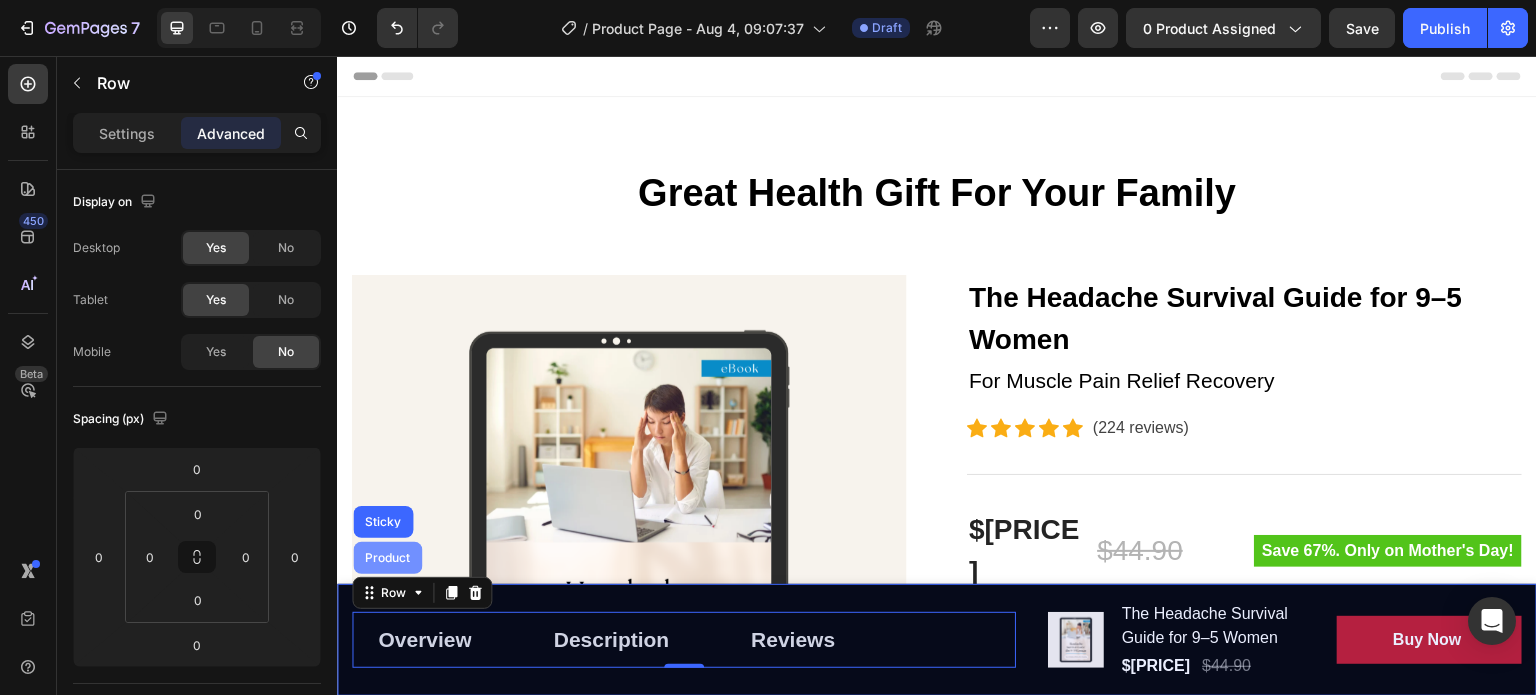 click on "Product" at bounding box center [387, 558] 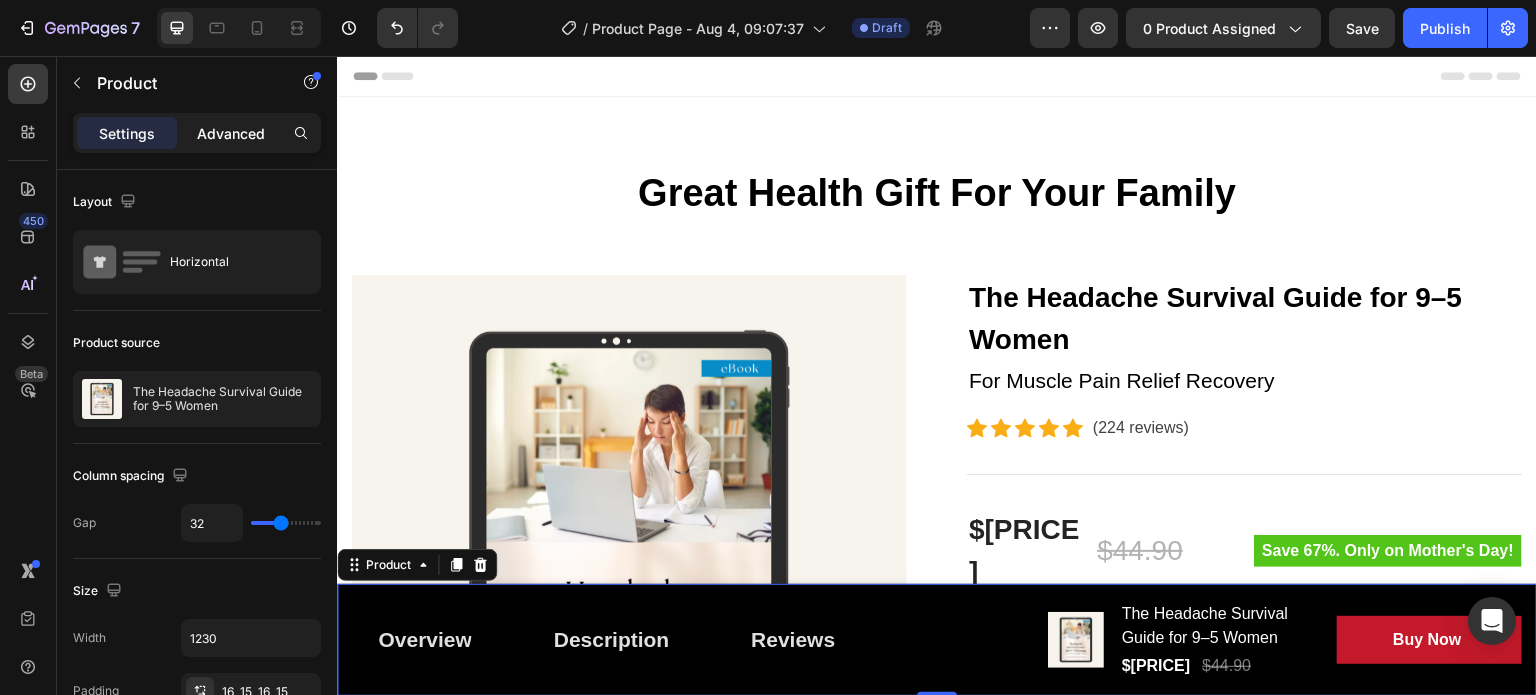 click on "Advanced" at bounding box center [231, 133] 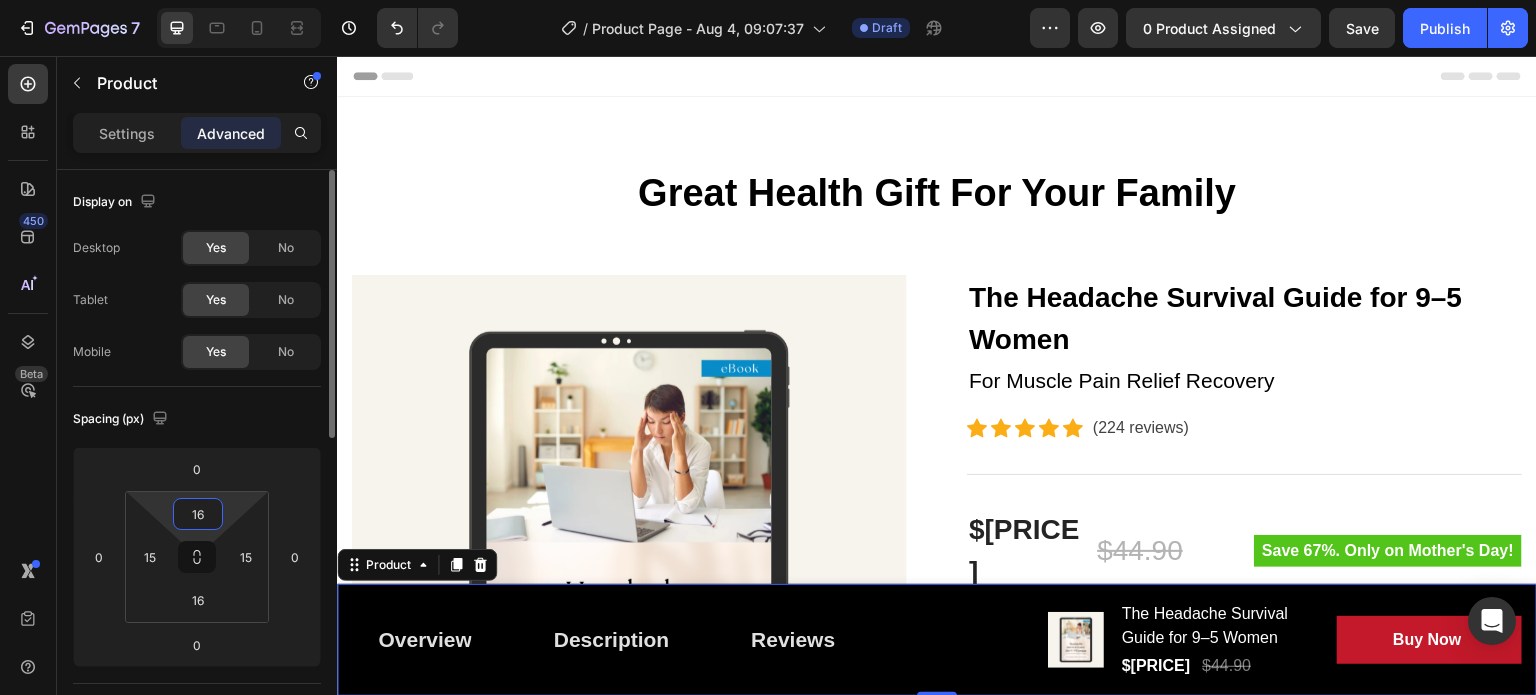 click on "16" at bounding box center [198, 514] 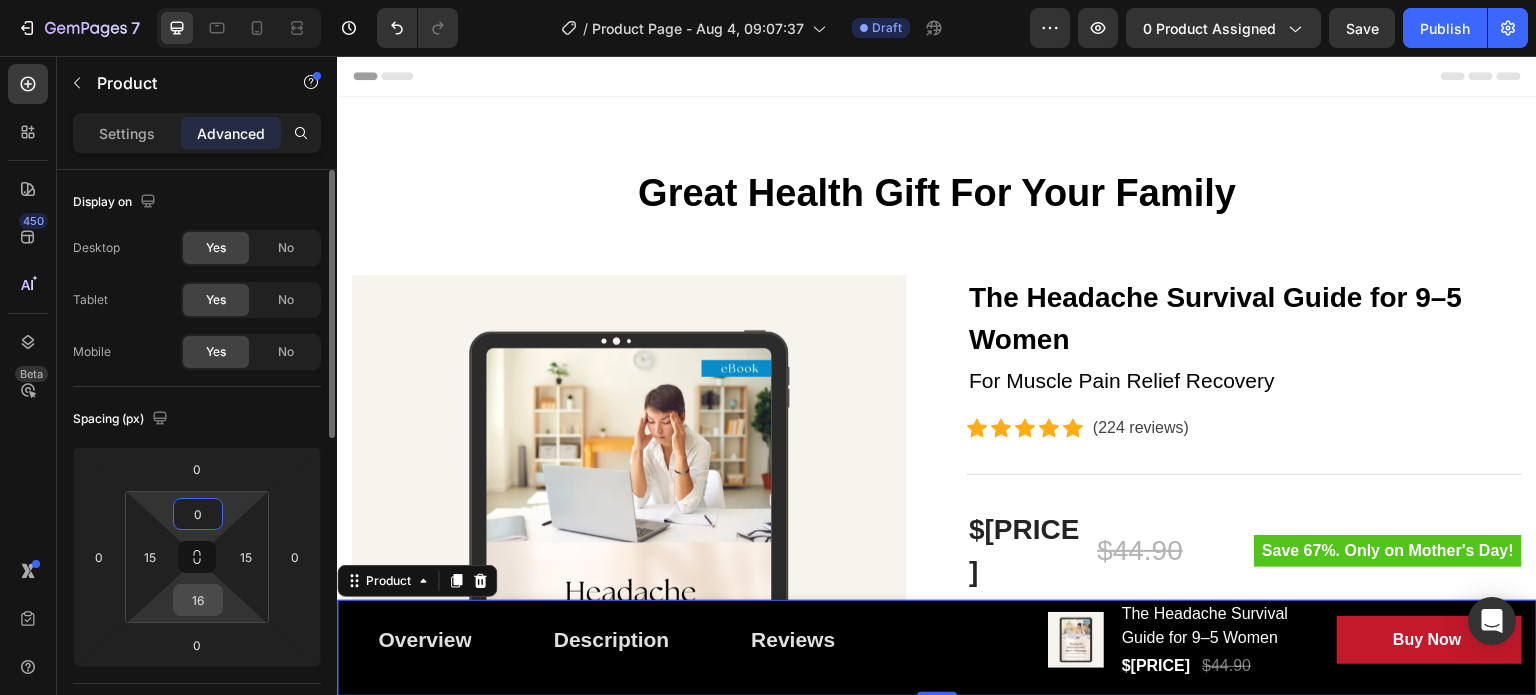 type on "0" 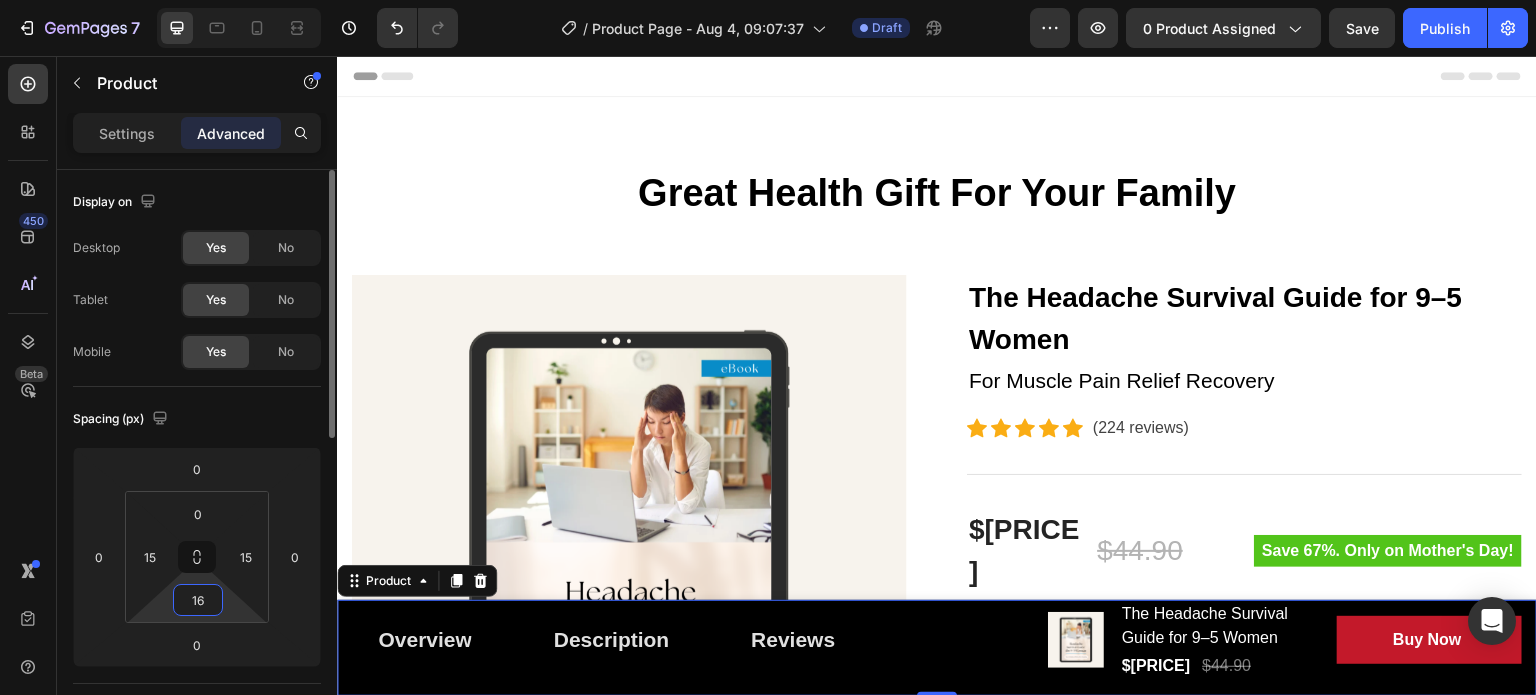 click on "16" at bounding box center (198, 600) 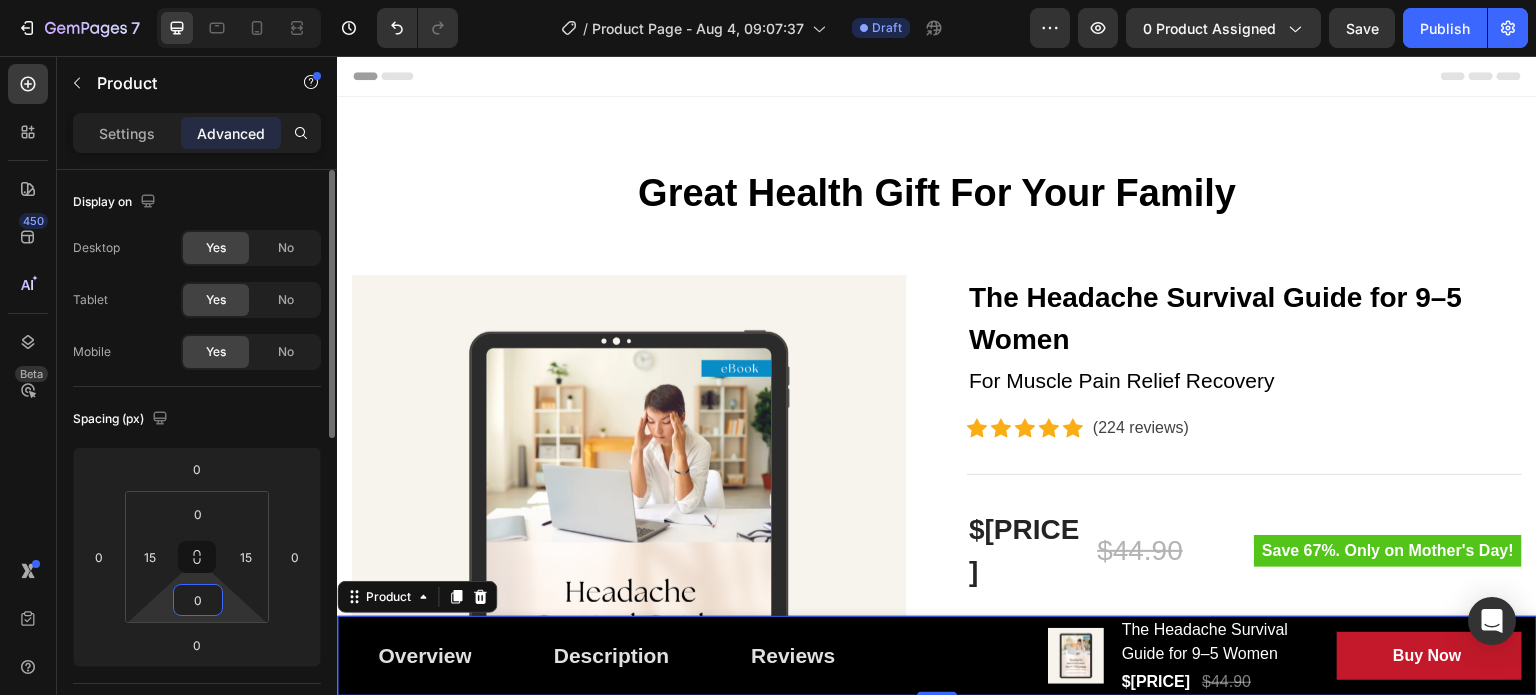 type on "0" 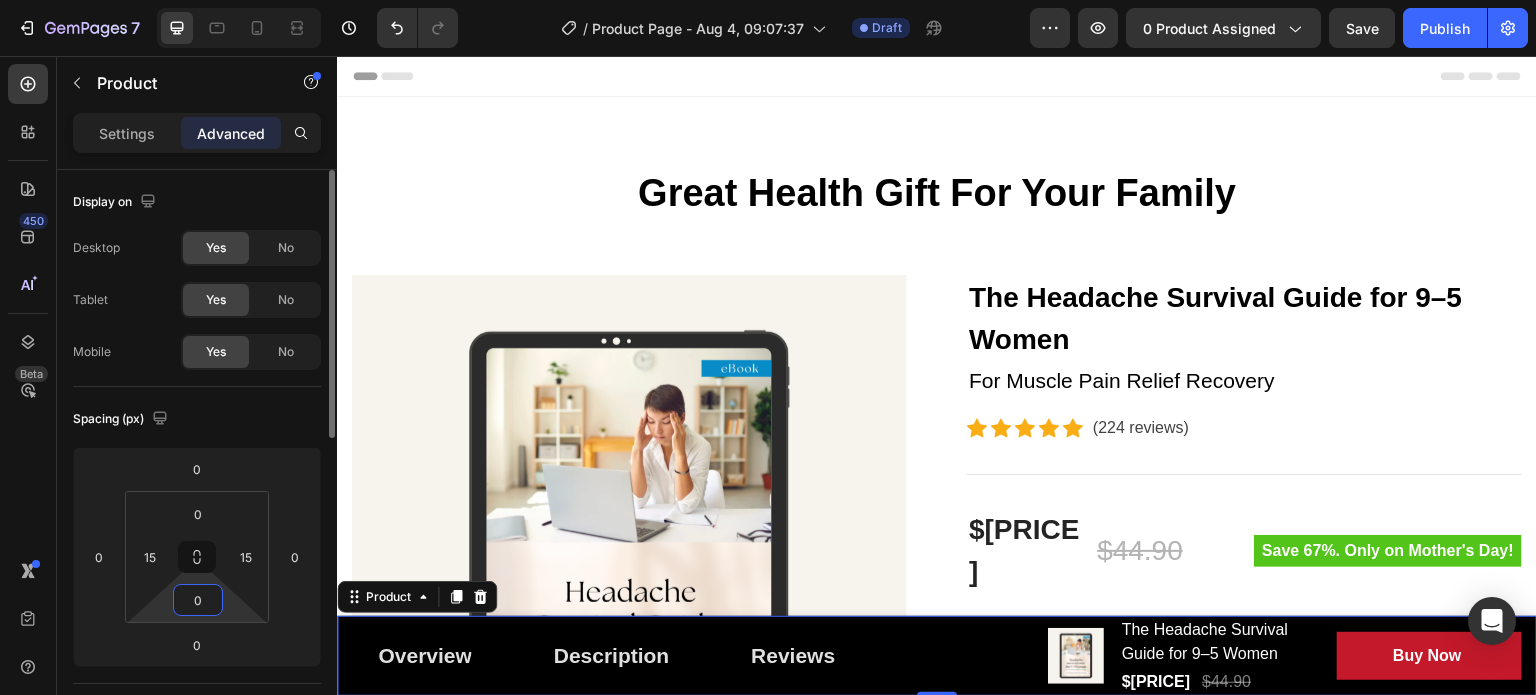 click on "Spacing (px)" at bounding box center [197, 419] 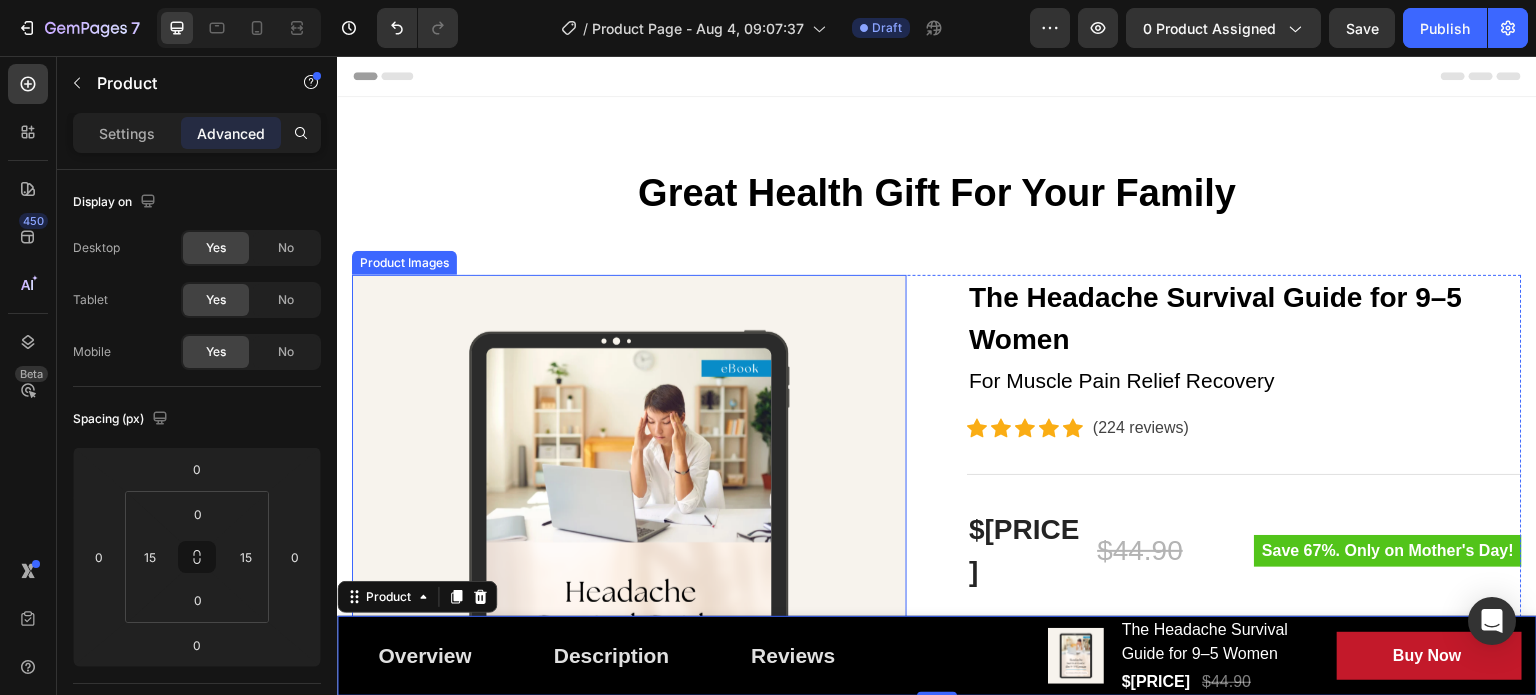 click at bounding box center (629, 552) 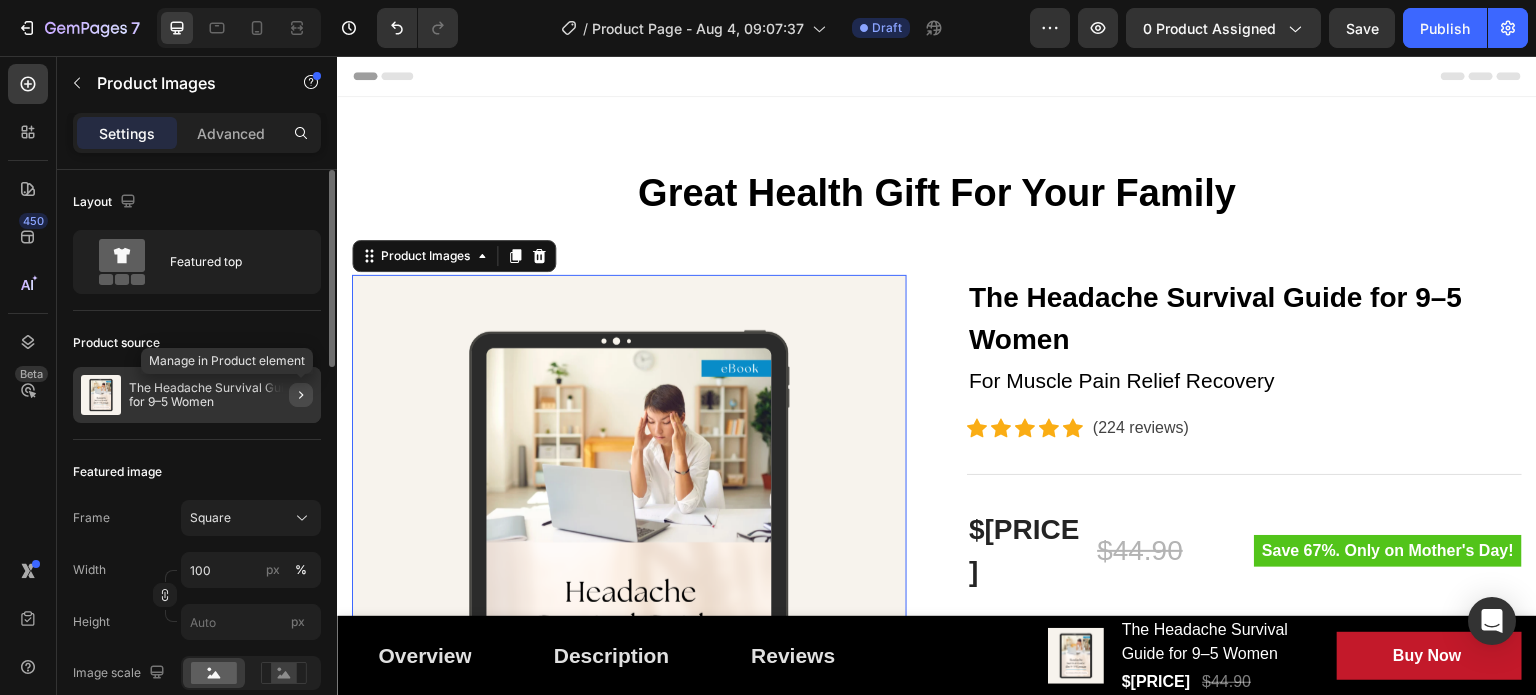 click 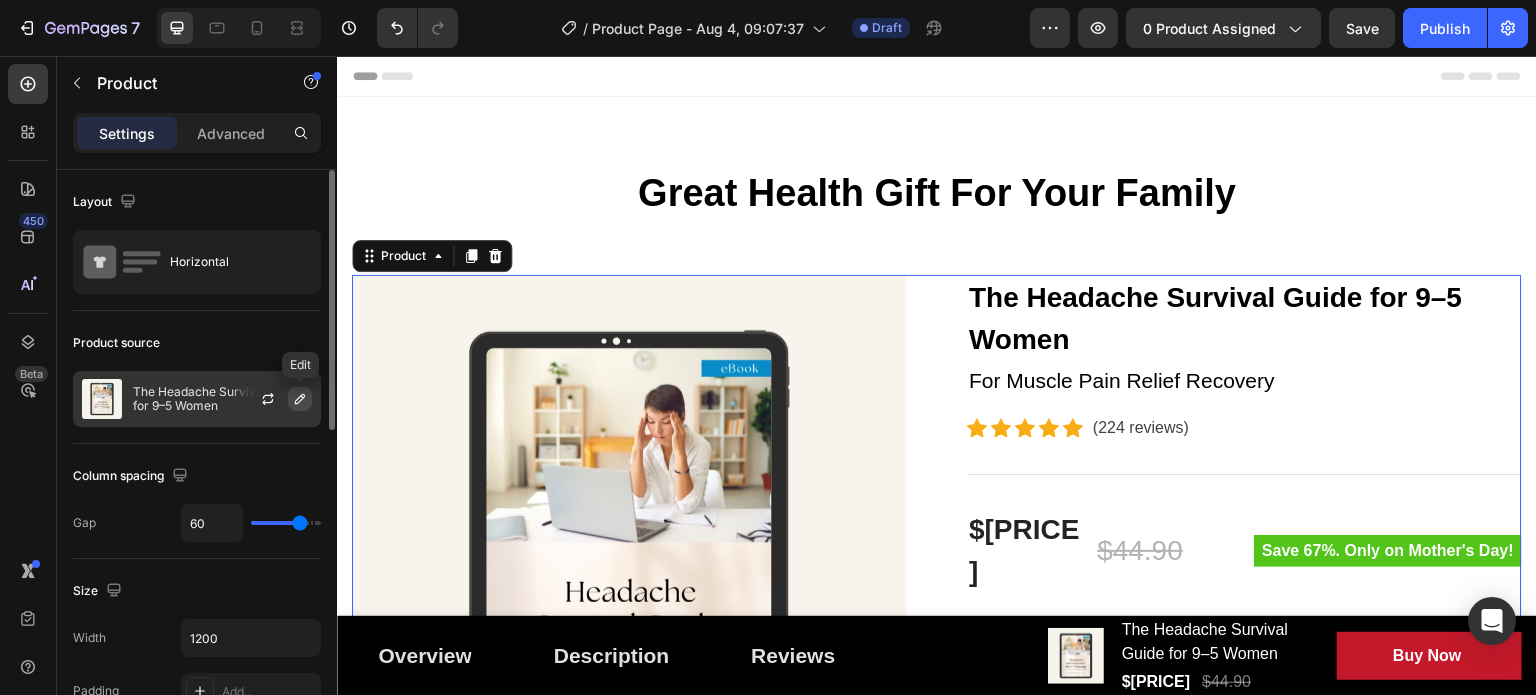 click 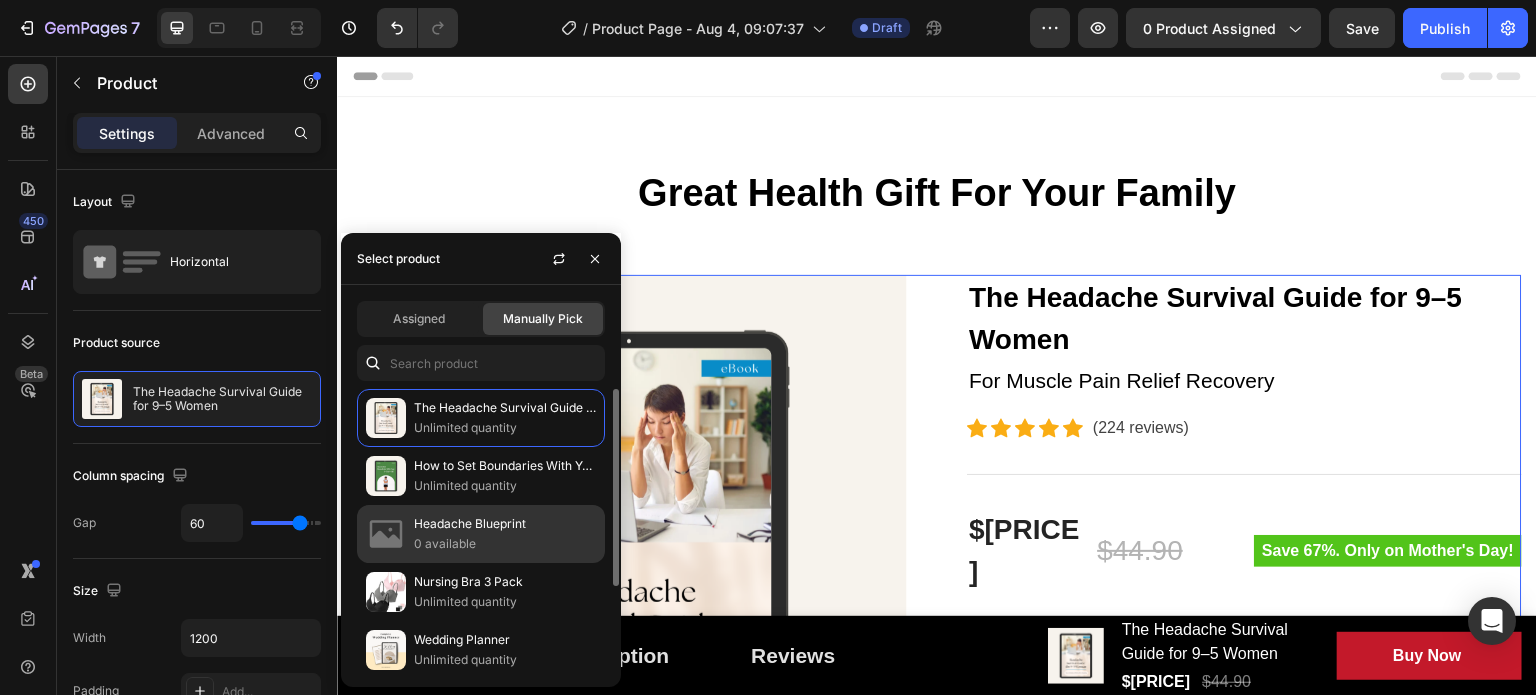 scroll, scrollTop: 100, scrollLeft: 0, axis: vertical 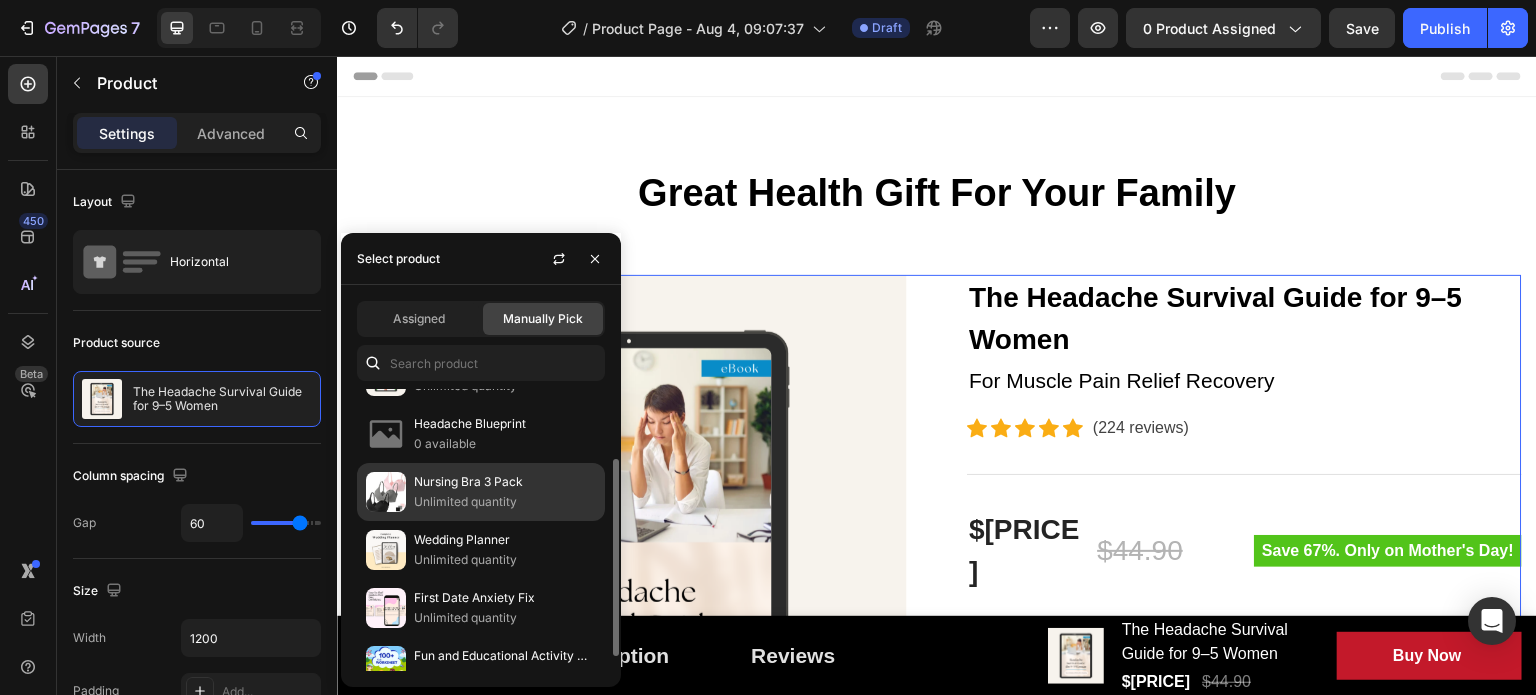 click on "Nursing Bra 3 Pack" at bounding box center [505, 482] 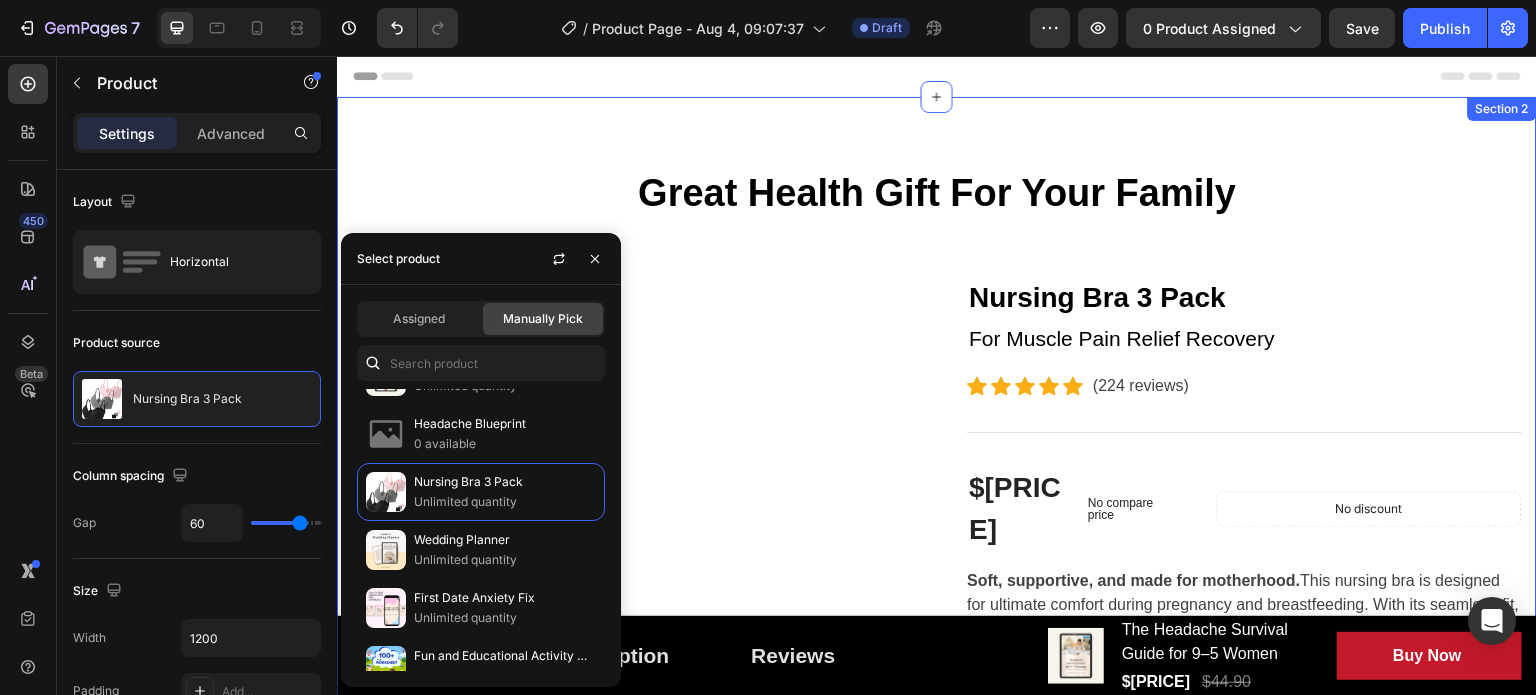 click on "Great Health Gift For Your Family Heading Row Product Images Nursing Bra 3 Pack (P) Title For Muscle Pain Relief Recovery Text block                Icon                Icon                Icon                Icon                Icon Icon List Hoz ([NUMBER] reviews) Text block Row                Title Line $[PRICE] (P) Price (P) Price No compare price (P) Price Row No discount   Not be displayed when published Product Badge Row Soft, supportive, and made for motherhood.  This nursing bra is designed for ultimate comfort during pregnancy and breastfeeding. With its seamless fit, adjustable straps, and easy one-hand nursing clips, it offers everyday ease and gentle support when you need it most.   (P) Description Image 12H+ work time Text block Row Image 6 Massage heads  Text block Row Image 4 Speed options Text block Row Row Image Only 7 left in stock! Text block 60 people have bought this item within the last hour! Text block Row
1
(P) Quantity Add to cart (P) Cart Button Row Buy it now" at bounding box center [937, 749] 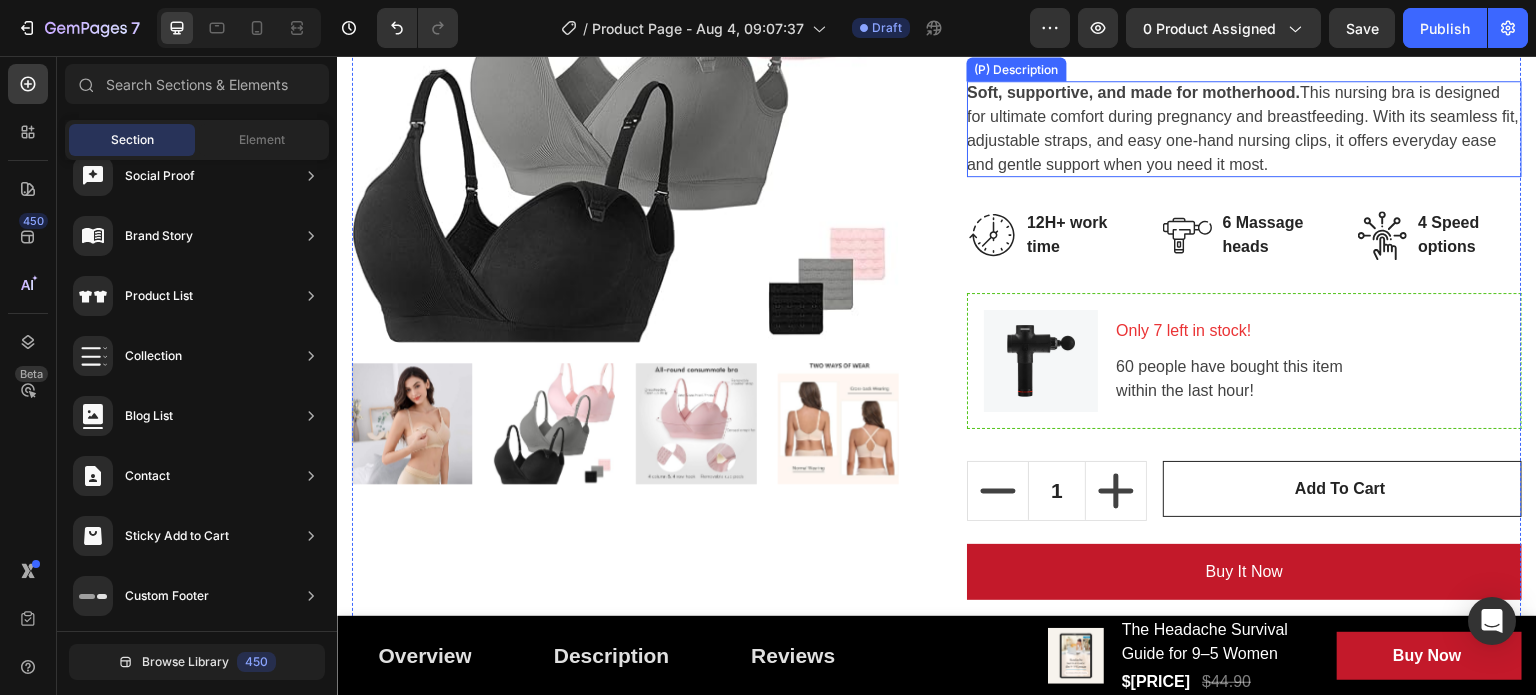 scroll, scrollTop: 500, scrollLeft: 0, axis: vertical 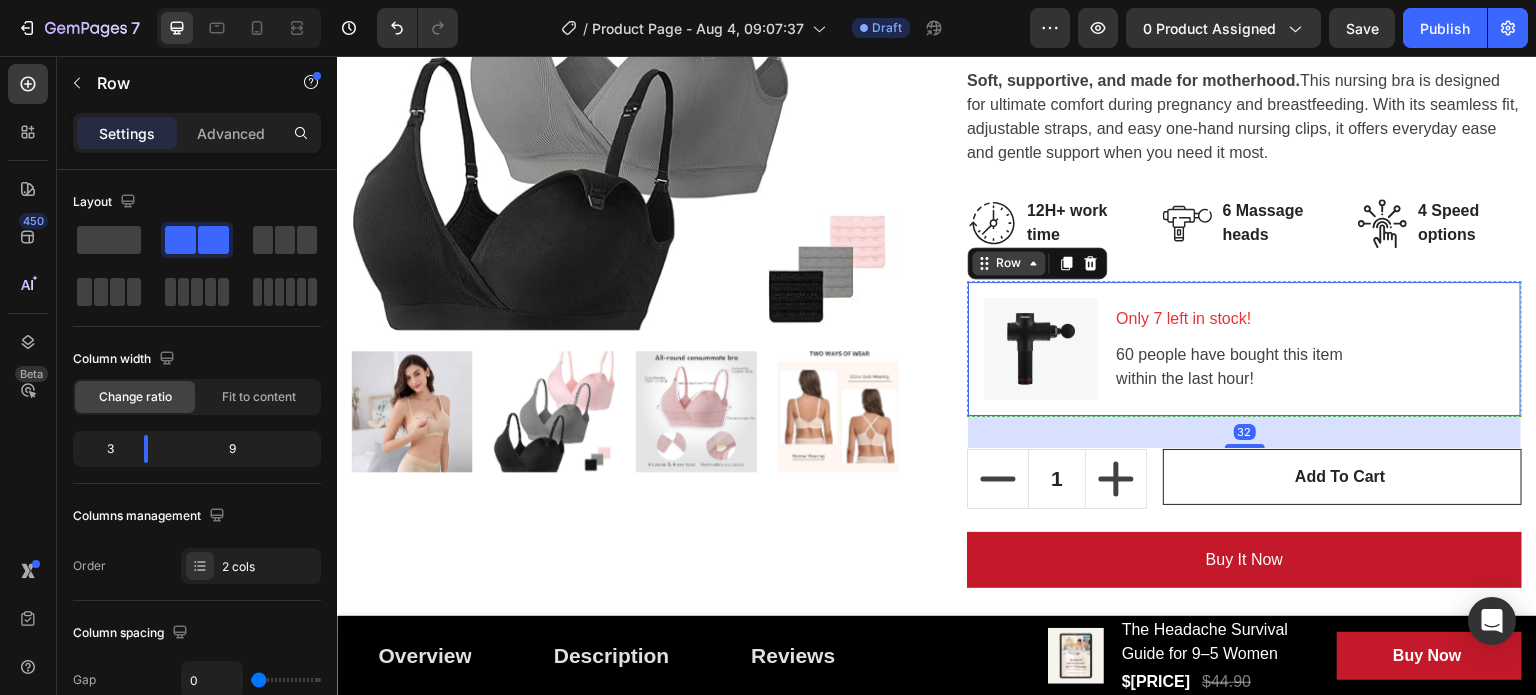 click on "Row" at bounding box center [1009, 263] 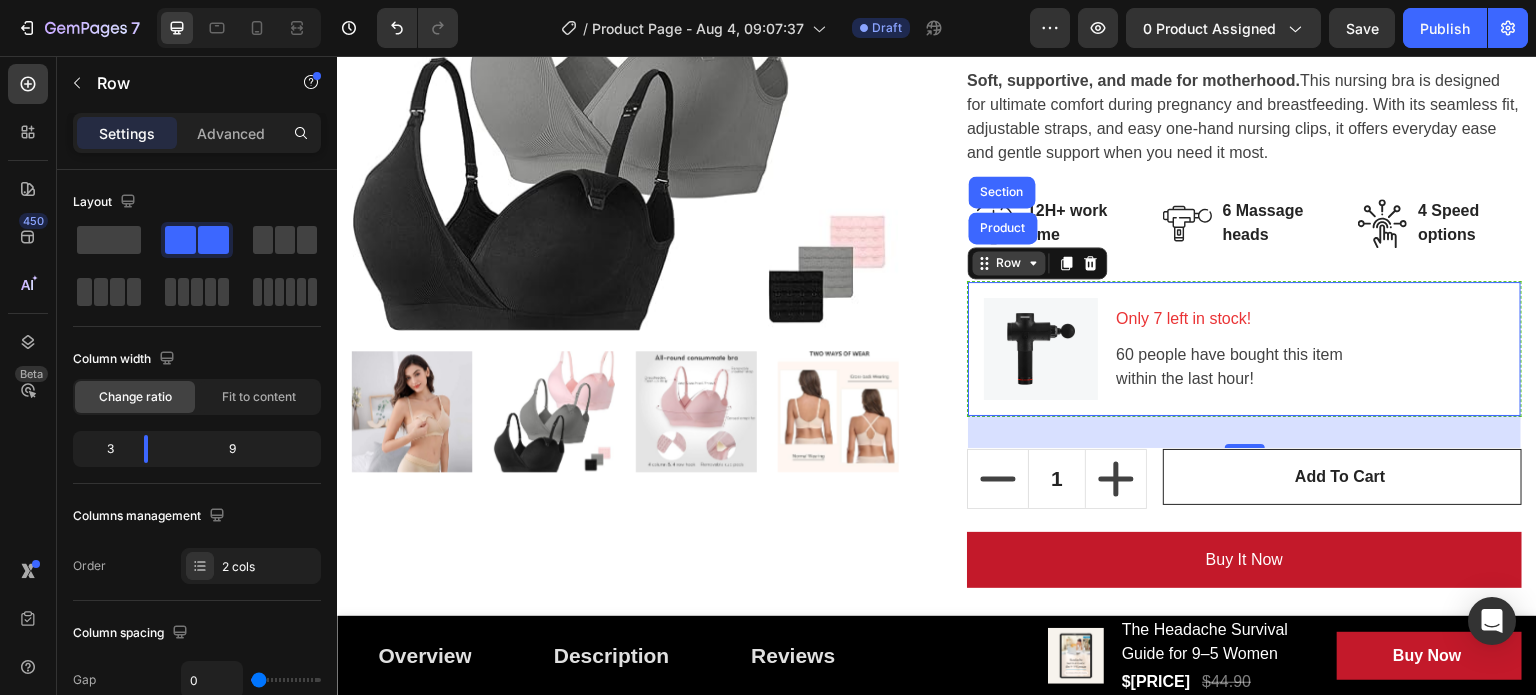 click on "Row" at bounding box center (1009, 263) 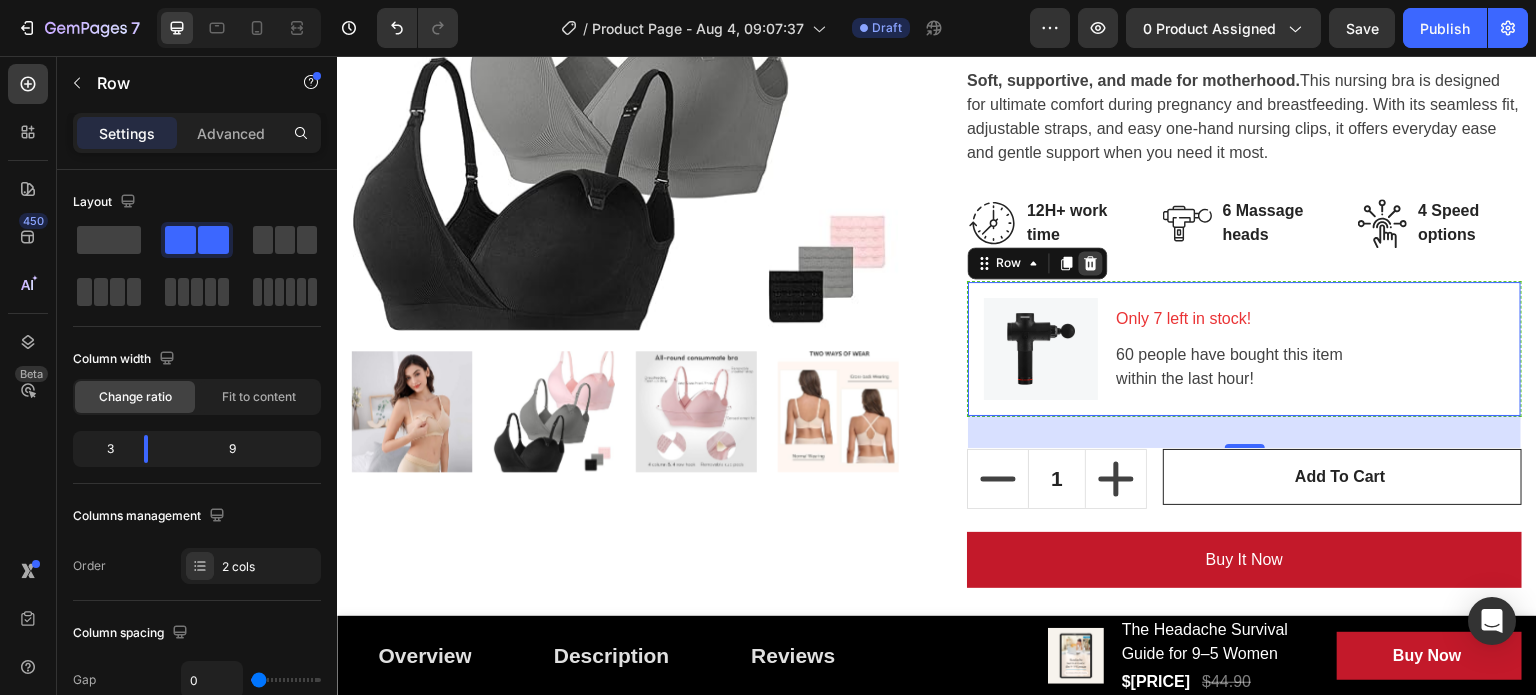 click 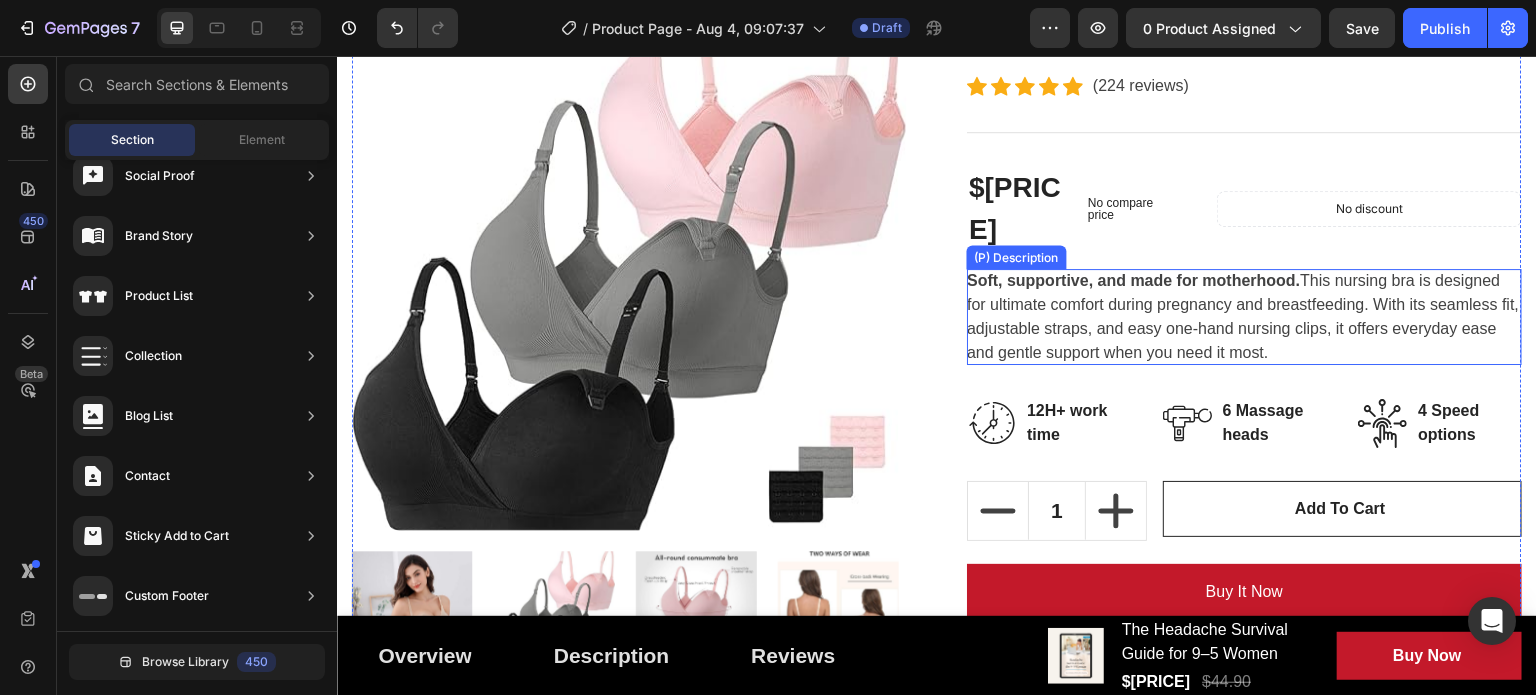 scroll, scrollTop: 200, scrollLeft: 0, axis: vertical 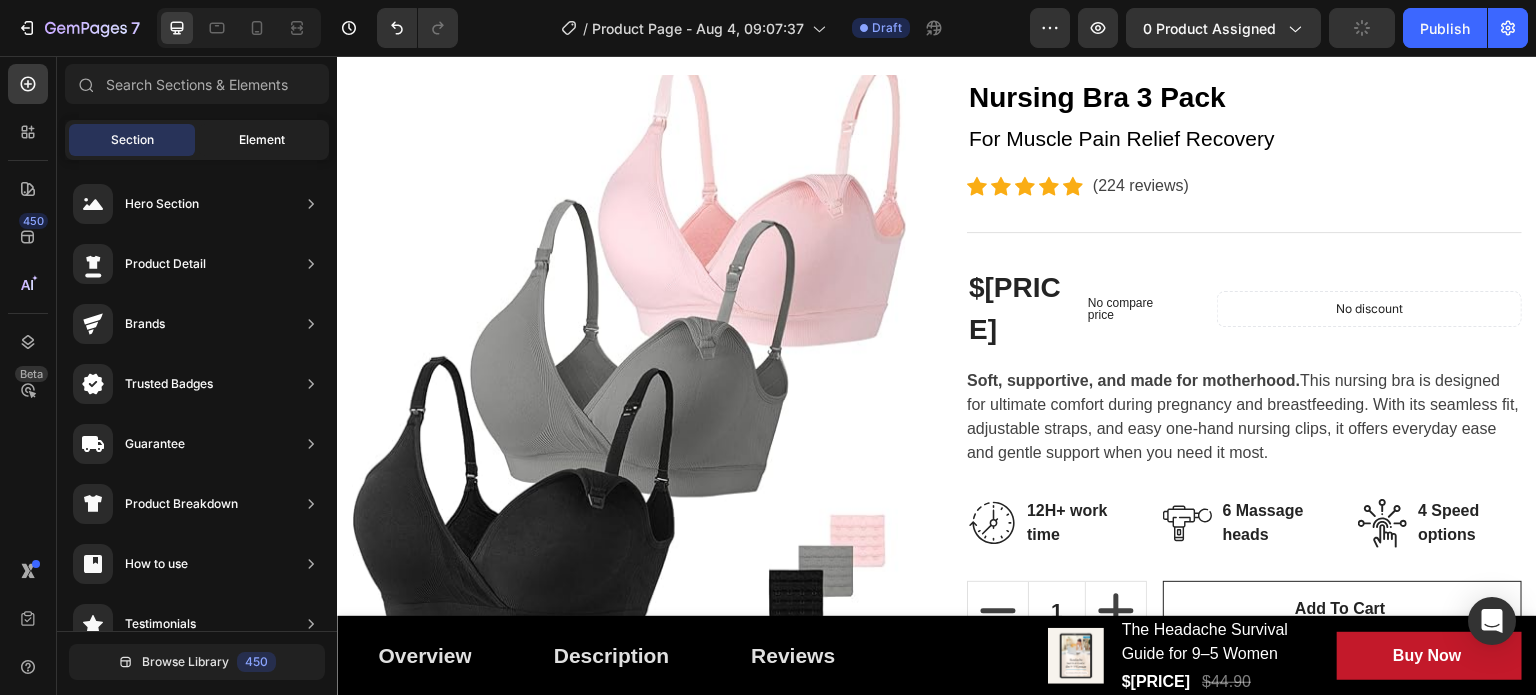 click on "Element" at bounding box center (262, 140) 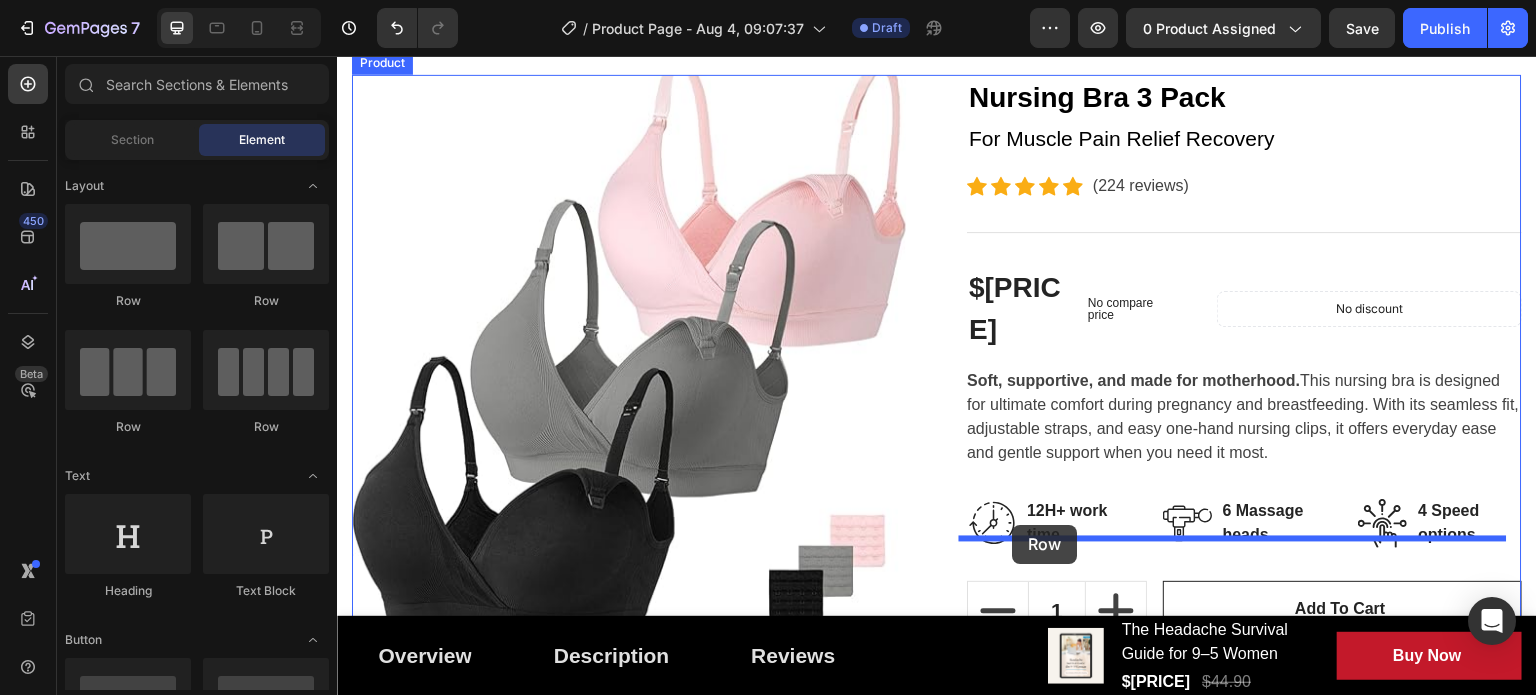 drag, startPoint x: 673, startPoint y: 315, endPoint x: 1013, endPoint y: 525, distance: 399.62482 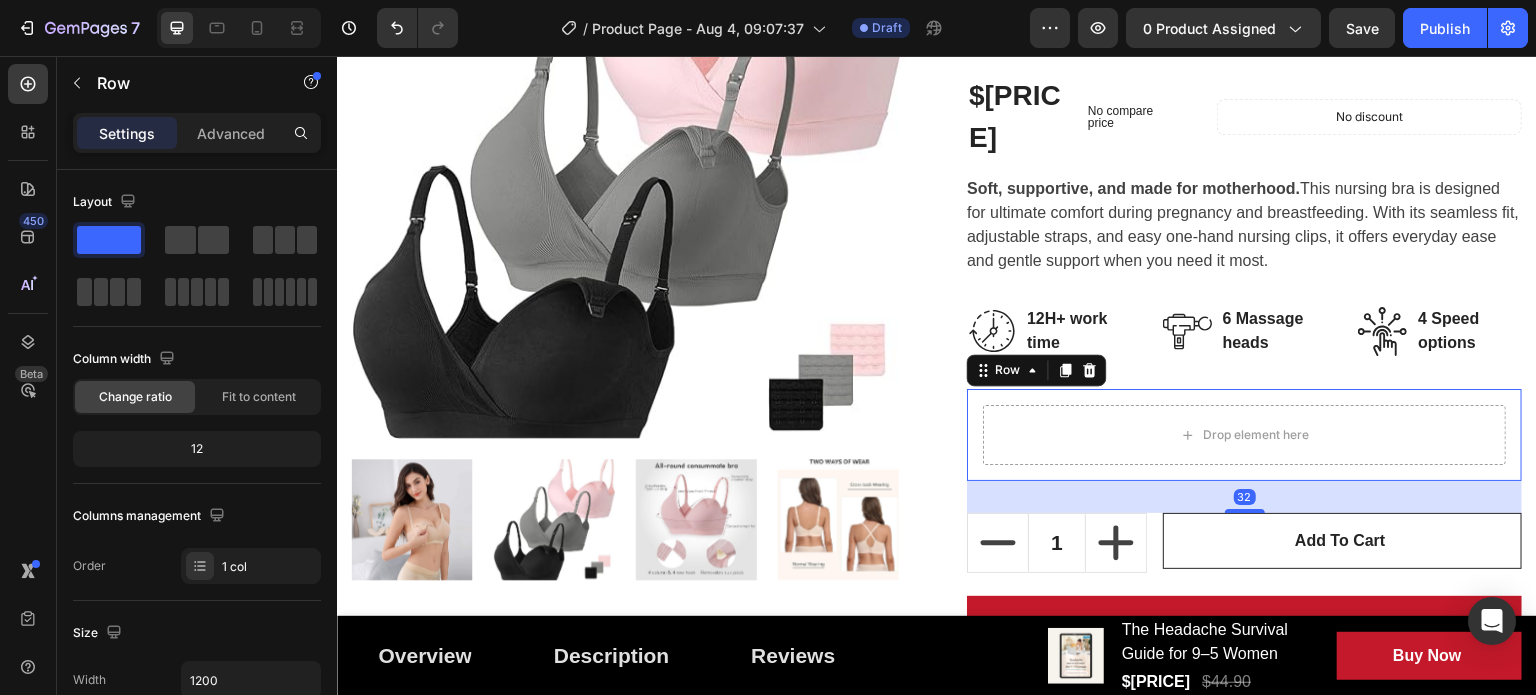 scroll, scrollTop: 400, scrollLeft: 0, axis: vertical 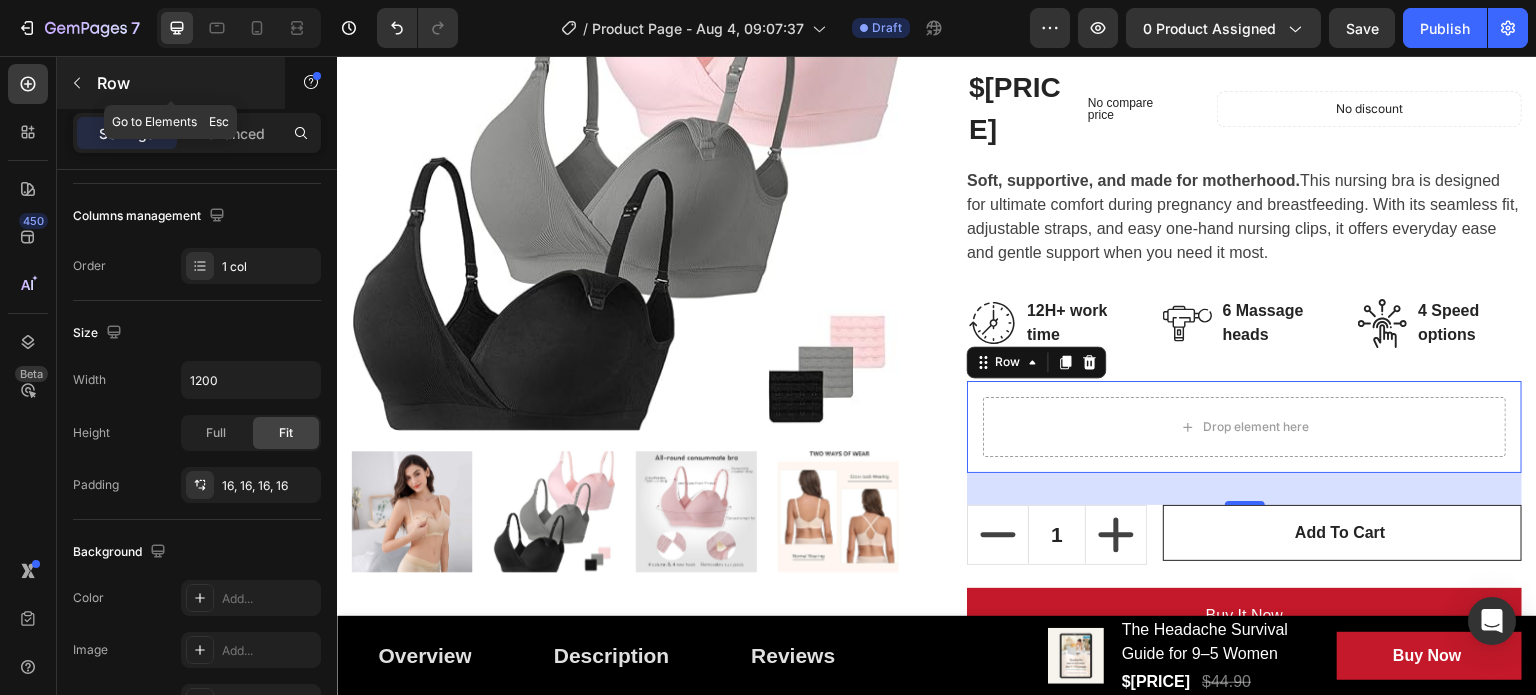 click 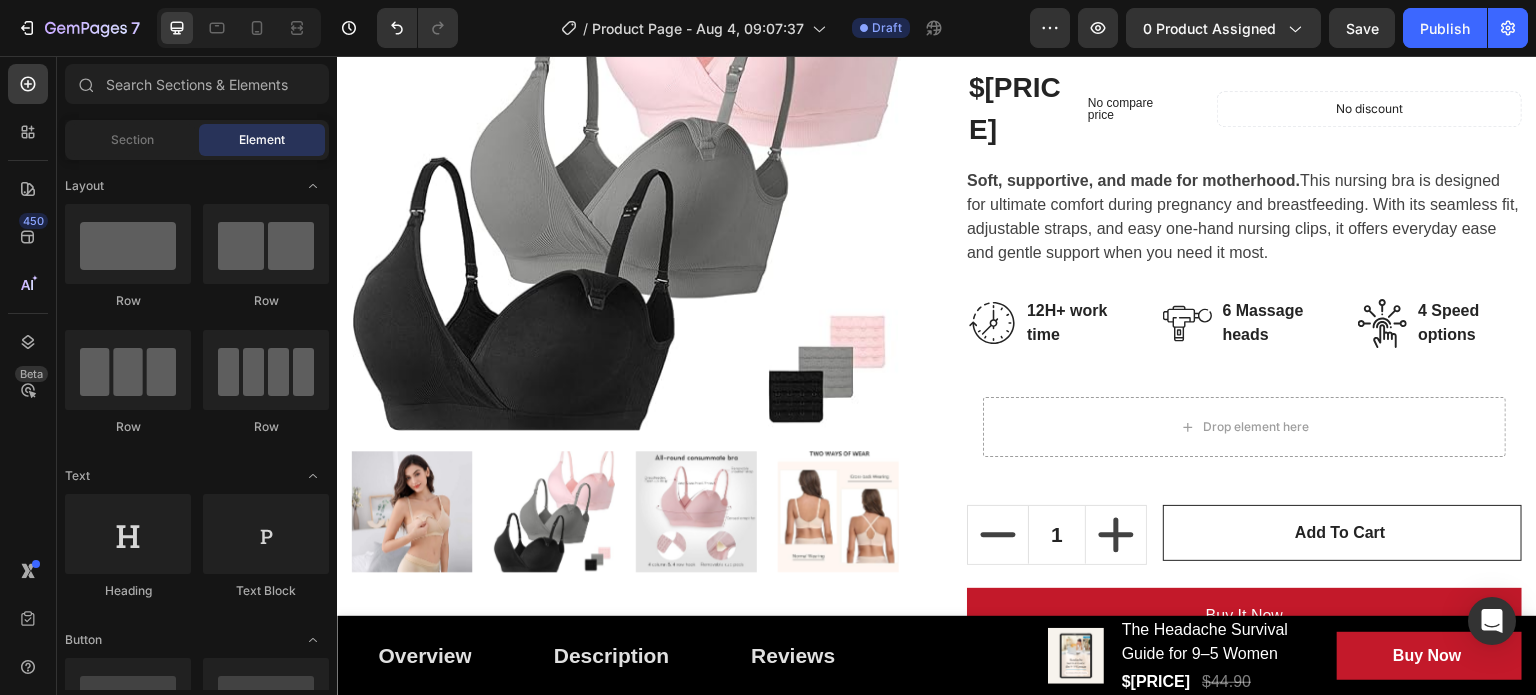click on "Element" 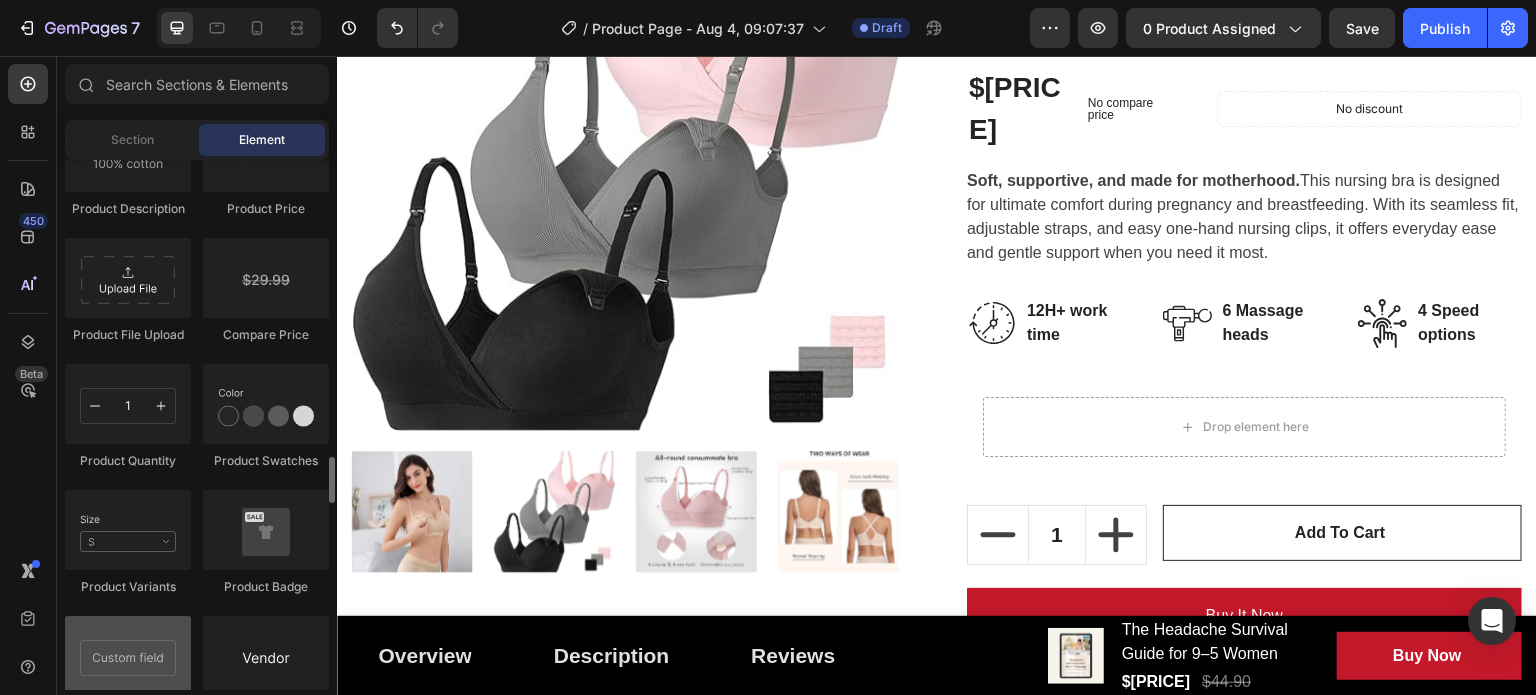 scroll, scrollTop: 3500, scrollLeft: 0, axis: vertical 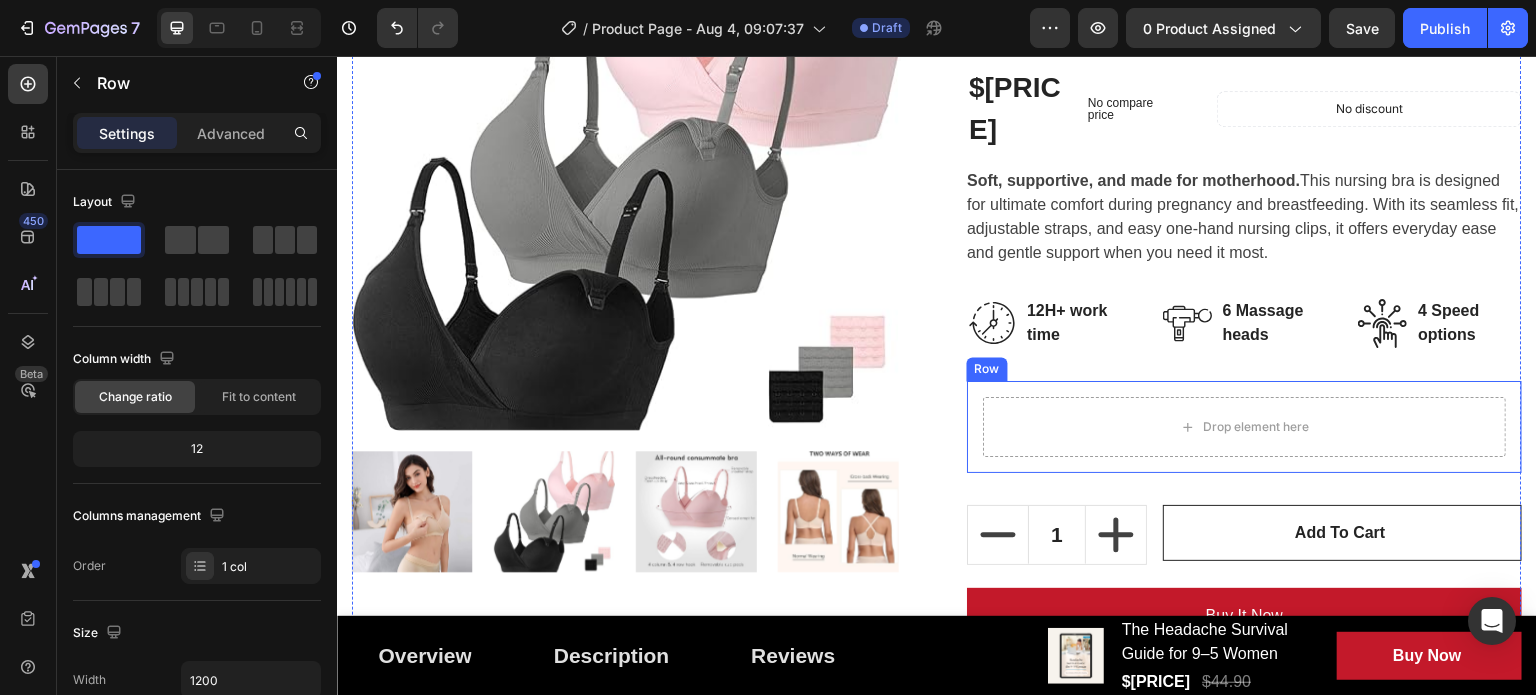 click on "Drop element here" at bounding box center (1244, 427) 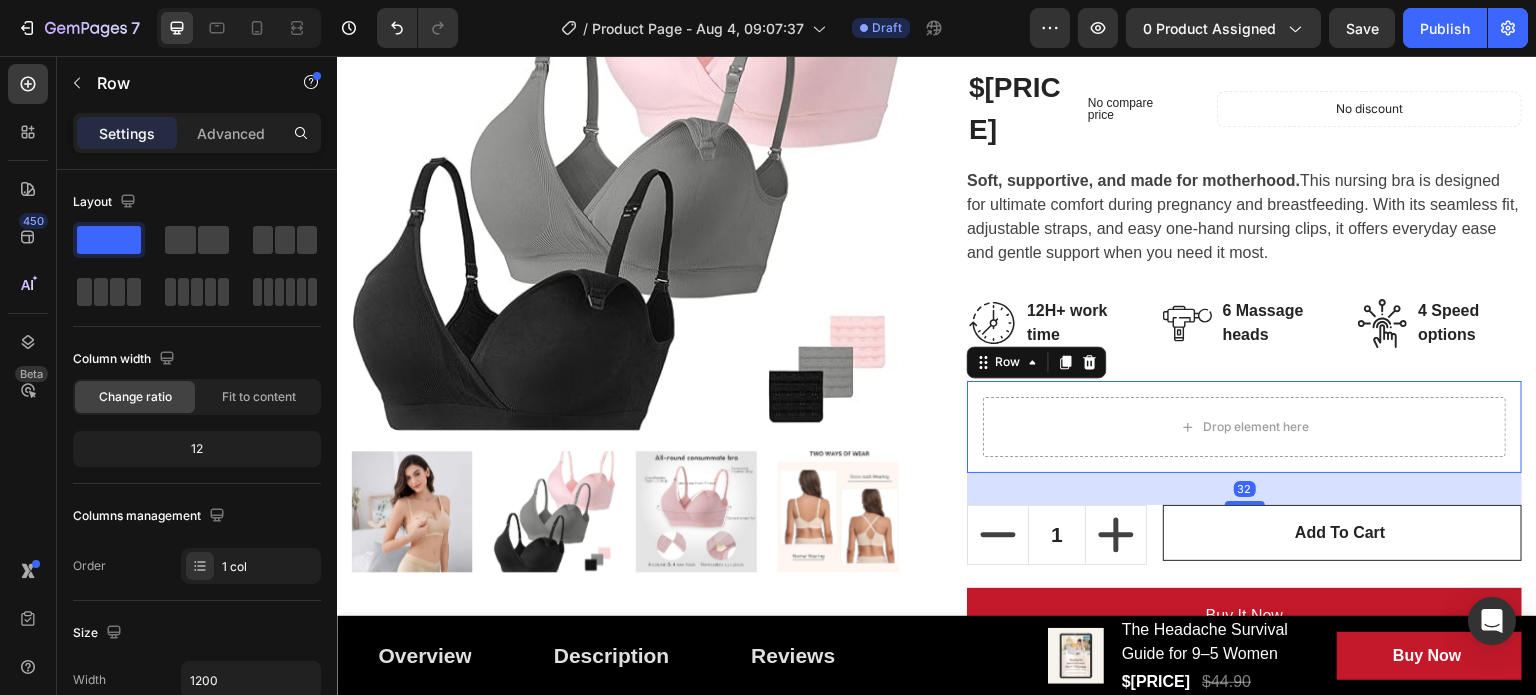 drag, startPoint x: 213, startPoint y: 229, endPoint x: 88, endPoint y: 111, distance: 171.89822 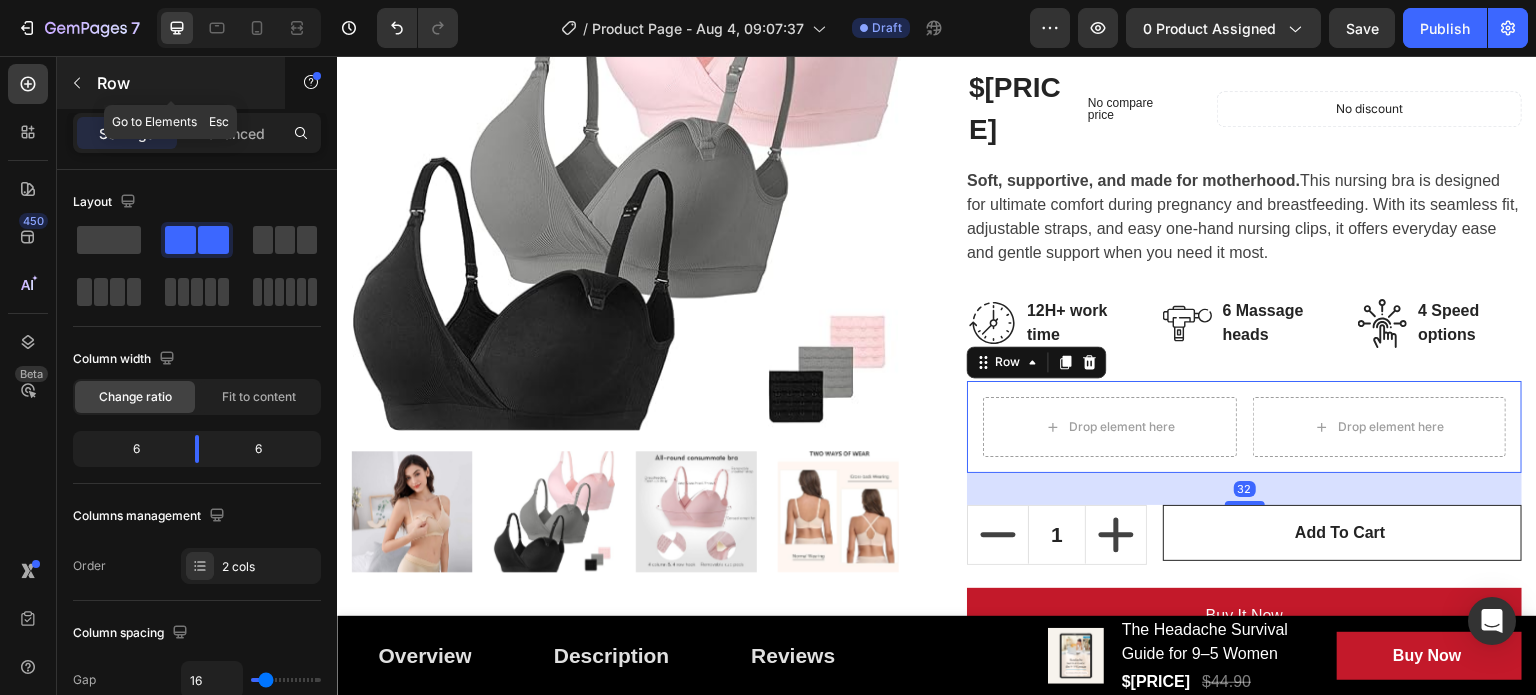 click 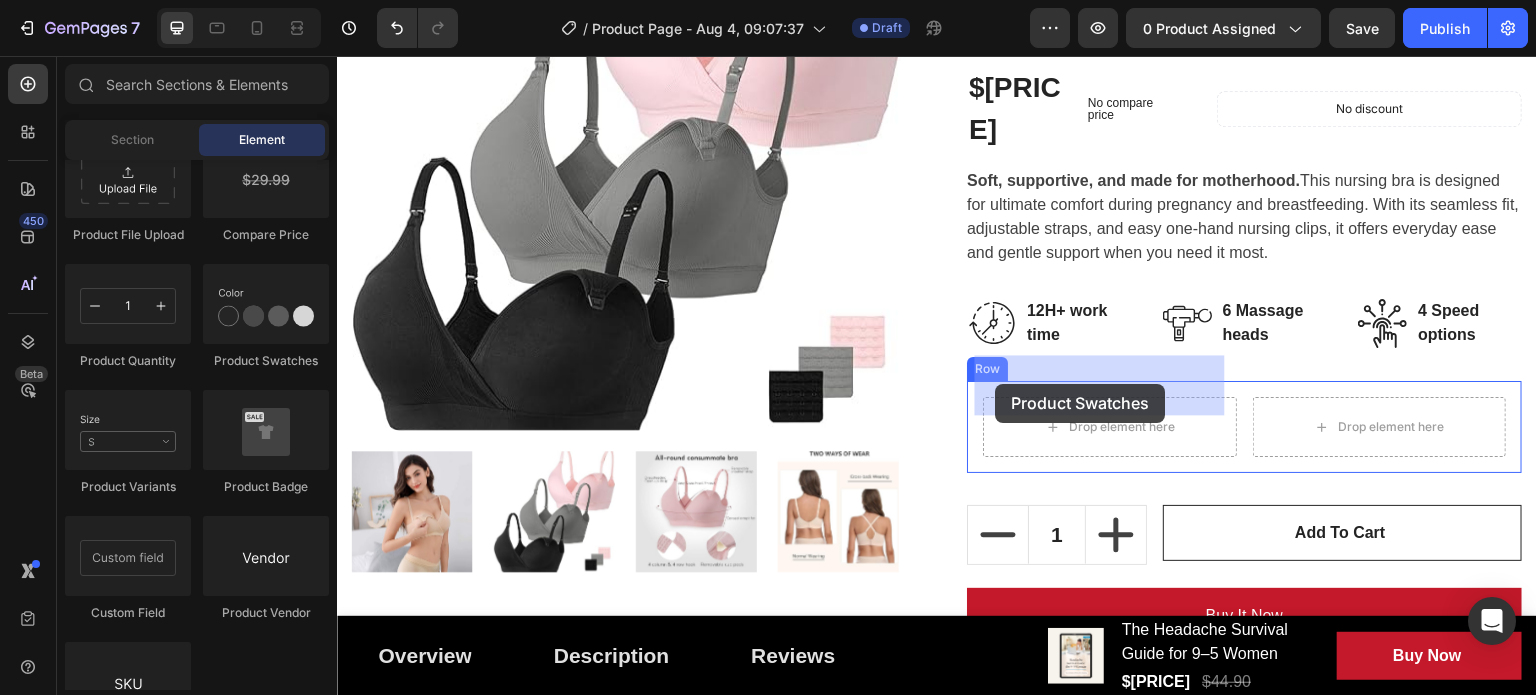 drag, startPoint x: 585, startPoint y: 370, endPoint x: 996, endPoint y: 384, distance: 411.23837 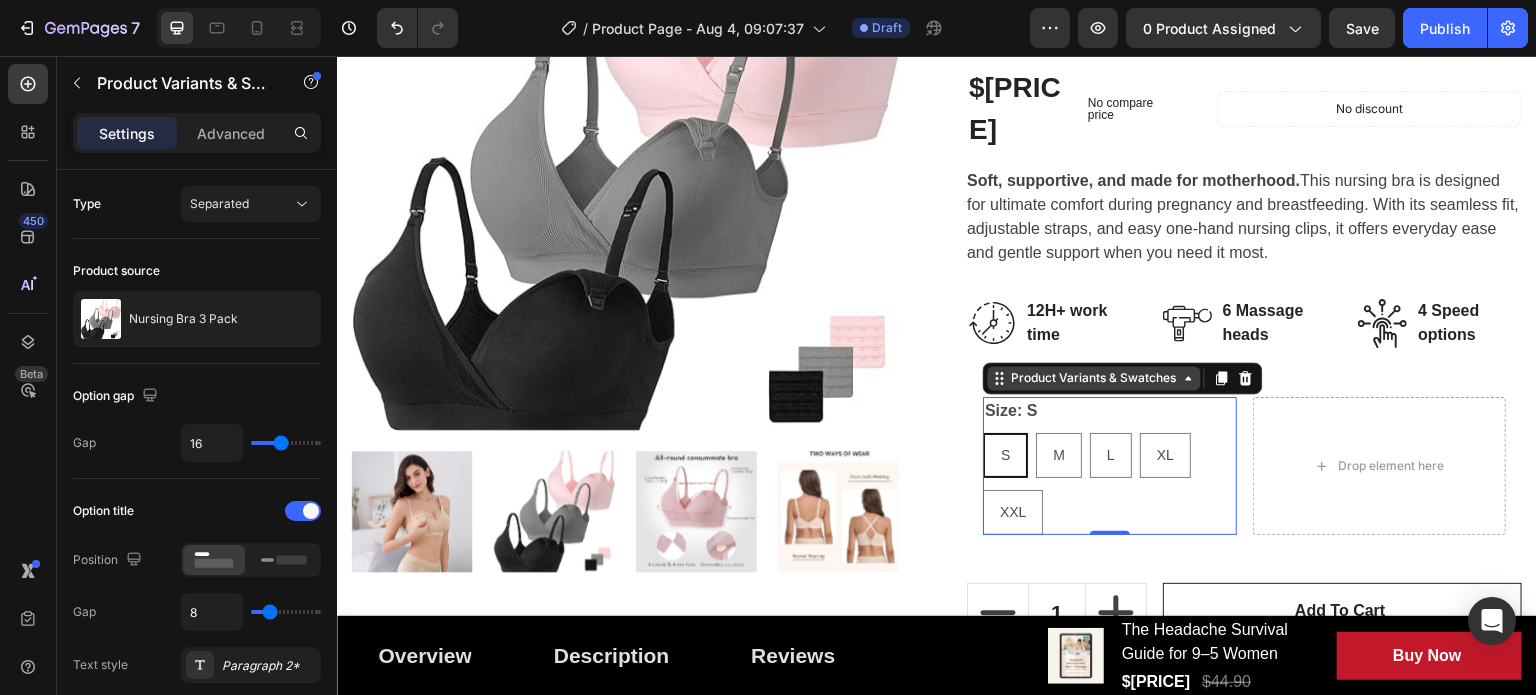 click 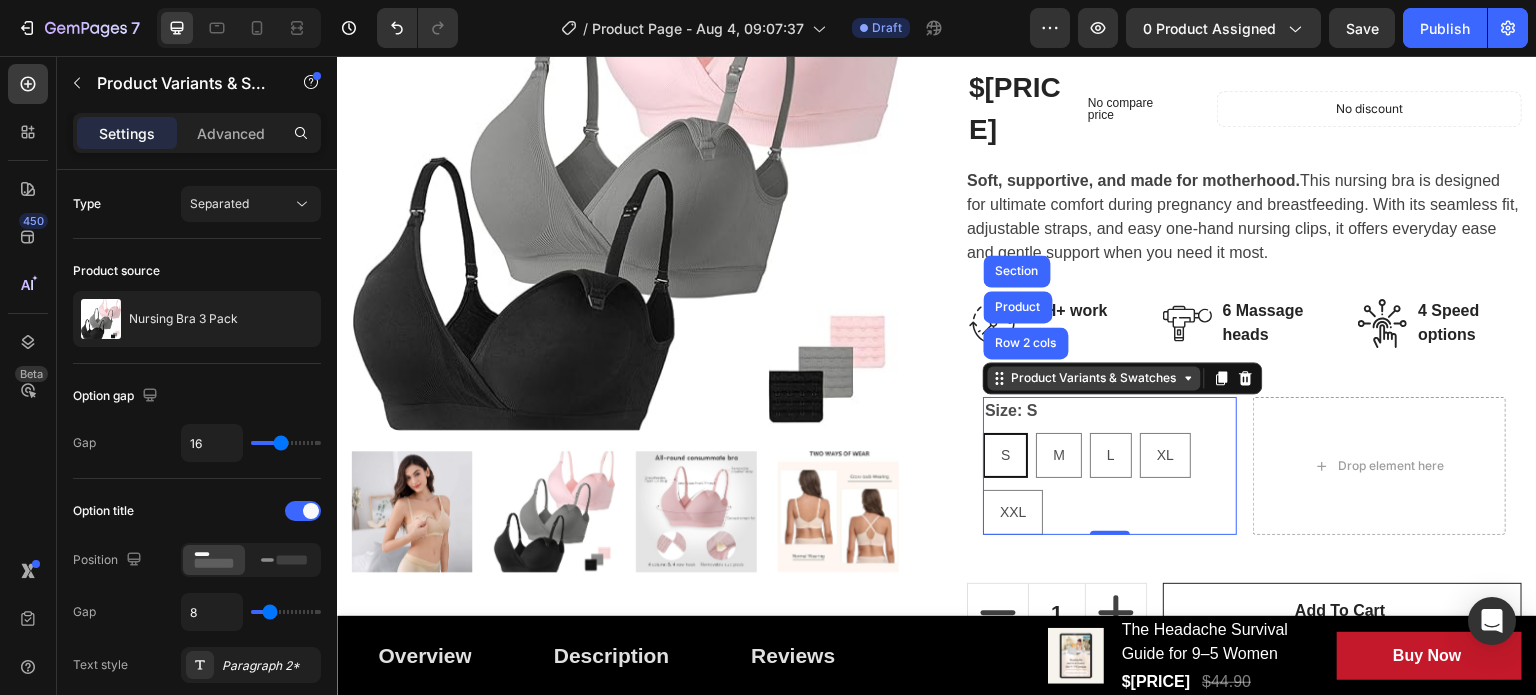 click 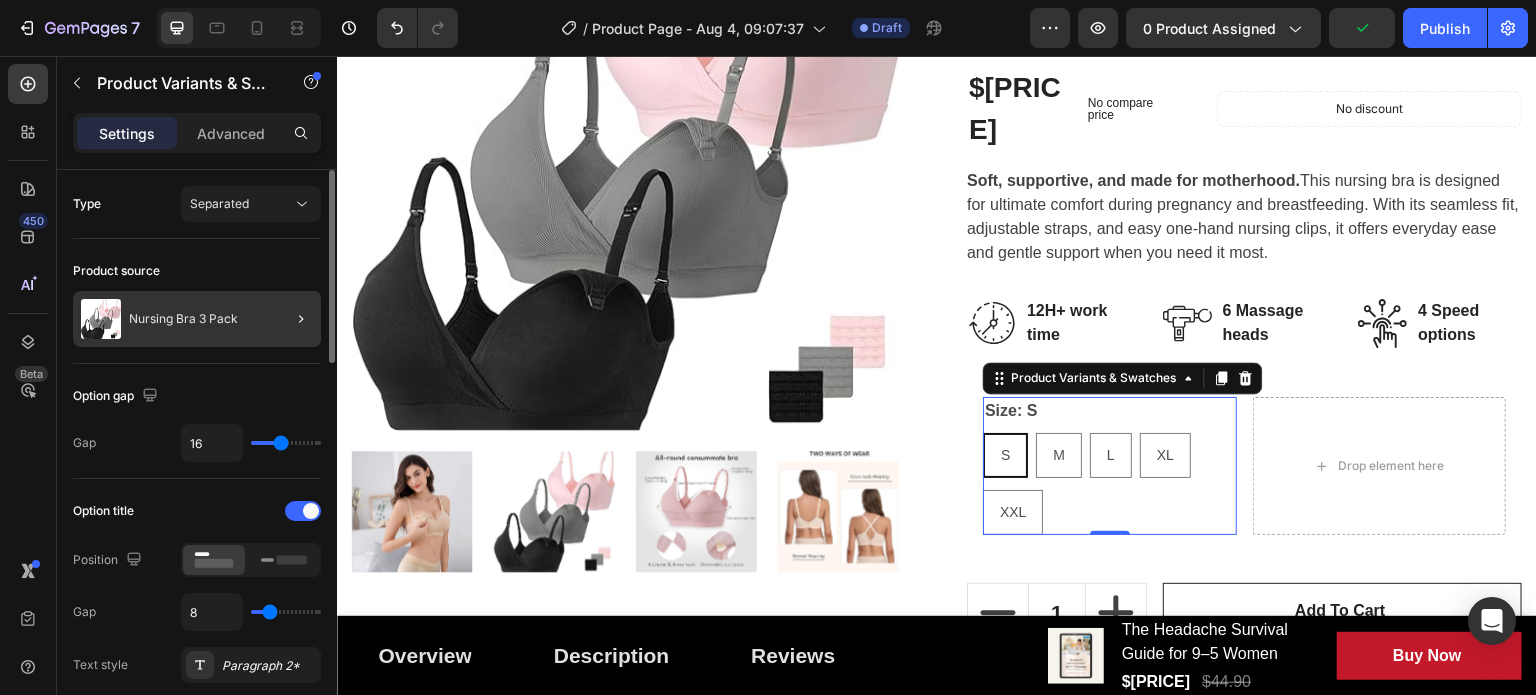 click 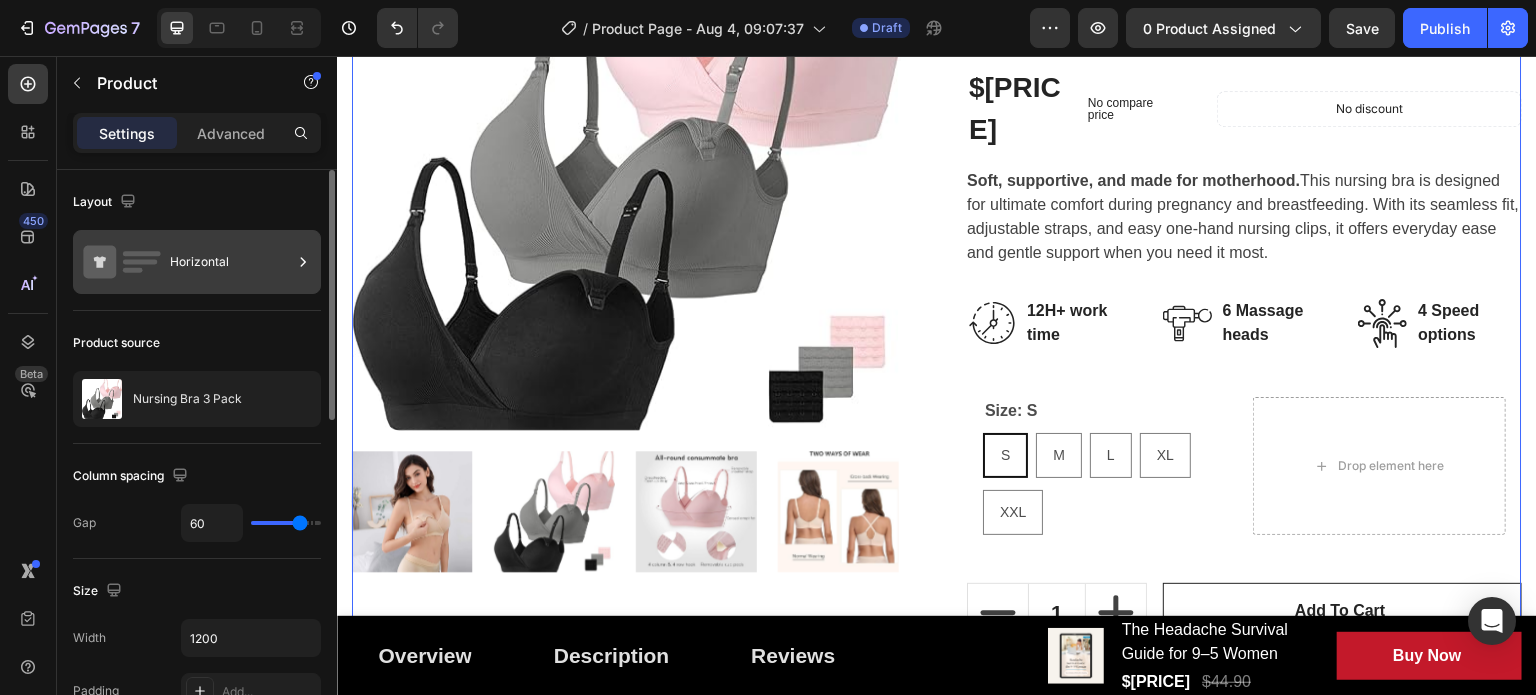 click at bounding box center (303, 262) 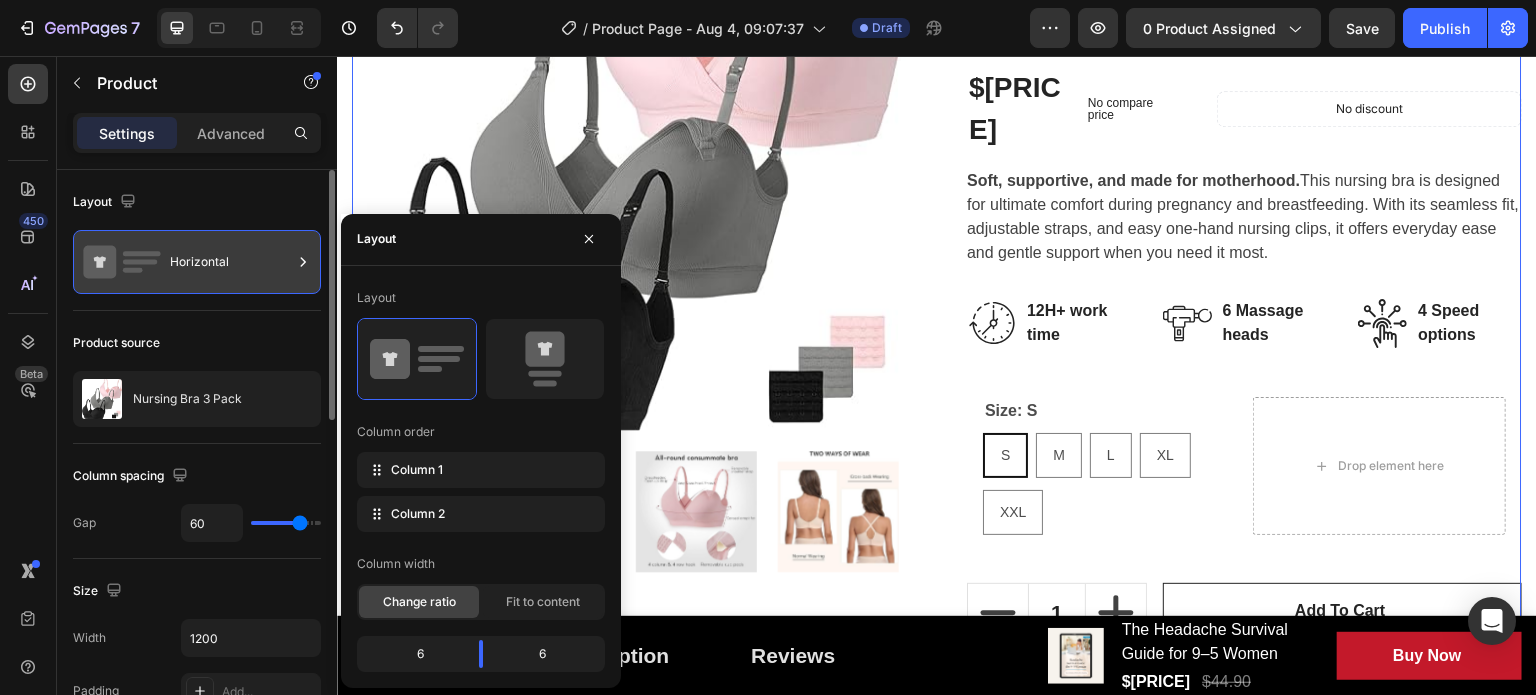 click at bounding box center (303, 262) 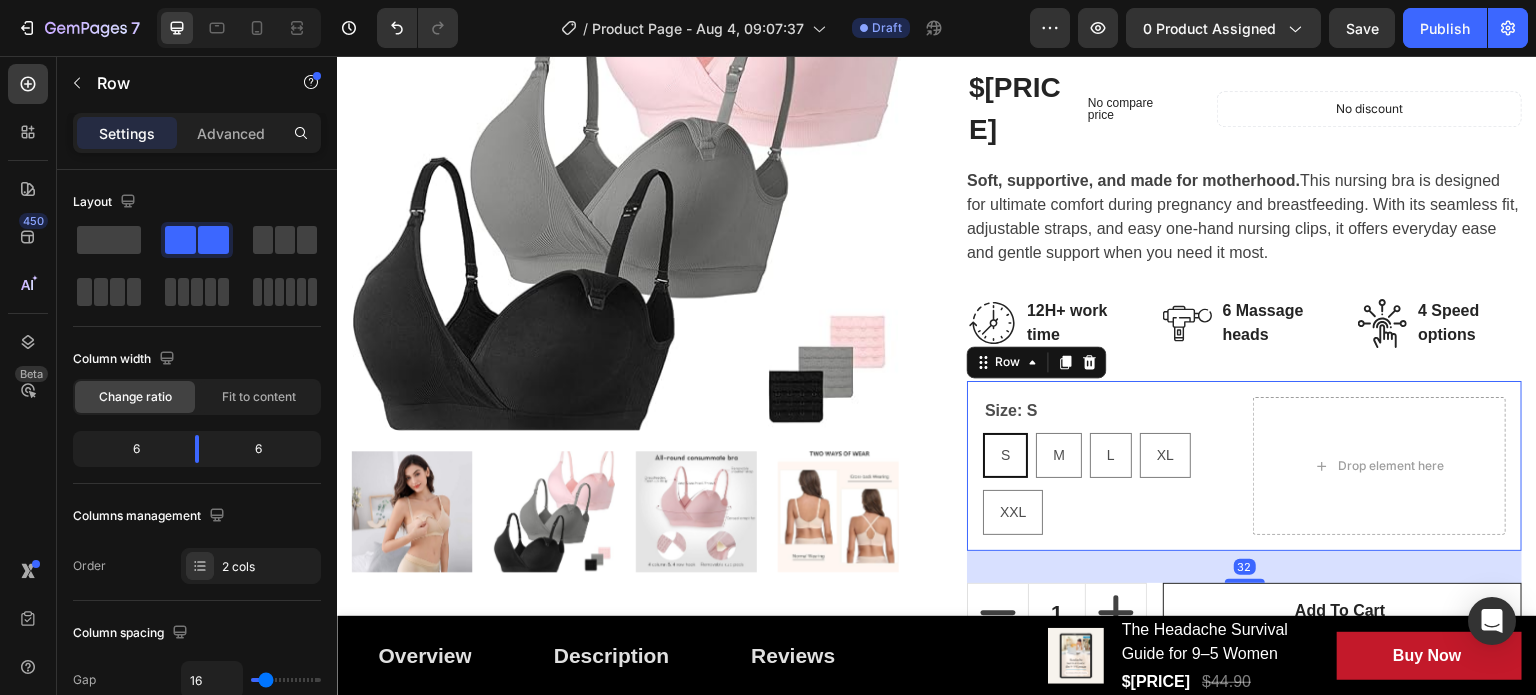 click on "Size: S S S S M M M L L L XL XL XL XXL XXL XXL Product Variants & Swatches
Drop element here Row   32" at bounding box center [1244, 466] 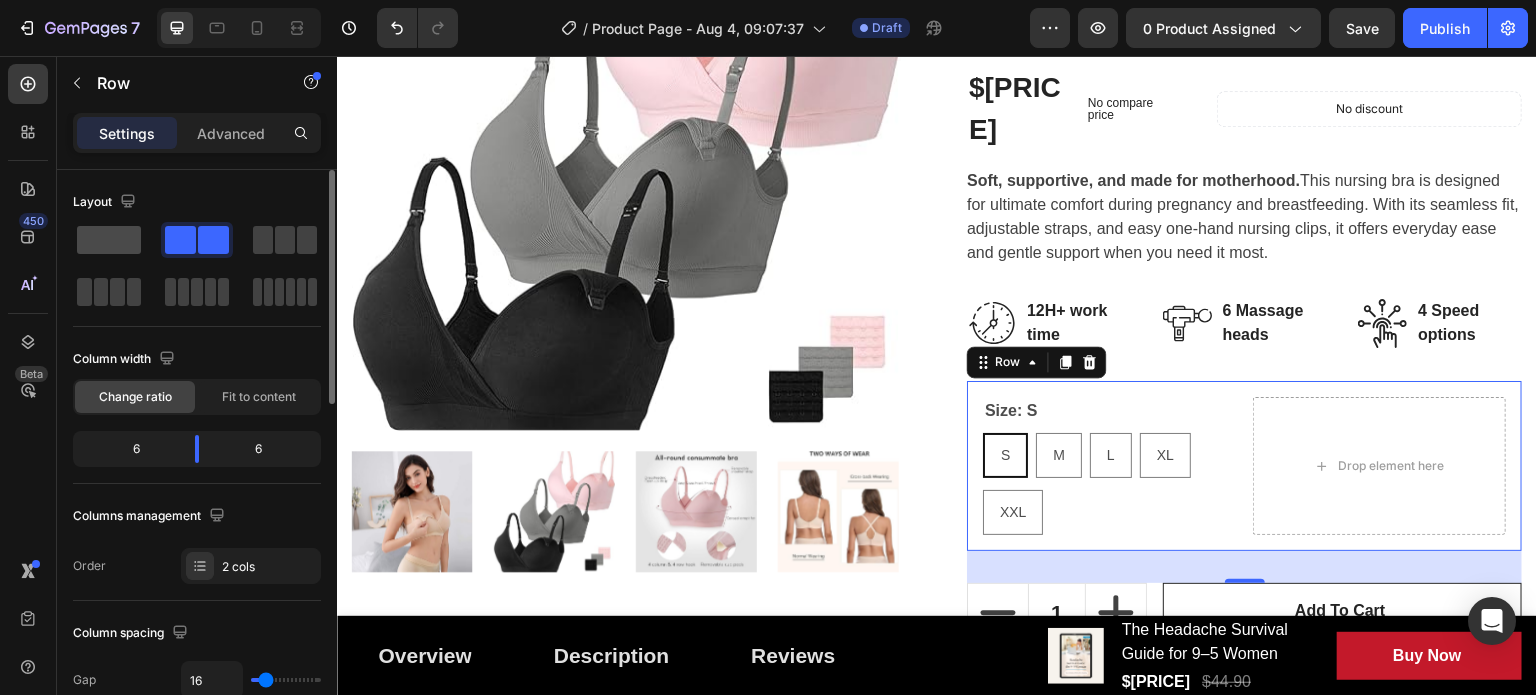 click 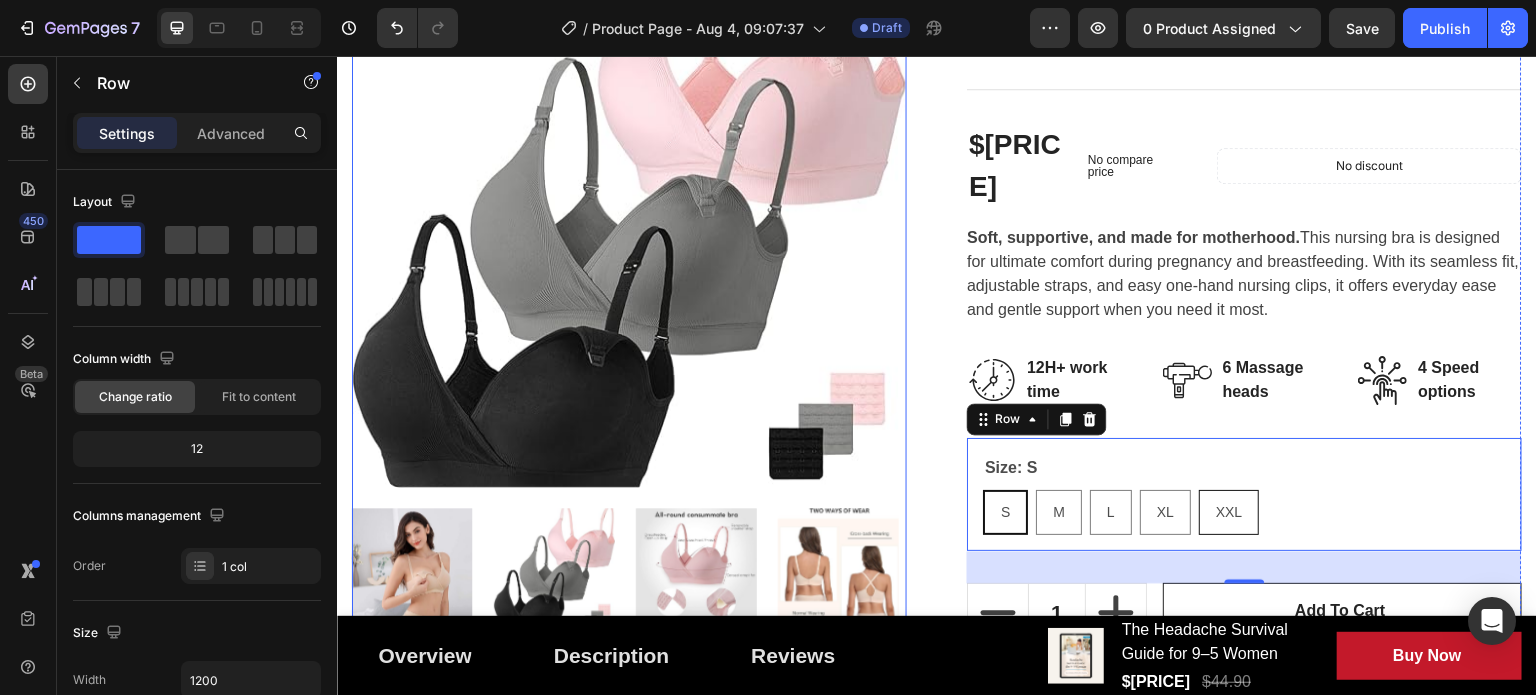 scroll, scrollTop: 400, scrollLeft: 0, axis: vertical 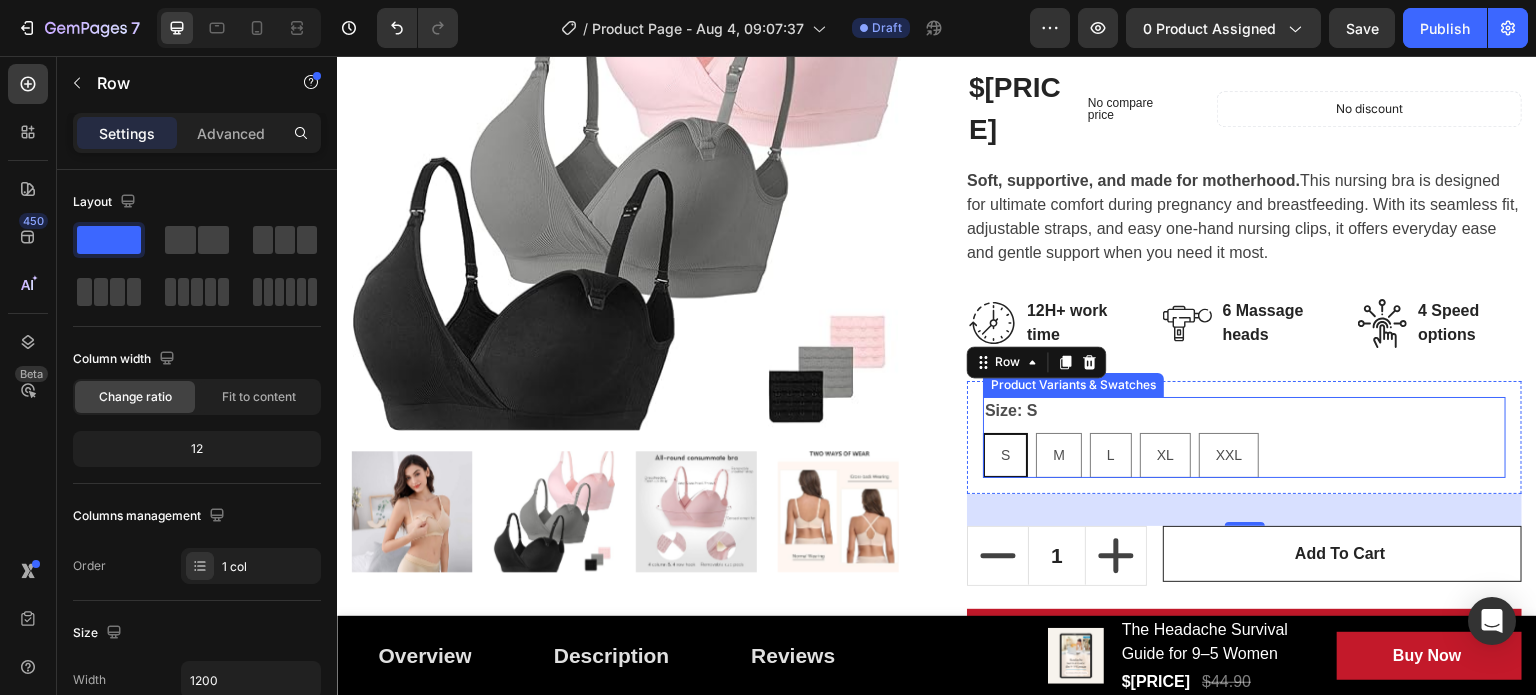 click on "Size: S S S S M M M L L L XL XL XL XXL XXL XXL" at bounding box center [1244, 437] 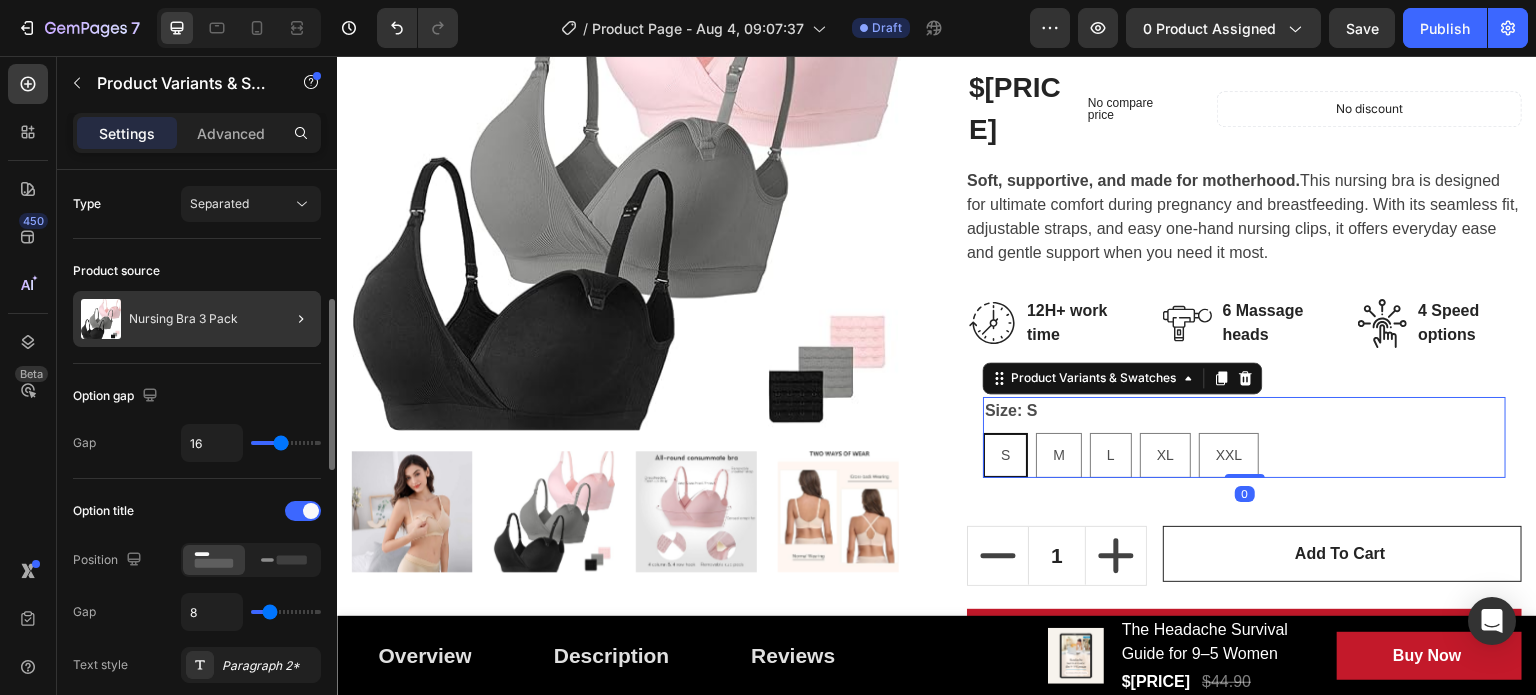 scroll, scrollTop: 100, scrollLeft: 0, axis: vertical 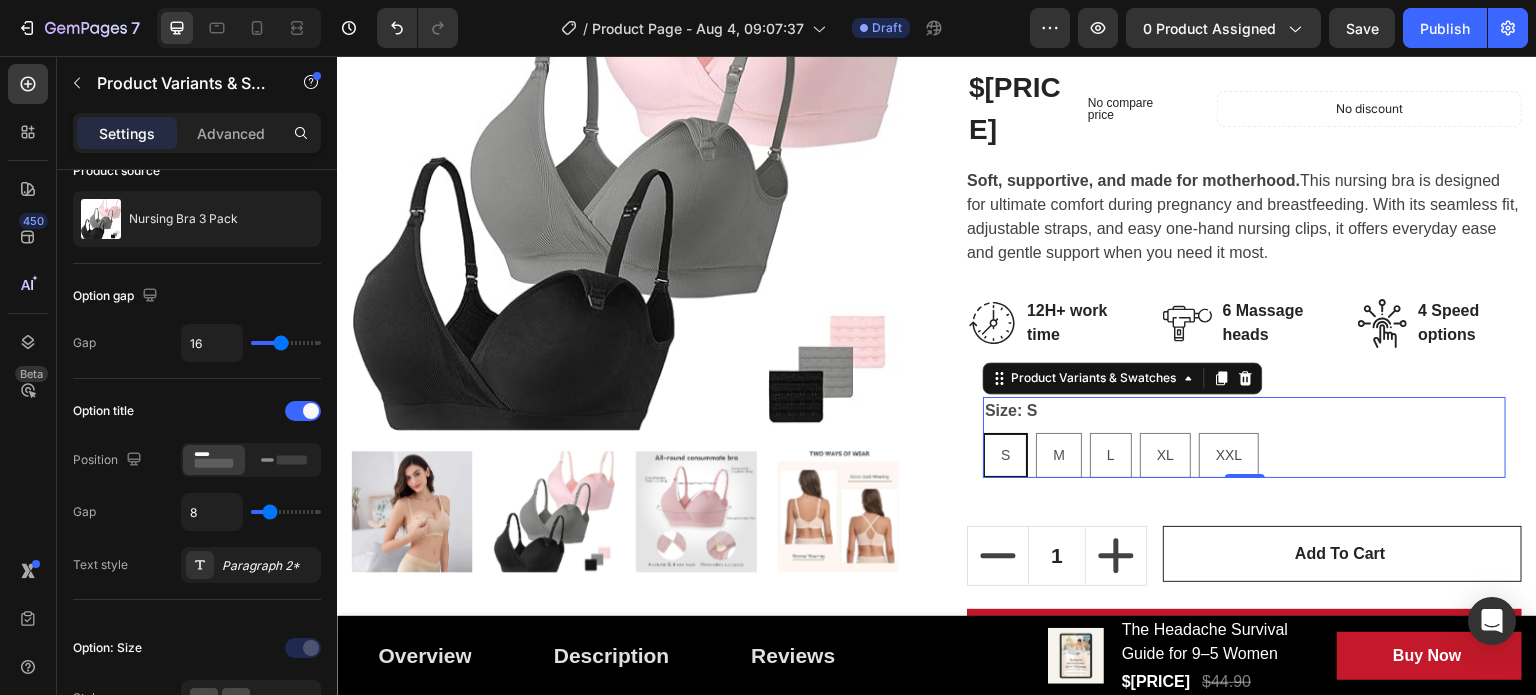 type on "11" 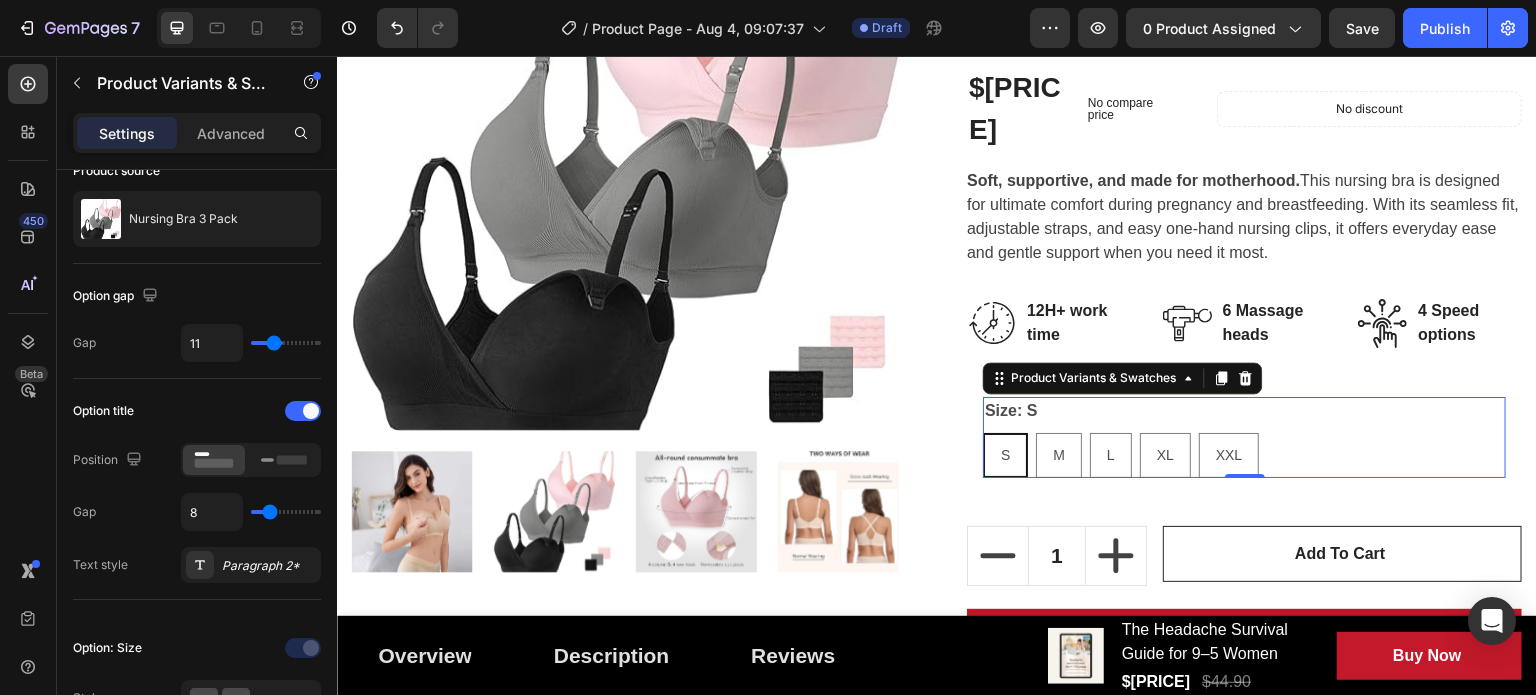 type on "10" 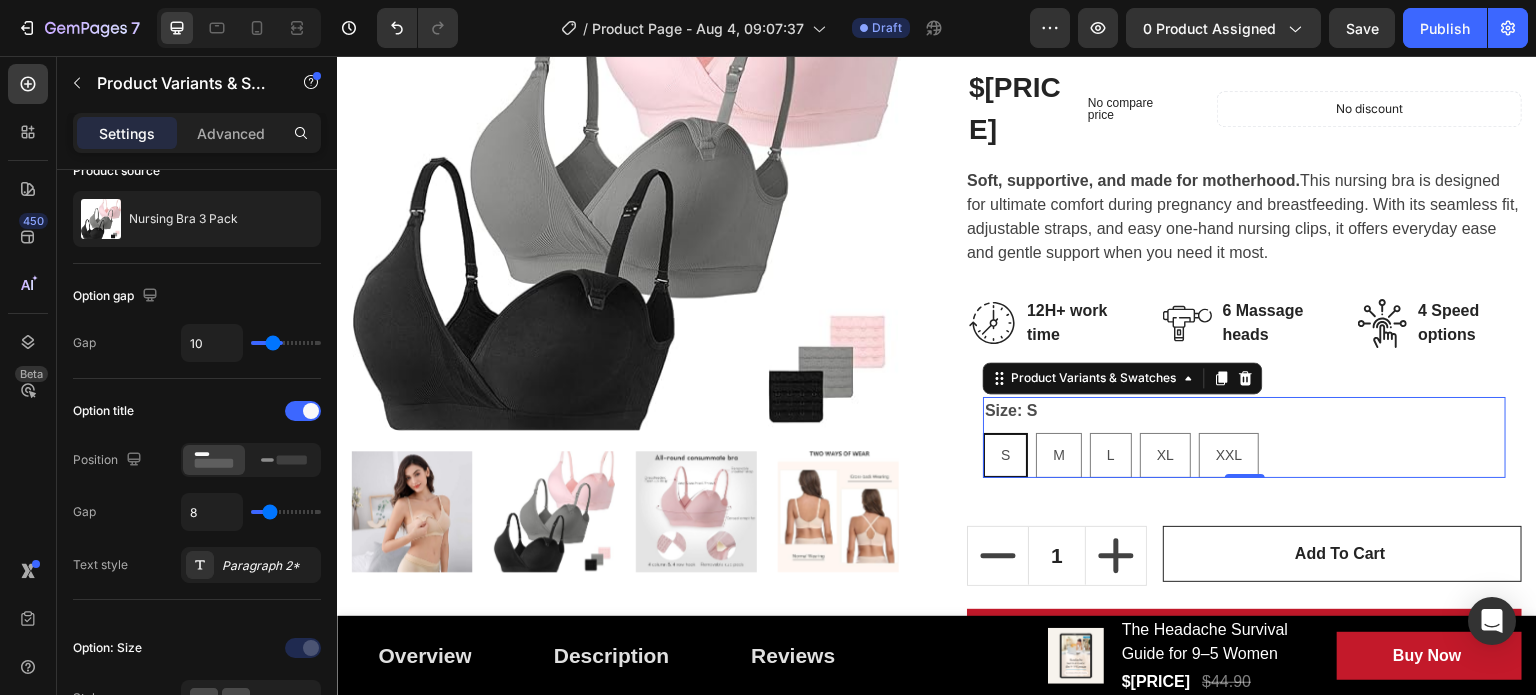type on "9" 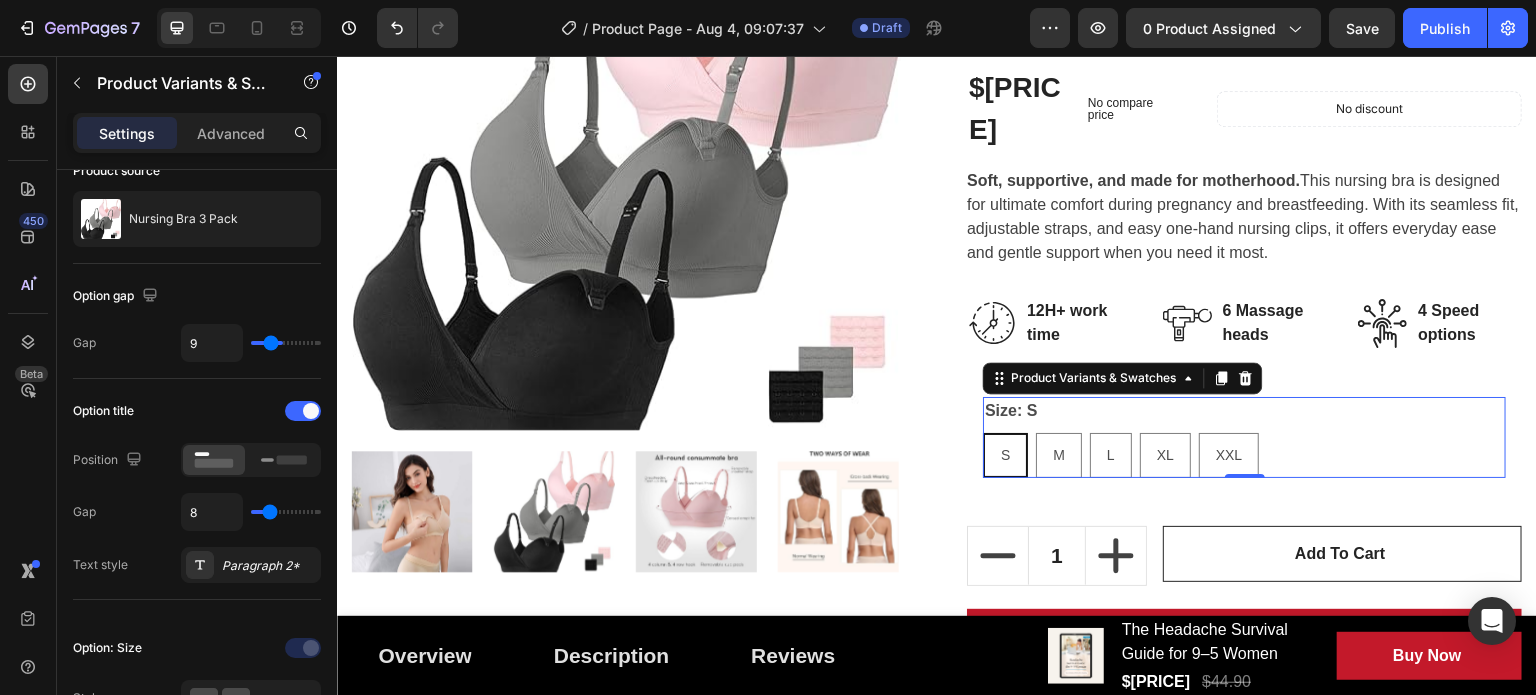 type on "8" 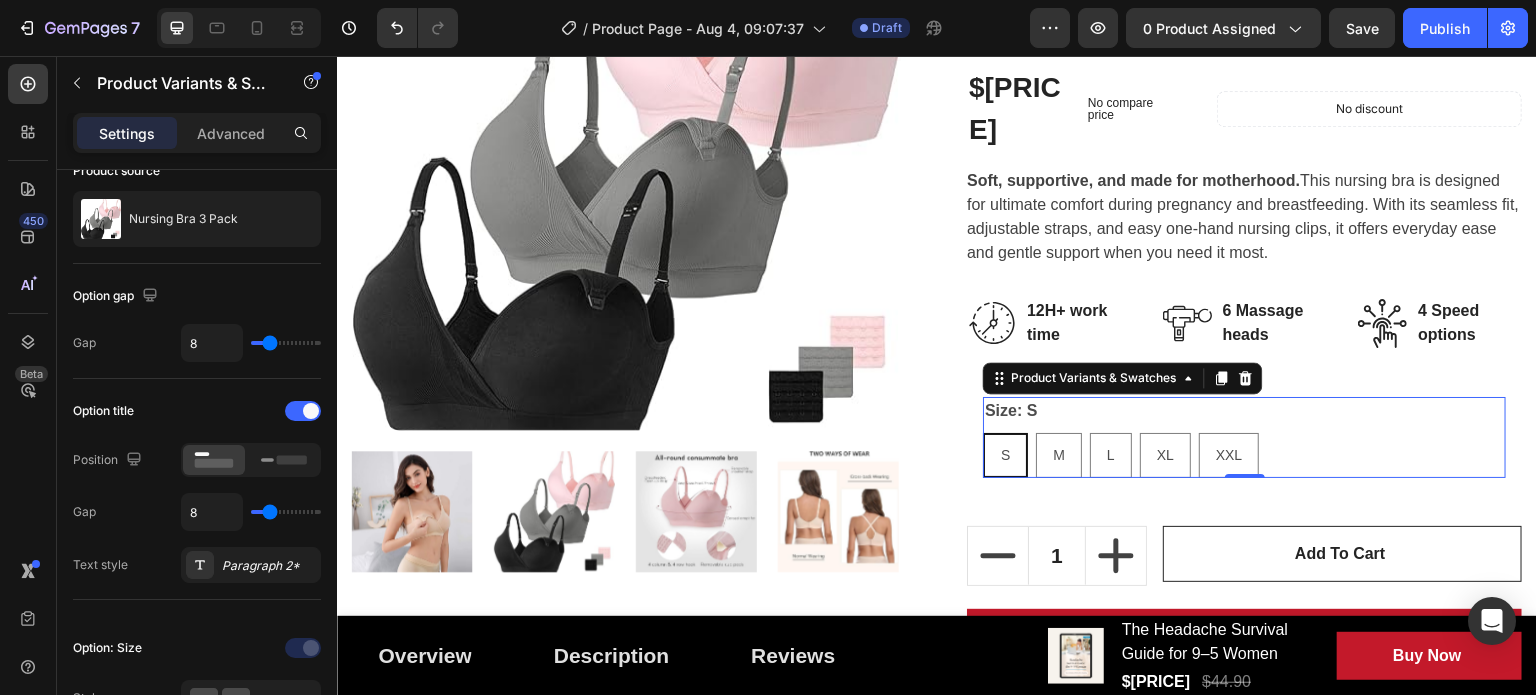 type on "7" 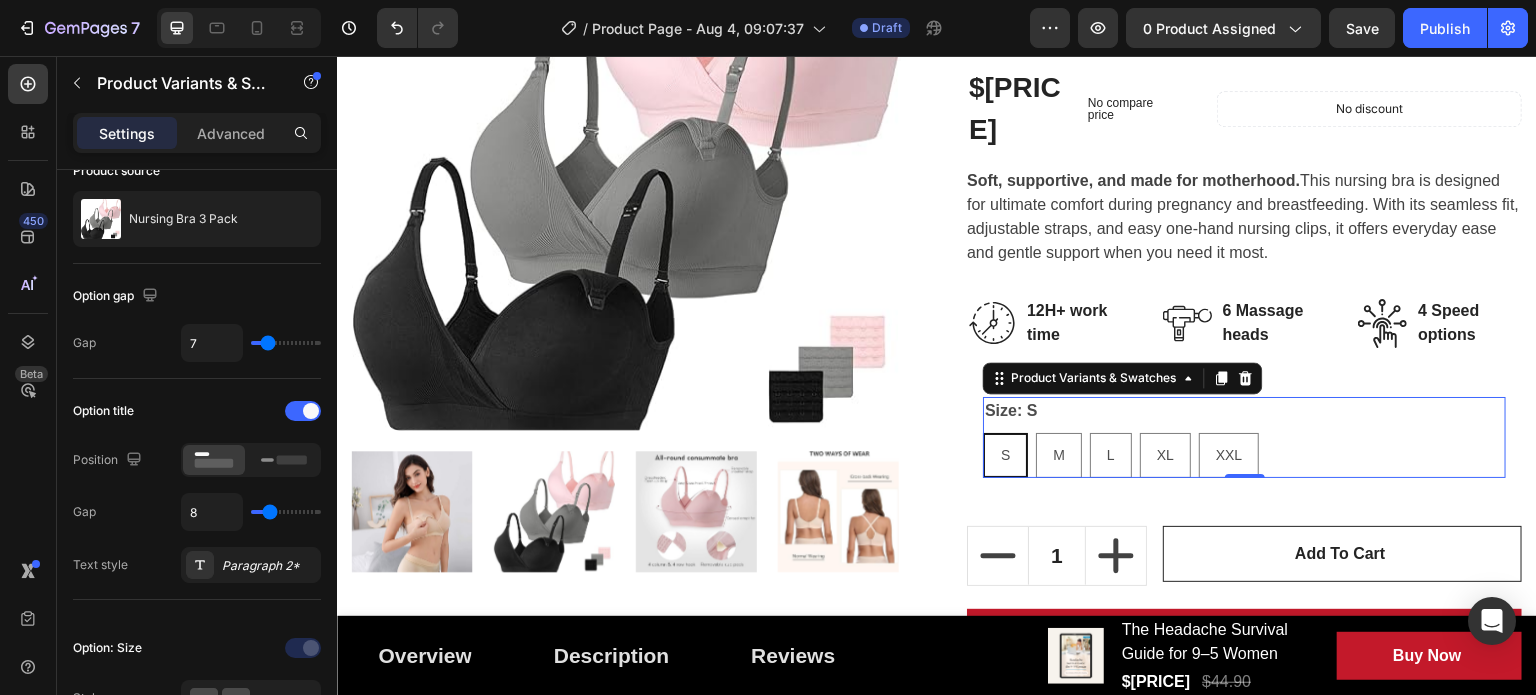 type on "6" 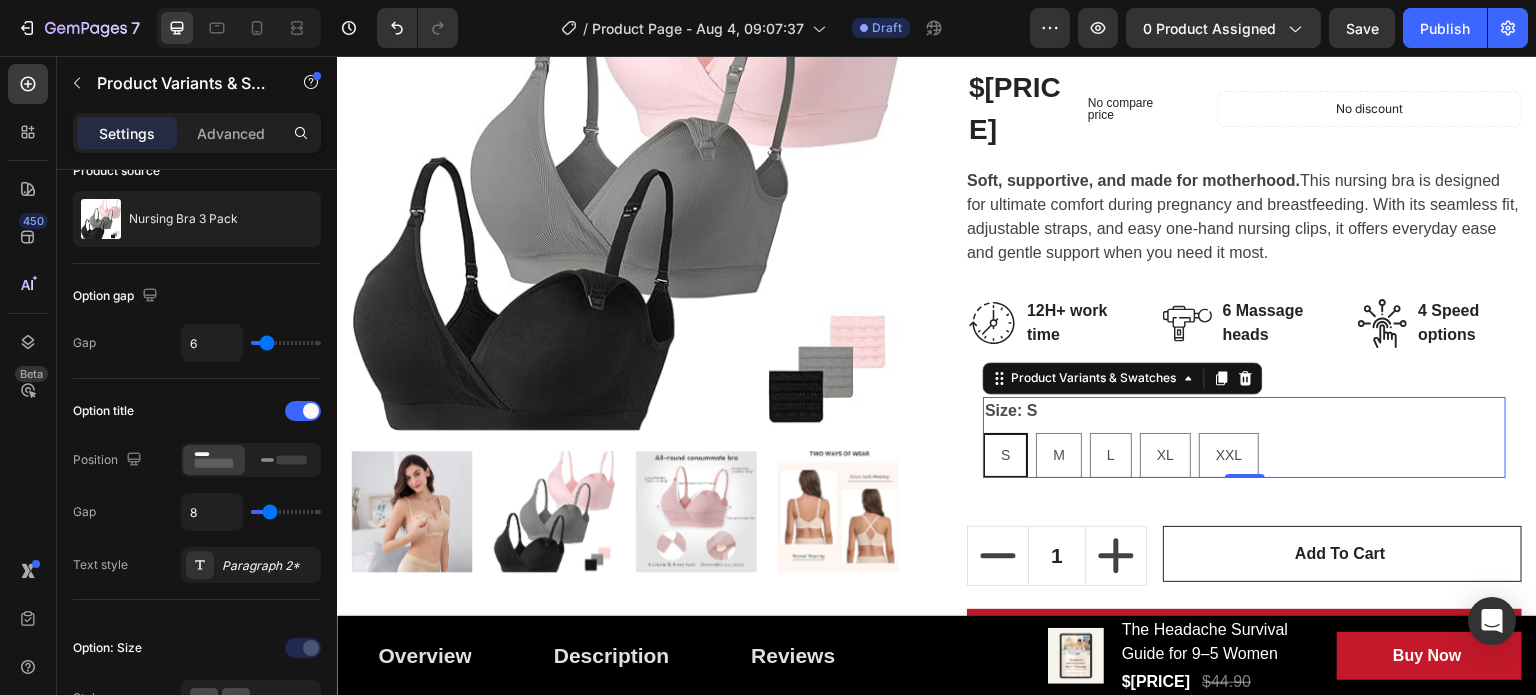 type on "5" 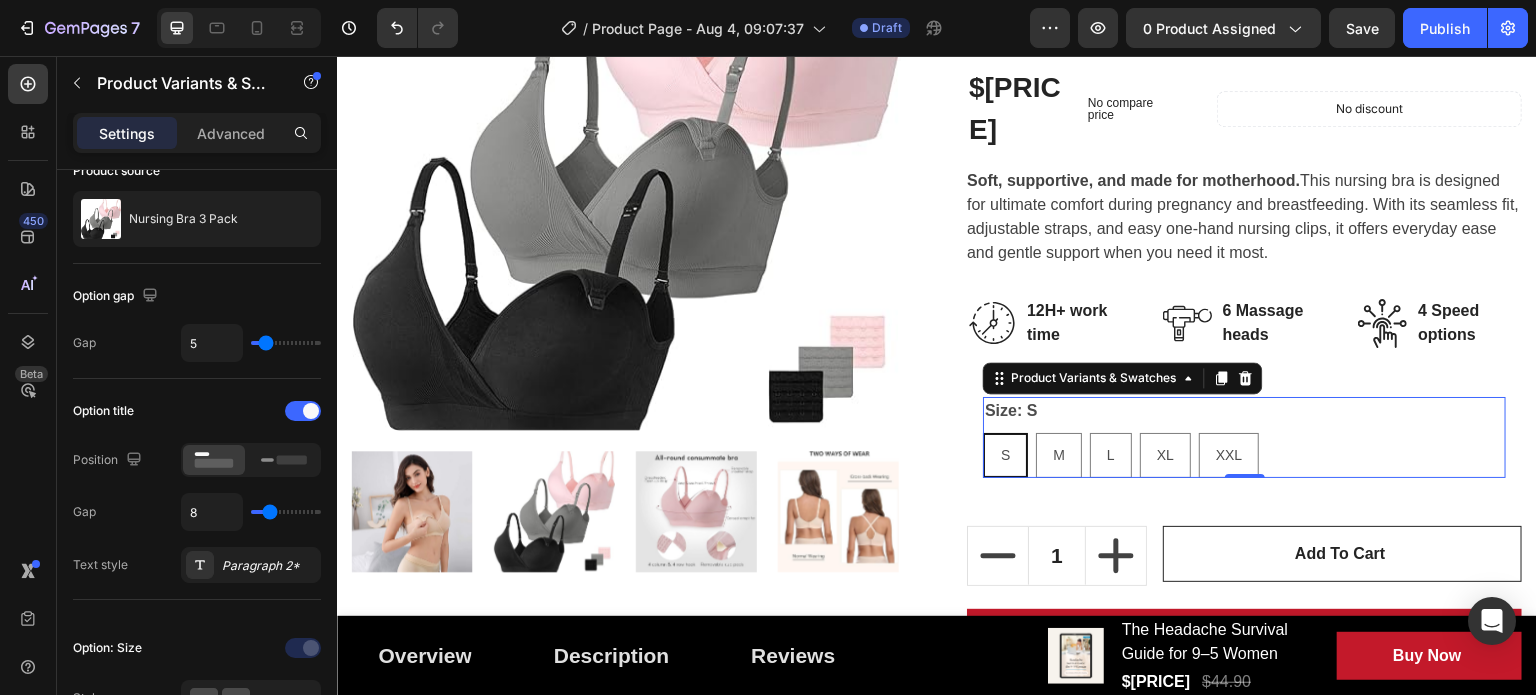 drag, startPoint x: 275, startPoint y: 343, endPoint x: 265, endPoint y: 339, distance: 10.770329 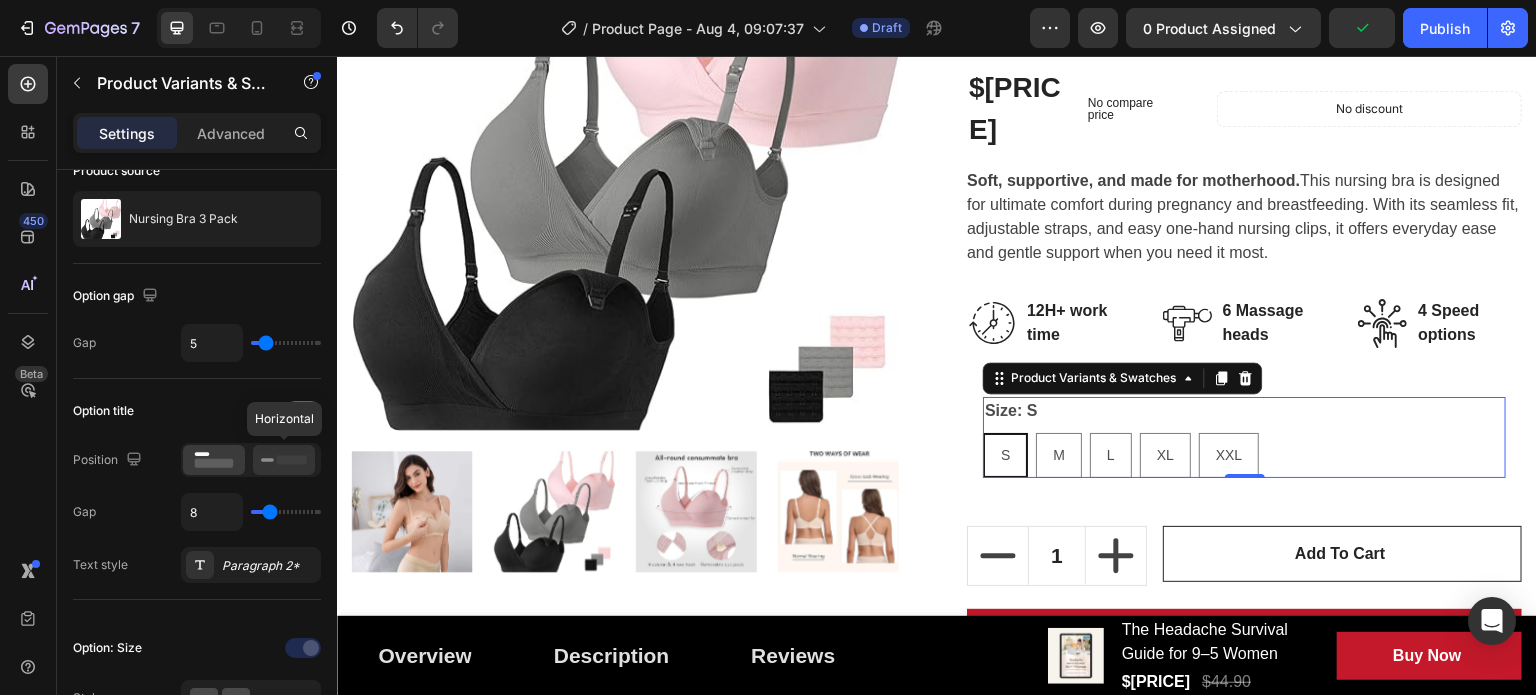 click 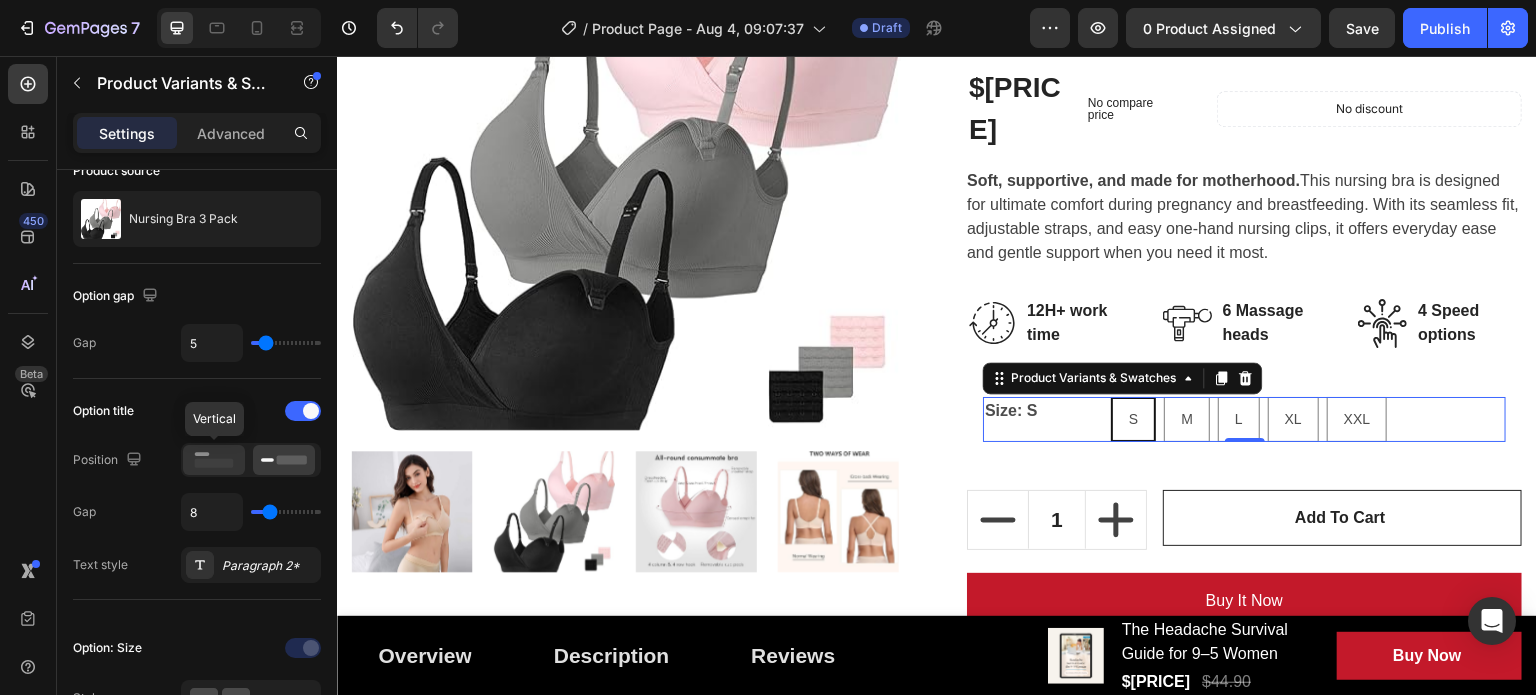 click 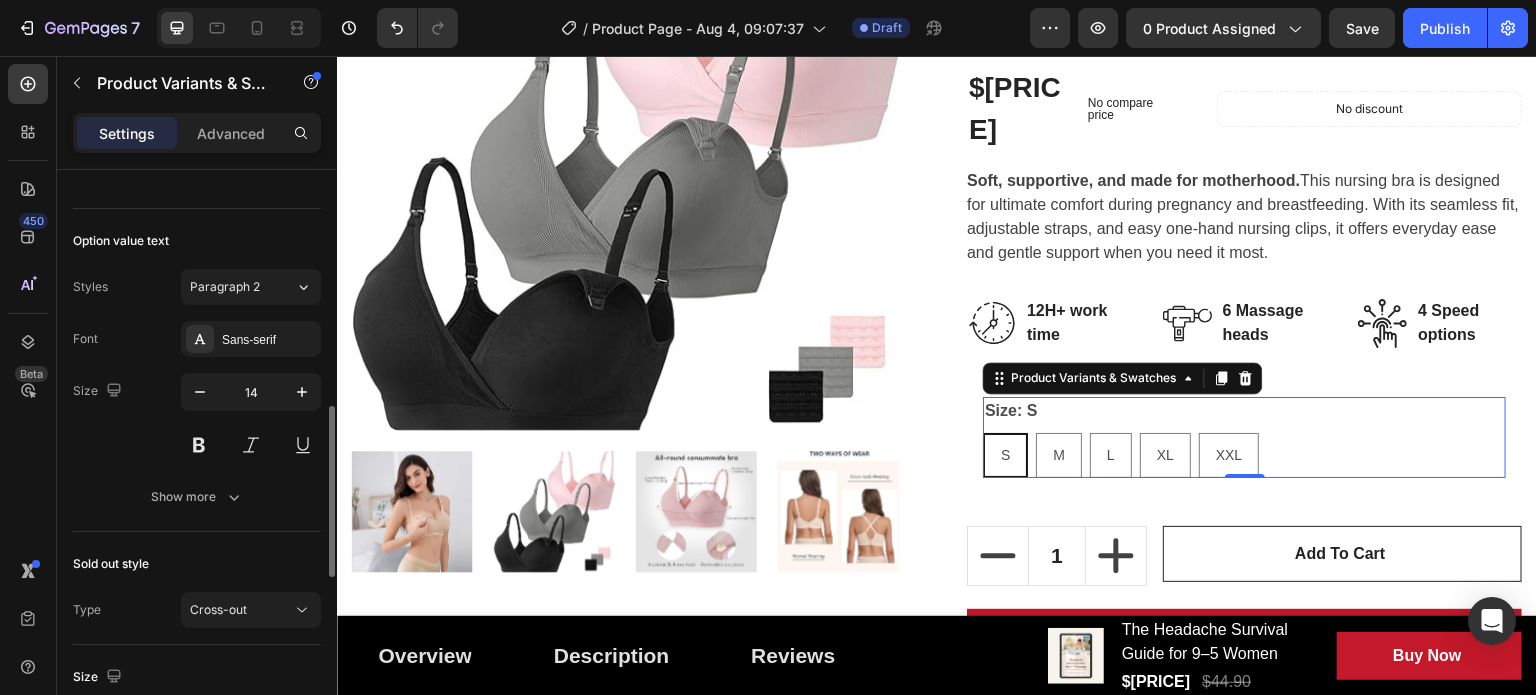 scroll, scrollTop: 1000, scrollLeft: 0, axis: vertical 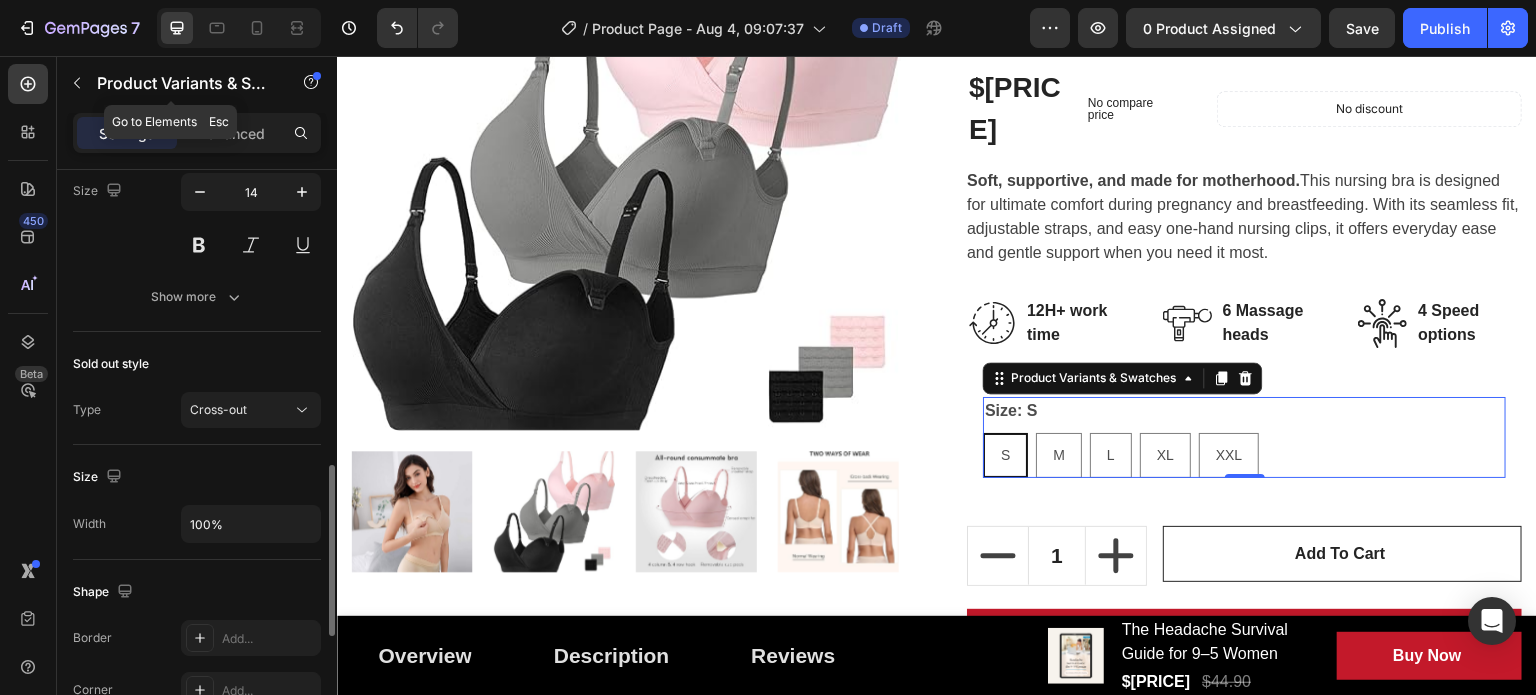 click at bounding box center (77, 83) 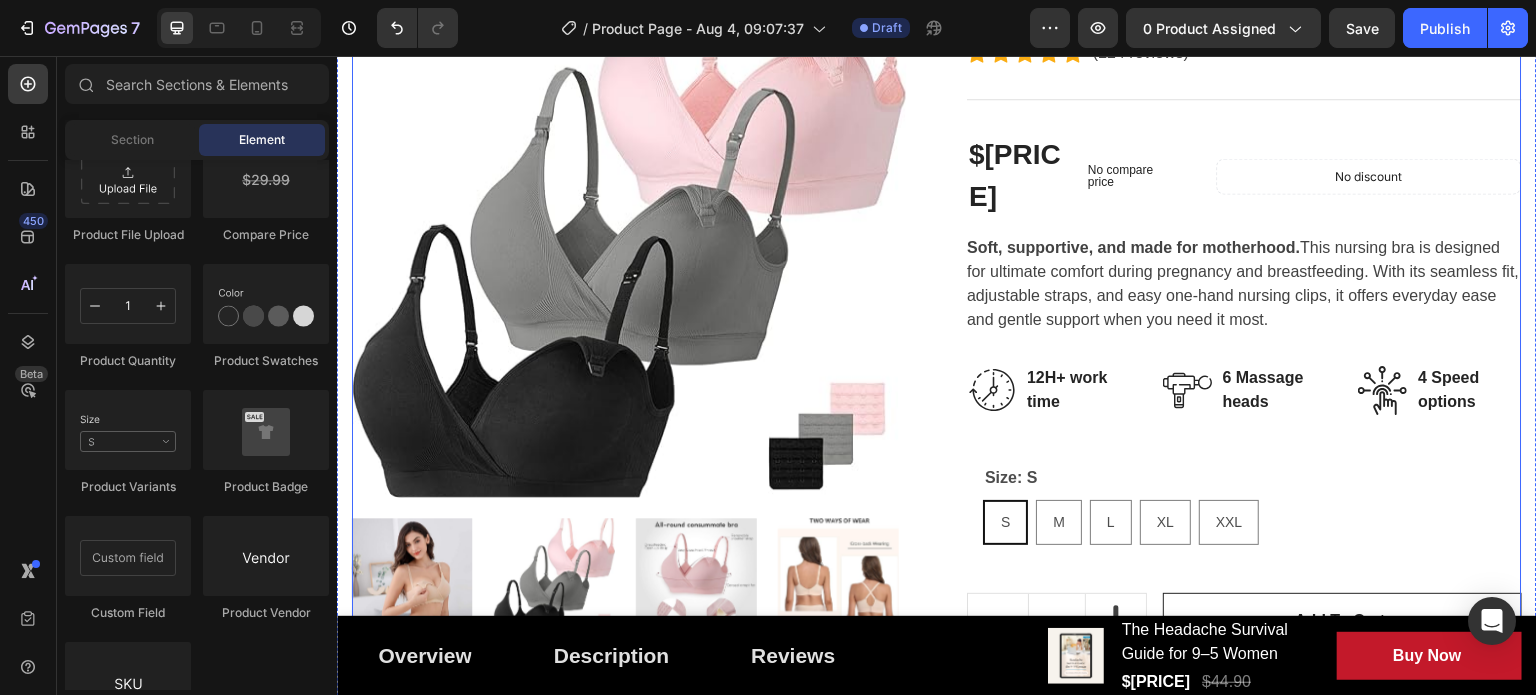 scroll, scrollTop: 100, scrollLeft: 0, axis: vertical 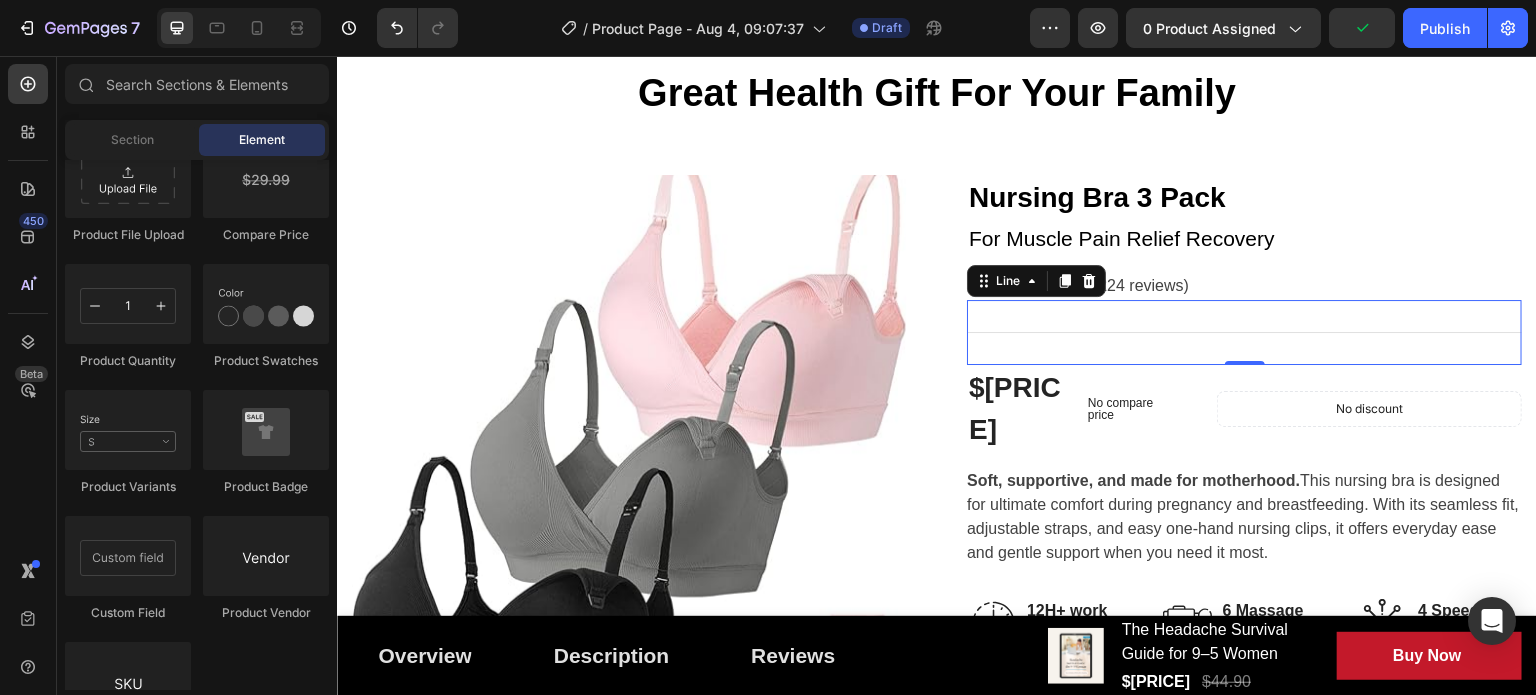 click on "Title Line   0" at bounding box center [1244, 332] 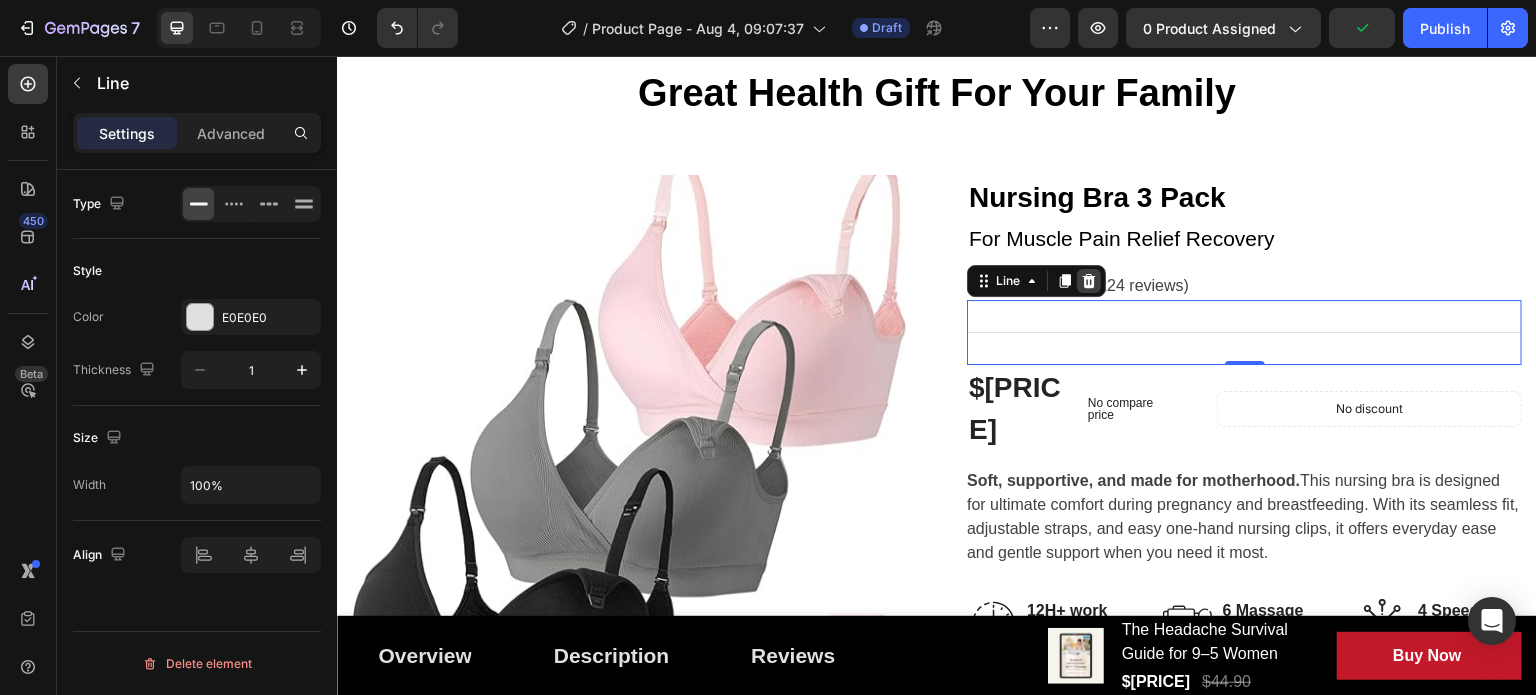 click 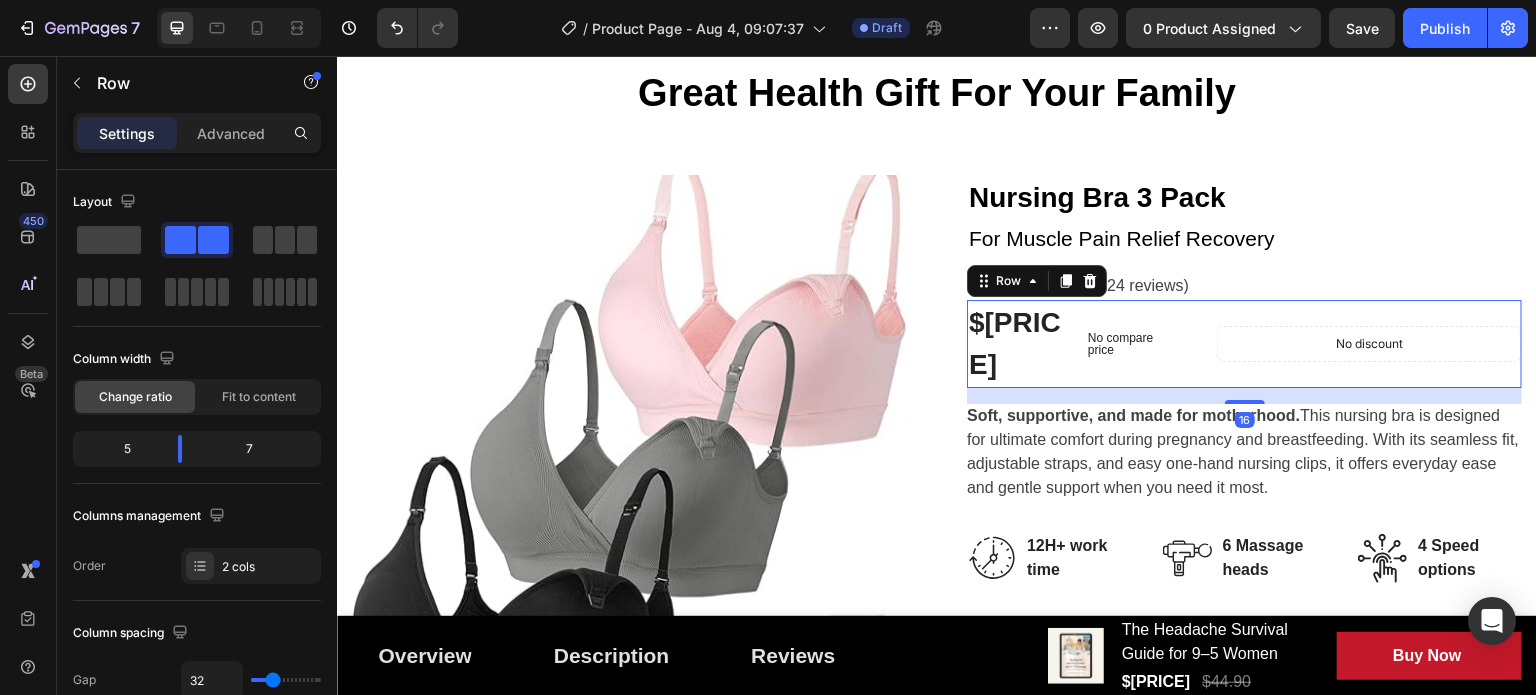 click on "$[PRICE] (P) Price (P) Price No compare price (P) Price Row No discount   Not be displayed when published Product Badge Row   16" at bounding box center [1244, 344] 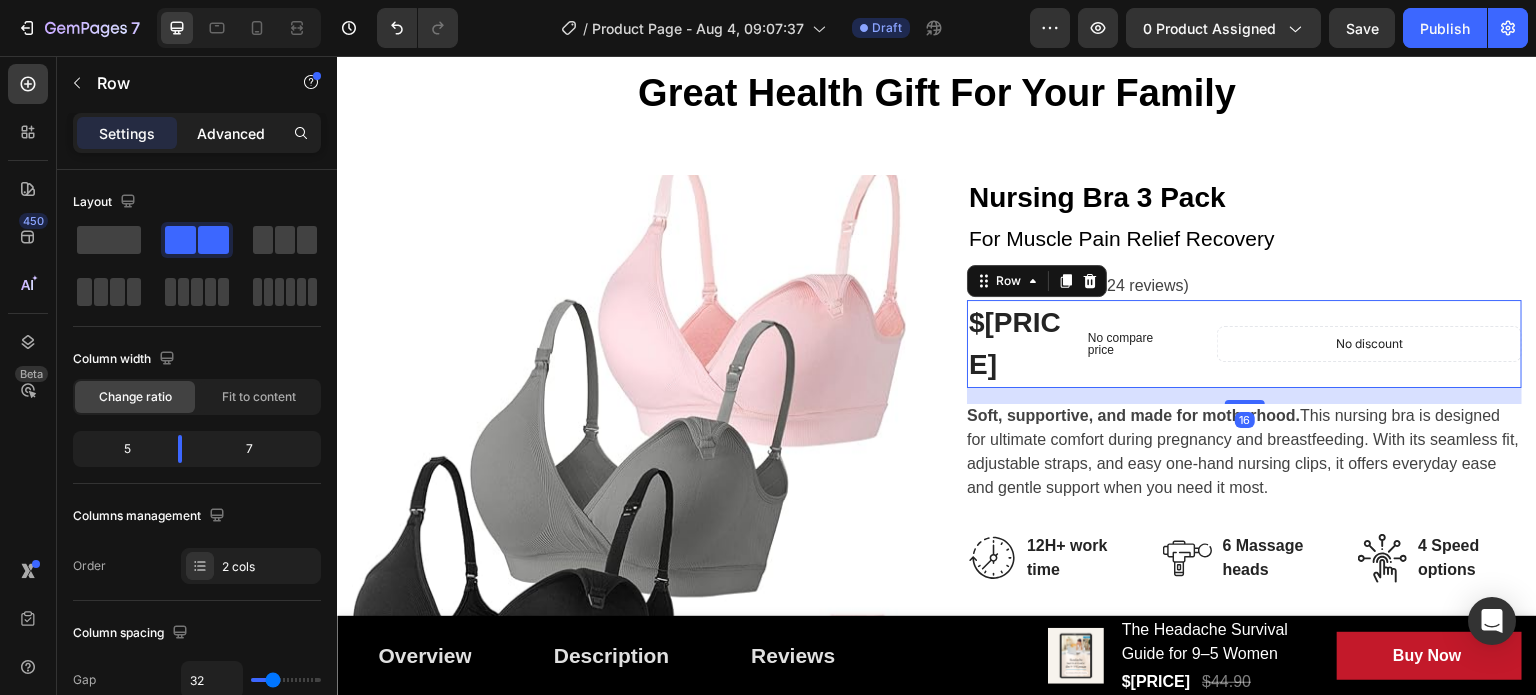 click on "Advanced" at bounding box center [231, 133] 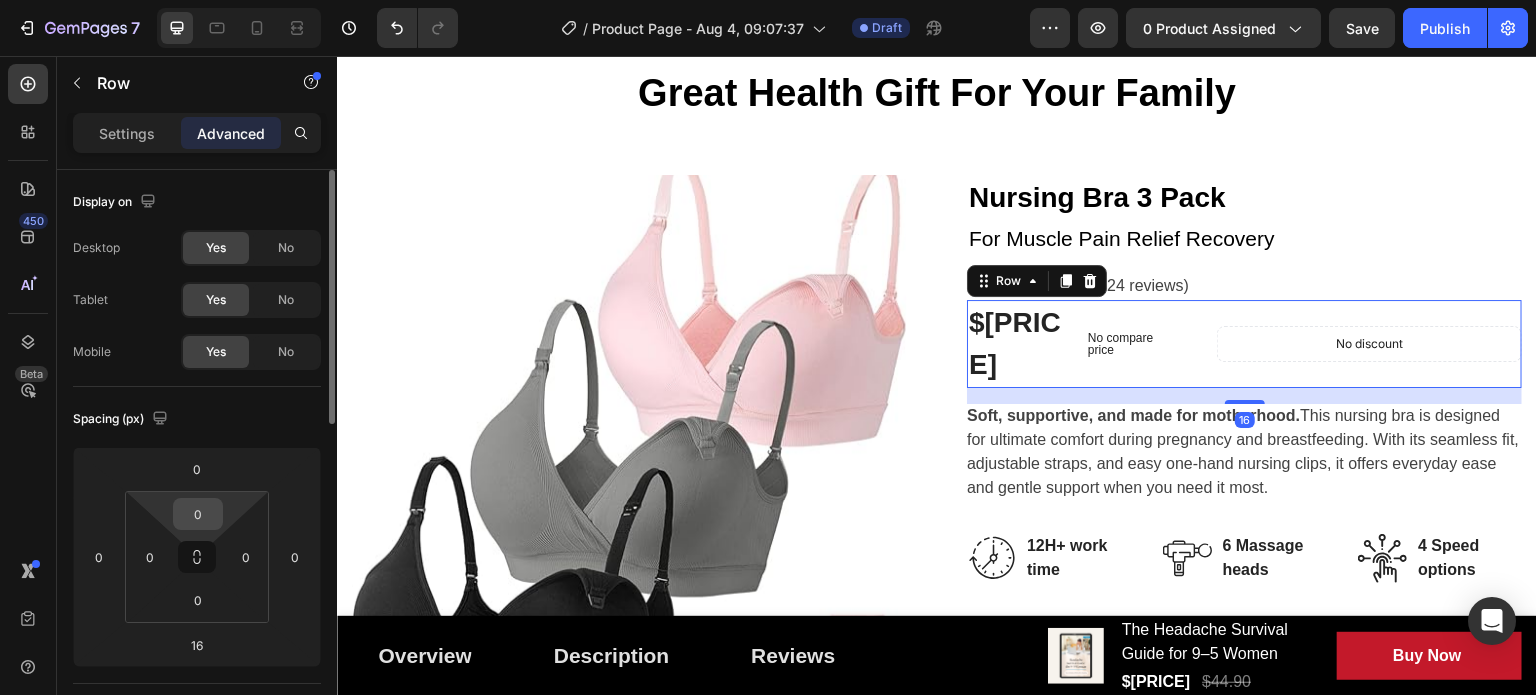 click on "0" at bounding box center (198, 514) 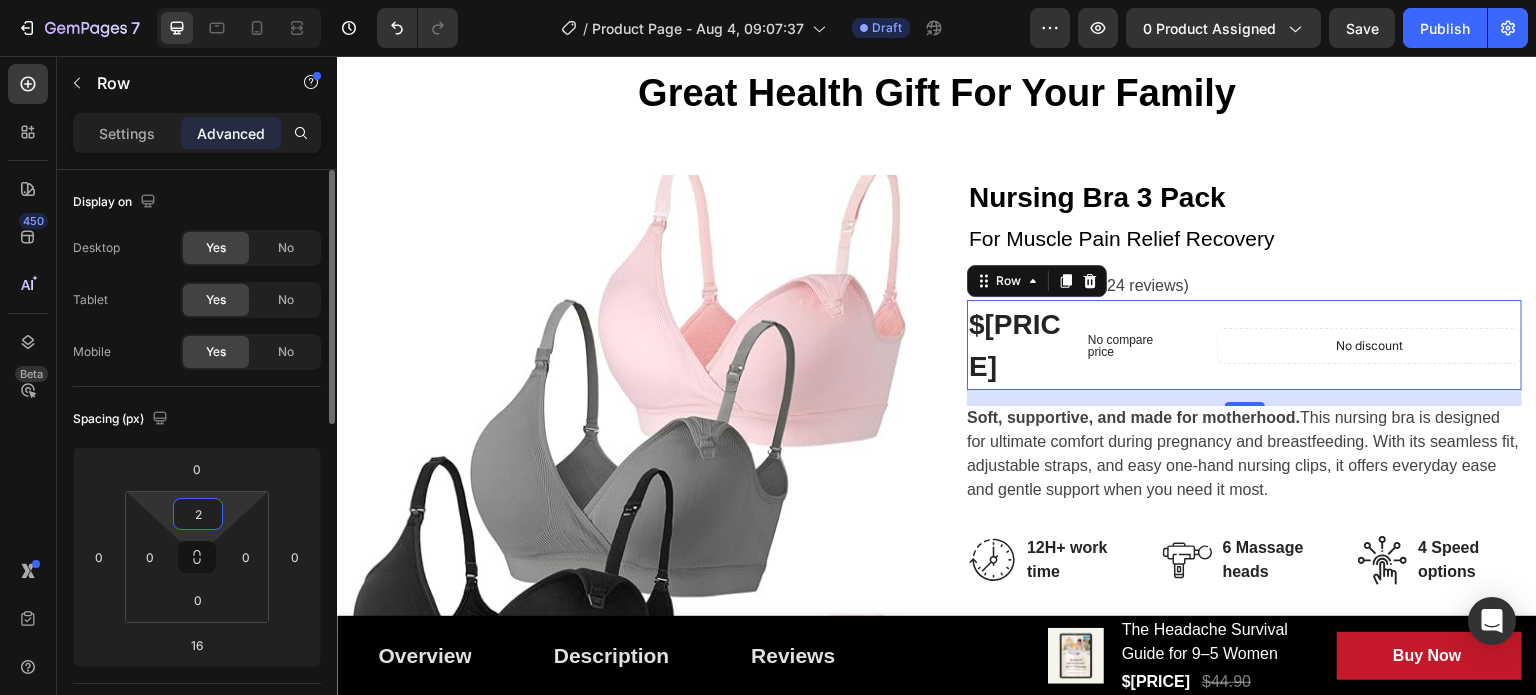 type on "25" 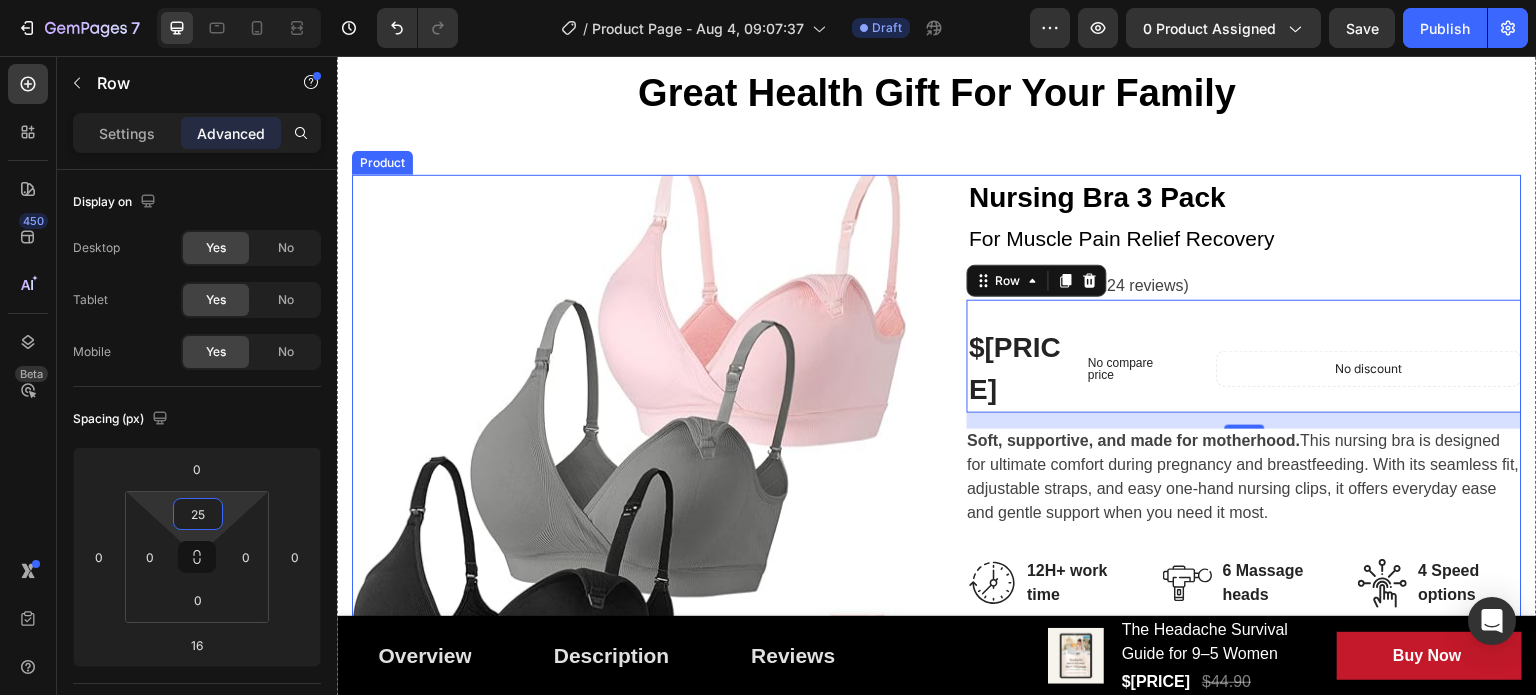 click on "Product Images Nursing Bra 3 Pack (P) Title For Muscle Pain Relief Recovery Text block                Icon                Icon                Icon                Icon                Icon Icon List Hoz ([NUMBER] reviews) Text block Row $[PRICE] (P) Price (P) Price No compare price (P) Price Row No discount   Not be displayed when published Product Badge Row   16 Soft, supportive, and made for motherhood.  This nursing bra is designed for ultimate comfort during pregnancy and breastfeeding. With its seamless fit, adjustable straps, and easy one-hand nursing clips, it offers everyday ease and gentle support when you need it most.   (P) Description Image 12H+ work time Text block Row Image 6 Massage heads  Text block Row Image 4 Speed options Text block Row Row Size: S S S S M M M L L L XL XL XL XXL XXL XXL Product Variants & Swatches Row
1
(P) Quantity Add to cart (P) Cart Button Row Buy it now (P) Dynamic Checkout Specifications What's in the box? How to use Accordion Product" at bounding box center (937, 678) 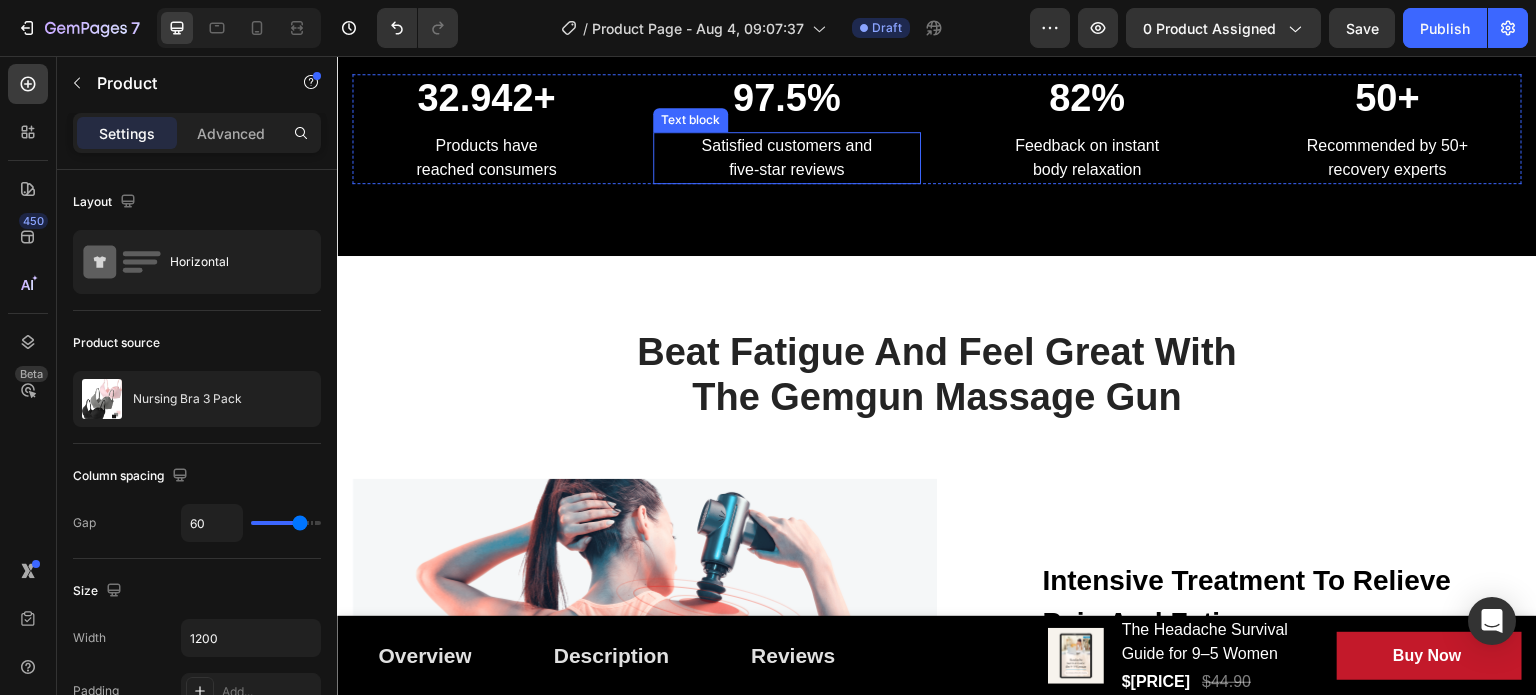 scroll, scrollTop: 1100, scrollLeft: 0, axis: vertical 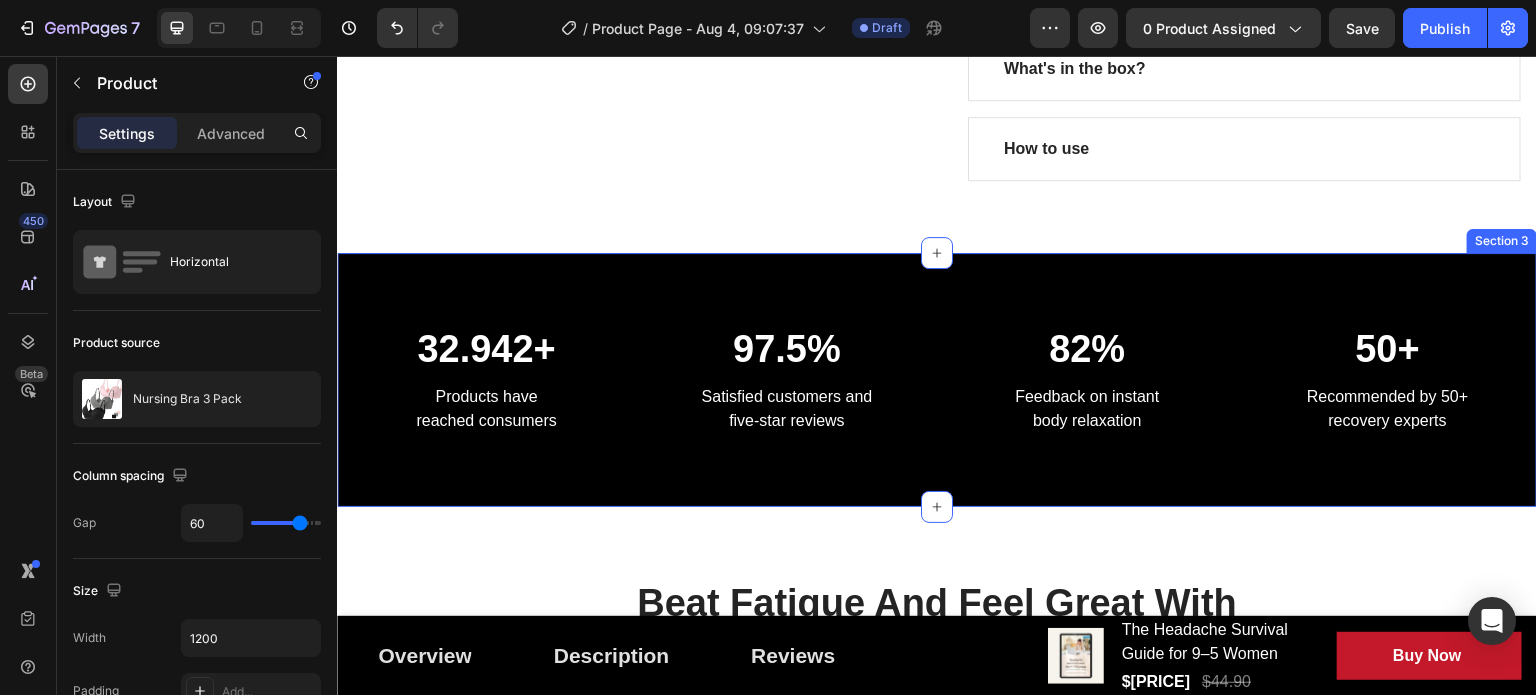 click on "32.942+ Heading Products have reached consumers Text block 97.5% Heading Satisfied customers and five-star reviews Text block 82% Heading Feedback on instant body relaxation Text block 50+ Heading Recommended by 50+ recovery experts Text block Row Section 3" at bounding box center (937, 380) 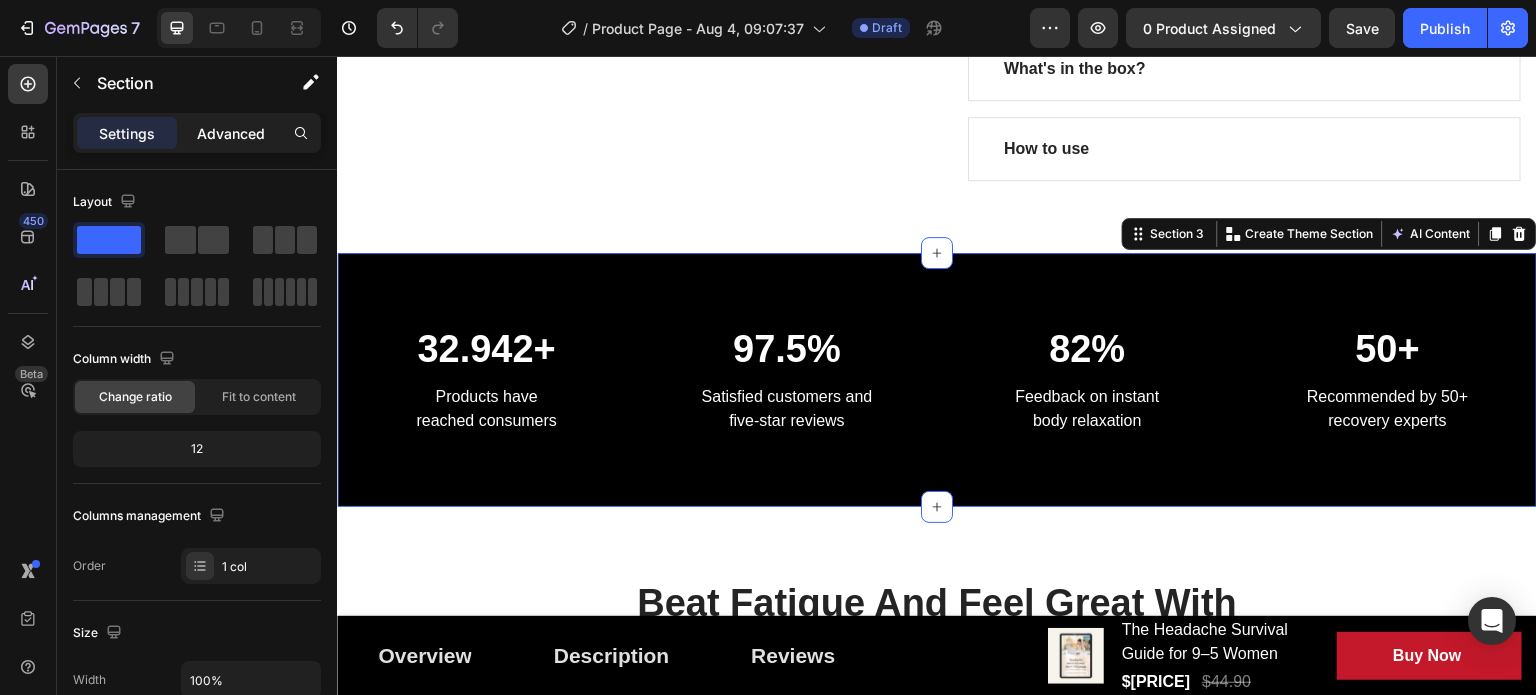 click on "Advanced" at bounding box center (231, 133) 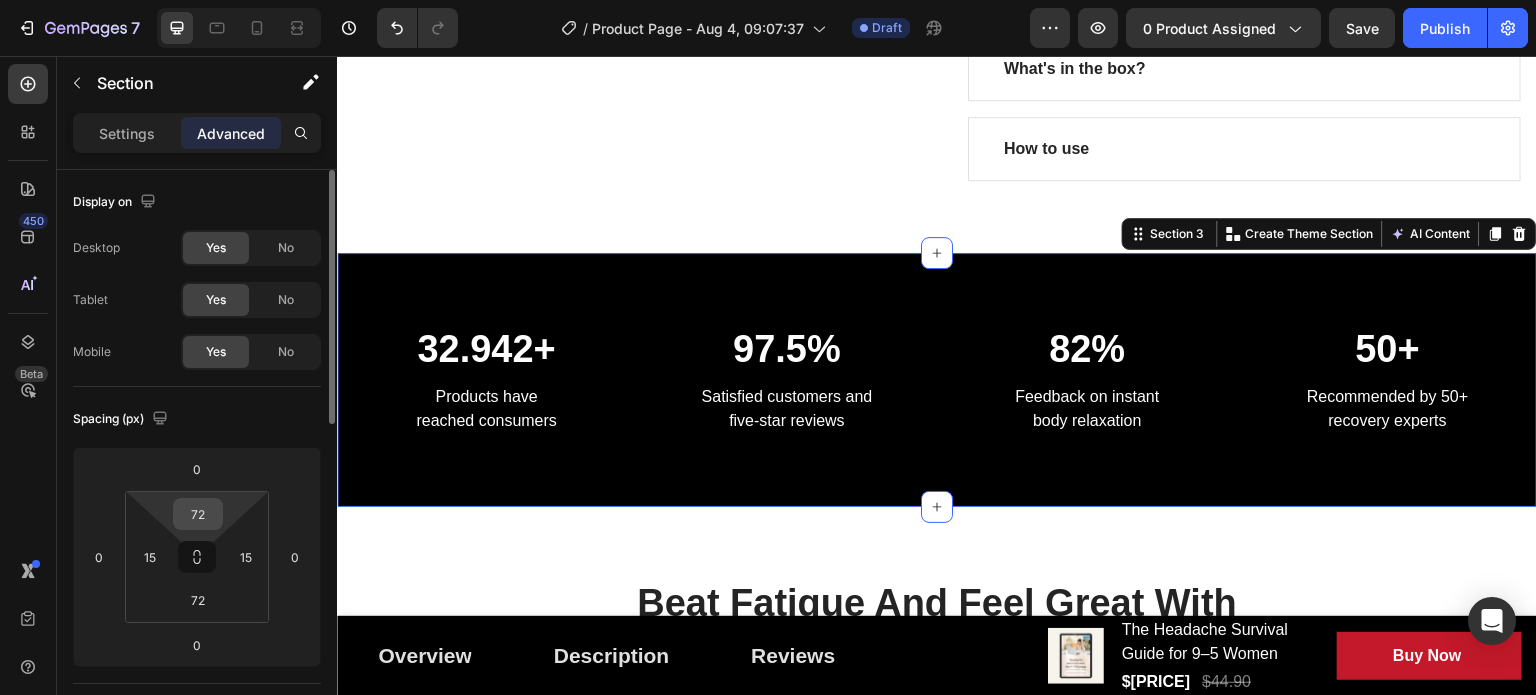 click on "72" at bounding box center [198, 514] 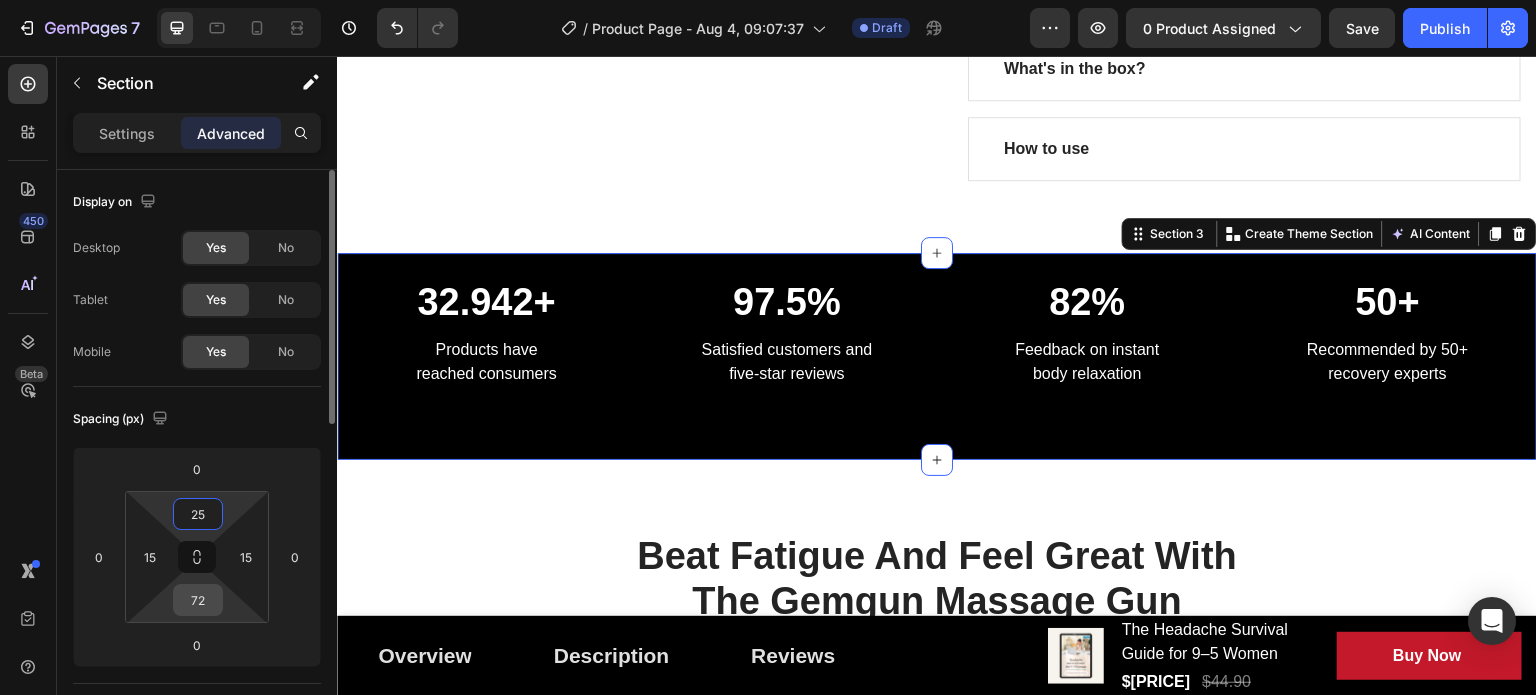 type on "25" 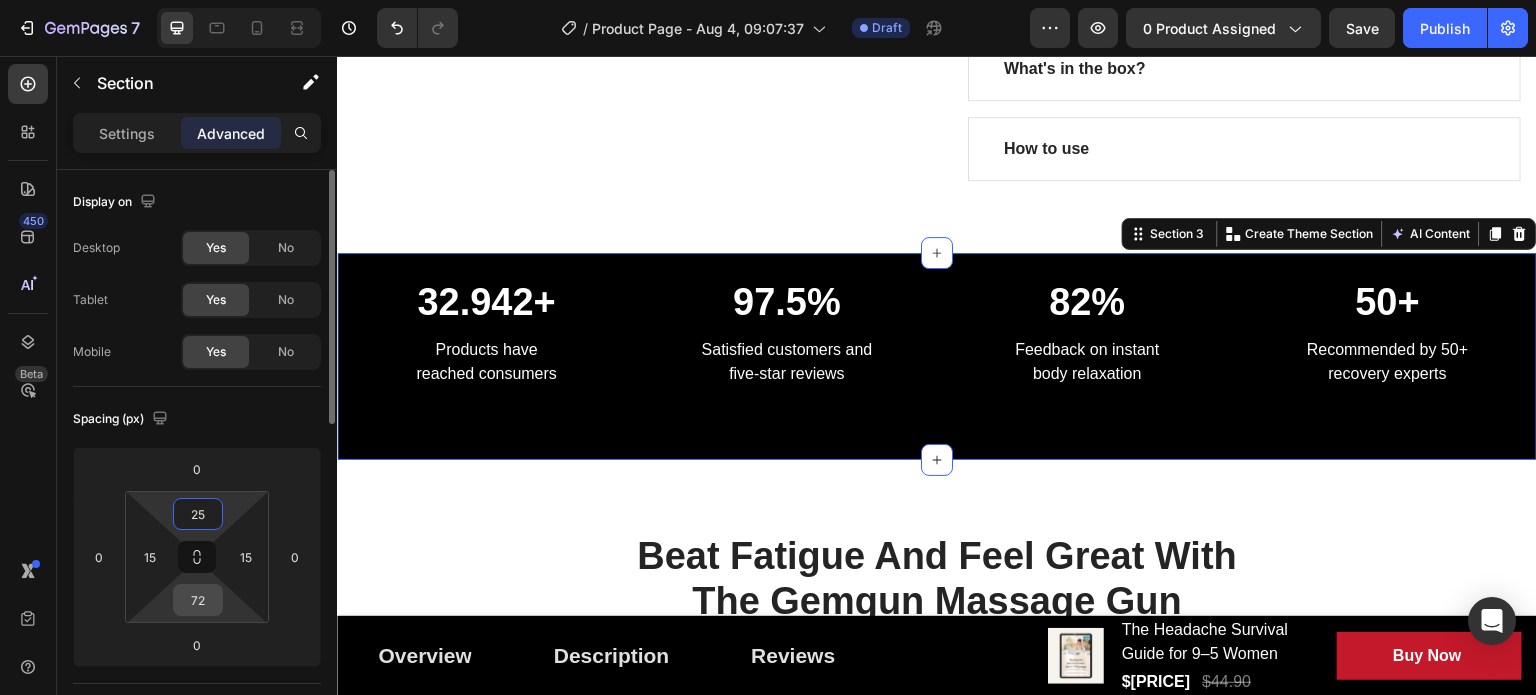 click on "72" at bounding box center [198, 600] 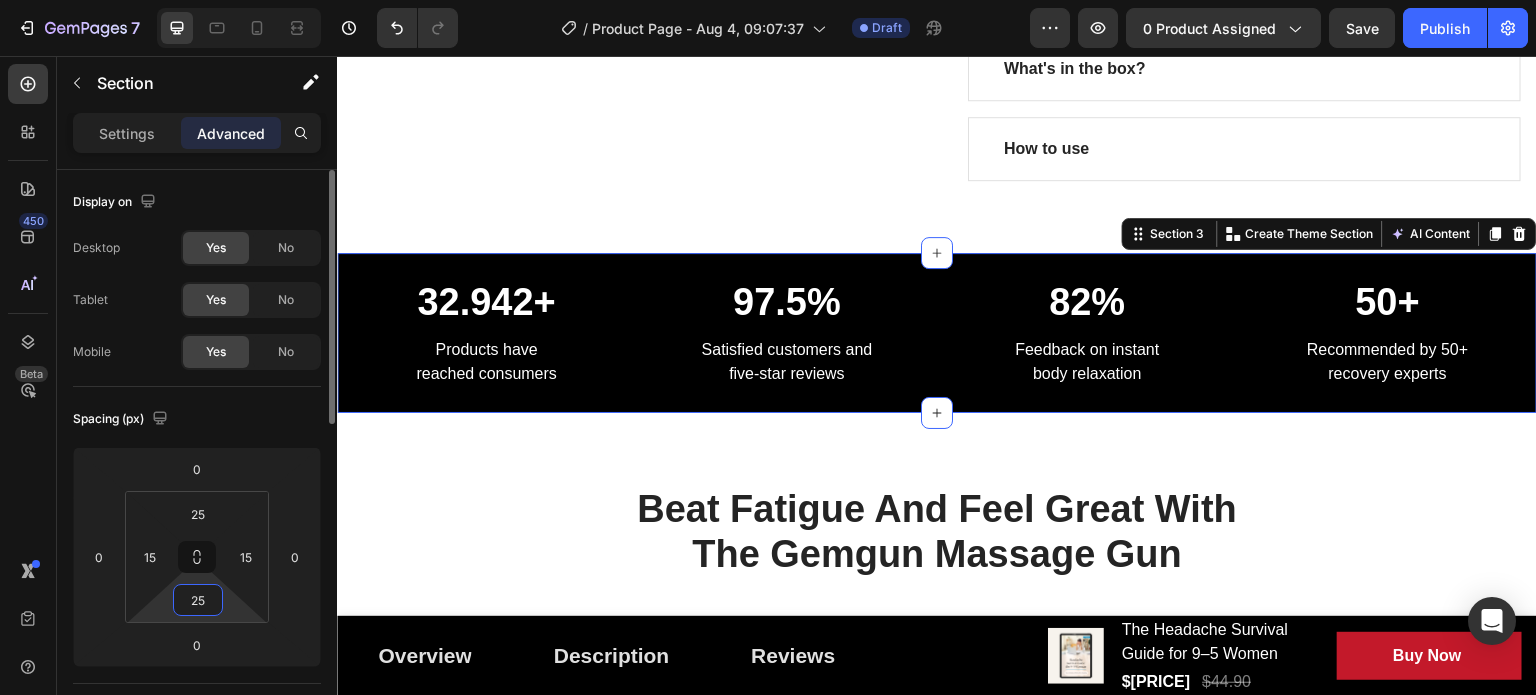 type on "25" 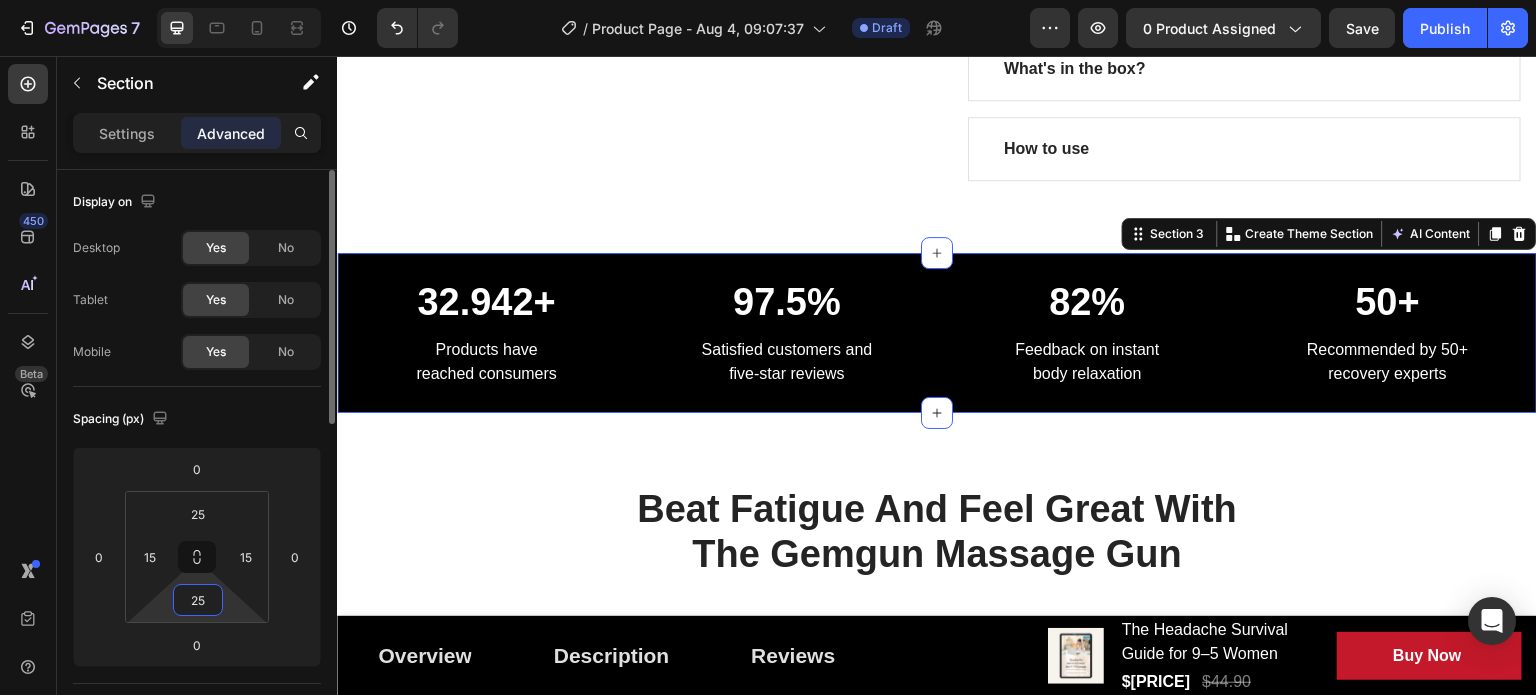 click on "Spacing (px)" at bounding box center [197, 419] 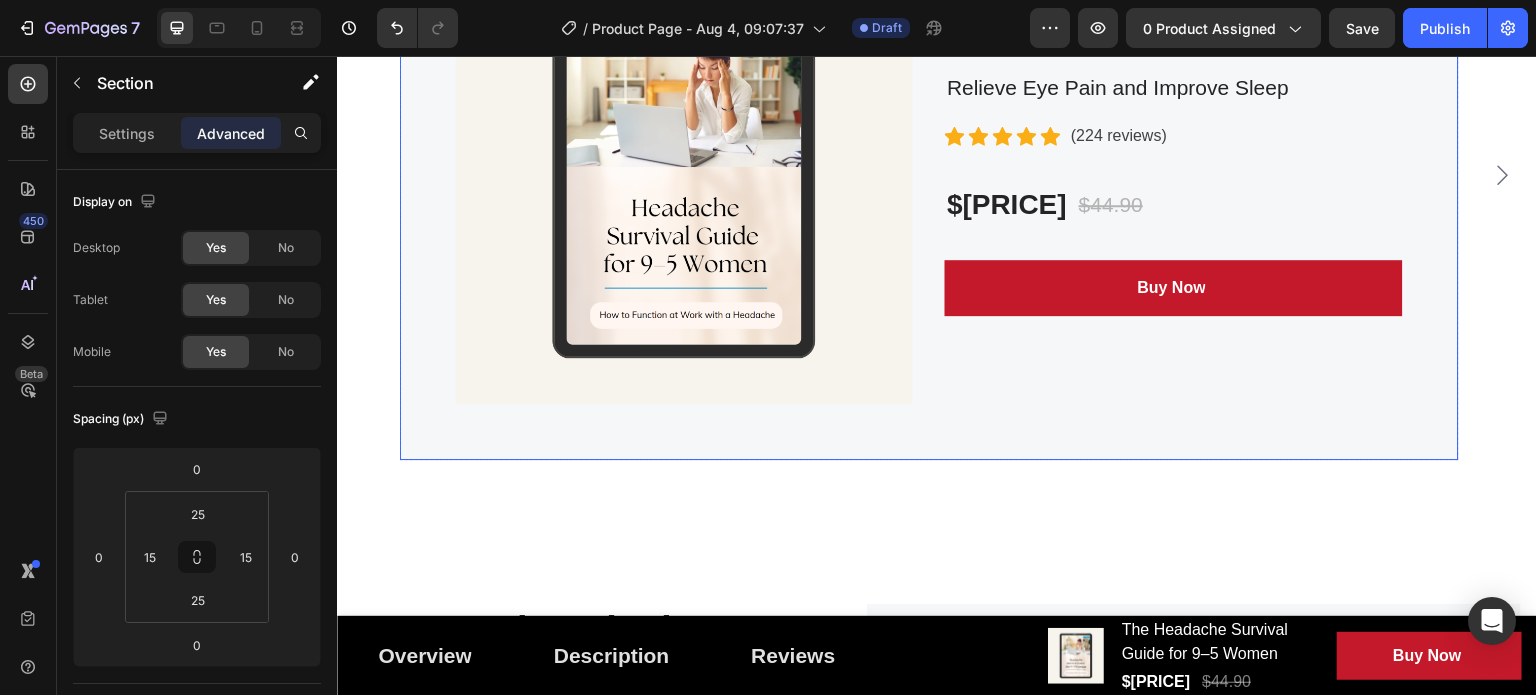 scroll, scrollTop: 5300, scrollLeft: 0, axis: vertical 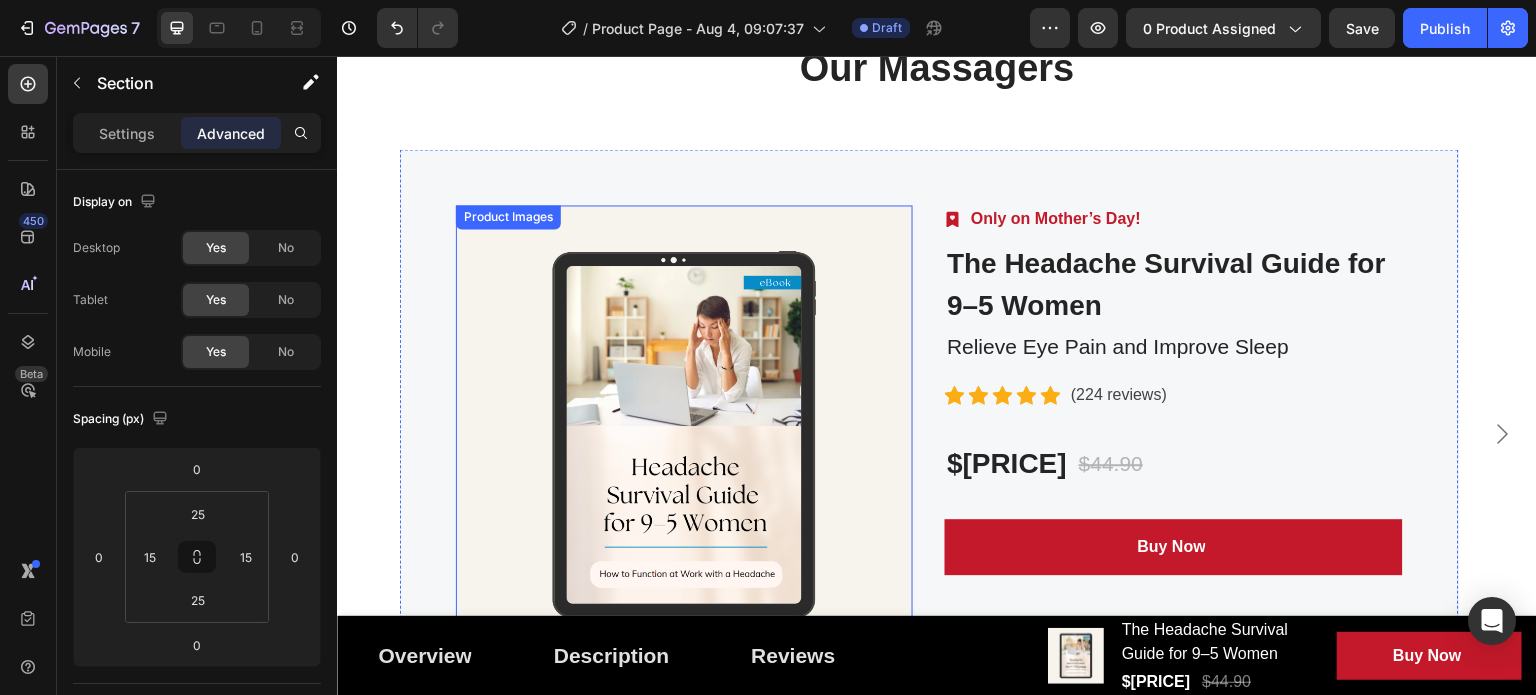 click at bounding box center [684, 433] 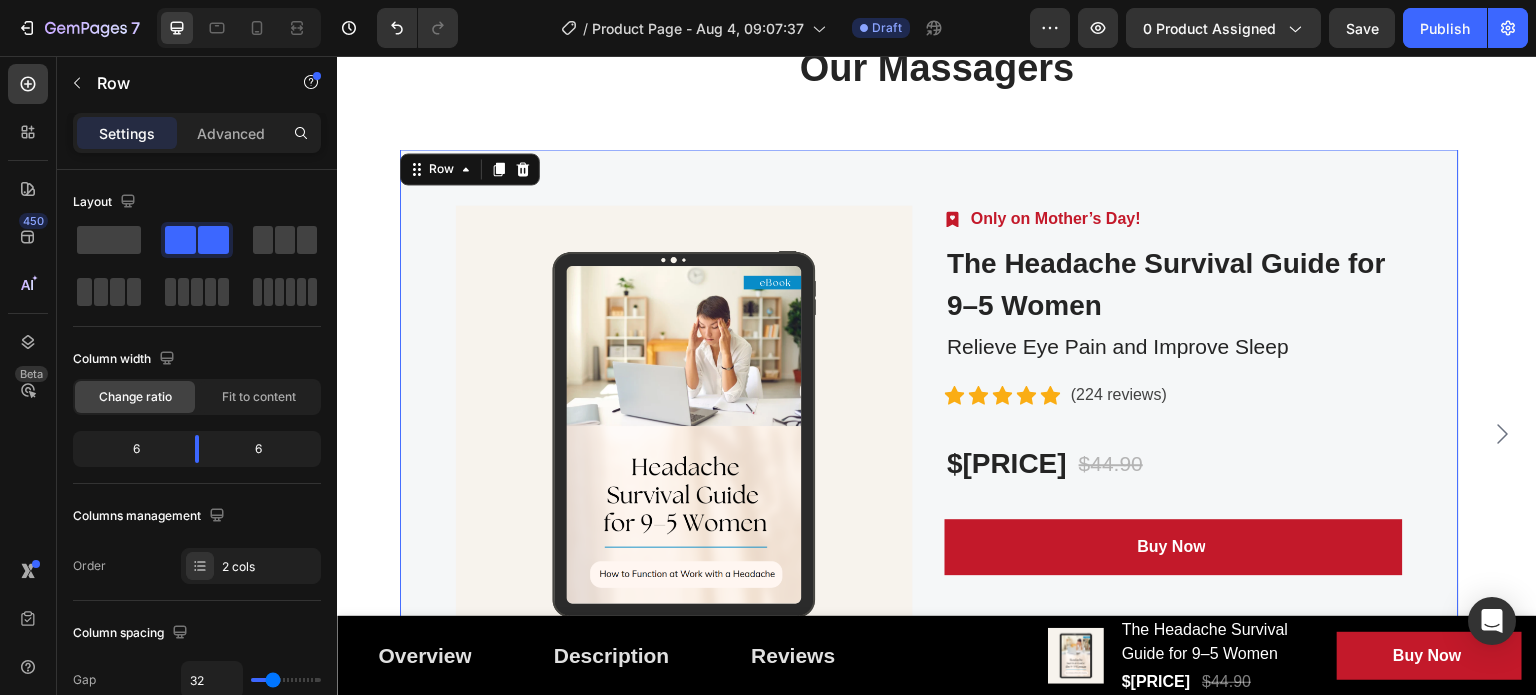 click on "Product Images Image Only on Mother’s Day! Text block Row The Headache Survival Guide for 9–5 Women (P) Title Relieve Eye Pain and Improve Sleep Text block                Icon                Icon                Icon                Icon                Icon Icon List Hoz ([NUMBER] reviews) Text block Row $[PRICE] (P) Price (P) Price $[PRICE] (P) Price (P) Price Row Buy Now (P) Cart Button Row   0" at bounding box center (929, 433) 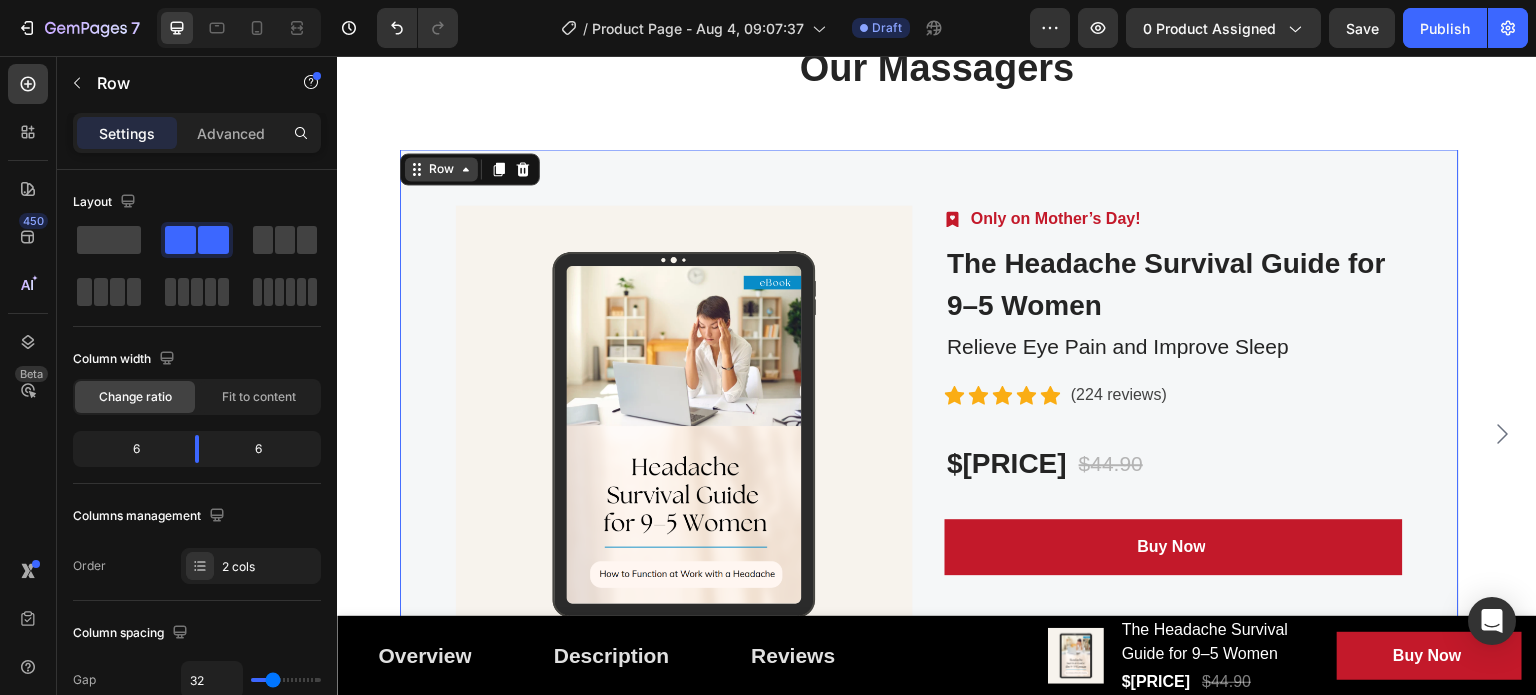 click 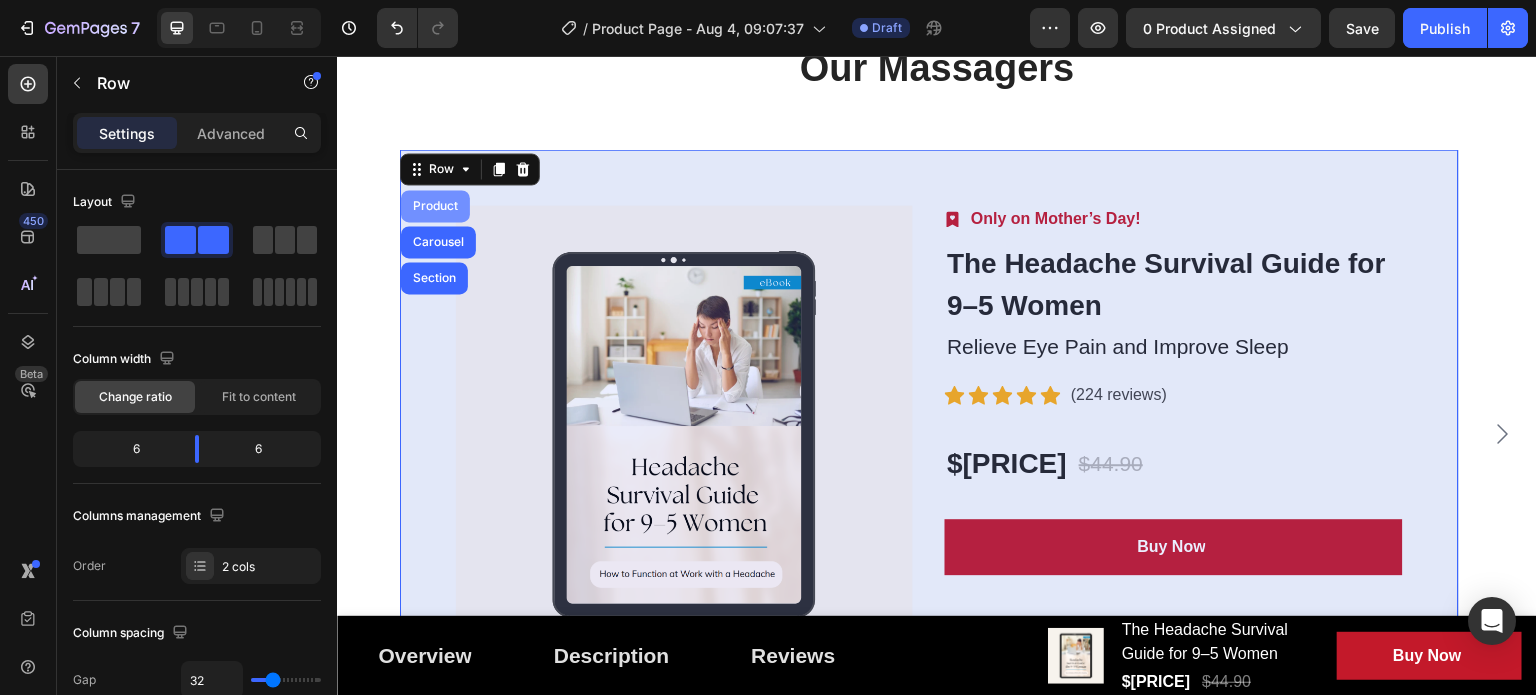 click on "Product" at bounding box center (435, 206) 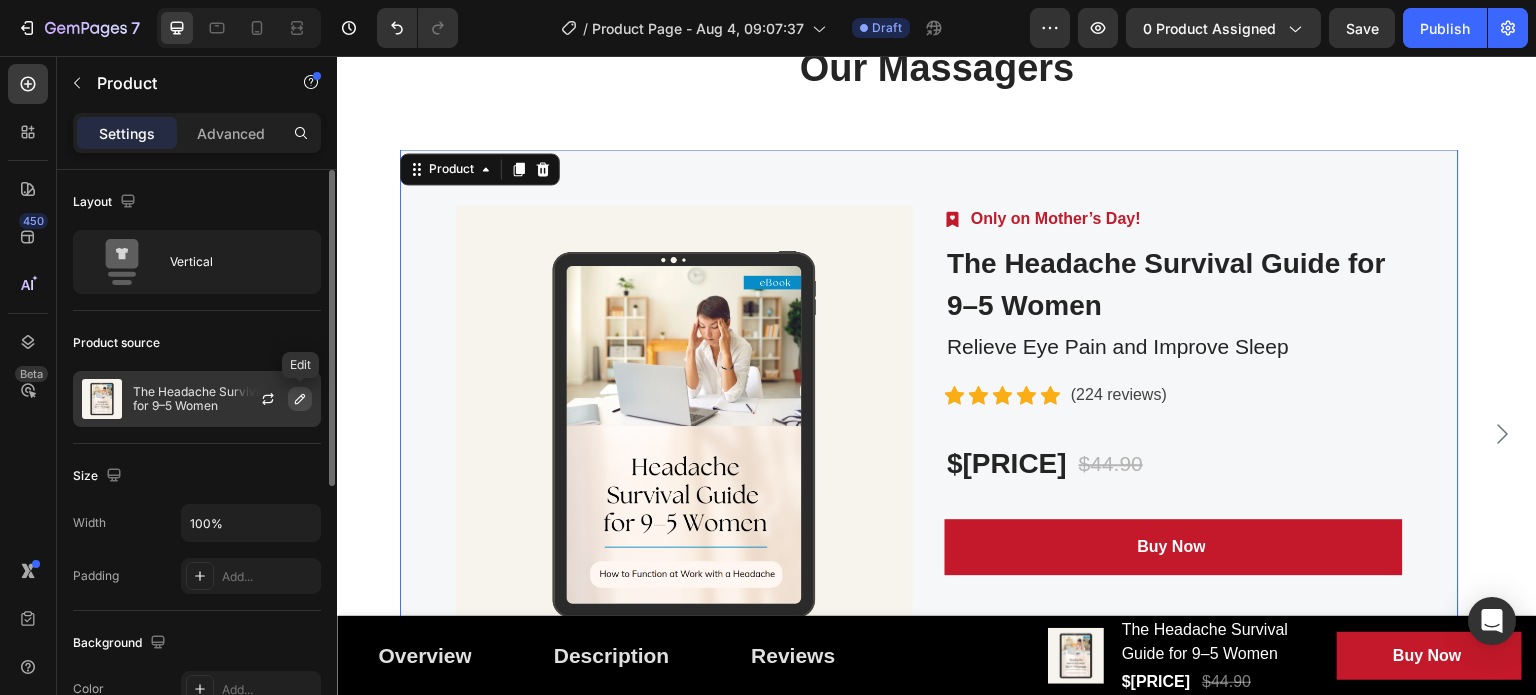 click 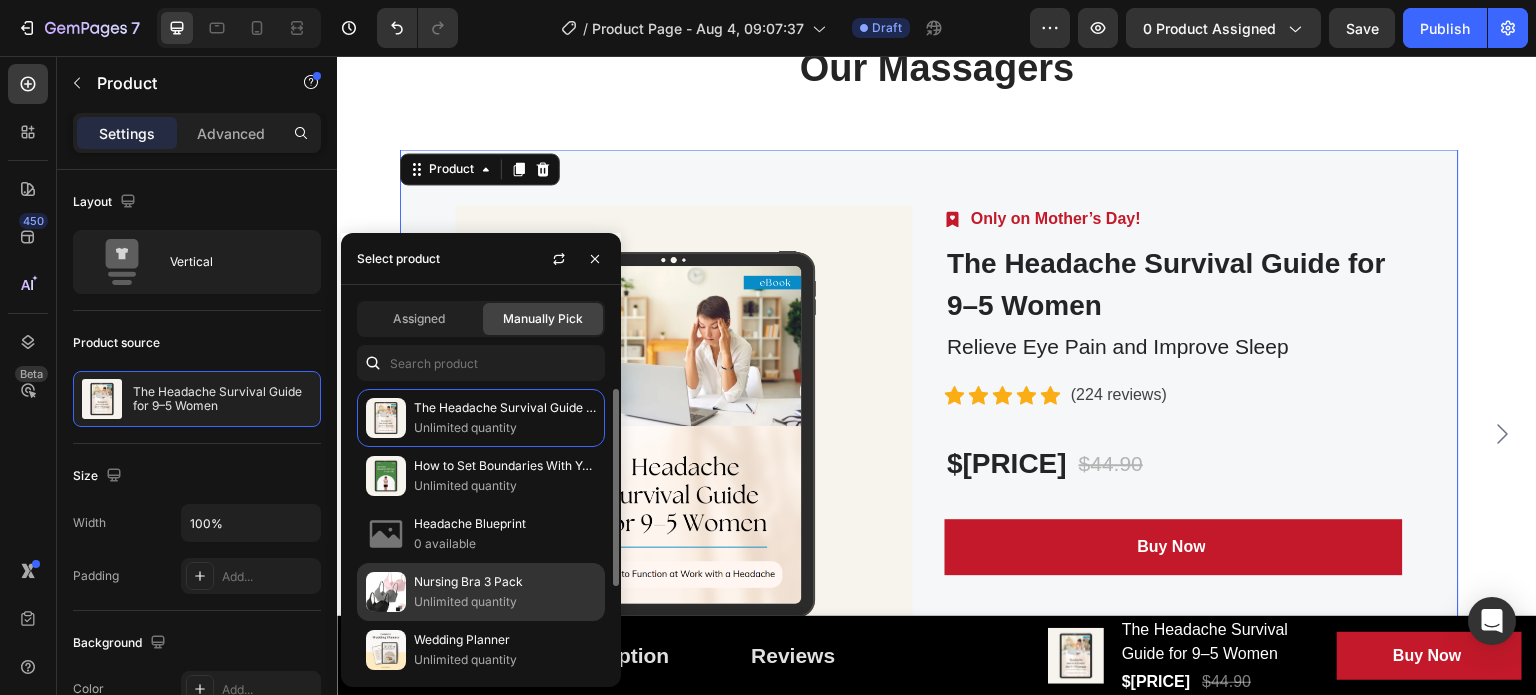 click on "Nursing Bra 3 Pack" at bounding box center [505, 582] 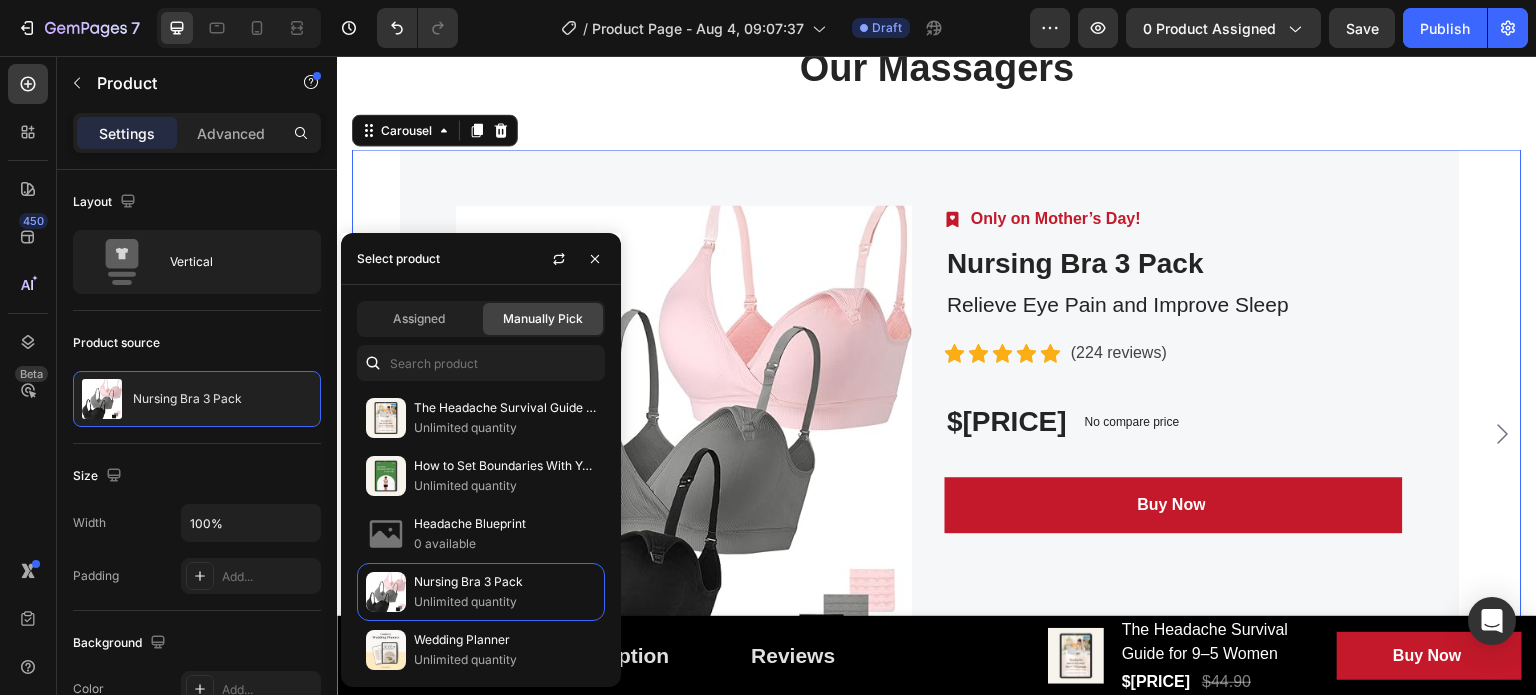 click on "Product Images Image Only on Mother’s Day! Text block Row Nursing Bra 3 Pack (P) Title Relieve Eye Pain and Improve Sleep Text block                Icon                Icon                Icon                Icon                Icon Icon List Hoz ([NUMBER] reviews) Text block Row $[PRICE] (P) Price (P) Price No compare price (P) Price Row Buy Now (P) Cart Button Row Product Product Images Image Only on Mother’s Day! Text block Row The Headache Survival Guide for 9–5 Women (P) Title Relieve Eye Pain and Improve Sleep Text block                Icon                Icon                Icon                Icon                Icon Icon List Hoz ([NUMBER] reviews) Text block Row $[PRICE] (P) Price (P) Price $[PRICE] (P) Price (P) Price Row Buy Now (P) Cart Button Row Product Product Images Image Only on Mother’s Day! Text block Row The Headache Survival Guide for 9–5 Women (P) Title Relieve Eye Pain and Improve Sleep Text block                Icon                Icon                Icon                Icon                Icon Icon List Hoz ([NUMBER] reviews) Text block Row $[PRICE] (P) Price (P) Price $[PRICE] (P) Price (P) Price Row Buy Now (P) Cart Button Row Product" at bounding box center (937, 433) 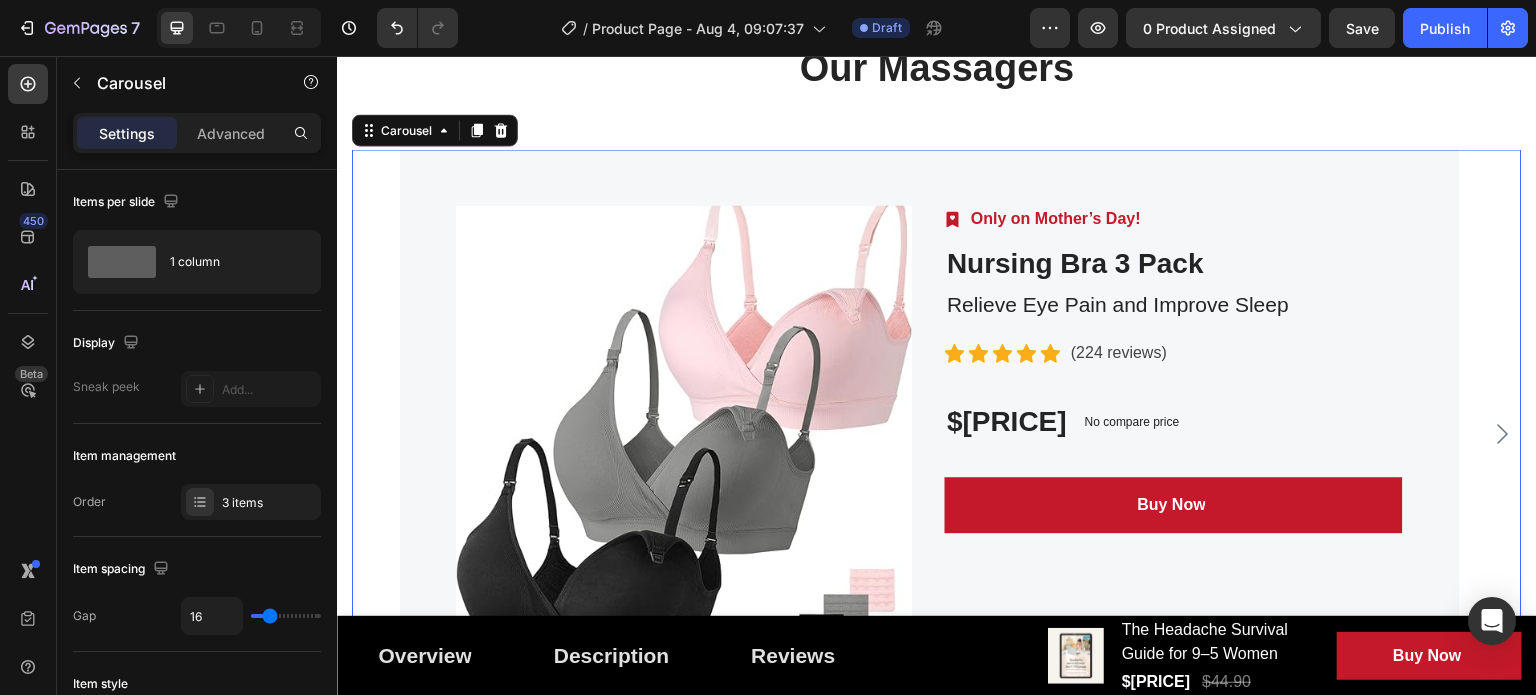 click 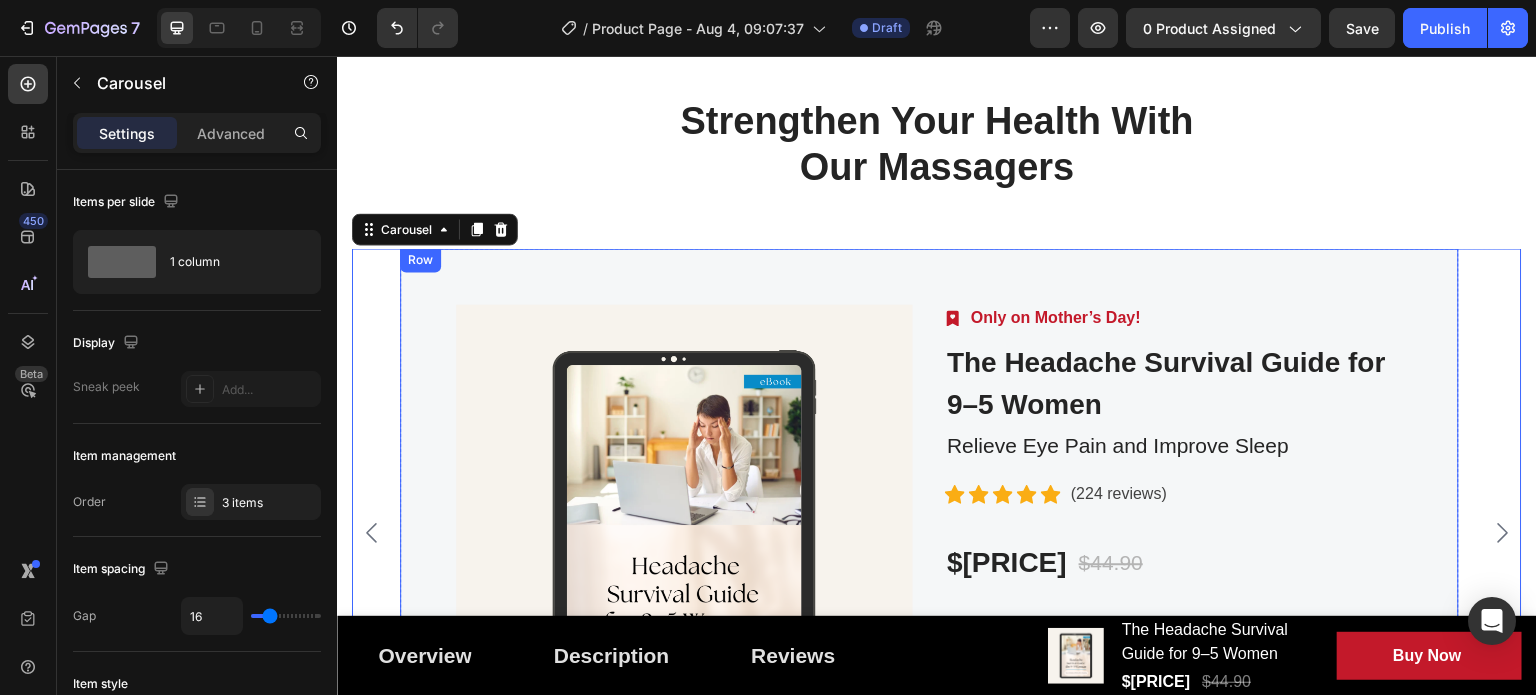 scroll, scrollTop: 5200, scrollLeft: 0, axis: vertical 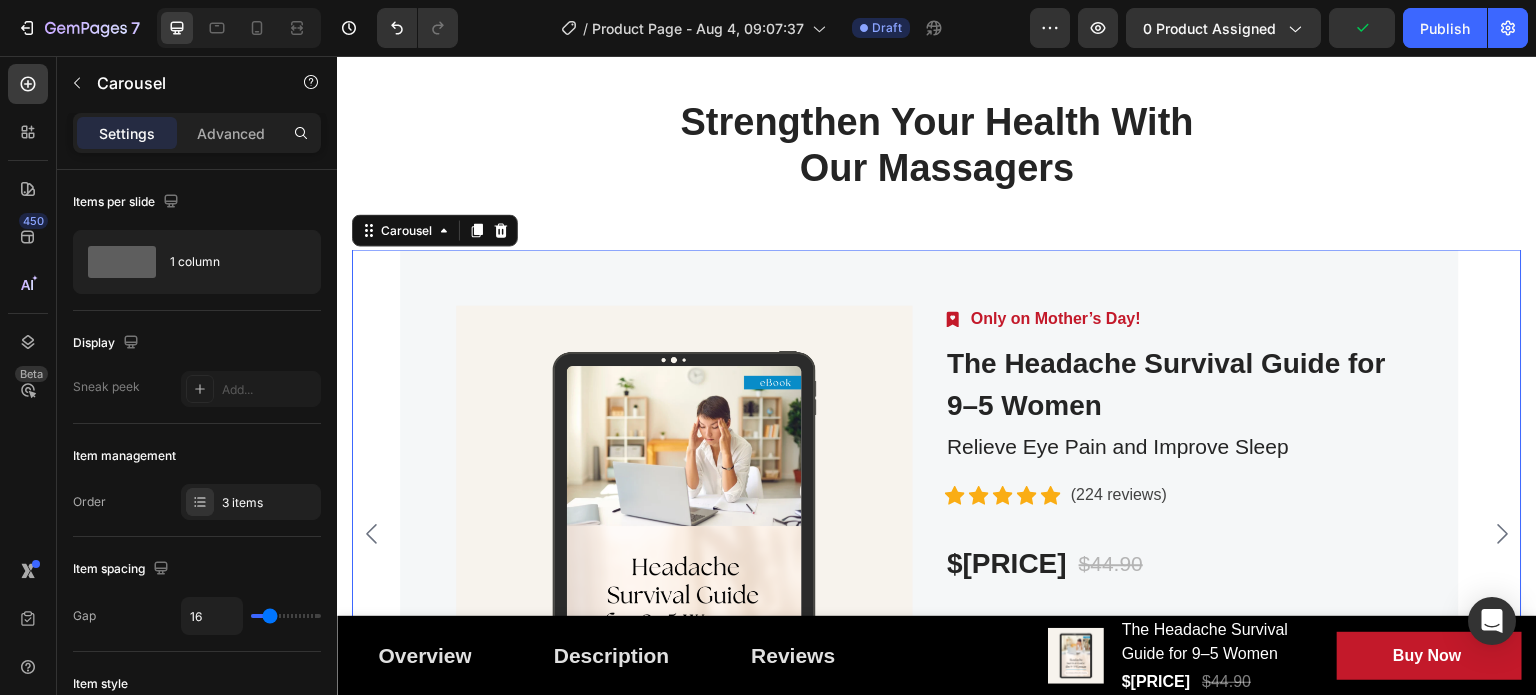 click 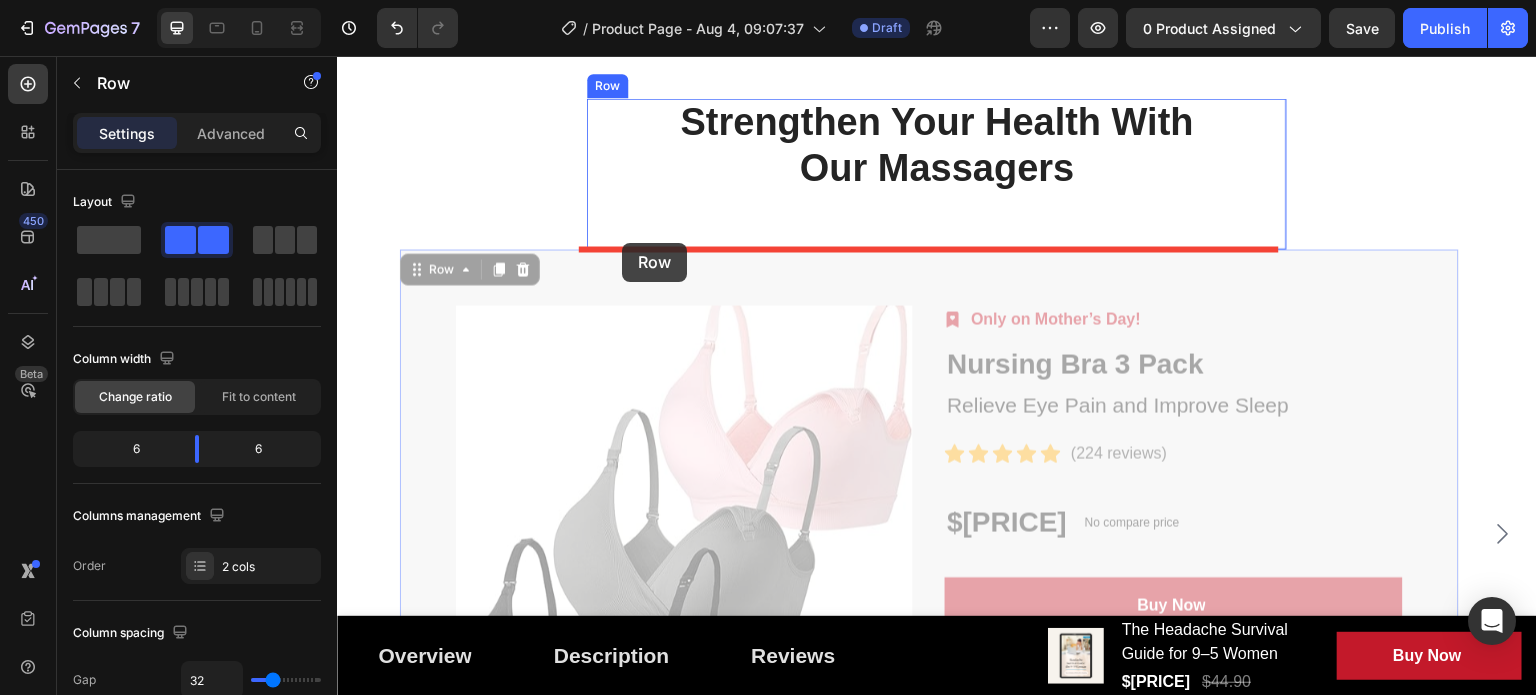 drag, startPoint x: 420, startPoint y: 265, endPoint x: 622, endPoint y: 243, distance: 203.19449 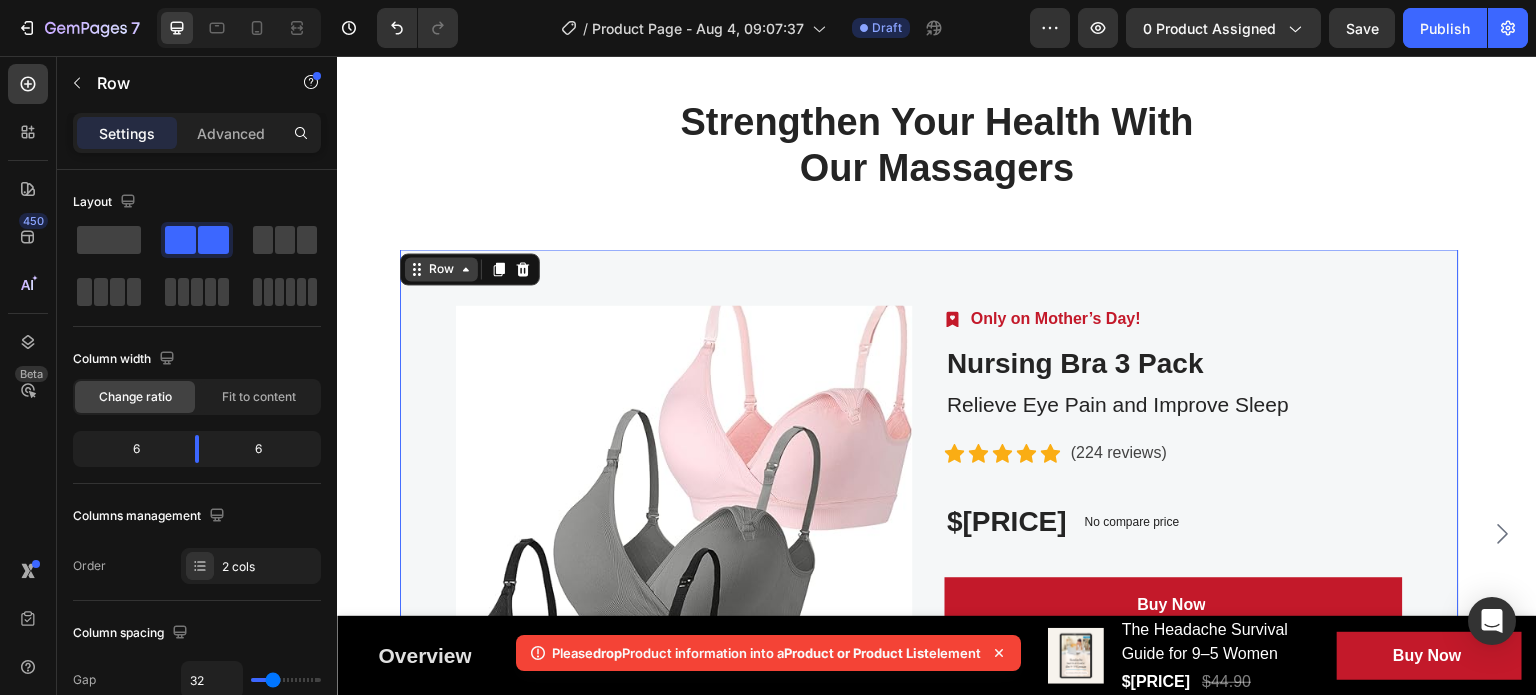 click on "Row" at bounding box center (441, 269) 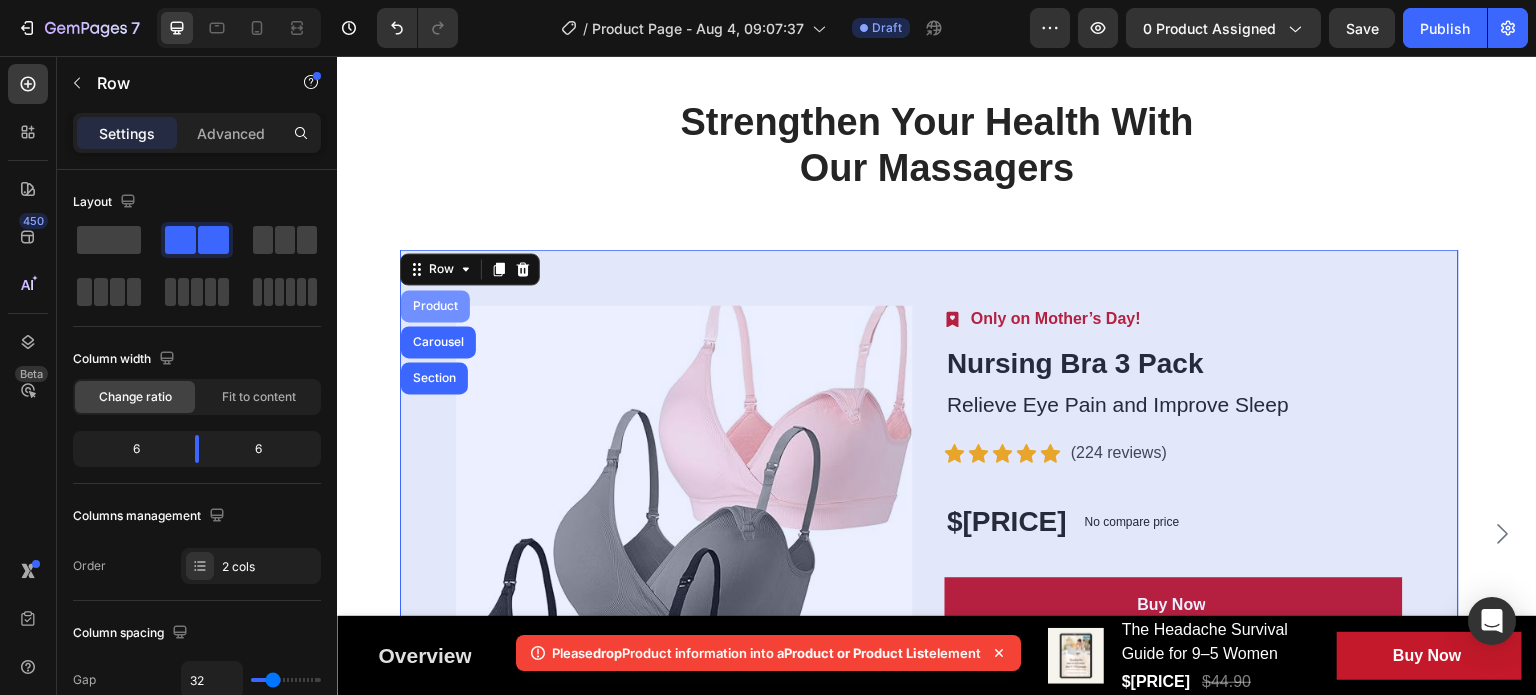 click on "Product" at bounding box center (435, 306) 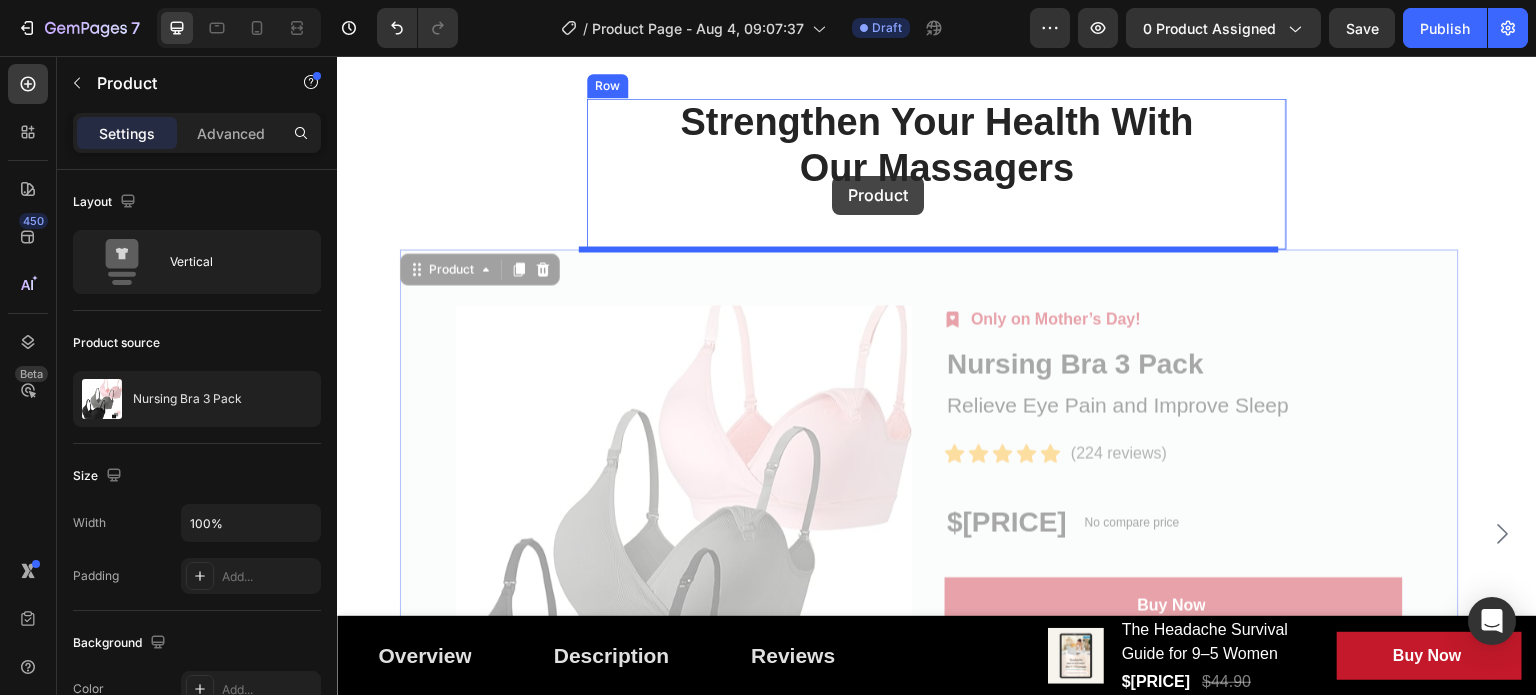 drag, startPoint x: 434, startPoint y: 271, endPoint x: 832, endPoint y: 176, distance: 409.18088 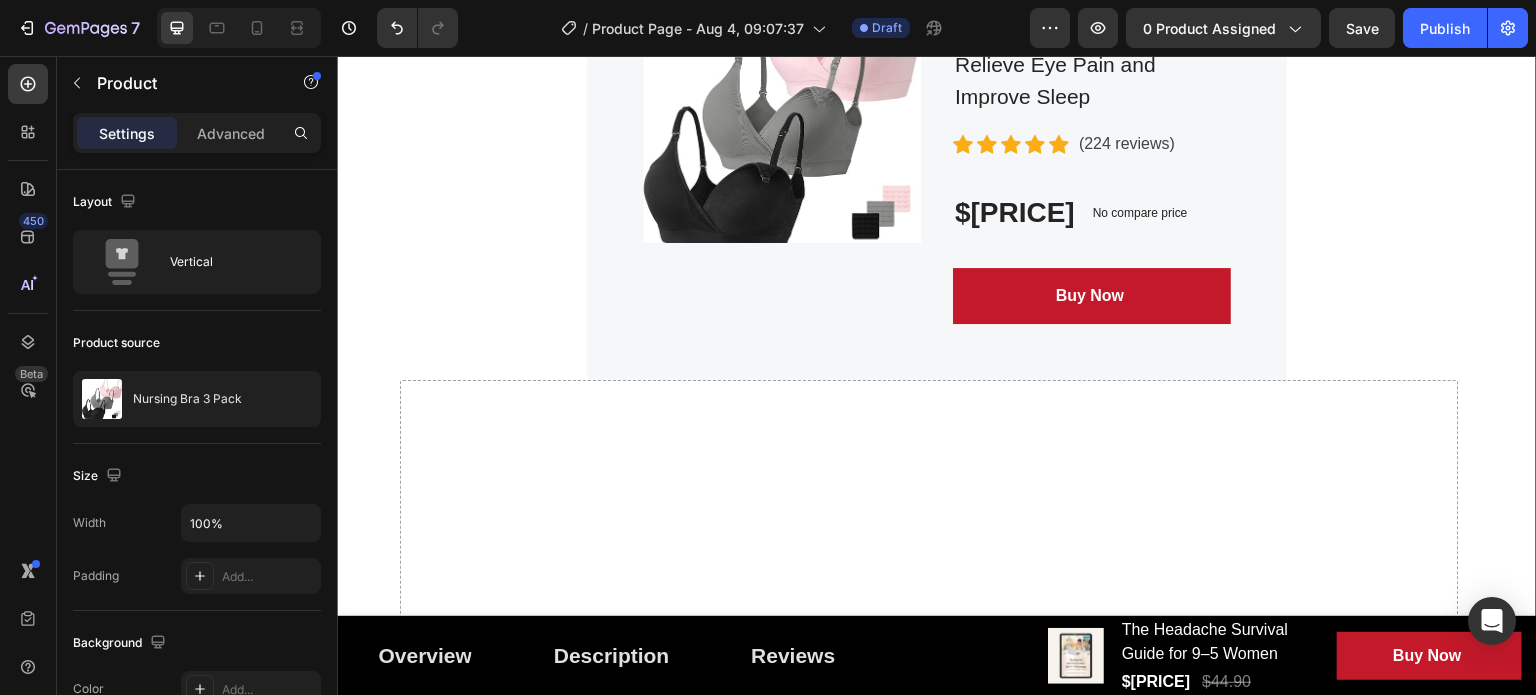 scroll, scrollTop: 5700, scrollLeft: 0, axis: vertical 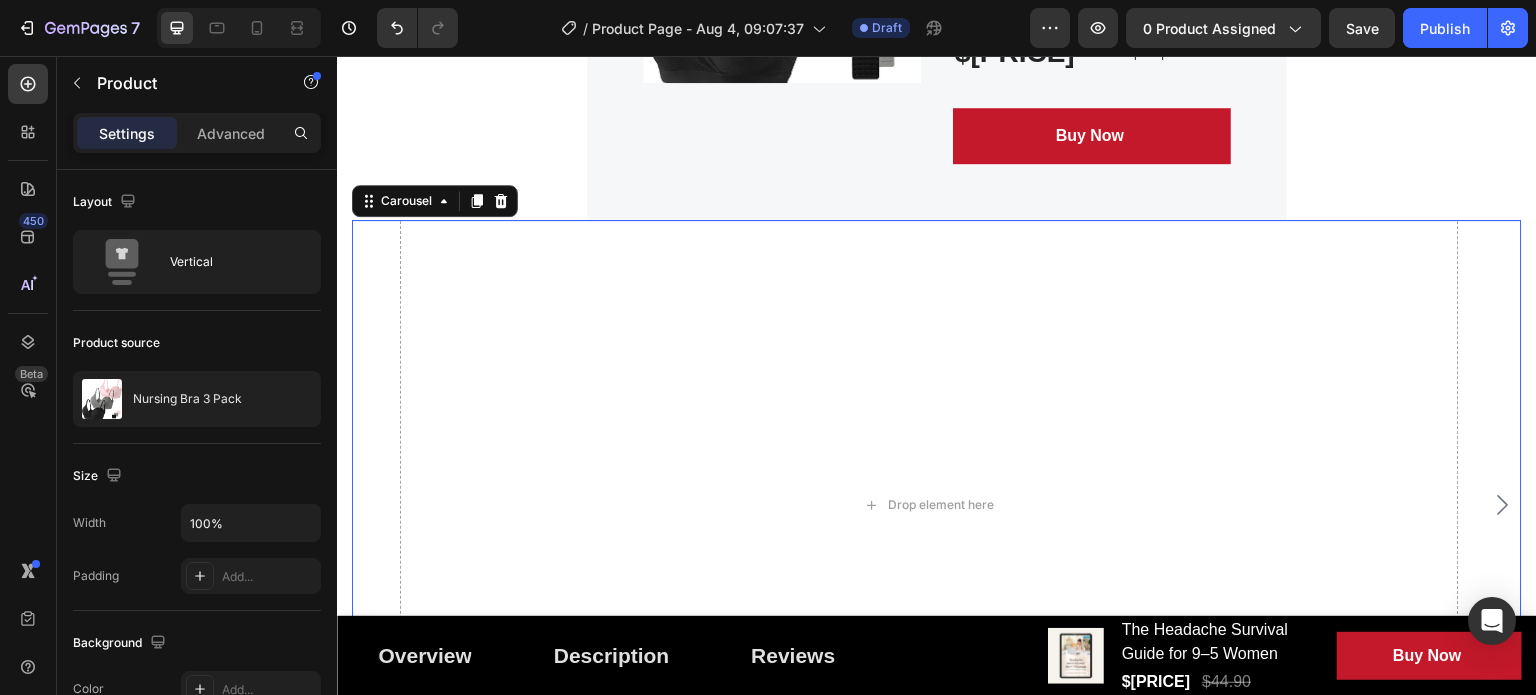 click on "Drop element here Product Images Image Only on Mother’s Day! Text block Row The Headache Survival Guide for 9–5 Women (P) Title Relieve Eye Pain and Improve Sleep Text block                Icon                Icon                Icon                Icon                Icon Icon List Hoz ([NUMBER] reviews) Text block Row $[PRICE] (P) Price (P) Price $[PRICE] (P) Price (P) Price Row Buy Now (P) Cart Button Row Product Product Images Image Only on Mother’s Day! Text block Row The Headache Survival Guide for 9–5 Women (P) Title Relieve Eye Pain and Improve Sleep Text block                Icon                Icon                Icon                Icon                Icon Icon List Hoz ([NUMBER] reviews) Text block Row $[PRICE] (P) Price (P) Price $[PRICE] (P) Price (P) Price Row Buy Now (P) Cart Button Row Product" at bounding box center (937, 504) 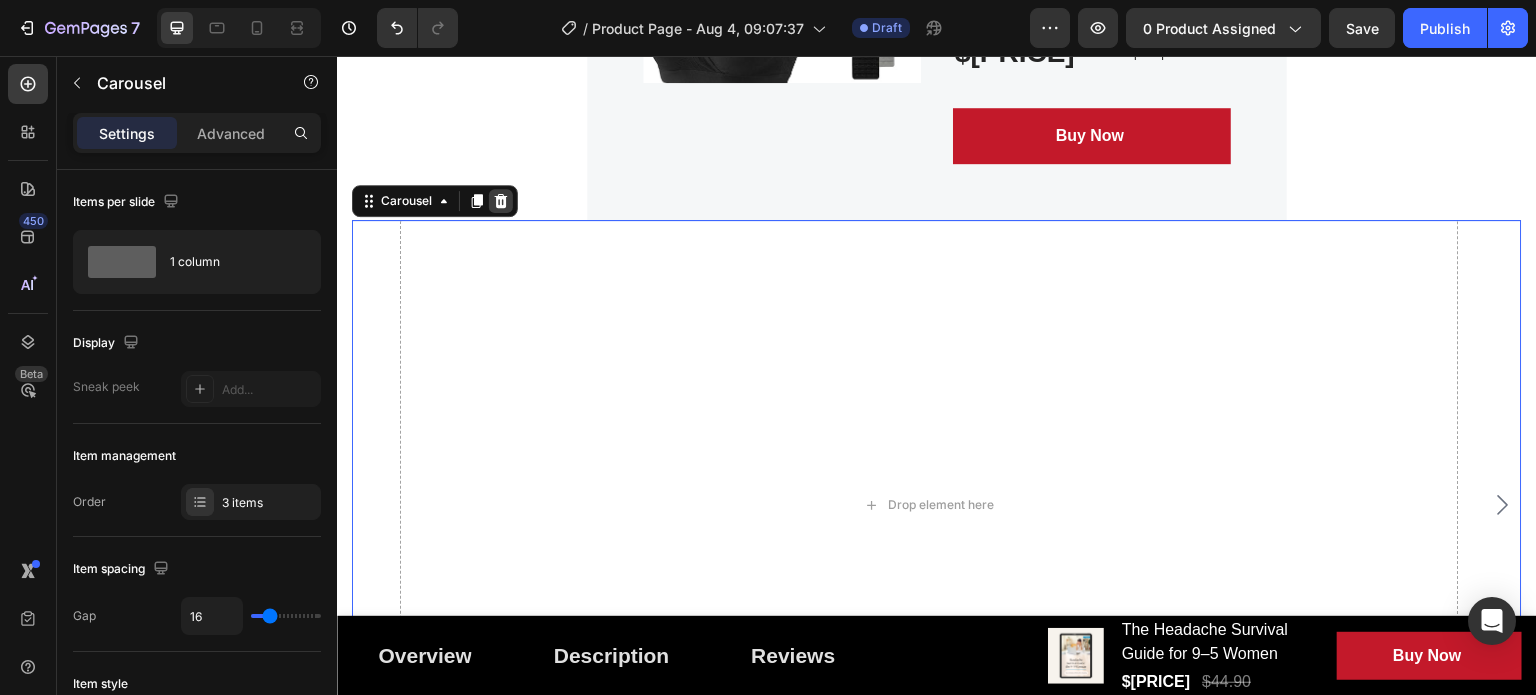 click 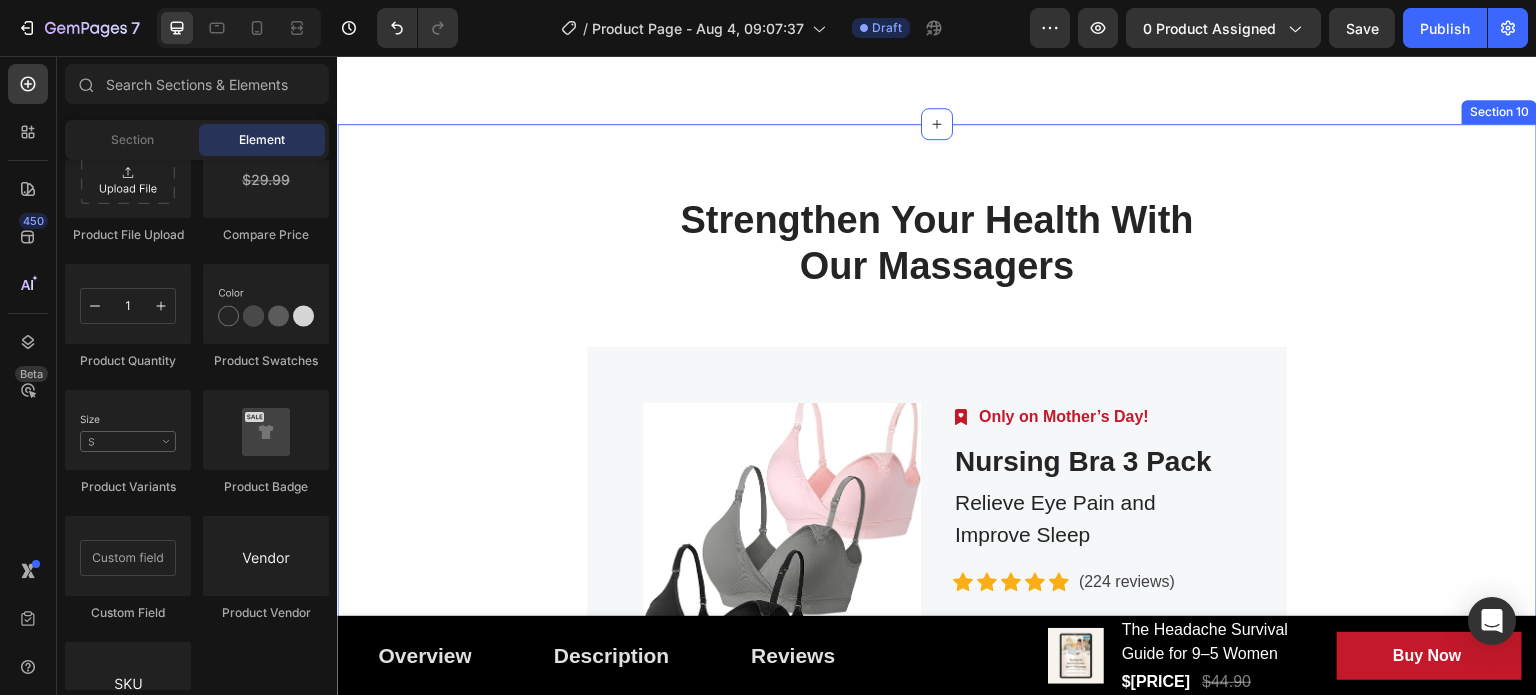 scroll, scrollTop: 5100, scrollLeft: 0, axis: vertical 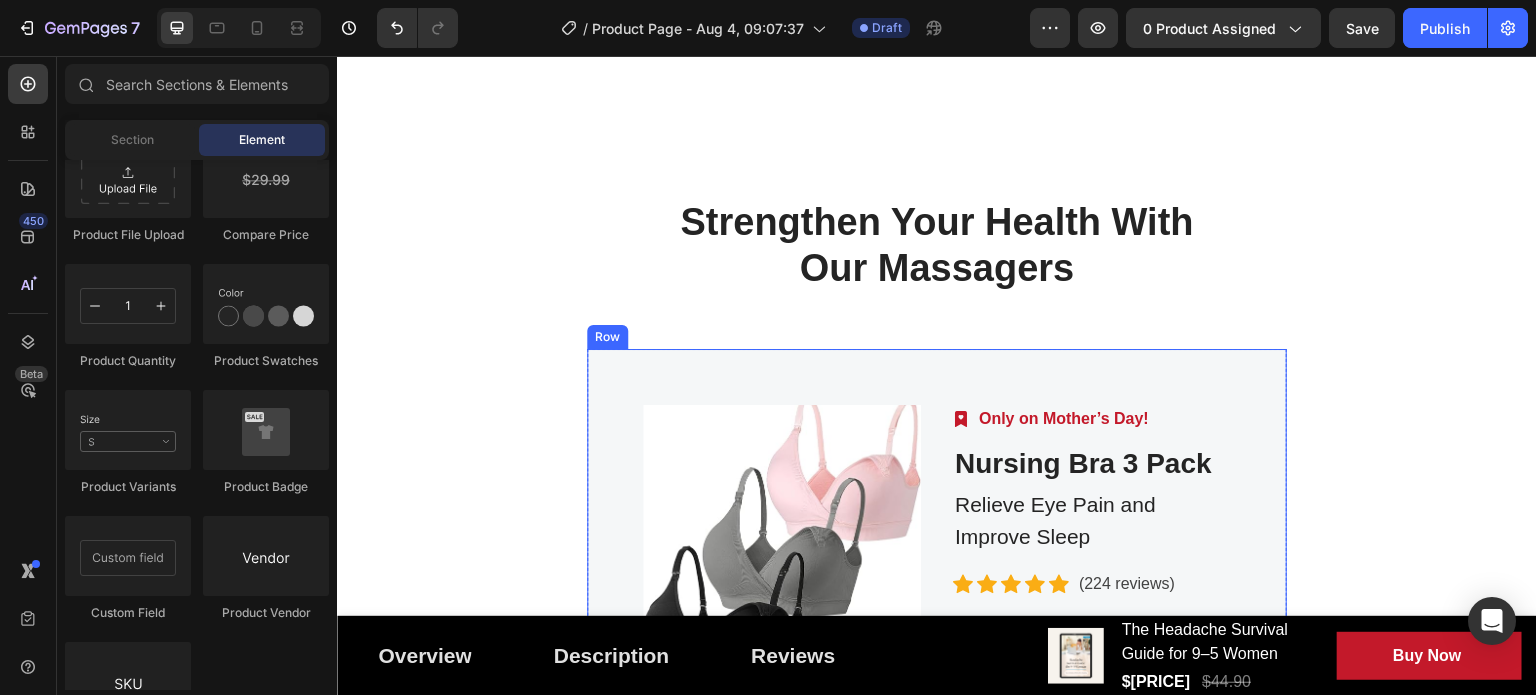 click on "Product Images Image Only on Mother’s Day! Text block Row Nursing Bra 3 Pack (P) Title Relieve Eye Pain and Improve Sleep Text block                Icon                Icon                Icon                Icon                Icon Icon List Hoz ([NUMBER] reviews) Text block Row $[PRICE] (P) Price (P) Price No compare price (P) Price Row Buy Now (P) Cart Button Row" at bounding box center (937, 584) 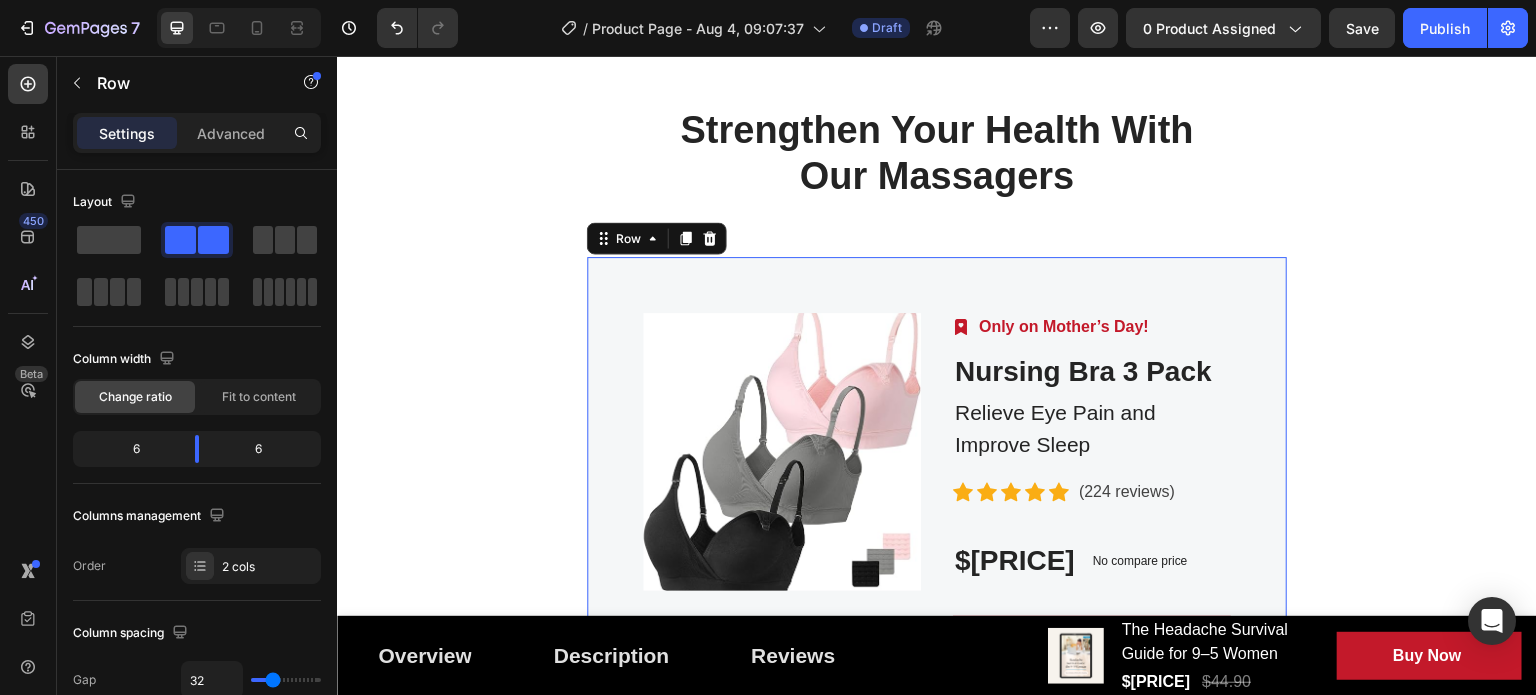 scroll, scrollTop: 5400, scrollLeft: 0, axis: vertical 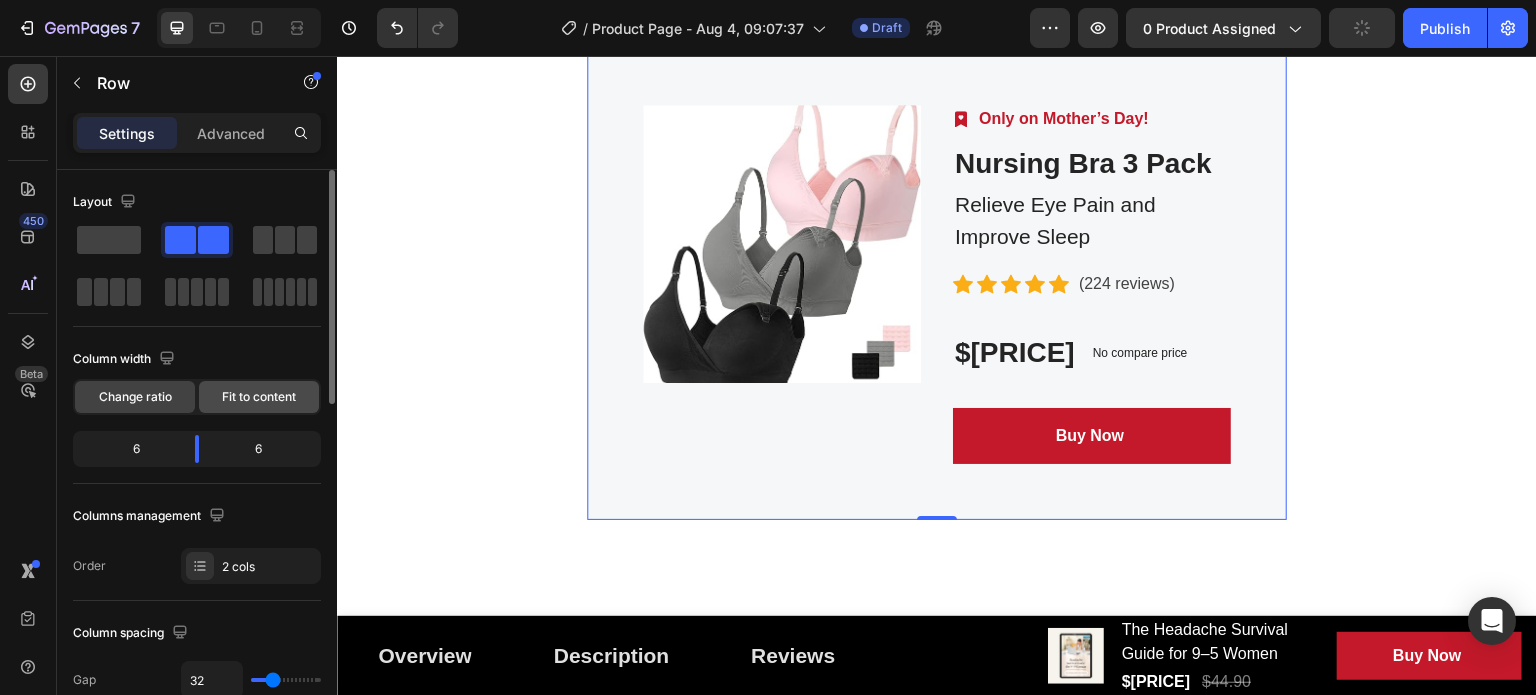 click on "Fit to content" 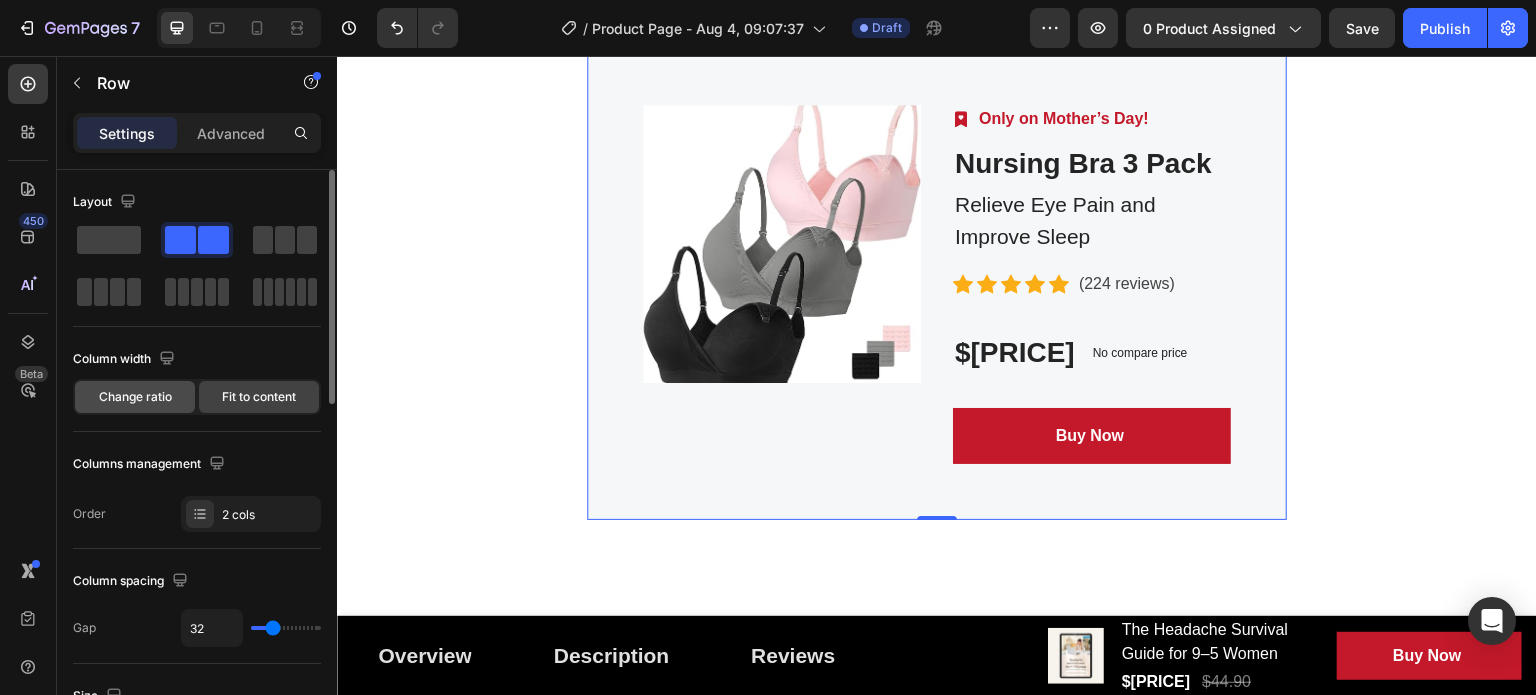 click on "Change ratio" 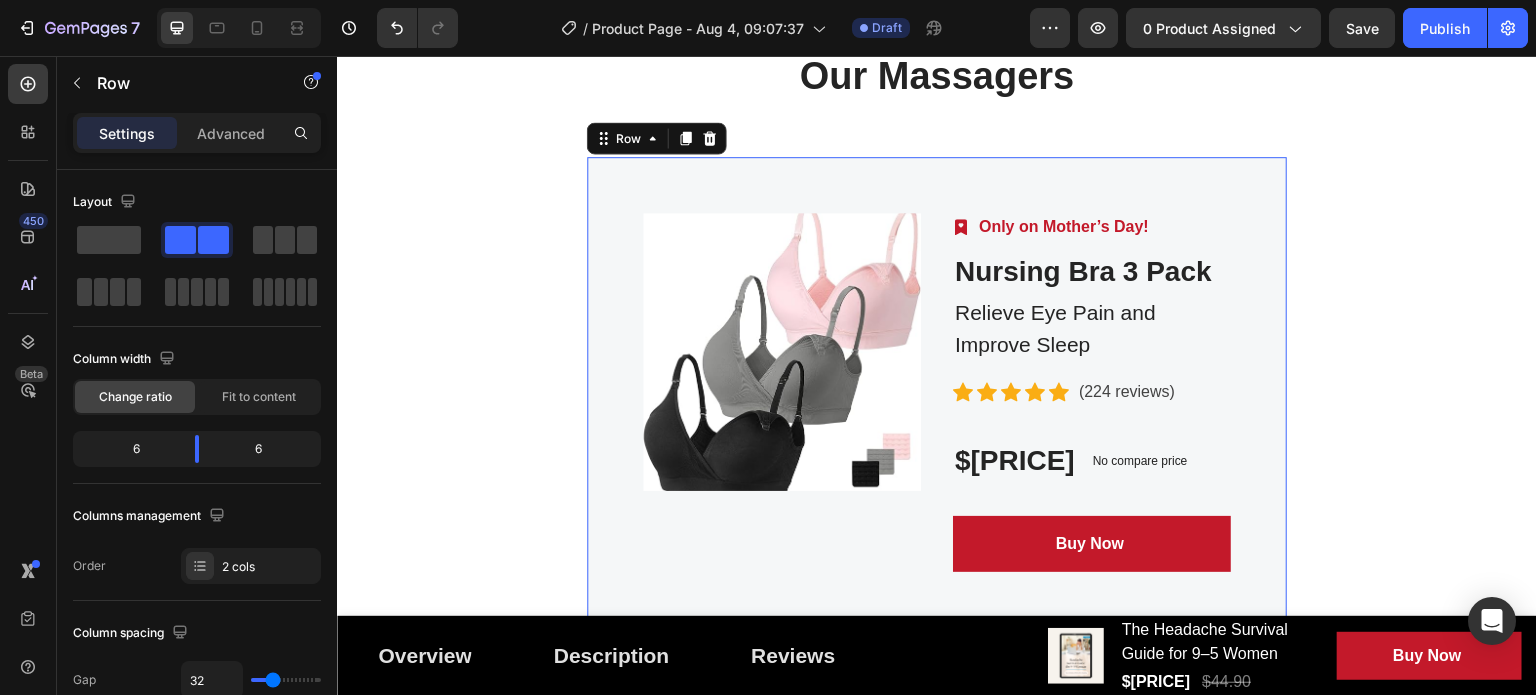 scroll, scrollTop: 5300, scrollLeft: 0, axis: vertical 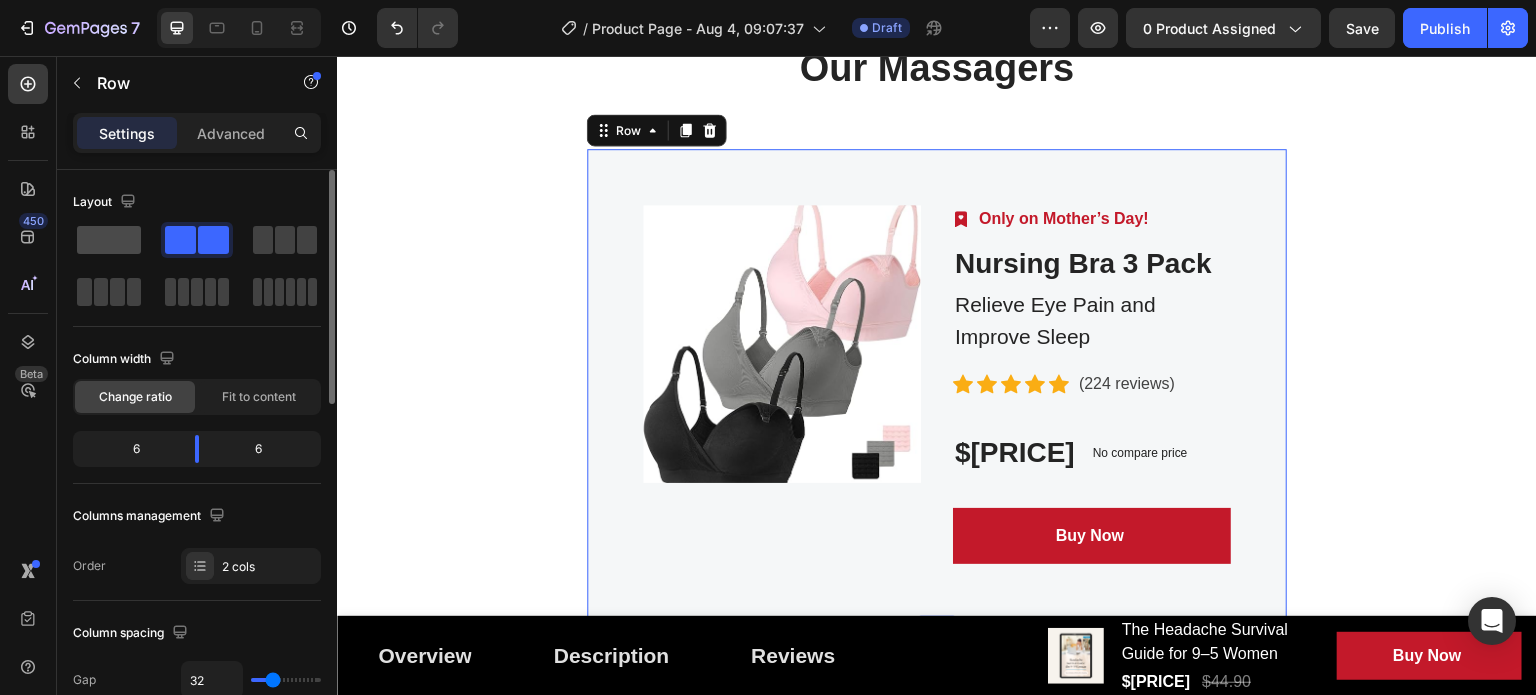 click 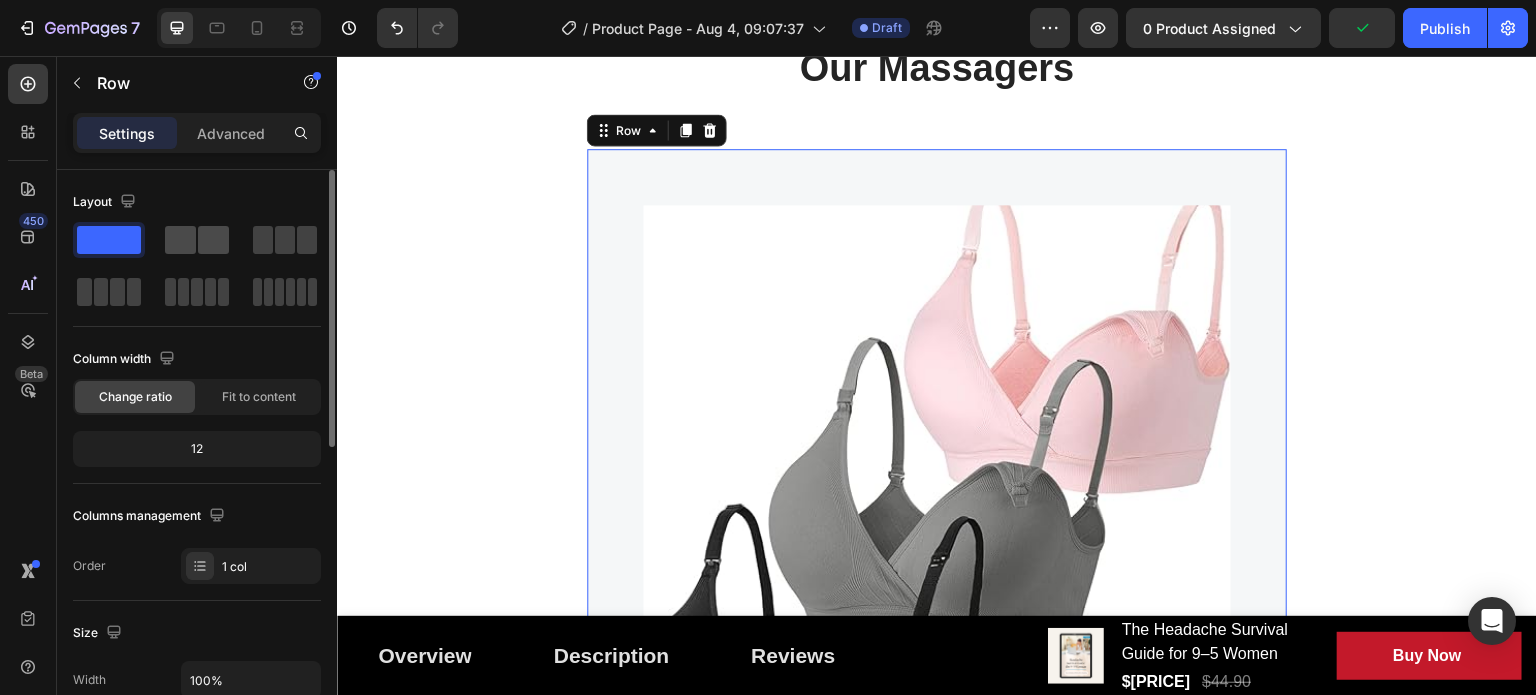 click 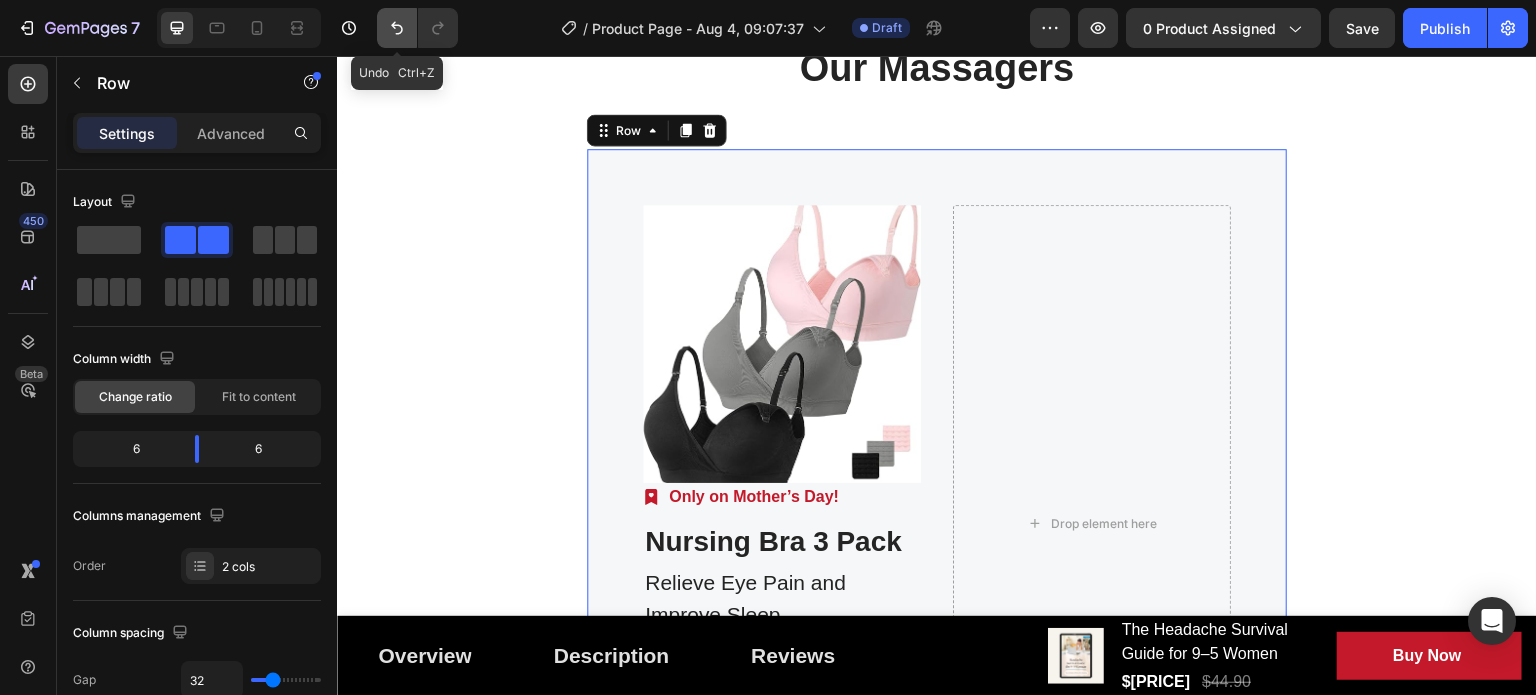 click 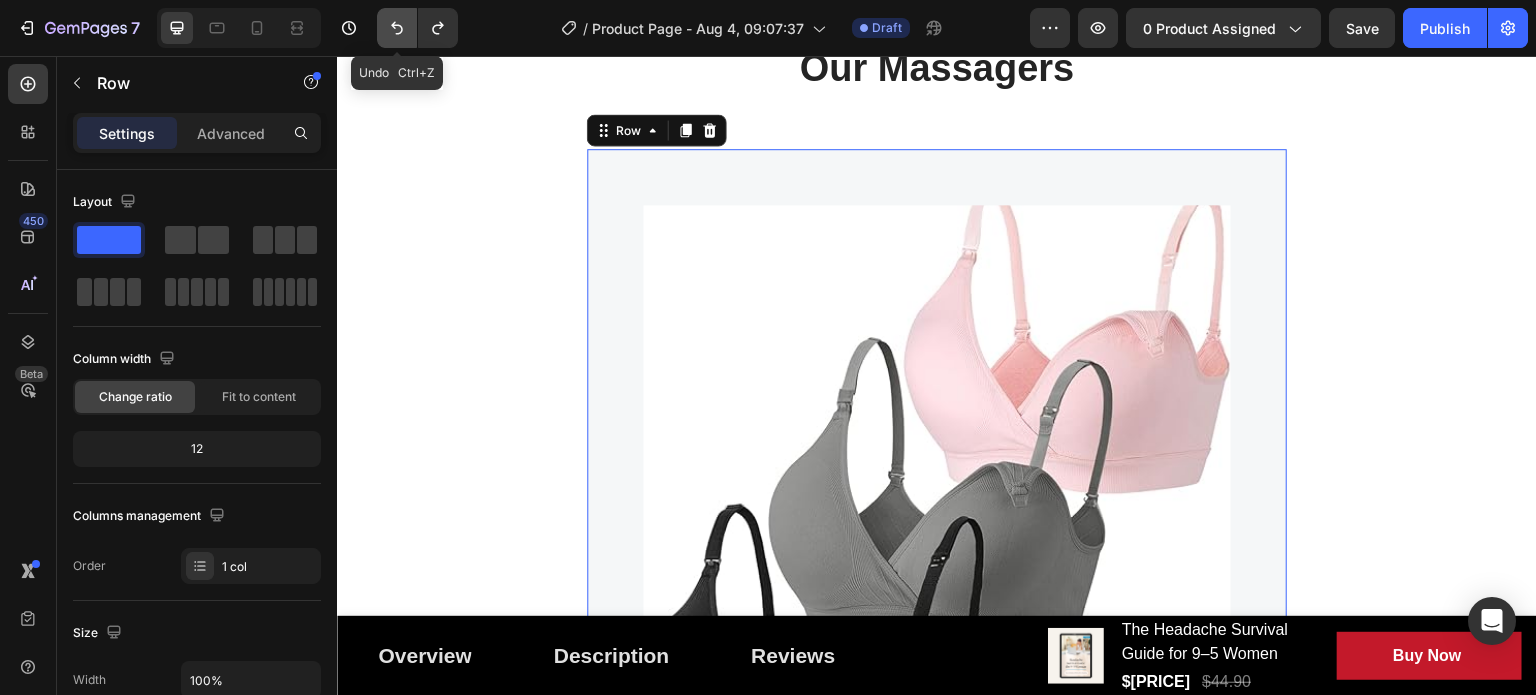 click 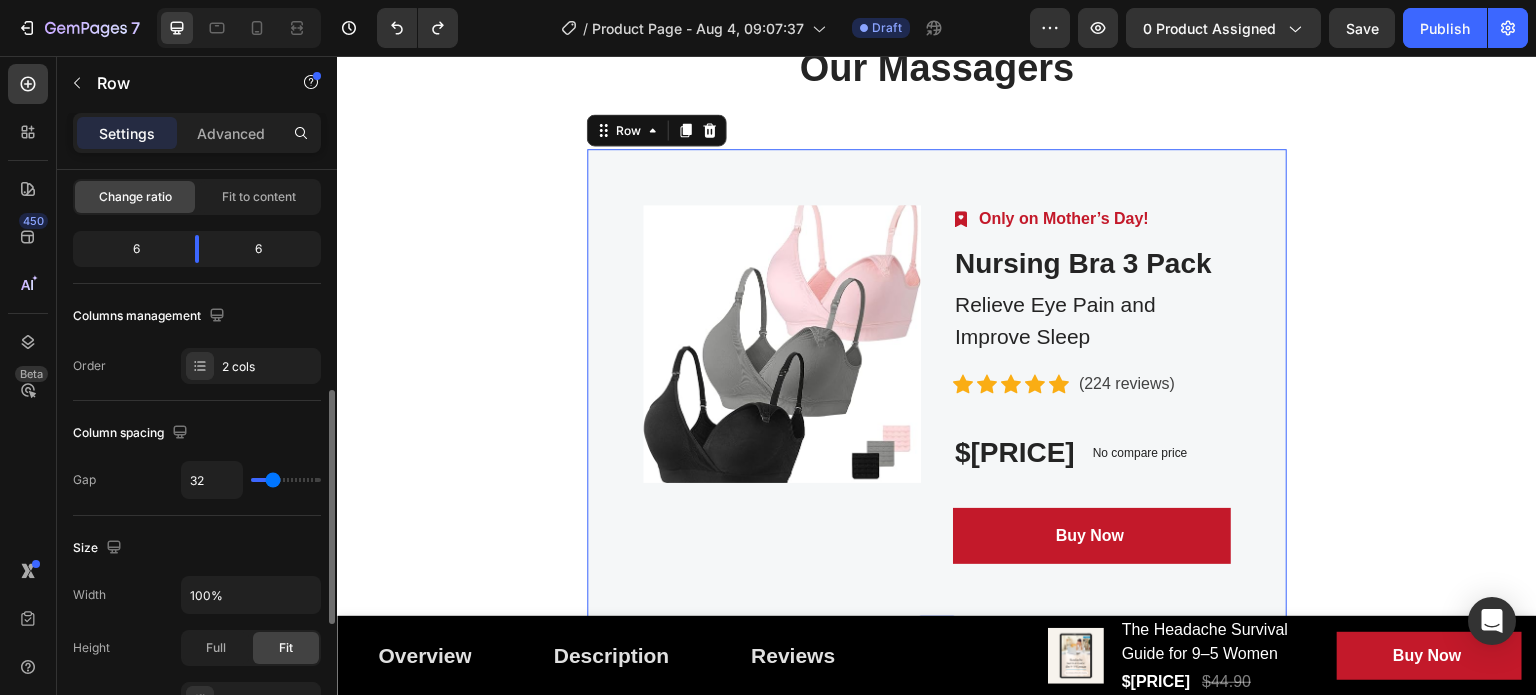 scroll, scrollTop: 300, scrollLeft: 0, axis: vertical 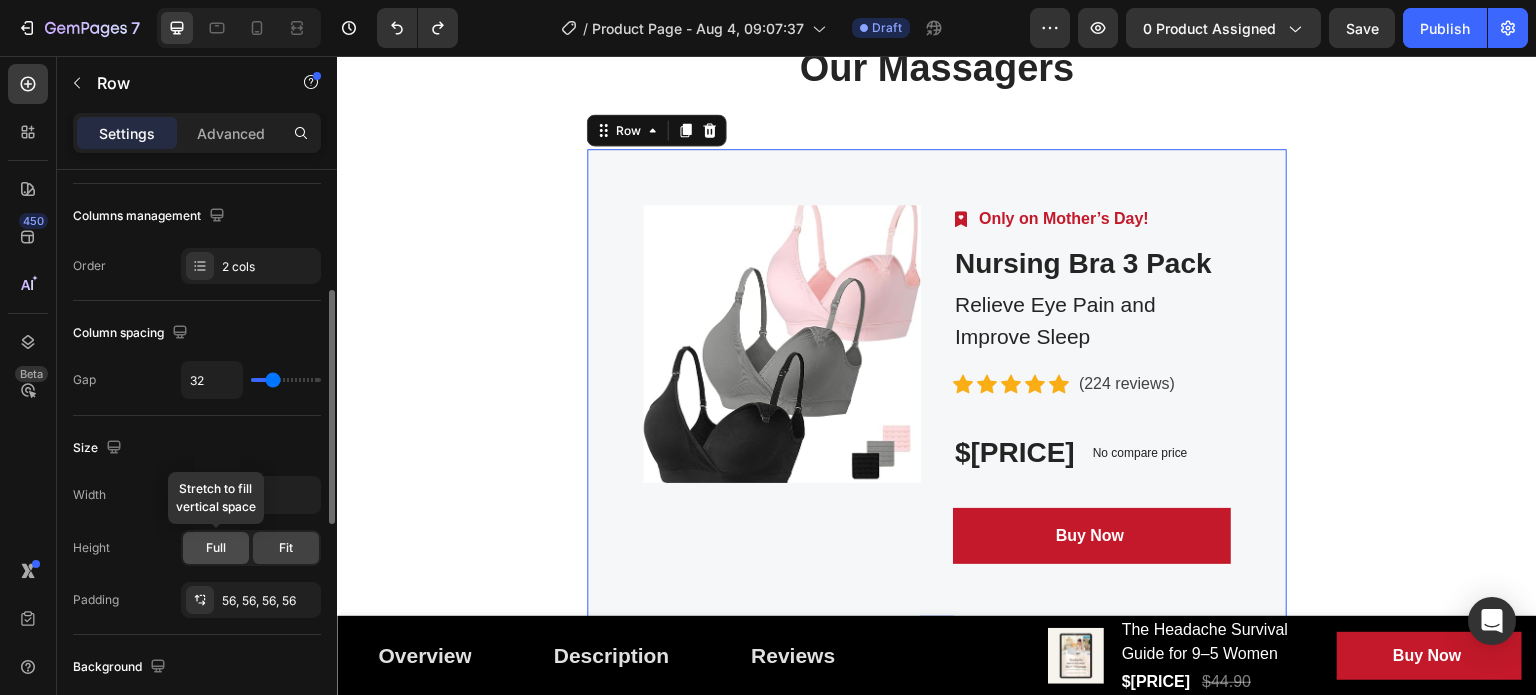 click on "Full" 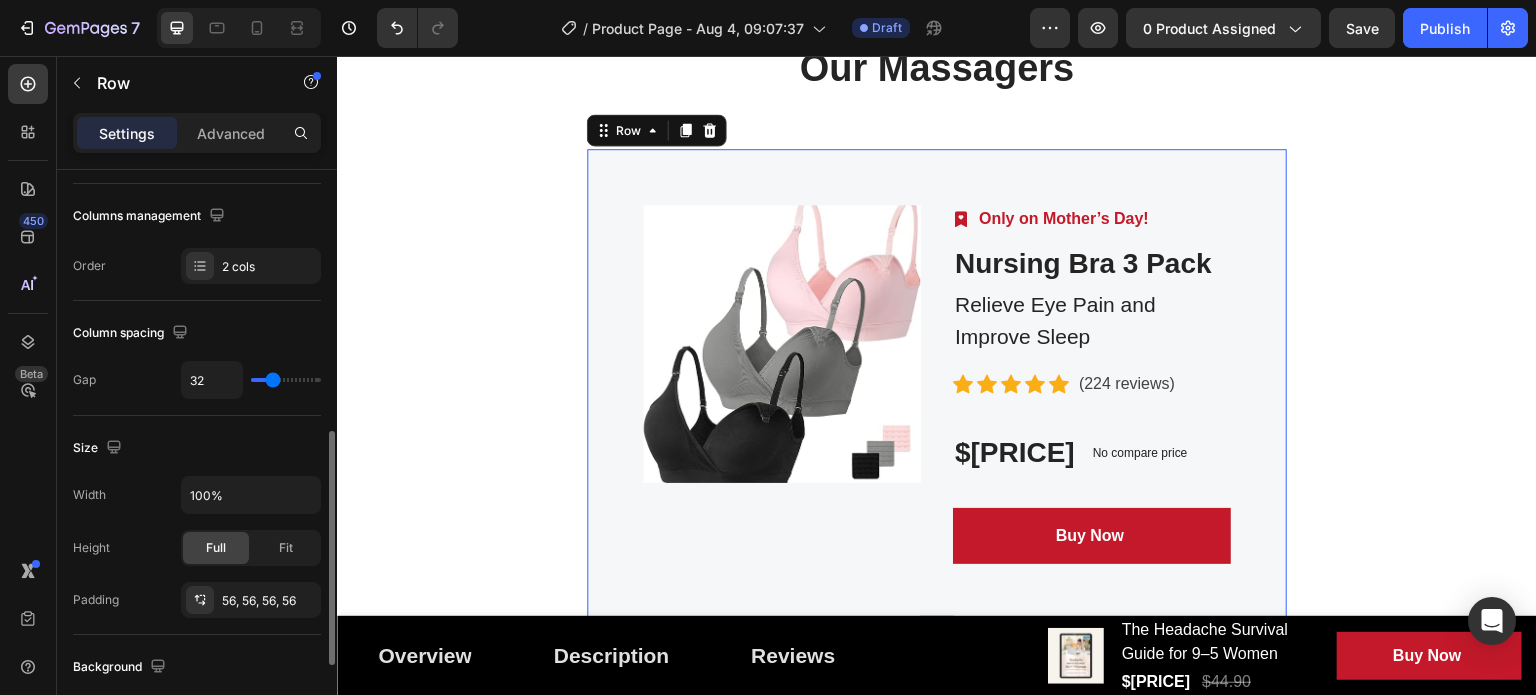 scroll, scrollTop: 500, scrollLeft: 0, axis: vertical 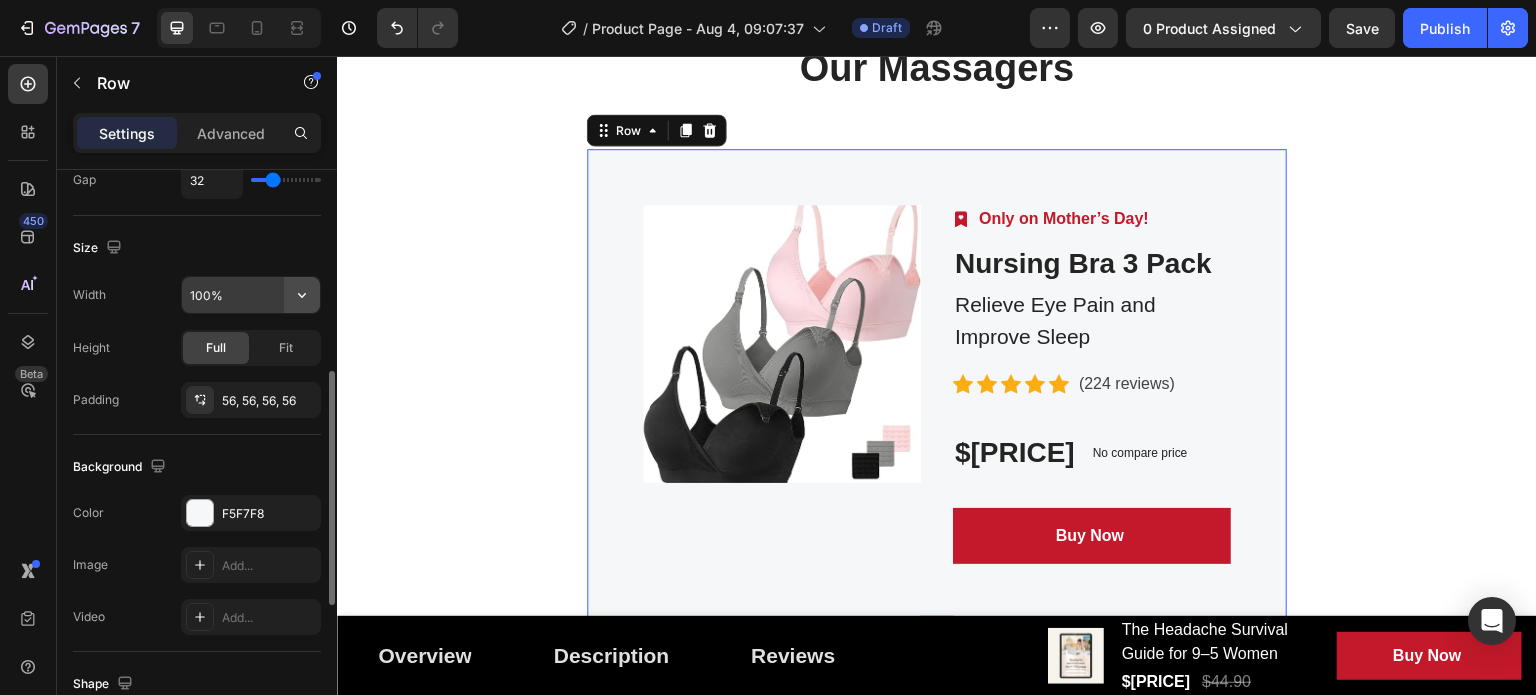 click 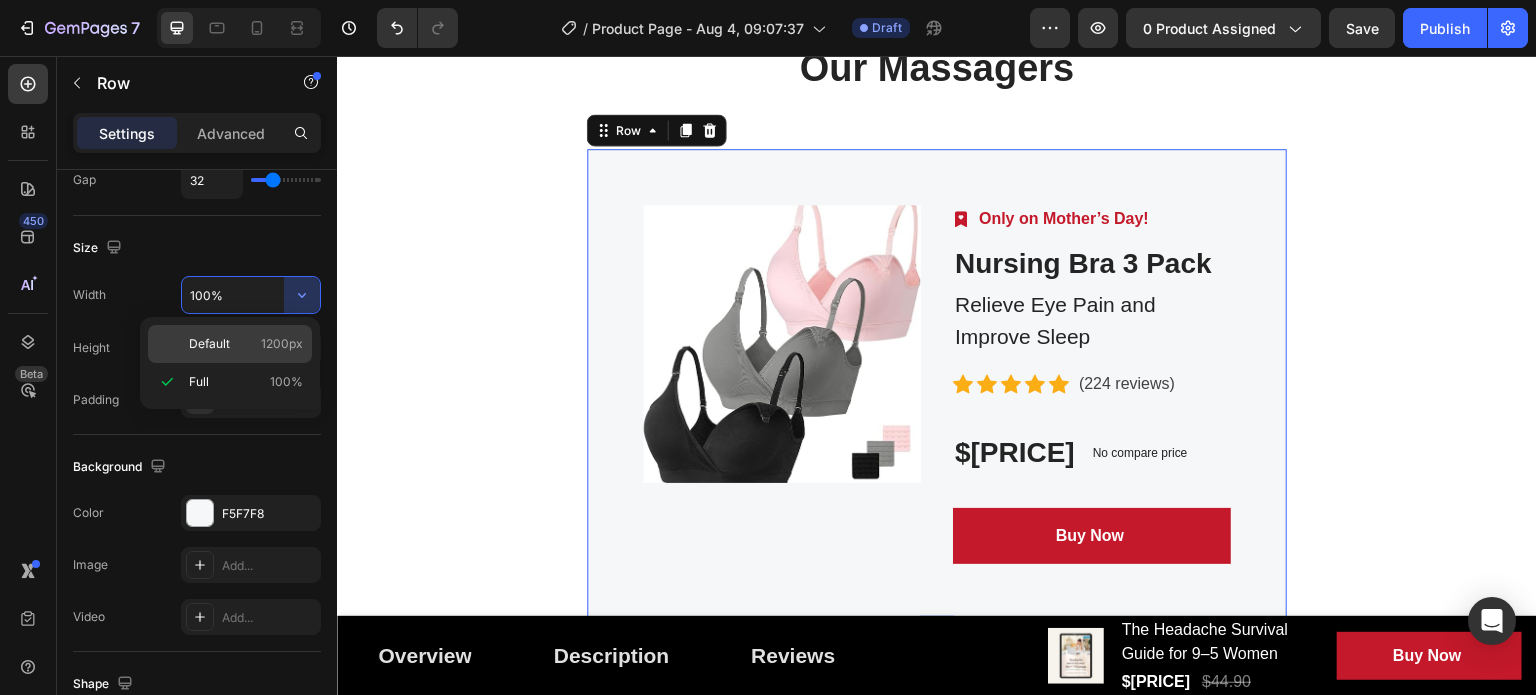 click on "1200px" at bounding box center (282, 344) 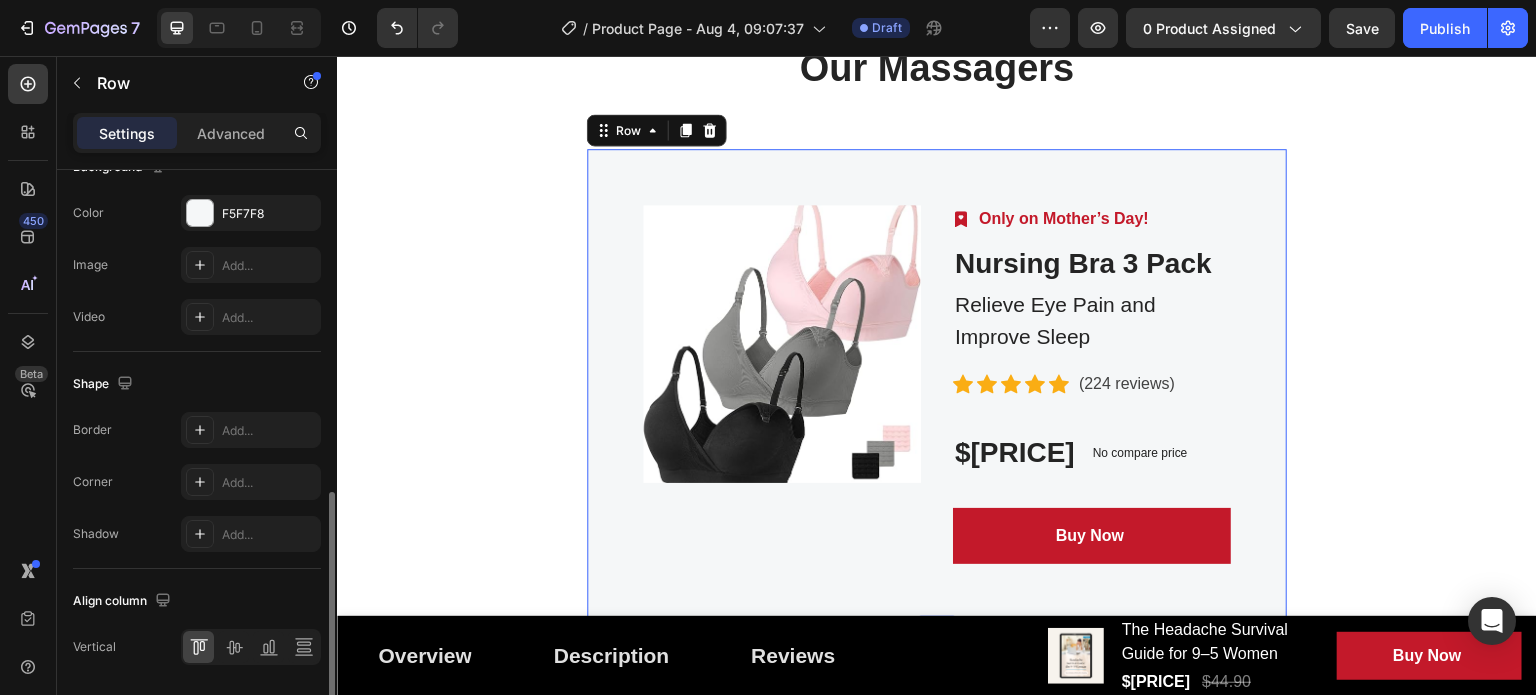 scroll, scrollTop: 863, scrollLeft: 0, axis: vertical 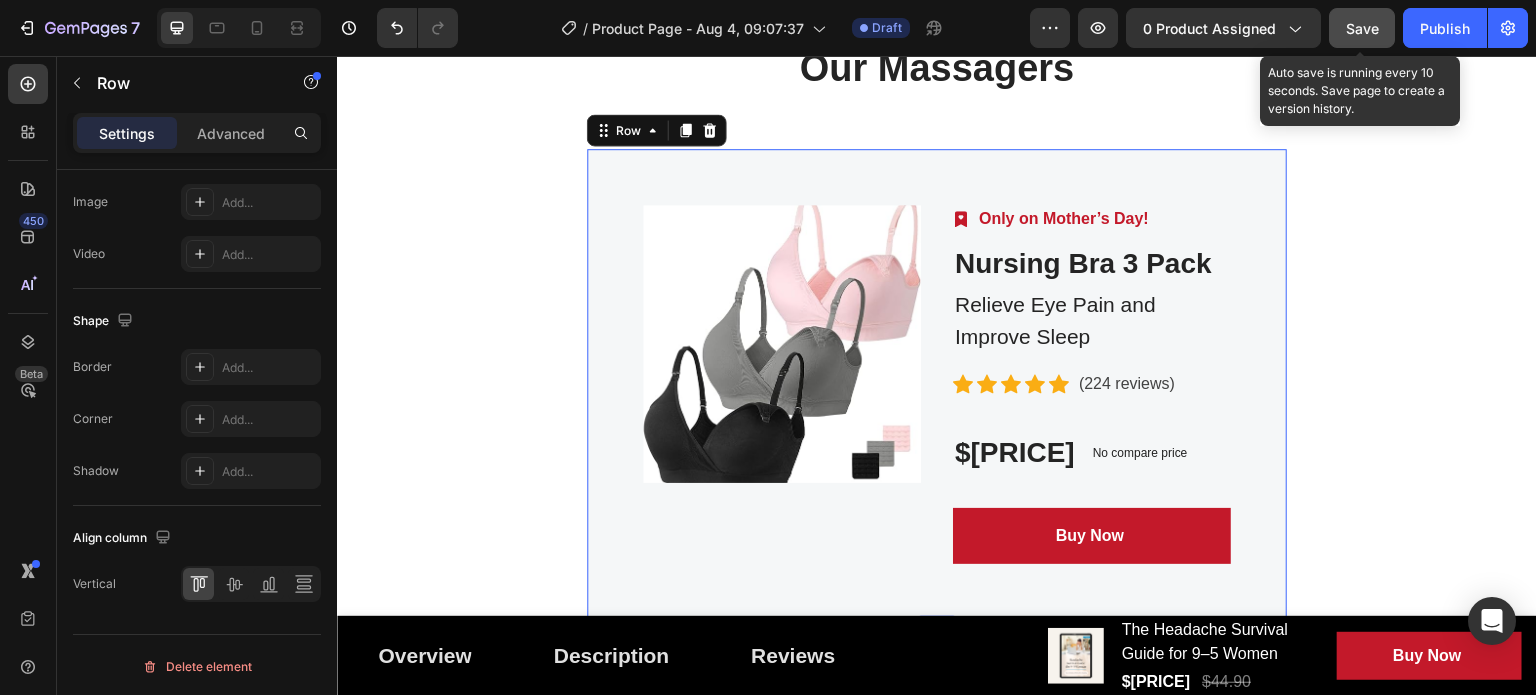 click on "Save" 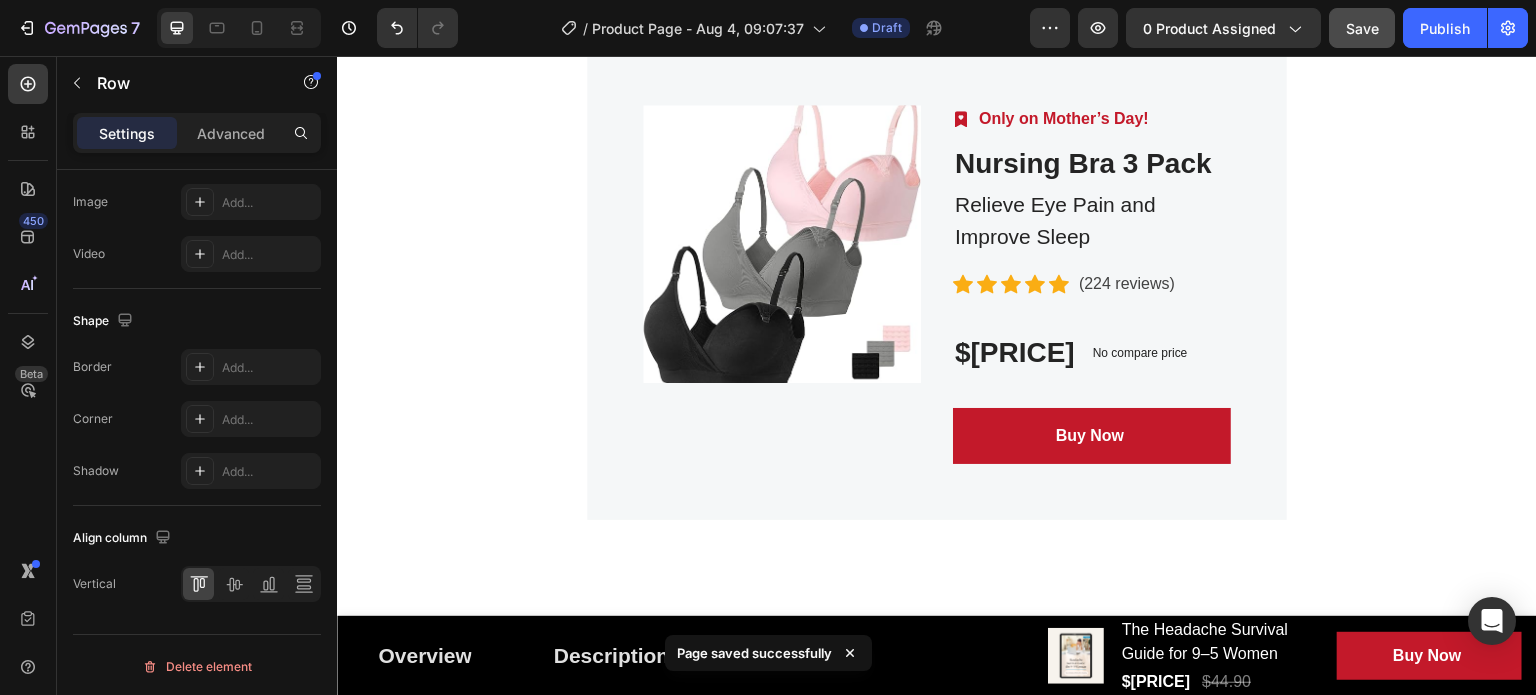 scroll, scrollTop: 5400, scrollLeft: 0, axis: vertical 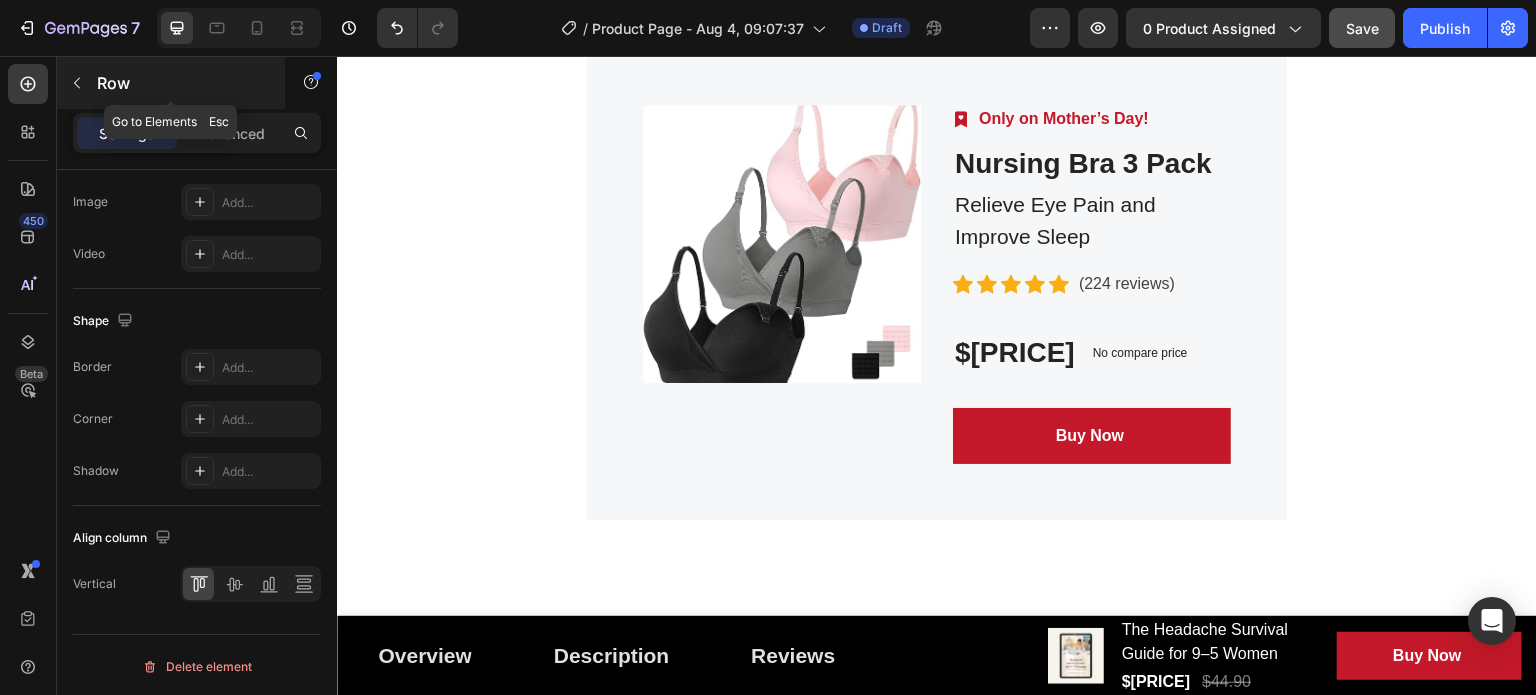 click 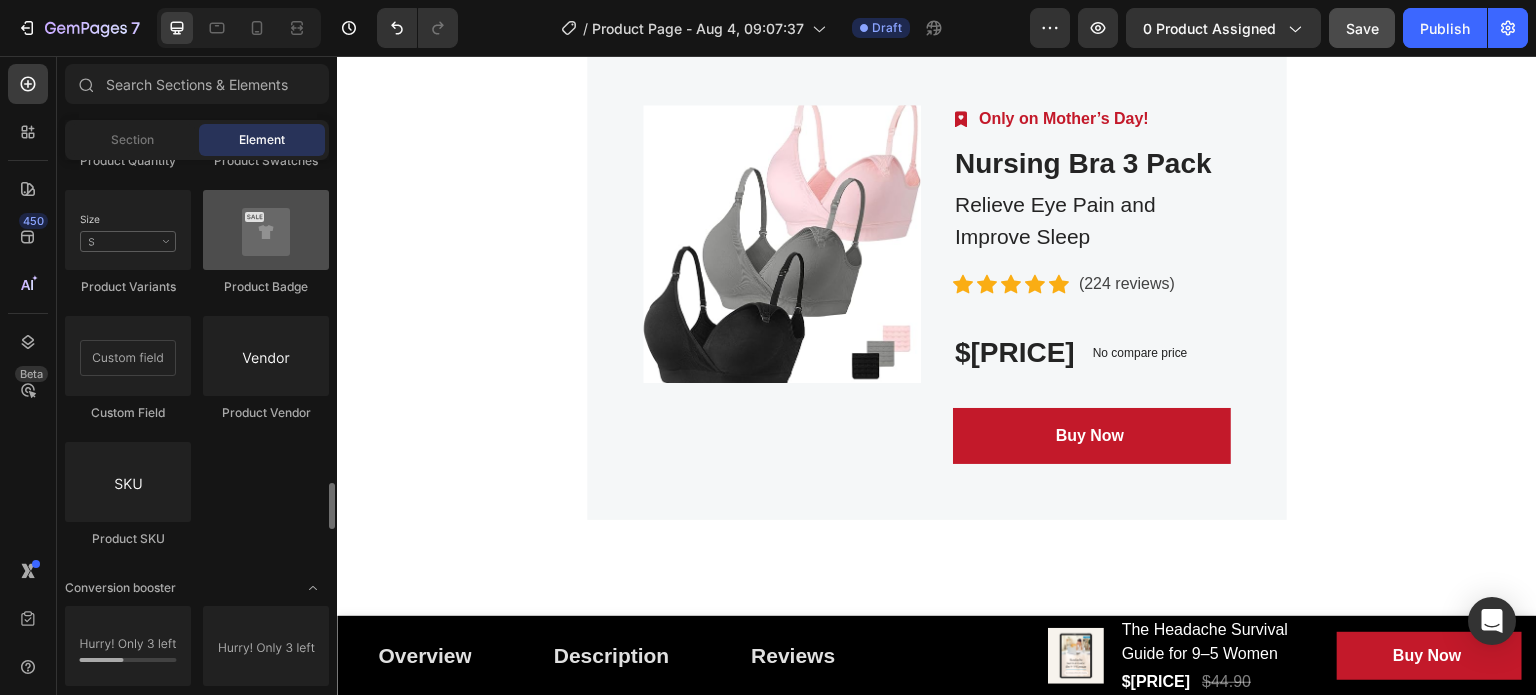 scroll, scrollTop: 4000, scrollLeft: 0, axis: vertical 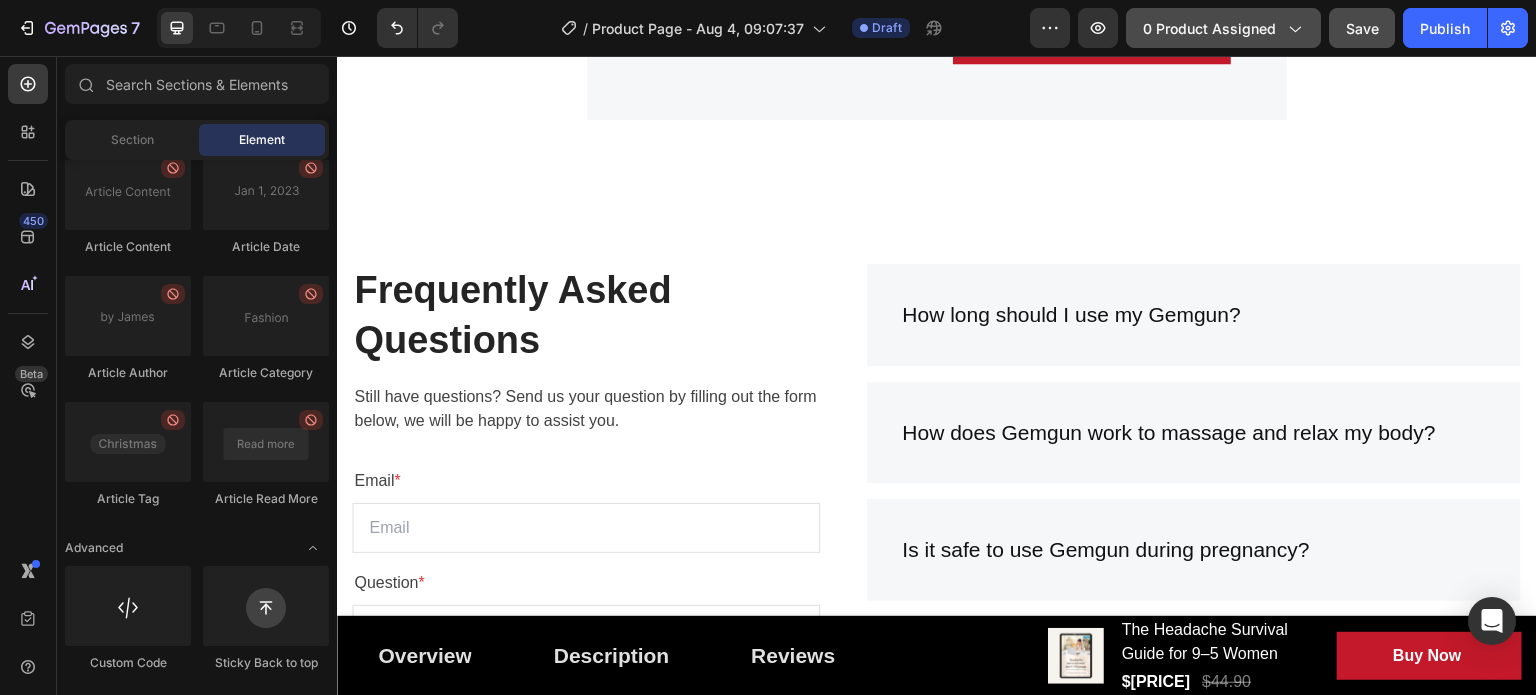 click on "0 product assigned" 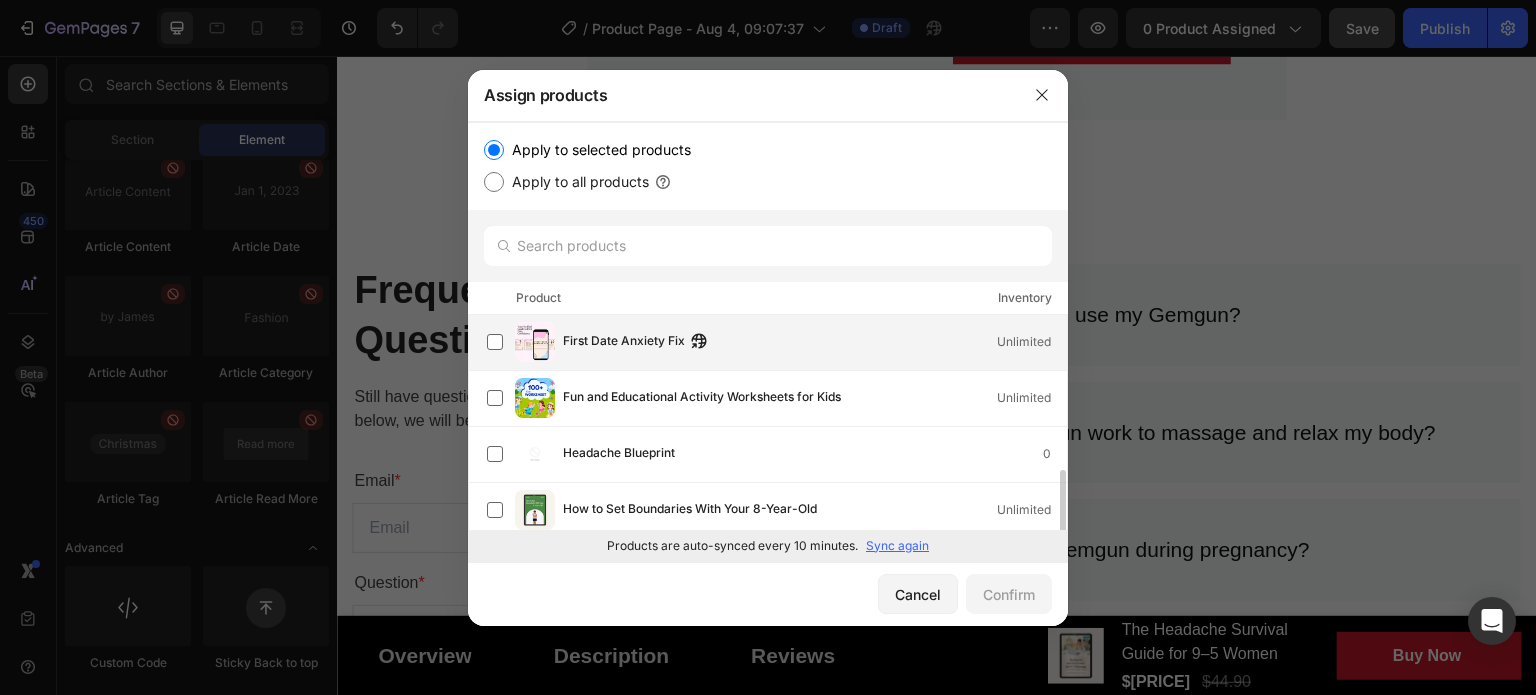 scroll, scrollTop: 100, scrollLeft: 0, axis: vertical 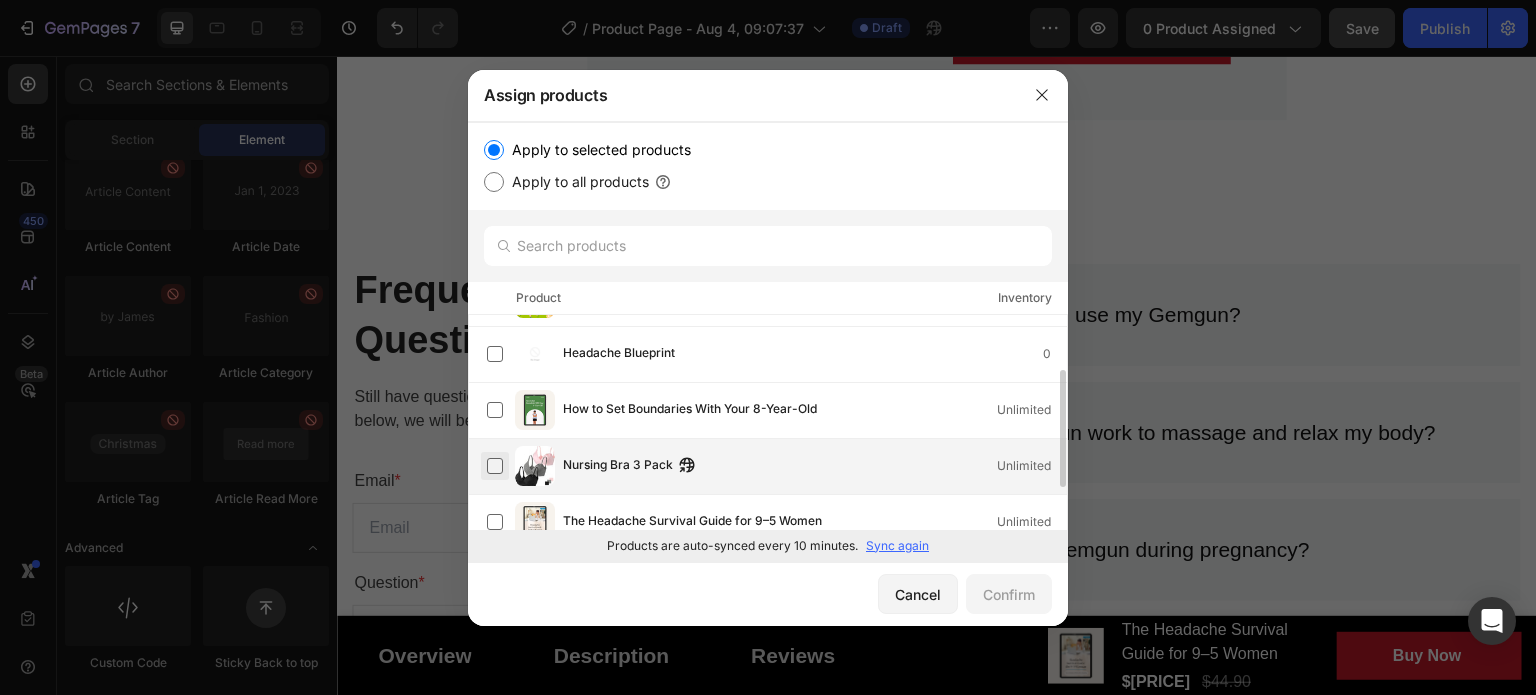click at bounding box center [495, 466] 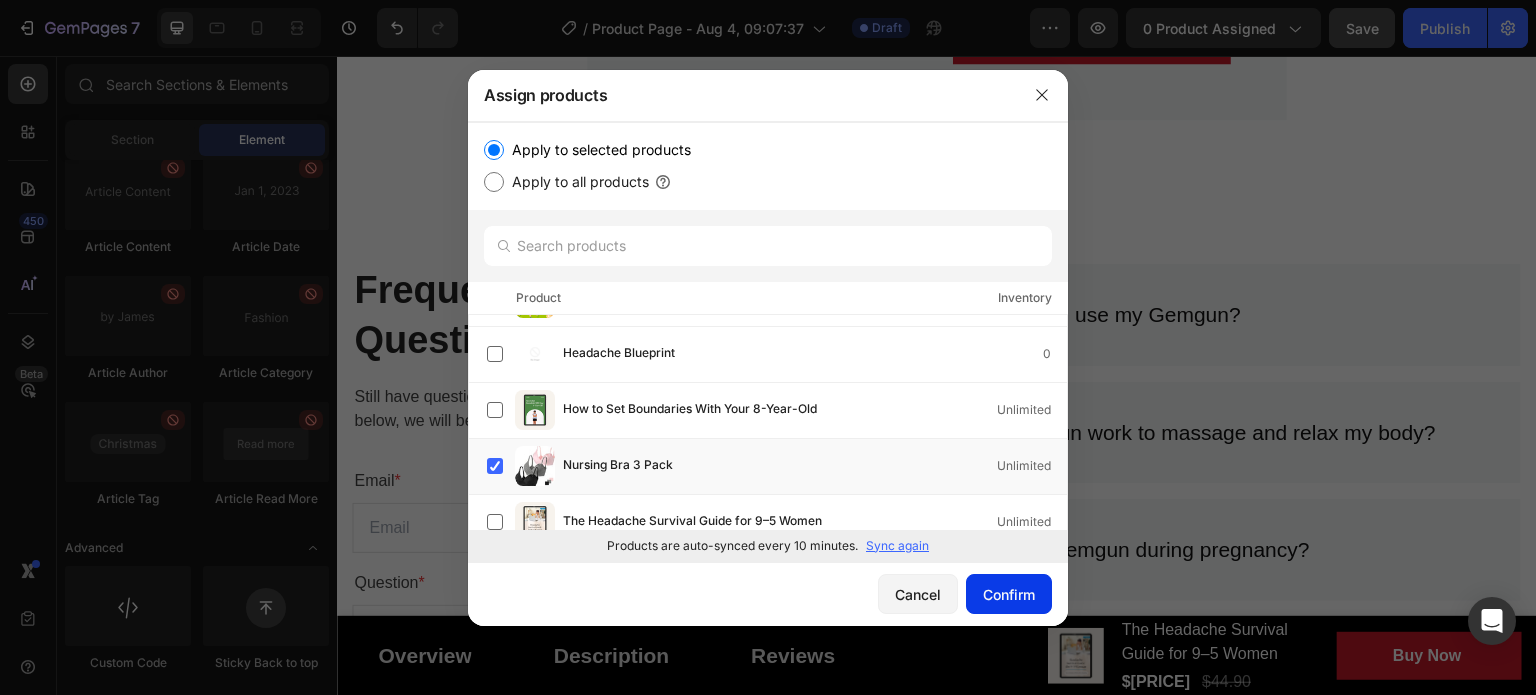 click on "Confirm" at bounding box center [1009, 594] 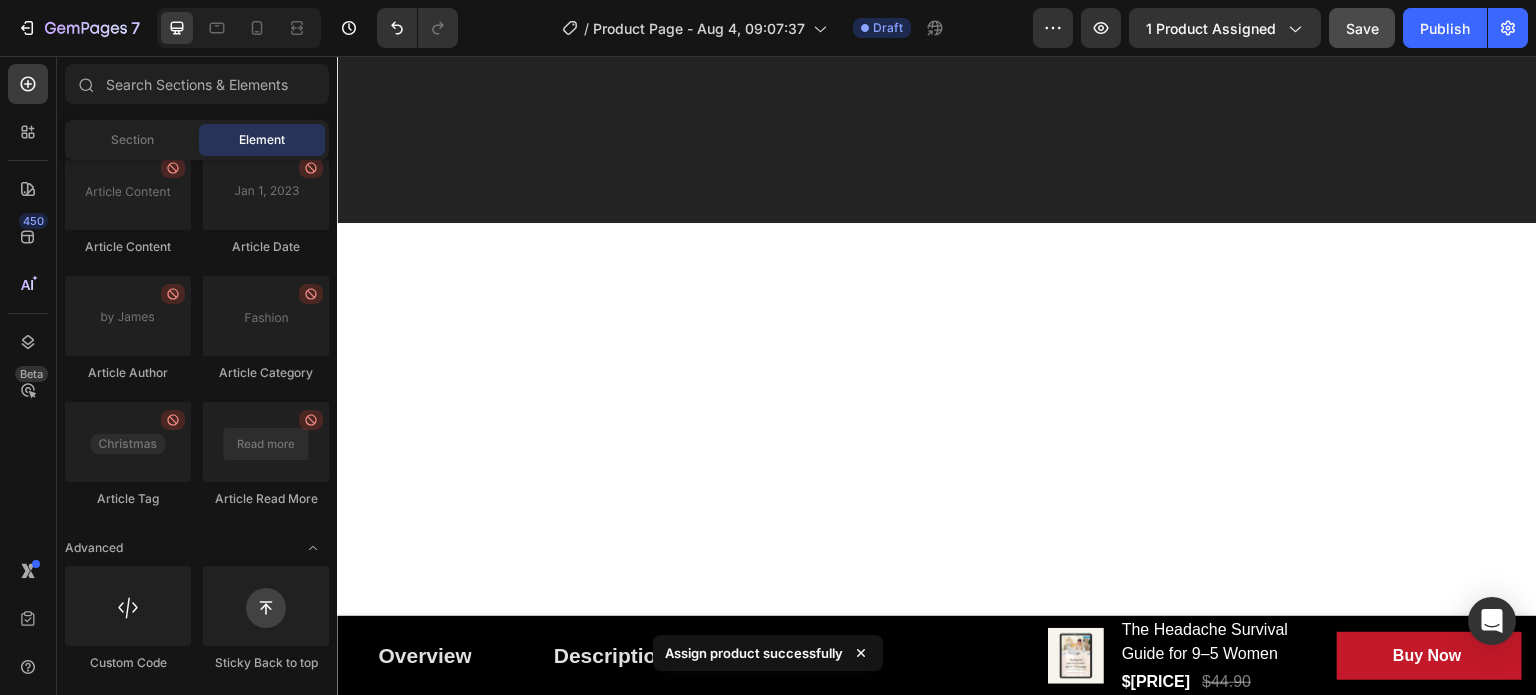 scroll, scrollTop: 6, scrollLeft: 0, axis: vertical 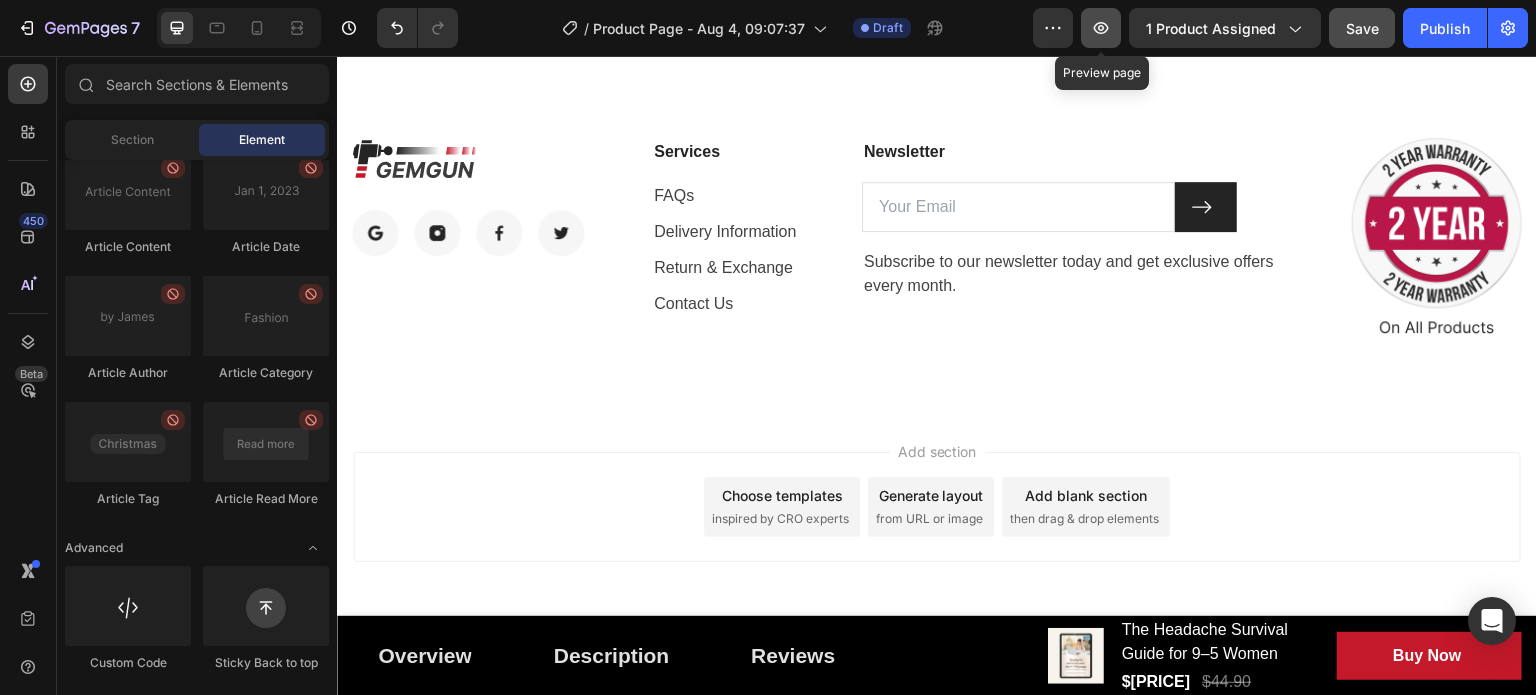 click 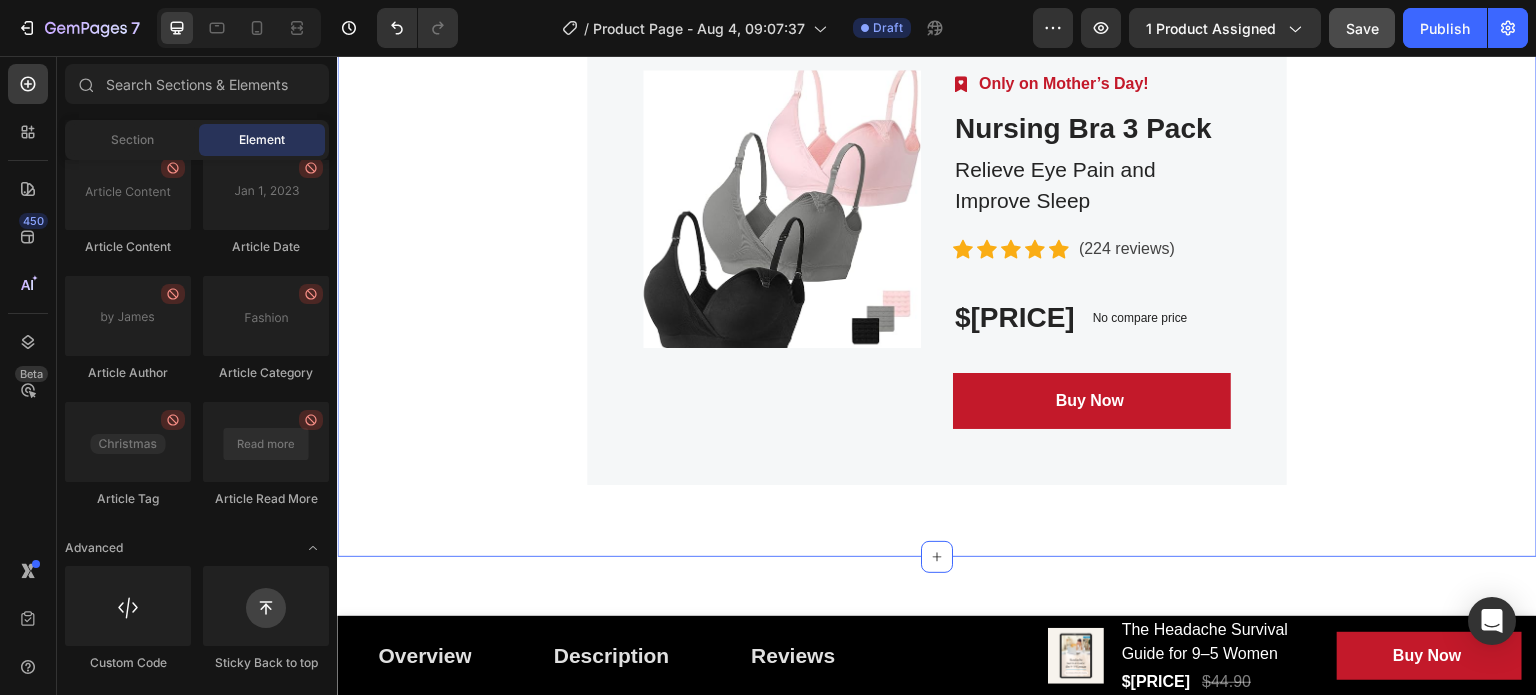 scroll, scrollTop: 5177, scrollLeft: 0, axis: vertical 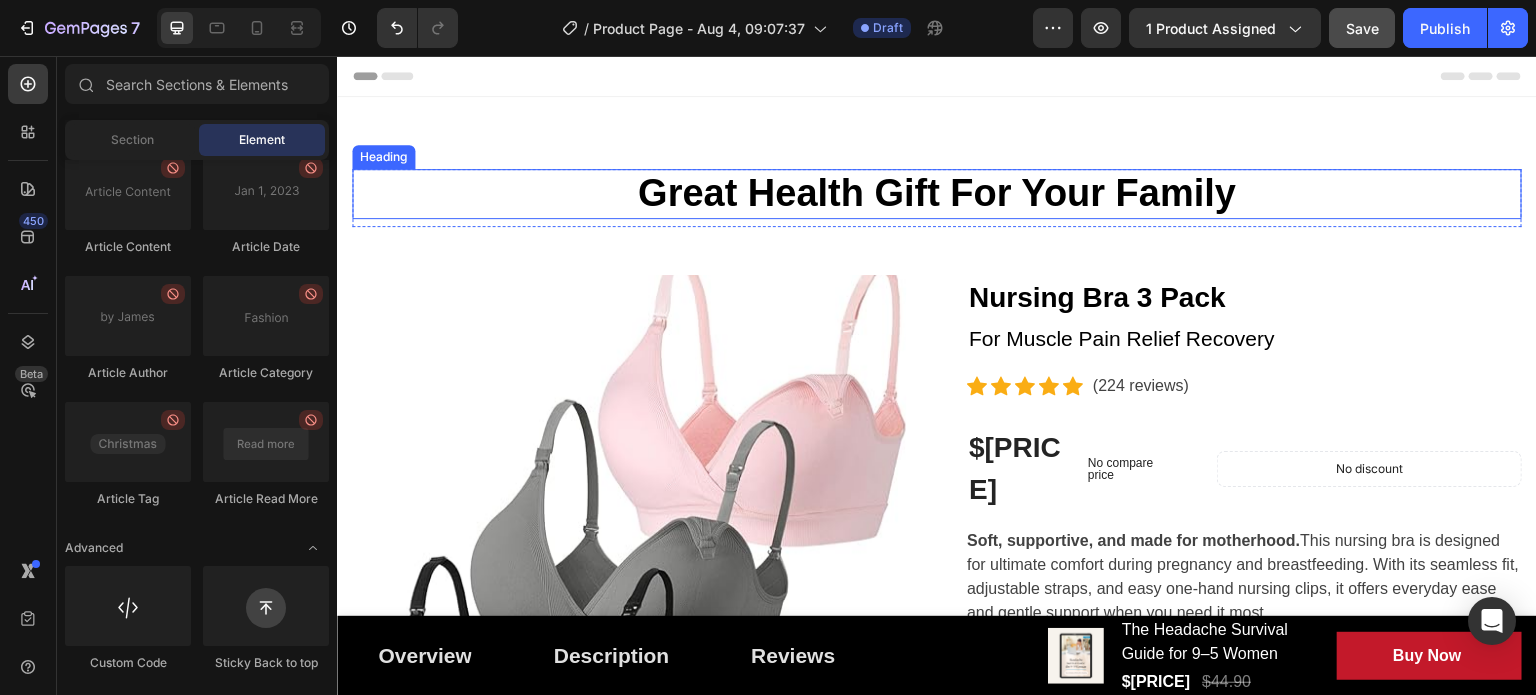 click on "Great Health Gift For Your Family" at bounding box center (937, 194) 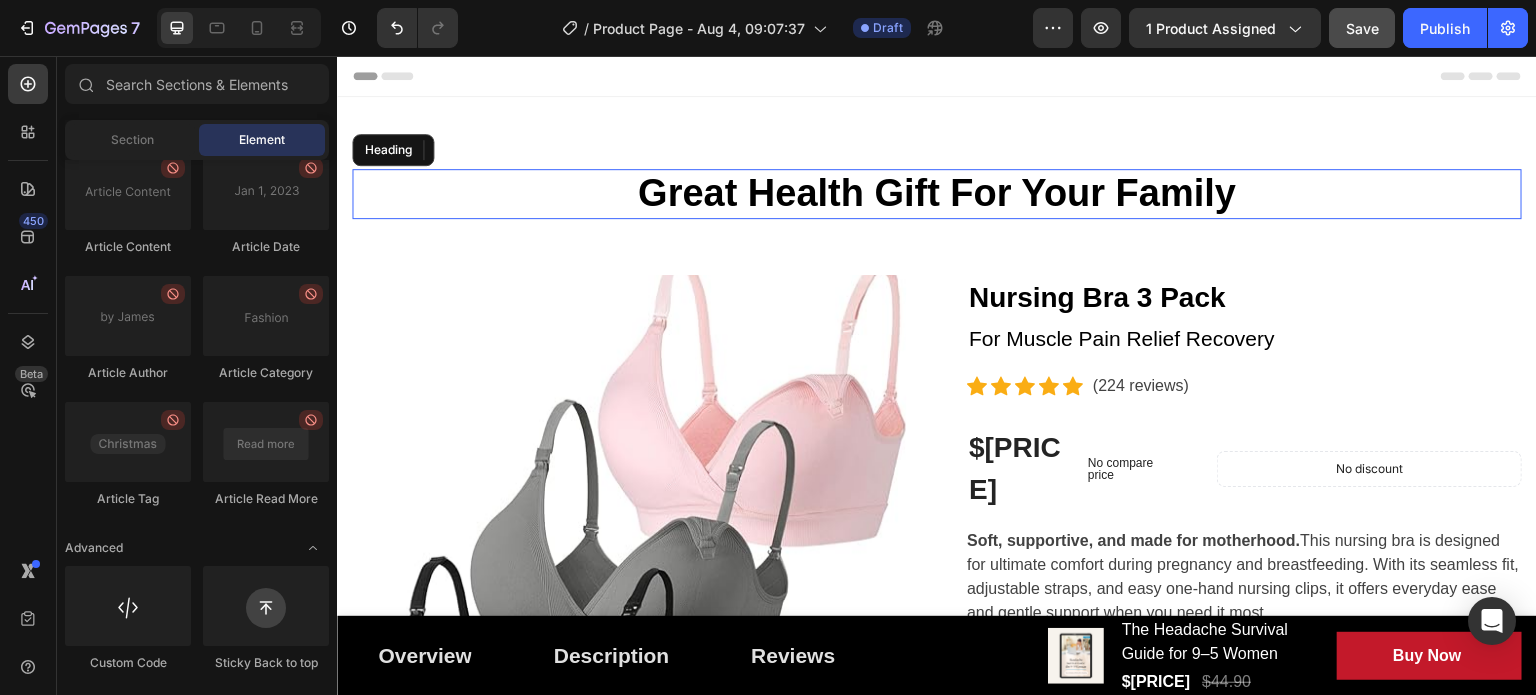 click on "Great Health Gift For Your Family" at bounding box center [937, 194] 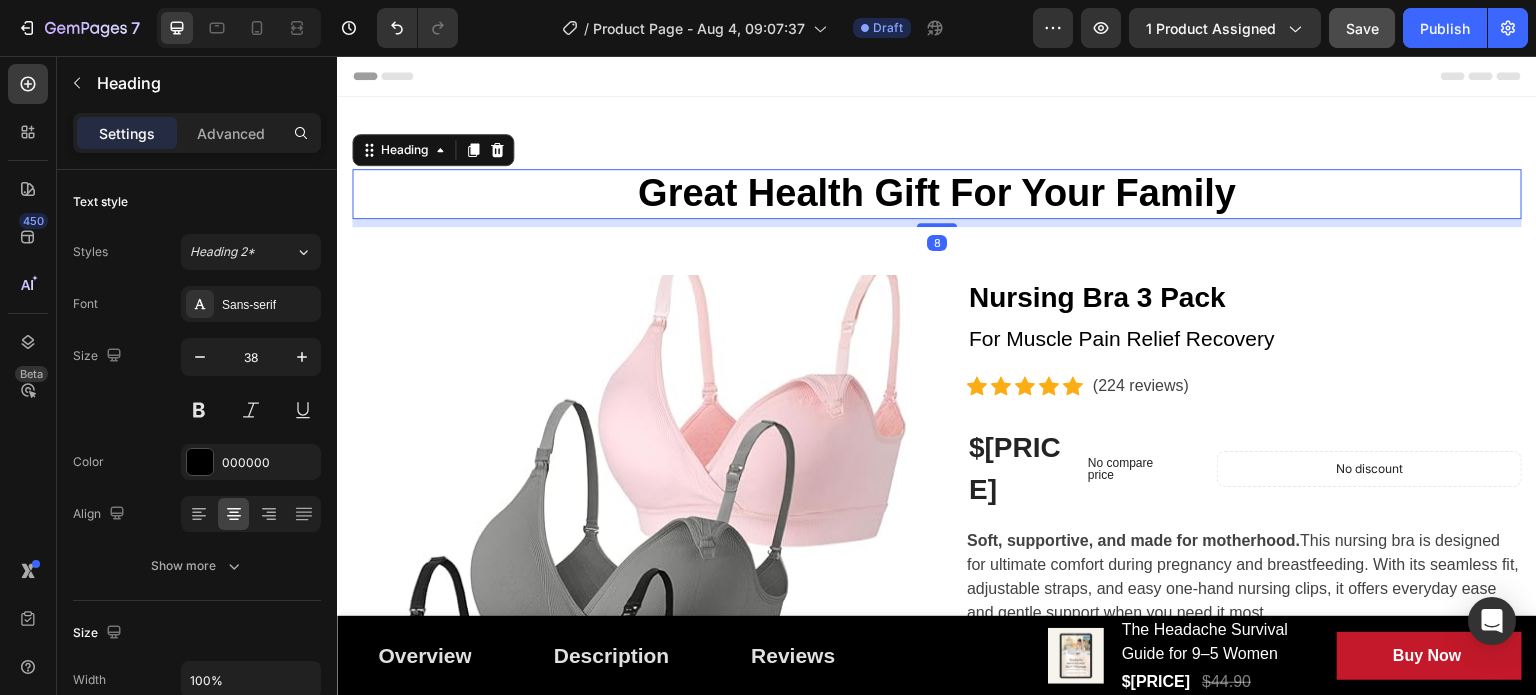 click on "Great Health Gift For Your Family" at bounding box center [937, 194] 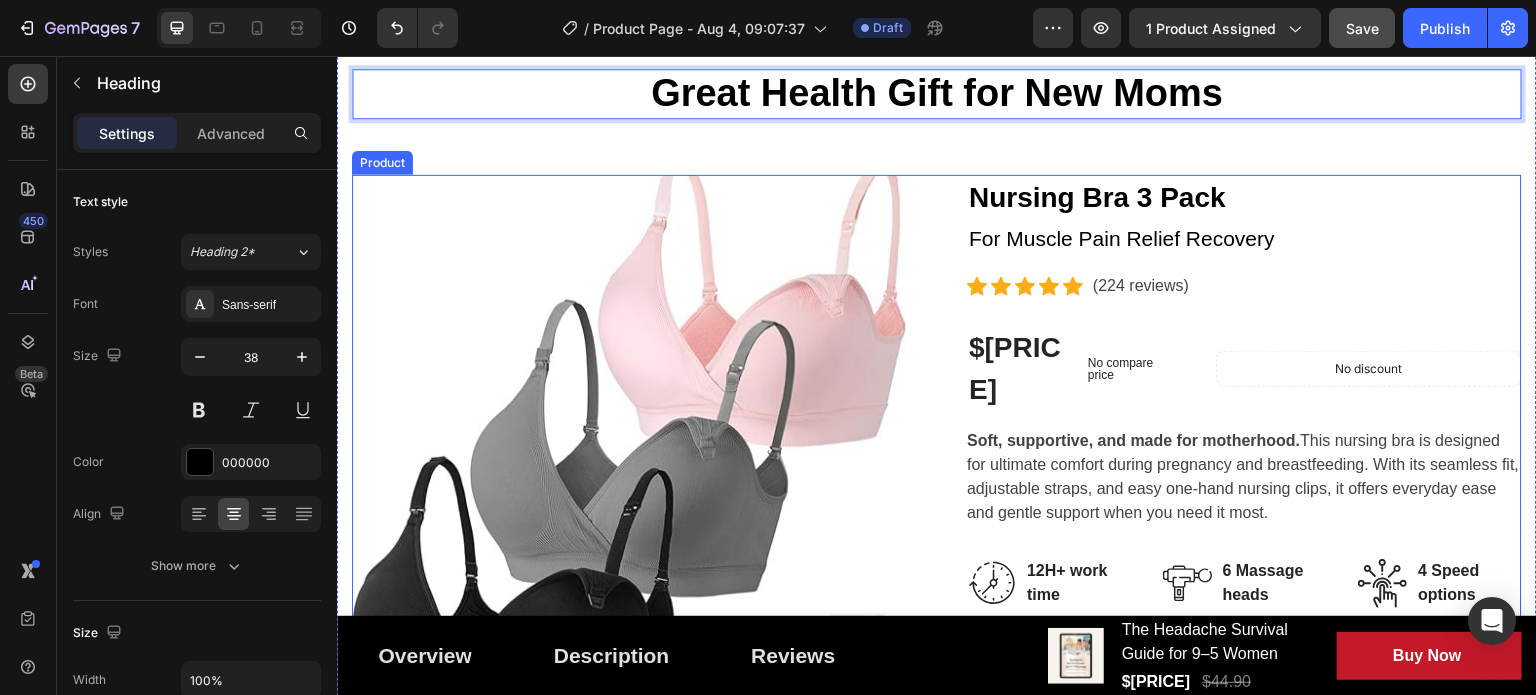 scroll, scrollTop: 0, scrollLeft: 0, axis: both 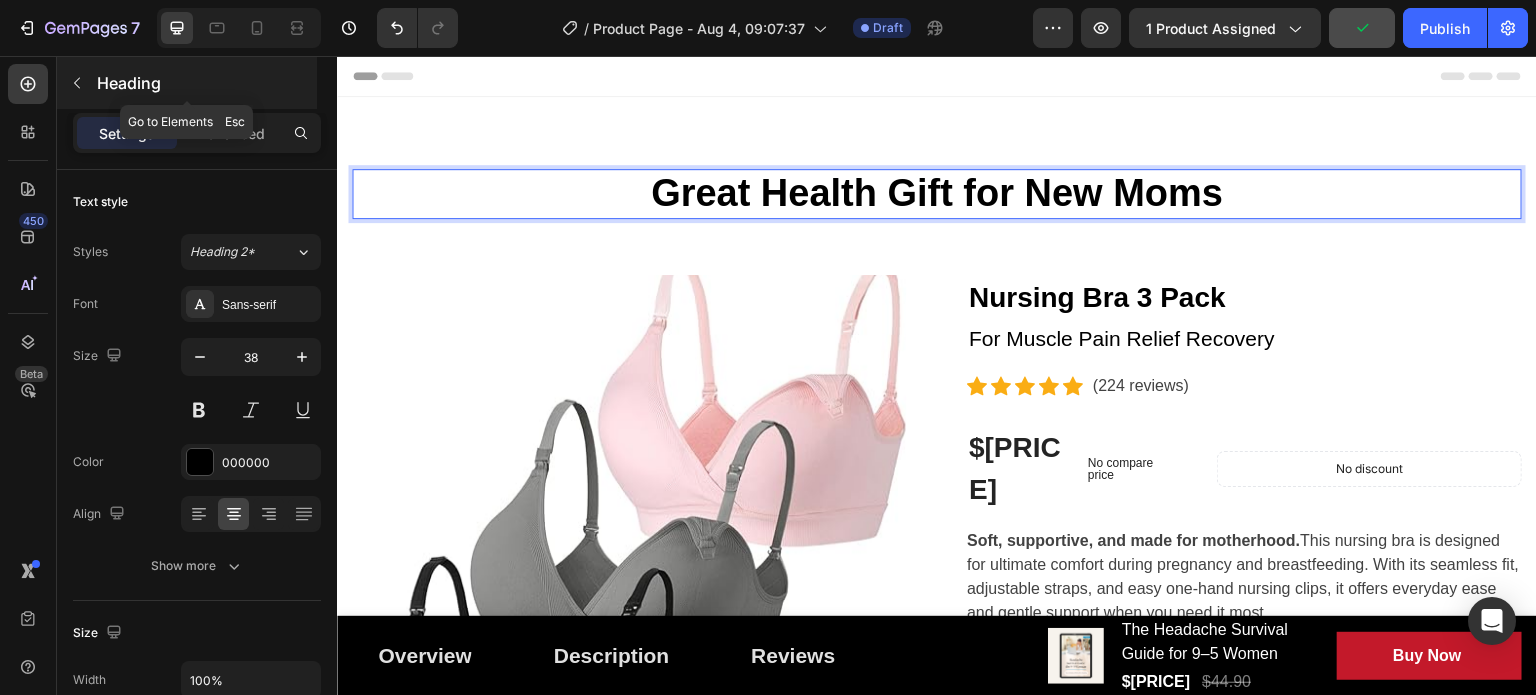 click at bounding box center [77, 83] 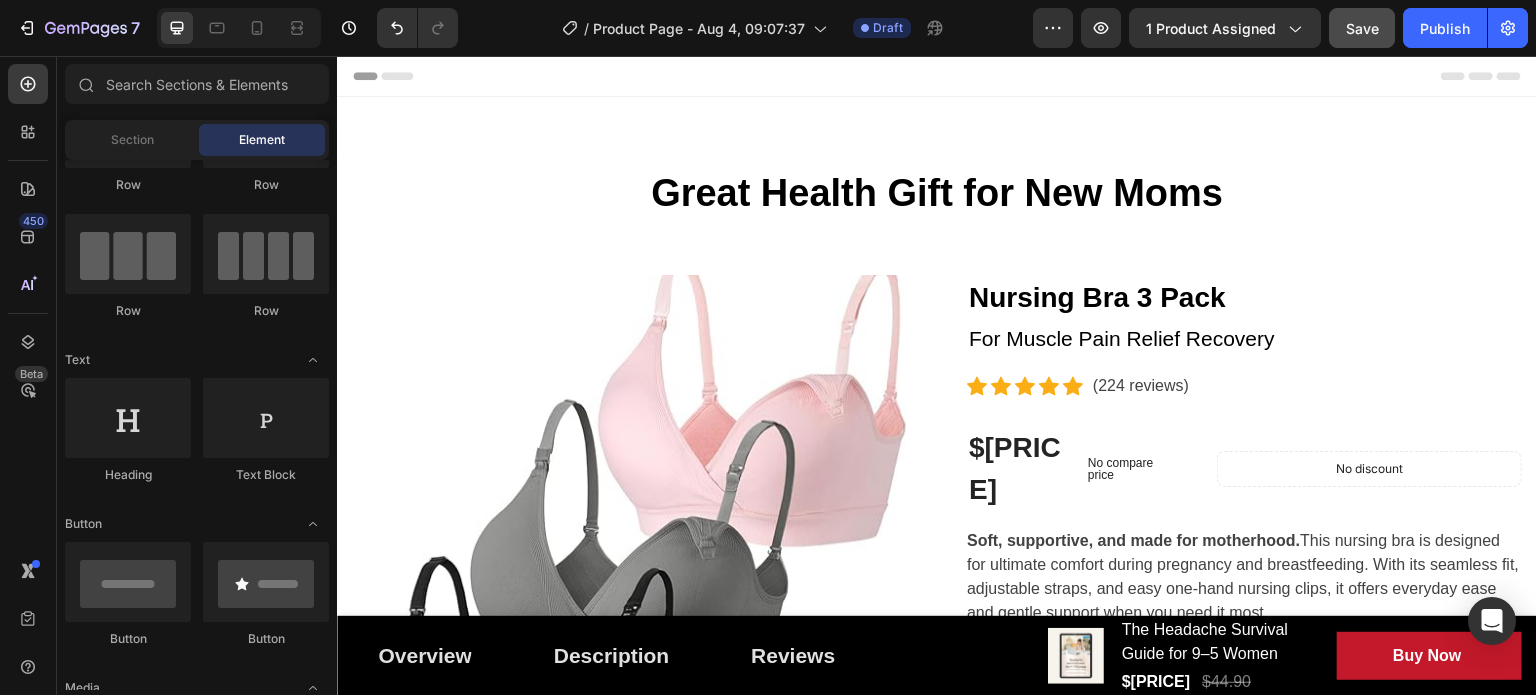 scroll, scrollTop: 0, scrollLeft: 0, axis: both 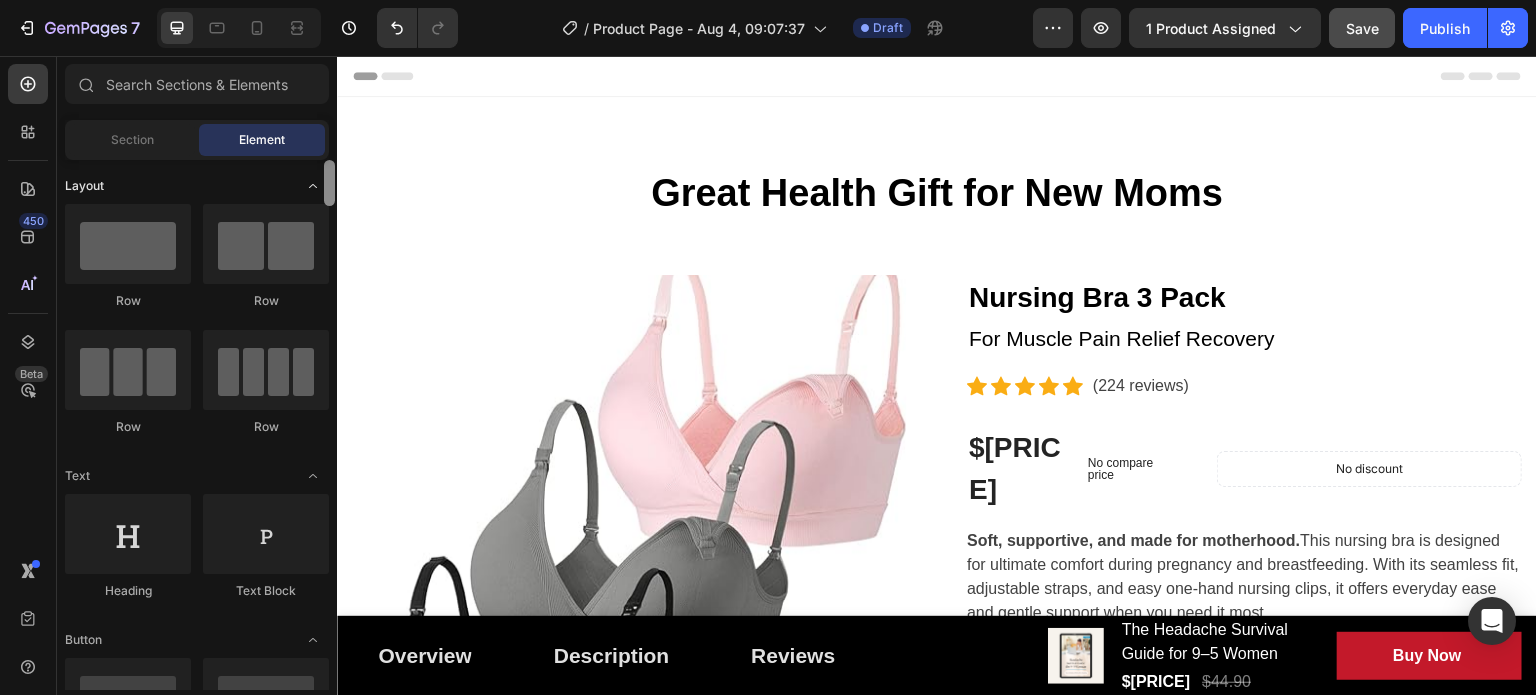 drag, startPoint x: 329, startPoint y: 487, endPoint x: 292, endPoint y: 183, distance: 306.24338 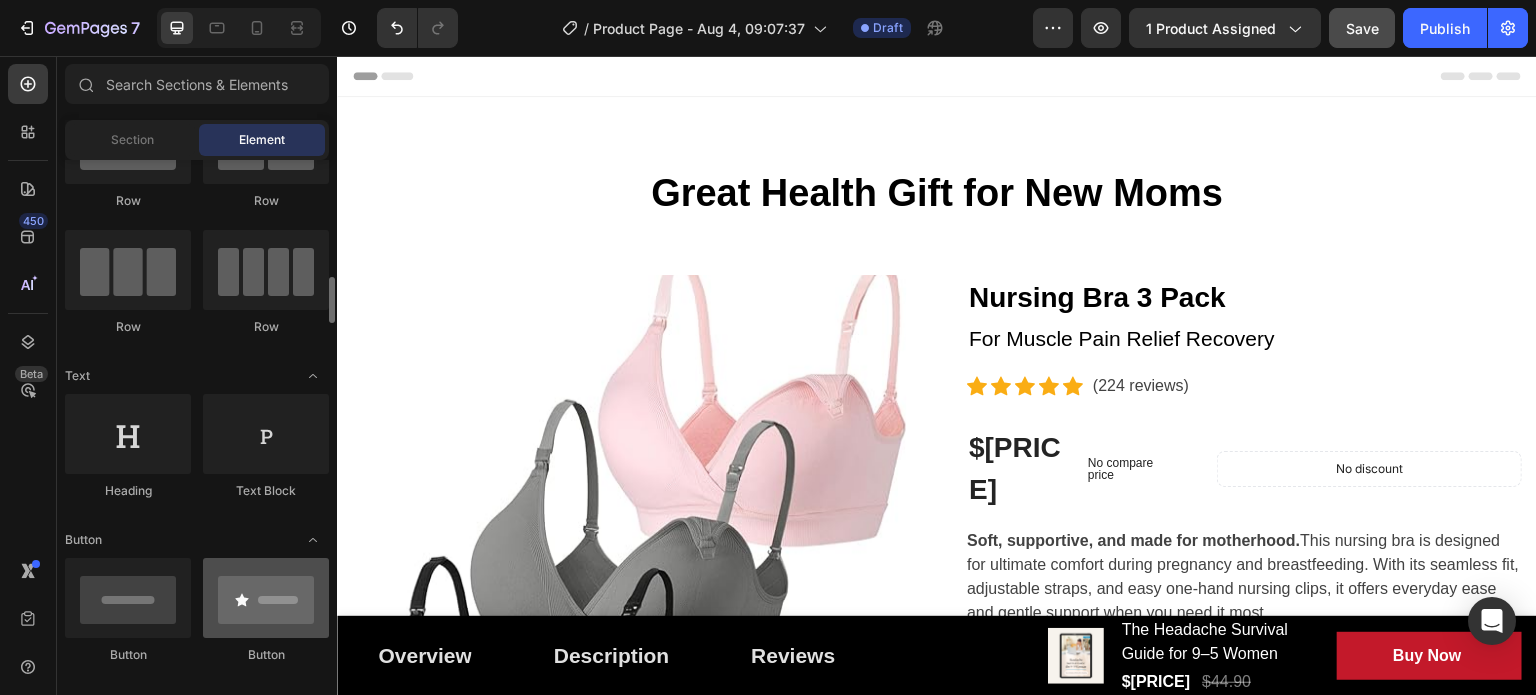 scroll, scrollTop: 200, scrollLeft: 0, axis: vertical 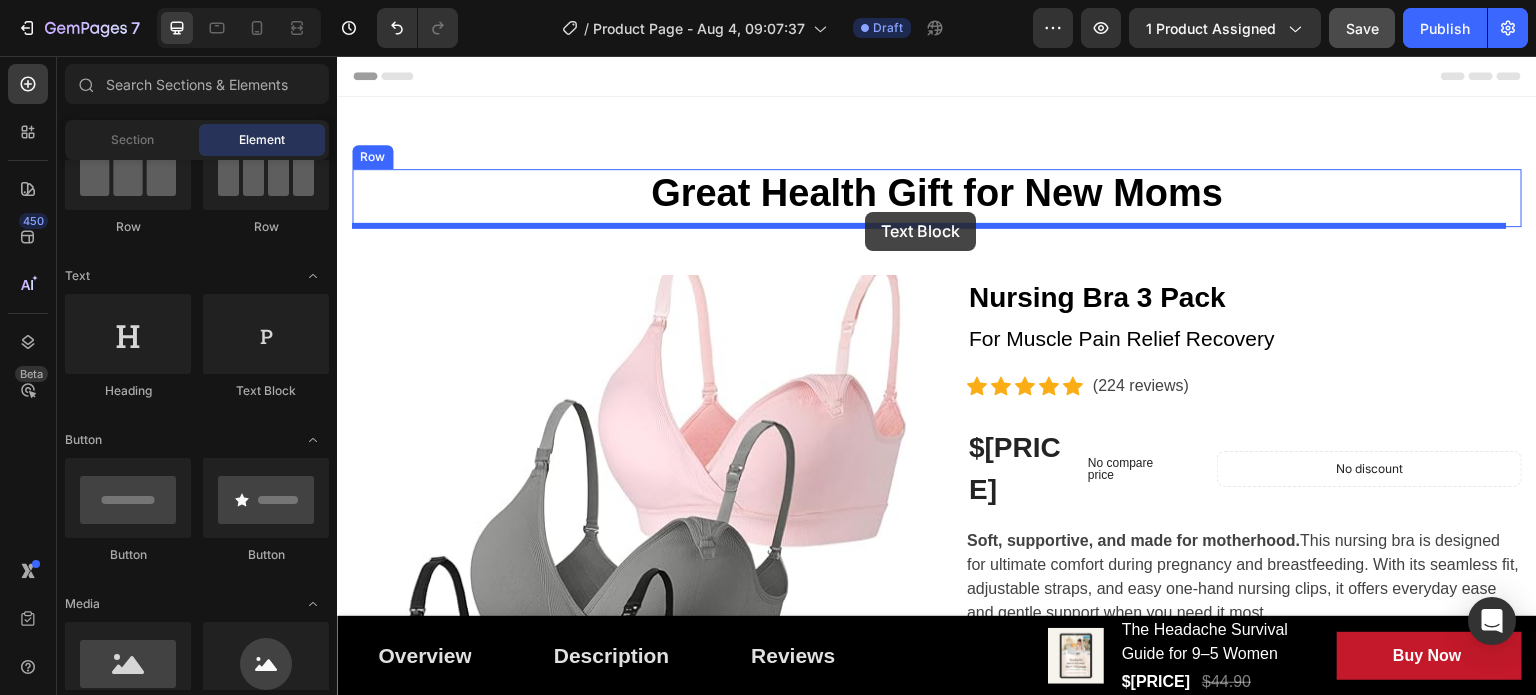 drag, startPoint x: 602, startPoint y: 407, endPoint x: 865, endPoint y: 212, distance: 327.40494 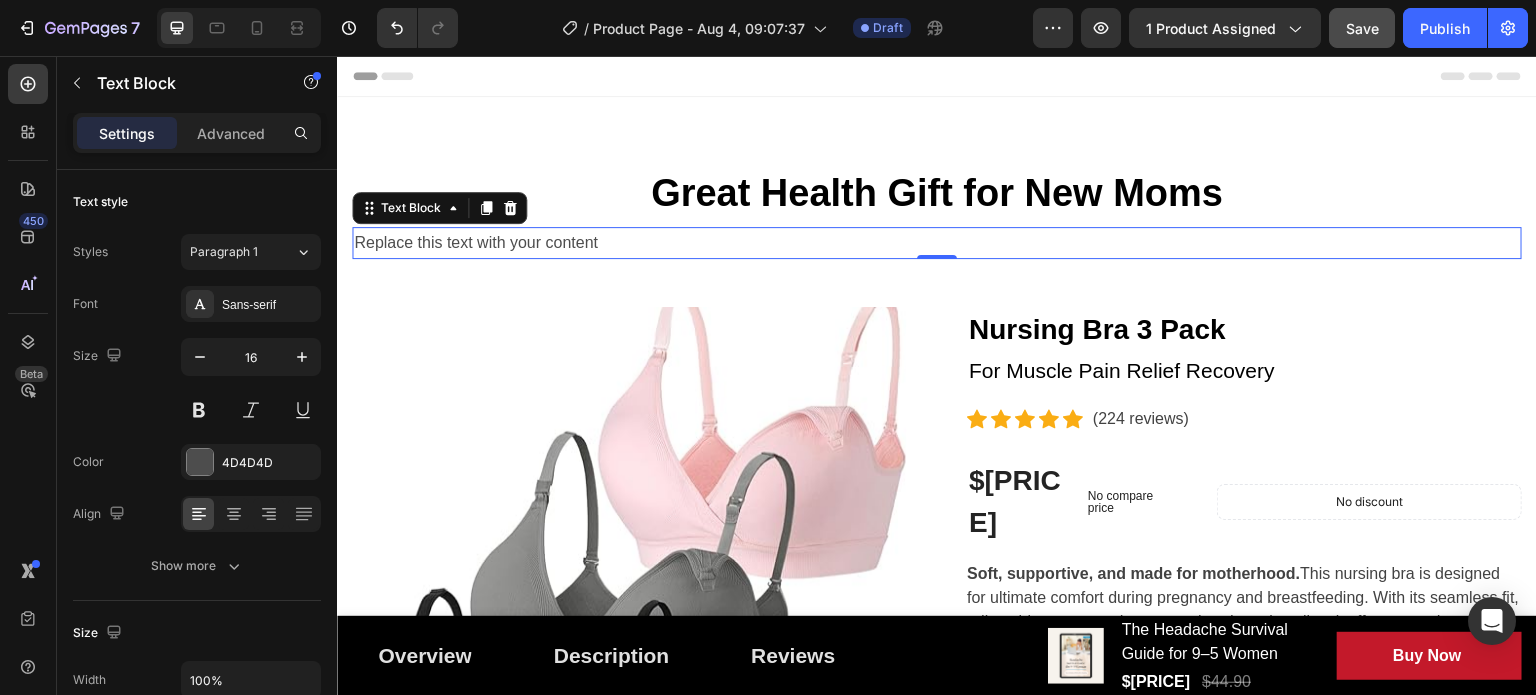 click on "Replace this text with your content" at bounding box center [937, 243] 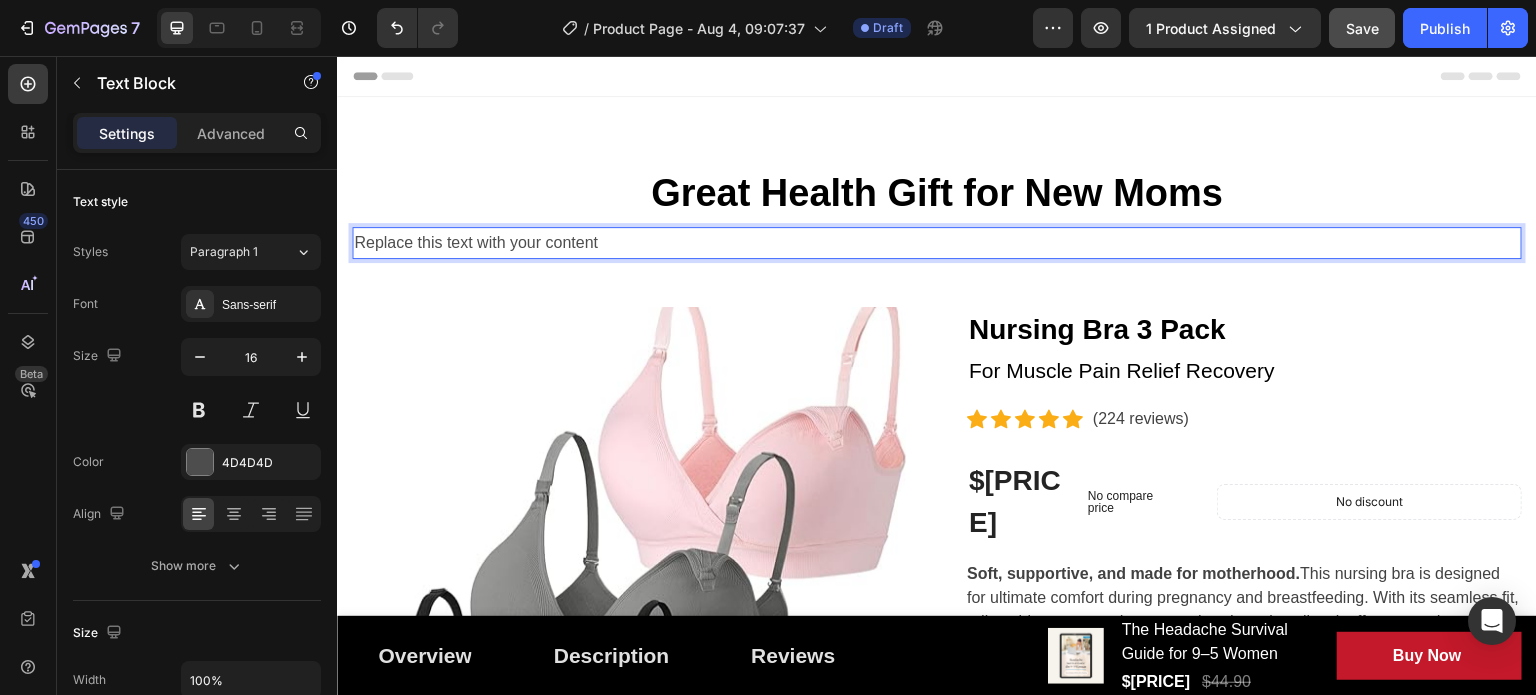 click on "Replace this text with your content" at bounding box center [937, 243] 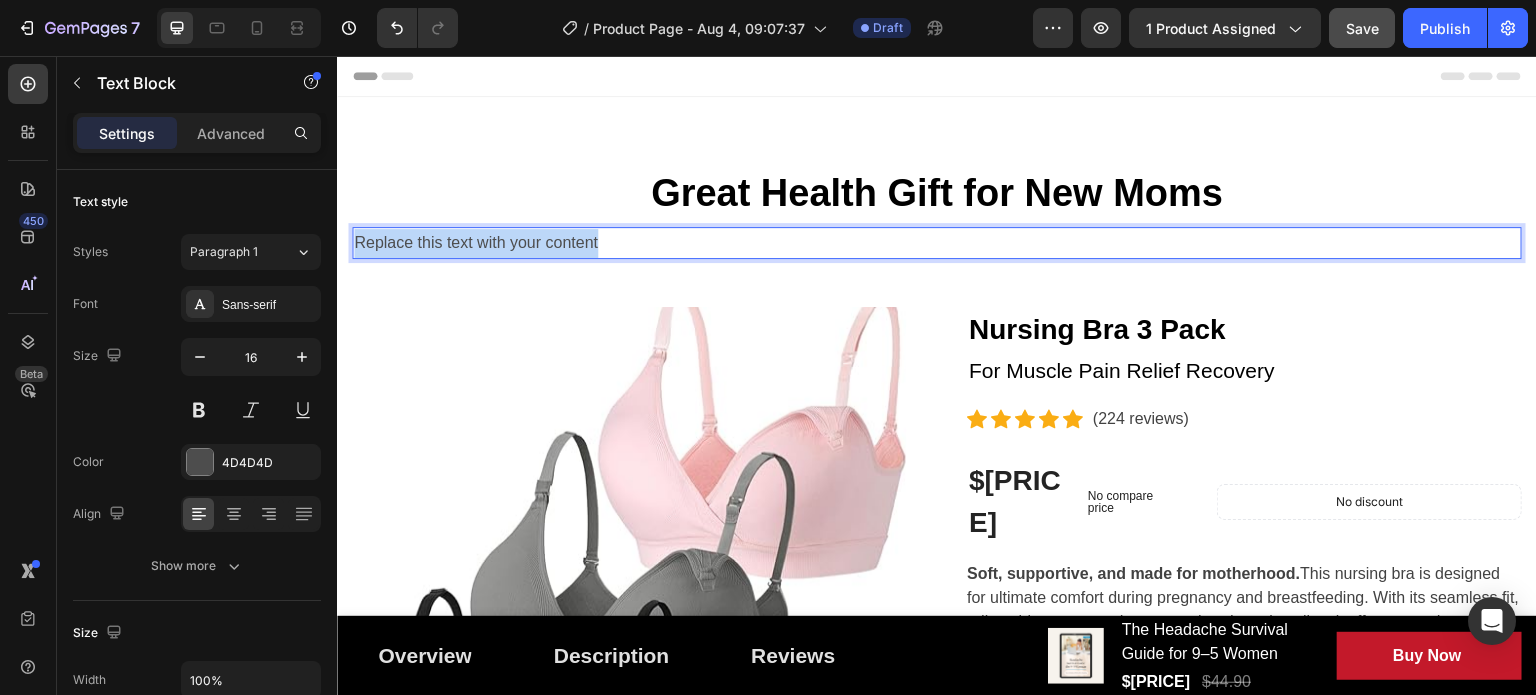 click on "Replace this text with your content" at bounding box center (937, 243) 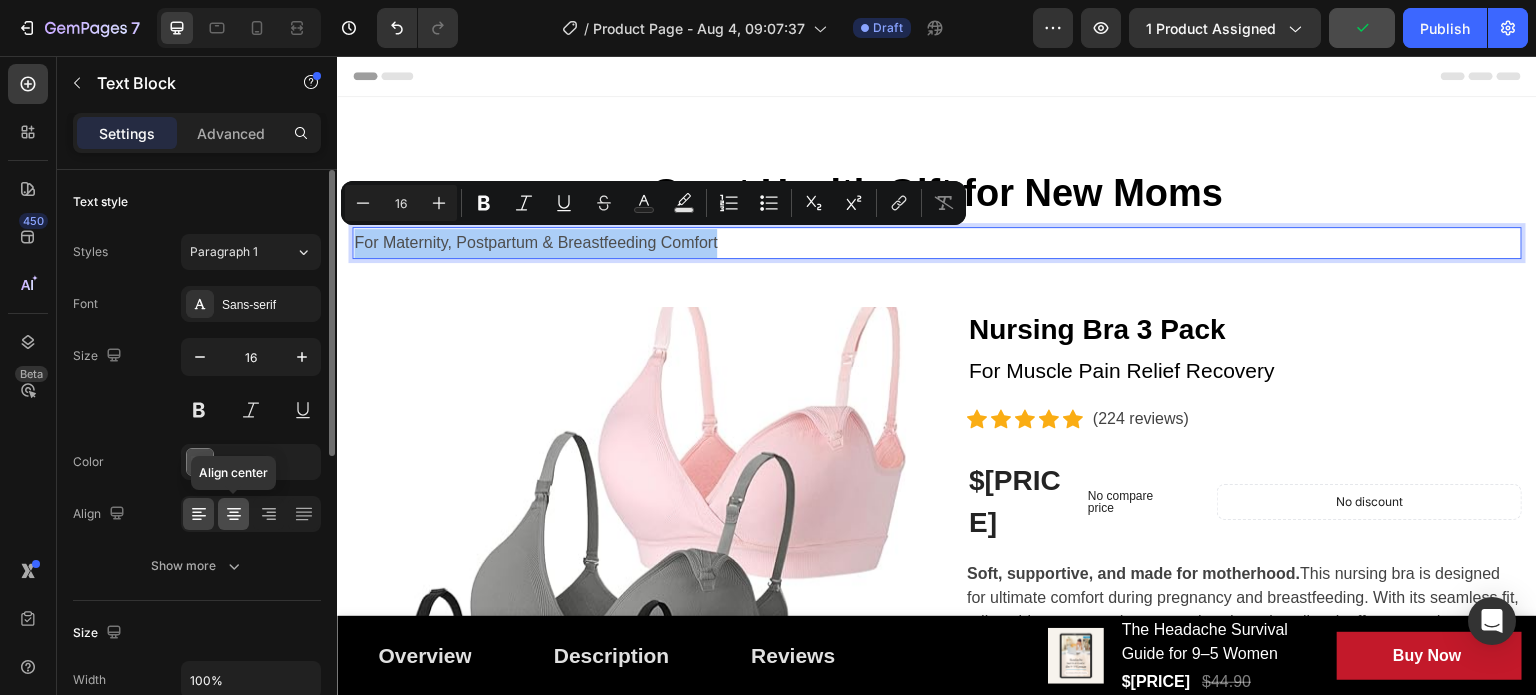 click 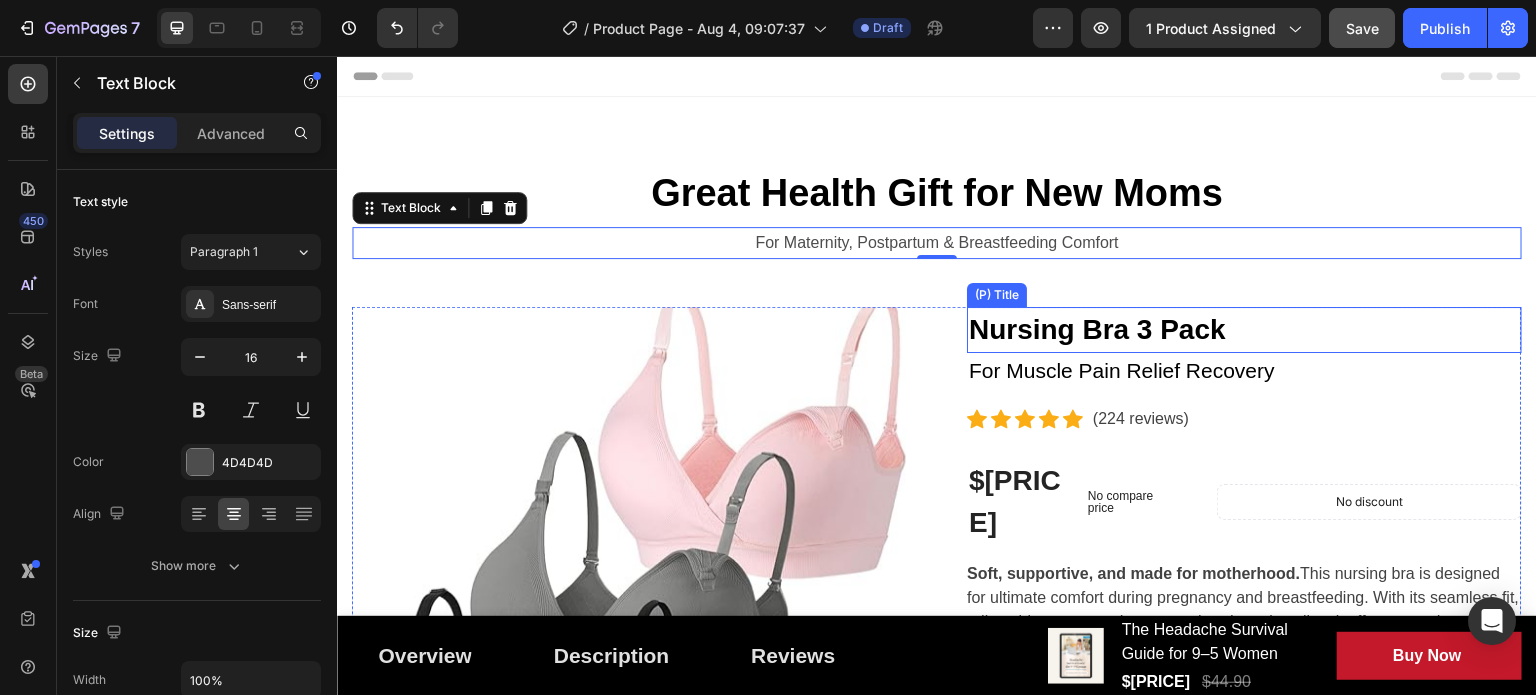 click on "Nursing Bra 3 Pack" at bounding box center [1244, 330] 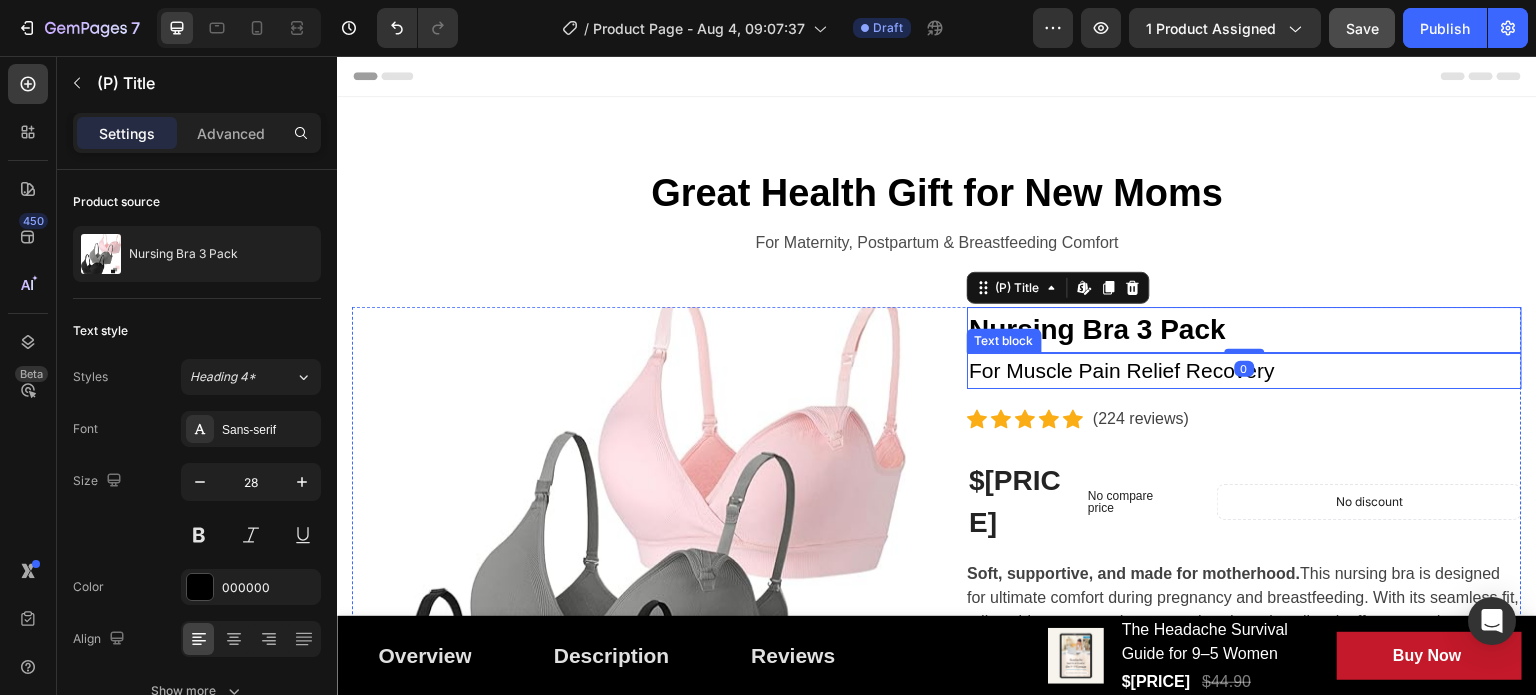 click on "For Muscle Pain Relief Recovery" at bounding box center [1244, 371] 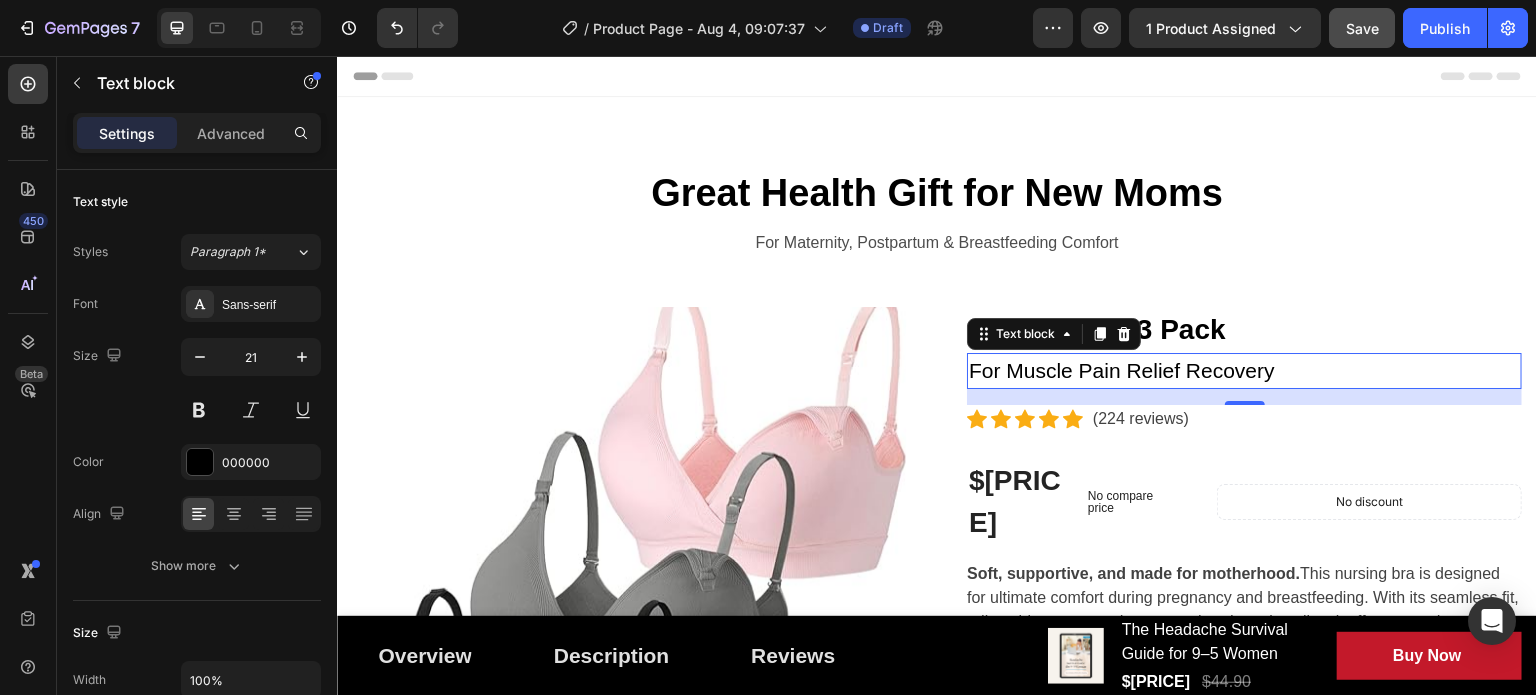 click on "For Muscle Pain Relief Recovery" at bounding box center (1244, 371) 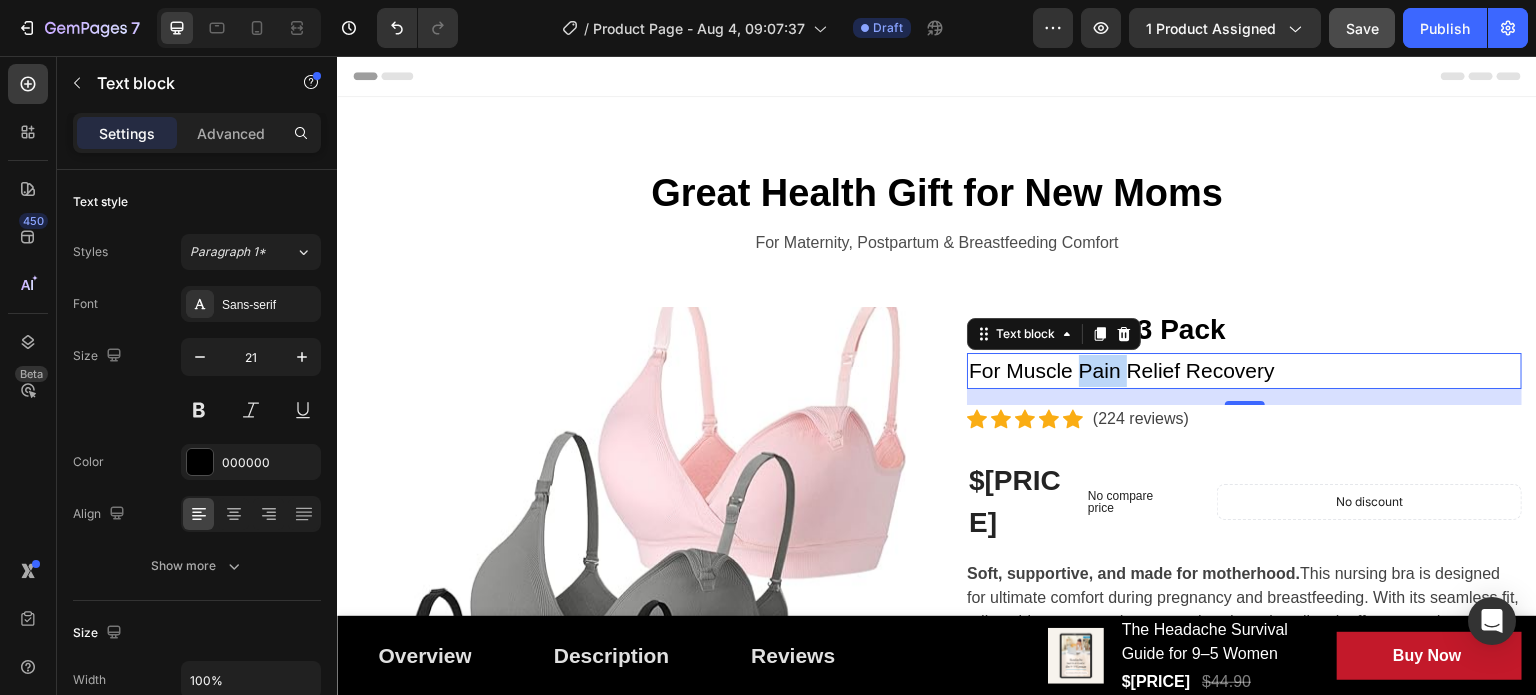 click on "For Muscle Pain Relief Recovery" at bounding box center [1244, 371] 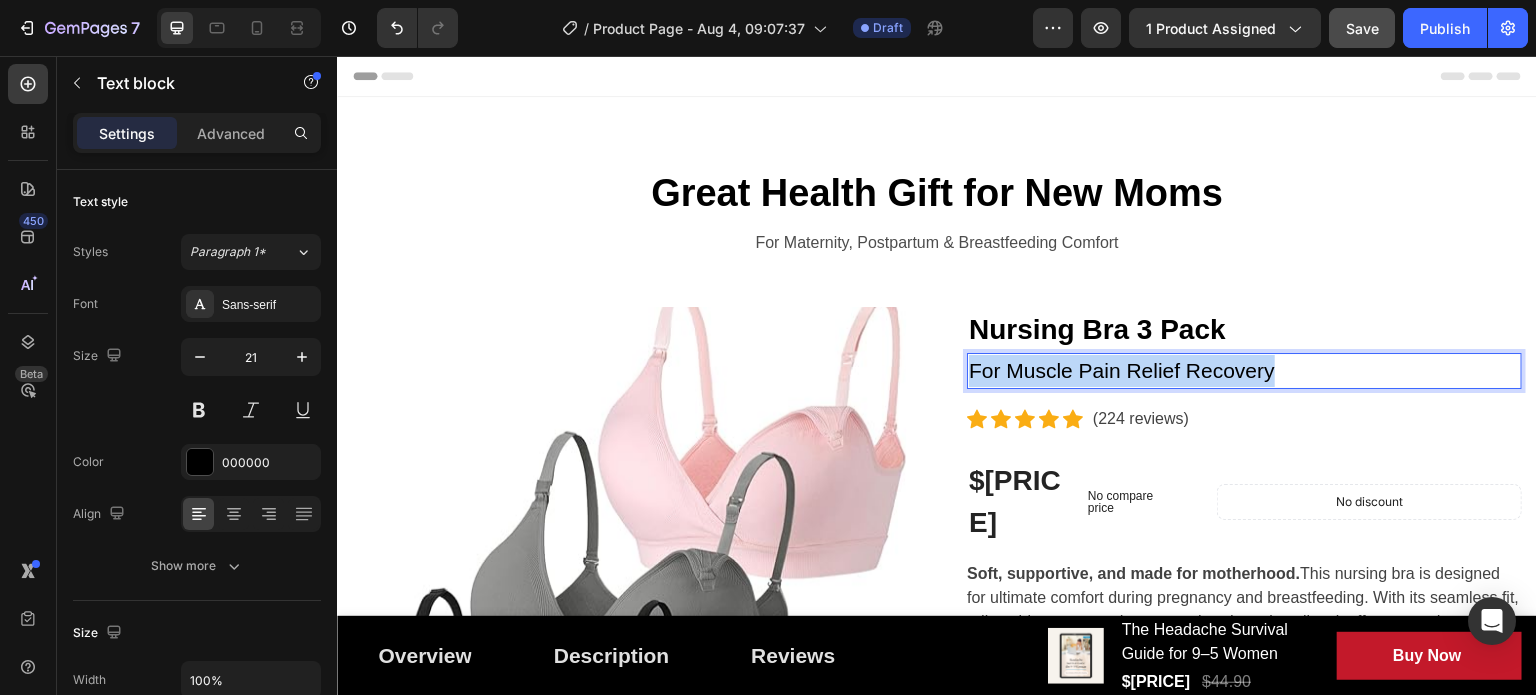 click on "For Muscle Pain Relief Recovery" at bounding box center (1244, 371) 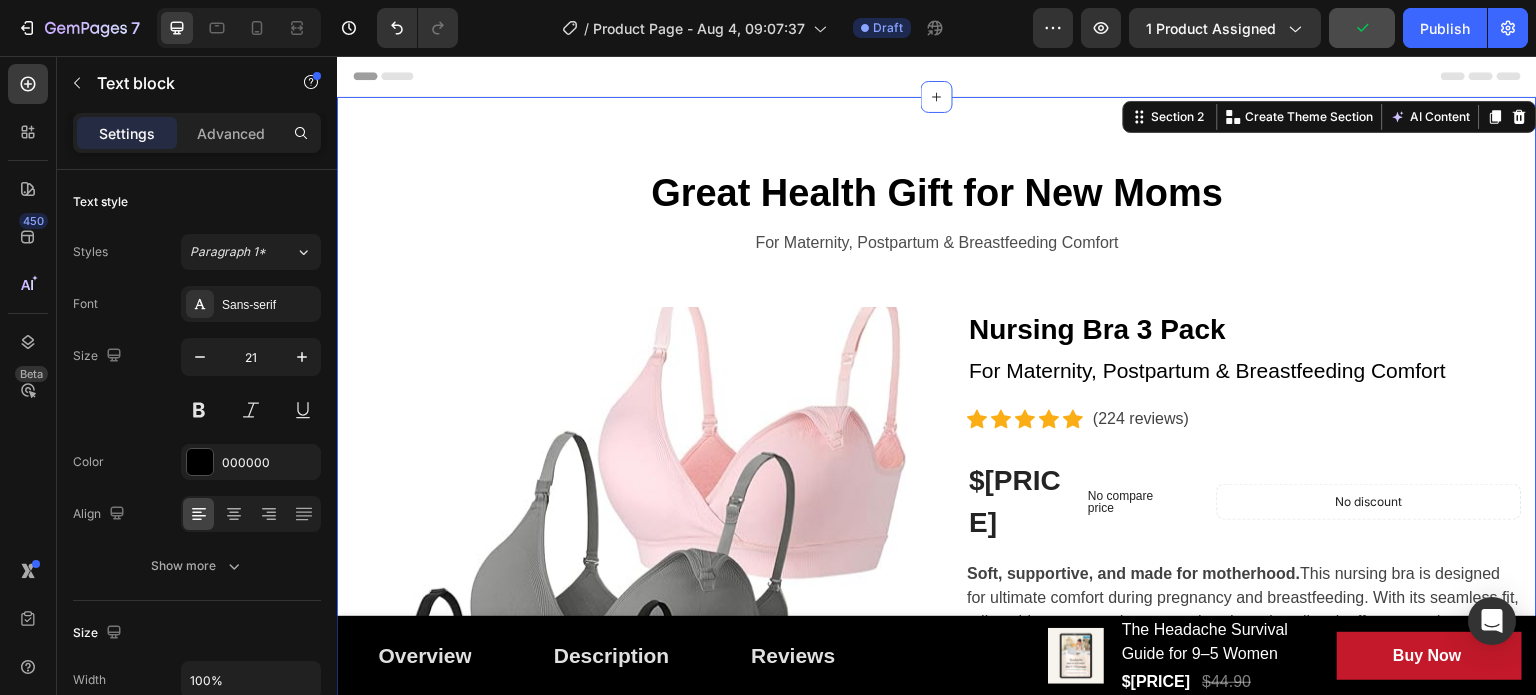 click on "Great Health Gift for New Moms Heading For Maternity, Postpartum & Breastfeeding Comfort Text Block Row Product Images Nursing Bra 3 Pack (P) Title For Maternity, Postpartum & Breastfeeding Comfort Text block                Icon                Icon                Icon                Icon                Icon Icon List Hoz ([NUMBER] reviews) Text block Row $[PRICE] (P) Price (P) Price No compare price (P) Price Row No discount   Not be displayed when published Product Badge Row Soft, supportive, and made for motherhood.  This nursing bra is designed for ultimate comfort during pregnancy and breastfeeding. With its seamless fit, adjustable straps, and easy one-hand nursing clips, it offers everyday ease and gentle support when you need it most.   (P) Description Image 12H+ work time Text block Row Image 6 Massage heads  Text block Row Image 4 Speed options Text block Row Row Size: S S S S M M M L L L XL XL XL XXL XXL XXL Product Variants & Swatches Row
1
(P) Quantity Add to cart Row" at bounding box center [937, 741] 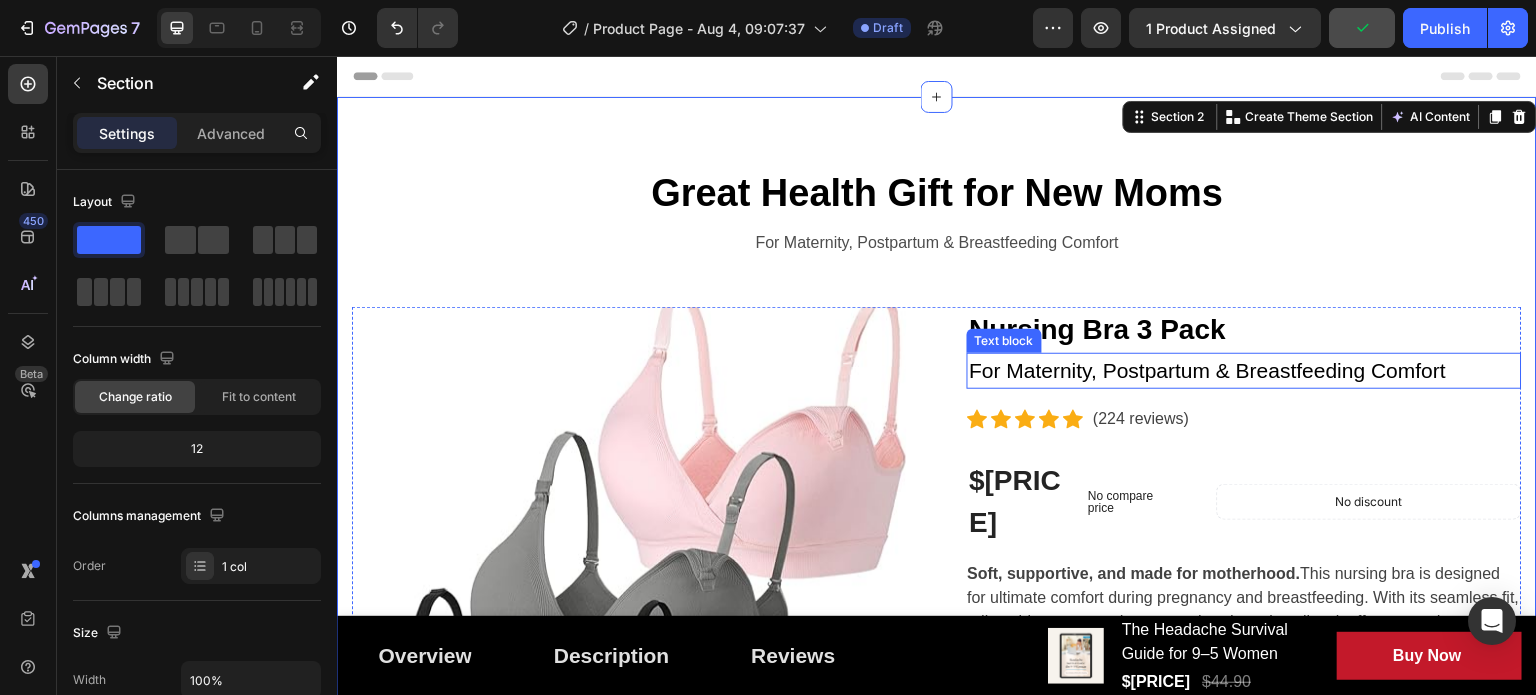 click on "For Maternity, Postpartum & Breastfeeding Comfort" at bounding box center [1244, 371] 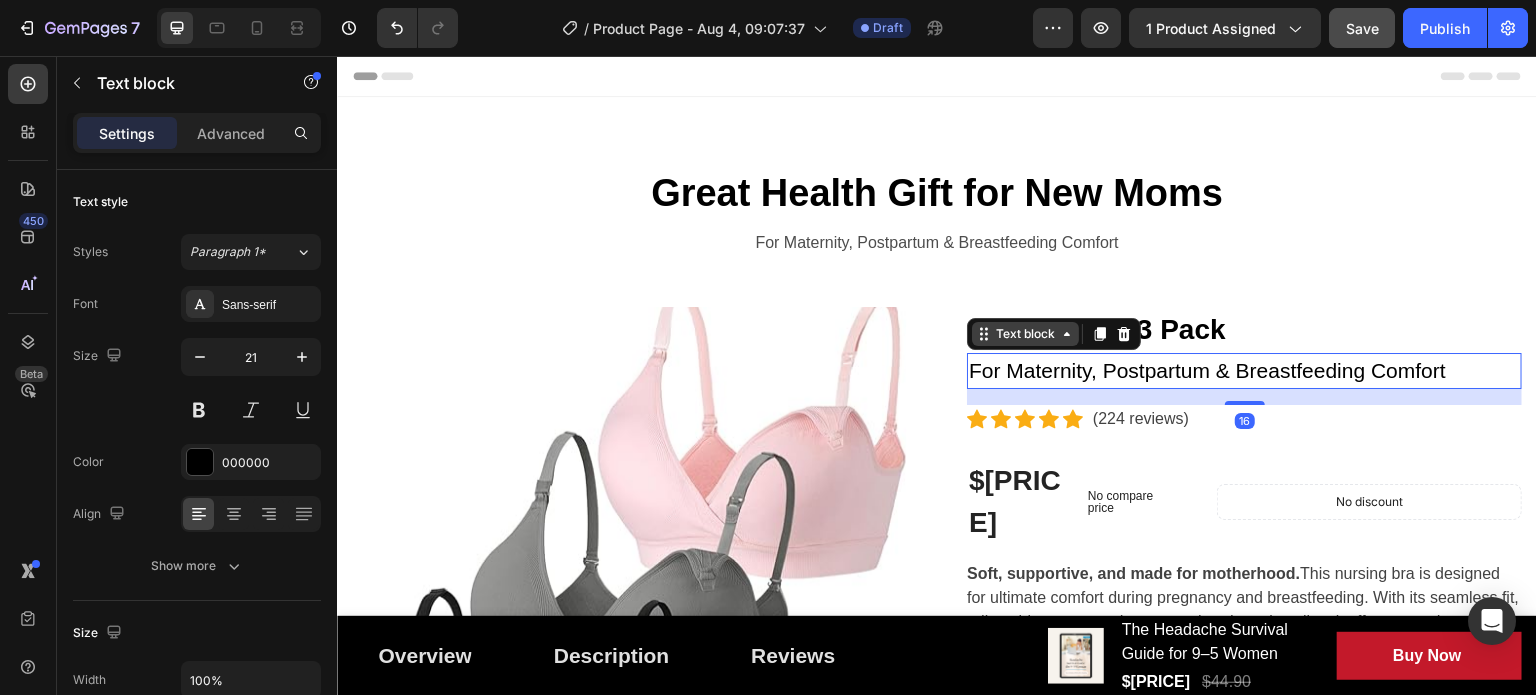 click on "Text block" at bounding box center [1025, 334] 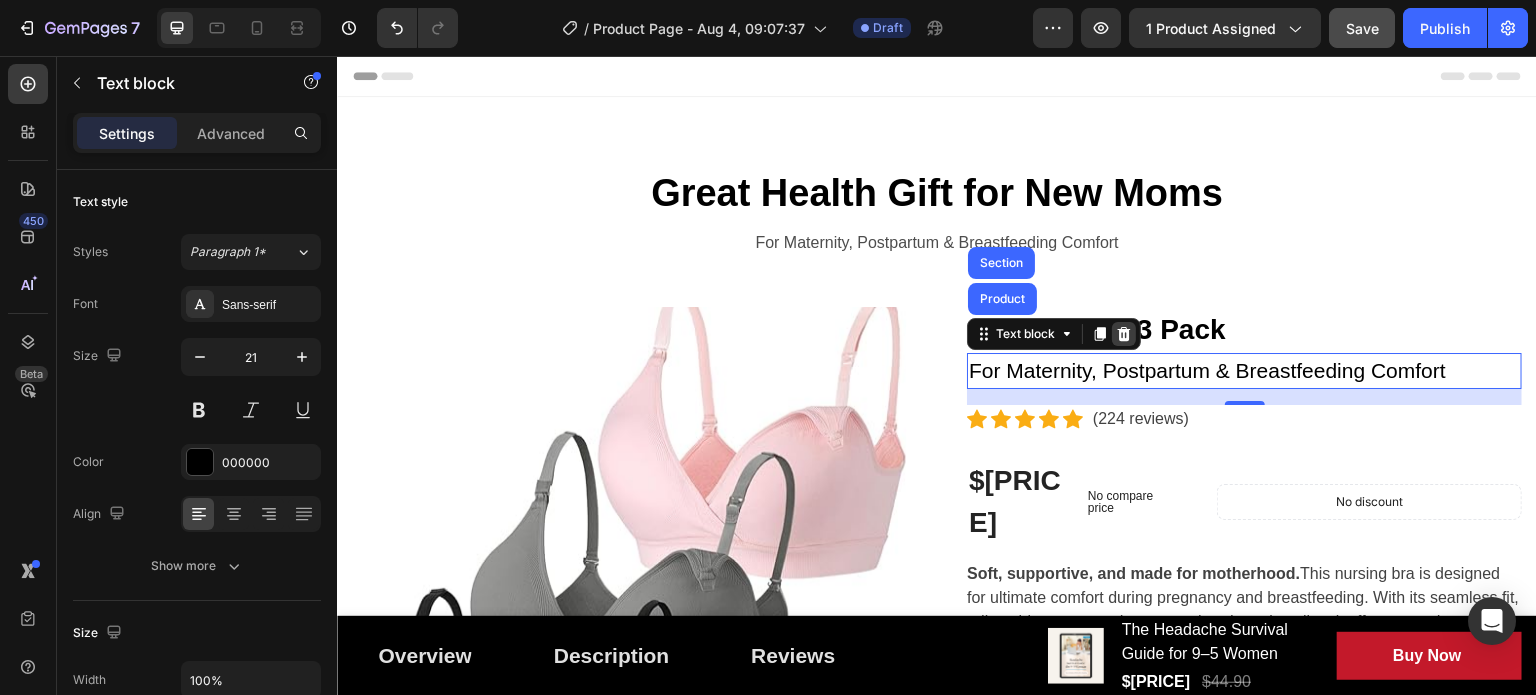 click at bounding box center (1124, 334) 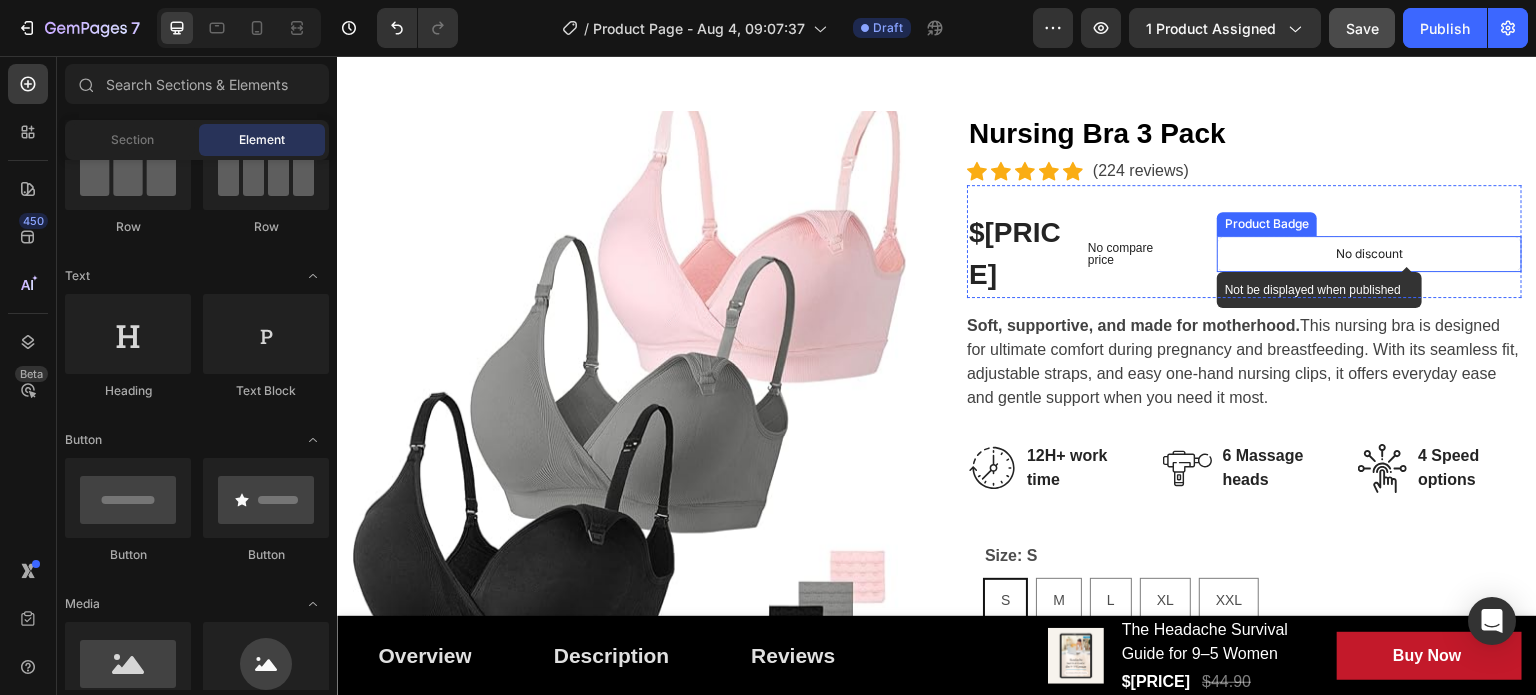 scroll, scrollTop: 200, scrollLeft: 0, axis: vertical 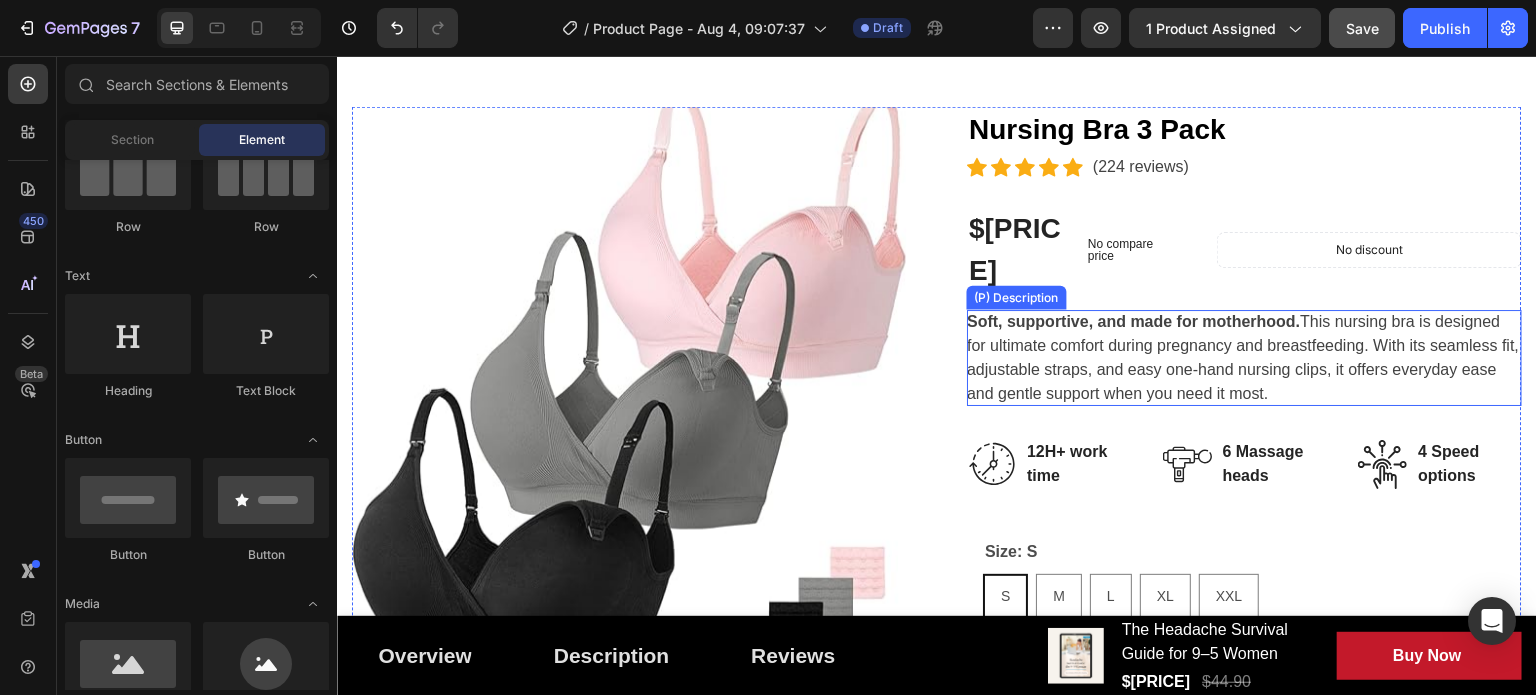 click on "Soft, supportive, and made for motherhood.  This nursing bra is designed for ultimate comfort during pregnancy and breastfeeding. With its seamless fit, adjustable straps, and easy one-hand nursing clips, it offers everyday ease and gentle support when you need it most." at bounding box center [1243, 357] 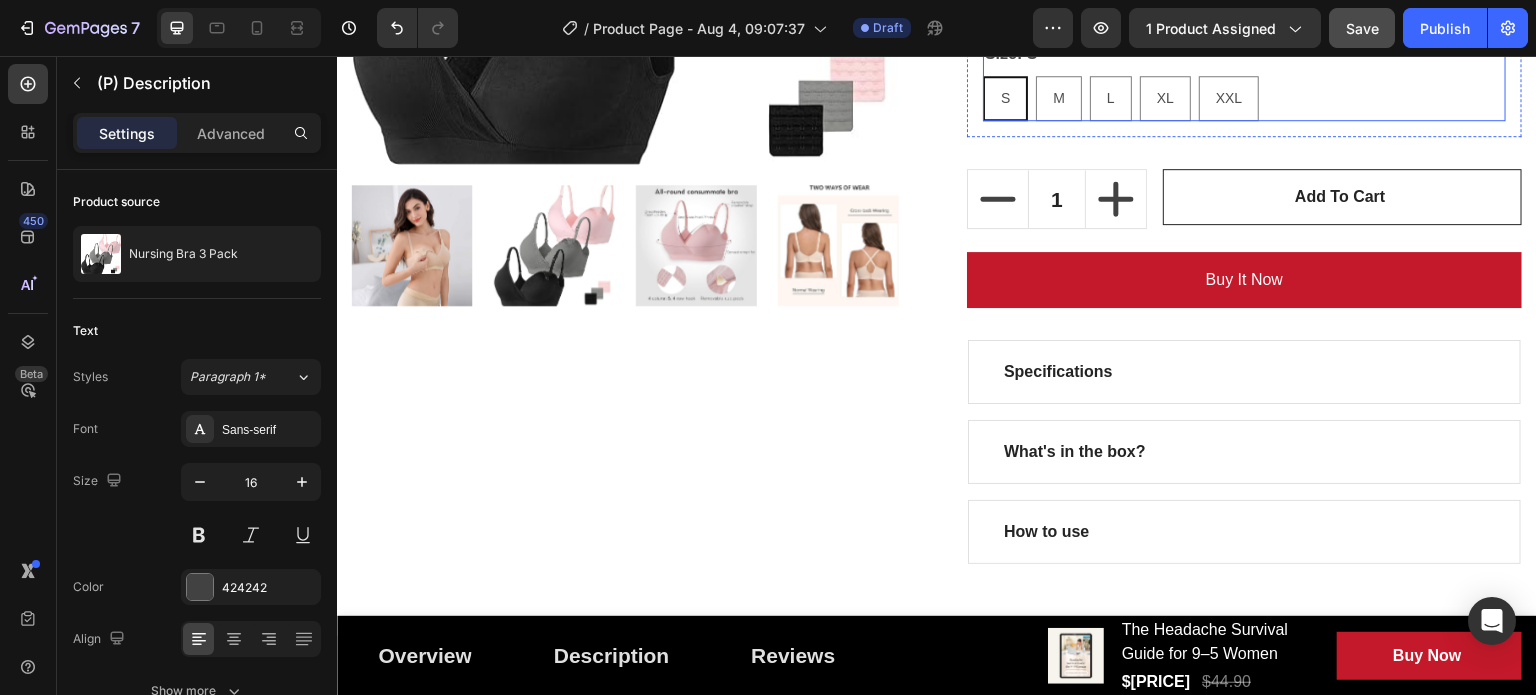 scroll, scrollTop: 700, scrollLeft: 0, axis: vertical 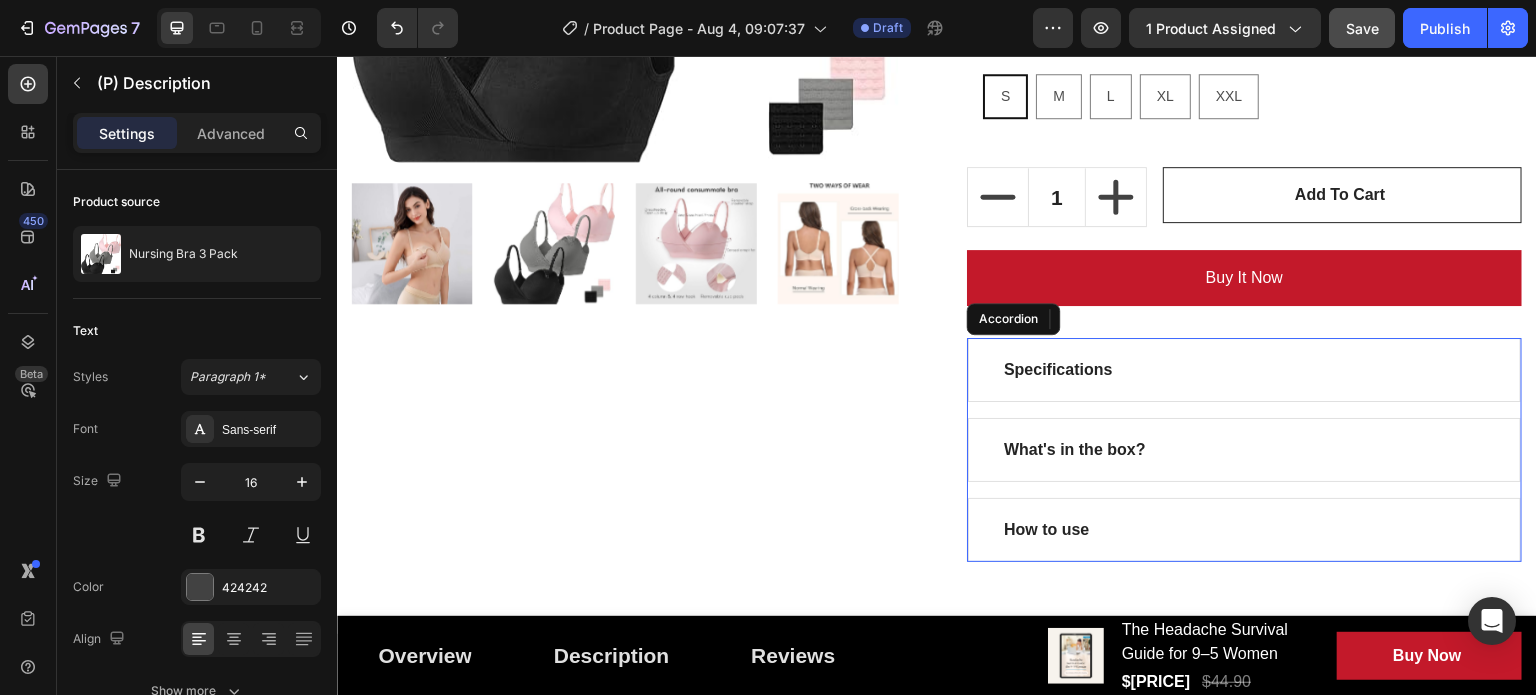 click on "Specifications" at bounding box center [1244, 370] 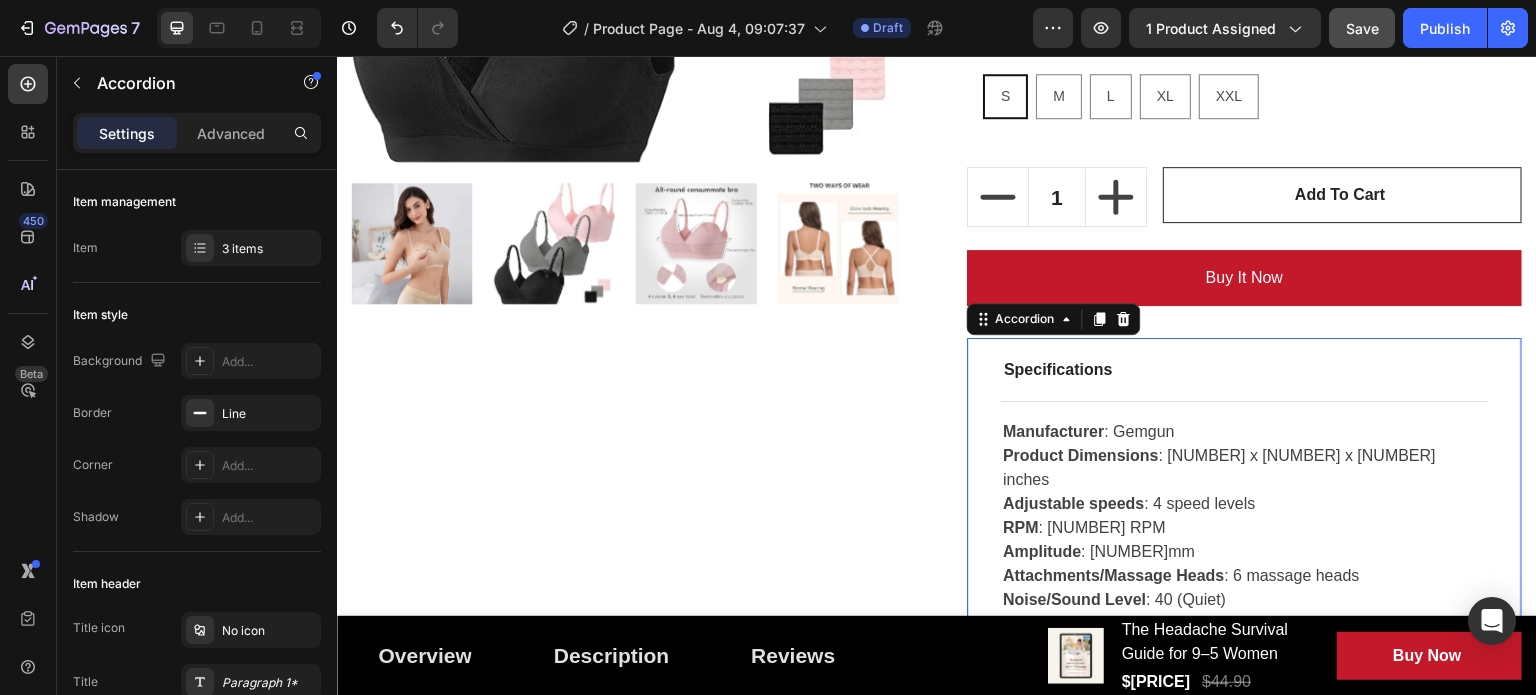 click on "Specifications" at bounding box center (1244, 370) 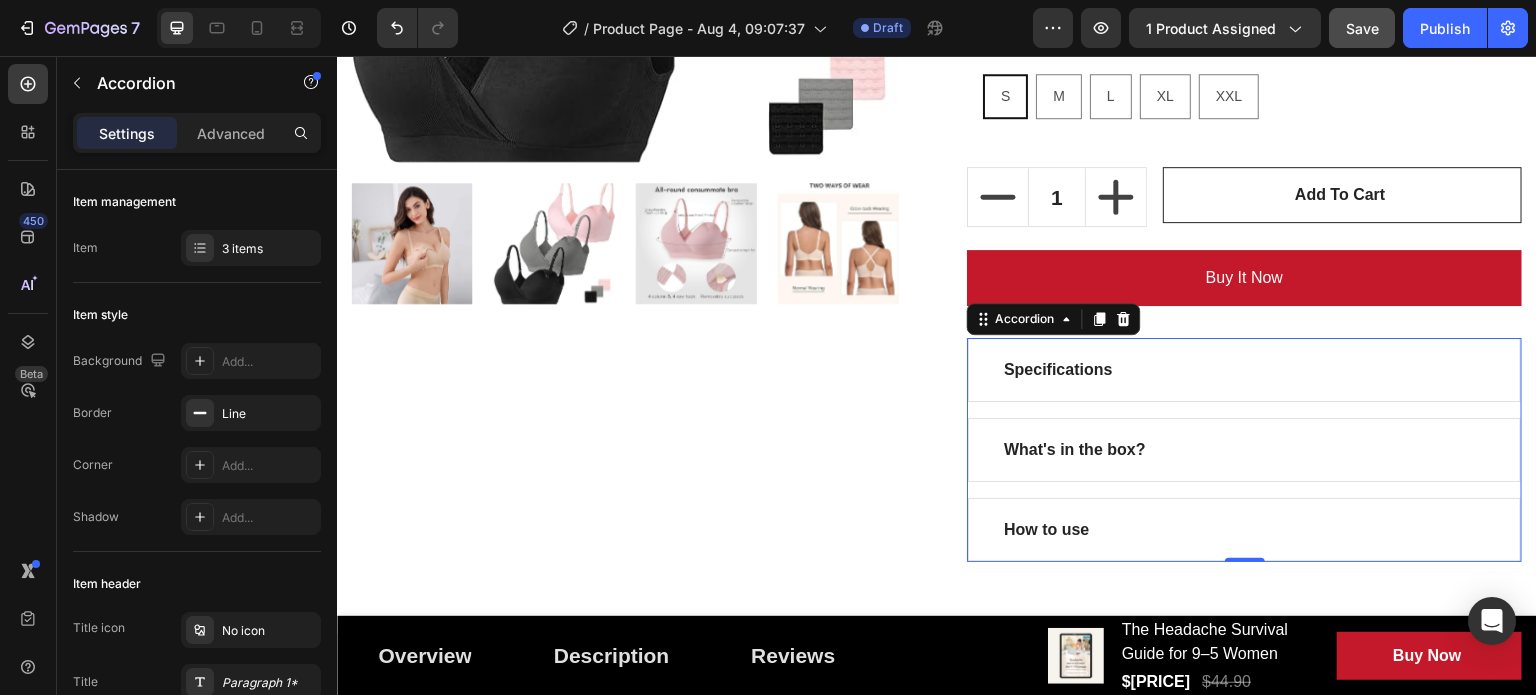 click on "What's in the box?" at bounding box center (1244, 450) 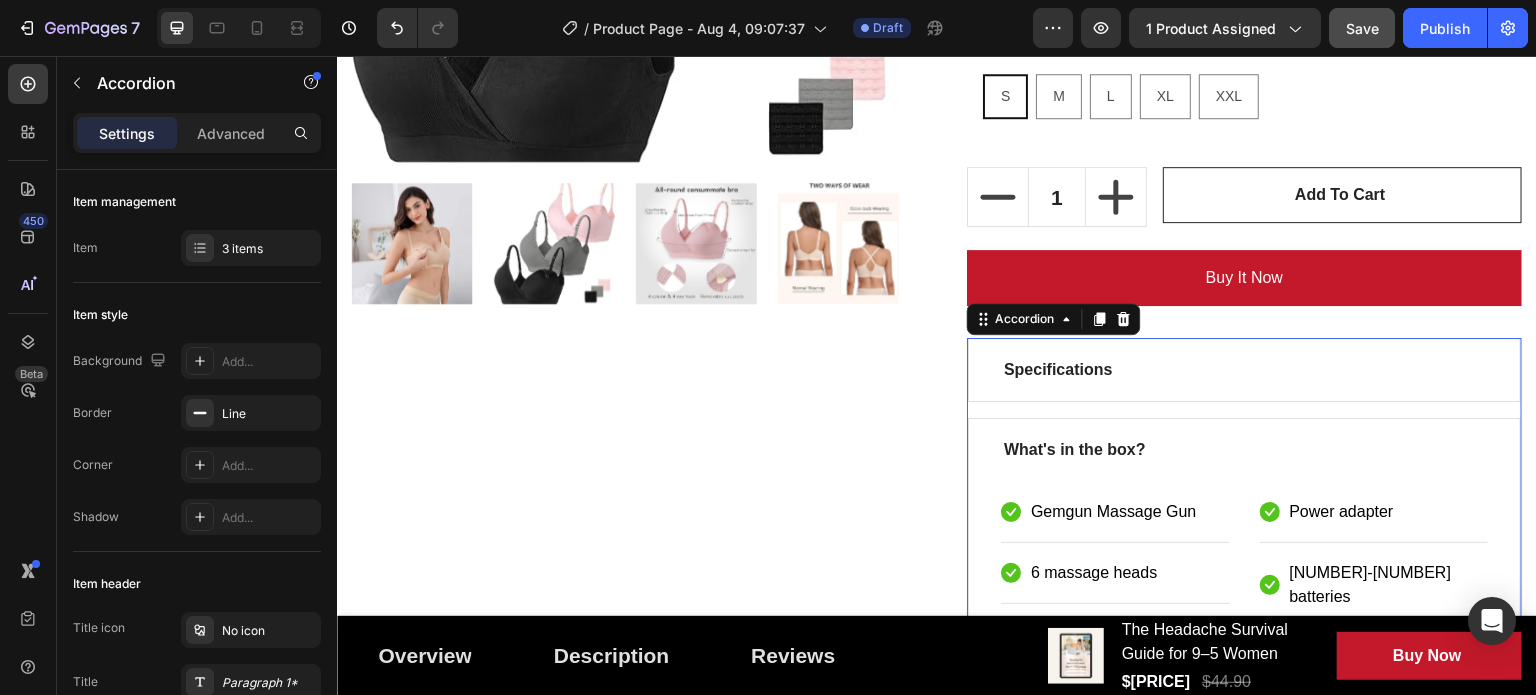 click on "What's in the box?" at bounding box center [1244, 450] 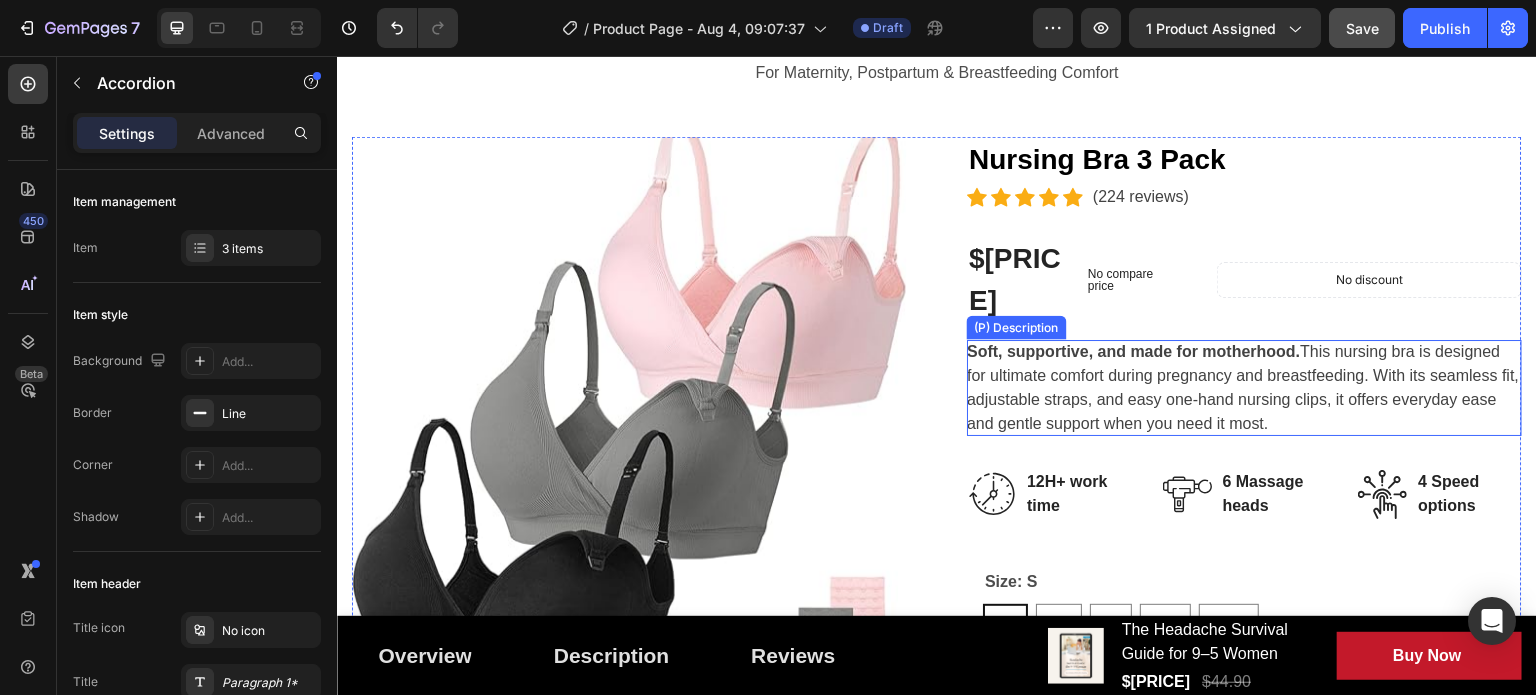 scroll, scrollTop: 200, scrollLeft: 0, axis: vertical 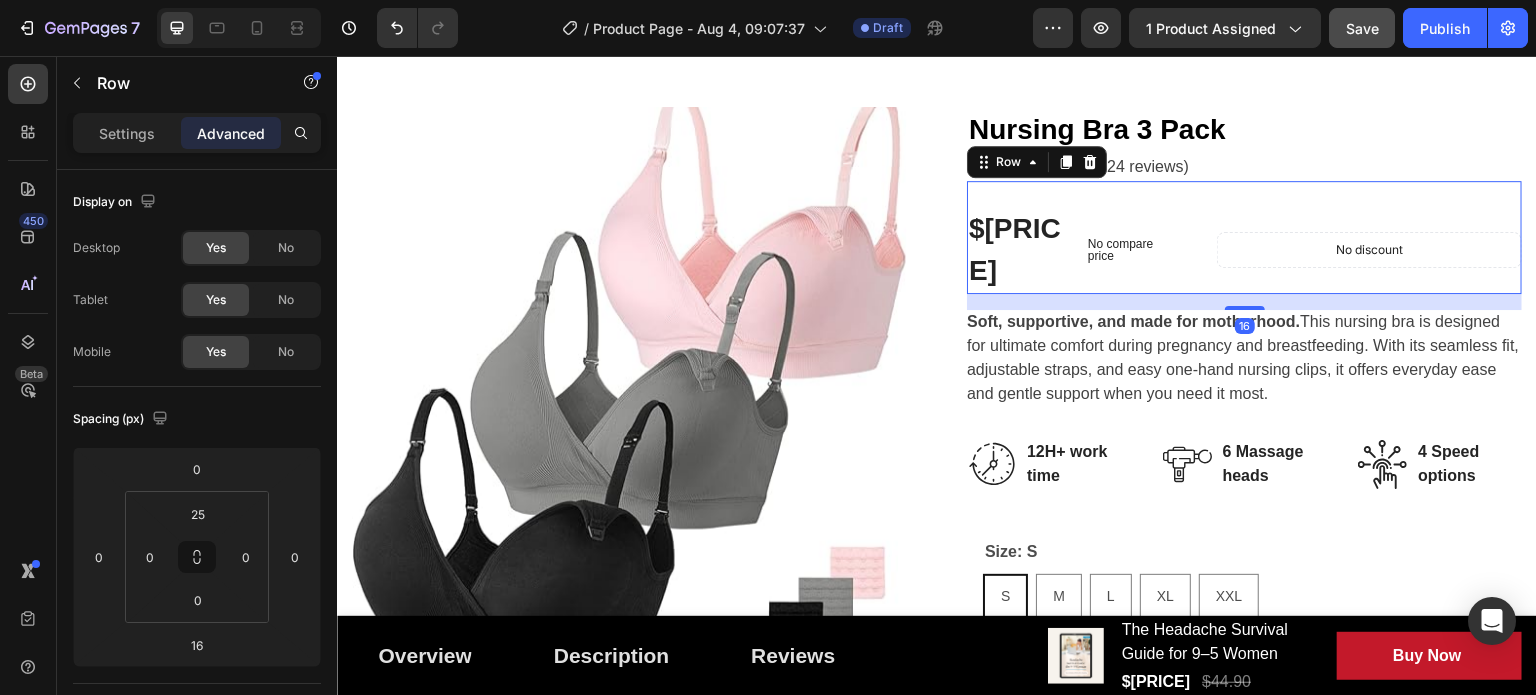 click on "$[PRICE] (P) Price (P) Price No compare price (P) Price Row No discount   Not be displayed when published Product Badge Row   16" at bounding box center (1244, 237) 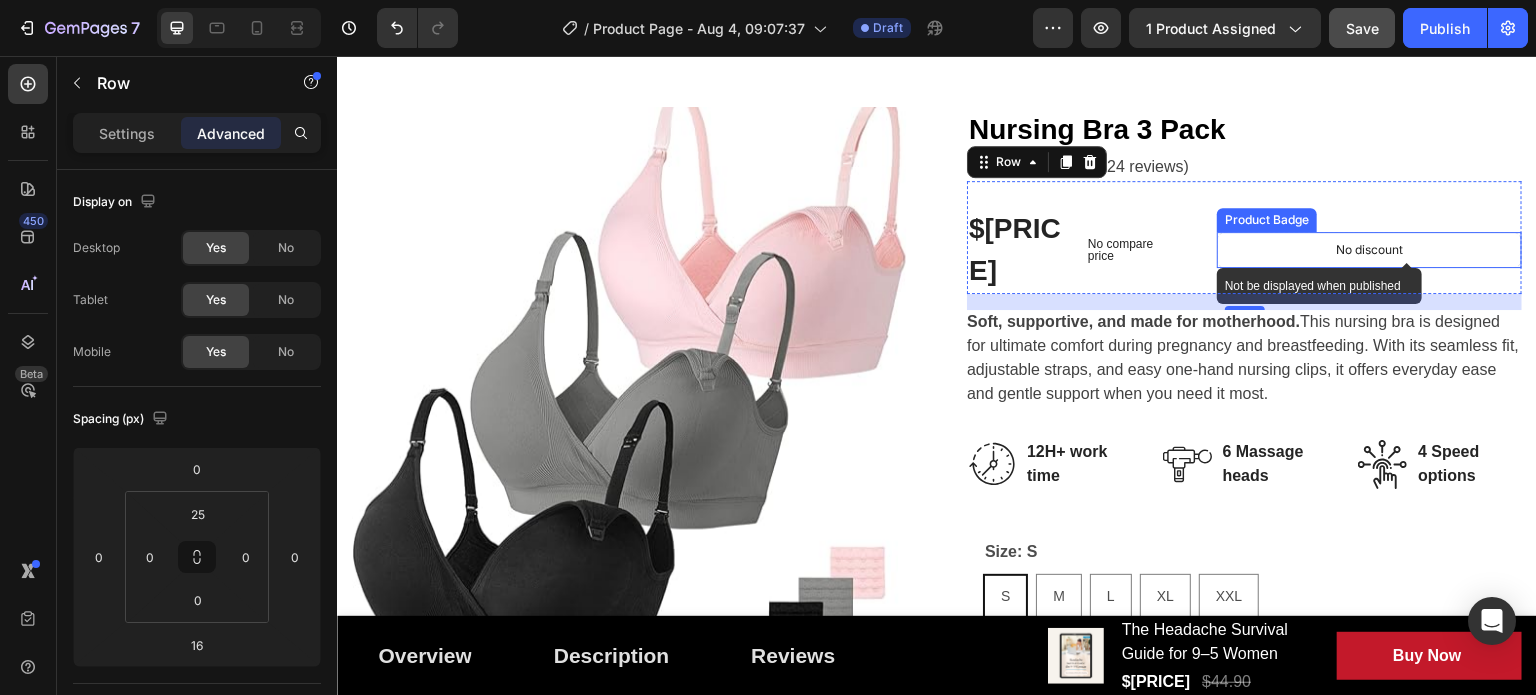 click on "No discount" at bounding box center (1369, 250) 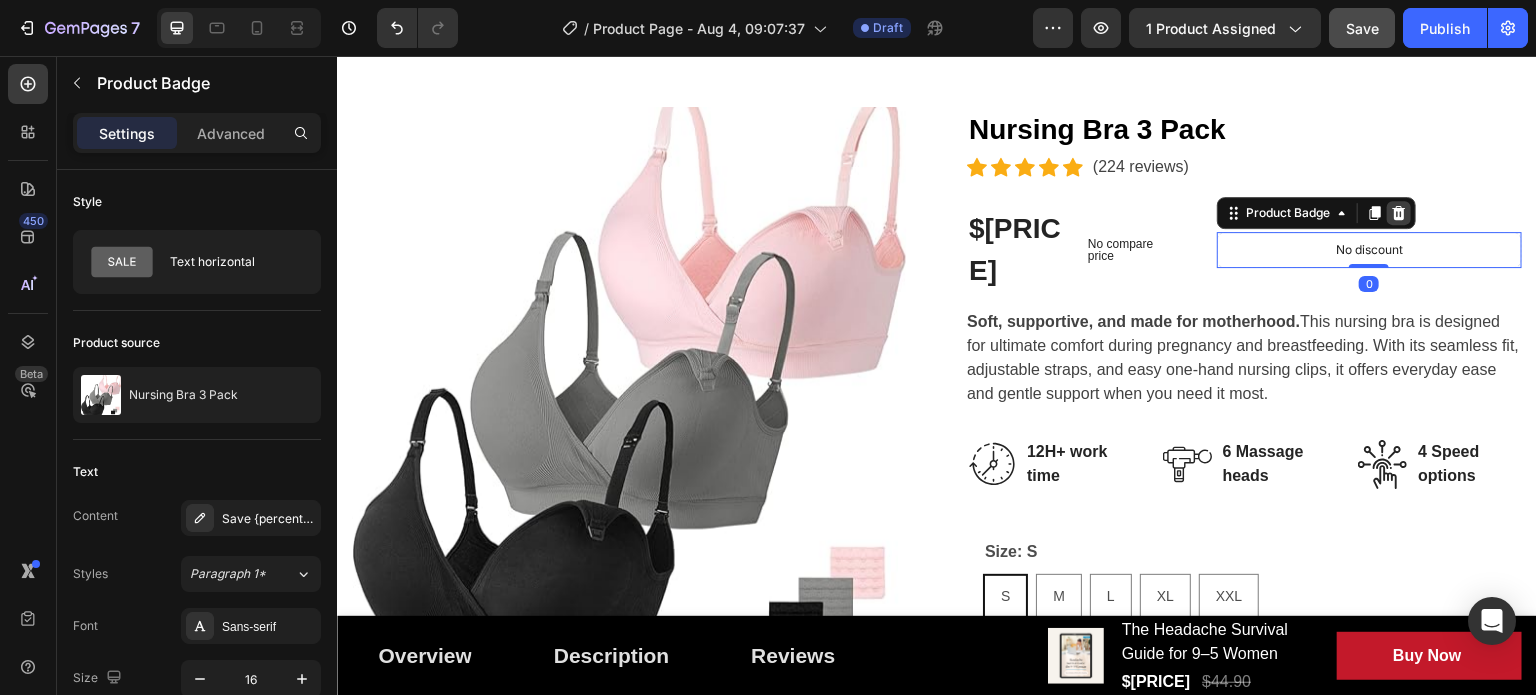 click 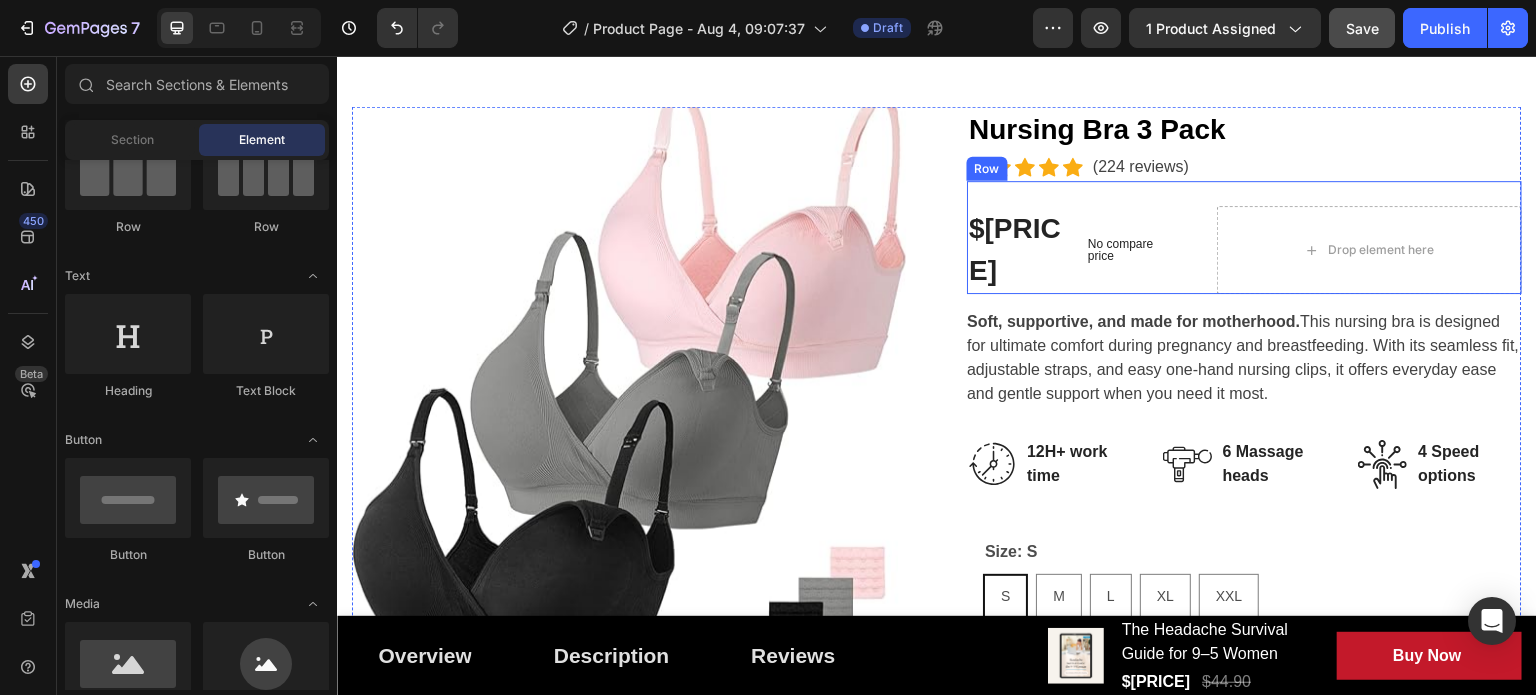 click on "$[PRICE] (P) Price (P) Price No compare price (P) Price Row
Drop element here Row" at bounding box center (1244, 237) 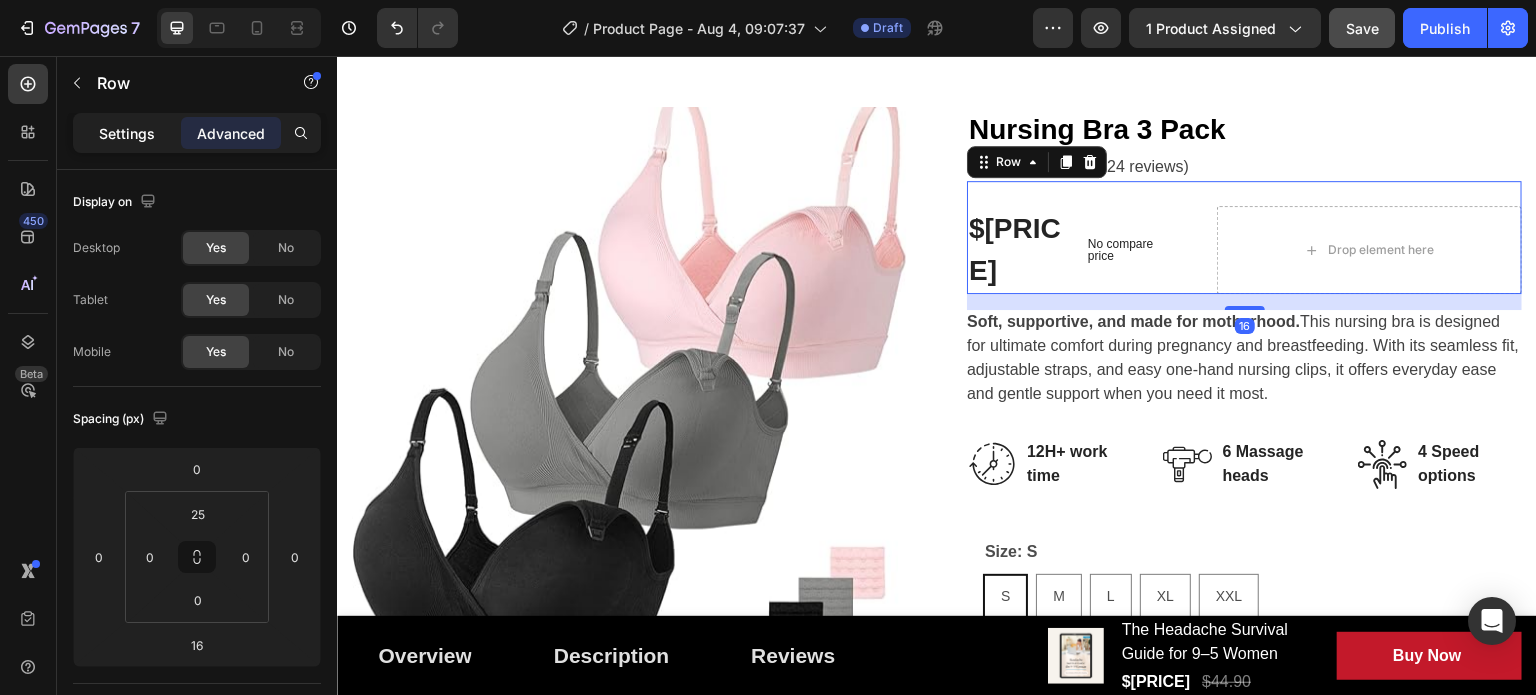 click on "Settings" at bounding box center (127, 133) 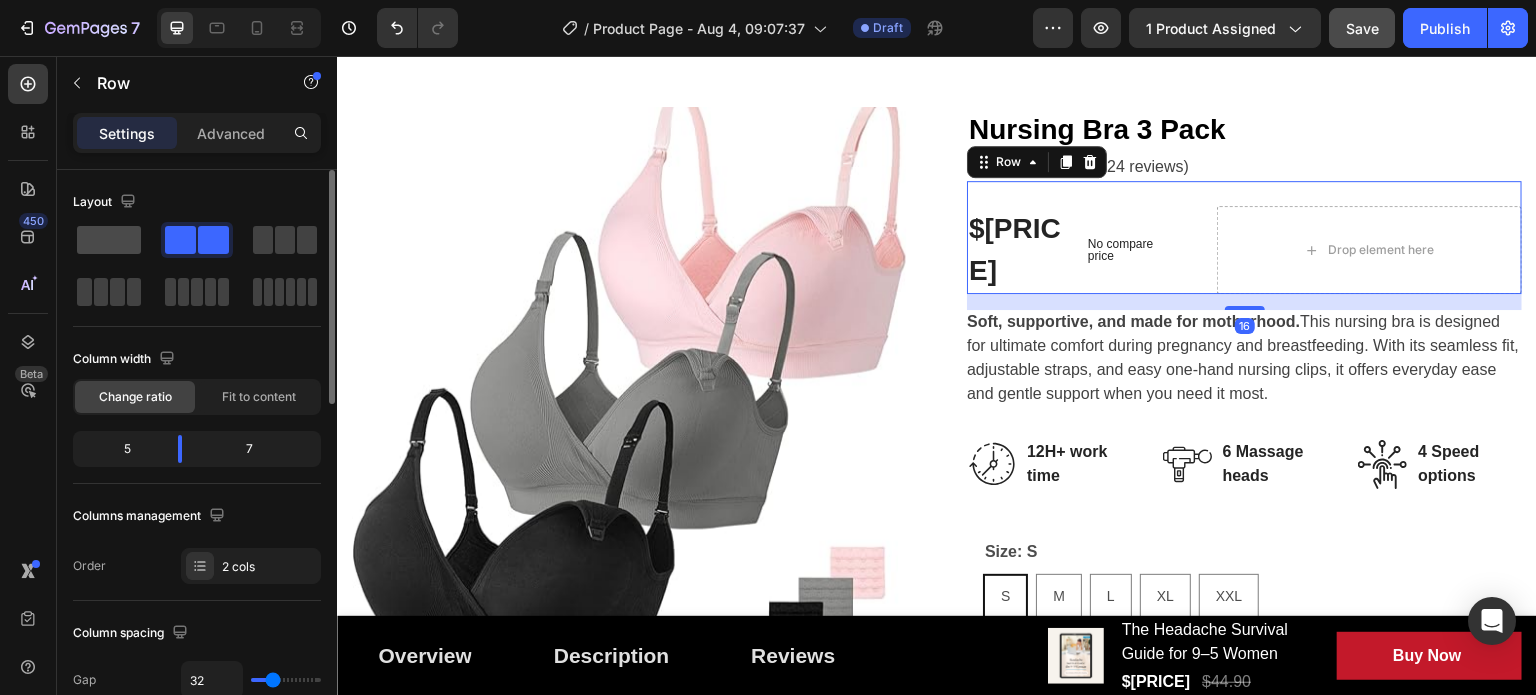 click 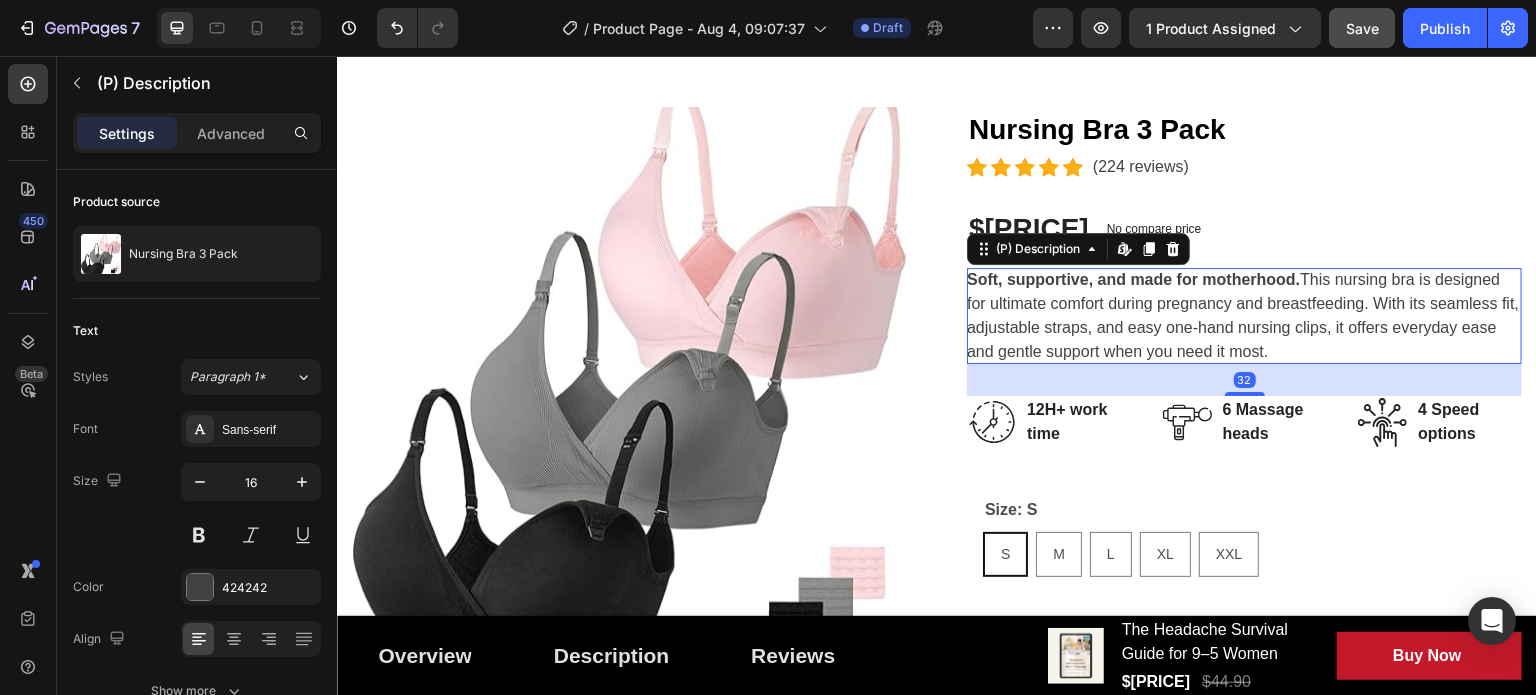 click on "Soft, supportive, and made for motherhood.  This nursing bra is designed for ultimate comfort during pregnancy and breastfeeding. With its seamless fit, adjustable straps, and easy one-hand nursing clips, it offers everyday ease and gentle support when you need it most." at bounding box center (1243, 315) 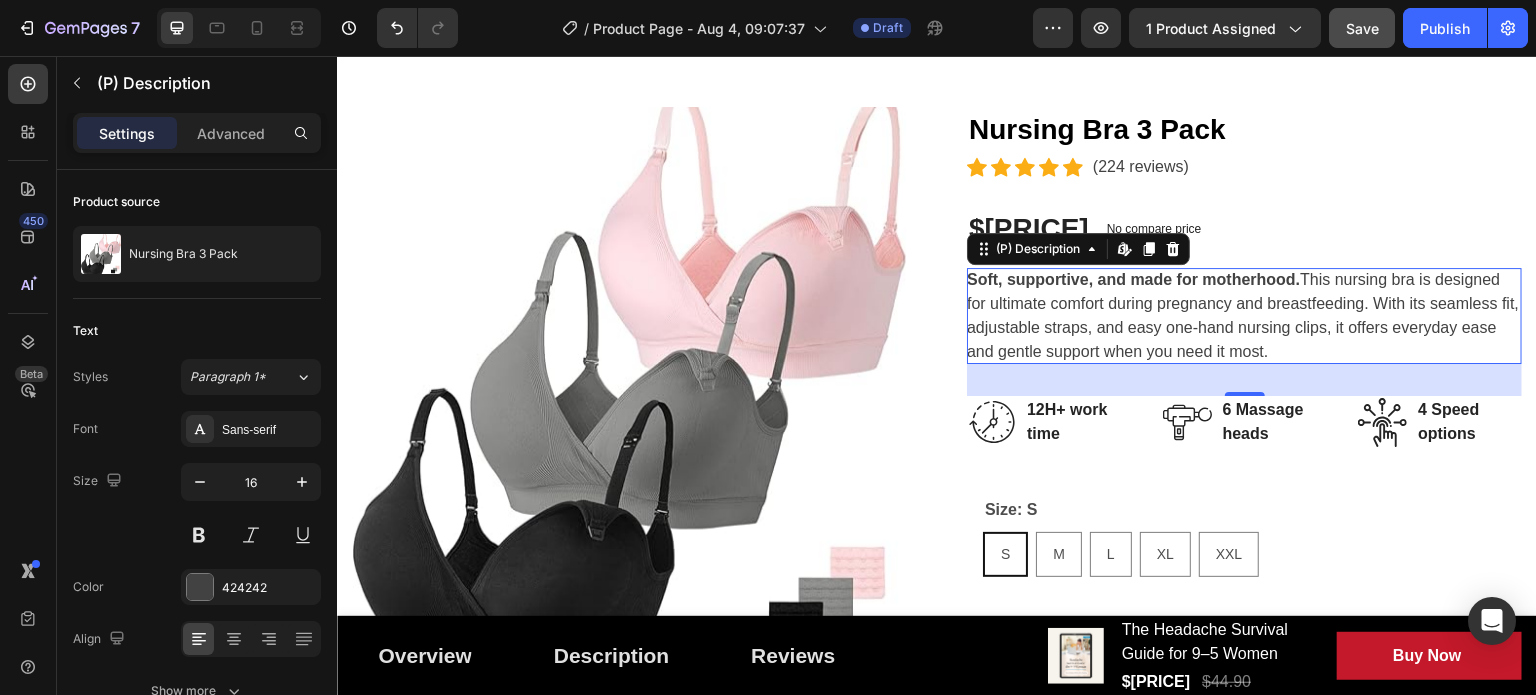 scroll, scrollTop: 300, scrollLeft: 0, axis: vertical 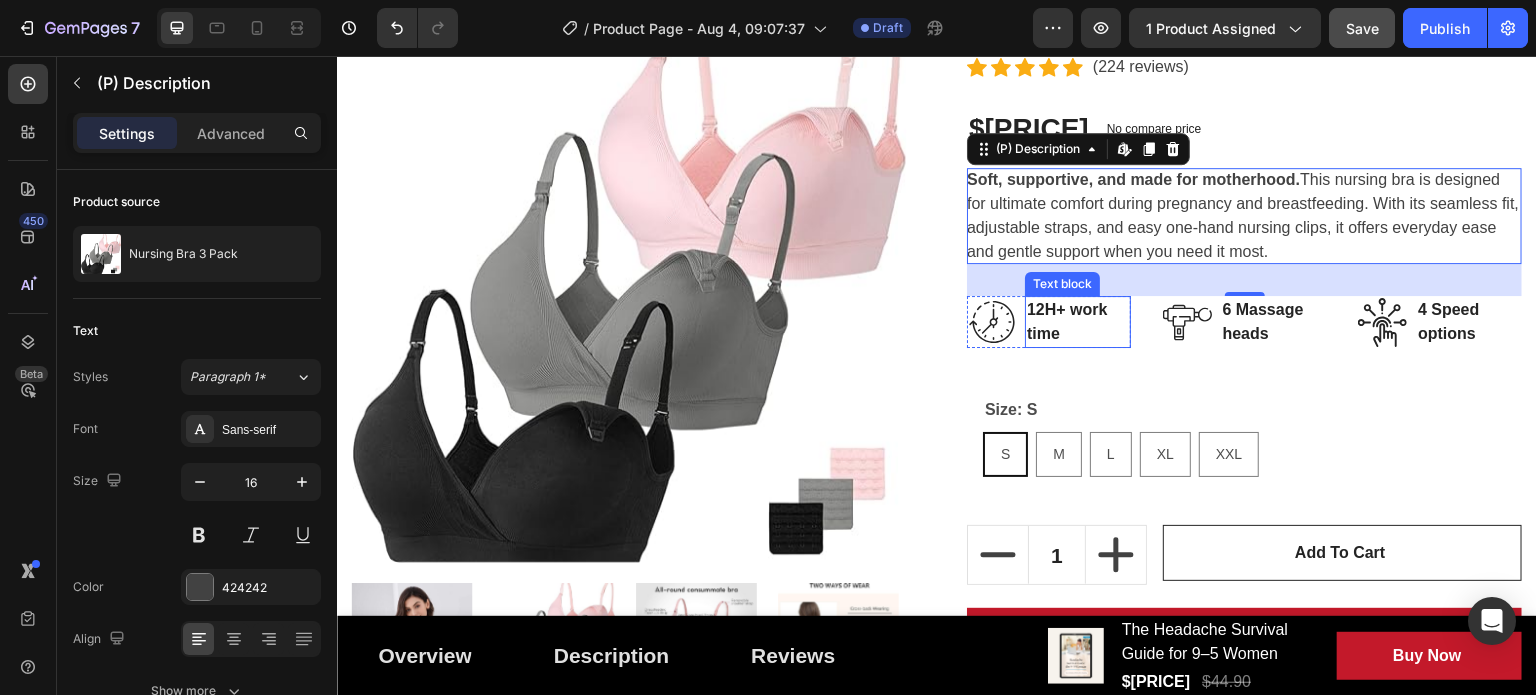 click on "12H+ work time" at bounding box center (1078, 322) 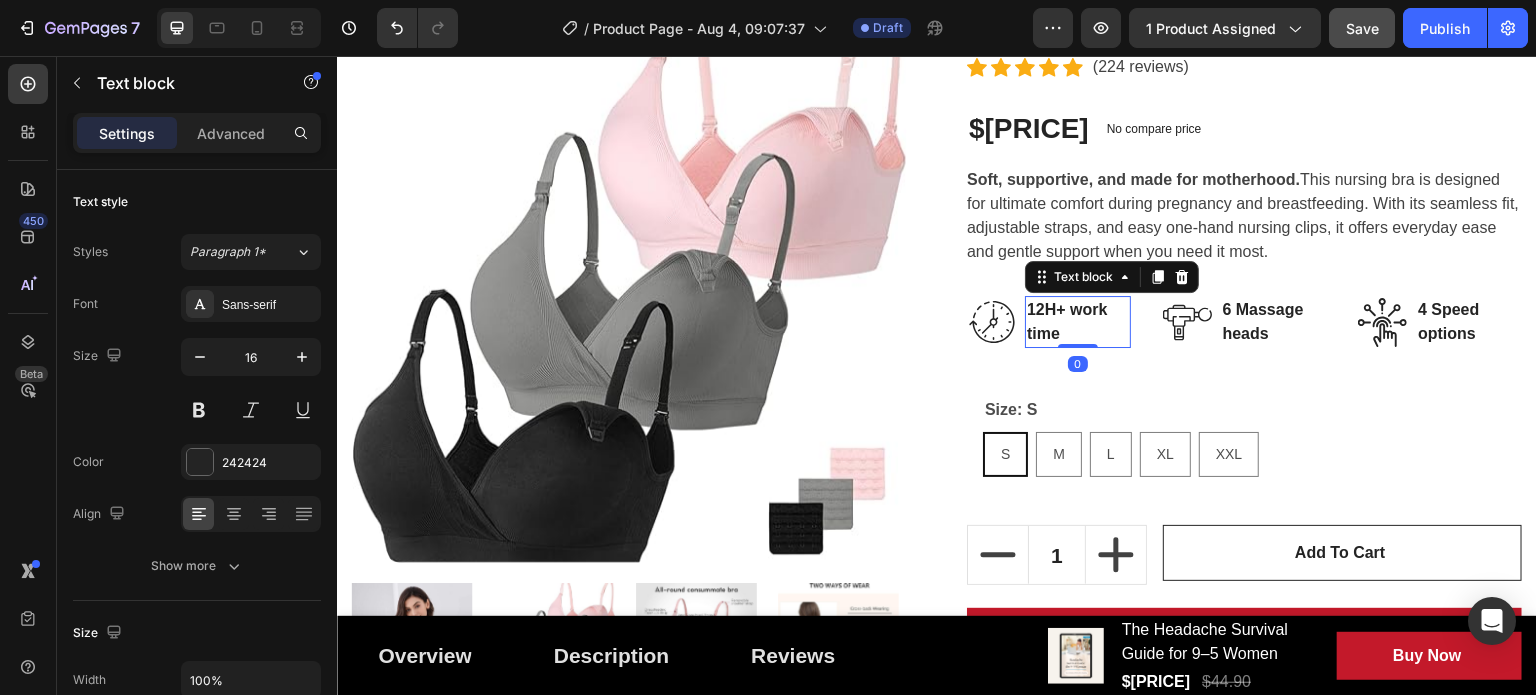 click on "12H+ work time" at bounding box center (1078, 322) 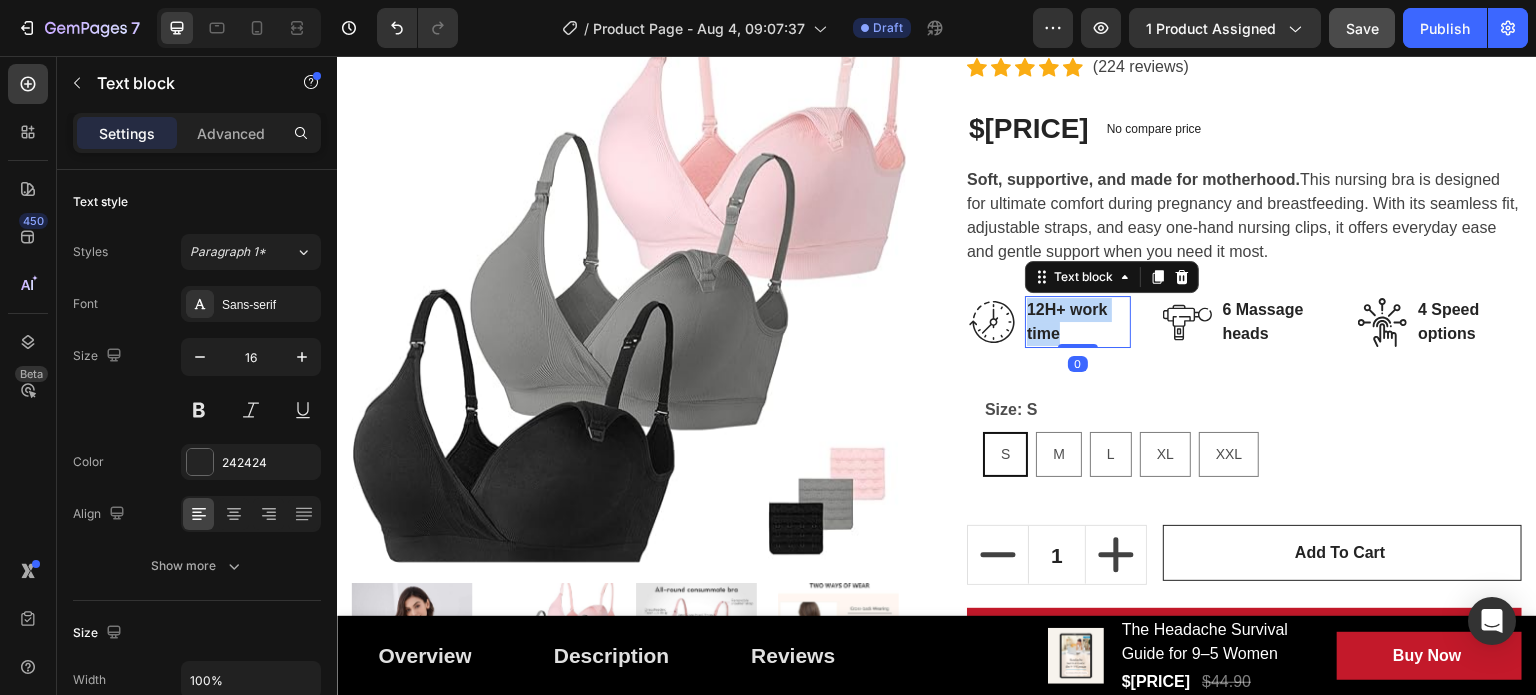 click on "12H+ work time" at bounding box center [1078, 322] 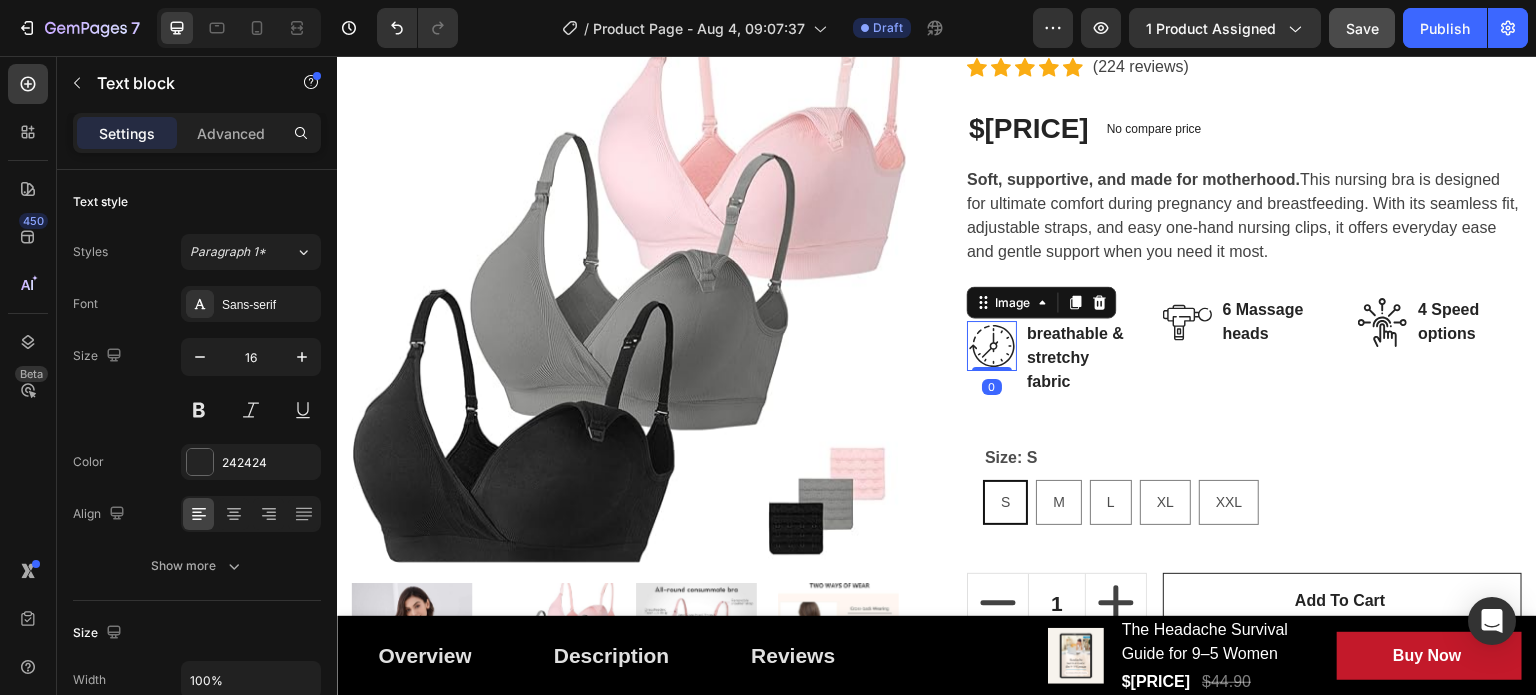 click at bounding box center [992, 346] 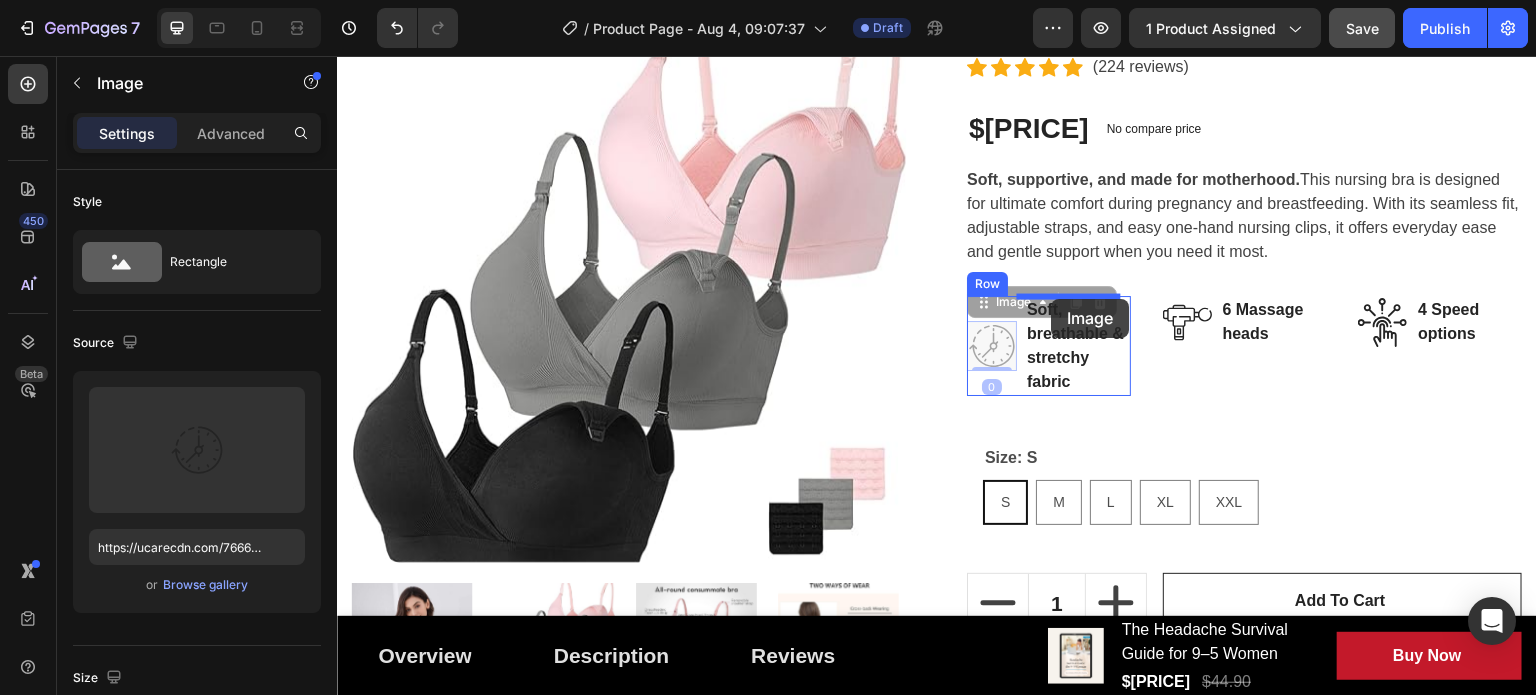 drag, startPoint x: 997, startPoint y: 306, endPoint x: 1052, endPoint y: 299, distance: 55.443665 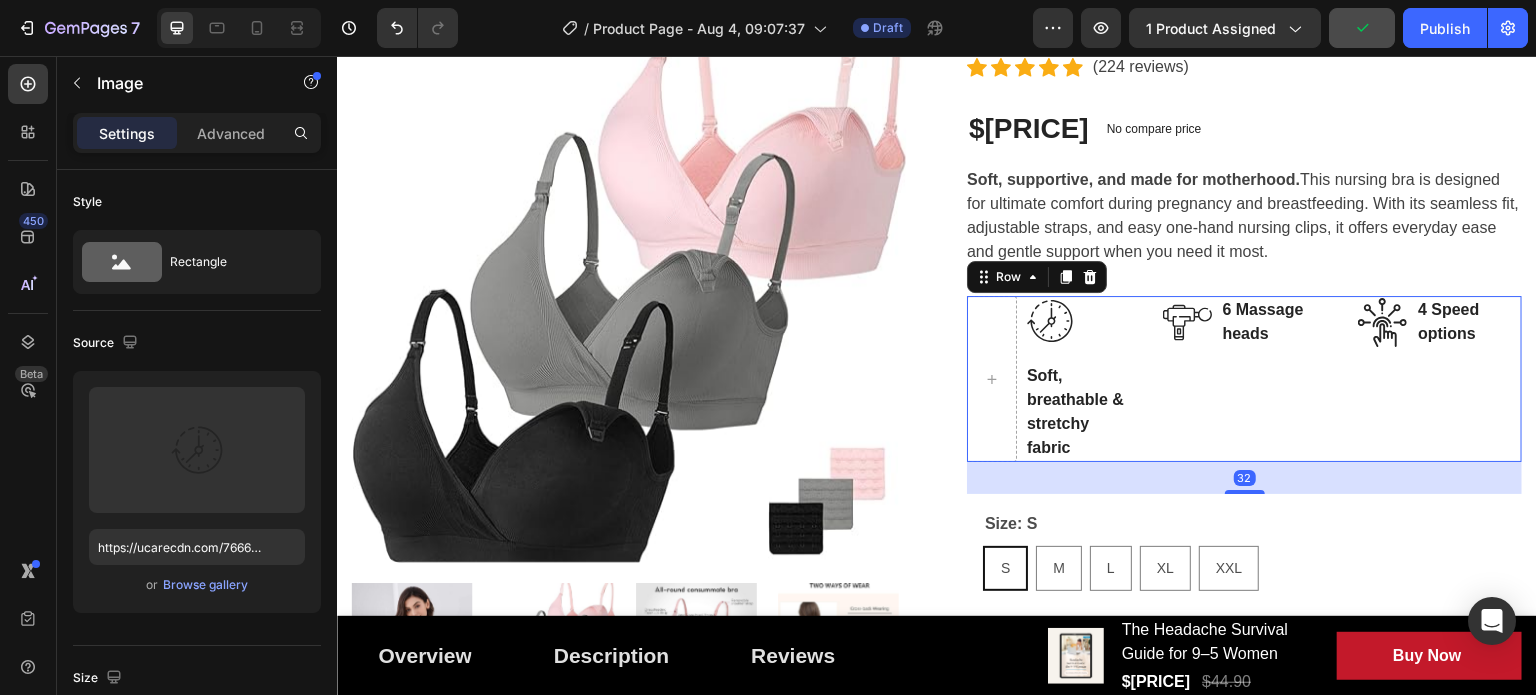 click on "Image Soft, breathable & stretchy fabric Text block Row Image 6 Massage heads  Text block Row Image 4 Speed options Text block Row Row   32" at bounding box center [1244, 379] 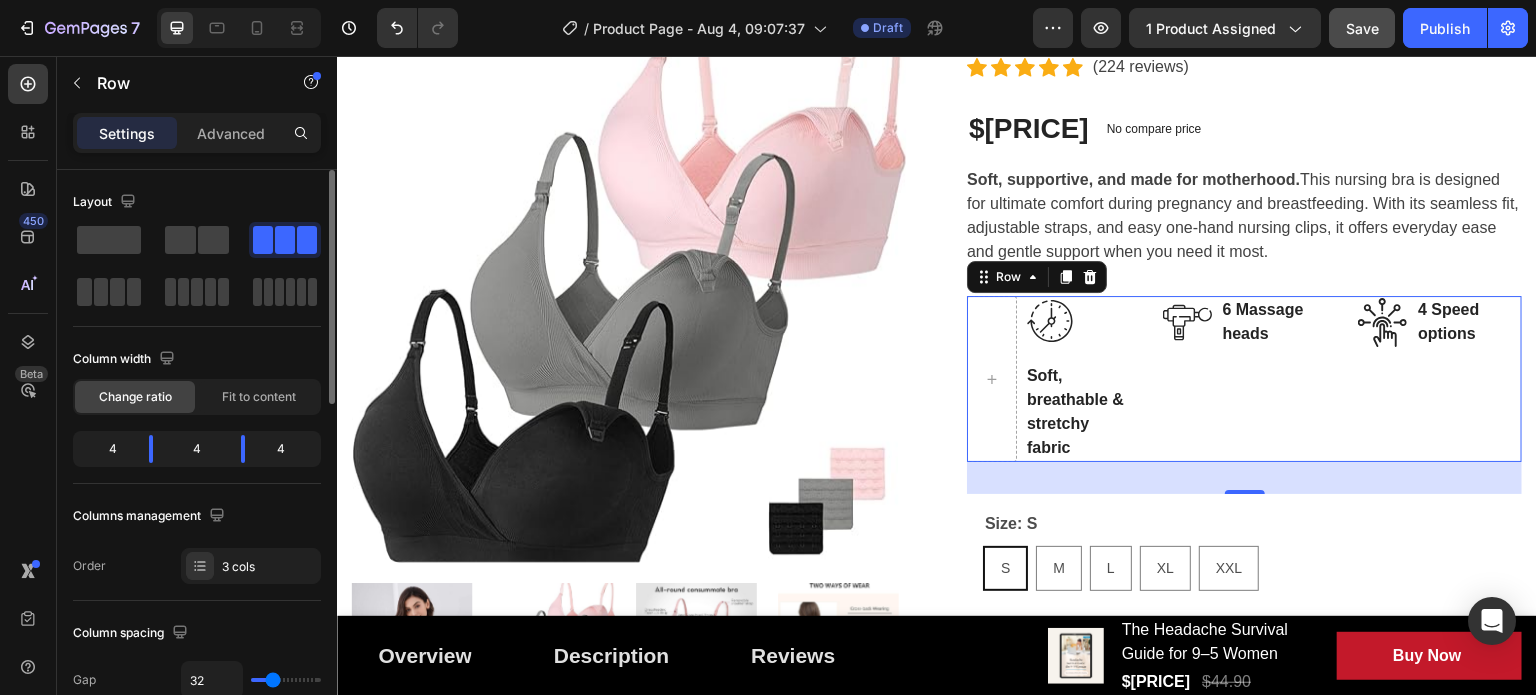 click 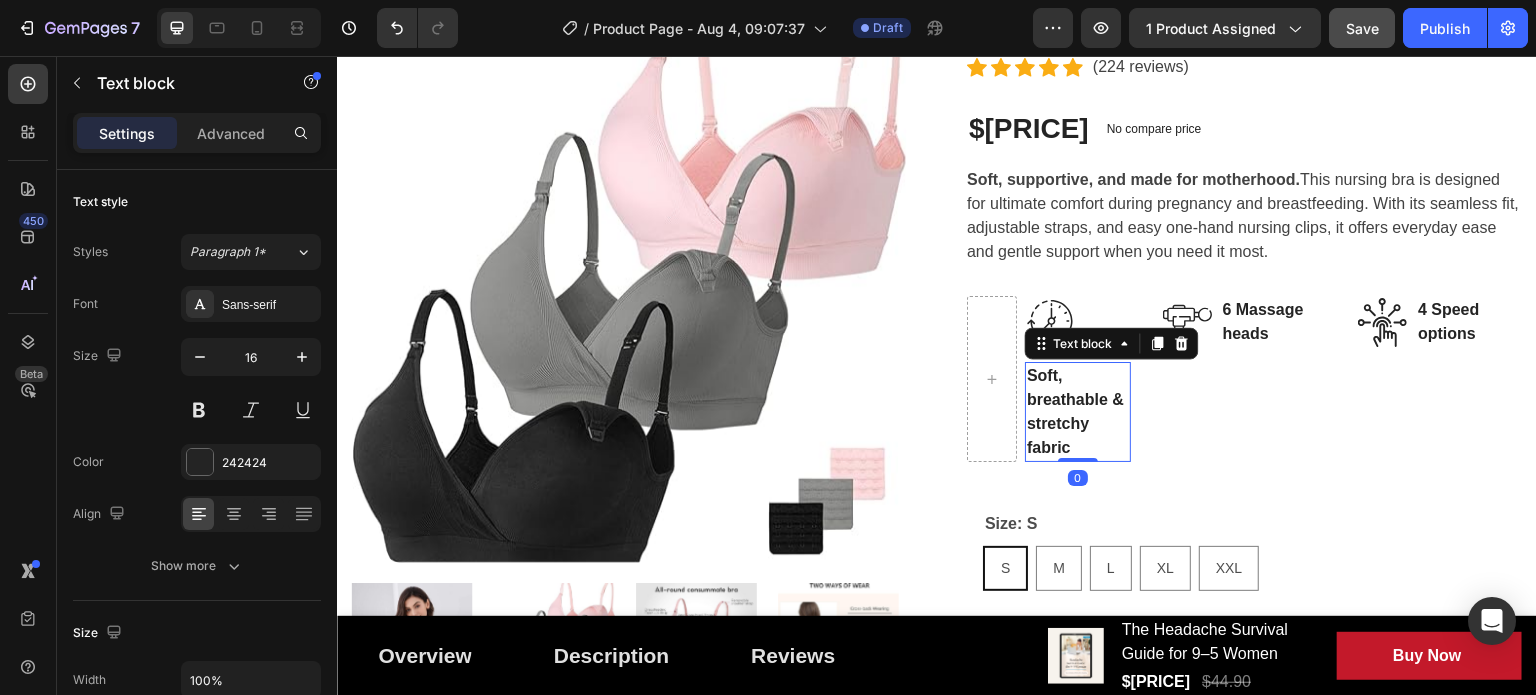 click on "Soft, breathable & stretchy fabric" at bounding box center (1078, 412) 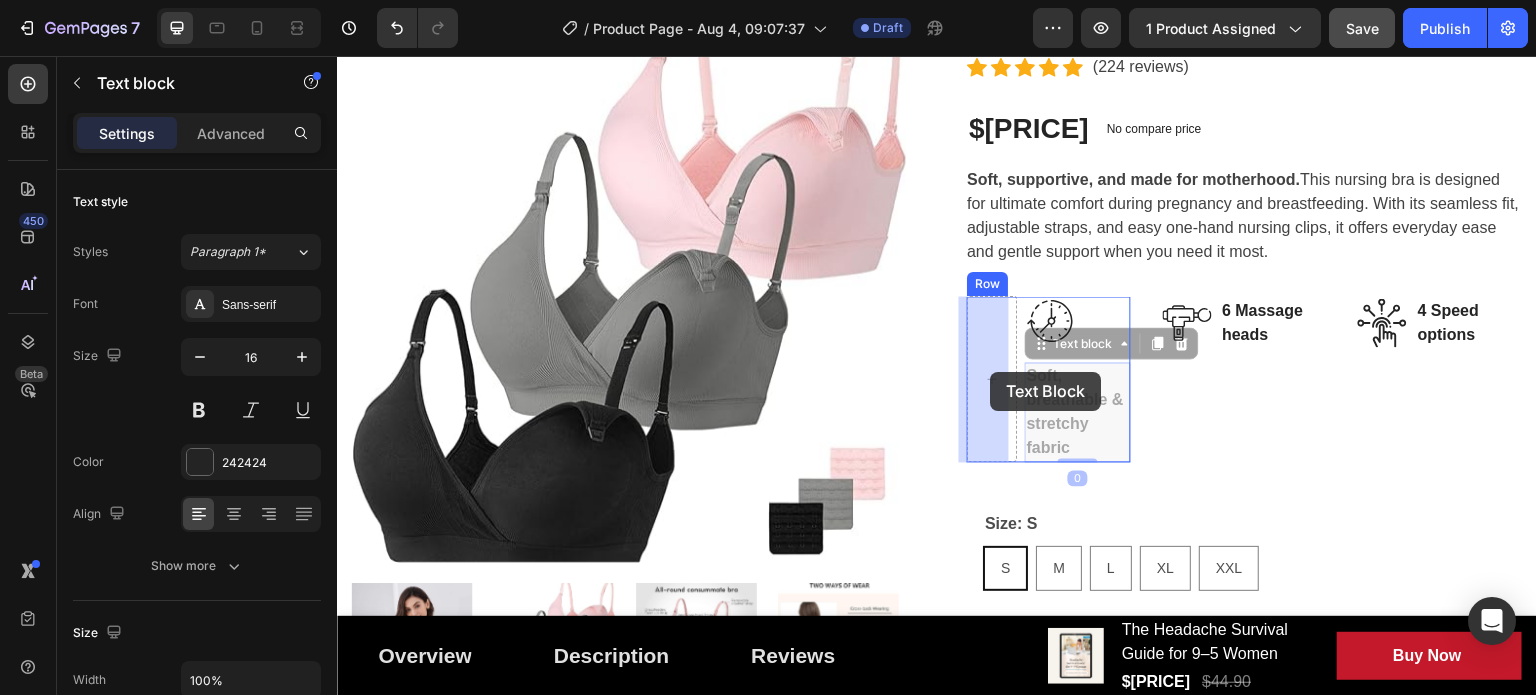 drag, startPoint x: 1057, startPoint y: 345, endPoint x: 991, endPoint y: 368, distance: 69.89278 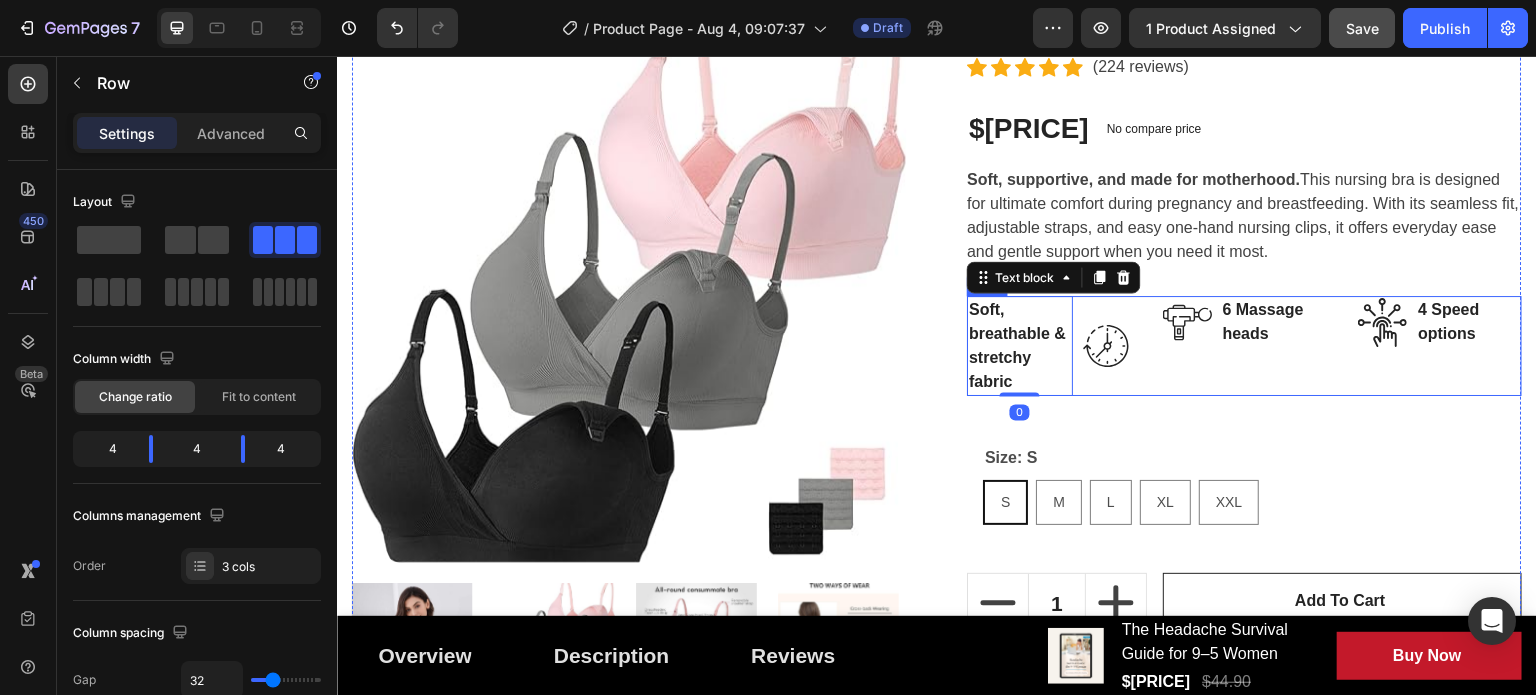 click on "Soft, breathable & stretchy fabric Text block   0 Image Row Image 6 Massage heads  Text block Row Image 4 Speed options Text block Row Row" at bounding box center [1244, 346] 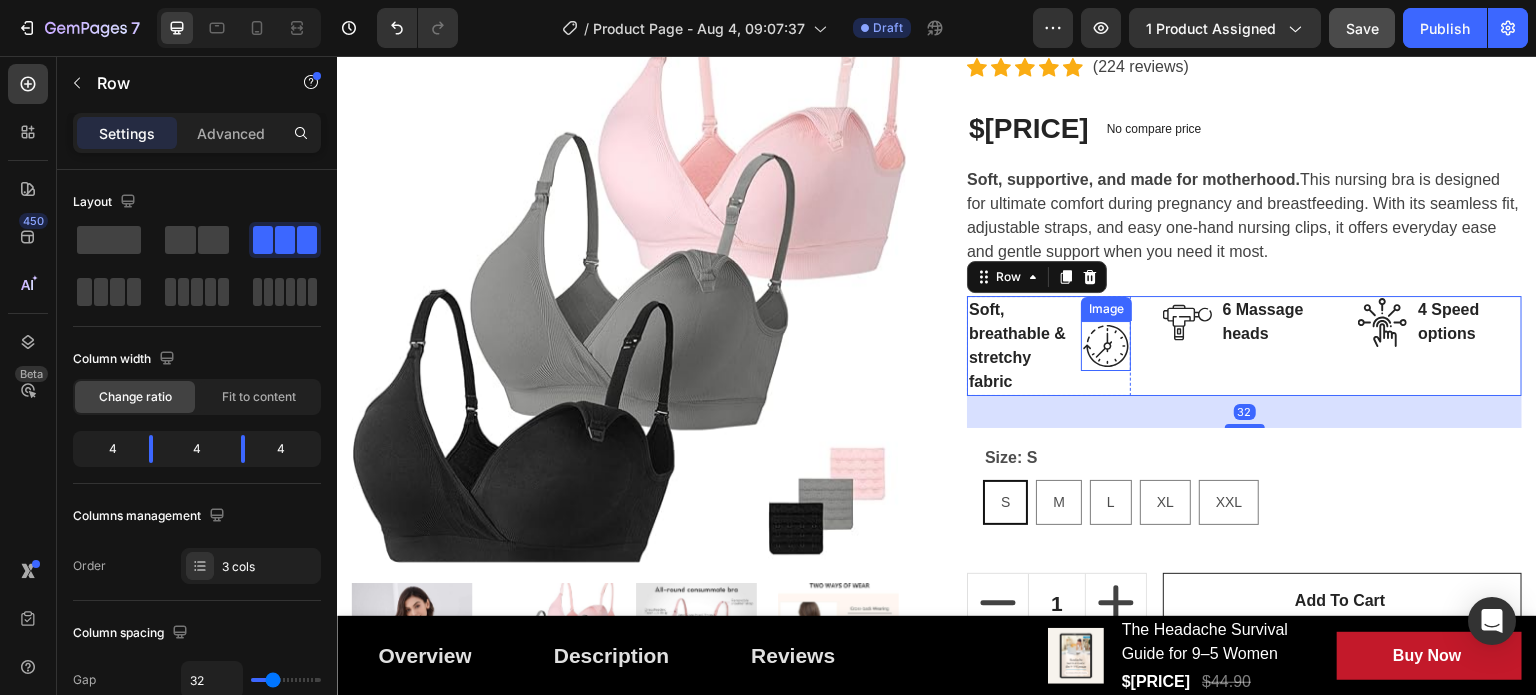 click at bounding box center [1106, 346] 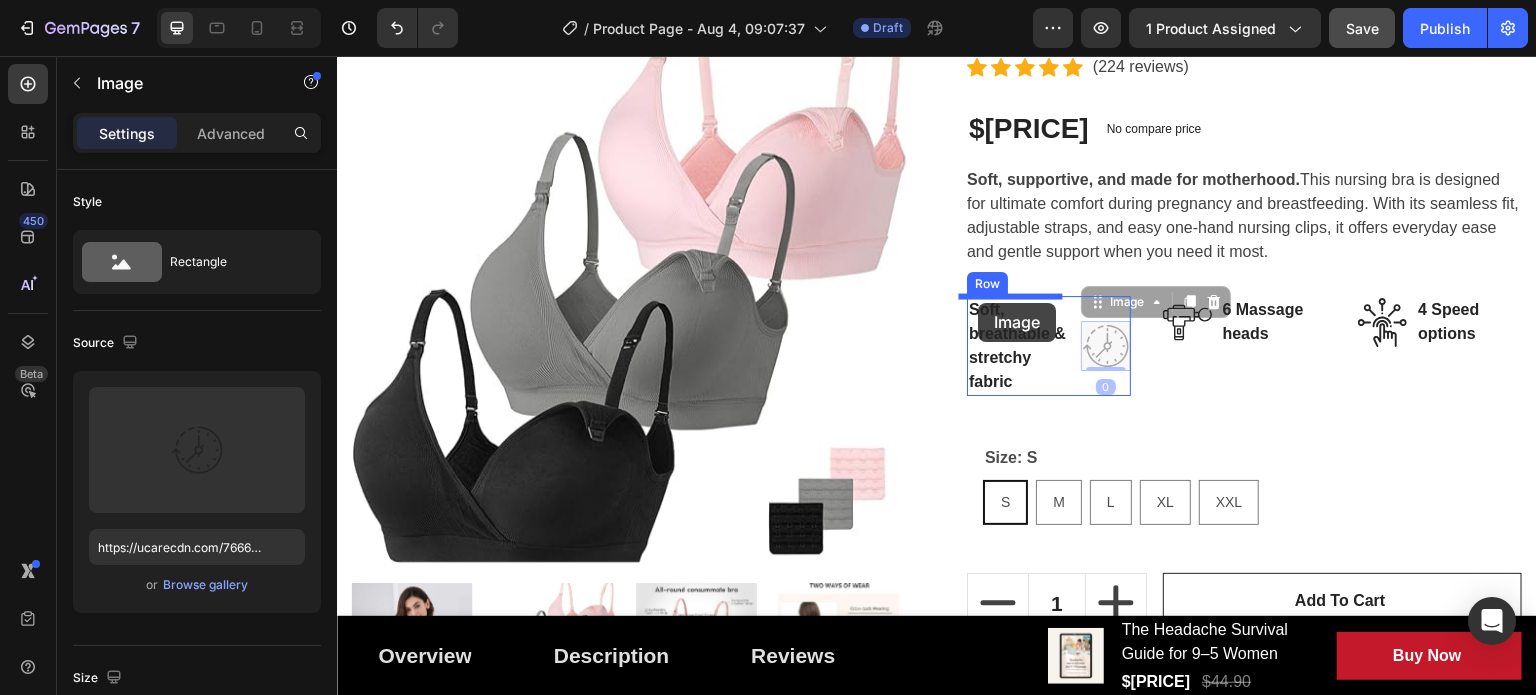drag, startPoint x: 1108, startPoint y: 308, endPoint x: 979, endPoint y: 303, distance: 129.09686 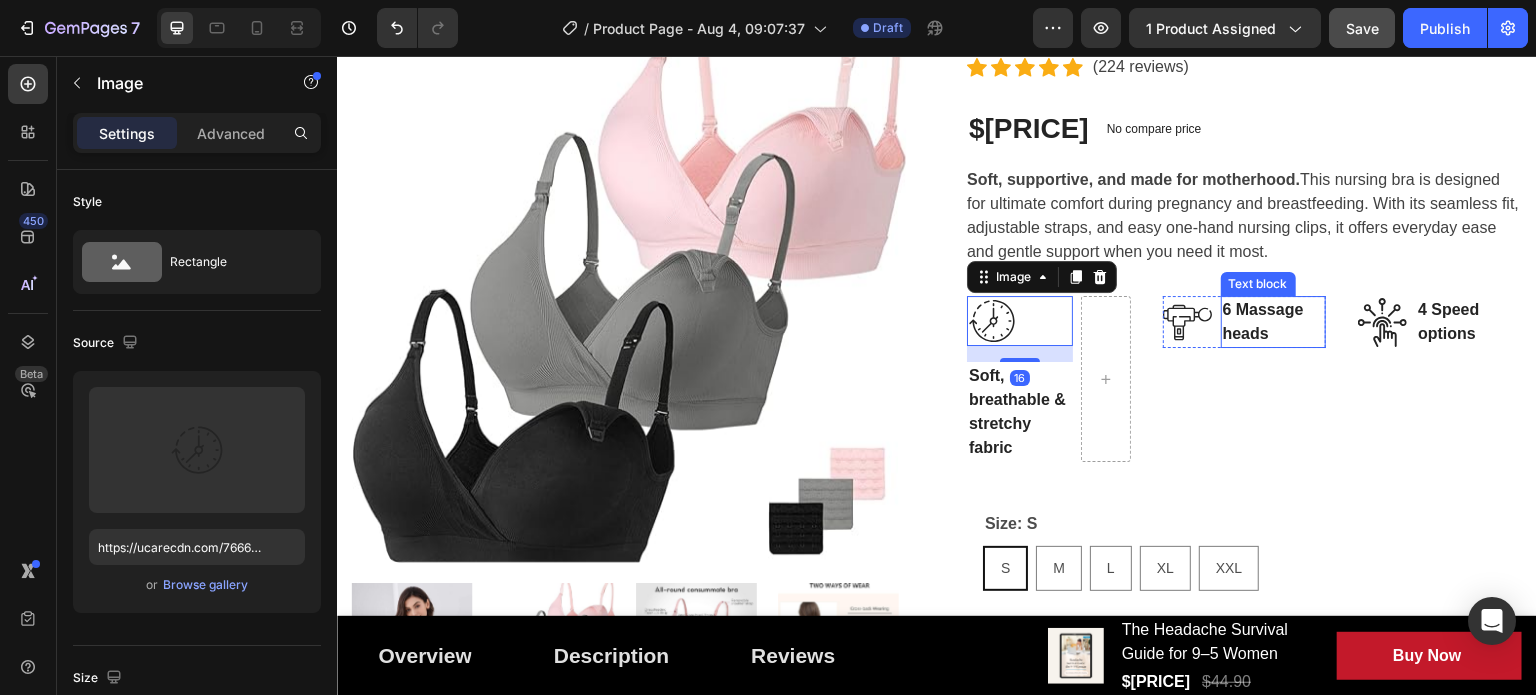 click on "6 Massage heads" at bounding box center [1274, 322] 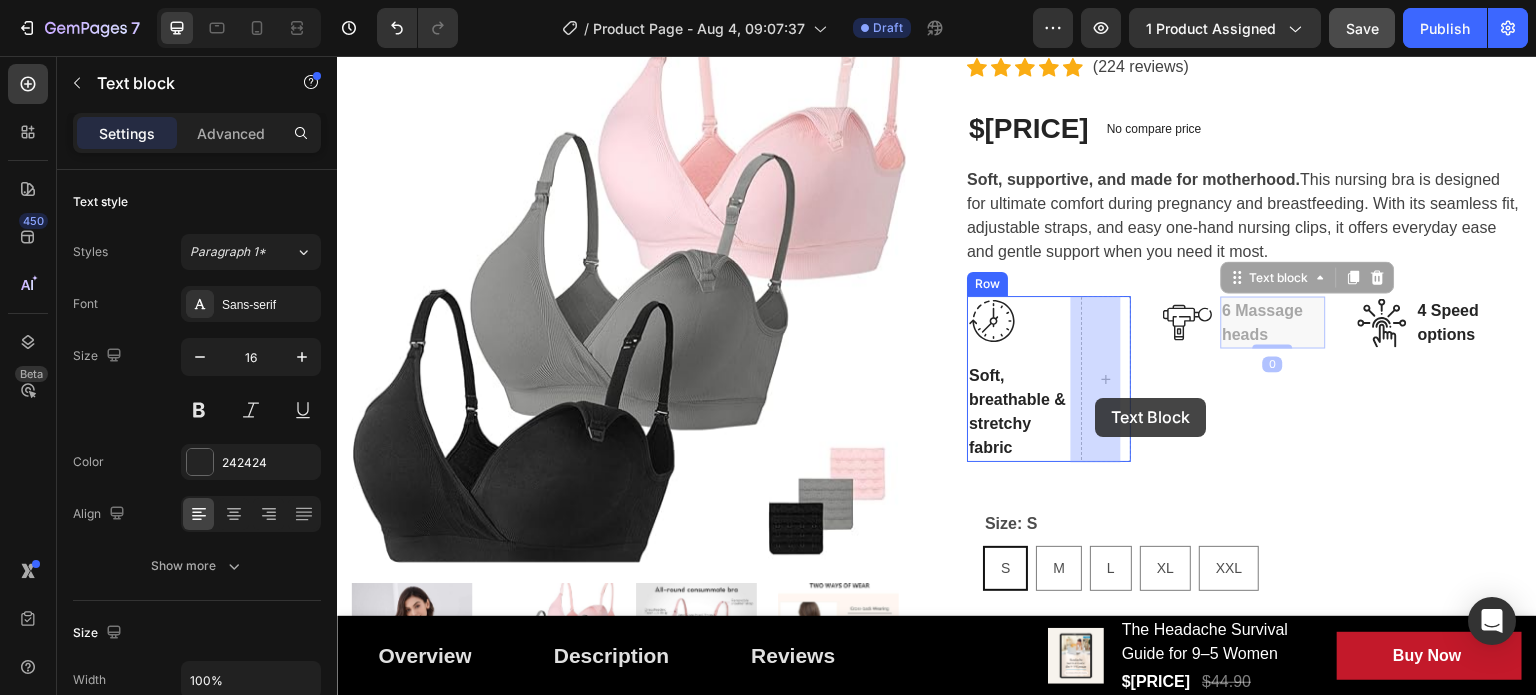 drag, startPoint x: 1259, startPoint y: 282, endPoint x: 1096, endPoint y: 398, distance: 200.06248 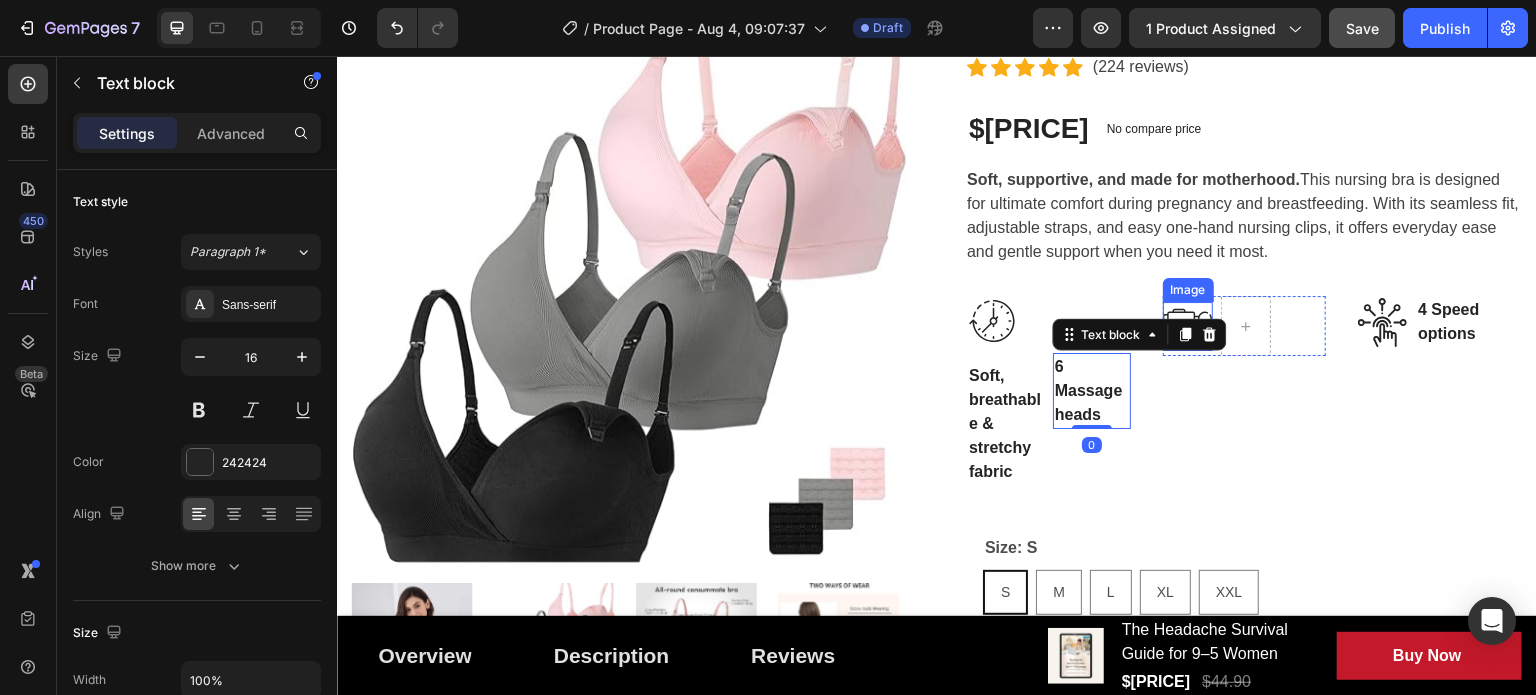 click at bounding box center (1188, 326) 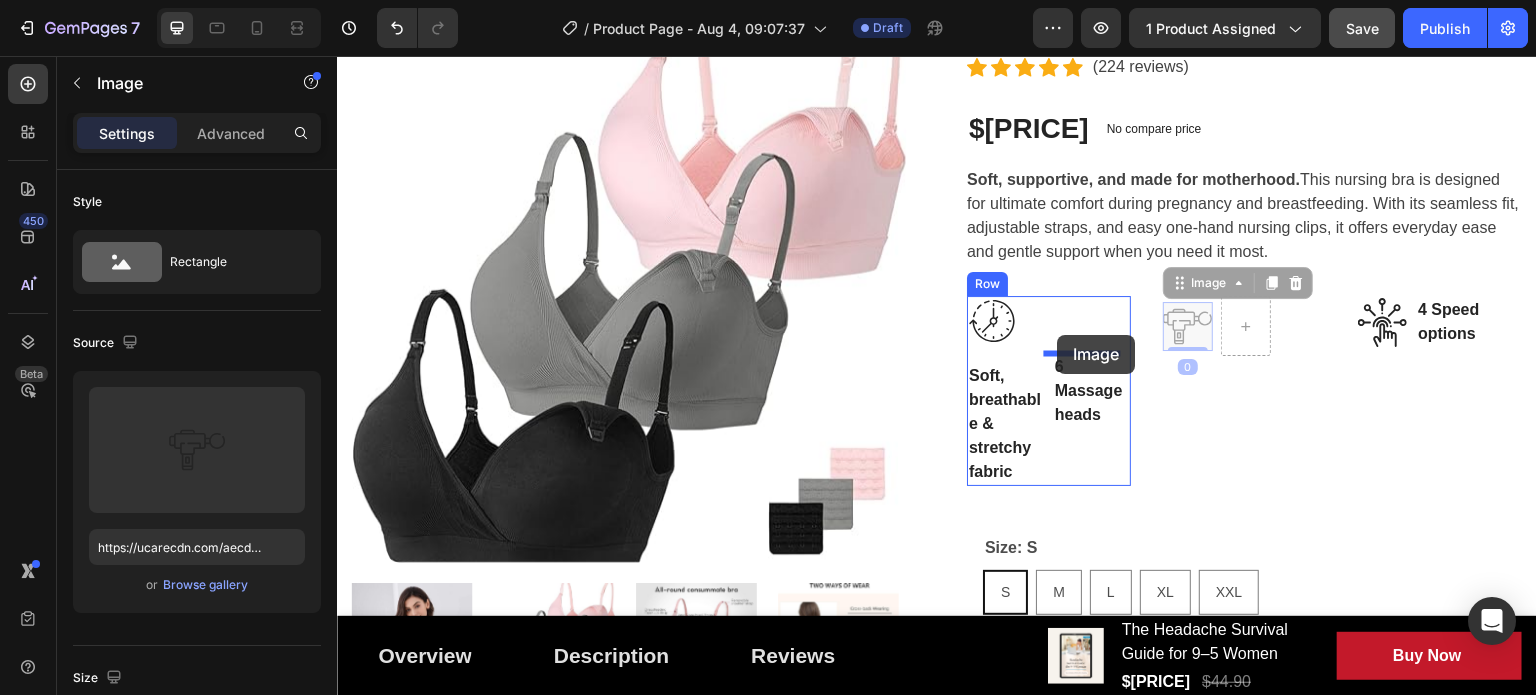 drag, startPoint x: 1194, startPoint y: 285, endPoint x: 1058, endPoint y: 335, distance: 144.89996 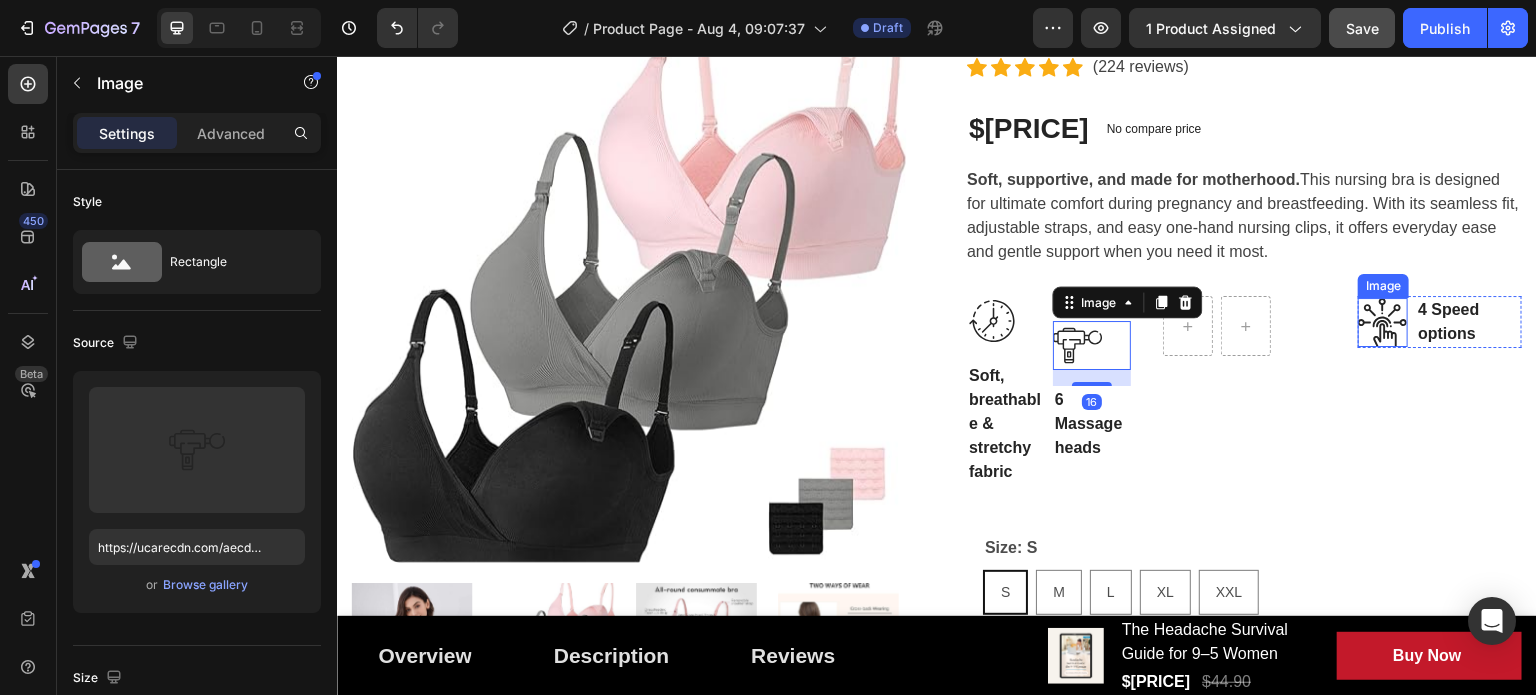 click at bounding box center [1383, 322] 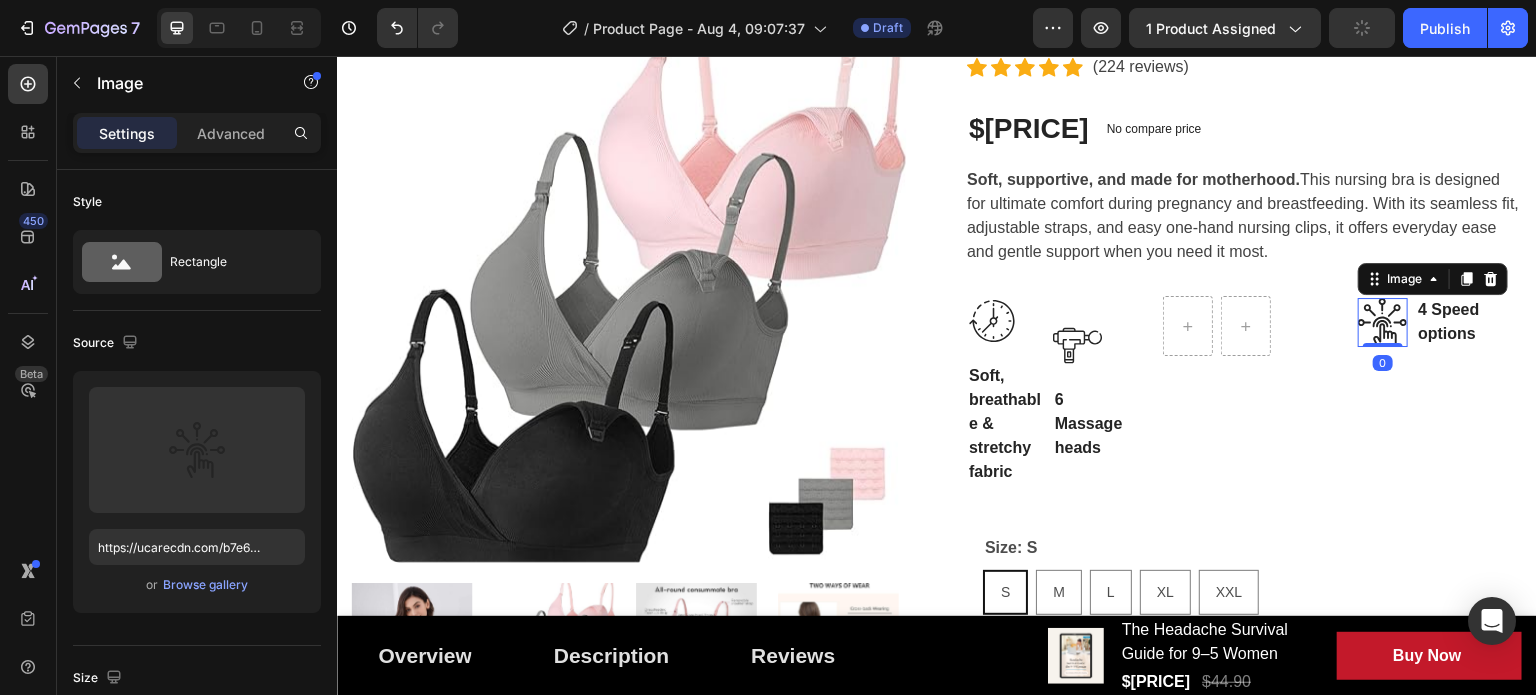 scroll, scrollTop: 786, scrollLeft: 0, axis: vertical 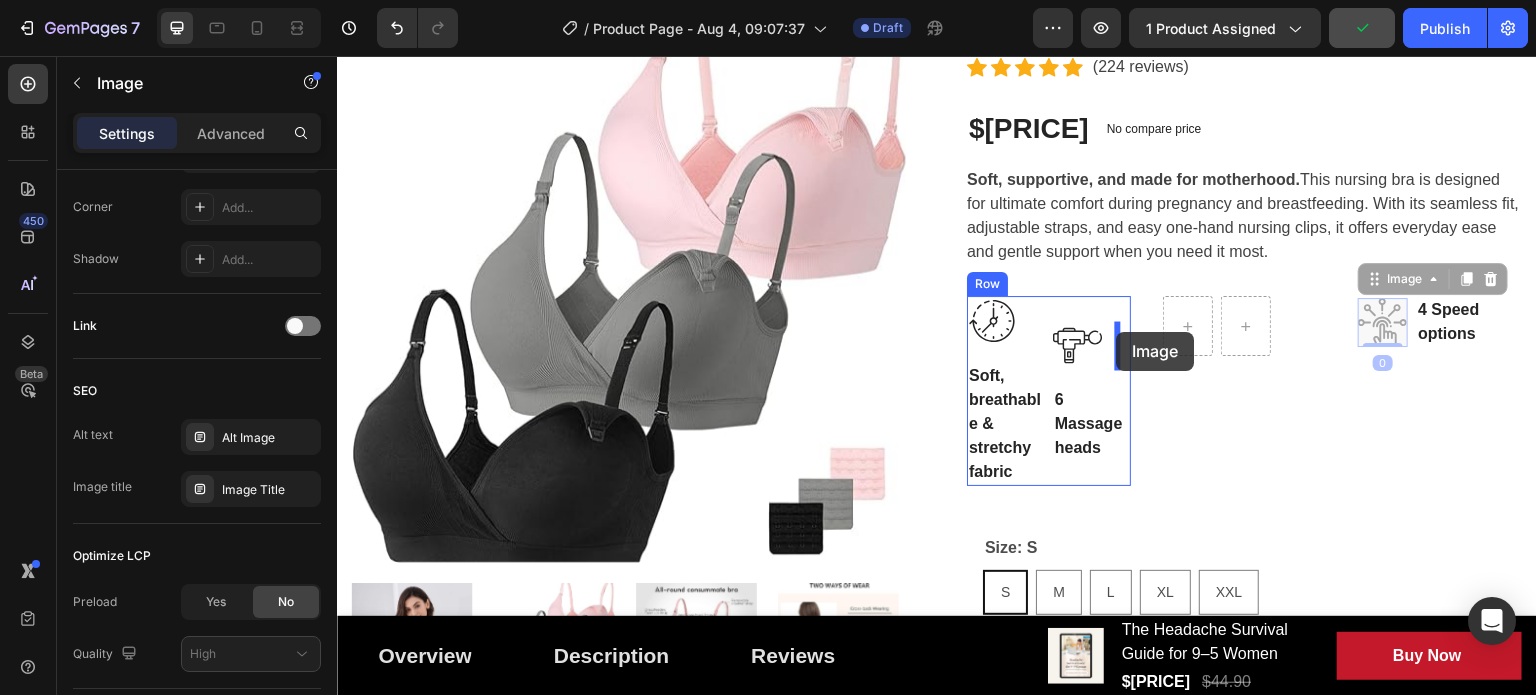 drag, startPoint x: 1379, startPoint y: 280, endPoint x: 1117, endPoint y: 332, distance: 267.11047 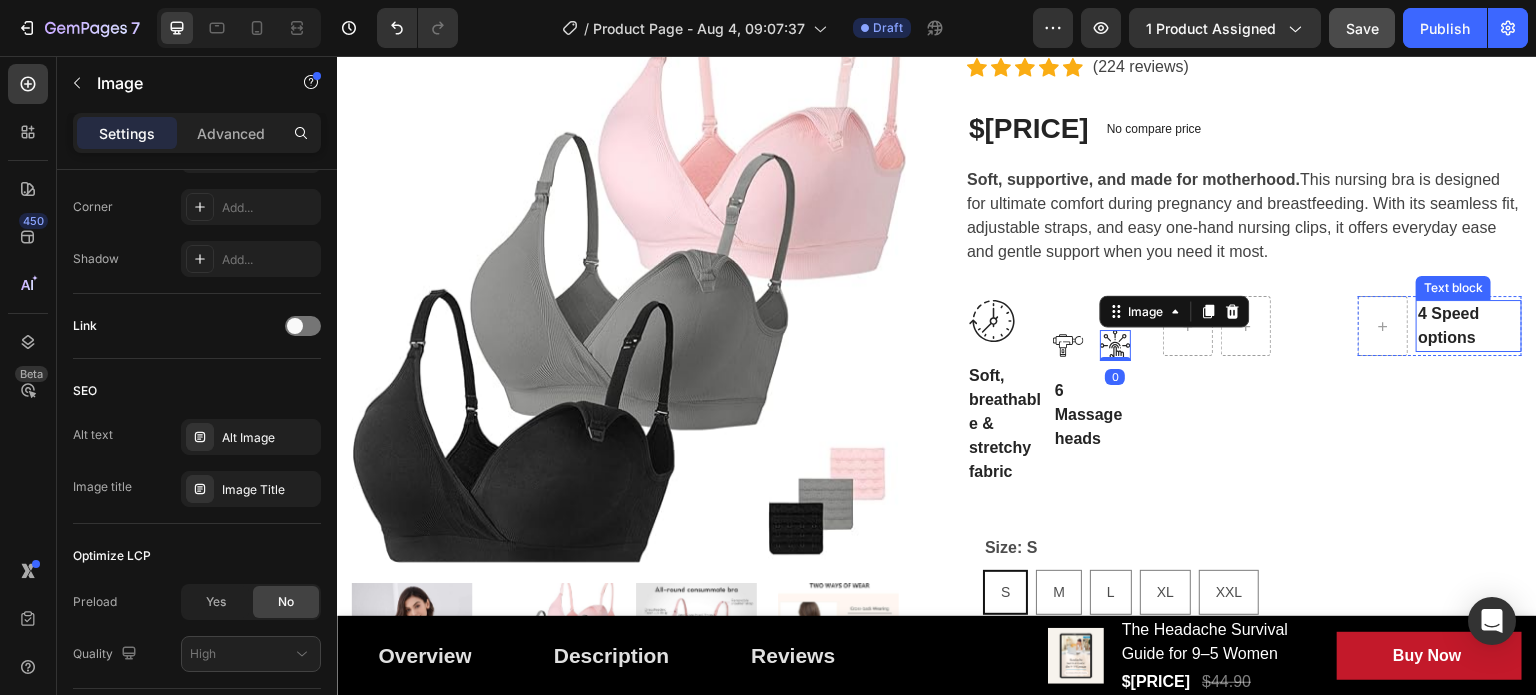 click on "4 Speed options" at bounding box center [1469, 326] 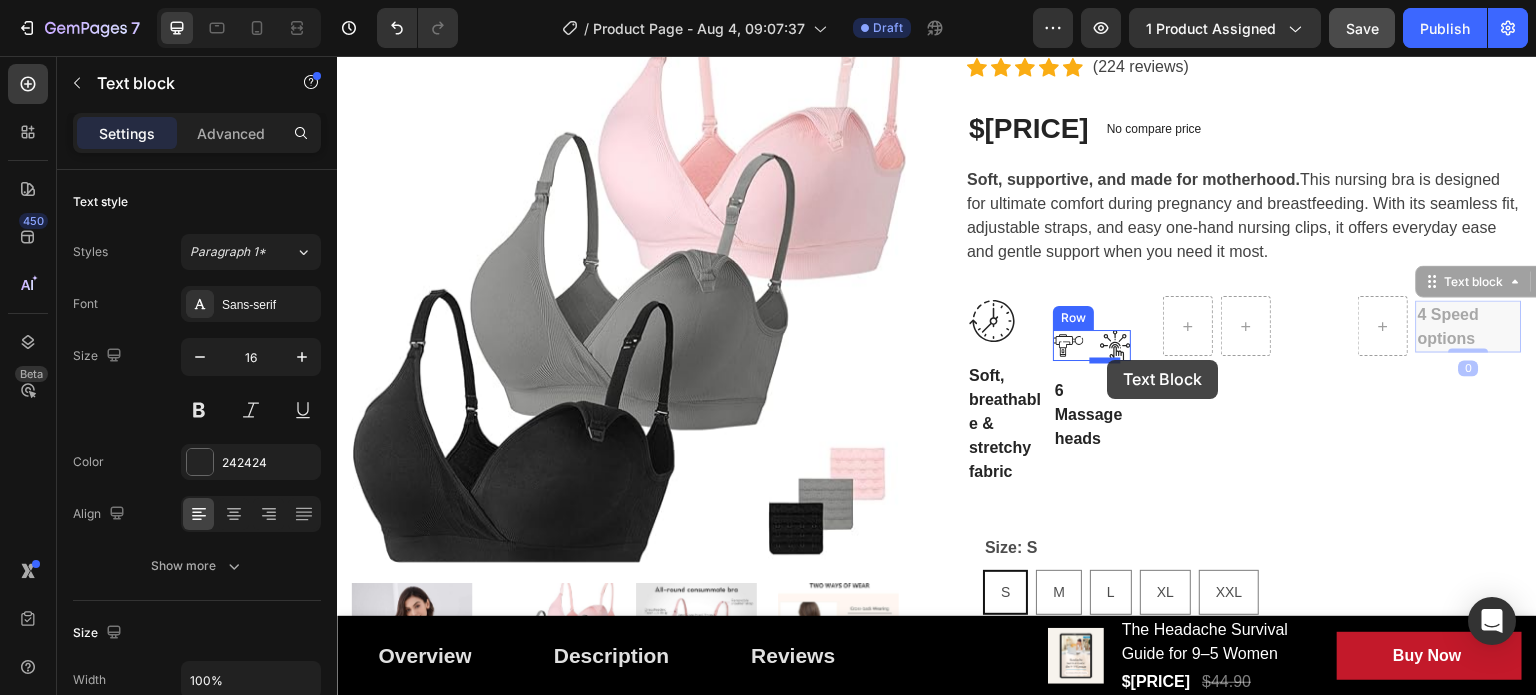 drag, startPoint x: 1450, startPoint y: 284, endPoint x: 1108, endPoint y: 360, distance: 350.34268 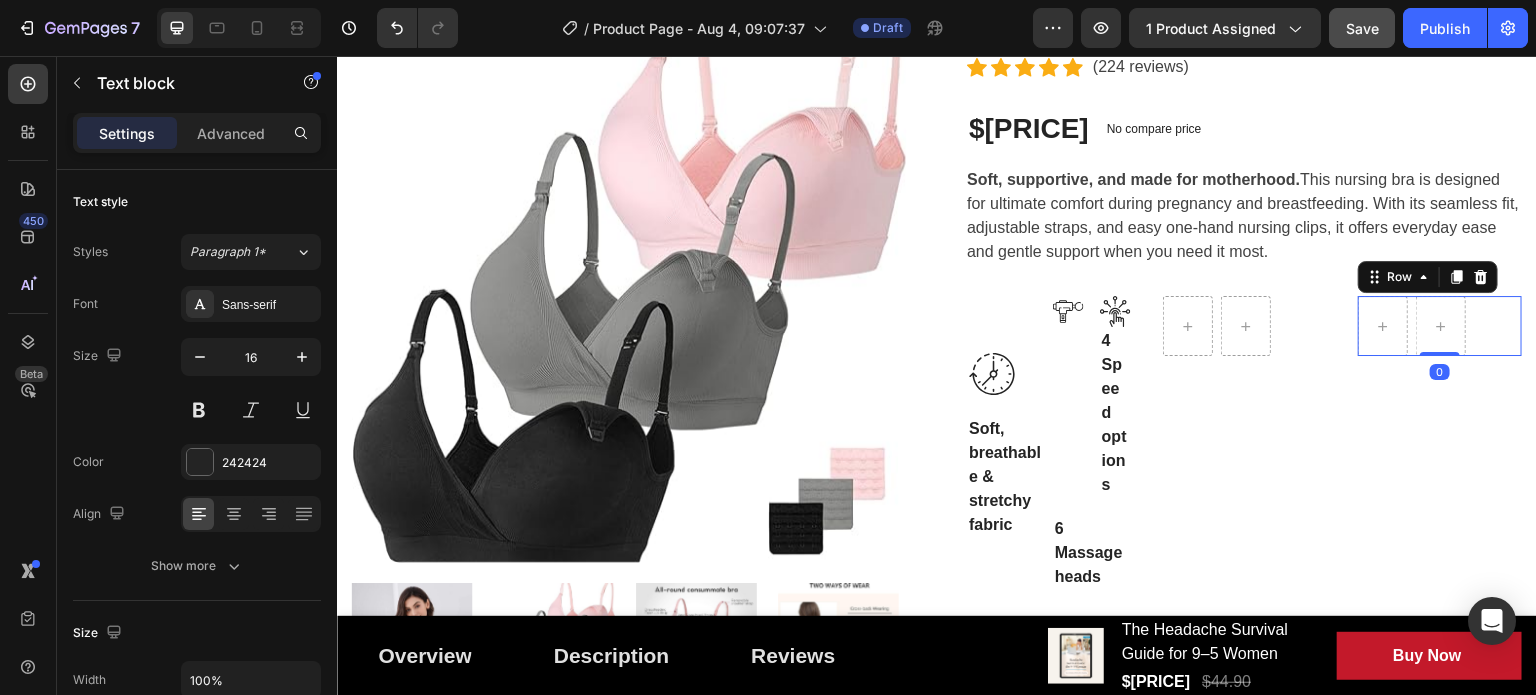 click on "Row   0" at bounding box center [1440, 326] 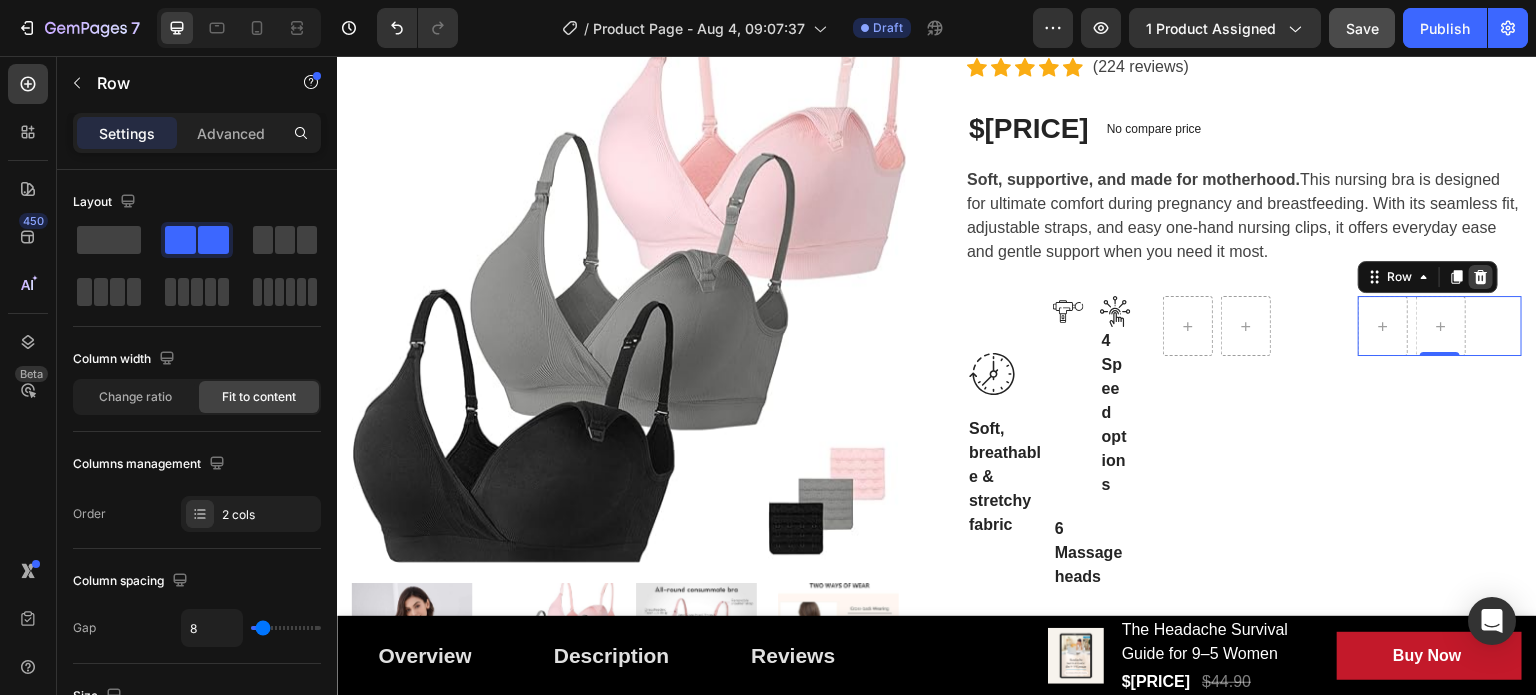 click 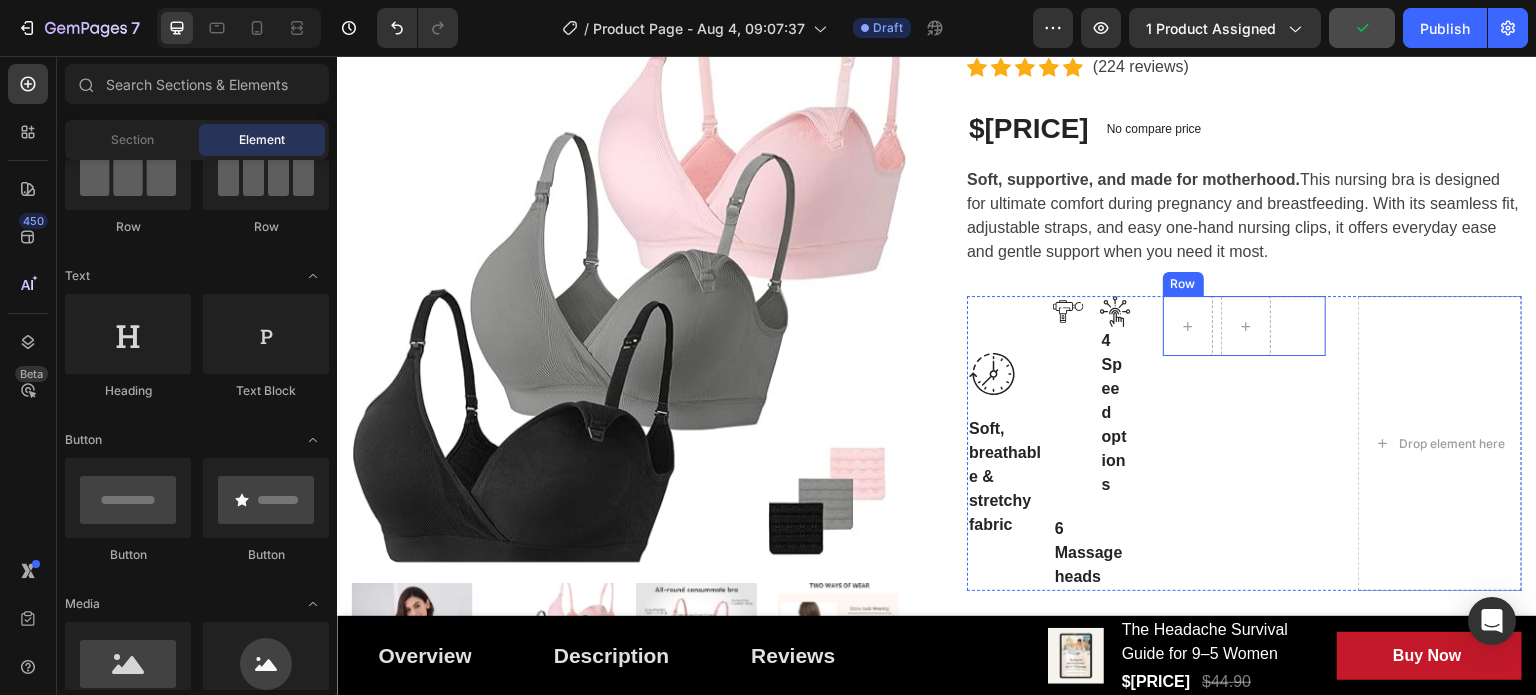 click on "Row" at bounding box center [1245, 326] 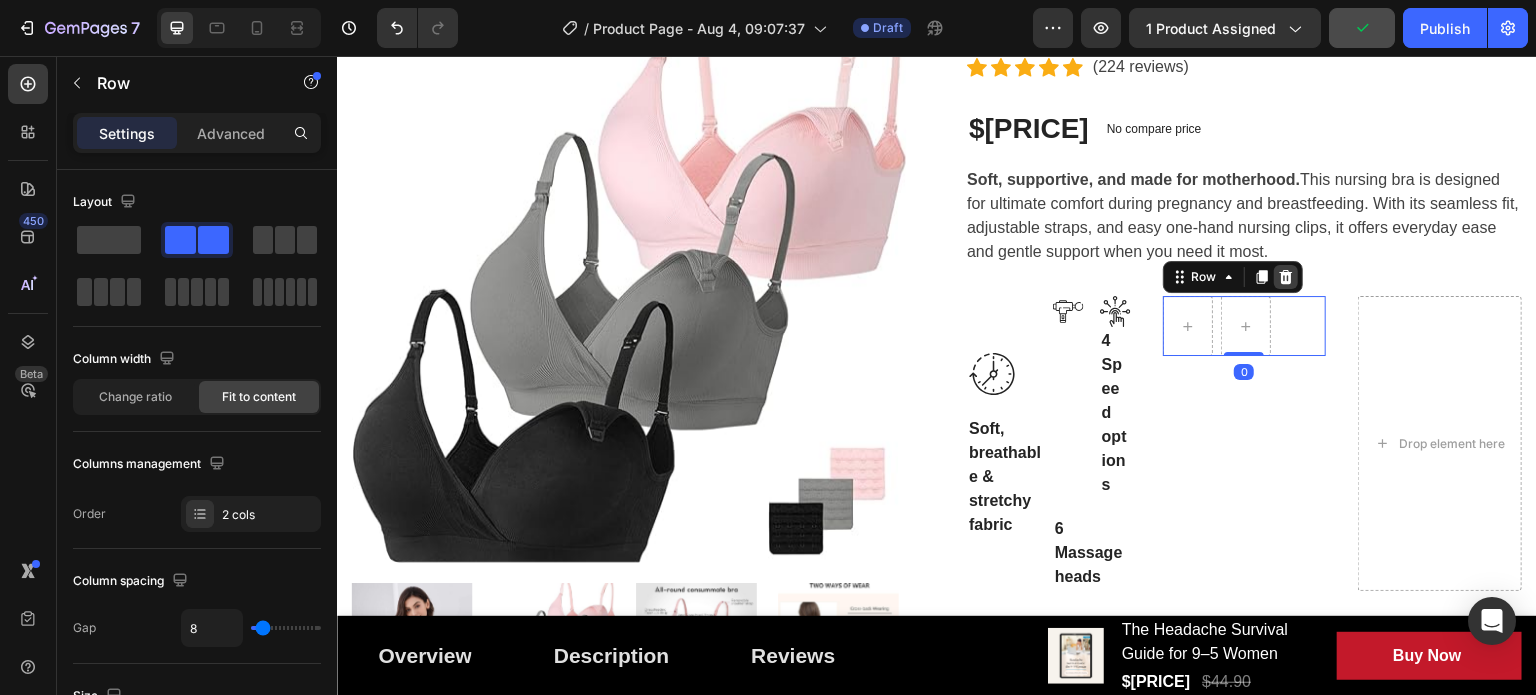 click 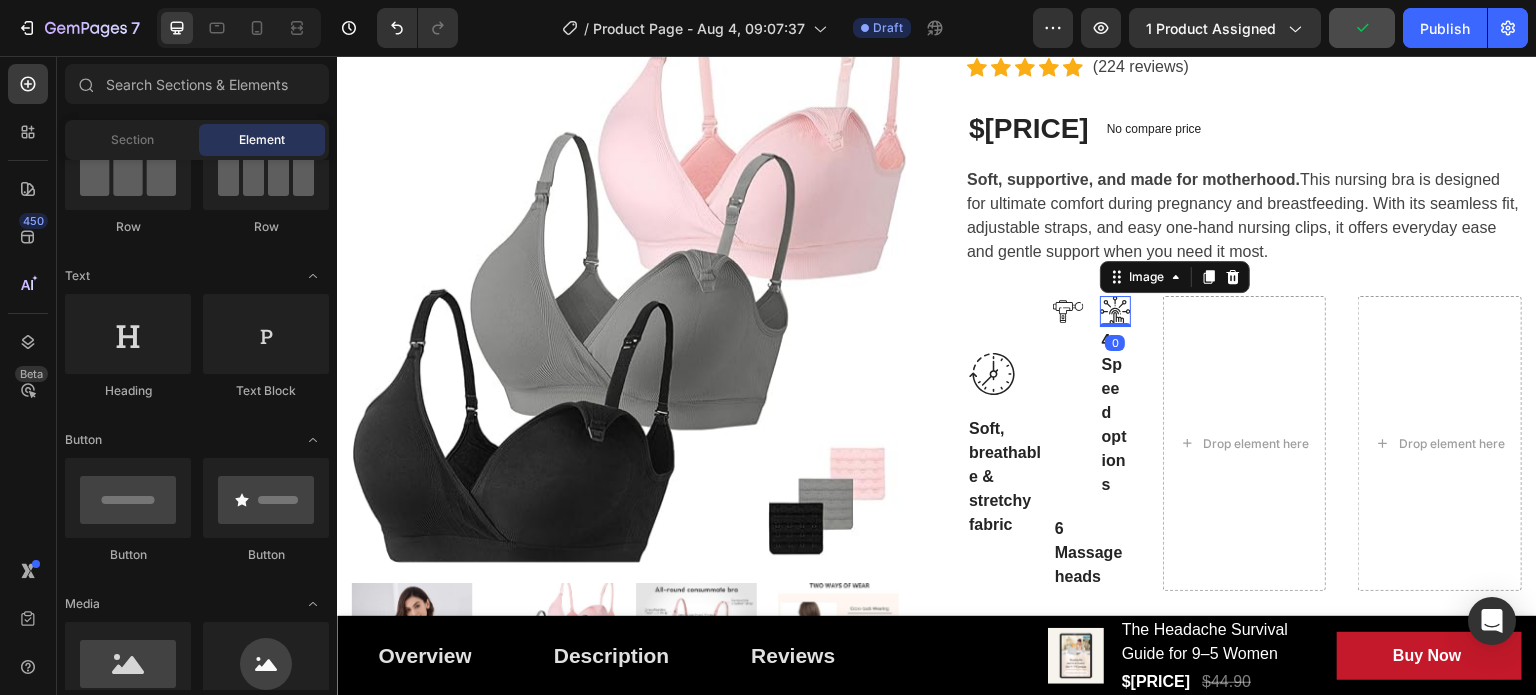 click at bounding box center (1115, 311) 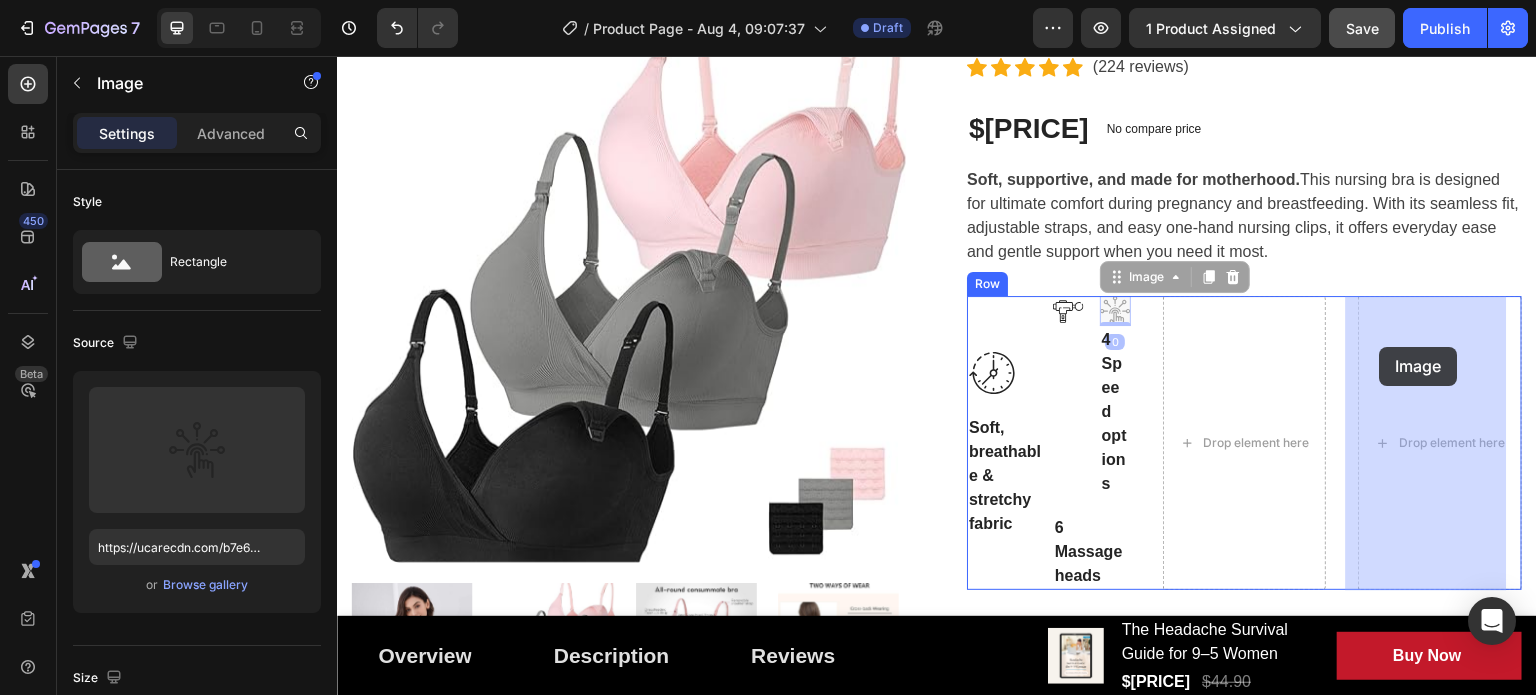 drag, startPoint x: 1134, startPoint y: 279, endPoint x: 1380, endPoint y: 347, distance: 255.22539 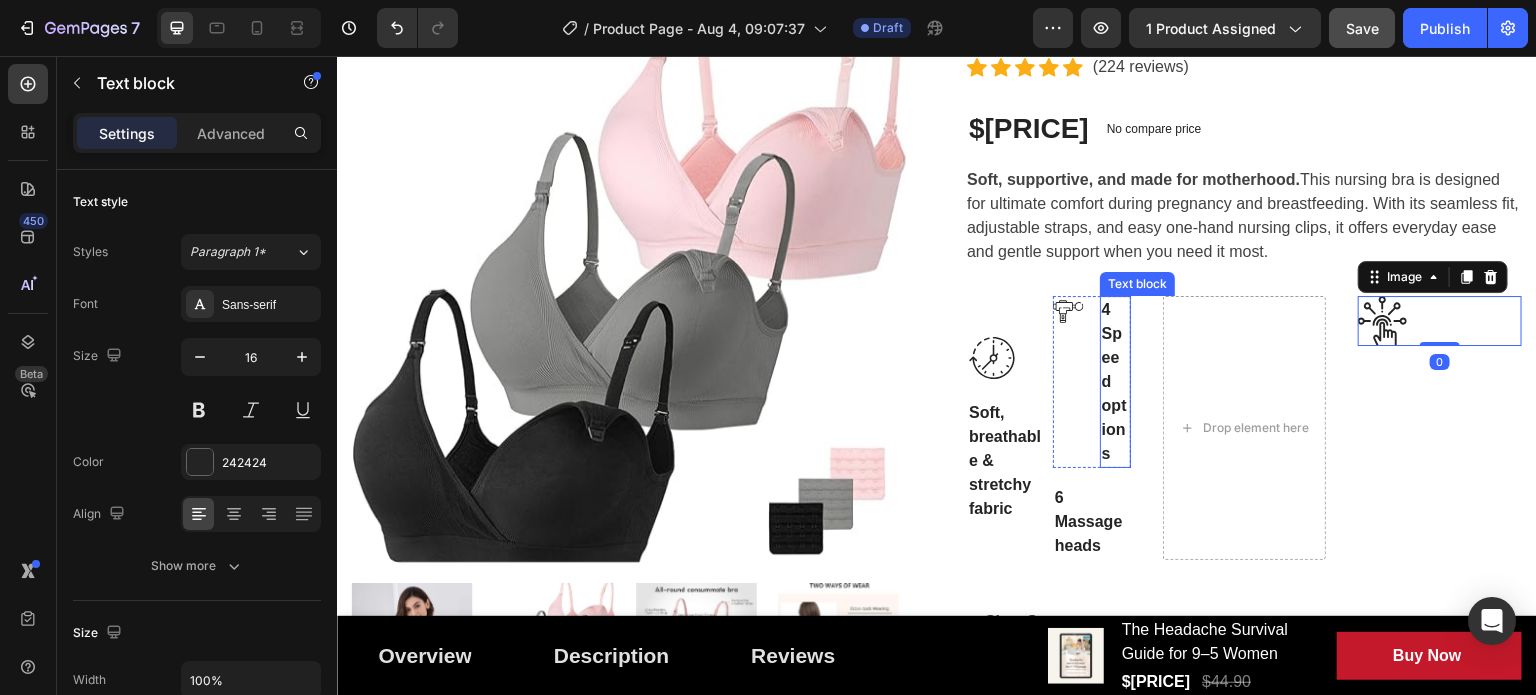 click on "4 Speed options" at bounding box center [1115, 382] 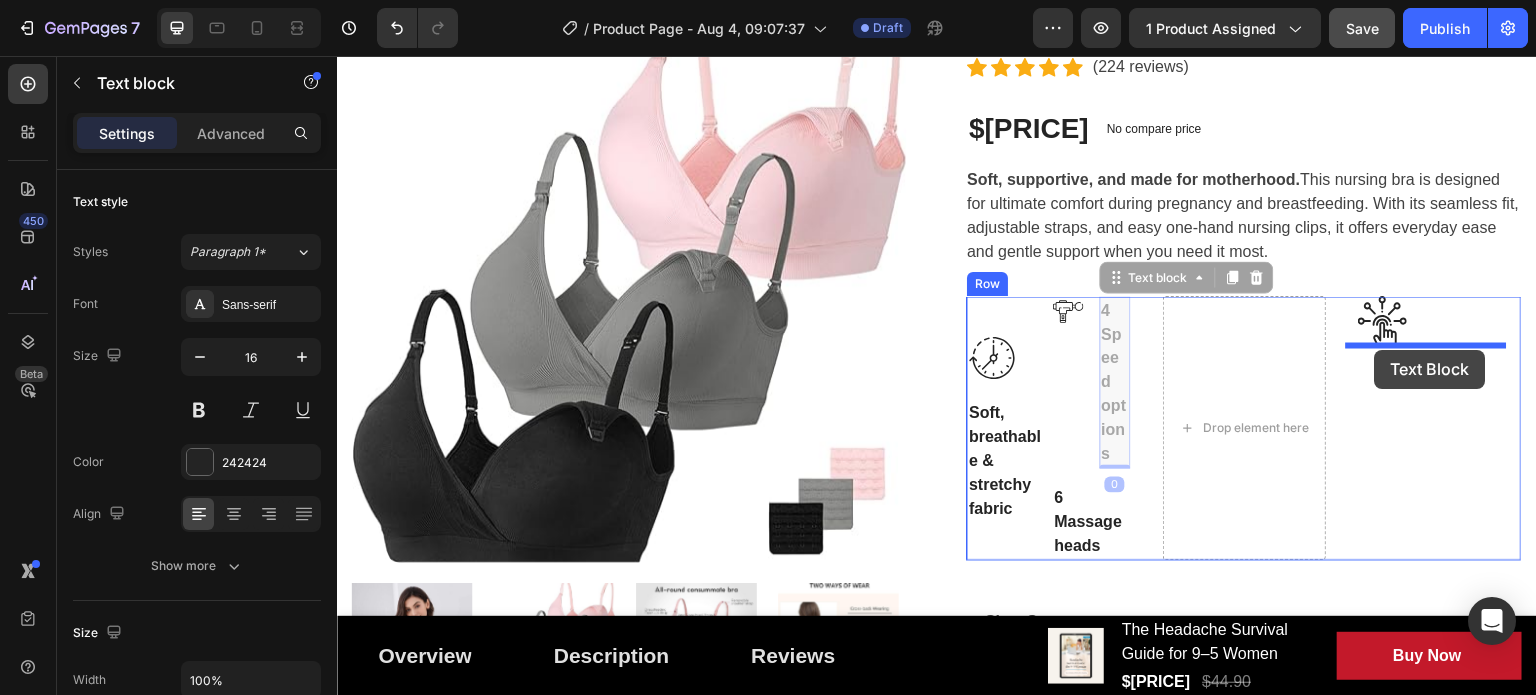 drag, startPoint x: 1139, startPoint y: 274, endPoint x: 1376, endPoint y: 351, distance: 249.1947 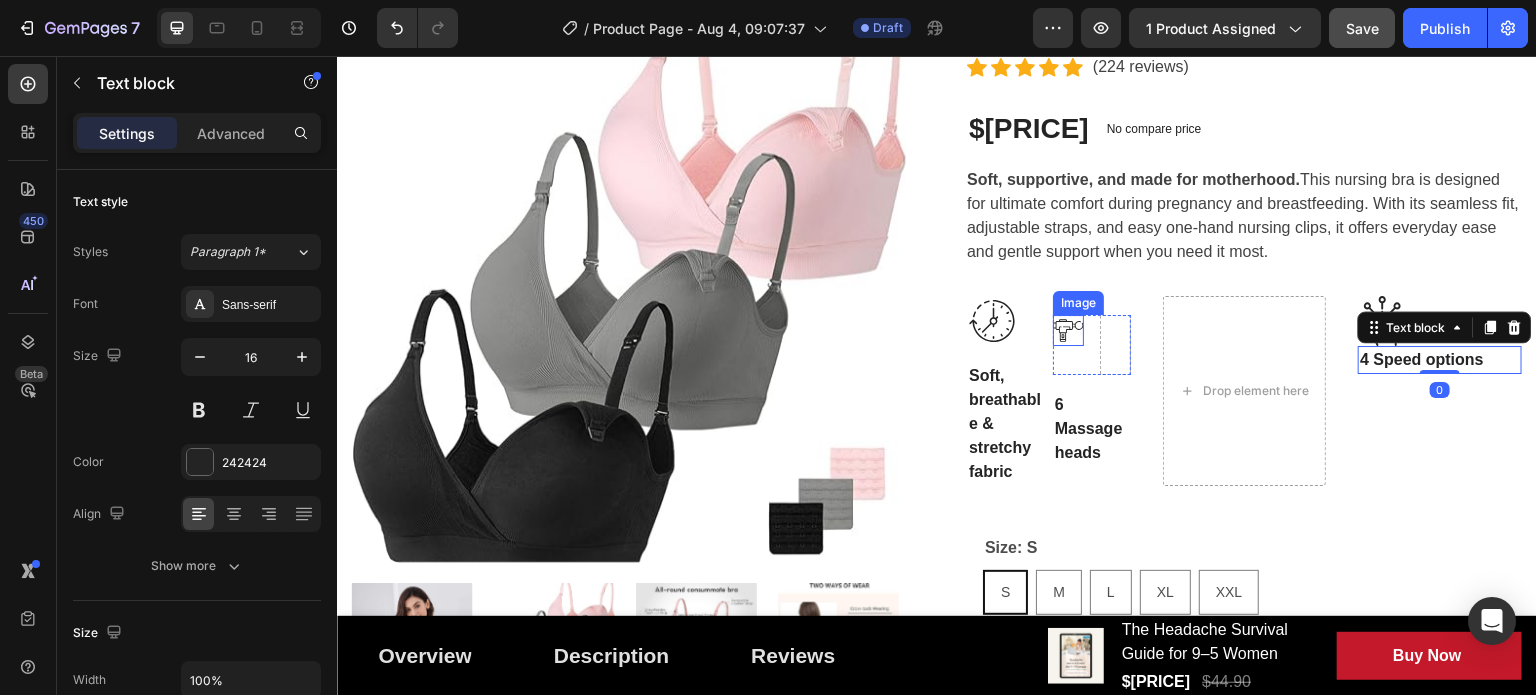 click at bounding box center [1068, 330] 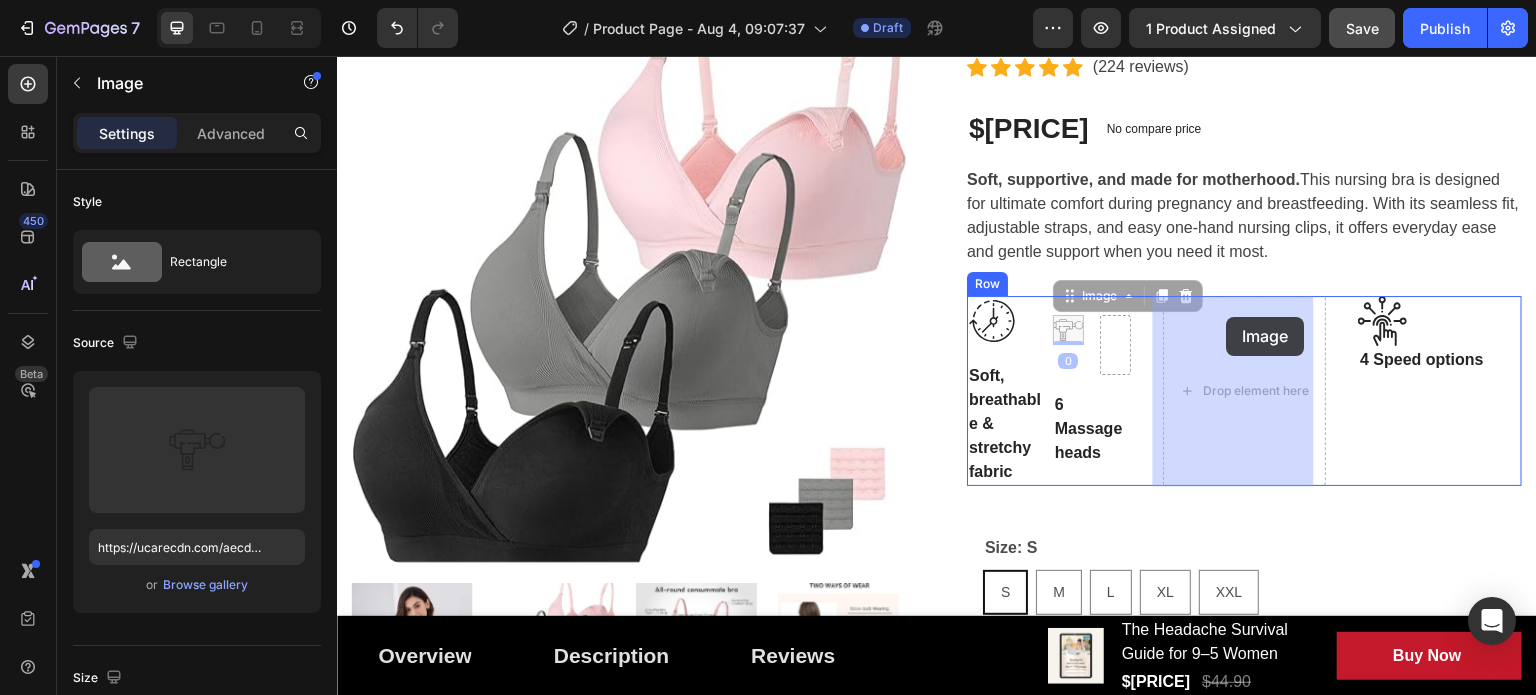 drag, startPoint x: 1071, startPoint y: 299, endPoint x: 1226, endPoint y: 319, distance: 156.285 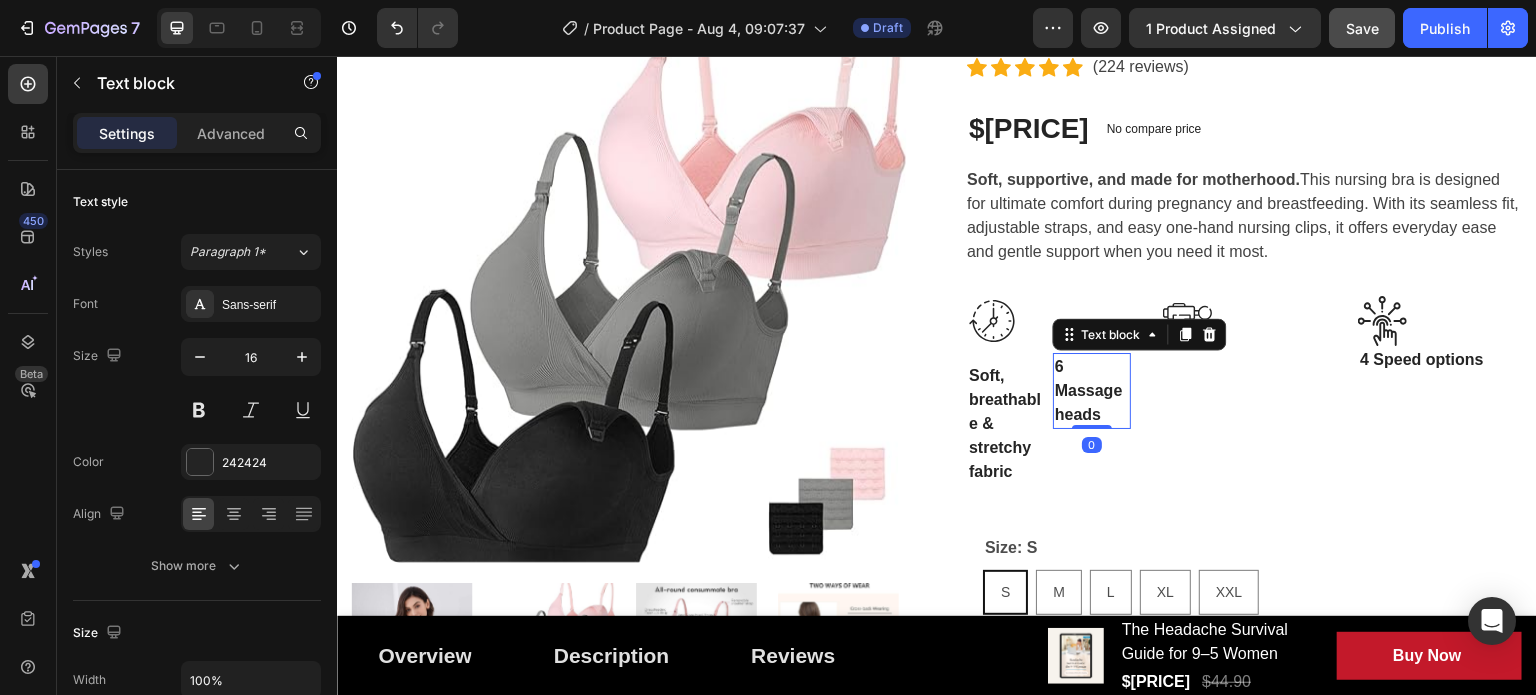 click on "6 Massage heads" at bounding box center [1092, 391] 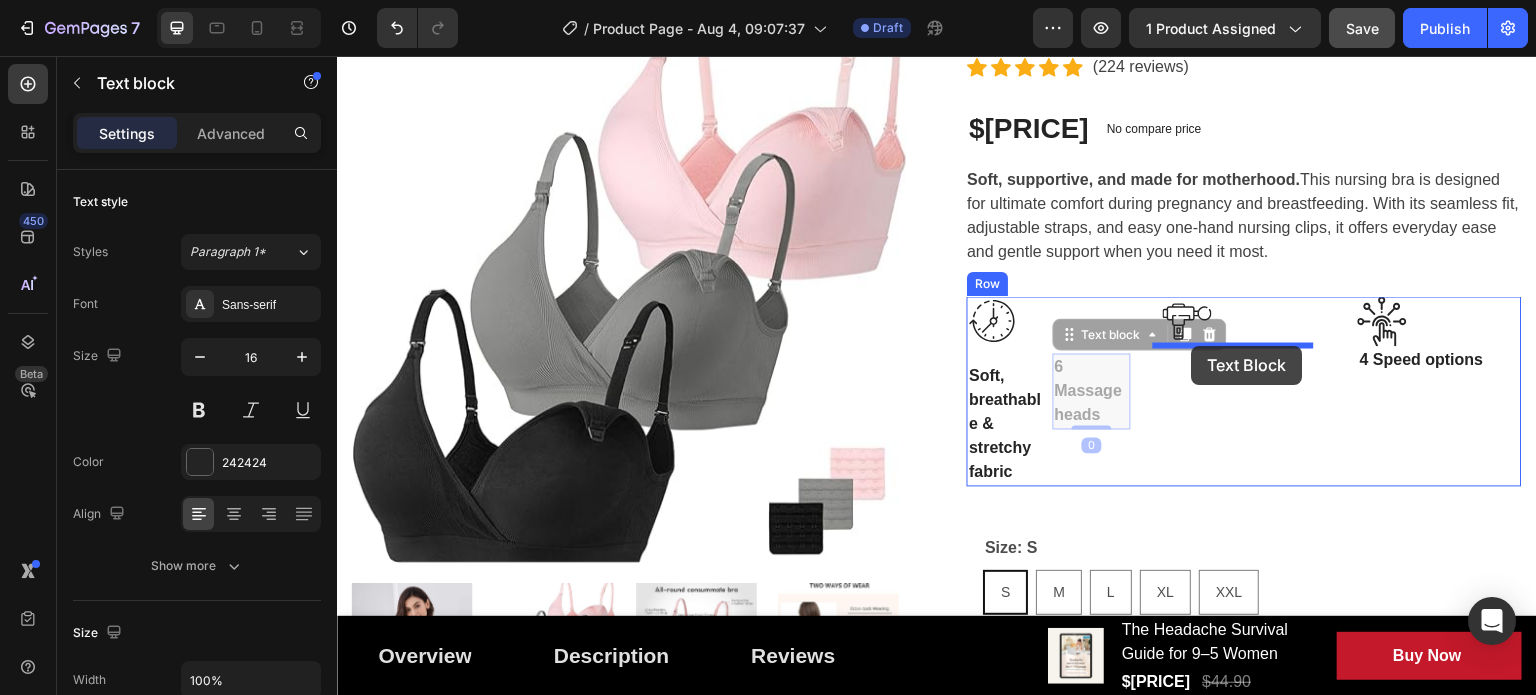 drag, startPoint x: 1080, startPoint y: 339, endPoint x: 1192, endPoint y: 346, distance: 112.21854 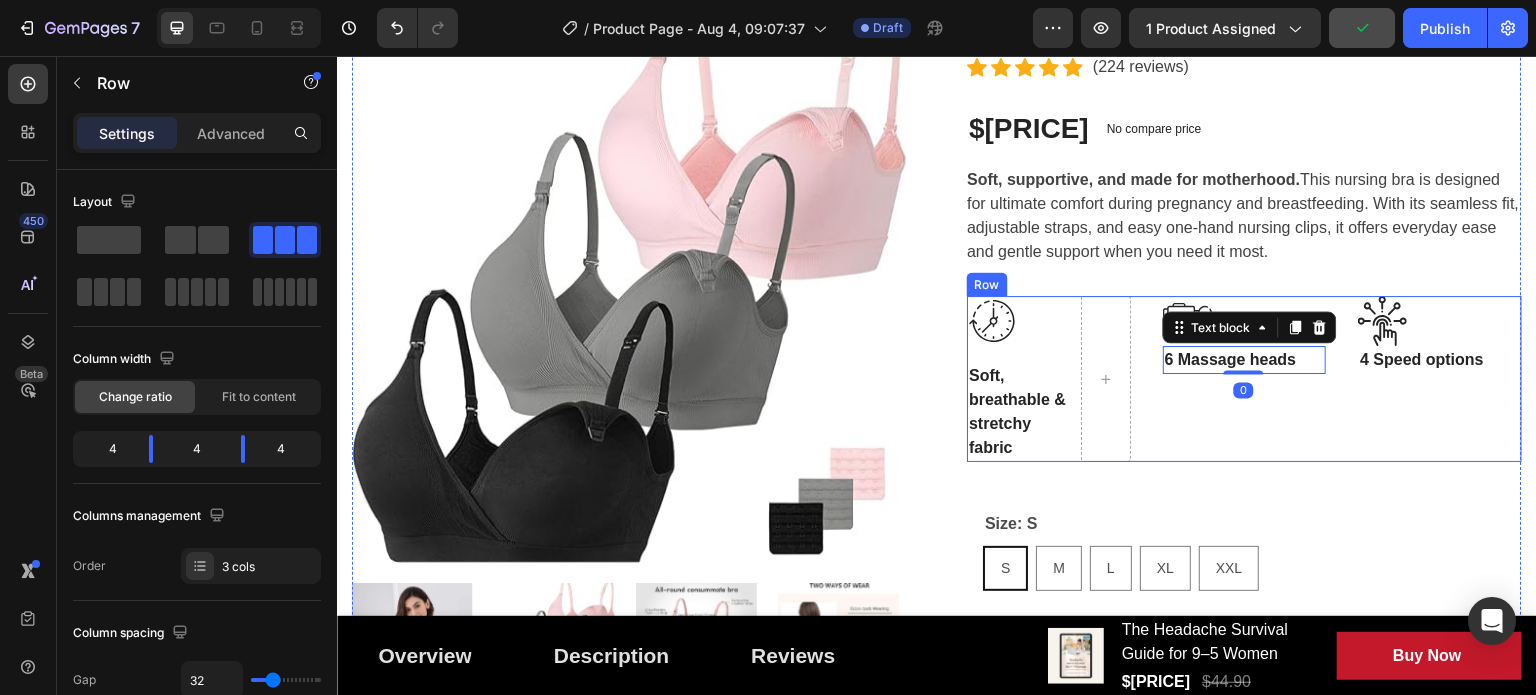 click on "Image 6 Massage heads  Text block   0" at bounding box center (1245, 379) 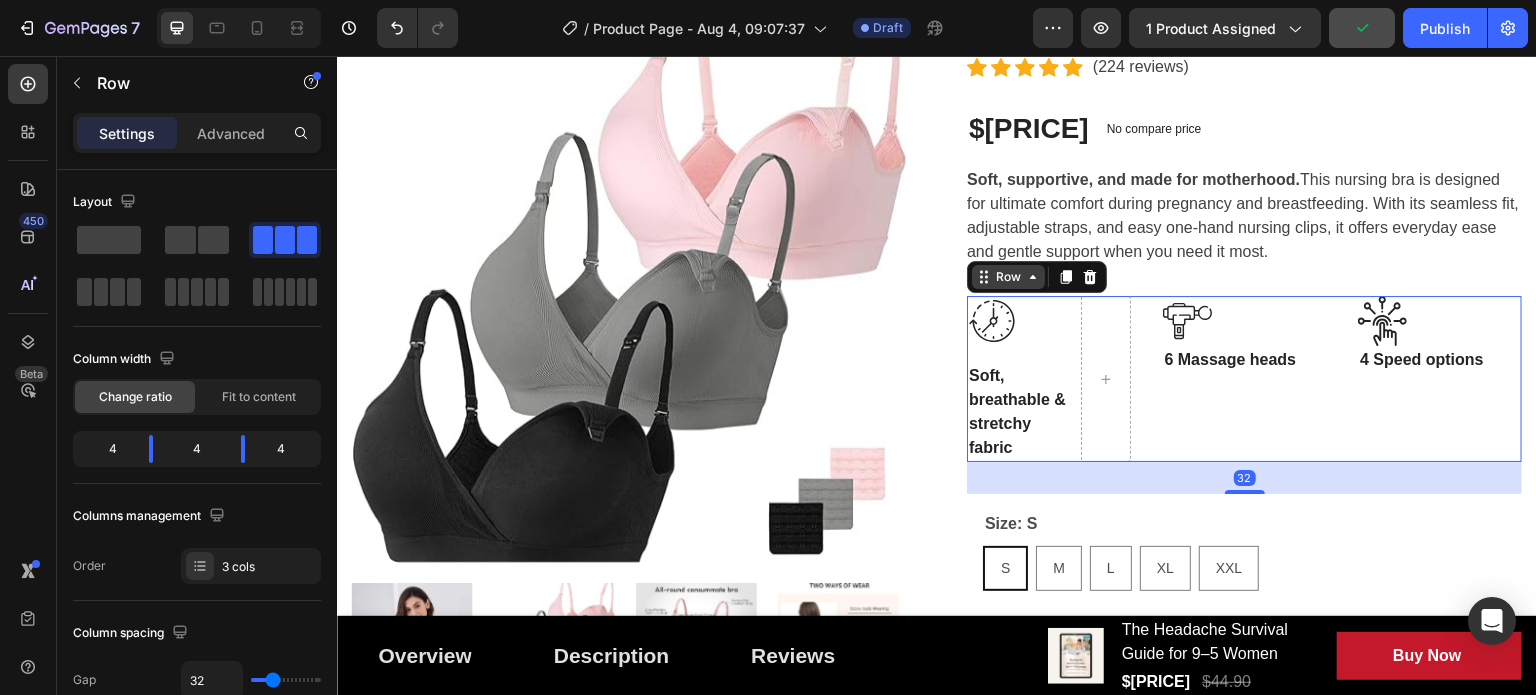 click 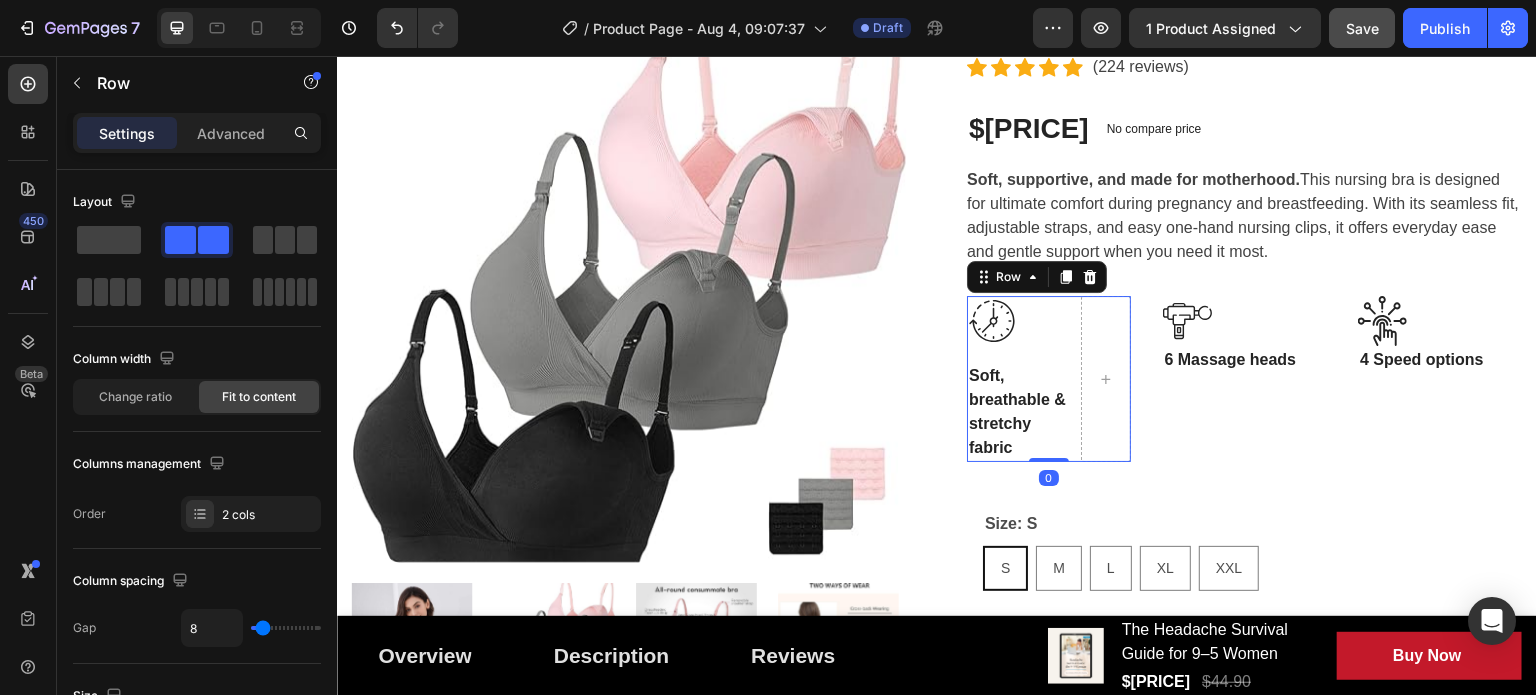 click on "Image Soft, breathable & stretchy fabric Text block
Row   0" at bounding box center [1049, 379] 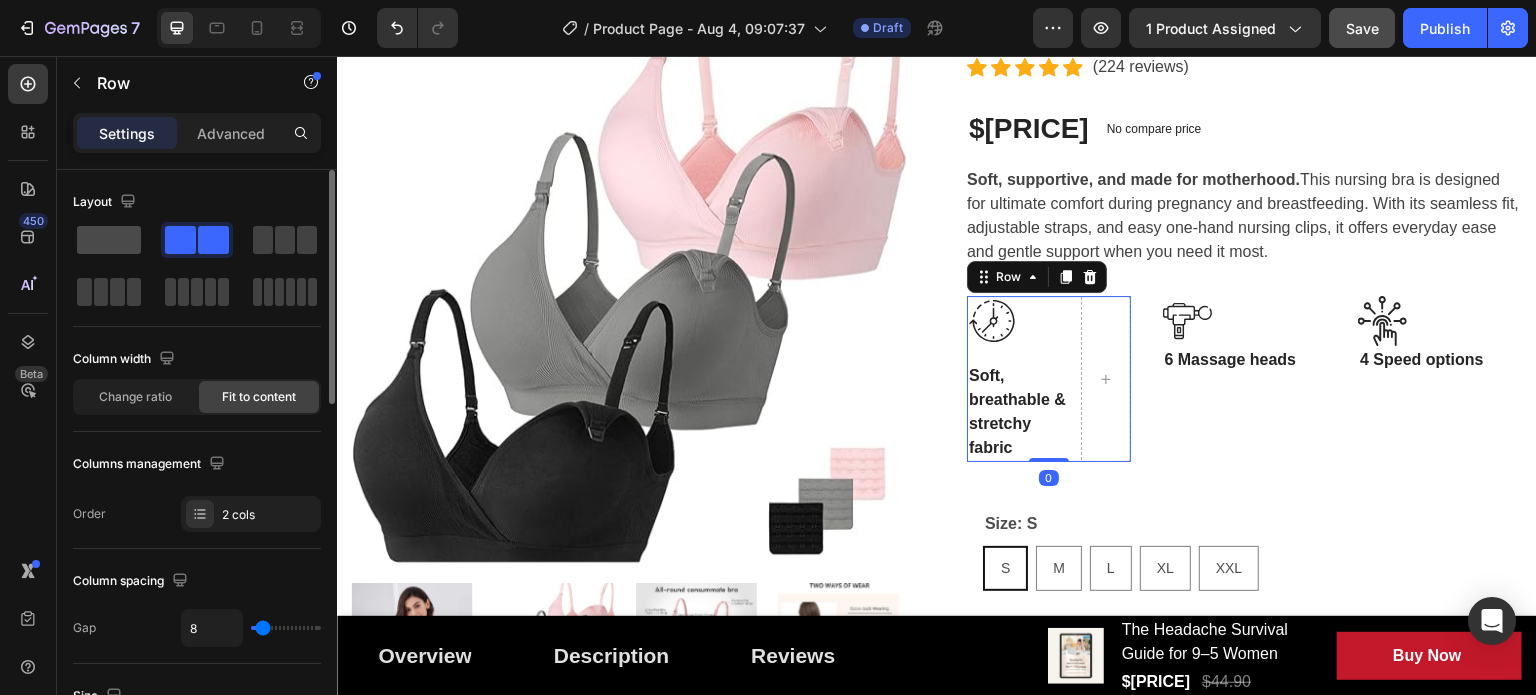 click 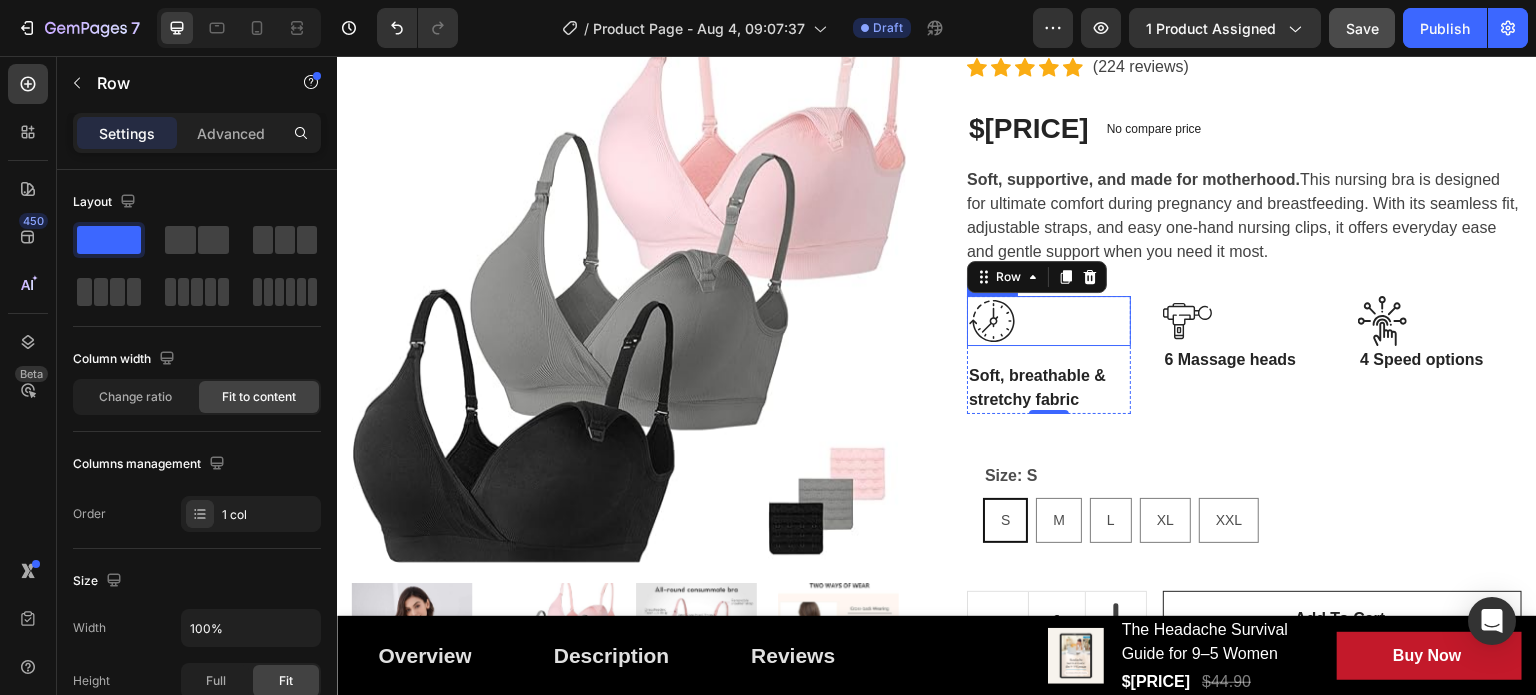 click at bounding box center (1049, 321) 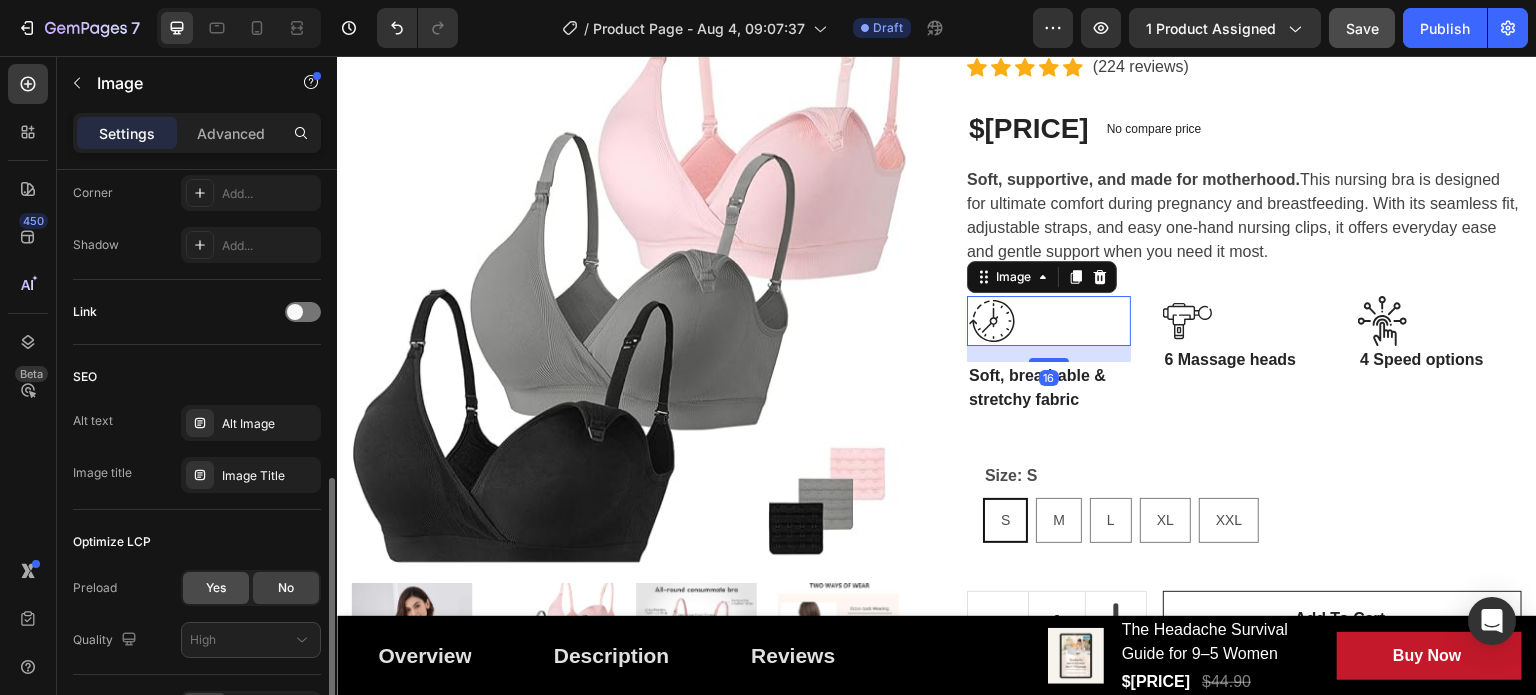scroll, scrollTop: 926, scrollLeft: 0, axis: vertical 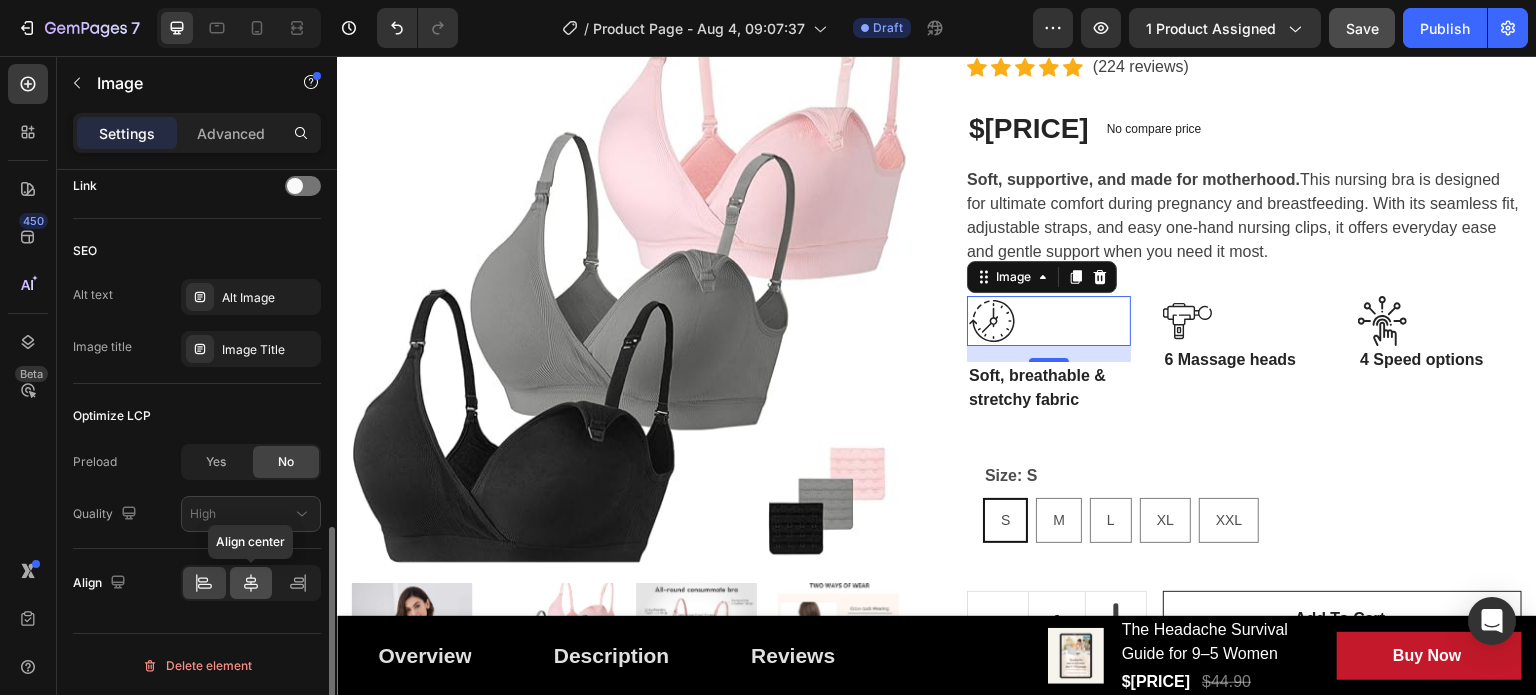 click 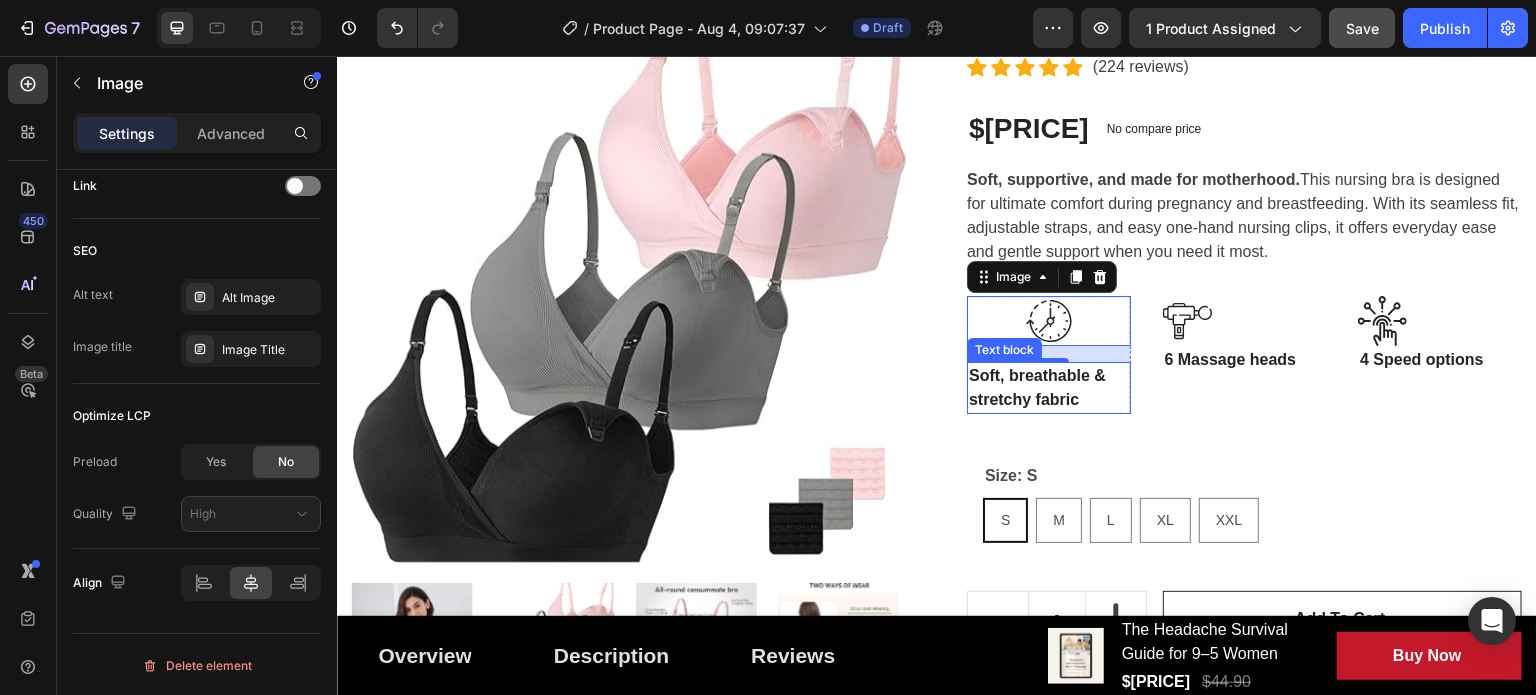 click on "Soft, breathable & stretchy fabric" at bounding box center [1049, 388] 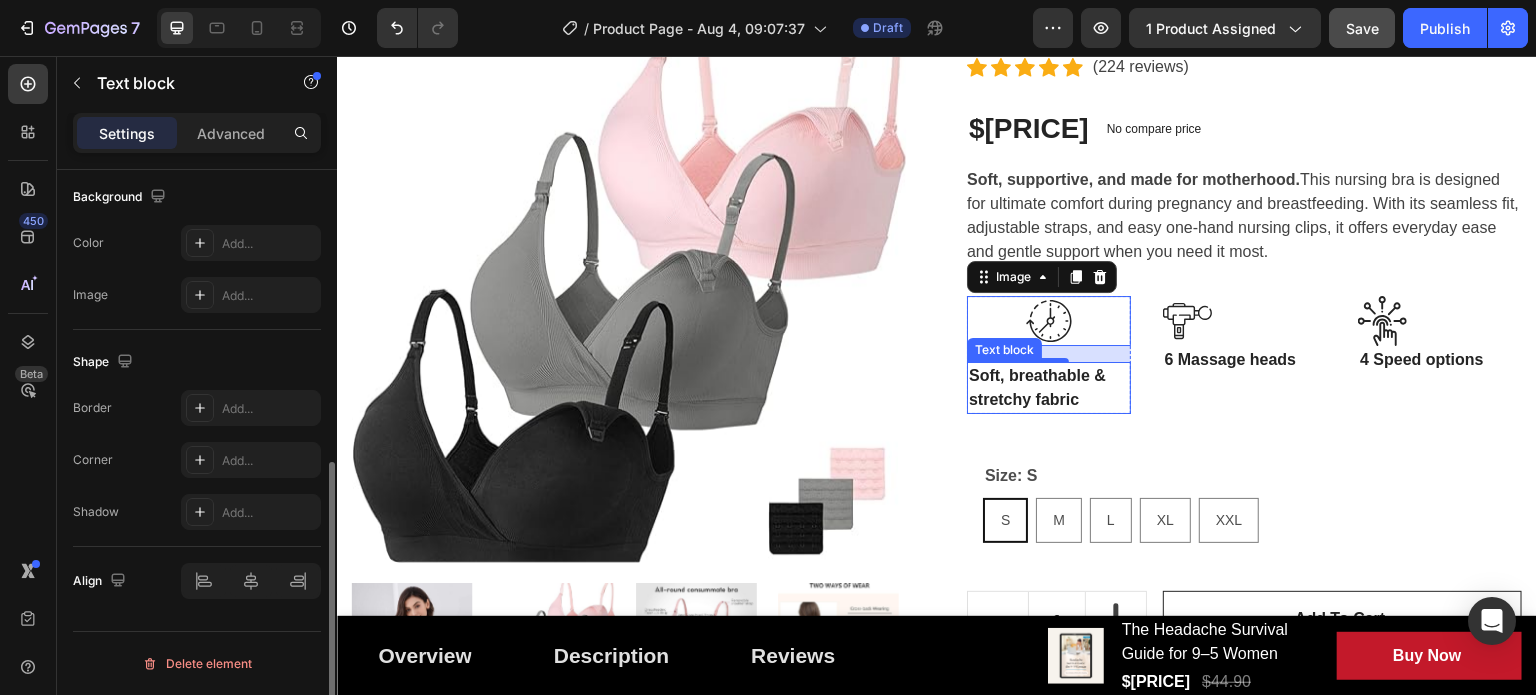 scroll, scrollTop: 0, scrollLeft: 0, axis: both 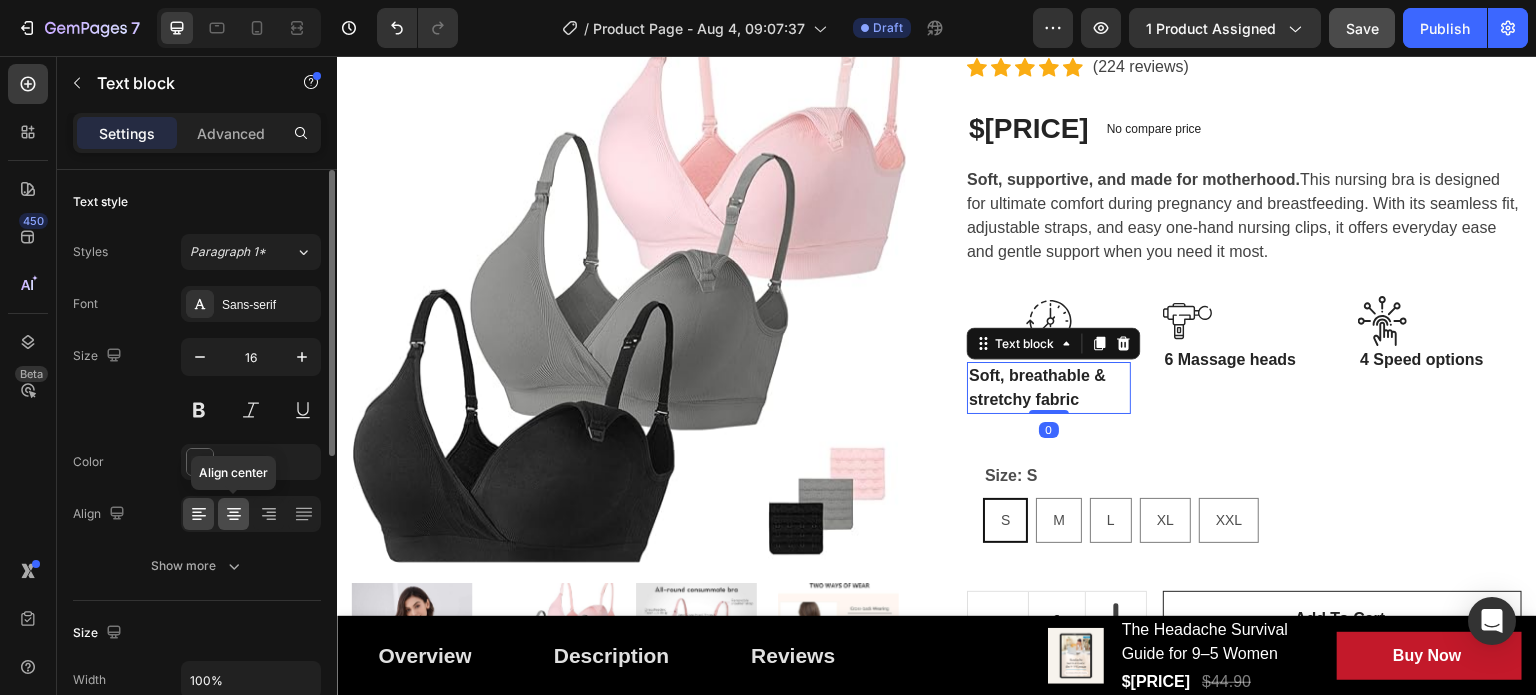 click 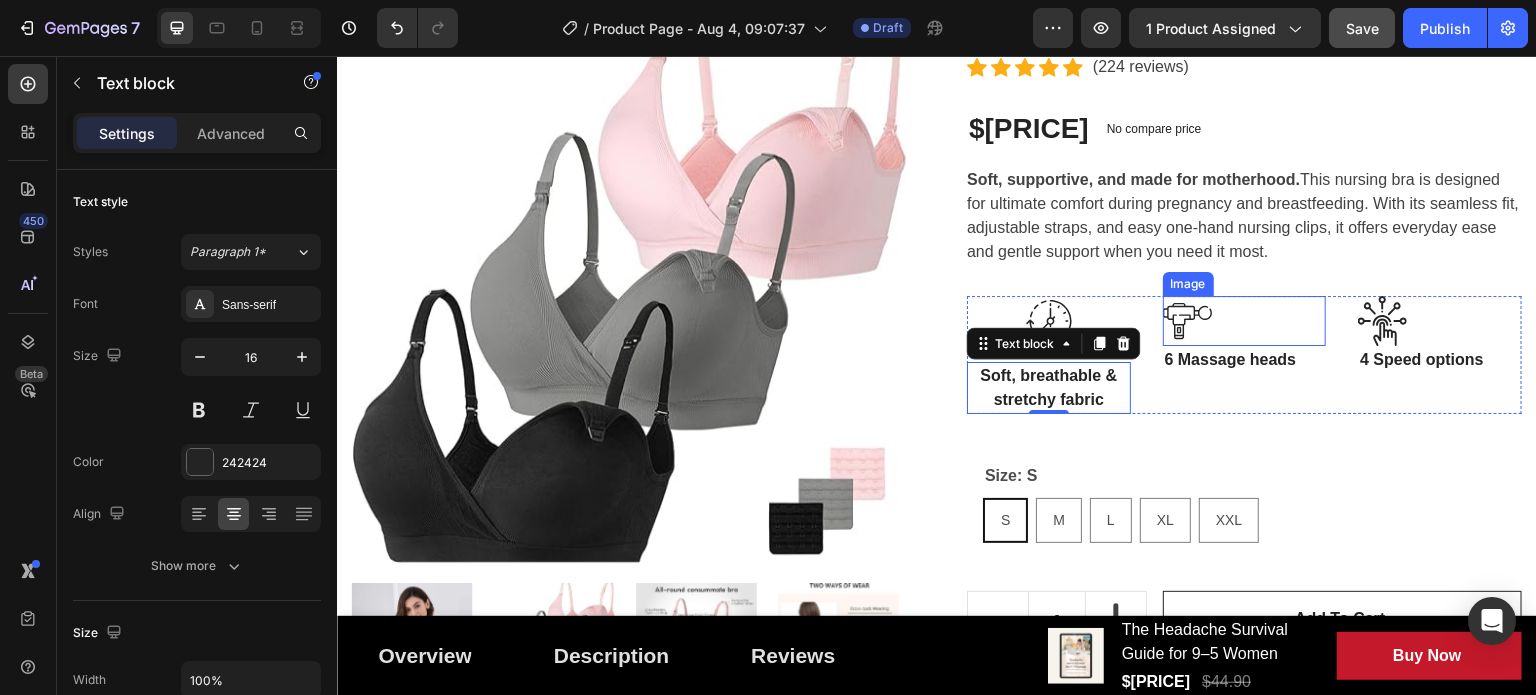 click at bounding box center (1245, 320) 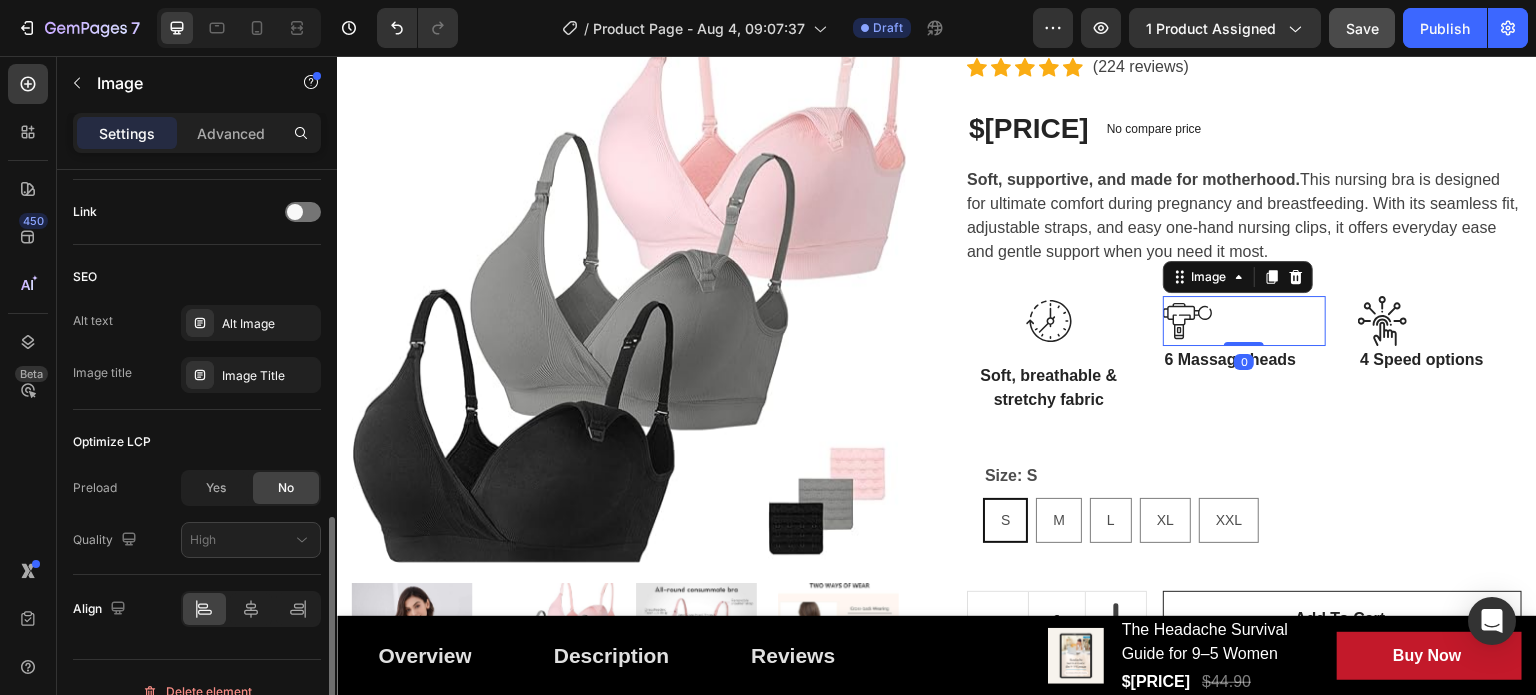scroll, scrollTop: 926, scrollLeft: 0, axis: vertical 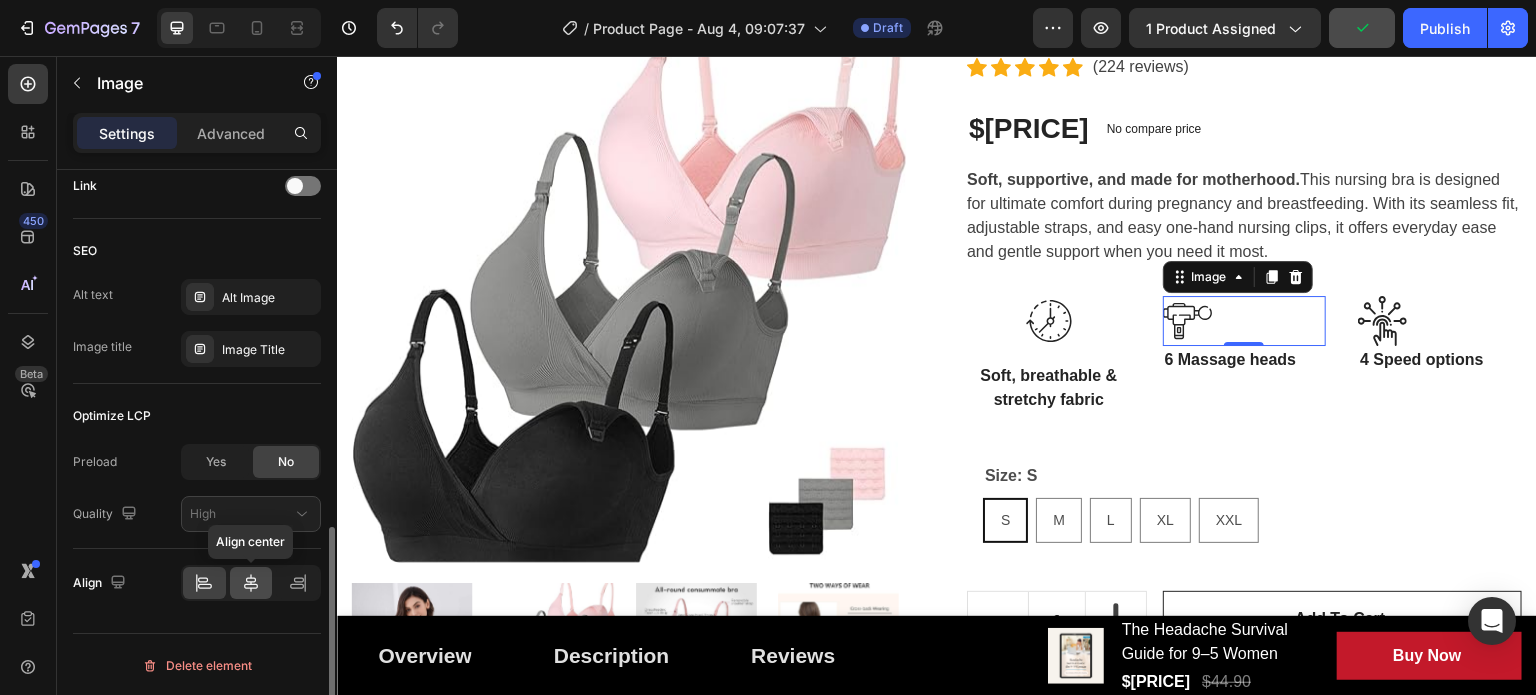 click 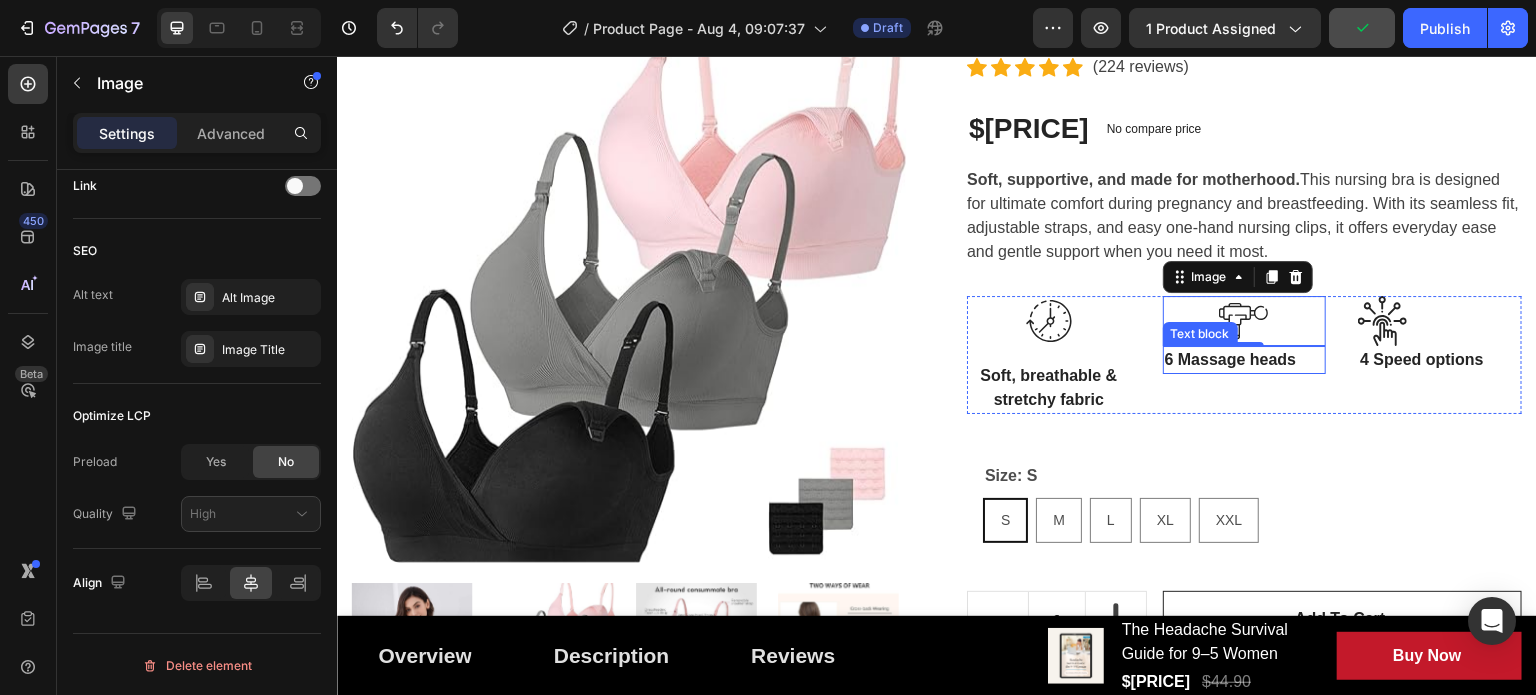 click on "6 Massage heads" at bounding box center (1245, 360) 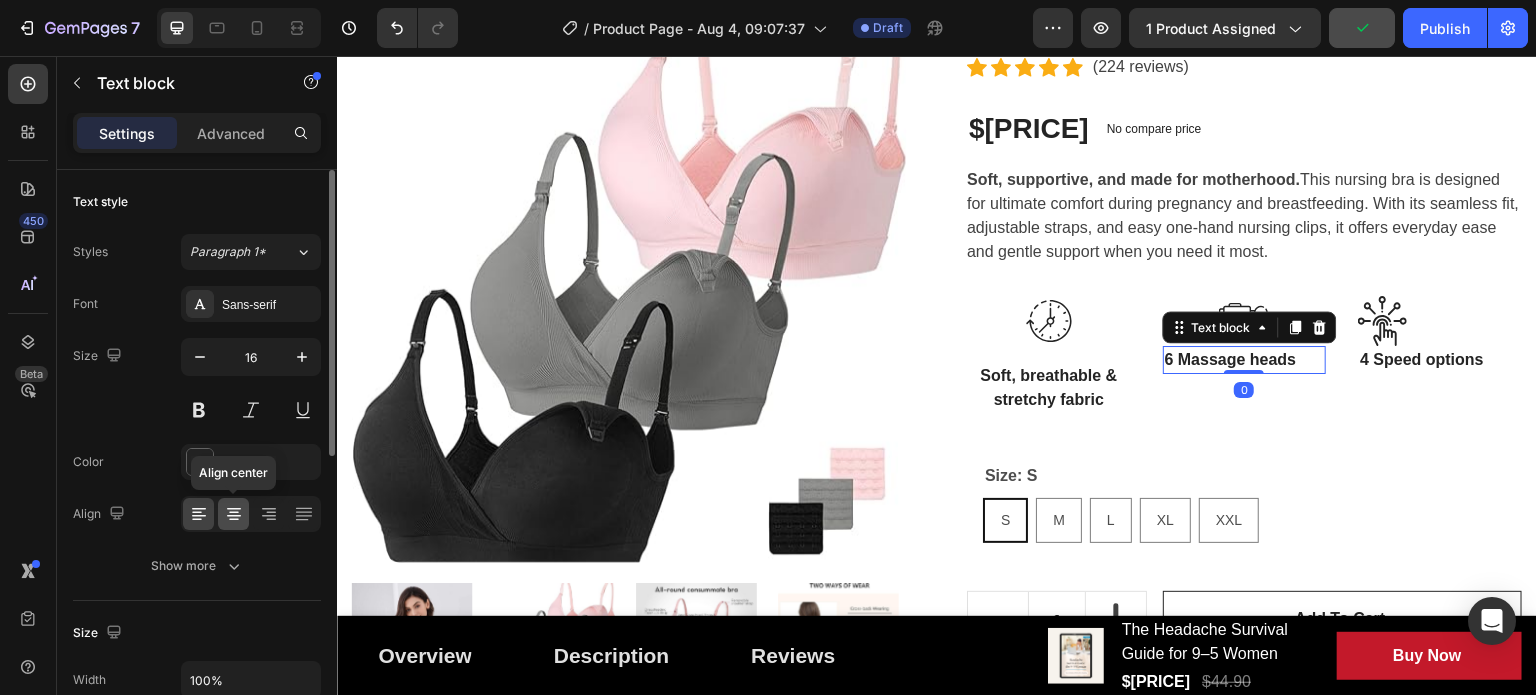 click 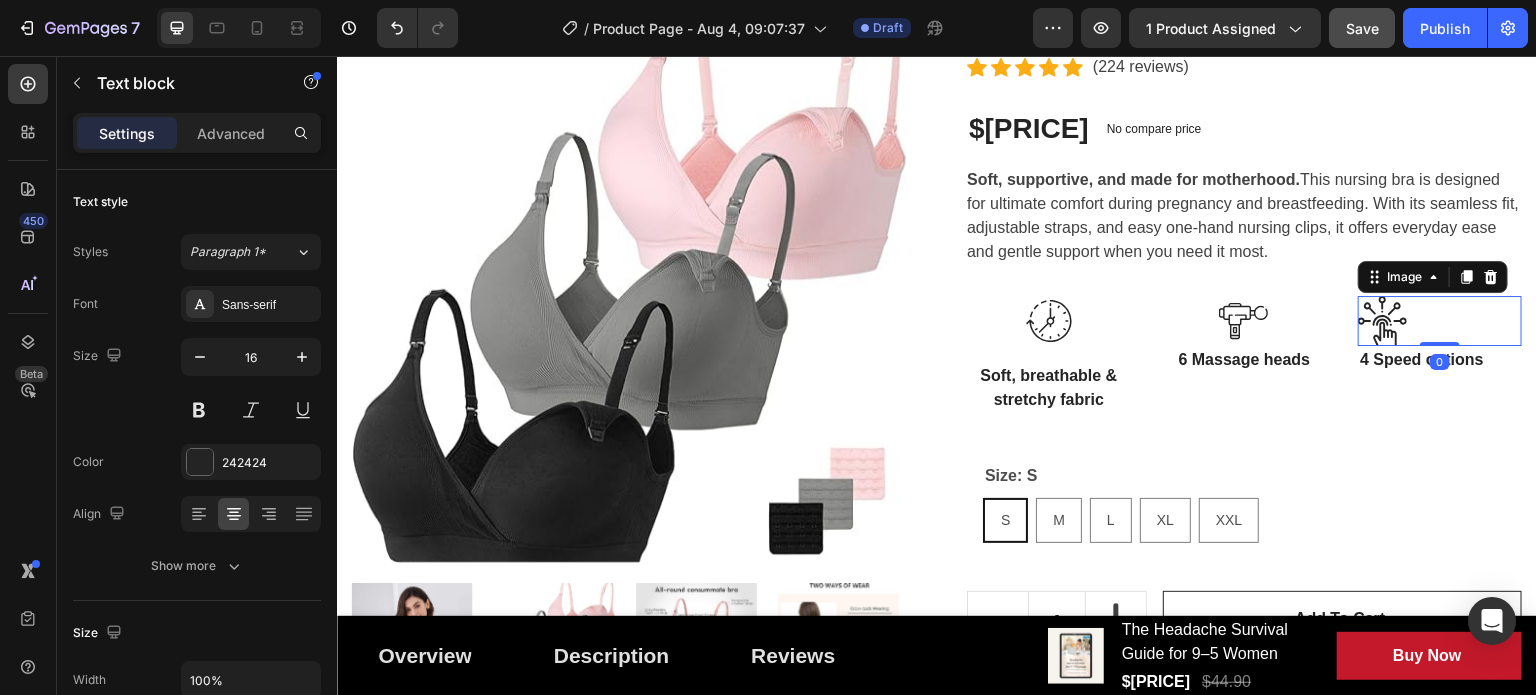 click at bounding box center [1383, 320] 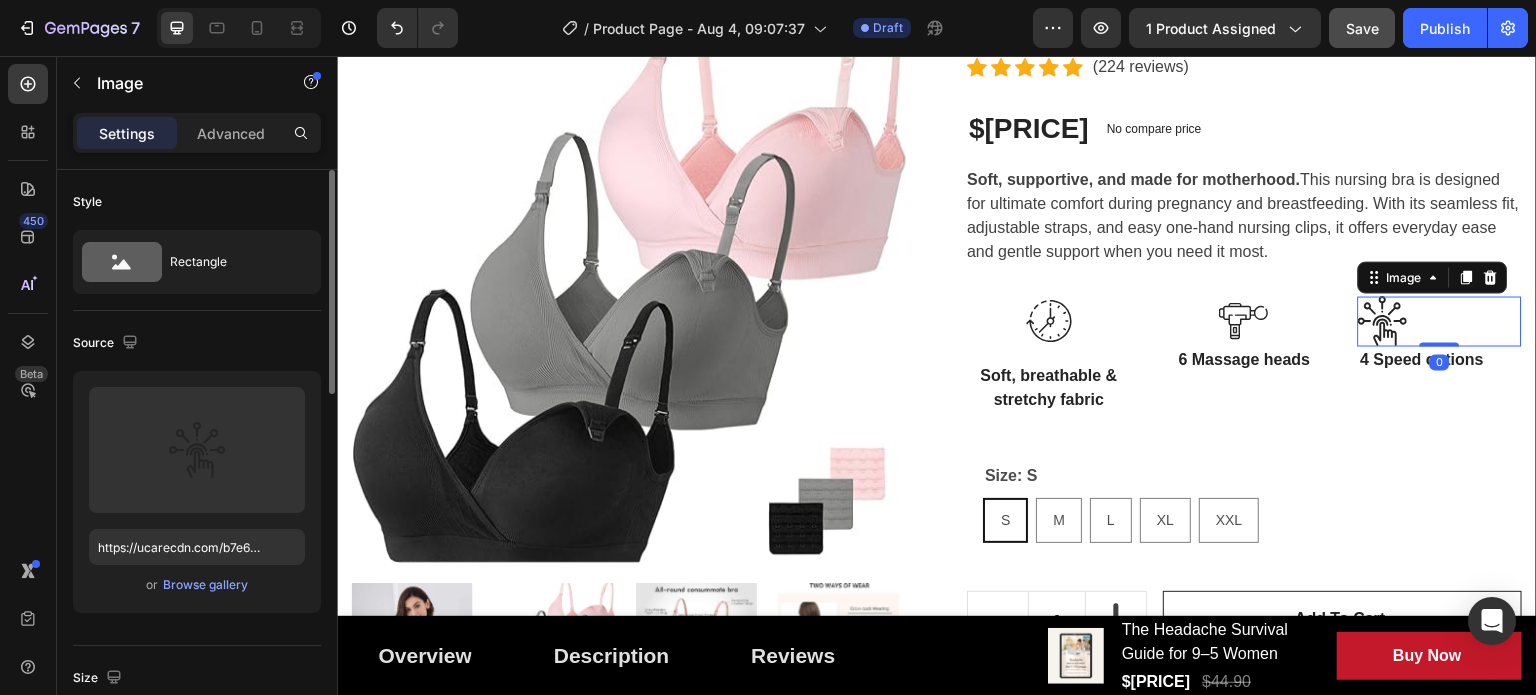 scroll, scrollTop: 387, scrollLeft: 0, axis: vertical 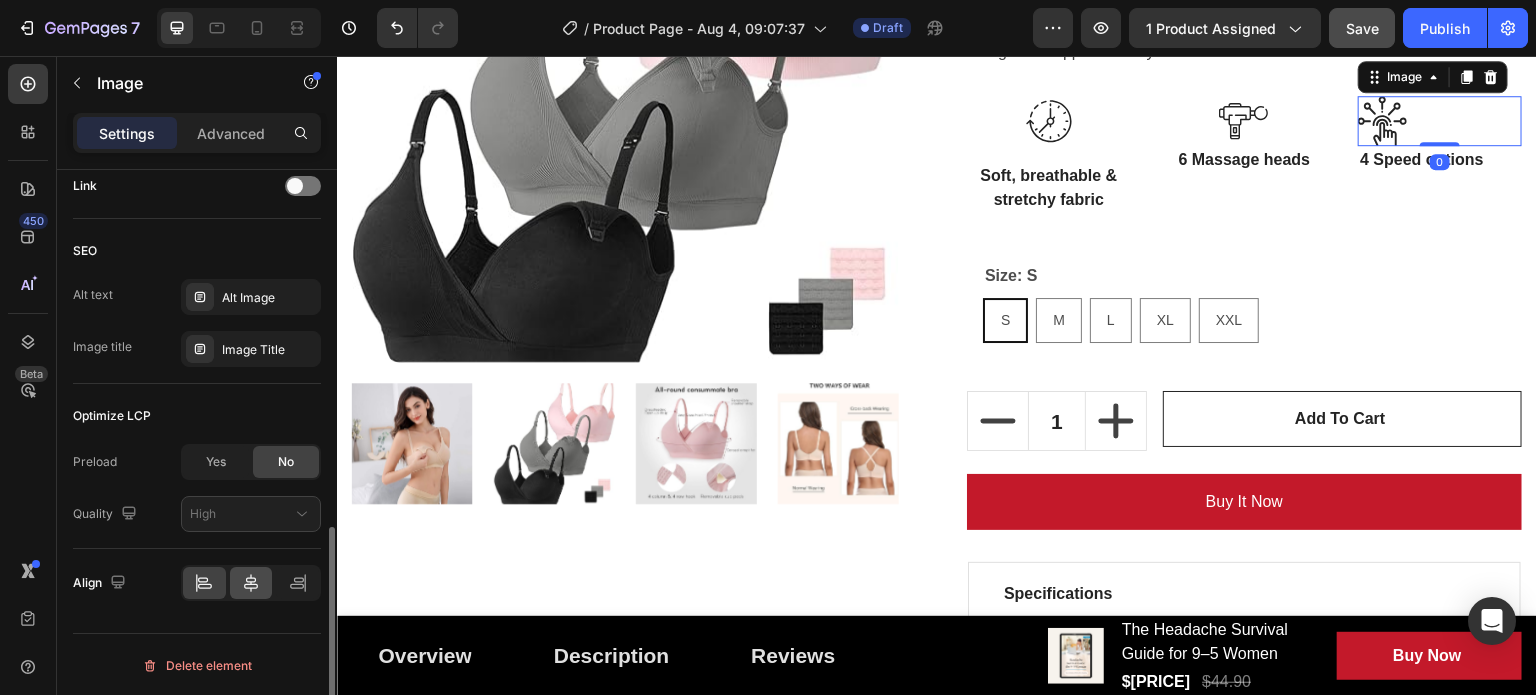 click 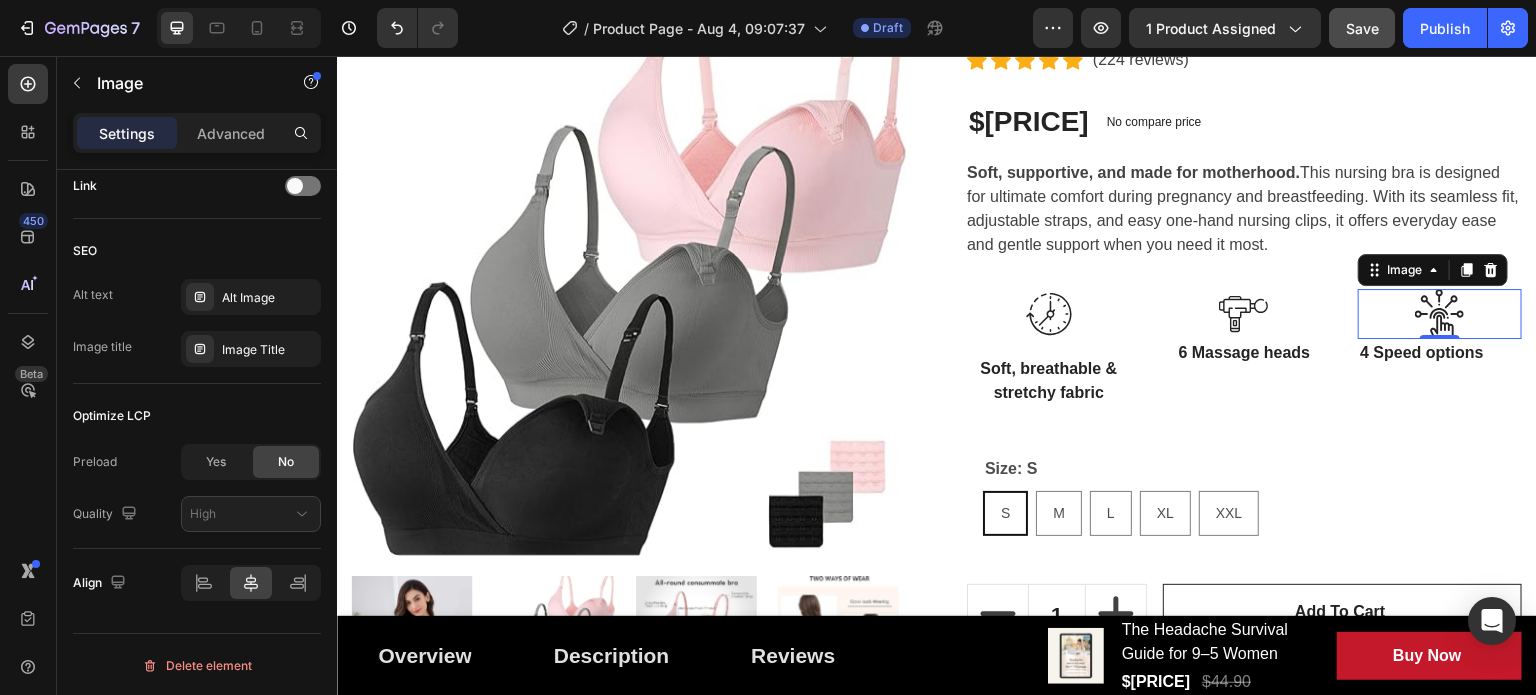 scroll, scrollTop: 300, scrollLeft: 0, axis: vertical 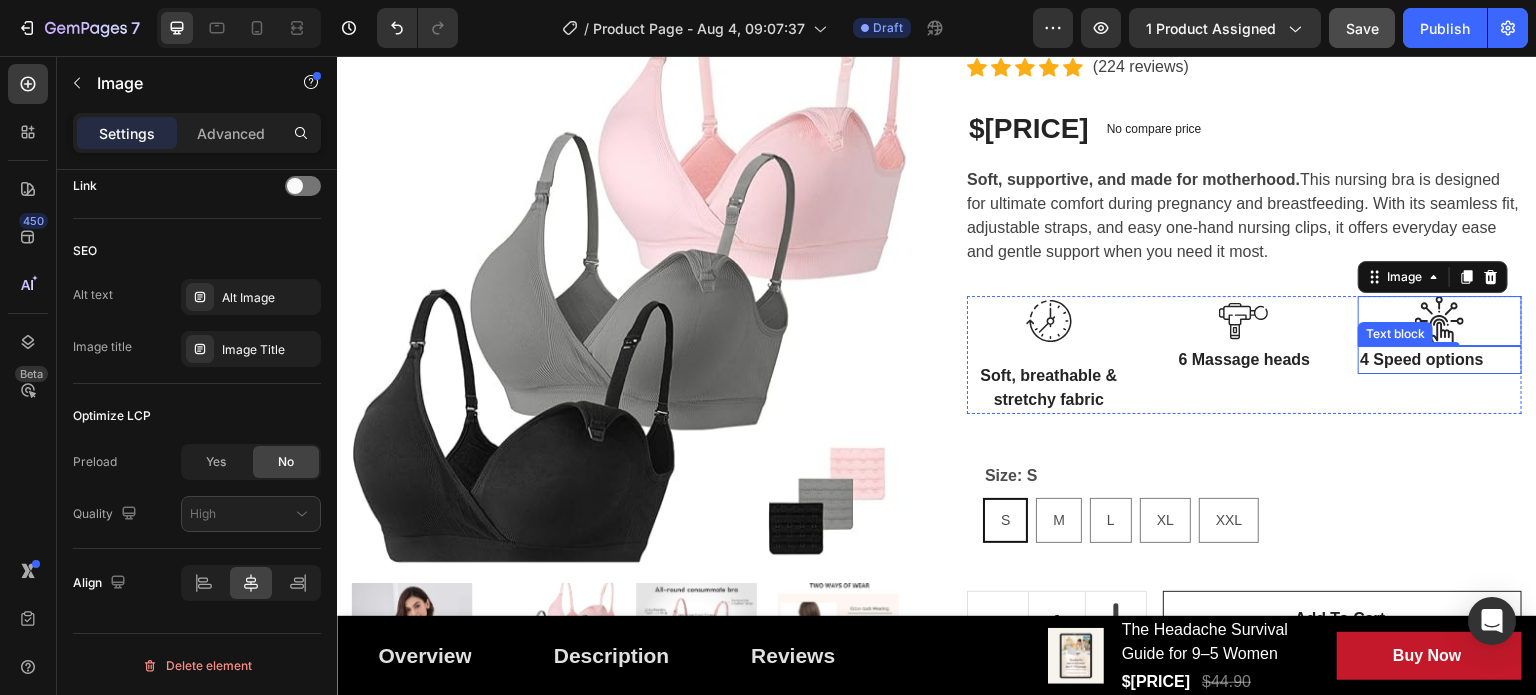 click on "4 Speed options" at bounding box center [1440, 360] 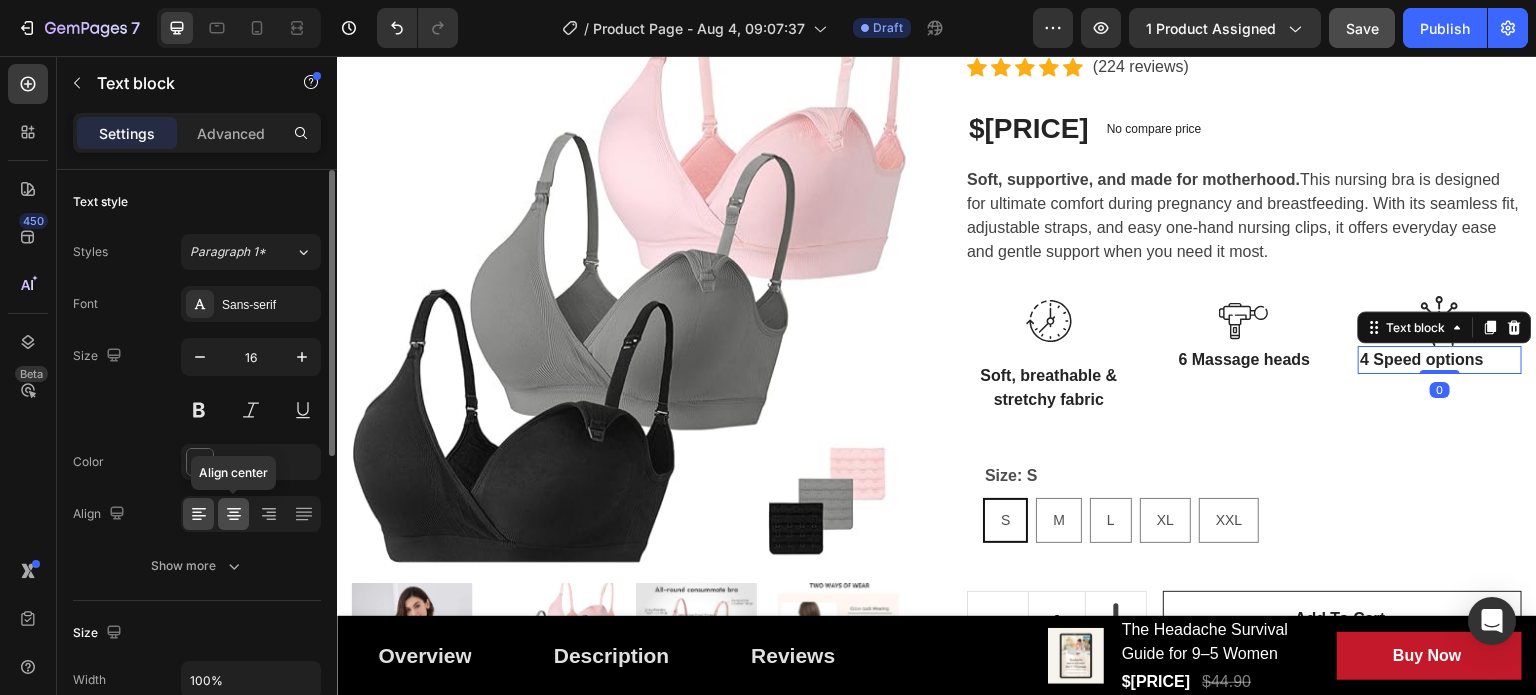 click 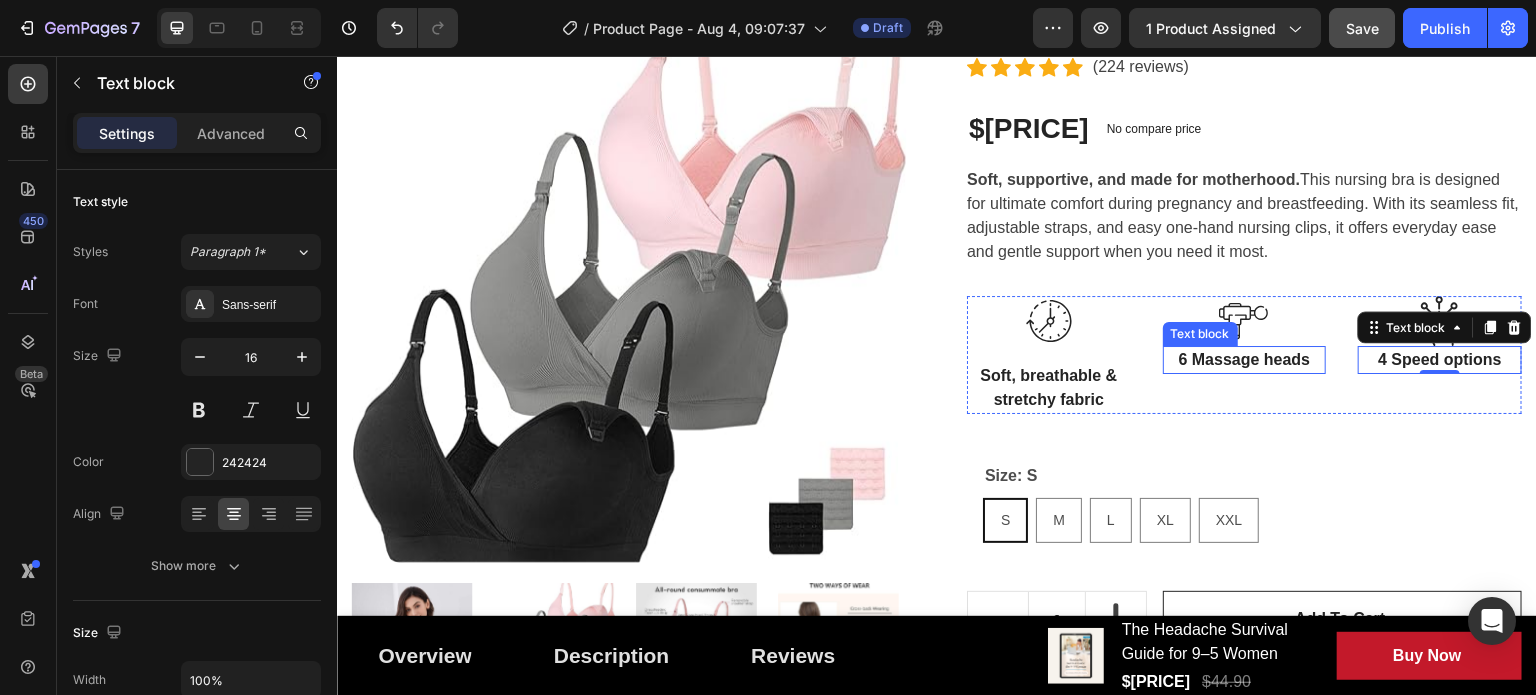 click on "6 Massage heads" at bounding box center [1245, 360] 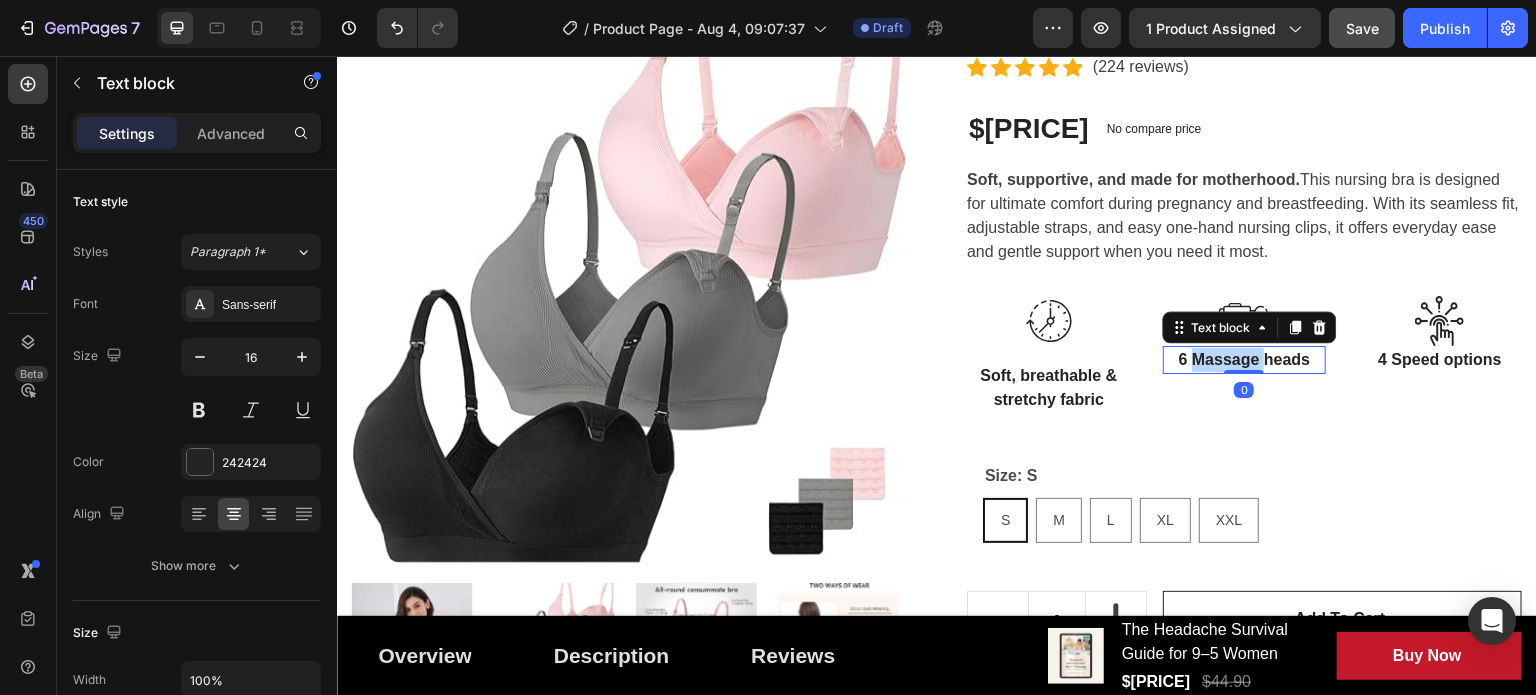 click on "6 Massage heads" at bounding box center [1245, 360] 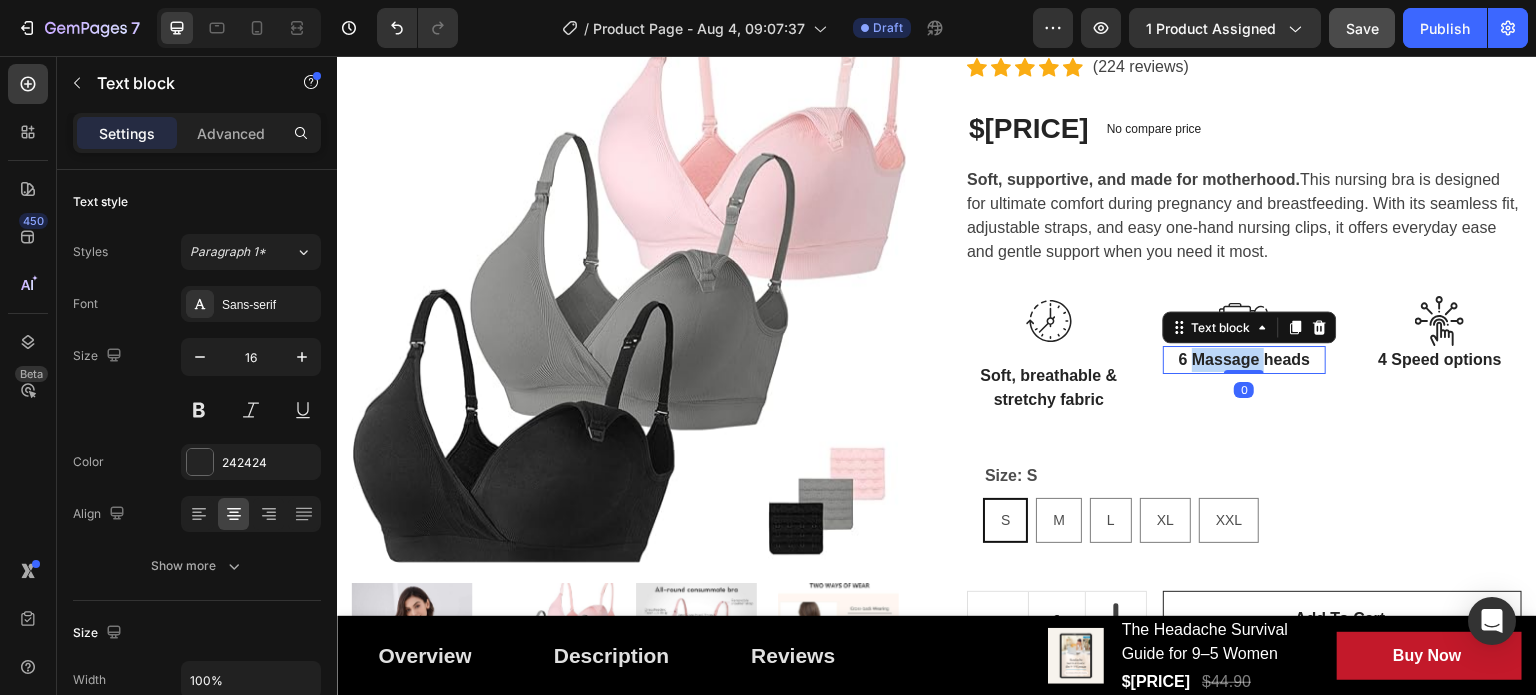 click on "6 Massage heads" at bounding box center (1245, 360) 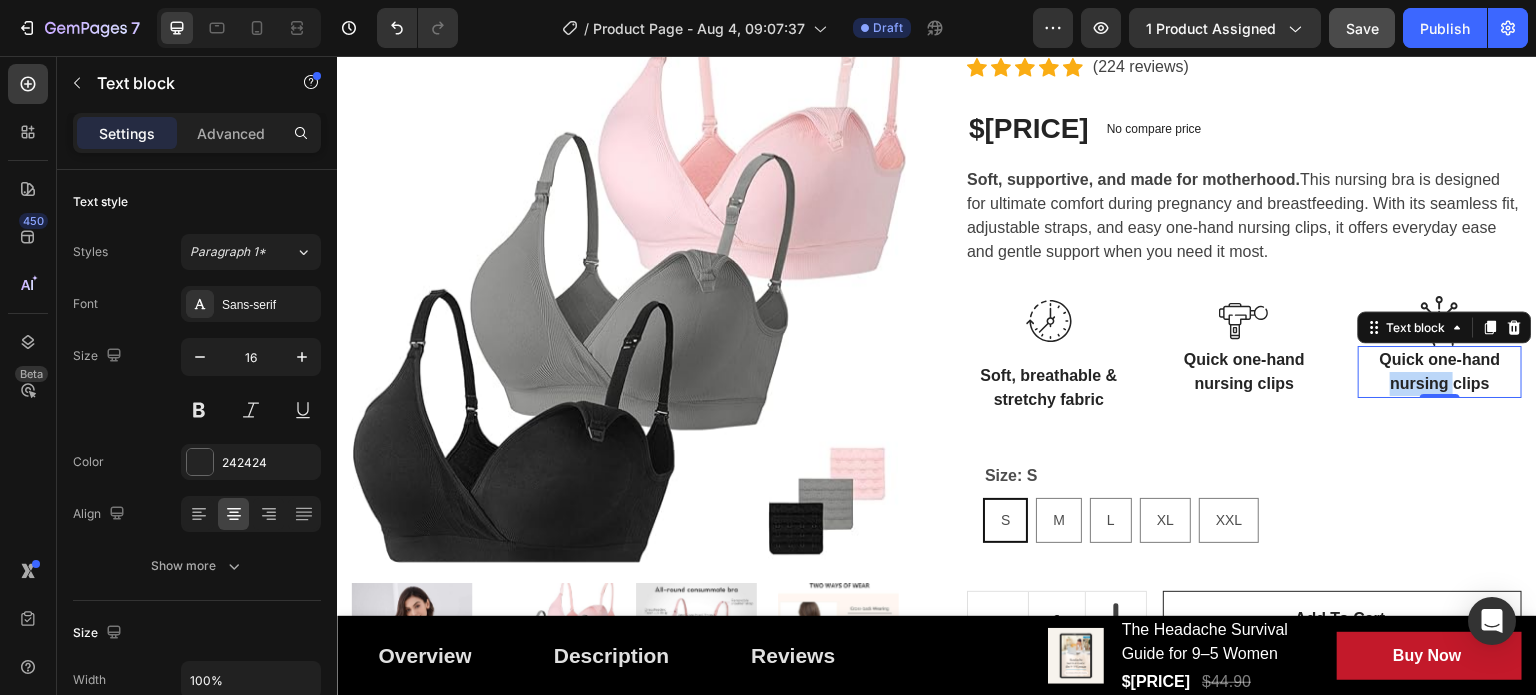 click on "Quick one-hand nursing clips" at bounding box center (1440, 372) 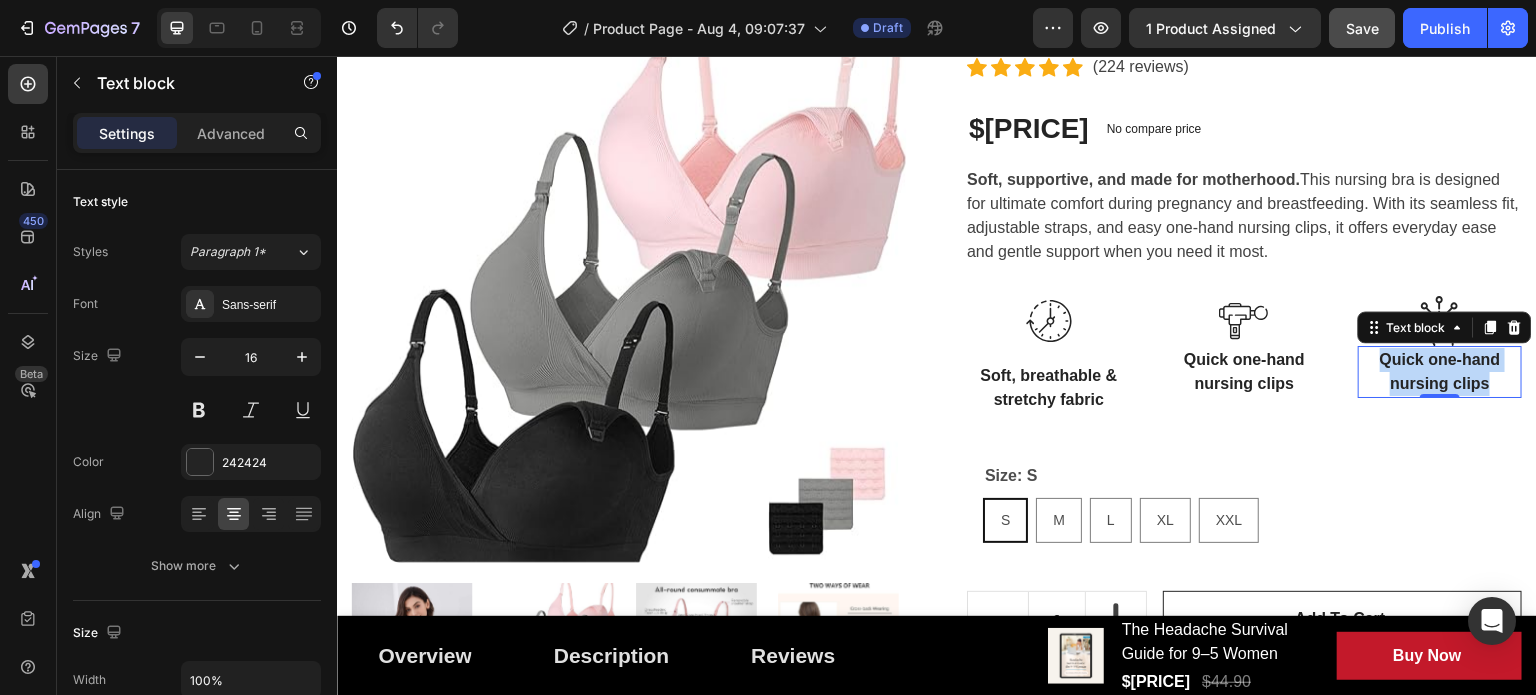 click on "Quick one-hand nursing clips" at bounding box center (1440, 372) 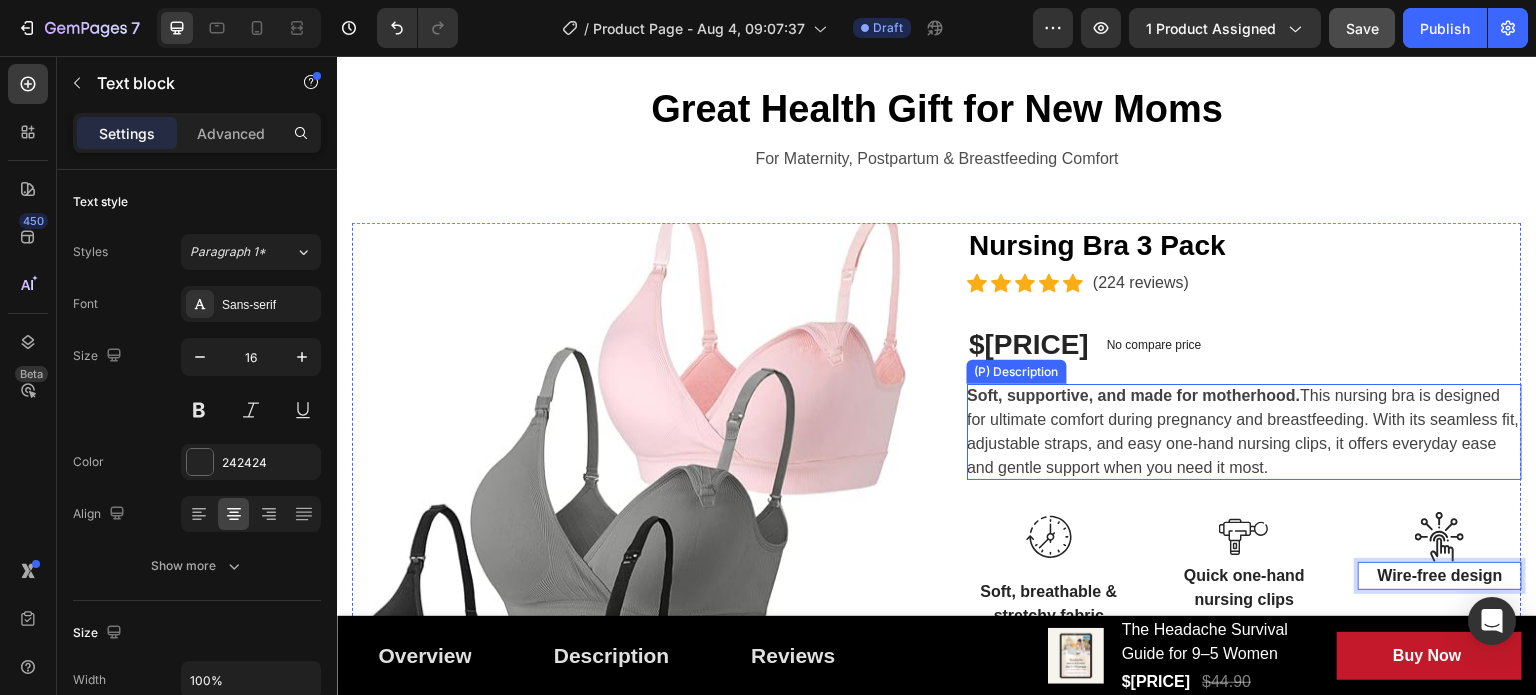 scroll, scrollTop: 300, scrollLeft: 0, axis: vertical 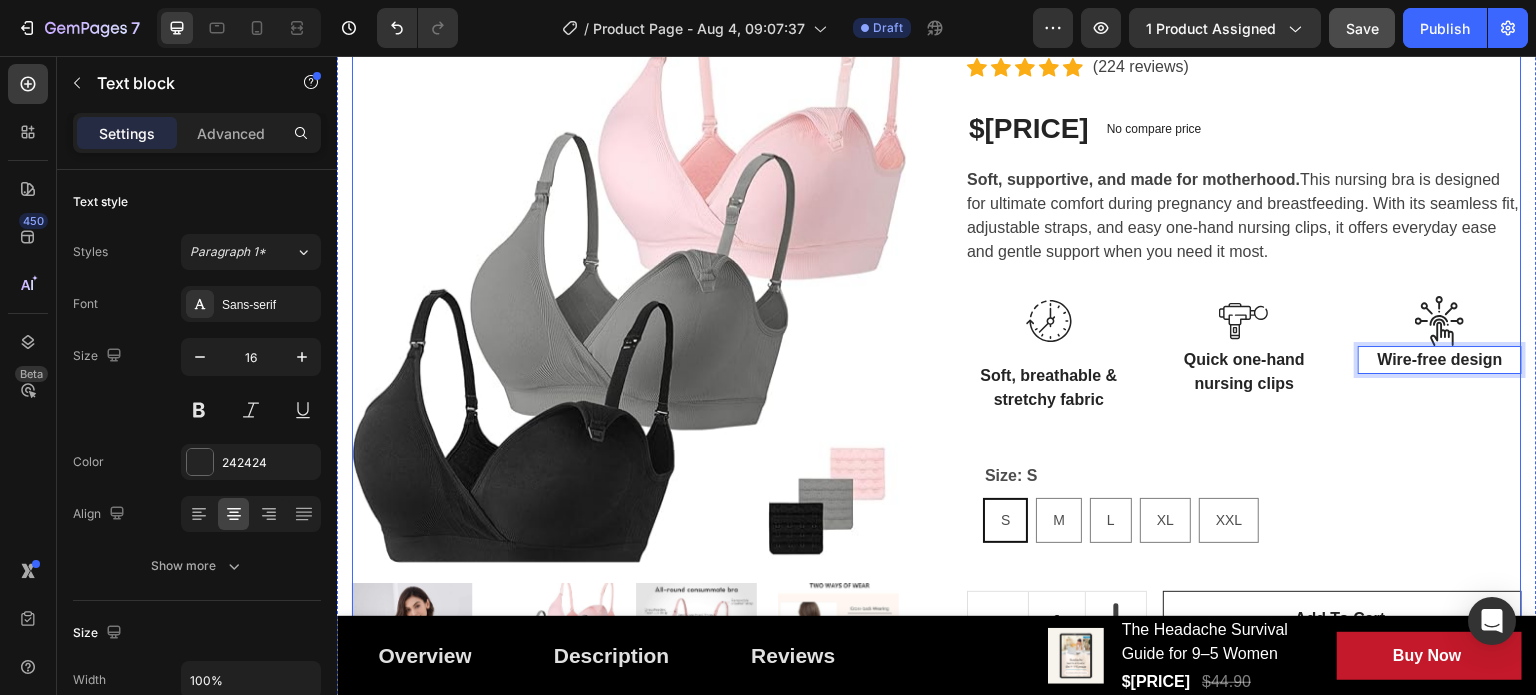 click on "Nursing Bra 3 Pack (P) Title                Icon                Icon                Icon                Icon                Icon Icon List Hoz ([NUMBER] reviews) Text block Row $[PRICE] (P) Price (P) Price No compare price (P) Price Row Row Soft, supportive, and made for motherhood.  This nursing bra is designed for ultimate comfort during pregnancy and breastfeeding. With its seamless fit, adjustable straps, and easy one-hand nursing clips, it offers everyday ease and gentle support when you need it most.   (P) Description Image Soft, breathable & stretchy fabric Text block Row Image Quick one-hand nursing clips Text block Image Wire-free design Text block   0 Row Size: S S S S M M M L L L XL XL XL XXL XXL XXL Product Variants & Swatches Row
1
(P) Quantity Add to cart (P) Cart Button Row Buy it now (P) Dynamic Checkout Specifications What's in the box? How to use Accordion" at bounding box center (1244, 496) 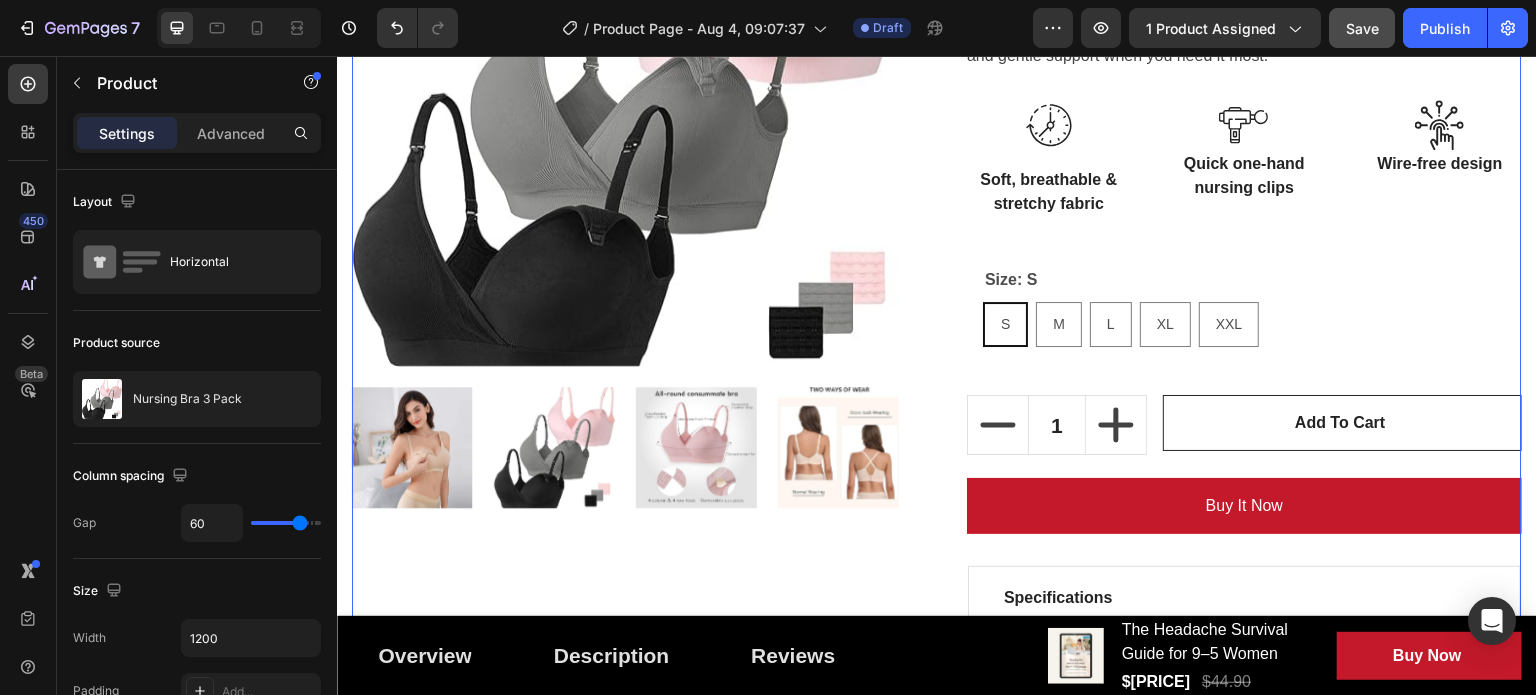 scroll, scrollTop: 500, scrollLeft: 0, axis: vertical 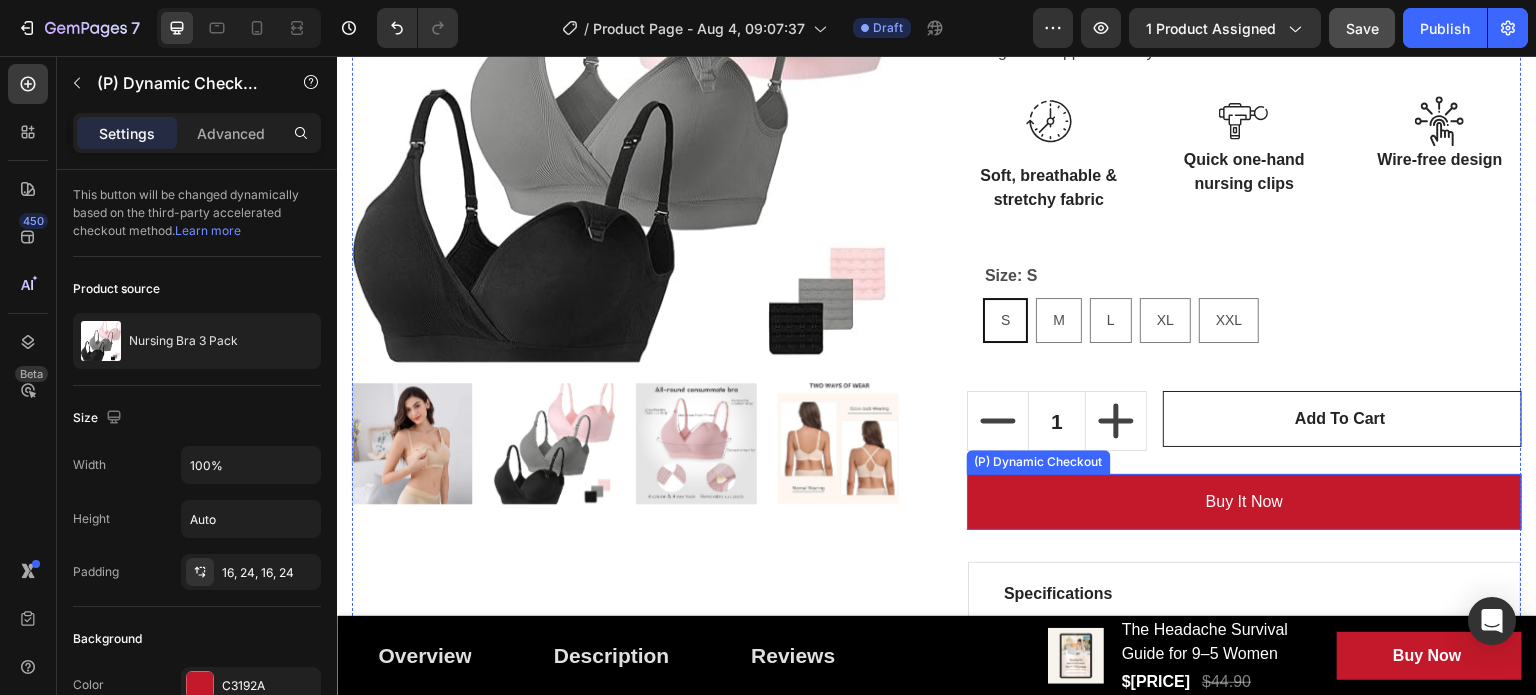 click on "(P) Dynamic Checkout" at bounding box center [1039, 462] 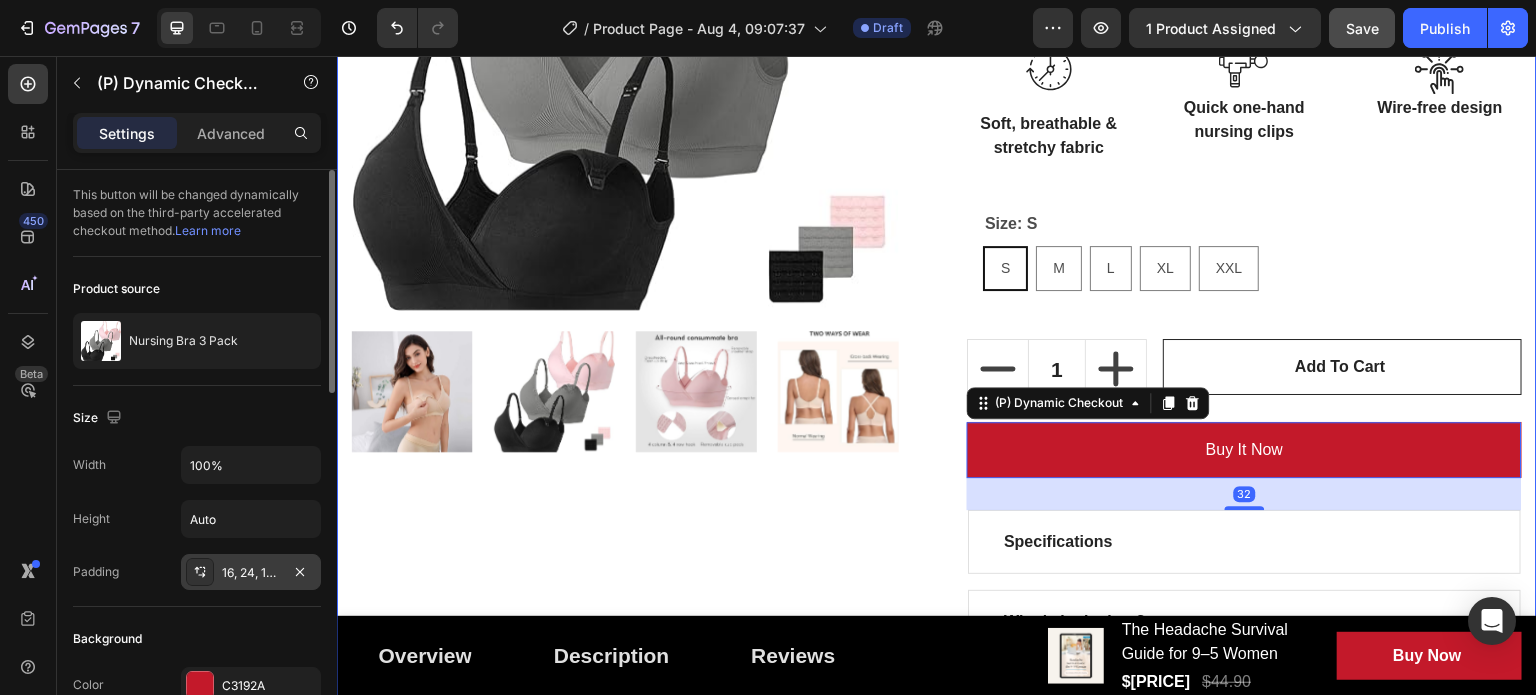 scroll, scrollTop: 700, scrollLeft: 0, axis: vertical 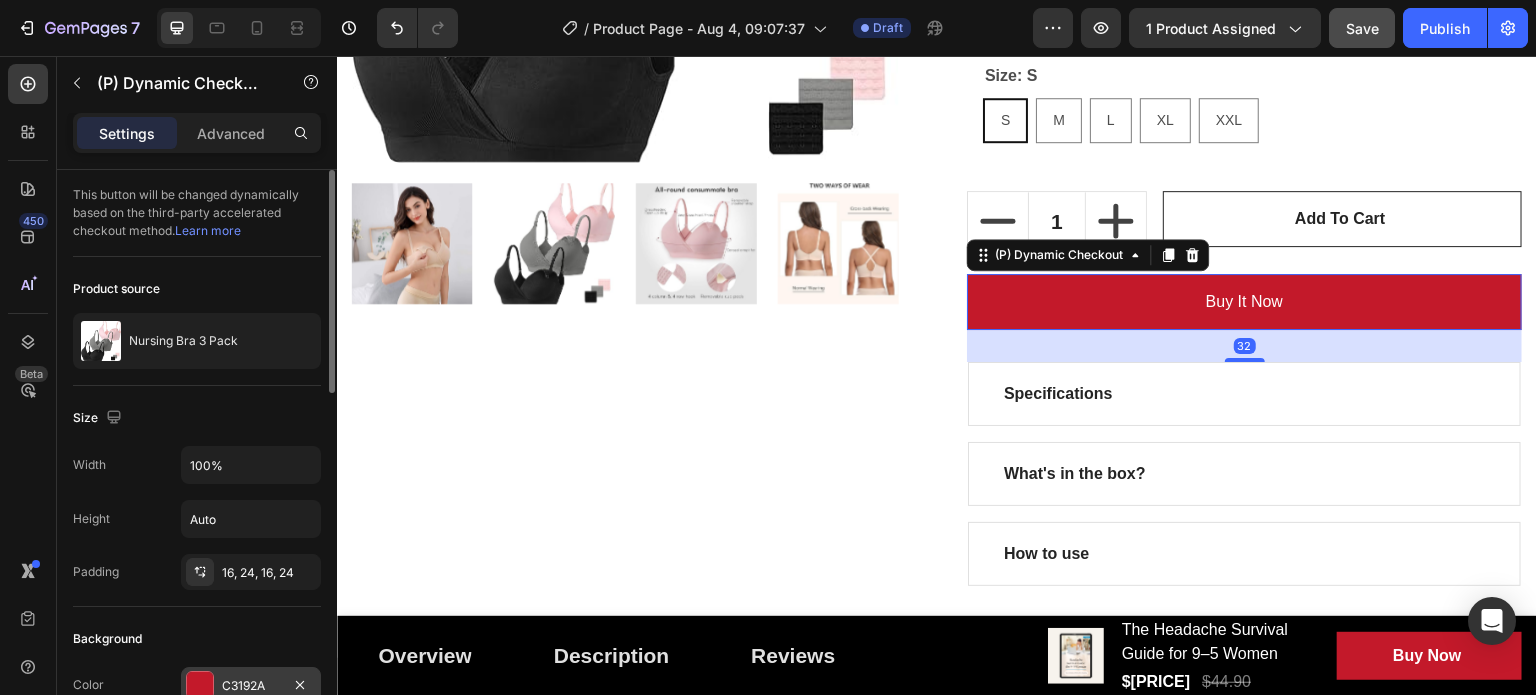 click on "C3192A" at bounding box center (251, 686) 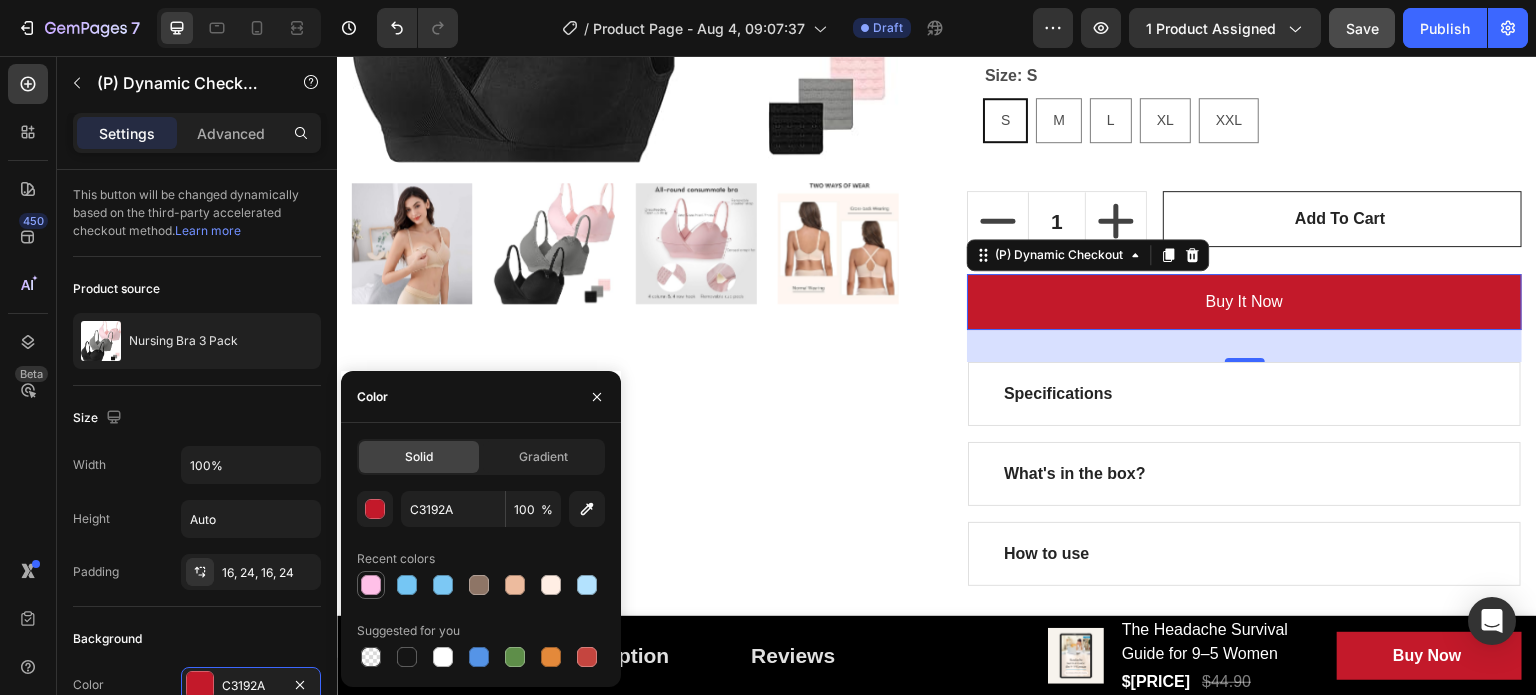 click at bounding box center (371, 585) 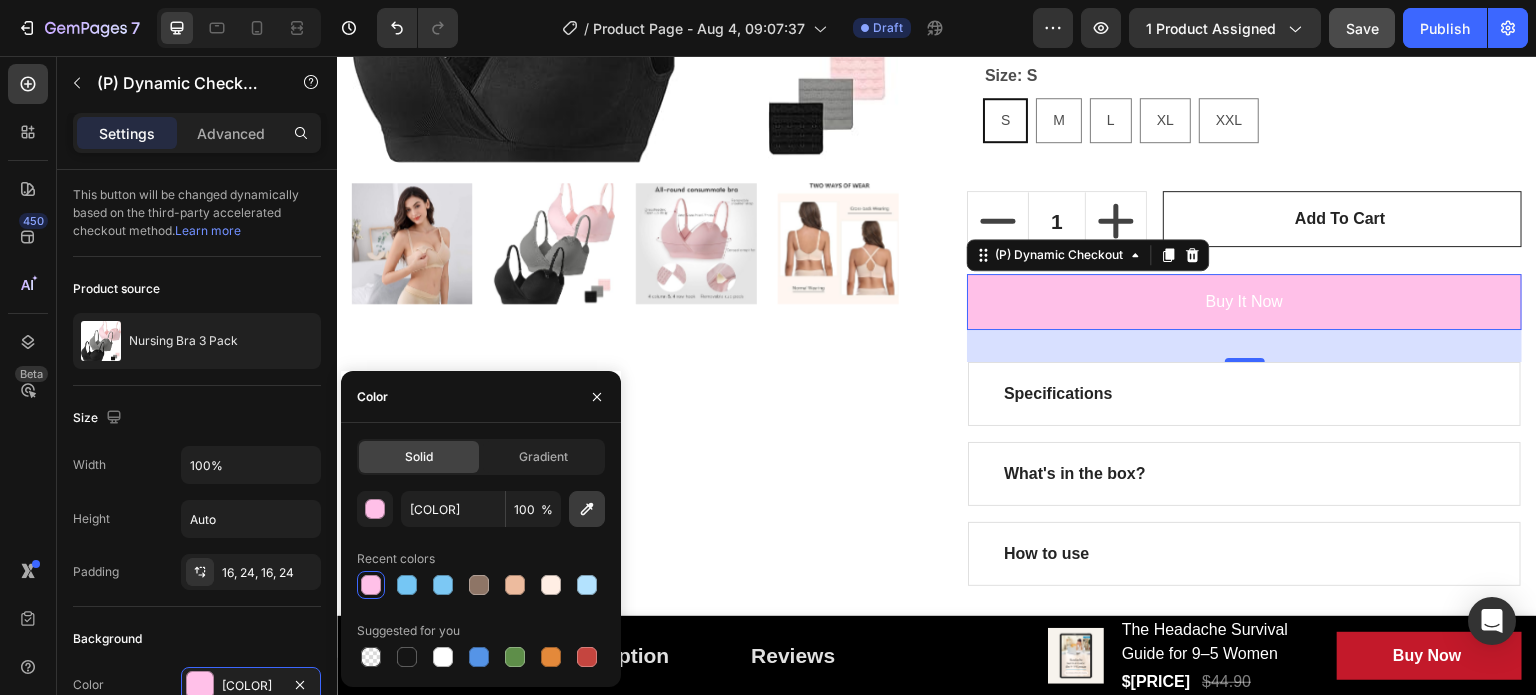 click 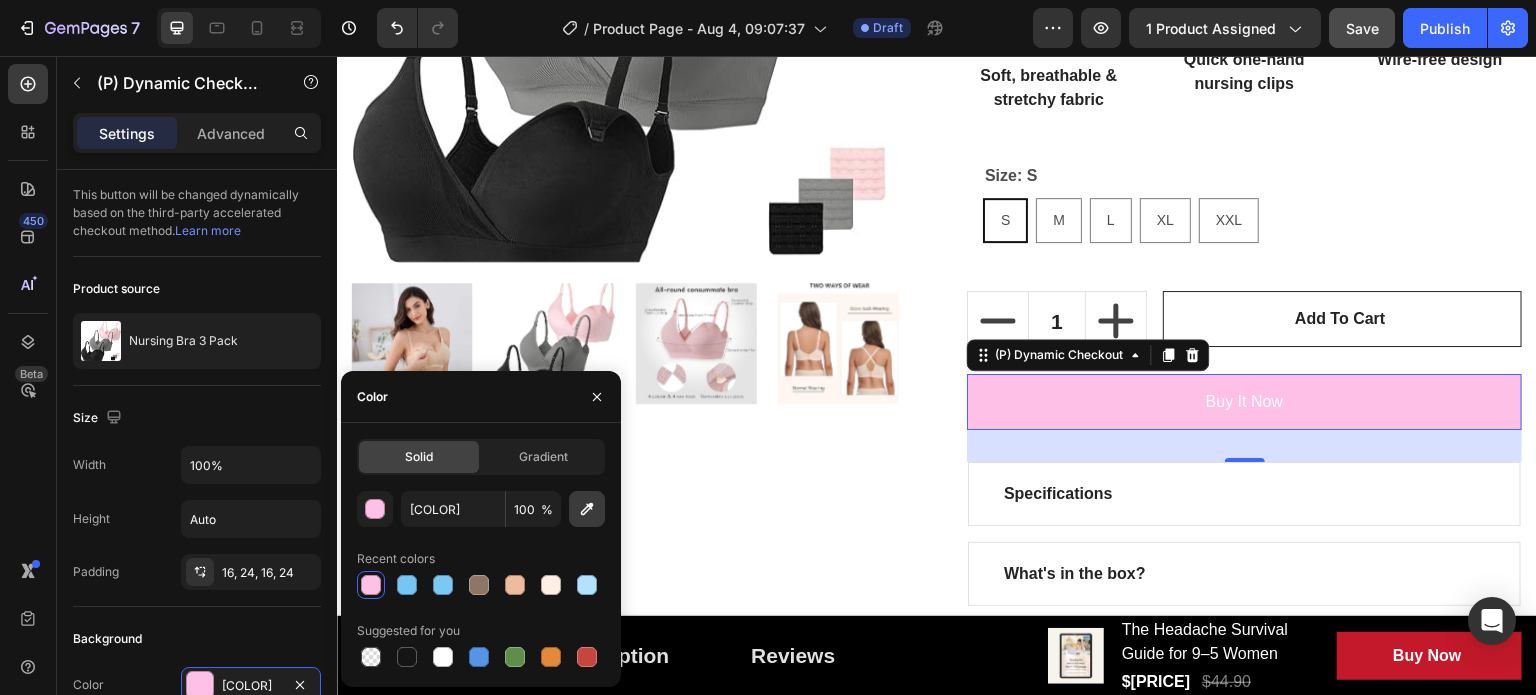 scroll, scrollTop: 600, scrollLeft: 0, axis: vertical 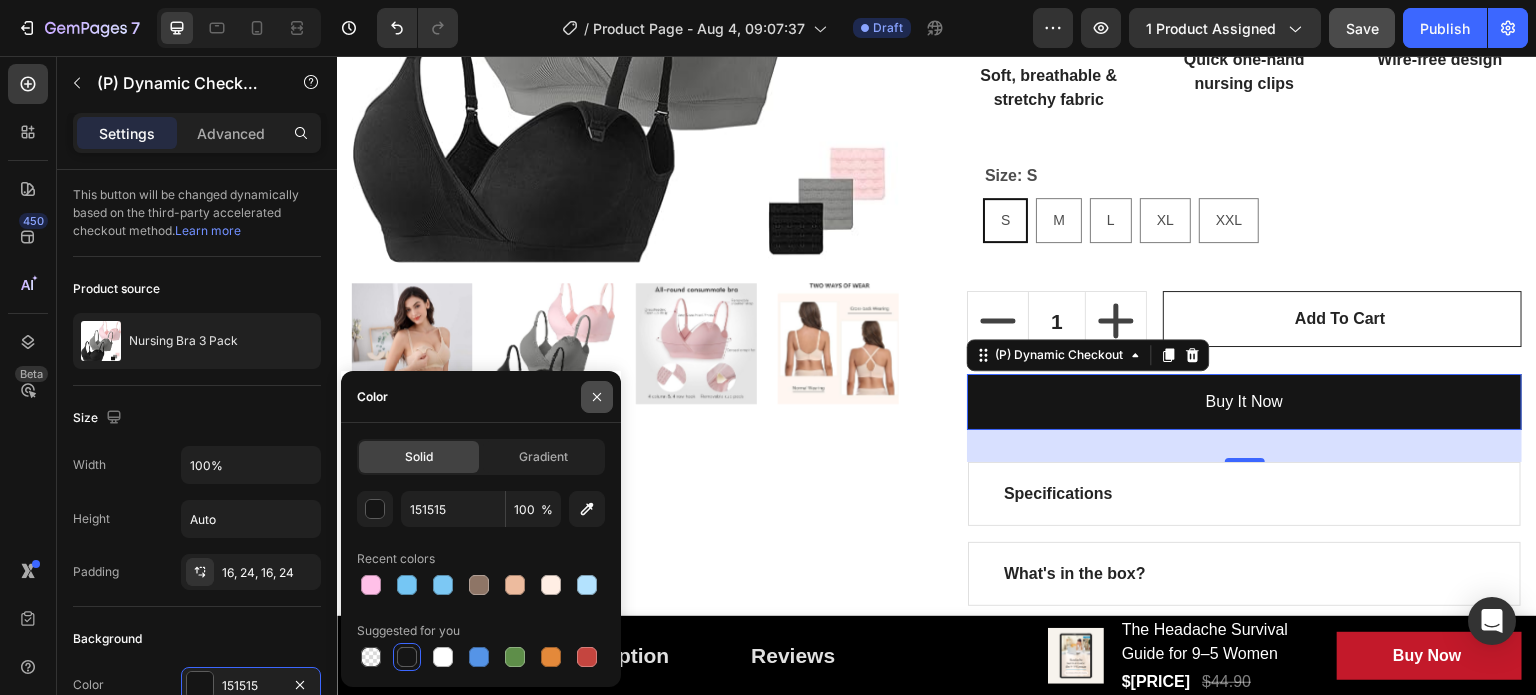 click 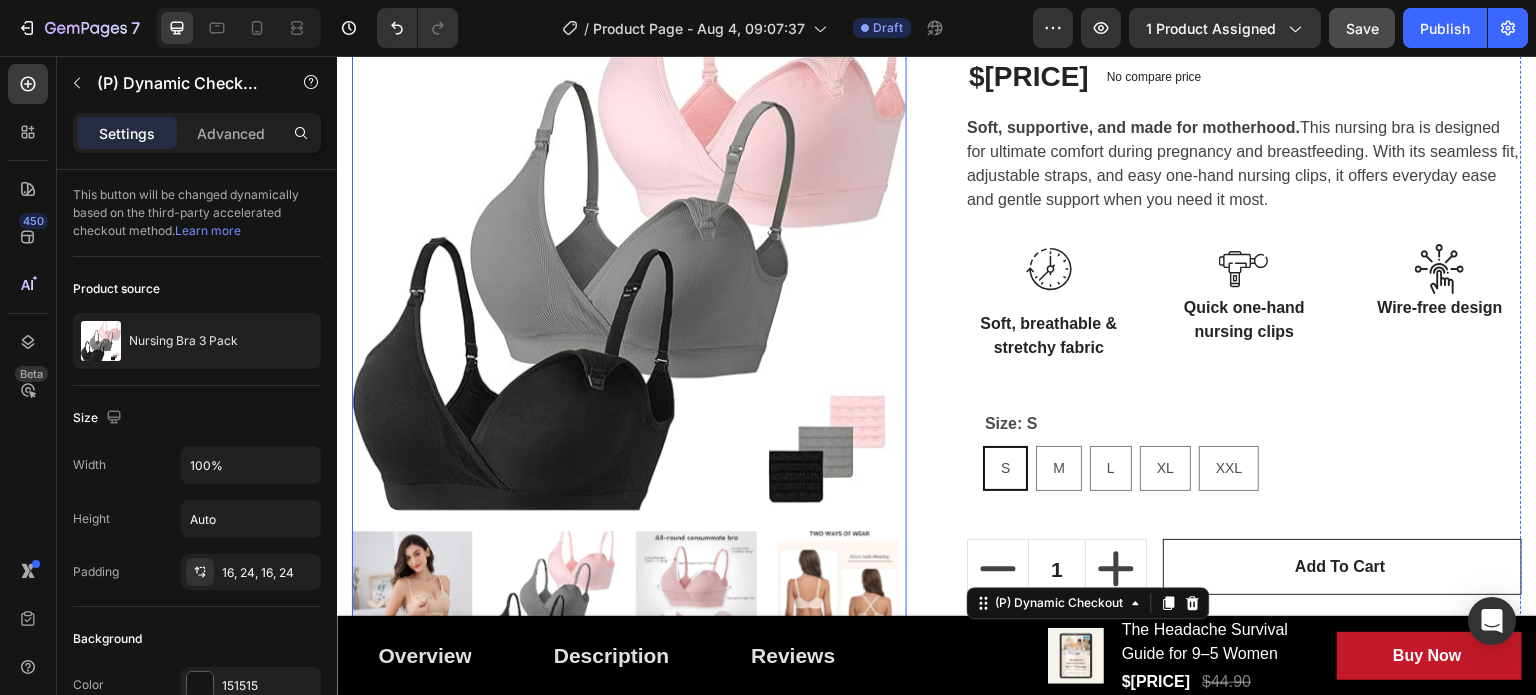 scroll, scrollTop: 400, scrollLeft: 0, axis: vertical 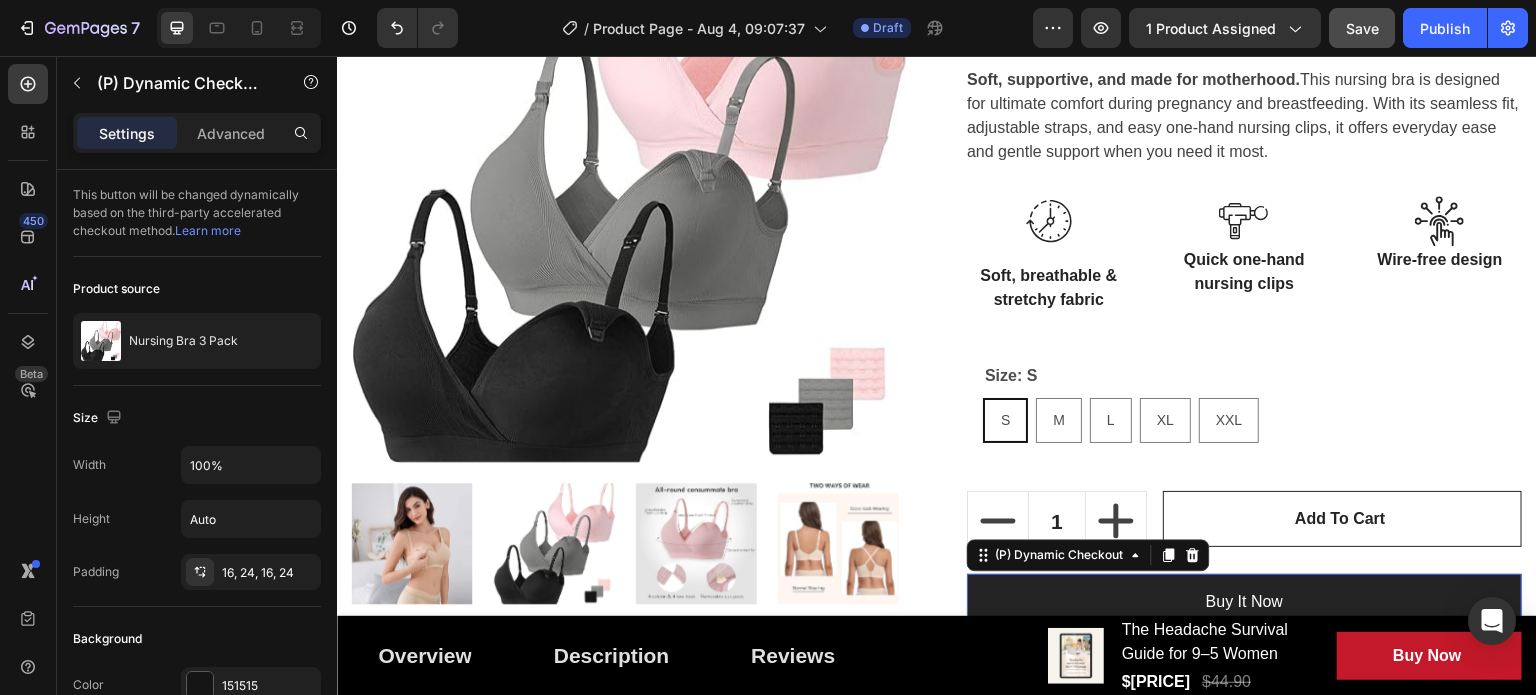 click on "Buy it now" at bounding box center (1244, 602) 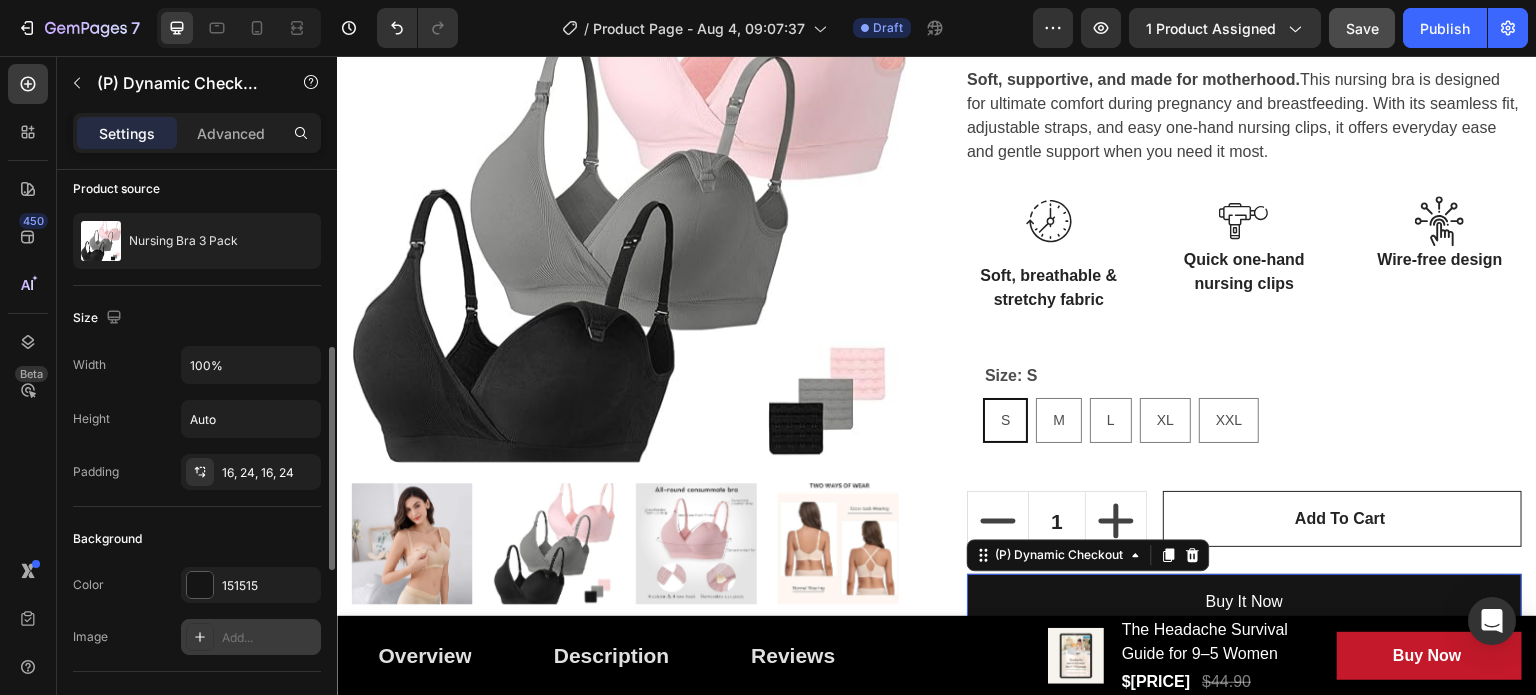 scroll, scrollTop: 200, scrollLeft: 0, axis: vertical 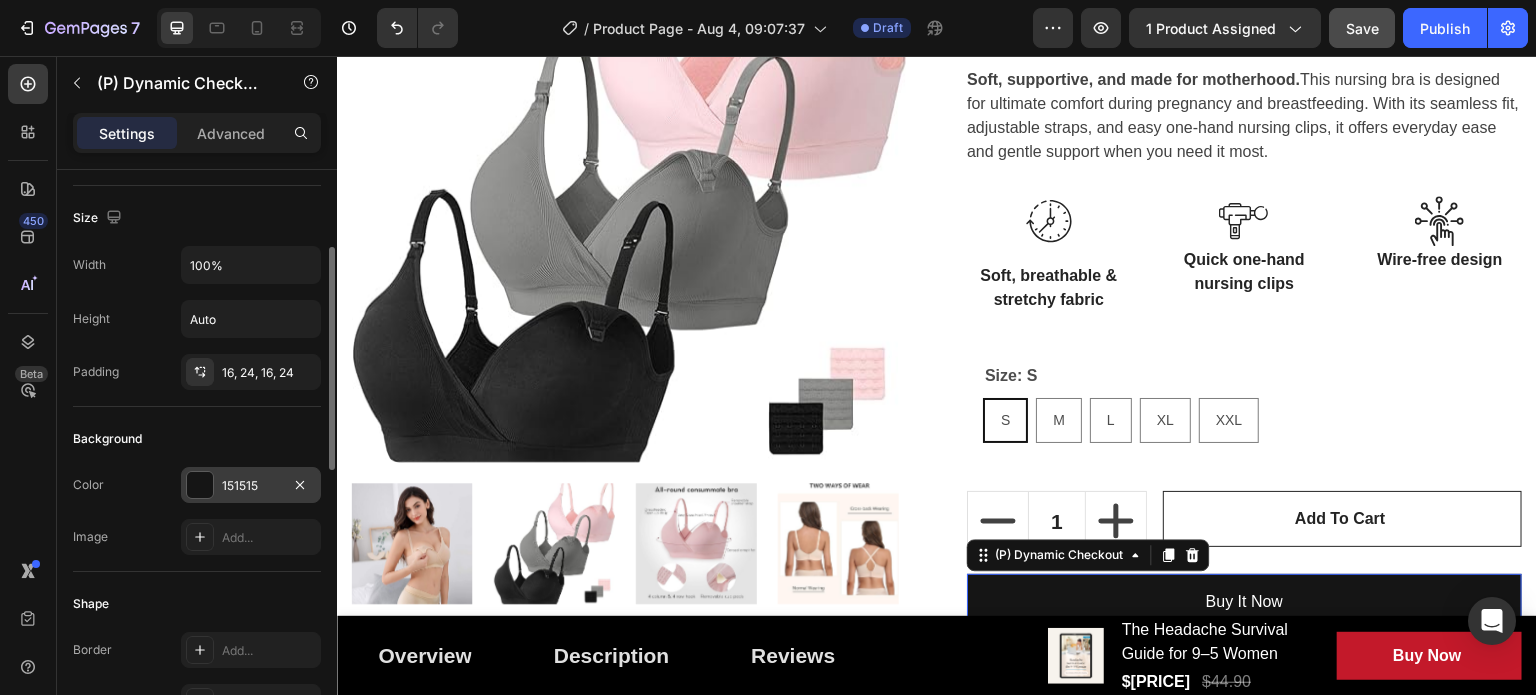click on "151515" at bounding box center (251, 486) 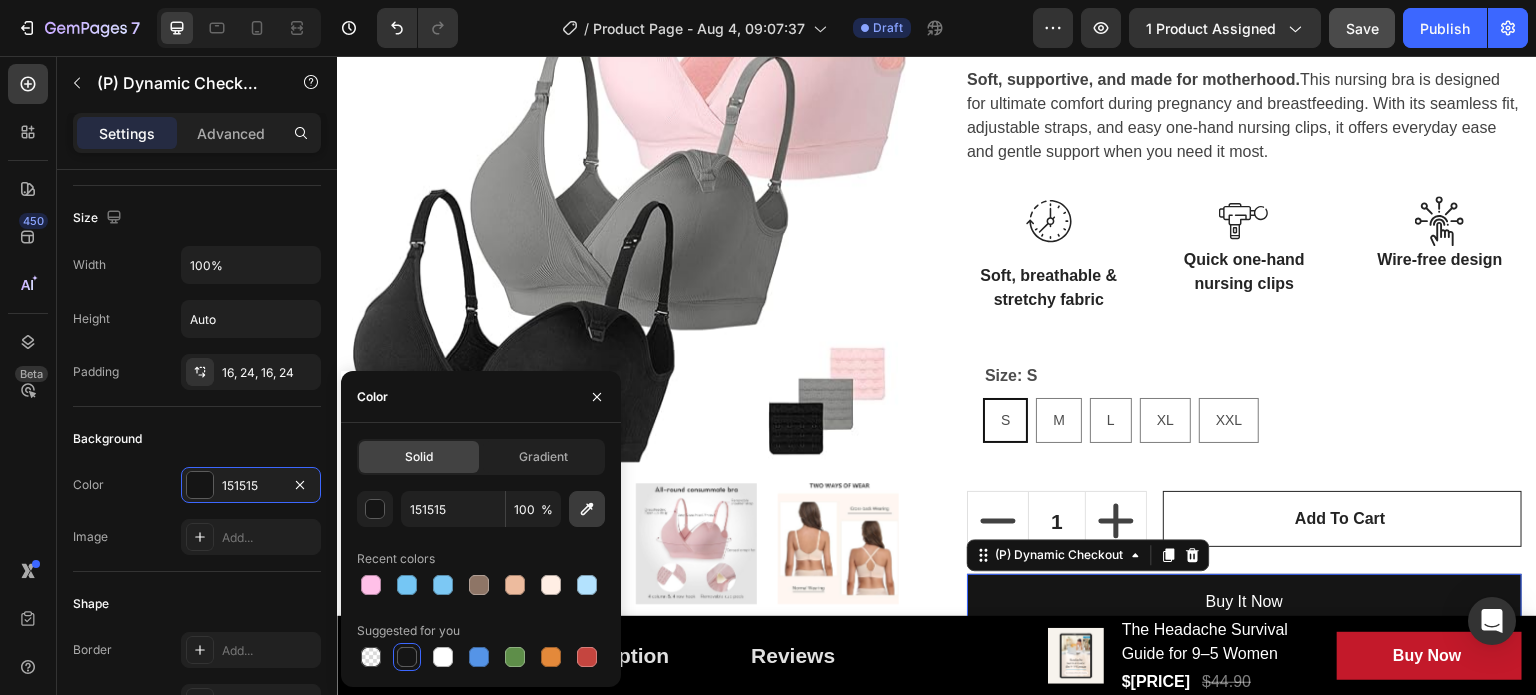 click at bounding box center (587, 509) 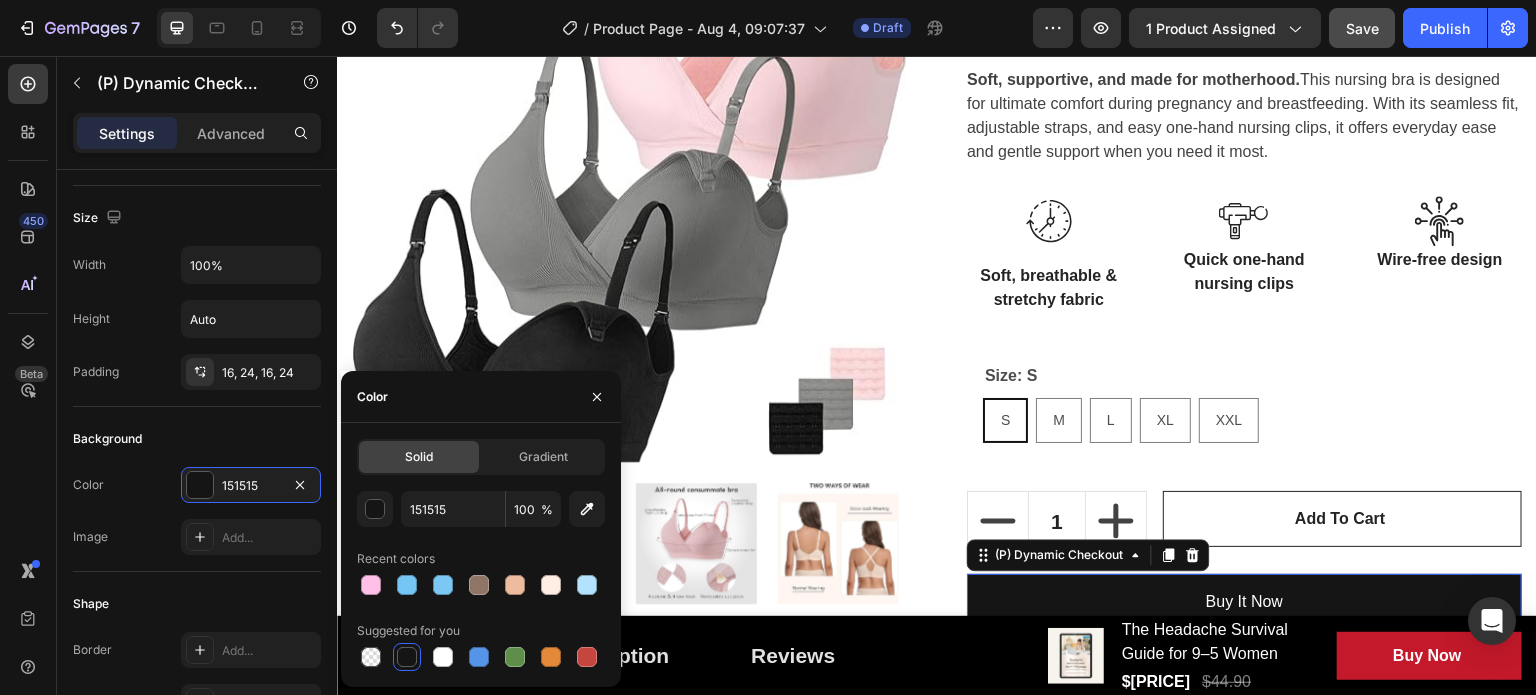 type on "[PRODUCT_CODE]" 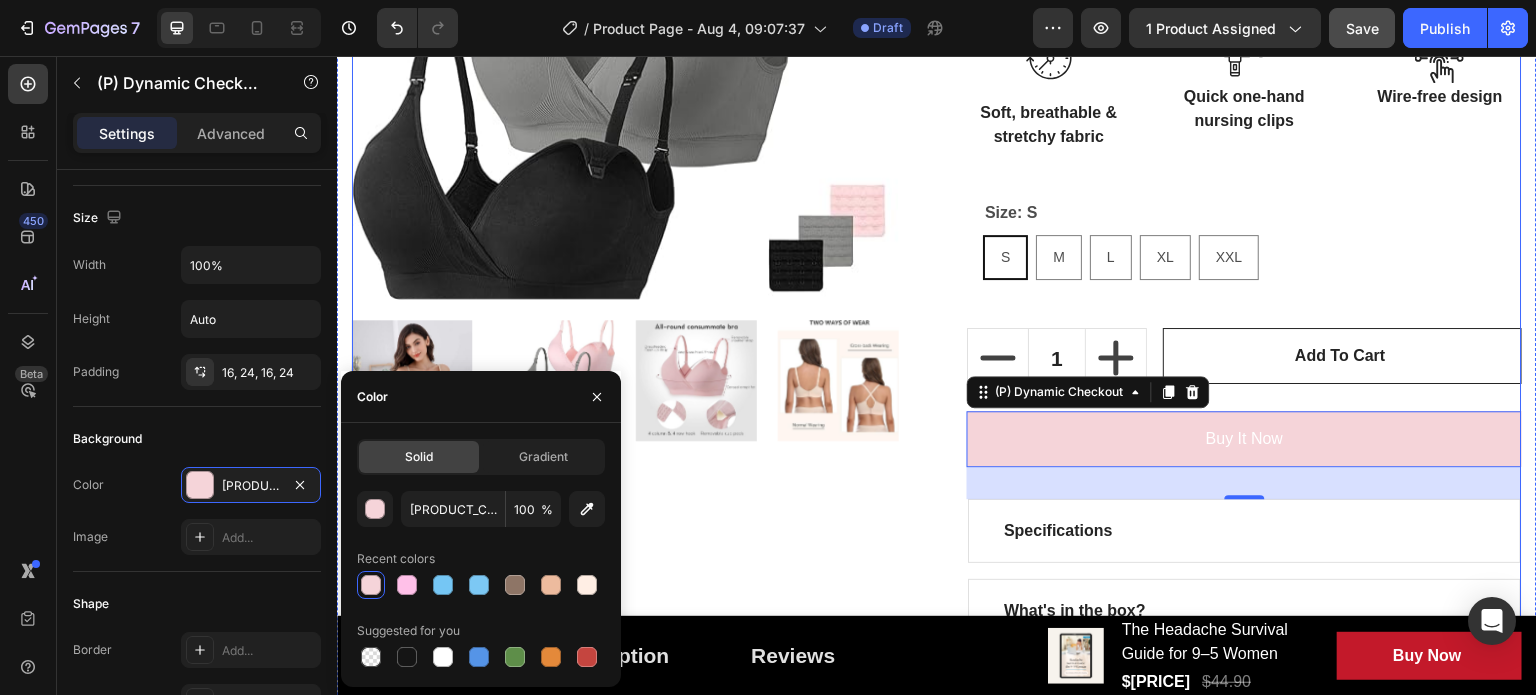 scroll, scrollTop: 600, scrollLeft: 0, axis: vertical 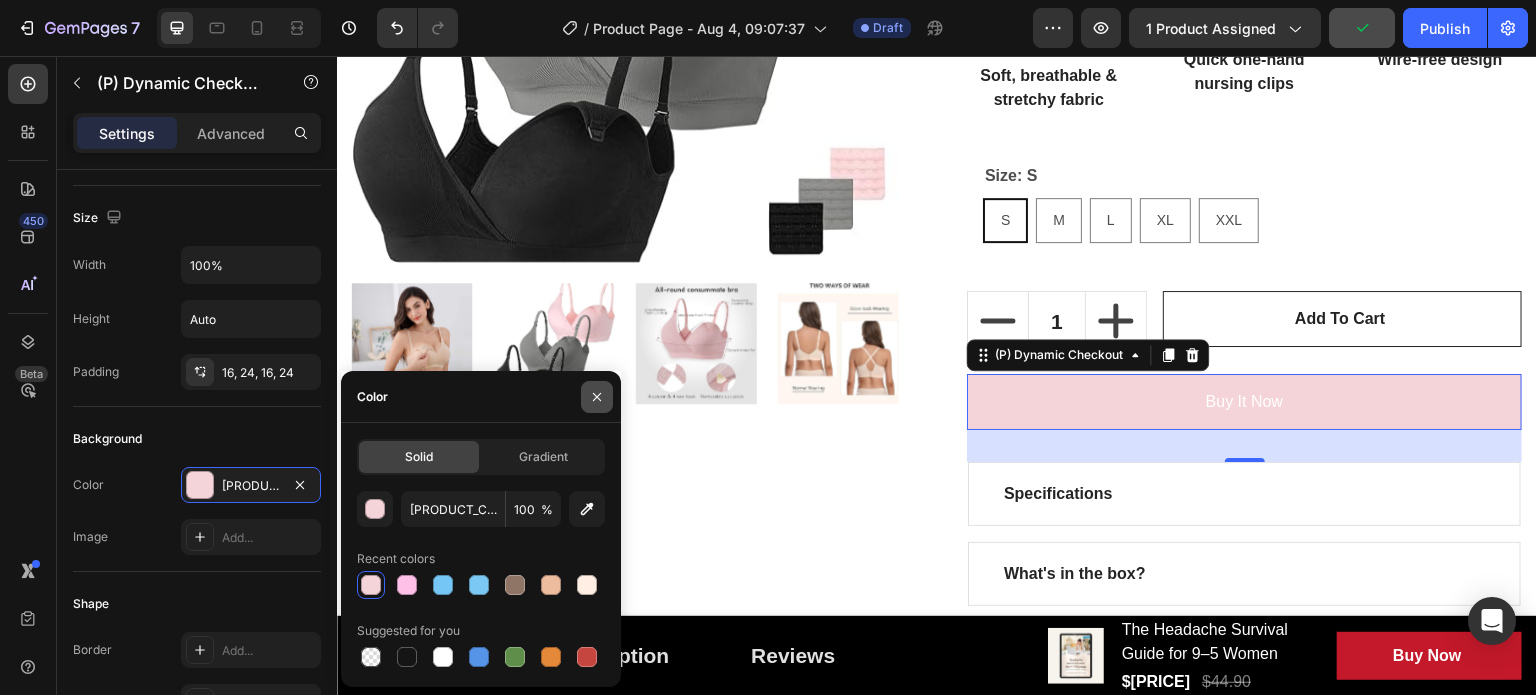 click at bounding box center [597, 397] 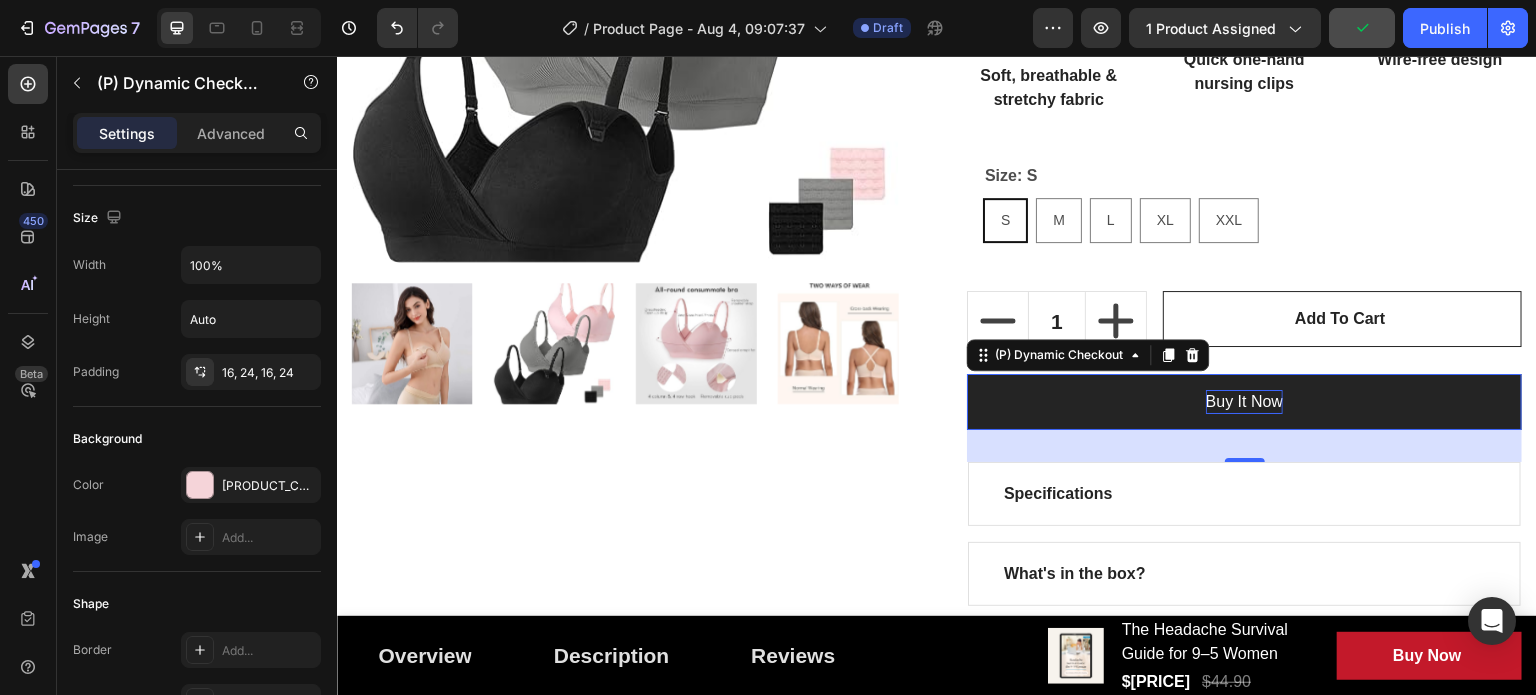 click on "Buy it now" at bounding box center [1244, 402] 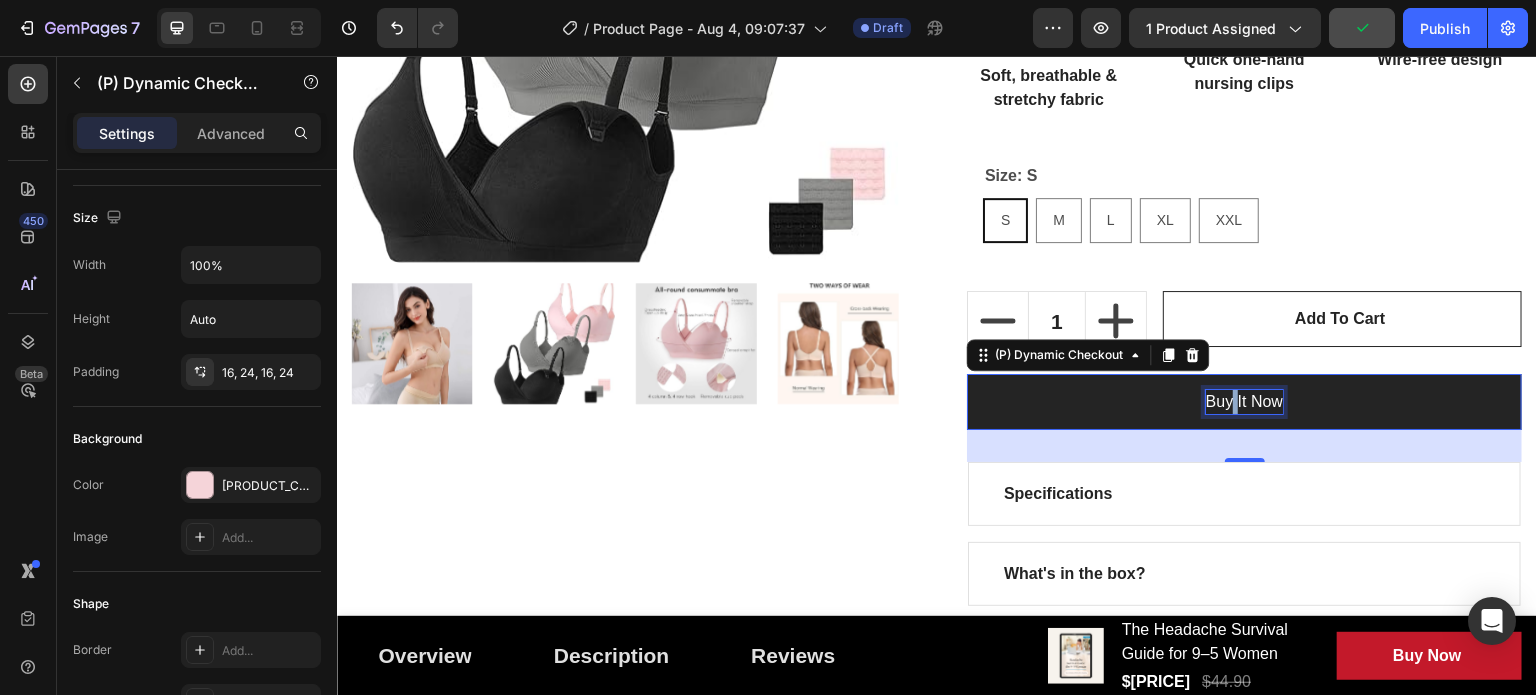click on "Buy it now" at bounding box center (1244, 402) 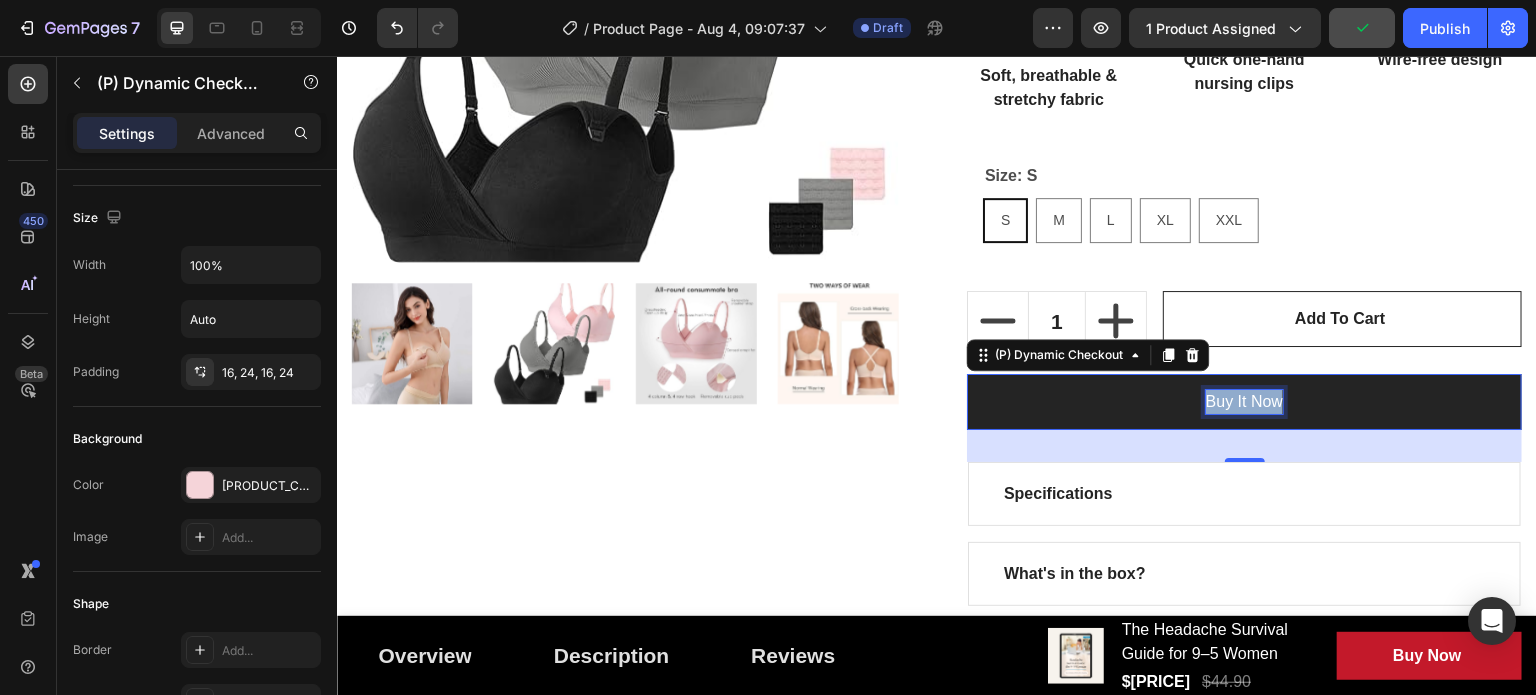 click on "Buy it now" at bounding box center [1244, 402] 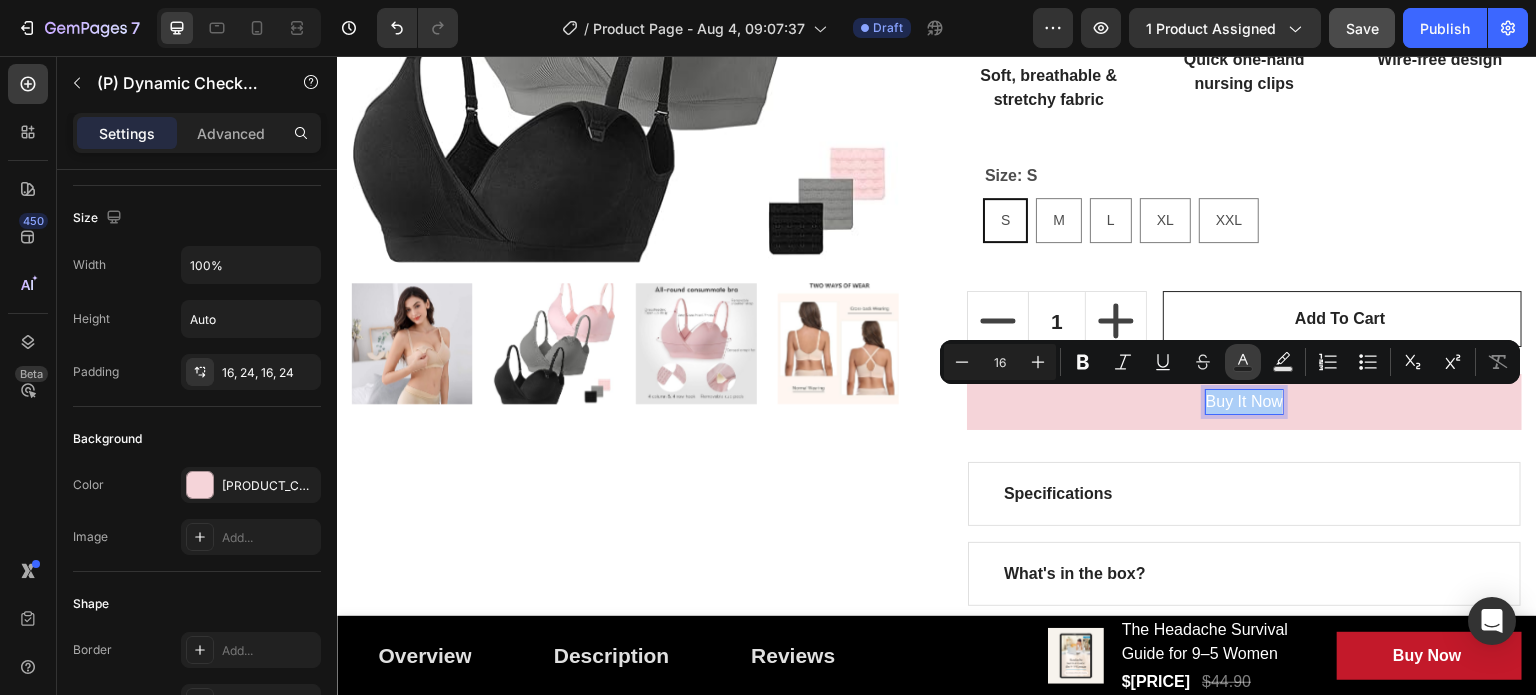 click 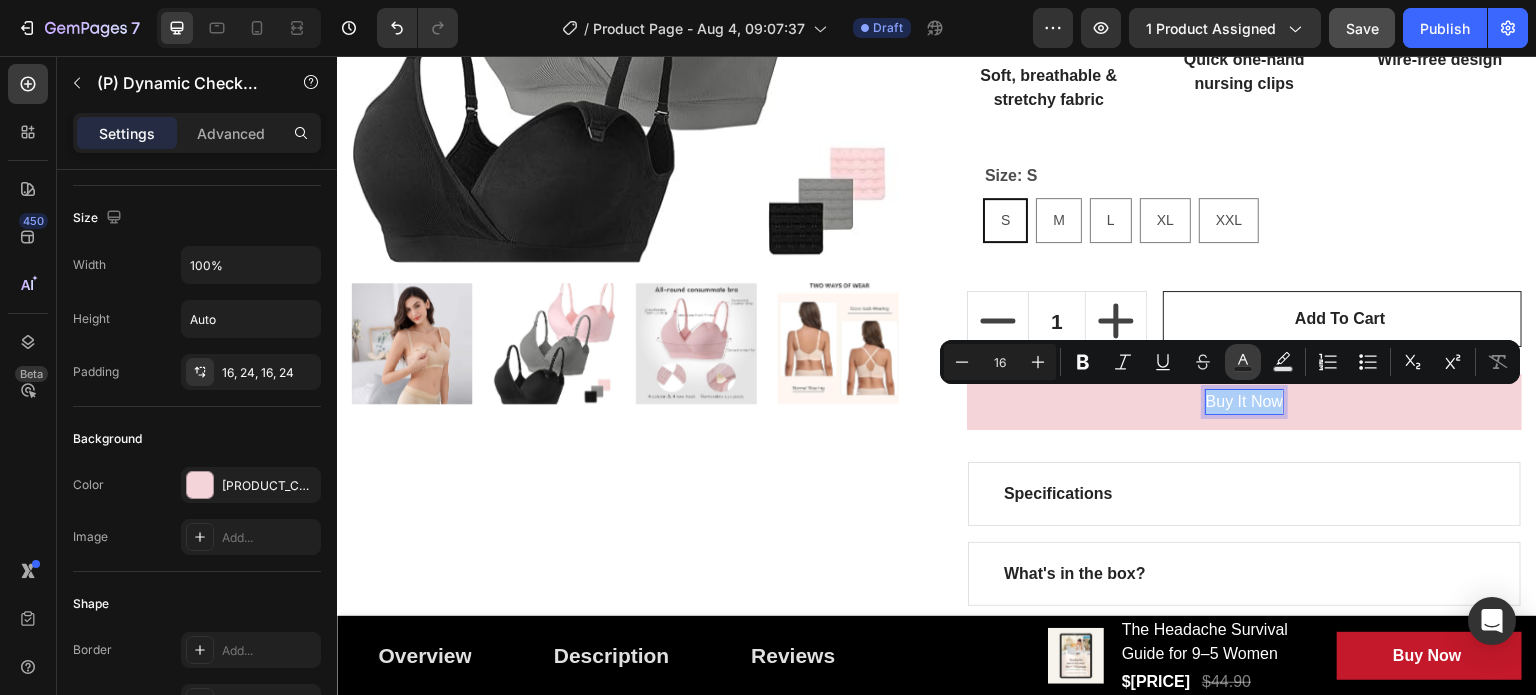 type on "FFFFFF" 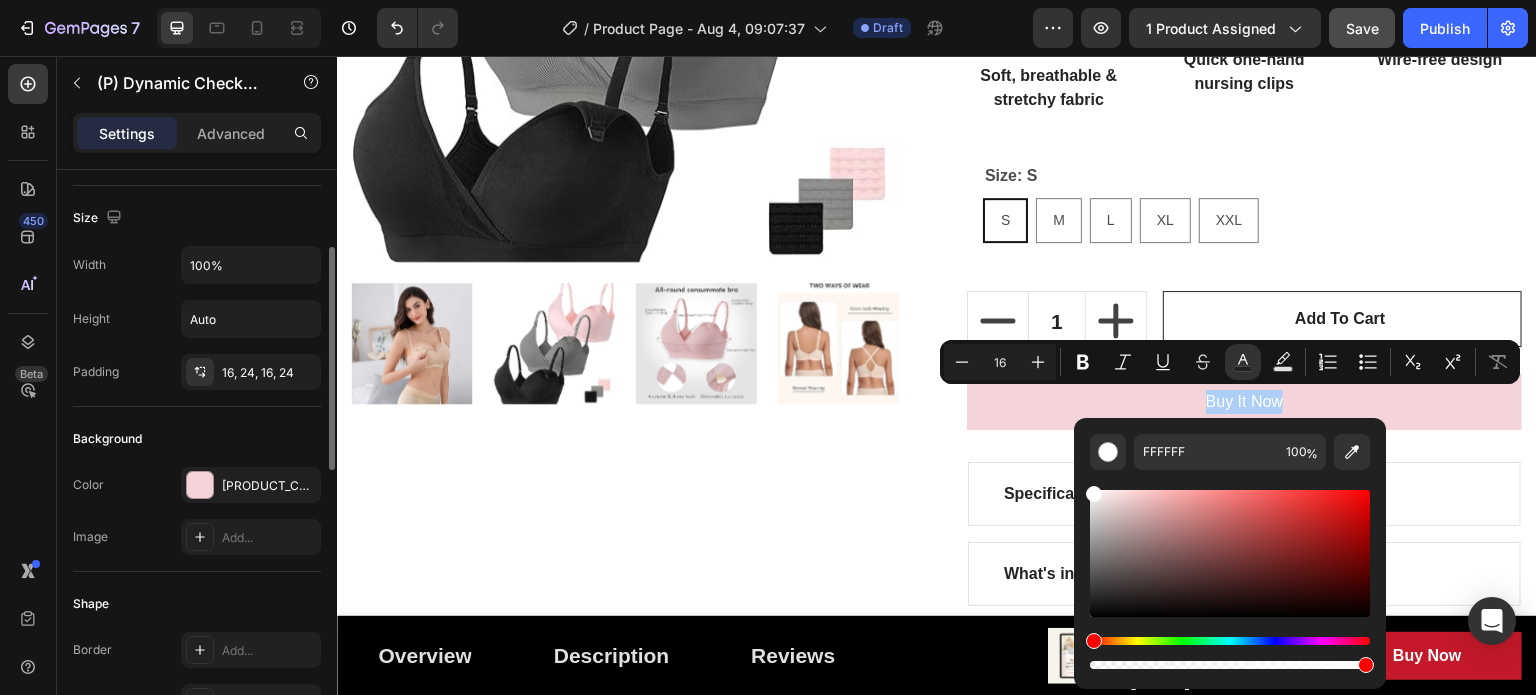 click on "Background" at bounding box center (197, 439) 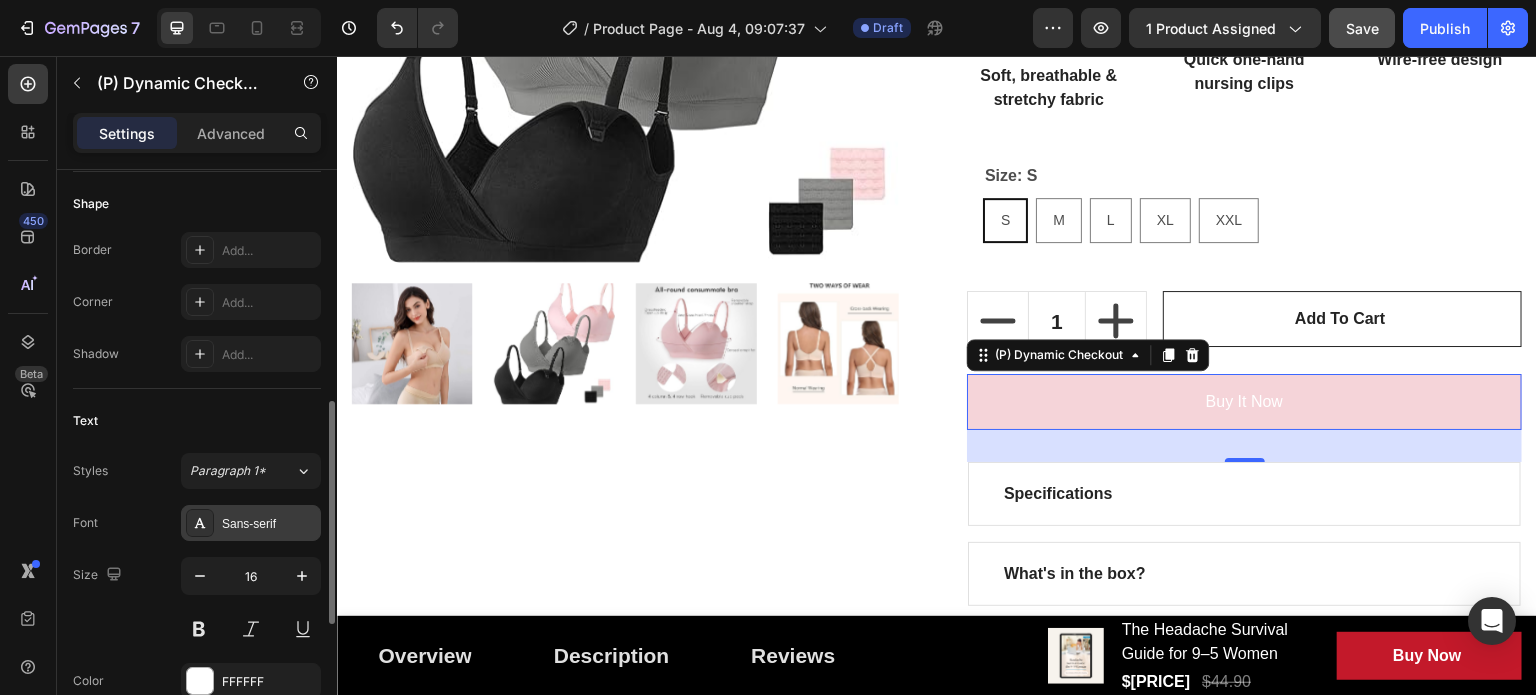 scroll, scrollTop: 800, scrollLeft: 0, axis: vertical 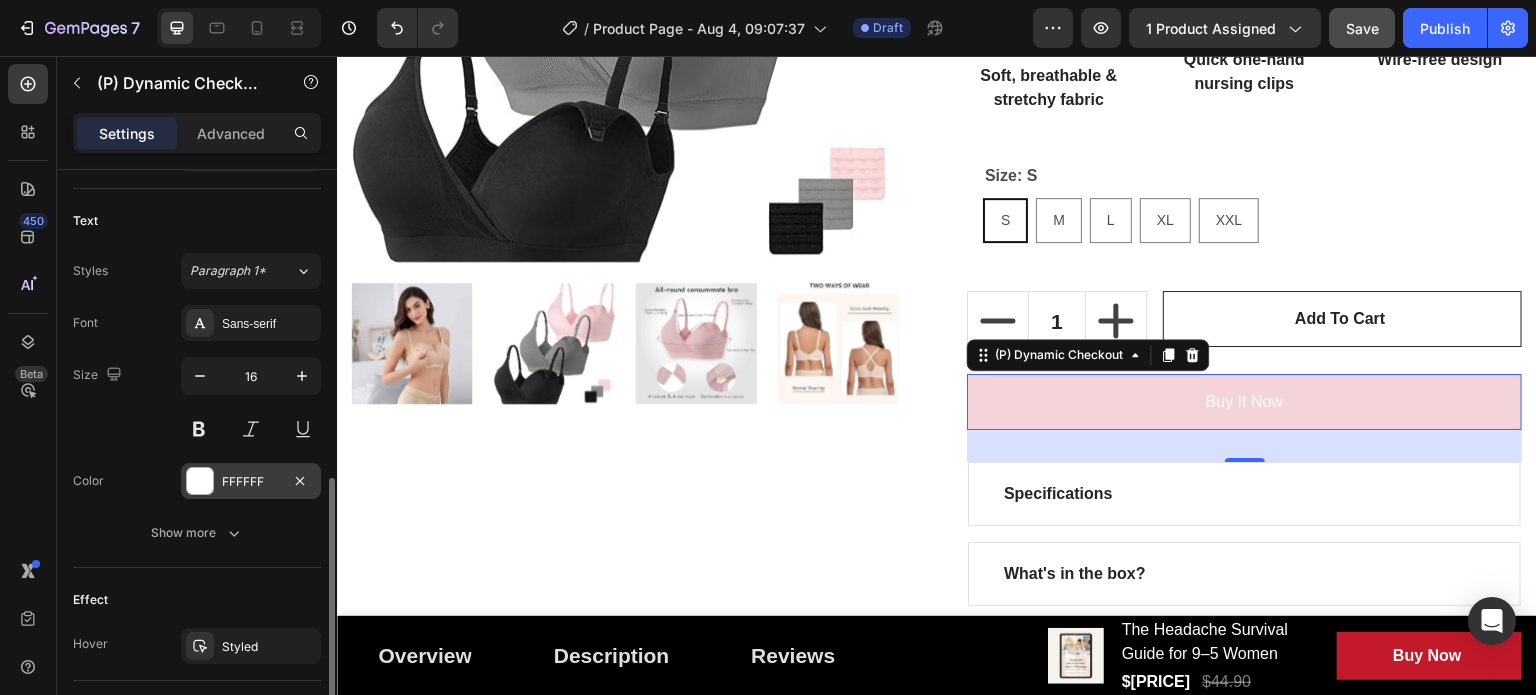 click on "FFFFFF" at bounding box center (251, 482) 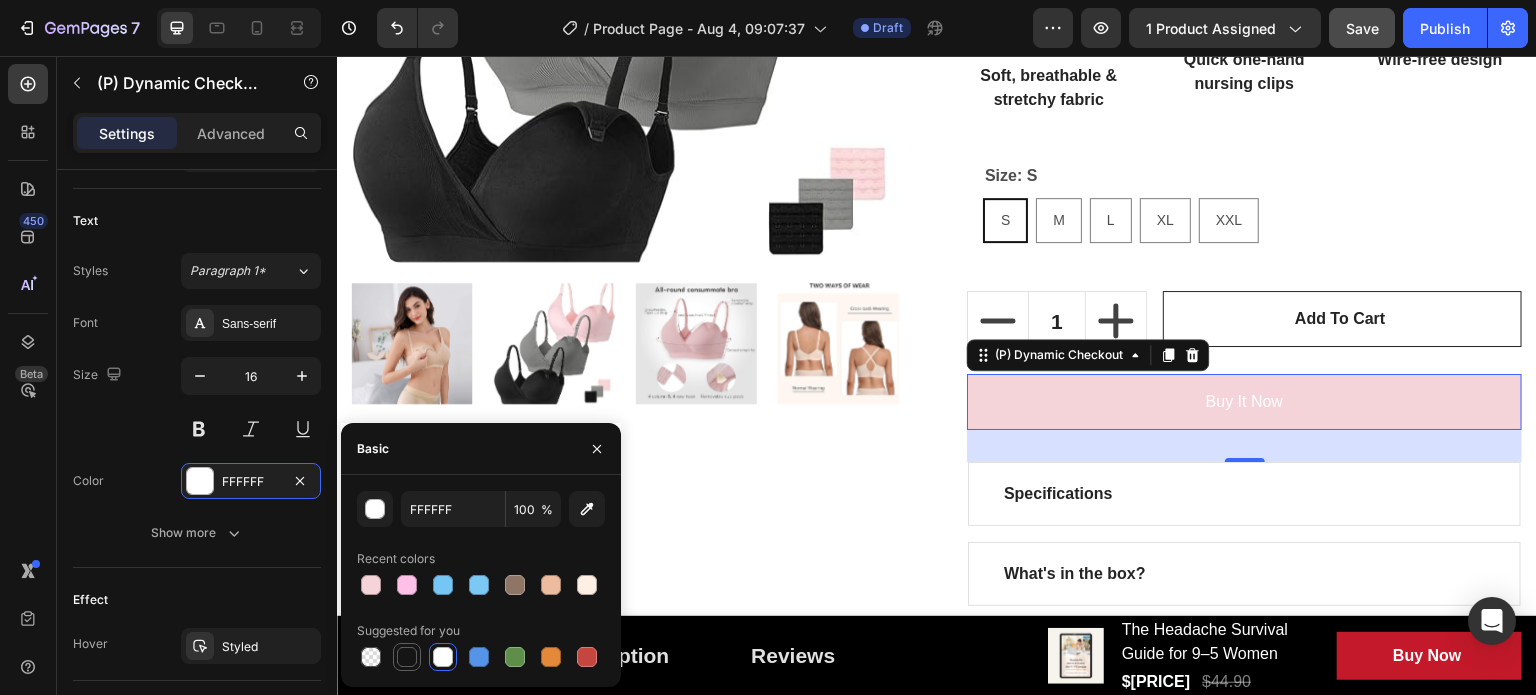 click at bounding box center (407, 657) 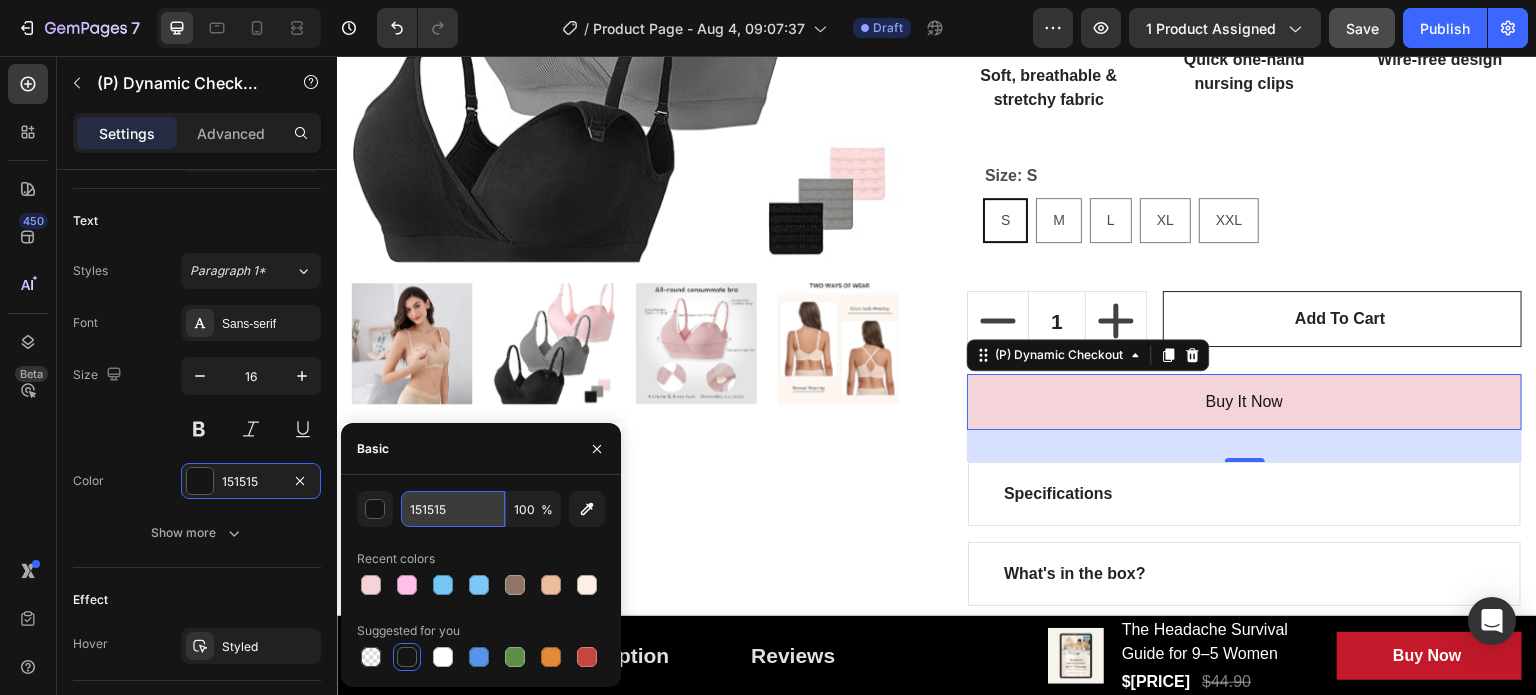 click on "151515" at bounding box center (0, 0) 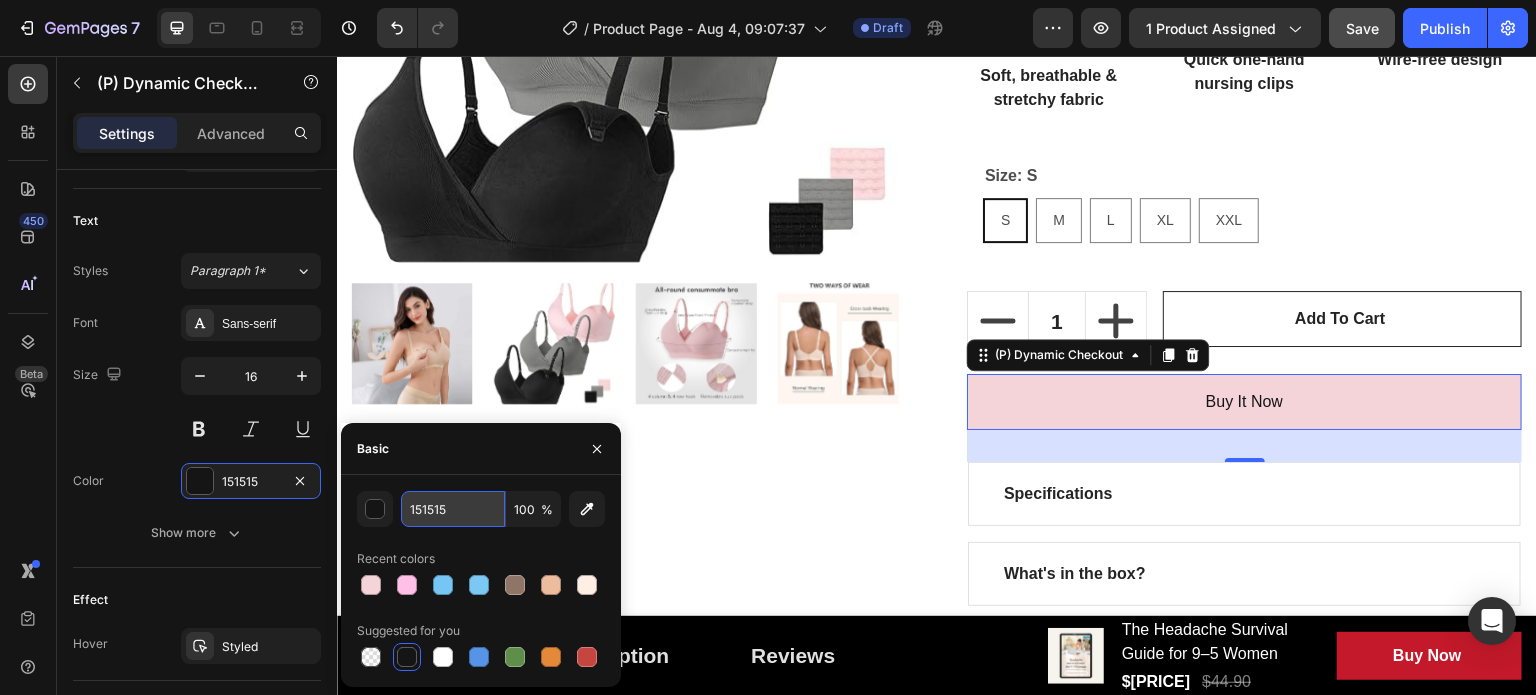 drag, startPoint x: 417, startPoint y: 507, endPoint x: 466, endPoint y: 507, distance: 49 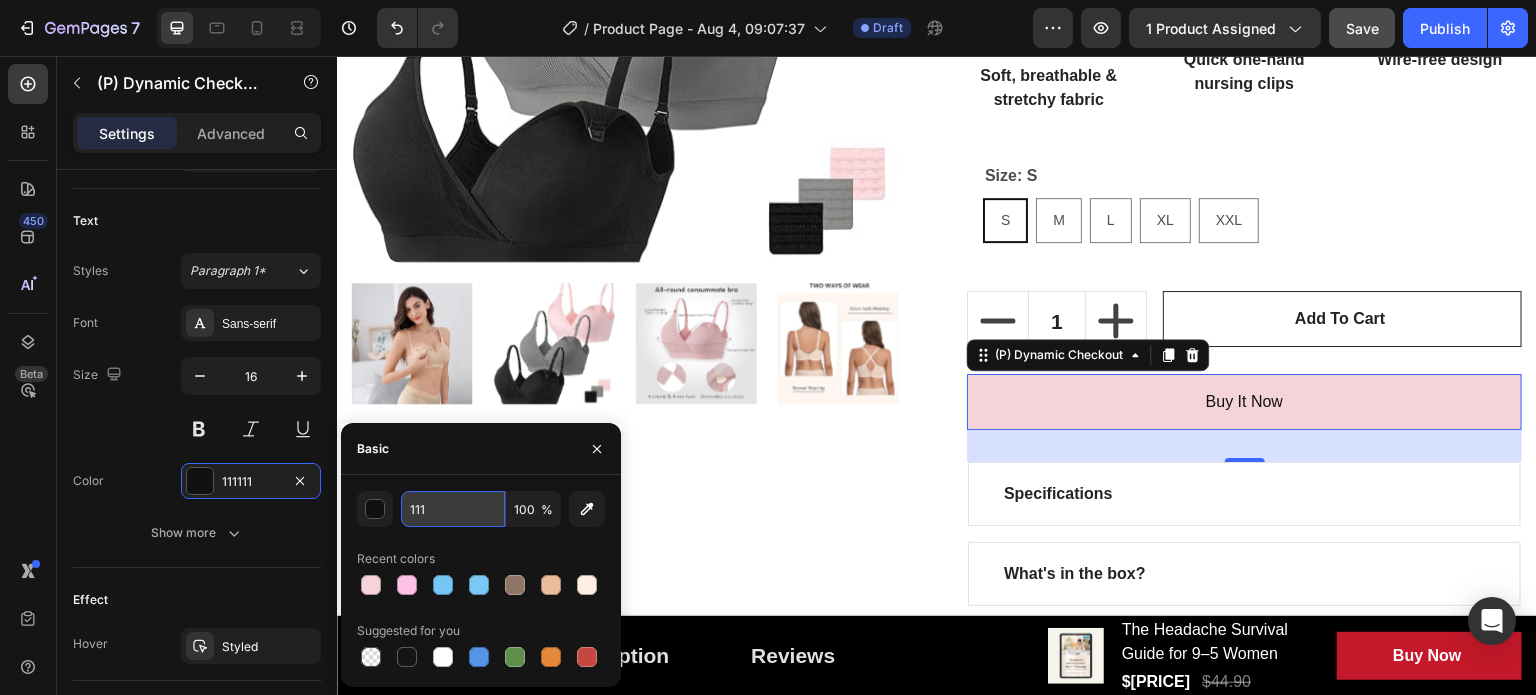 click on "111" at bounding box center [0, 0] 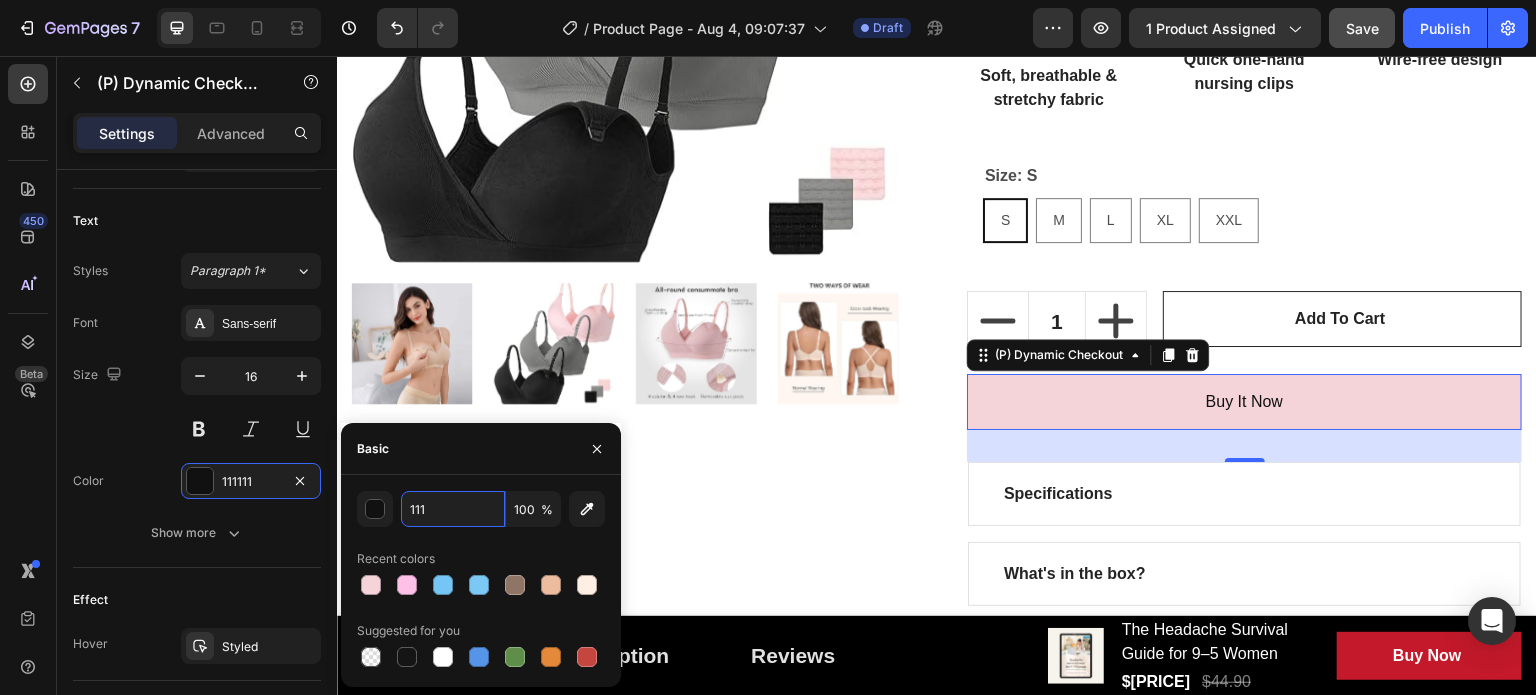 drag, startPoint x: 442, startPoint y: 511, endPoint x: 400, endPoint y: 515, distance: 42.190044 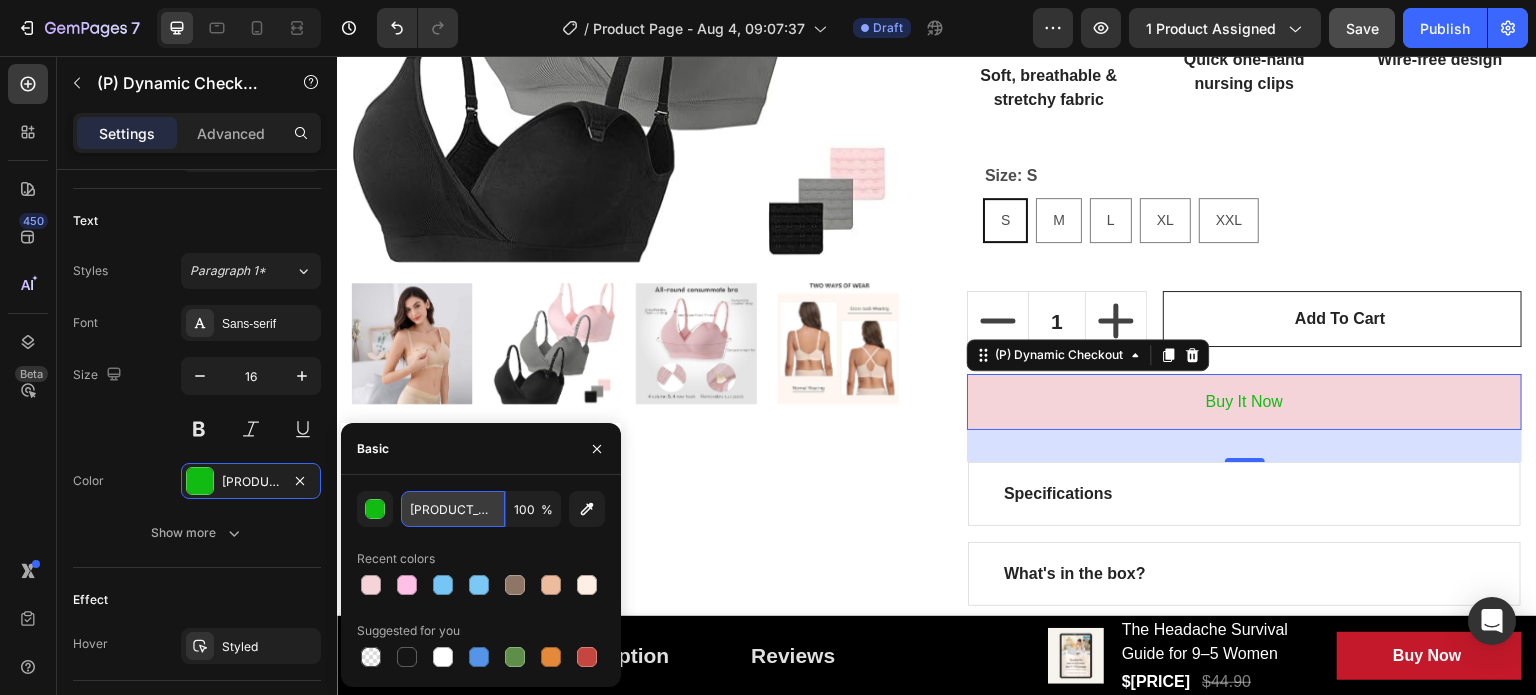drag, startPoint x: 472, startPoint y: 513, endPoint x: 418, endPoint y: 515, distance: 54.037025 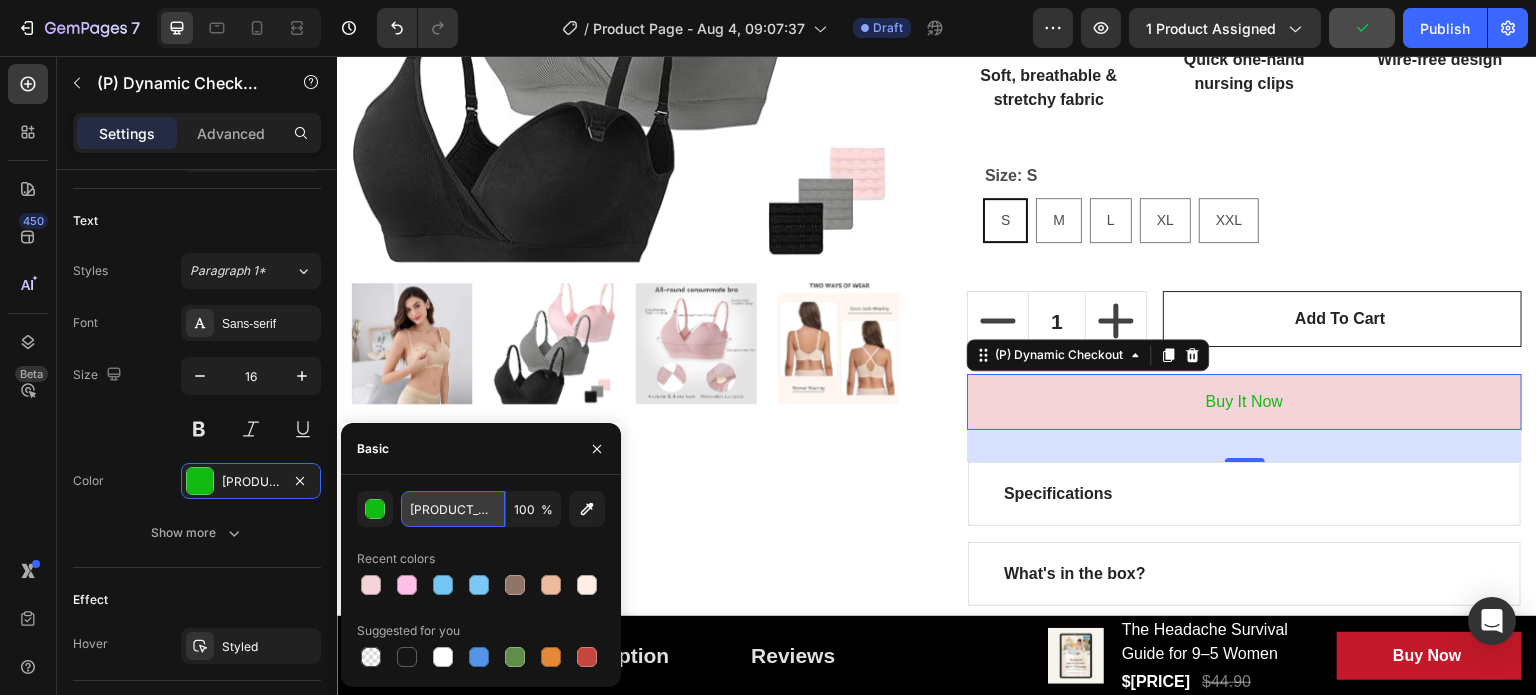 paste on "Wire-free design" 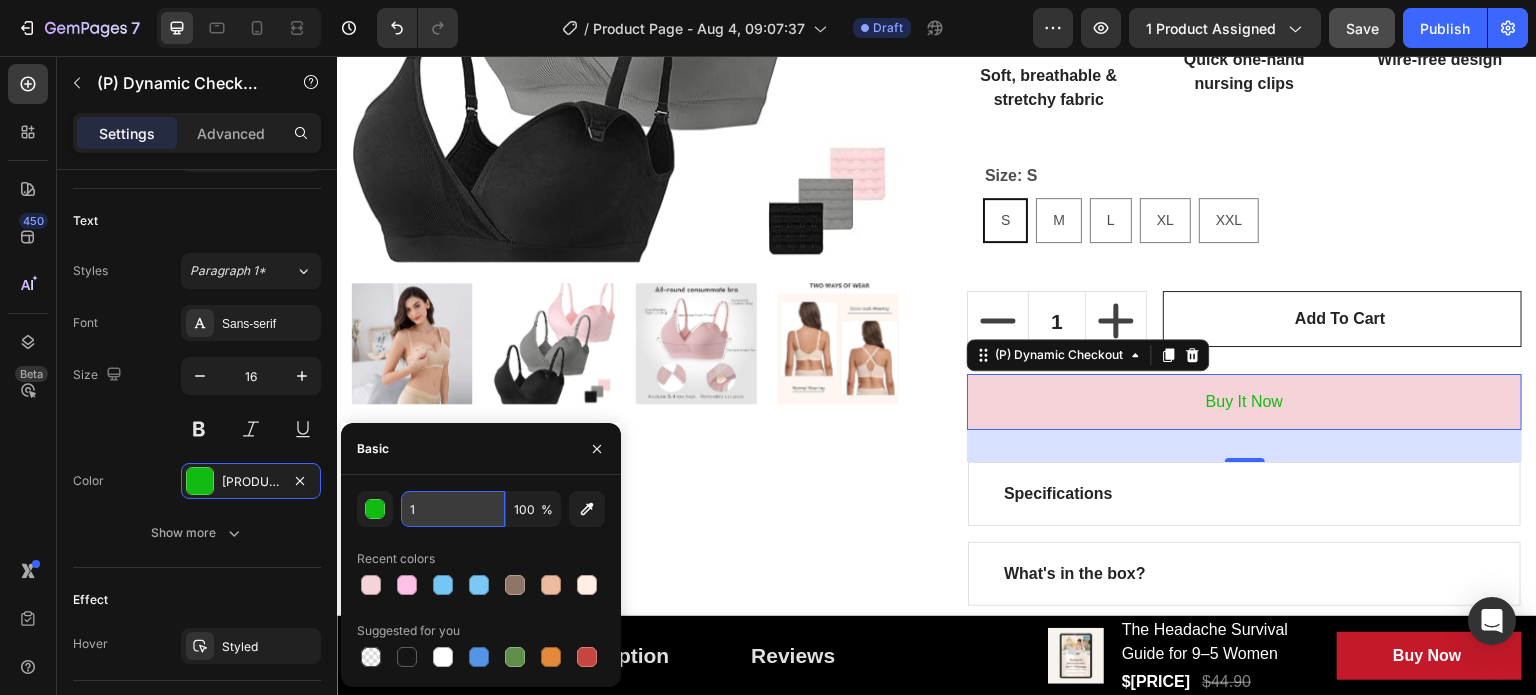 scroll, scrollTop: 0, scrollLeft: 0, axis: both 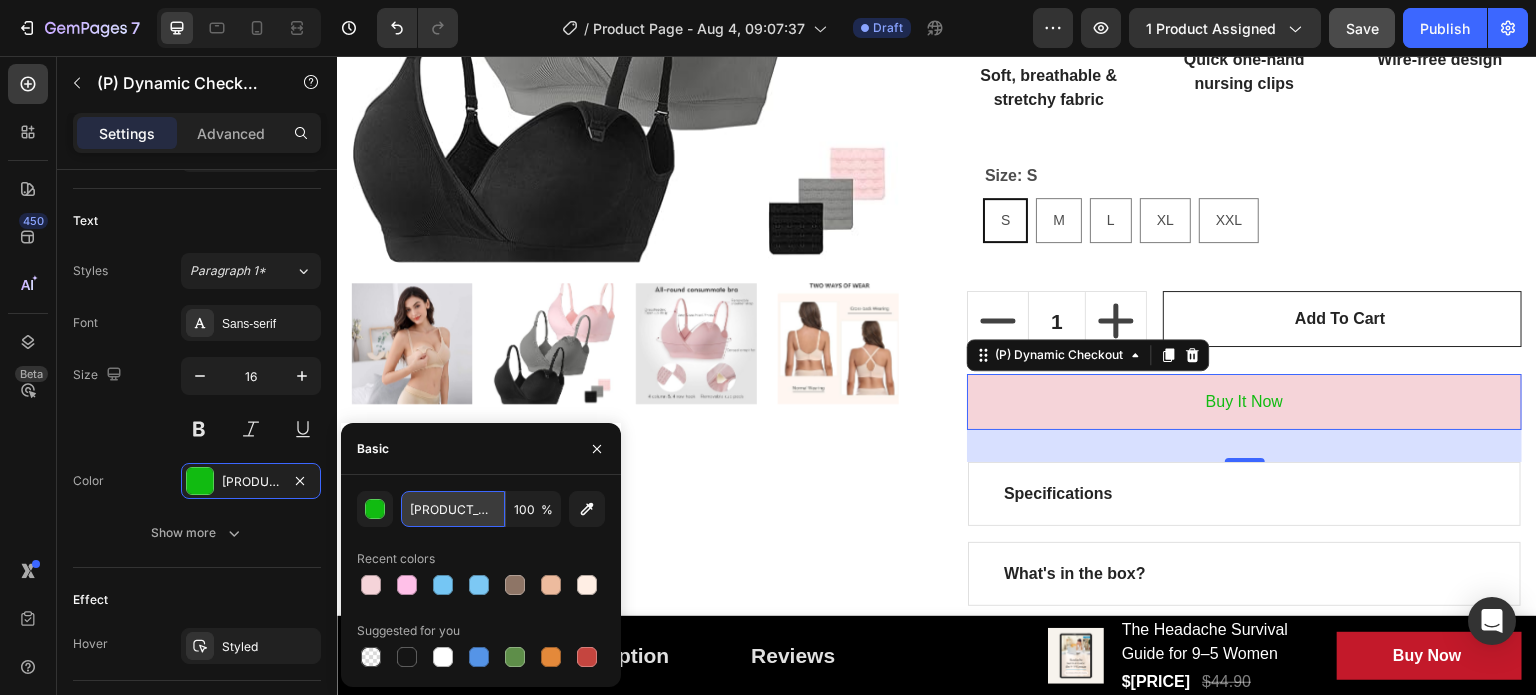paste on "[PRODUCT_CODE]" 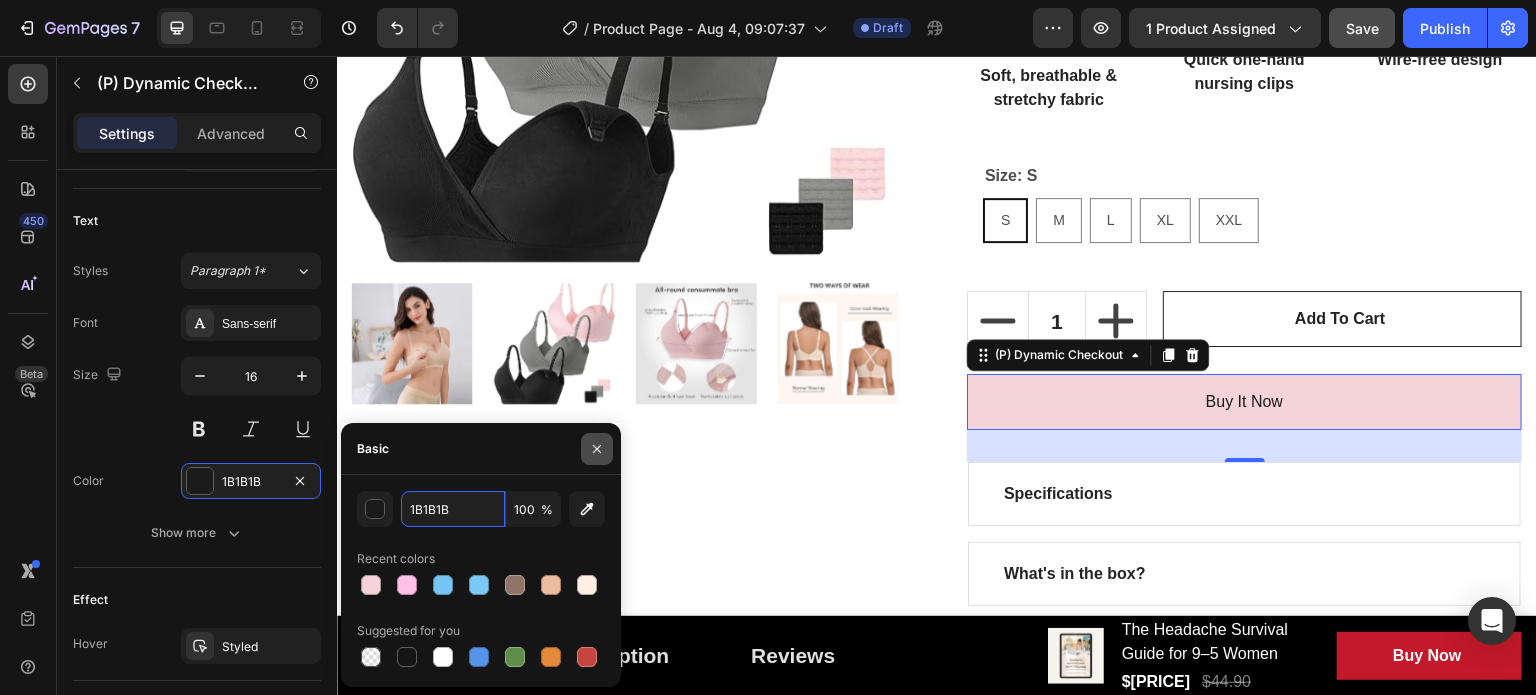 type on "1B1B1B" 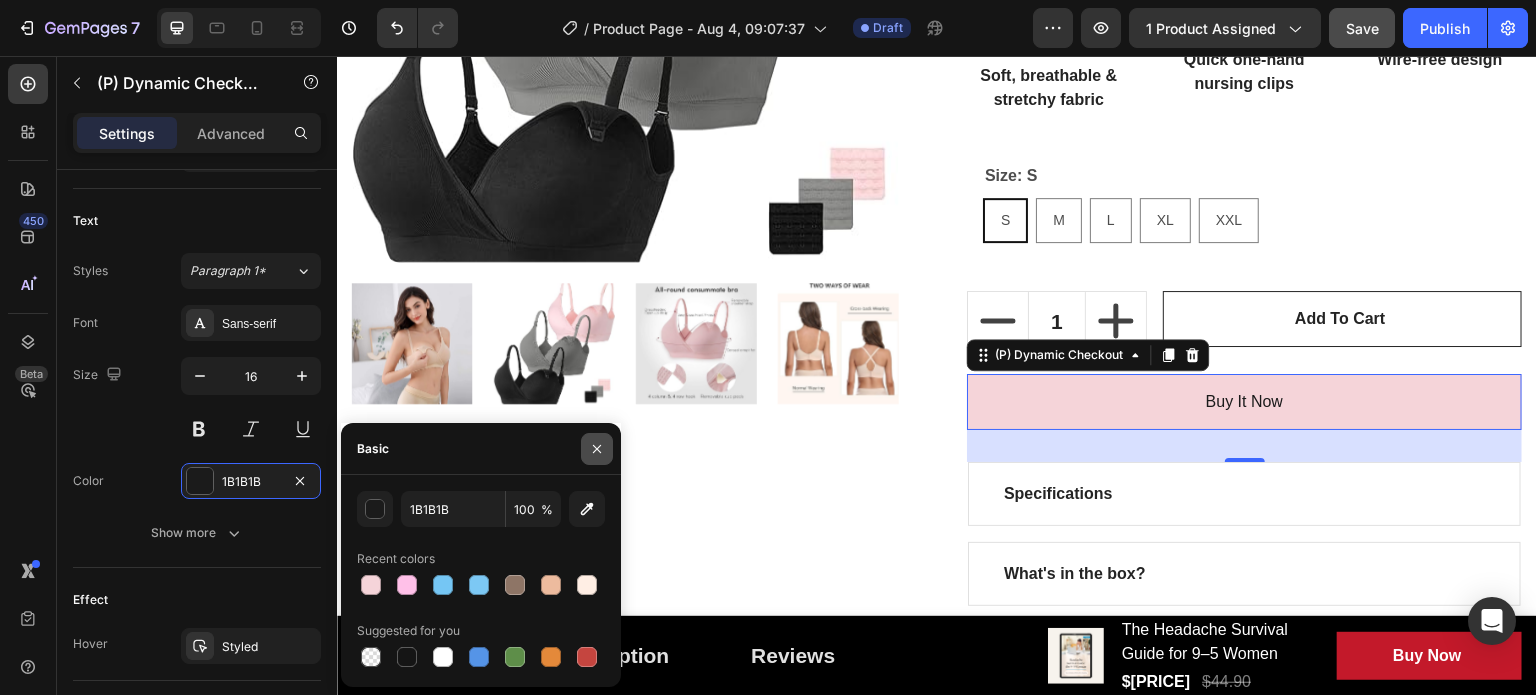 click 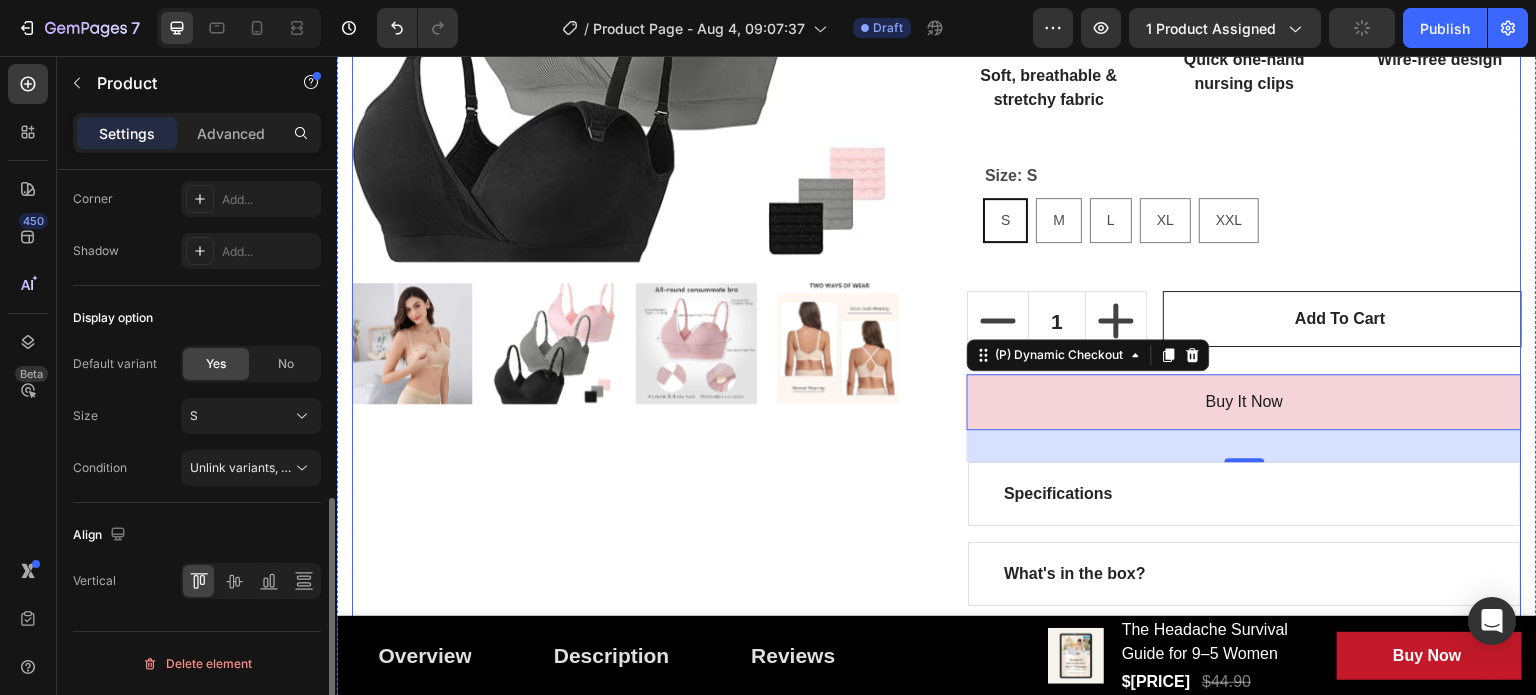 click on "Product Images Nursing Bra 3 Pack (P) Title                Icon                Icon                Icon                Icon                Icon Icon List Hoz ([NUMBER] reviews) Text block Row $[PRICE] (P) Price (P) Price No compare price (P) Price Row Row Soft, supportive, and made for motherhood.  This nursing bra is designed for ultimate comfort during pregnancy and breastfeeding. With its seamless fit, adjustable straps, and easy one-hand nursing clips, it offers everyday ease and gentle support when you need it most.   (P) Description Image Soft, breathable & stretchy fabric Text block Row Image Quick one-hand nursing clips Text block Image Wire-free design Text block Row Size: S S S S M M M L L L XL XL XL XXL XXL XXL Product Variants & Swatches Row
1
(P) Quantity Add to cart (P) Cart Button Row Buy it now (P) Dynamic Checkout   32 Specifications What's in the box? How to use Accordion Product" at bounding box center (937, 196) 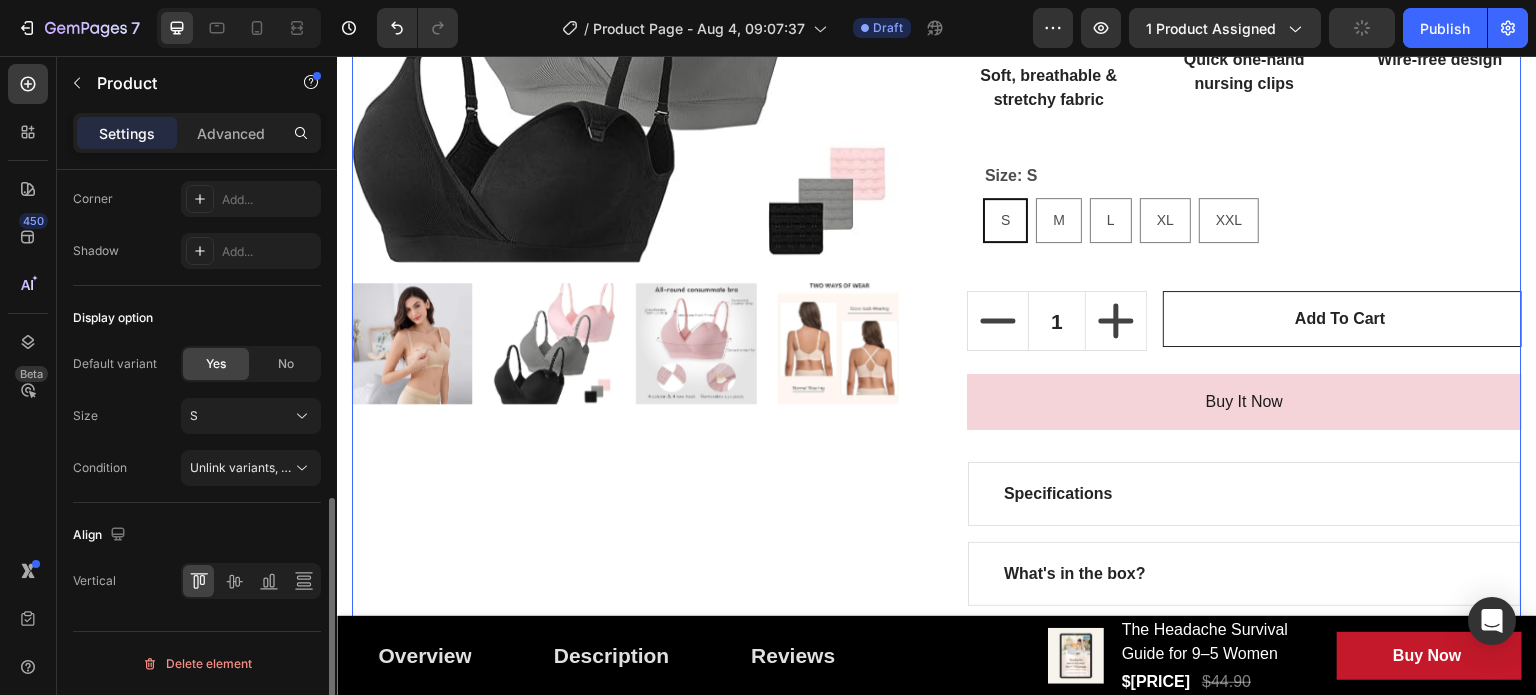 scroll, scrollTop: 0, scrollLeft: 0, axis: both 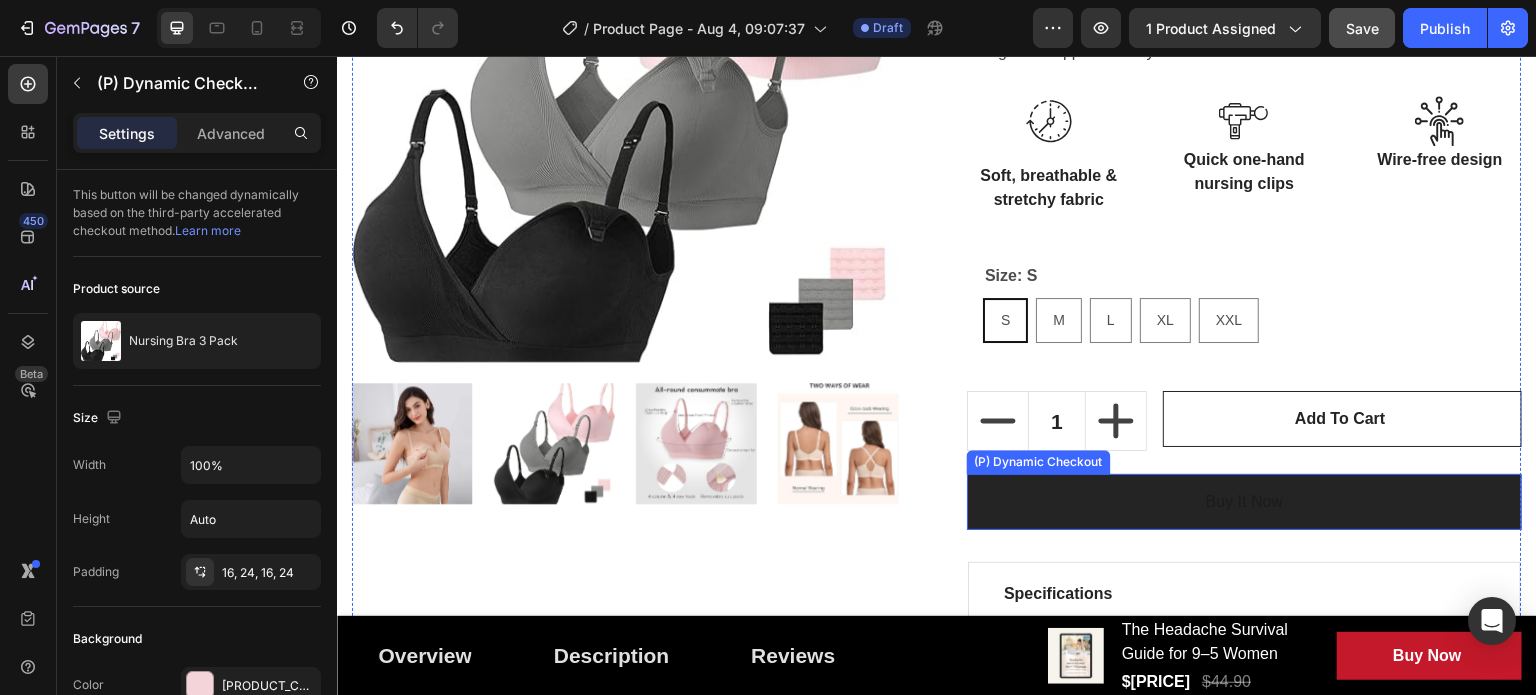 click on "Buy it now" at bounding box center (1244, 502) 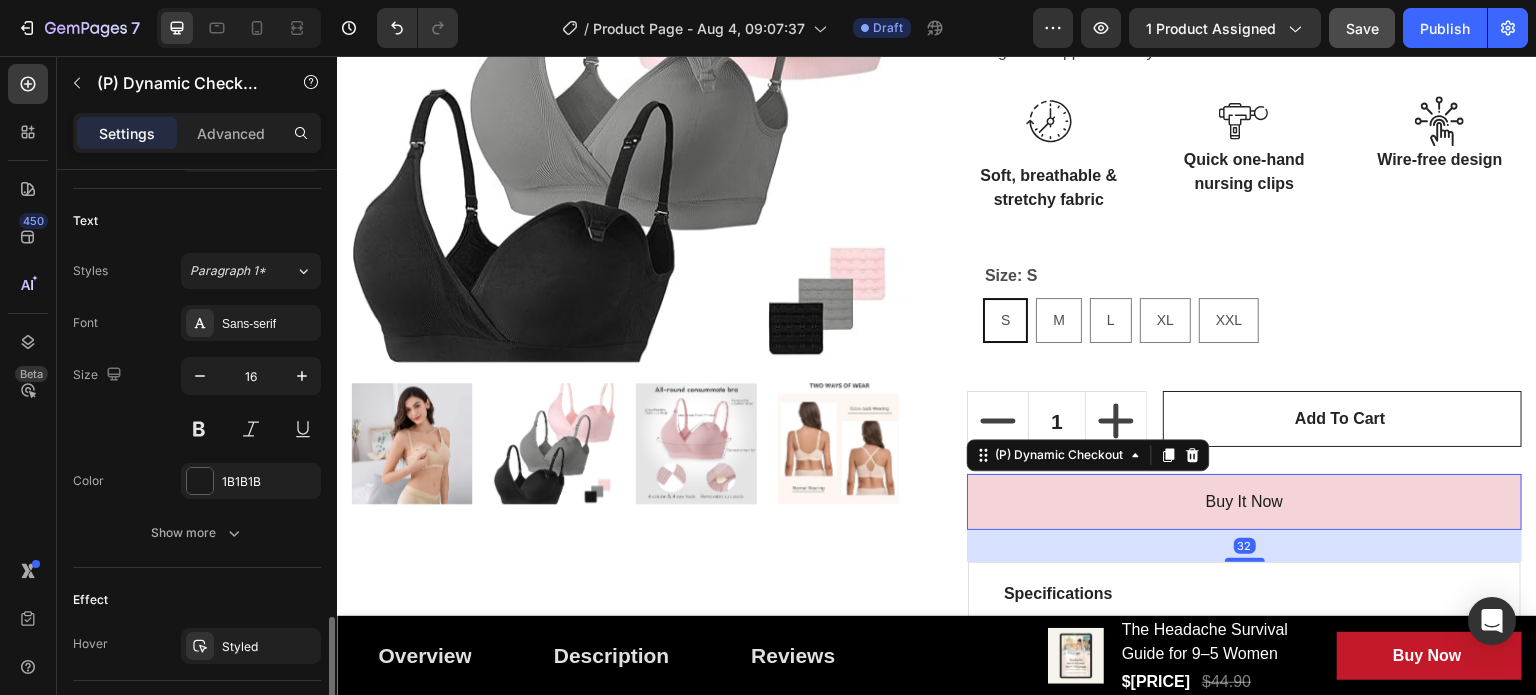 scroll, scrollTop: 900, scrollLeft: 0, axis: vertical 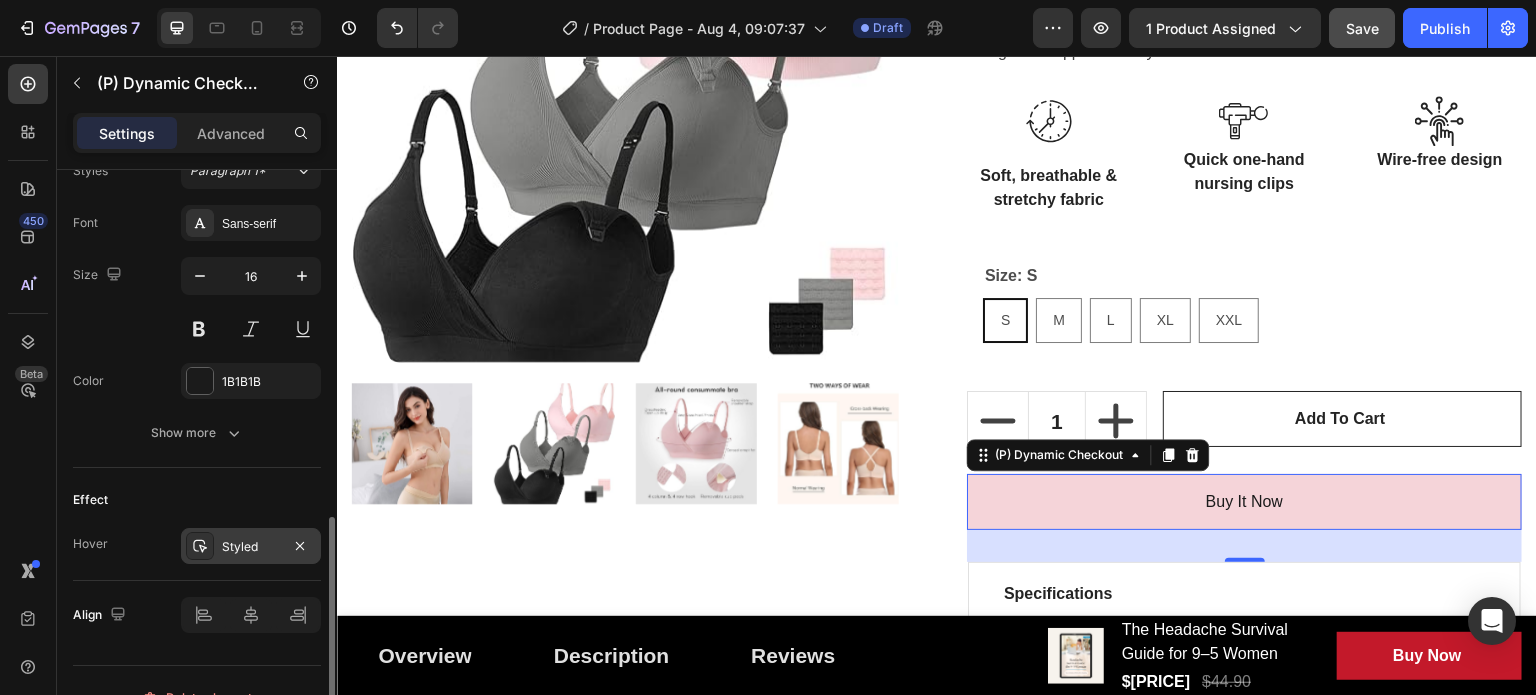 click on "Styled" at bounding box center [251, 547] 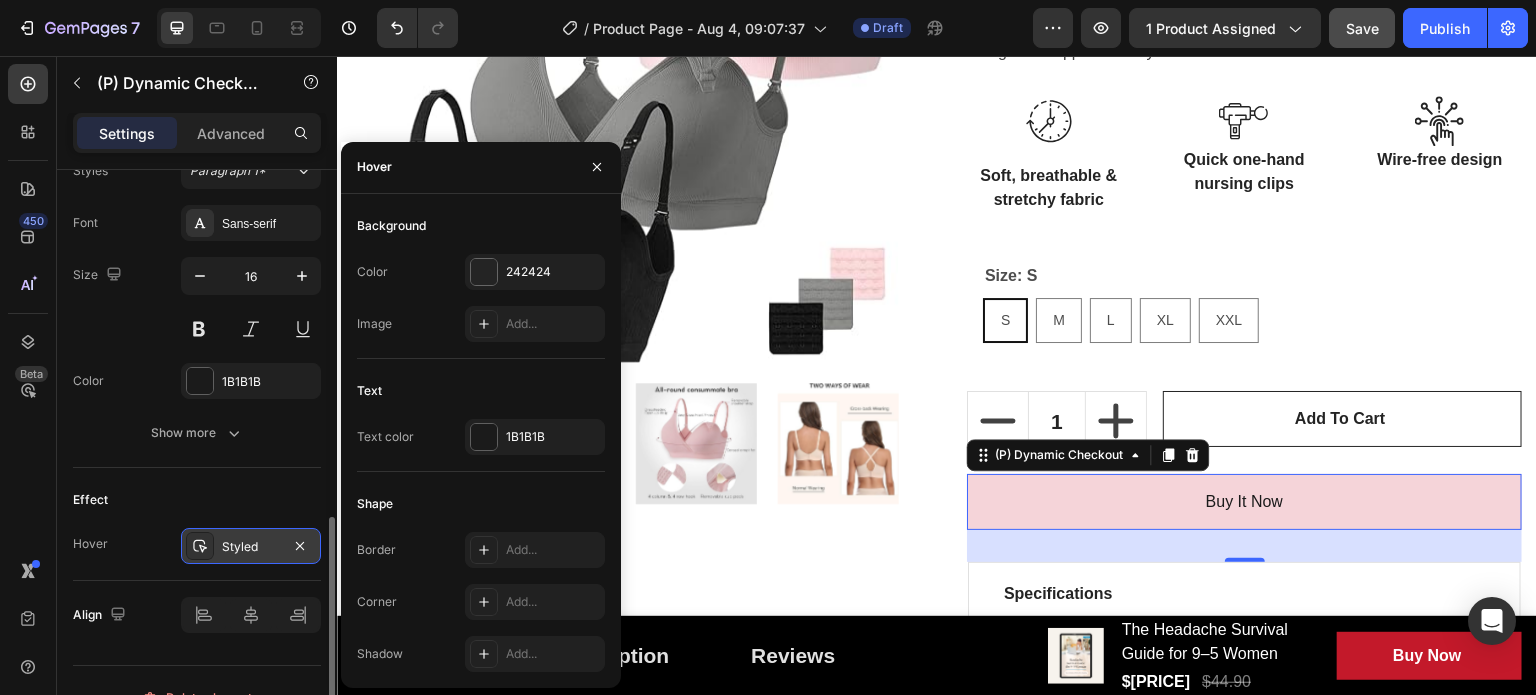 scroll, scrollTop: 931, scrollLeft: 0, axis: vertical 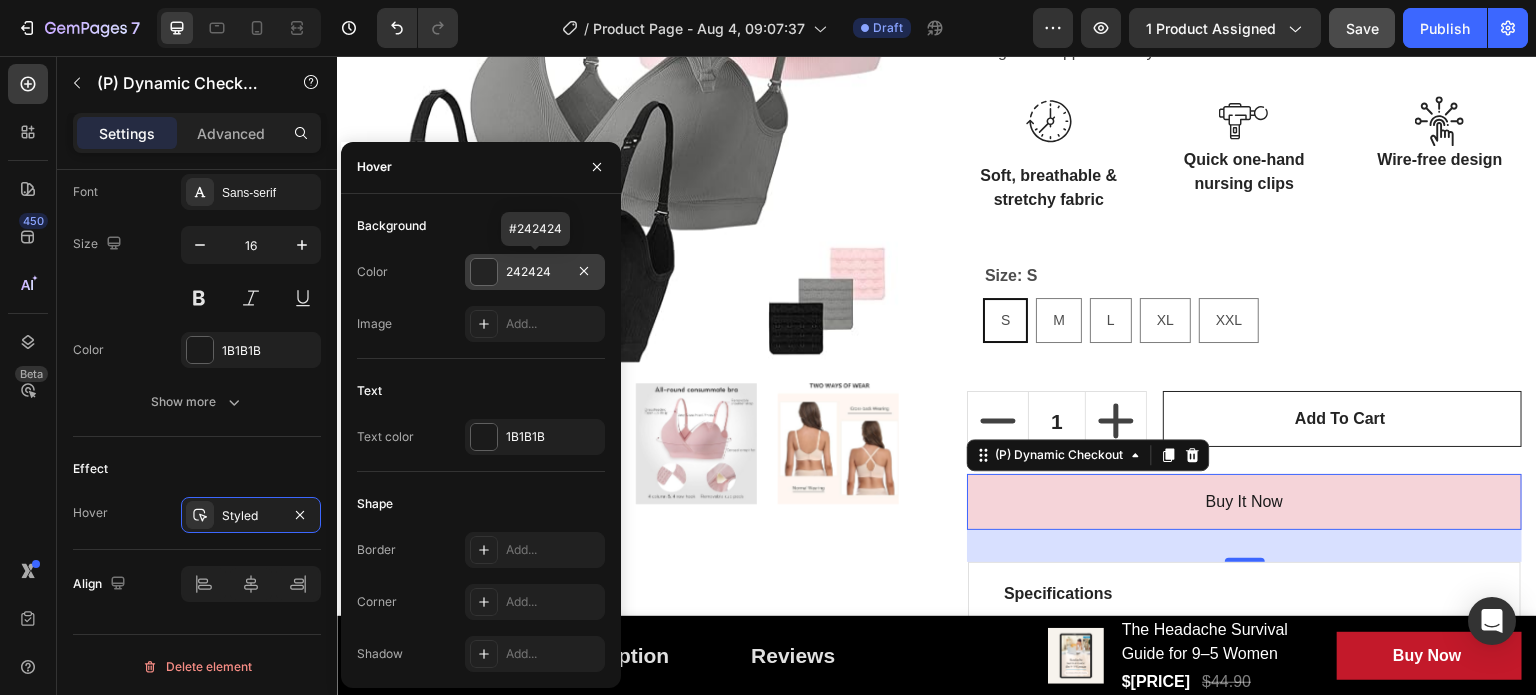 click on "242424" at bounding box center (535, 272) 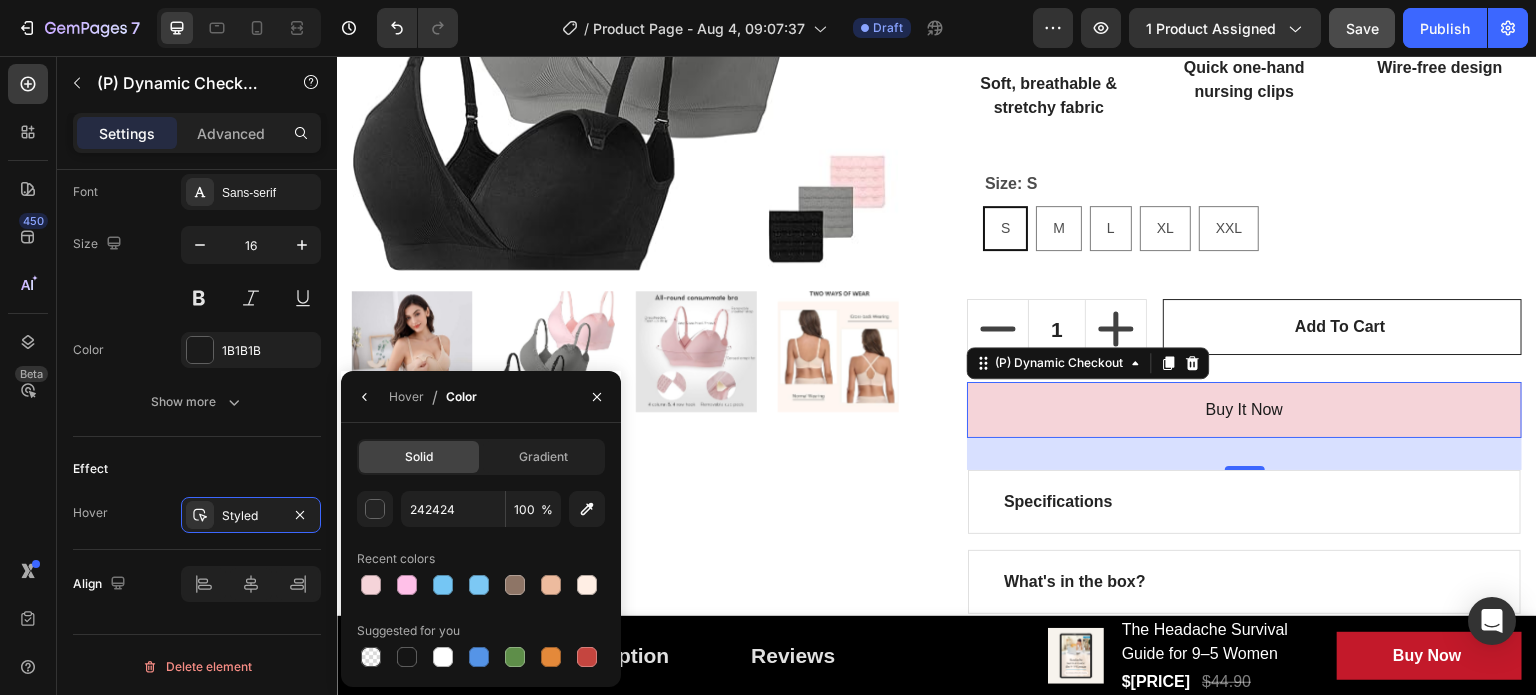 scroll, scrollTop: 600, scrollLeft: 0, axis: vertical 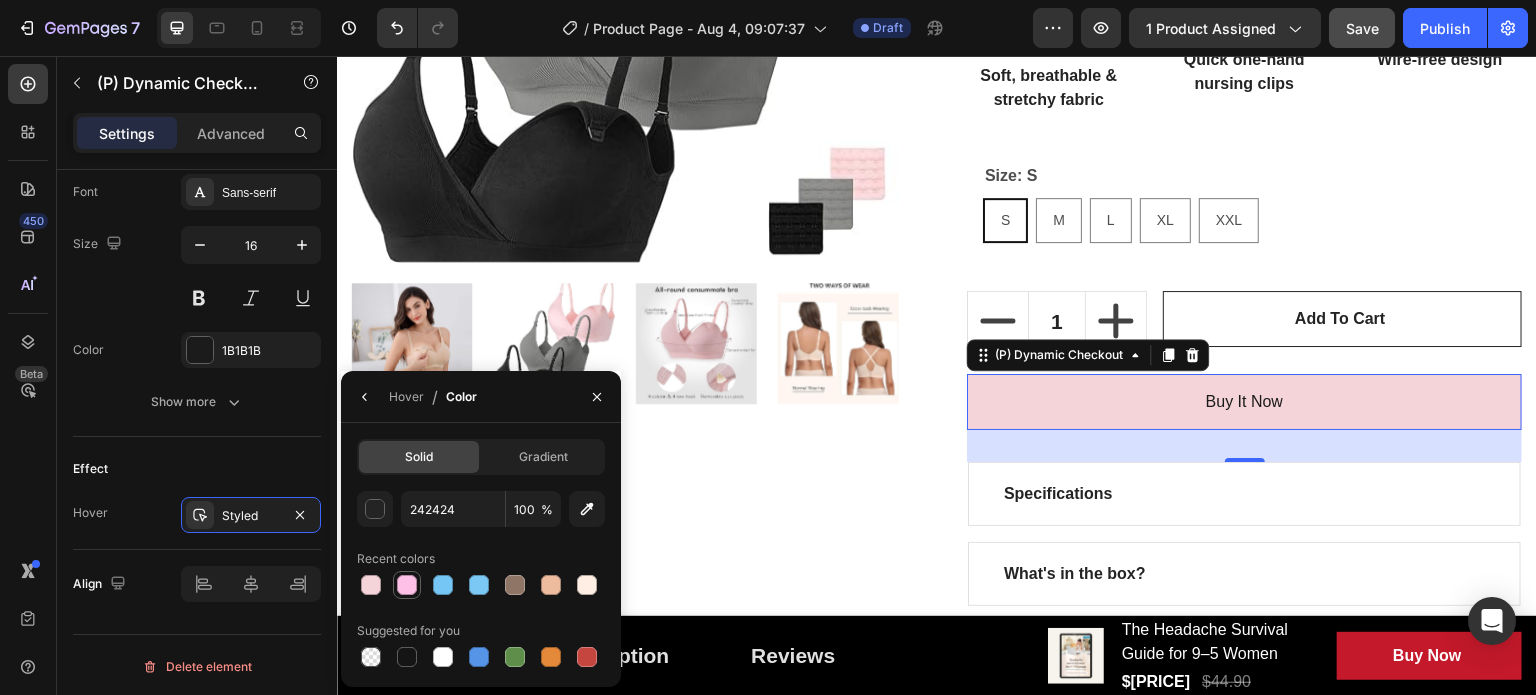 click at bounding box center [407, 585] 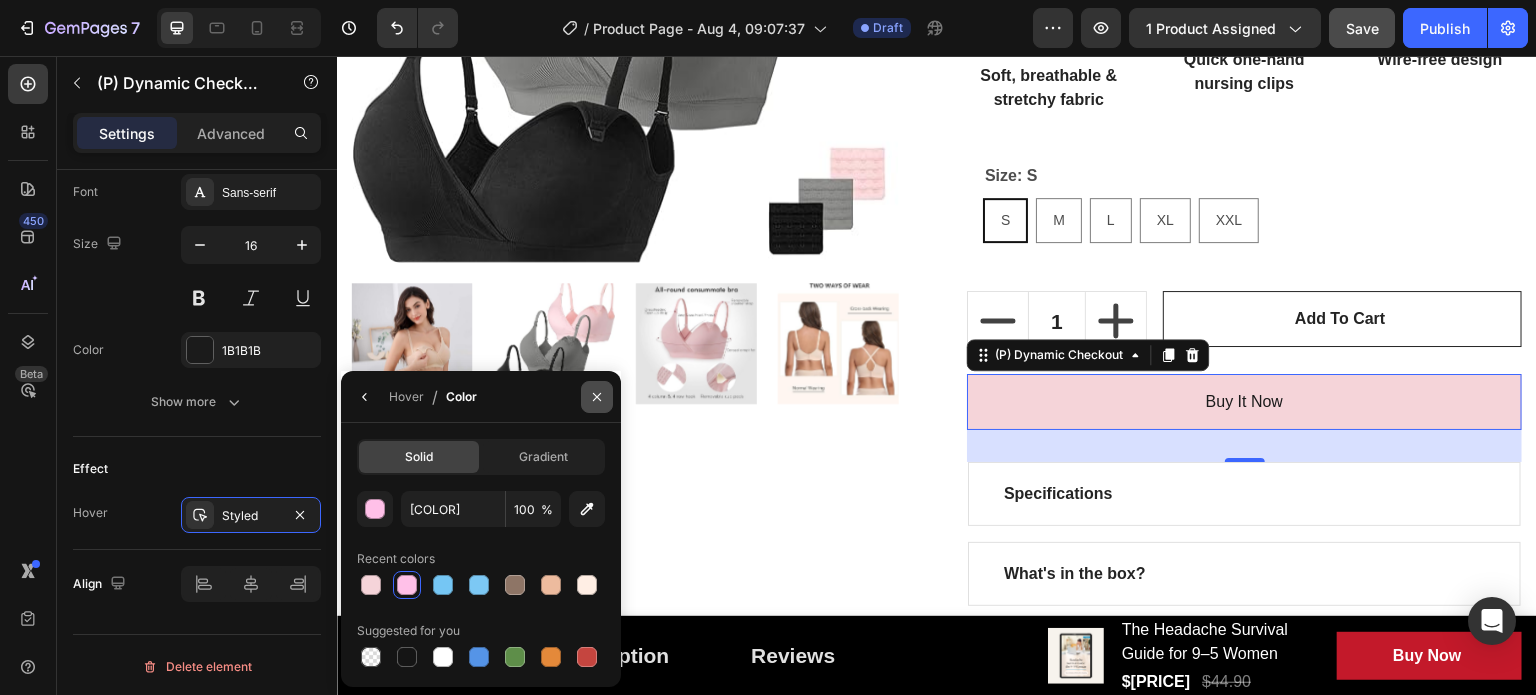 click 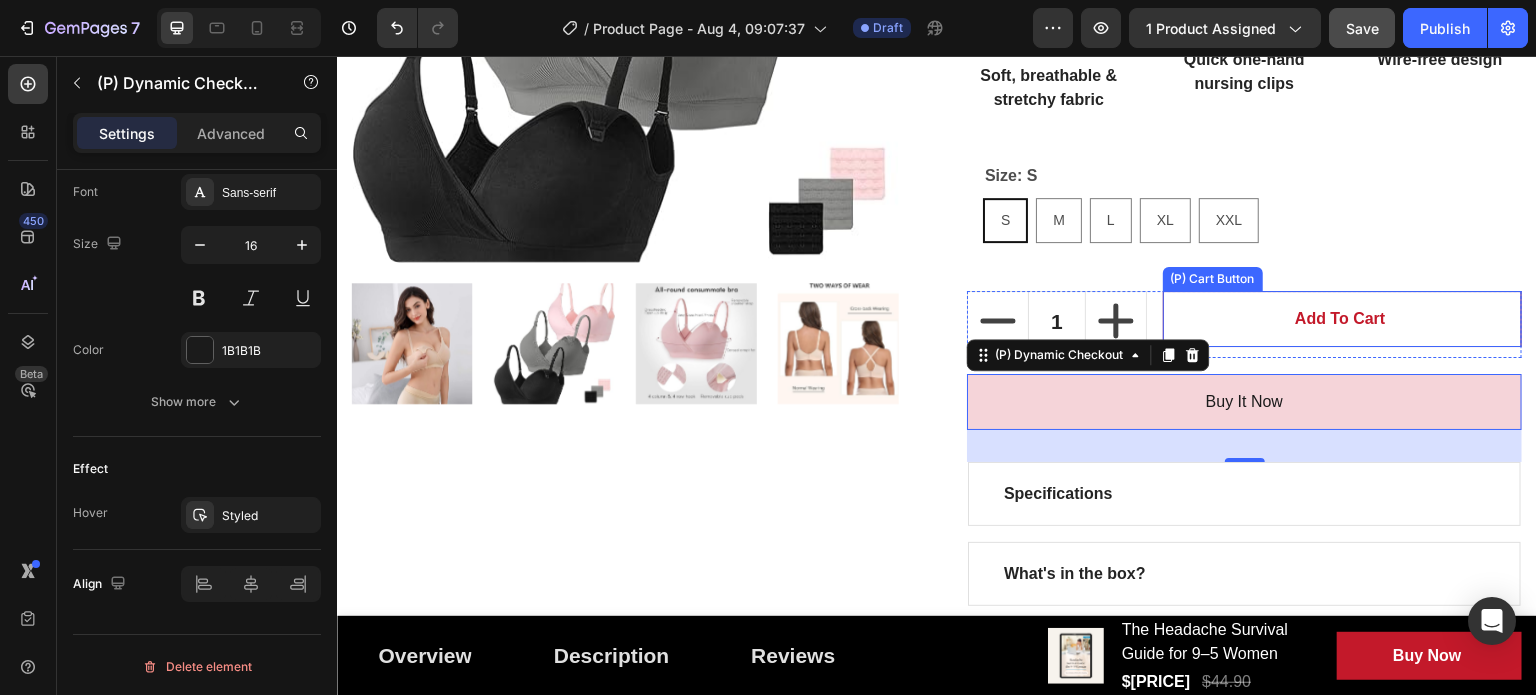 click on "Add to cart" at bounding box center [1342, 319] 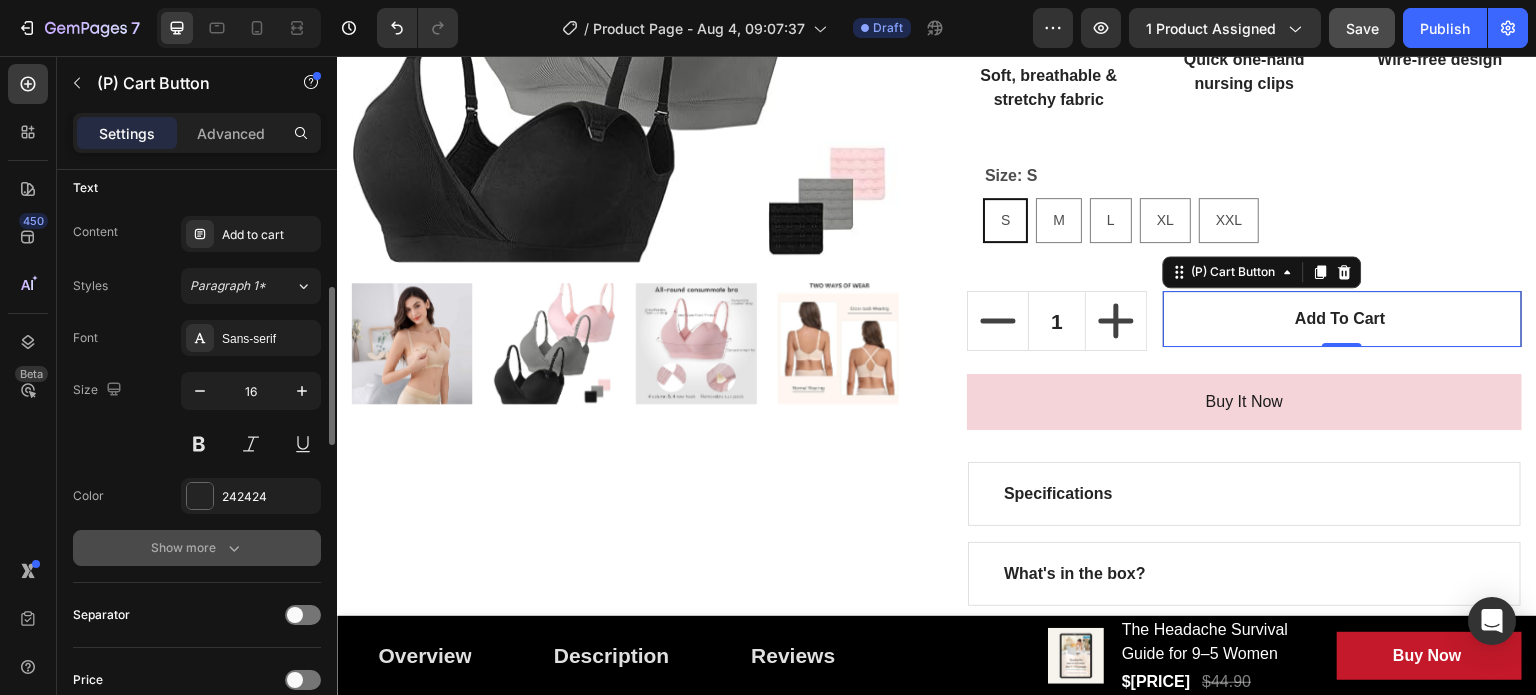 scroll, scrollTop: 800, scrollLeft: 0, axis: vertical 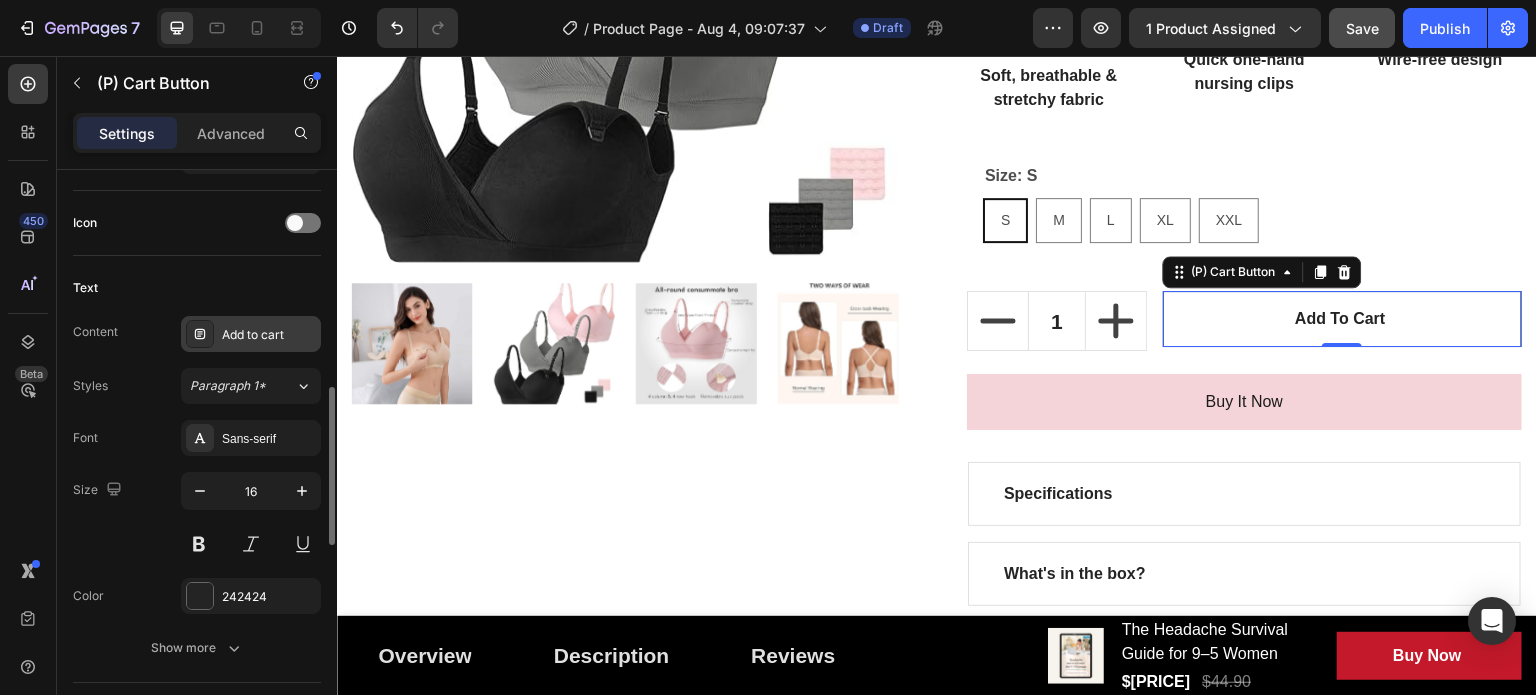 click on "Add to cart" at bounding box center (269, 335) 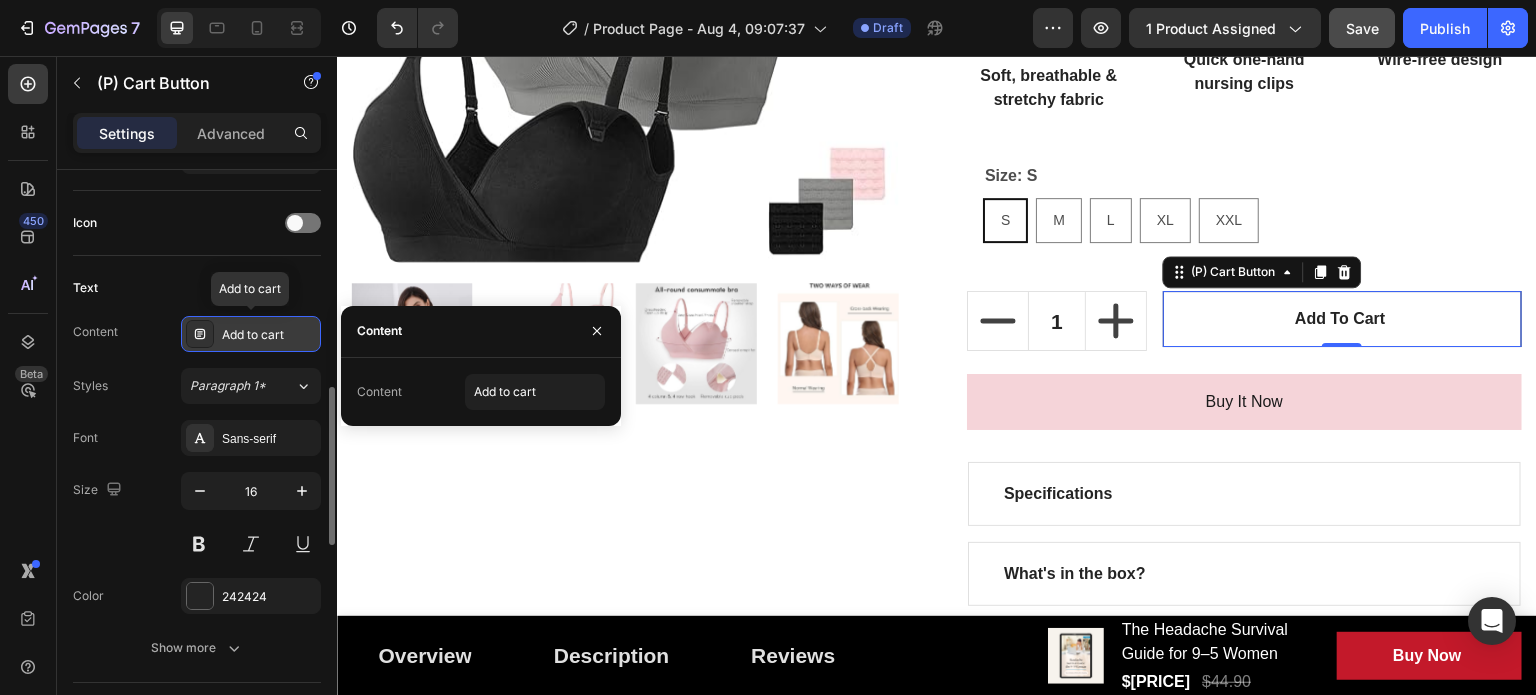 click on "Add to cart" at bounding box center [269, 335] 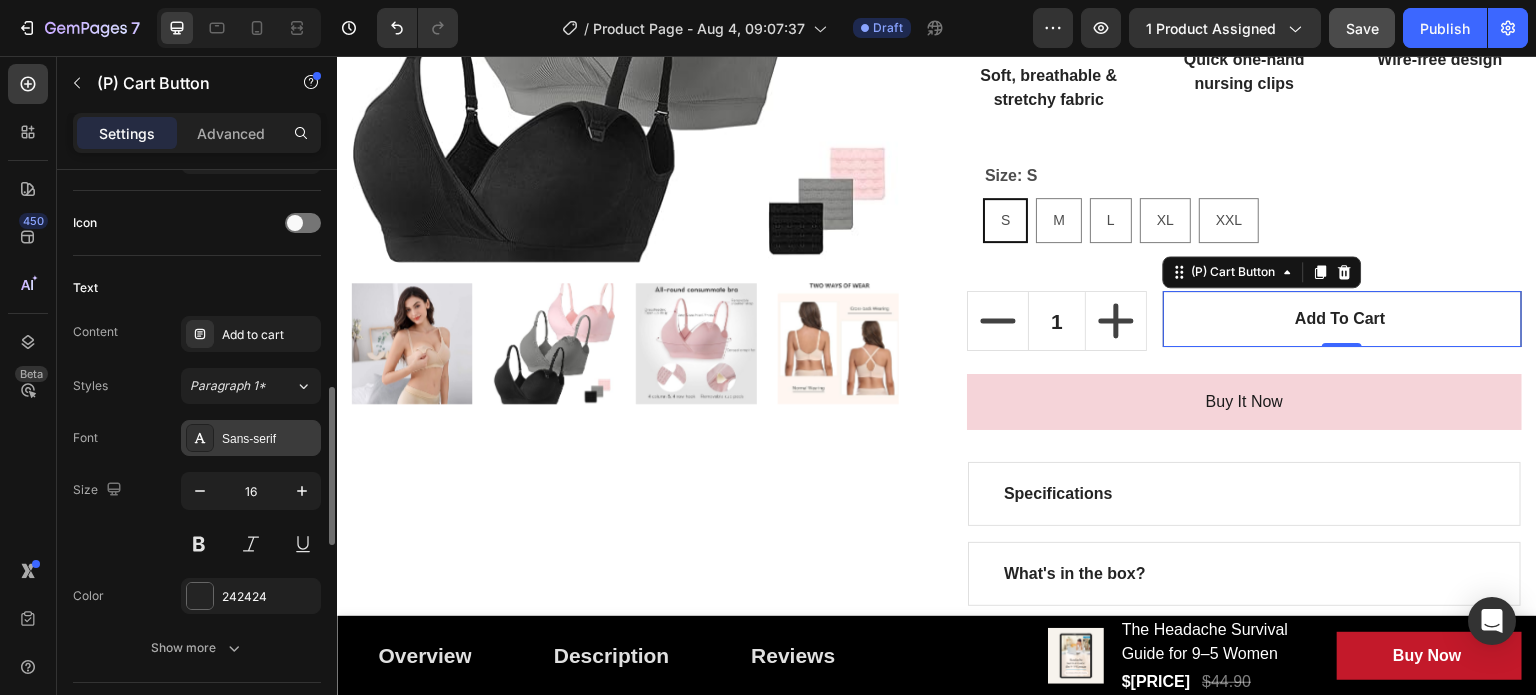 scroll, scrollTop: 900, scrollLeft: 0, axis: vertical 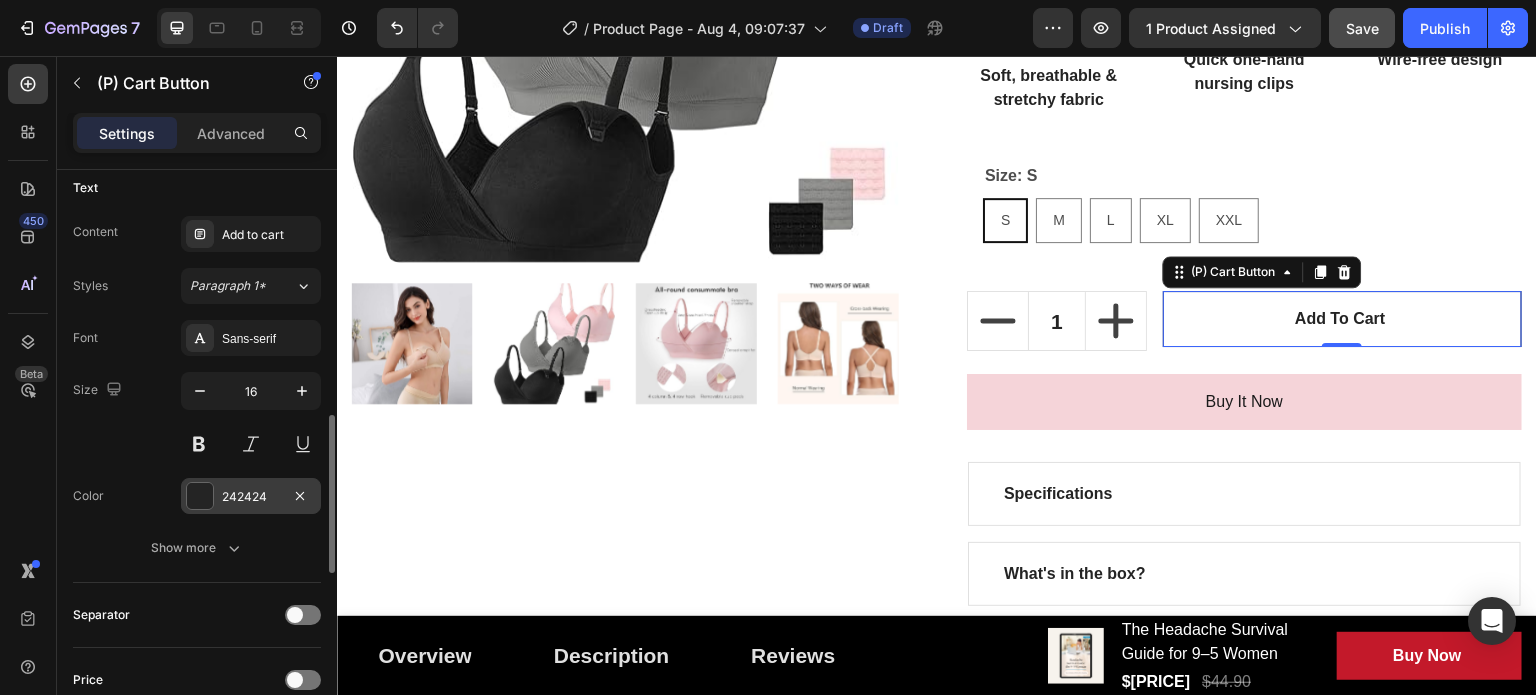 click on "242424" at bounding box center [251, 497] 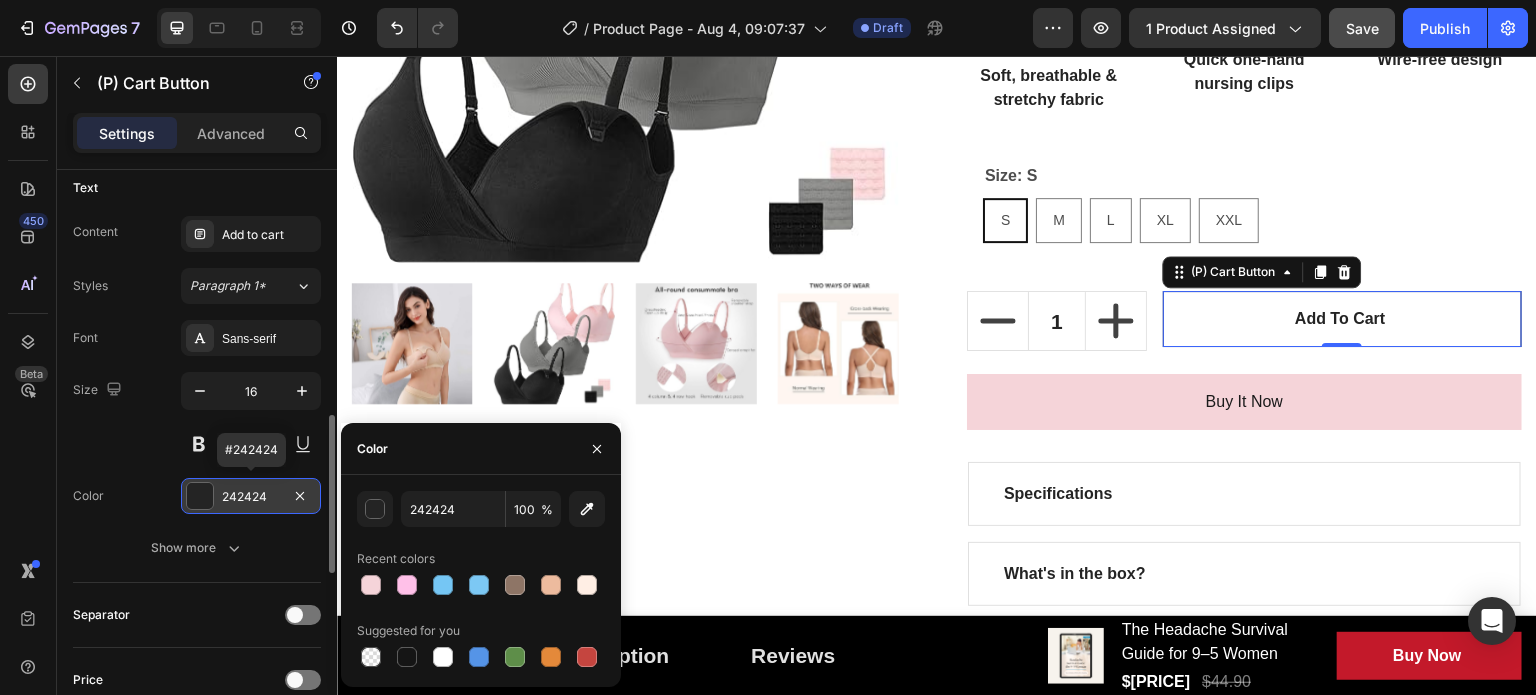 click on "242424" at bounding box center [251, 497] 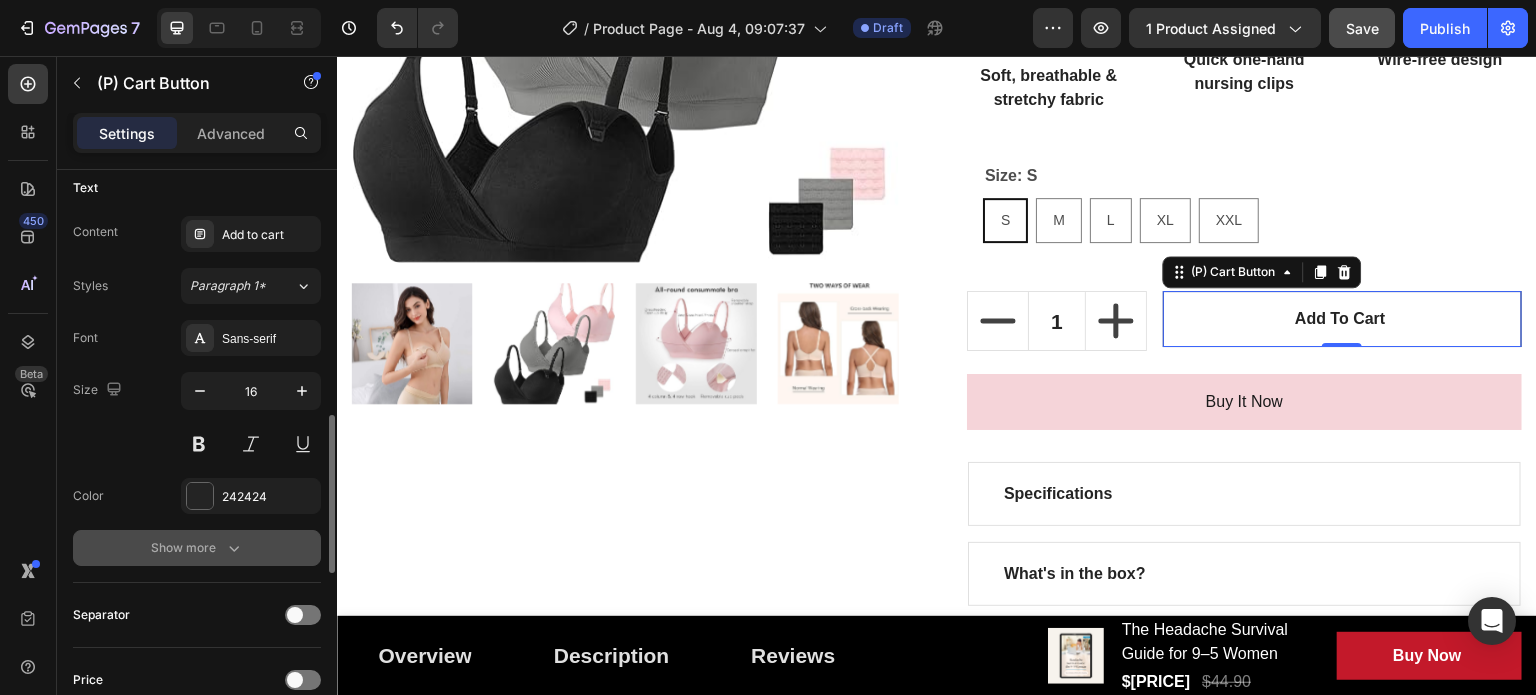 click 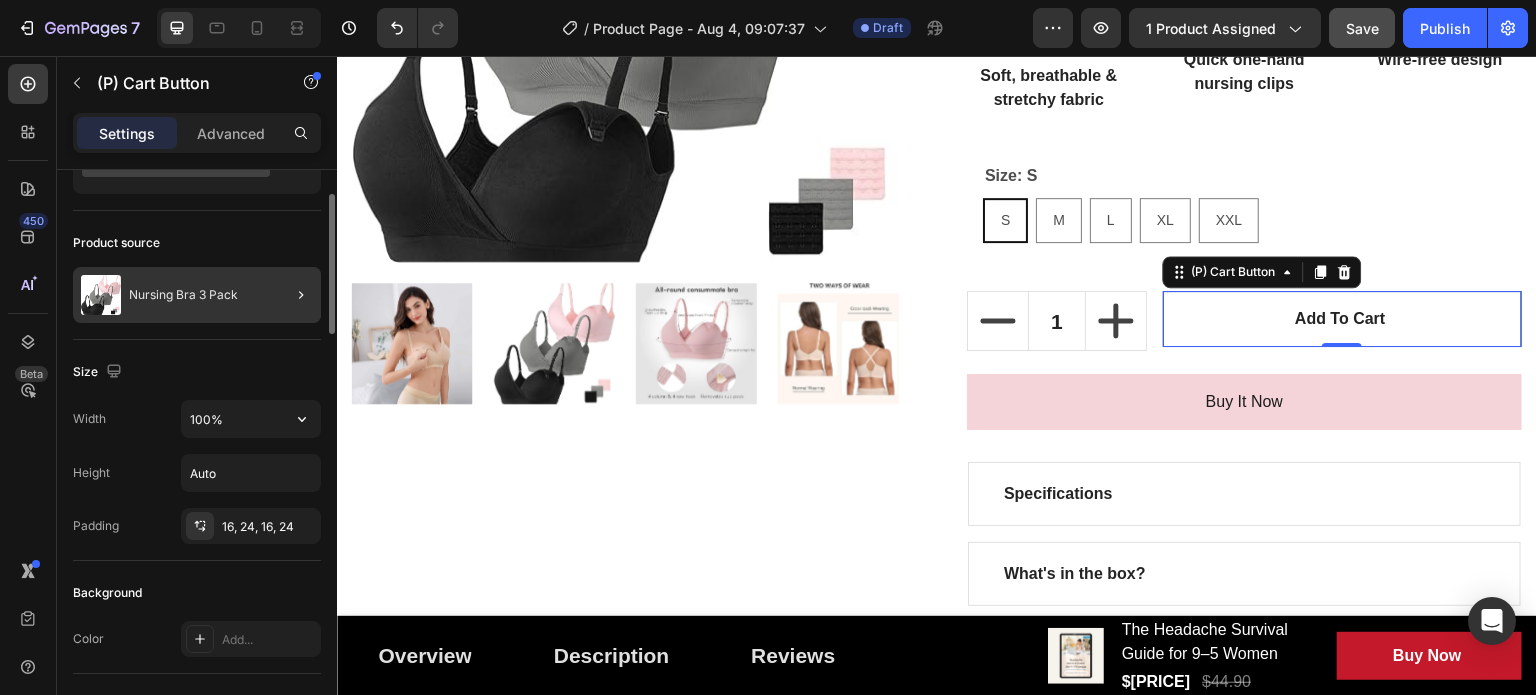 scroll, scrollTop: 0, scrollLeft: 0, axis: both 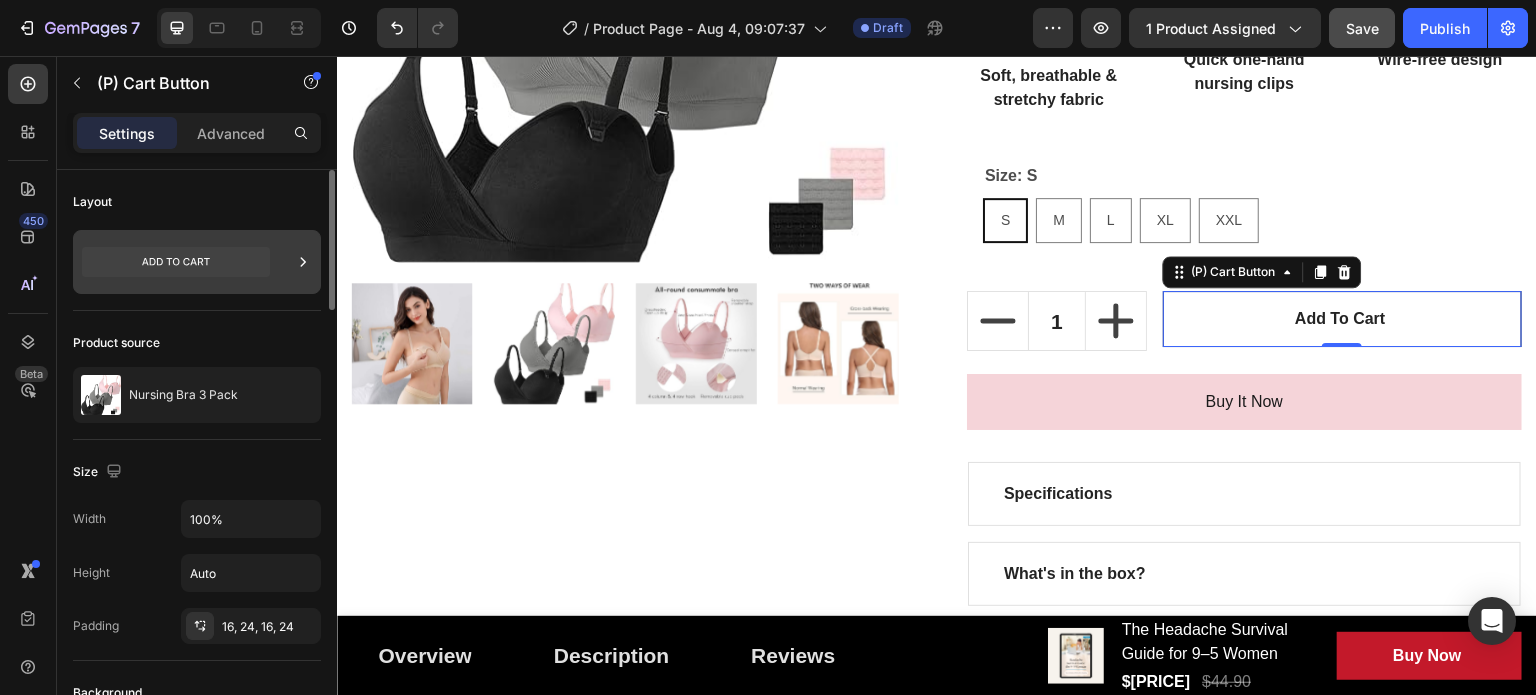 click 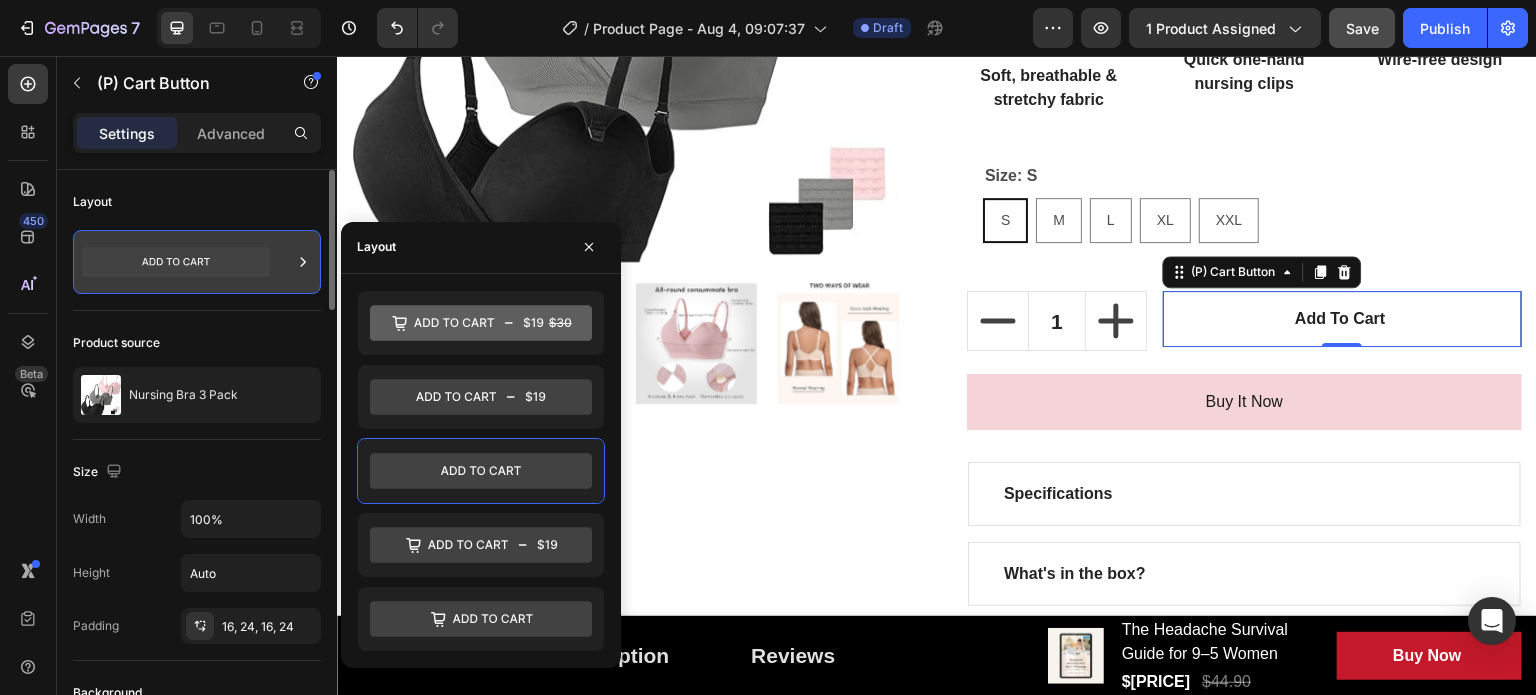click 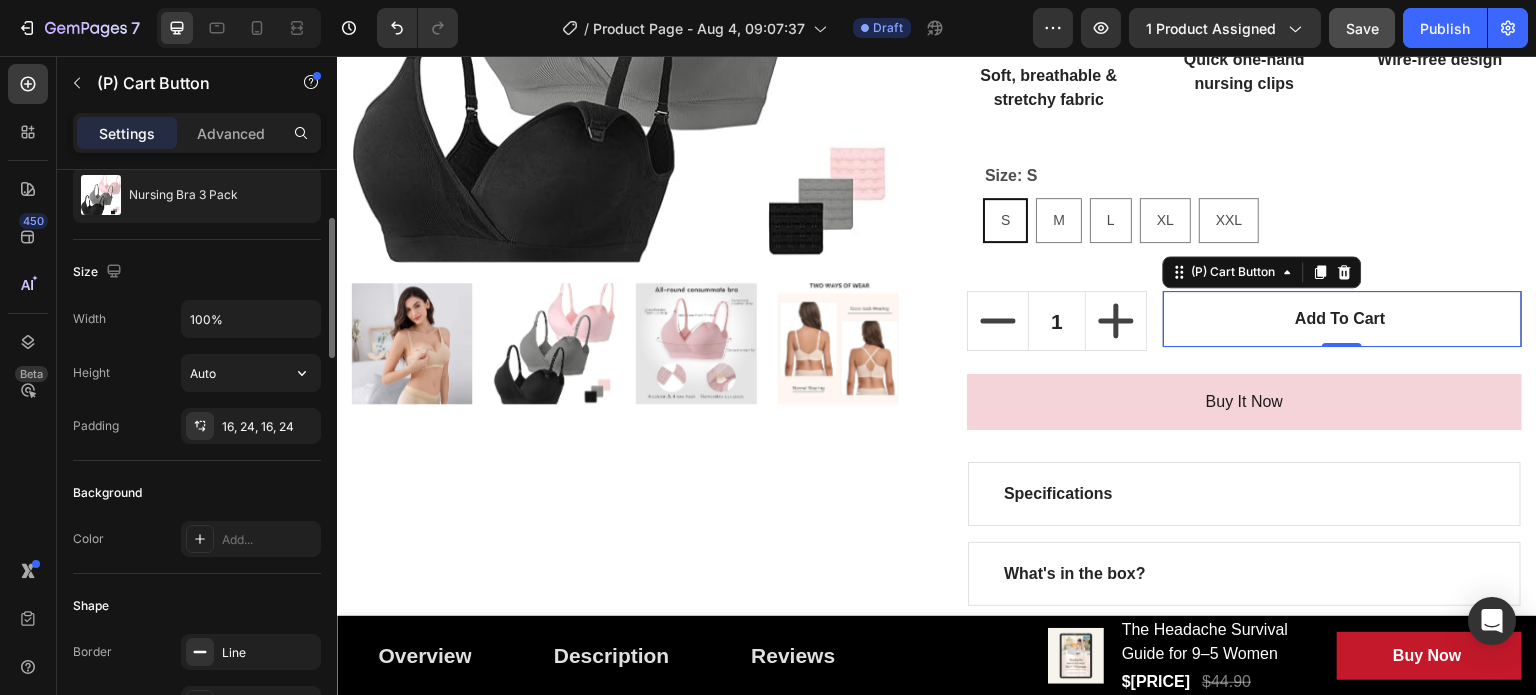 scroll, scrollTop: 300, scrollLeft: 0, axis: vertical 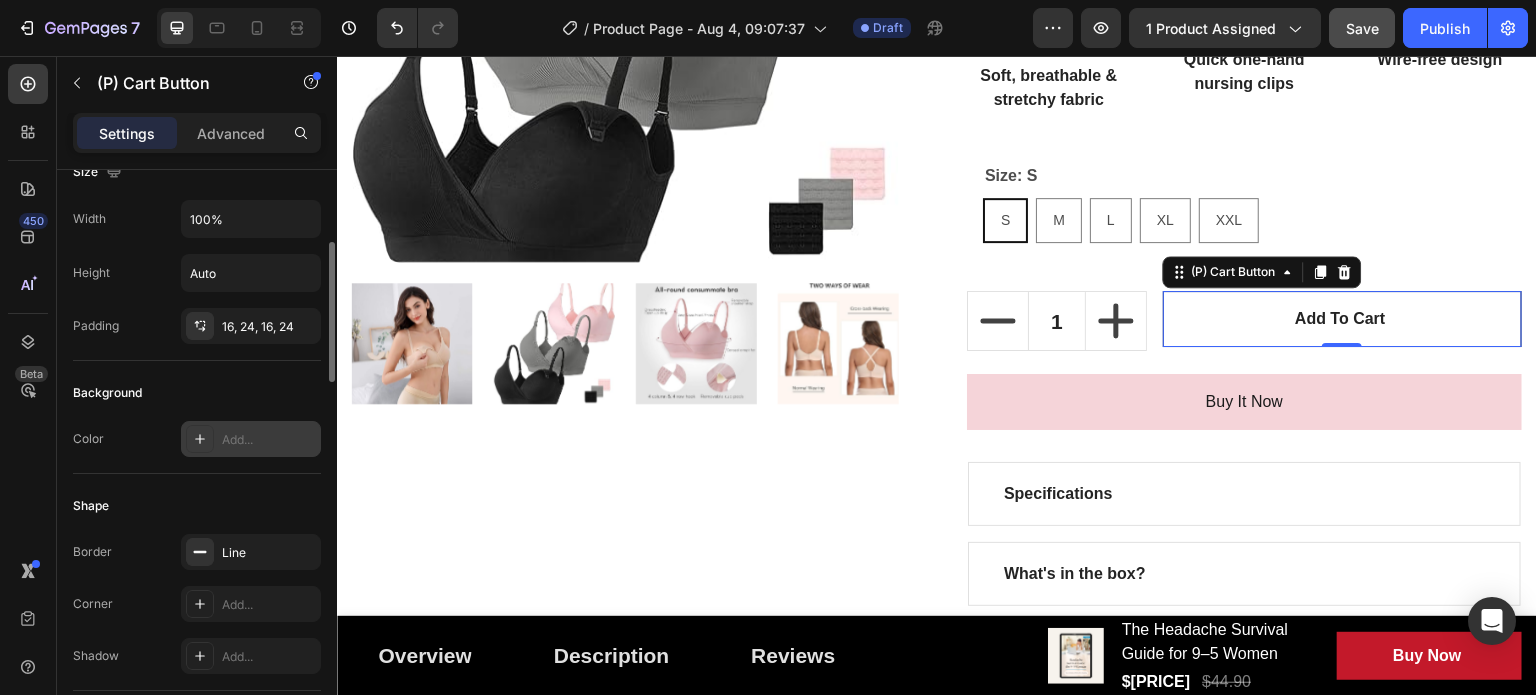 click on "Add..." at bounding box center [269, 440] 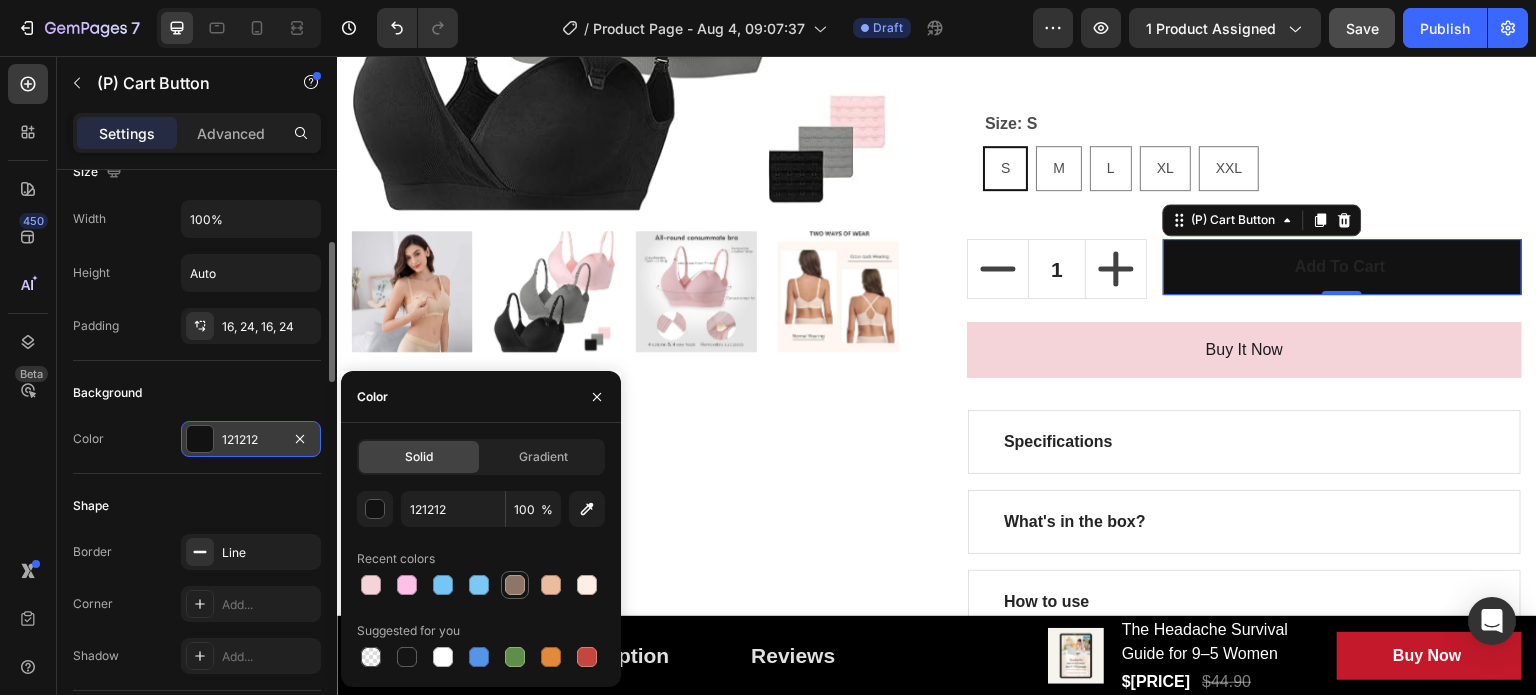 scroll, scrollTop: 700, scrollLeft: 0, axis: vertical 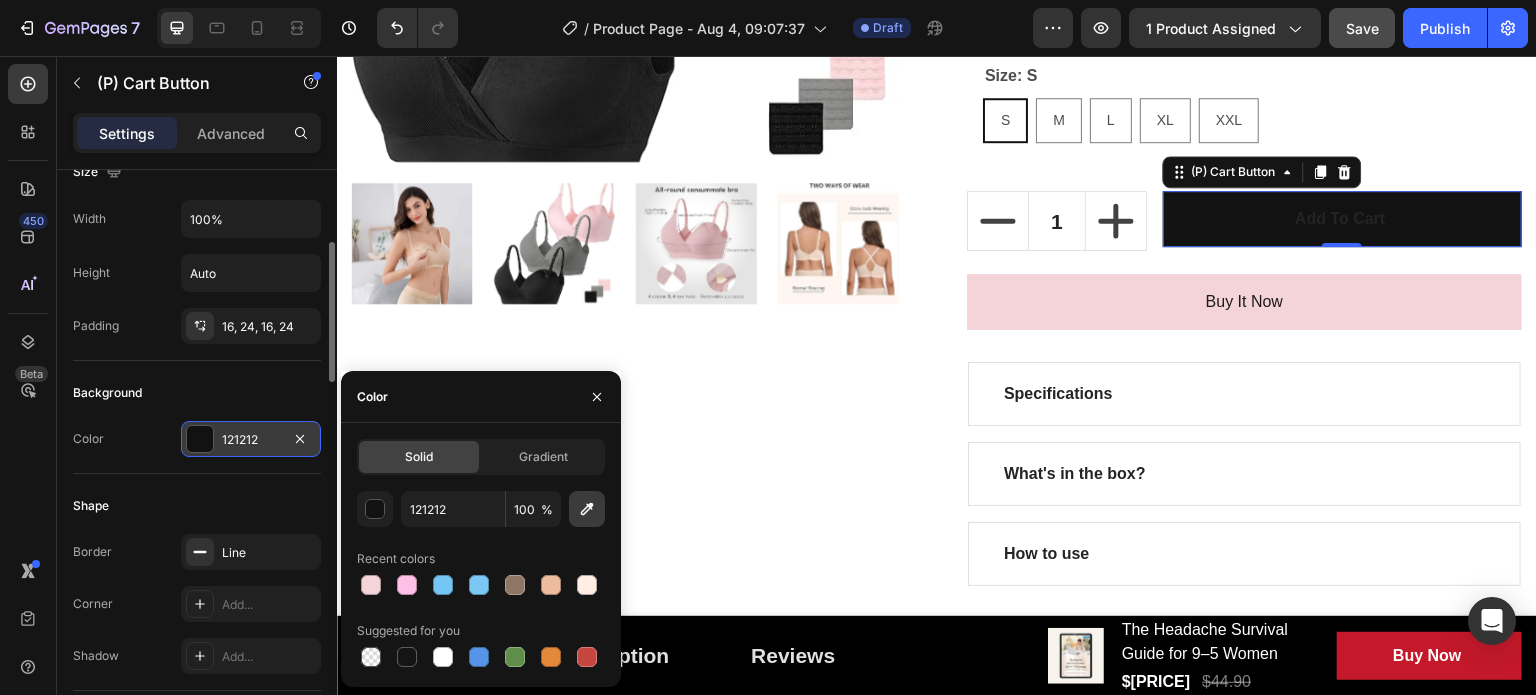 click 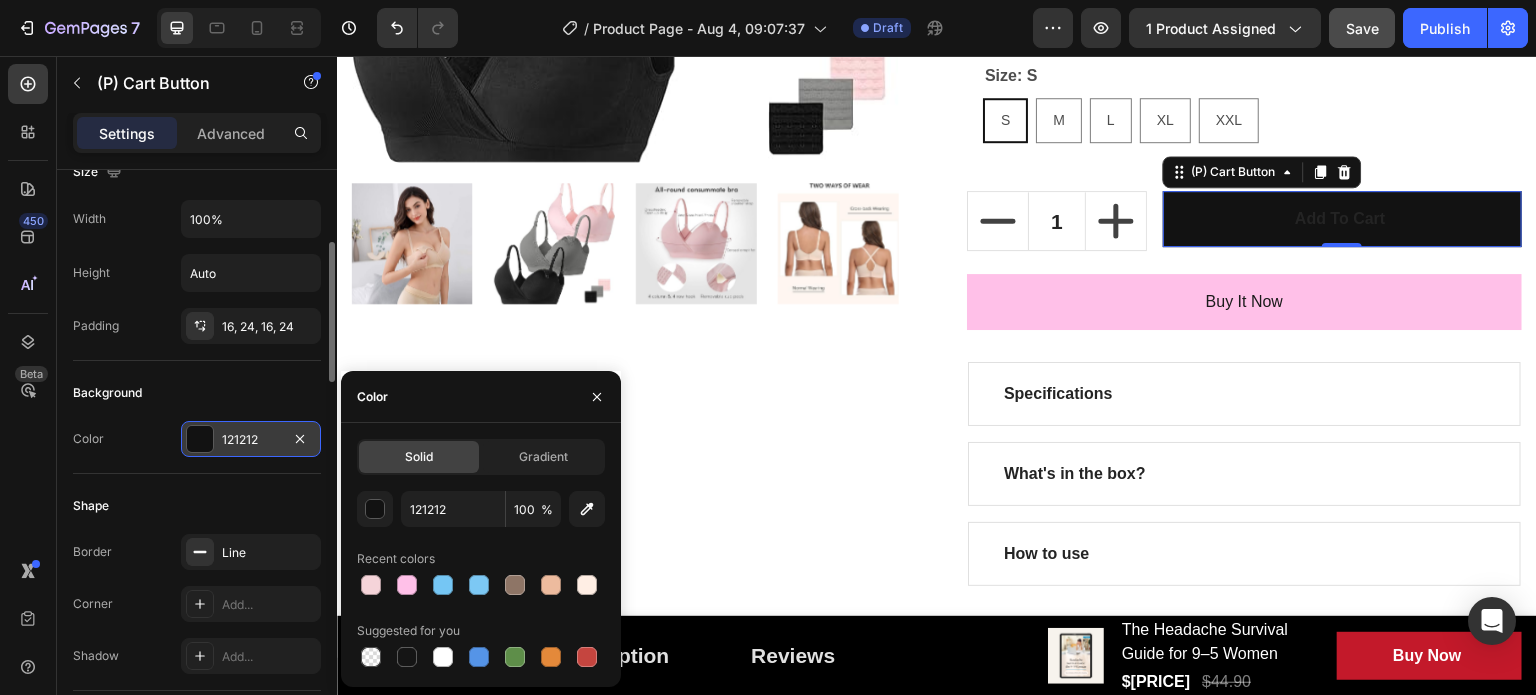 type on "[PRODUCT_CODE]" 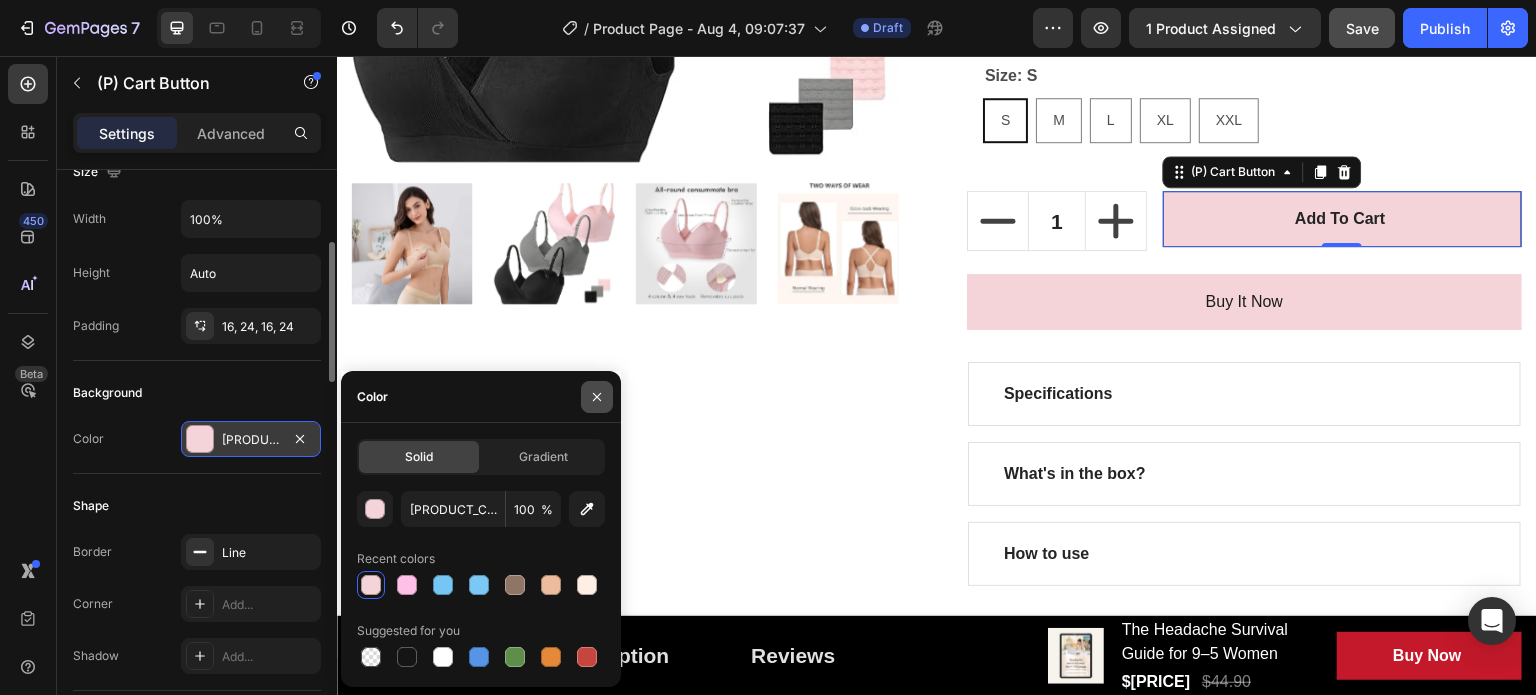 click 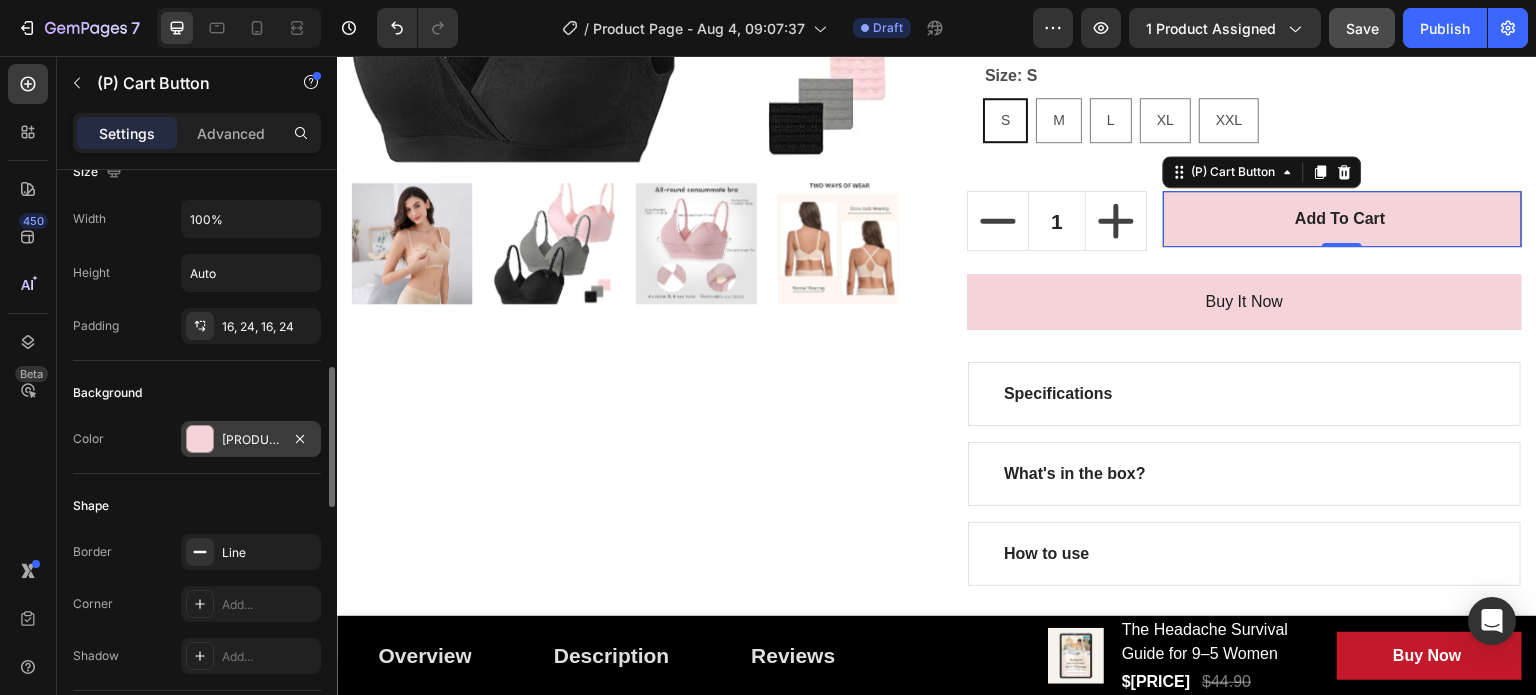 scroll, scrollTop: 400, scrollLeft: 0, axis: vertical 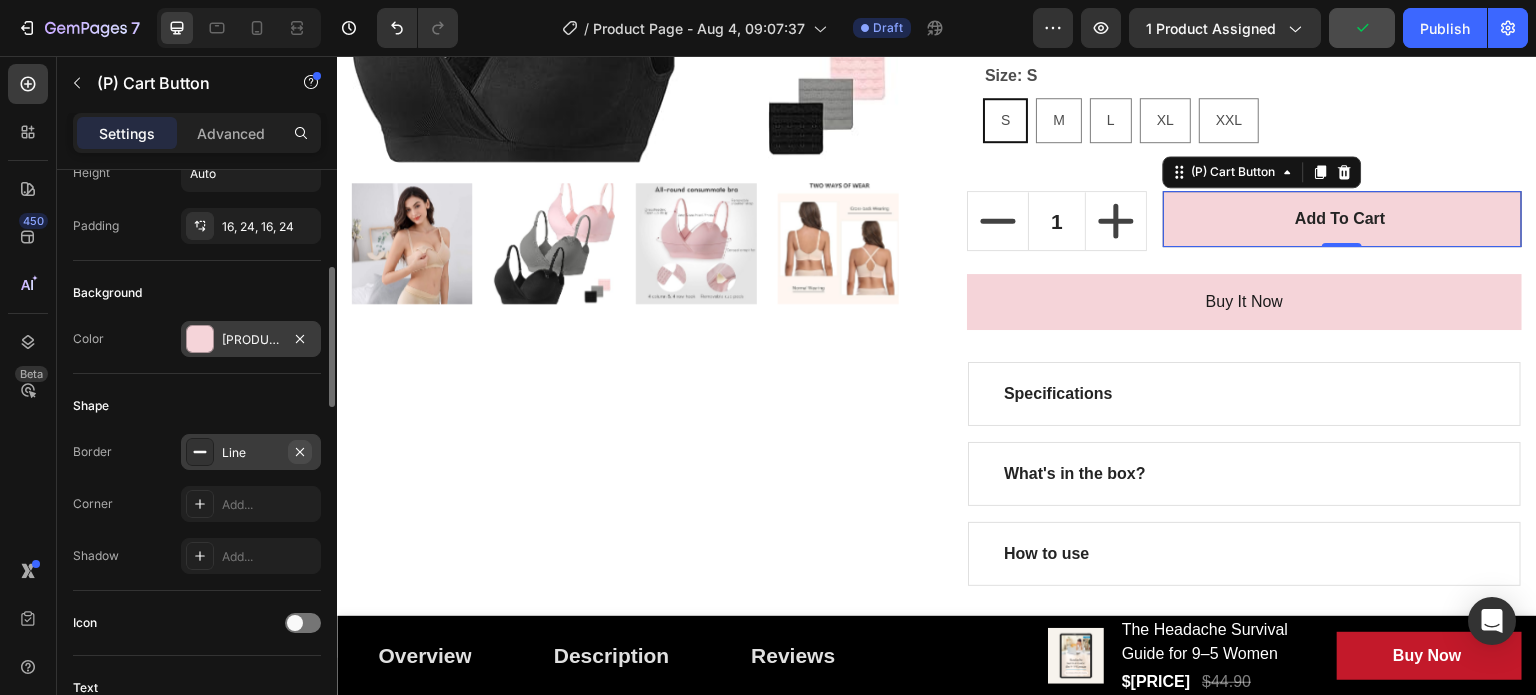 click 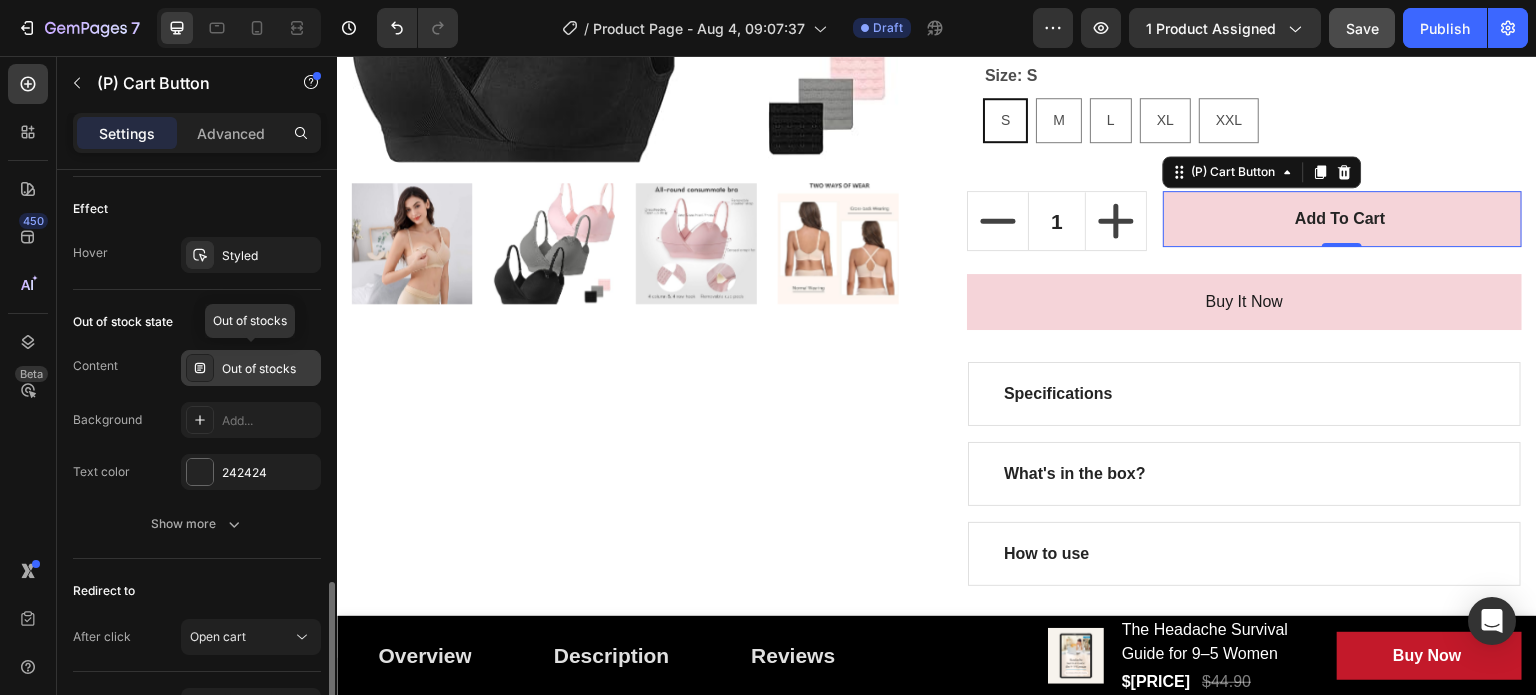 scroll, scrollTop: 1600, scrollLeft: 0, axis: vertical 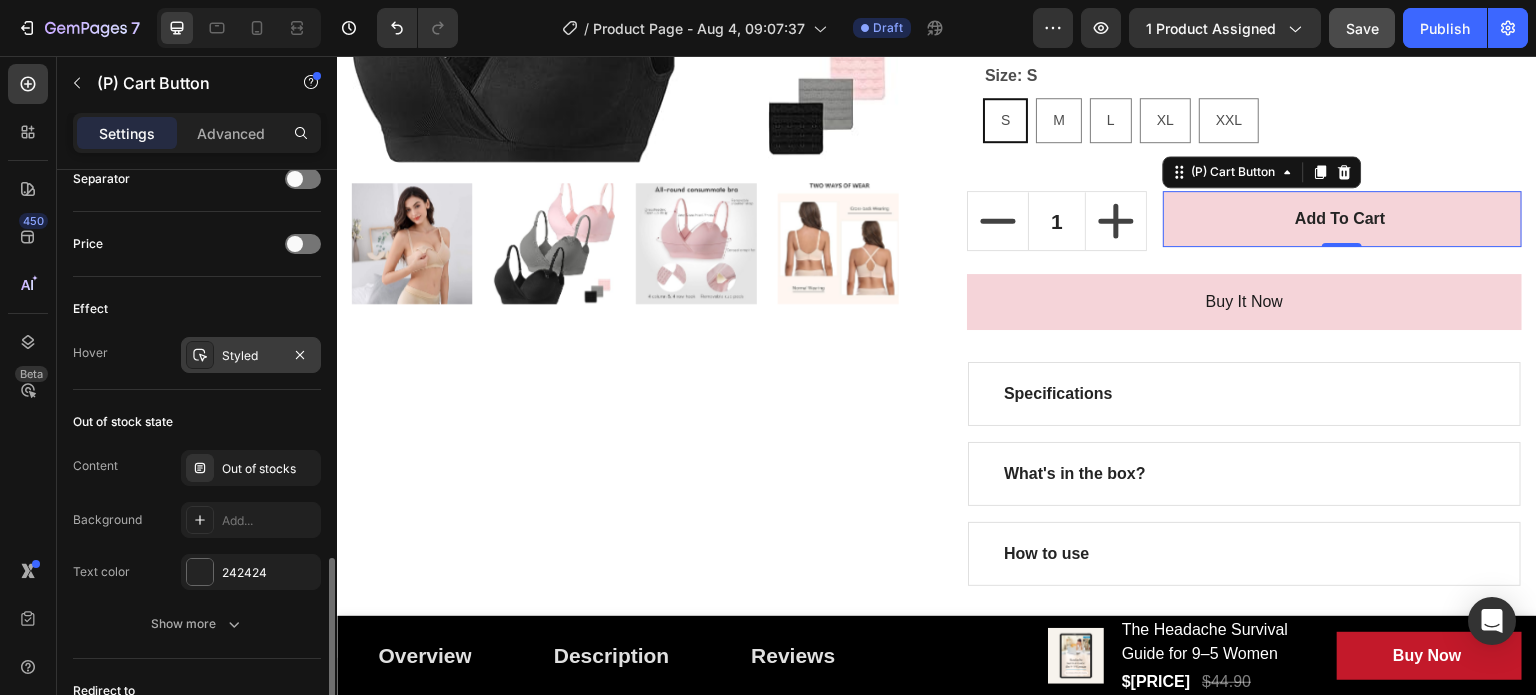 click on "Styled" at bounding box center (251, 356) 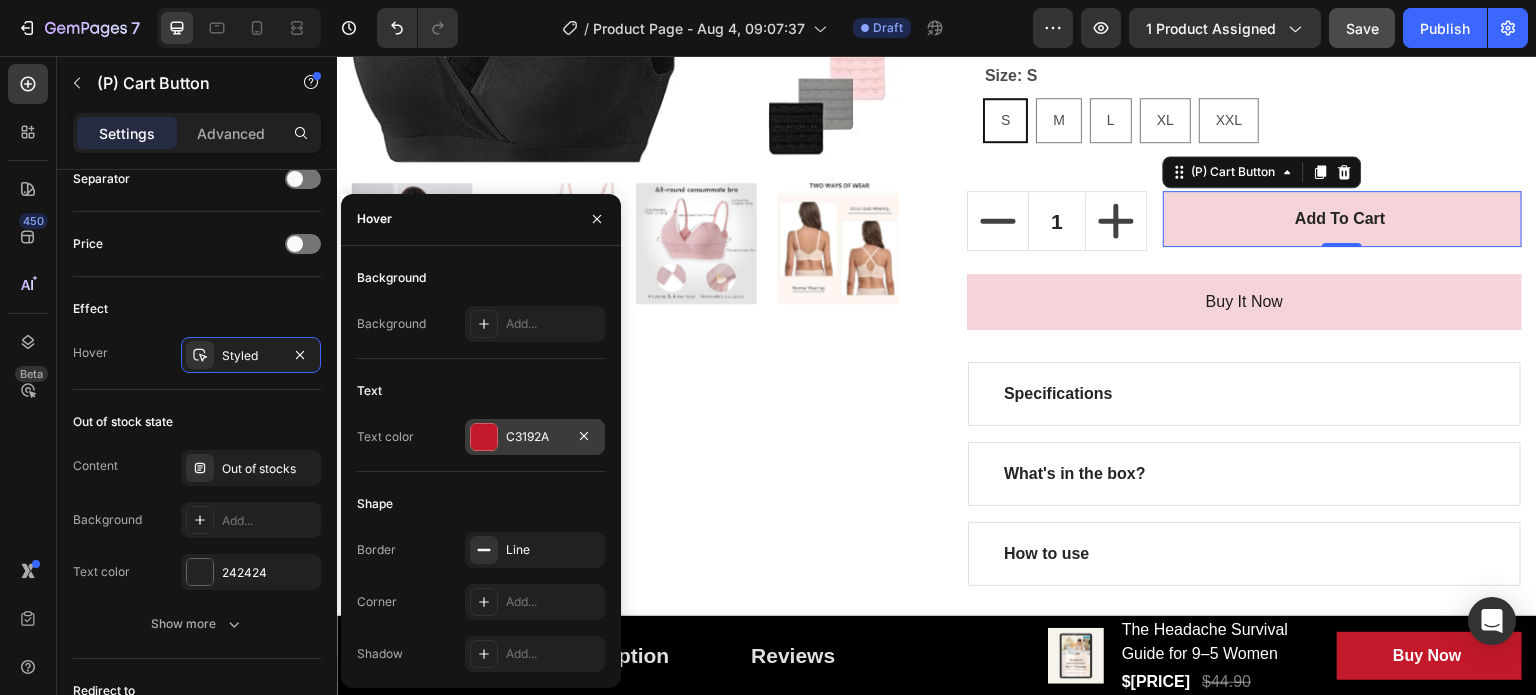 click on "C3192A" at bounding box center (535, 437) 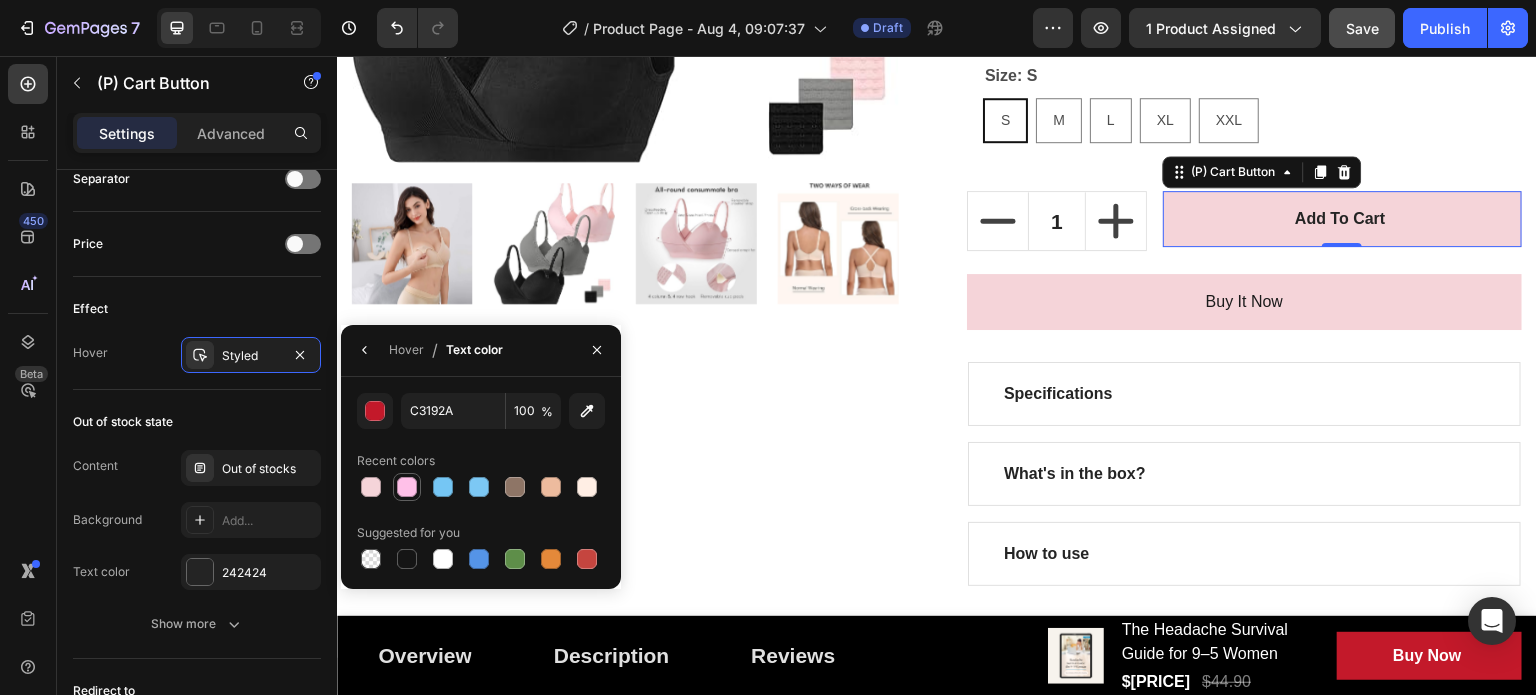click at bounding box center (407, 487) 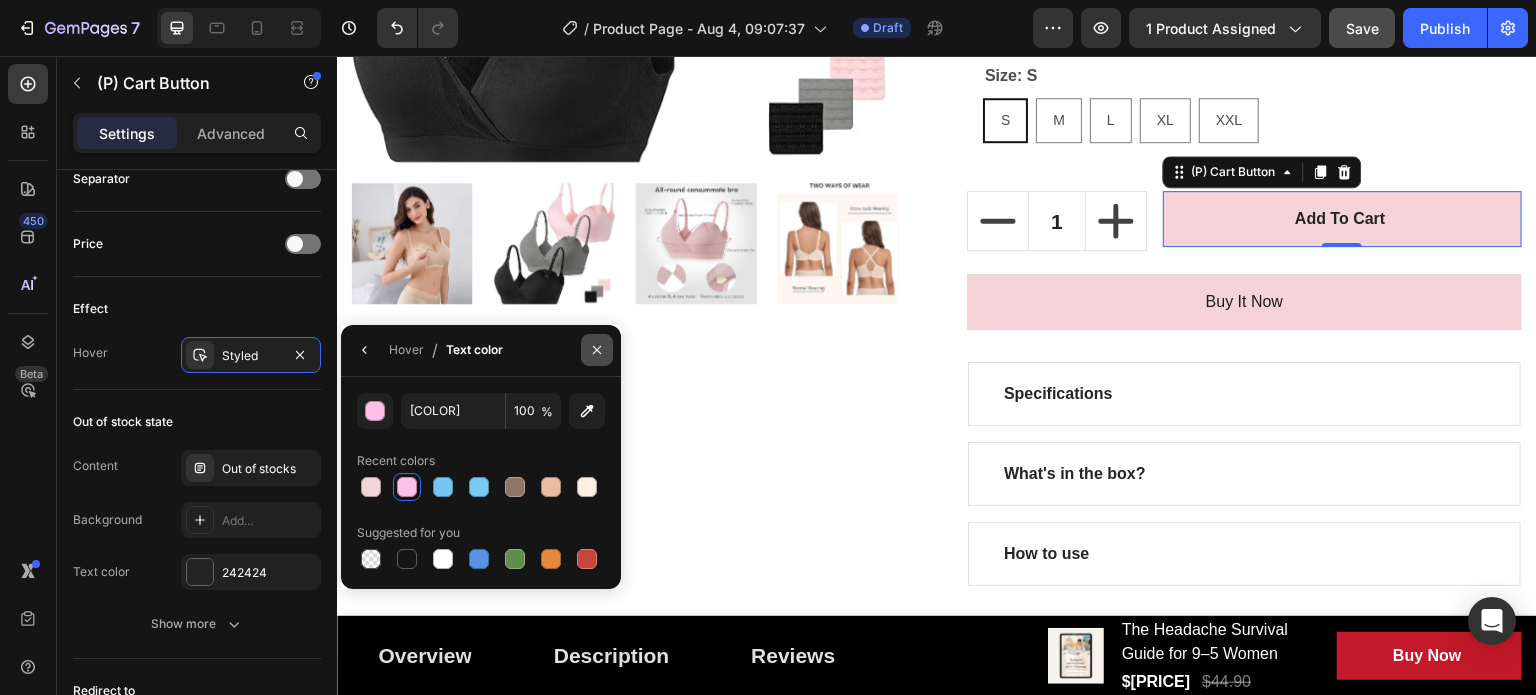 click 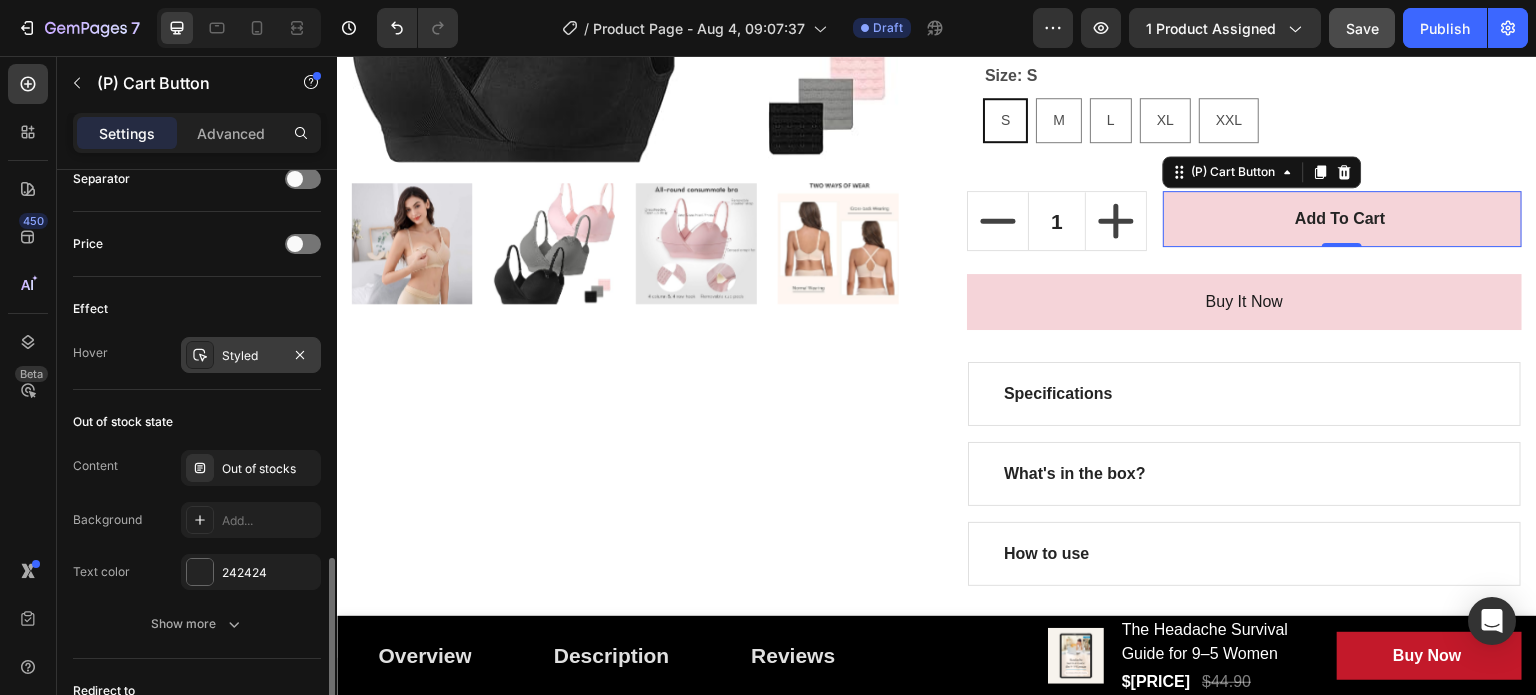click on "Styled" at bounding box center (251, 356) 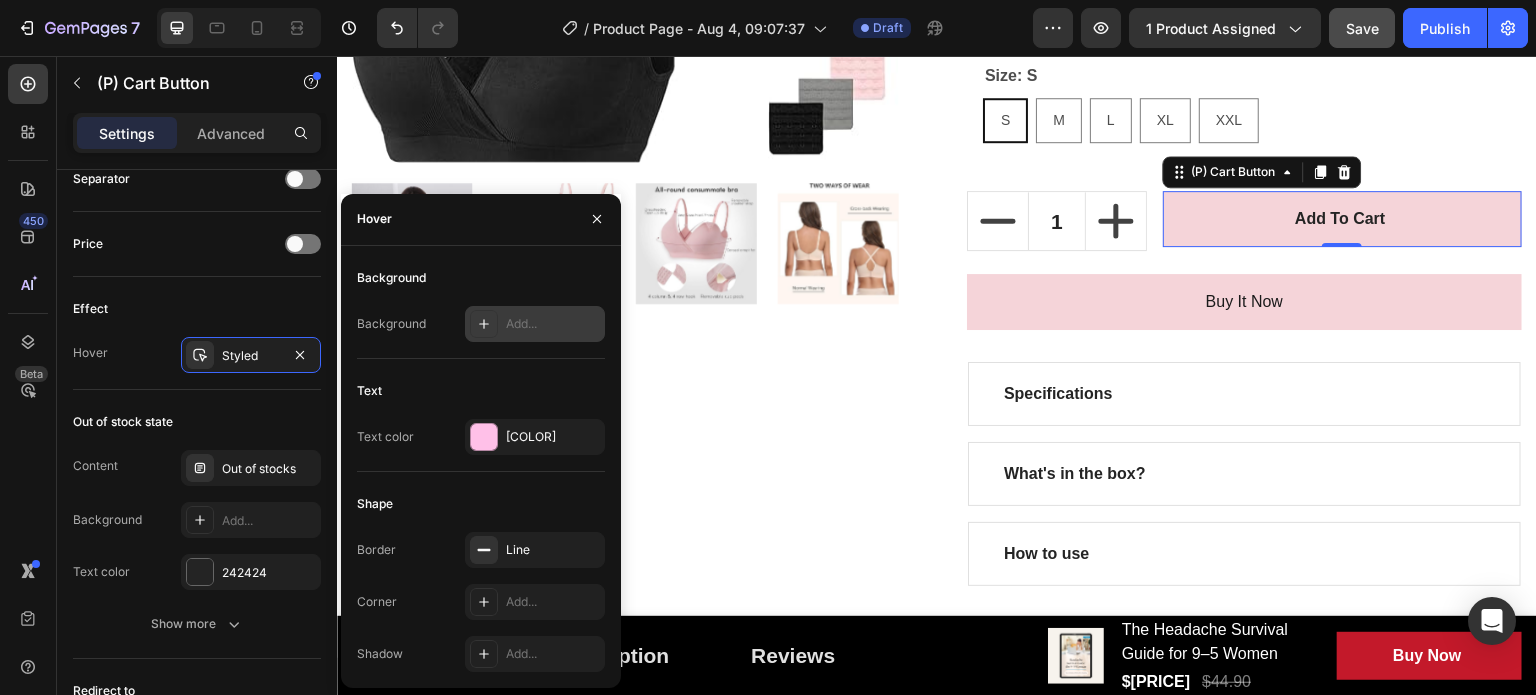 click on "Add..." at bounding box center (553, 324) 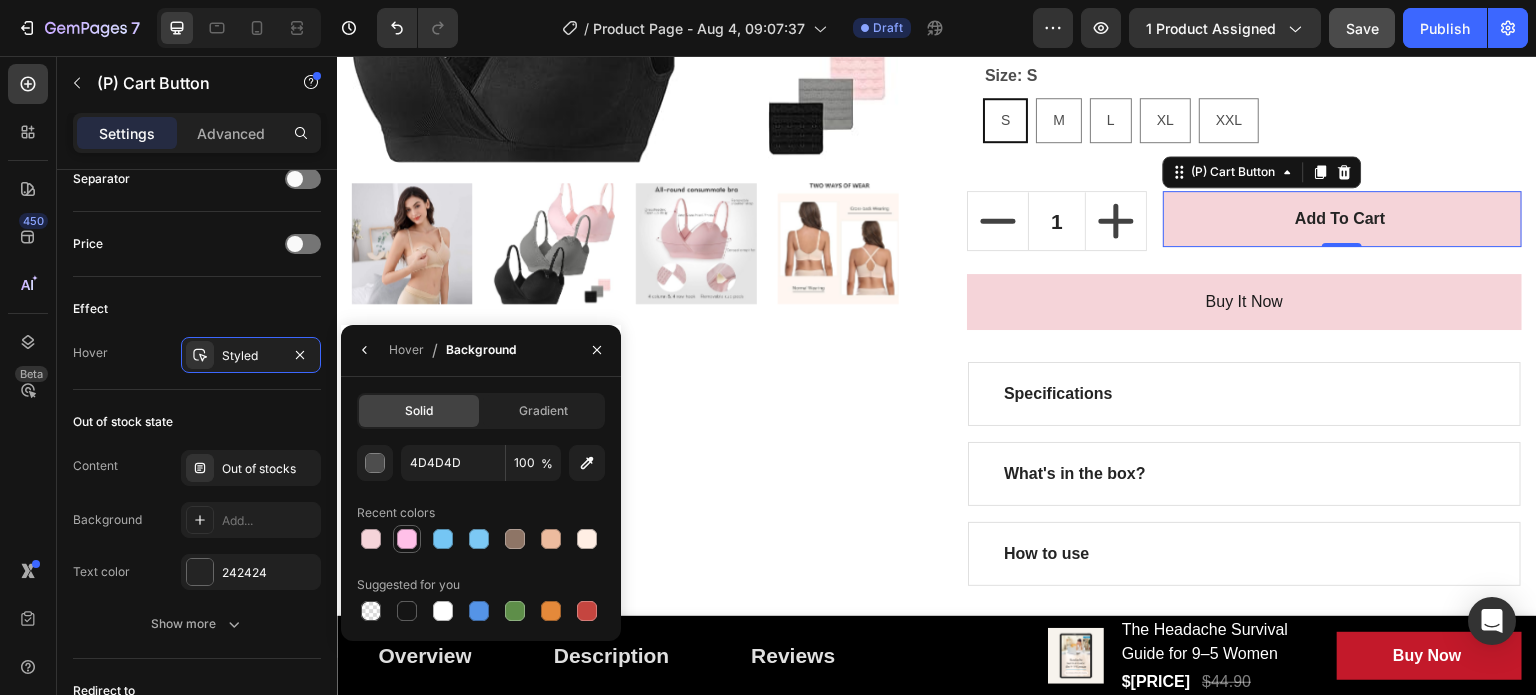 click at bounding box center (407, 539) 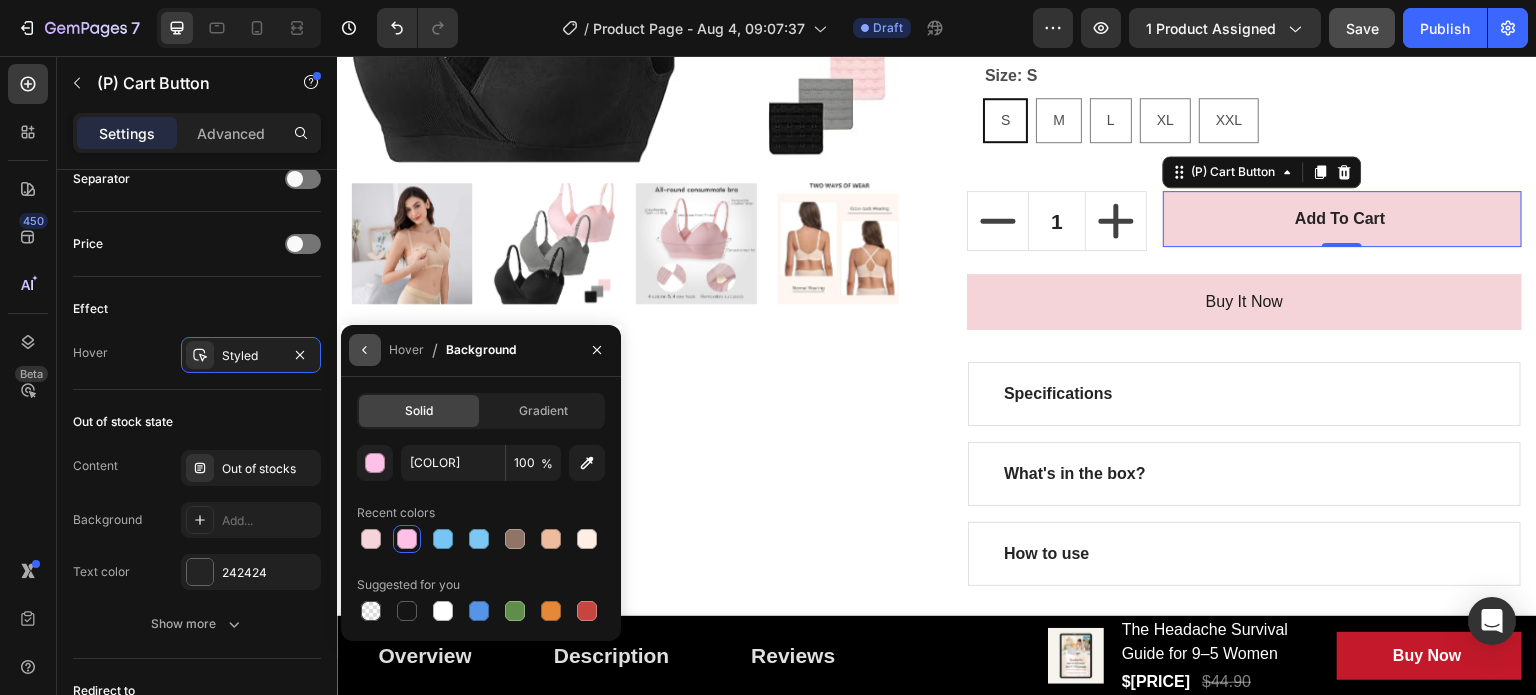 click at bounding box center (365, 350) 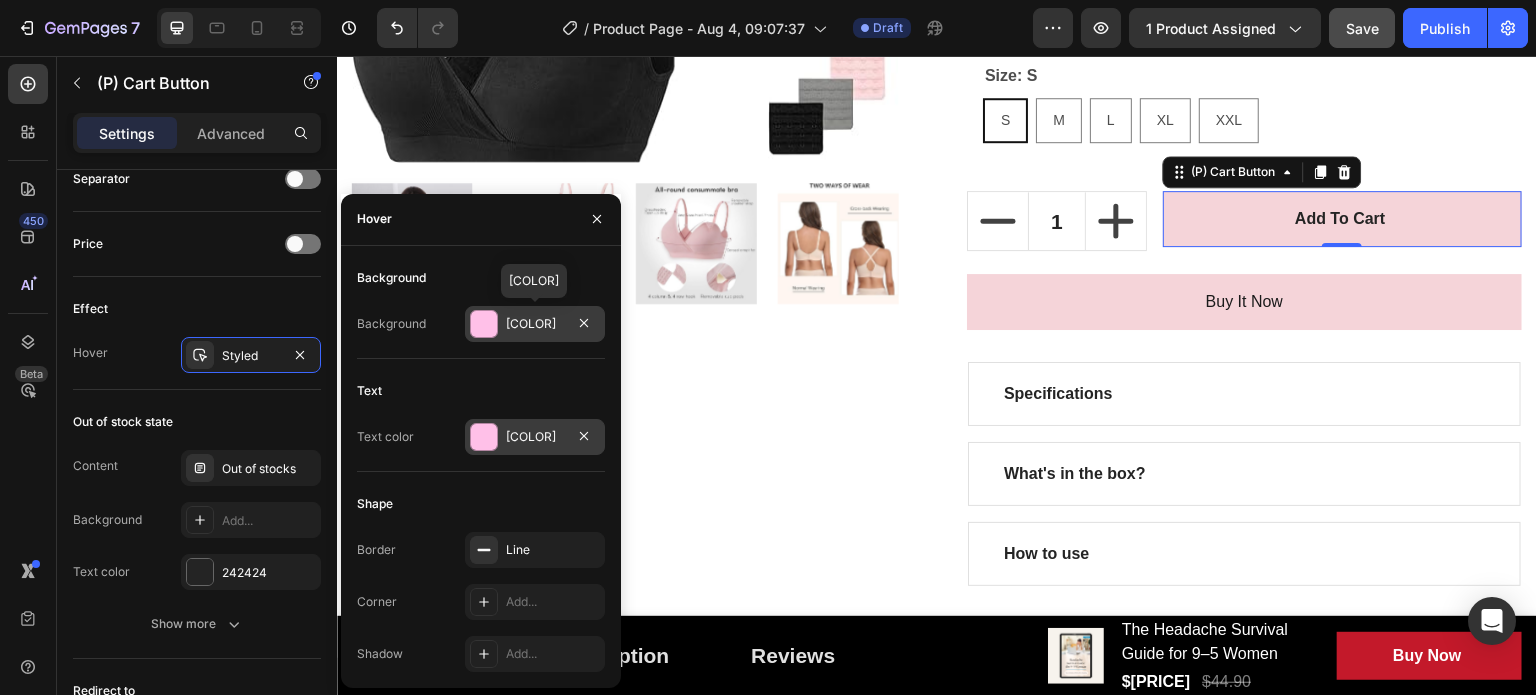 click on "[COLOR]" at bounding box center (535, 437) 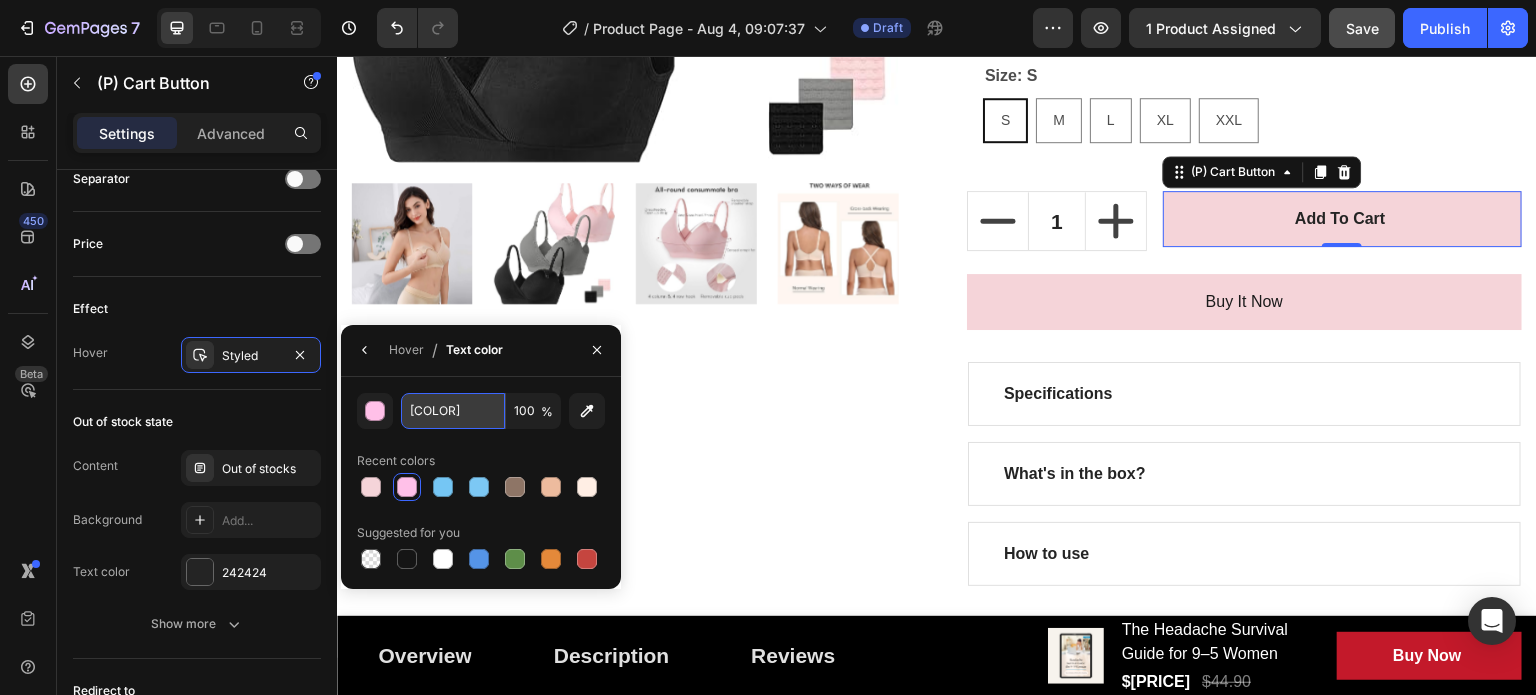 click on "[COLOR]" at bounding box center (0, 0) 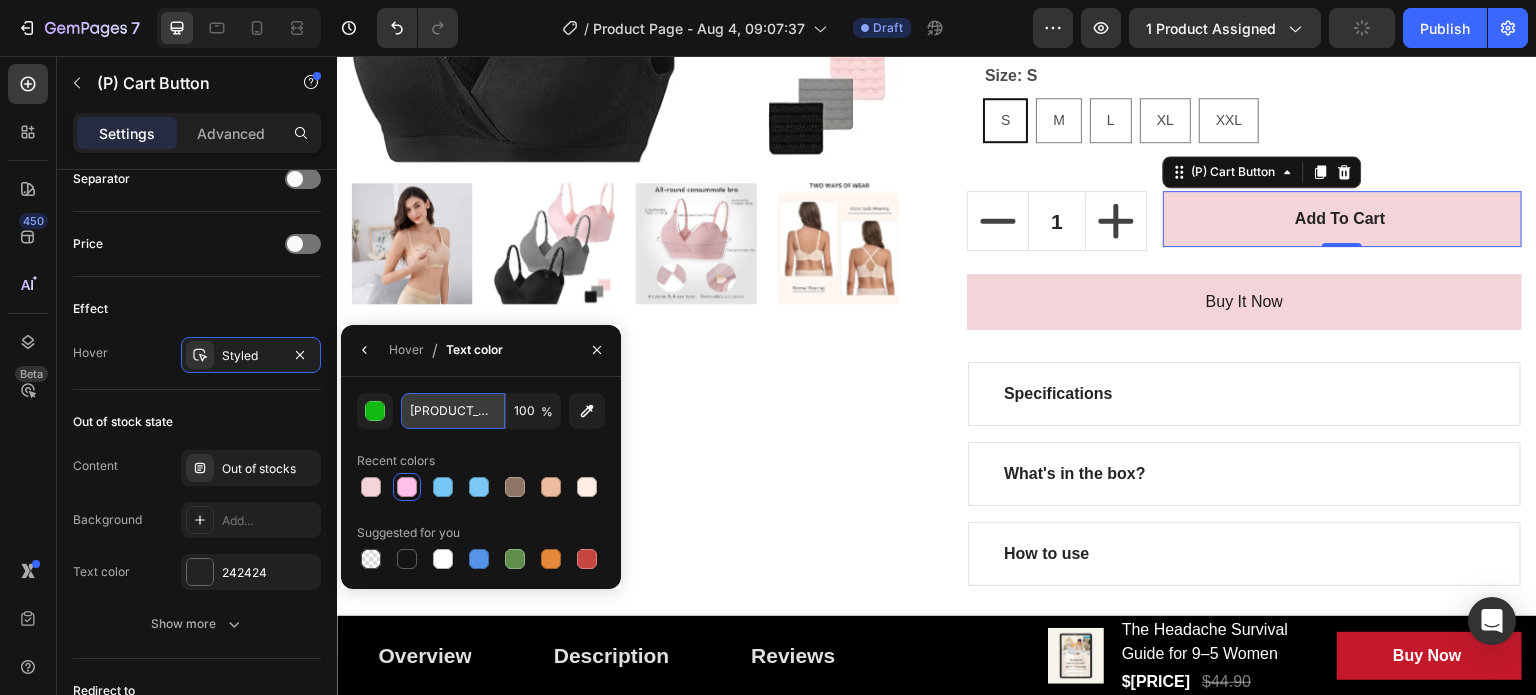 type on "1B1B1B" 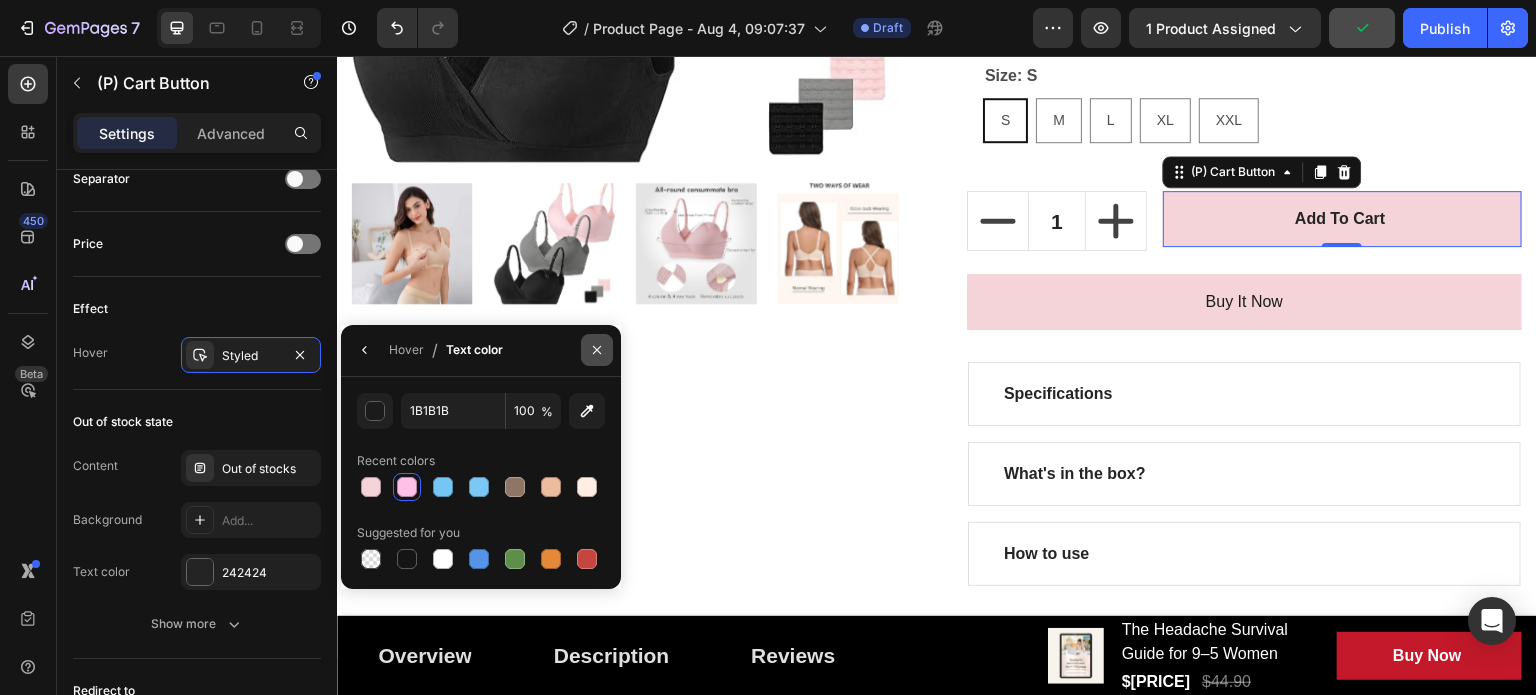click 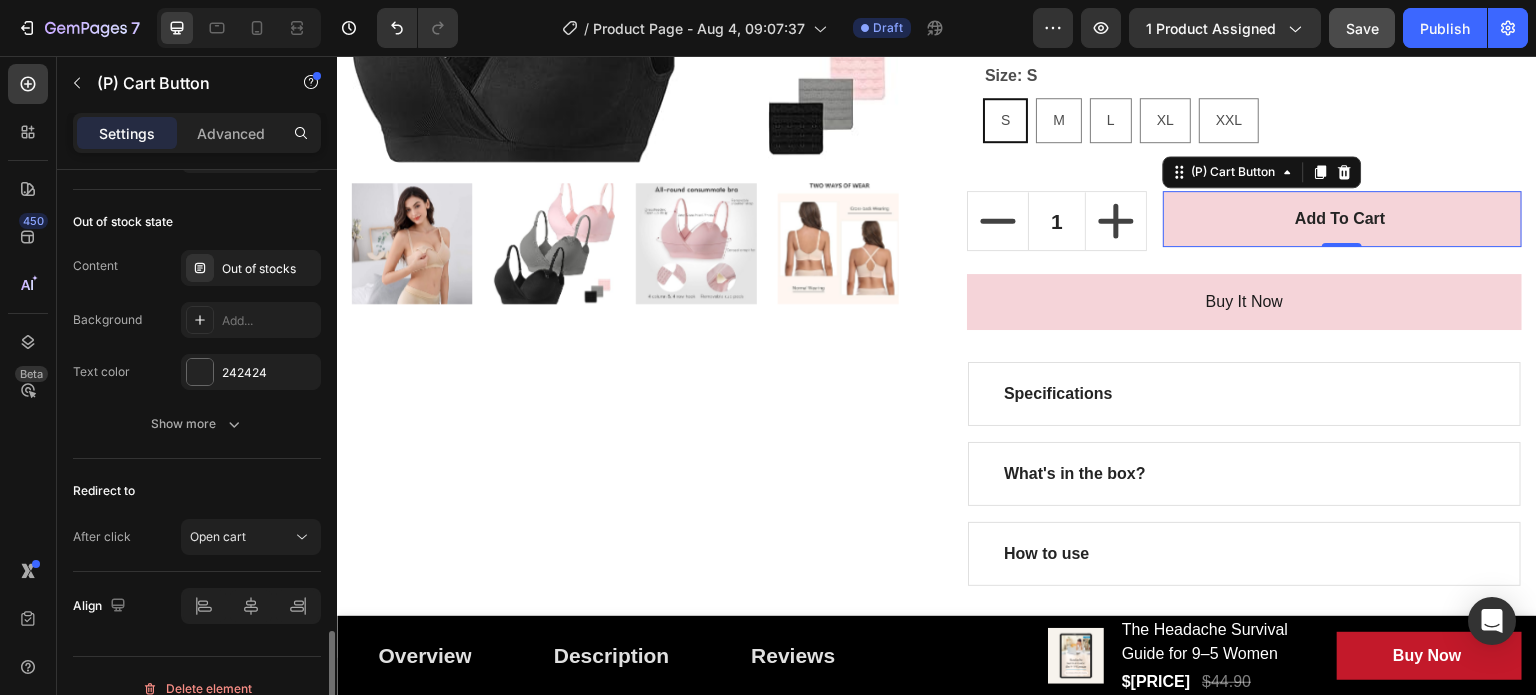 scroll, scrollTop: 1820, scrollLeft: 0, axis: vertical 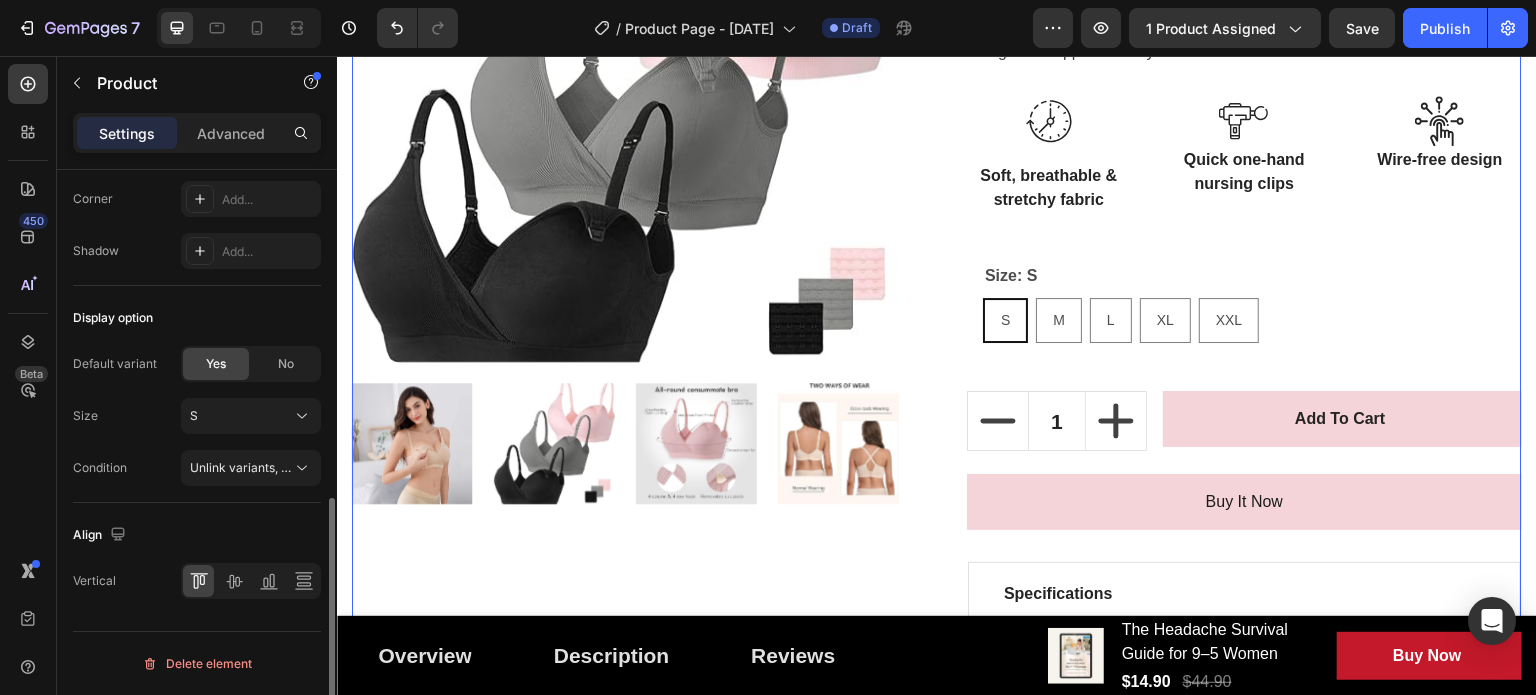 click on "Nursing Bra 3 Pack (P) Title                Icon                Icon                Icon                Icon                Icon Icon List Hoz (224 reviews) Text block Row $35.80 (P) Price (P) Price No compare price (P) Price Row Row Soft, supportive, and made for motherhood.  This nursing bra is designed for ultimate comfort during pregnancy and breastfeeding. With its seamless fit, adjustable straps, and easy one-hand nursing clips, it offers everyday ease and gentle support when you need it most.   (P) Description Image Soft, breathable & stretchy fabric Text block Row Image Quick one-hand nursing clips Text block Image Wire-free design Text block Row Size: S S S S M M M L L L XL XL XL XXL XXL XXL Product Variants & Swatches Row
1
(P) Quantity Add to cart (P) Cart Button Row Buy it now (P) Dynamic Checkout Specifications What's in the box? How to use Accordion" at bounding box center [1244, 296] 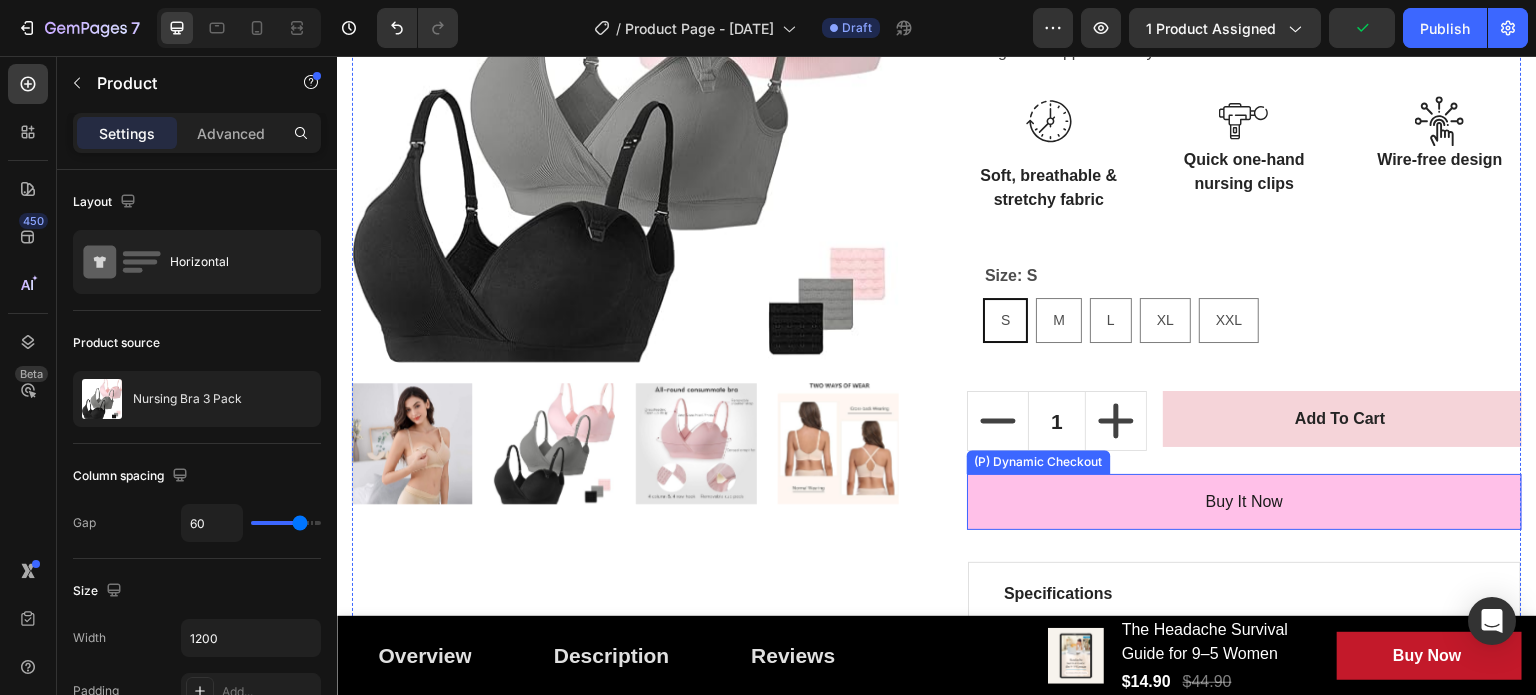 click on "Buy it now" at bounding box center [1244, 502] 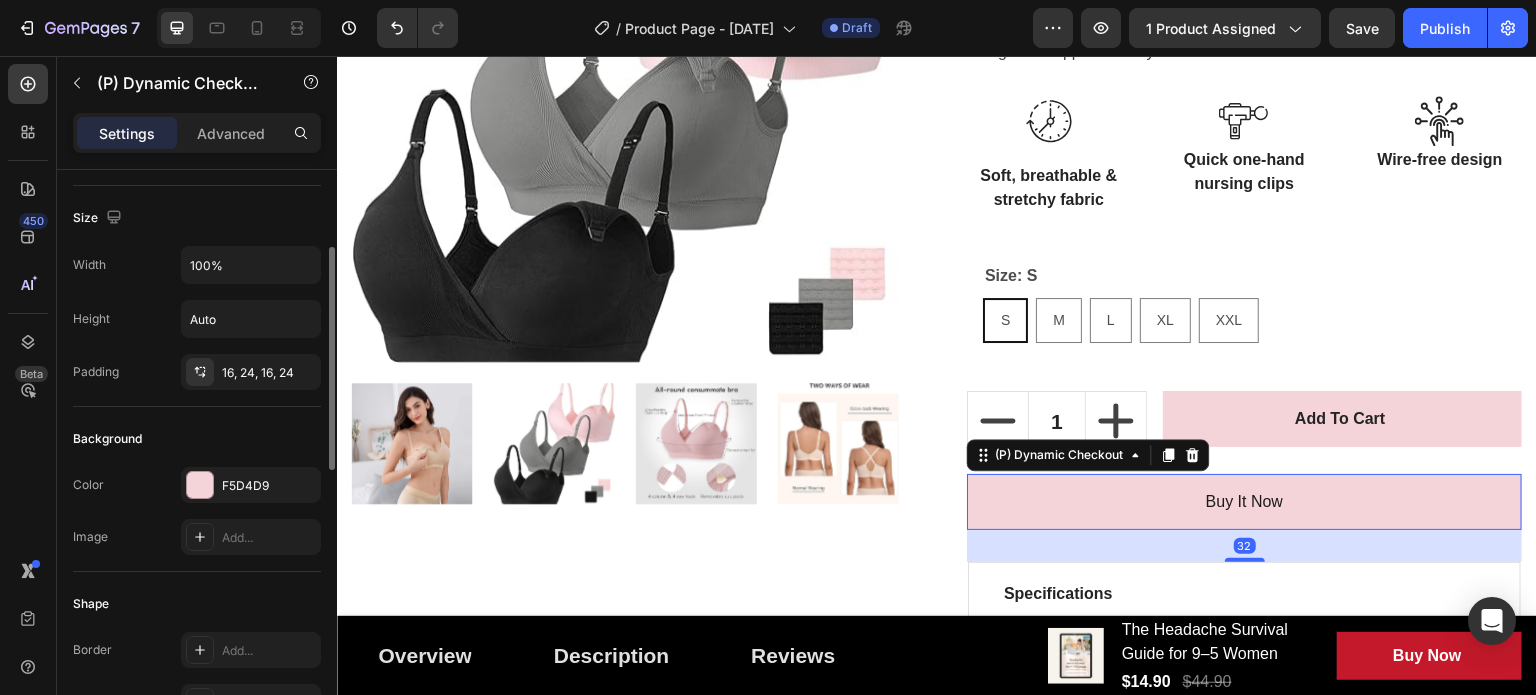 scroll, scrollTop: 300, scrollLeft: 0, axis: vertical 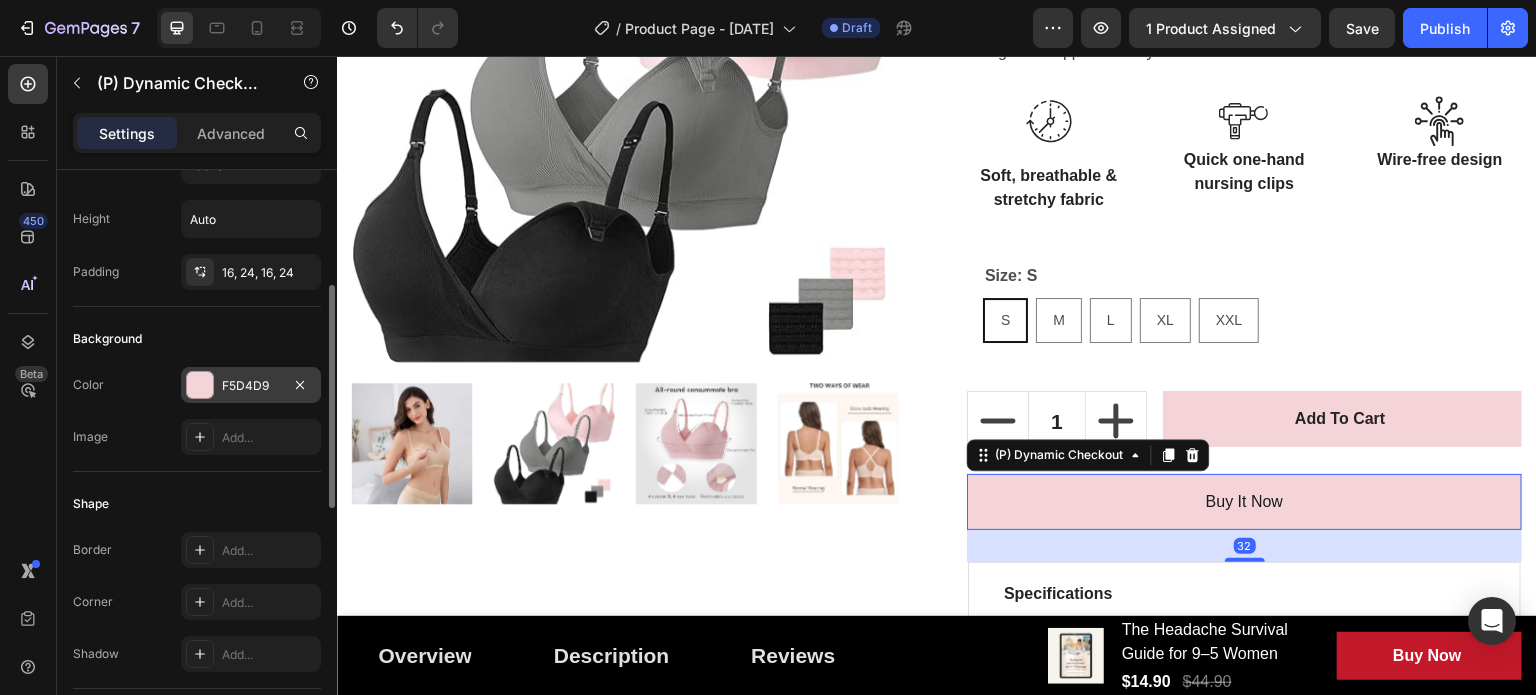 click on "[PRODUCT_CODE]" at bounding box center (251, 386) 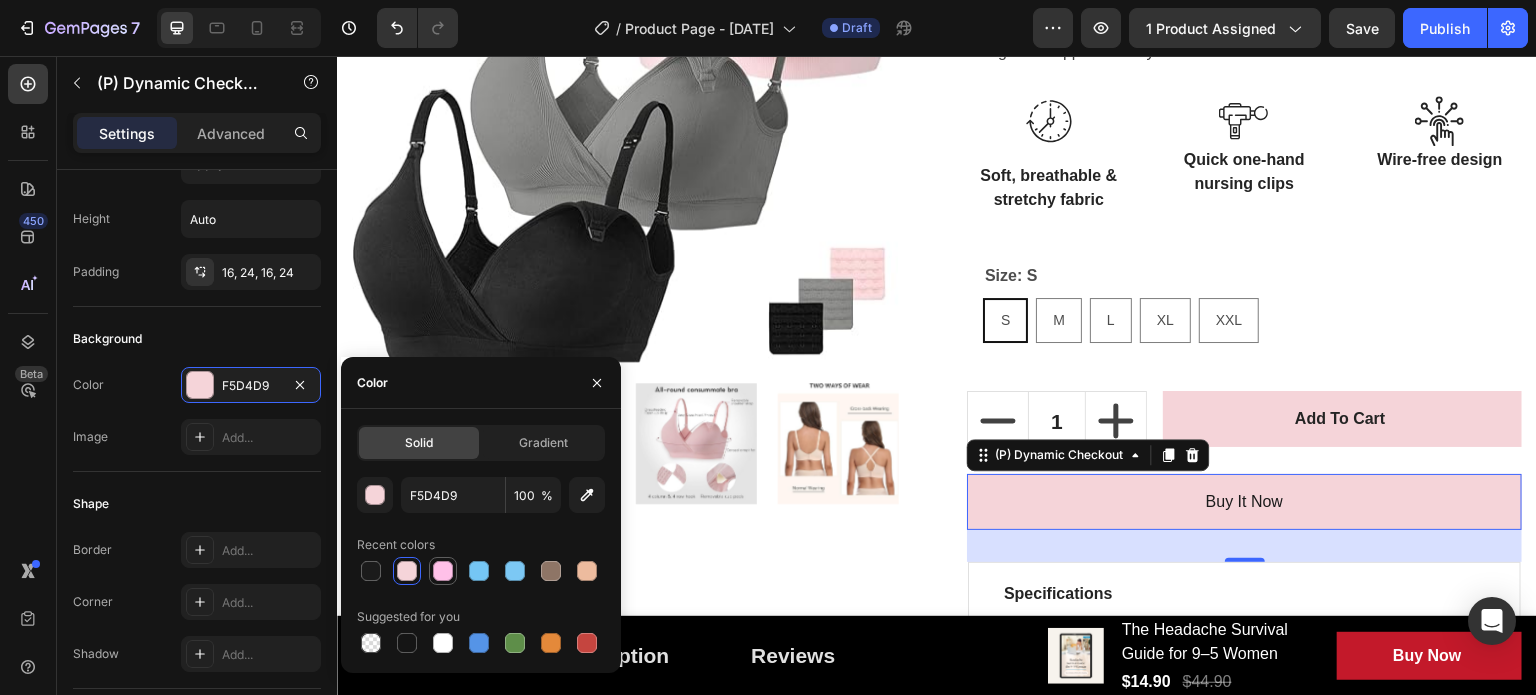 click at bounding box center [443, 571] 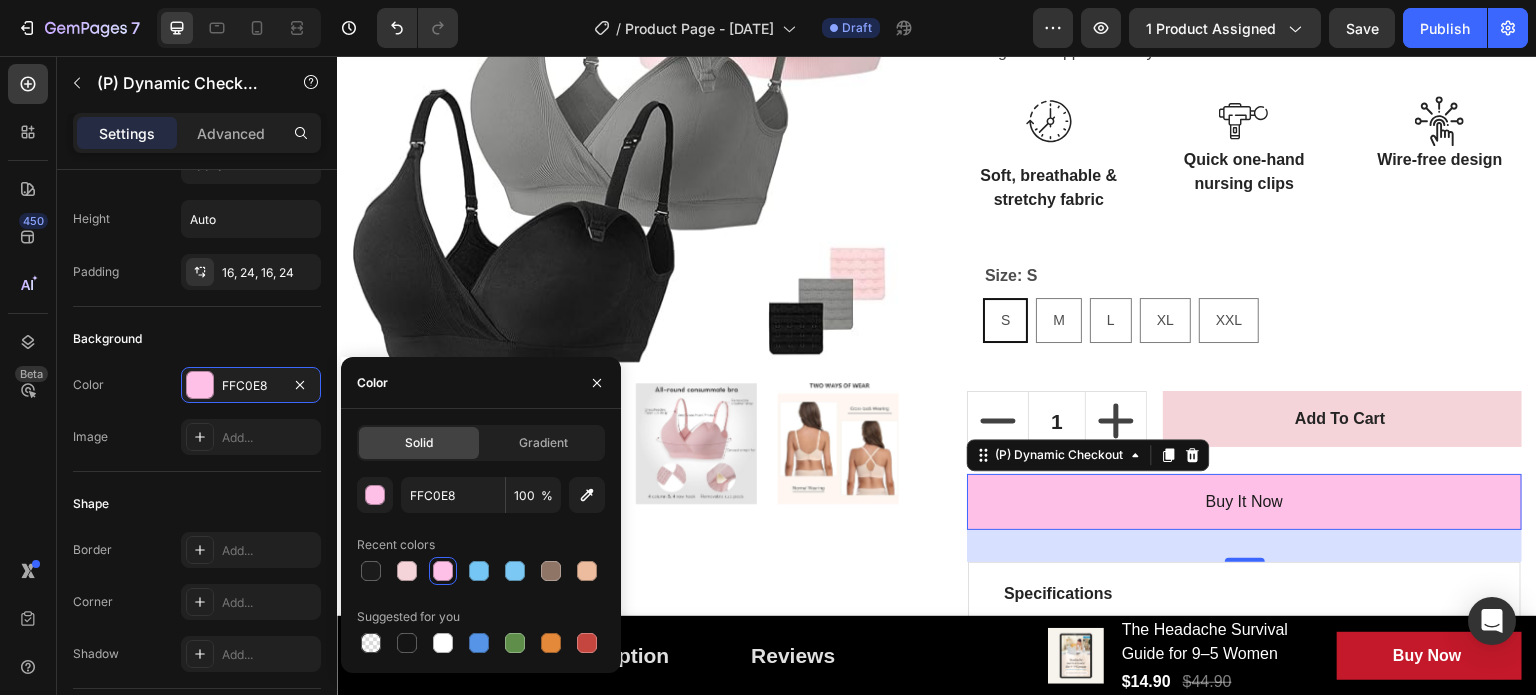 scroll, scrollTop: 600, scrollLeft: 0, axis: vertical 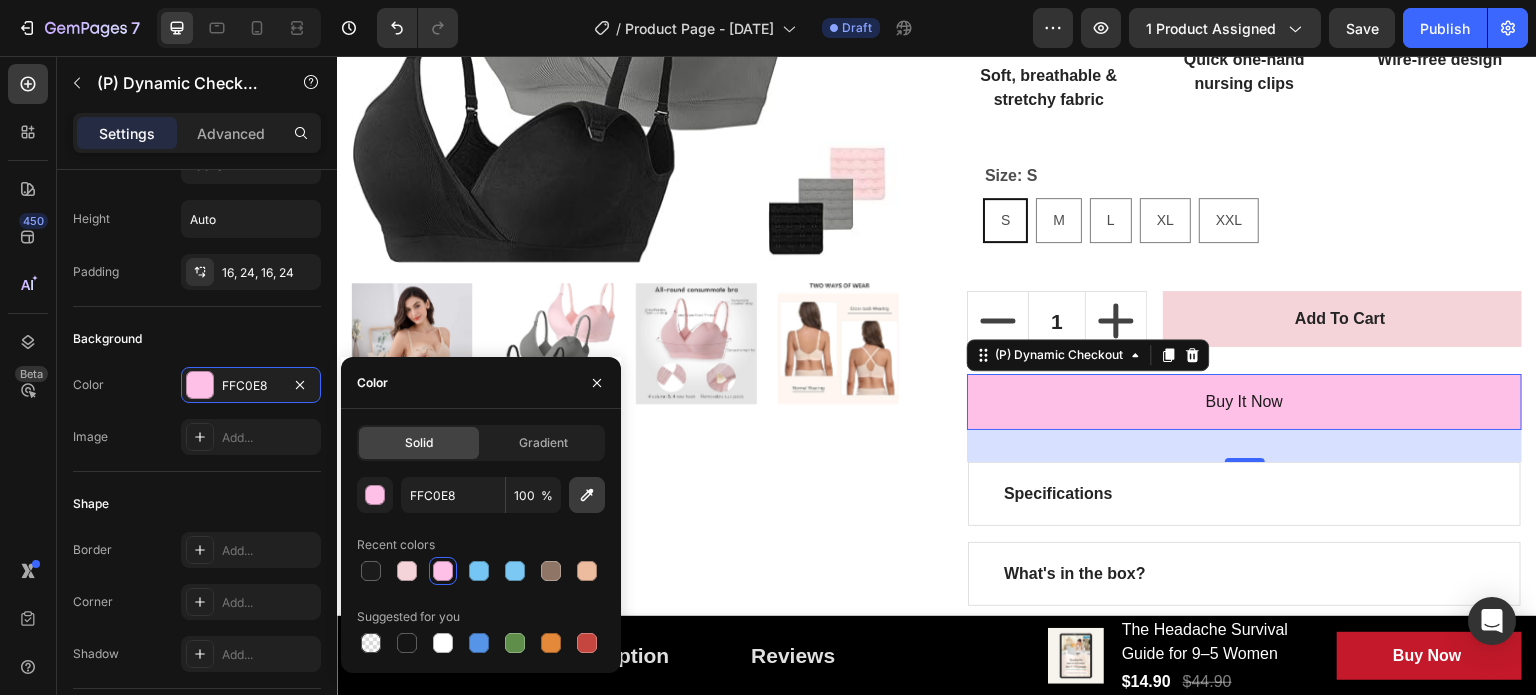 click 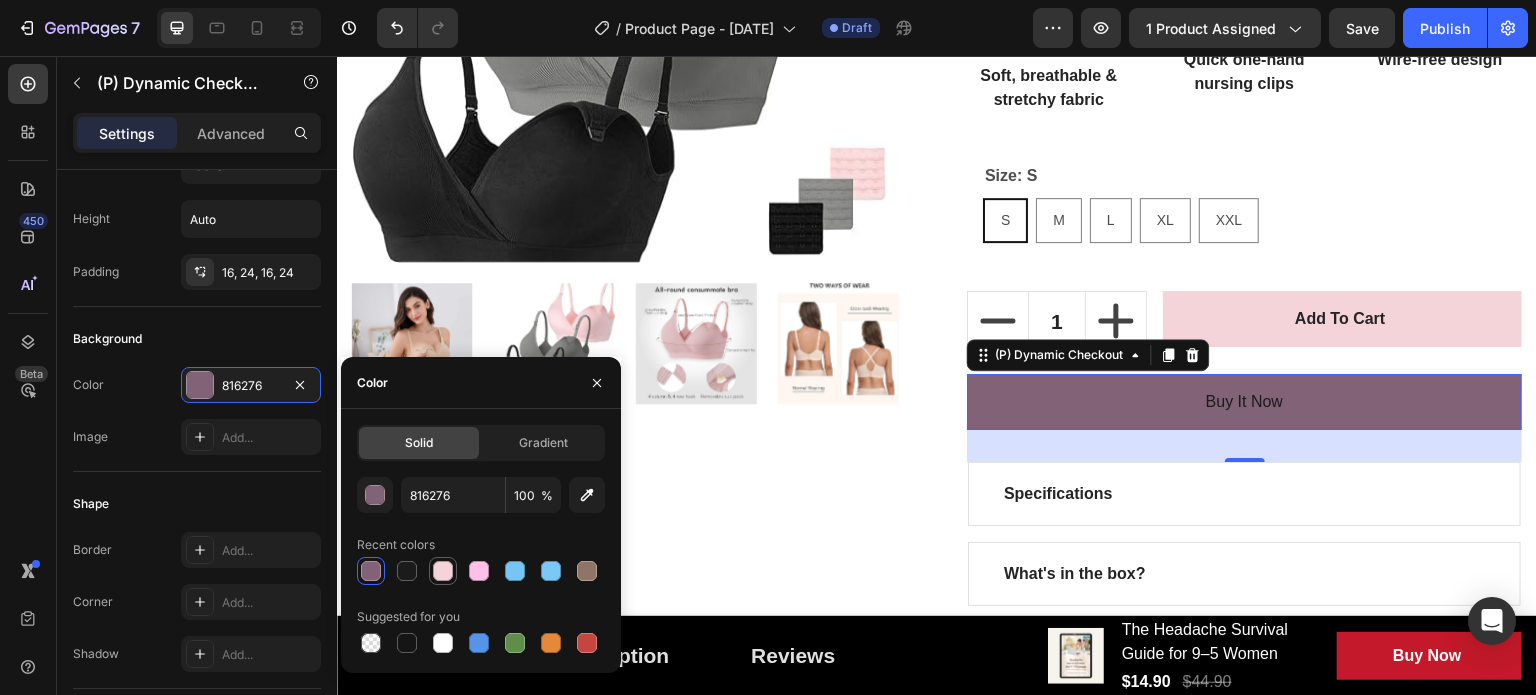 click at bounding box center [443, 571] 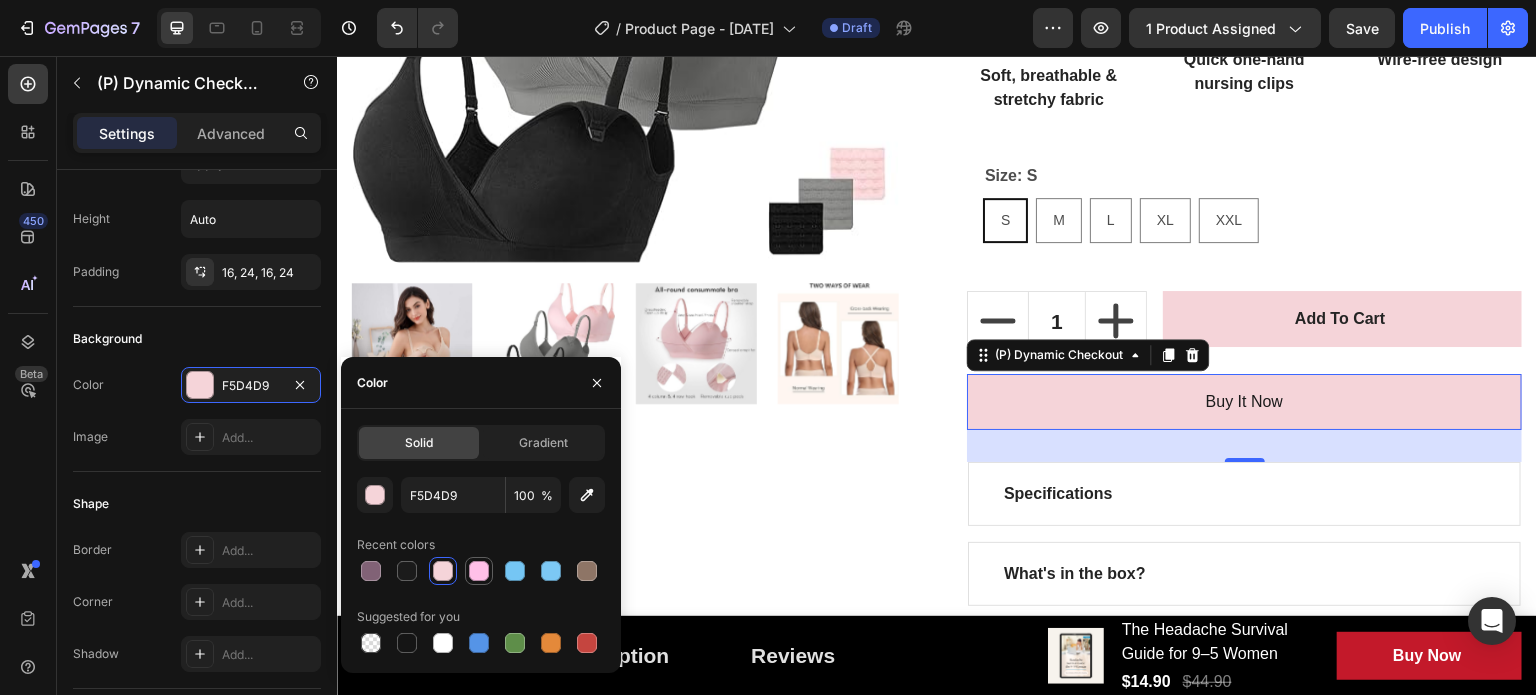 click at bounding box center [479, 571] 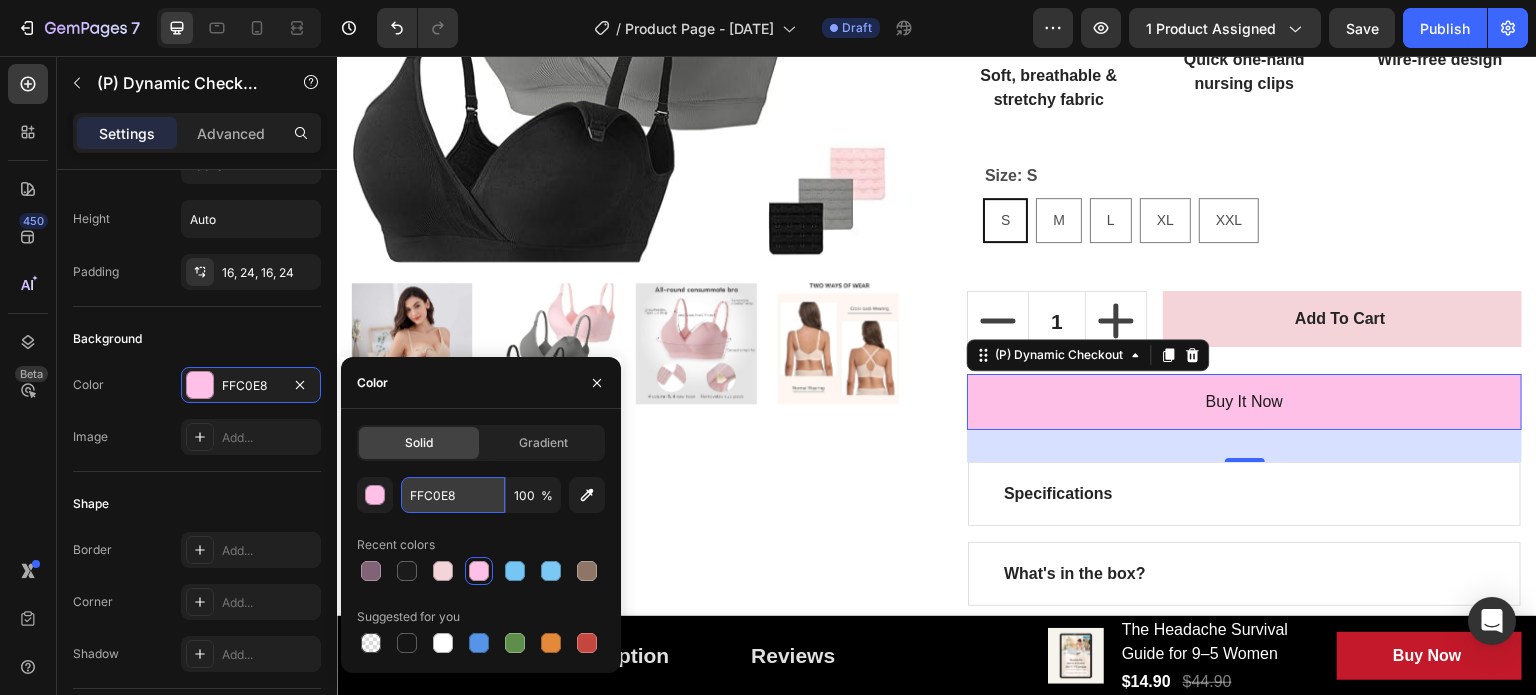 click on "[COLOR]" at bounding box center (453, 495) 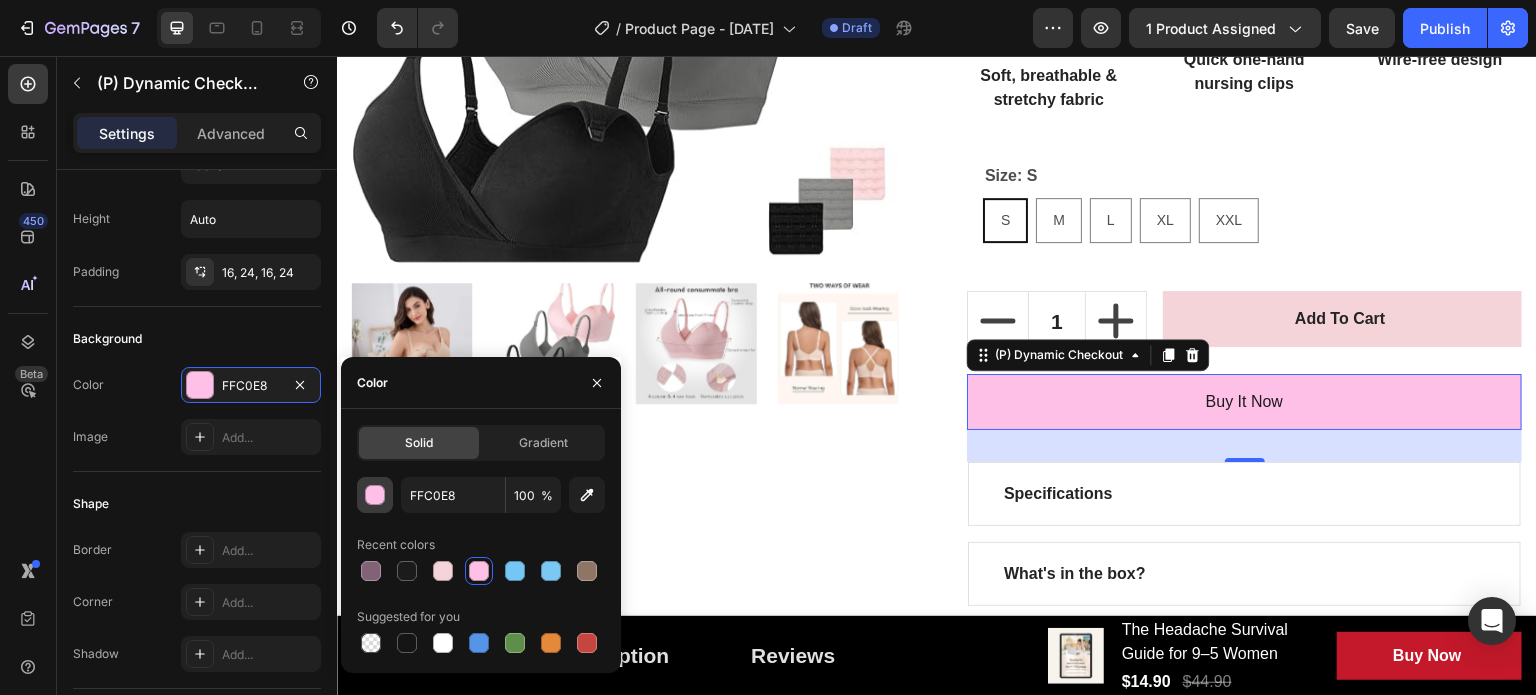 click at bounding box center (376, 496) 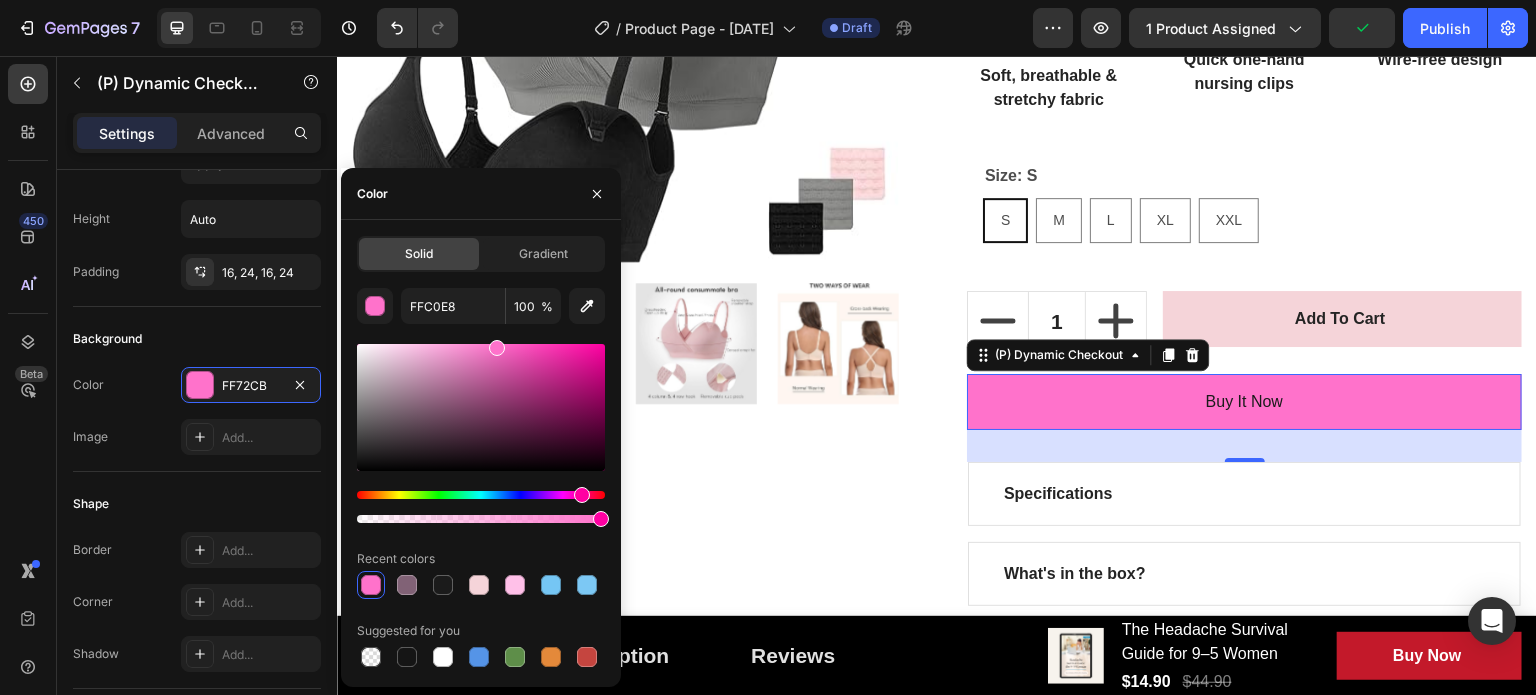 type on "FF72CB" 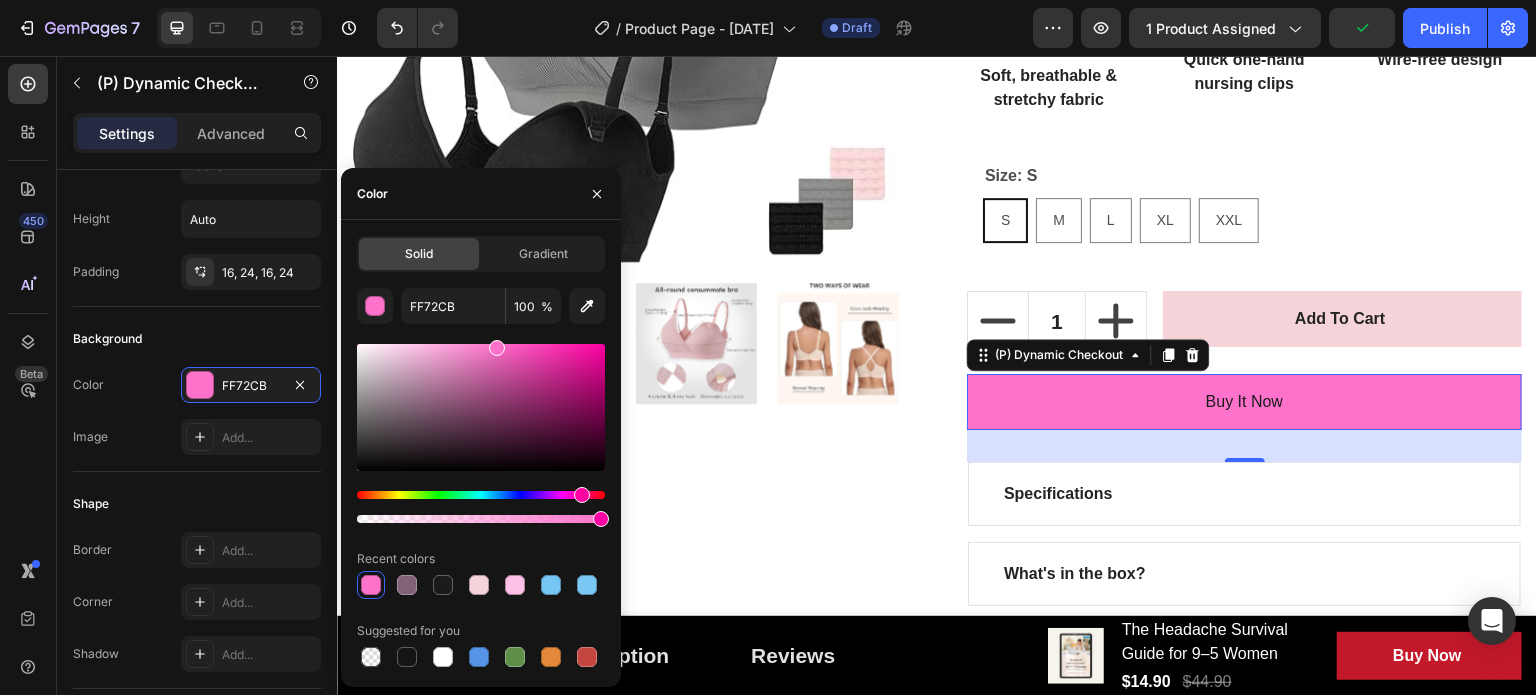 drag, startPoint x: 422, startPoint y: 358, endPoint x: 494, endPoint y: 336, distance: 75.28612 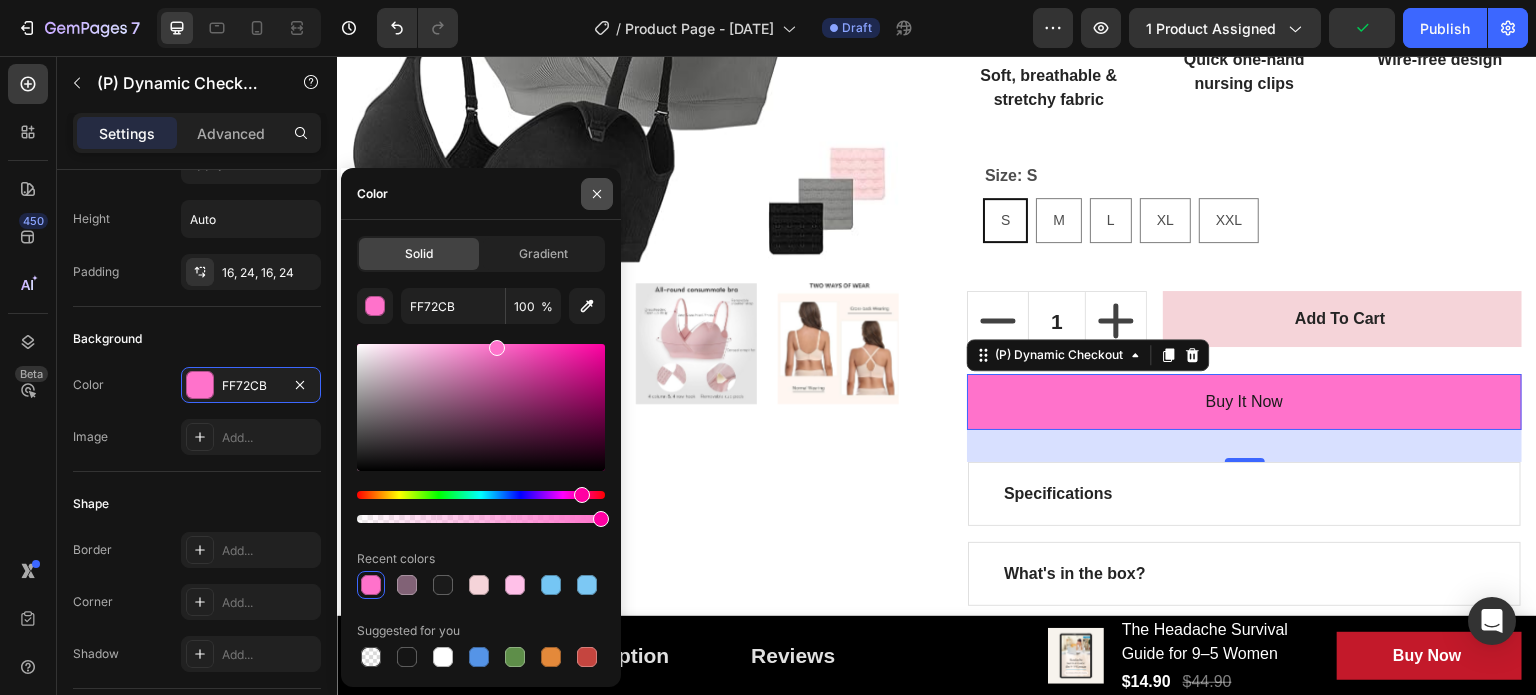 drag, startPoint x: 596, startPoint y: 193, endPoint x: 677, endPoint y: 272, distance: 113.14592 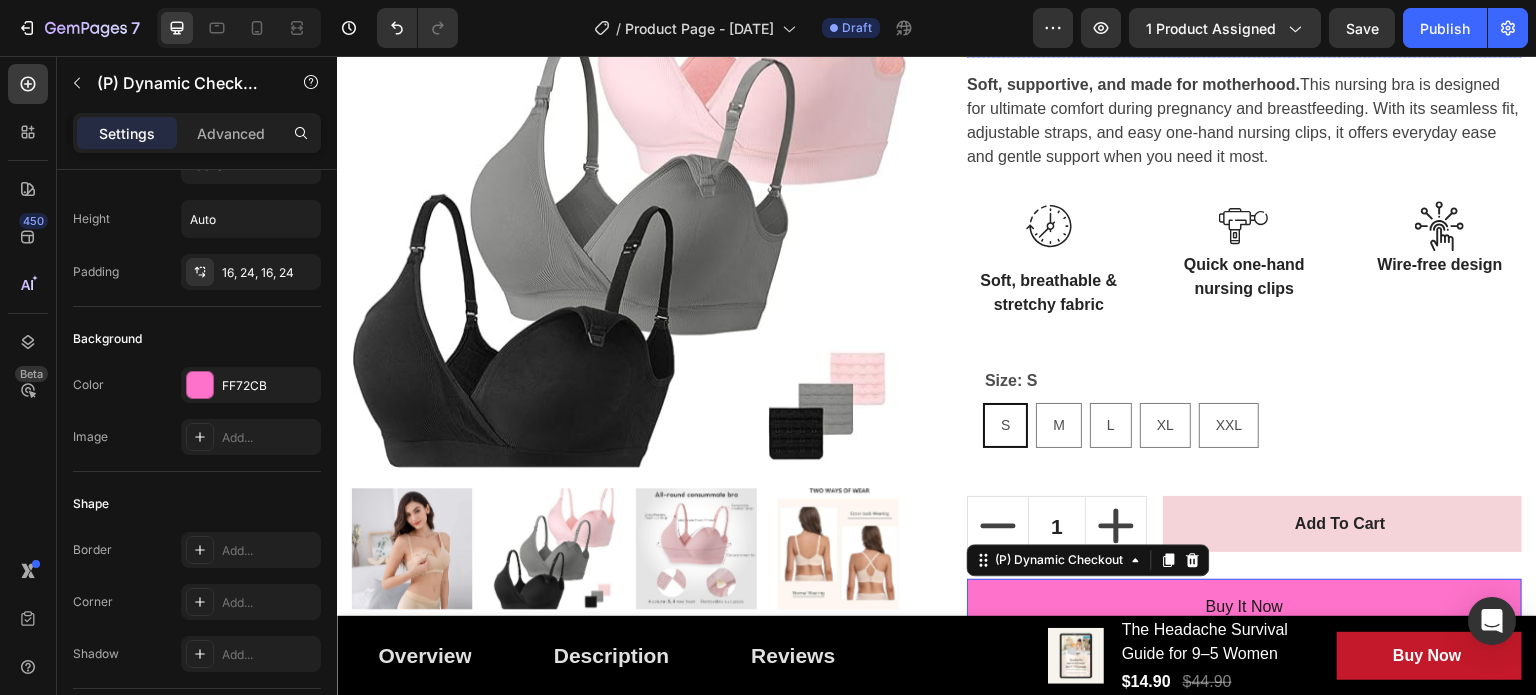 scroll, scrollTop: 400, scrollLeft: 0, axis: vertical 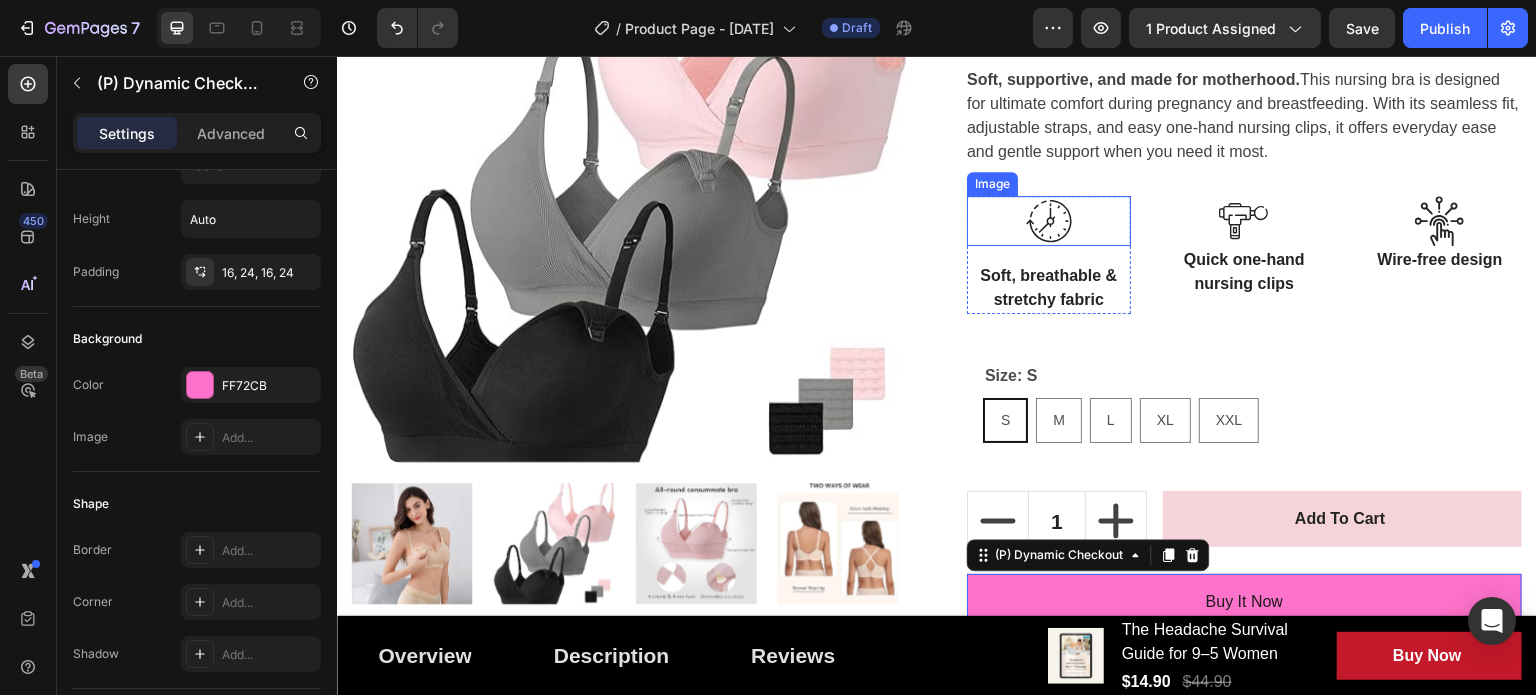 click at bounding box center [1049, 221] 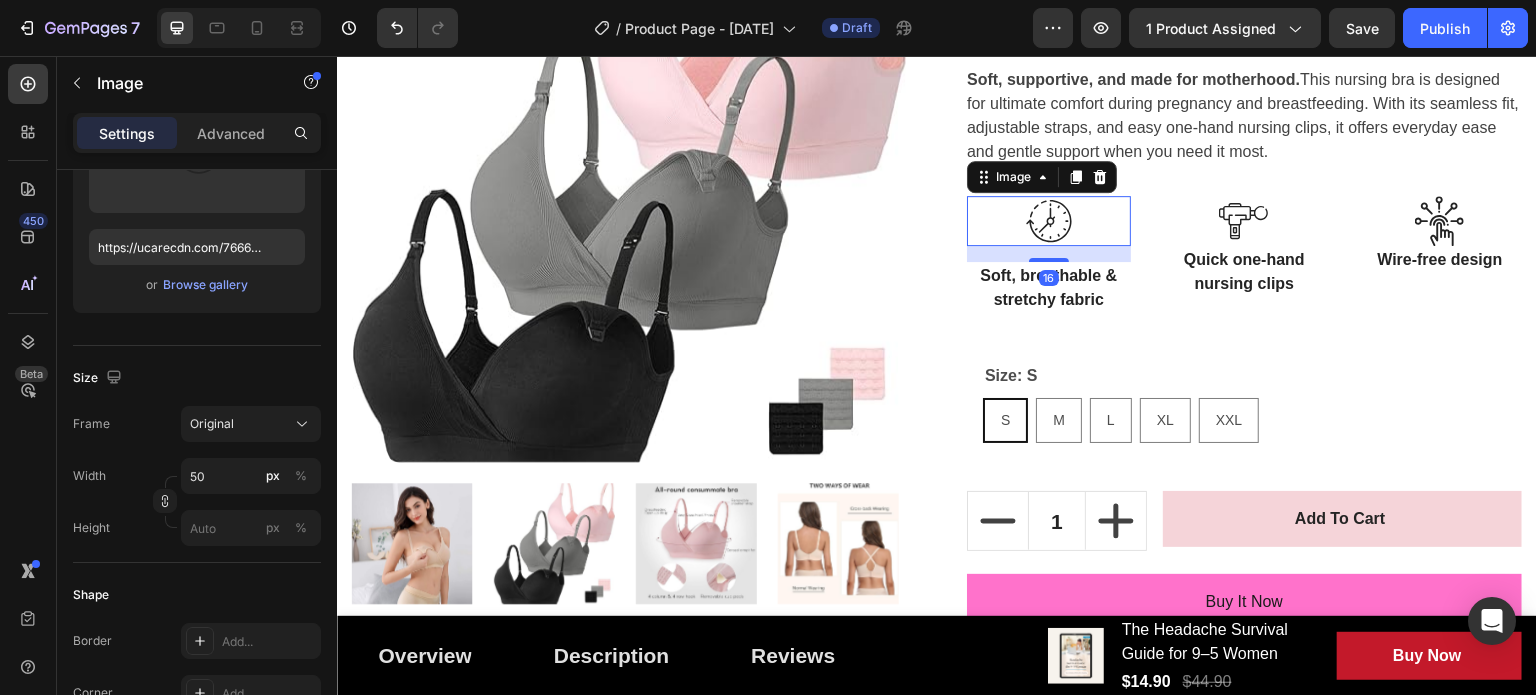scroll, scrollTop: 0, scrollLeft: 0, axis: both 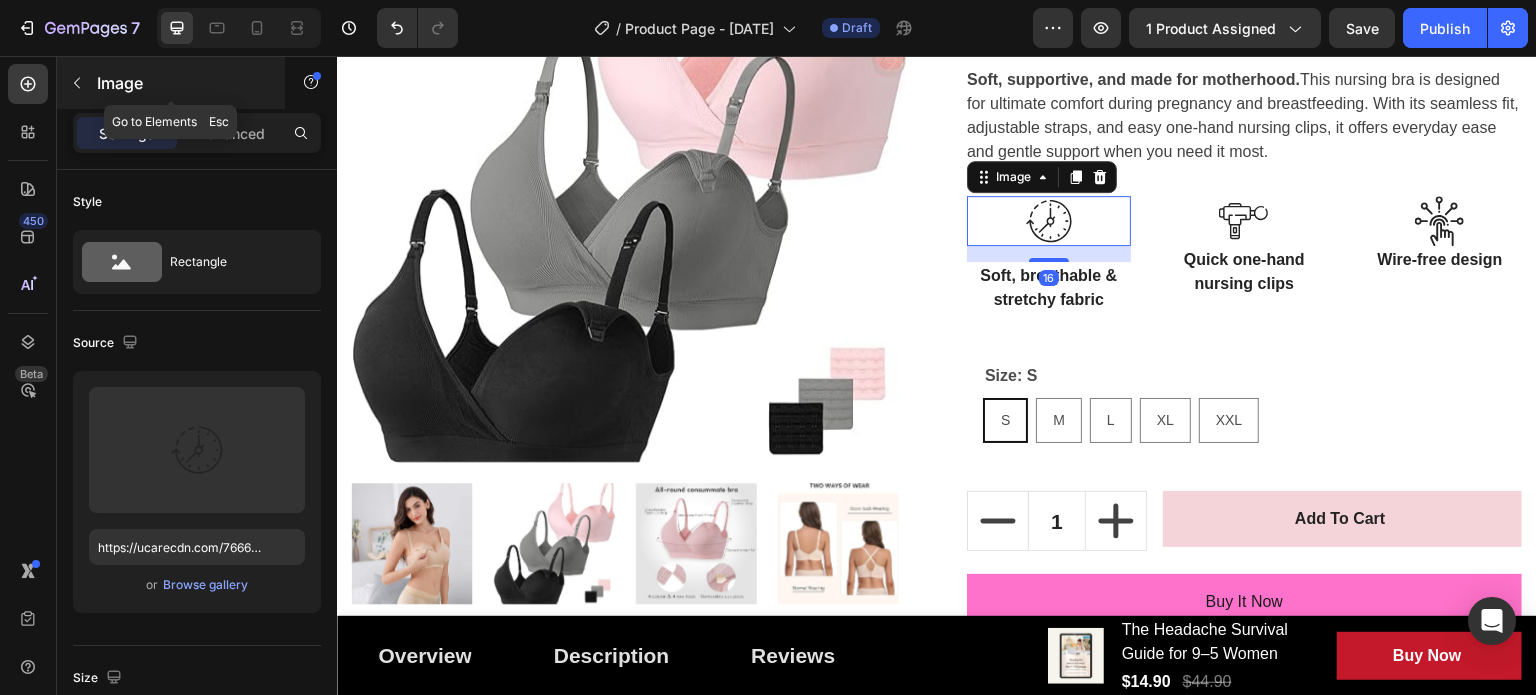 click 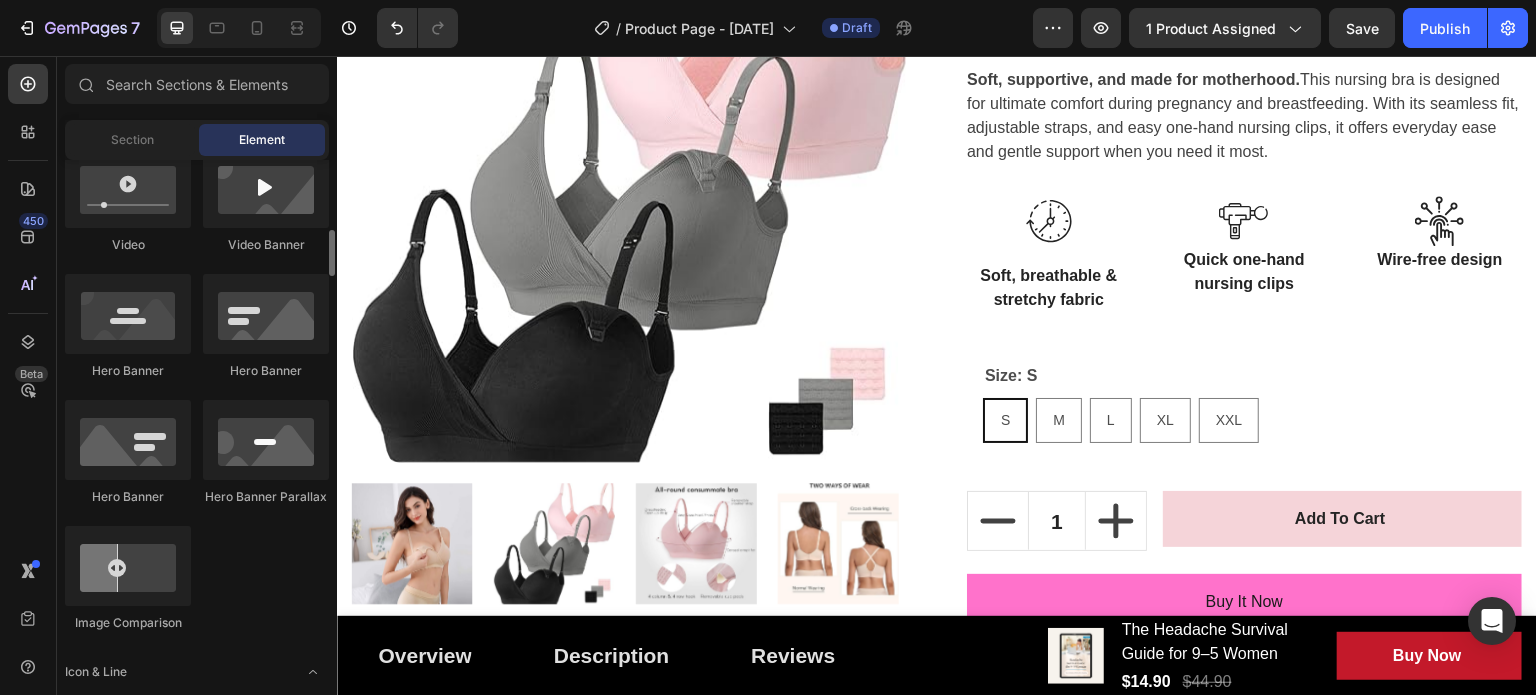 scroll, scrollTop: 1000, scrollLeft: 0, axis: vertical 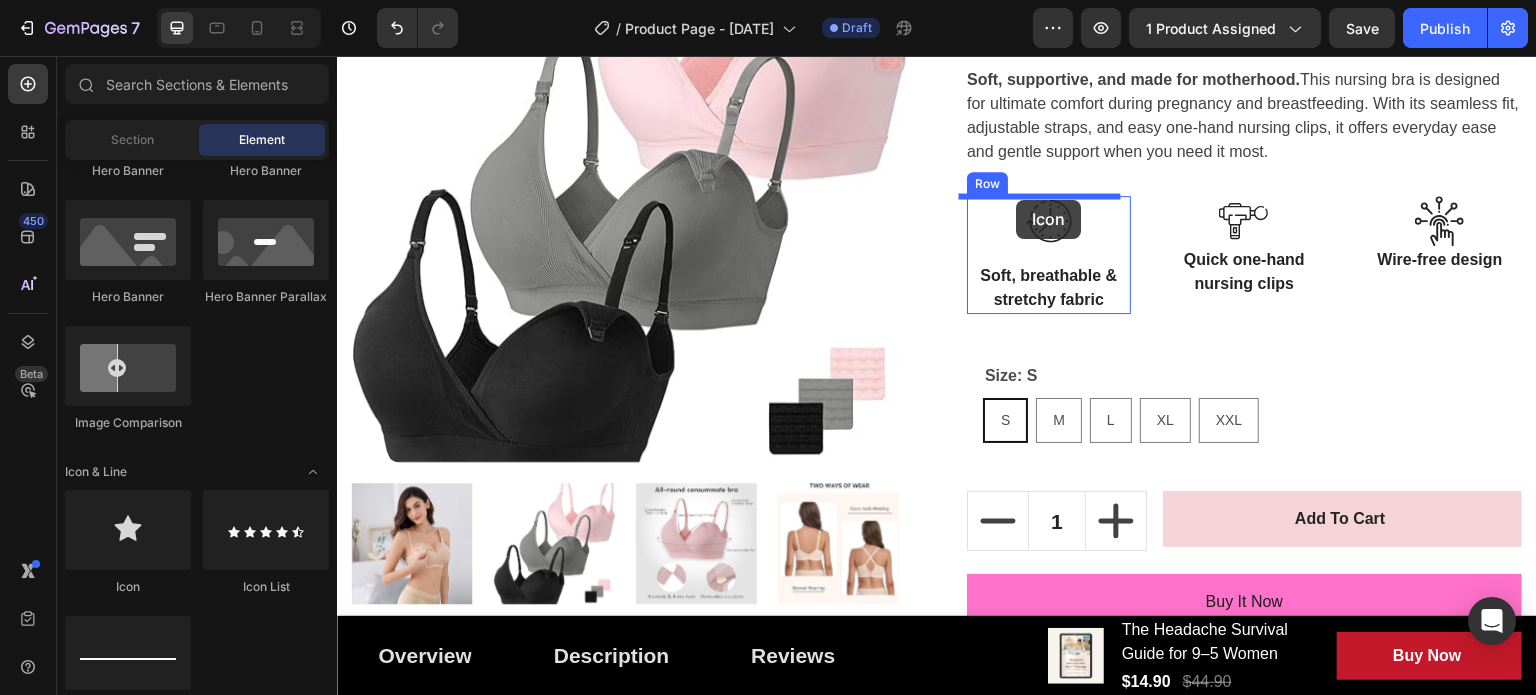 drag, startPoint x: 485, startPoint y: 597, endPoint x: 1017, endPoint y: 200, distance: 663.80194 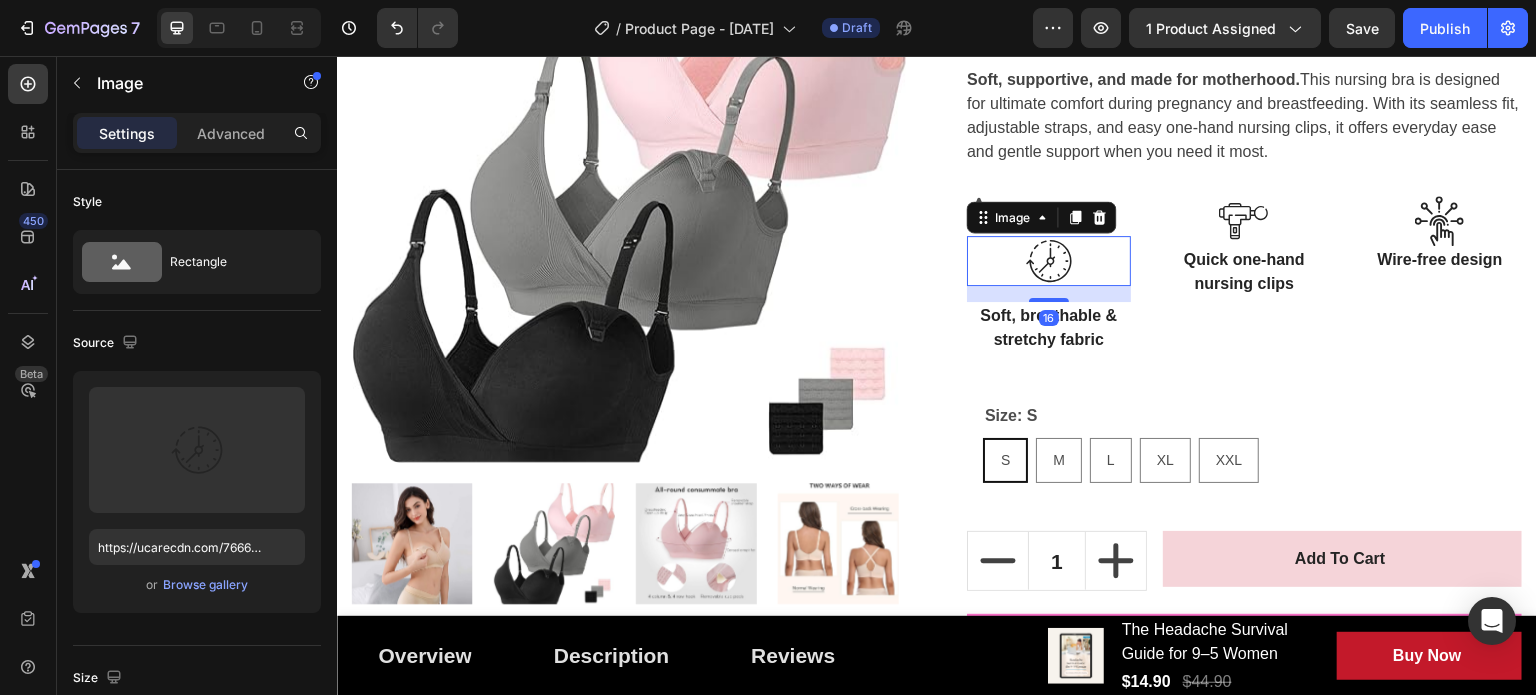click at bounding box center (1049, 261) 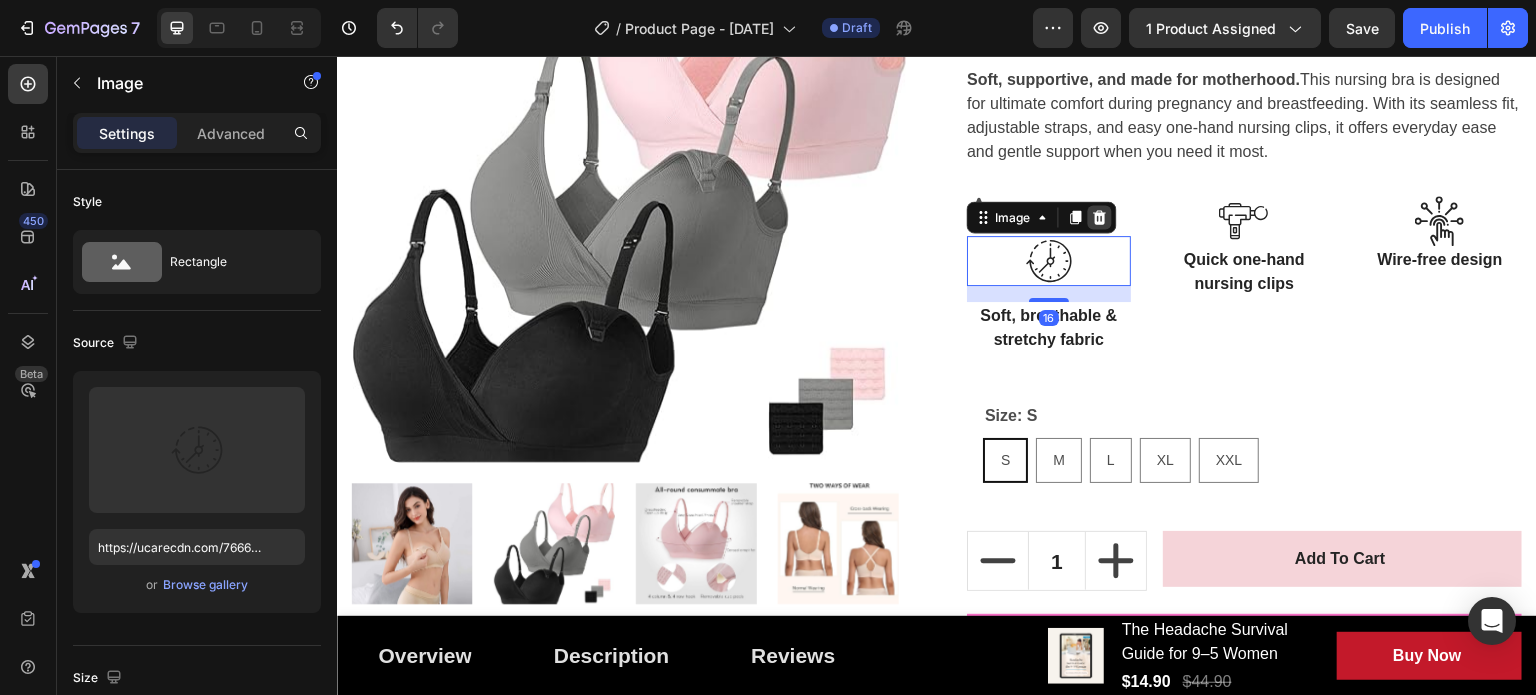 click 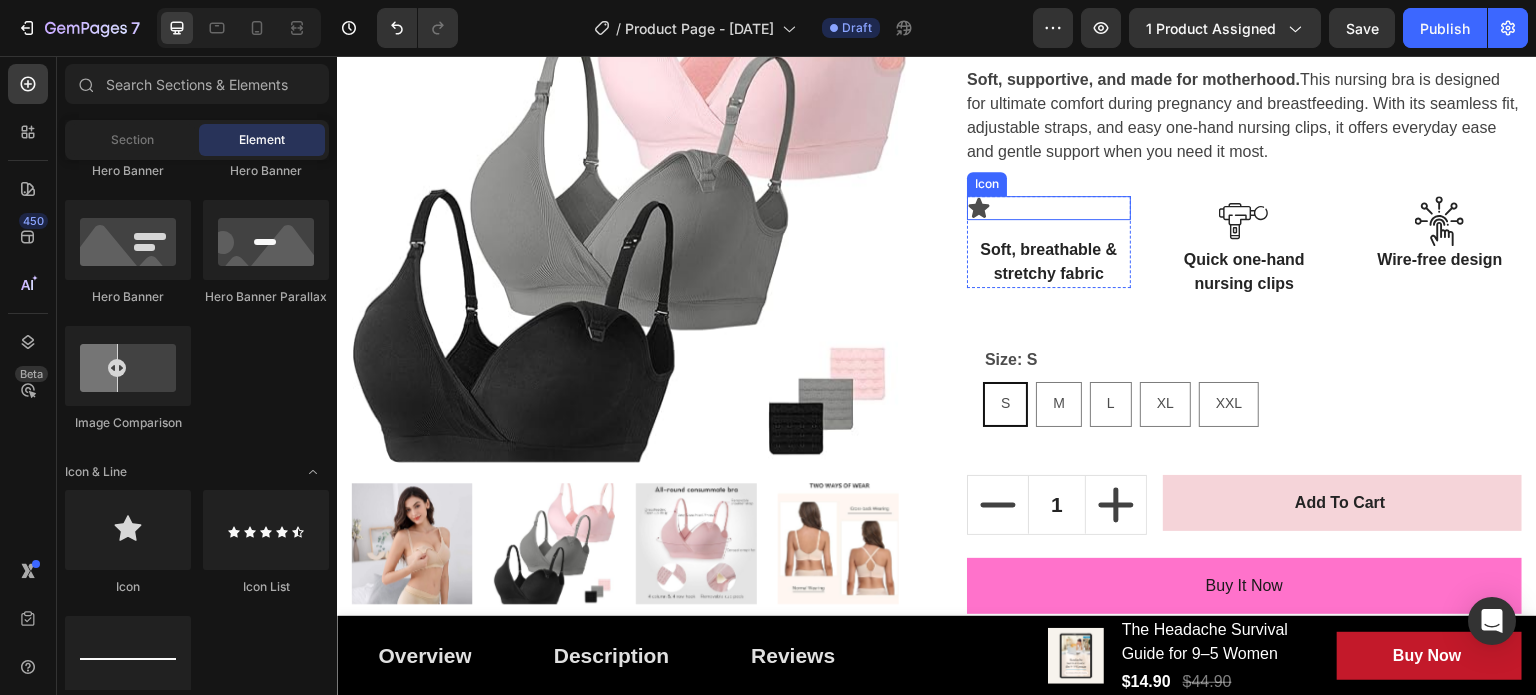 click on "Icon" at bounding box center (1049, 208) 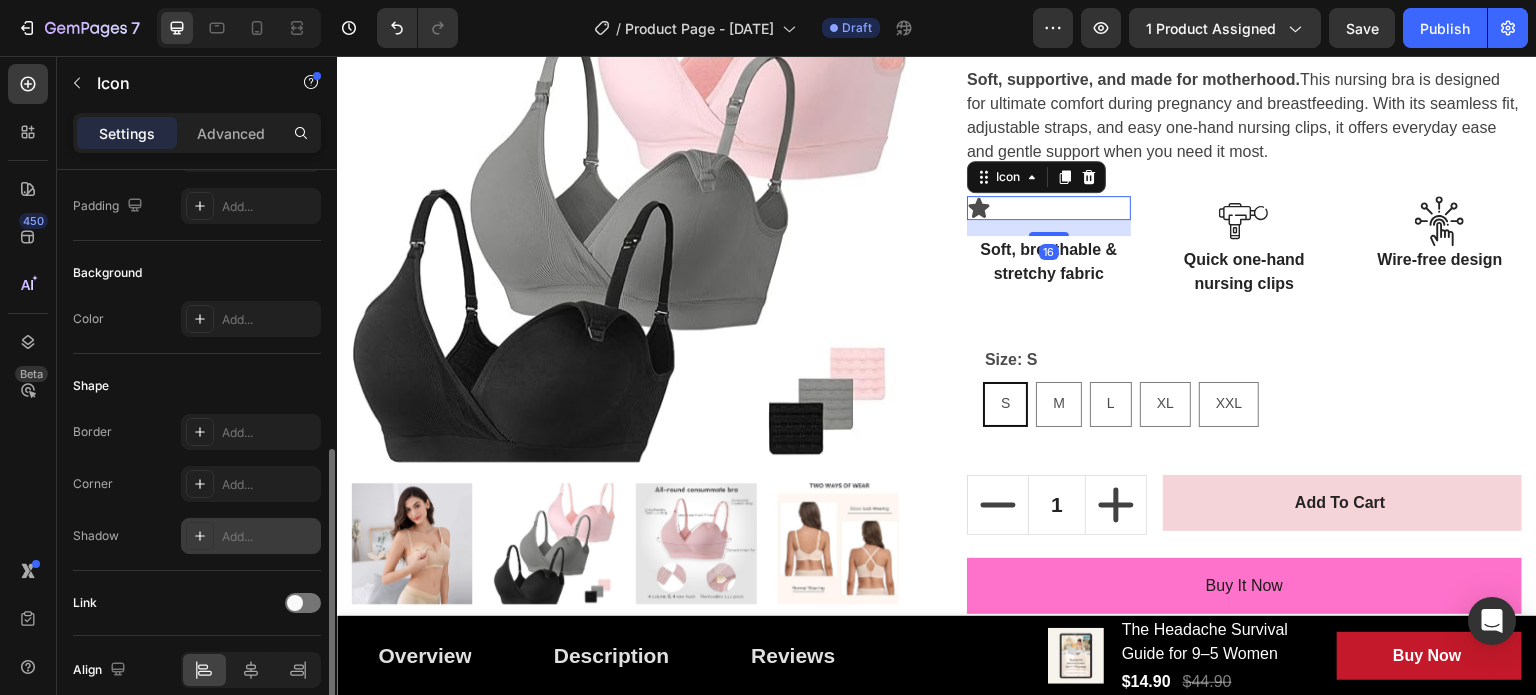 scroll, scrollTop: 287, scrollLeft: 0, axis: vertical 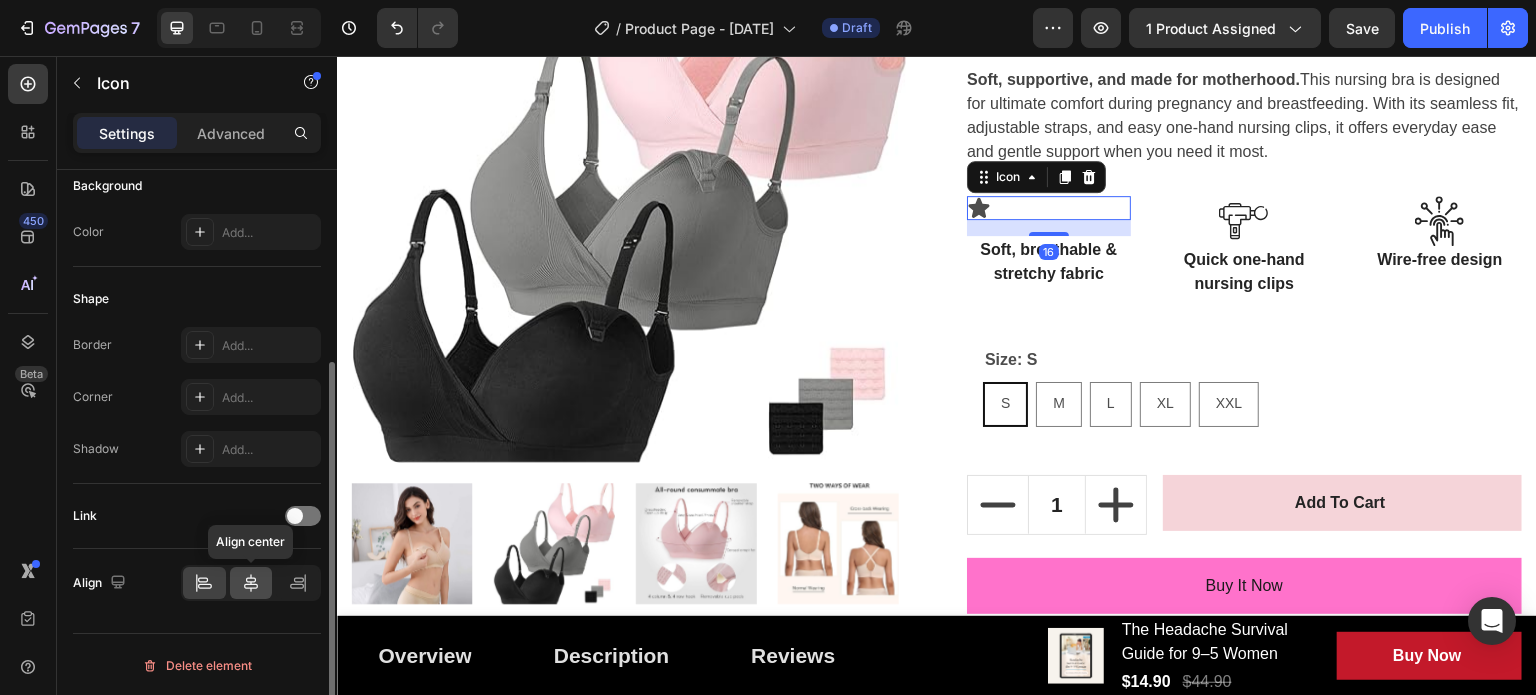 click 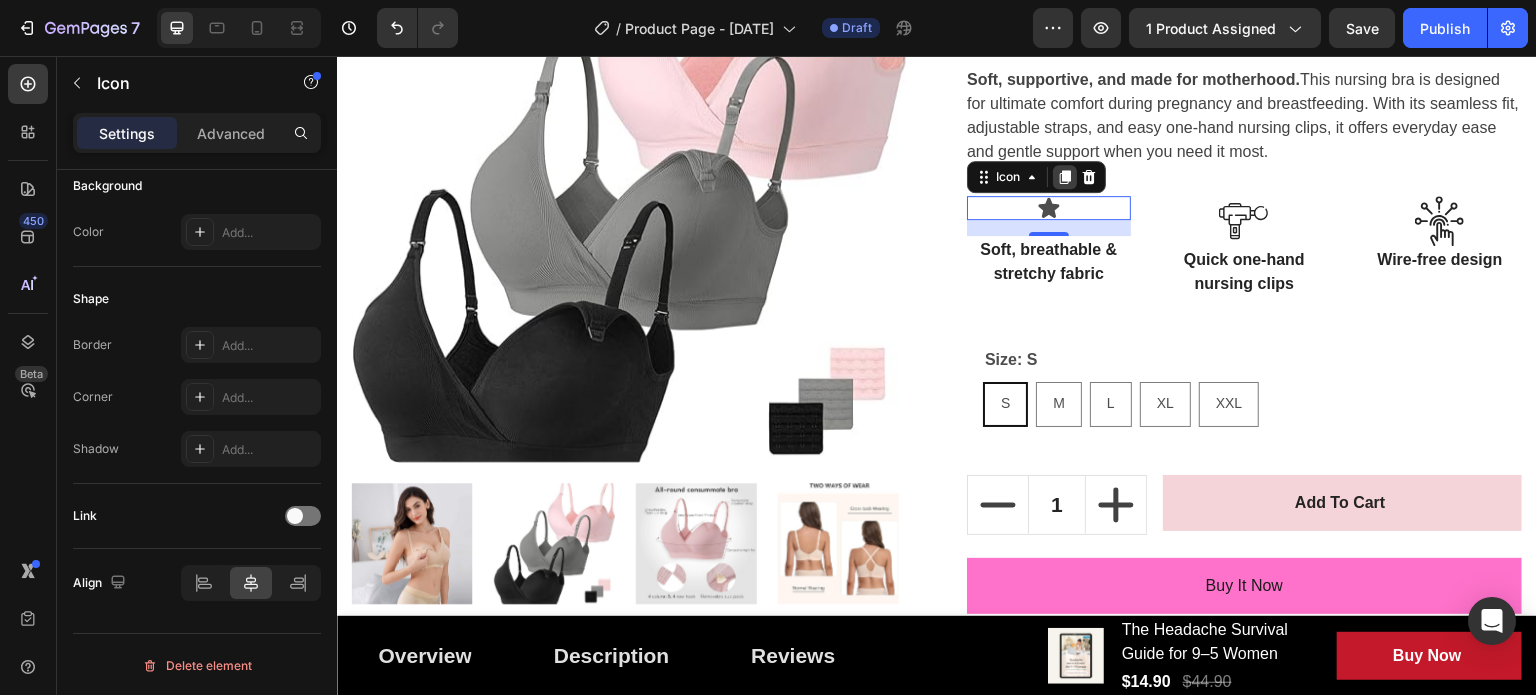 click 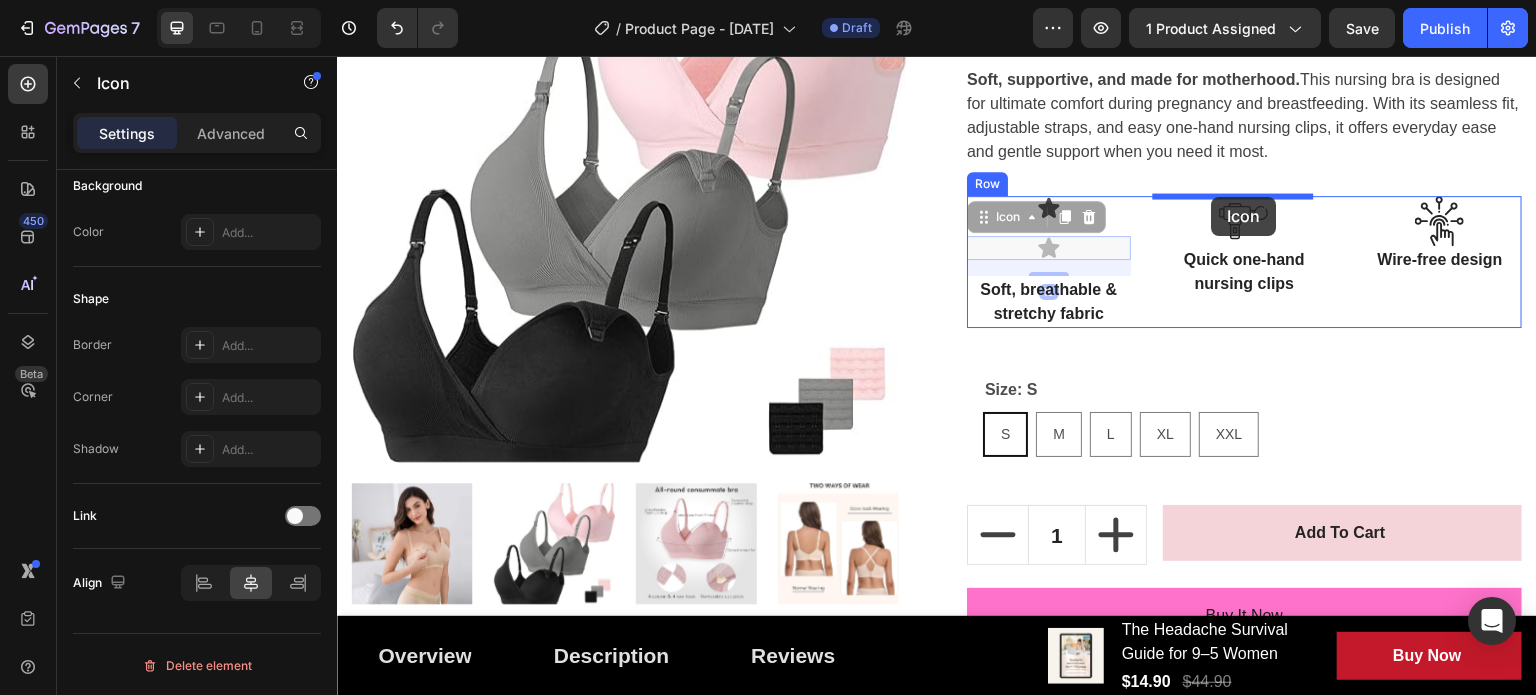 drag, startPoint x: 1001, startPoint y: 225, endPoint x: 1212, endPoint y: 197, distance: 212.84972 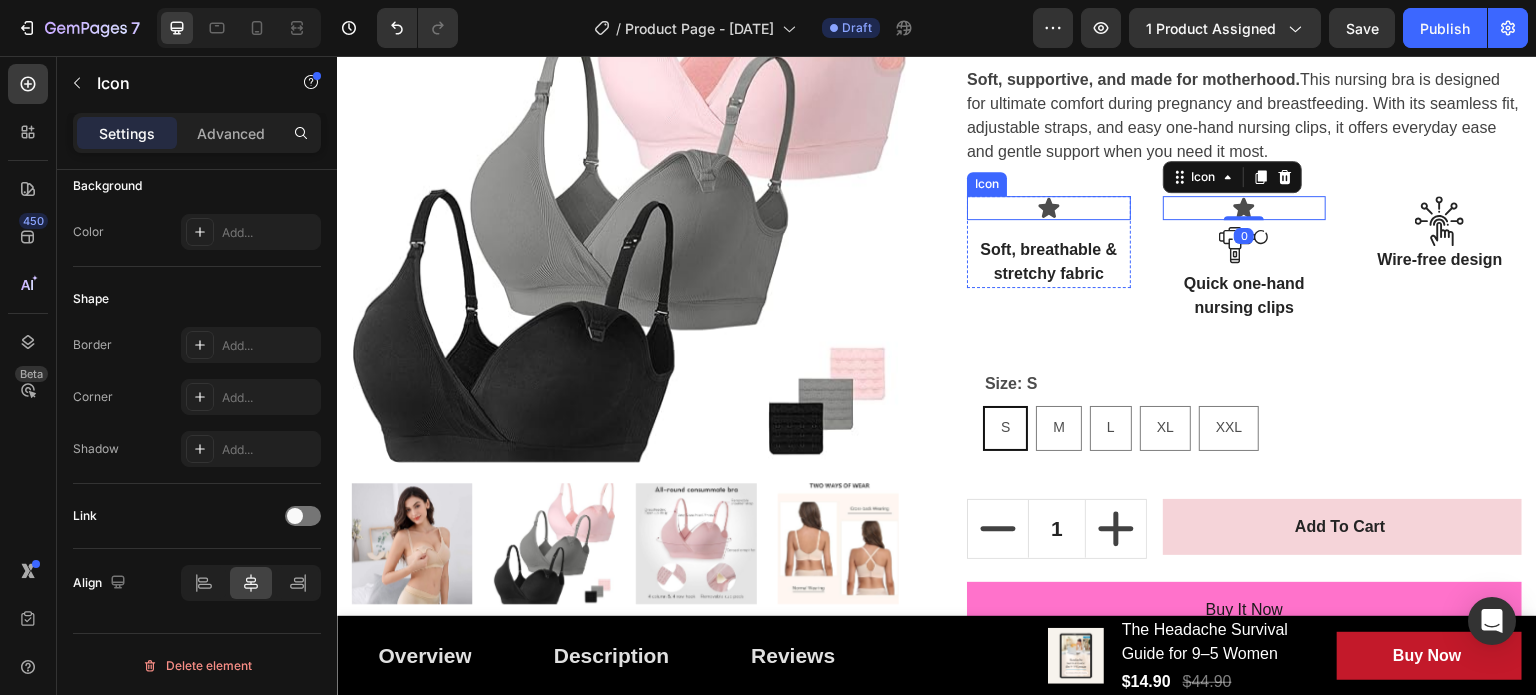 click 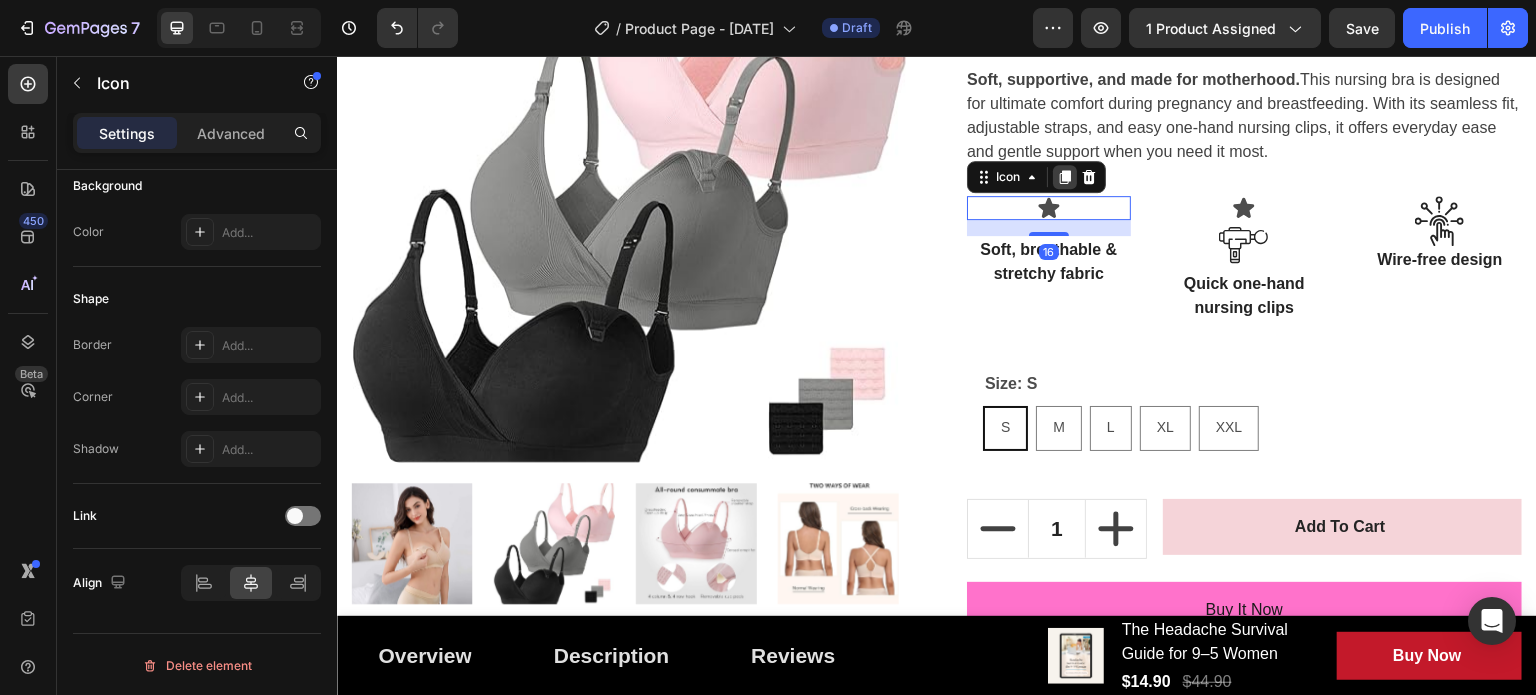 click 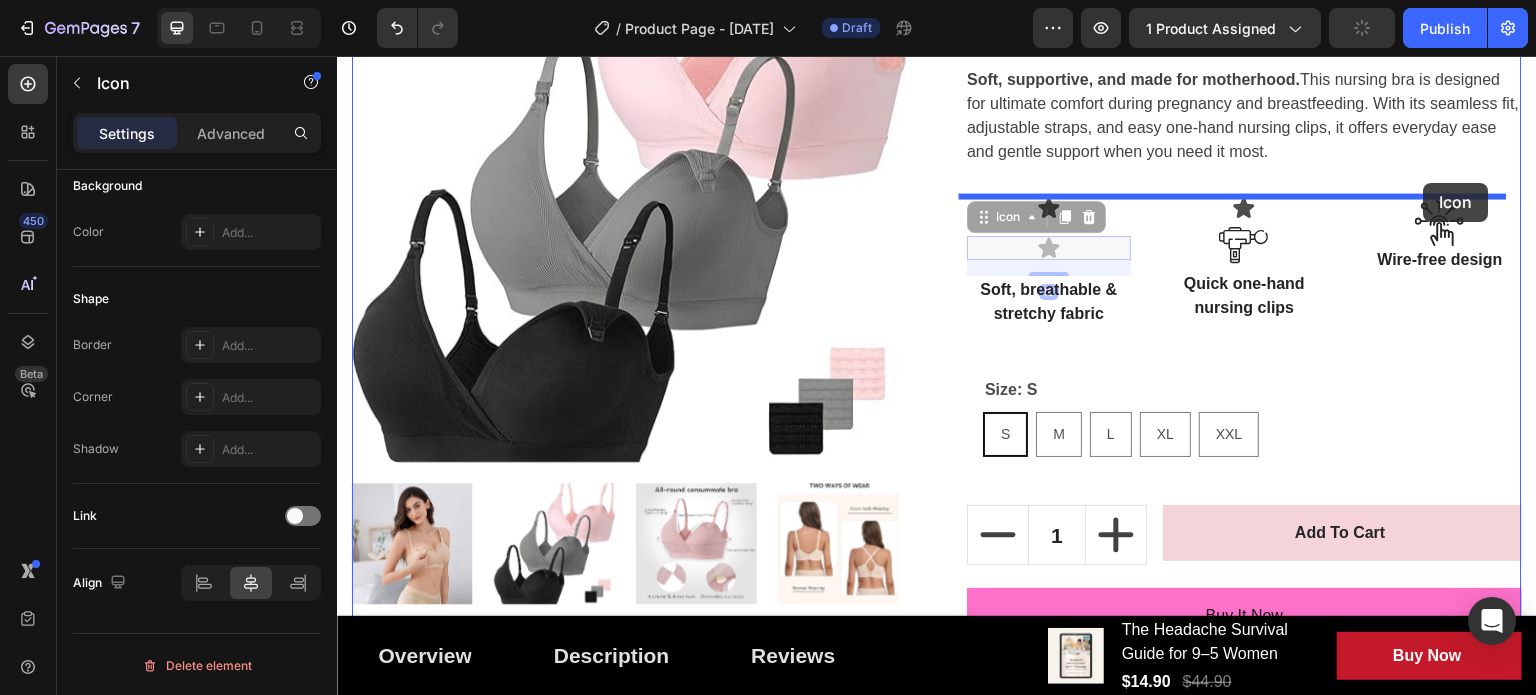 drag, startPoint x: 1007, startPoint y: 221, endPoint x: 1424, endPoint y: 183, distance: 418.72784 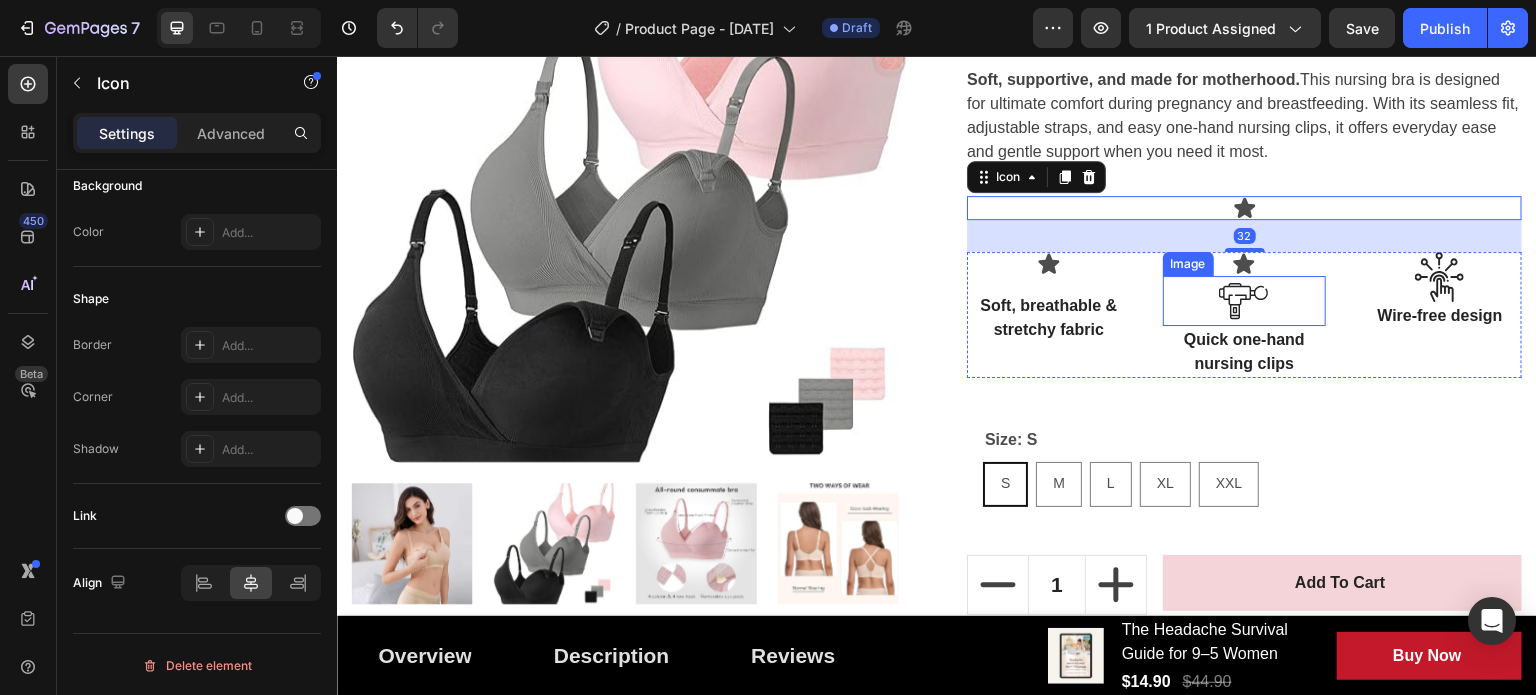 click at bounding box center (1244, 300) 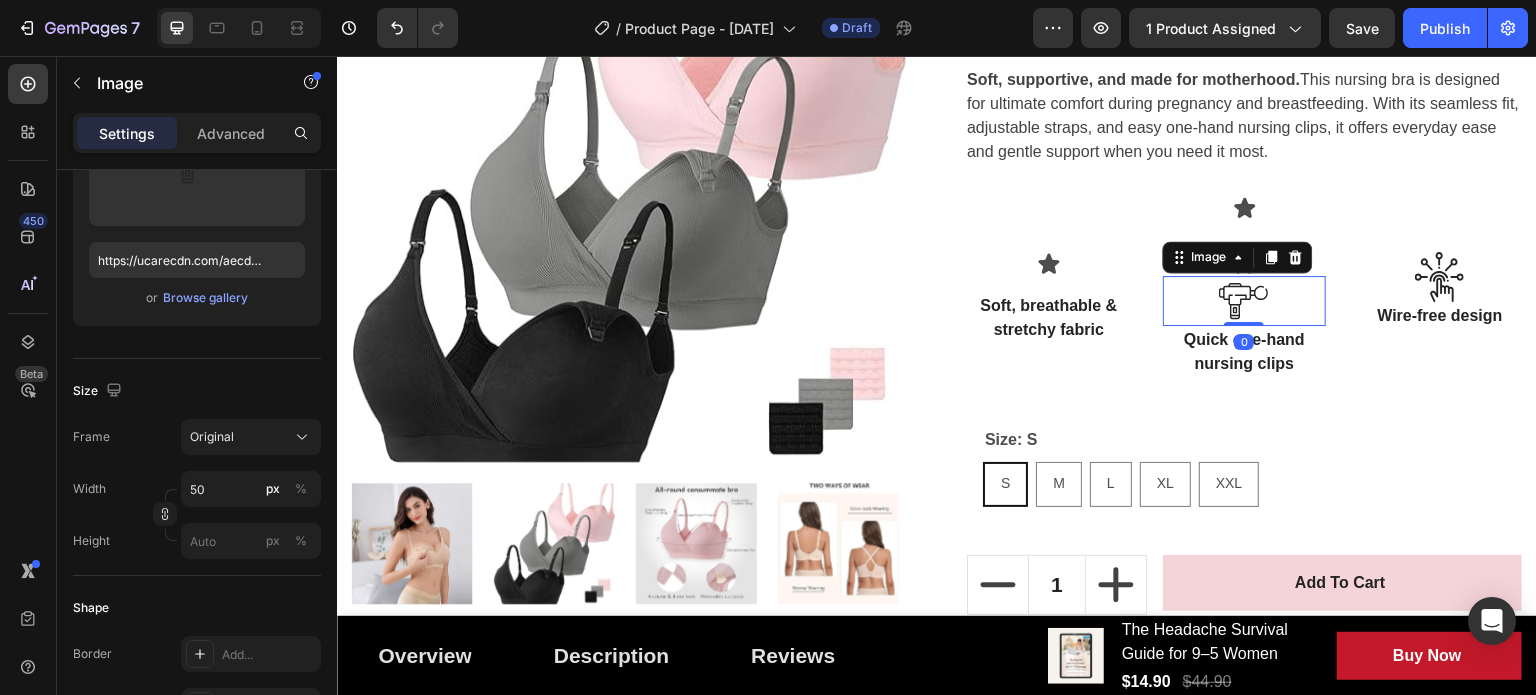 scroll, scrollTop: 0, scrollLeft: 0, axis: both 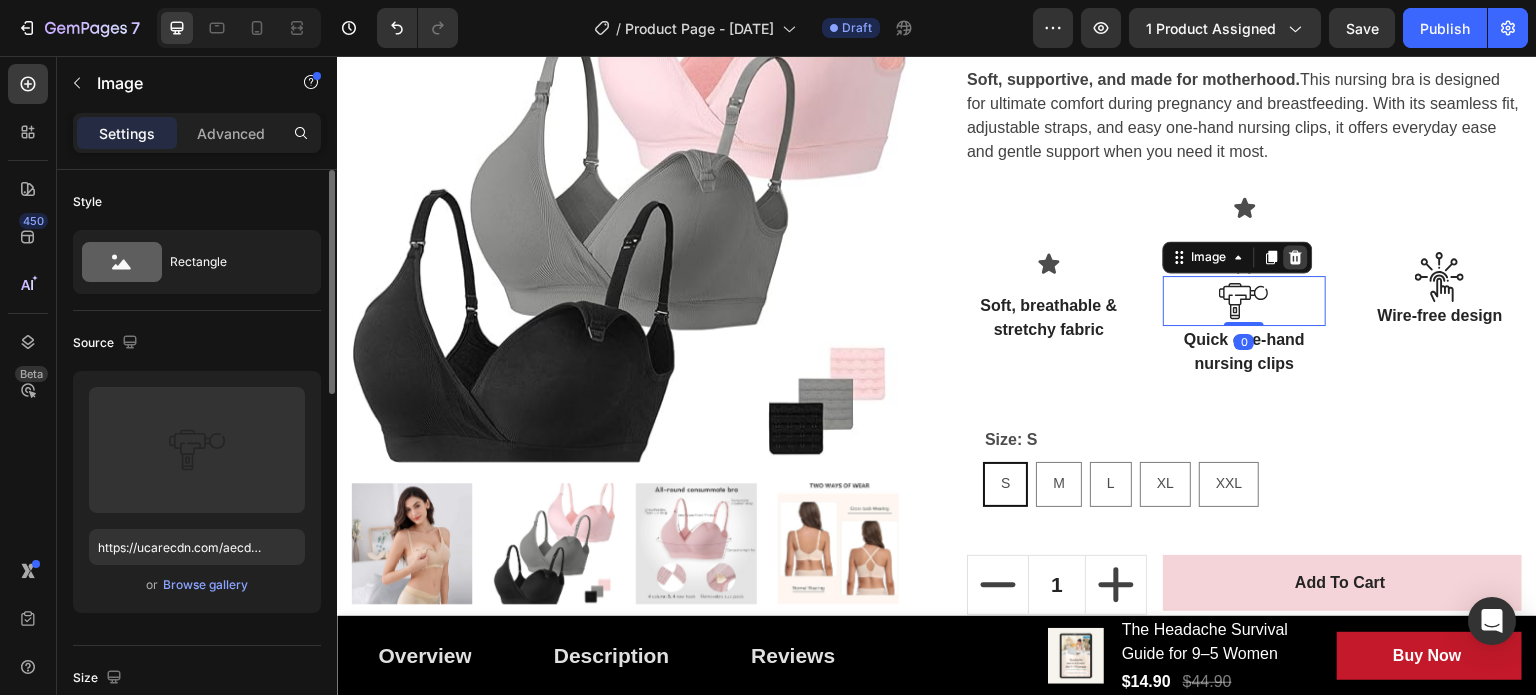 click 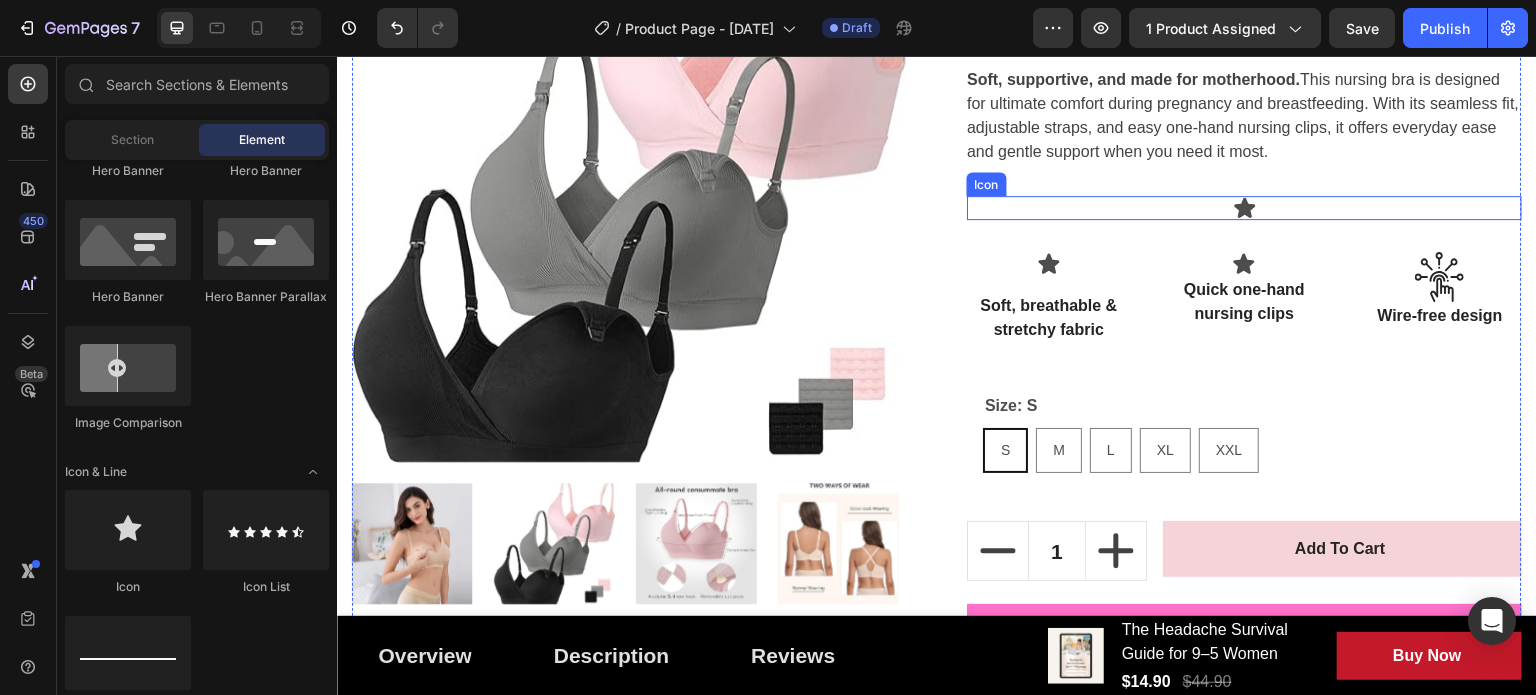 click 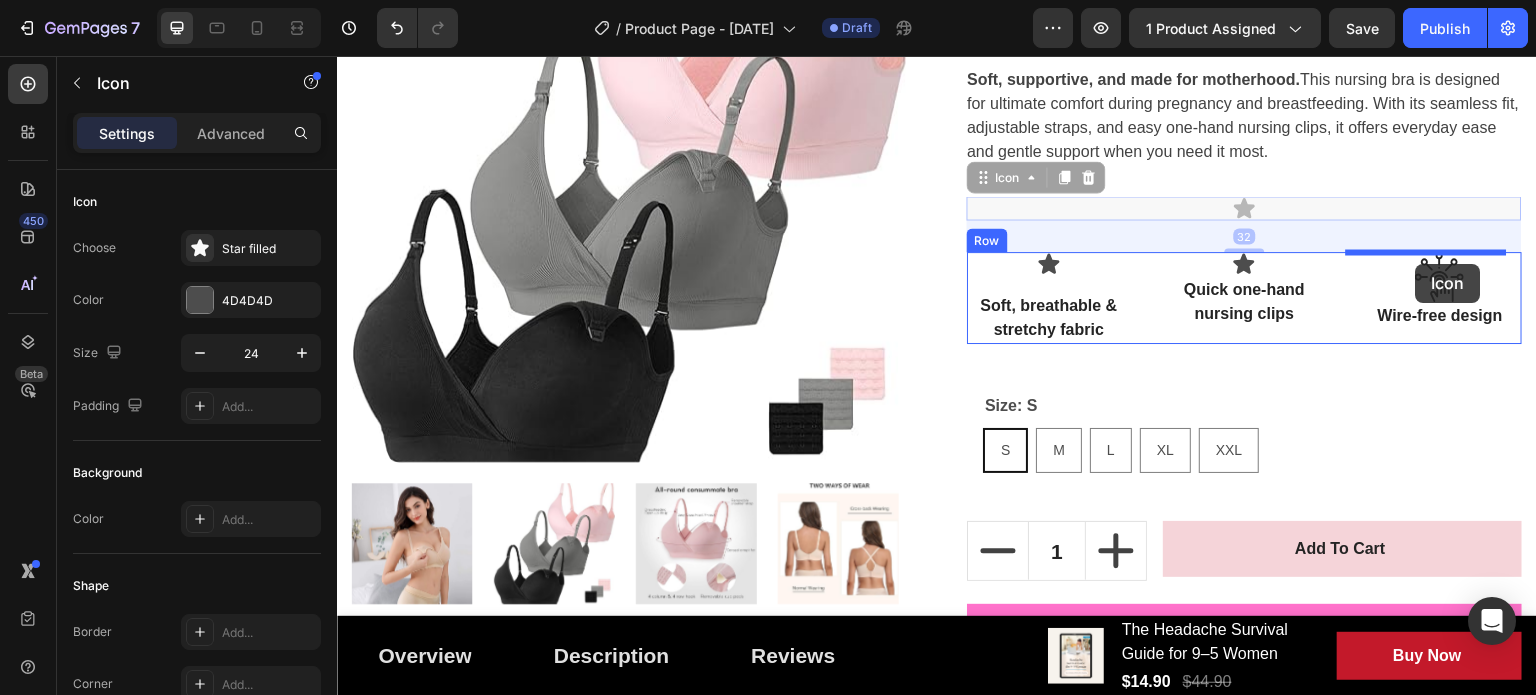 drag, startPoint x: 975, startPoint y: 178, endPoint x: 1416, endPoint y: 264, distance: 449.30725 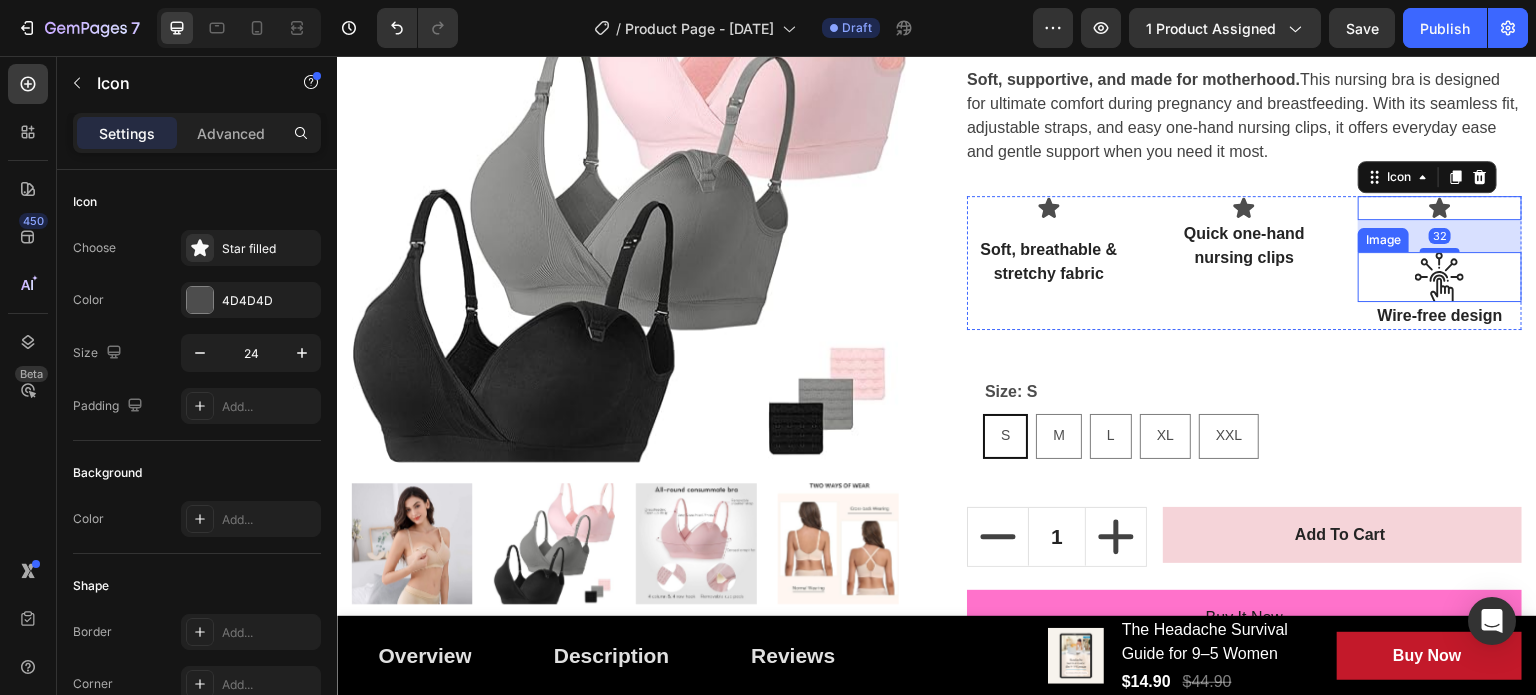 click at bounding box center [1440, 276] 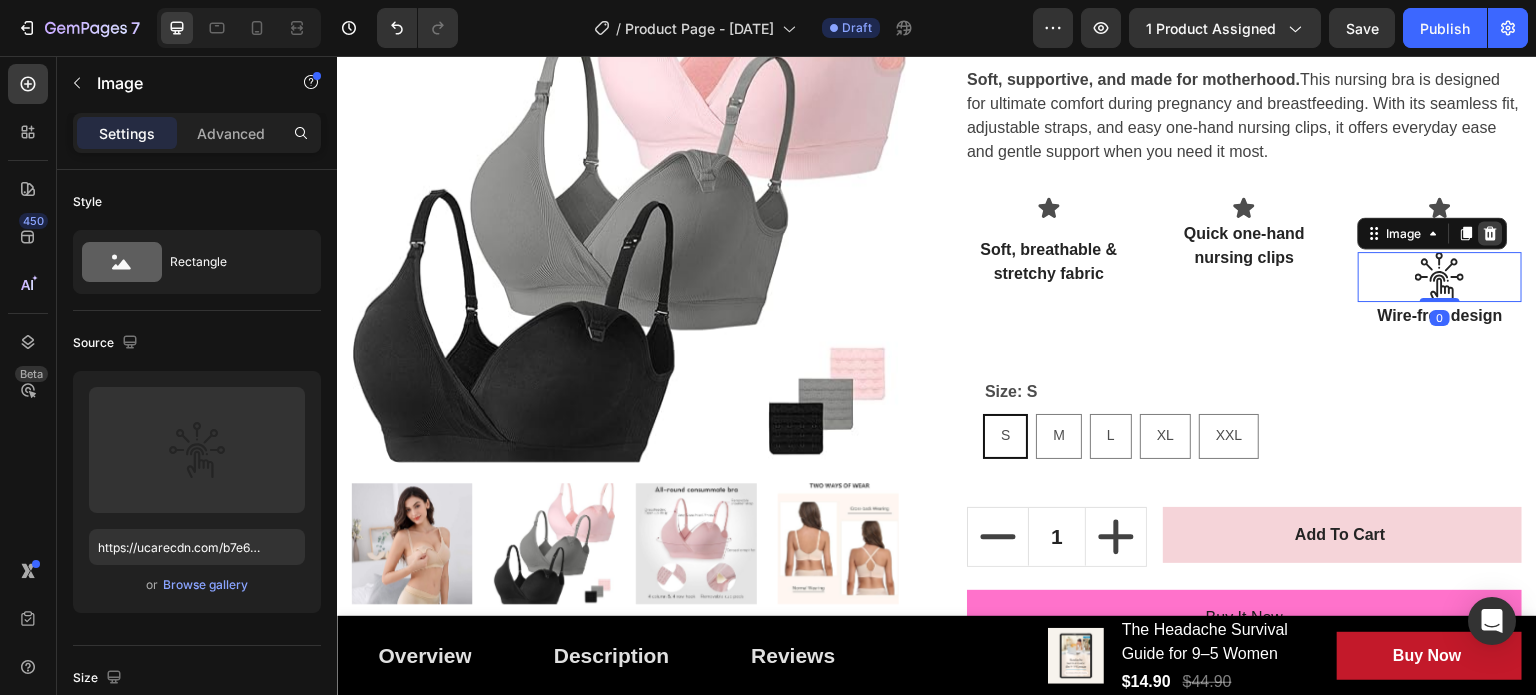 click 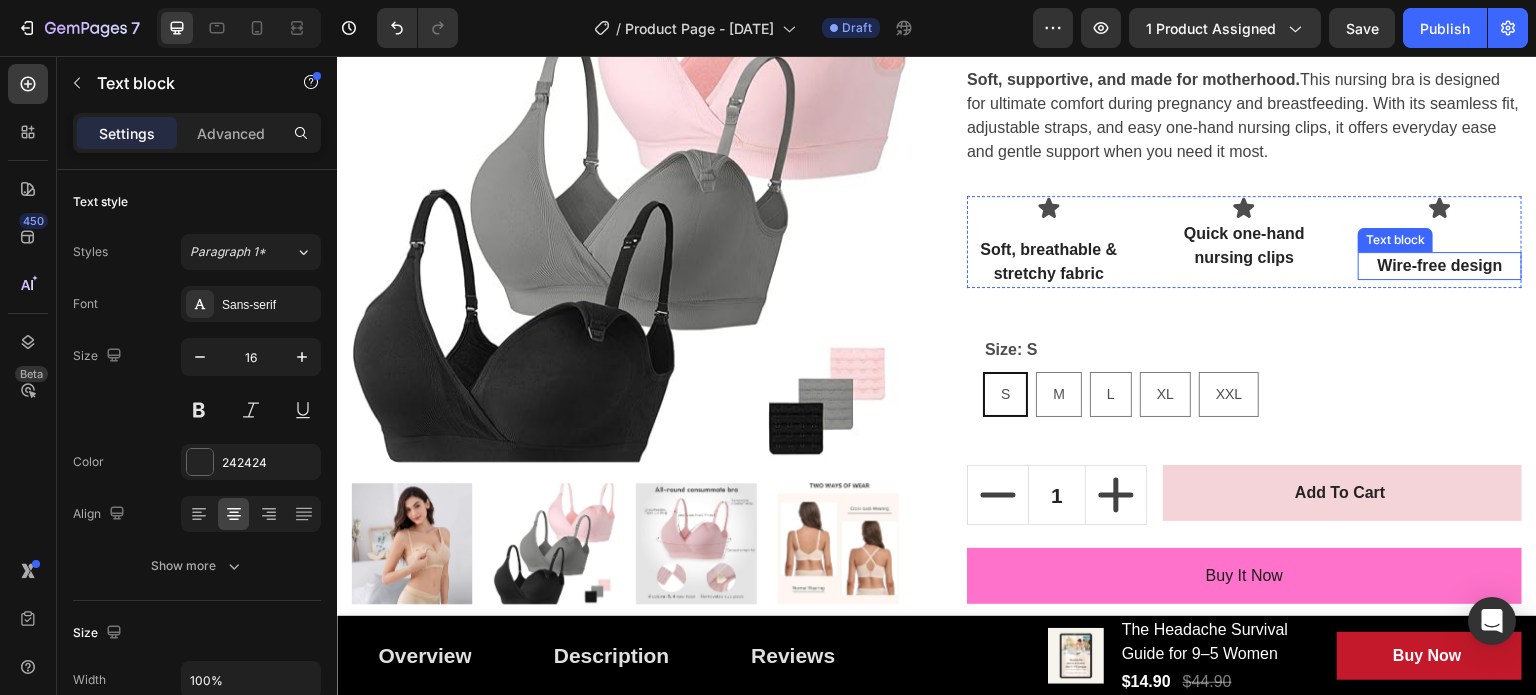 click on "Wire-free design" at bounding box center (1440, 266) 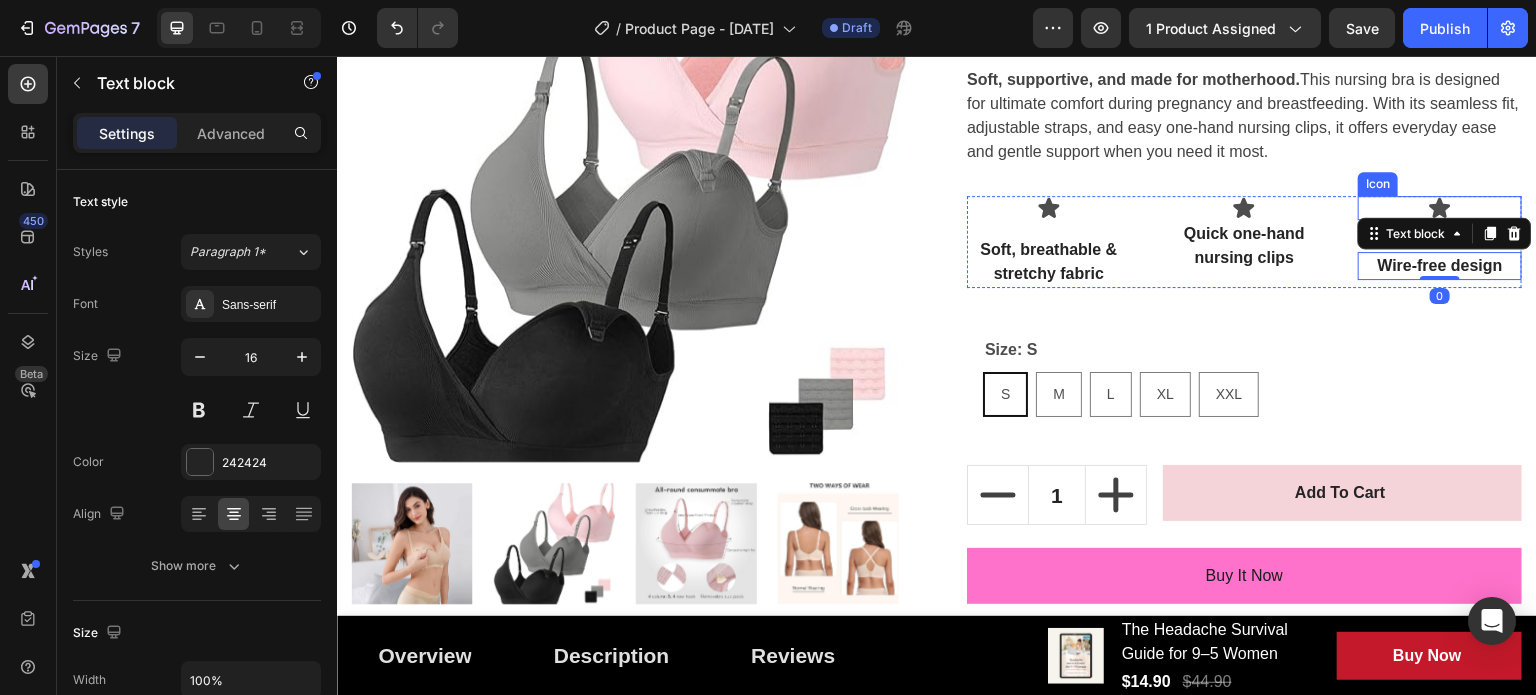 click 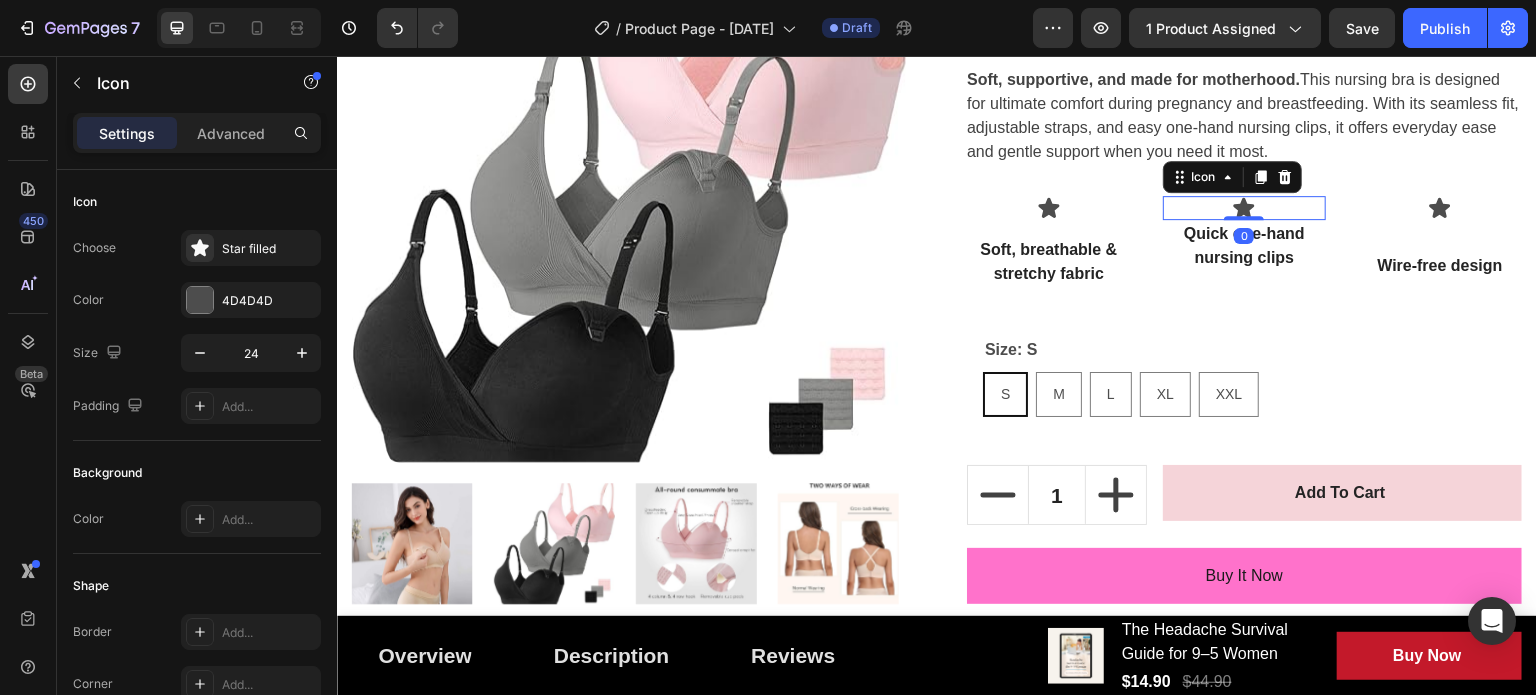 click 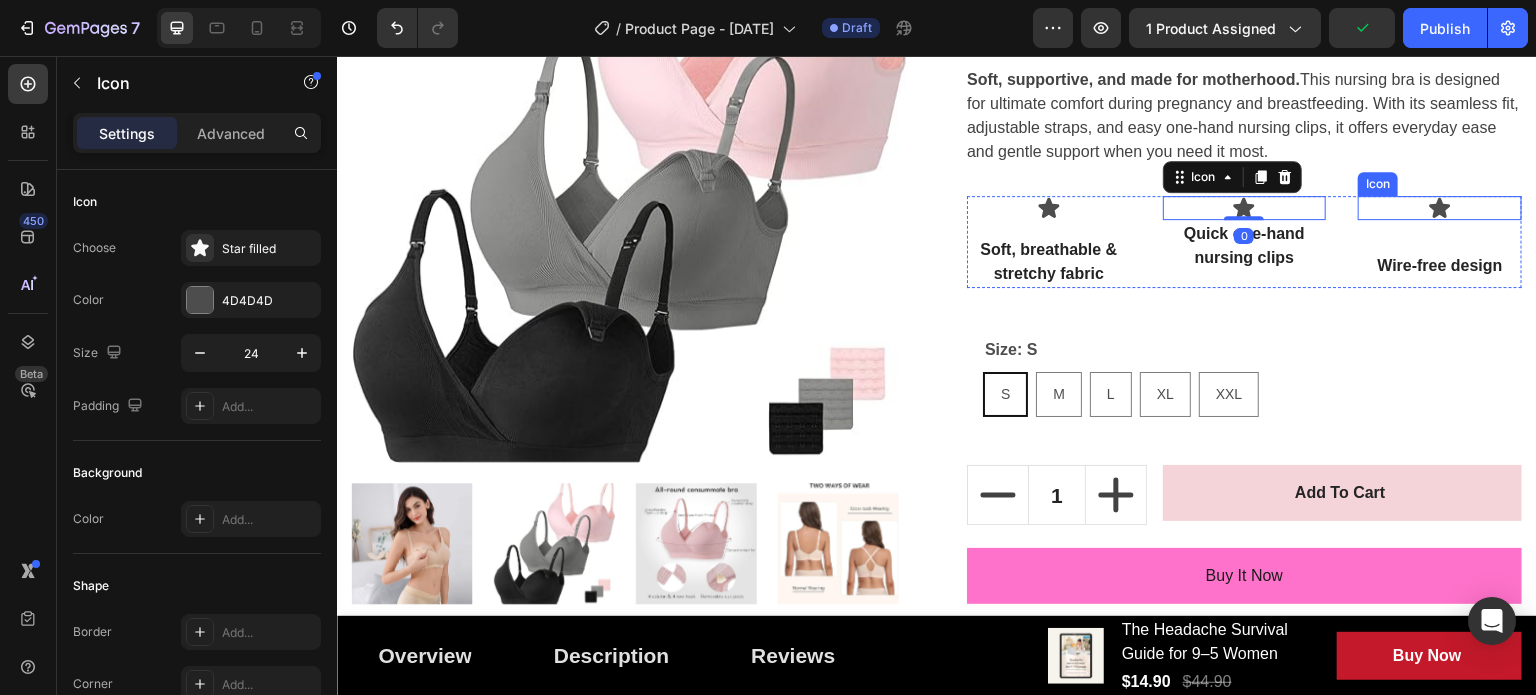 click 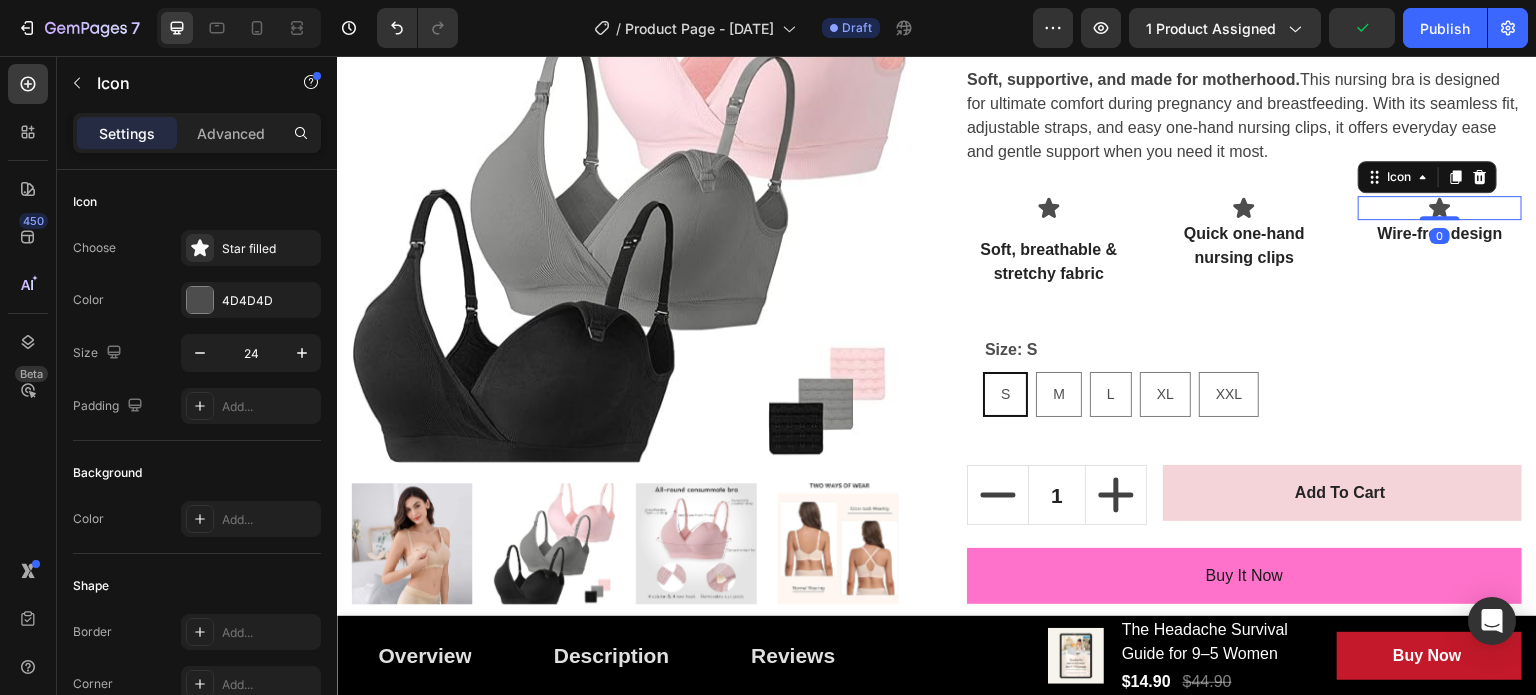 drag, startPoint x: 1427, startPoint y: 250, endPoint x: 1428, endPoint y: 211, distance: 39.012817 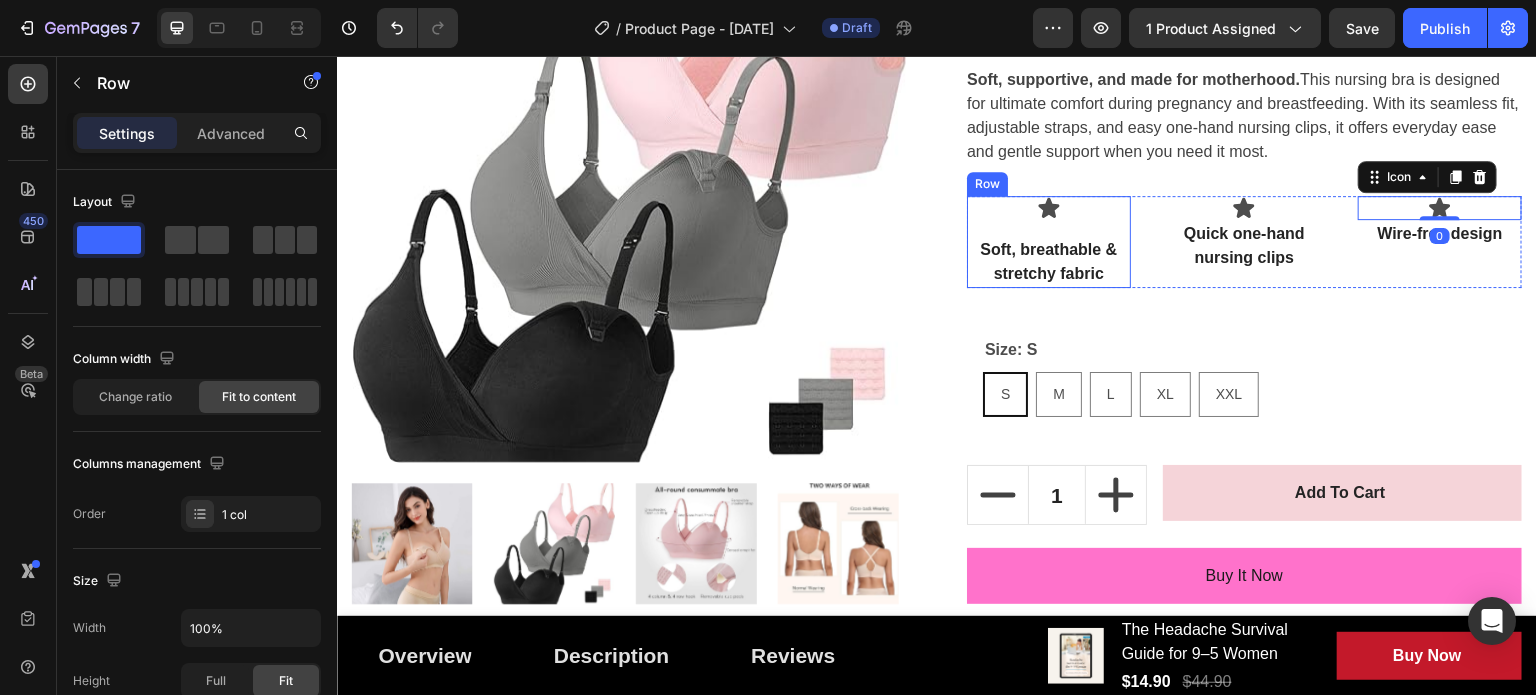 click on "Icon Soft, breathable & stretchy fabric Text block" at bounding box center [1049, 242] 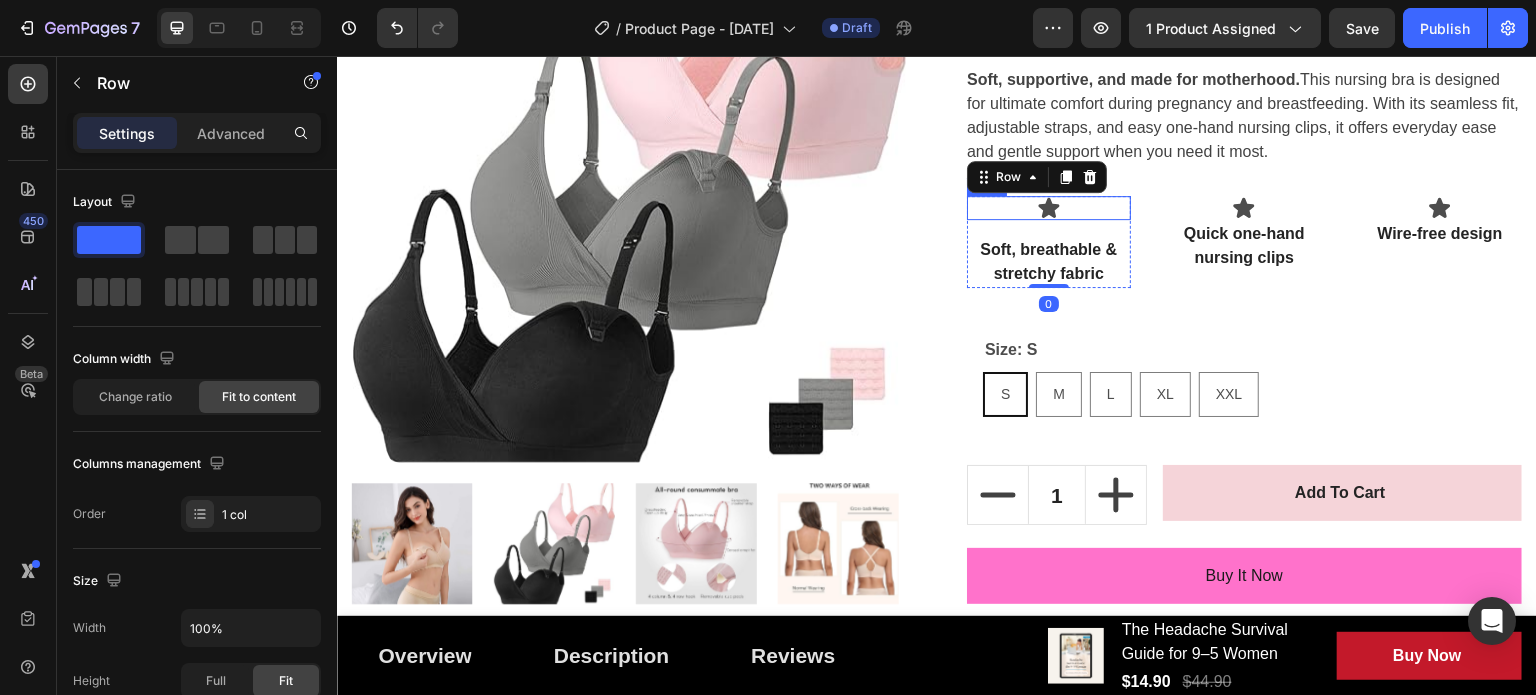 click 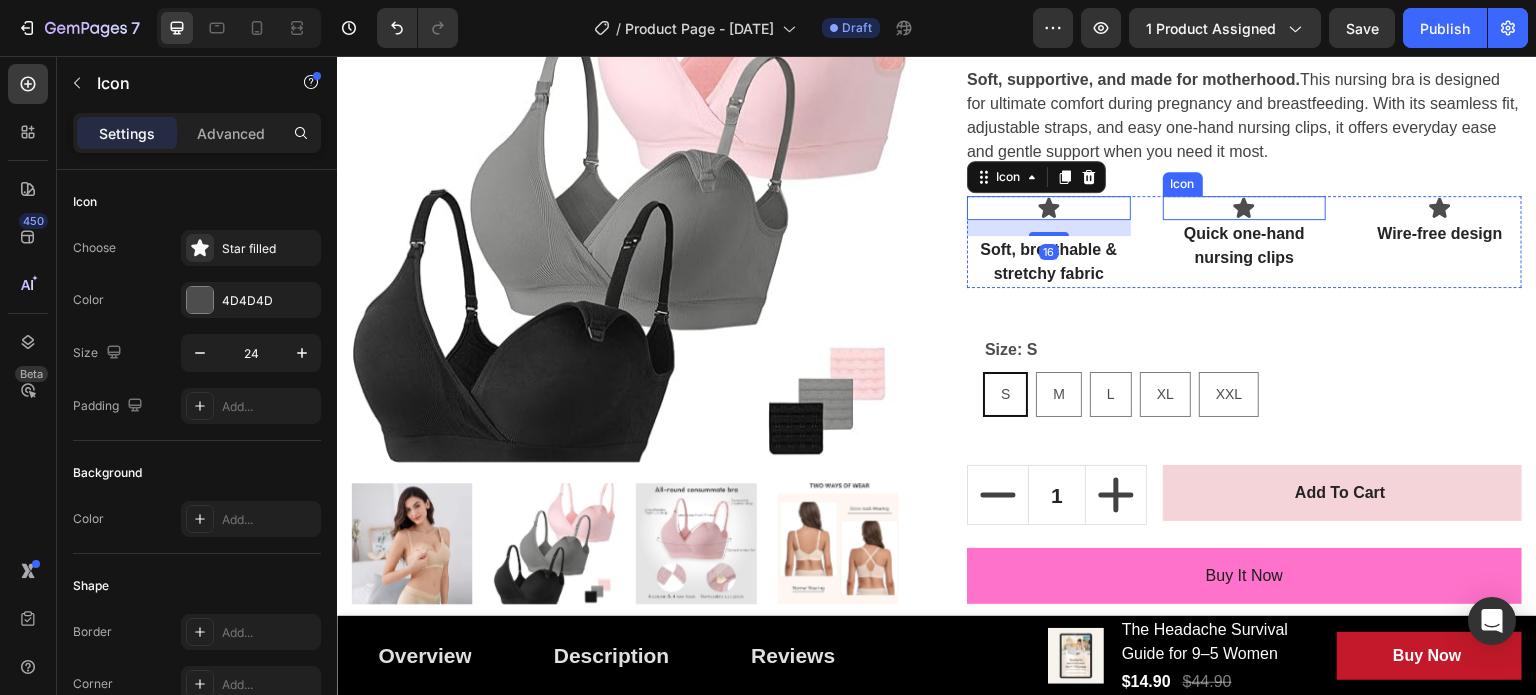 click on "Icon" at bounding box center [1245, 208] 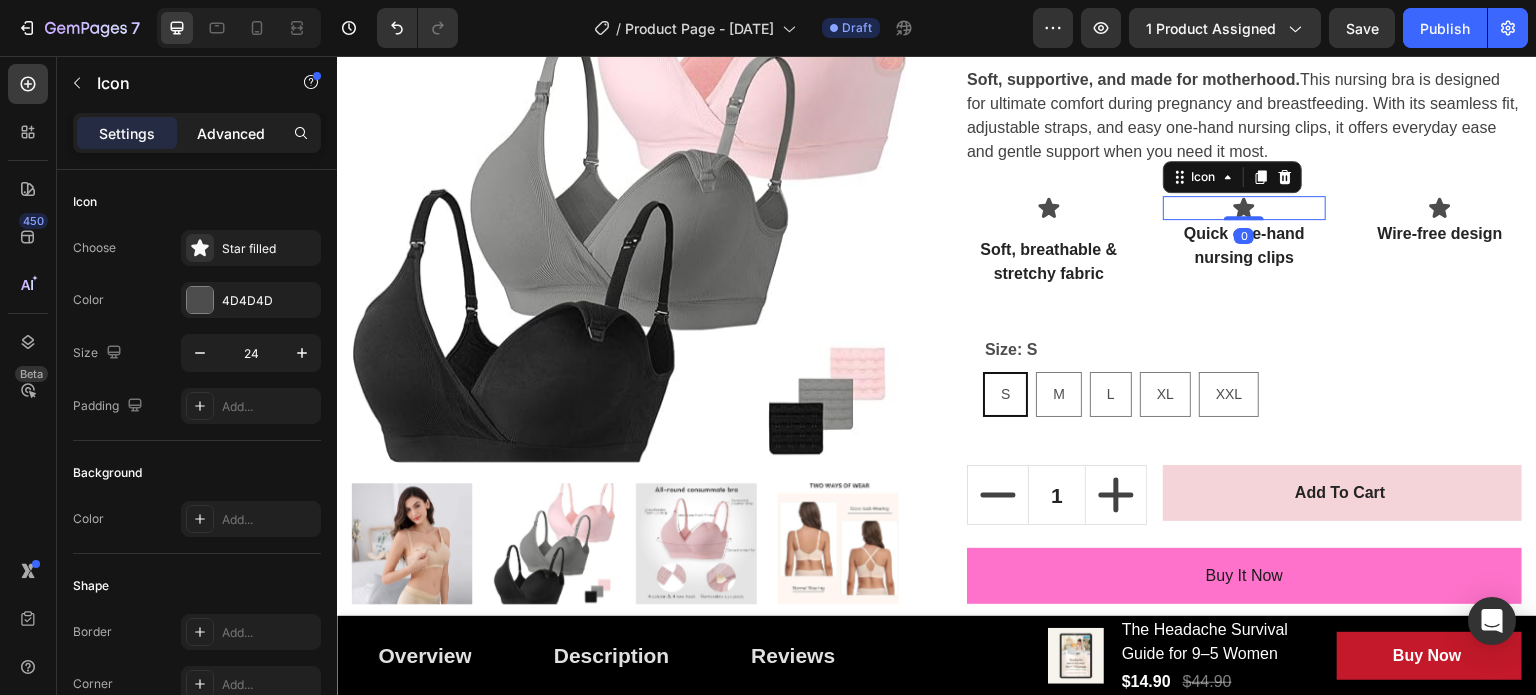 click on "Advanced" at bounding box center (231, 133) 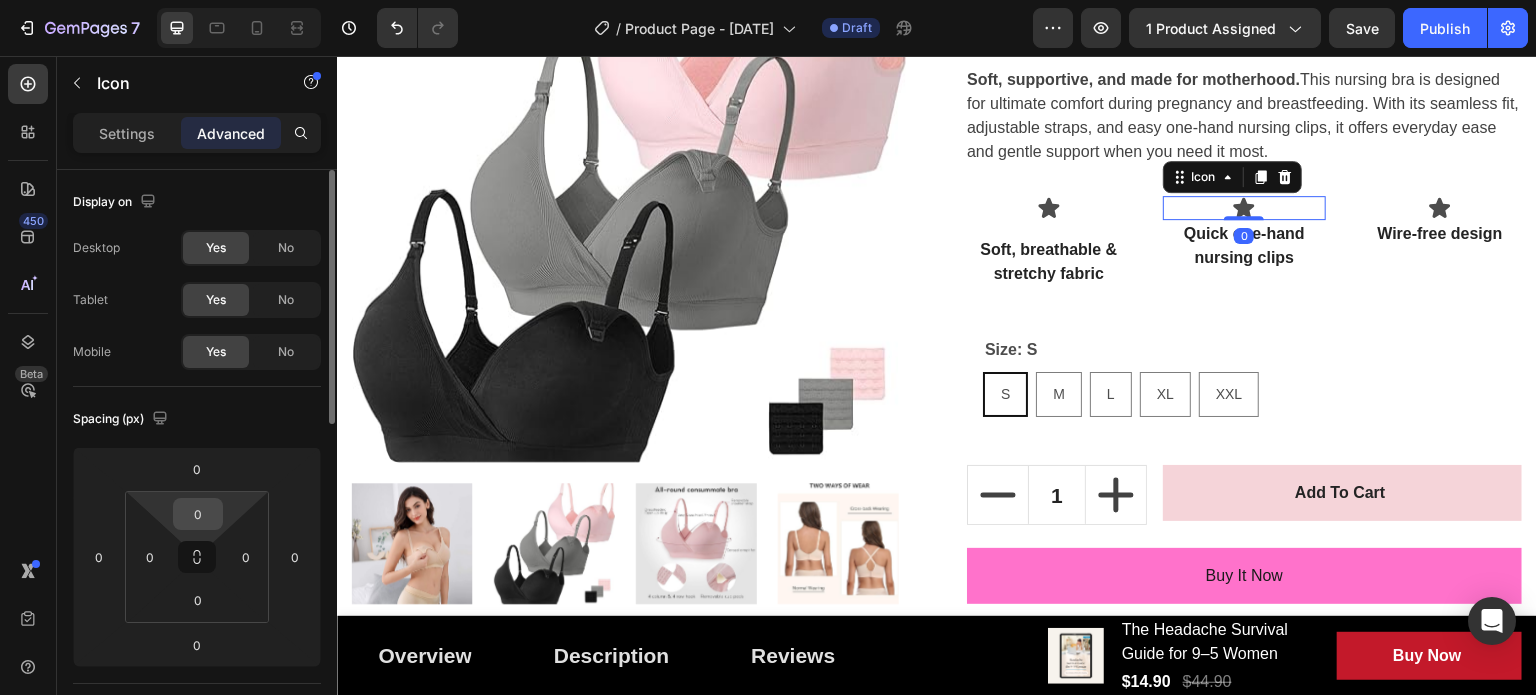 click on "0" at bounding box center (198, 514) 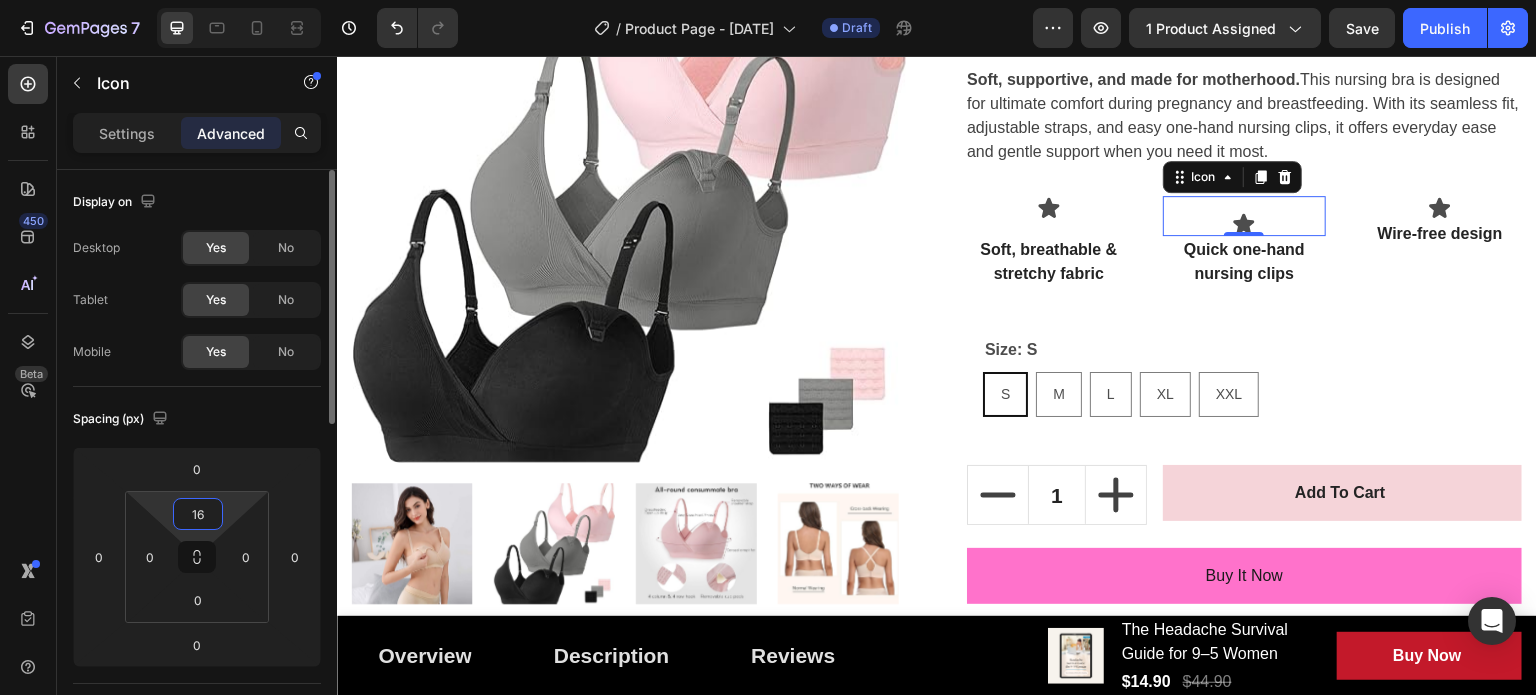 type on "1" 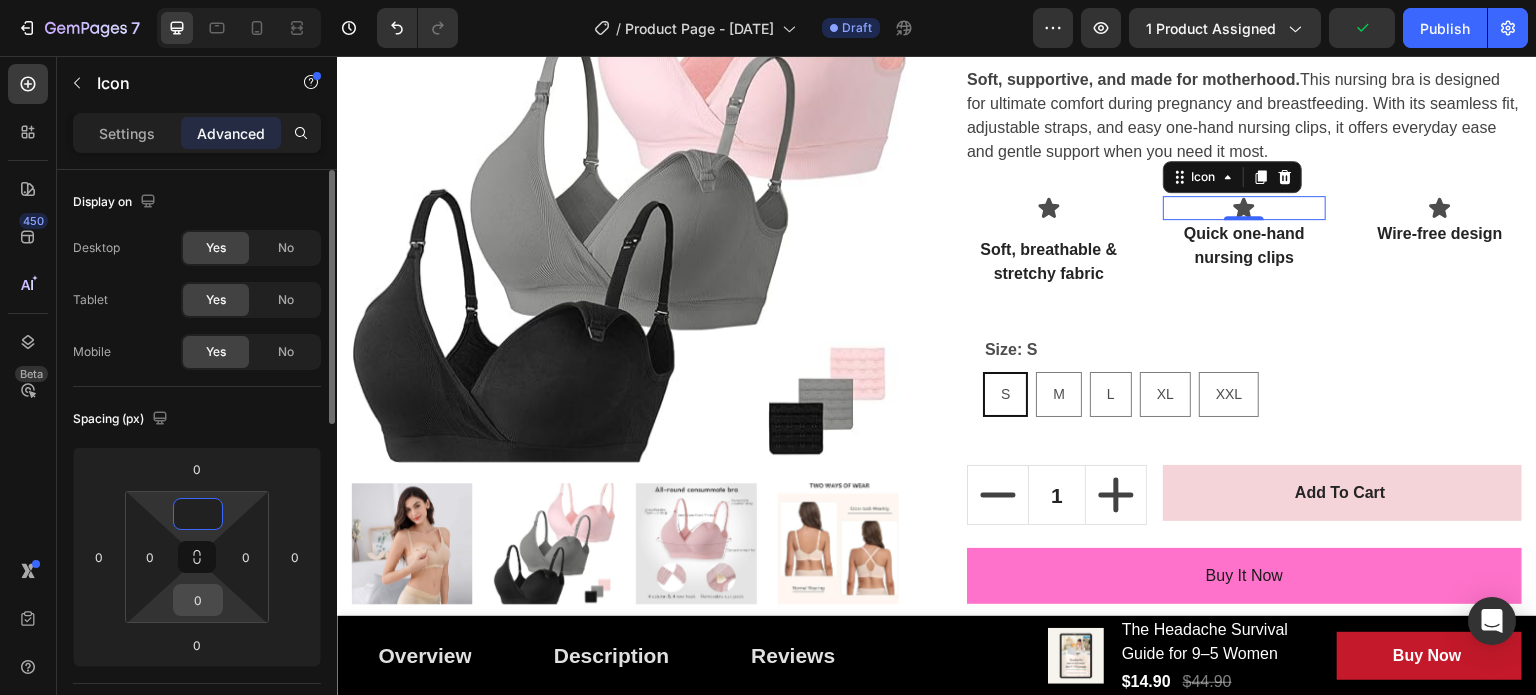 click on "0" at bounding box center [198, 600] 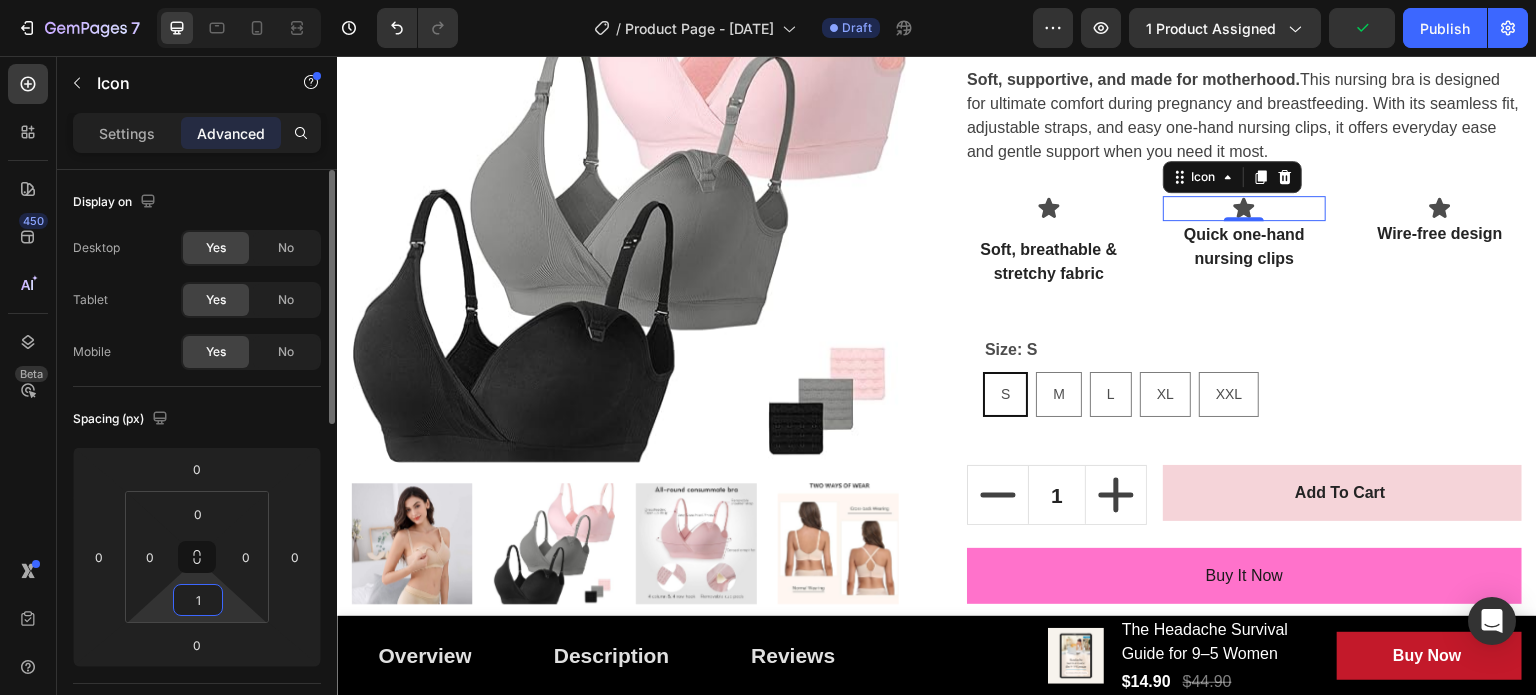 type on "16" 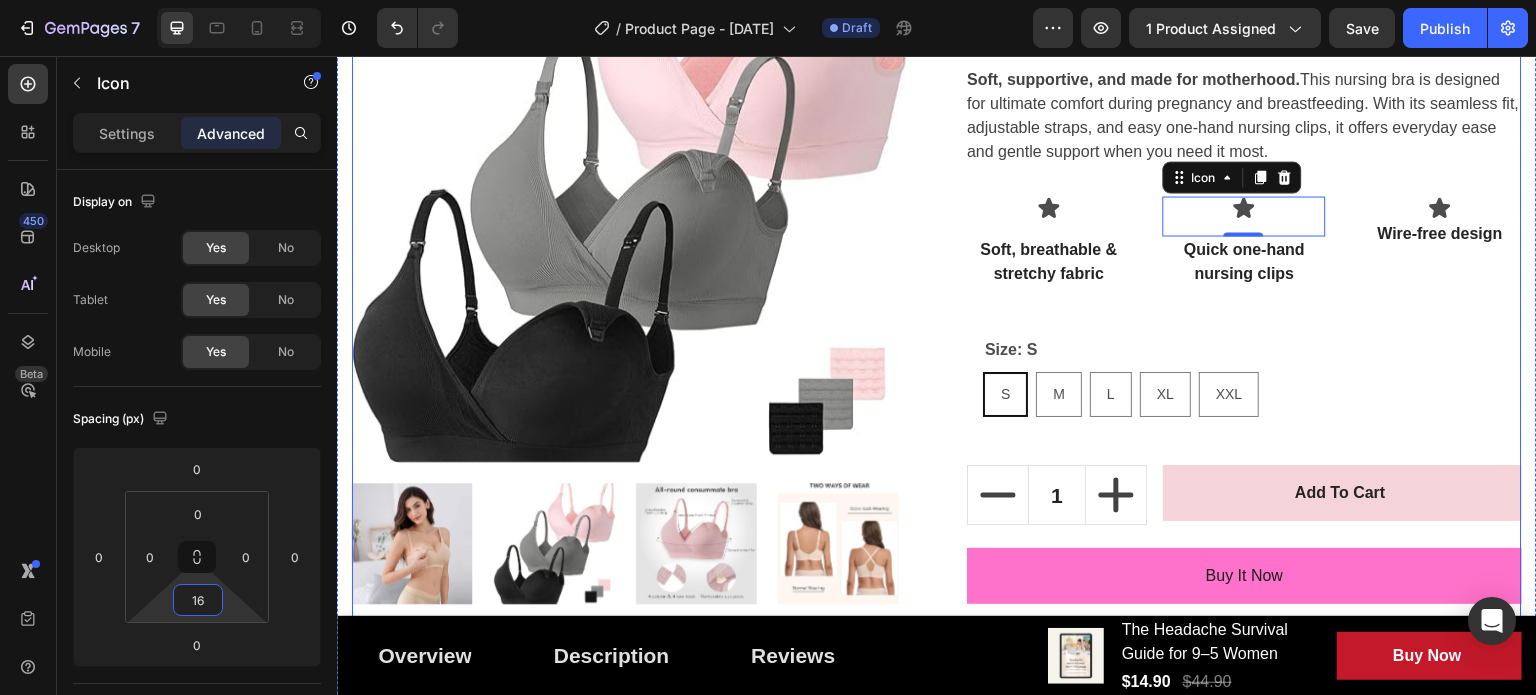 click 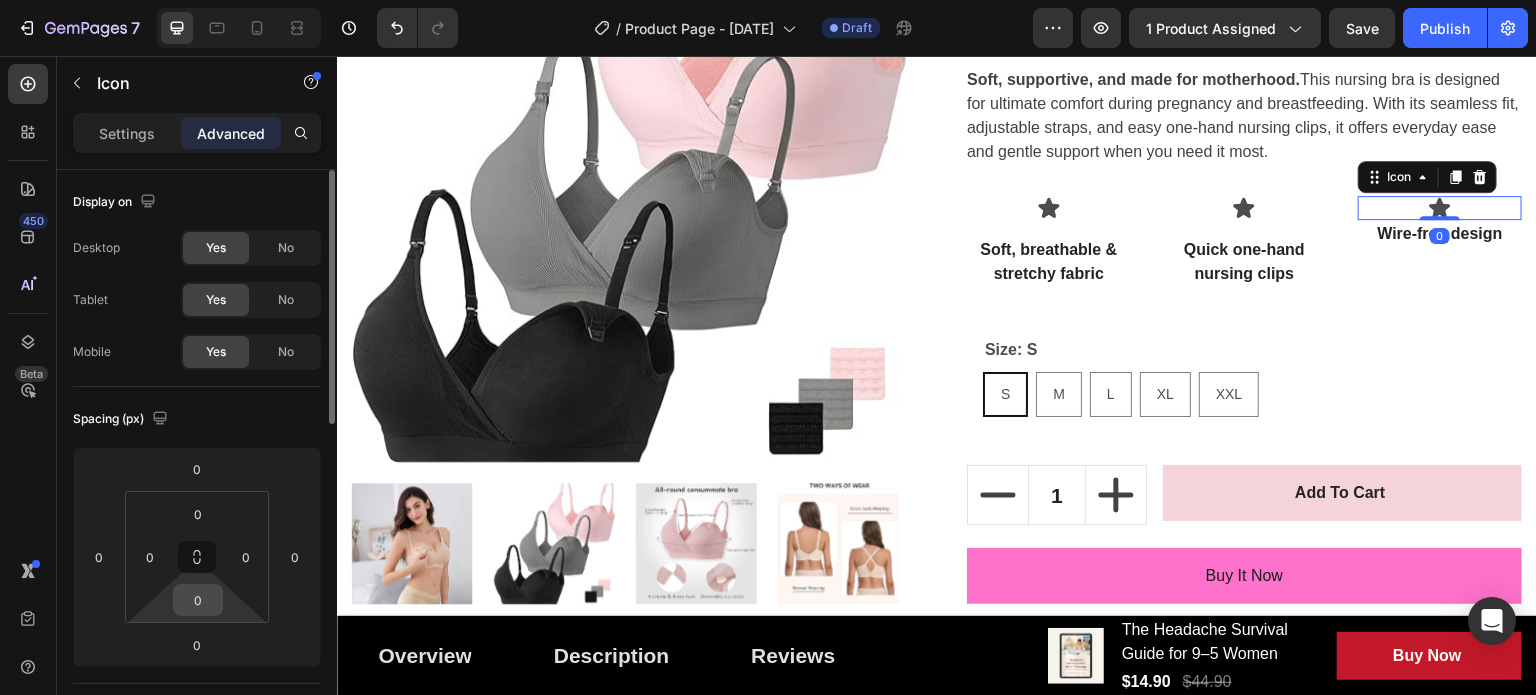 click on "0" at bounding box center [198, 600] 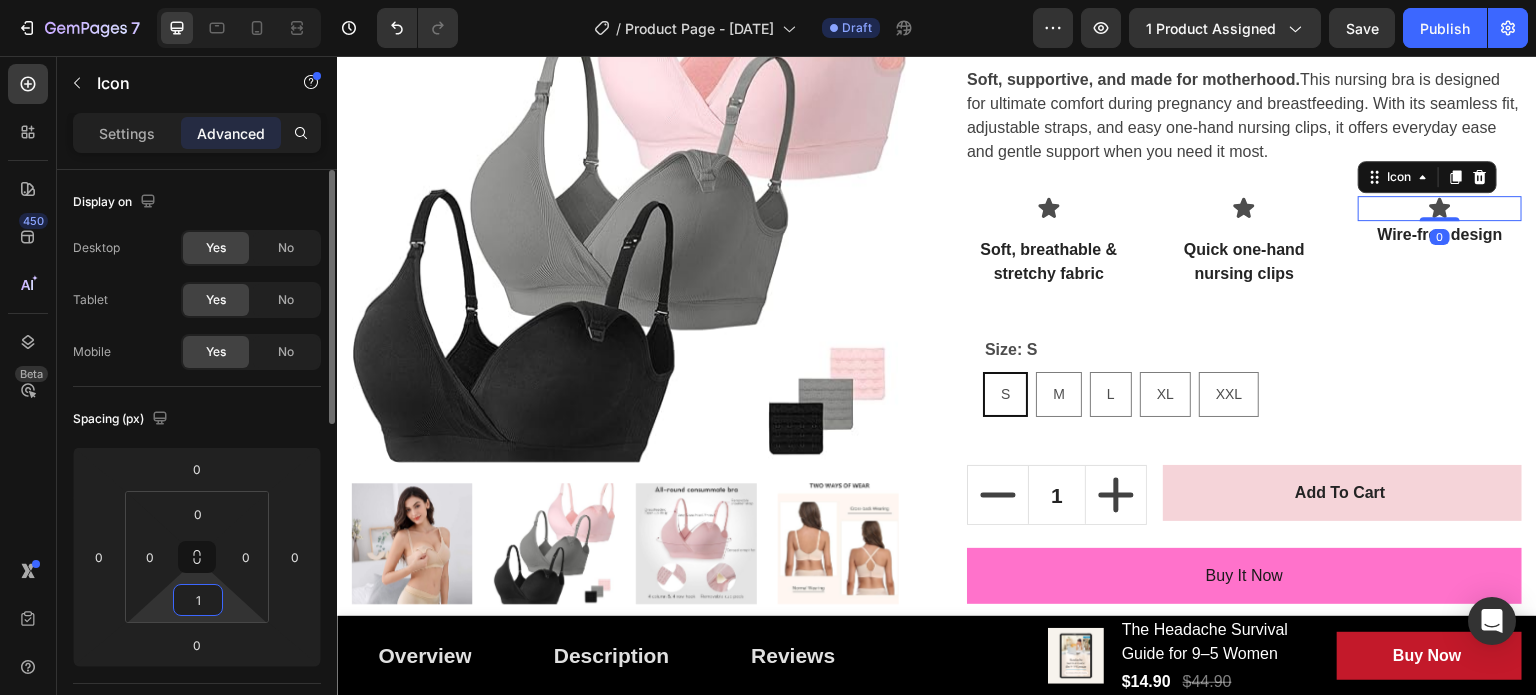 type on "16" 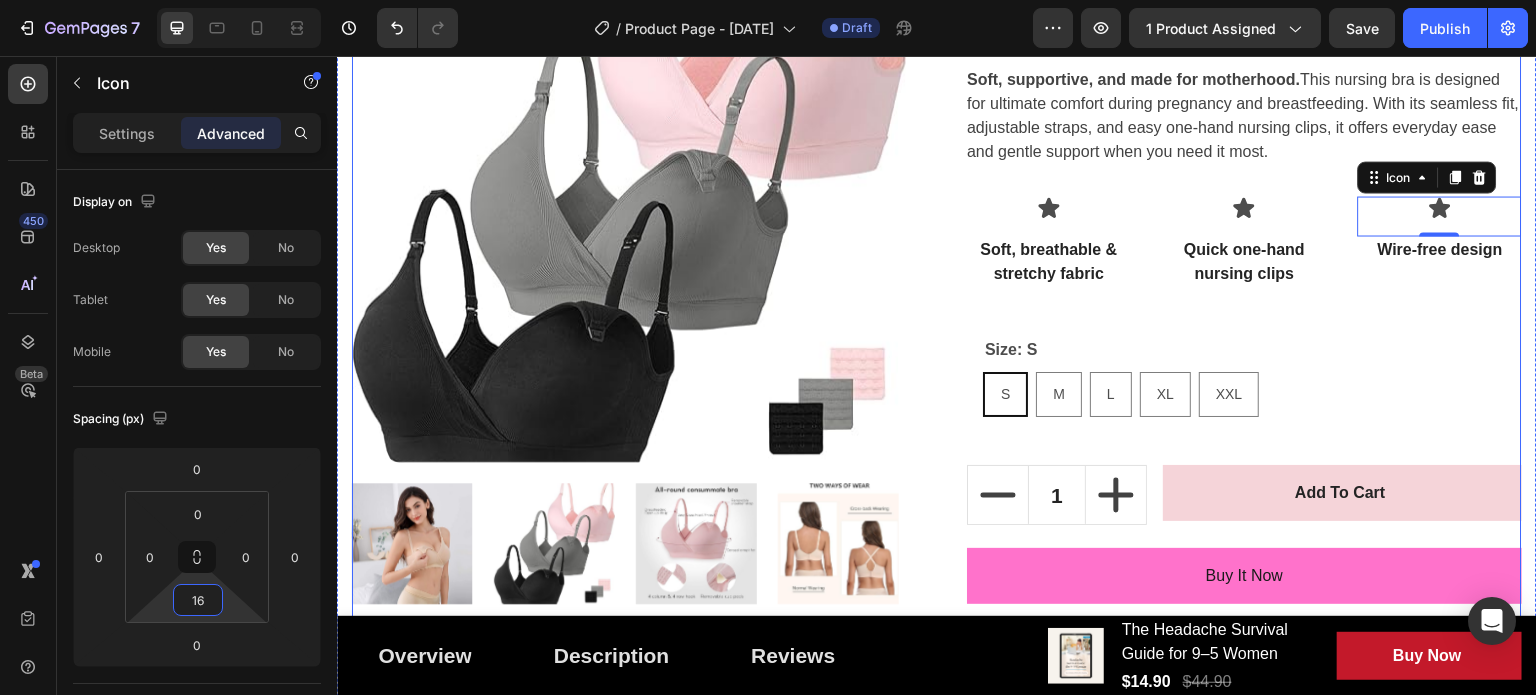 click on "Size: S S S S M M M L L L XL XL XL XXL XXL XXL Product Variants & Swatches Row" at bounding box center (1244, 376) 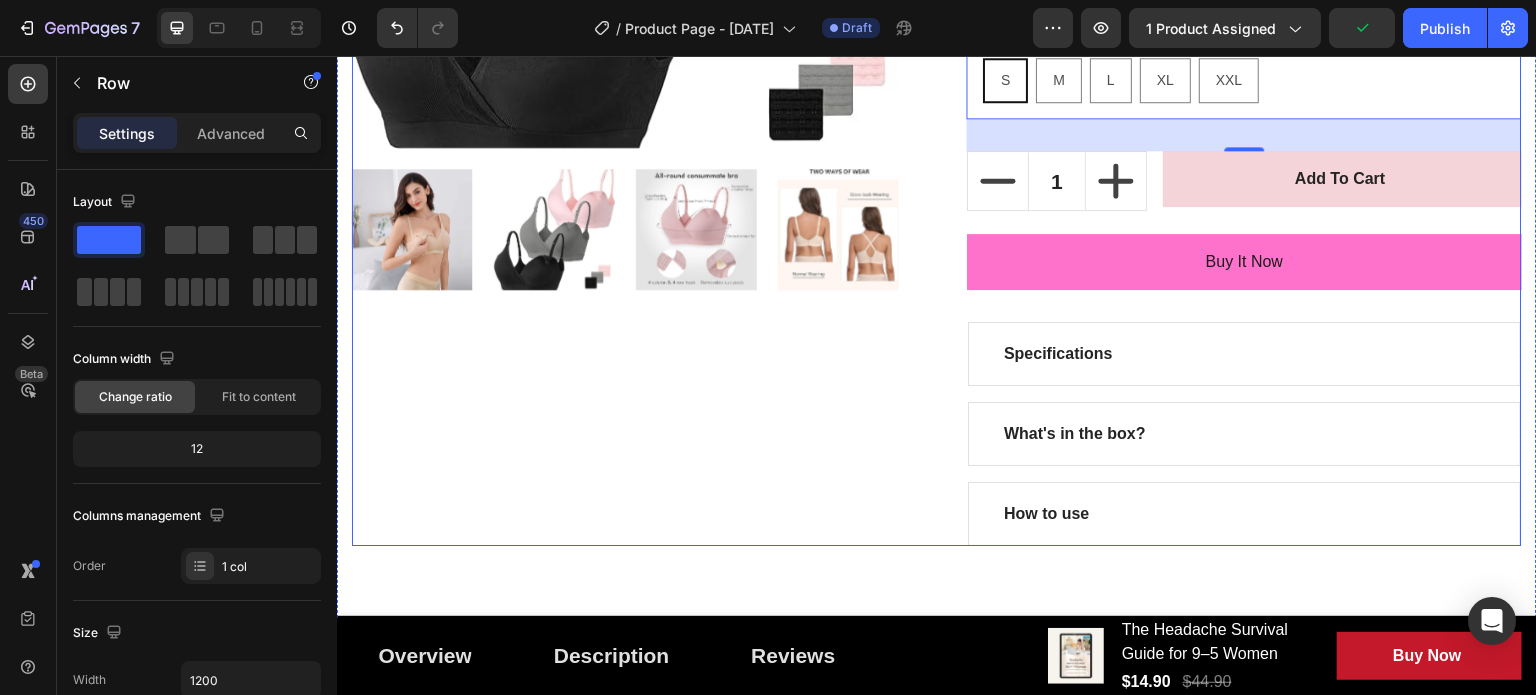 scroll, scrollTop: 1000, scrollLeft: 0, axis: vertical 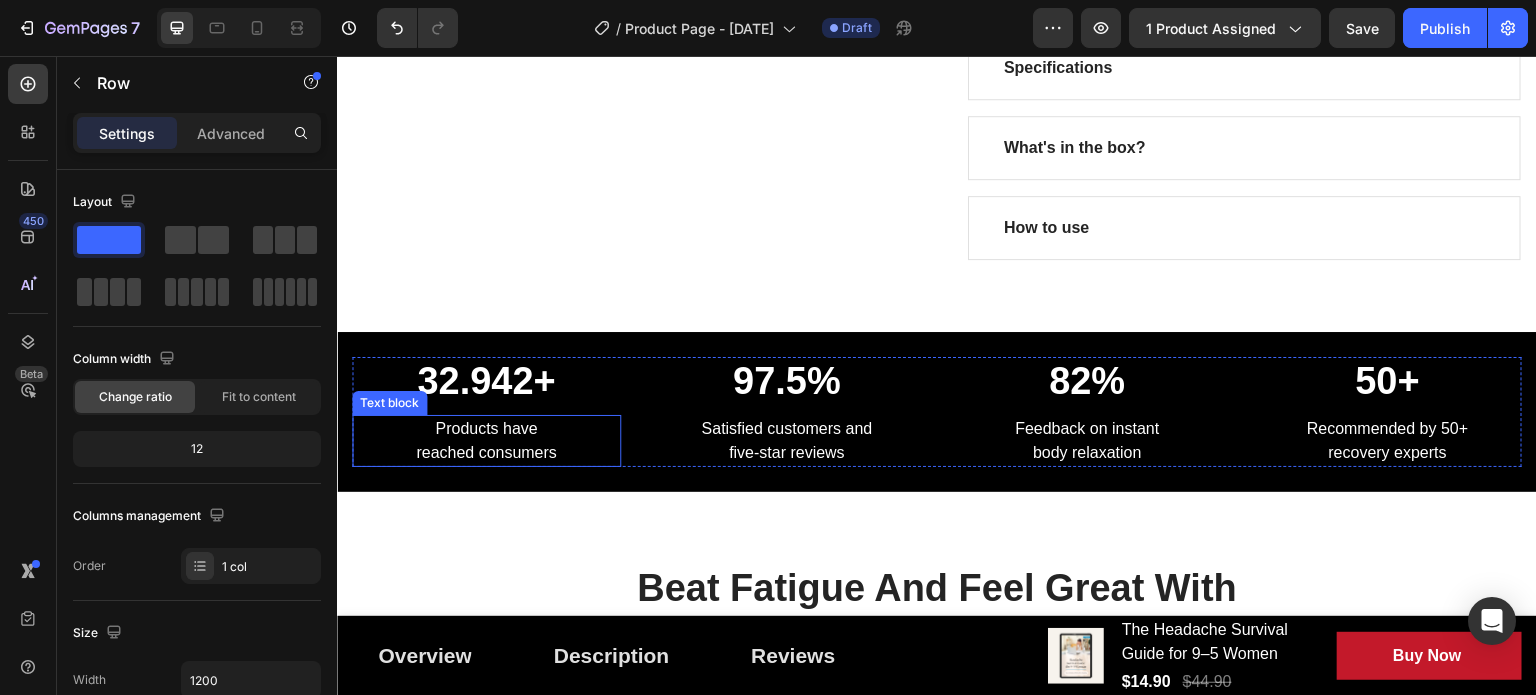 click on "Products have reached consumers" at bounding box center (486, 441) 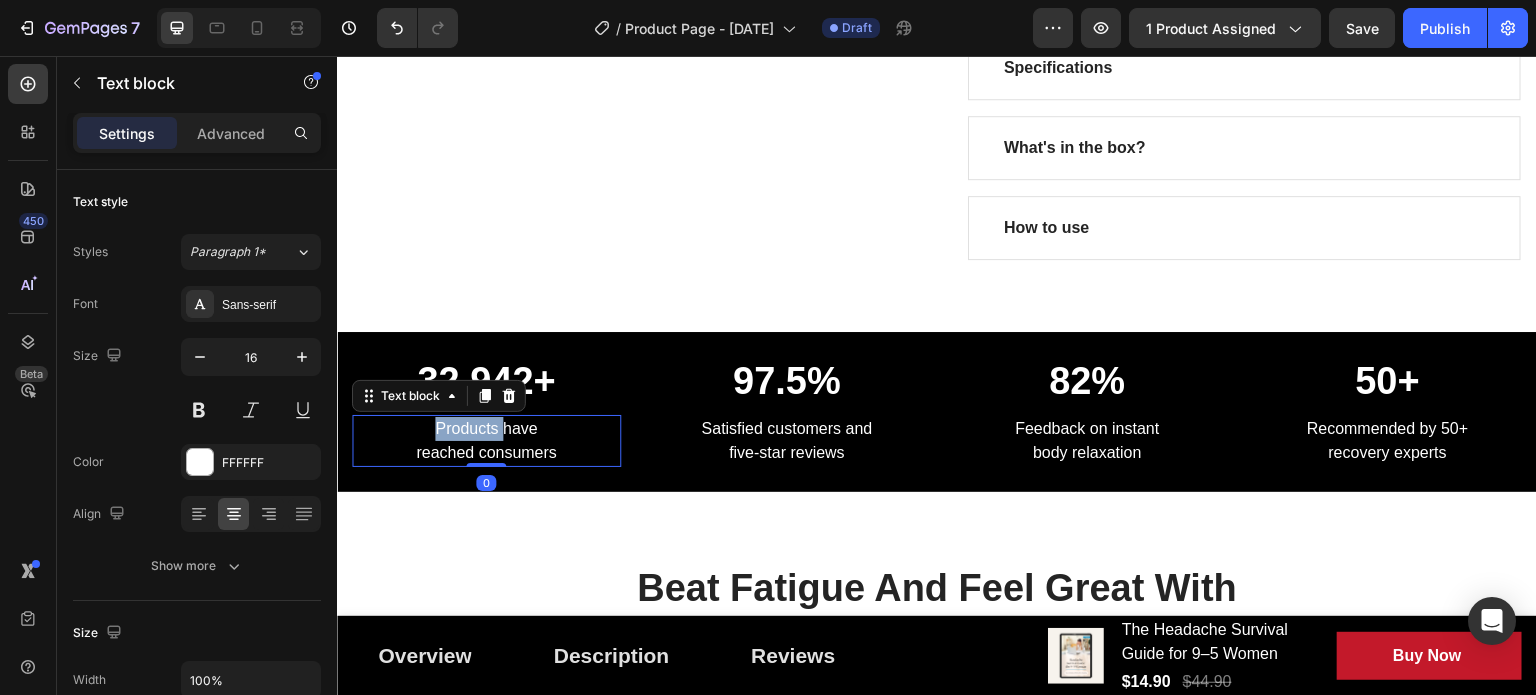 click on "Products have reached consumers" at bounding box center (486, 441) 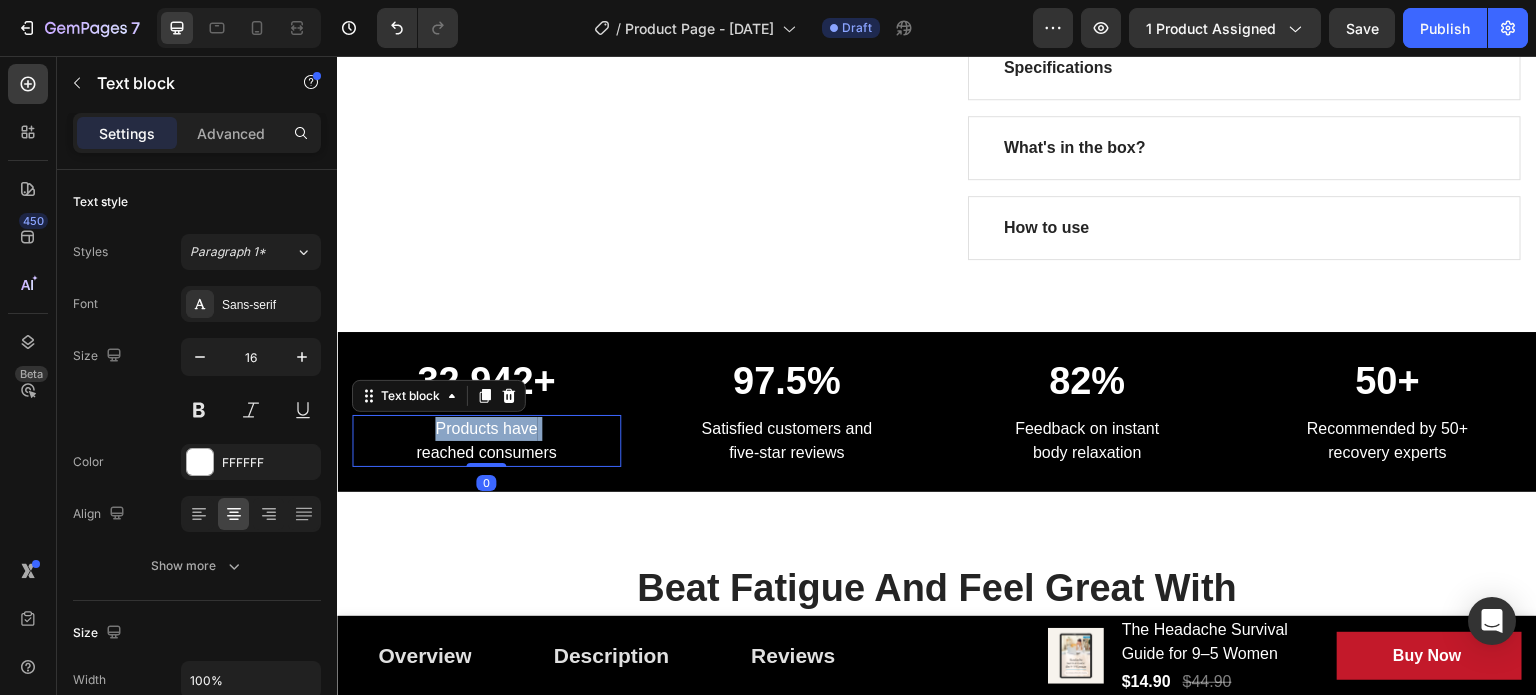 click on "Products have reached consumers" at bounding box center (486, 441) 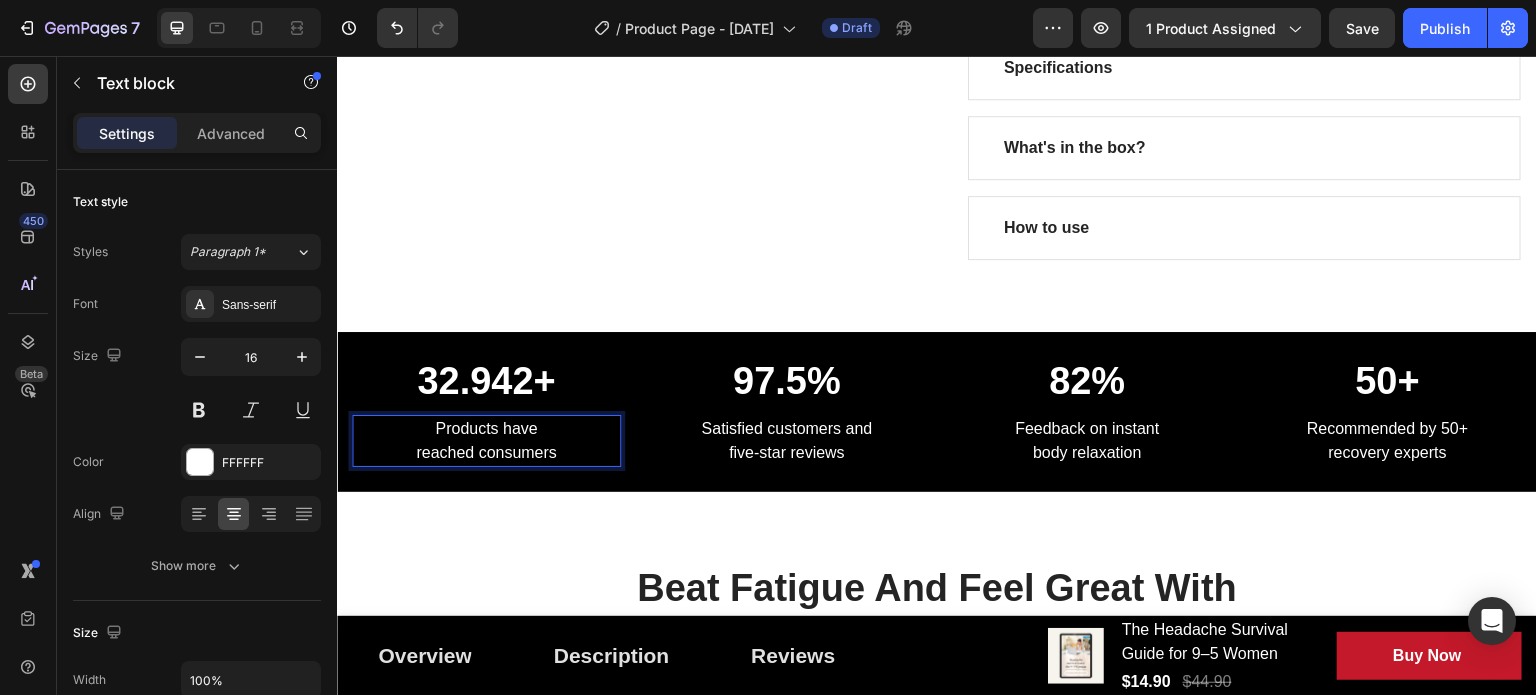 click on "Products have reached consumers" at bounding box center (486, 441) 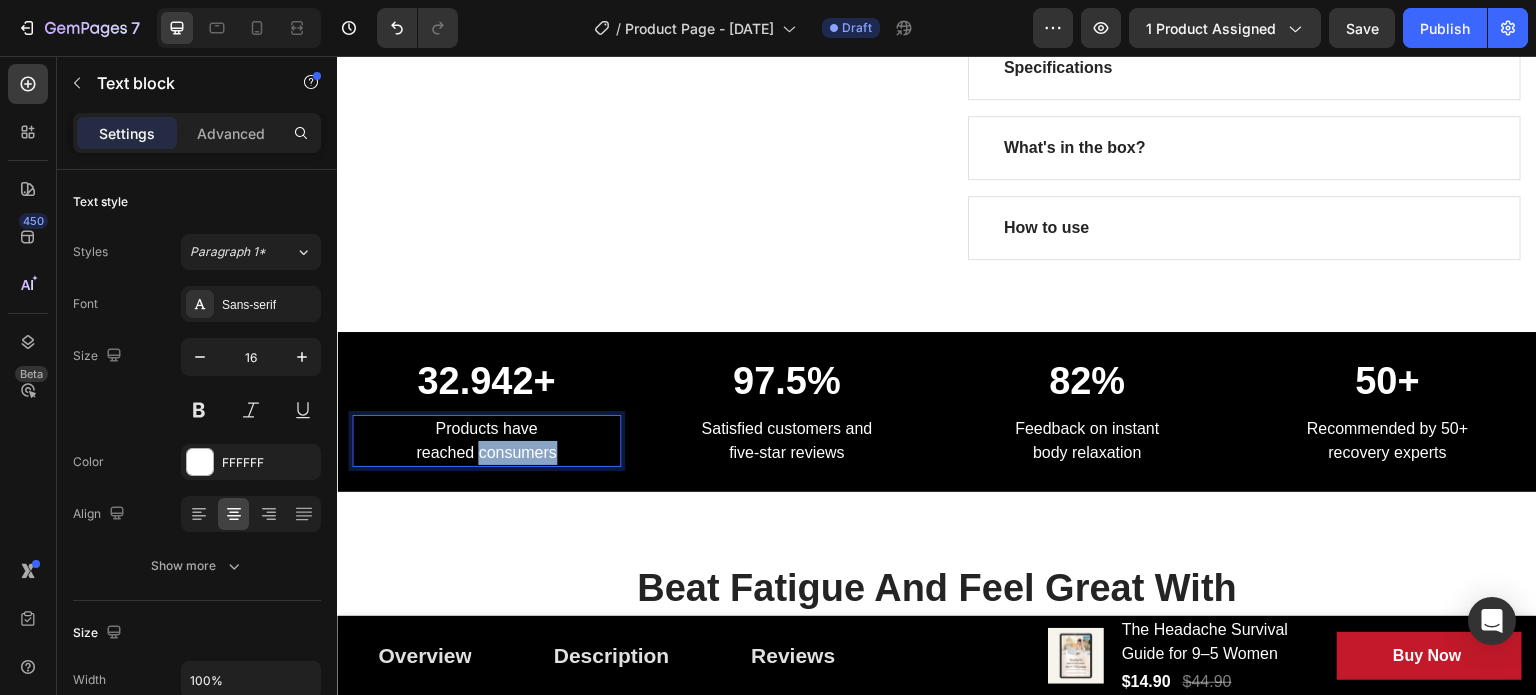 click on "Products have reached consumers" at bounding box center [486, 441] 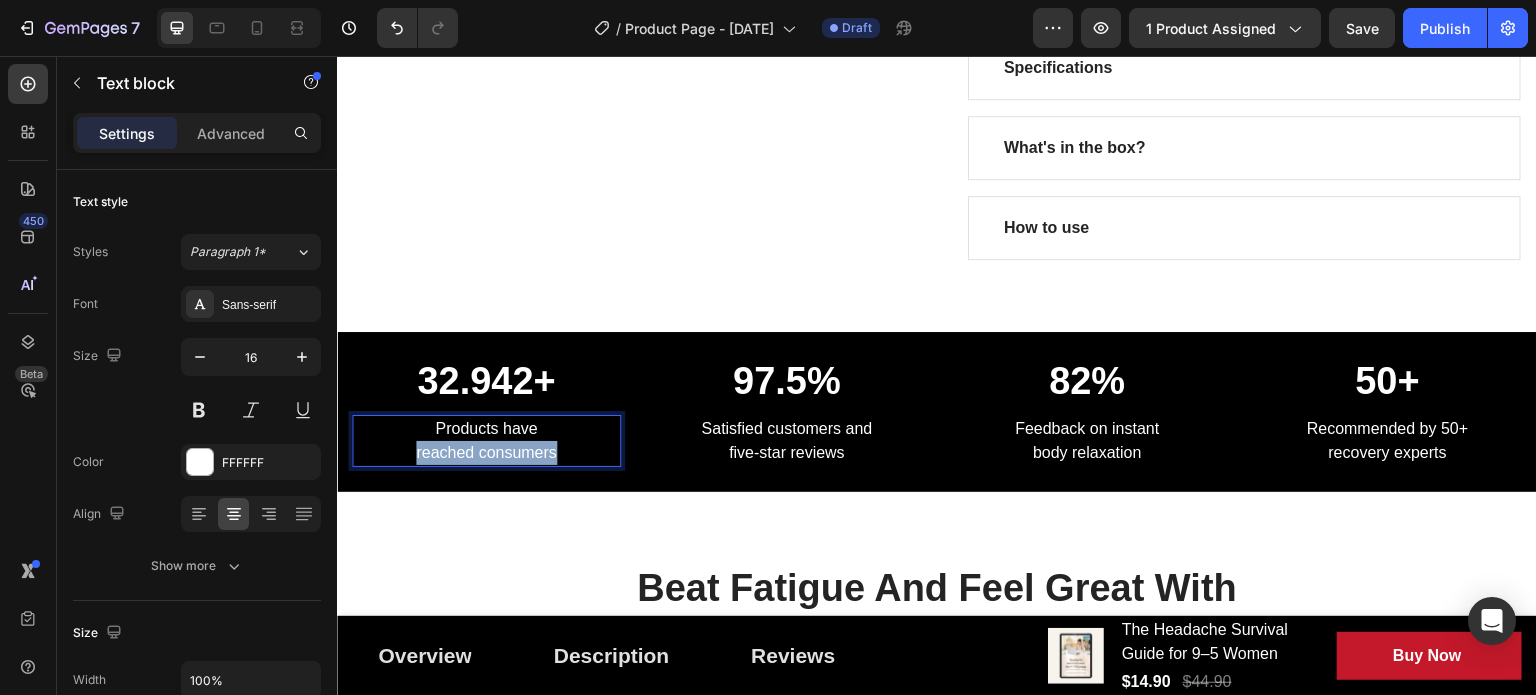 click on "Products have reached consumers" at bounding box center (486, 441) 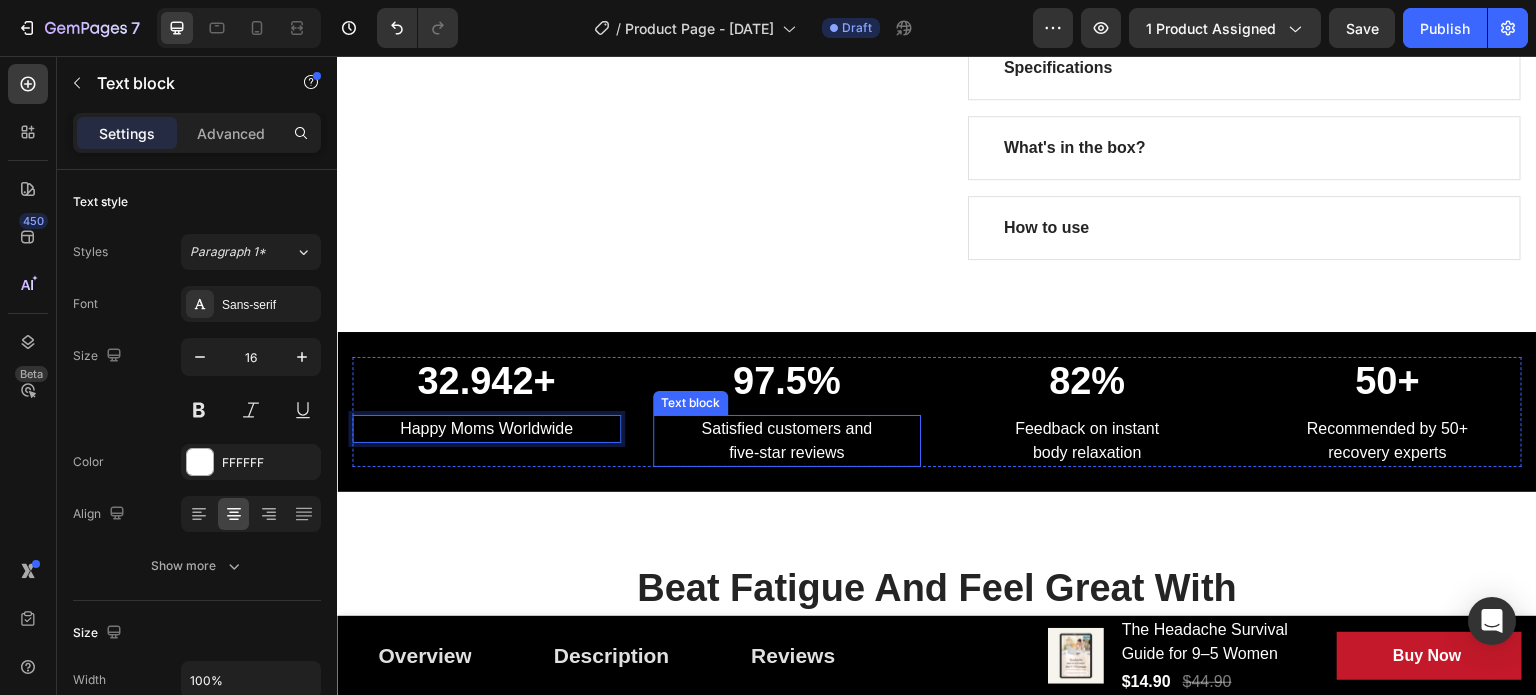 click on "Satisfied customers and five-star reviews" at bounding box center (787, 441) 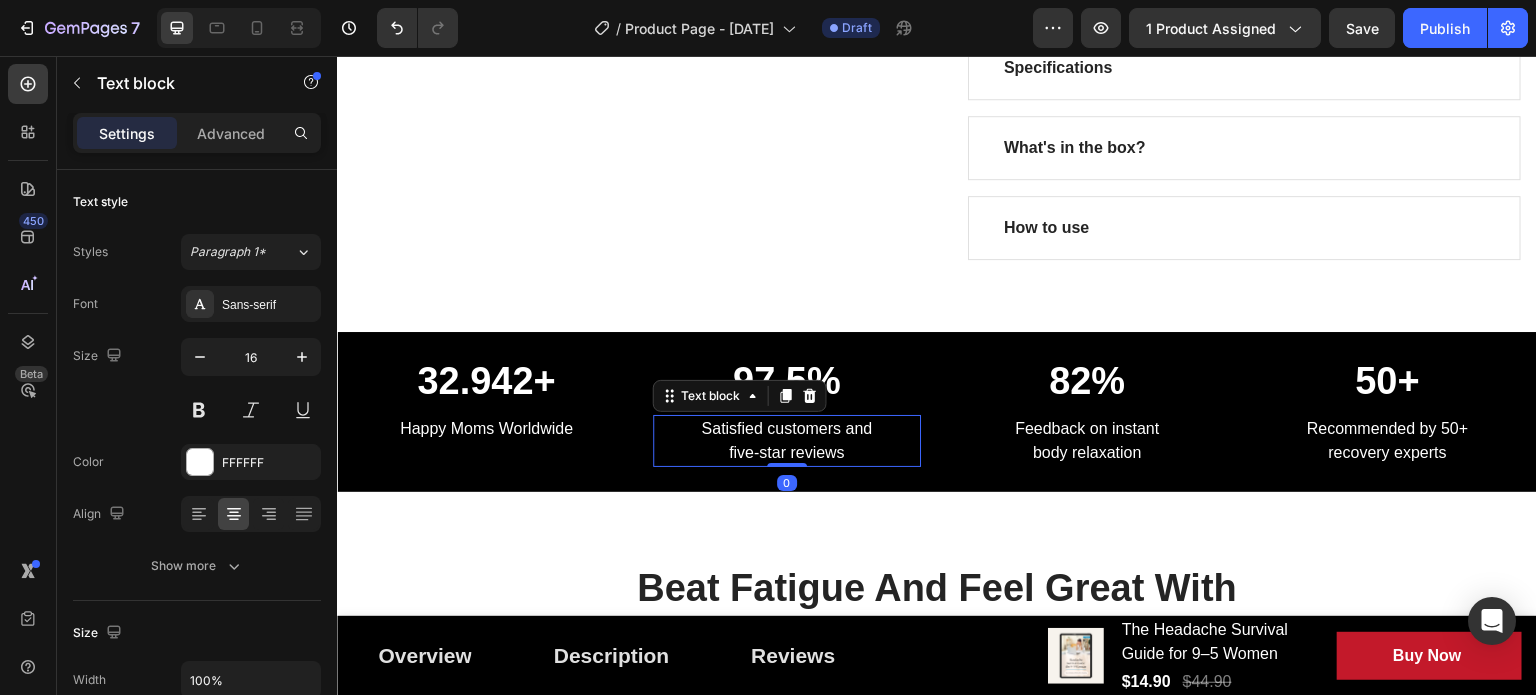 click on "Satisfied customers and five-star reviews" at bounding box center (787, 441) 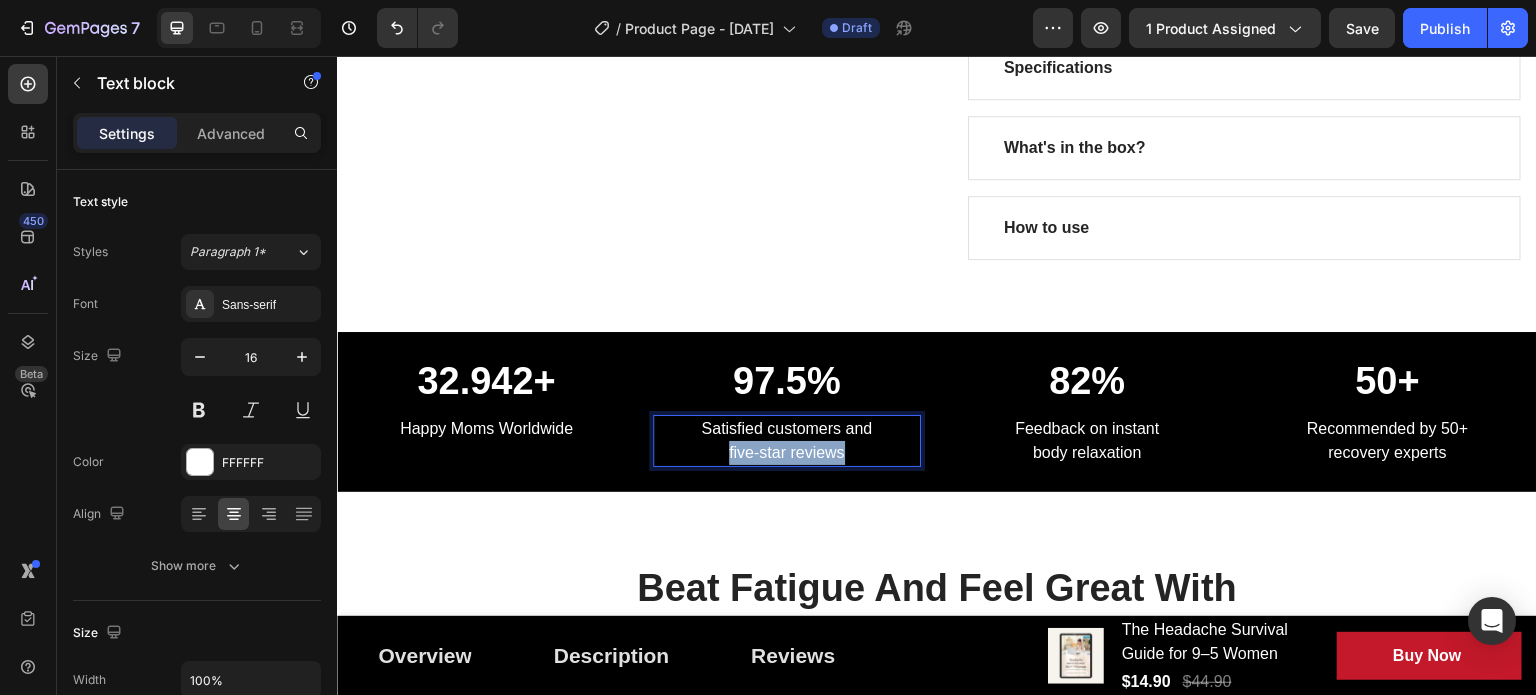 click on "Satisfied customers and five-star reviews" at bounding box center (787, 441) 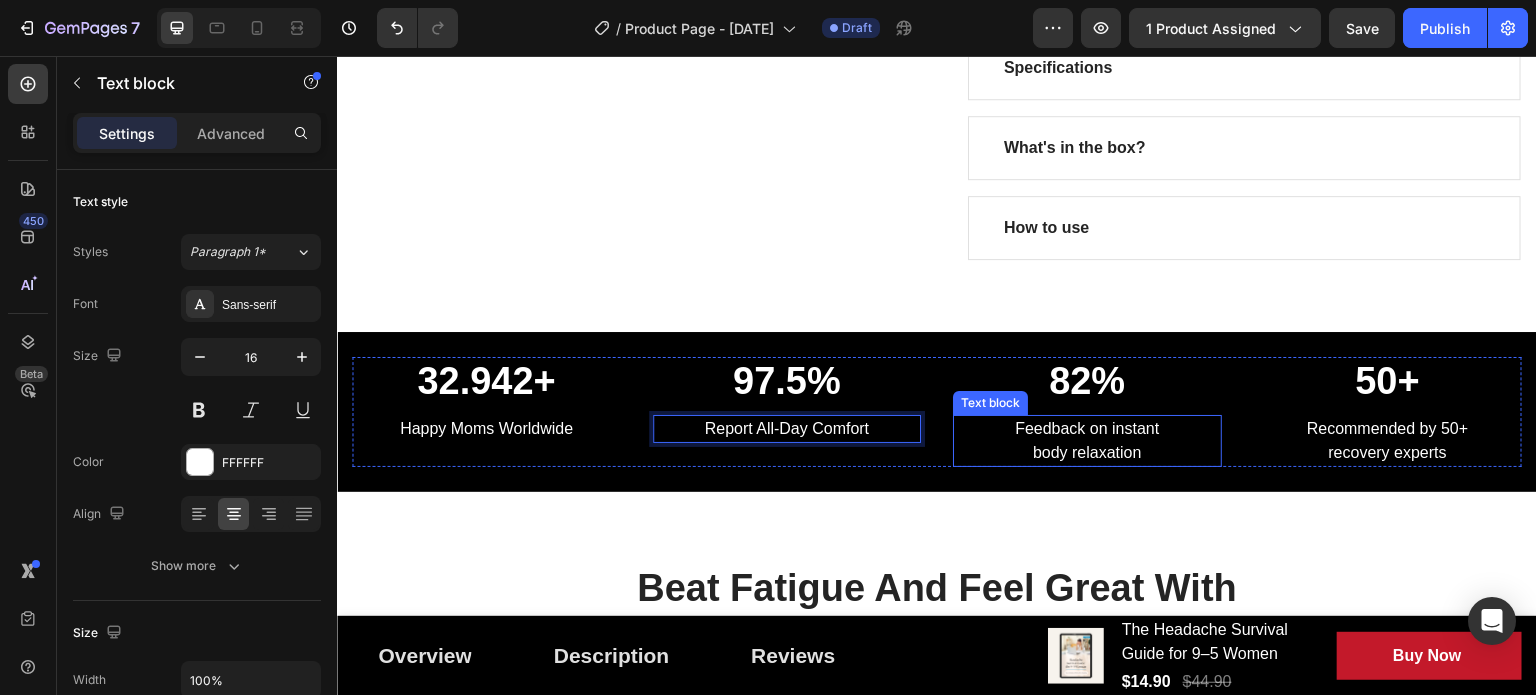click on "Feedback on instant body relaxation" at bounding box center (1087, 441) 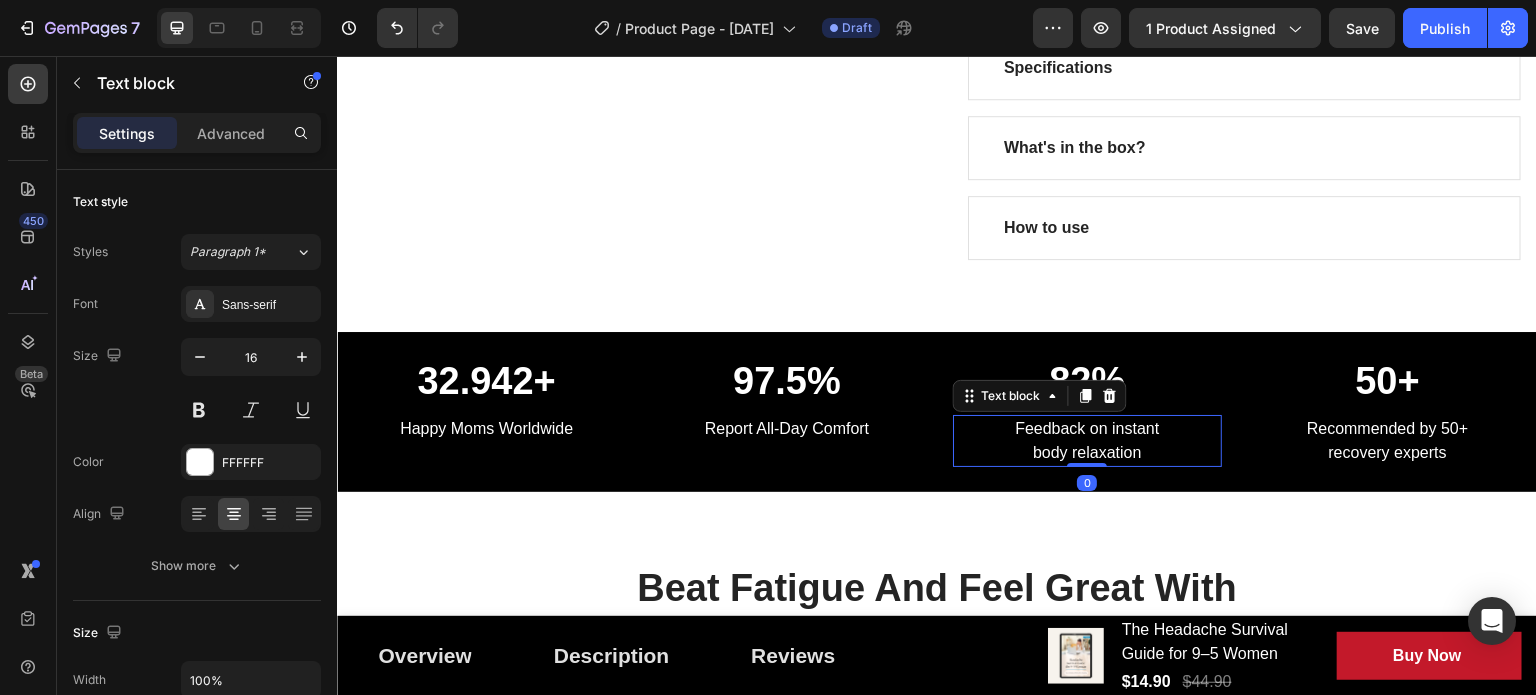 click on "Feedback on instant body relaxation" at bounding box center (1087, 441) 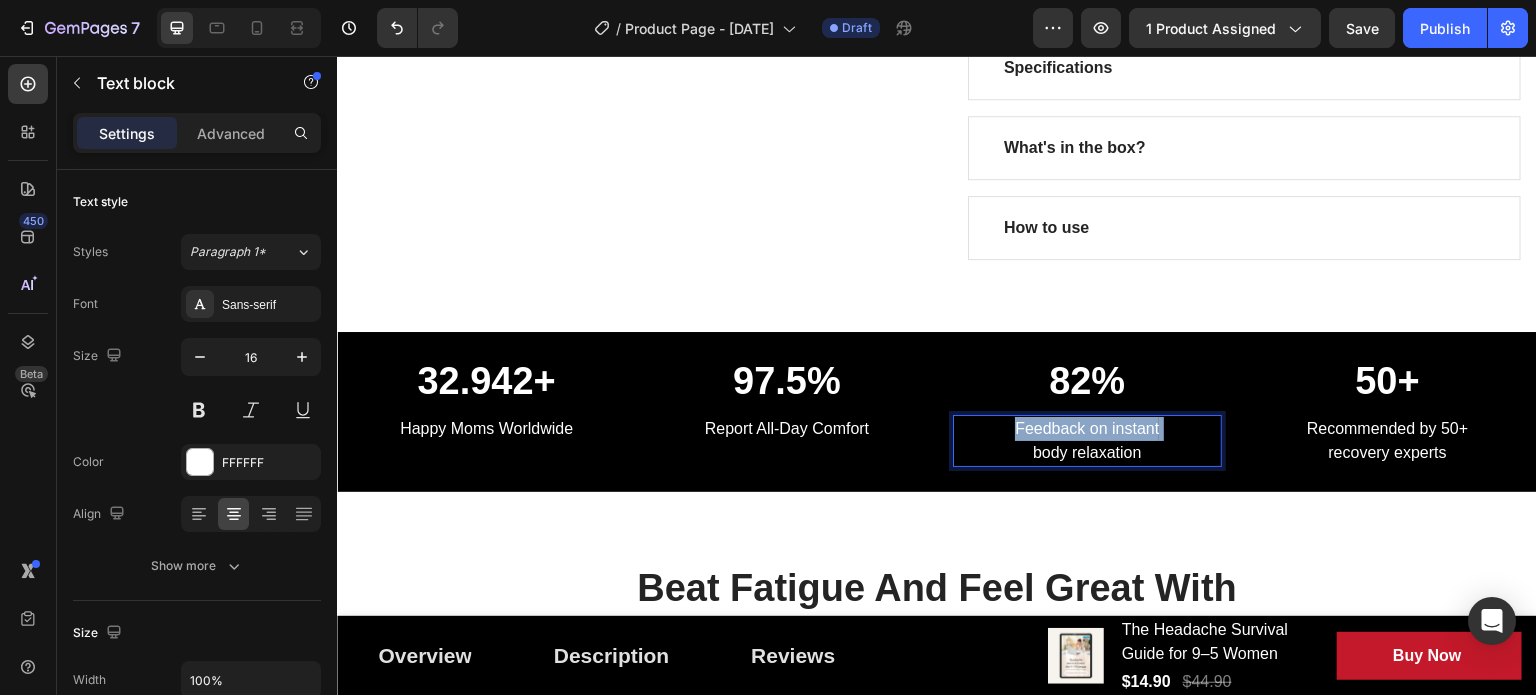 click on "Feedback on instant body relaxation" at bounding box center (1087, 441) 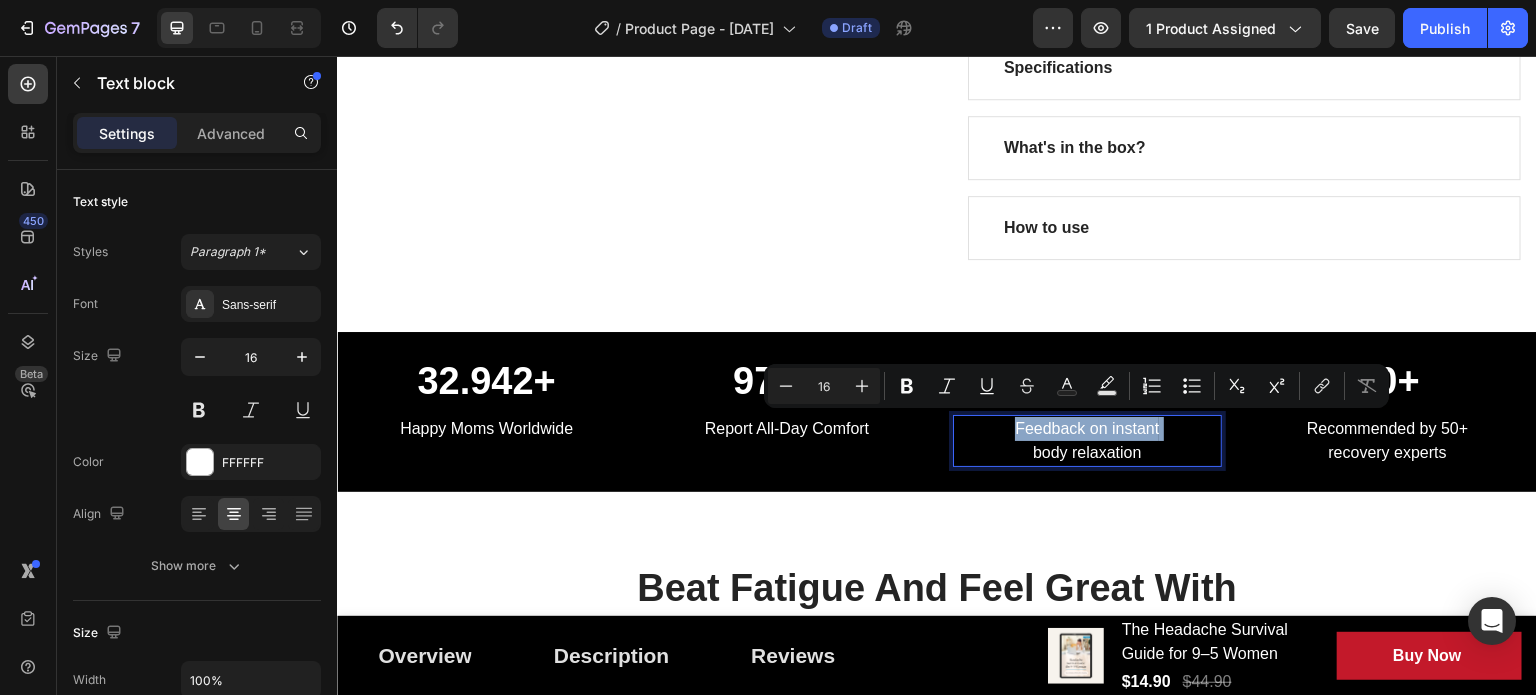 click on "Feedback on instant body relaxation" at bounding box center [1087, 441] 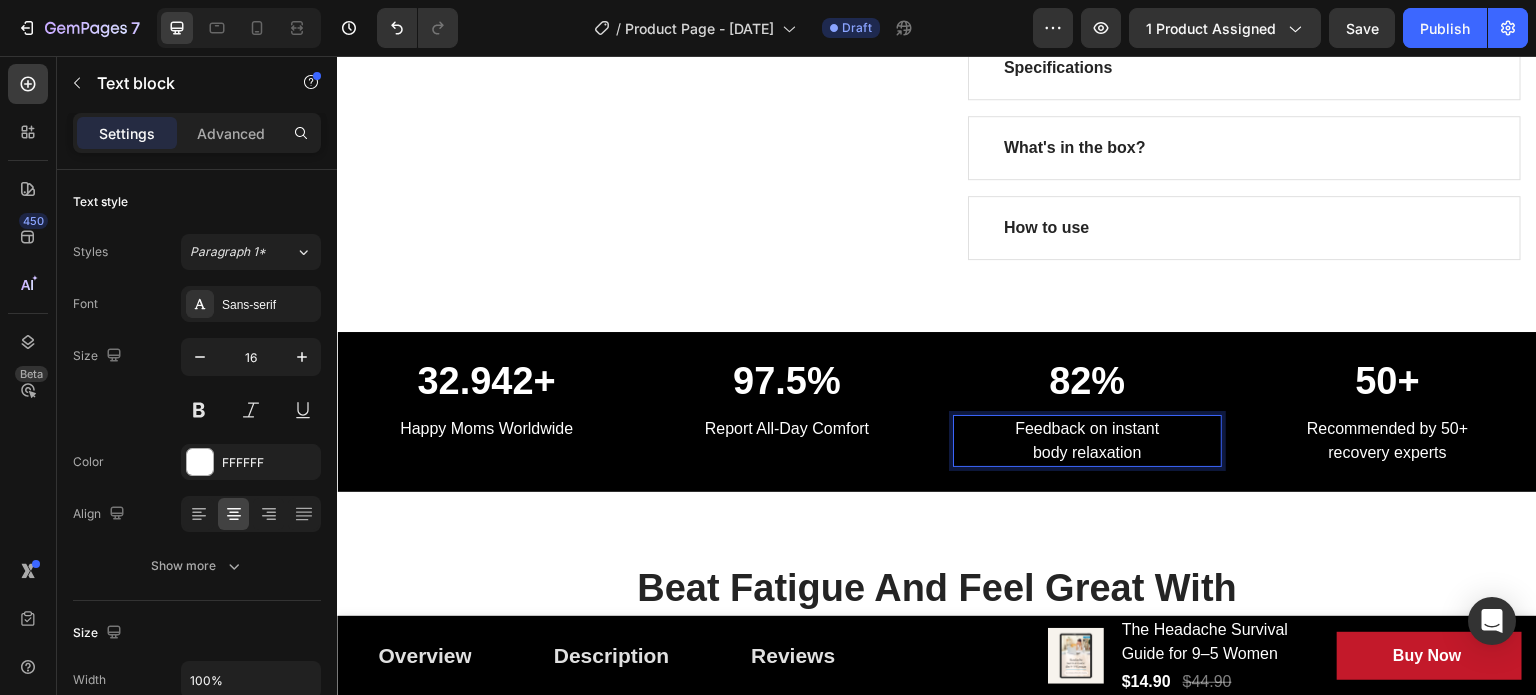 click on "Feedback on instant body relaxation" at bounding box center [1087, 441] 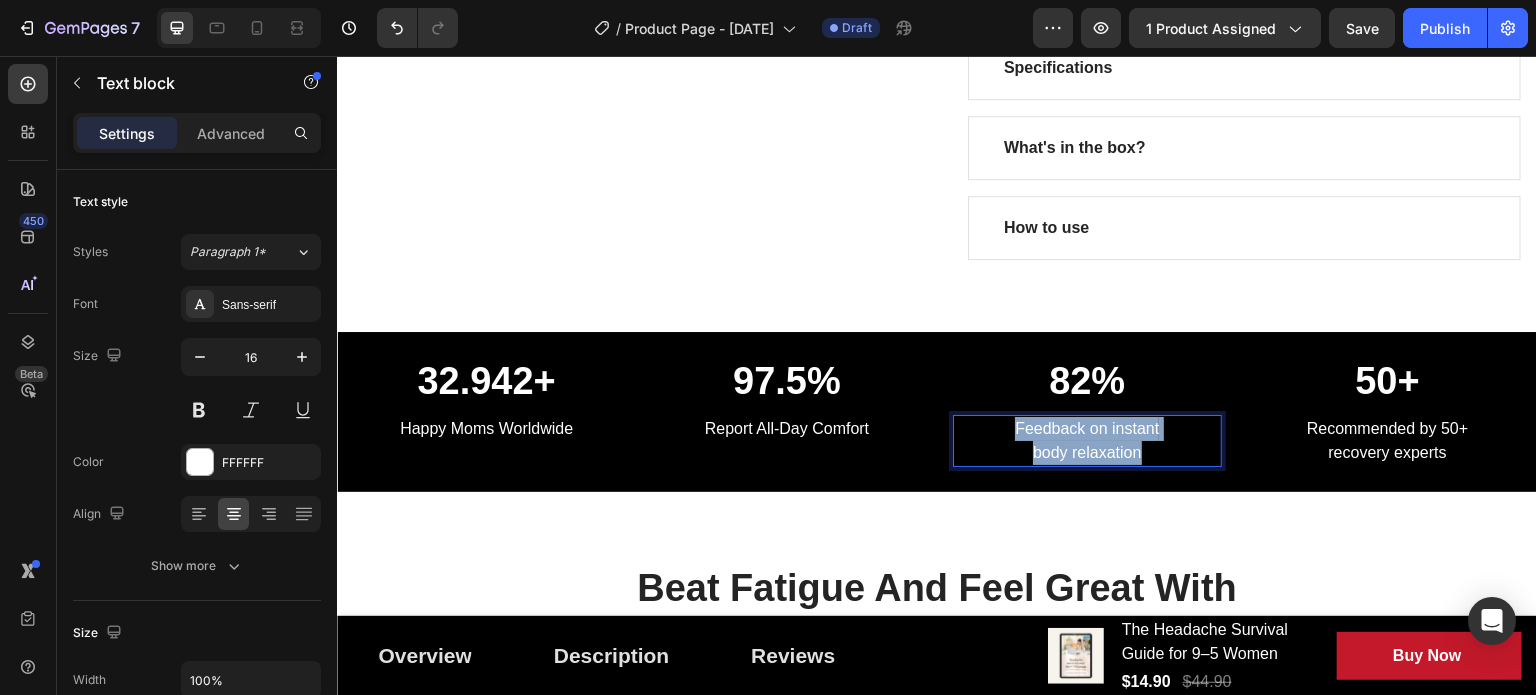 drag, startPoint x: 1140, startPoint y: 448, endPoint x: 986, endPoint y: 424, distance: 155.85892 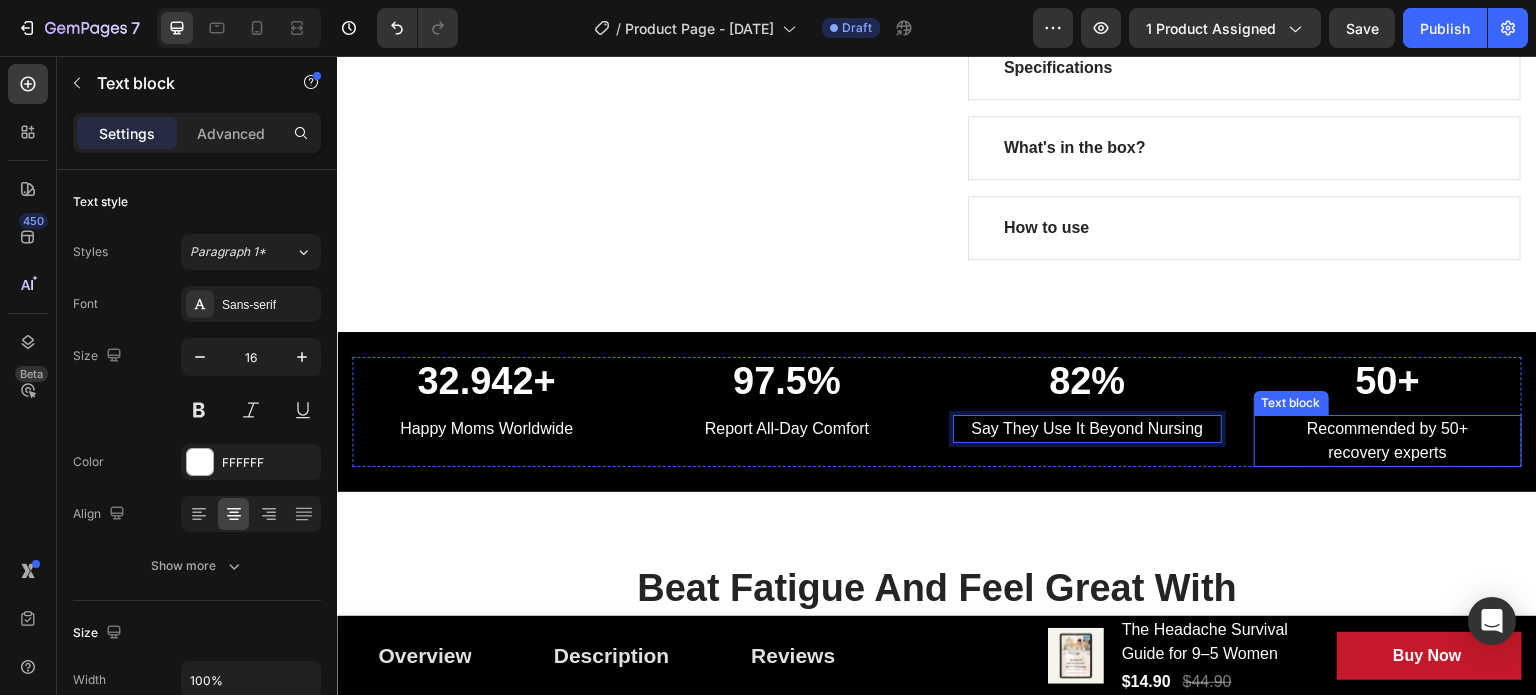 click on "Recommended by 50+ recovery experts" at bounding box center [1388, 441] 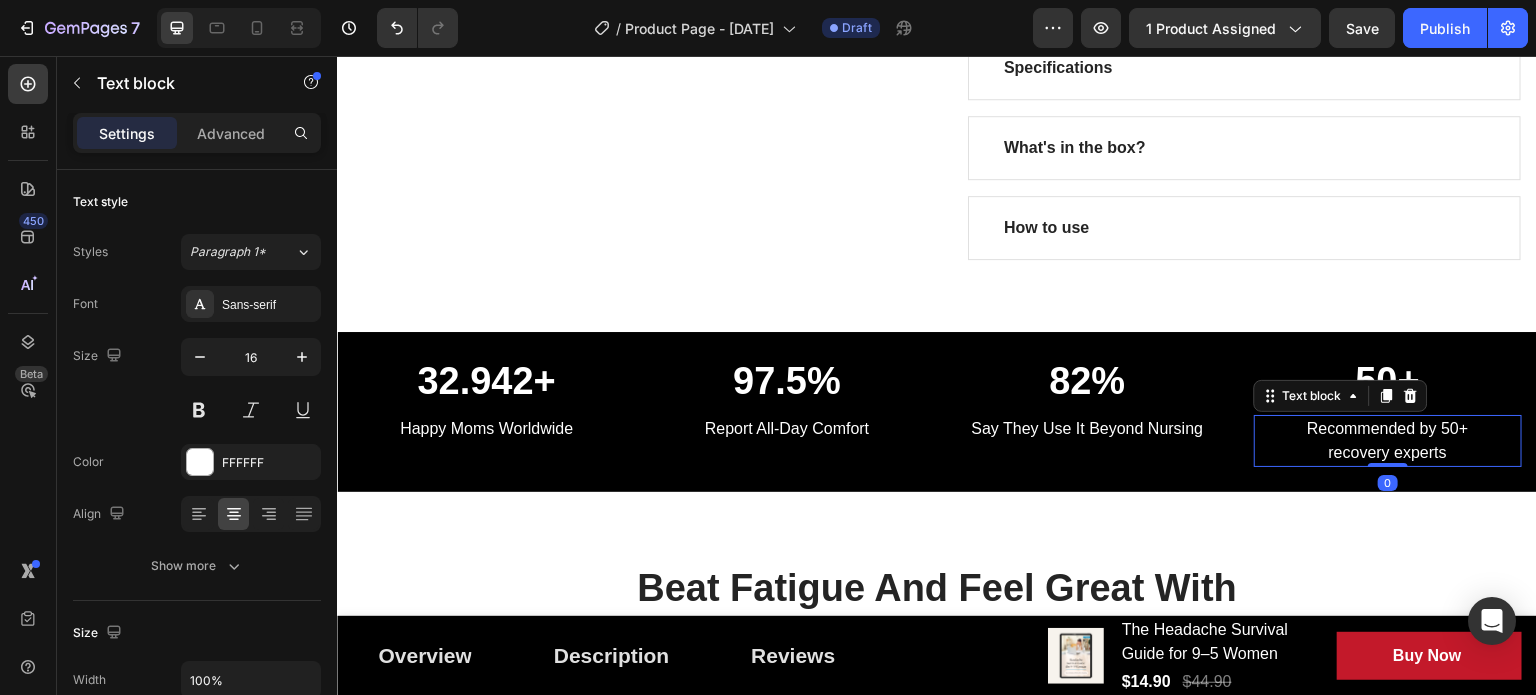 click on "Recommended by 50+ recovery experts" at bounding box center (1388, 441) 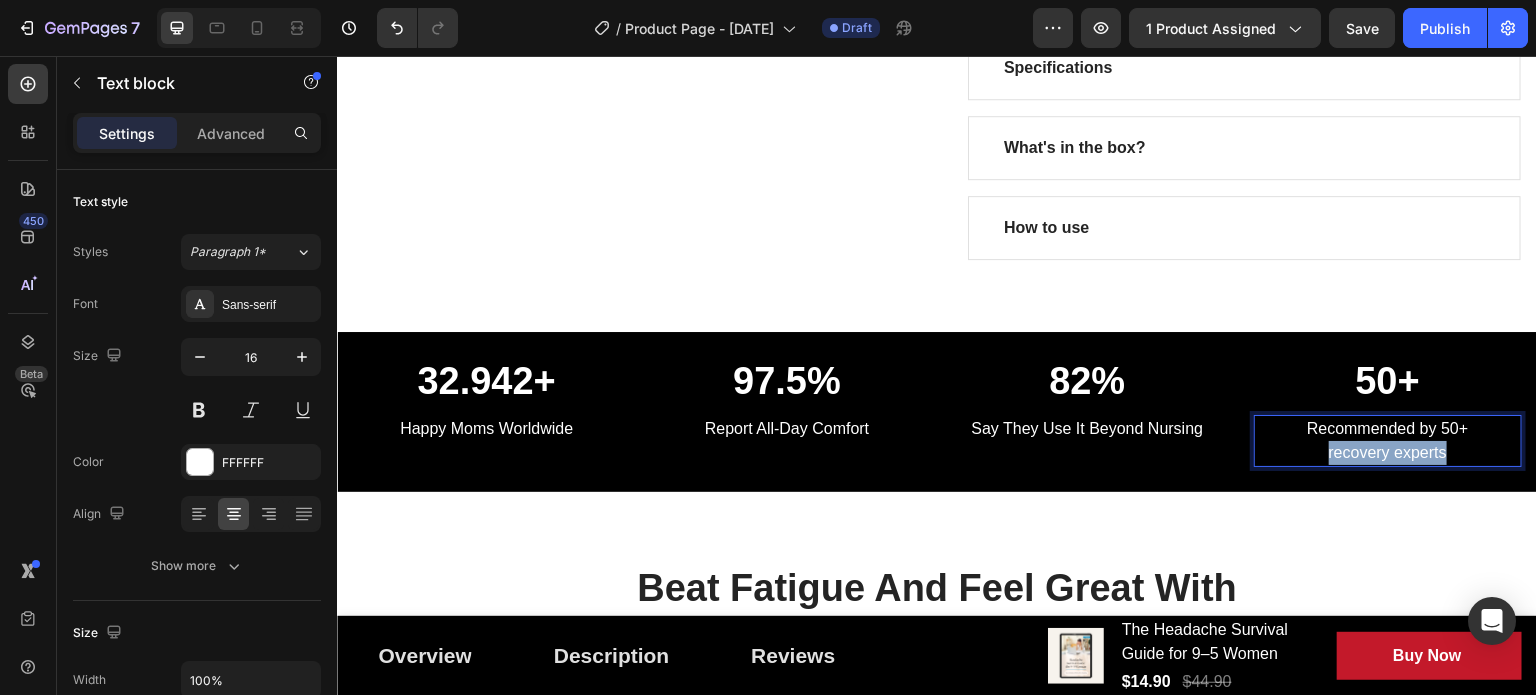 click on "Recommended by 50+ recovery experts" at bounding box center (1388, 441) 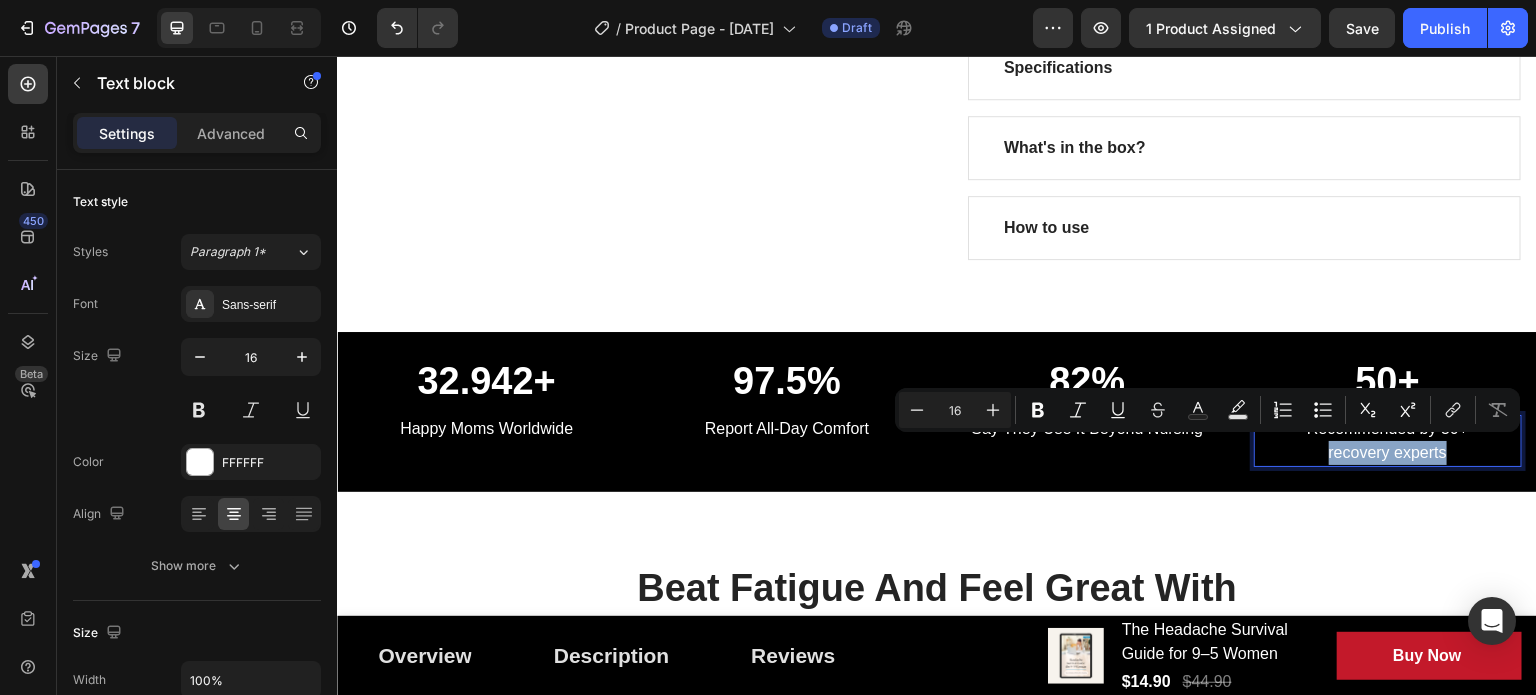 click on "Recommended by 50+ recovery experts" at bounding box center [1388, 441] 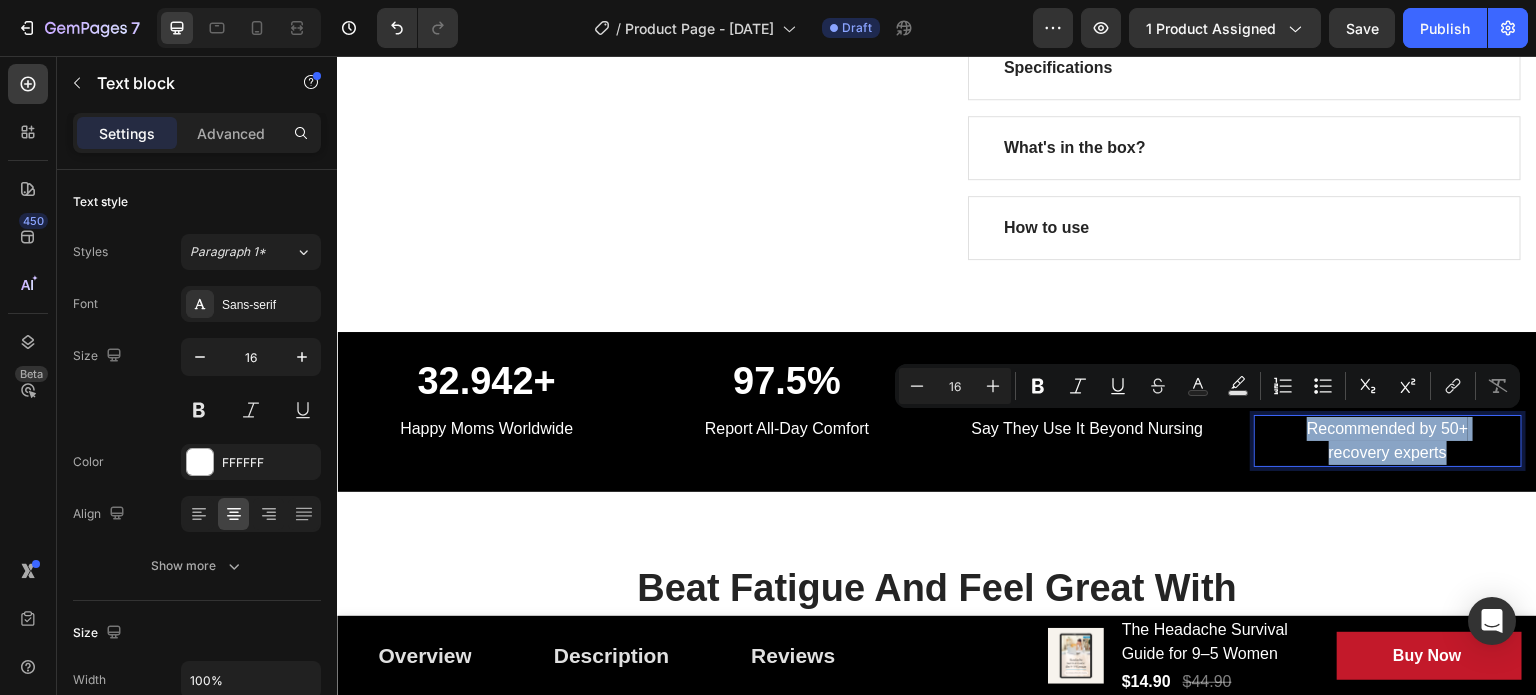 drag, startPoint x: 1442, startPoint y: 448, endPoint x: 1273, endPoint y: 424, distance: 170.69563 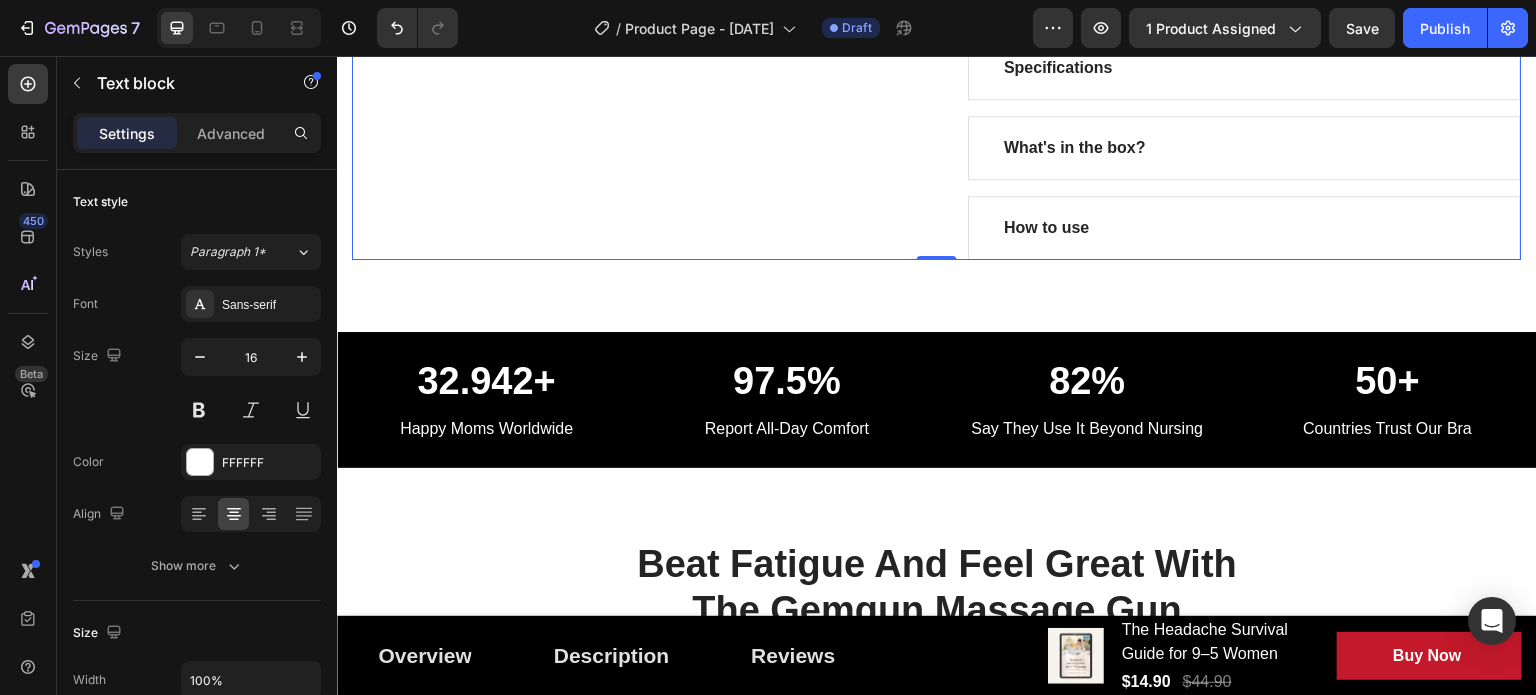 click on "Product Images" at bounding box center (629, -217) 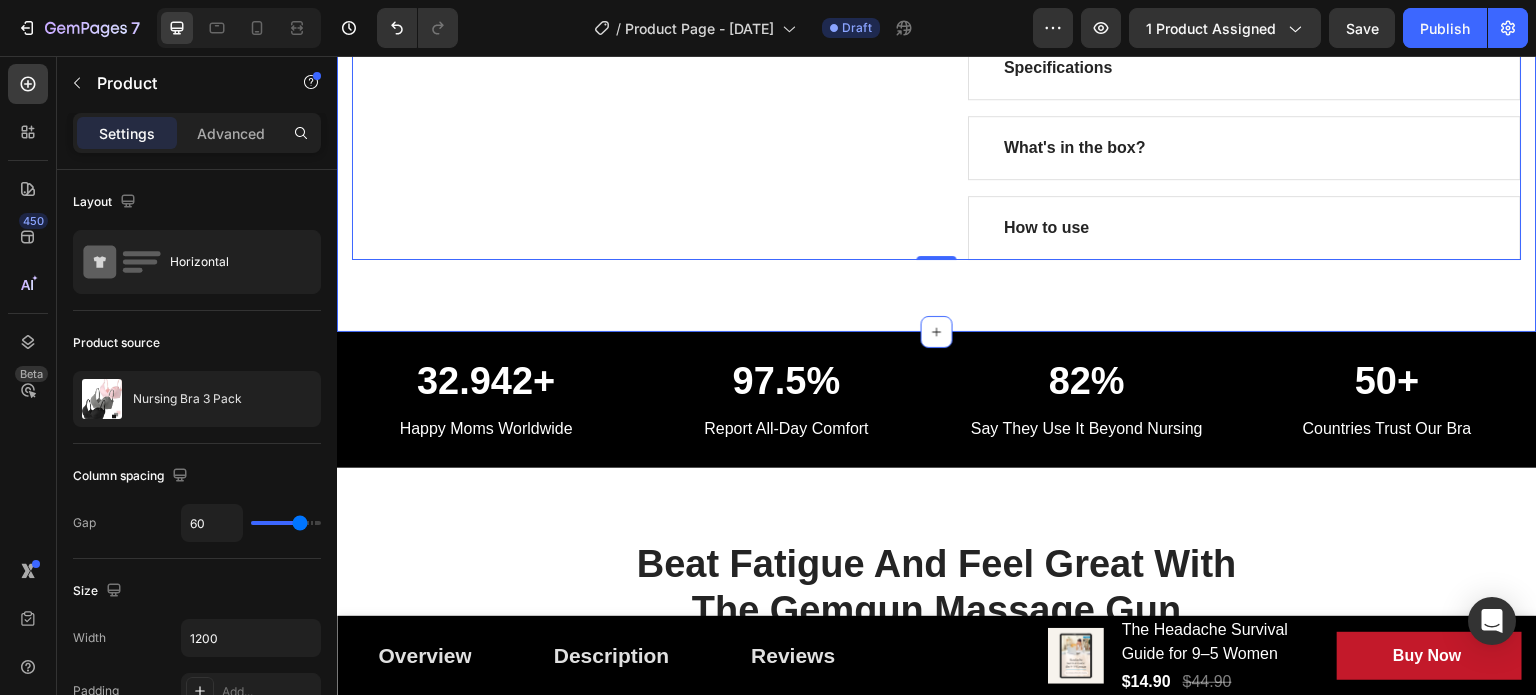 click on "Great Health Gift for New Moms Heading For Maternity, Postpartum & Breastfeeding Comfort Text Block Row Product Images Nursing Bra 3 Pack (P) Title                Icon                Icon                Icon                Icon                Icon Icon List Hoz (224 reviews) Text block Row $35.80 (P) Price (P) Price No compare price (P) Price Row Row Soft, supportive, and made for motherhood.  This nursing bra is designed for ultimate comfort during pregnancy and breastfeeding. With its seamless fit, adjustable straps, and easy one-hand nursing clips, it offers everyday ease and gentle support when you need it most.   (P) Description
Icon Soft, breathable & stretchy fabric Text block Row
Icon Quick one-hand nursing clips Text block
Icon Wire-free design Text block Row Size: S S S S M M M L L L XL XL XL XXL XXL XXL Product Variants & Swatches Row
1
(P) Quantity Add to cart (P) Cart Button Row Buy it now (P) Dynamic Checkout Specifications   0" at bounding box center [937, -286] 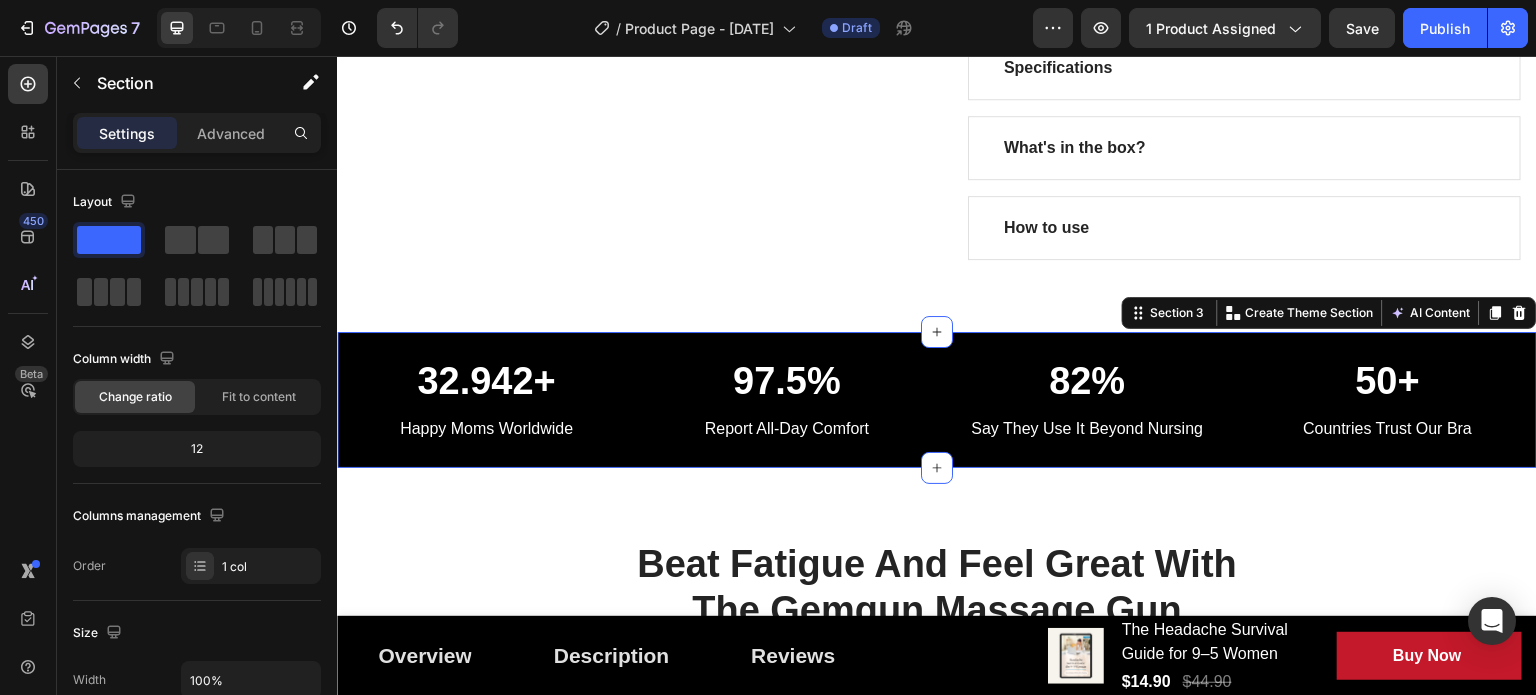 click on "32.942+ Heading Happy Moms Worldwide Text block 97.5% Heading Report All-Day Comfort Text block 82% Heading Say They Use It Beyond Nursing Text block 50+ Heading Countries Trust Our Bra Text block Row Section 3   You can create reusable sections Create Theme Section AI Content Write with GemAI What would you like to describe here? Tone and Voice Persuasive Product The Headache Survival Guide for 9–5 Women Show more Generate" at bounding box center (937, 400) 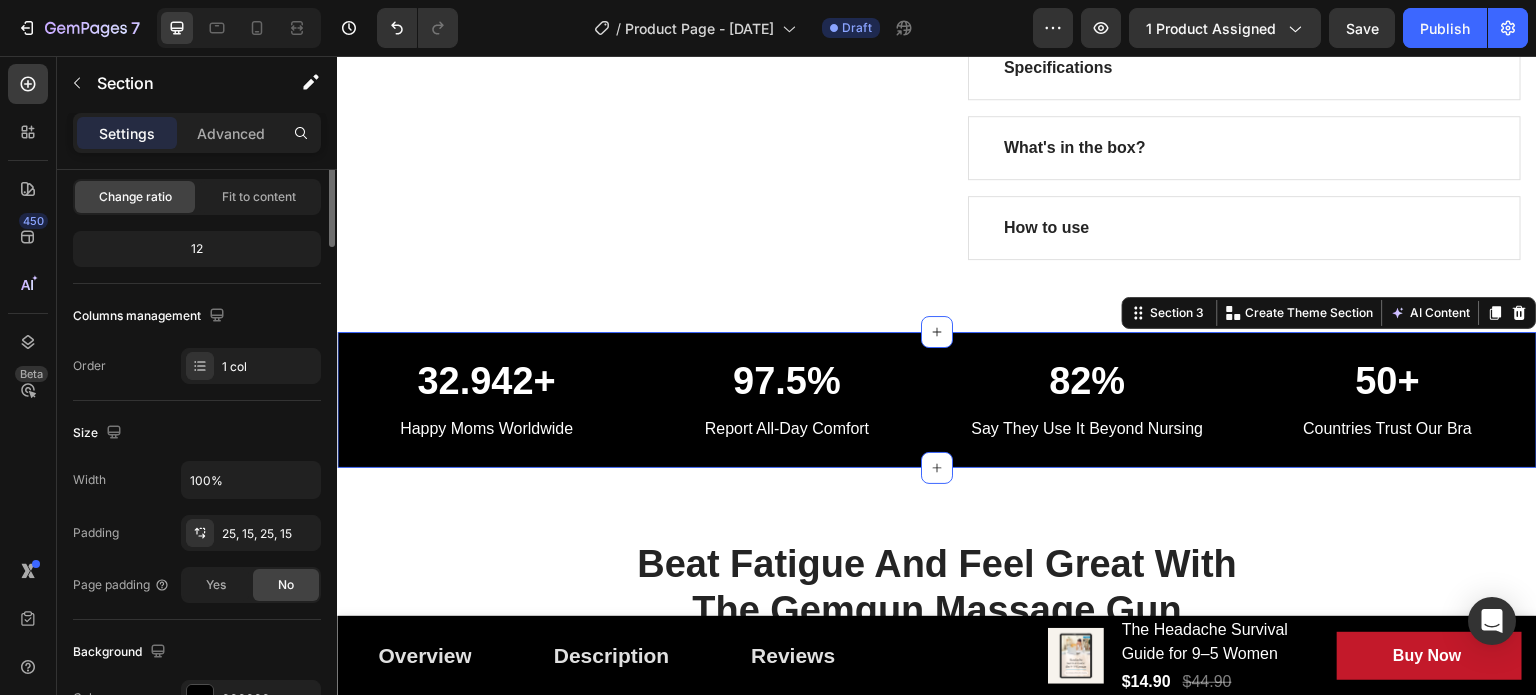 scroll, scrollTop: 300, scrollLeft: 0, axis: vertical 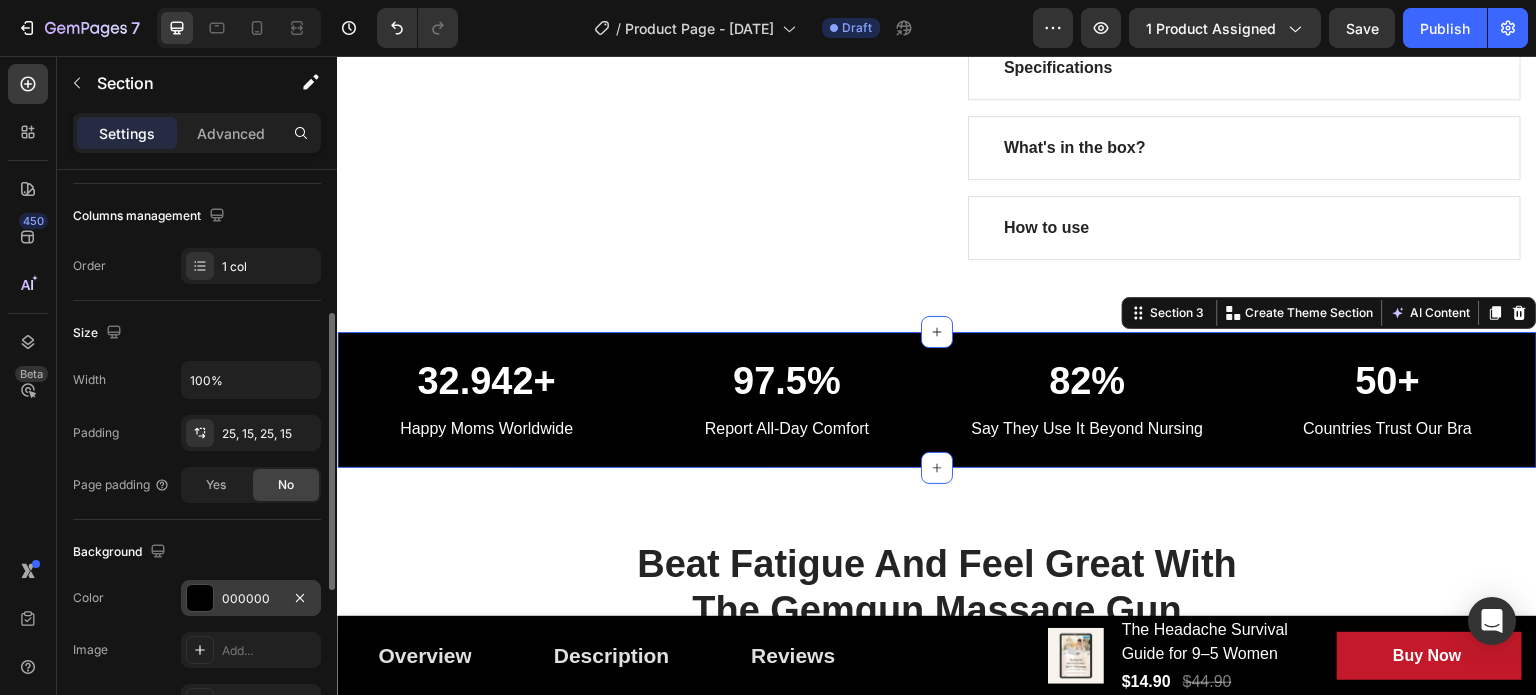 click on "000000" at bounding box center (251, 599) 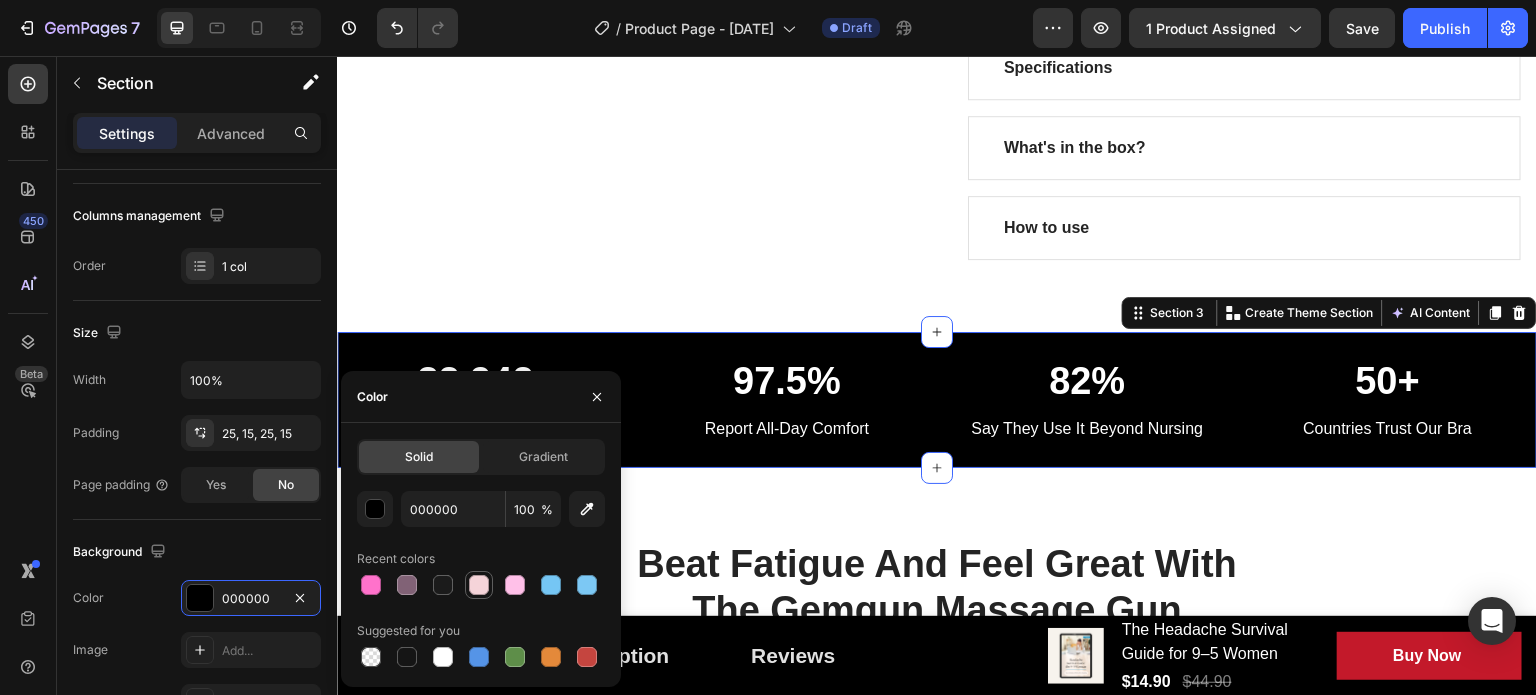 click at bounding box center (479, 585) 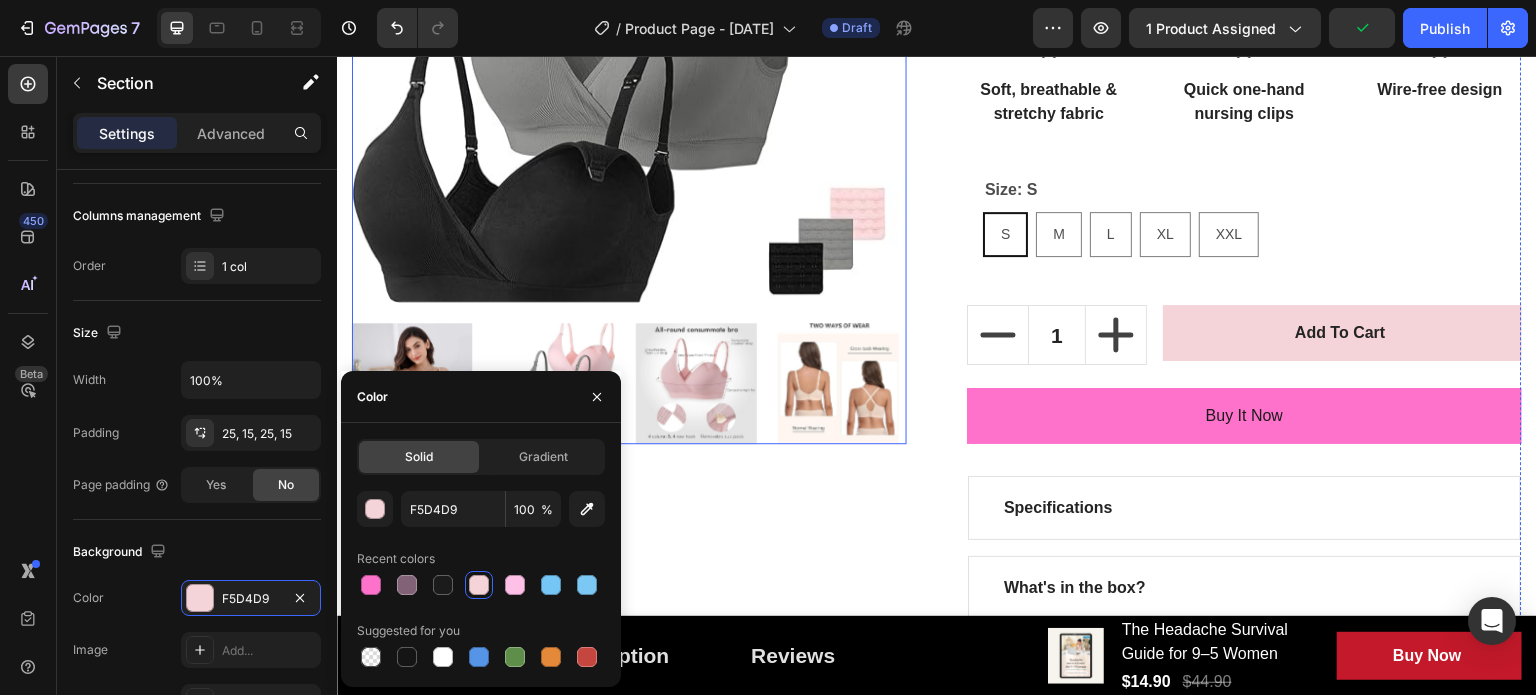 scroll, scrollTop: 500, scrollLeft: 0, axis: vertical 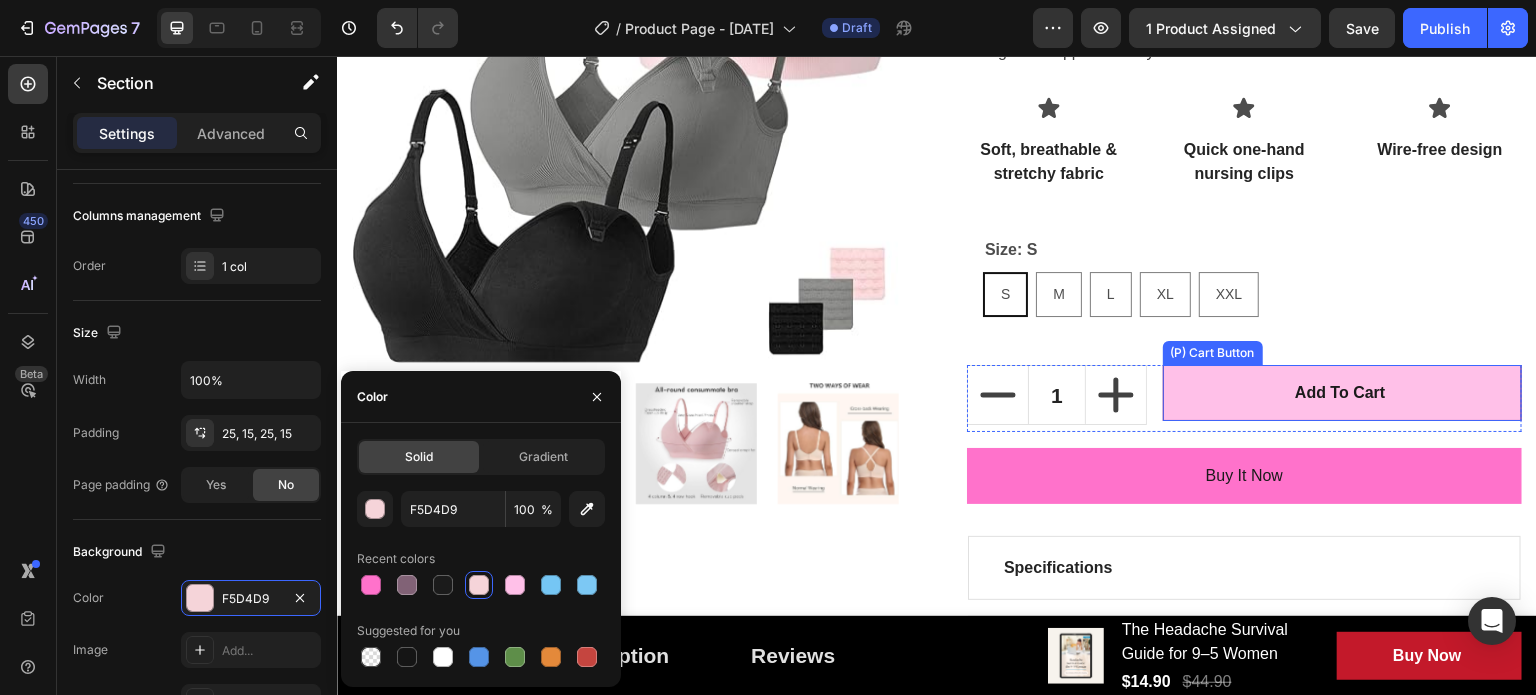 click on "Add to cart" at bounding box center [1342, 393] 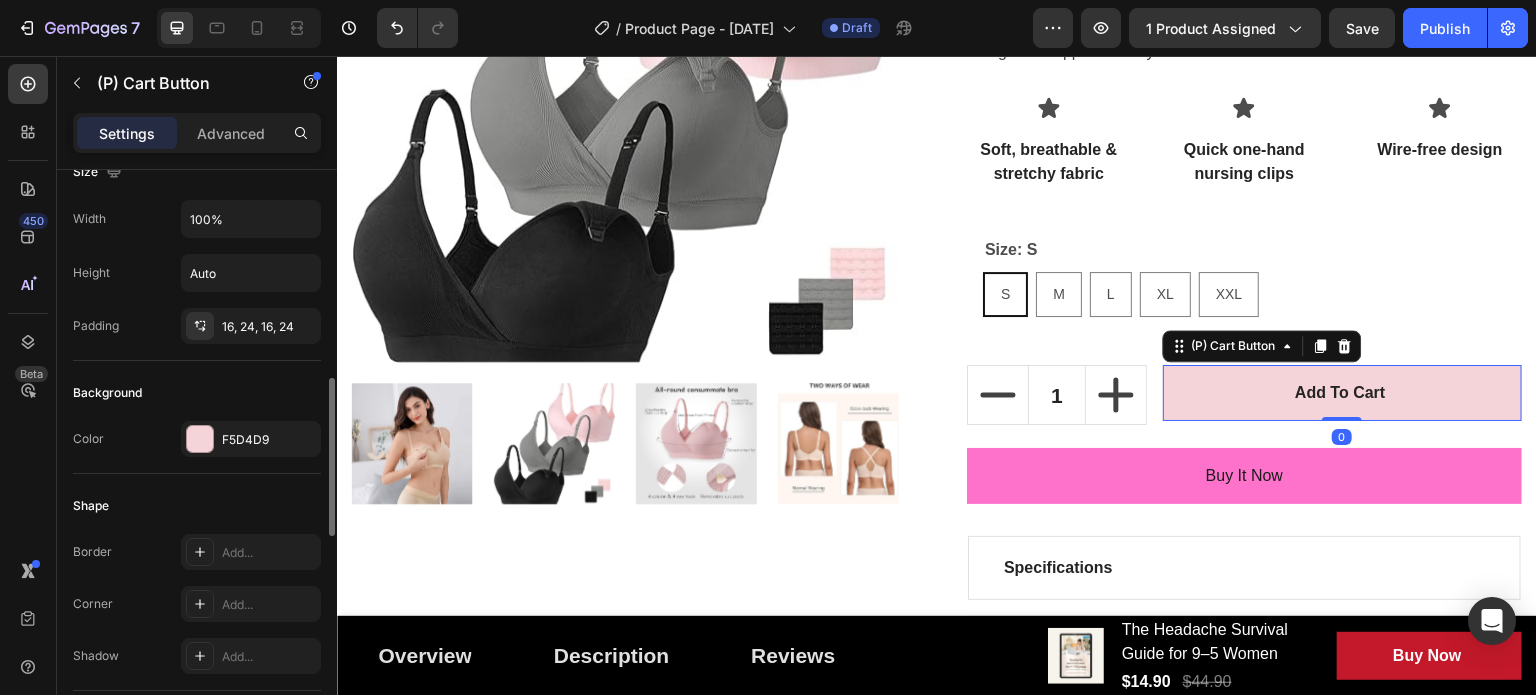 scroll, scrollTop: 400, scrollLeft: 0, axis: vertical 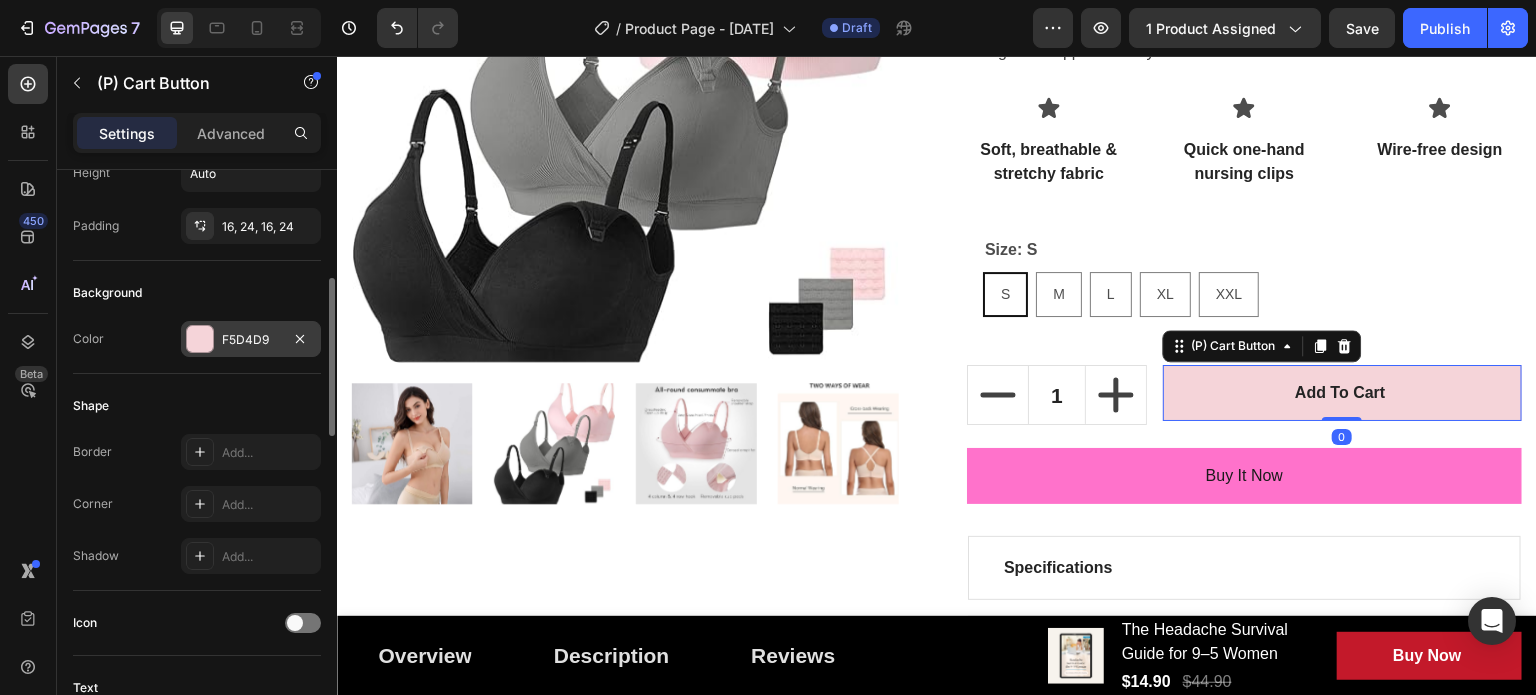 click on "[PRODUCT_CODE]" at bounding box center [251, 340] 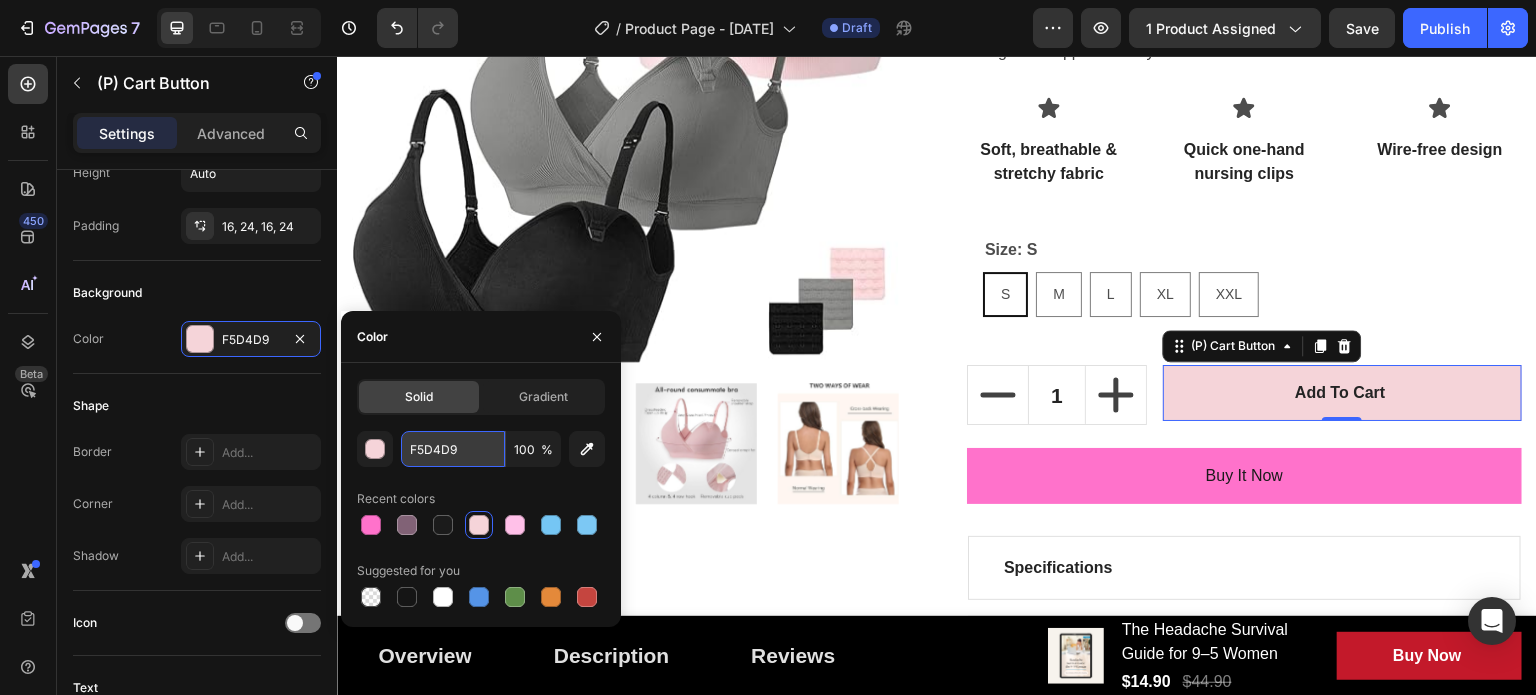 click on "[PRODUCT_CODE]" at bounding box center (453, 449) 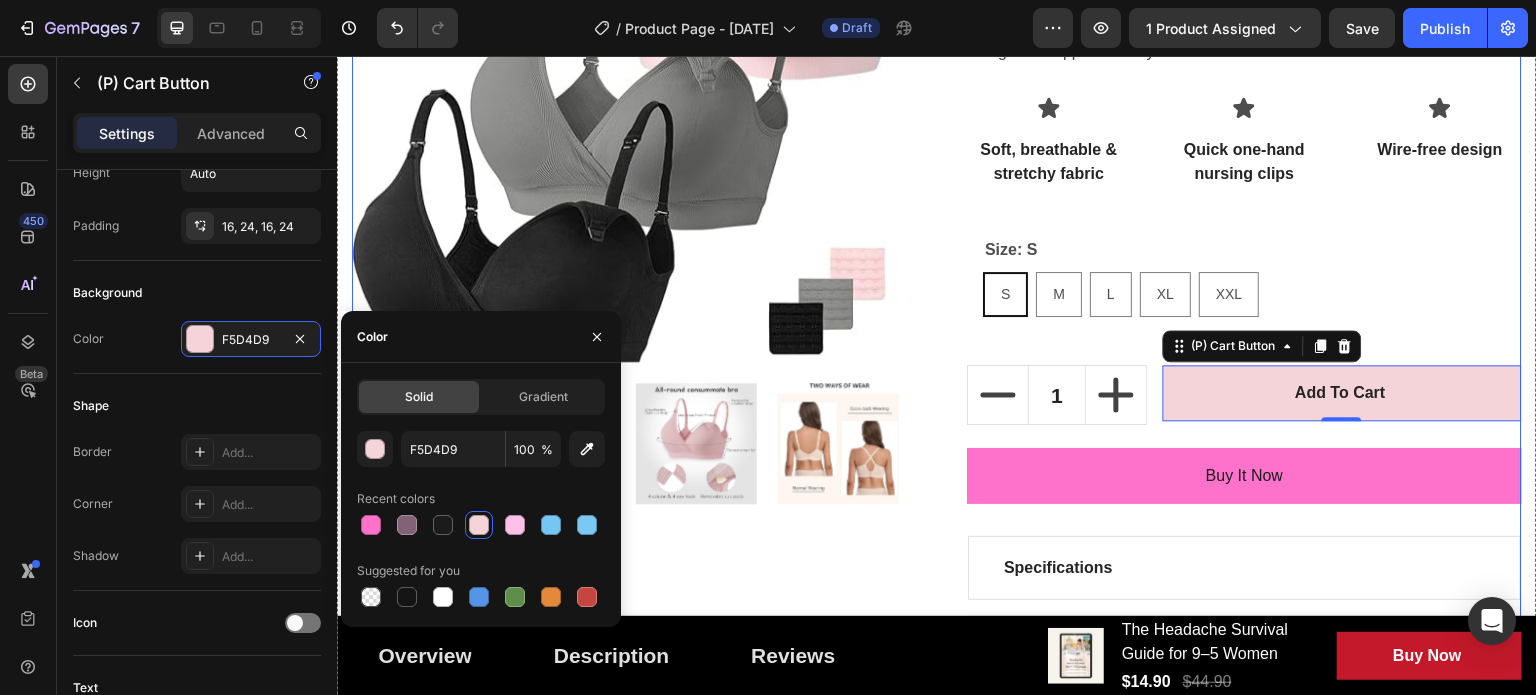 click on "Product Images" at bounding box center (629, 283) 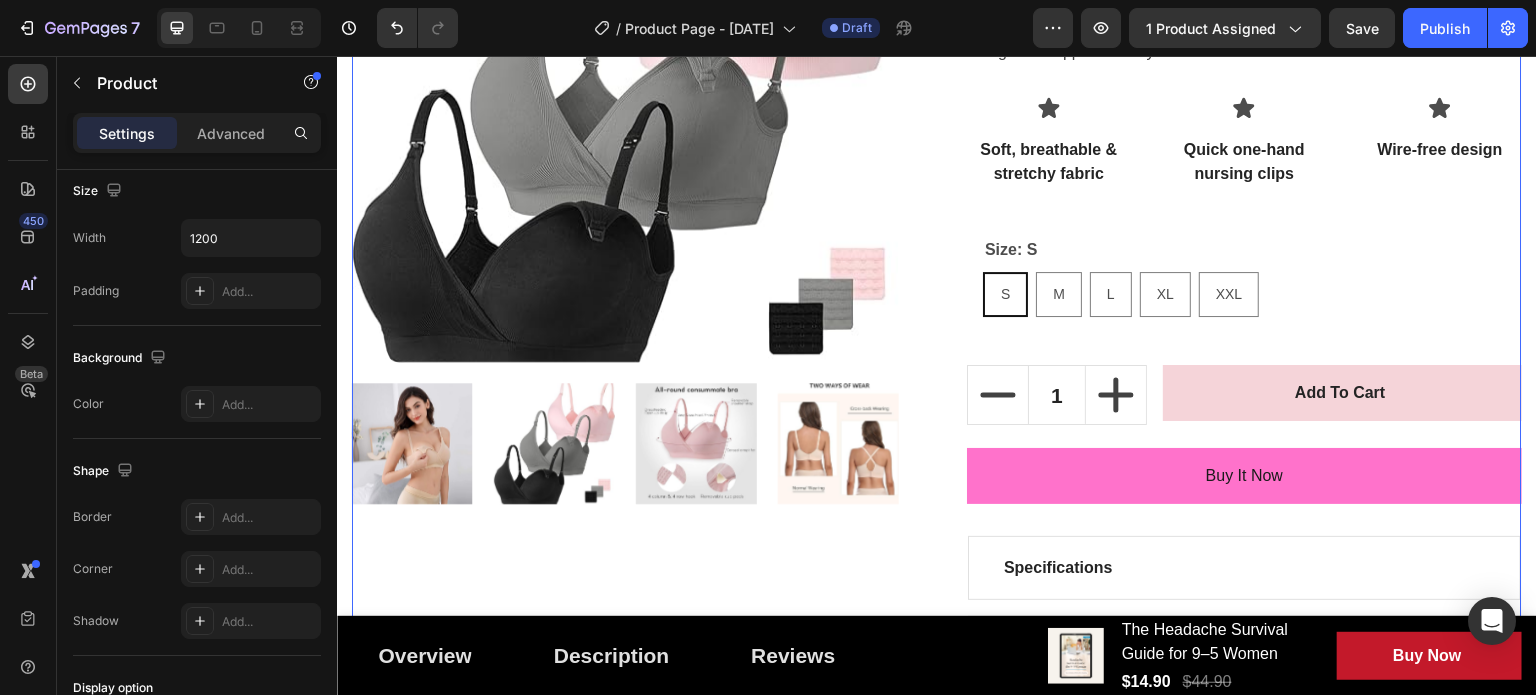 scroll, scrollTop: 0, scrollLeft: 0, axis: both 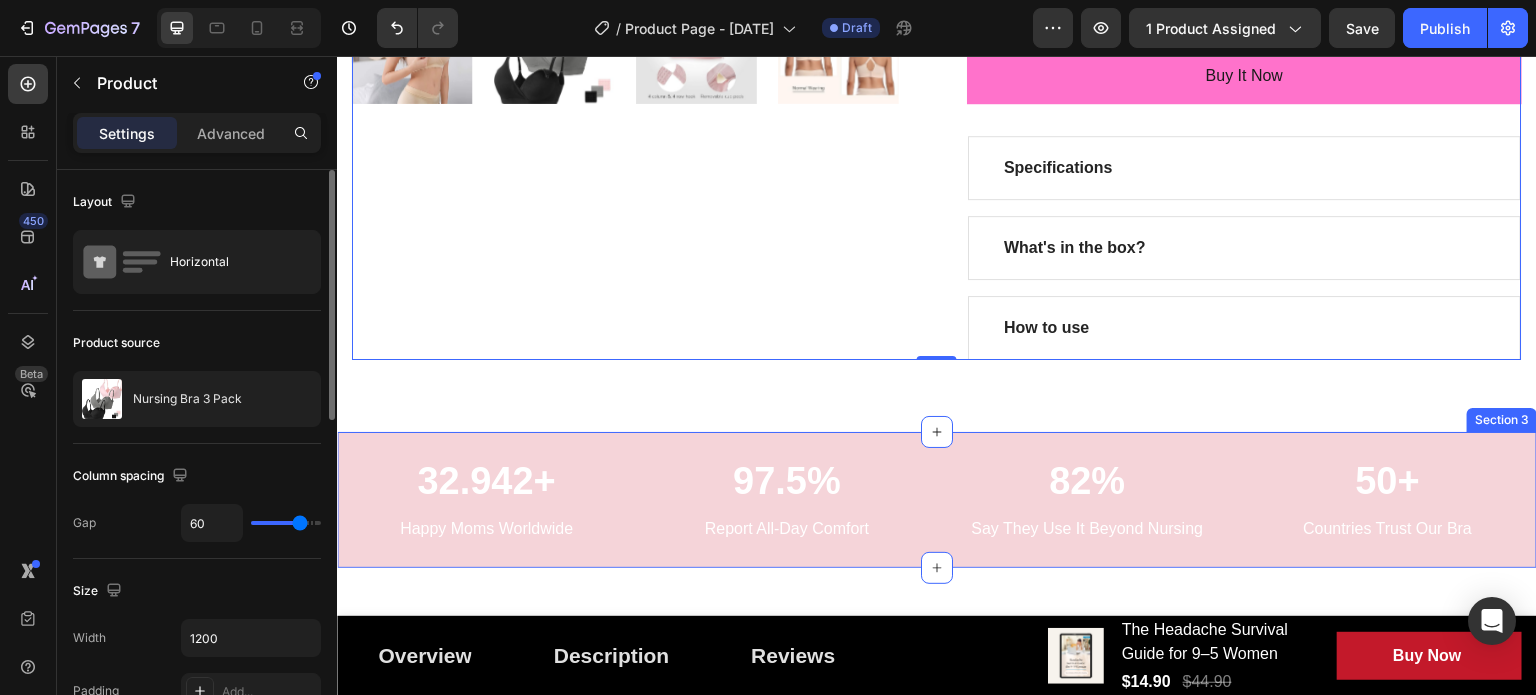 click on "32.942+ Heading Happy Moms Worldwide Text block 97.5% Heading Report All-Day Comfort Text block 82% Heading Say They Use It Beyond Nursing Text block 50+ Heading Countries Trust Our Bra Text block Row Section 3" at bounding box center (937, 500) 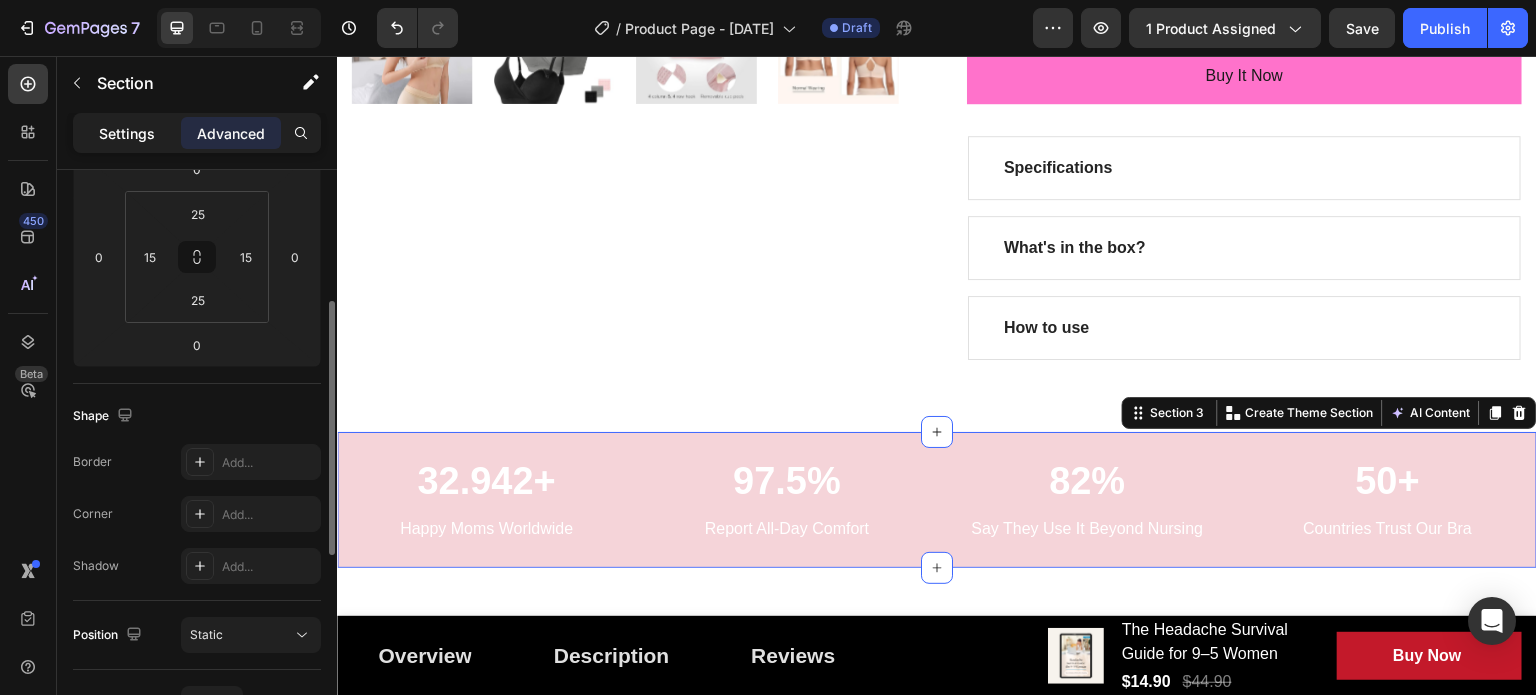 click on "Settings" at bounding box center [127, 133] 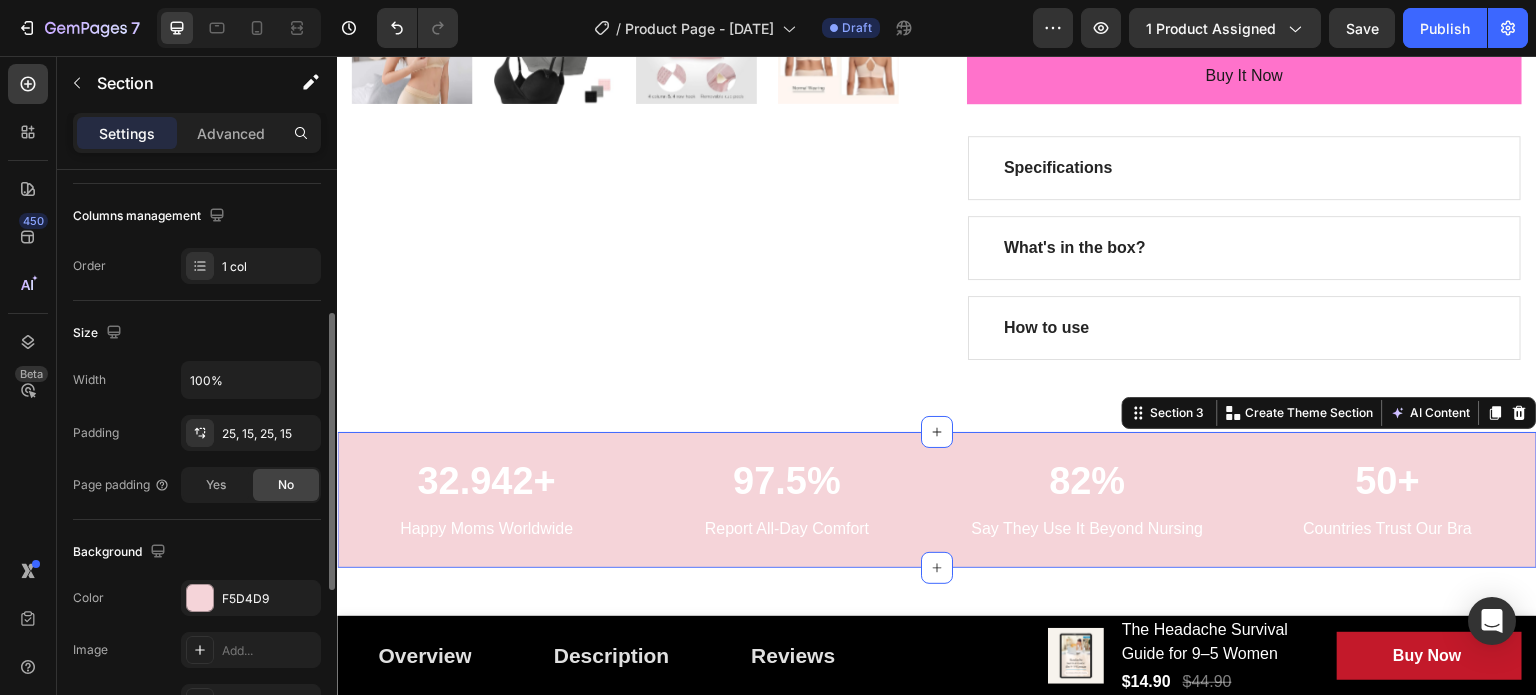 scroll, scrollTop: 500, scrollLeft: 0, axis: vertical 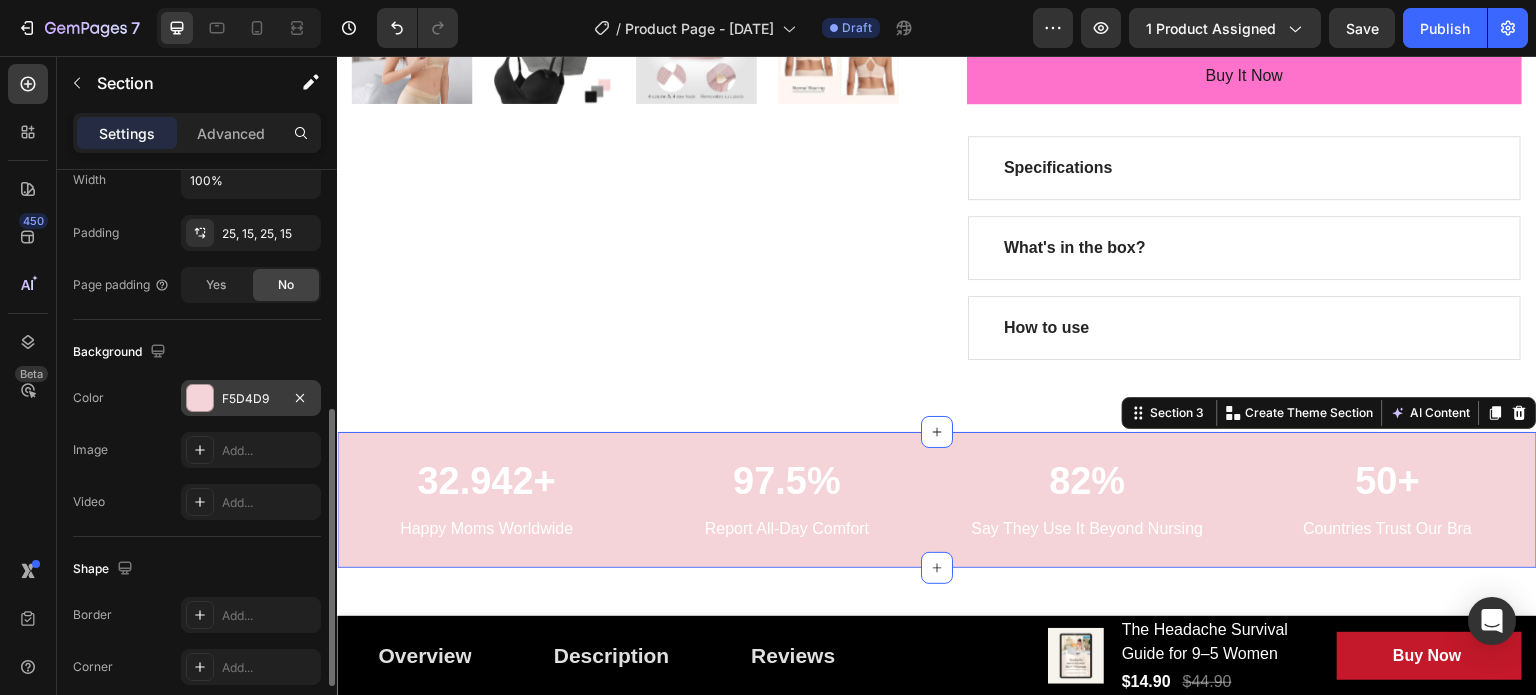 click on "[PRODUCT_CODE]" at bounding box center [251, 399] 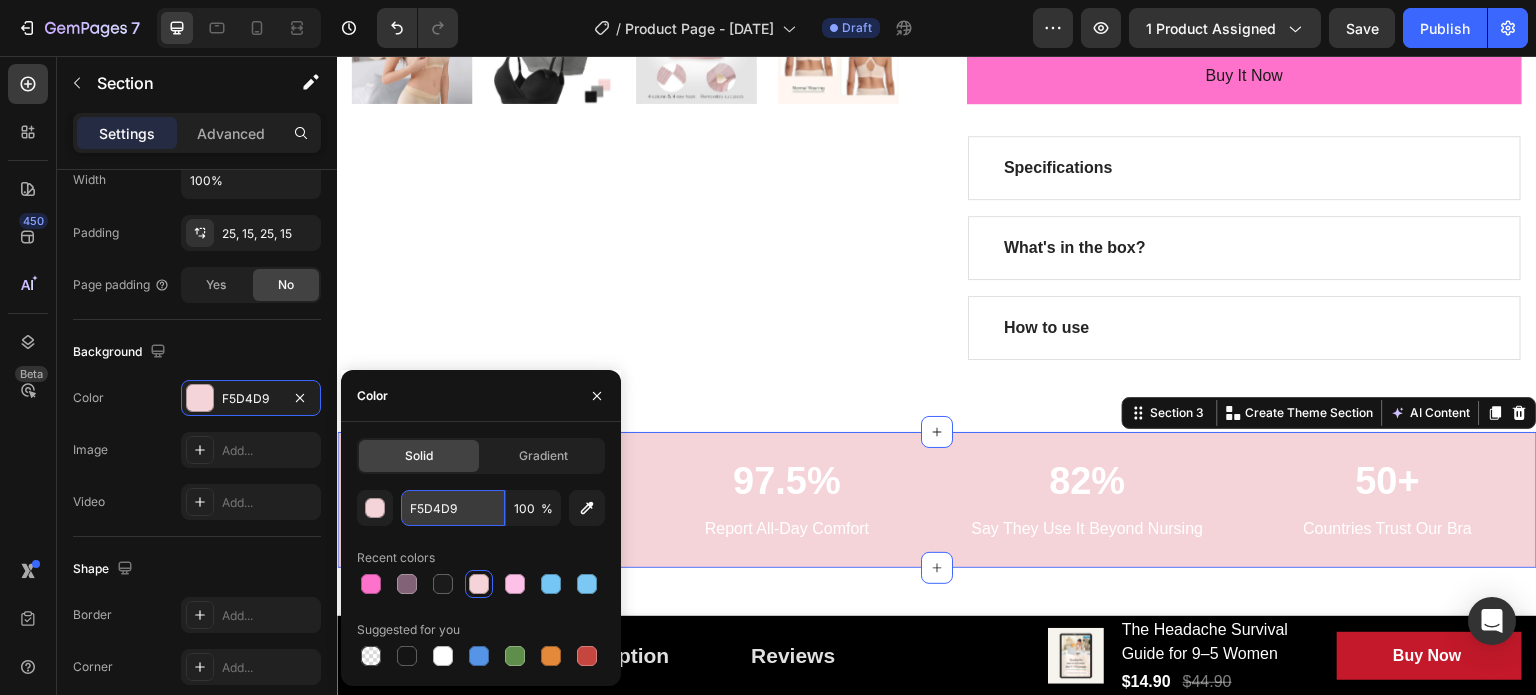 click on "[PRODUCT_CODE]" at bounding box center [453, 508] 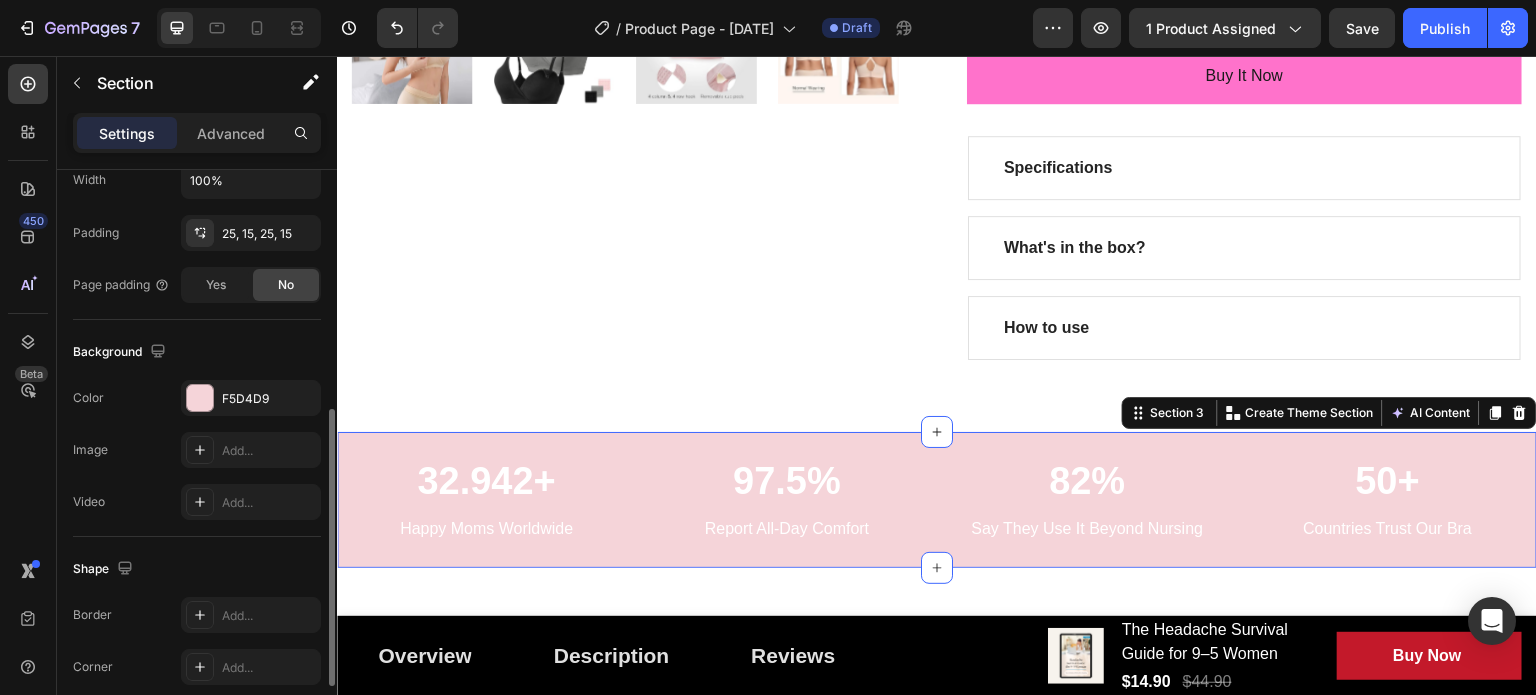 click on "Background The changes might be hidden by  the video. Color F5D4D9 Image Add... Video Add..." 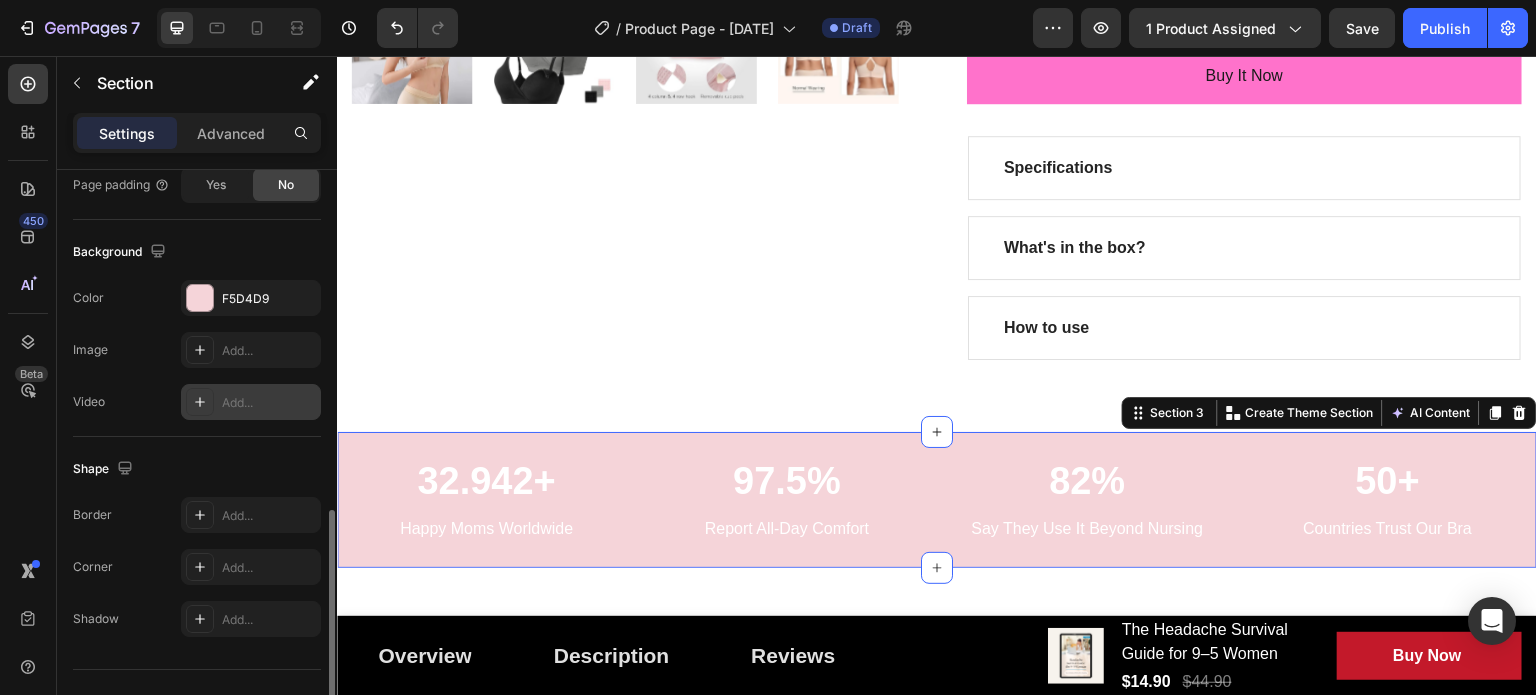 scroll, scrollTop: 636, scrollLeft: 0, axis: vertical 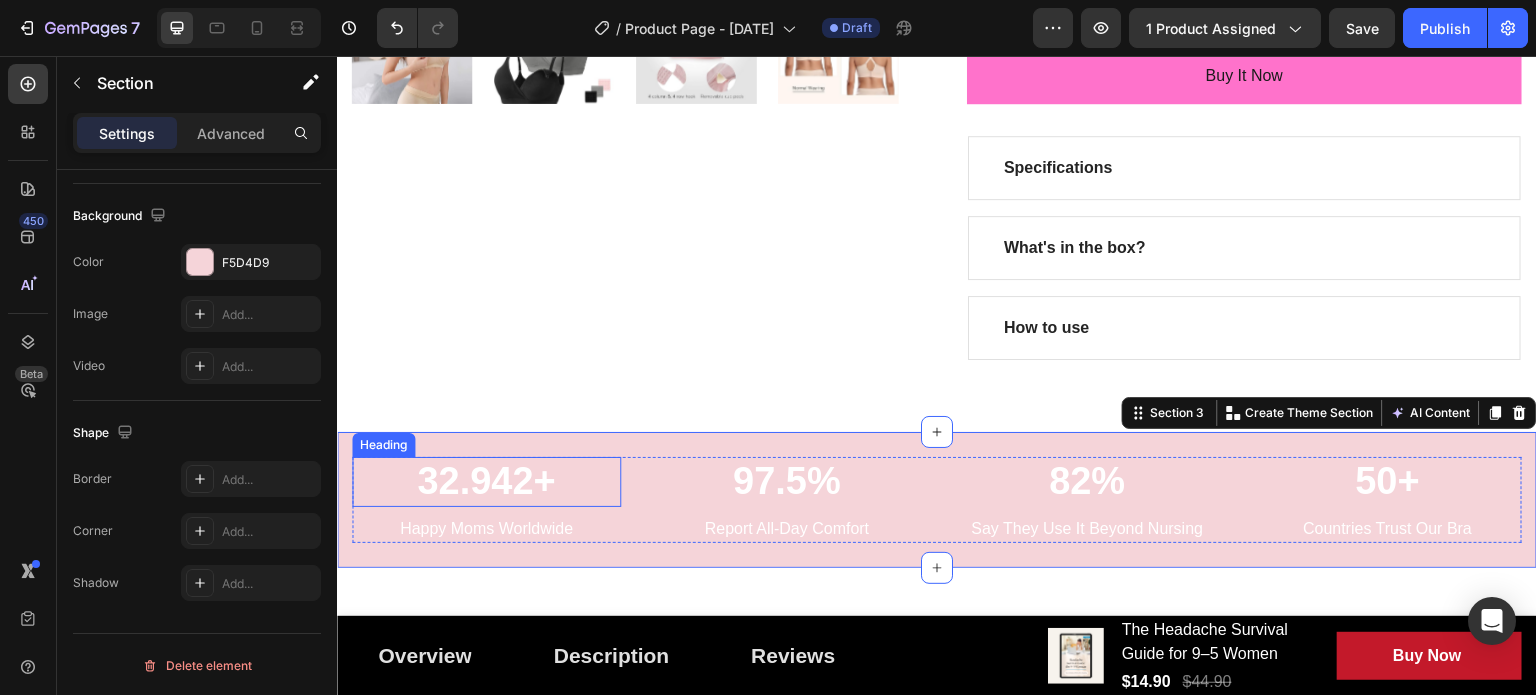 click on "32.942+" at bounding box center (486, 482) 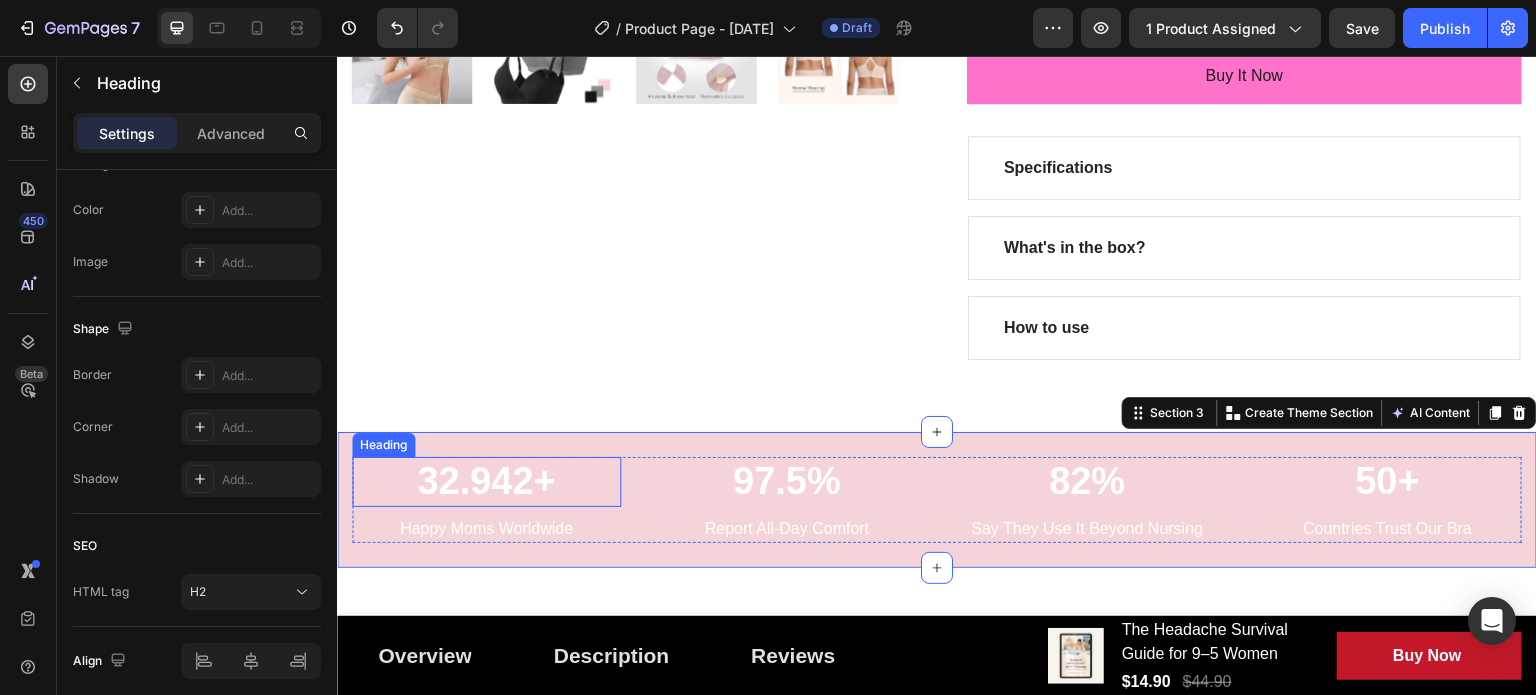 scroll, scrollTop: 0, scrollLeft: 0, axis: both 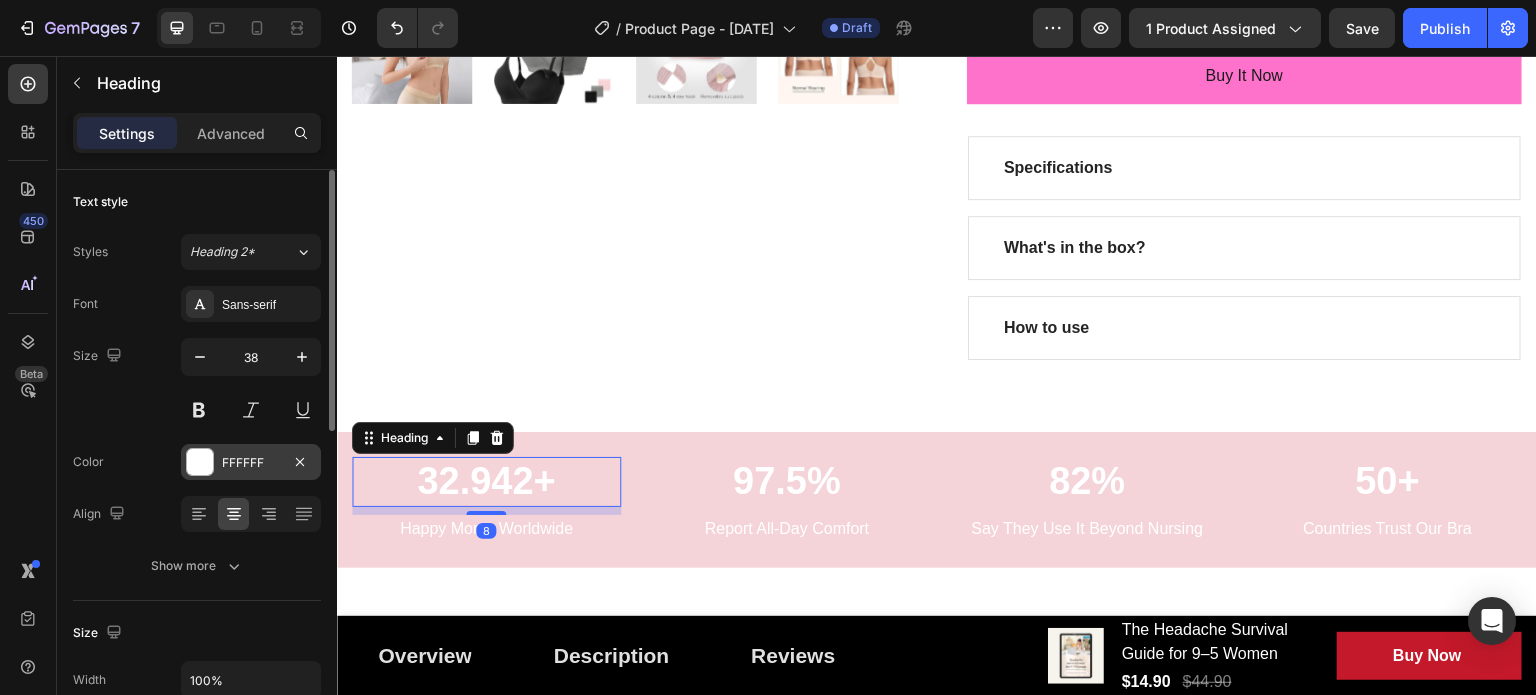 click on "FFFFFF" at bounding box center (251, 463) 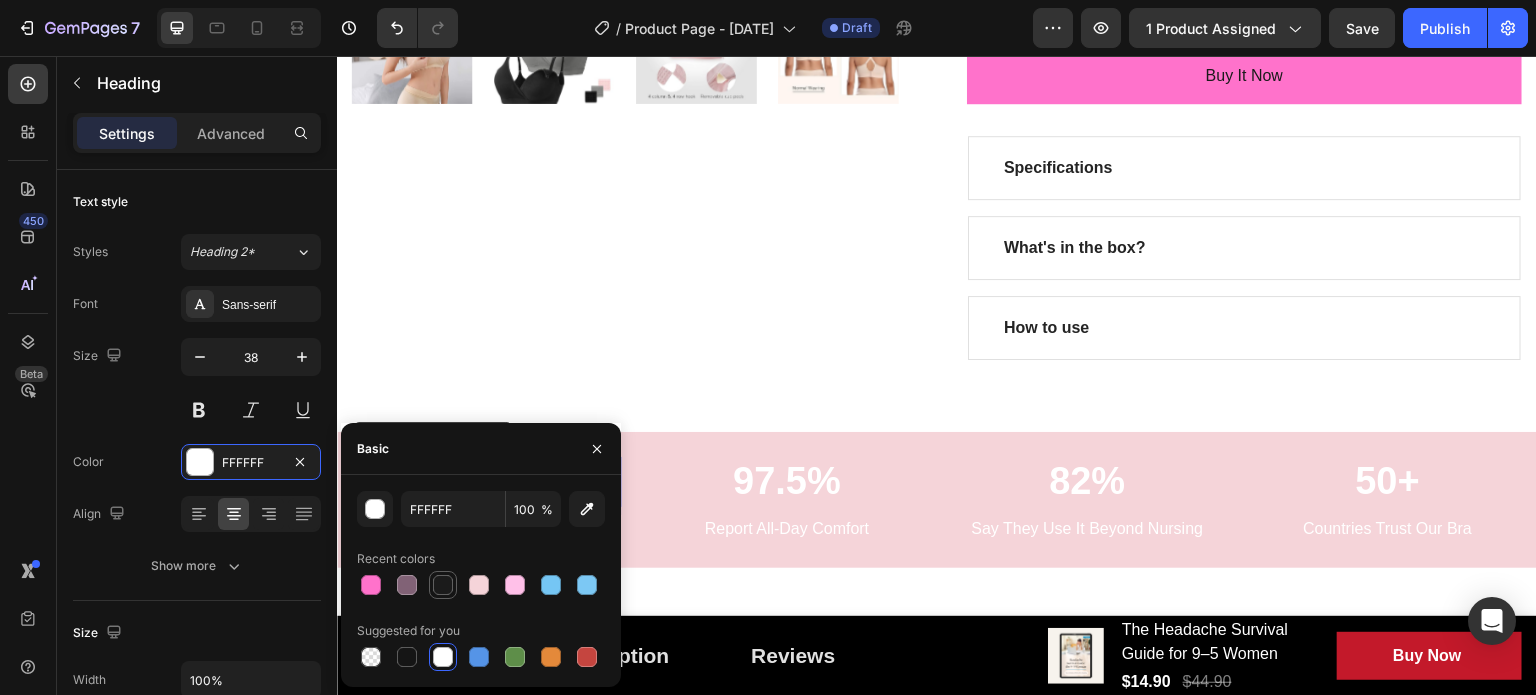 click at bounding box center [443, 585] 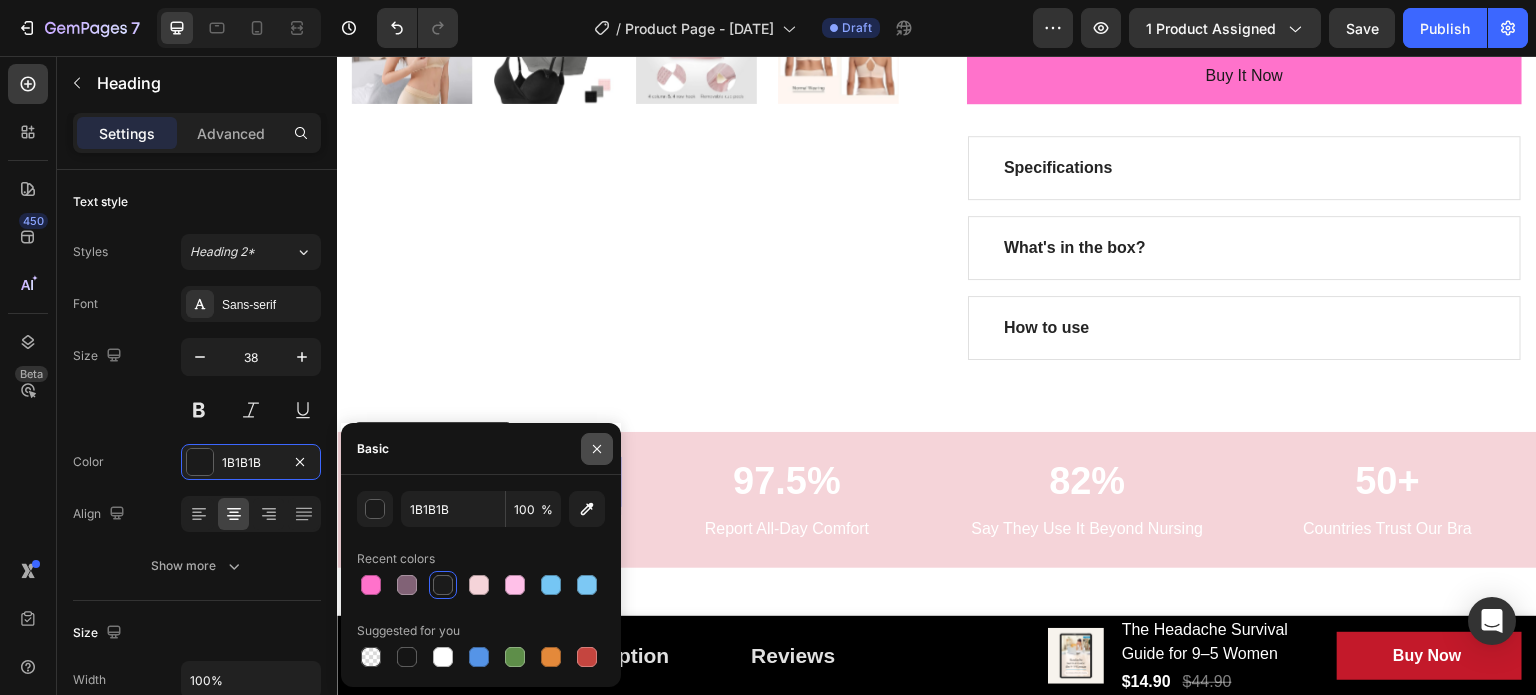 drag, startPoint x: 588, startPoint y: 448, endPoint x: 372, endPoint y: 408, distance: 219.67249 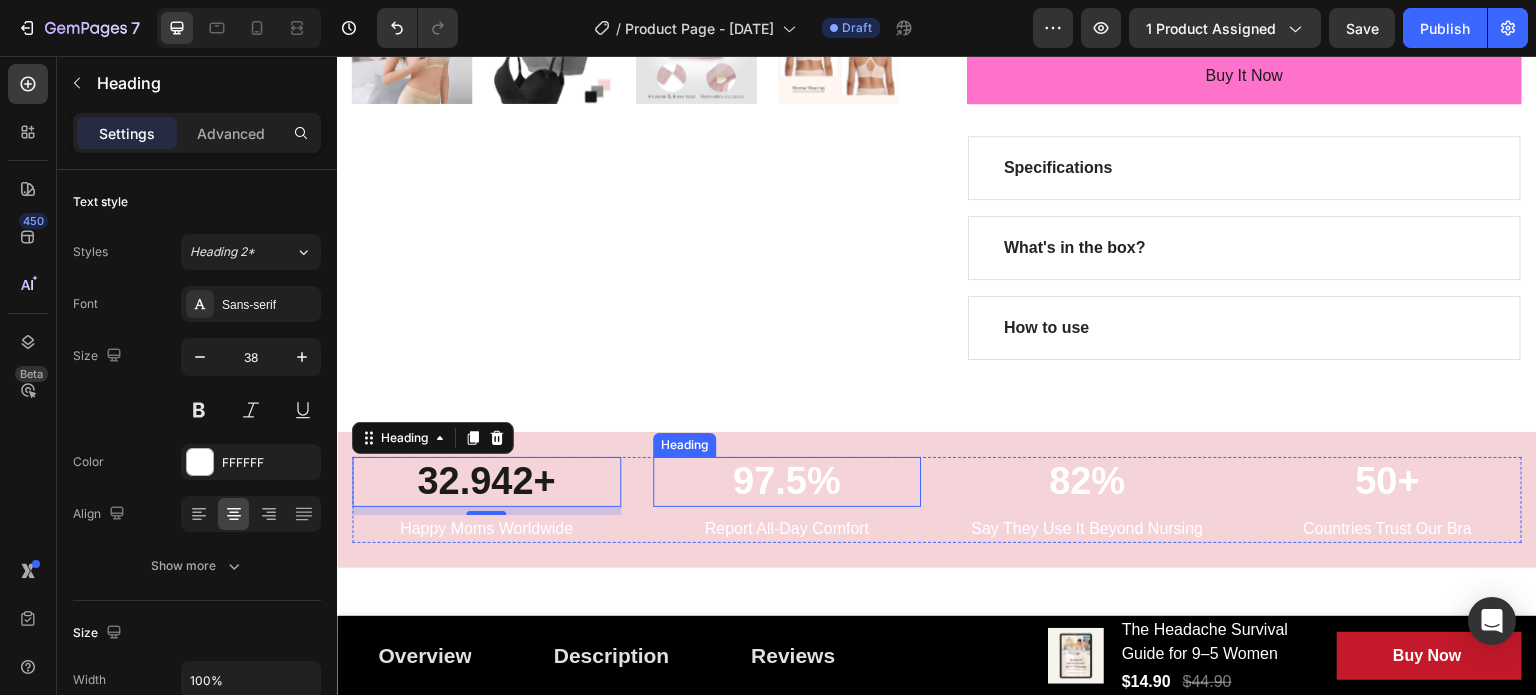 click on "97.5%" at bounding box center (787, 482) 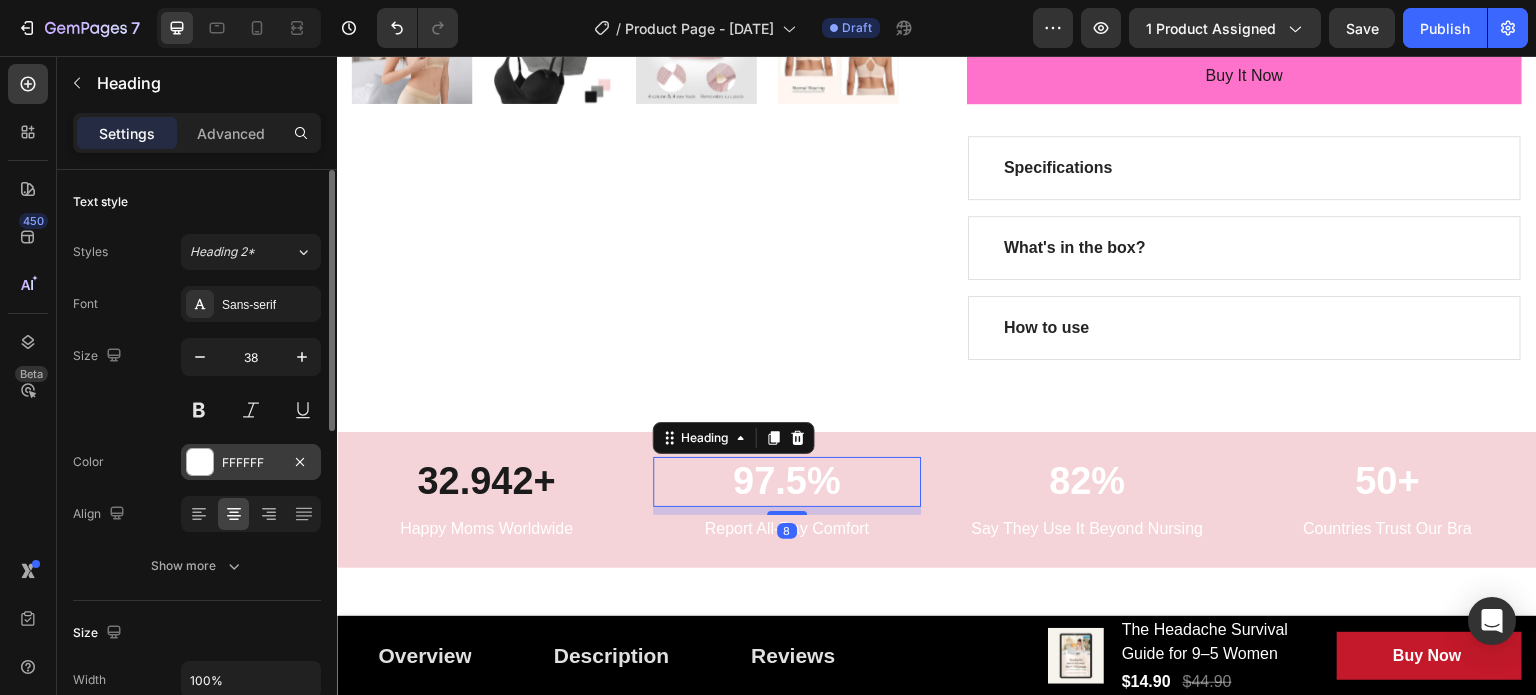 click on "FFFFFF" at bounding box center [251, 463] 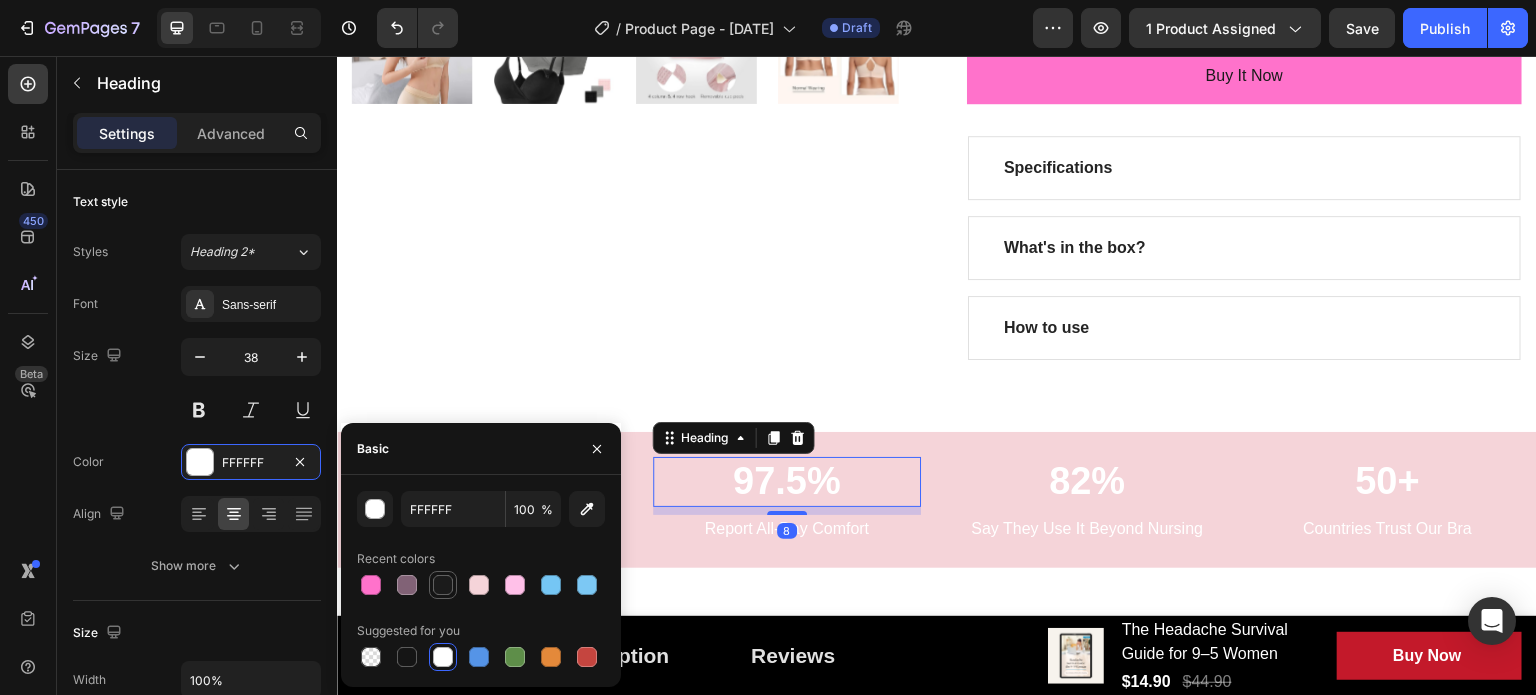 click at bounding box center (443, 585) 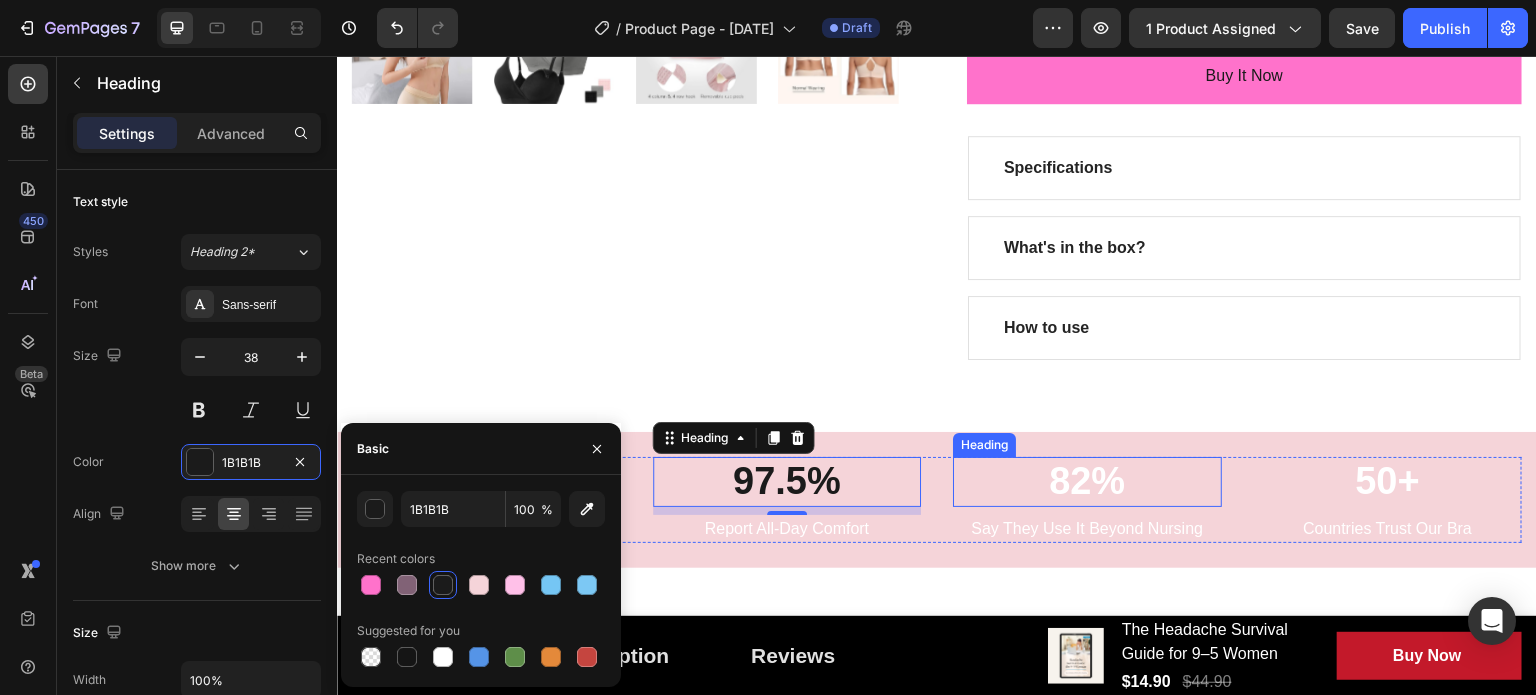click on "82%" at bounding box center [1087, 482] 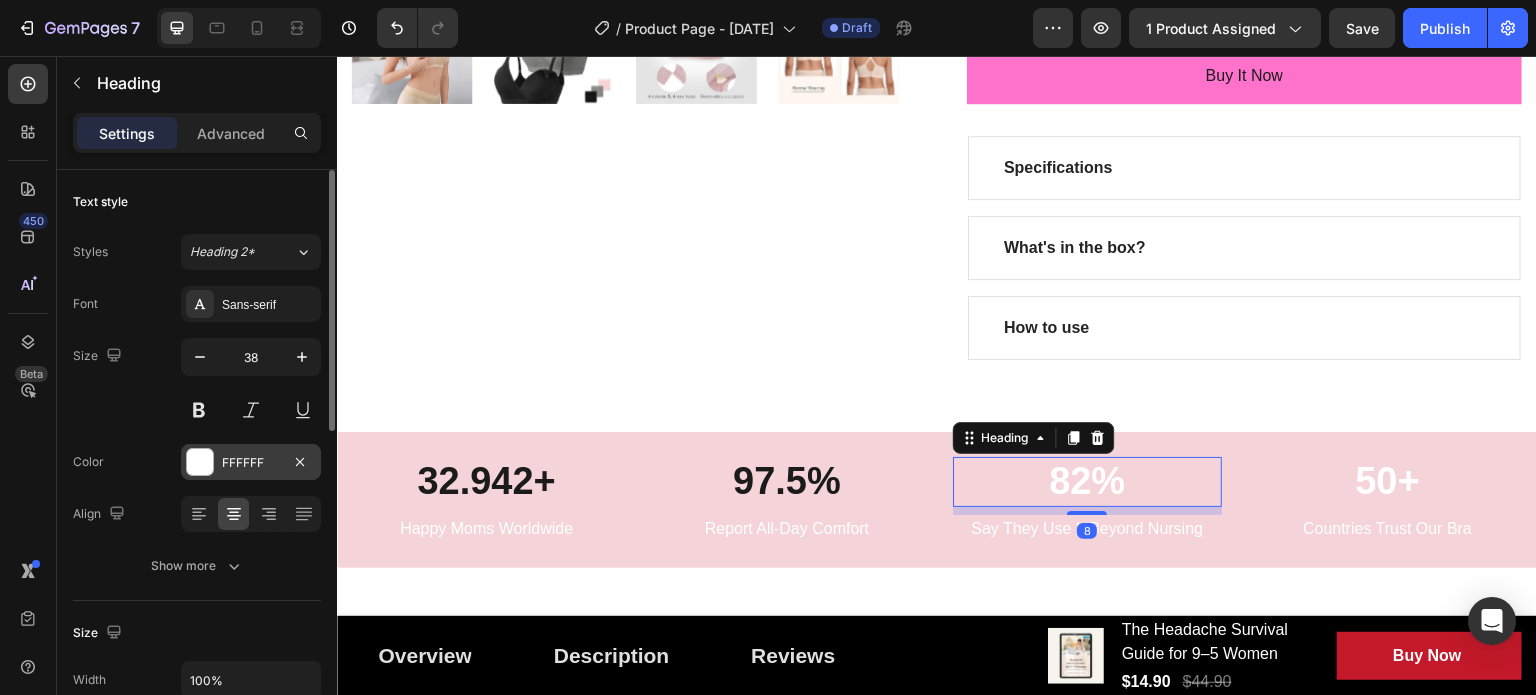 click on "FFFFFF" at bounding box center [251, 463] 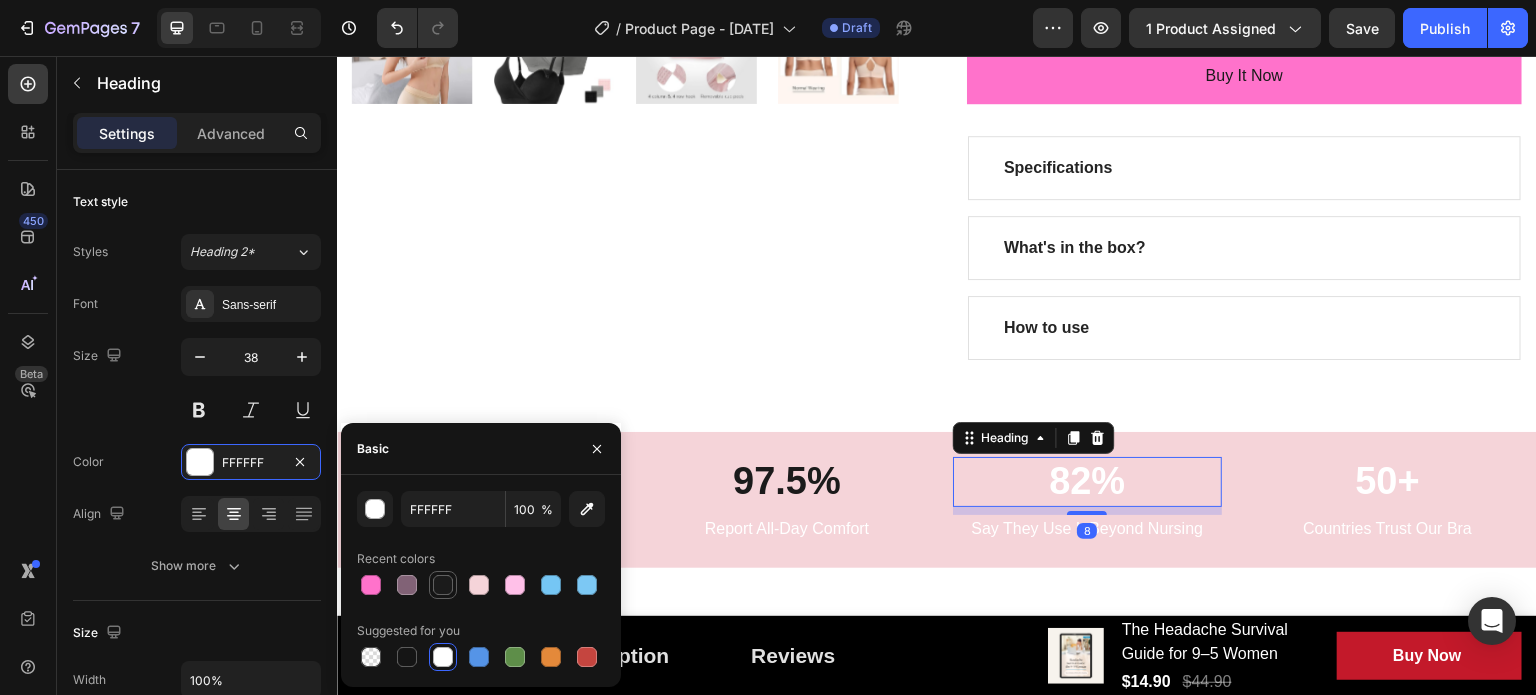 click at bounding box center (443, 585) 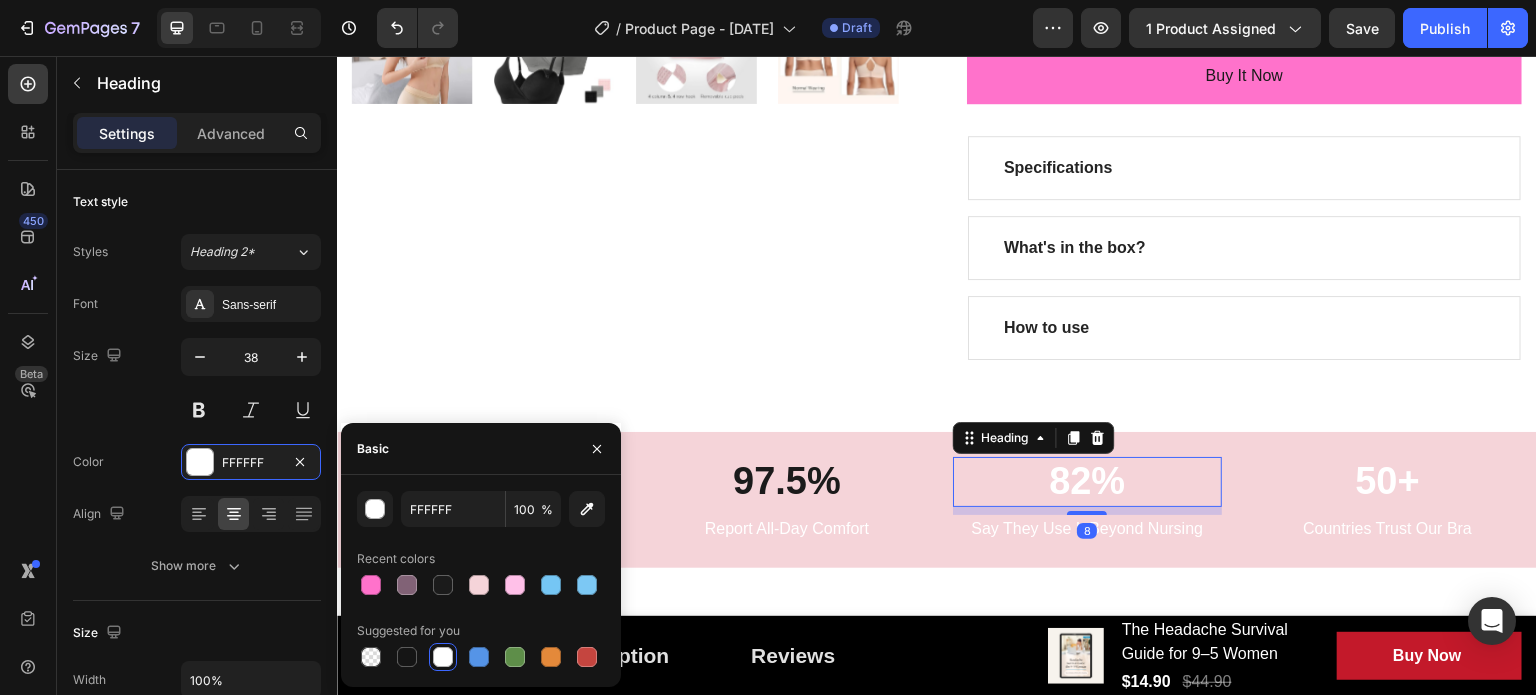 type on "1B1B1B" 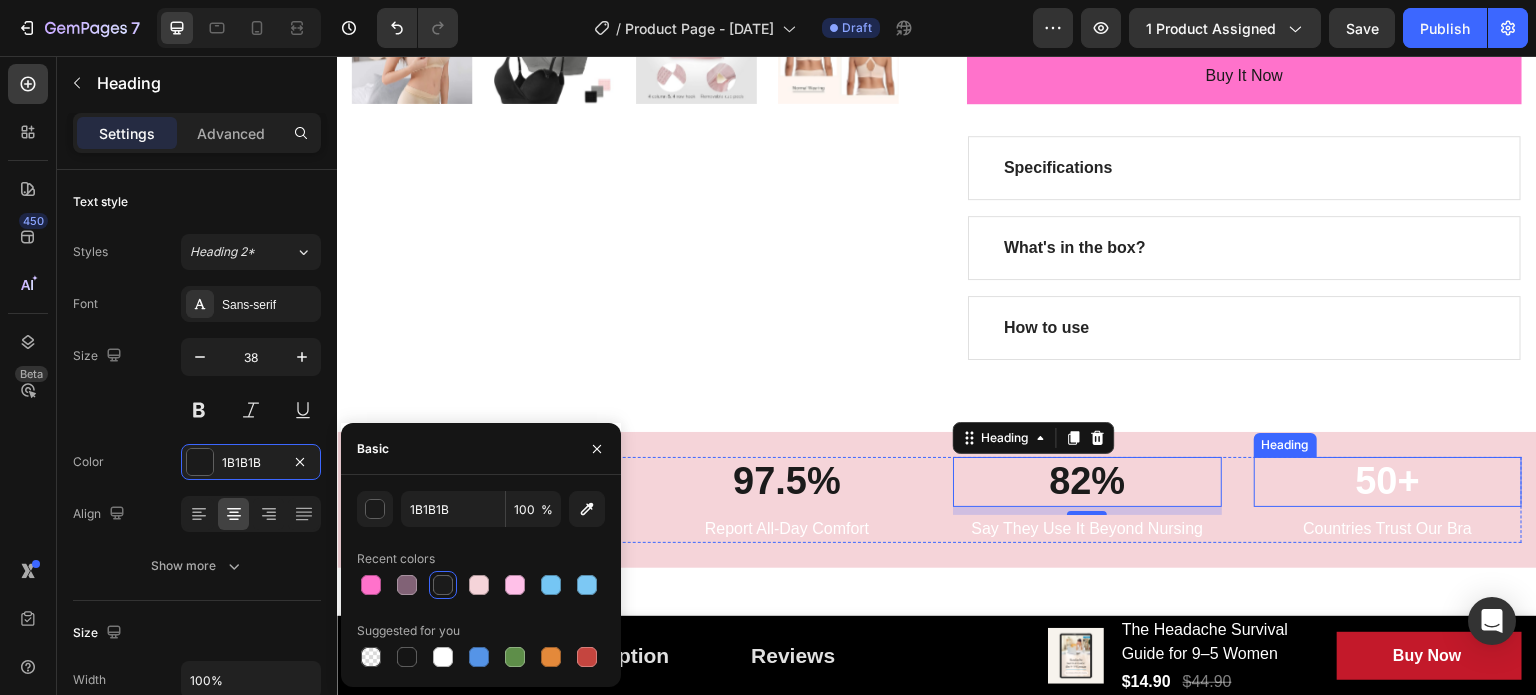 click on "50+" at bounding box center (1388, 482) 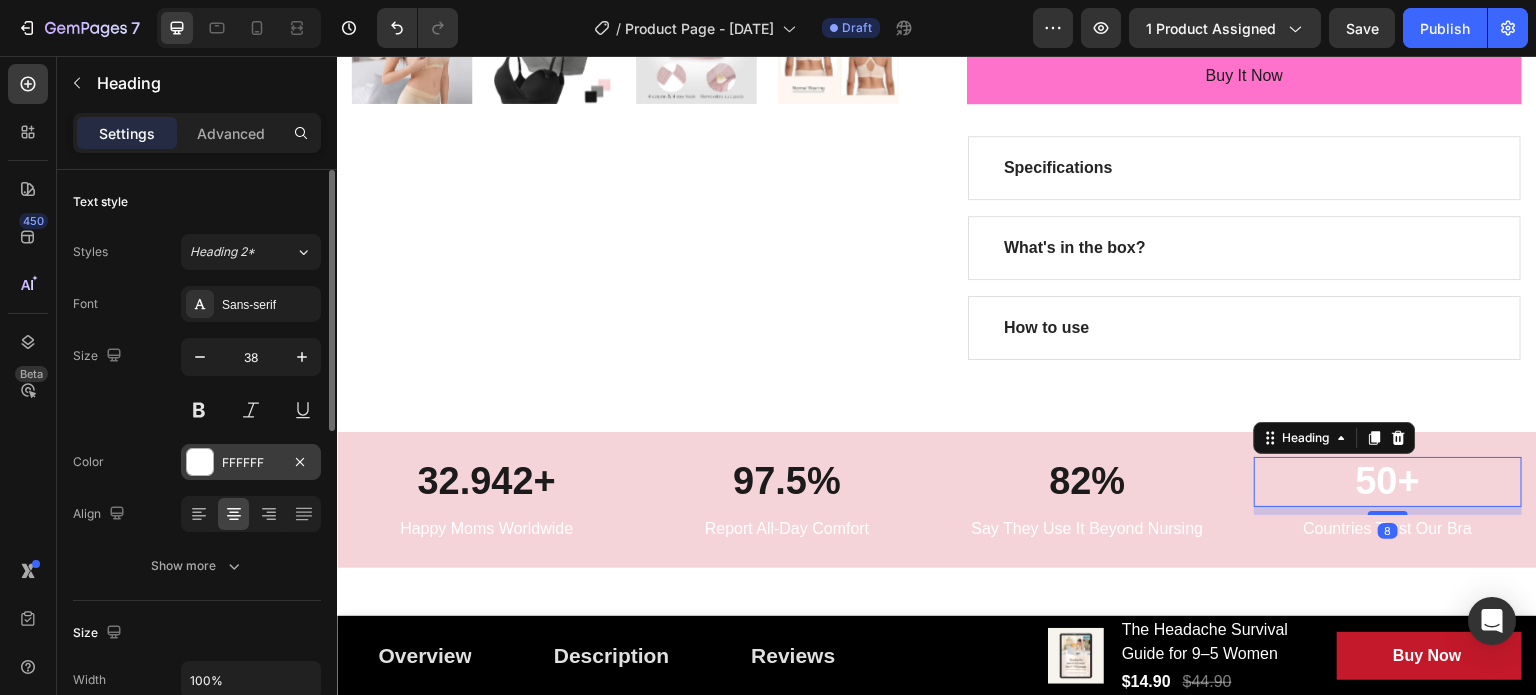 click on "FFFFFF" at bounding box center (251, 463) 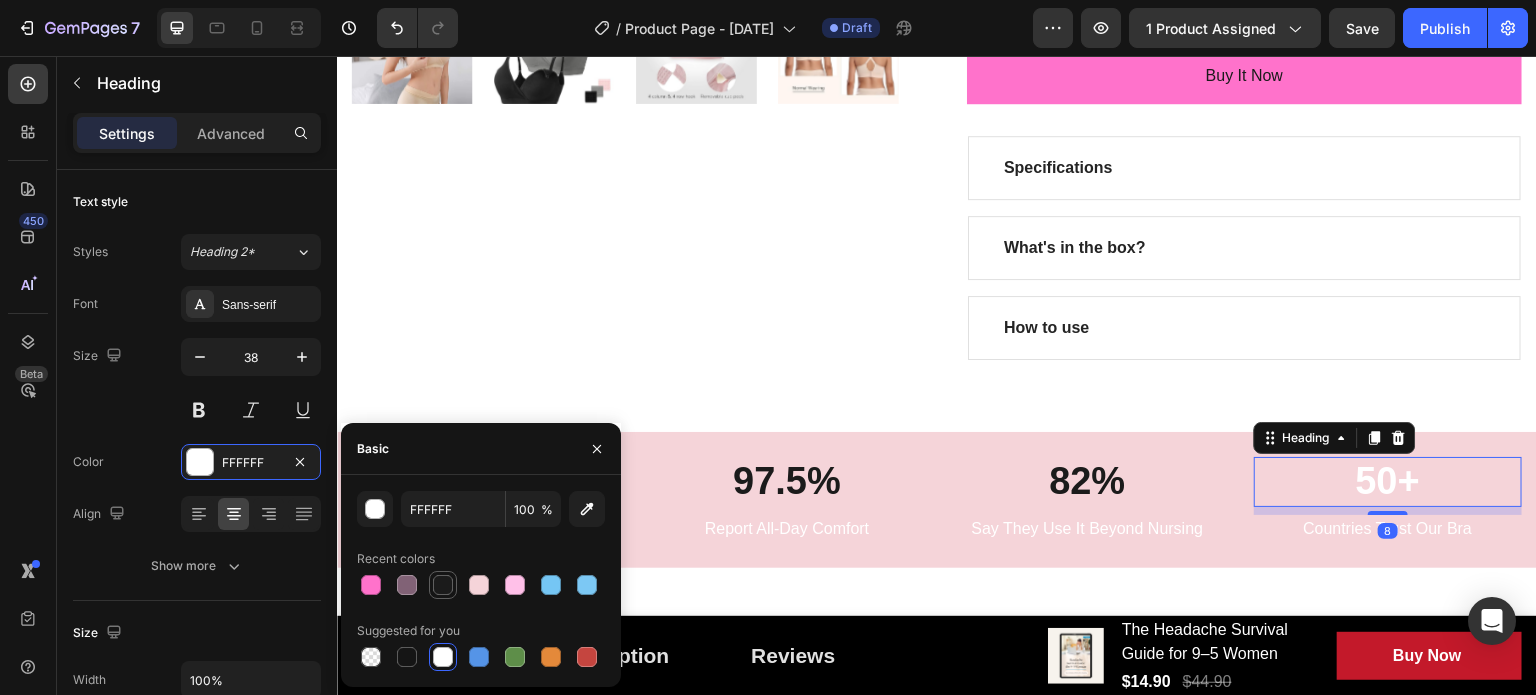 click at bounding box center (443, 585) 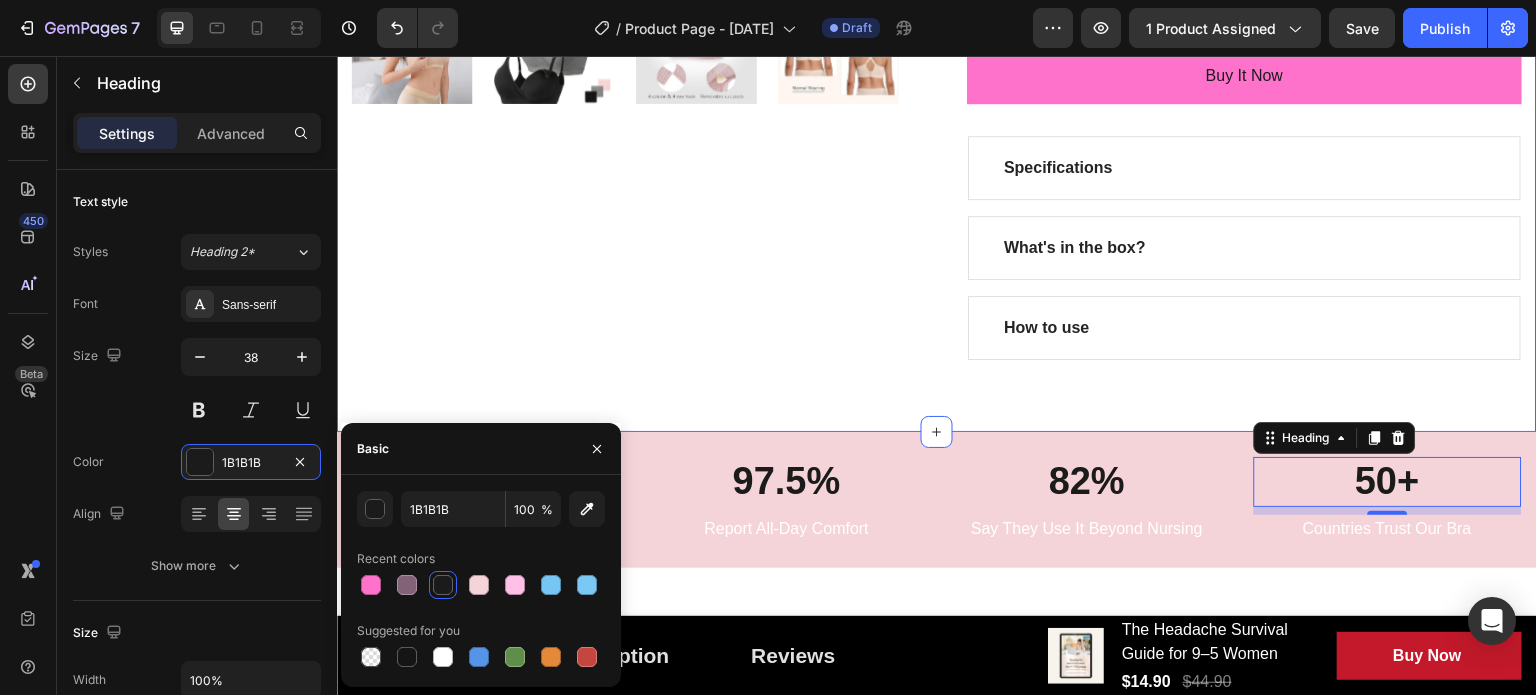 click on "Product Images" at bounding box center [629, -117] 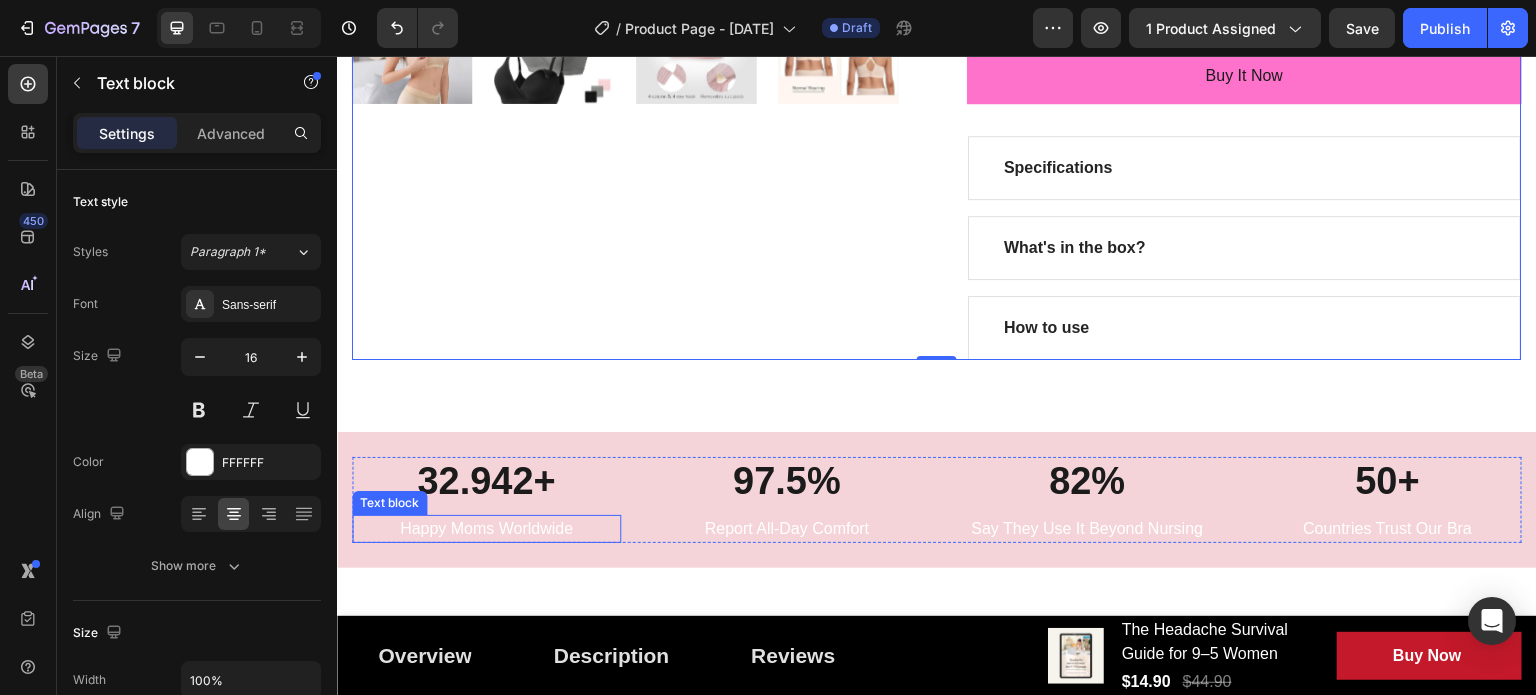 click on "Happy Moms Worldwide" at bounding box center [486, 529] 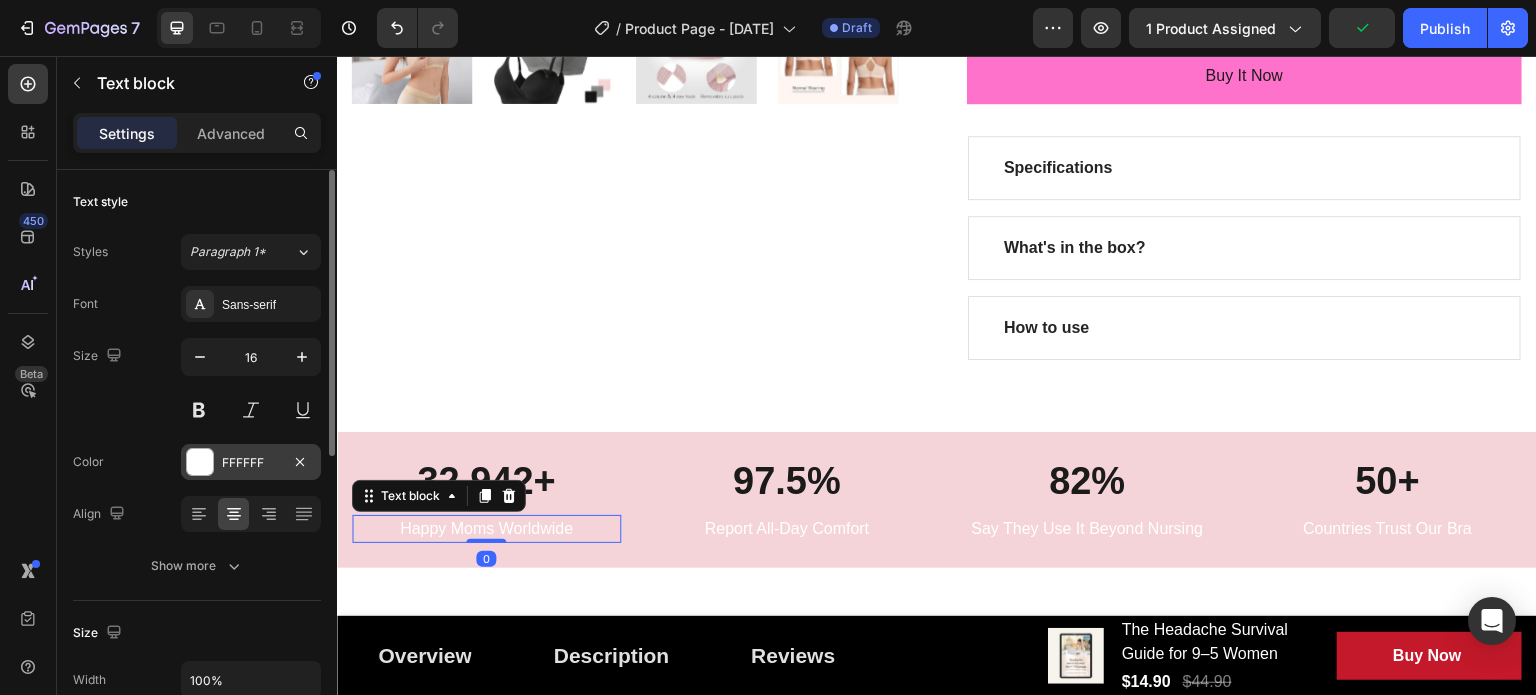click on "FFFFFF" at bounding box center (251, 463) 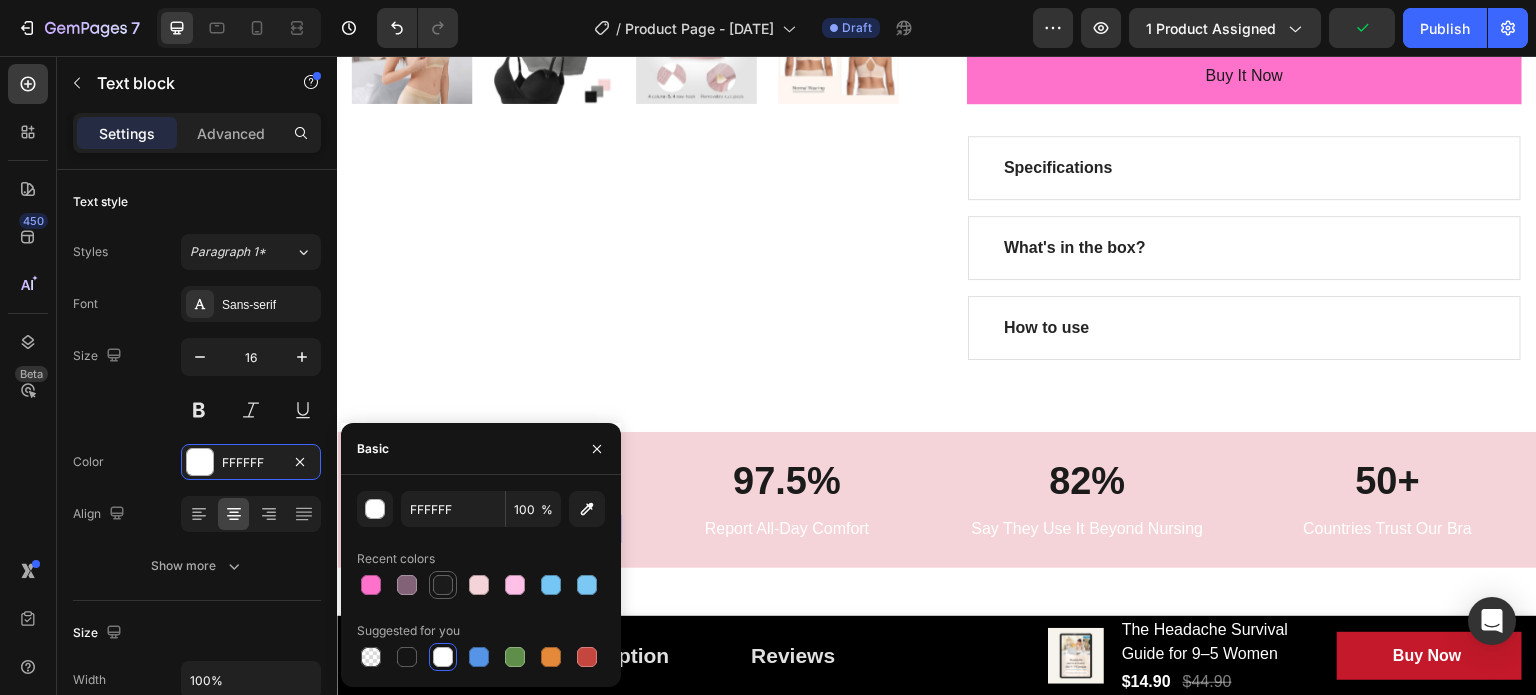 click at bounding box center (443, 585) 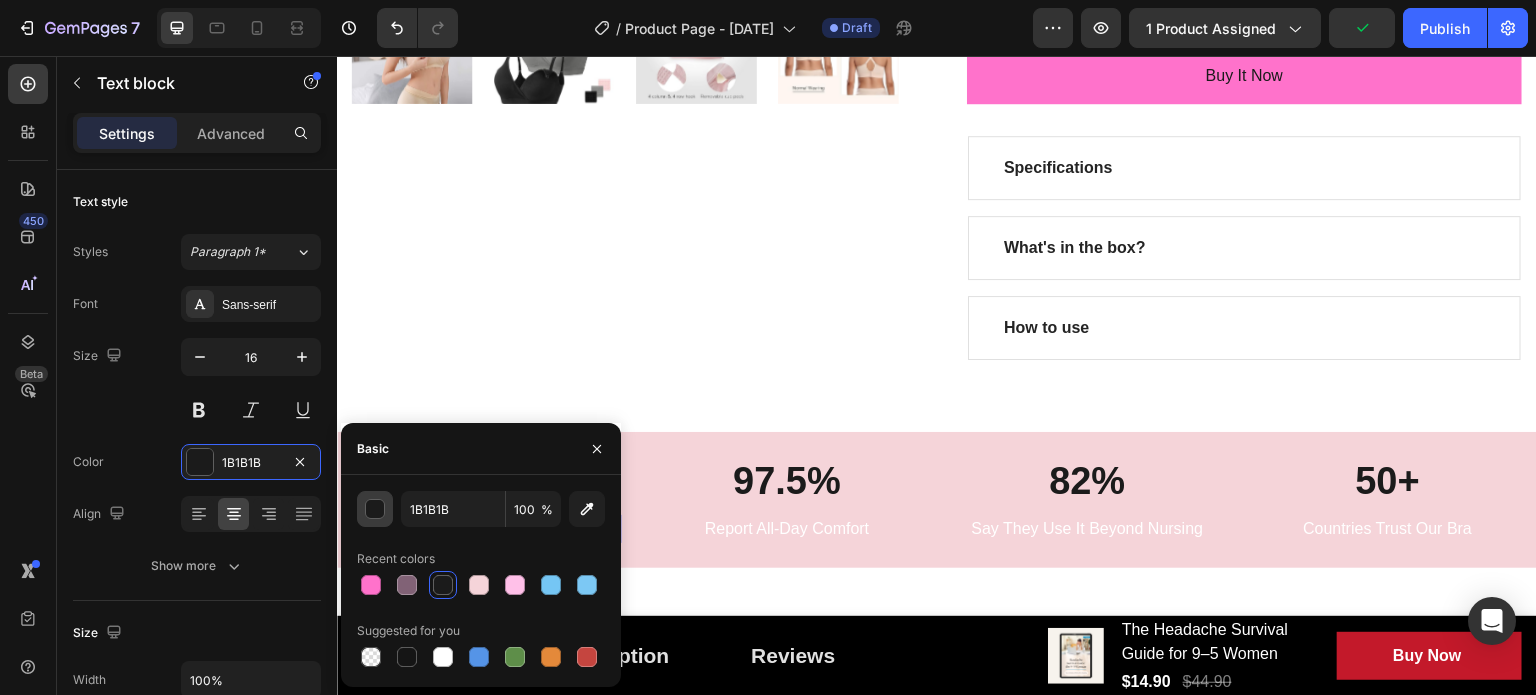 click at bounding box center [376, 510] 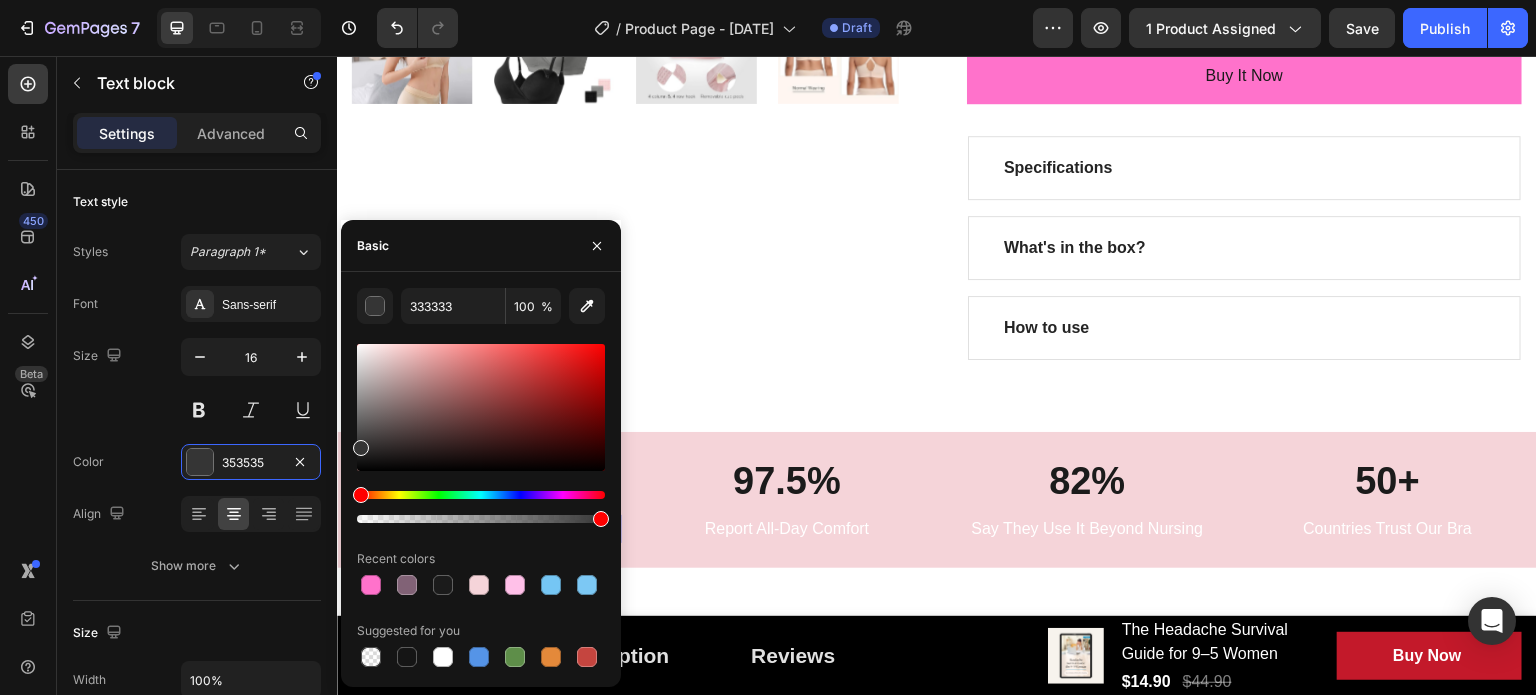 type on "353535" 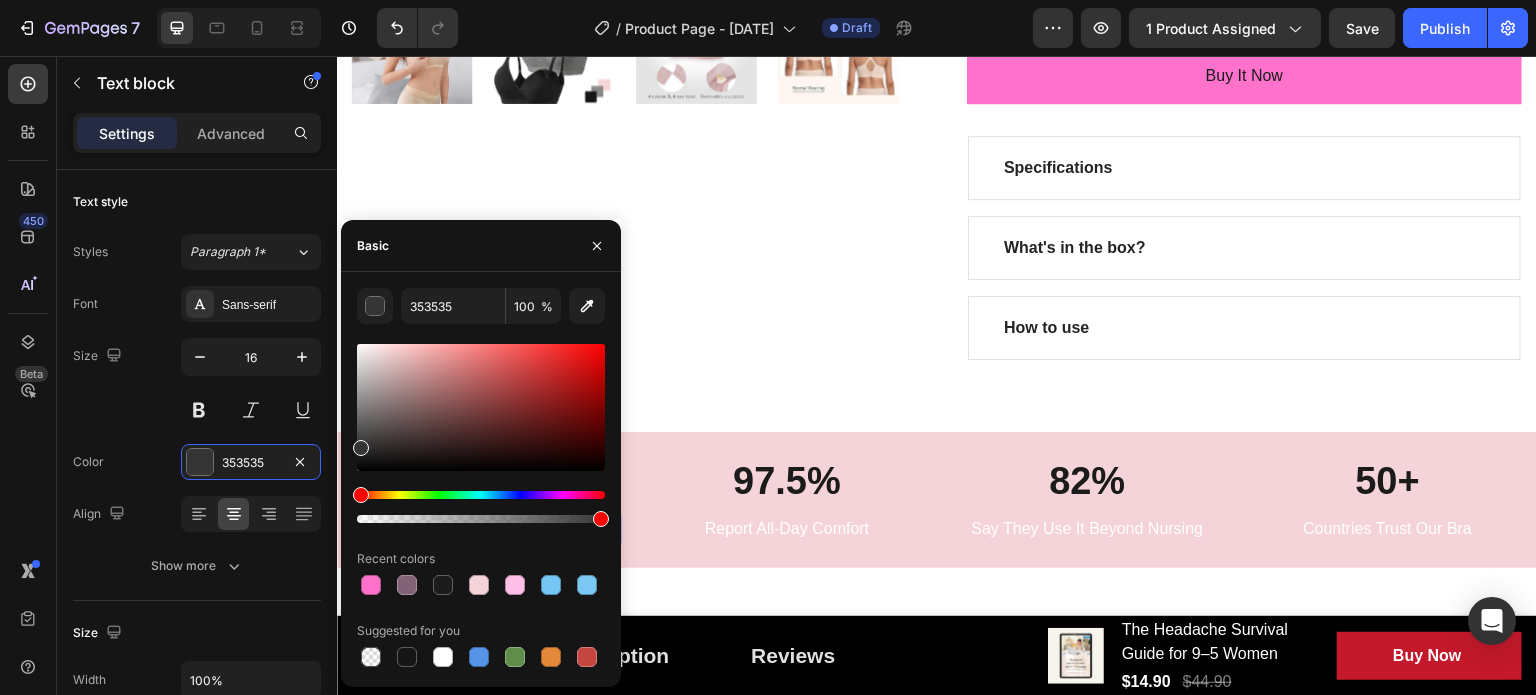 drag, startPoint x: 362, startPoint y: 459, endPoint x: 357, endPoint y: 444, distance: 15.811388 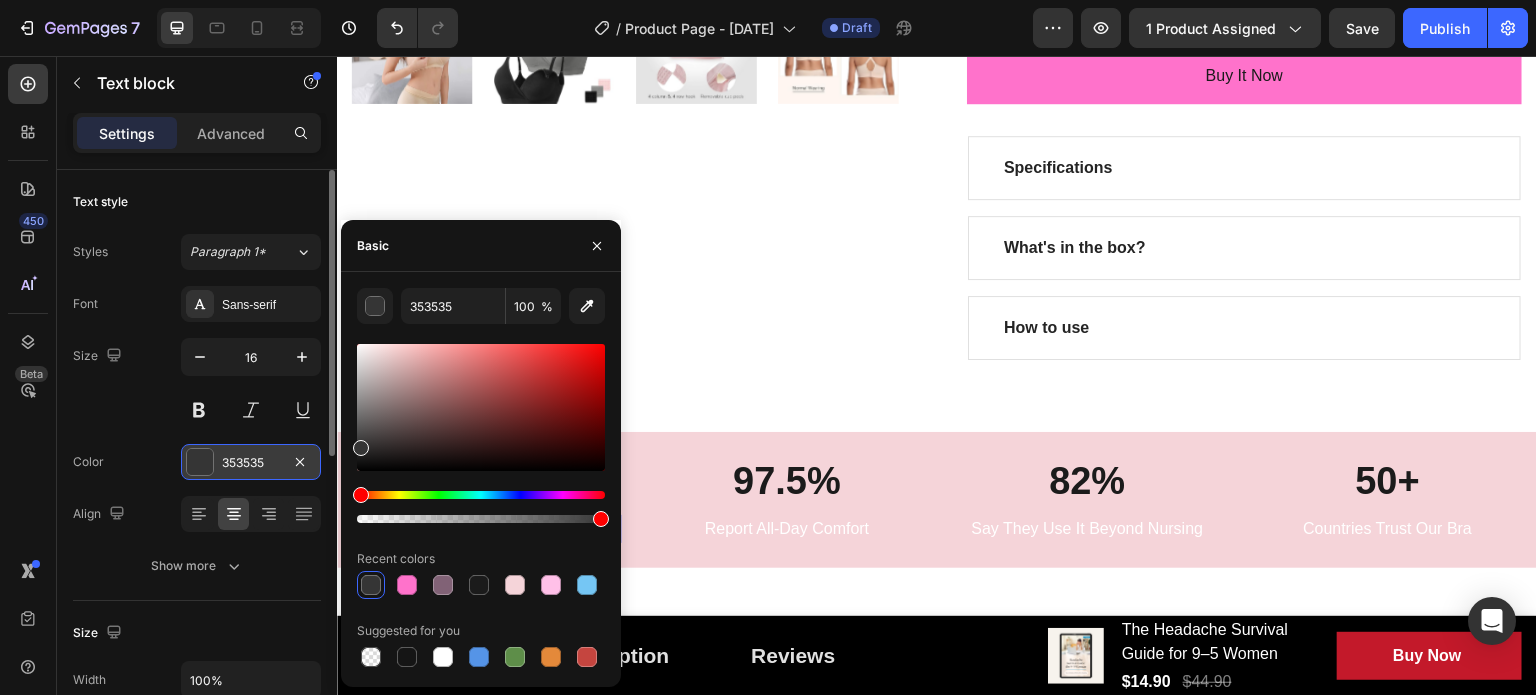 click on "353535" at bounding box center [251, 463] 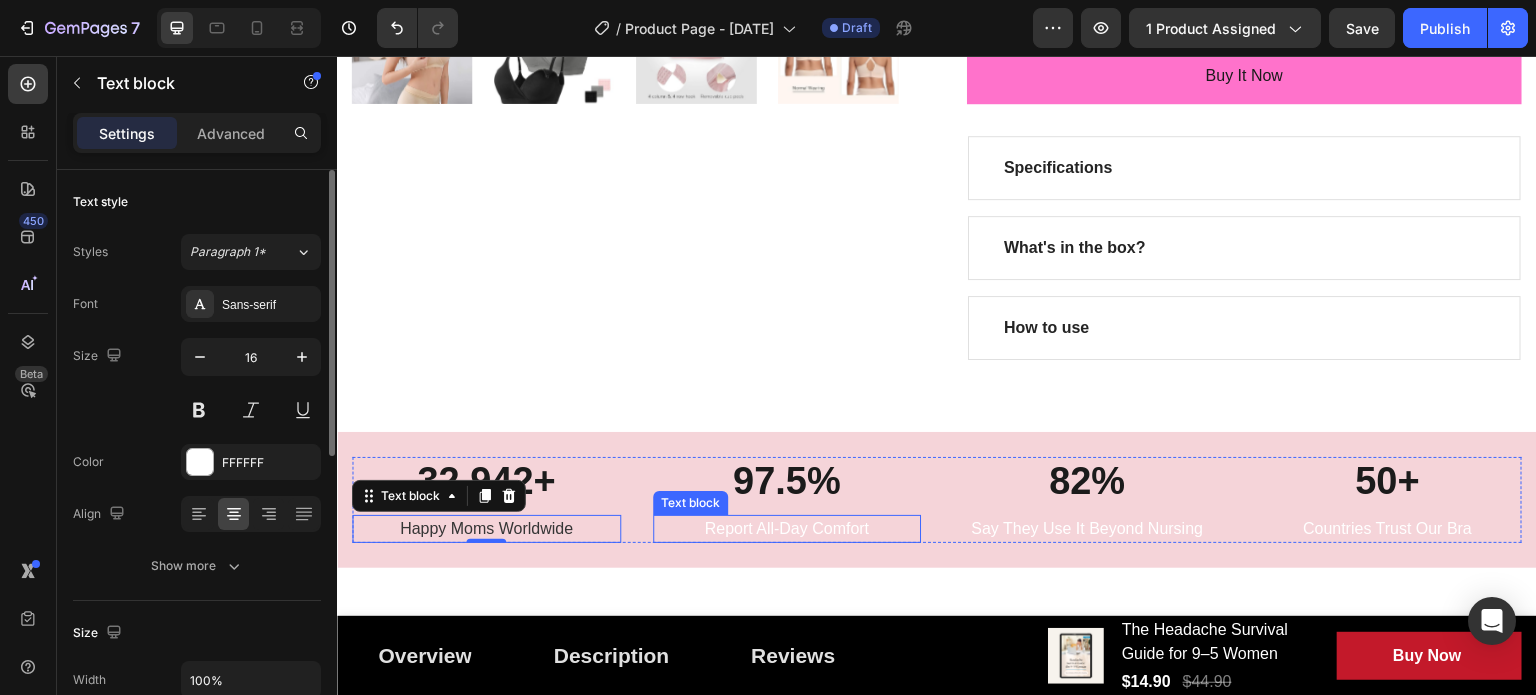 click on "Report All-Day Comfort" at bounding box center [787, 529] 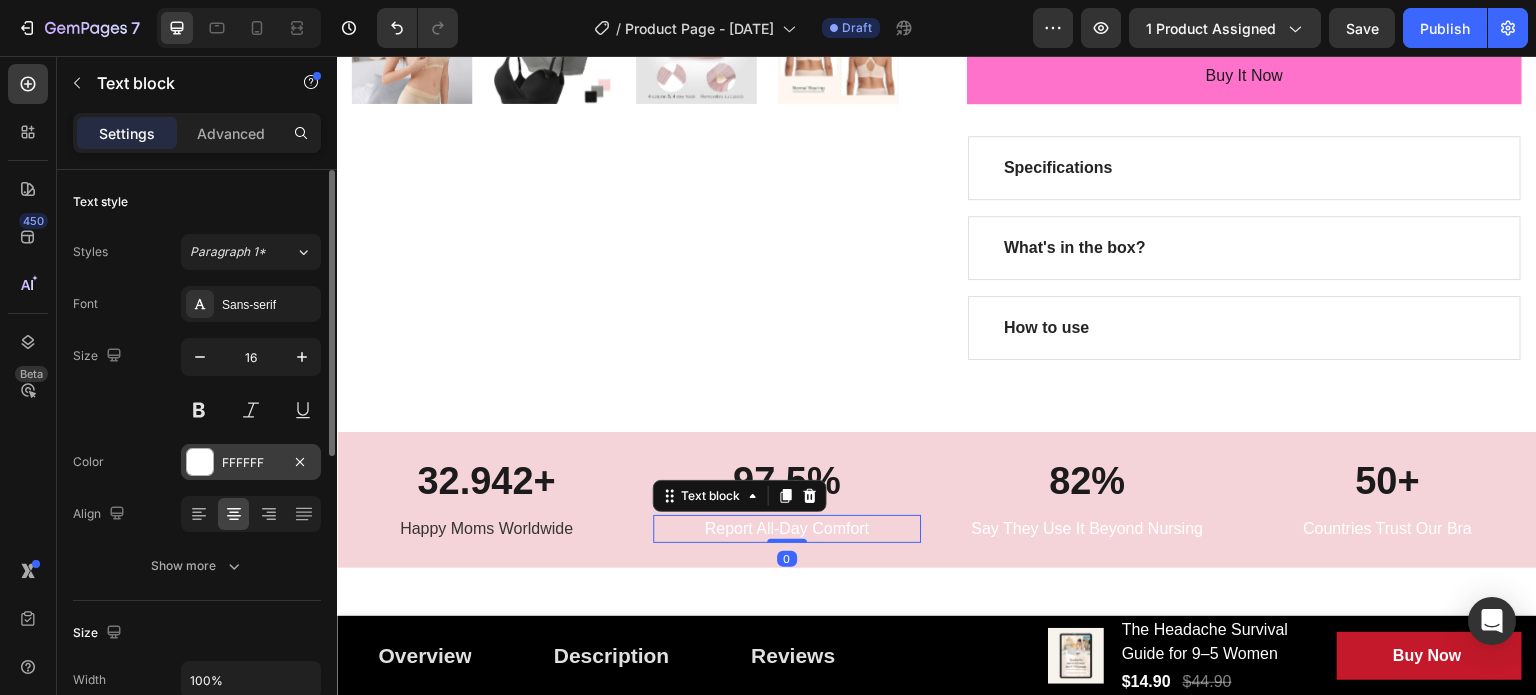 click at bounding box center [200, 462] 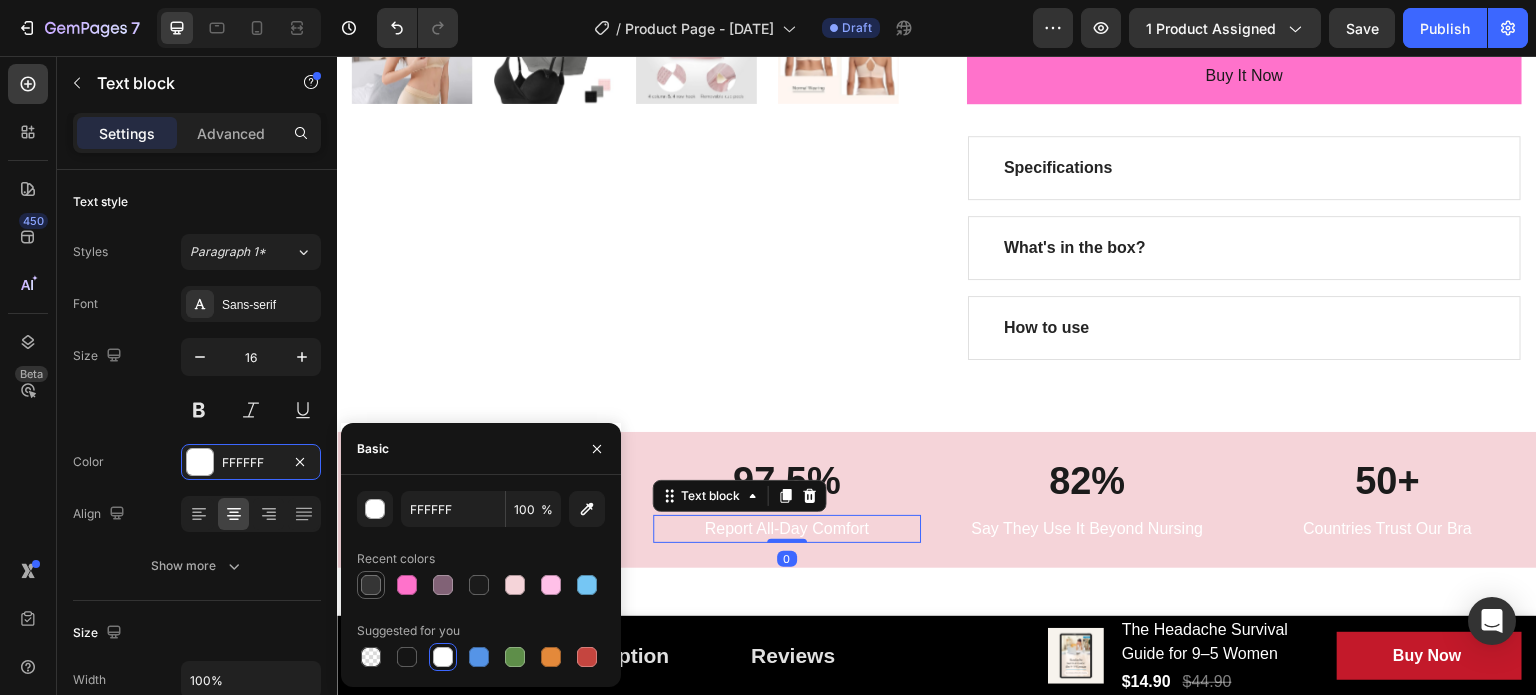 click at bounding box center (371, 585) 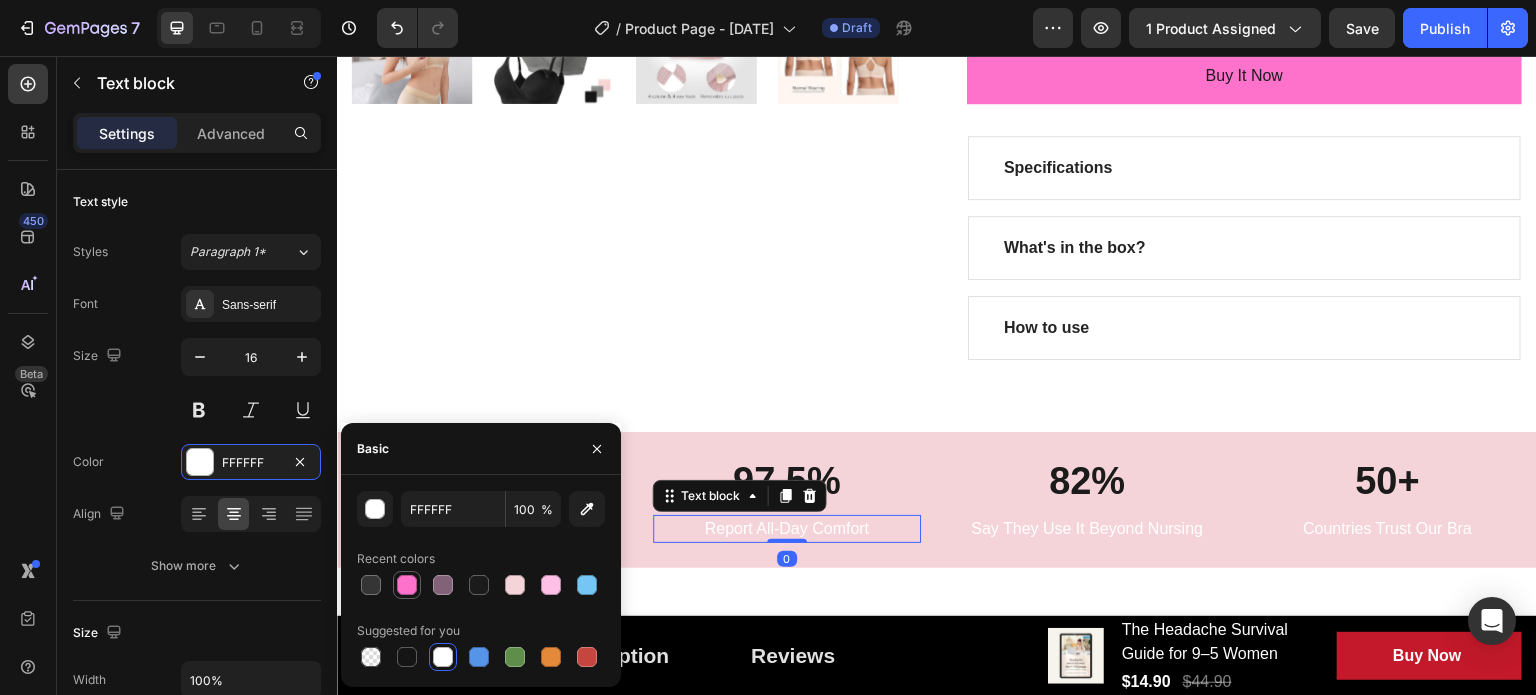 type on "353535" 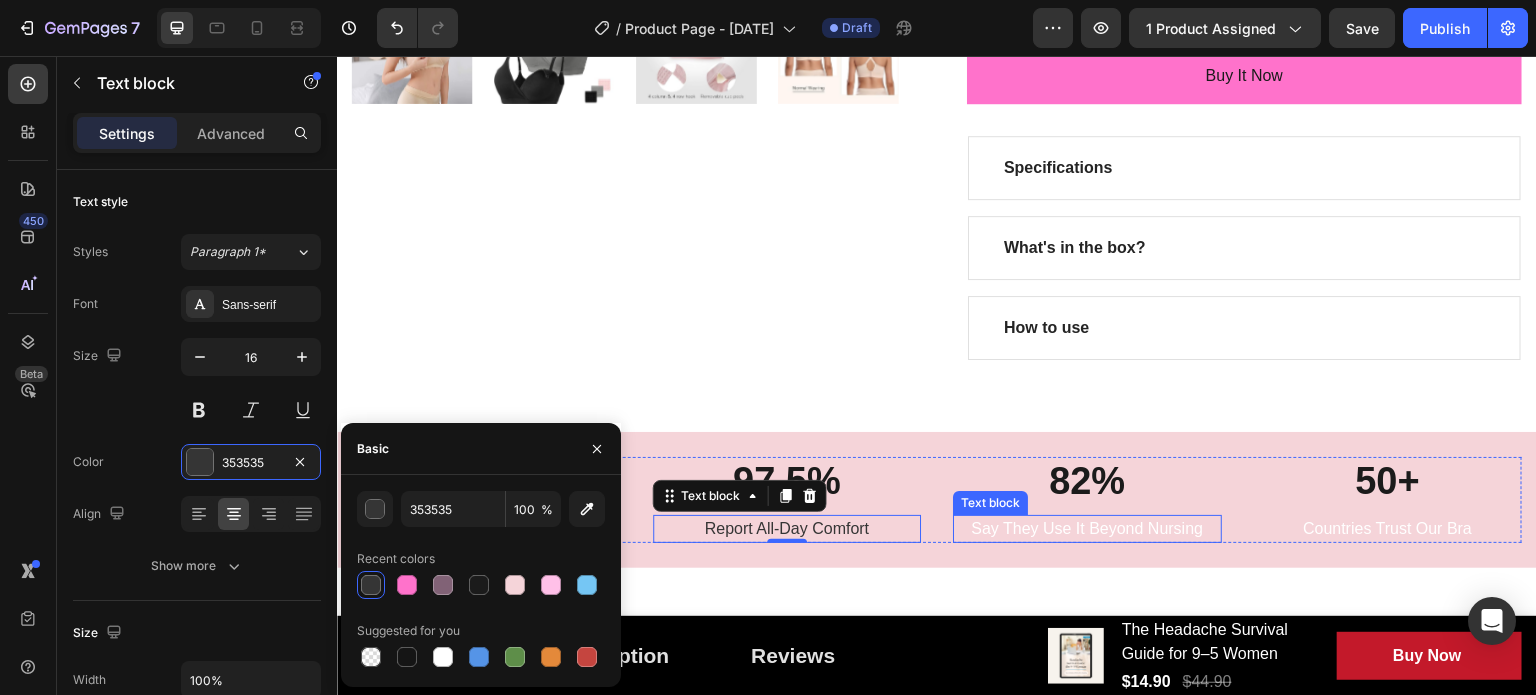 click on "Say They Use It Beyond Nursing" at bounding box center (1087, 529) 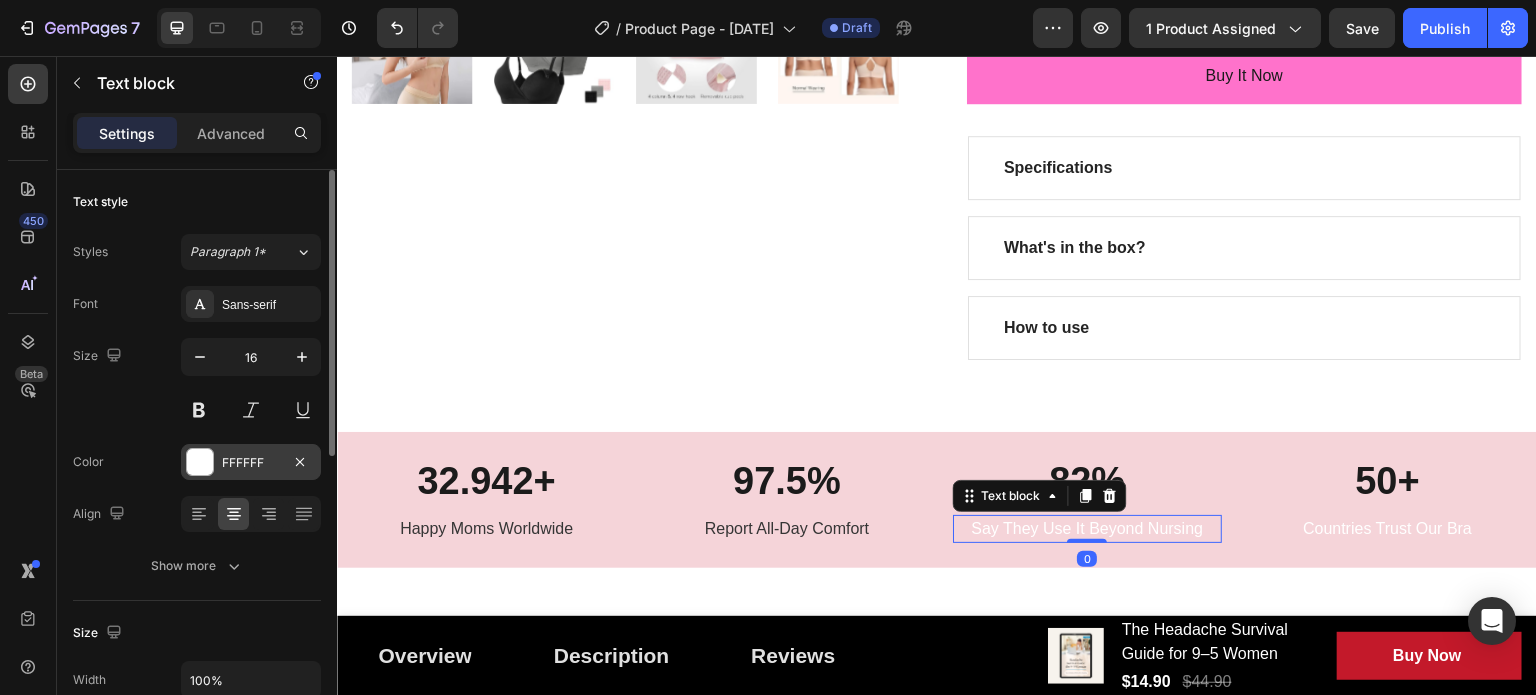 click on "FFFFFF" at bounding box center (251, 462) 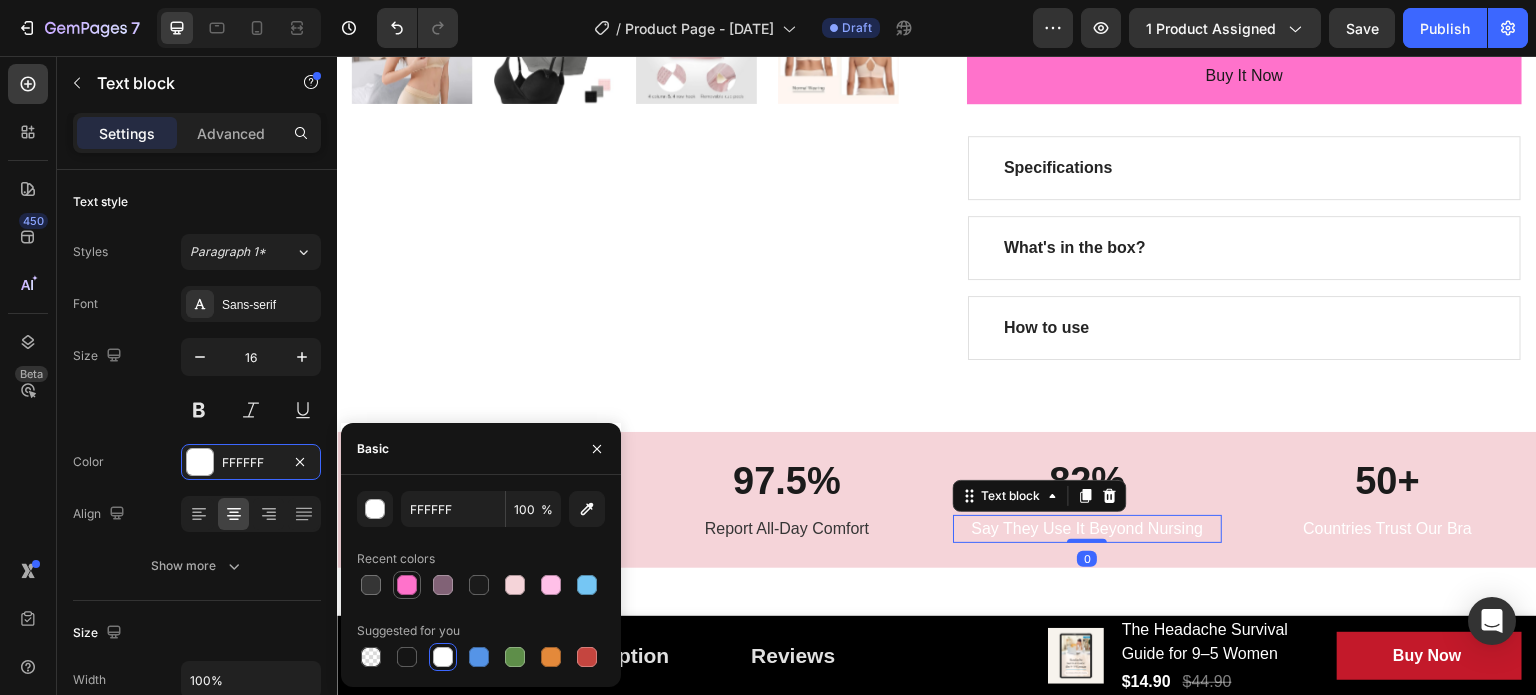 click at bounding box center [371, 585] 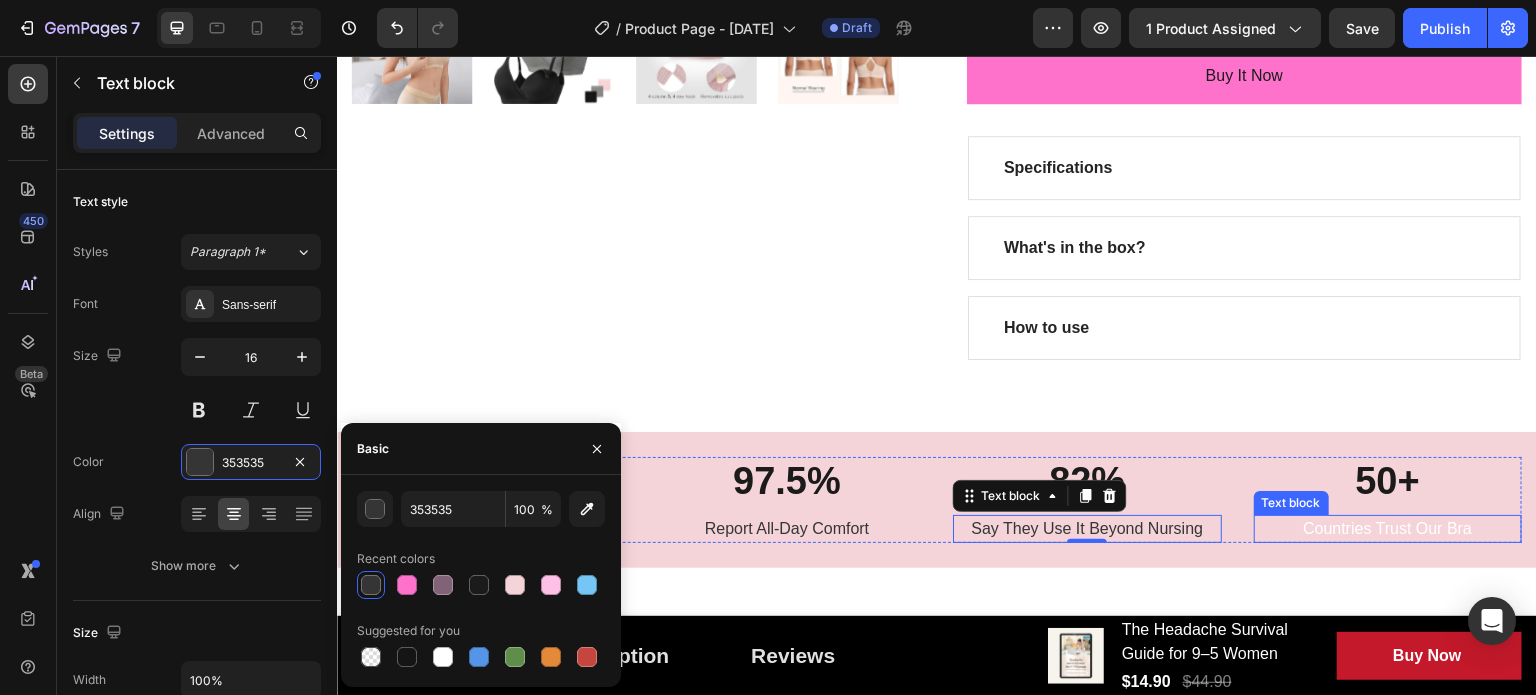 click on "Countries Trust Our Bra" at bounding box center (1388, 529) 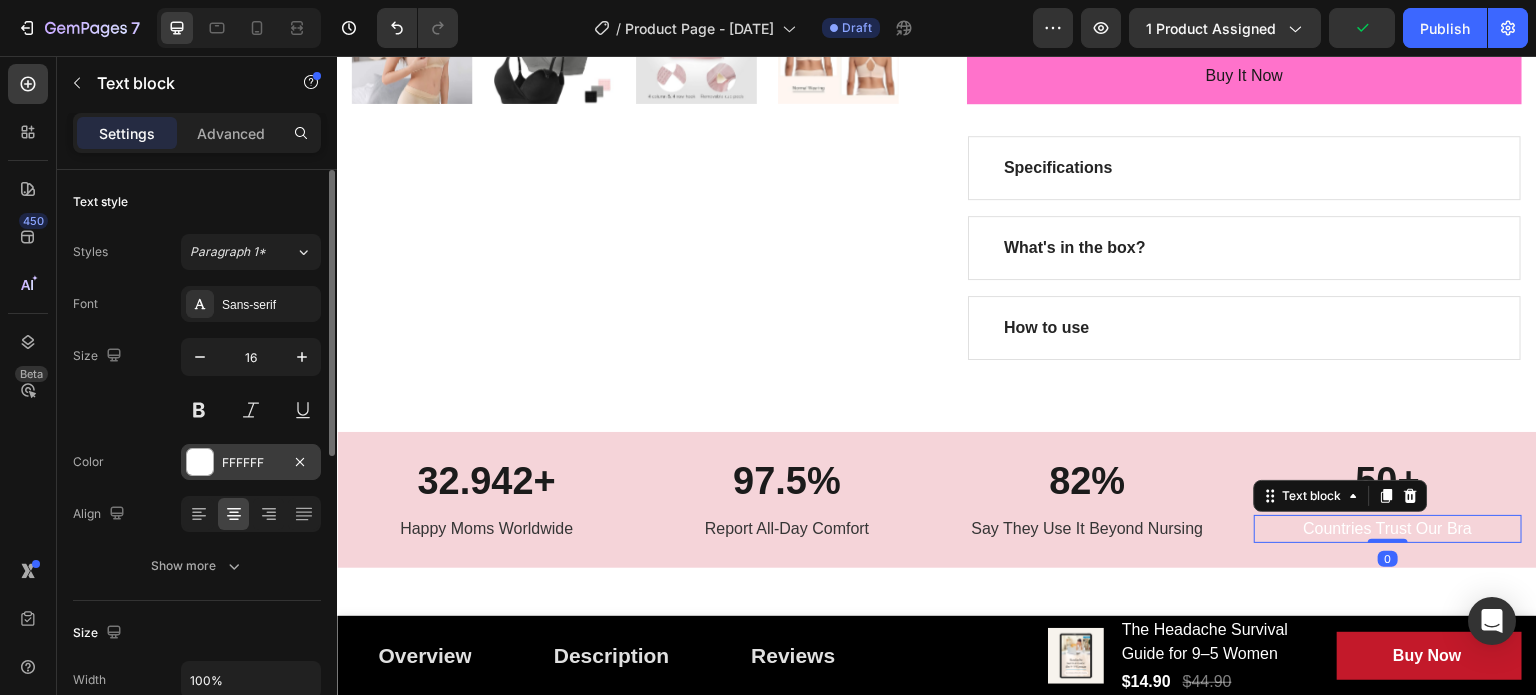 click on "FFFFFF" at bounding box center (251, 463) 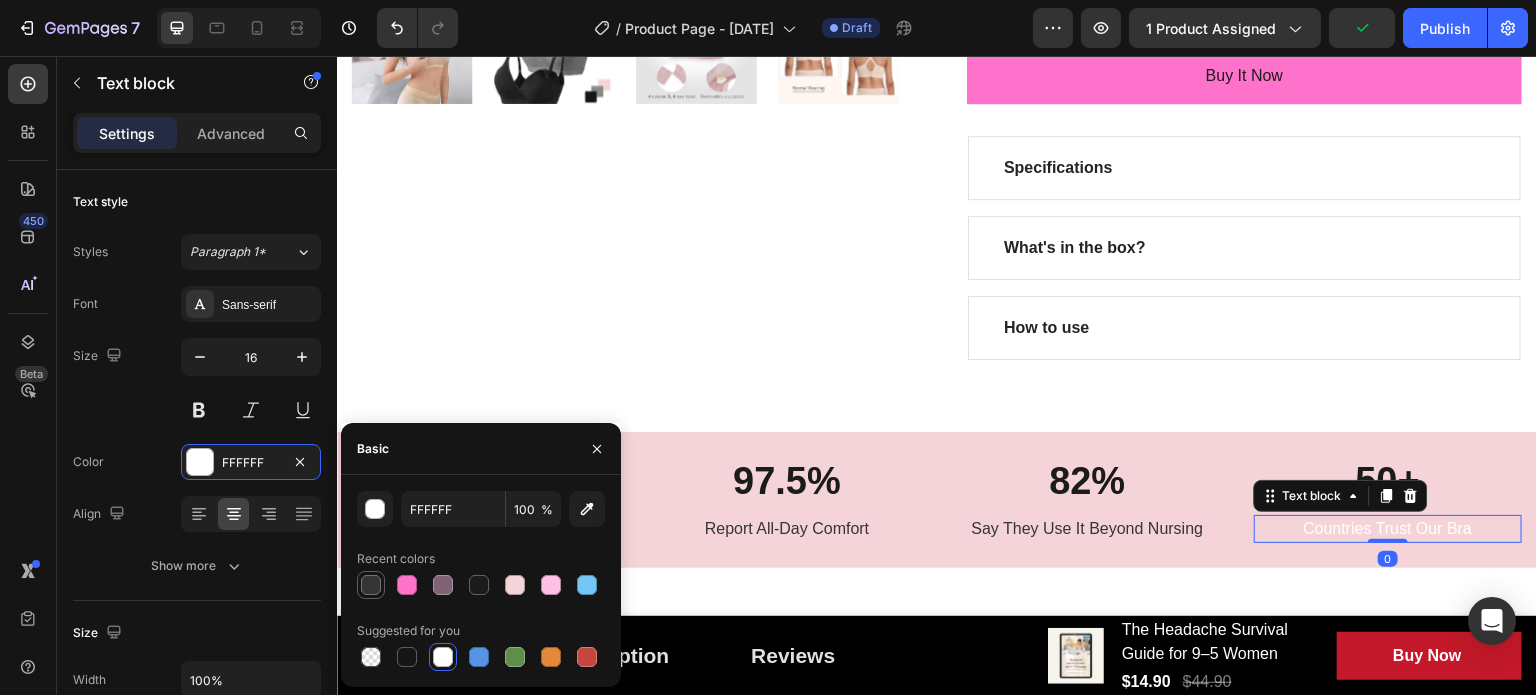 click at bounding box center [371, 585] 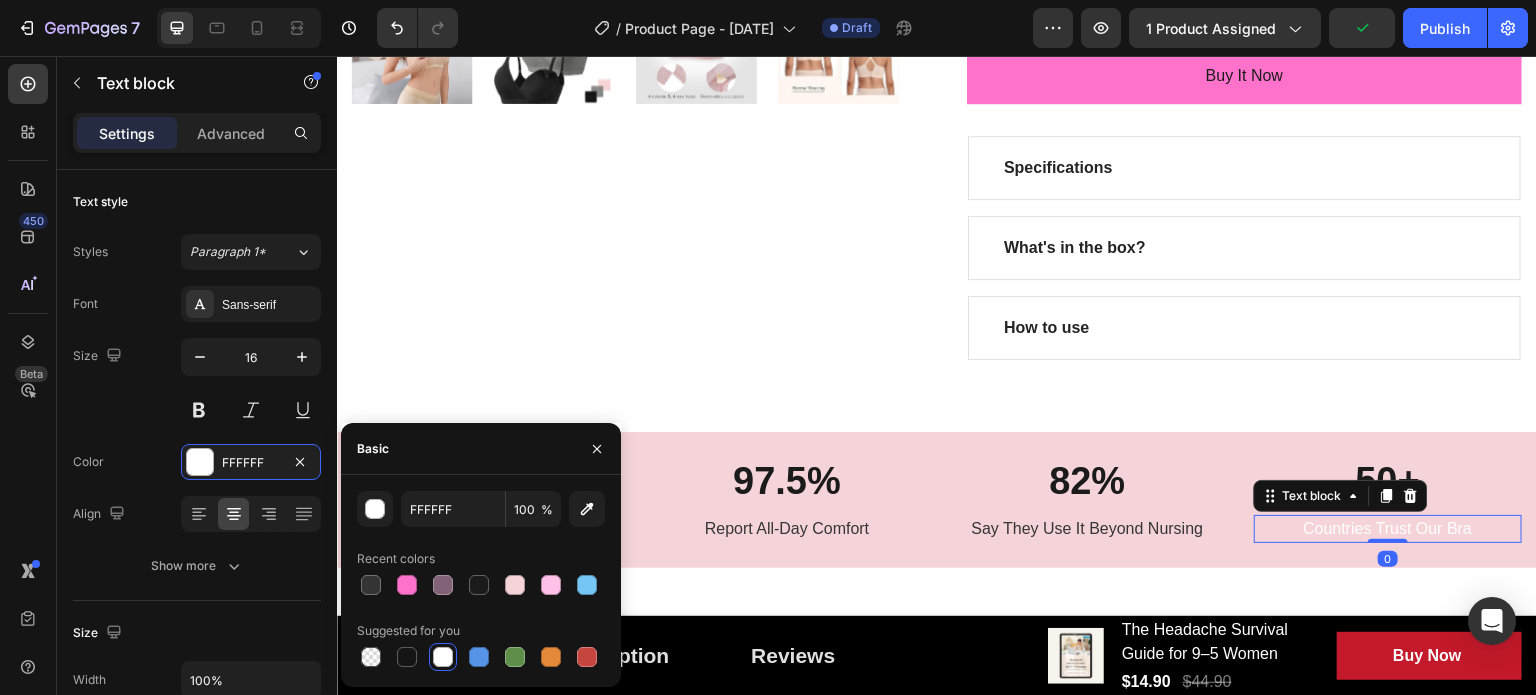 type on "353535" 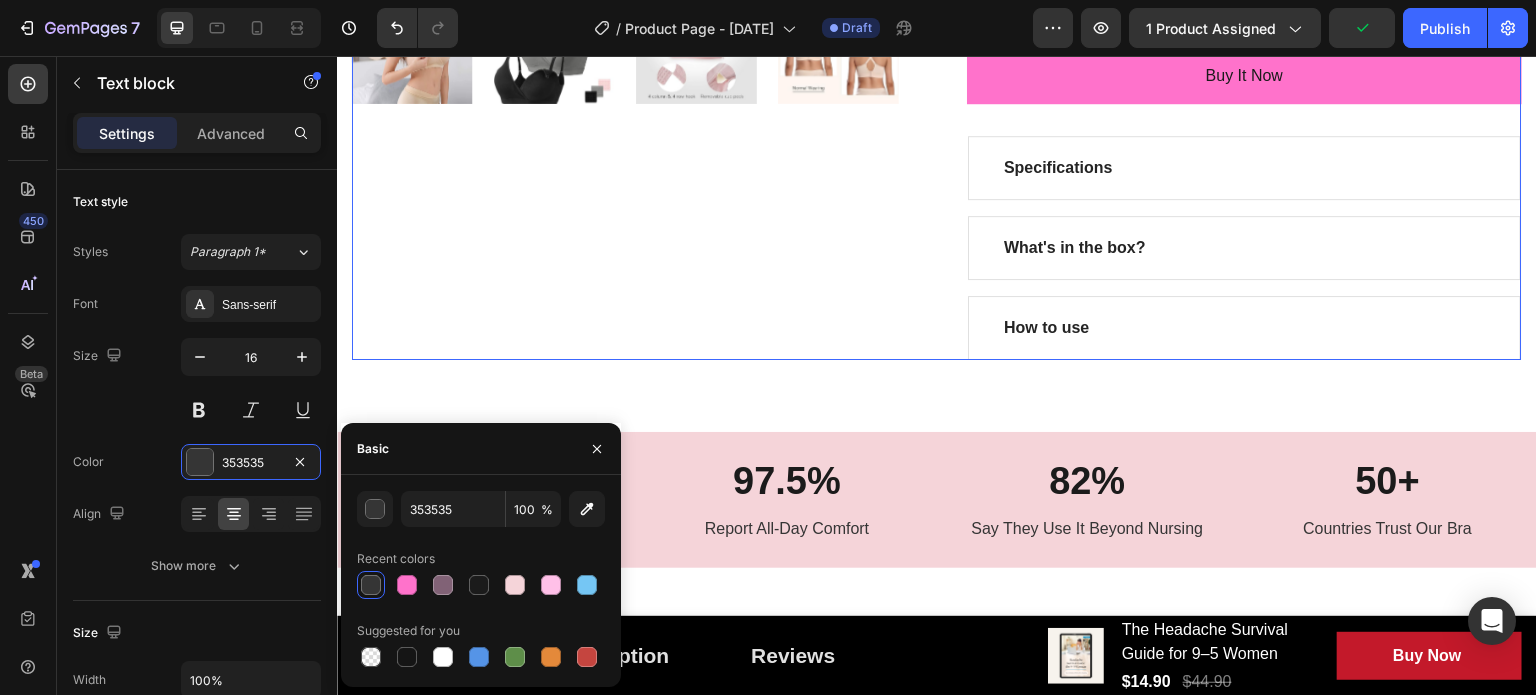 click on "Product Images" at bounding box center (629, -117) 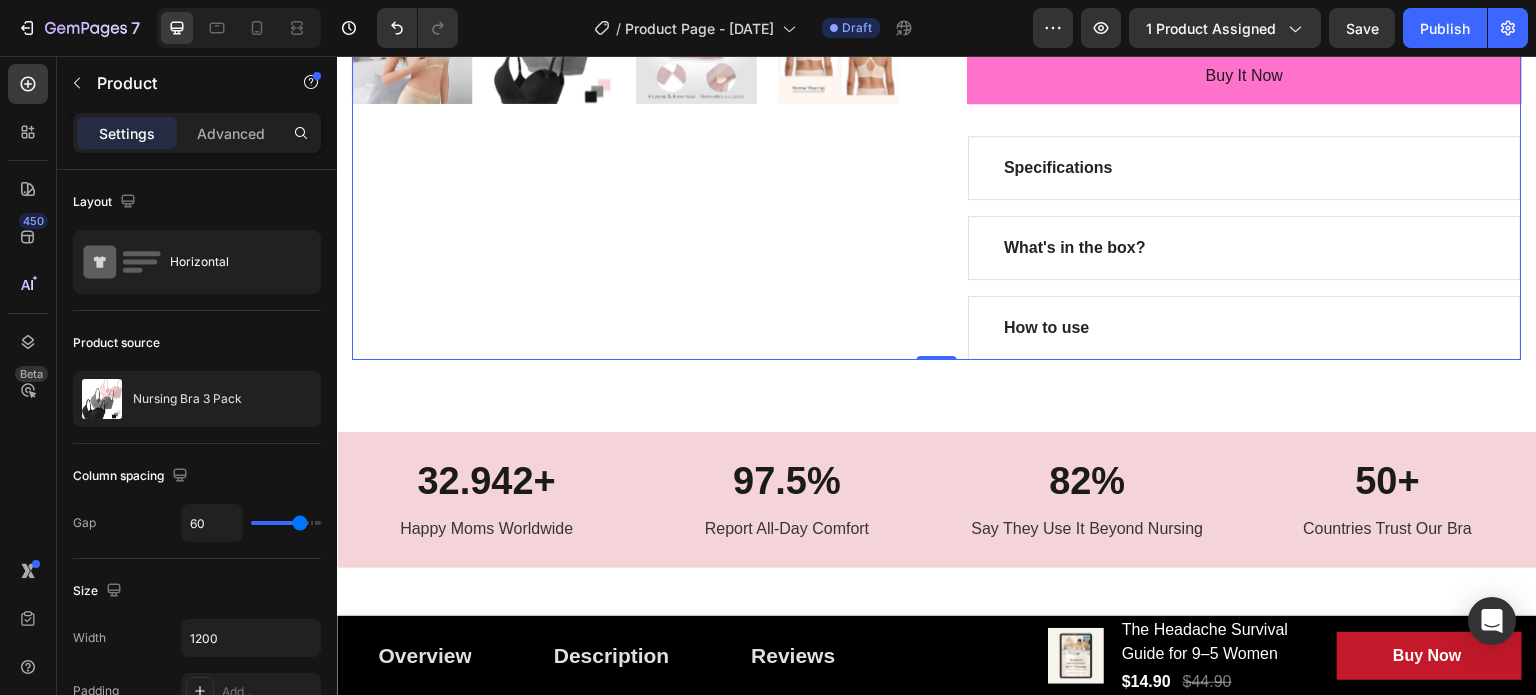 click on "Product Images" at bounding box center (629, -117) 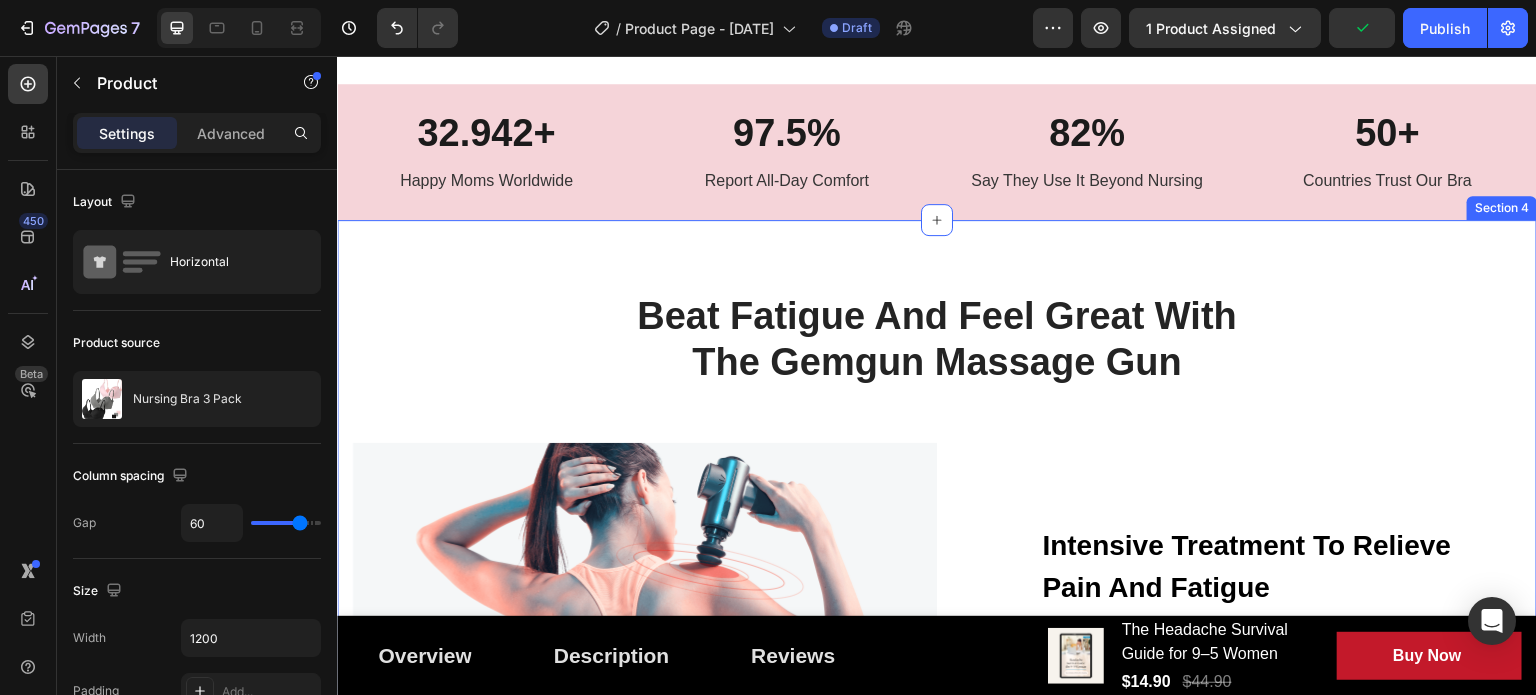scroll, scrollTop: 1300, scrollLeft: 0, axis: vertical 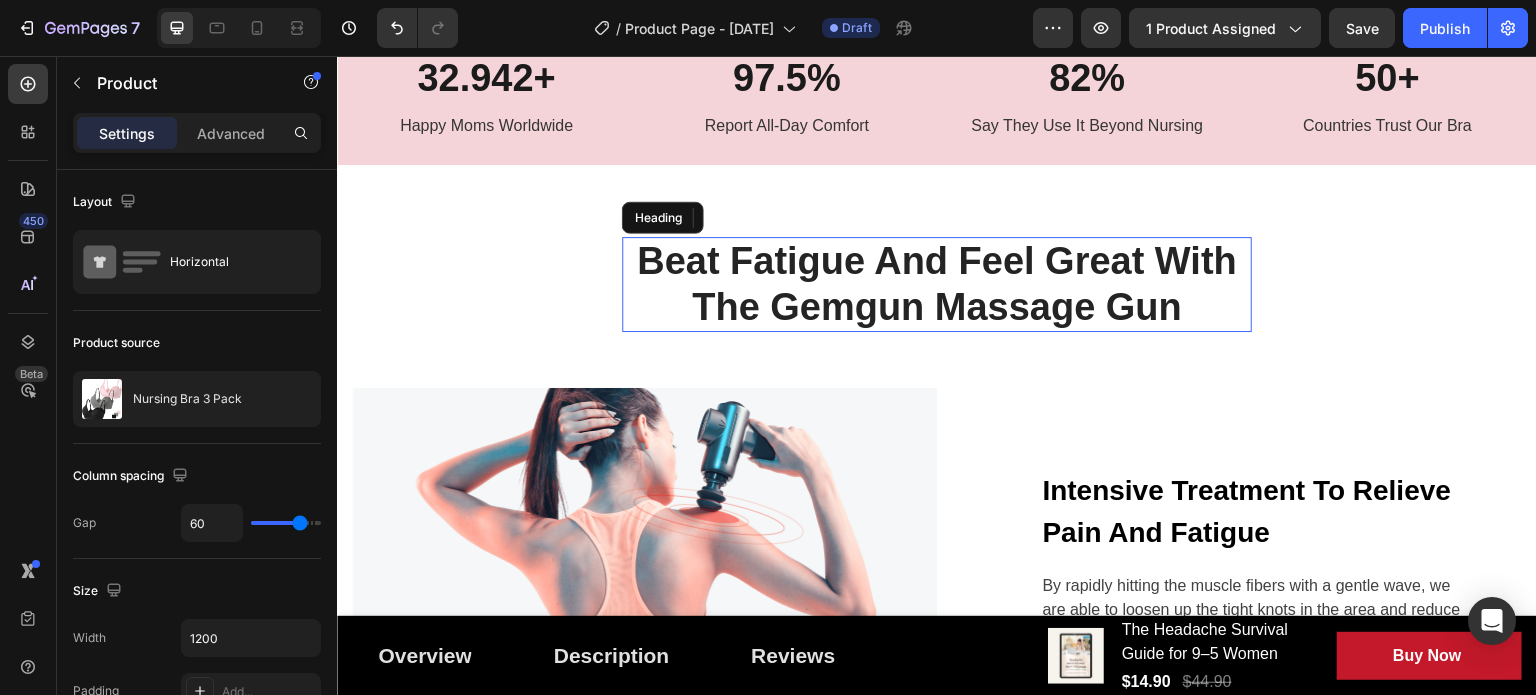 click on "Beat Fatigue And Feel Great With The Gemgun Massage Gun" at bounding box center [937, 284] 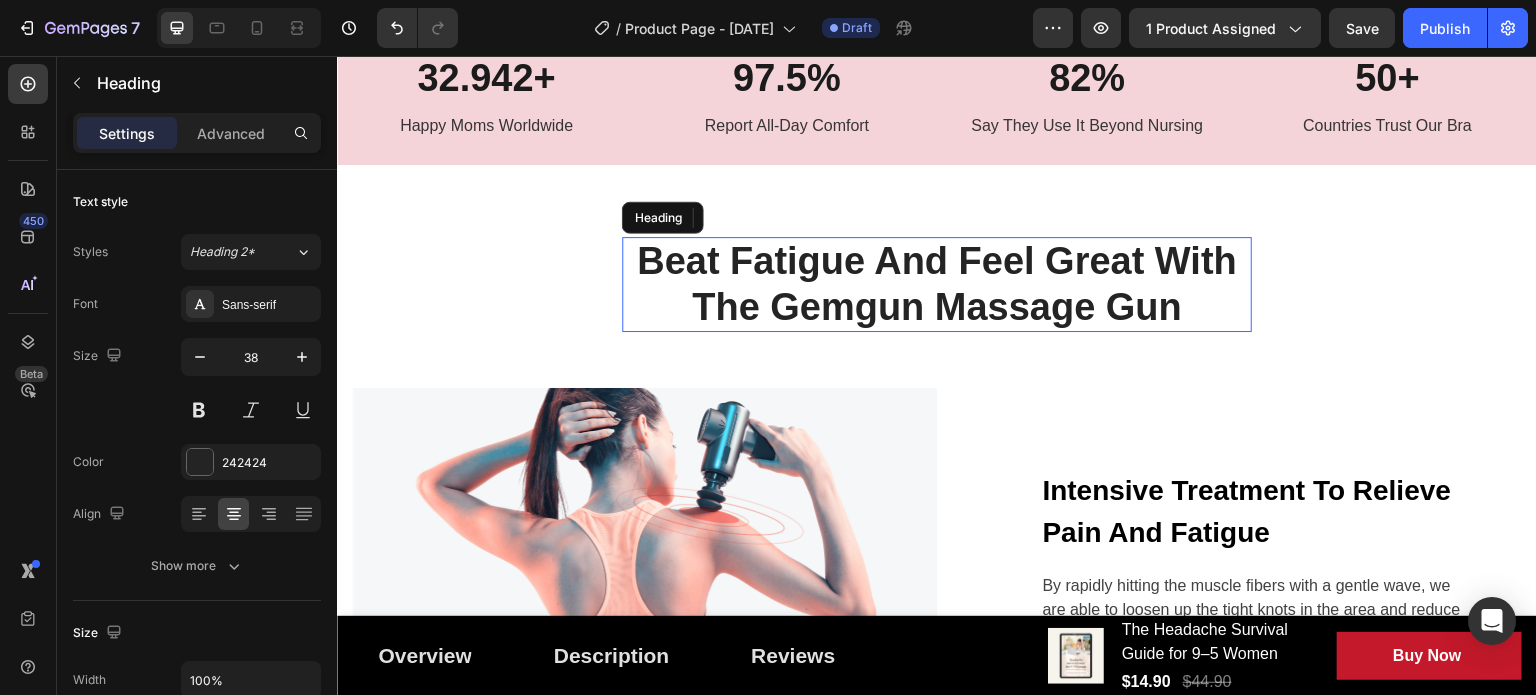 click on "Beat Fatigue And Feel Great With The Gemgun Massage Gun" at bounding box center (937, 284) 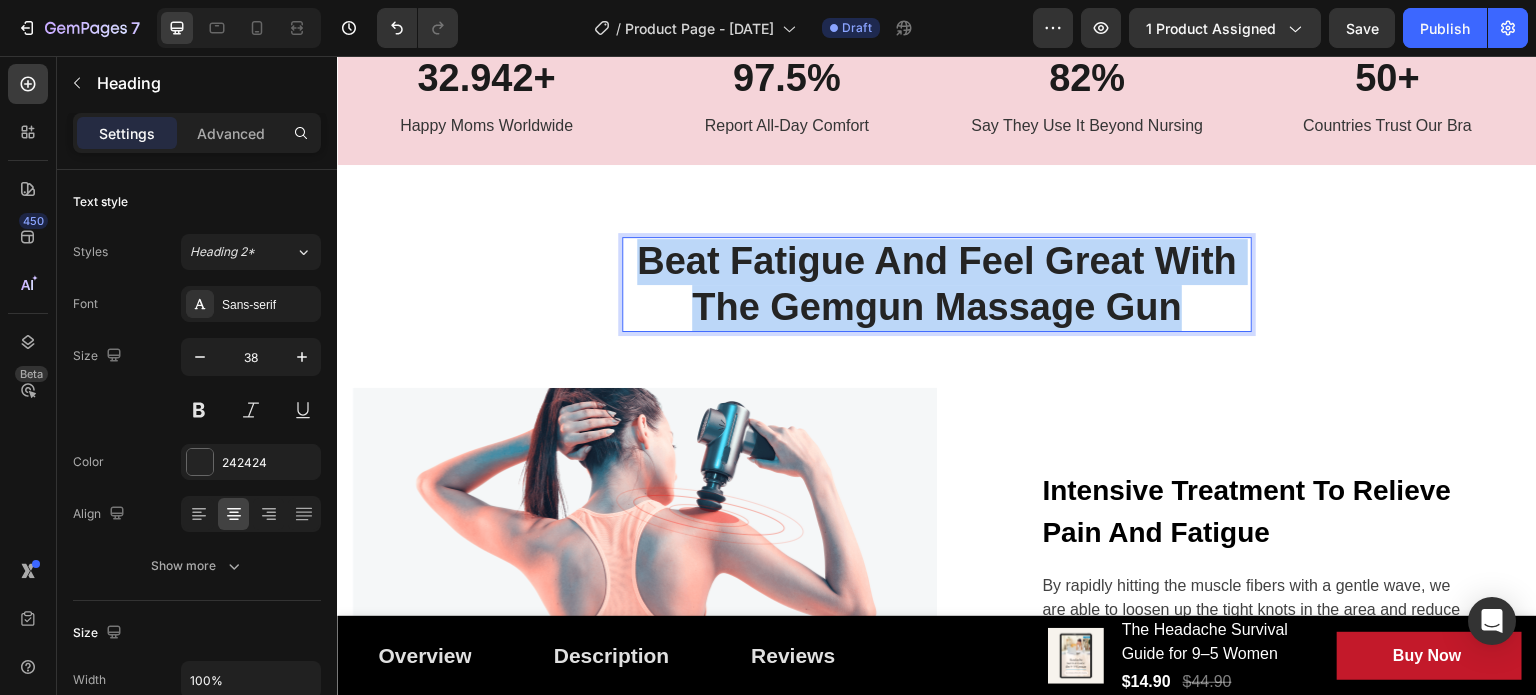 click on "Beat Fatigue And Feel Great With The Gemgun Massage Gun" at bounding box center (937, 284) 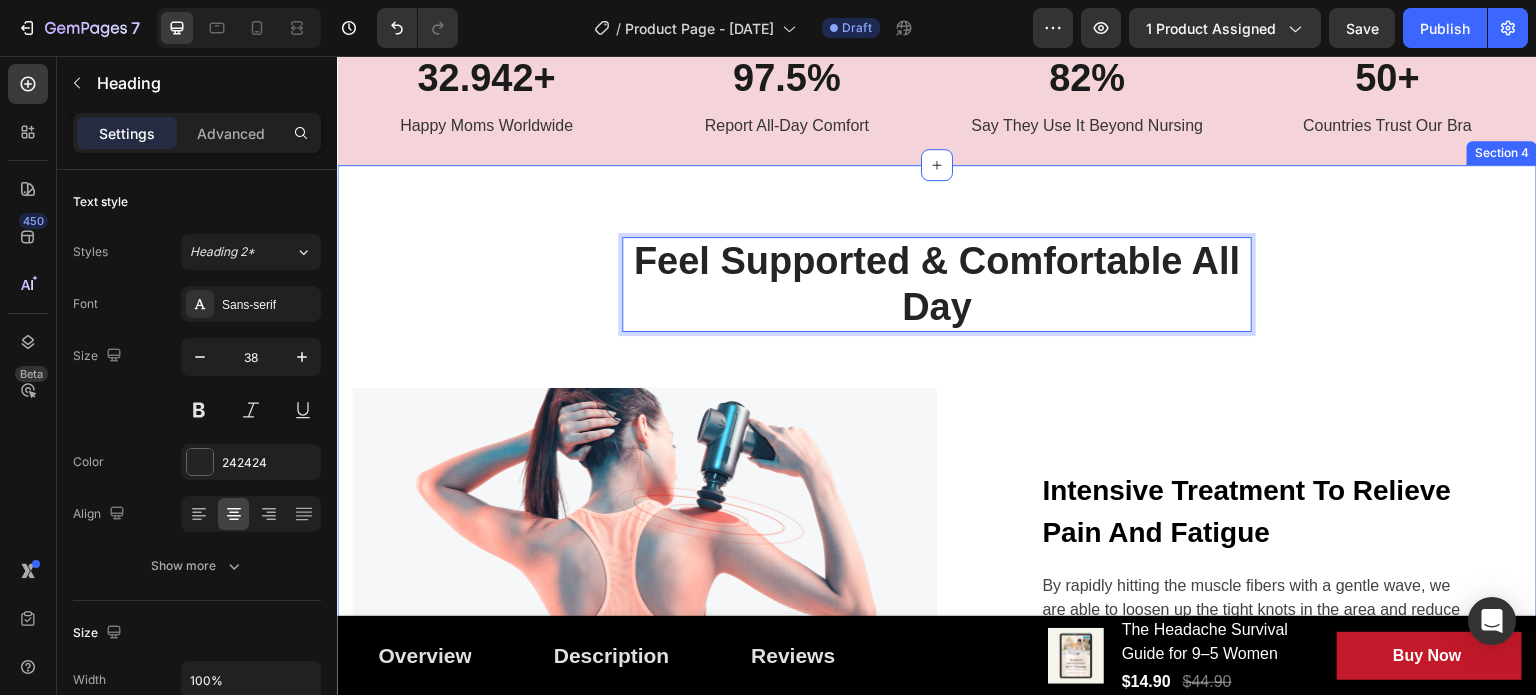 click on "Feel Supported & Comfortable All Day Heading   56 Row Image Intensive Treatment To Relieve Pain And Fatigue Text block By rapidly hitting the muscle fibers with a gentle wave, we are able to loosen up the tight knots in the area and reduce muscle soreness from the very first use. Text block Row Row Blood Circulation And Relaxation Of The Body Text block Massage guns increase blood flow, which shuttles nutrients into the muscle while also removing blood that may have pooled in the muscles - bringing a feeling of relaxation, comfort. Text block Row Image Row Section 4" at bounding box center [937, 593] 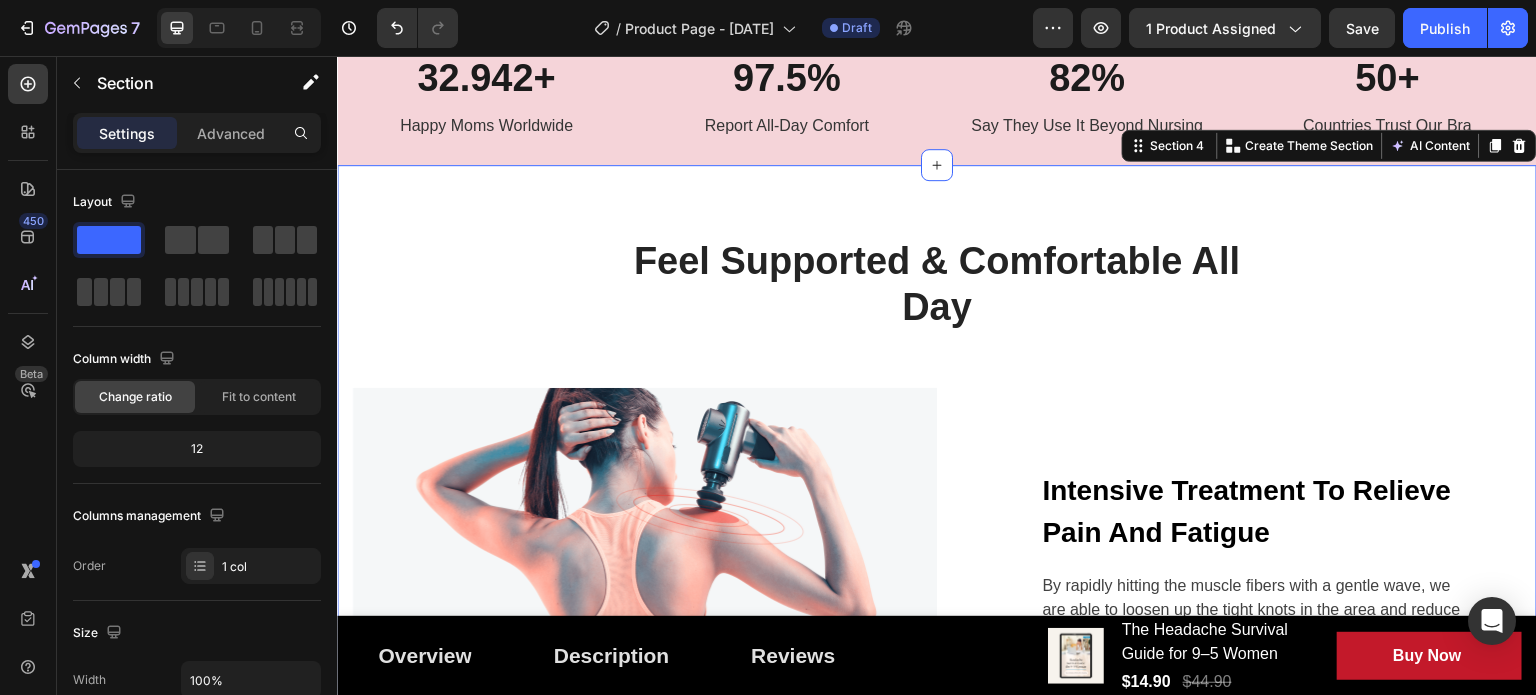 click on "Feel Supported & Comfortable All Day Heading Row Image Intensive Treatment To Relieve Pain And Fatigue Text block By rapidly hitting the muscle fibers with a gentle wave, we are able to loosen up the tight knots in the area and reduce muscle soreness from the very first use. Text block Row Row Blood Circulation And Relaxation Of The Body Text block Massage guns increase blood flow, which shuttles nutrients into the muscle while also removing blood that may have pooled in the muscles - bringing a feeling of relaxation, comfort. Text block Row Image Row" at bounding box center (937, 593) 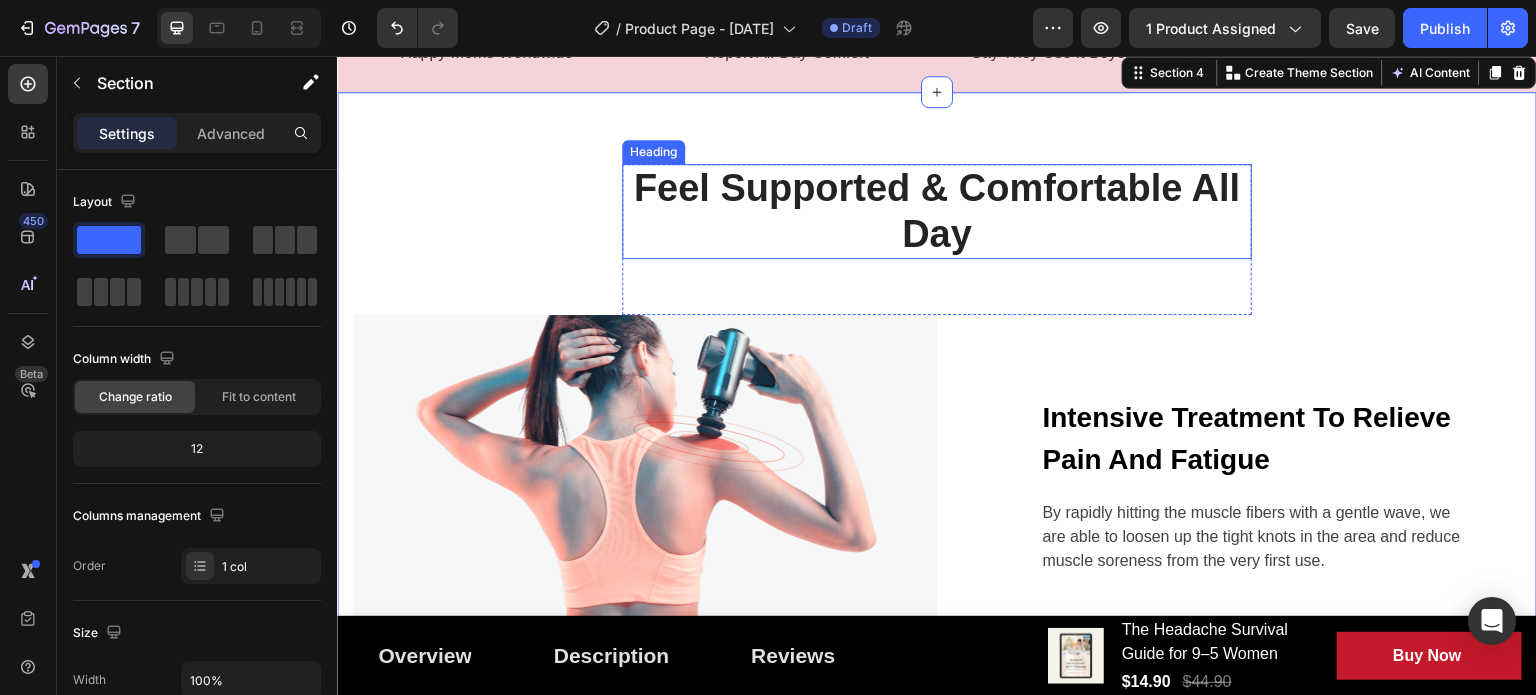 scroll, scrollTop: 1300, scrollLeft: 0, axis: vertical 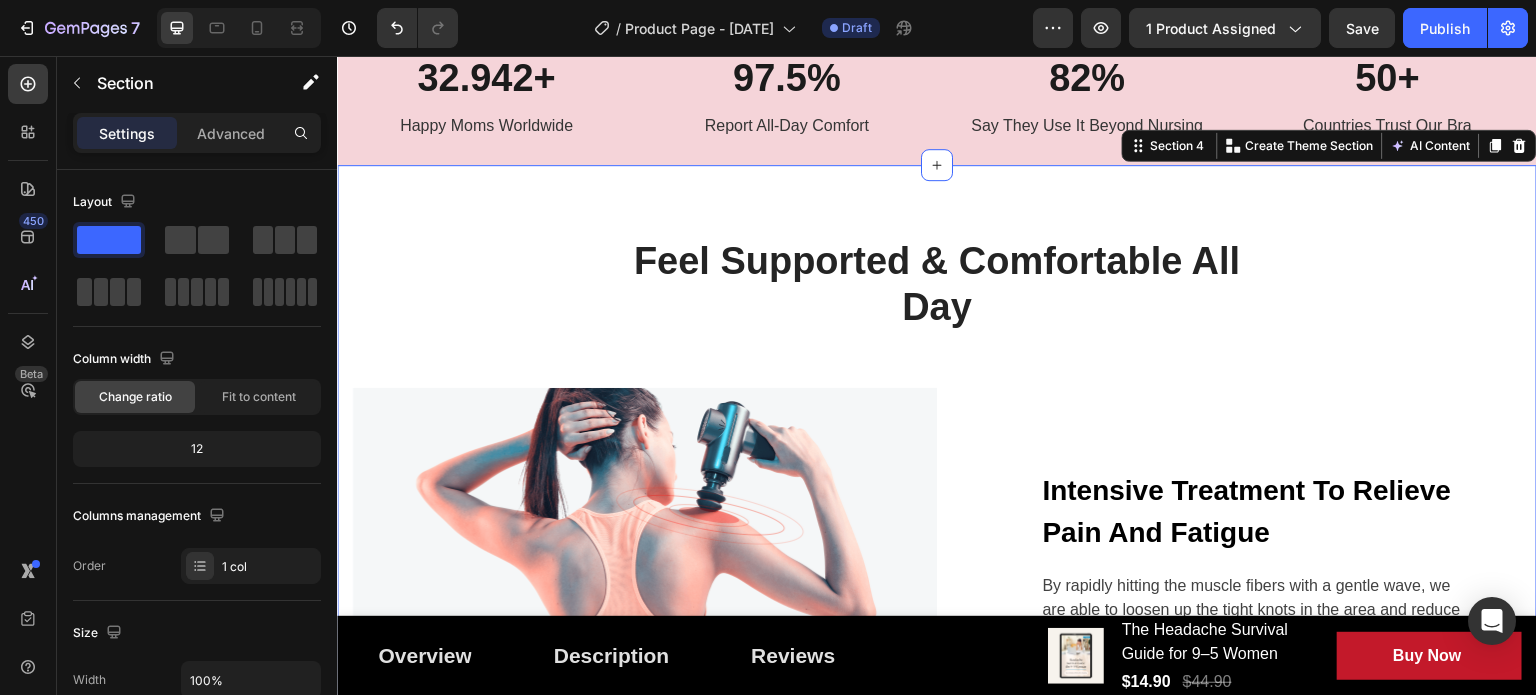 click on "Feel Supported & Comfortable All Day Heading Row Image Intensive Treatment To Relieve Pain And Fatigue Text block By rapidly hitting the muscle fibers with a gentle wave, we are able to loosen up the tight knots in the area and reduce muscle soreness from the very first use. Text block Row Row Blood Circulation And Relaxation Of The Body Text block Massage guns increase blood flow, which shuttles nutrients into the muscle while also removing blood that may have pooled in the muscles - bringing a feeling of relaxation, comfort. Text block Row Image Row Section 4   You can create reusable sections Create Theme Section AI Content Write with GemAI What would you like to describe here? Tone and Voice Persuasive Product The Headache Survival Guide for 9–5 Women Show more Generate" at bounding box center [937, 593] 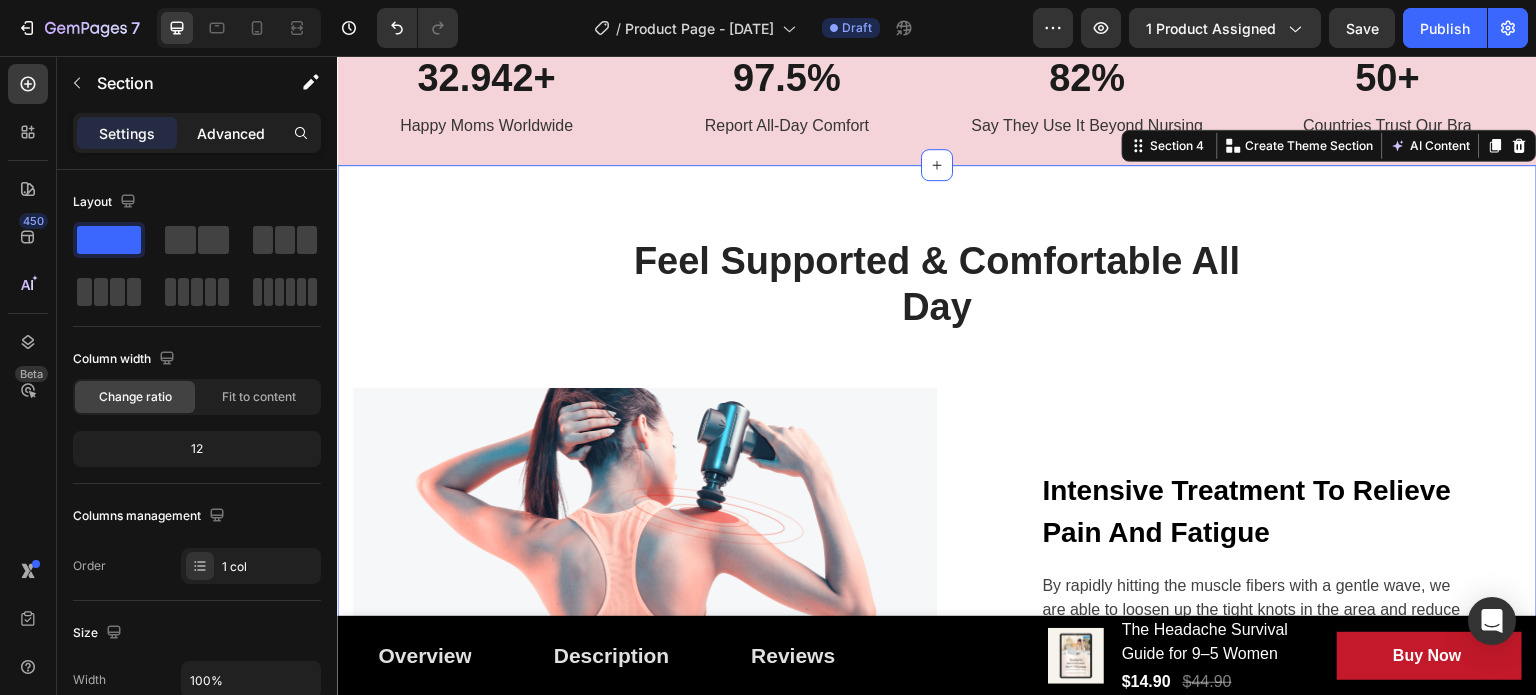 click on "Advanced" 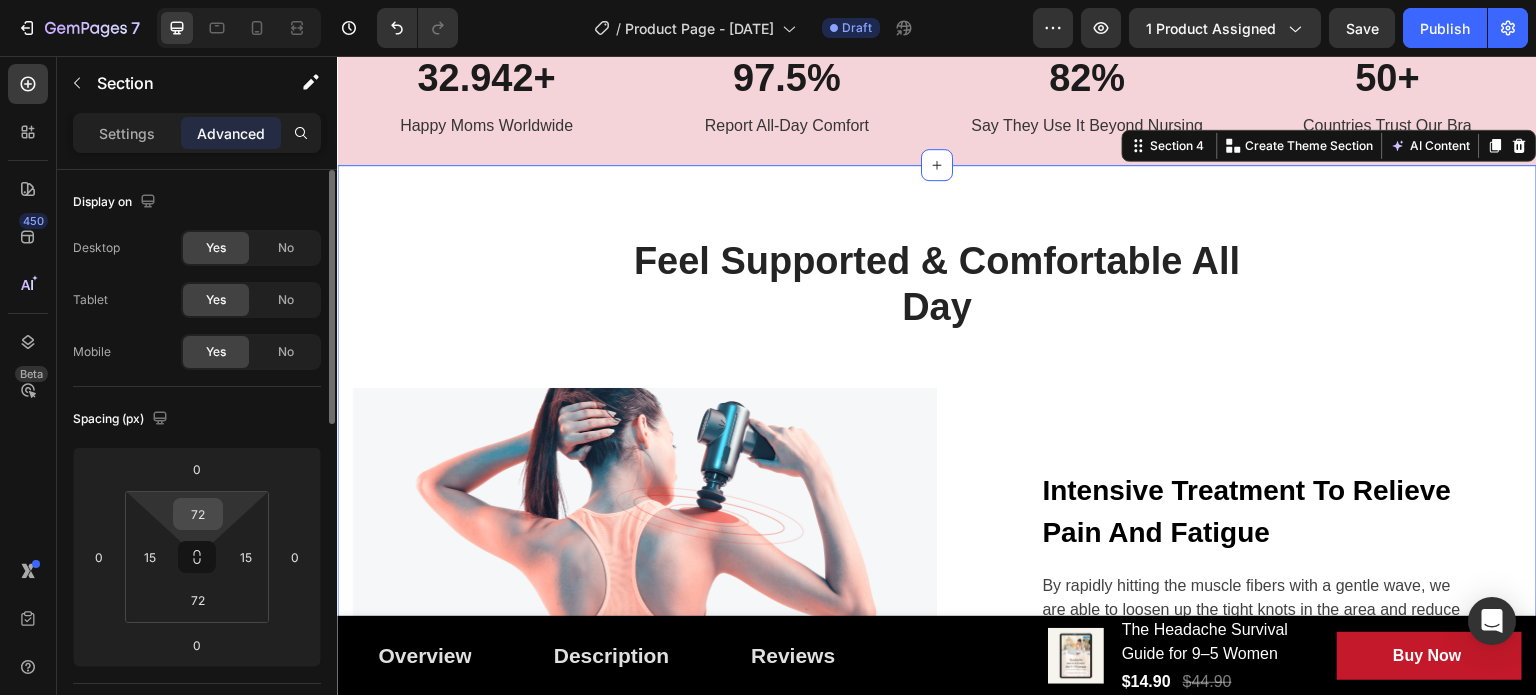 click on "72" at bounding box center [198, 514] 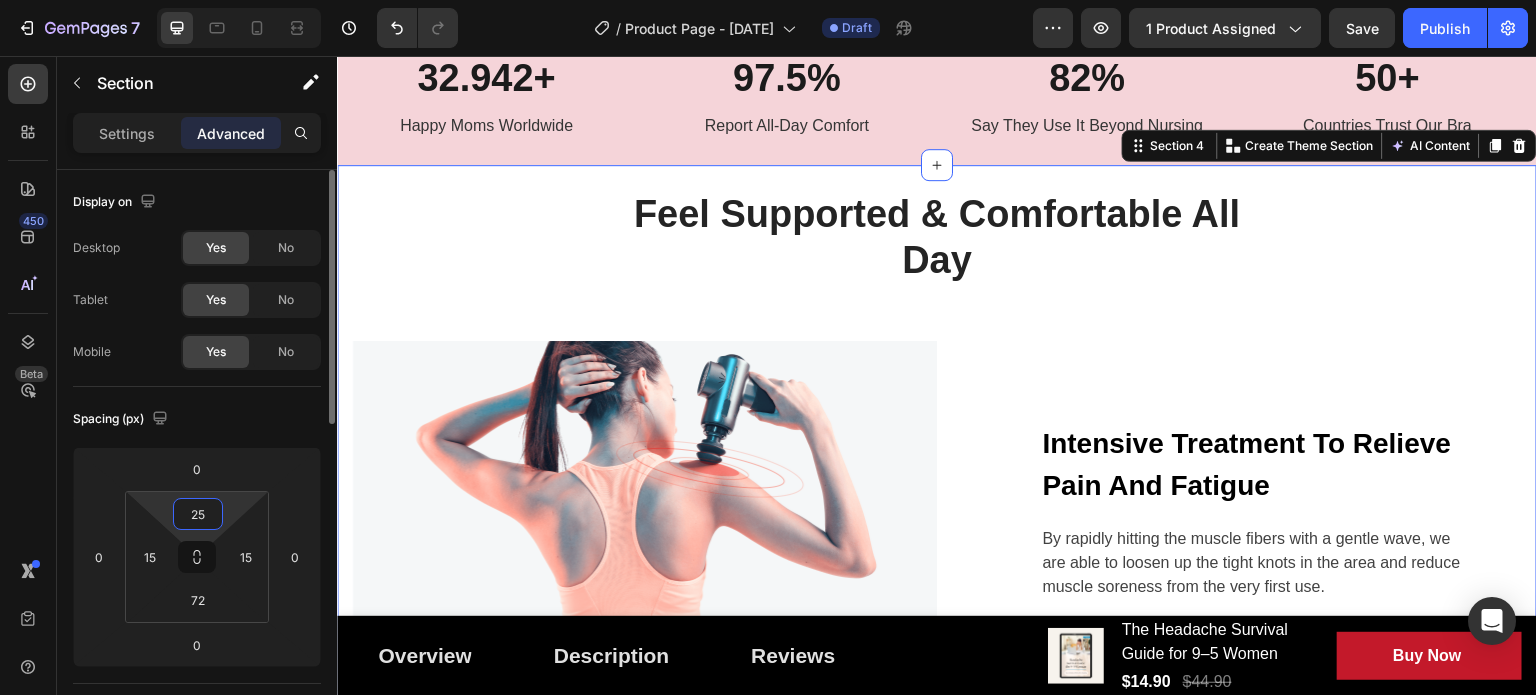 drag, startPoint x: 208, startPoint y: 511, endPoint x: 175, endPoint y: 511, distance: 33 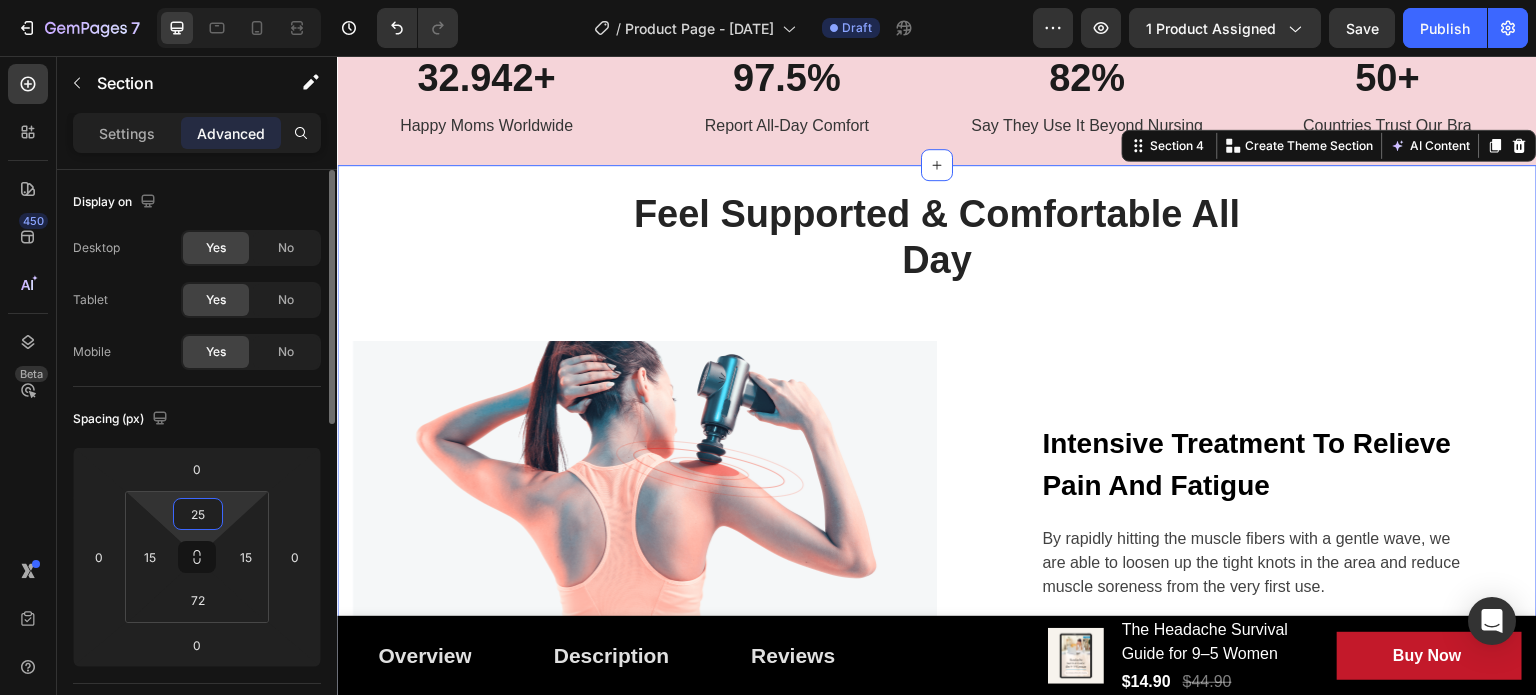 click on "25" at bounding box center [198, 514] 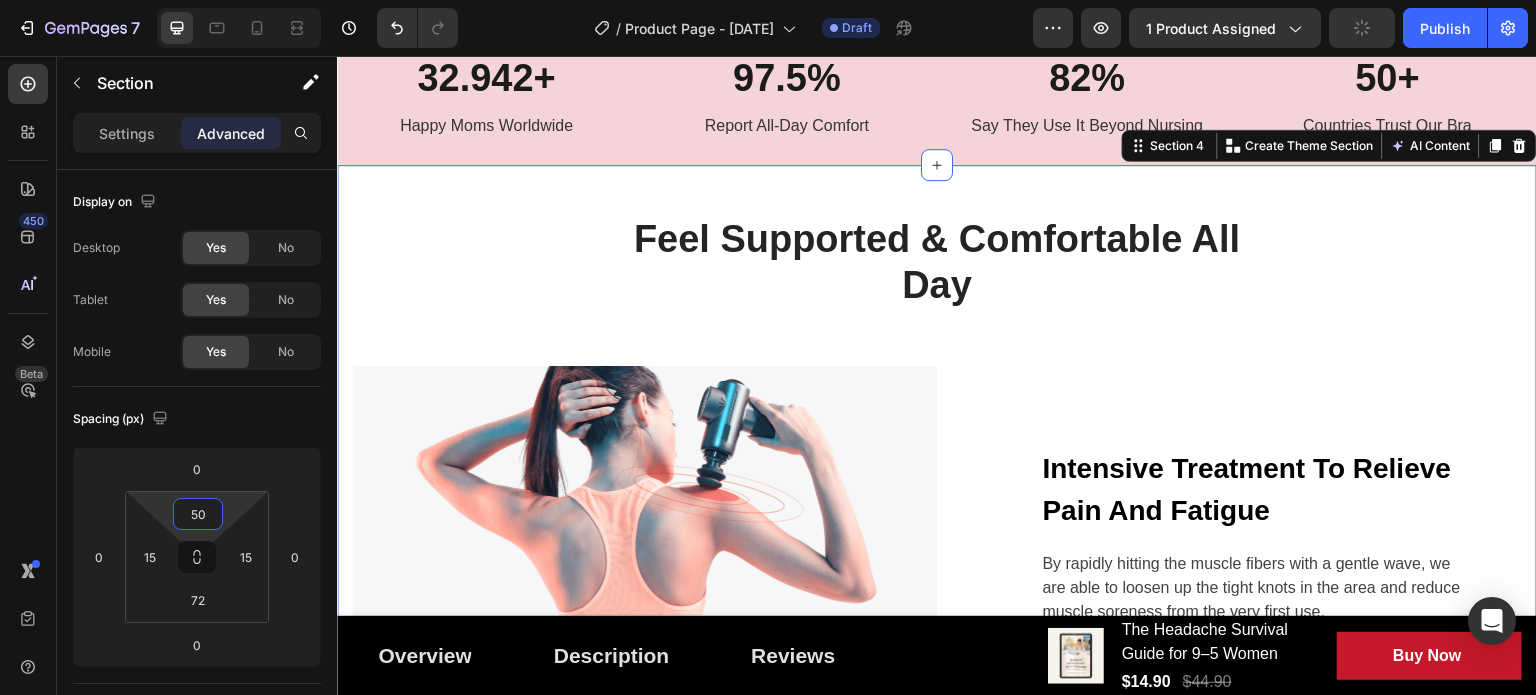 type on "50" 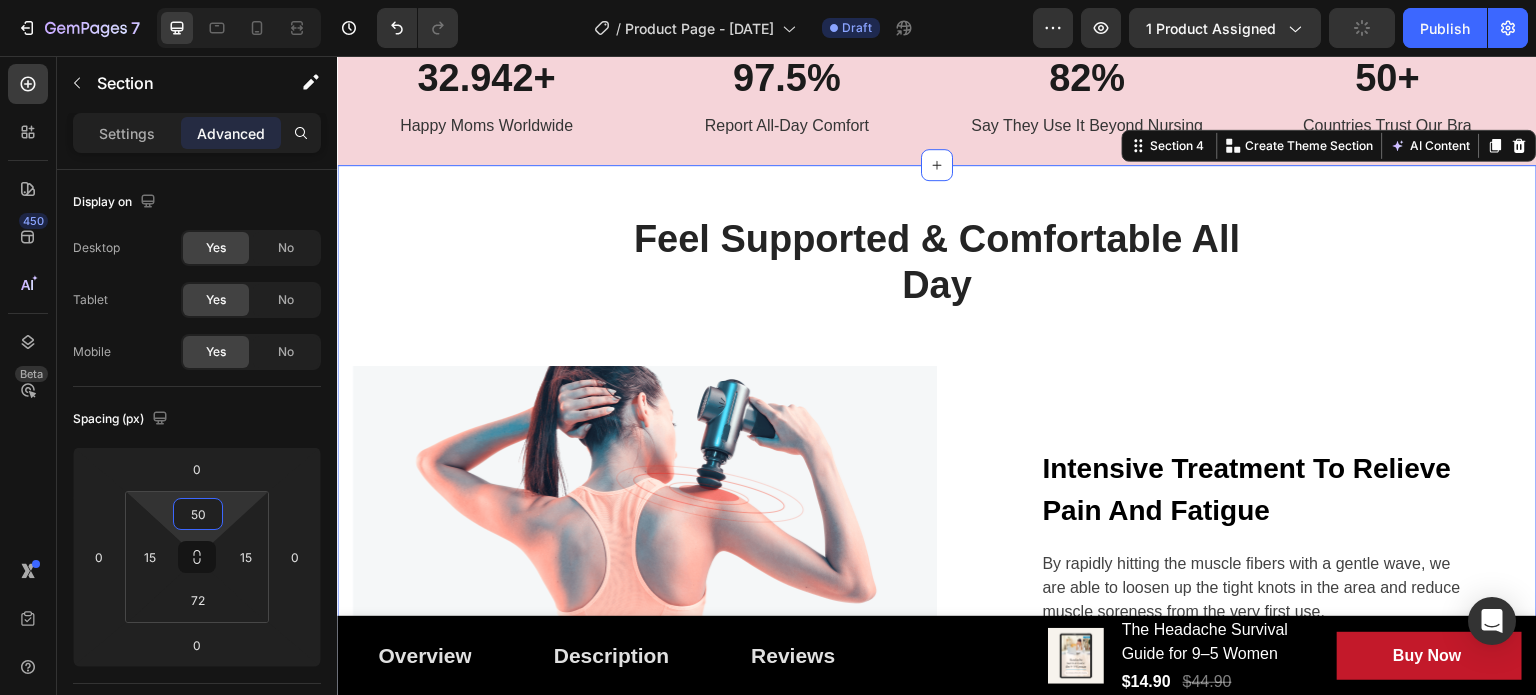 click on "Feel Supported & Comfortable All Day Heading Row Image Intensive Treatment To Relieve Pain And Fatigue Text block By rapidly hitting the muscle fibers with a gentle wave, we are able to loosen up the tight knots in the area and reduce muscle soreness from the very first use. Text block Row Row Blood Circulation And Relaxation Of The Body Text block Massage guns increase blood flow, which shuttles nutrients into the muscle while also removing blood that may have pooled in the muscles - bringing a feeling of relaxation, comfort. Text block Row Image Row" at bounding box center [937, 571] 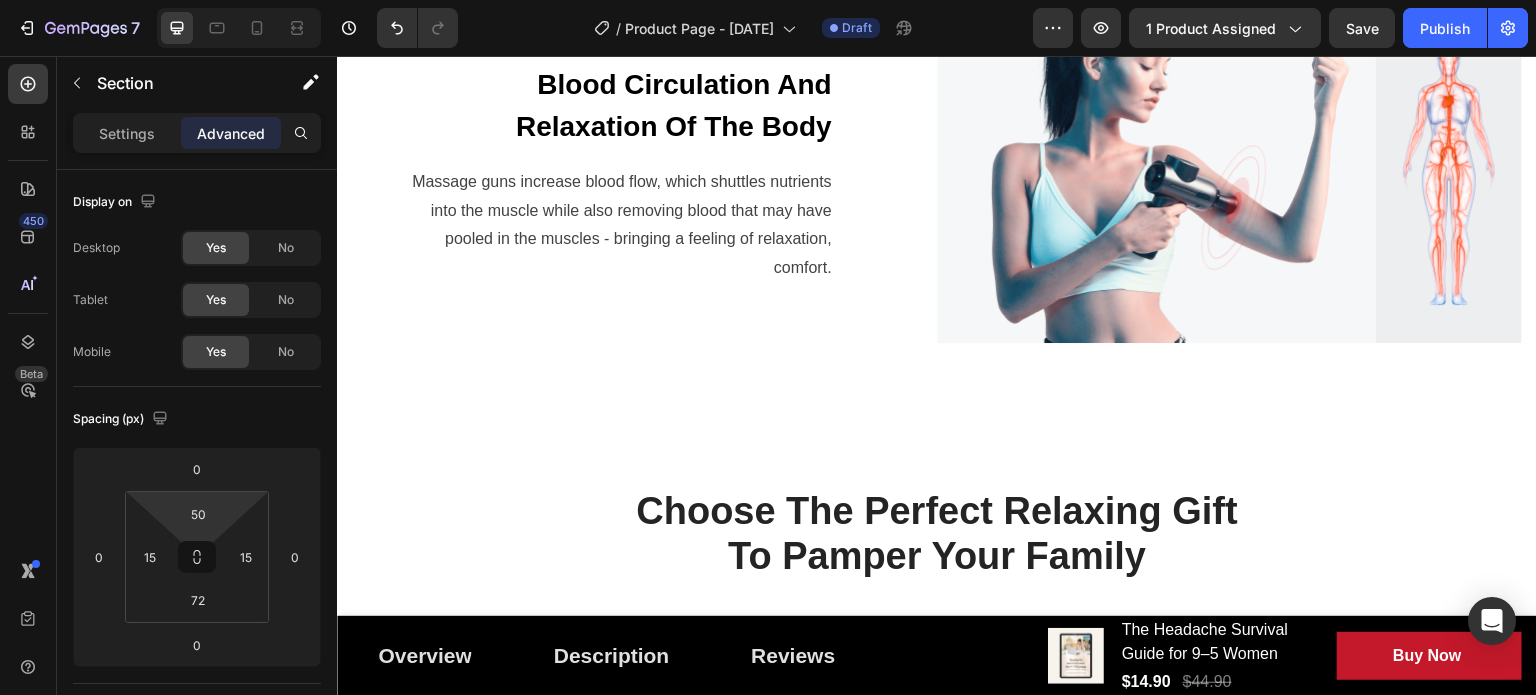 scroll, scrollTop: 2000, scrollLeft: 0, axis: vertical 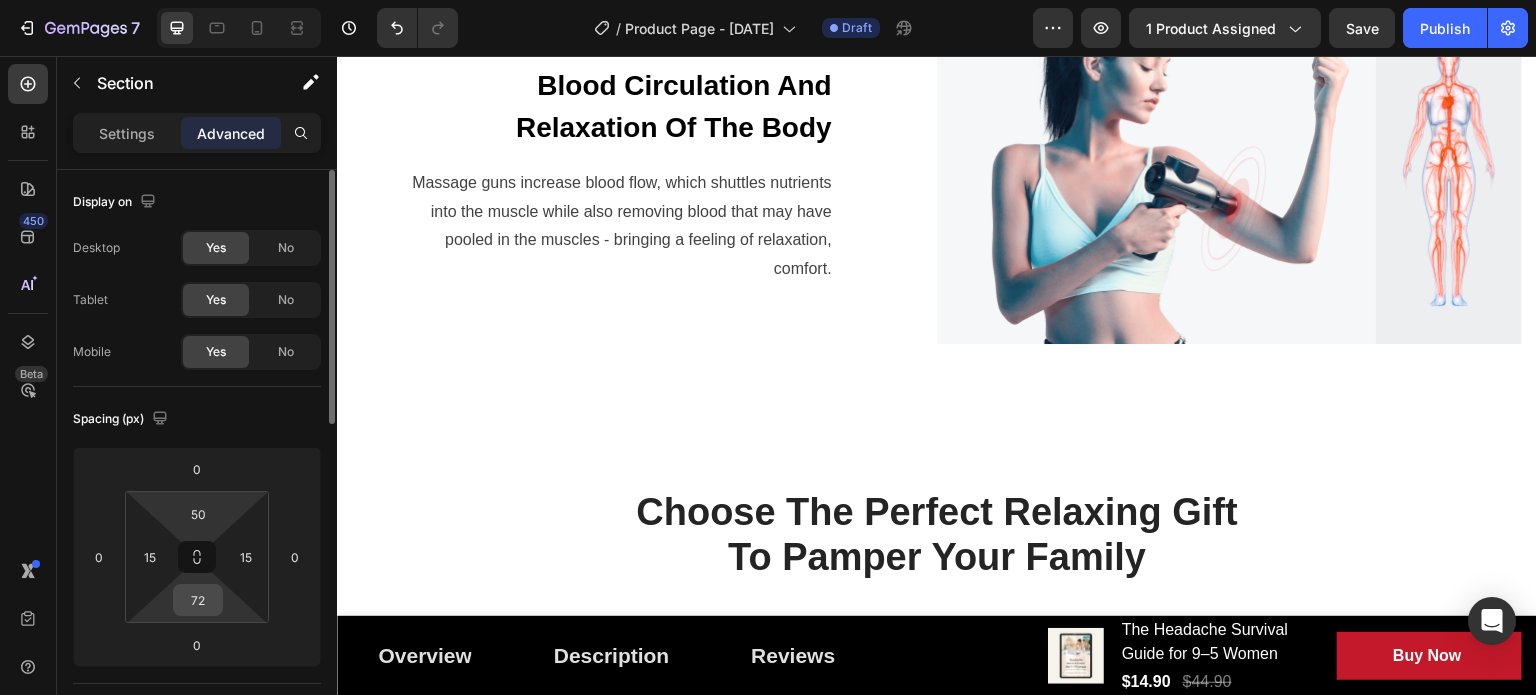 click on "72" at bounding box center (198, 600) 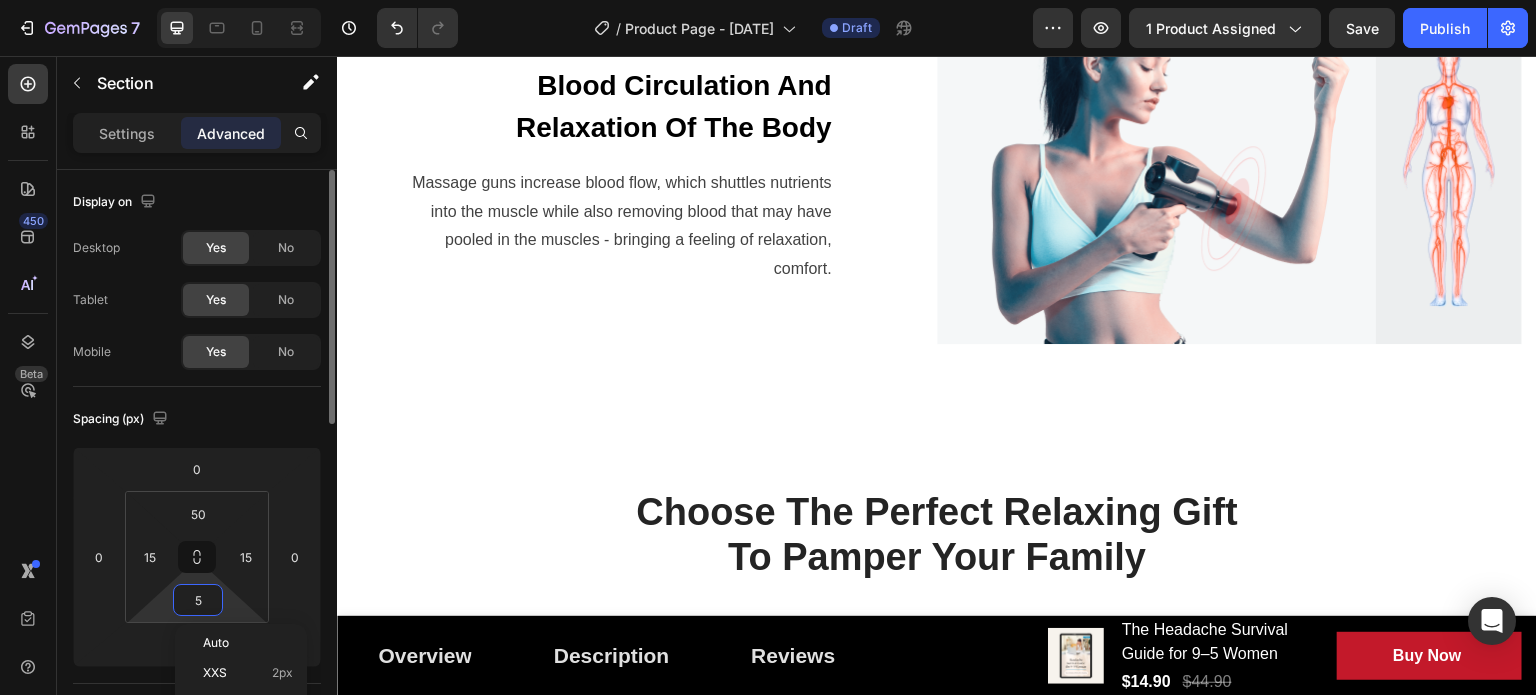 type on "50" 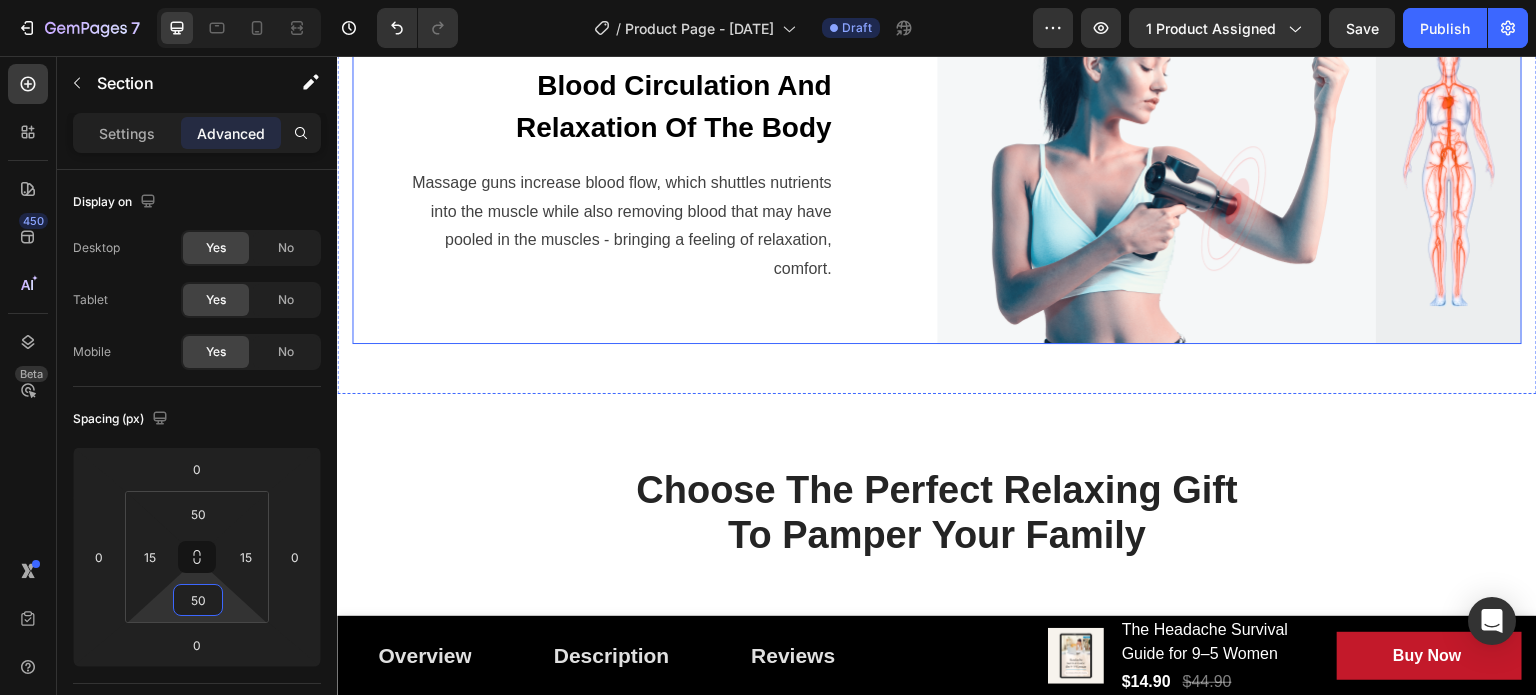 click on "Blood Circulation And Relaxation Of The Body Text block Massage guns increase blood flow, which shuttles nutrients into the muscle while also removing blood that may have pooled in the muscles - bringing a feeling of relaxation, comfort. Text block Row" at bounding box center [644, 174] 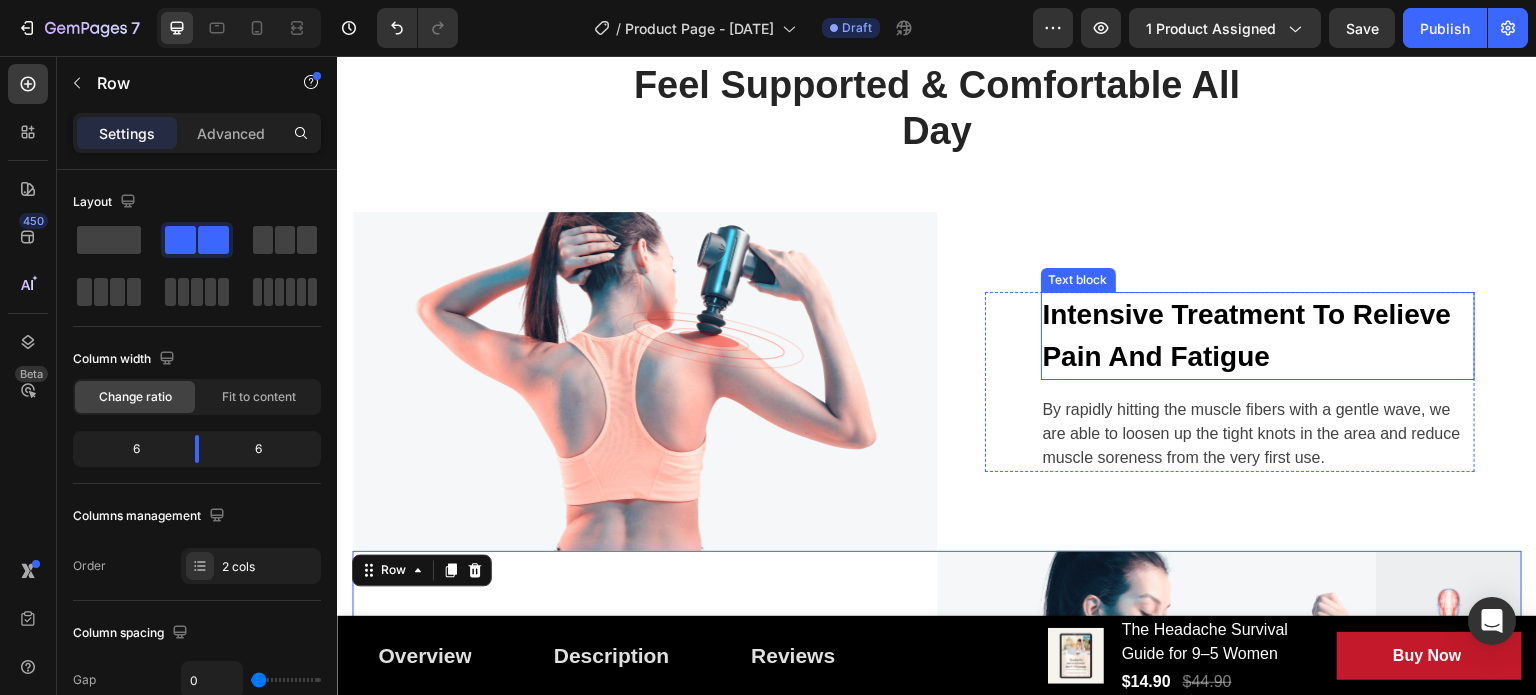 scroll, scrollTop: 1500, scrollLeft: 0, axis: vertical 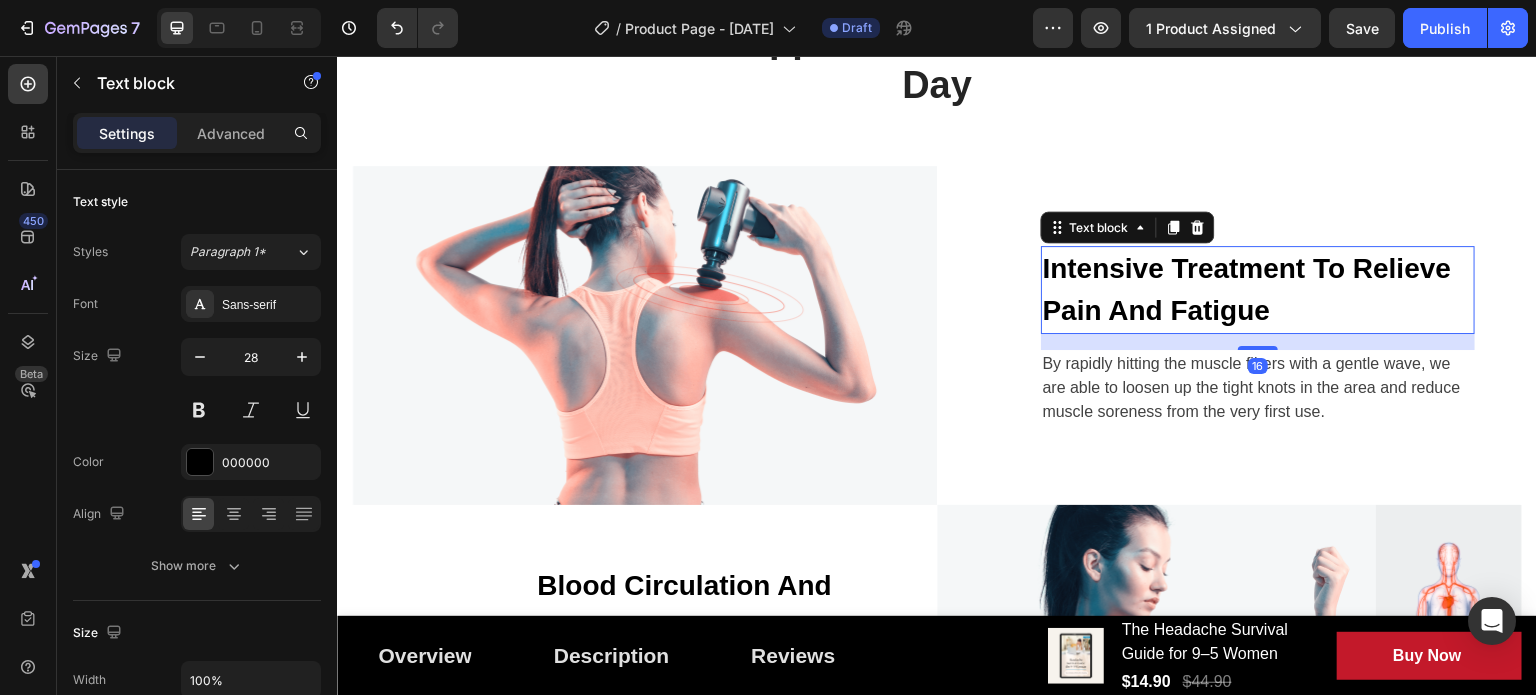 click on "Intensive Treatment To Relieve Pain And Fatigue" at bounding box center (1258, 290) 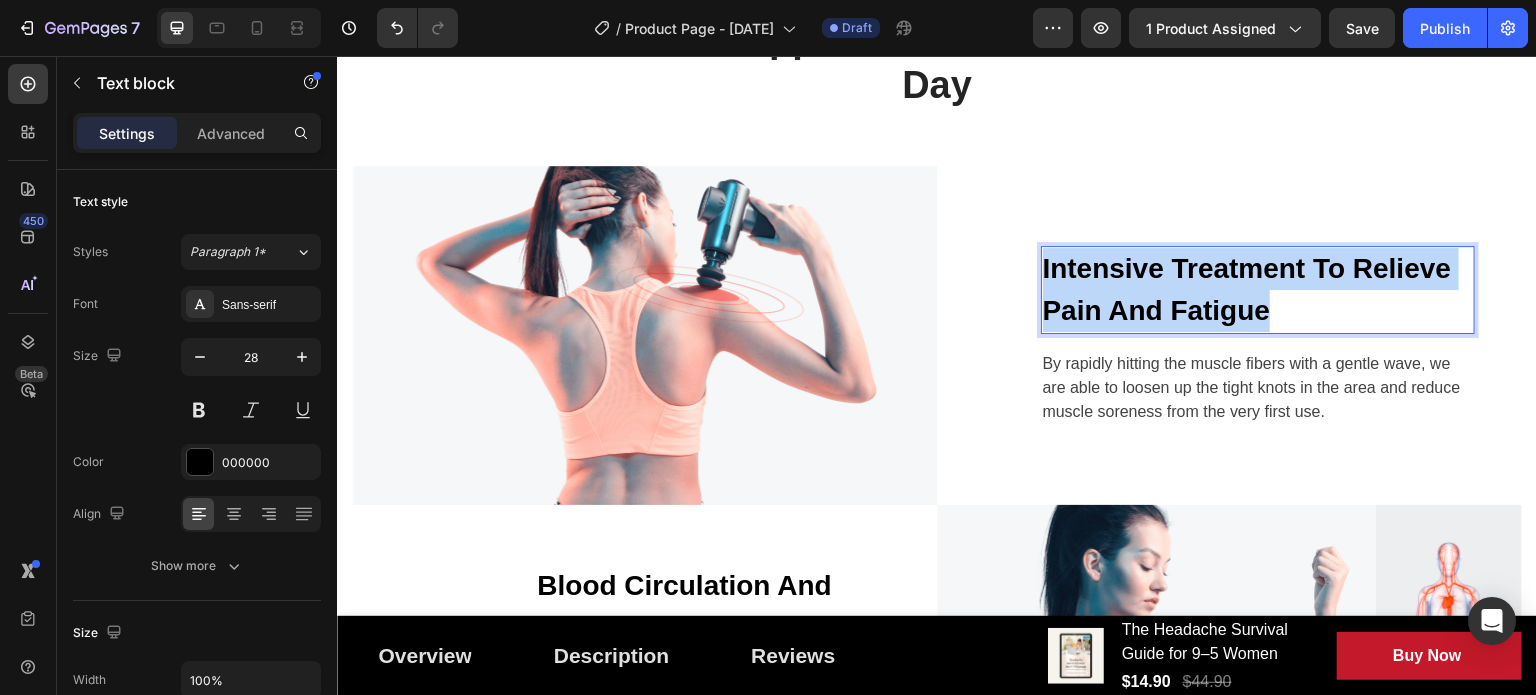 click on "Intensive Treatment To Relieve Pain And Fatigue" at bounding box center [1258, 290] 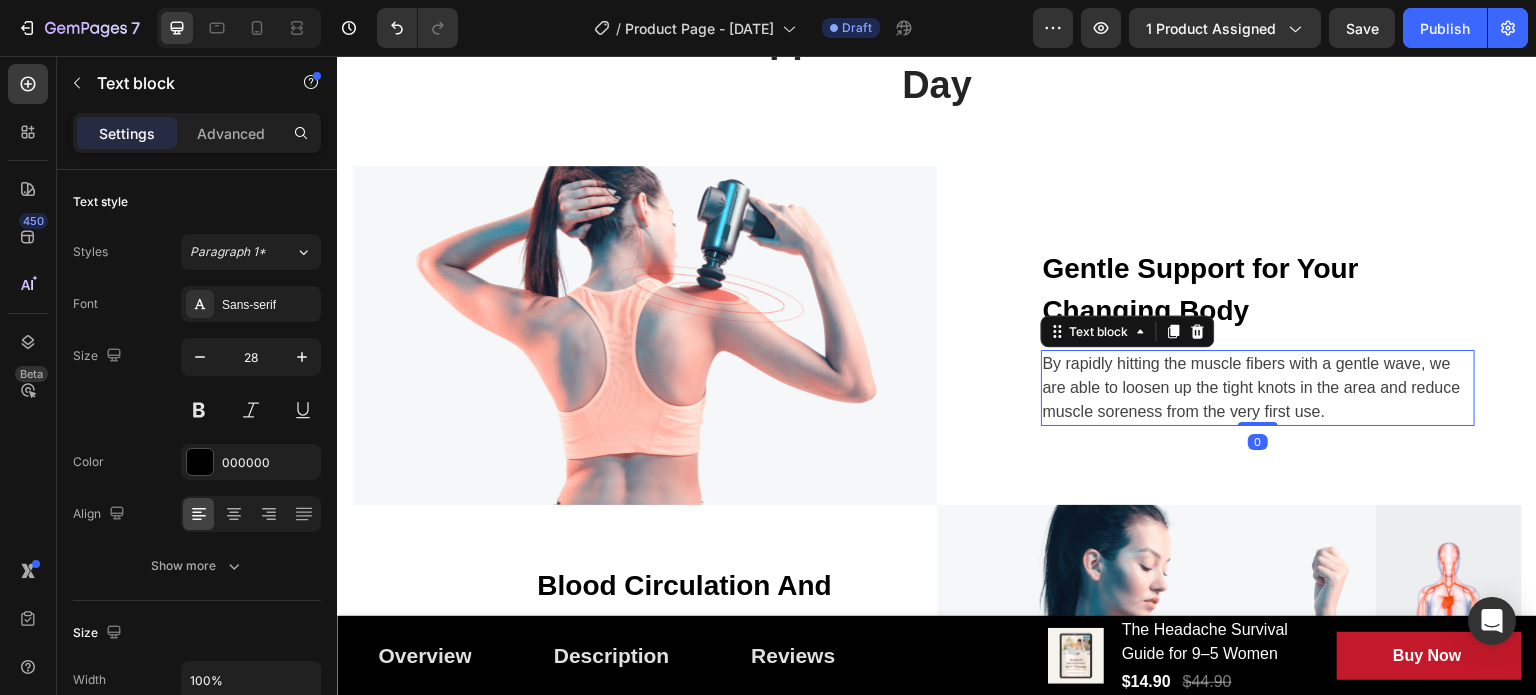 click on "By rapidly hitting the muscle fibers with a gentle wave, we are able to loosen up the tight knots in the area and reduce muscle soreness from the very first use." at bounding box center (1258, 388) 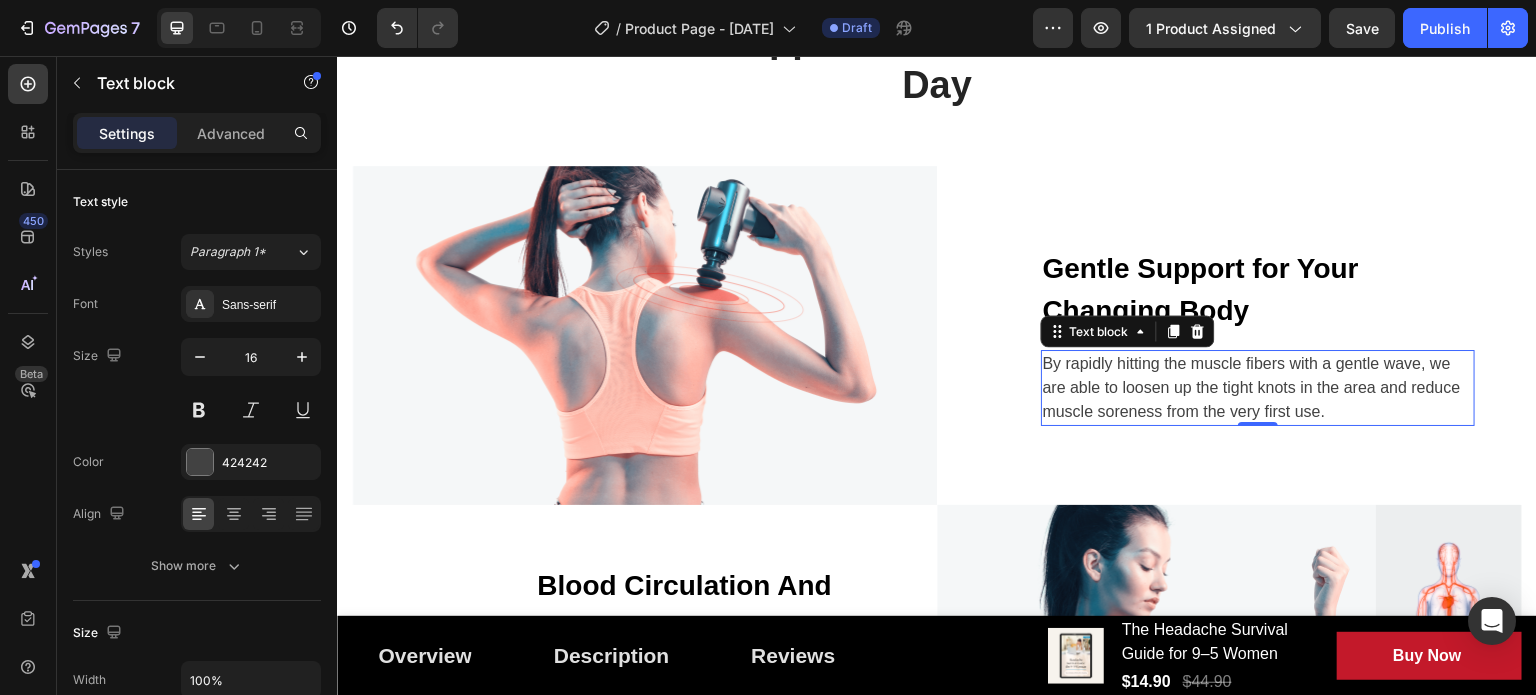 click on "By rapidly hitting the muscle fibers with a gentle wave, we are able to loosen up the tight knots in the area and reduce muscle soreness from the very first use." at bounding box center (1258, 388) 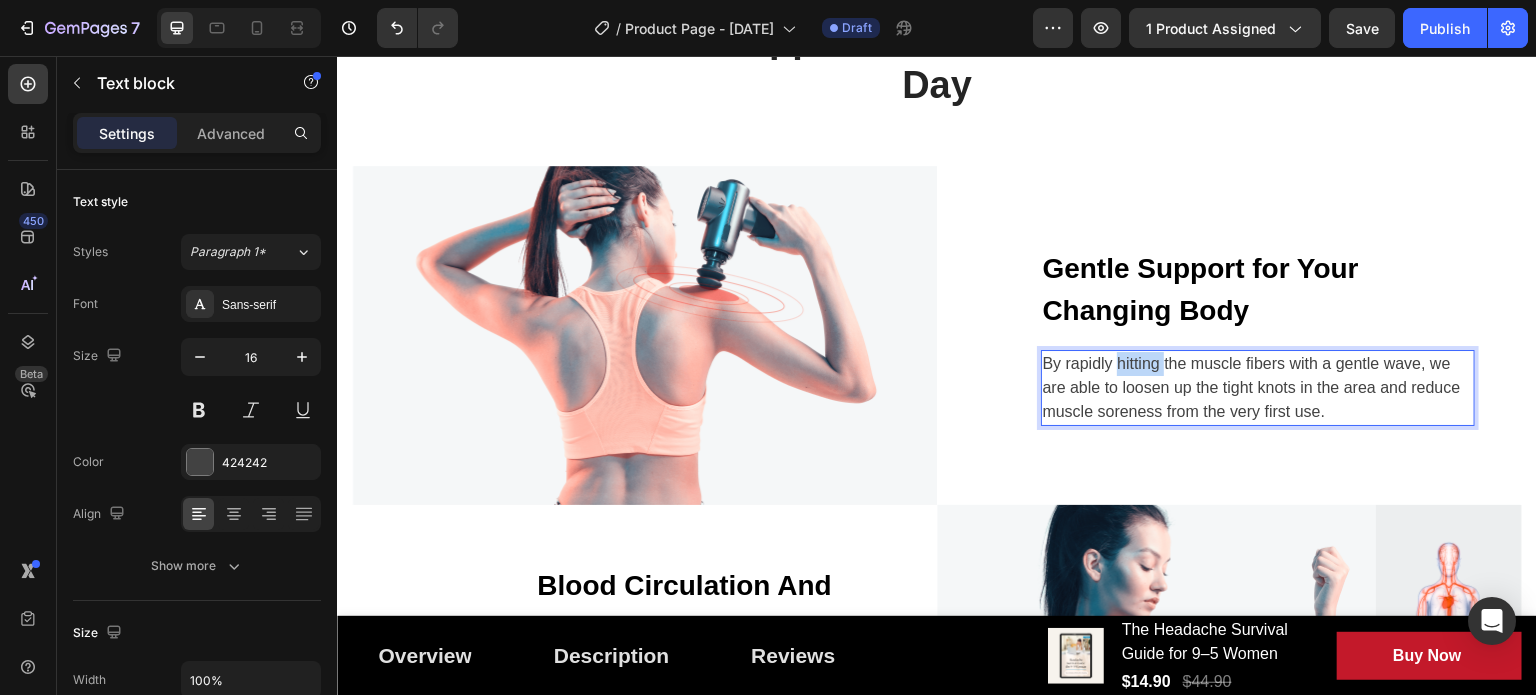 click on "By rapidly hitting the muscle fibers with a gentle wave, we are able to loosen up the tight knots in the area and reduce muscle soreness from the very first use." at bounding box center [1258, 388] 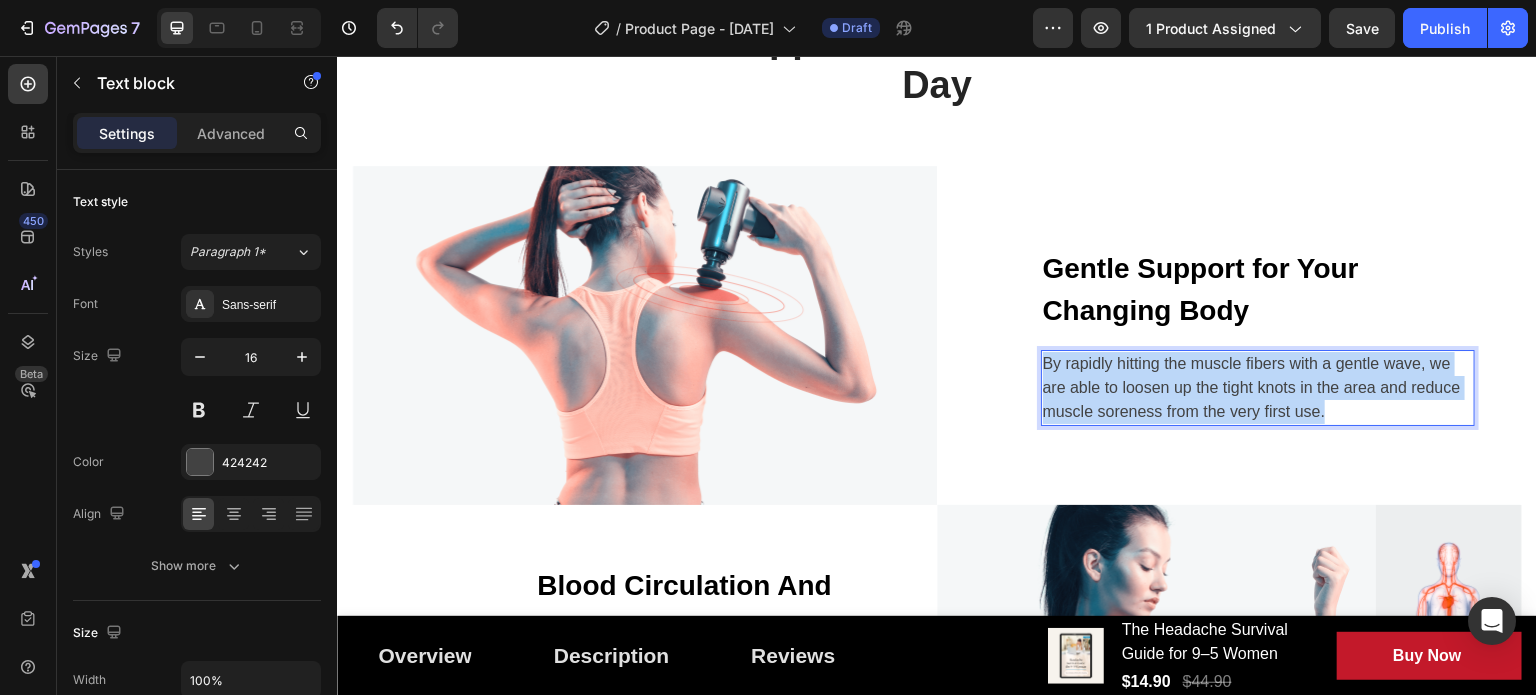 click on "By rapidly hitting the muscle fibers with a gentle wave, we are able to loosen up the tight knots in the area and reduce muscle soreness from the very first use." at bounding box center [1258, 388] 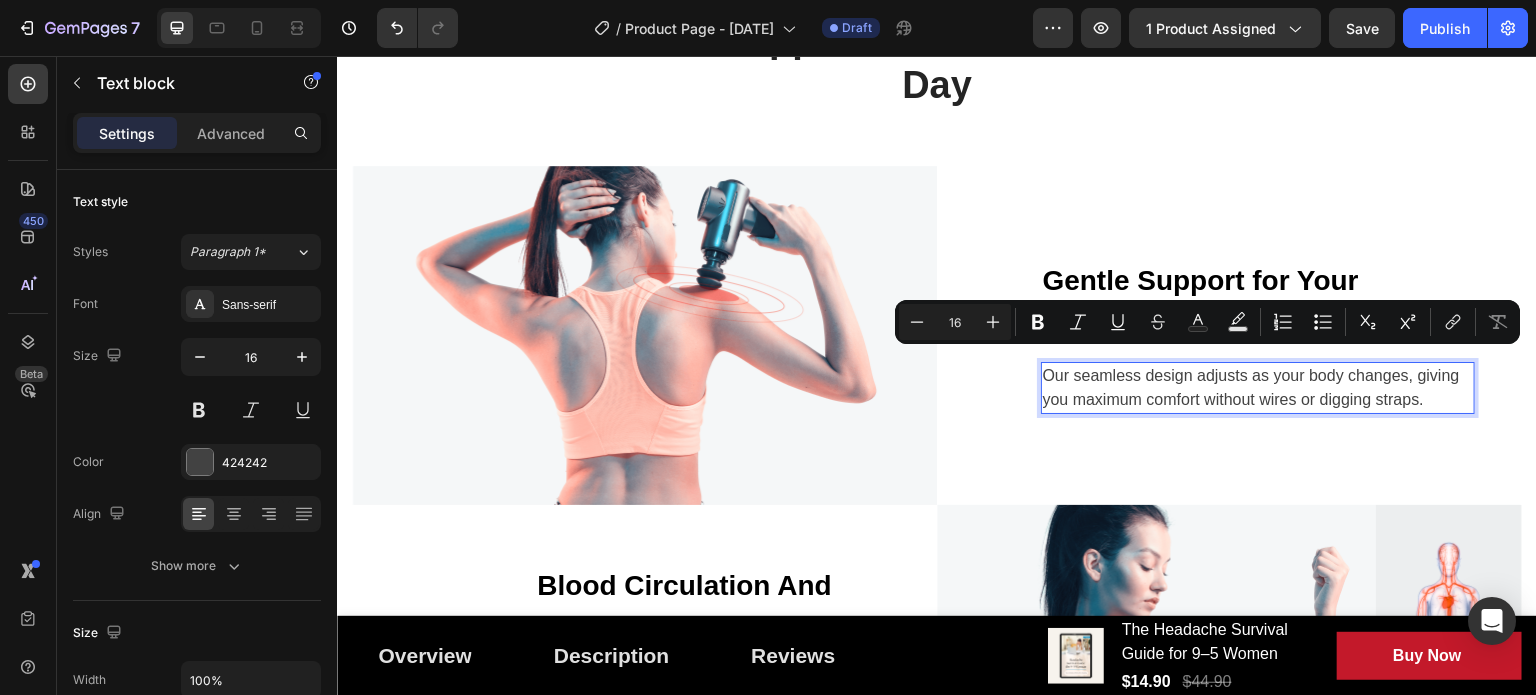 scroll, scrollTop: 1512, scrollLeft: 0, axis: vertical 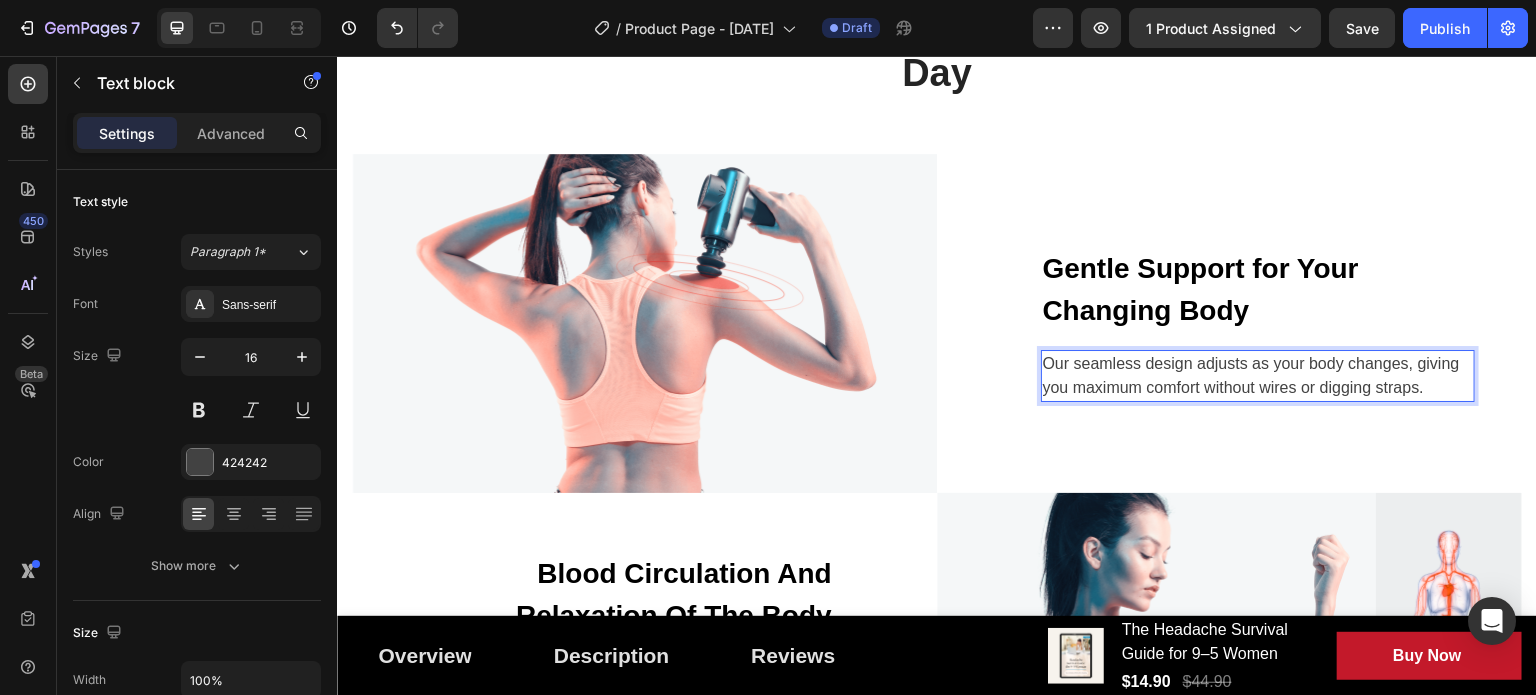 click on "Our seamless design adjusts as your body changes, giving you maximum comfort without wires or digging straps." at bounding box center (1258, 376) 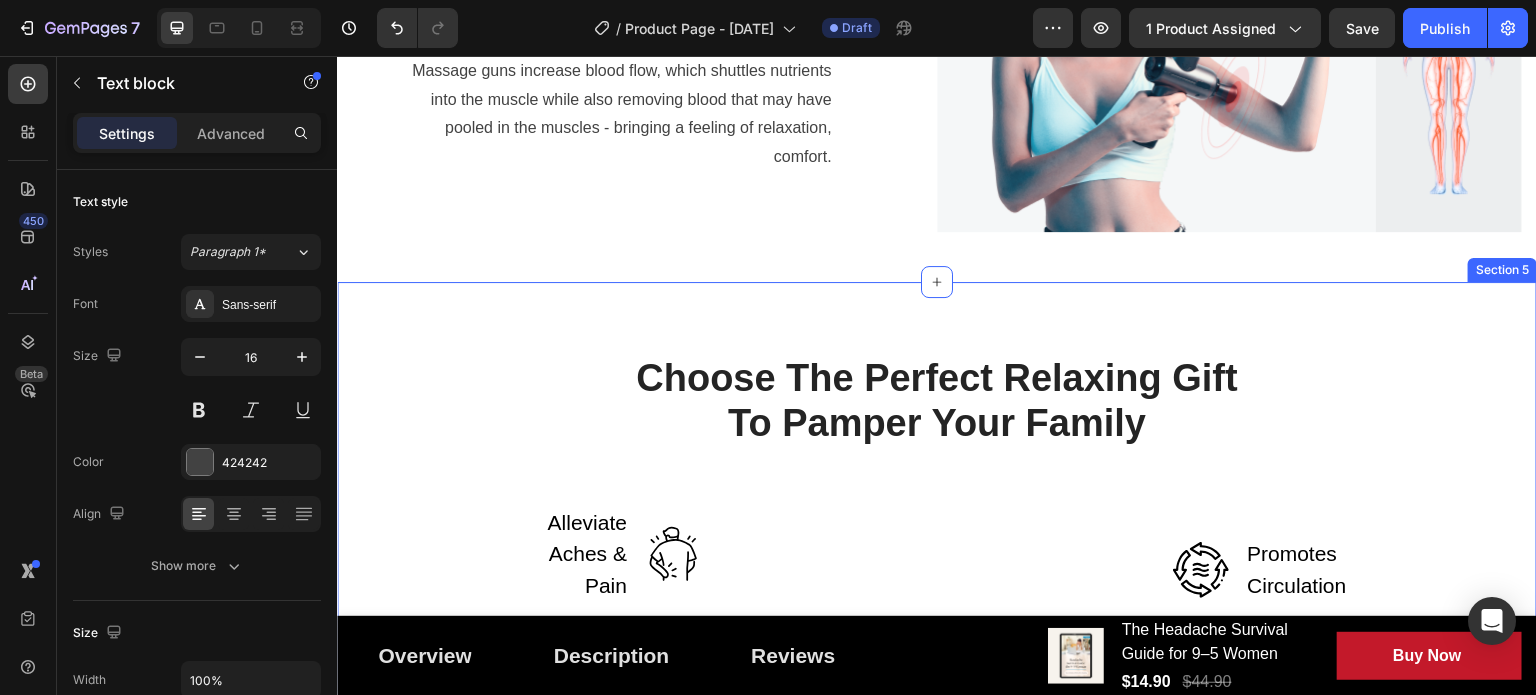 scroll, scrollTop: 1812, scrollLeft: 0, axis: vertical 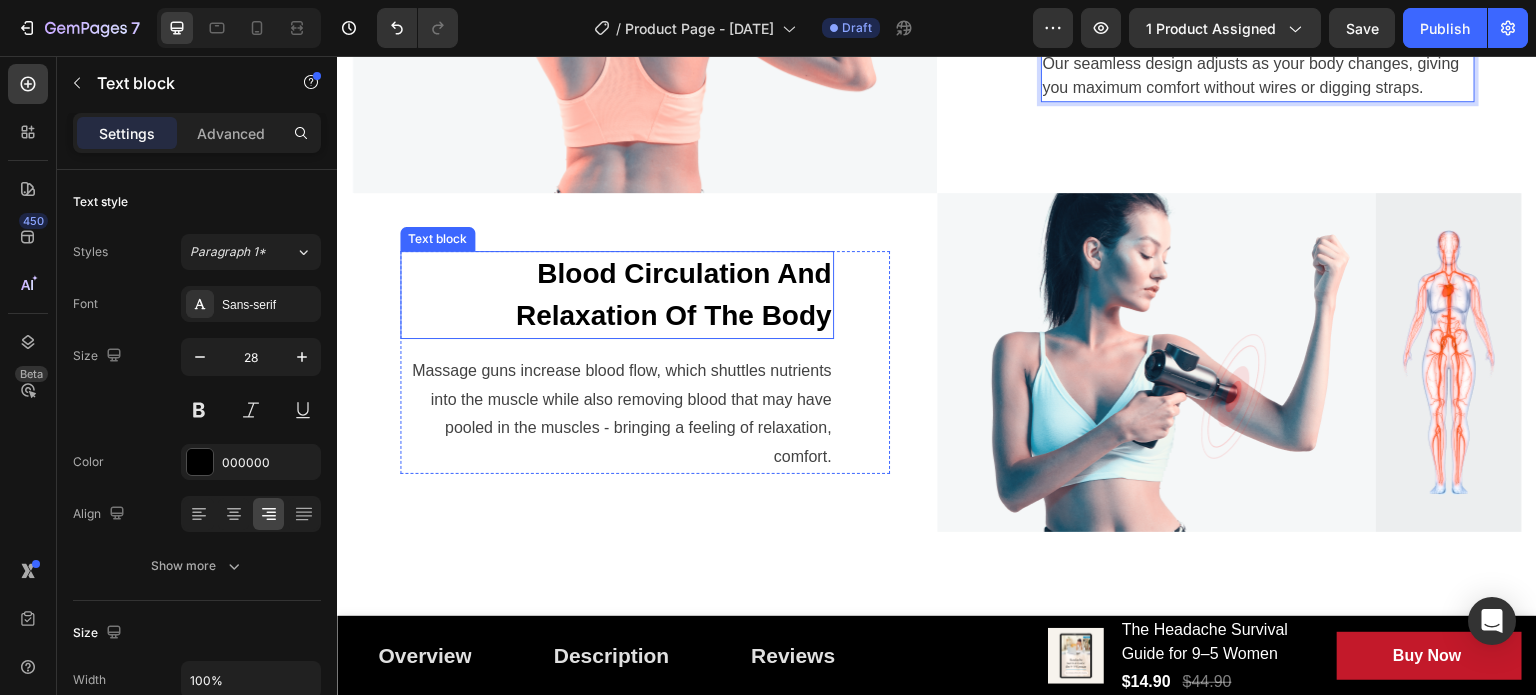 click on "Blood Circulation And Relaxation Of The Body" at bounding box center [617, 295] 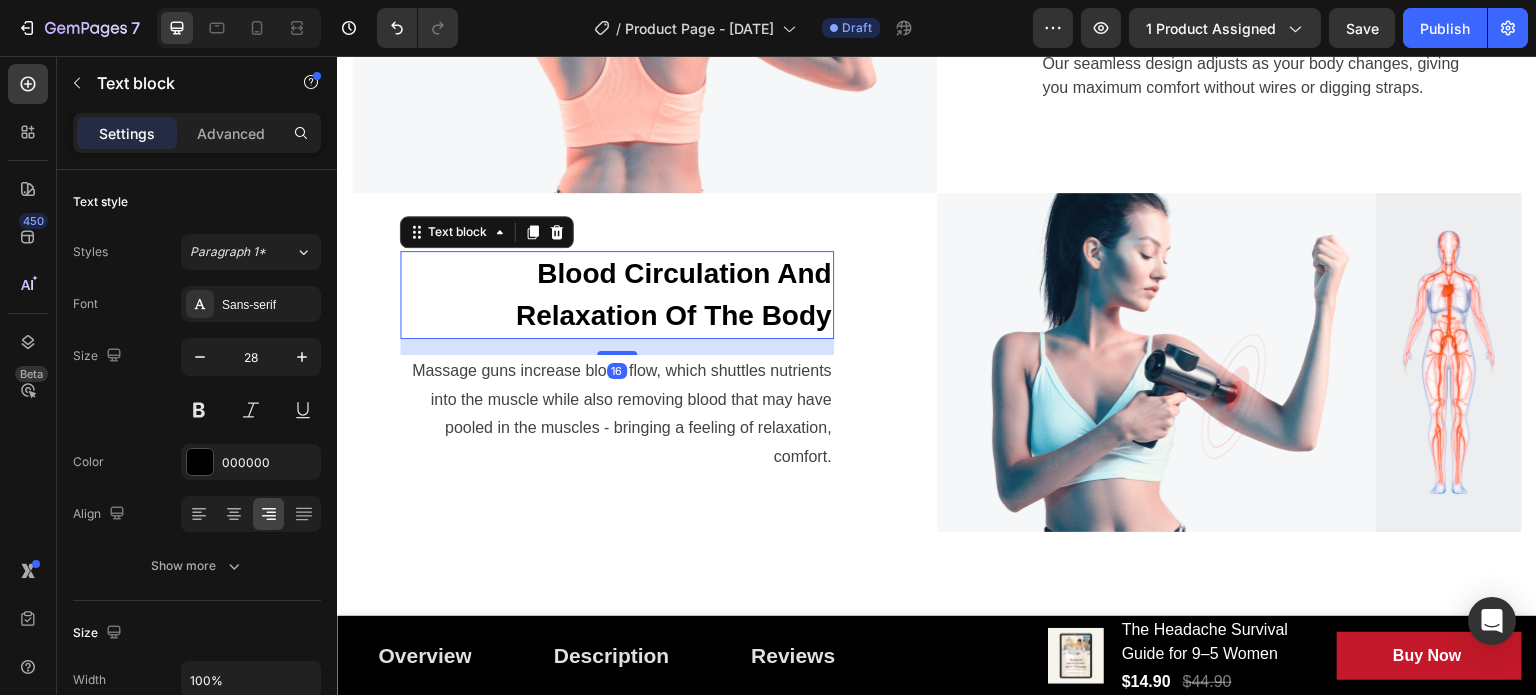 click on "Blood Circulation And Relaxation Of The Body" at bounding box center (617, 295) 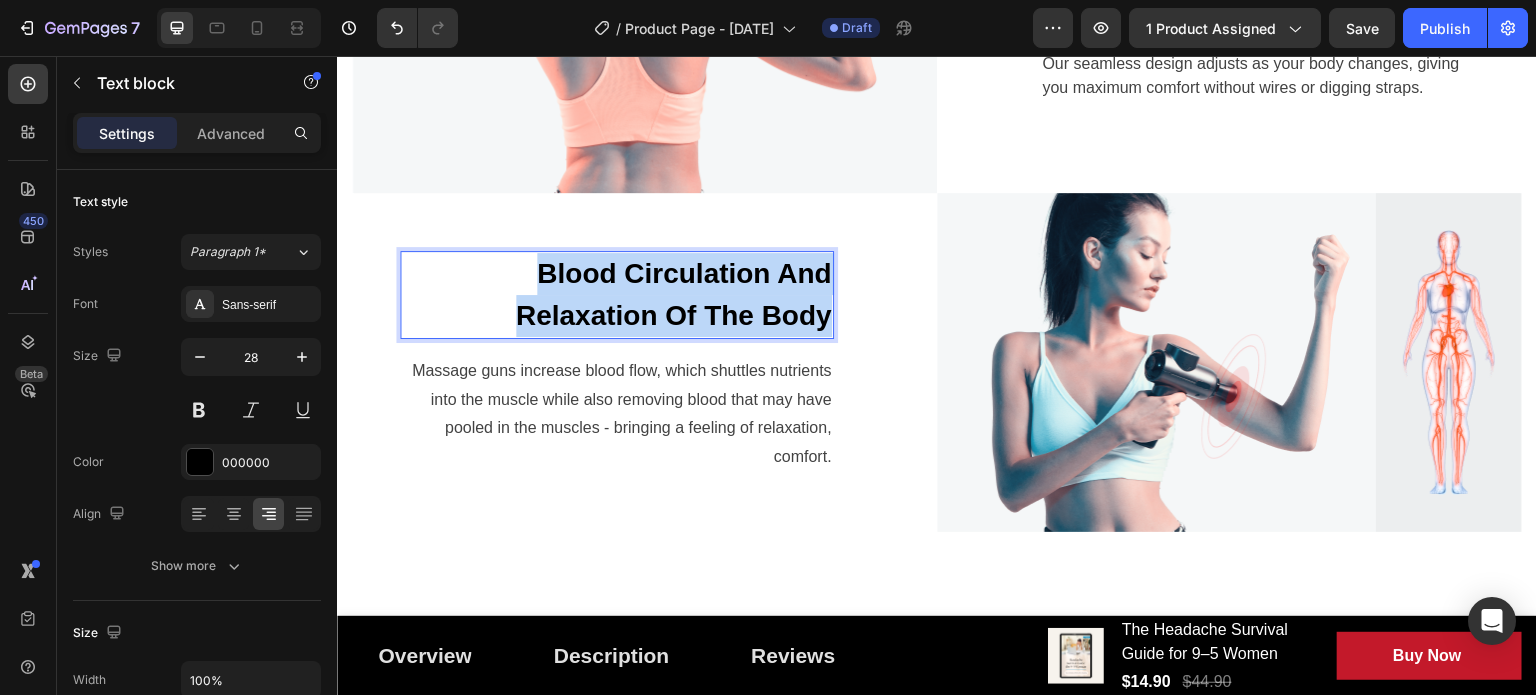 click on "Blood Circulation And Relaxation Of The Body" at bounding box center [617, 295] 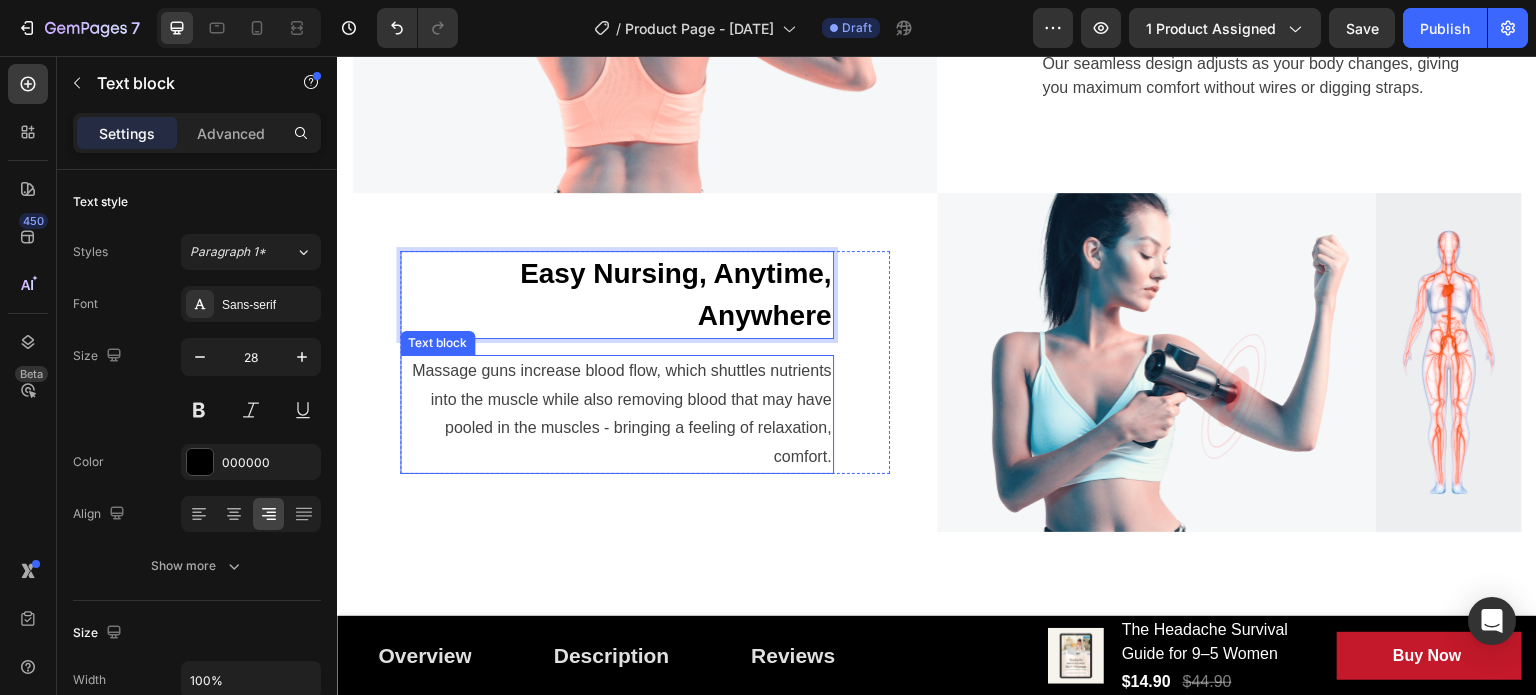 click on "Massage guns increase blood flow, which shuttles nutrients into the muscle while also removing blood that may have pooled in the muscles - bringing a feeling of relaxation, comfort." at bounding box center [617, 414] 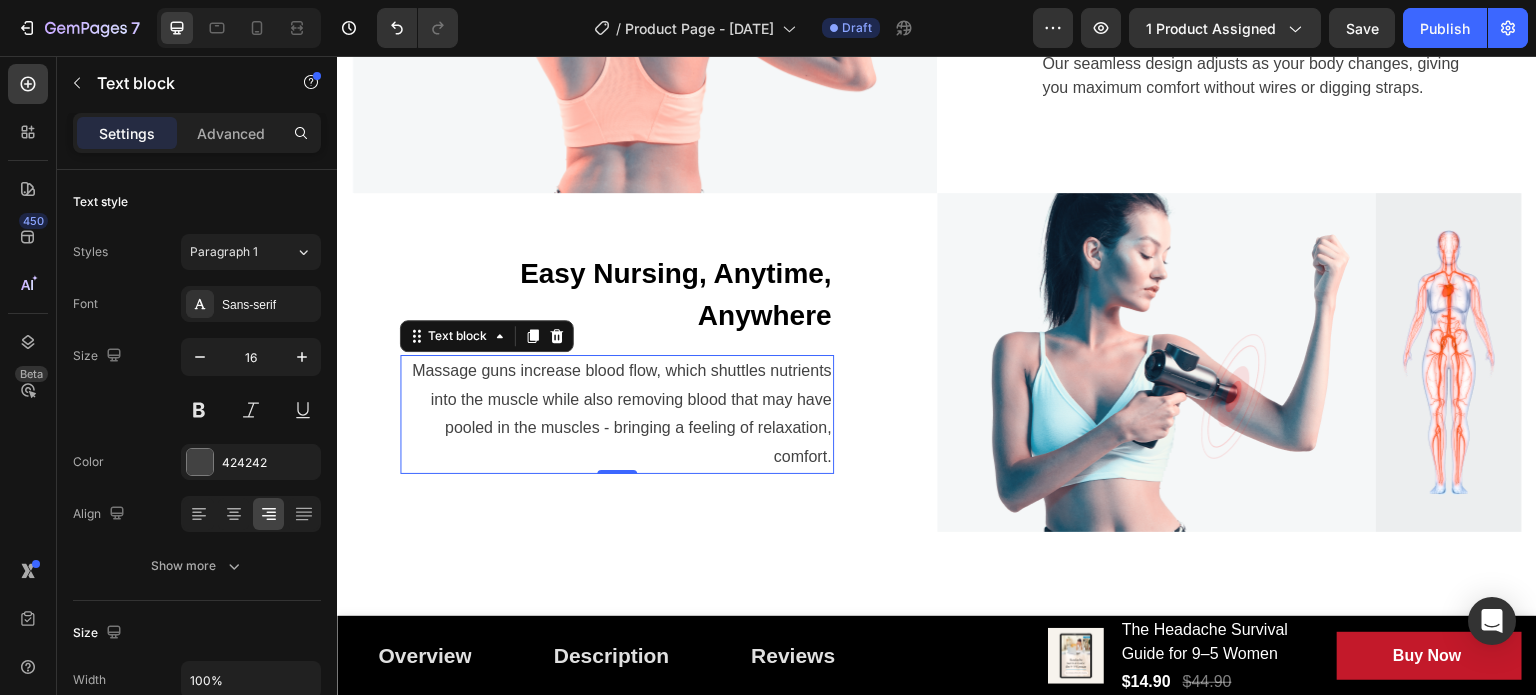 click on "Massage guns increase blood flow, which shuttles nutrients into the muscle while also removing blood that may have pooled in the muscles - bringing a feeling of relaxation, comfort." at bounding box center [617, 414] 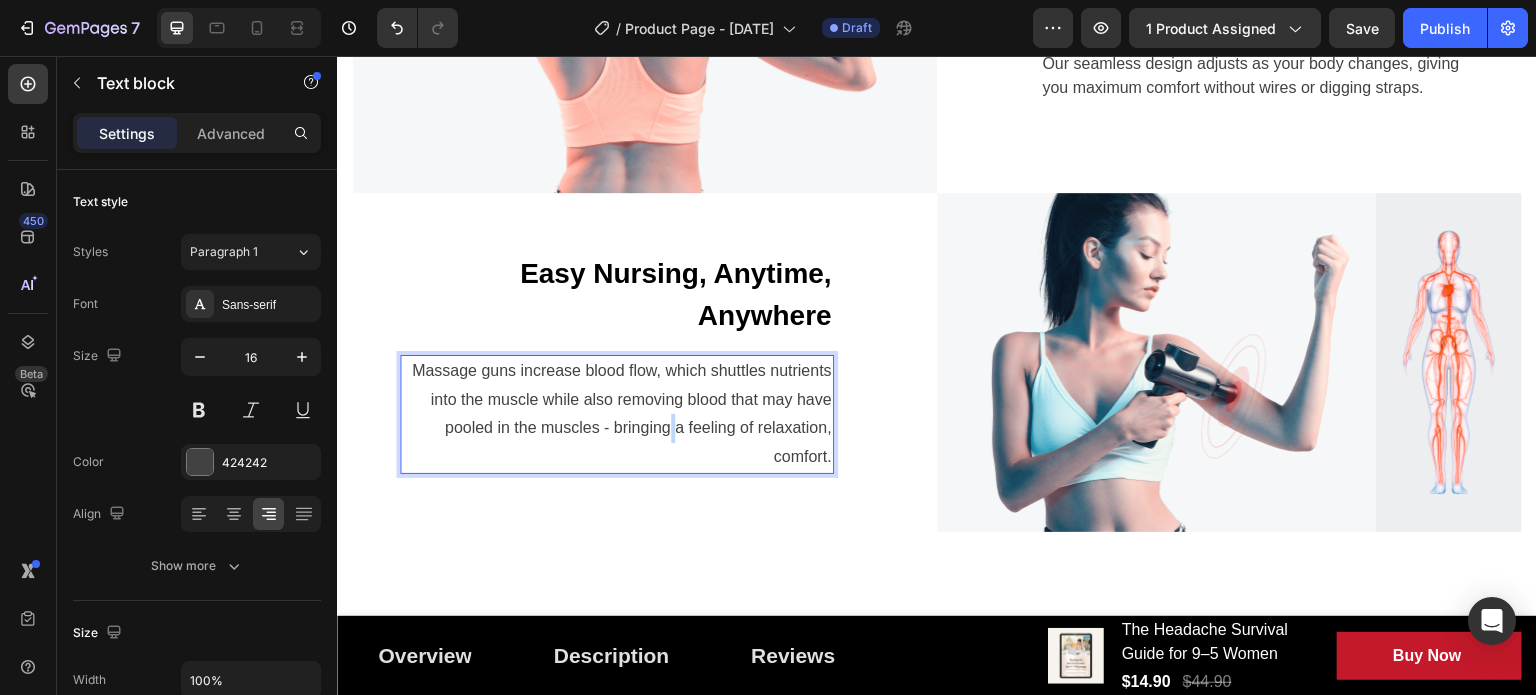 click on "Massage guns increase blood flow, which shuttles nutrients into the muscle while also removing blood that may have pooled in the muscles - bringing a feeling of relaxation, comfort." at bounding box center (617, 414) 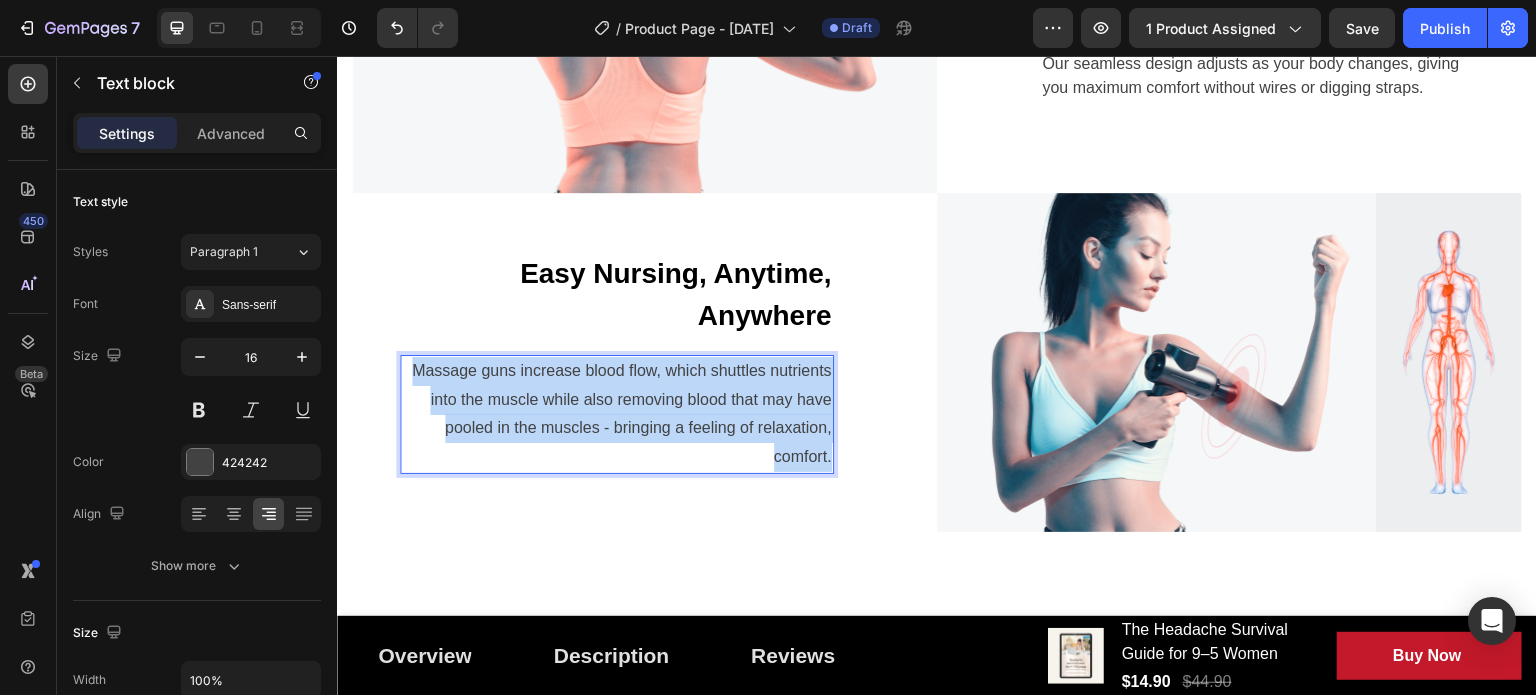 click on "Massage guns increase blood flow, which shuttles nutrients into the muscle while also removing blood that may have pooled in the muscles - bringing a feeling of relaxation, comfort." at bounding box center [617, 414] 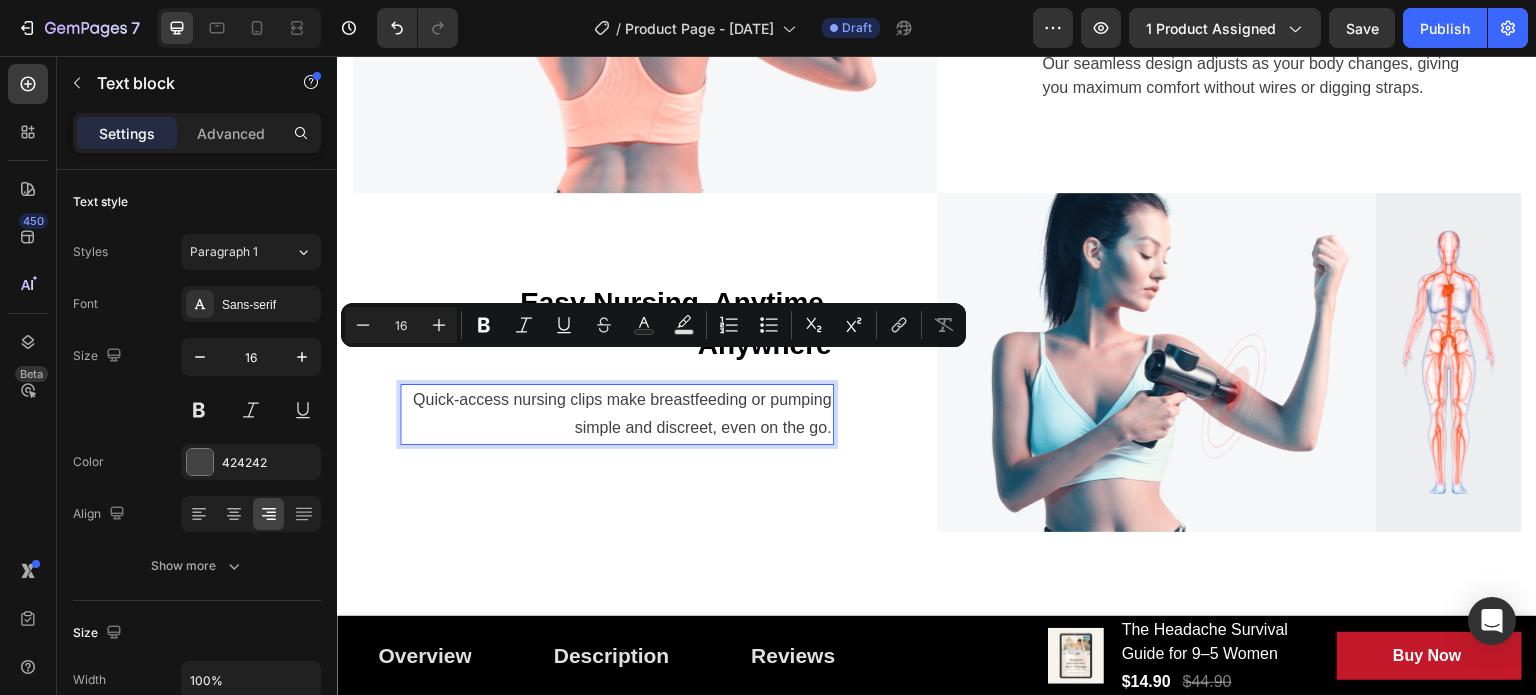 scroll, scrollTop: 1840, scrollLeft: 0, axis: vertical 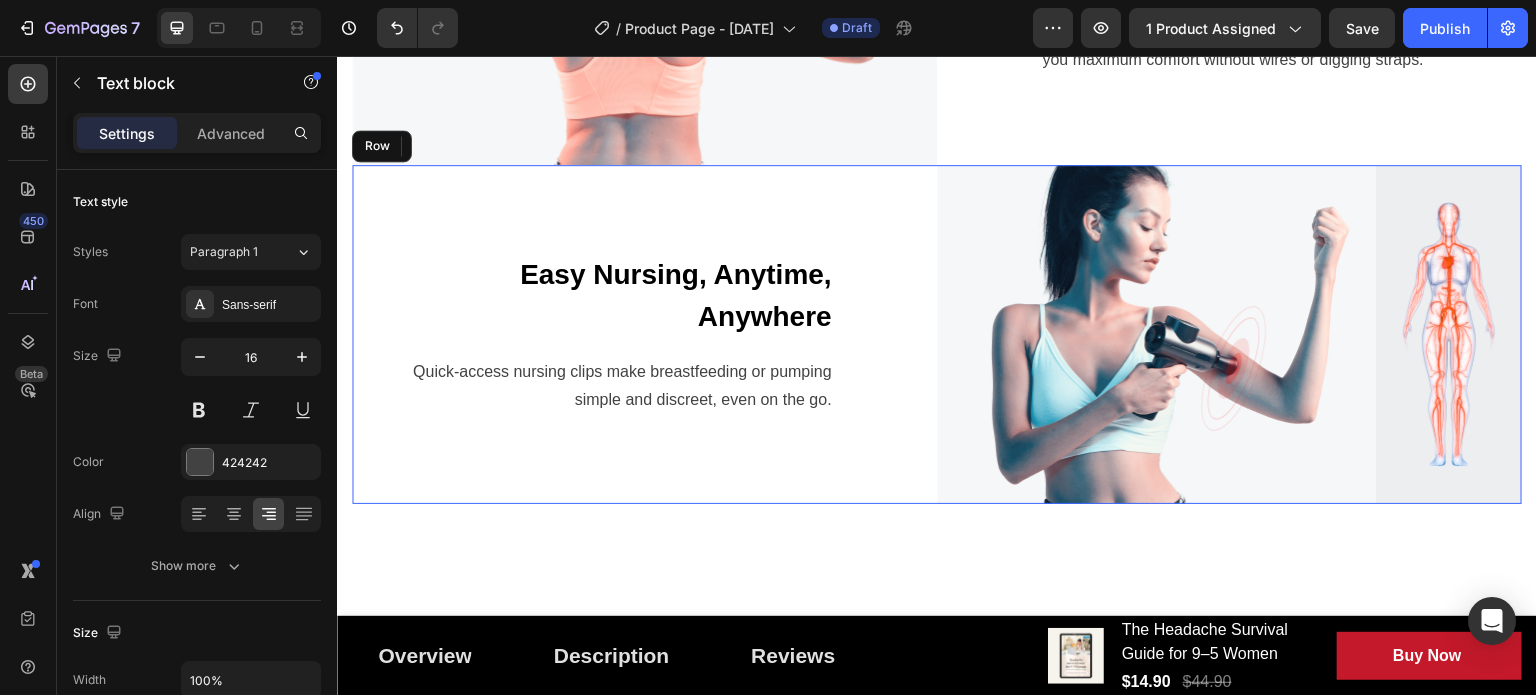 click on "Easy Nursing, Anytime, Anywhere Text block Quick-access nursing clips make breastfeeding or pumping simple and discreet, even on the go. Text block   0 Row" at bounding box center (644, 334) 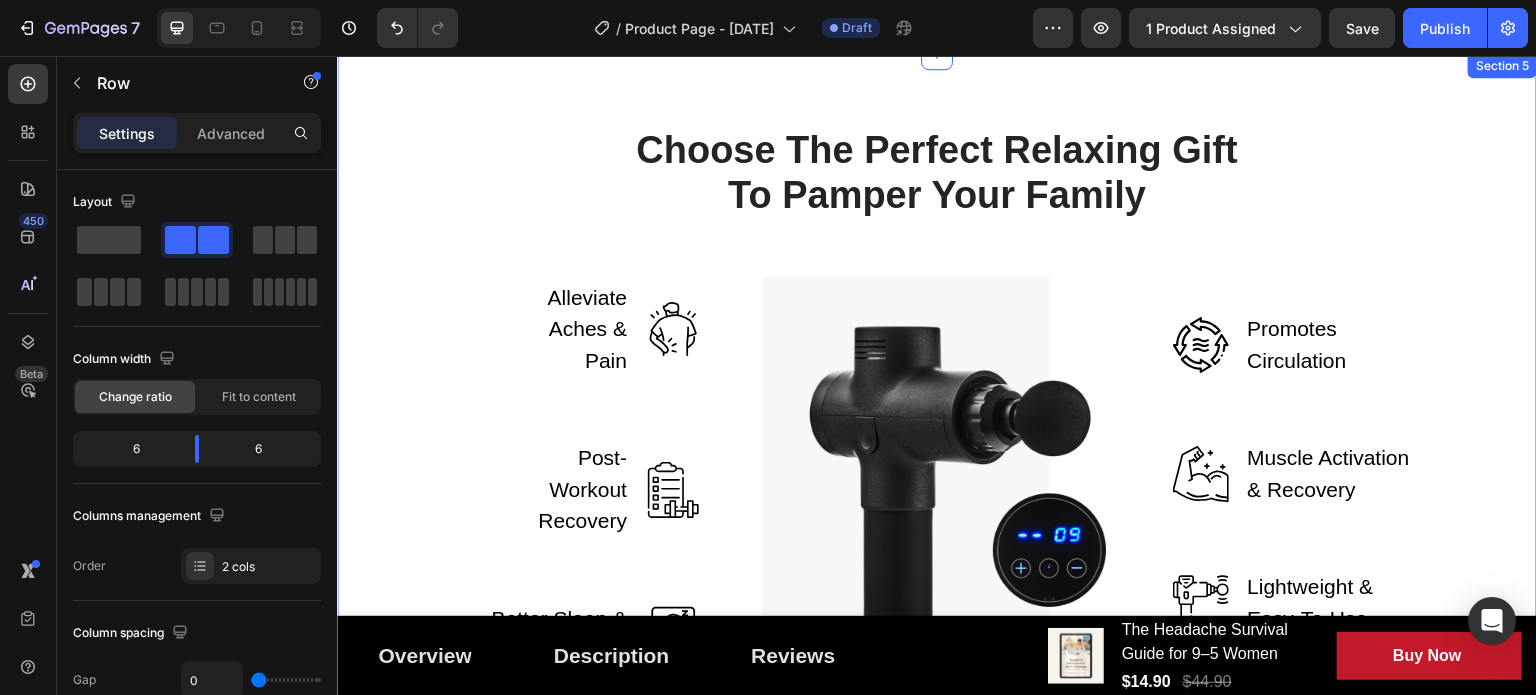 scroll, scrollTop: 2140, scrollLeft: 0, axis: vertical 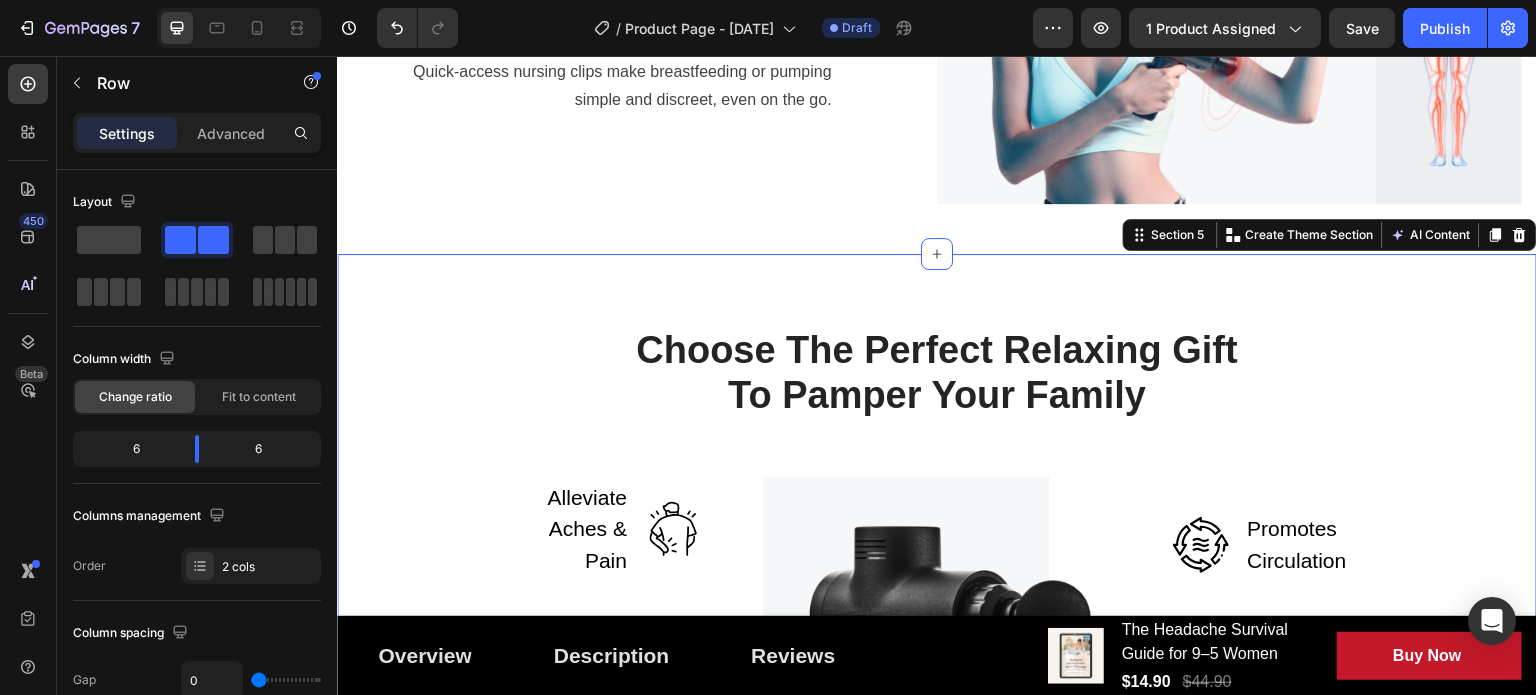 click on "Choose The Perfect Relaxing Gift To Pamper Your Family Heading Row Alleviate Aches & Pain Text block Image Row Post-Workout Recovery Text block Image Row Better Sleep & Improved Mood Text block Image Row Image Image Promotes Circulation Text block Row Image Muscle Activation & Recovery Text block Row Image Lightweight & Easy-To-Use Text block Row Row Section 5   You can create reusable sections Create Theme Section AI Content Write with GemAI What would you like to describe here? Tone and Voice Persuasive Product Show more Generate" at bounding box center (937, 598) 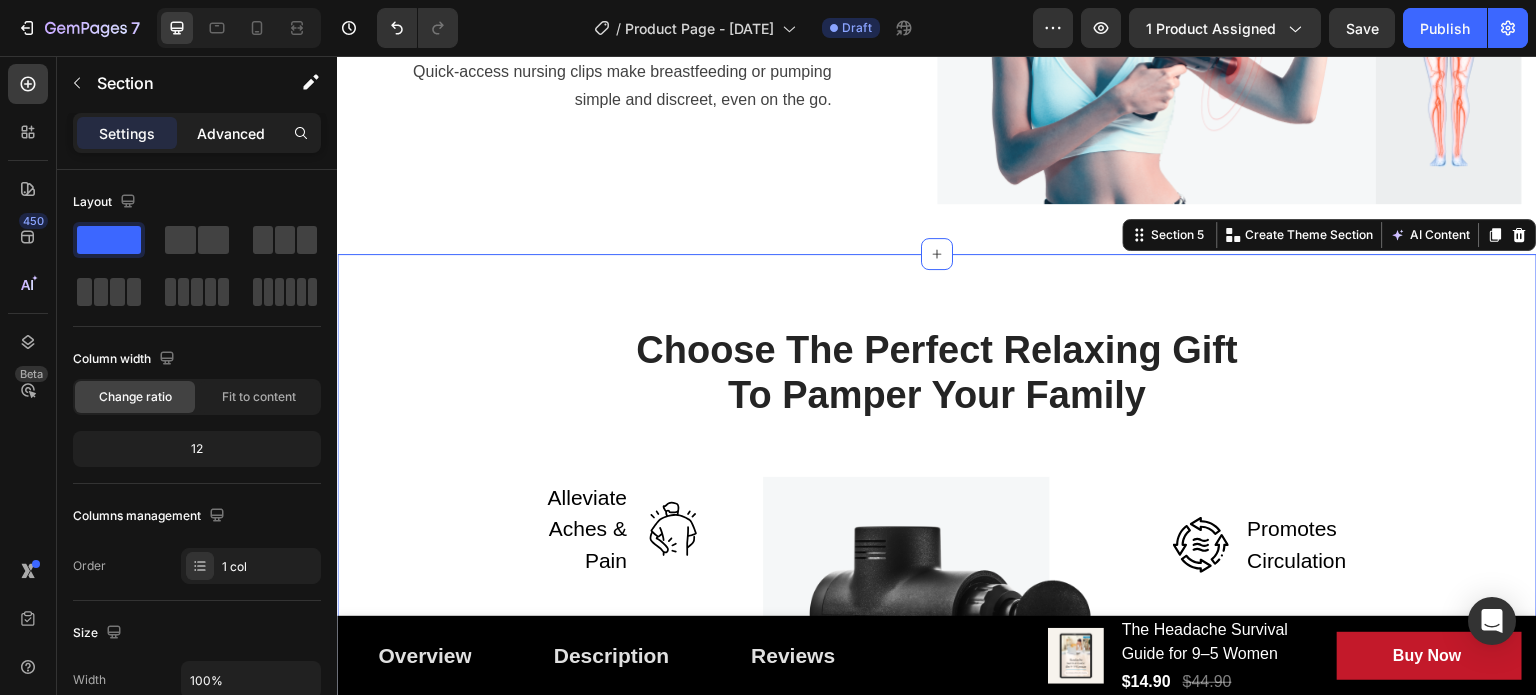 click on "Advanced" at bounding box center (231, 133) 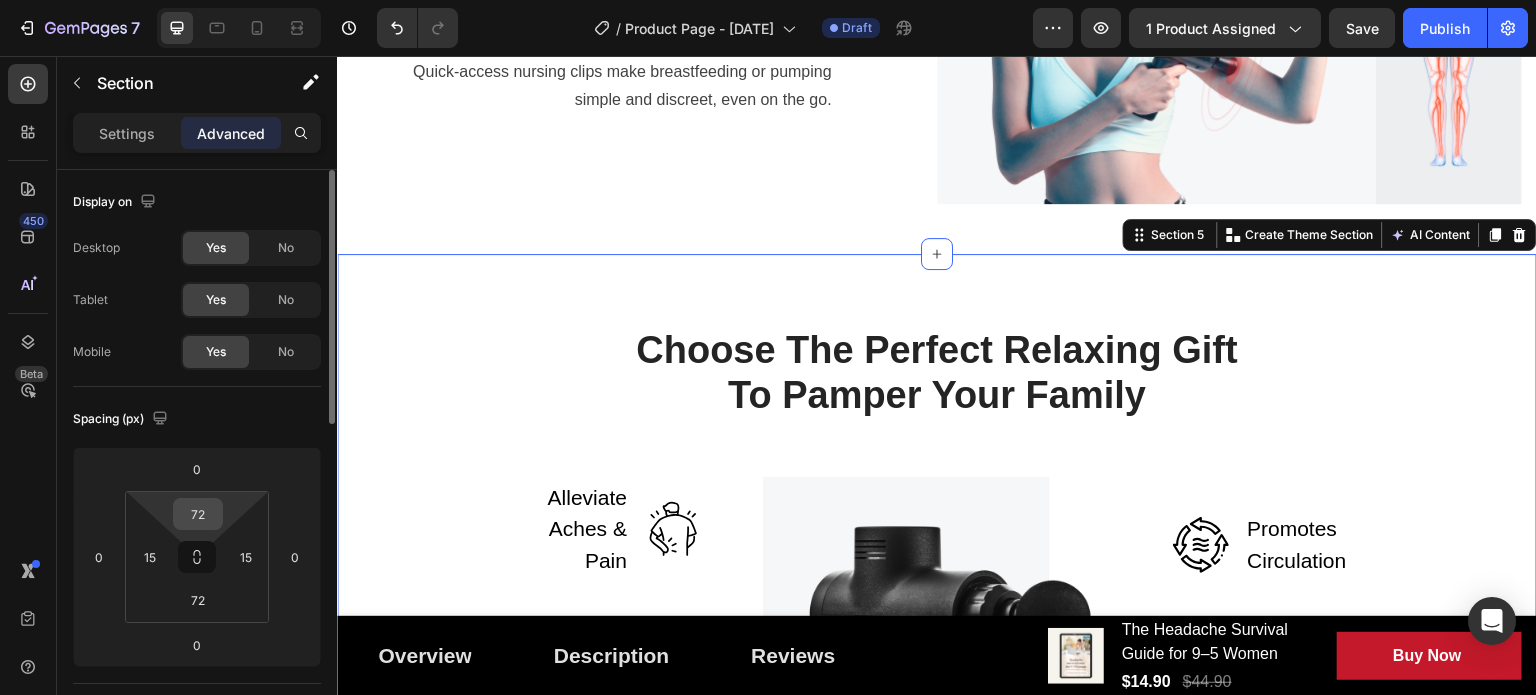 click on "72" at bounding box center [198, 514] 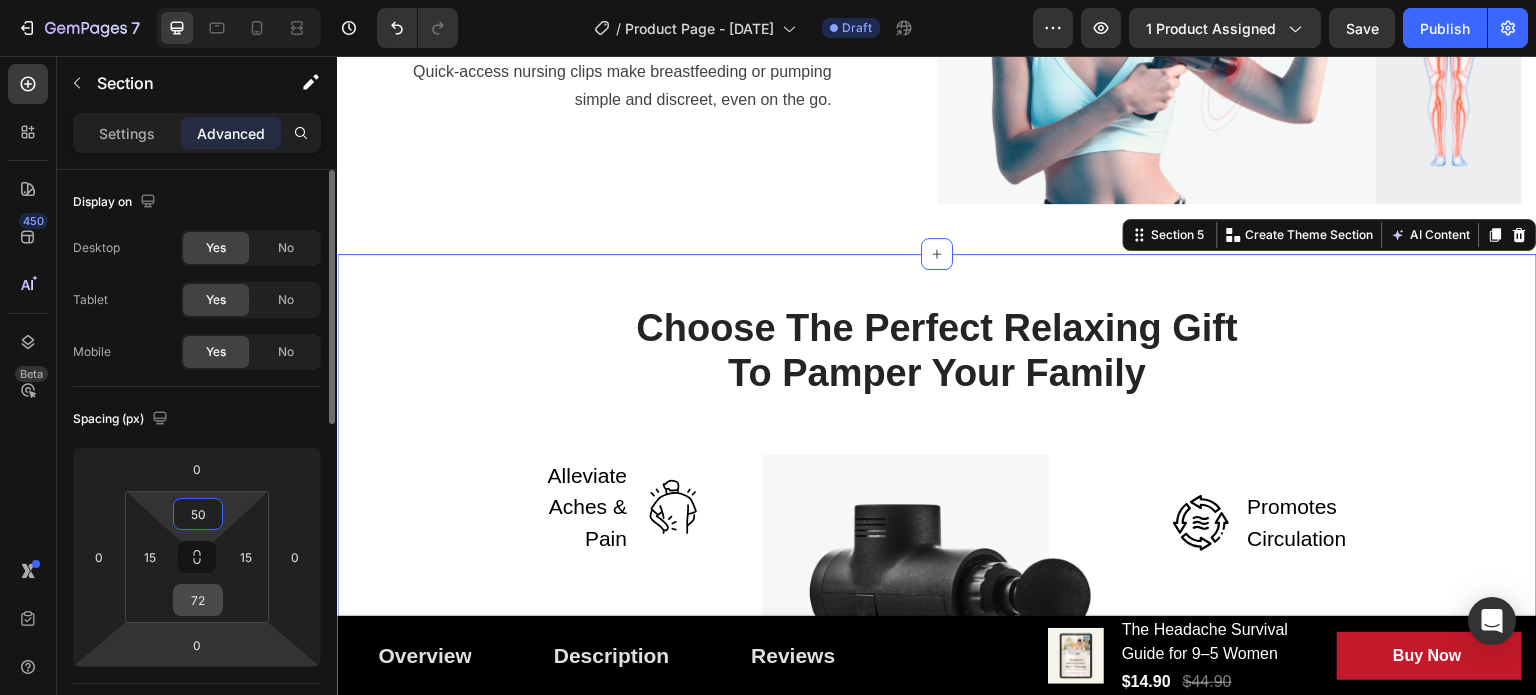 type on "50" 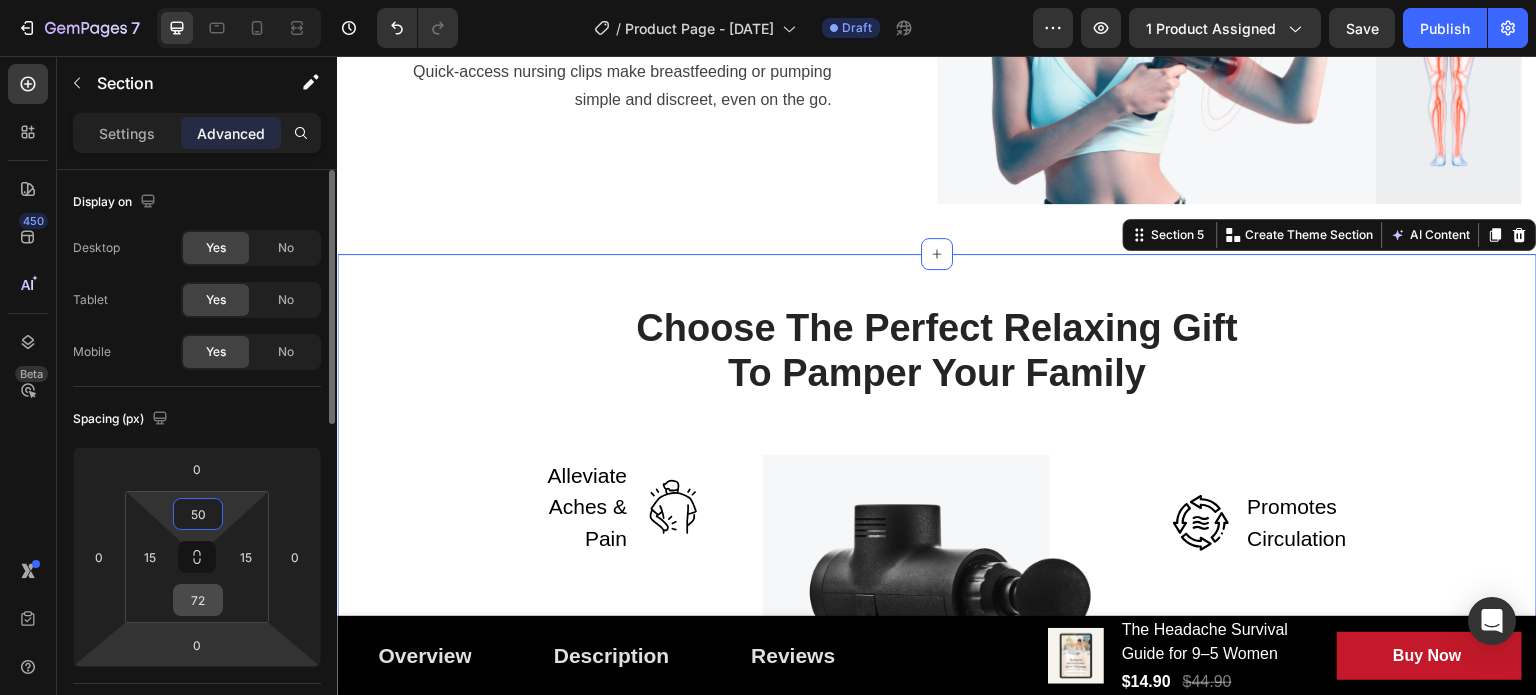 click on "72" at bounding box center (198, 600) 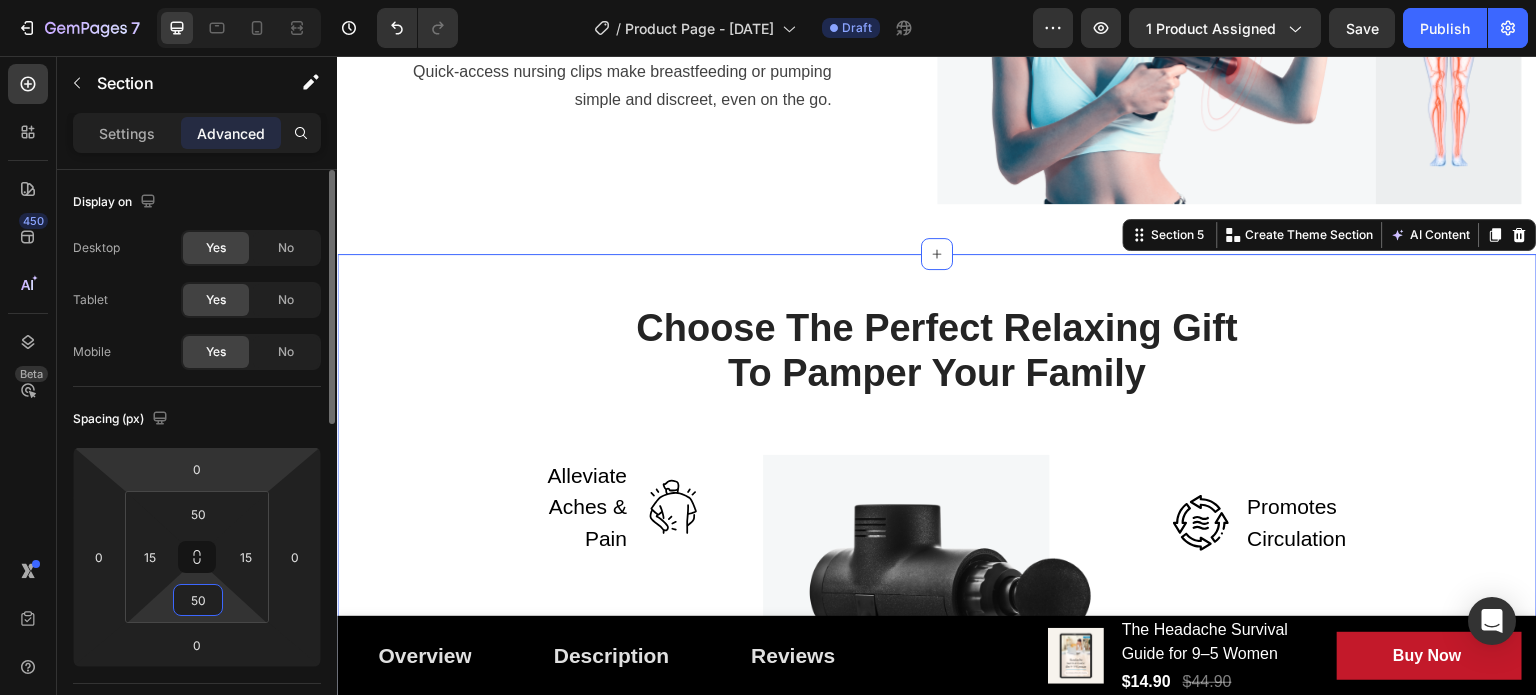 type on "50" 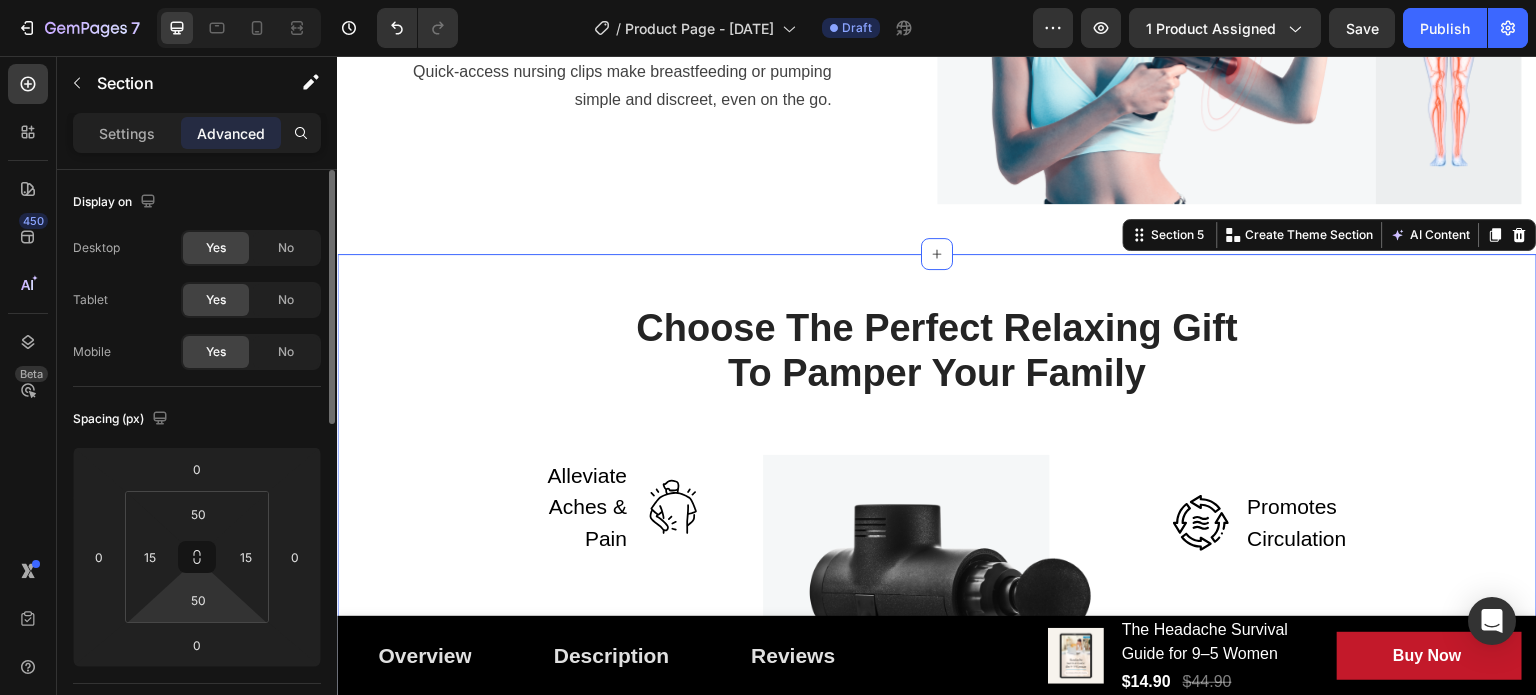 click on "Spacing (px) 0 0 0 0 50 15 50 15" 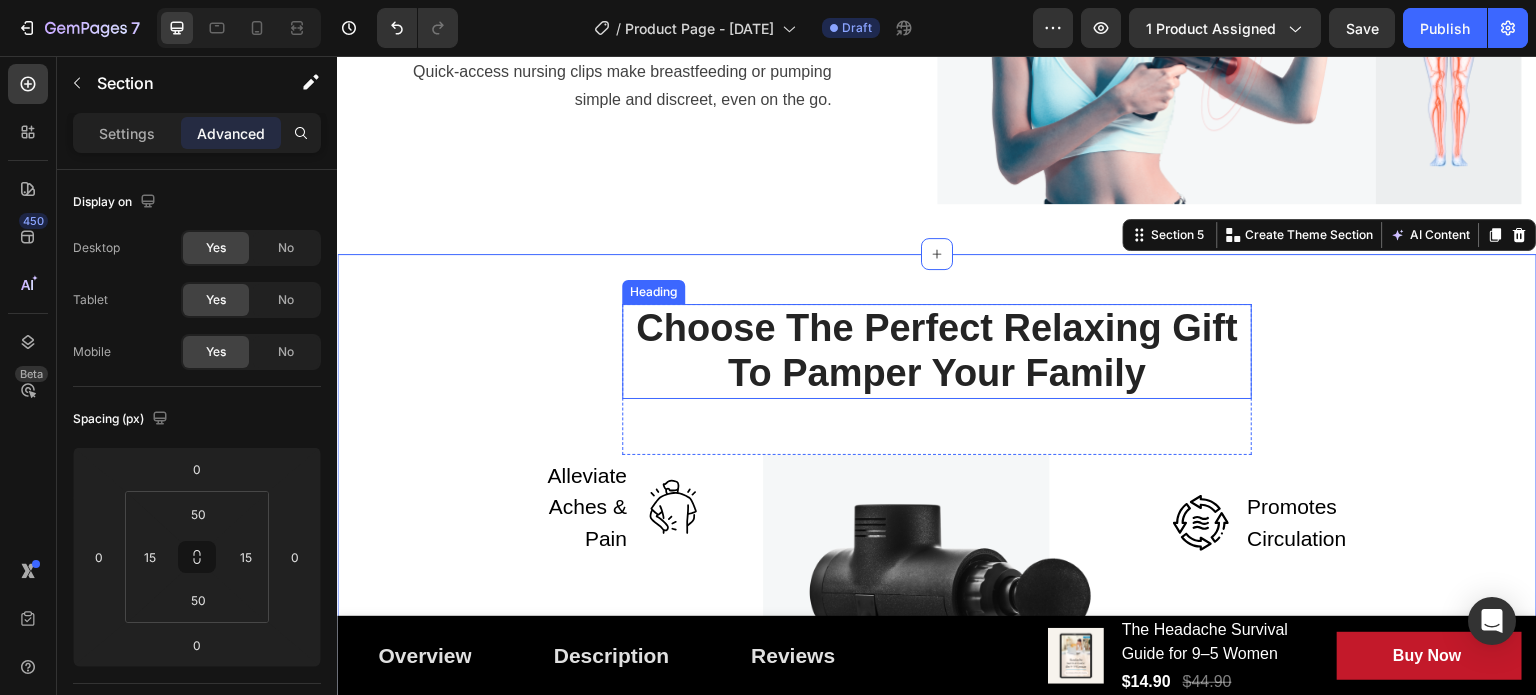 click on "Choose The Perfect Relaxing Gift To Pamper Your Family" at bounding box center (937, 351) 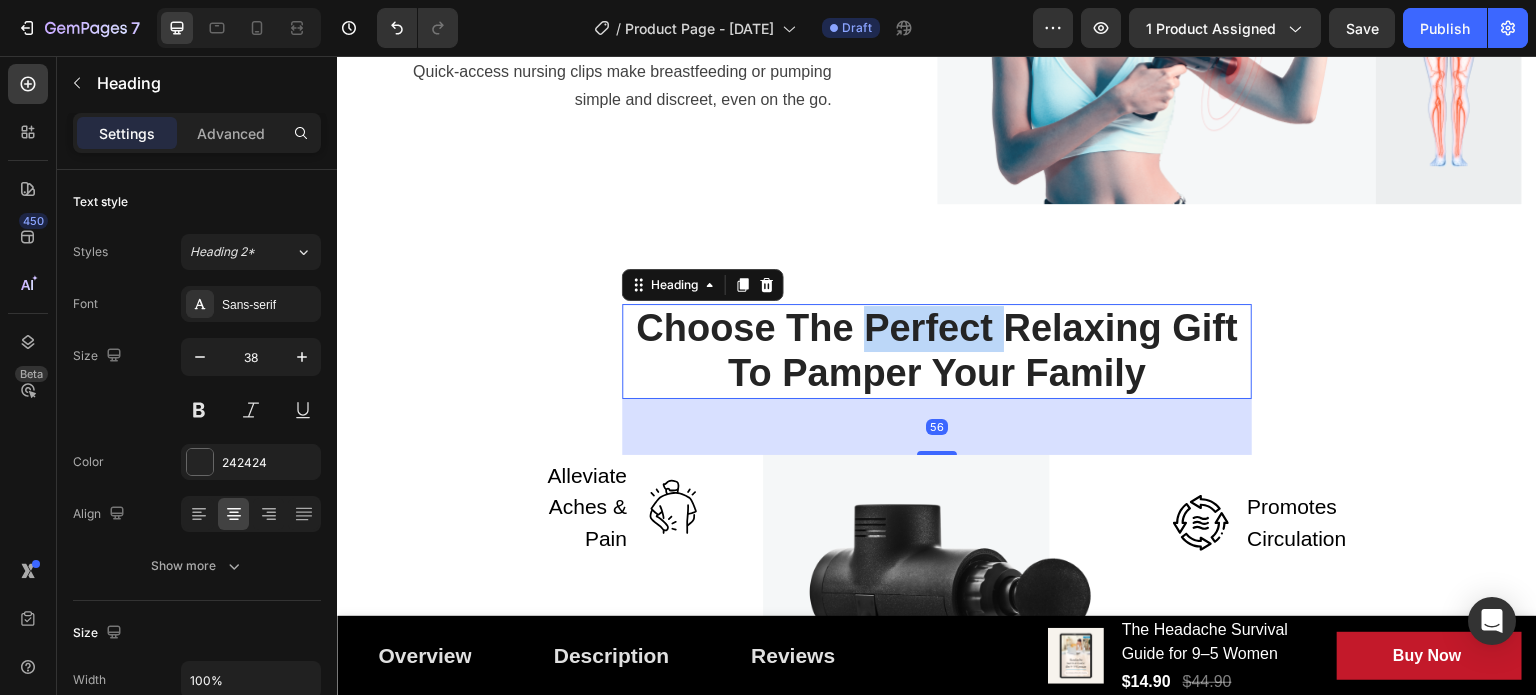 click on "Choose The Perfect Relaxing Gift To Pamper Your Family" at bounding box center (937, 351) 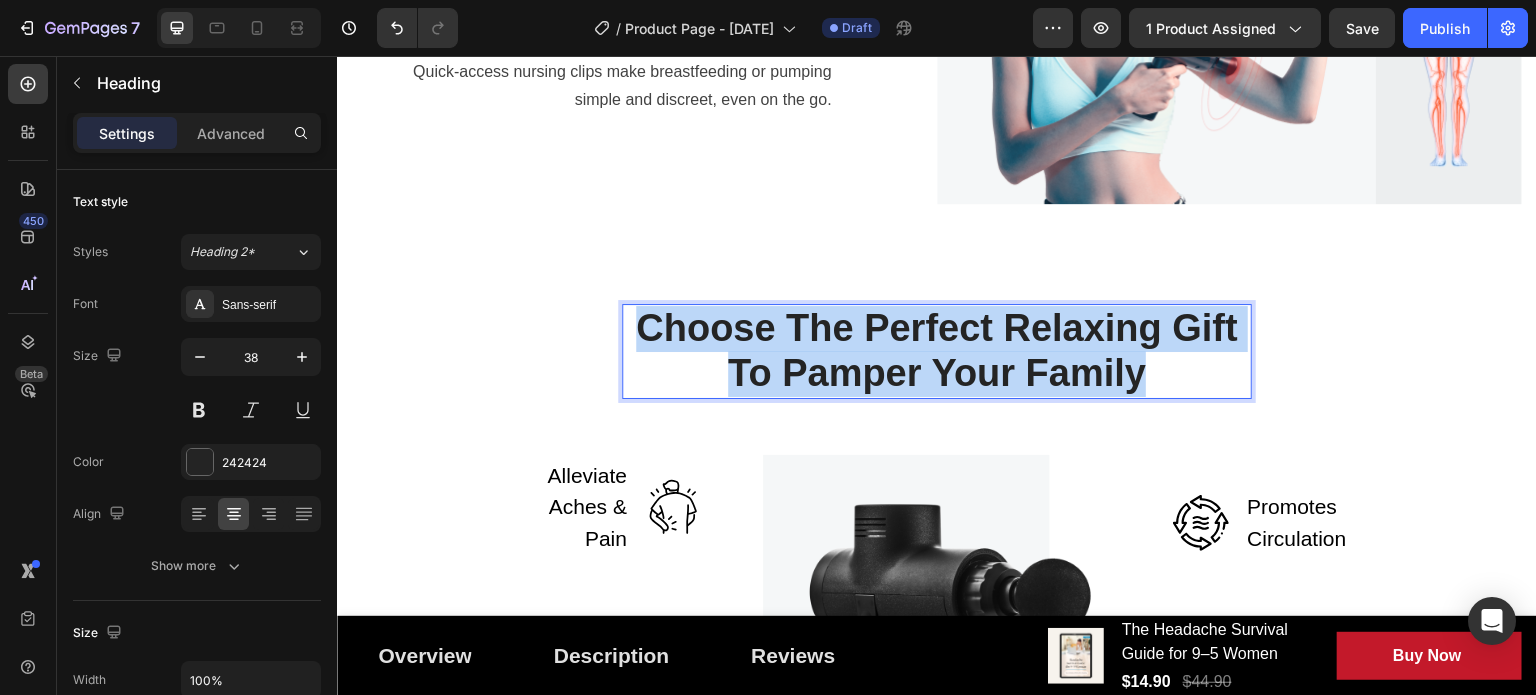 click on "Choose The Perfect Relaxing Gift To Pamper Your Family" at bounding box center [937, 351] 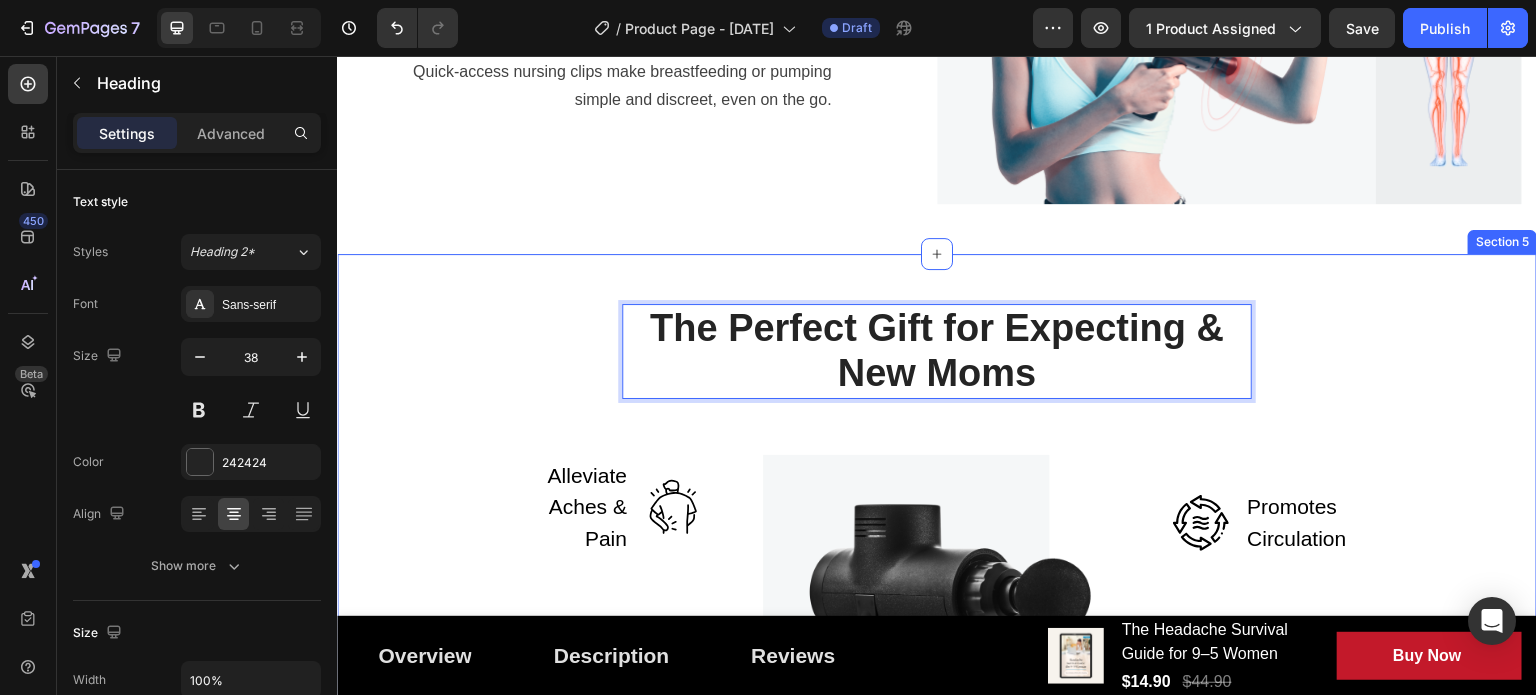 click on "The Perfect Gift for Expecting & New Moms Heading   56 Row Alleviate Aches & Pain Text block Image Row Post-Workout Recovery Text block Image Row Better Sleep & Improved Mood Text block Image Row Image Image Promotes Circulation Text block Row Image Muscle Activation & Recovery Text block Row Image Lightweight & Easy-To-Use Text block Row Row" at bounding box center [937, 576] 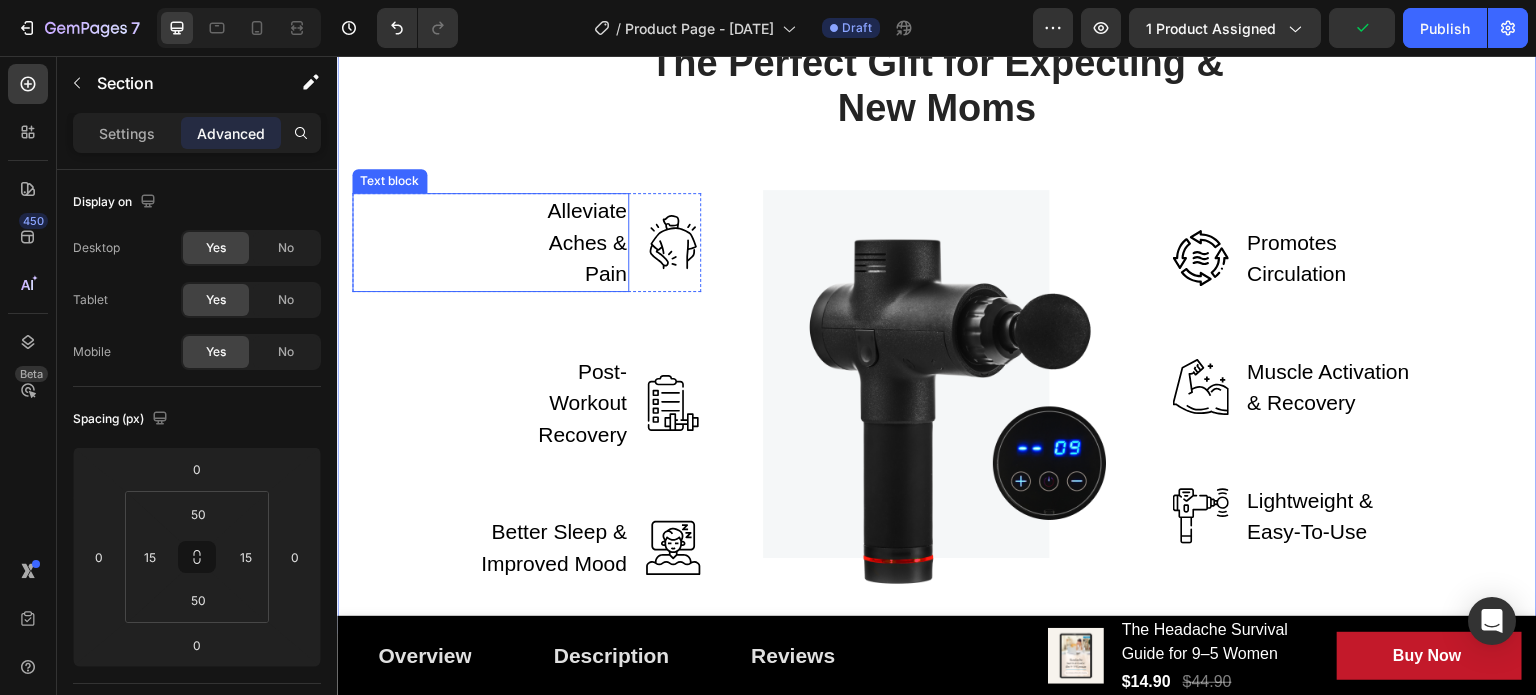scroll, scrollTop: 2440, scrollLeft: 0, axis: vertical 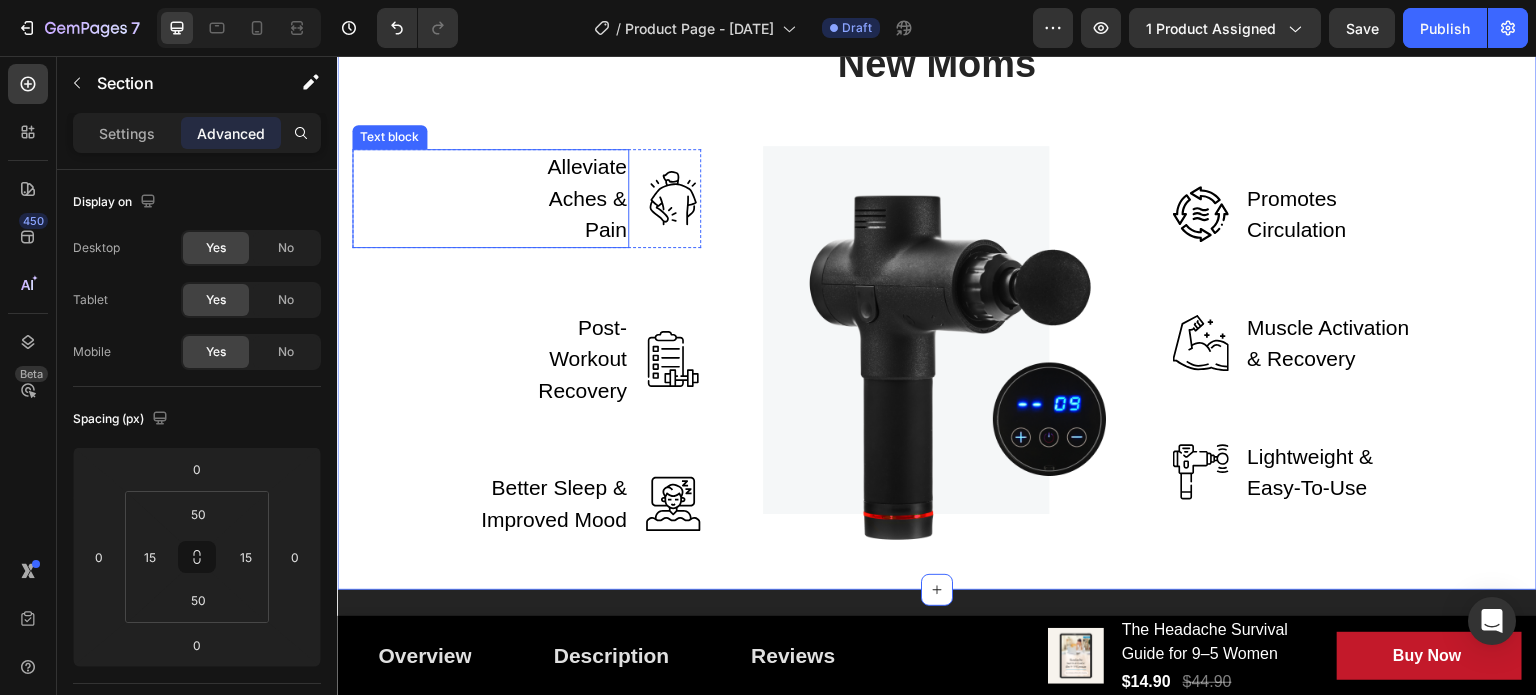 click on "Alleviate Aches & Pain" at bounding box center [565, 198] 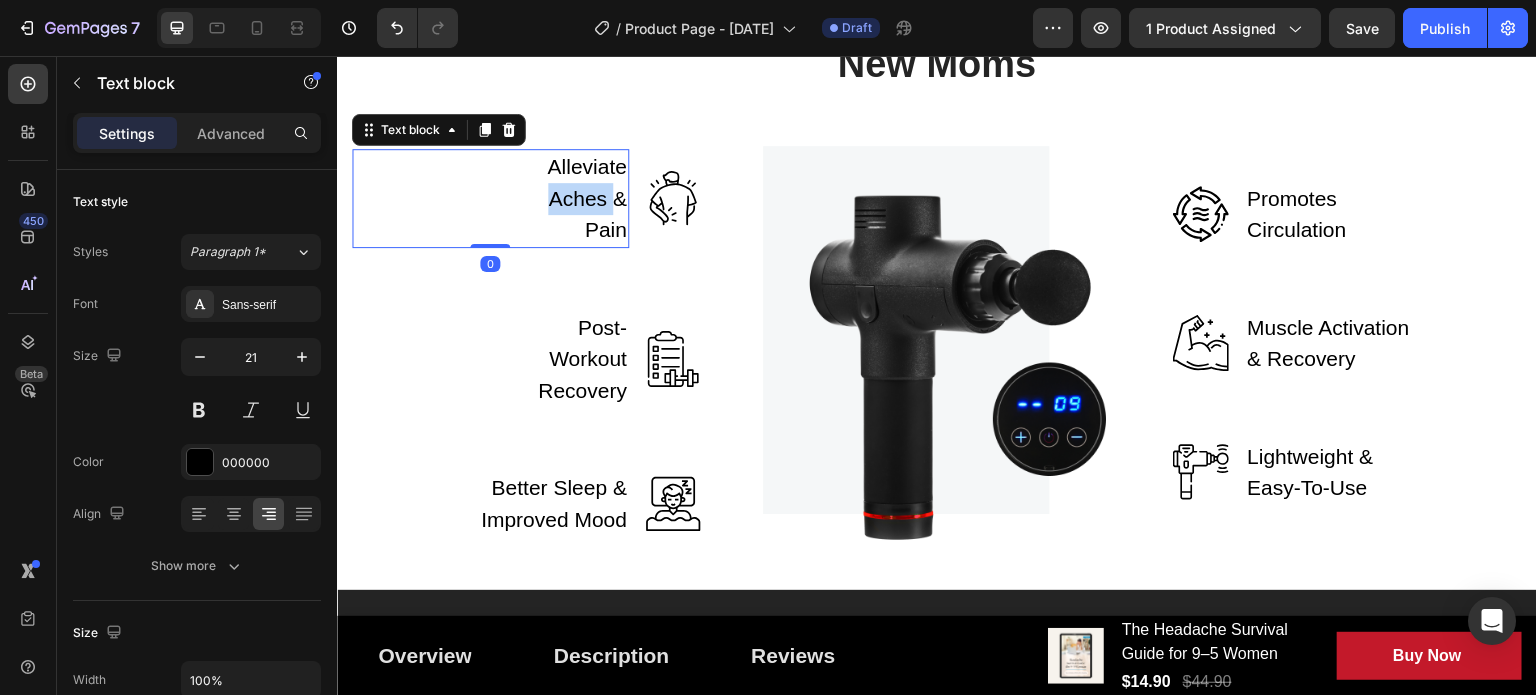 click on "Alleviate Aches & Pain" at bounding box center (565, 198) 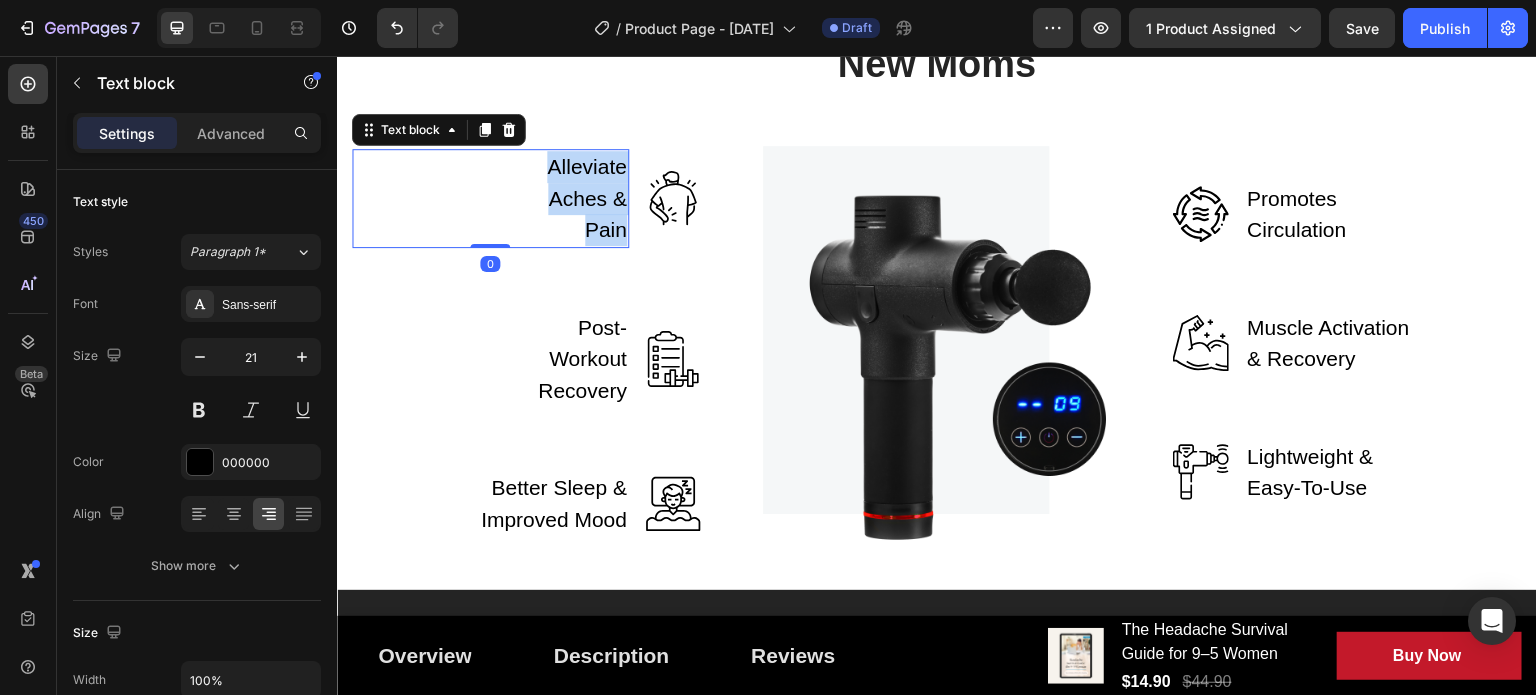 click on "Alleviate Aches & Pain" at bounding box center (565, 198) 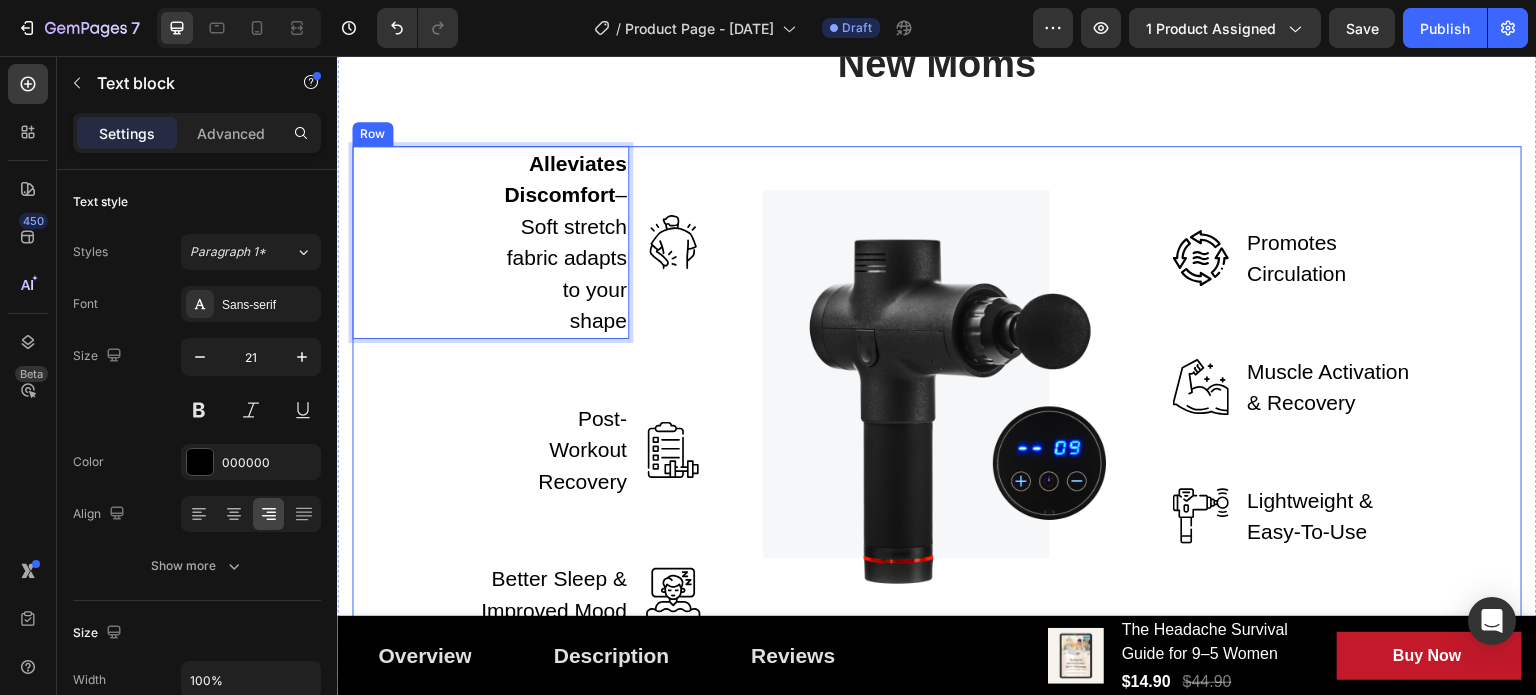 click on "Alleviates Discomfort  – Soft stretch fabric adapts to your shape Text block   0 Image Row Post-Workout Recovery Text block Image Row Better Sleep & Improved Mood Text block Image Row Image Image Promotes Circulation Text block Row Image Muscle Activation & Recovery Text block Row Image Lightweight & Easy-To-Use Text block Row Row" at bounding box center (937, 387) 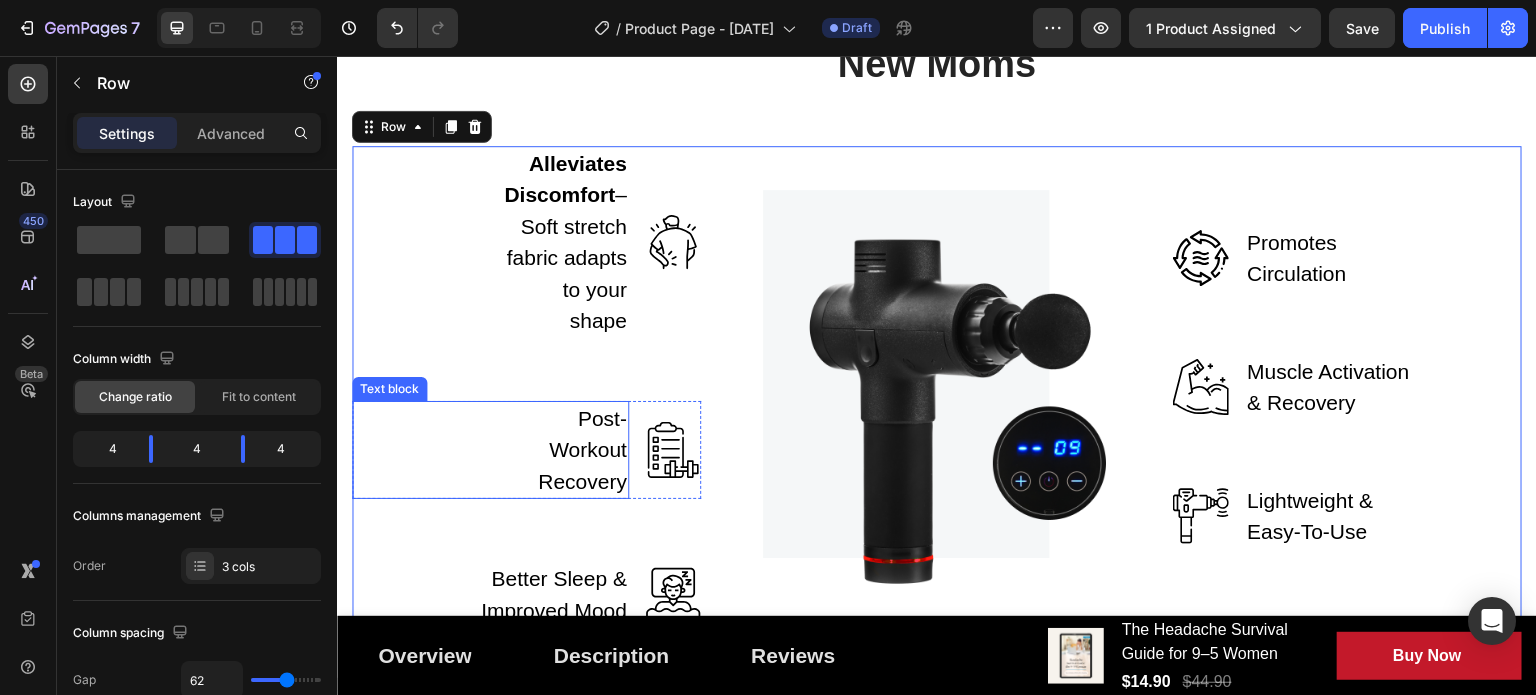 click on "Post-Workout Recovery" at bounding box center (565, 450) 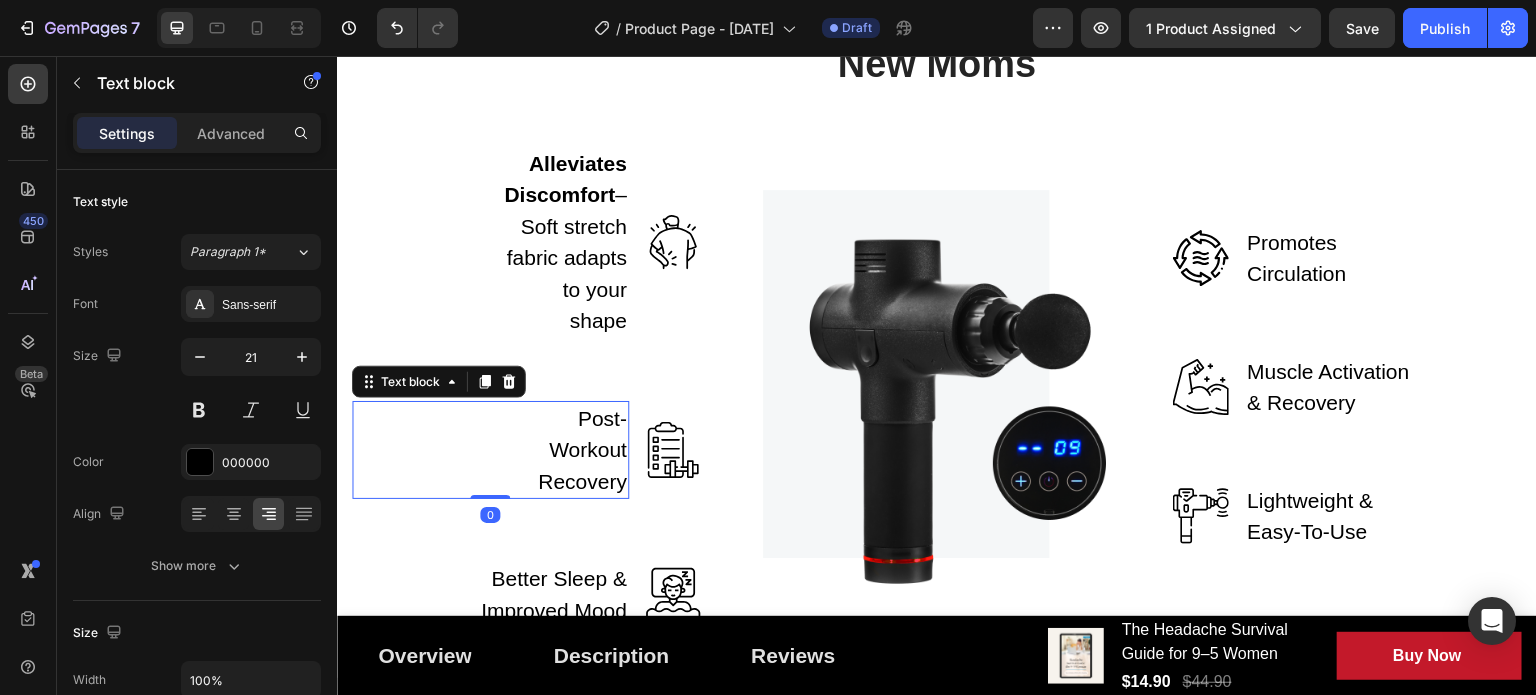 click on "Post-Workout Recovery" at bounding box center (565, 450) 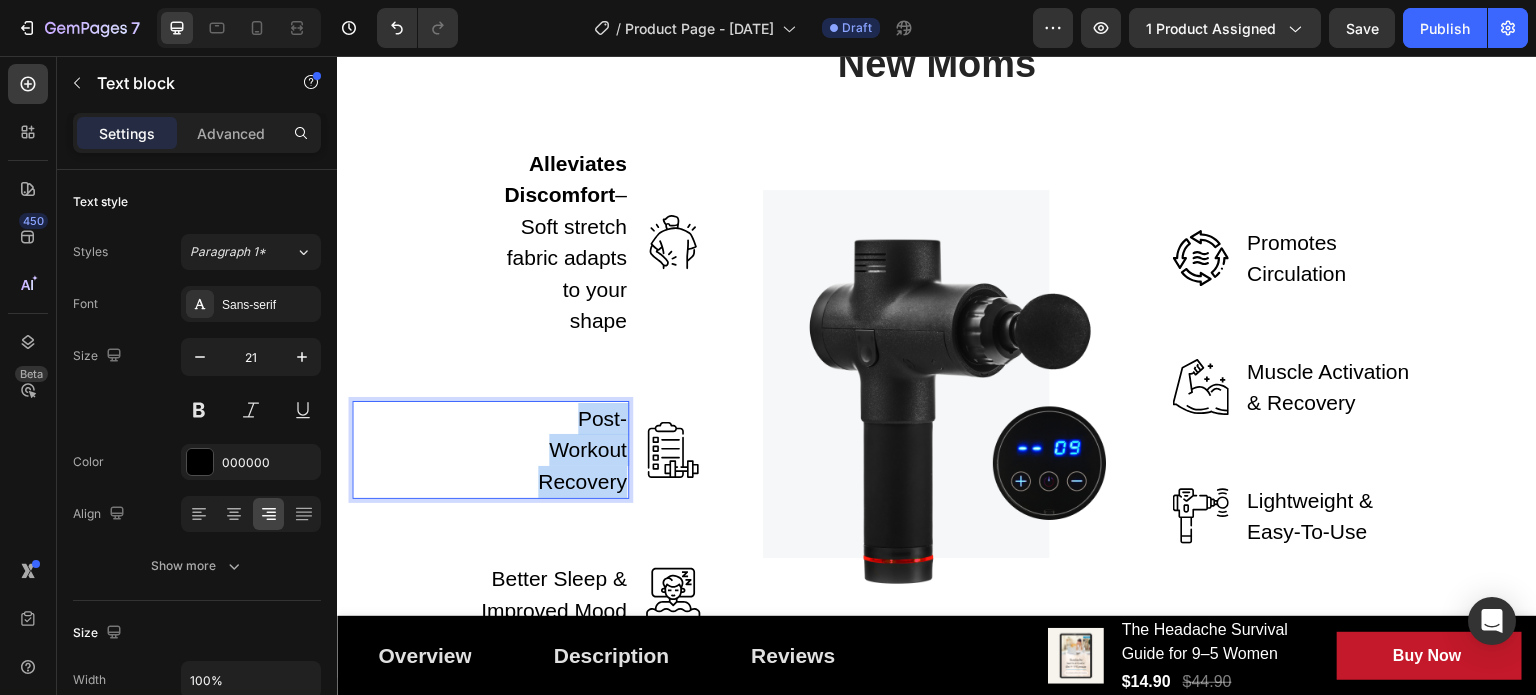 click on "Post-Workout Recovery" at bounding box center [565, 450] 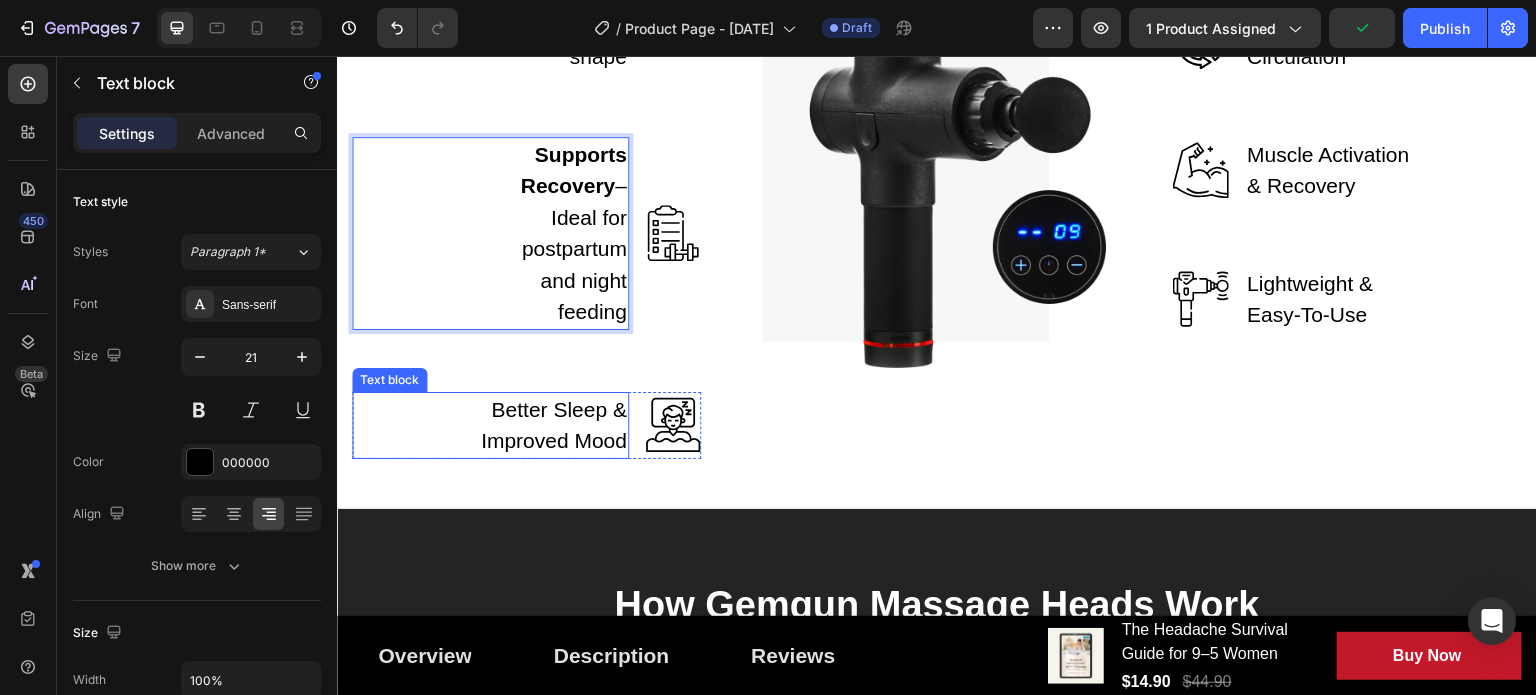 scroll, scrollTop: 2740, scrollLeft: 0, axis: vertical 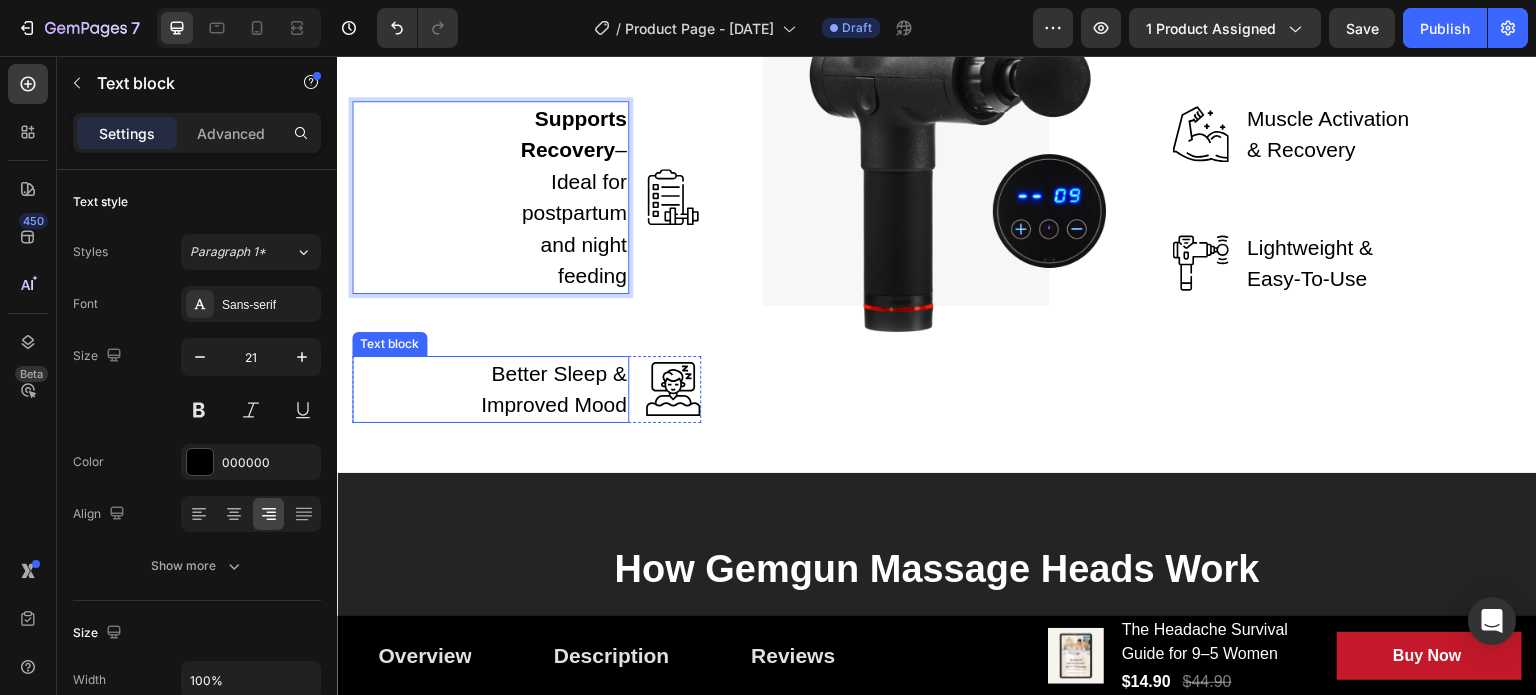 click on "Better Sleep & Improved Mood" at bounding box center (545, 389) 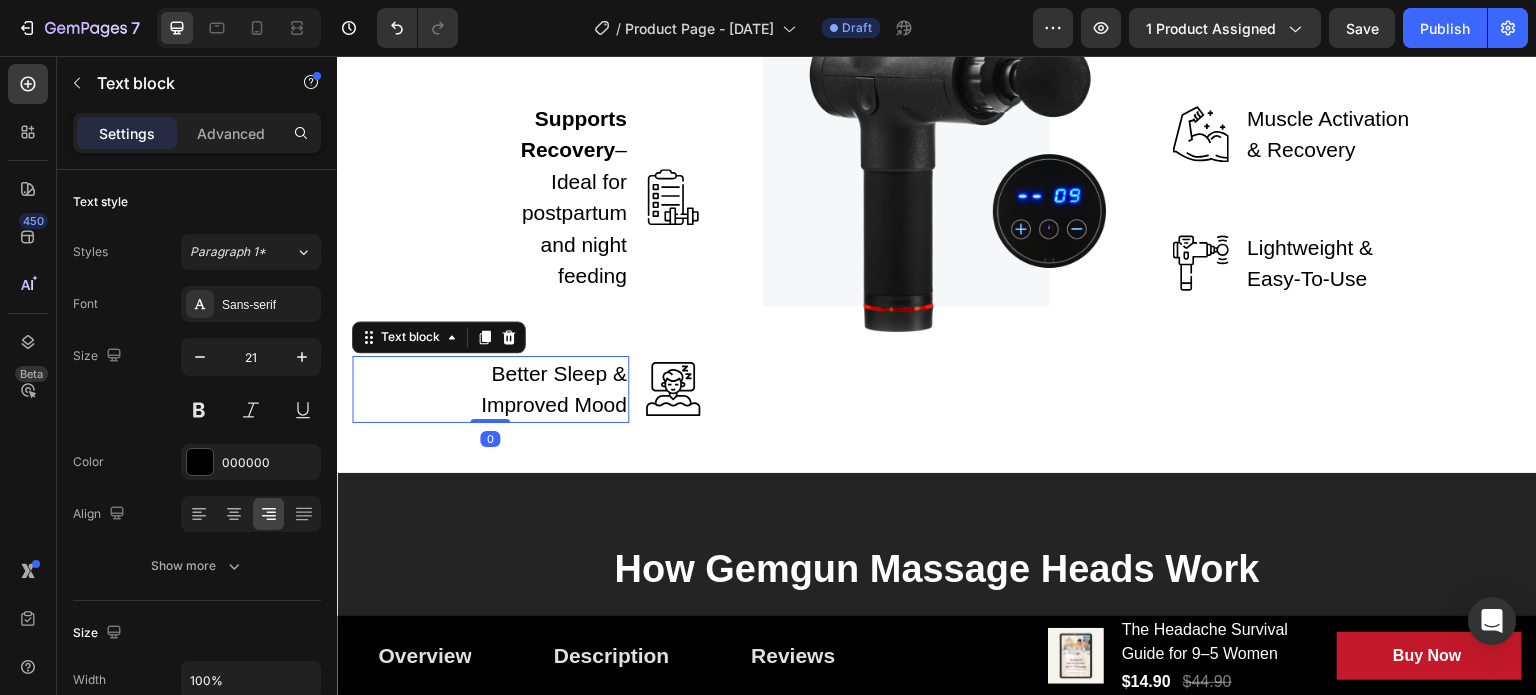 click on "Better Sleep & Improved Mood" at bounding box center [545, 389] 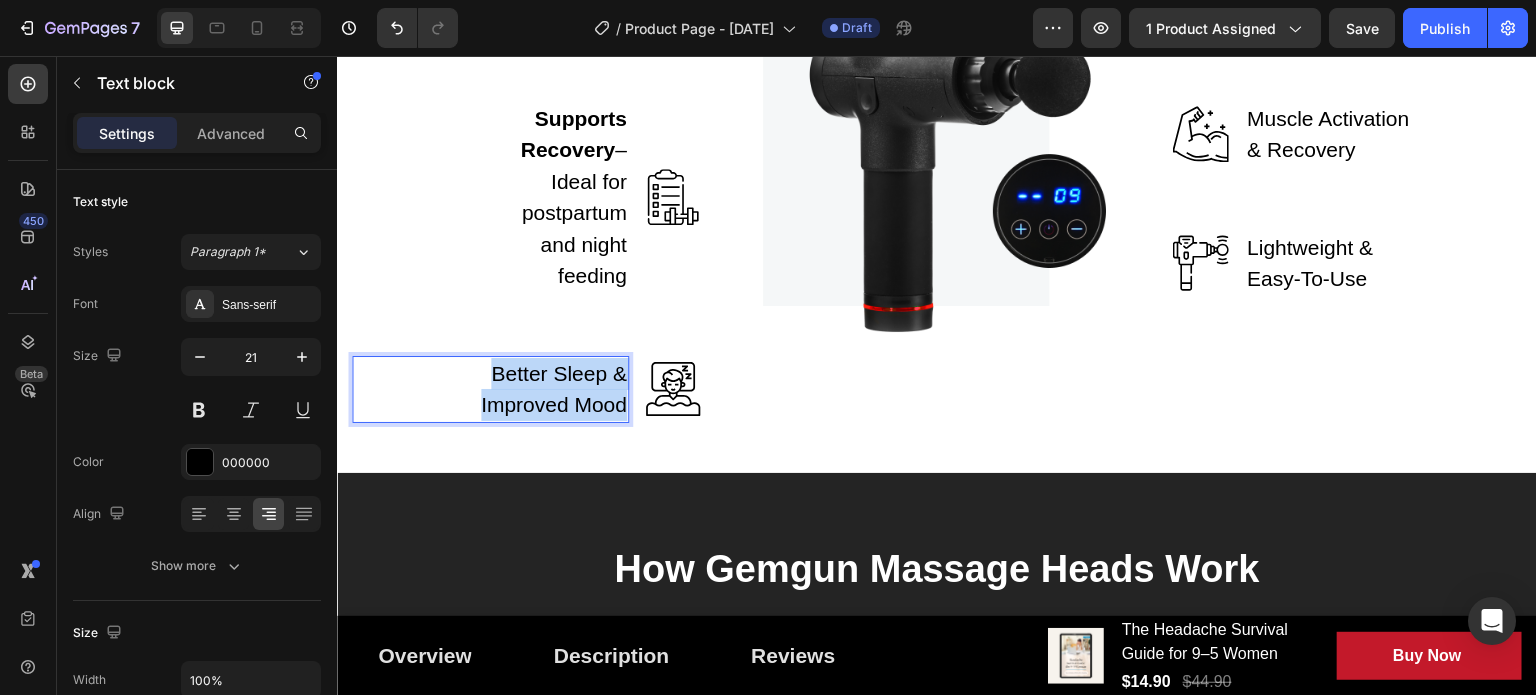click on "Better Sleep & Improved Mood" at bounding box center [545, 389] 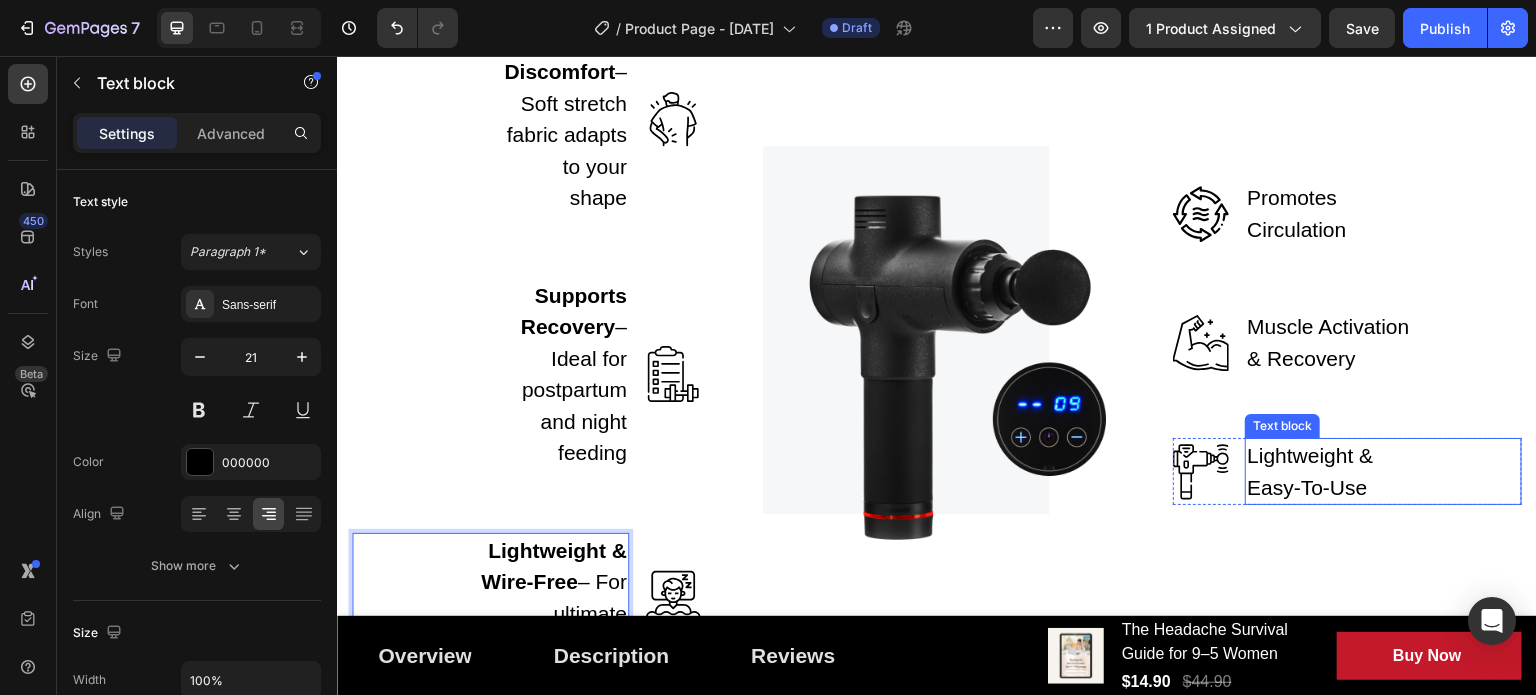 scroll, scrollTop: 2540, scrollLeft: 0, axis: vertical 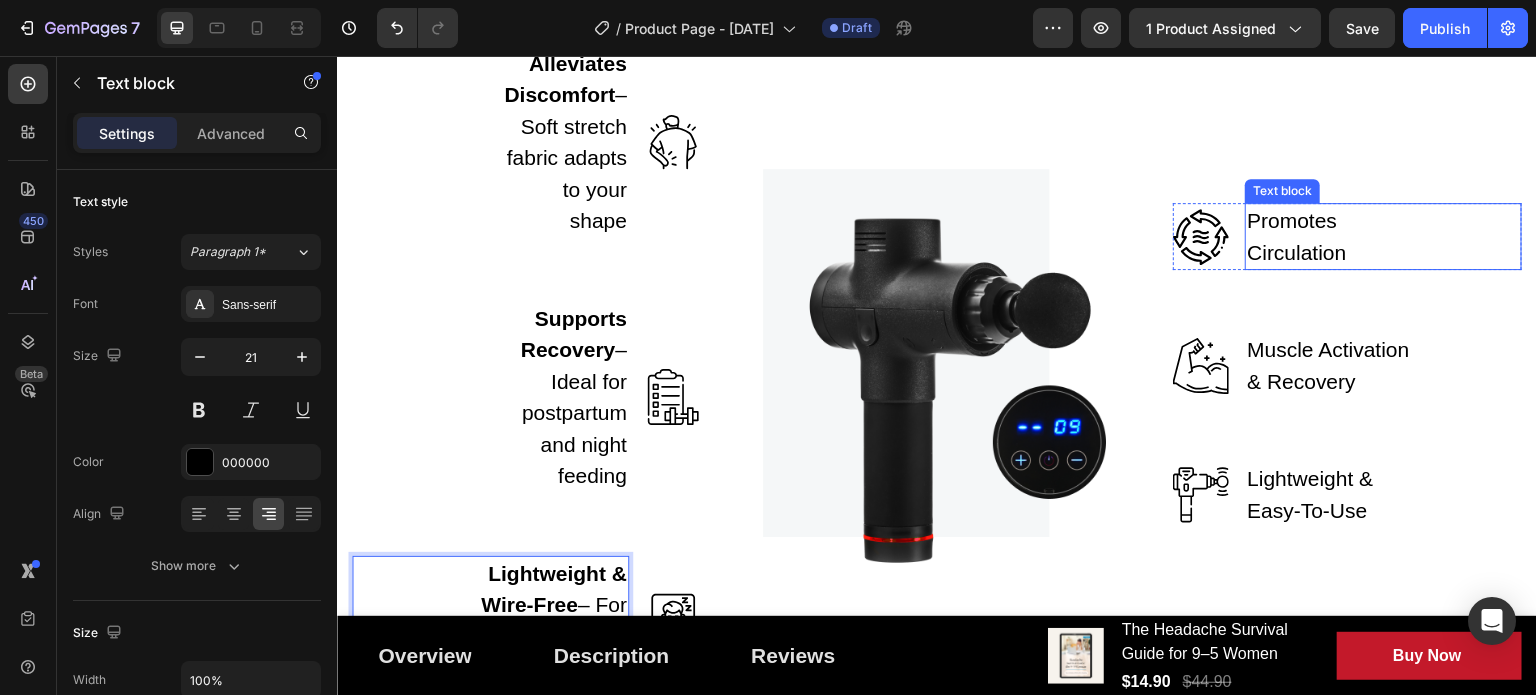 click on "Promotes Circulation" at bounding box center (1333, 236) 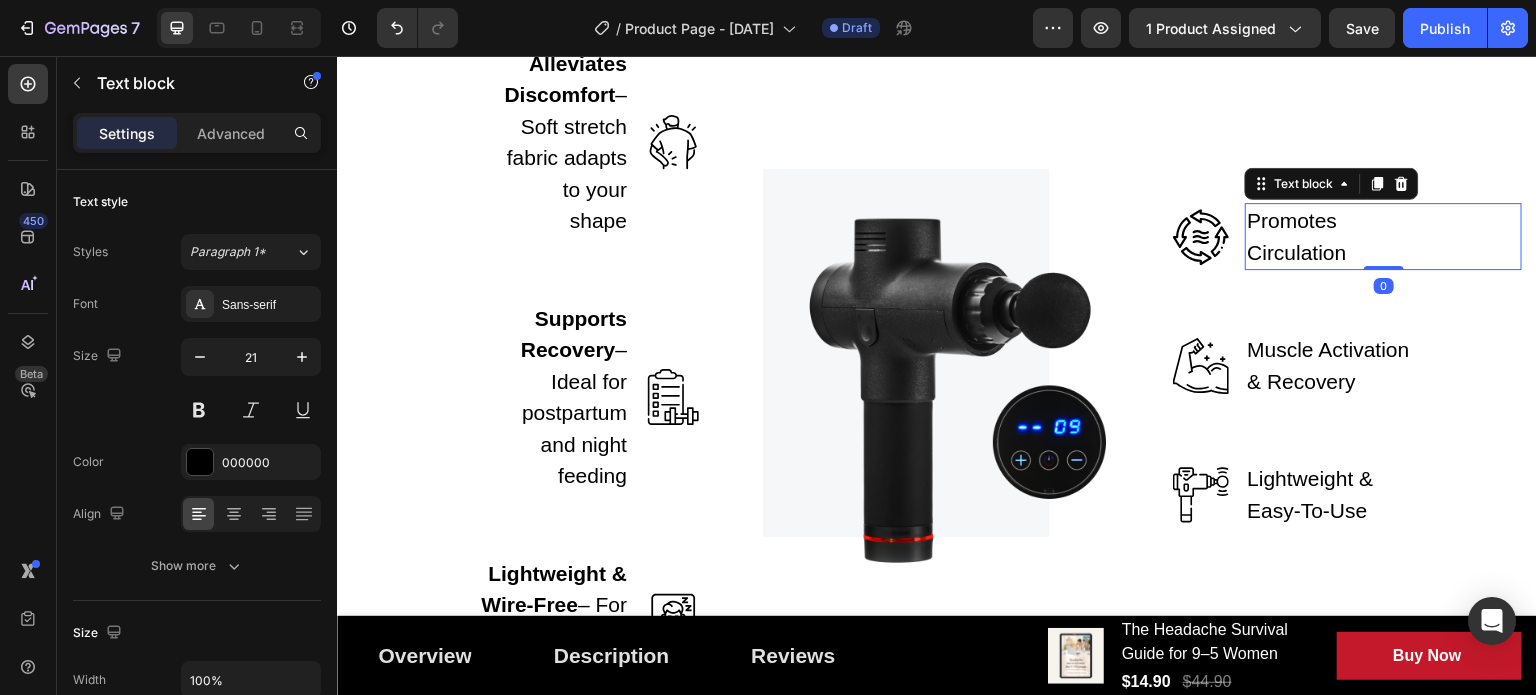 click on "Promotes Circulation" at bounding box center (1333, 236) 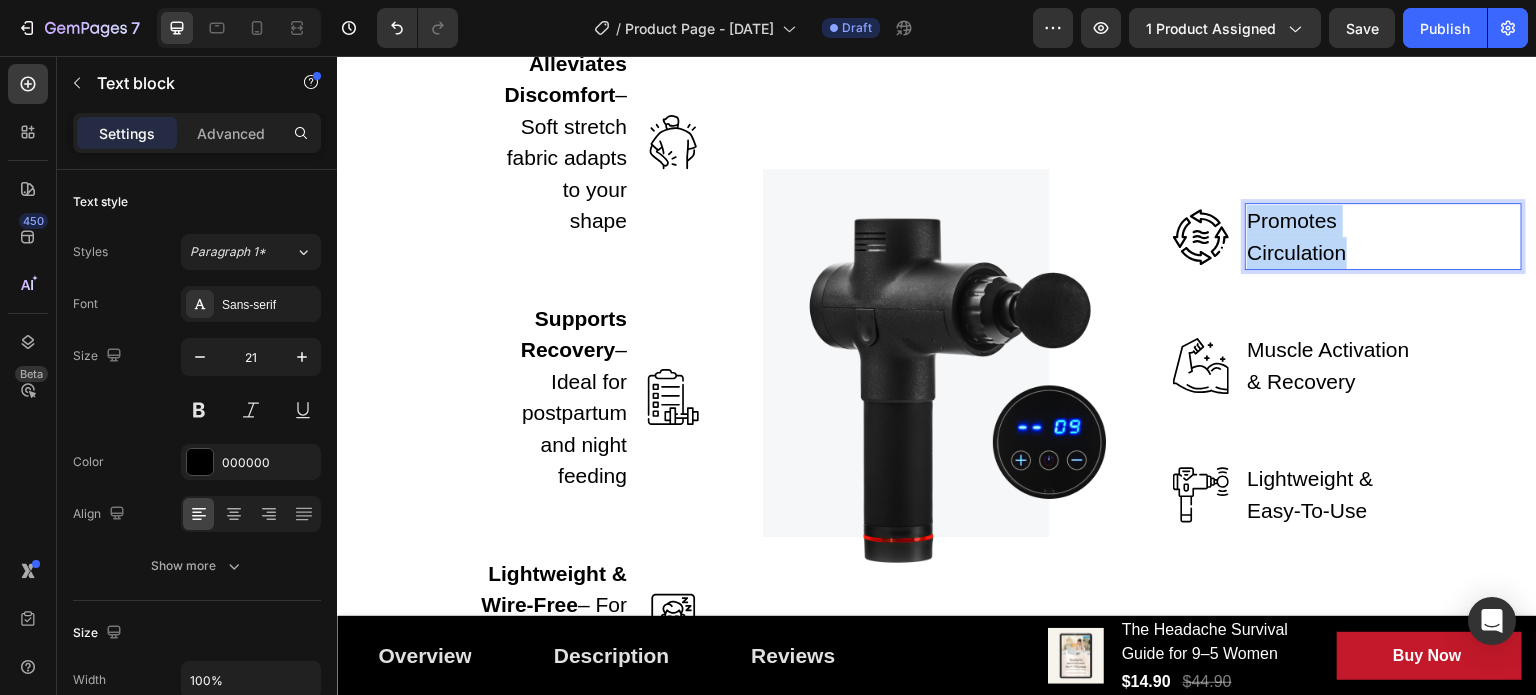 click on "Promotes Circulation" at bounding box center (1333, 236) 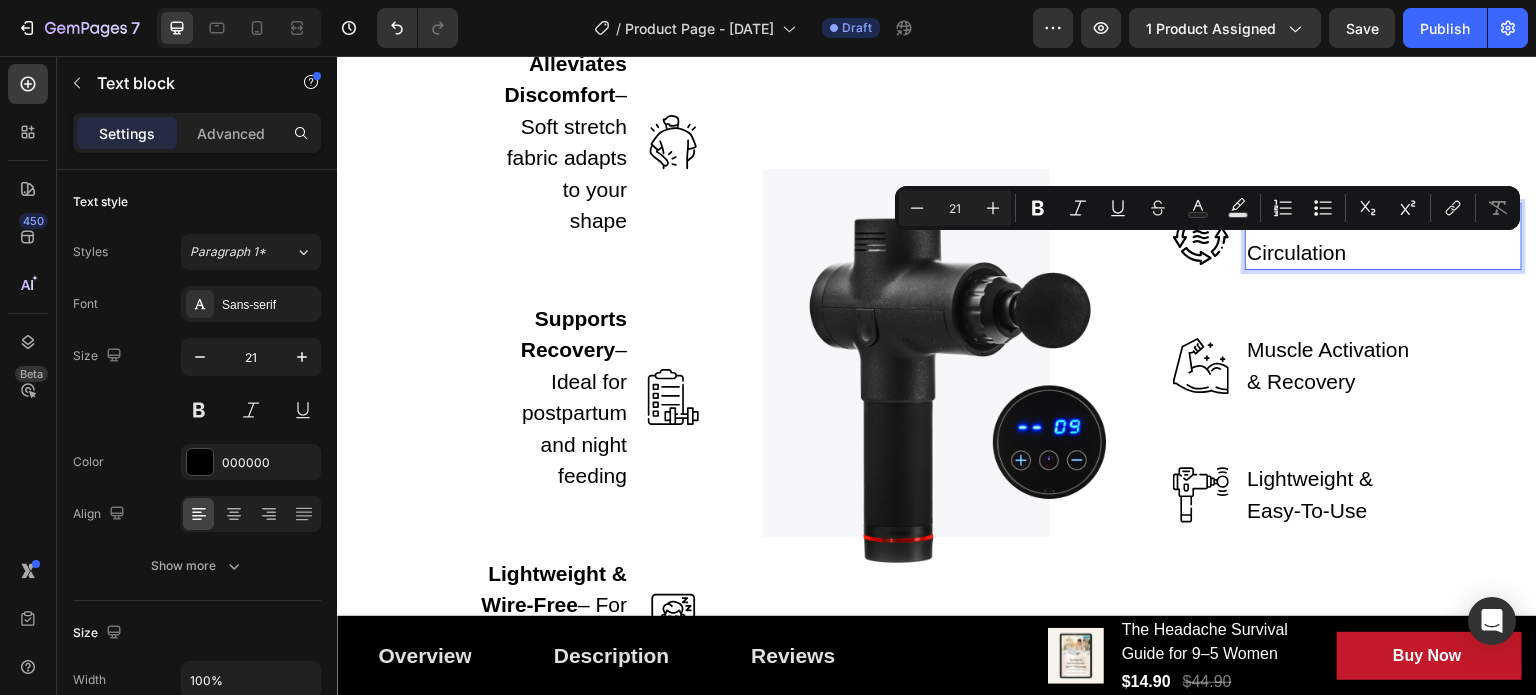 scroll, scrollTop: 2524, scrollLeft: 0, axis: vertical 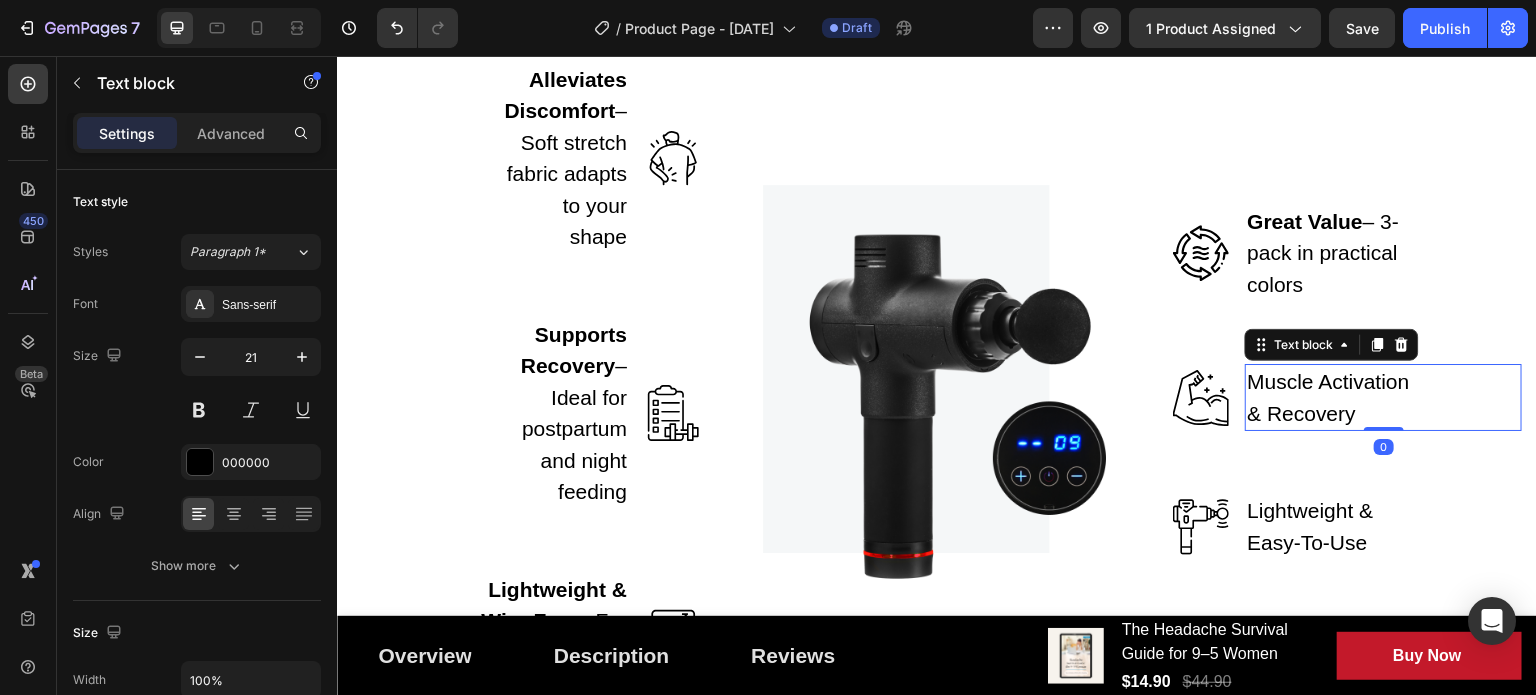 click on "Muscle Activation & Recovery" at bounding box center [1333, 397] 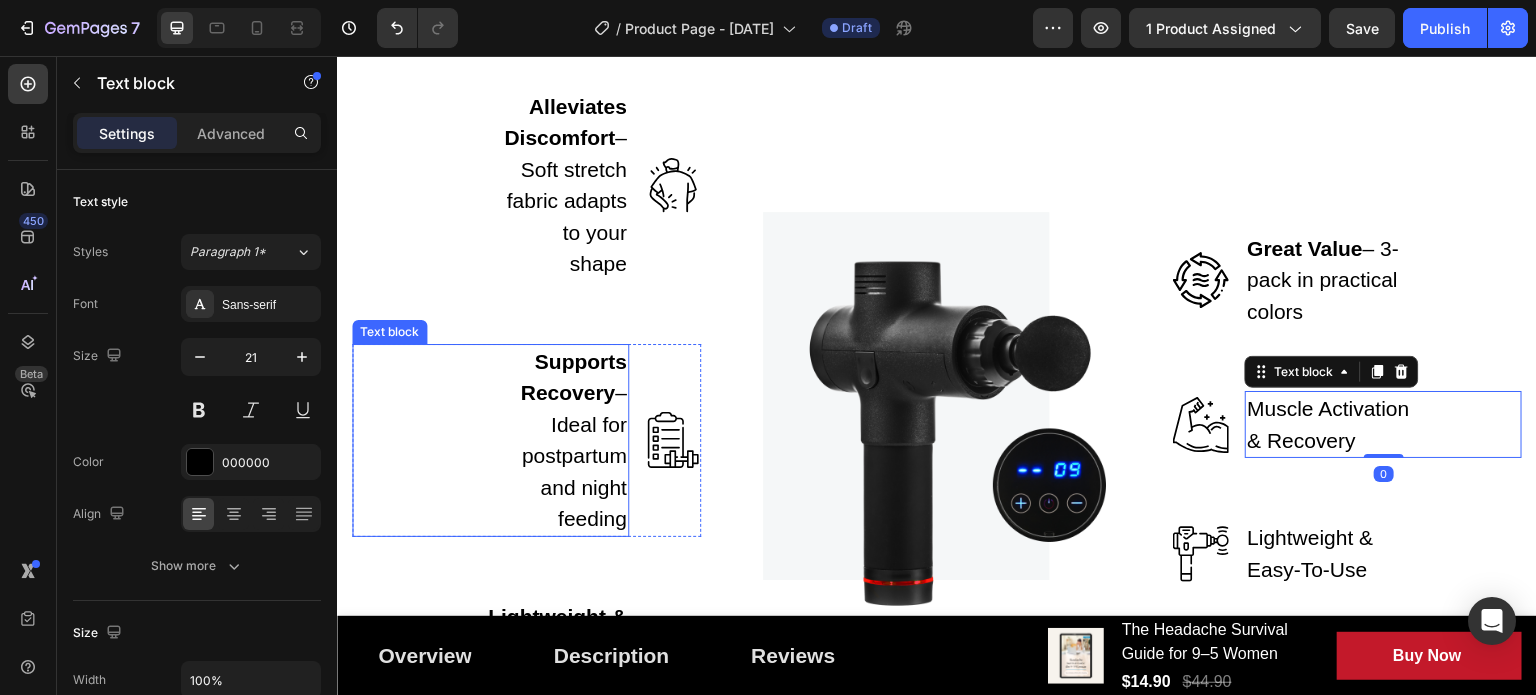 scroll, scrollTop: 2724, scrollLeft: 0, axis: vertical 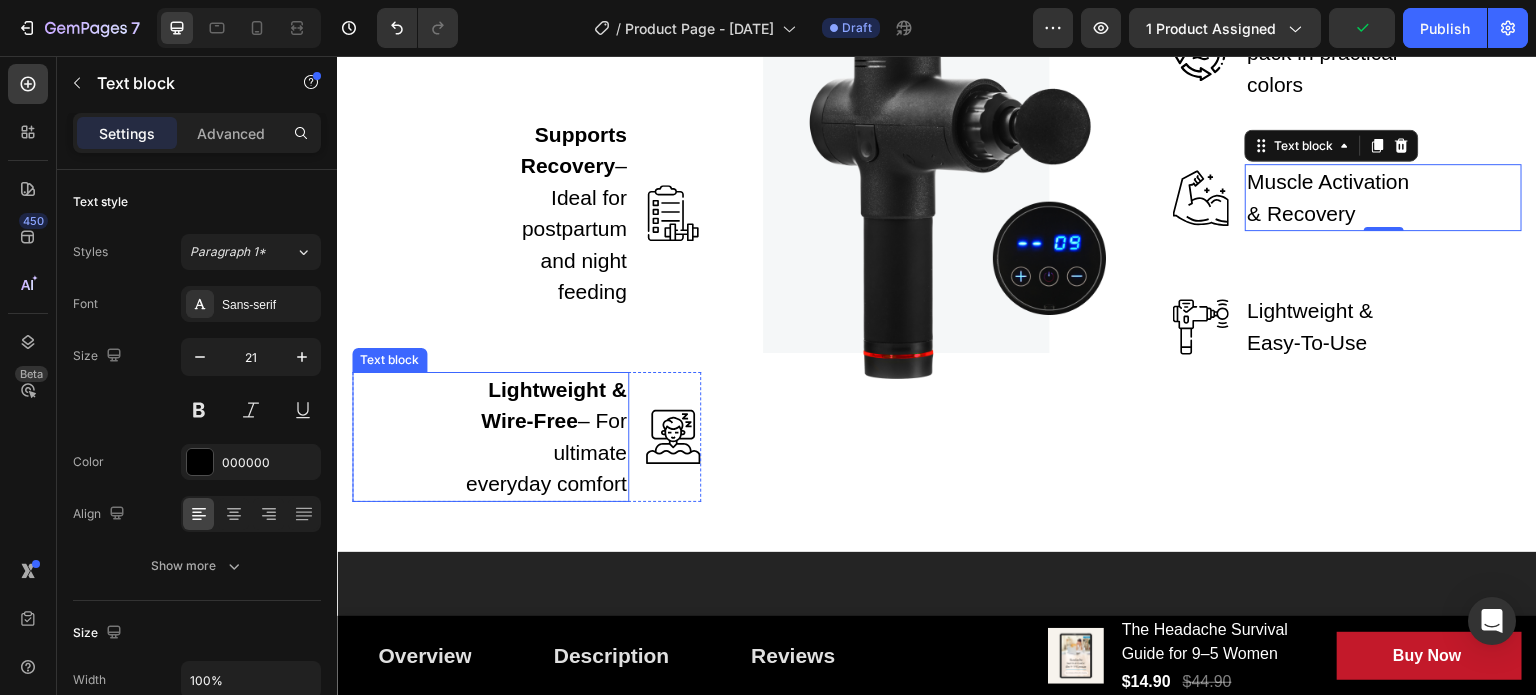 click on "Lightweight & Wire-Free  – For ultimate everyday comfort" at bounding box center [545, 437] 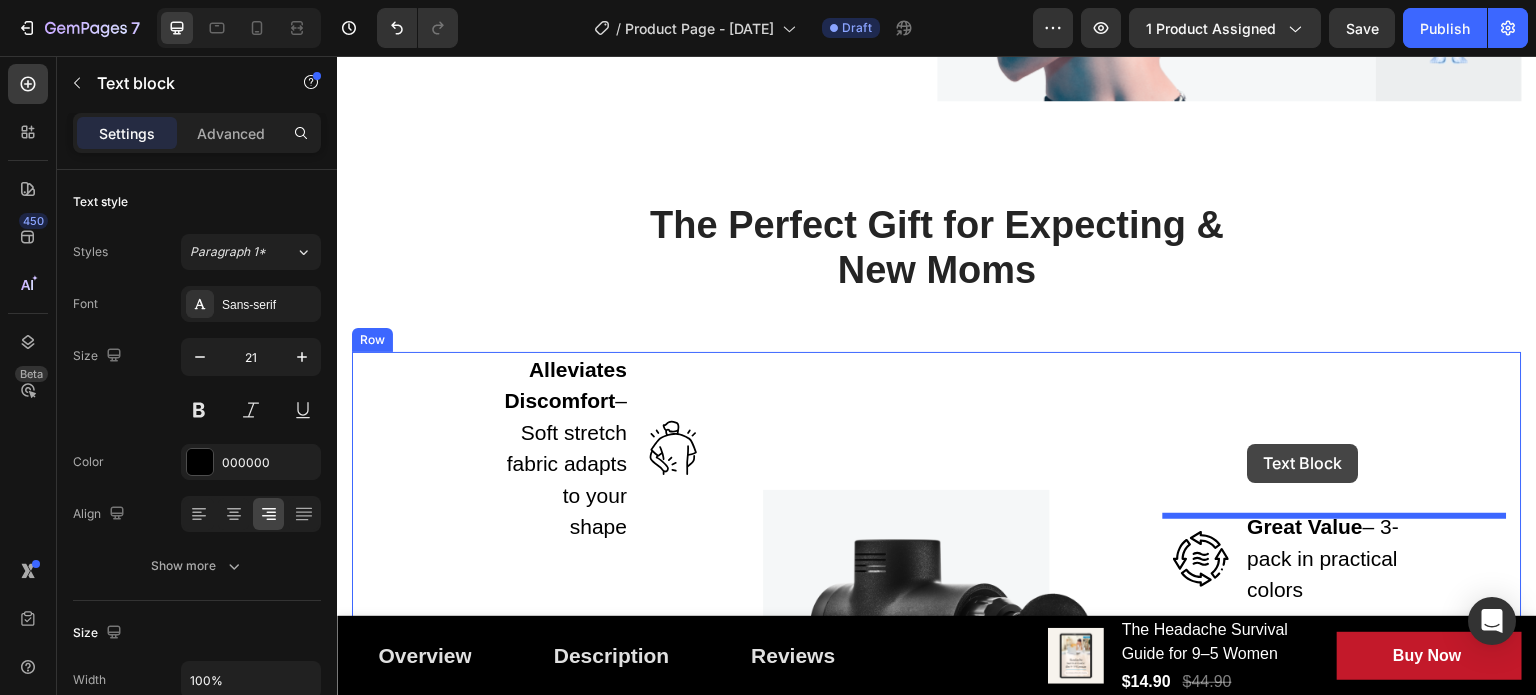 scroll, scrollTop: 2324, scrollLeft: 0, axis: vertical 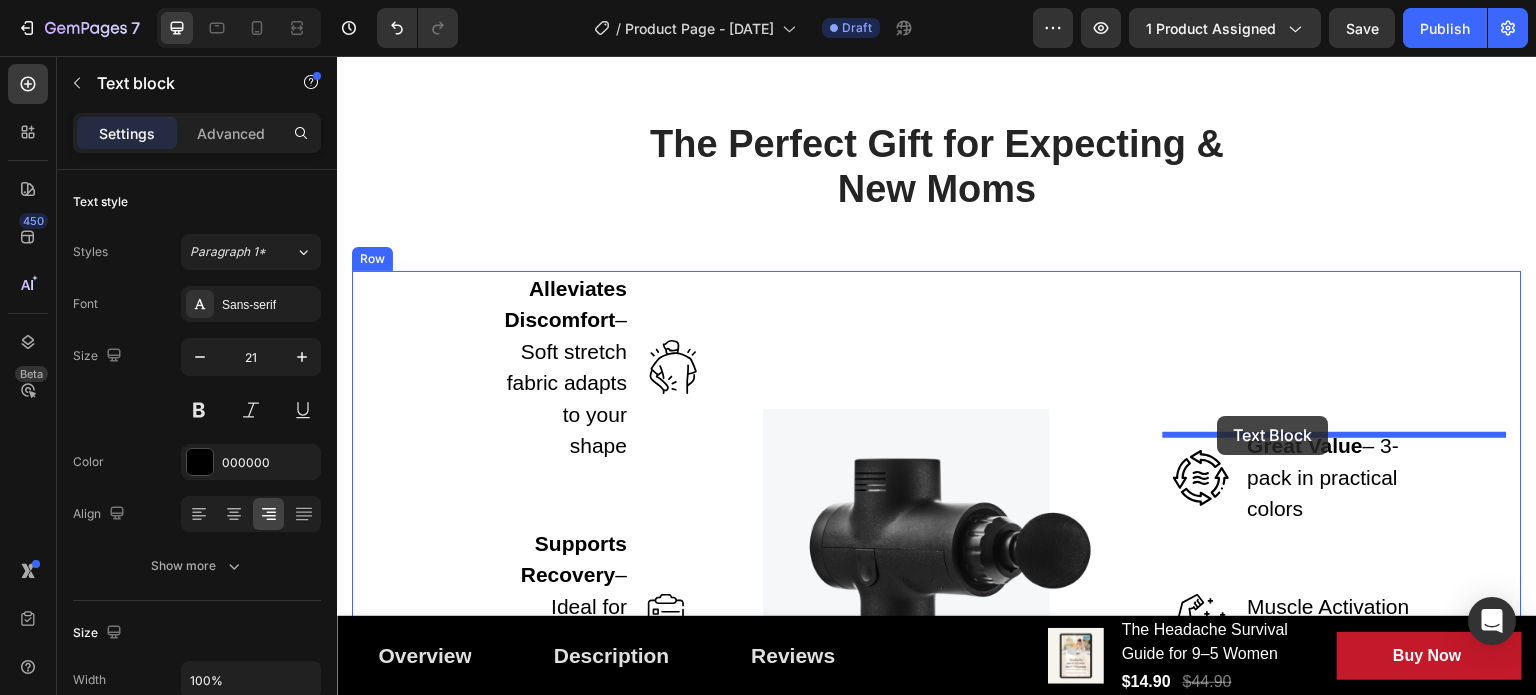 drag, startPoint x: 416, startPoint y: 386, endPoint x: 1218, endPoint y: 416, distance: 802.5609 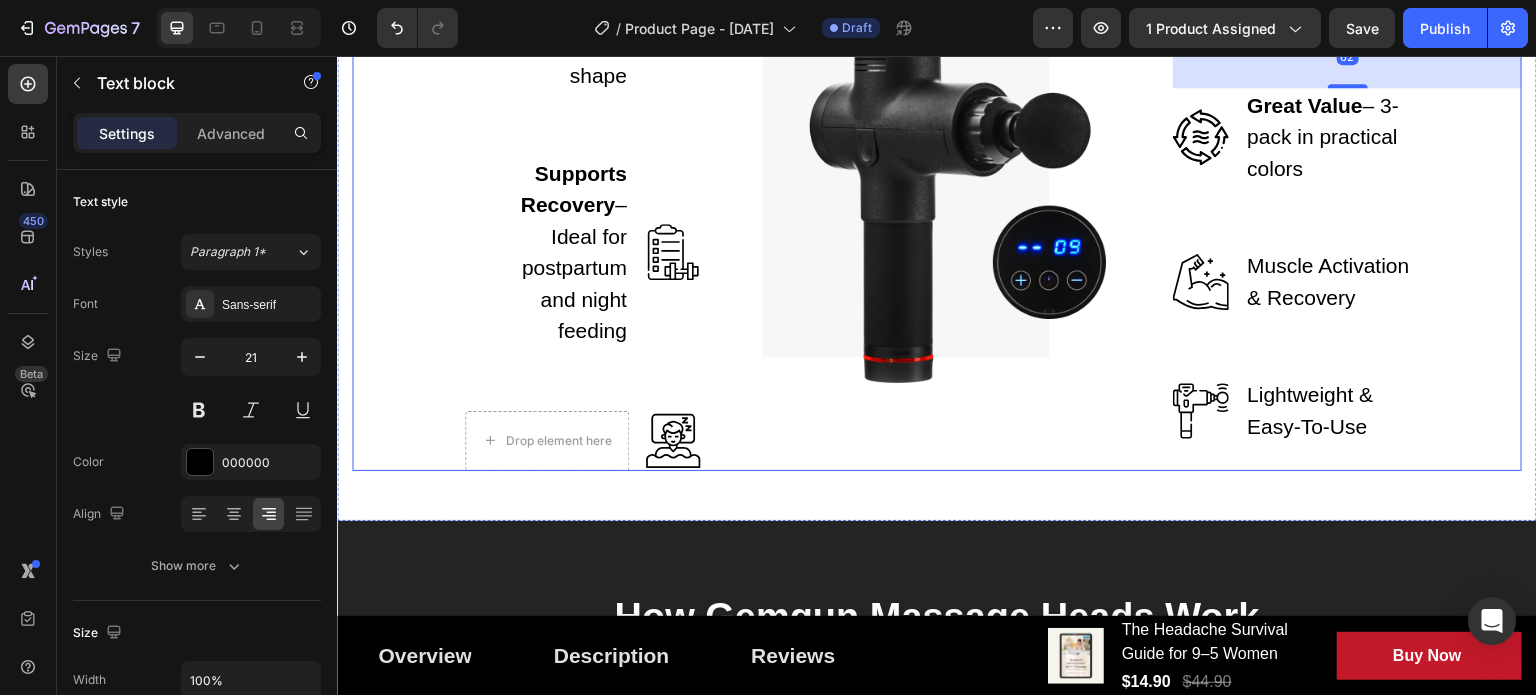 scroll, scrollTop: 2724, scrollLeft: 0, axis: vertical 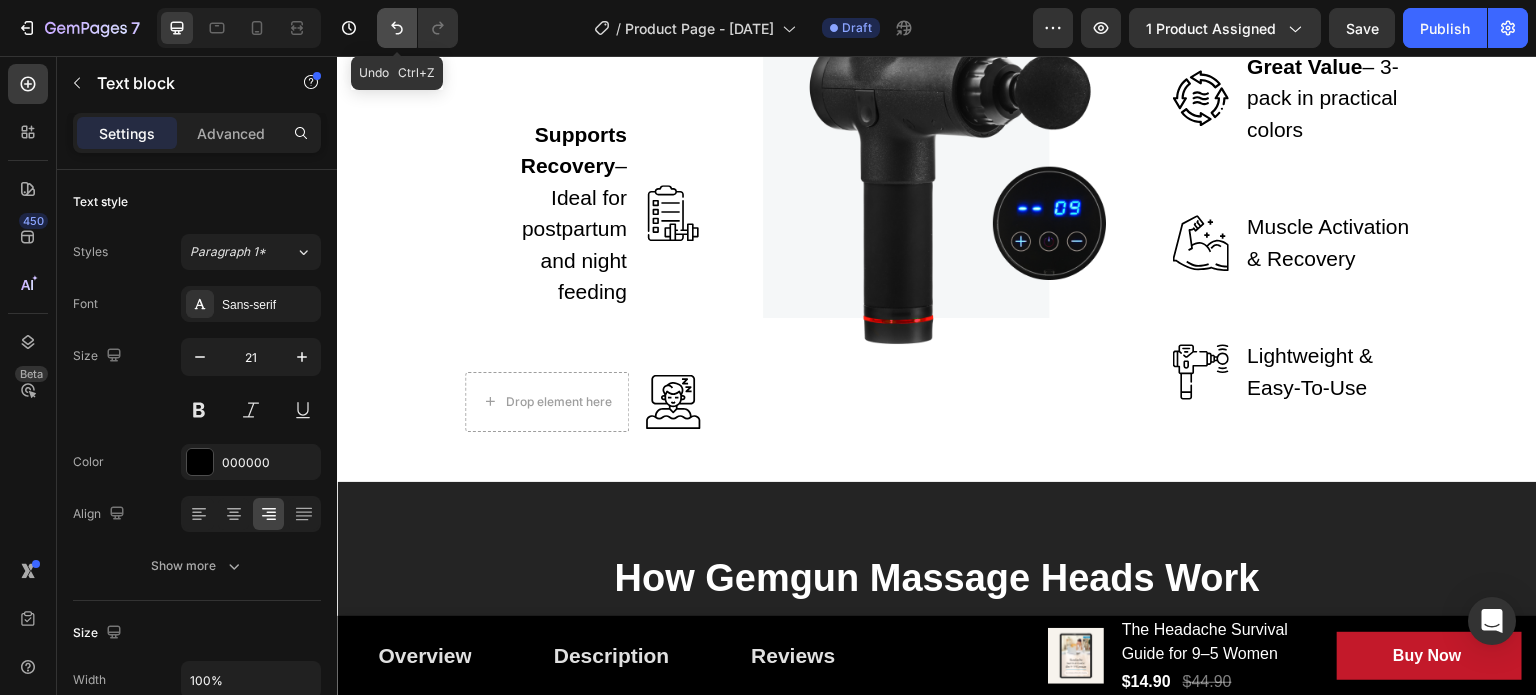 click 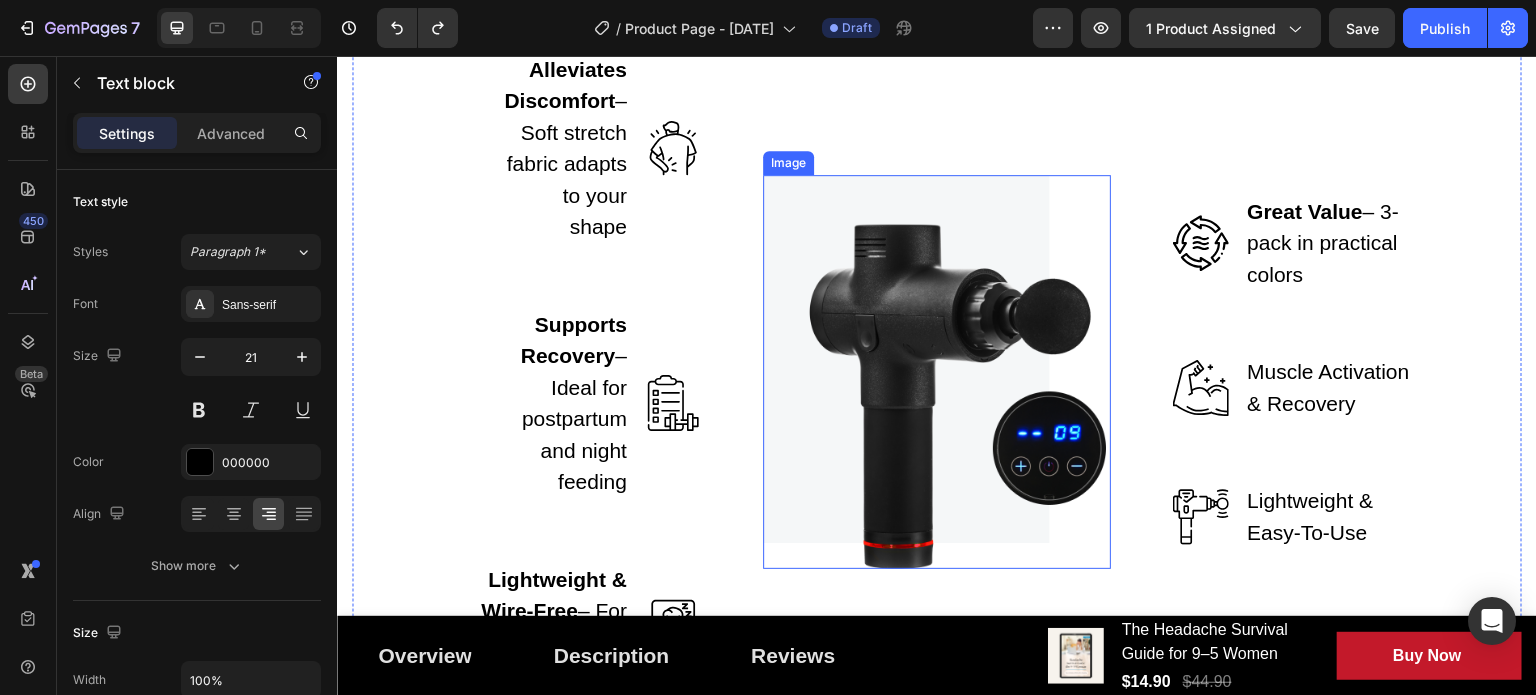 scroll, scrollTop: 2524, scrollLeft: 0, axis: vertical 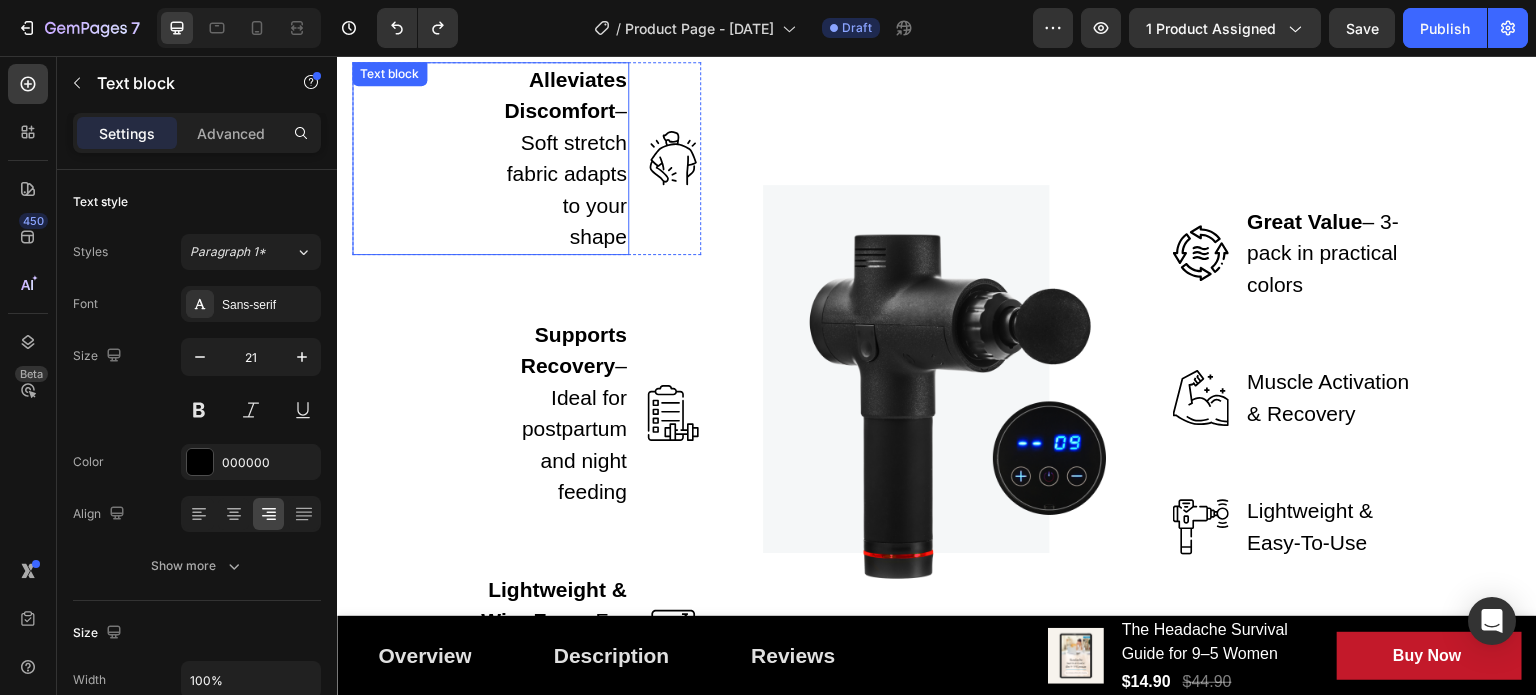 click on "Alleviates Discomfort  – Soft stretch fabric adapts to your shape Text block" at bounding box center (490, 158) 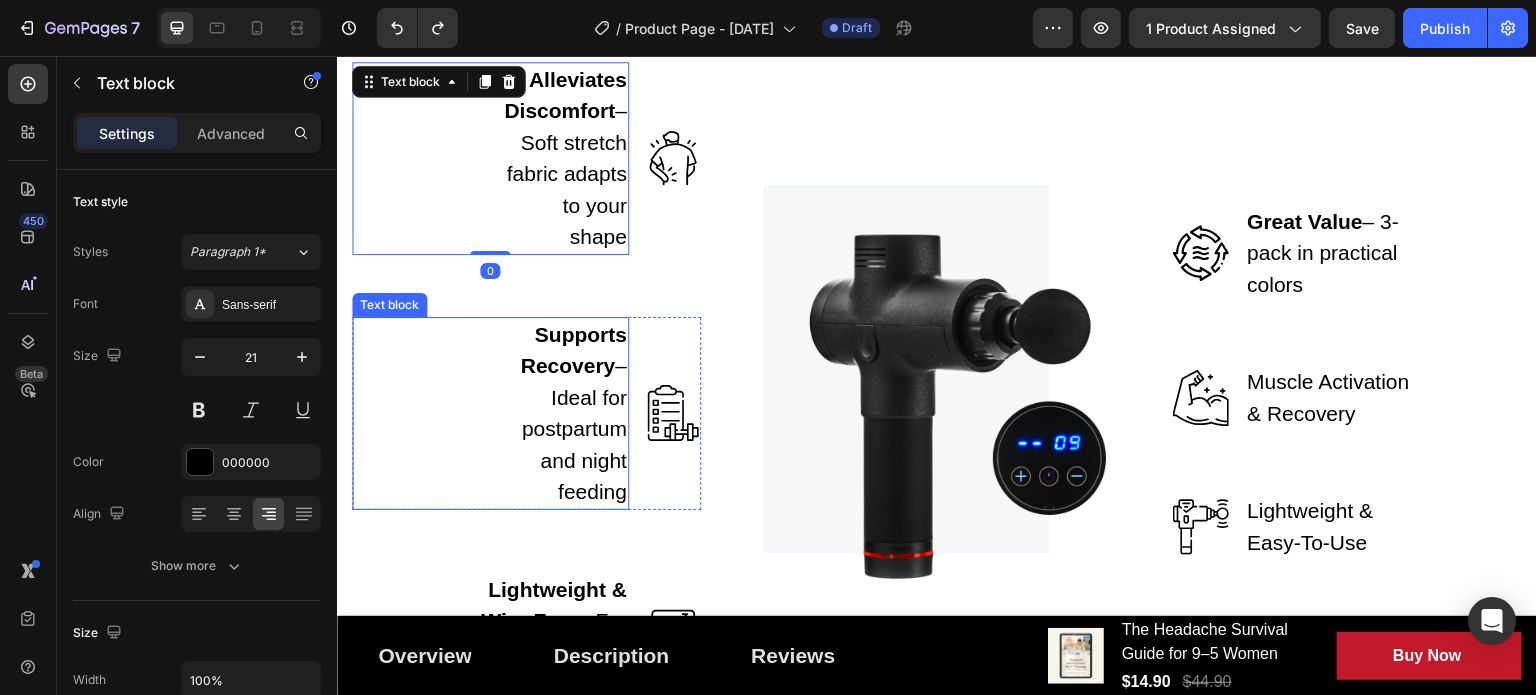 click on "Supports Recovery  – Ideal for postpartum and night feeding Text block" at bounding box center [490, 413] 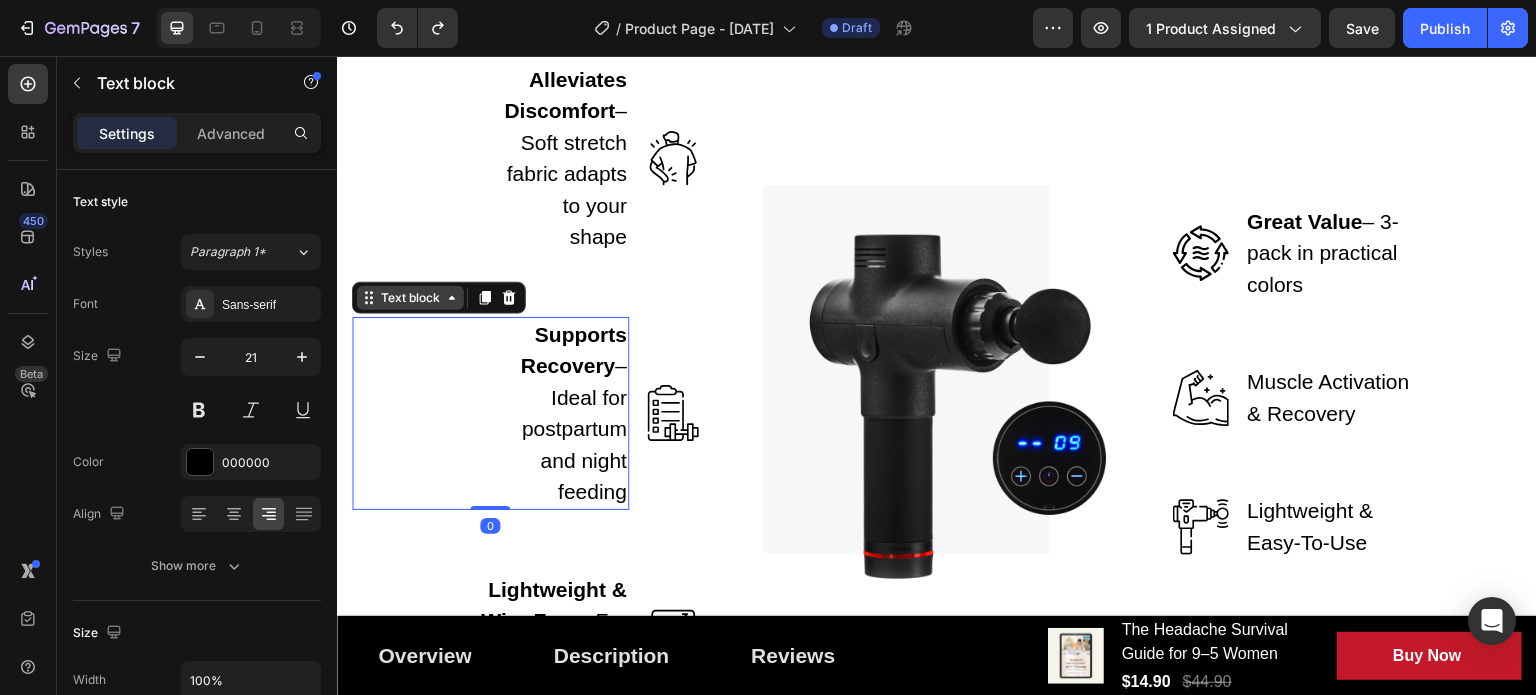 click 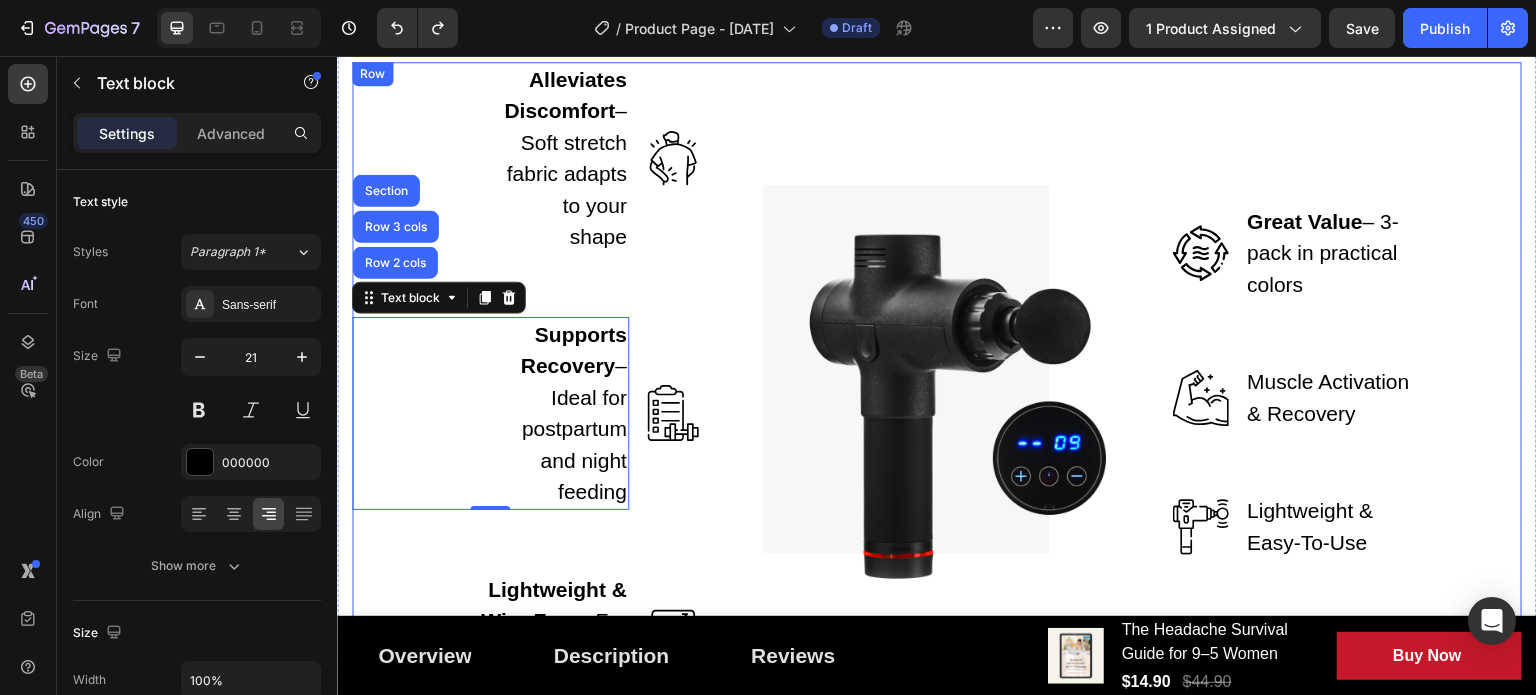 scroll, scrollTop: 2624, scrollLeft: 0, axis: vertical 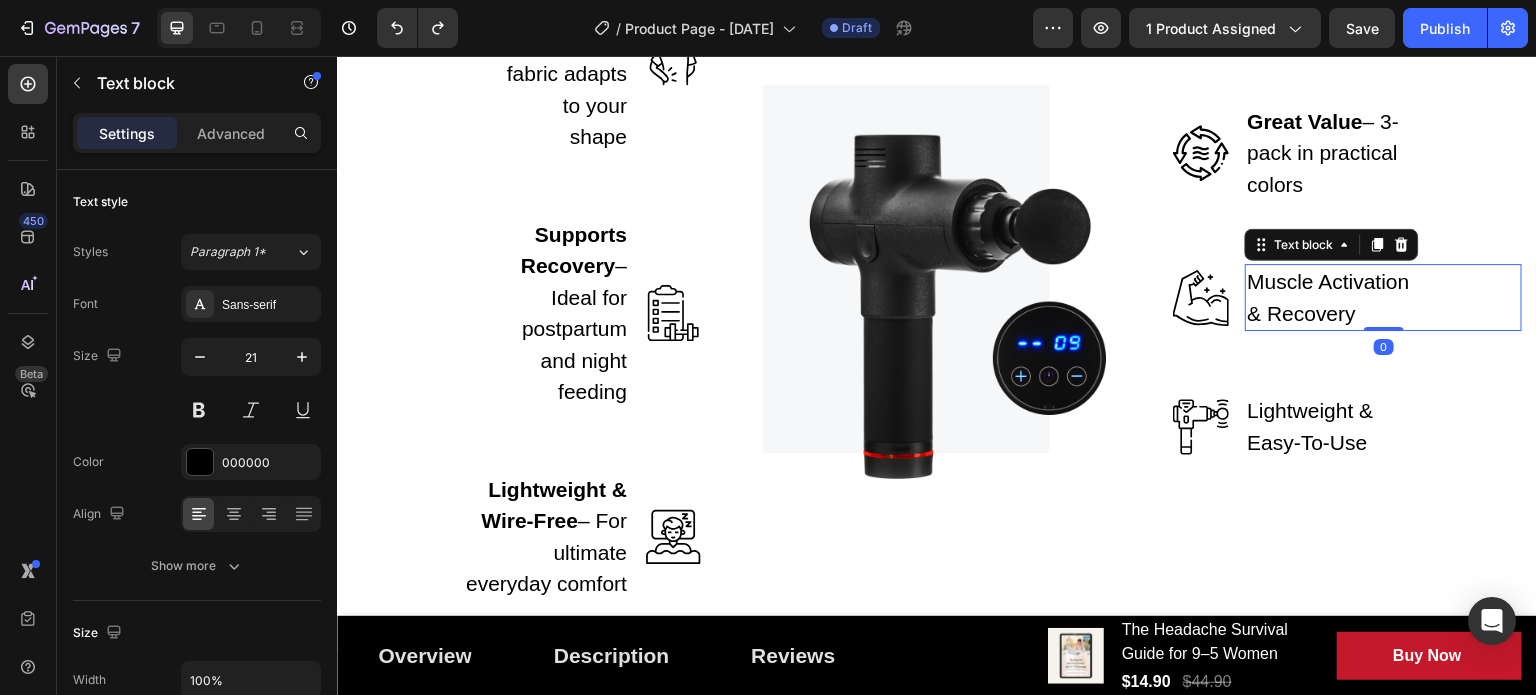 click on "Muscle Activation & Recovery" at bounding box center (1333, 297) 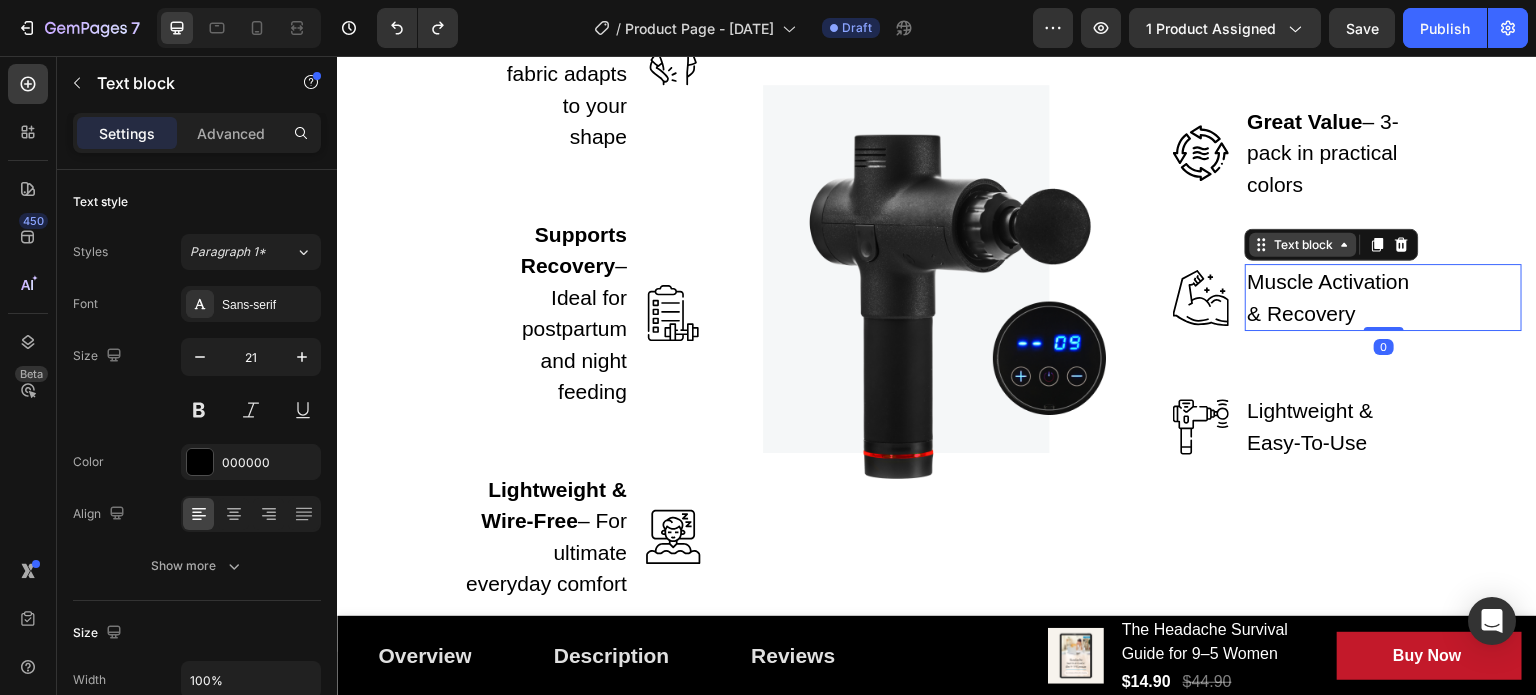 click on "Text block" at bounding box center (1303, 245) 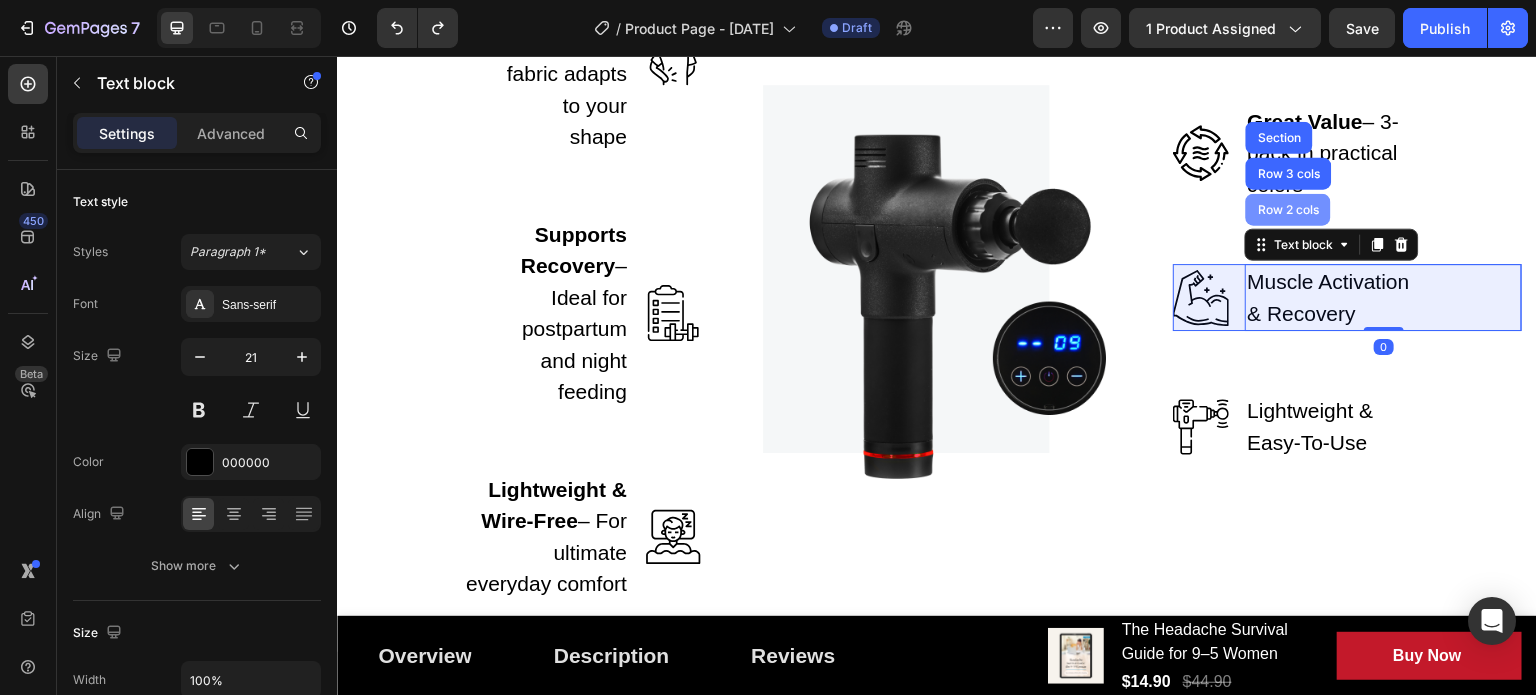 click on "Row 2 cols" at bounding box center (1288, 210) 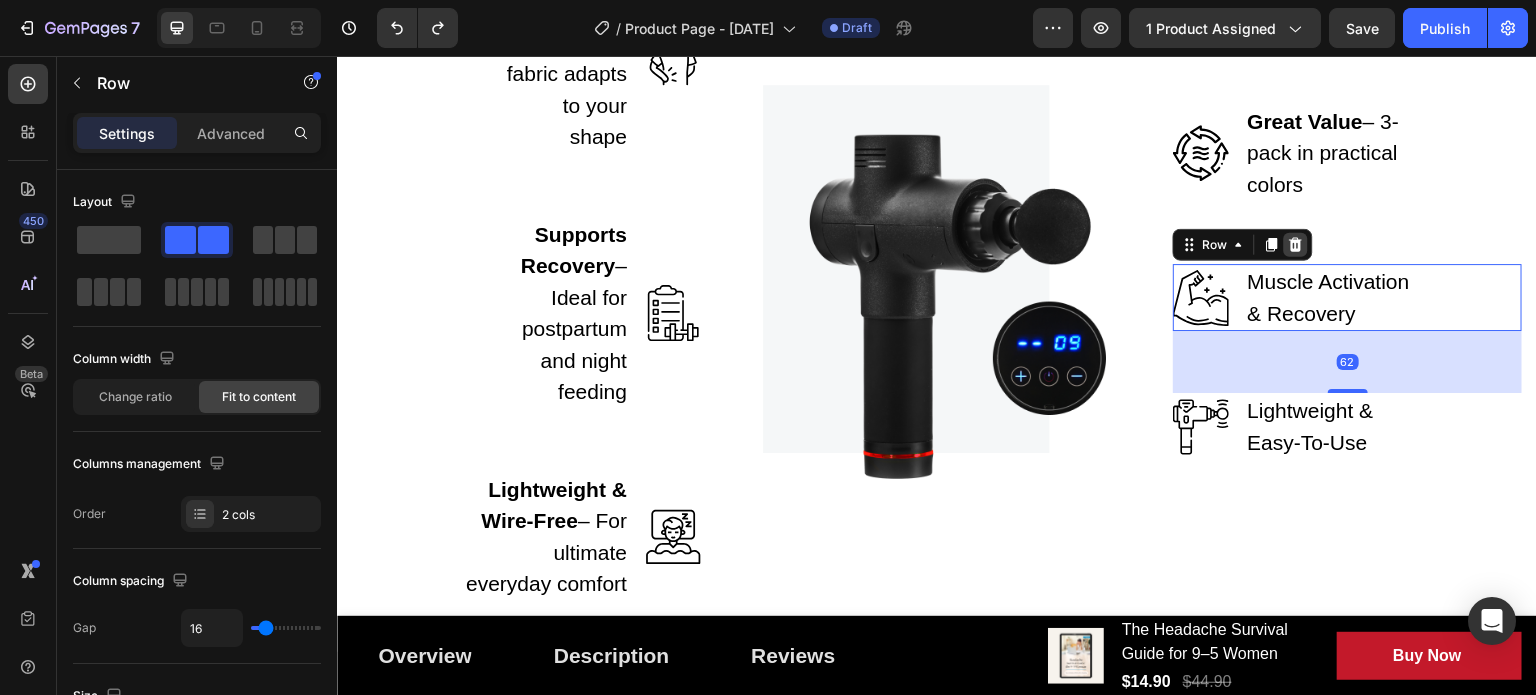 click 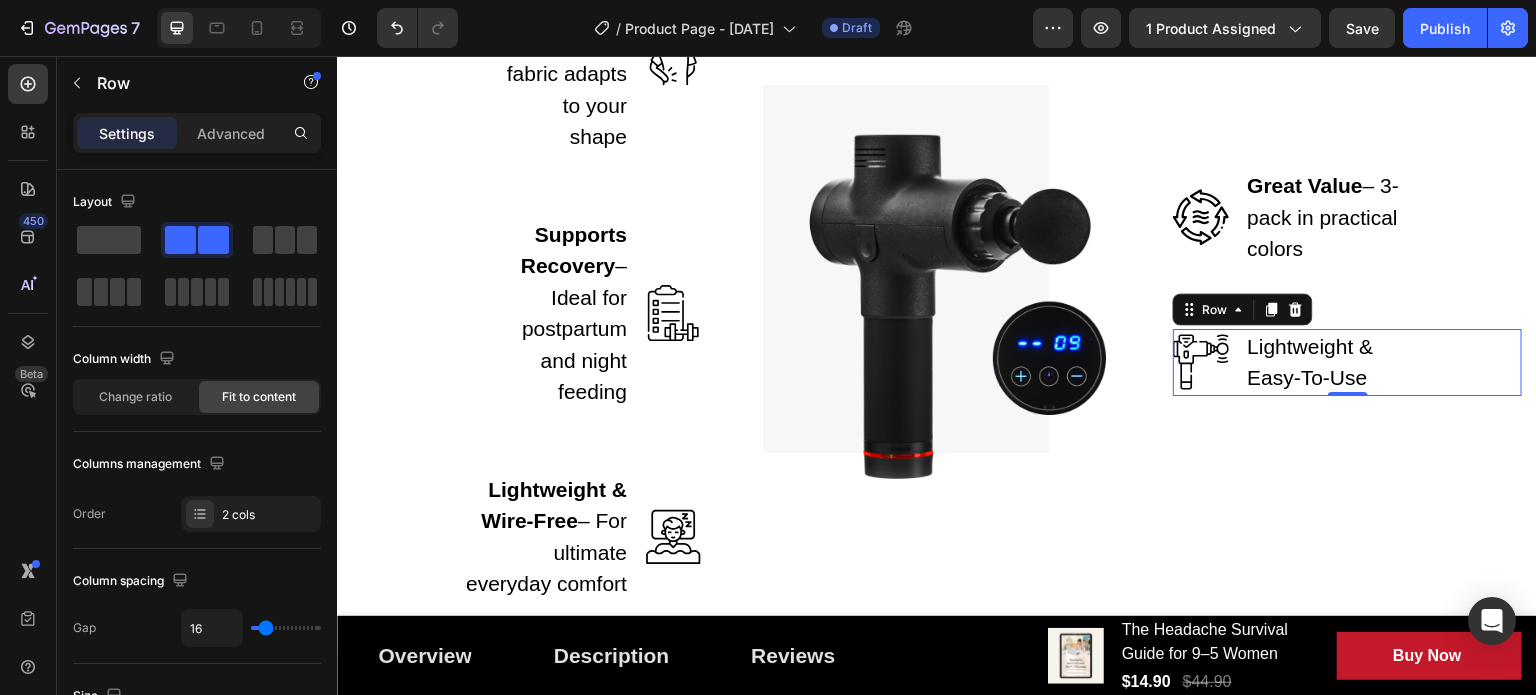 click on "Image Lightweight & Easy-To-Use Text block Row   0" at bounding box center (1347, 362) 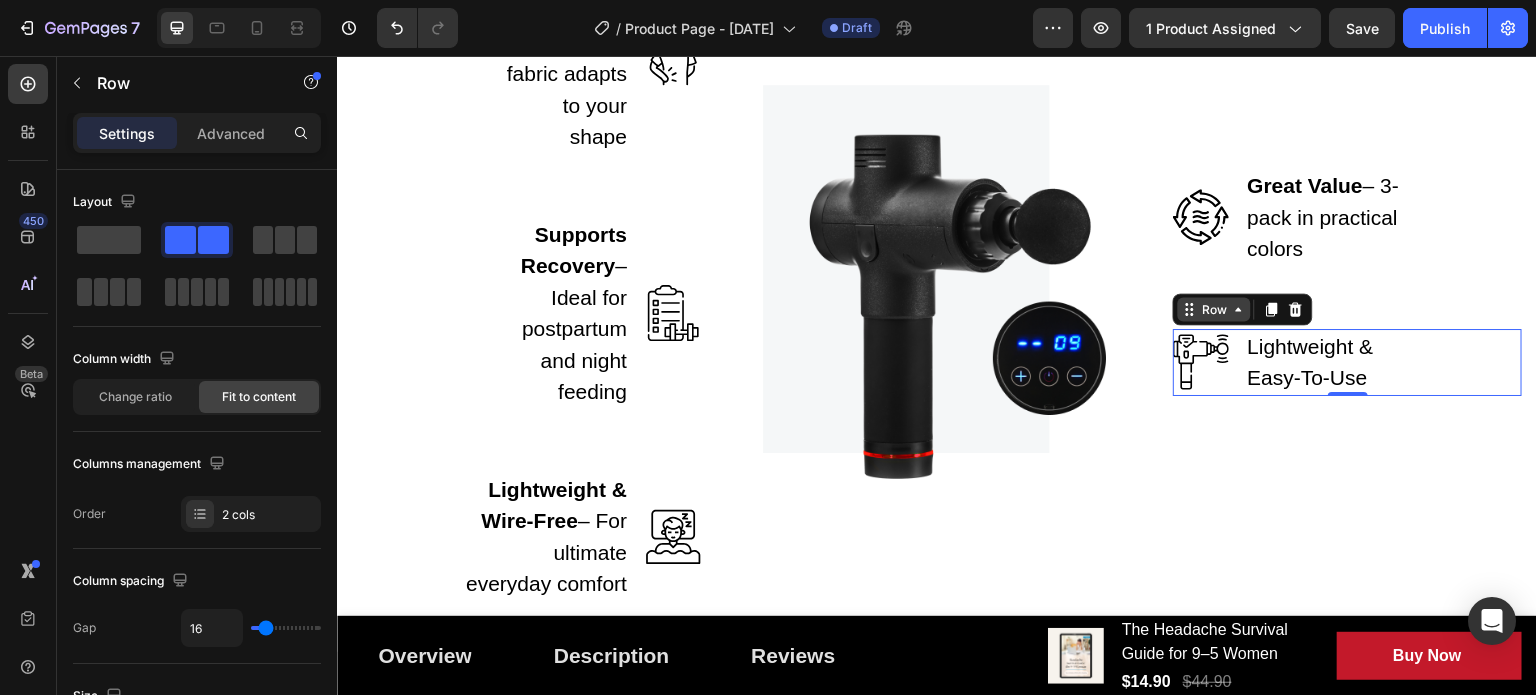 click 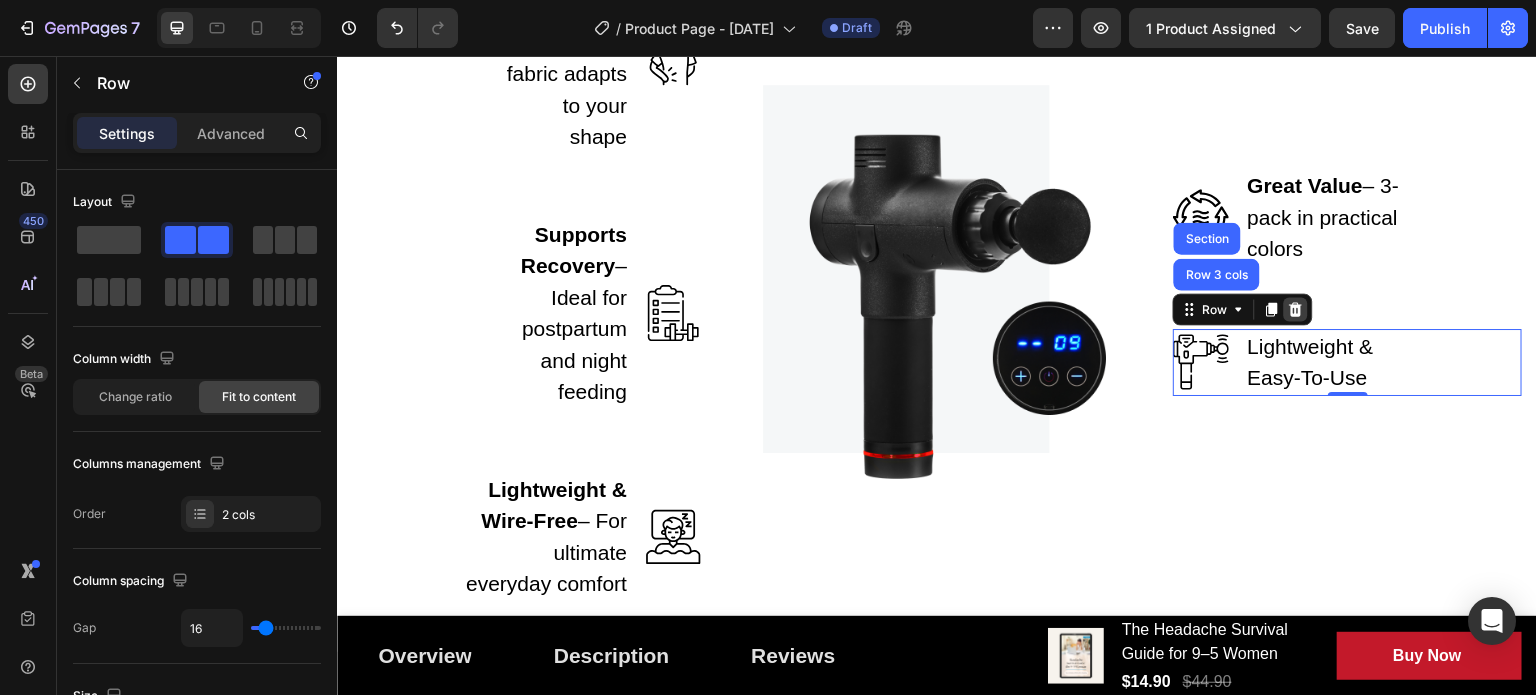 click 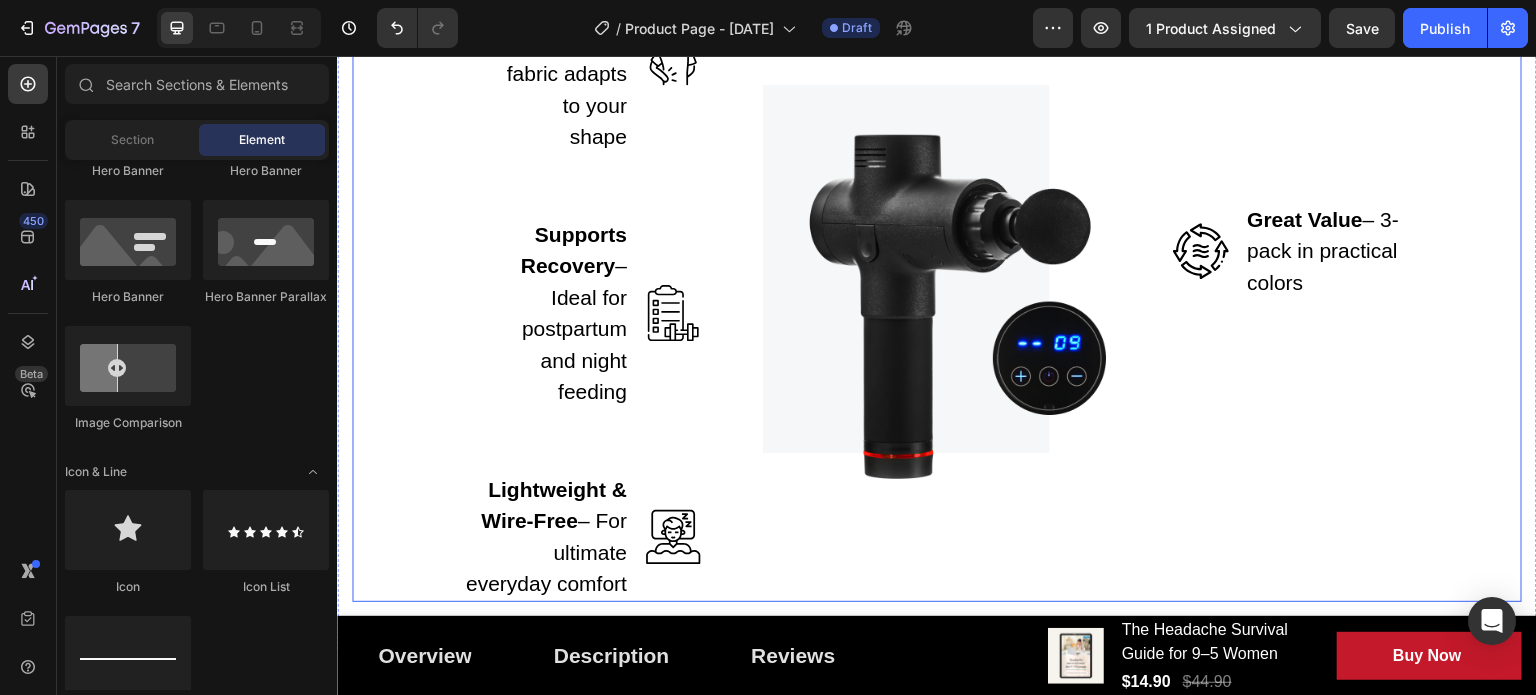 scroll, scrollTop: 2724, scrollLeft: 0, axis: vertical 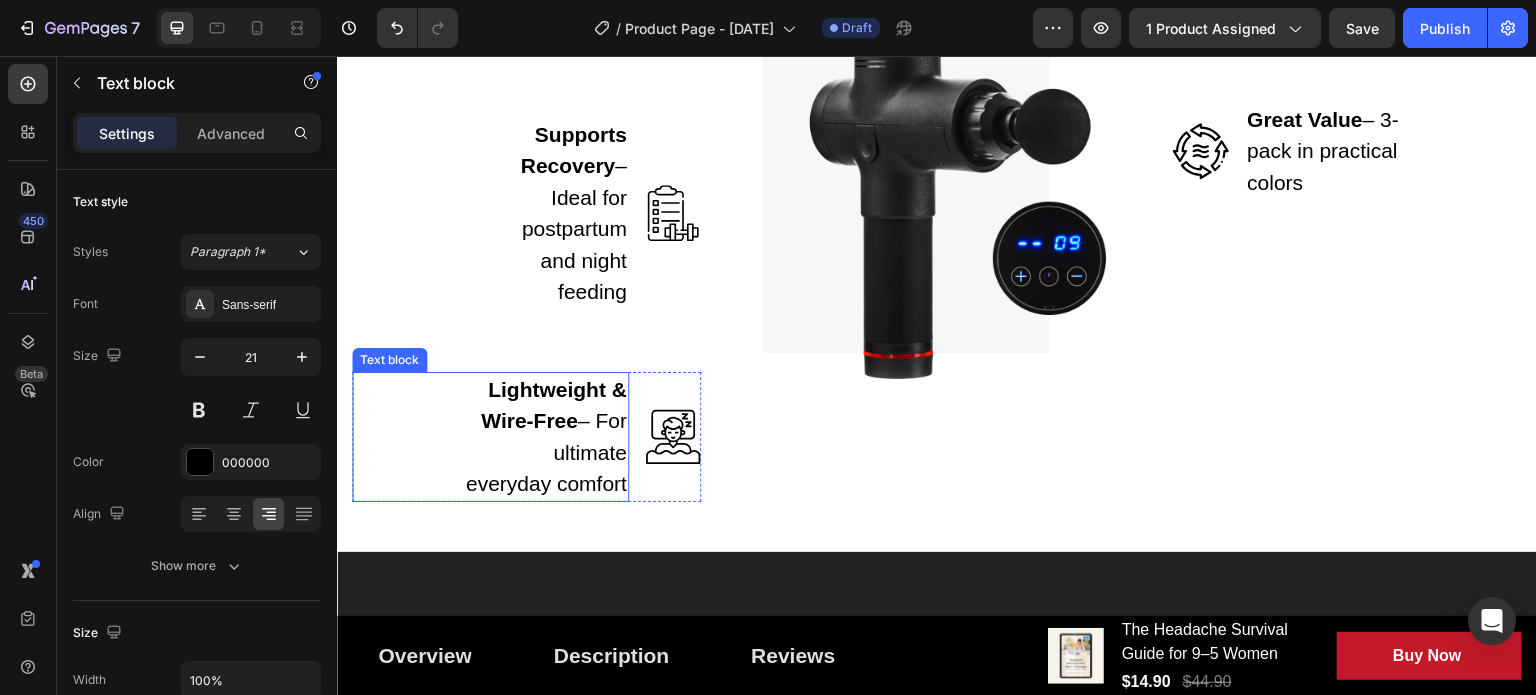 click on "Lightweight & Wire-Free  – For ultimate everyday comfort Text block" at bounding box center (490, 437) 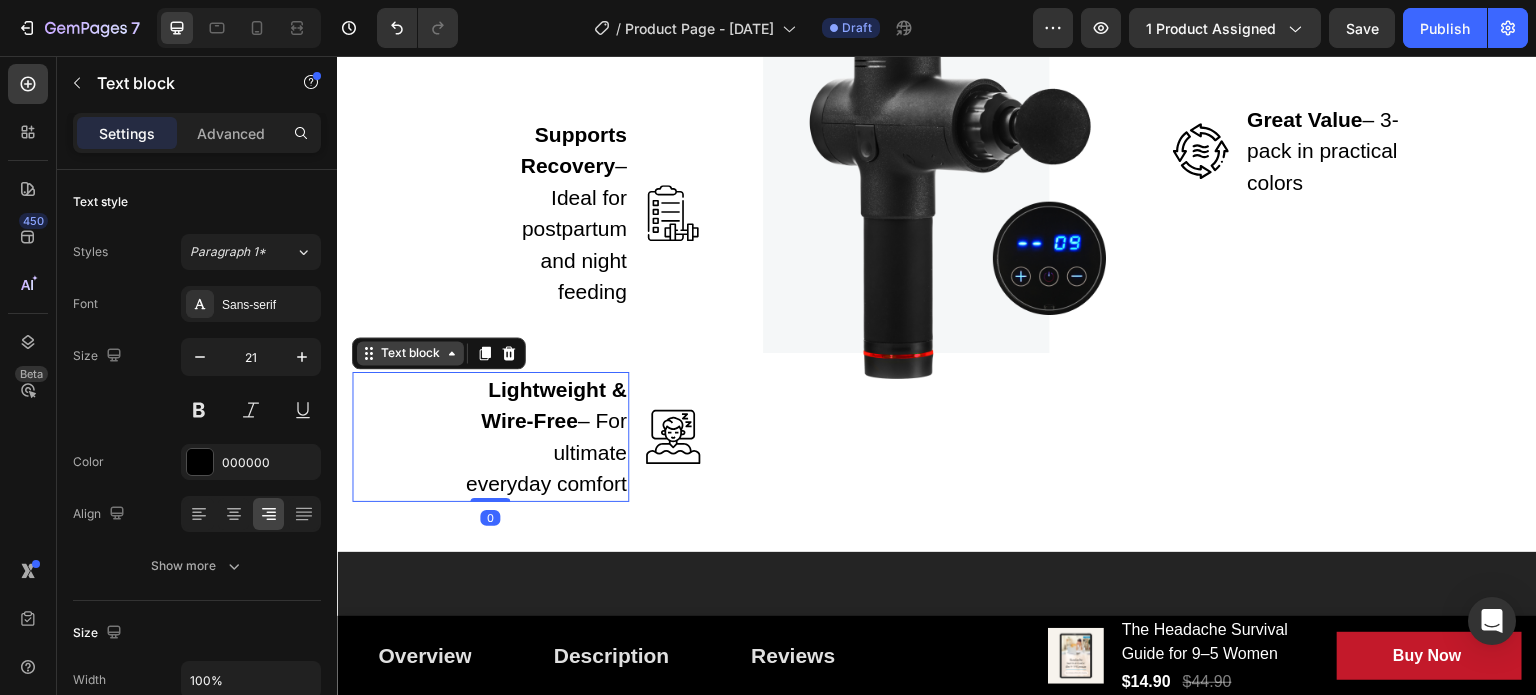 click 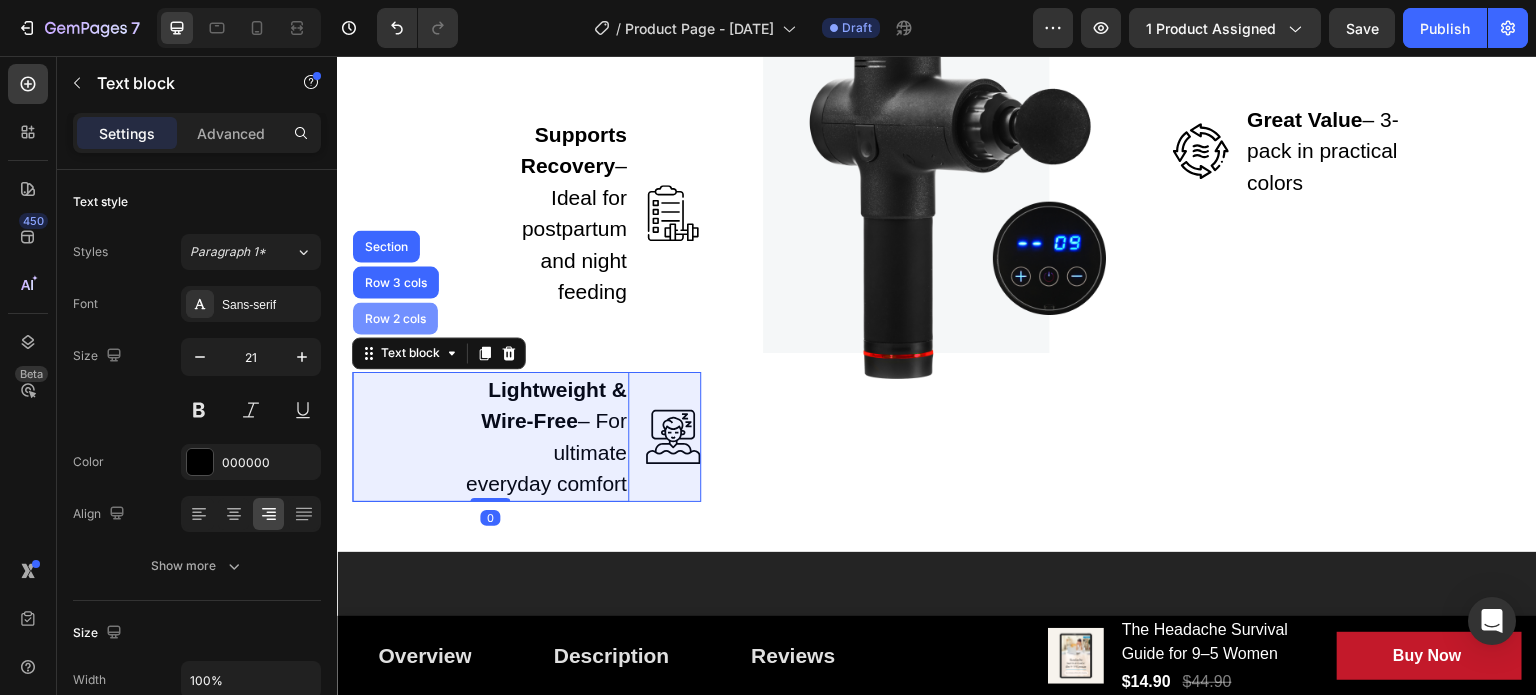 click on "Row 2 cols" at bounding box center [395, 318] 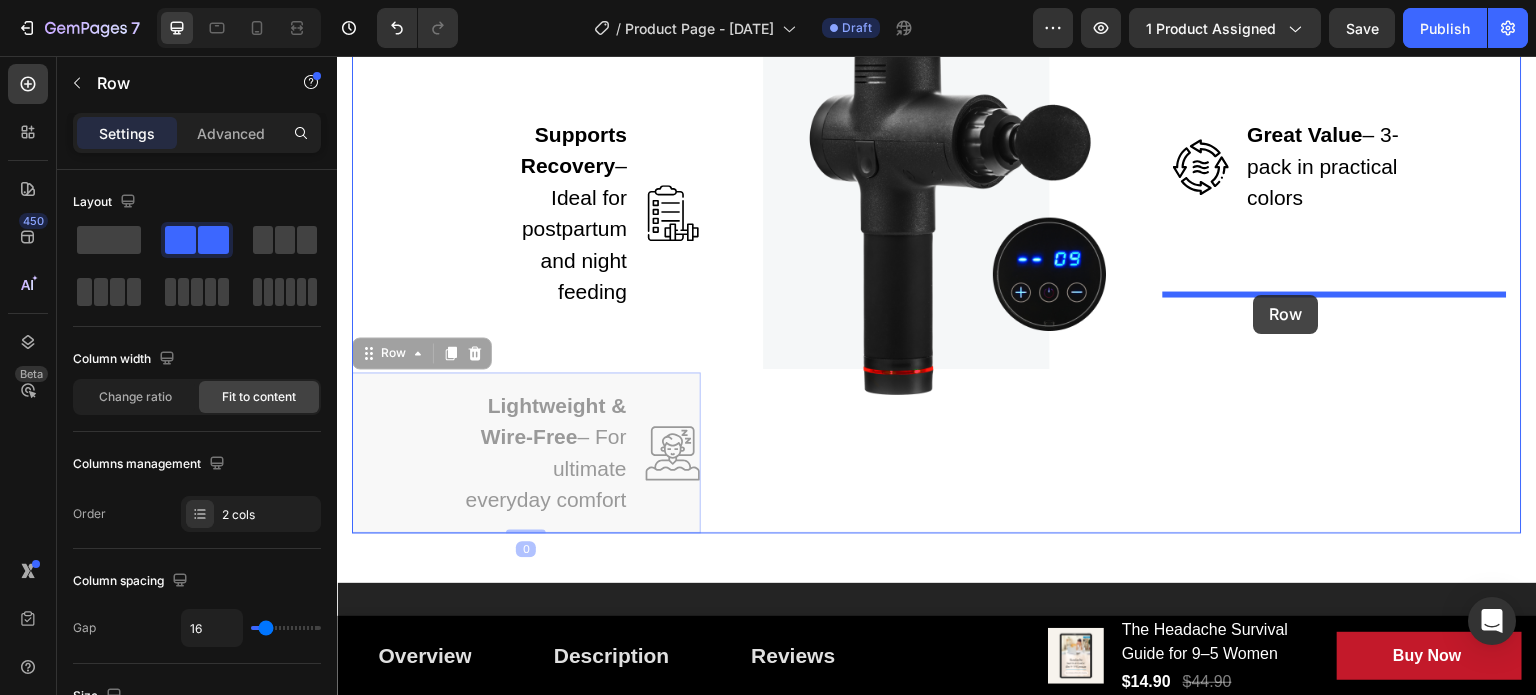 drag, startPoint x: 401, startPoint y: 385, endPoint x: 1254, endPoint y: 295, distance: 857.7348 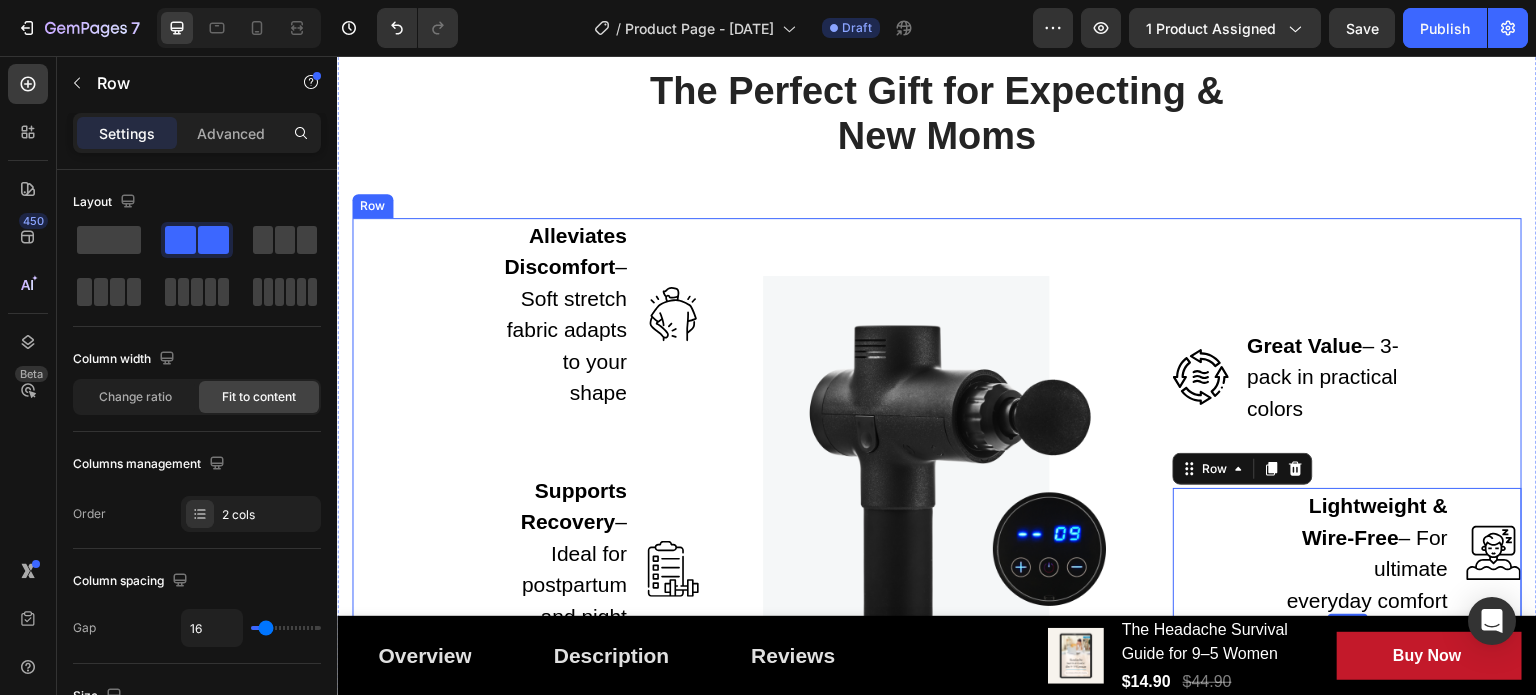 scroll, scrollTop: 2424, scrollLeft: 0, axis: vertical 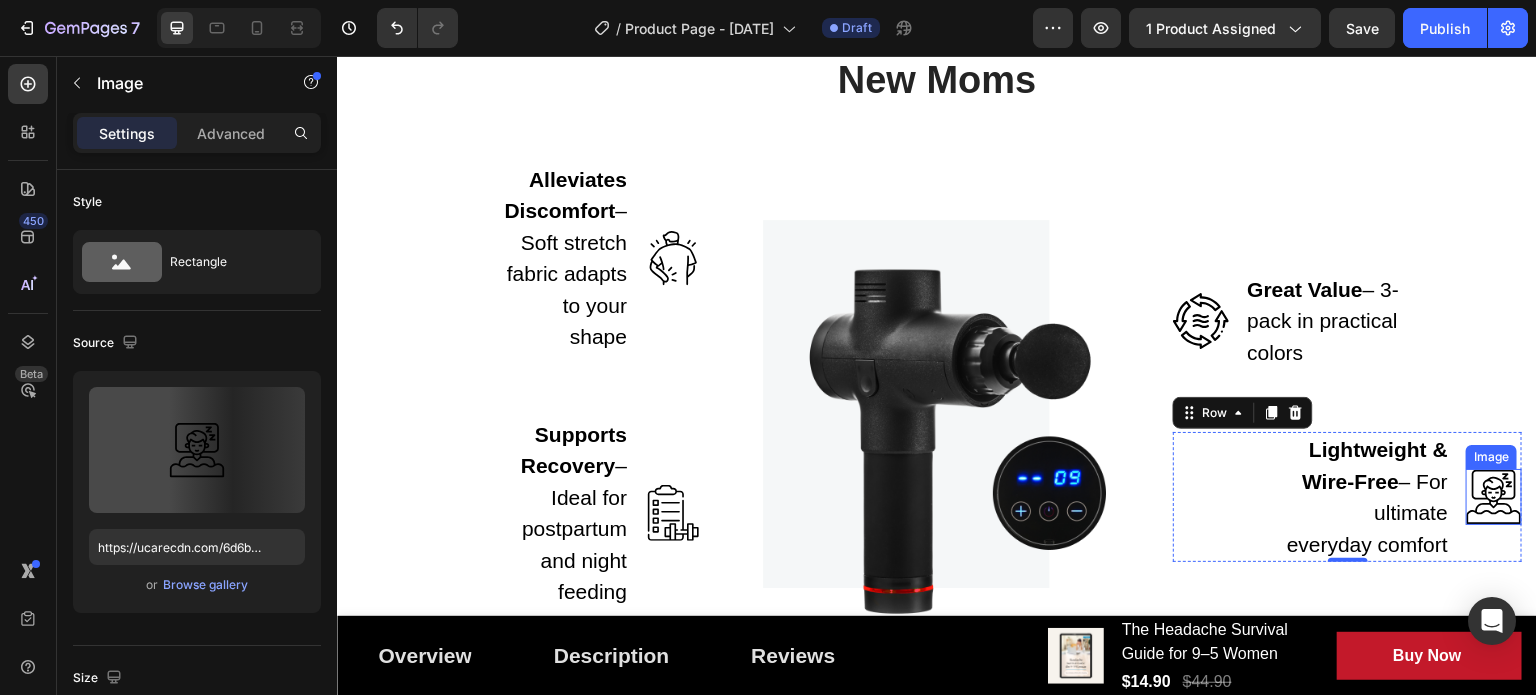 click at bounding box center [1494, 497] 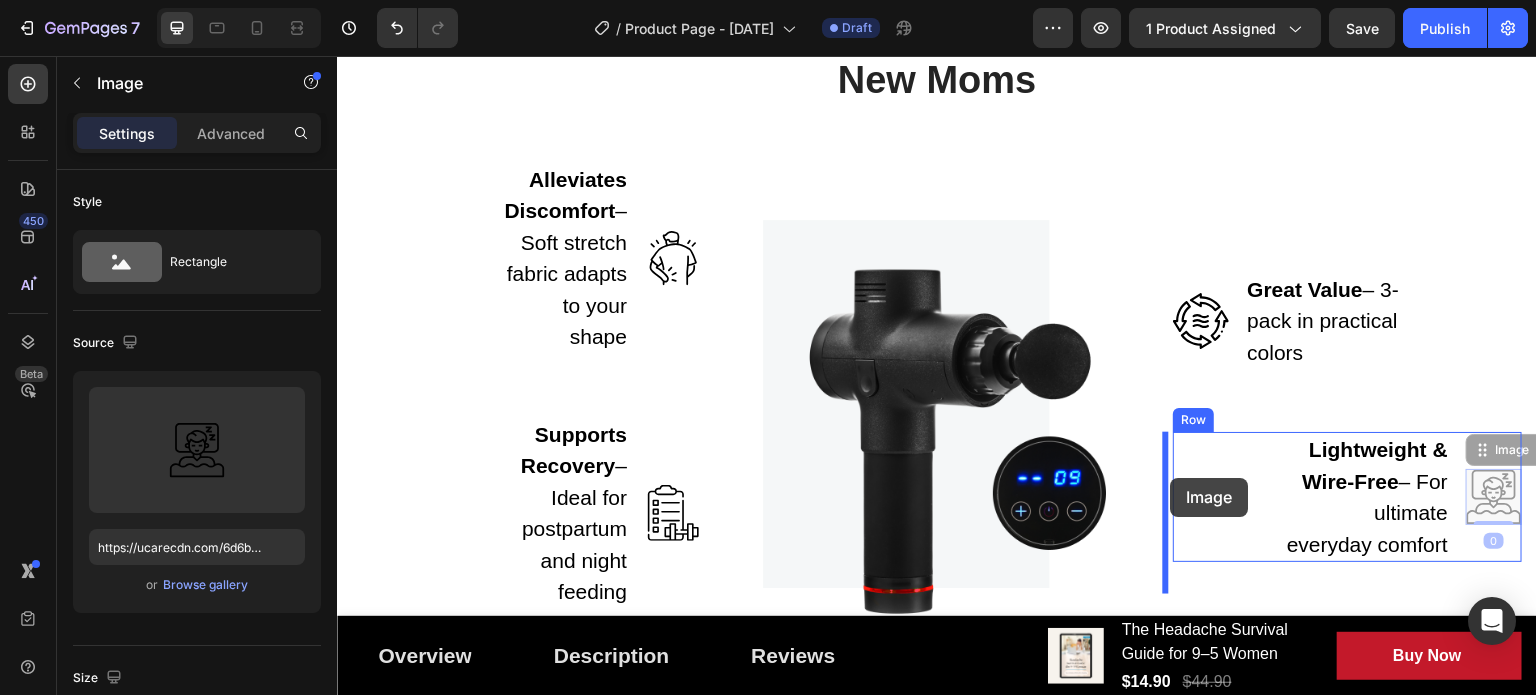 drag, startPoint x: 1483, startPoint y: 467, endPoint x: 1171, endPoint y: 478, distance: 312.19385 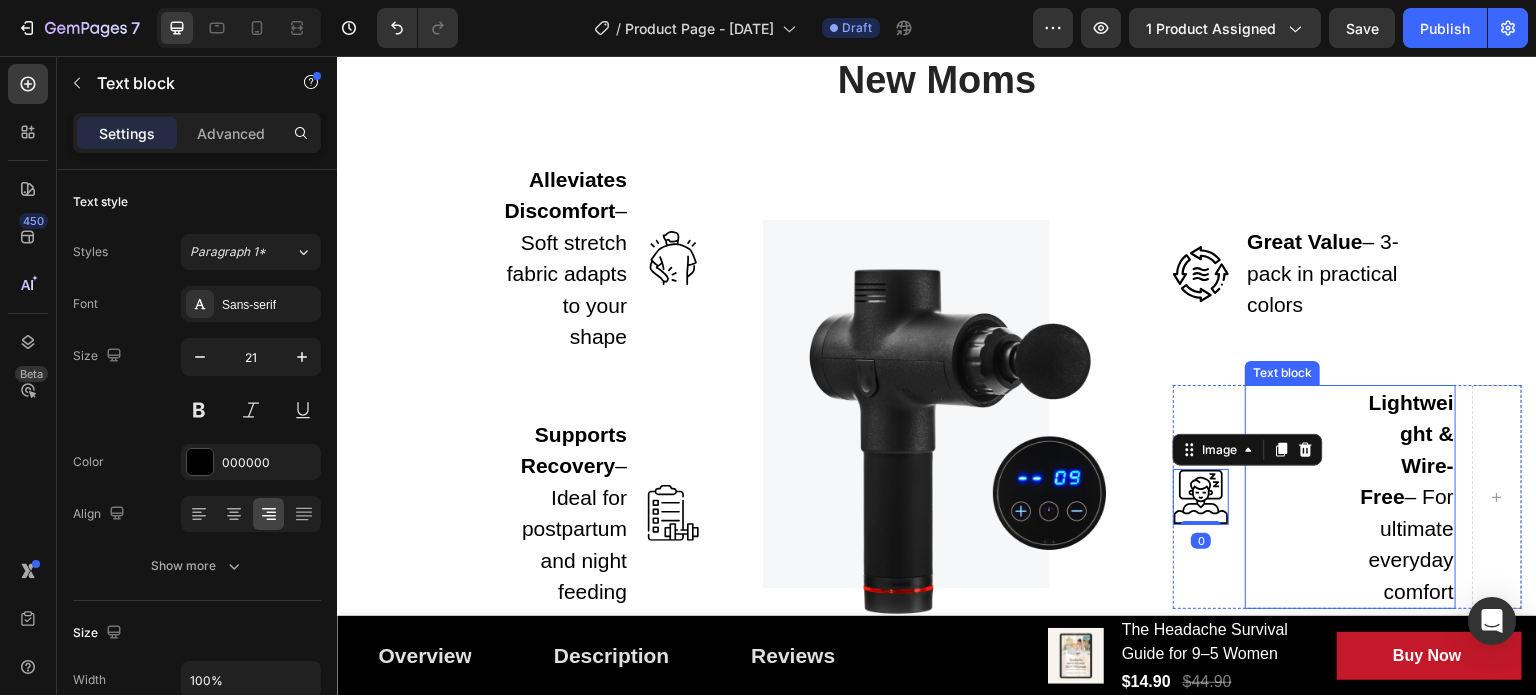 click on "Lightweight & Wire-Free  – For ultimate everyday comfort" at bounding box center [1405, 497] 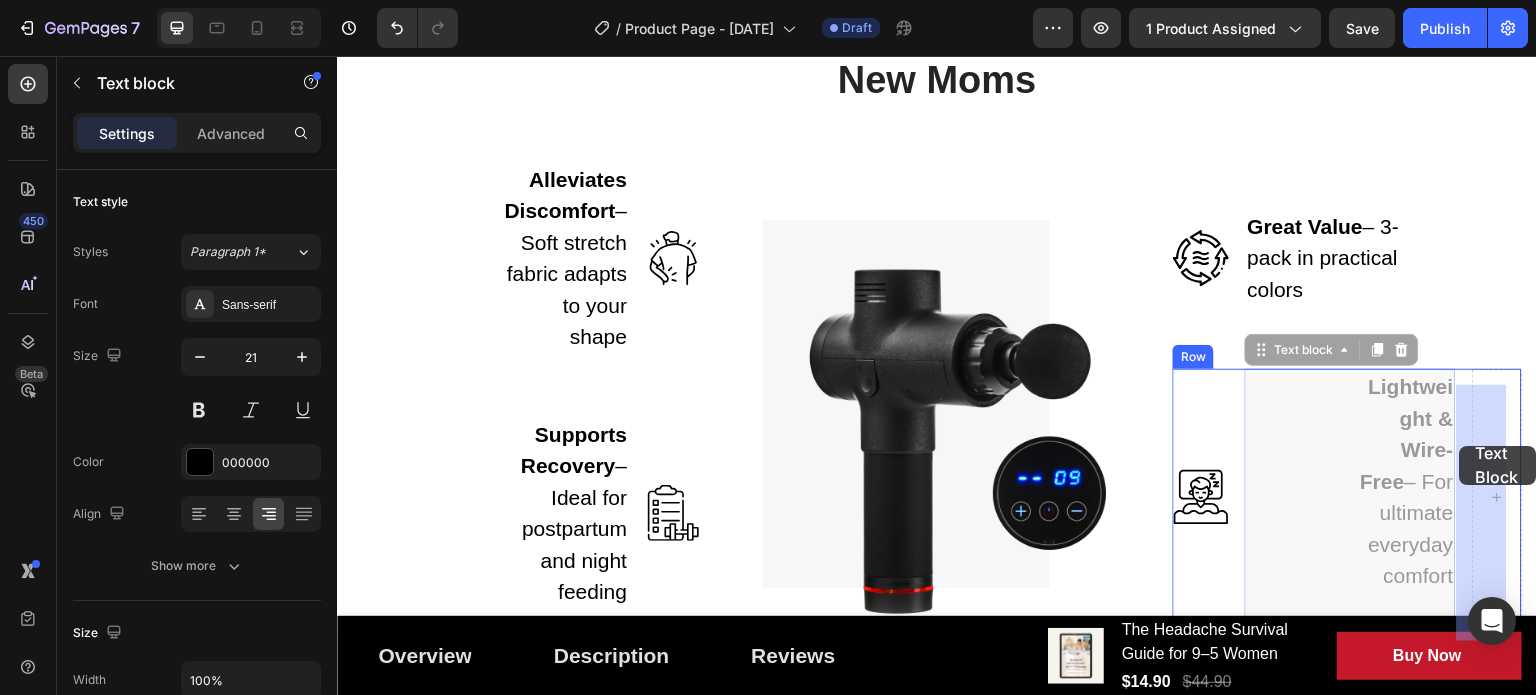 drag, startPoint x: 1295, startPoint y: 360, endPoint x: 1460, endPoint y: 446, distance: 186.0672 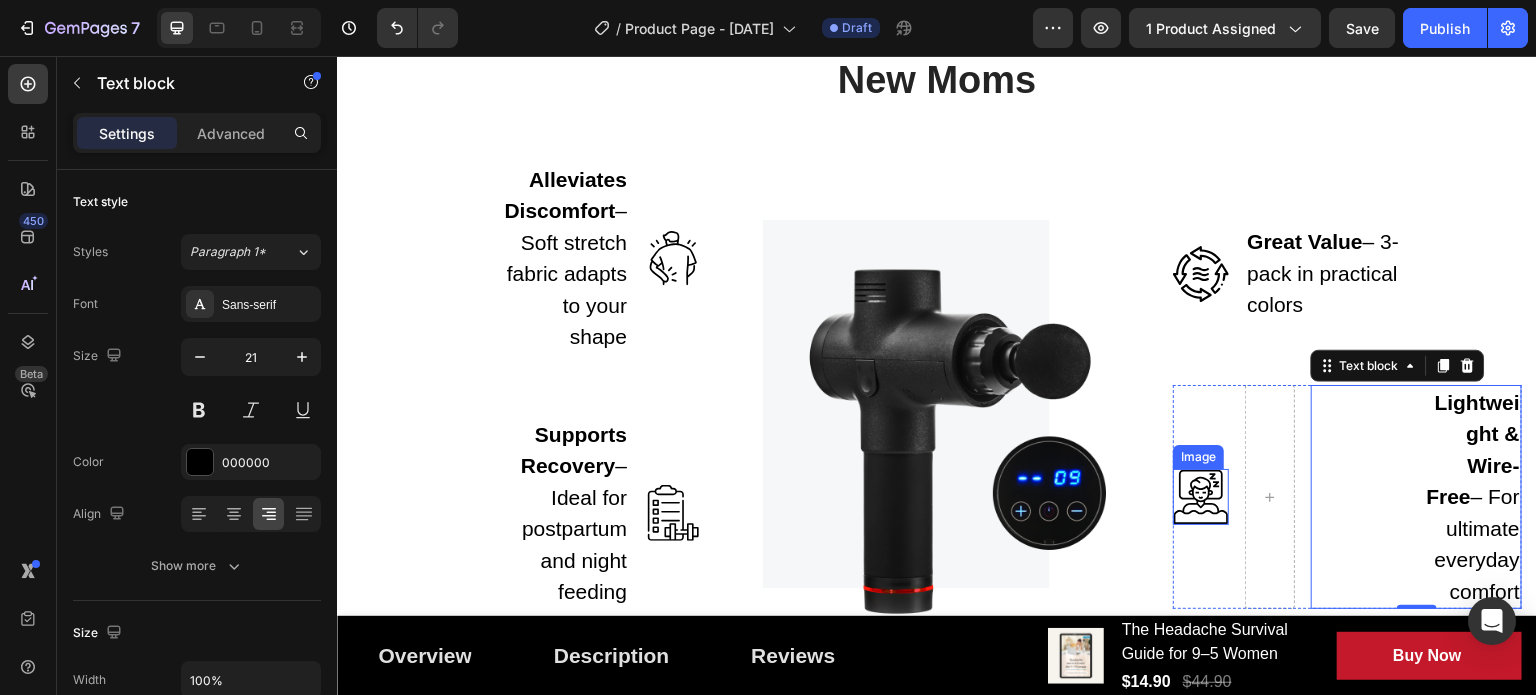 click at bounding box center (1201, 497) 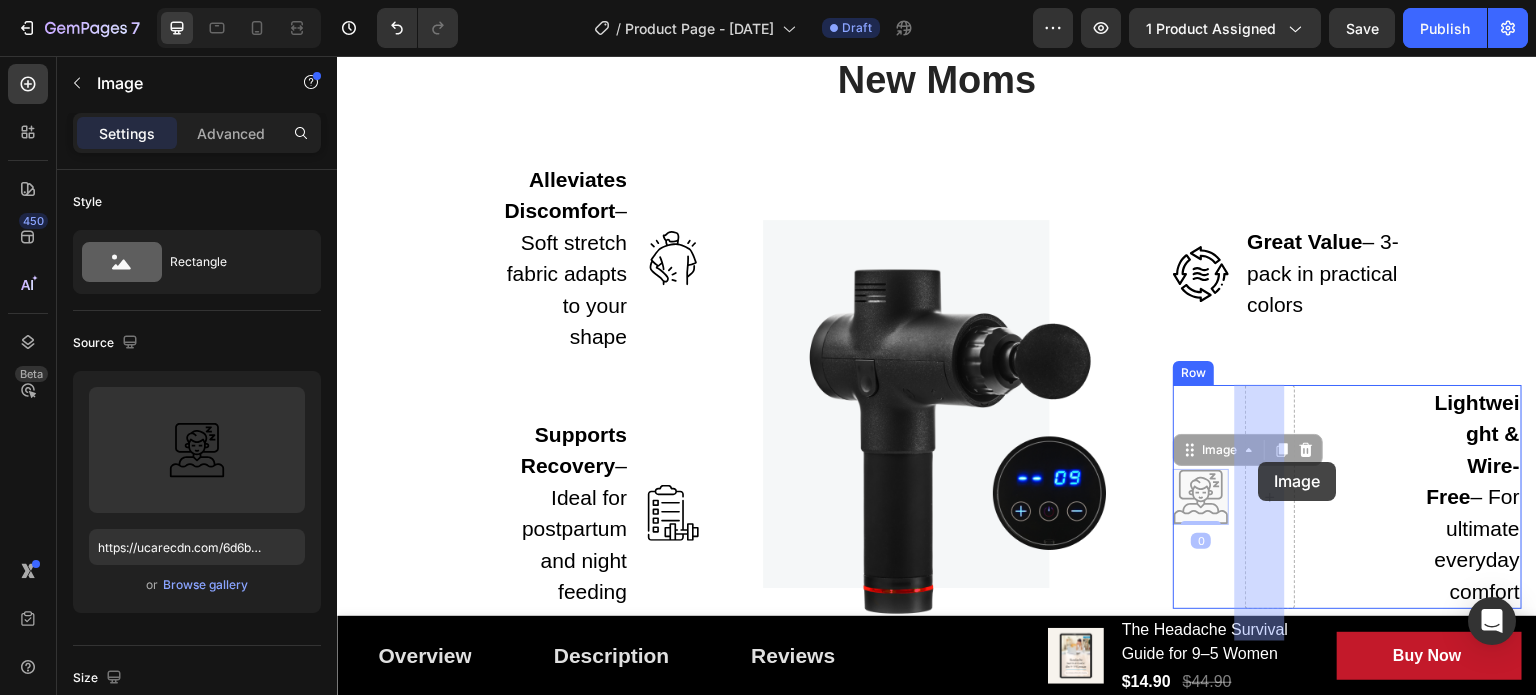 drag, startPoint x: 1197, startPoint y: 468, endPoint x: 1258, endPoint y: 462, distance: 61.294373 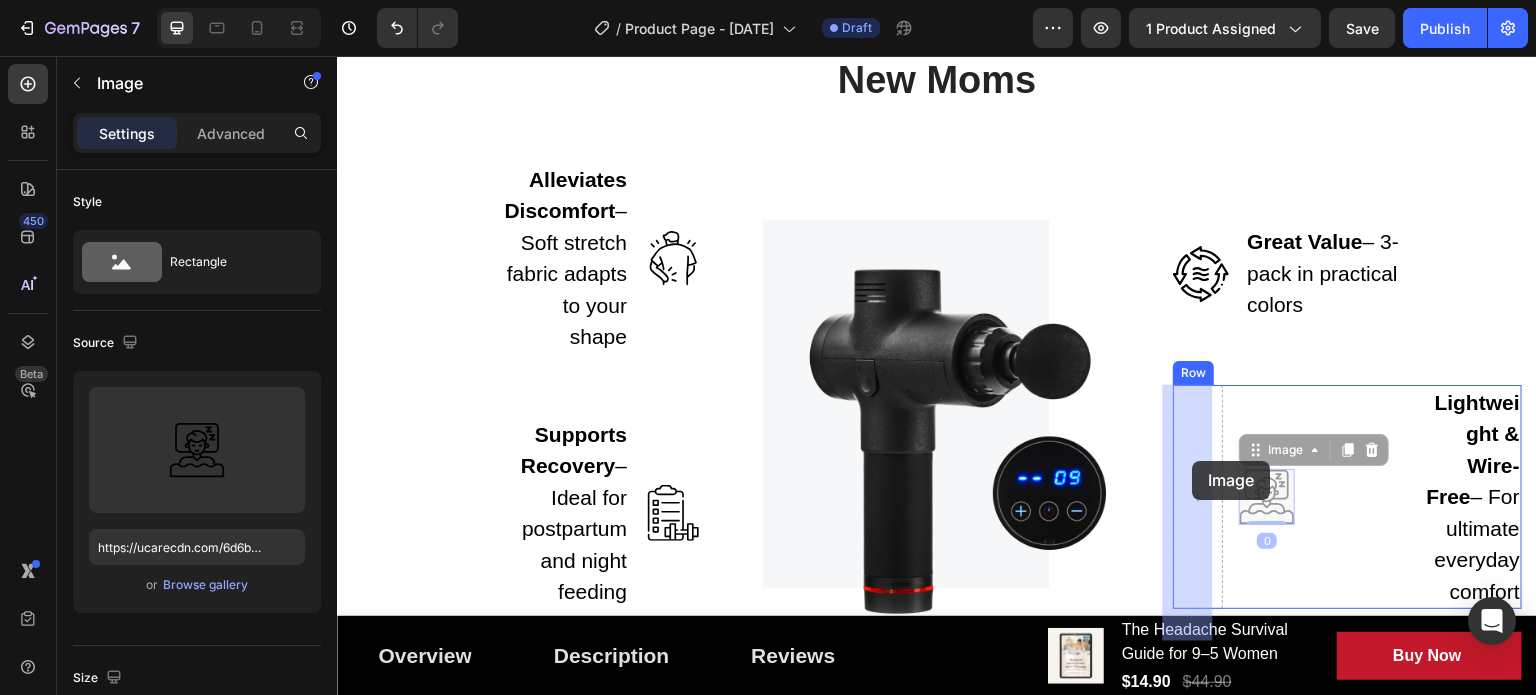 drag, startPoint x: 1260, startPoint y: 467, endPoint x: 1193, endPoint y: 461, distance: 67.26812 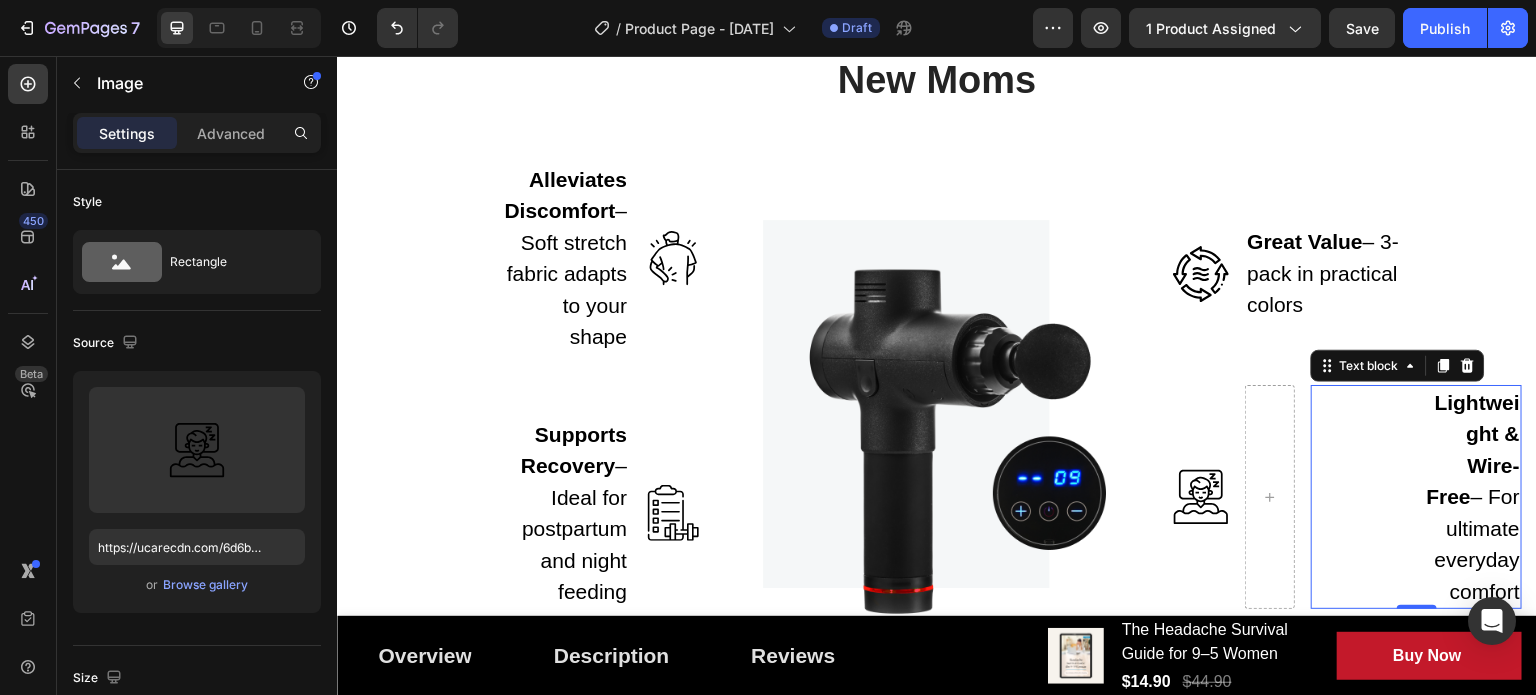 click on "Lightweight & Wire-Free  – For ultimate everyday comfort" at bounding box center [1471, 497] 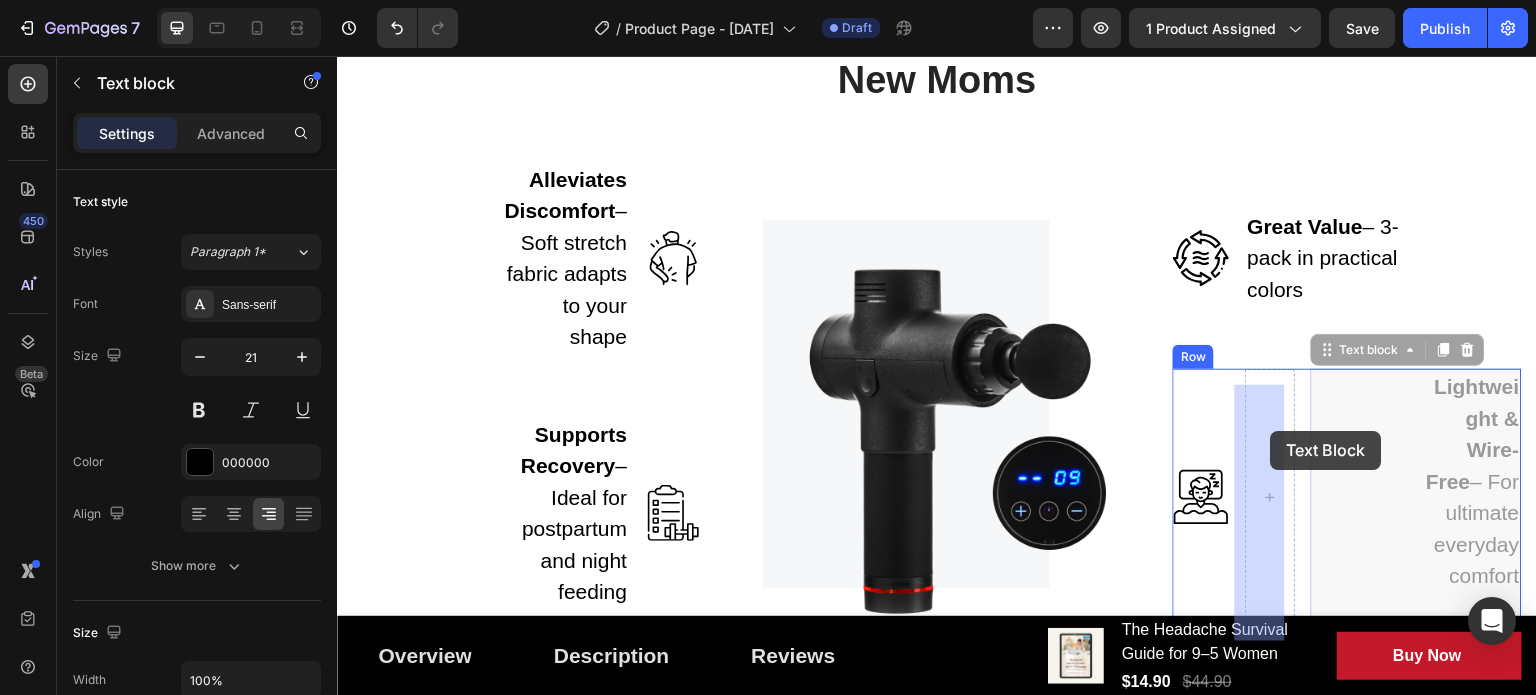drag, startPoint x: 1353, startPoint y: 373, endPoint x: 1270, endPoint y: 431, distance: 101.257095 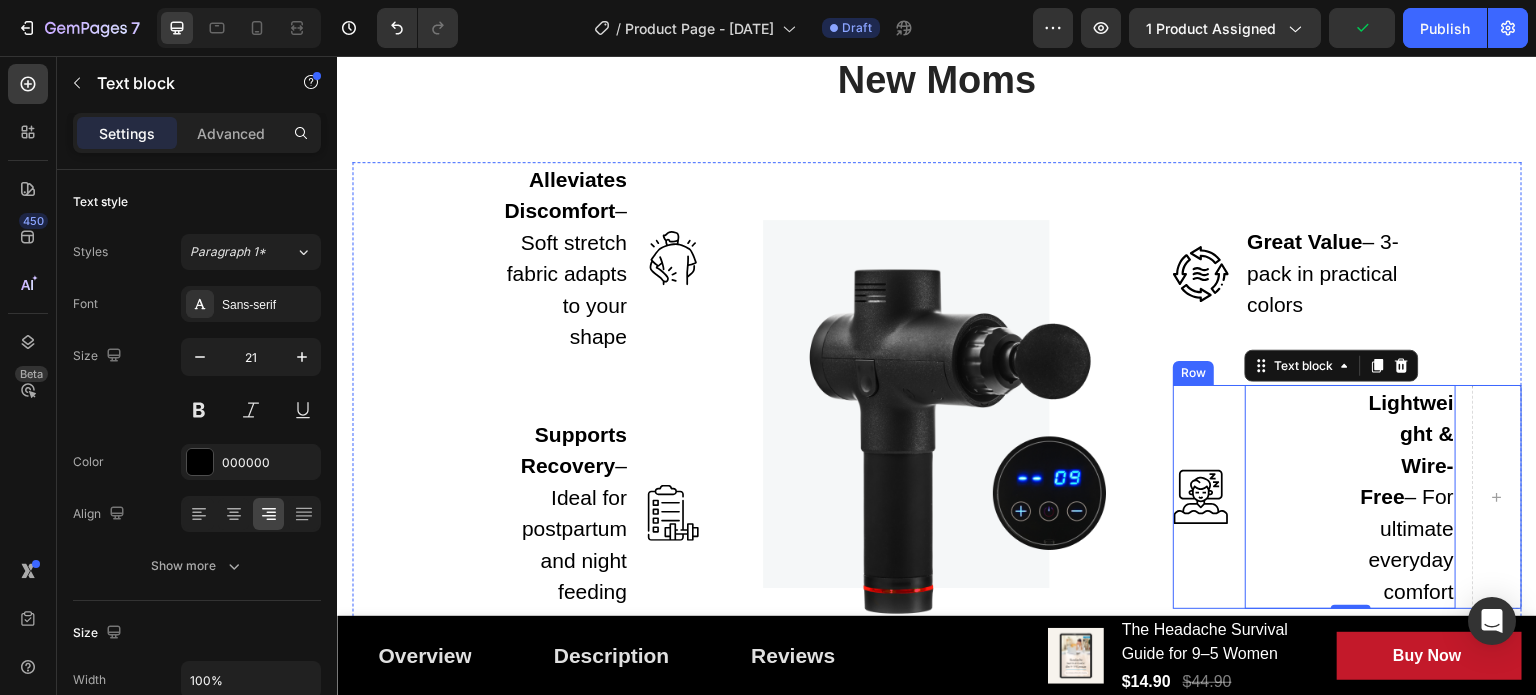 click on "Image Lightweight & Wire-Free  – For ultimate everyday comfort Text block   0
Row" at bounding box center [1347, 497] 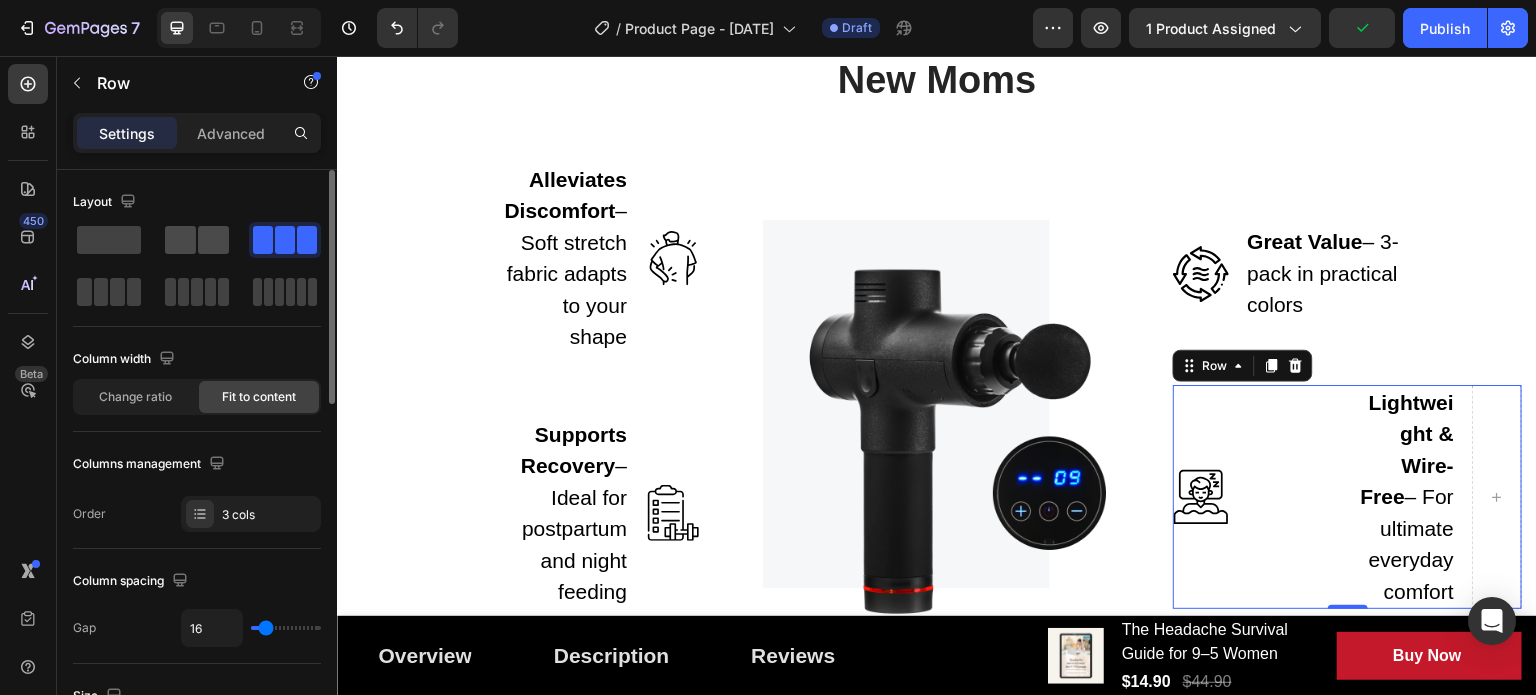 click 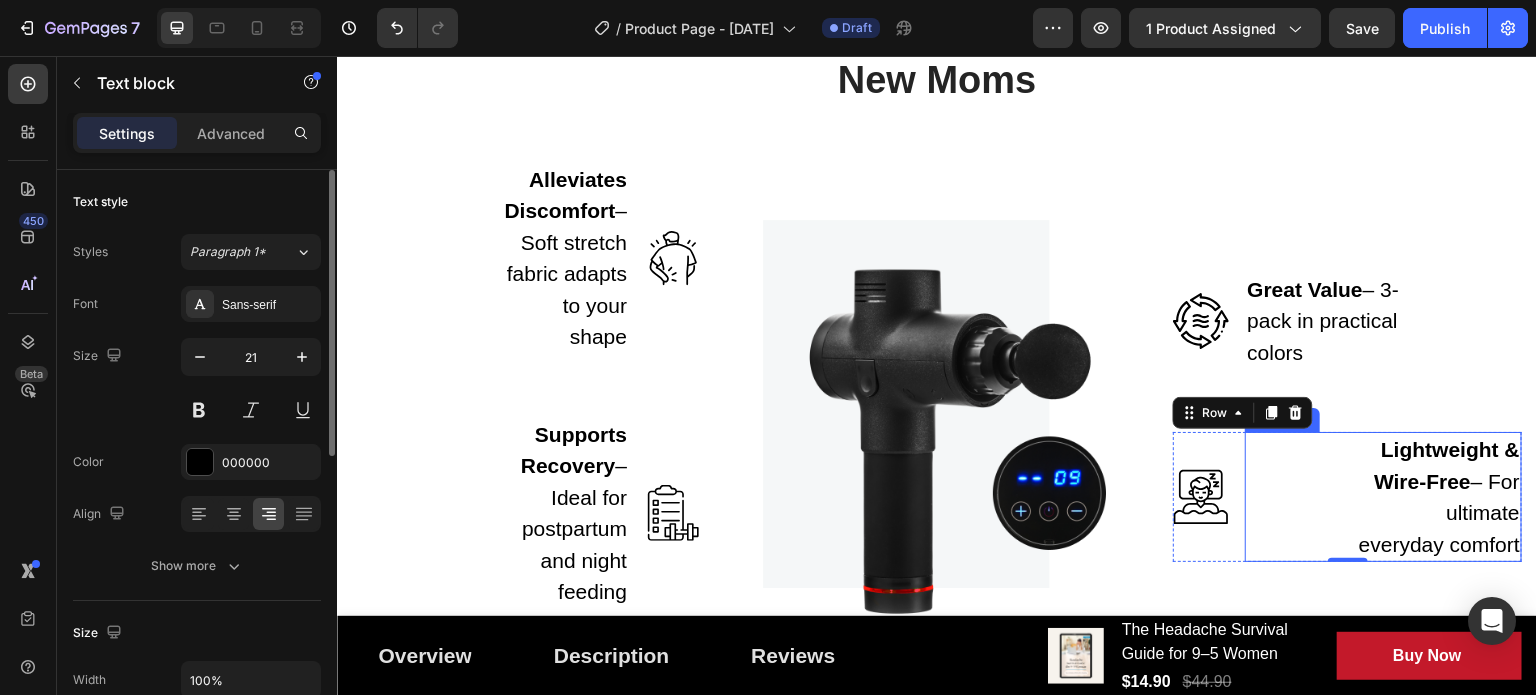 click on "Lightweight & Wire-Free  – For ultimate everyday comfort" at bounding box center (1438, 497) 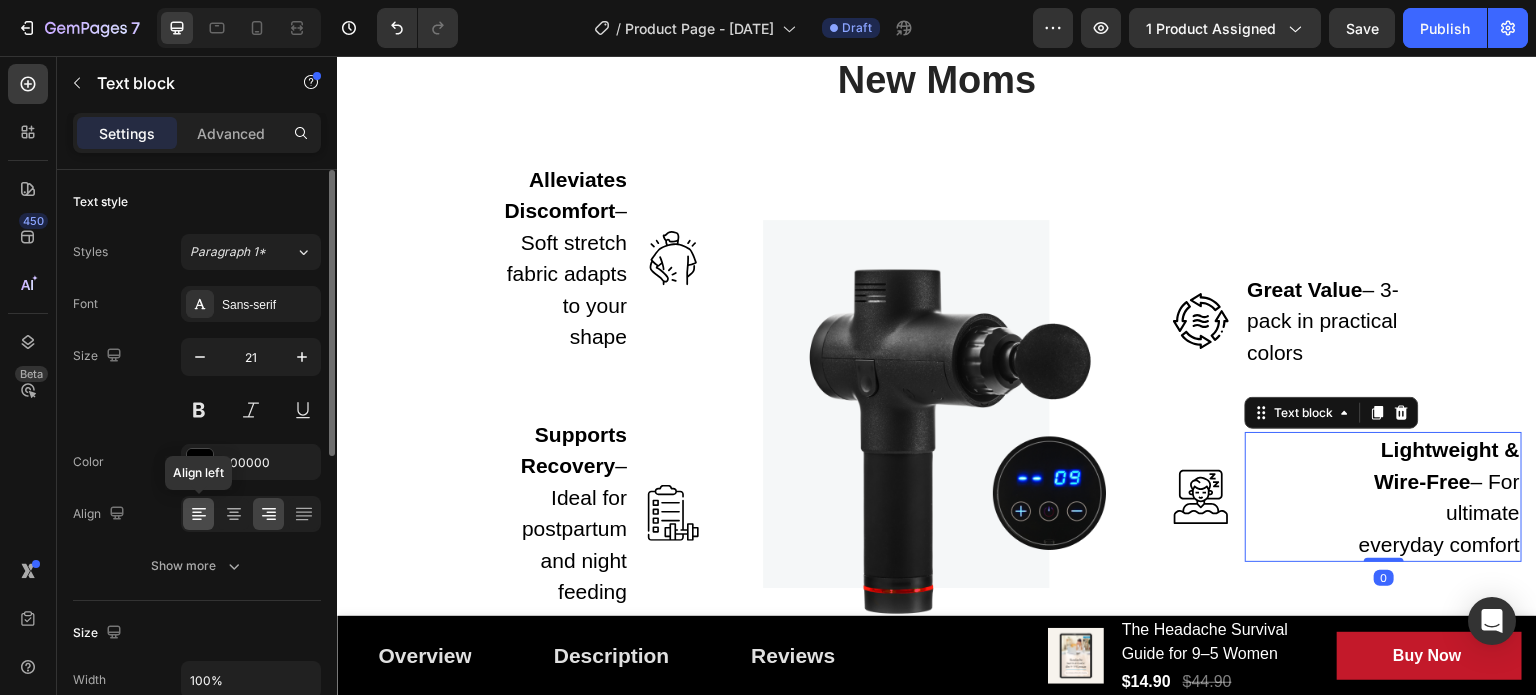 click 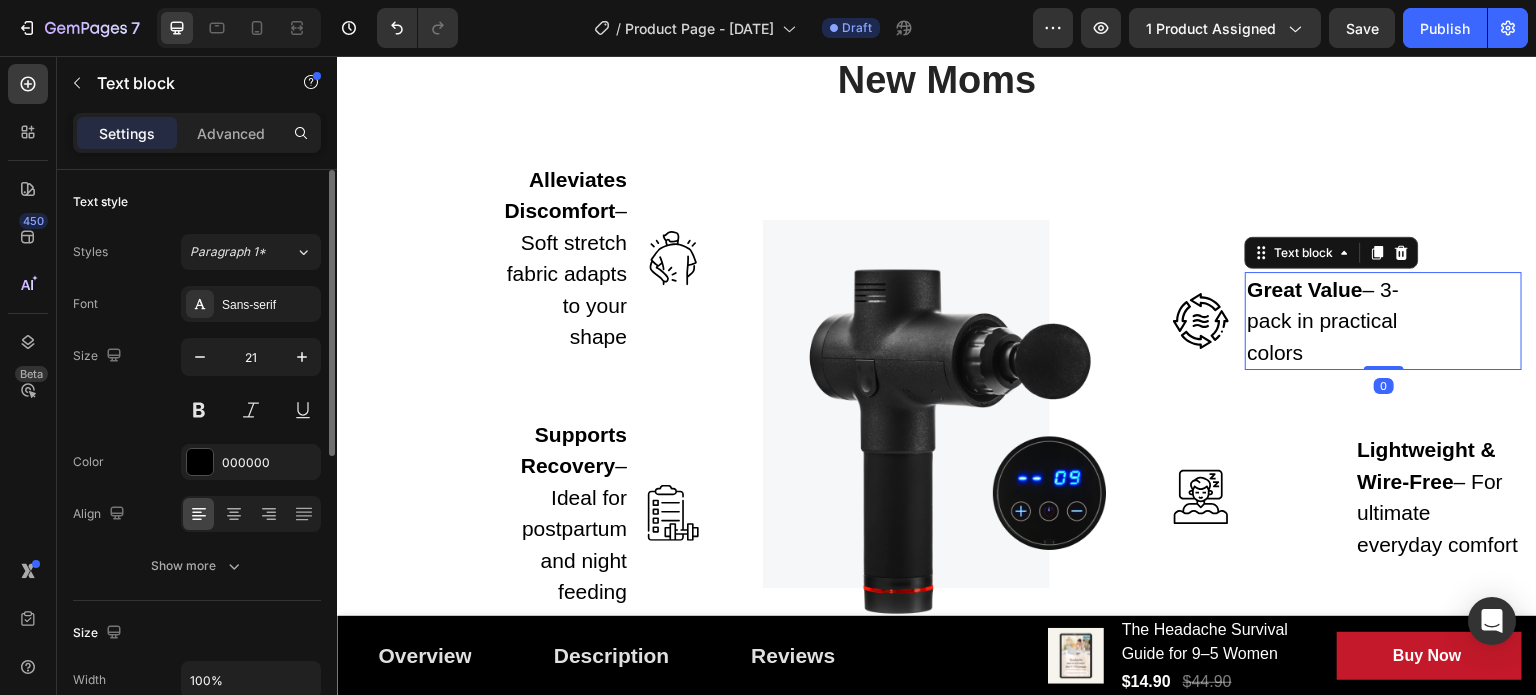 click on "Great Value  – 3-pack in practical colors" at bounding box center [1333, 321] 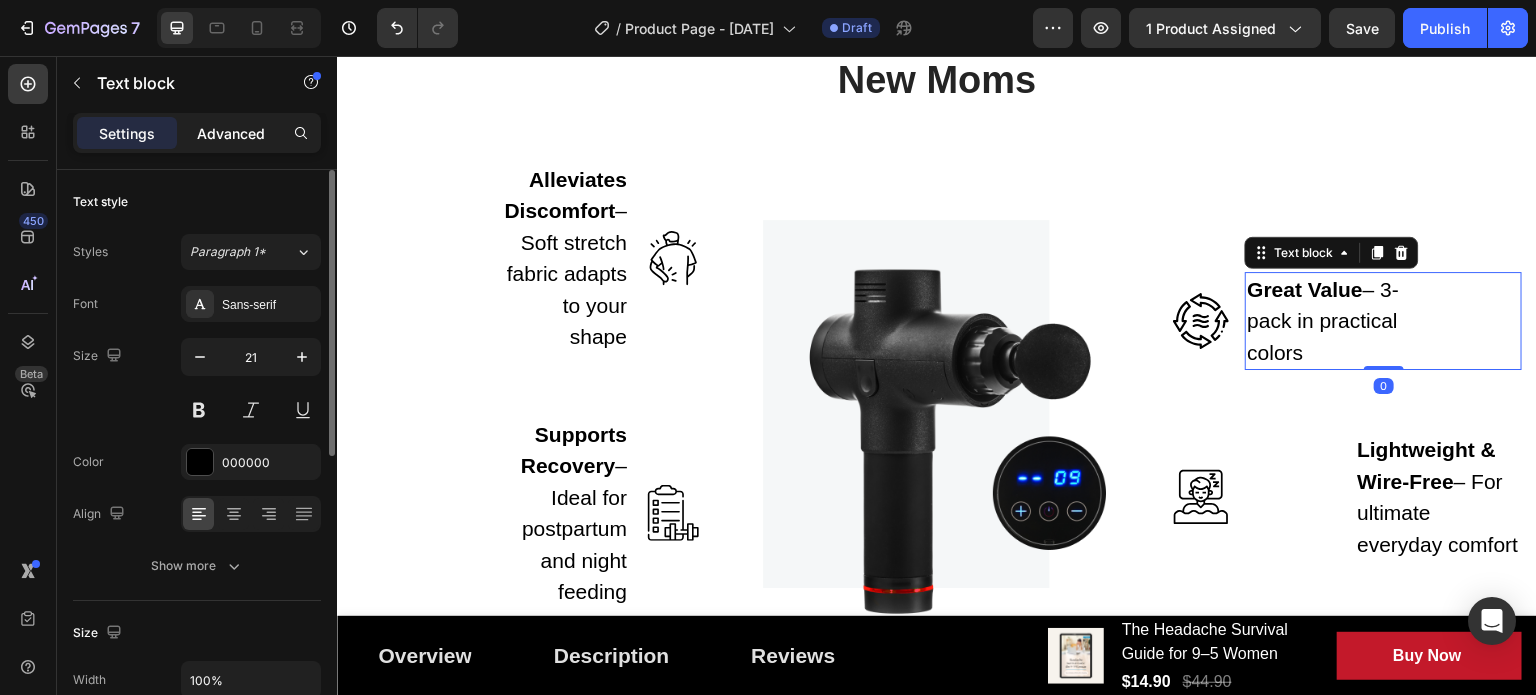 click on "Advanced" at bounding box center (231, 133) 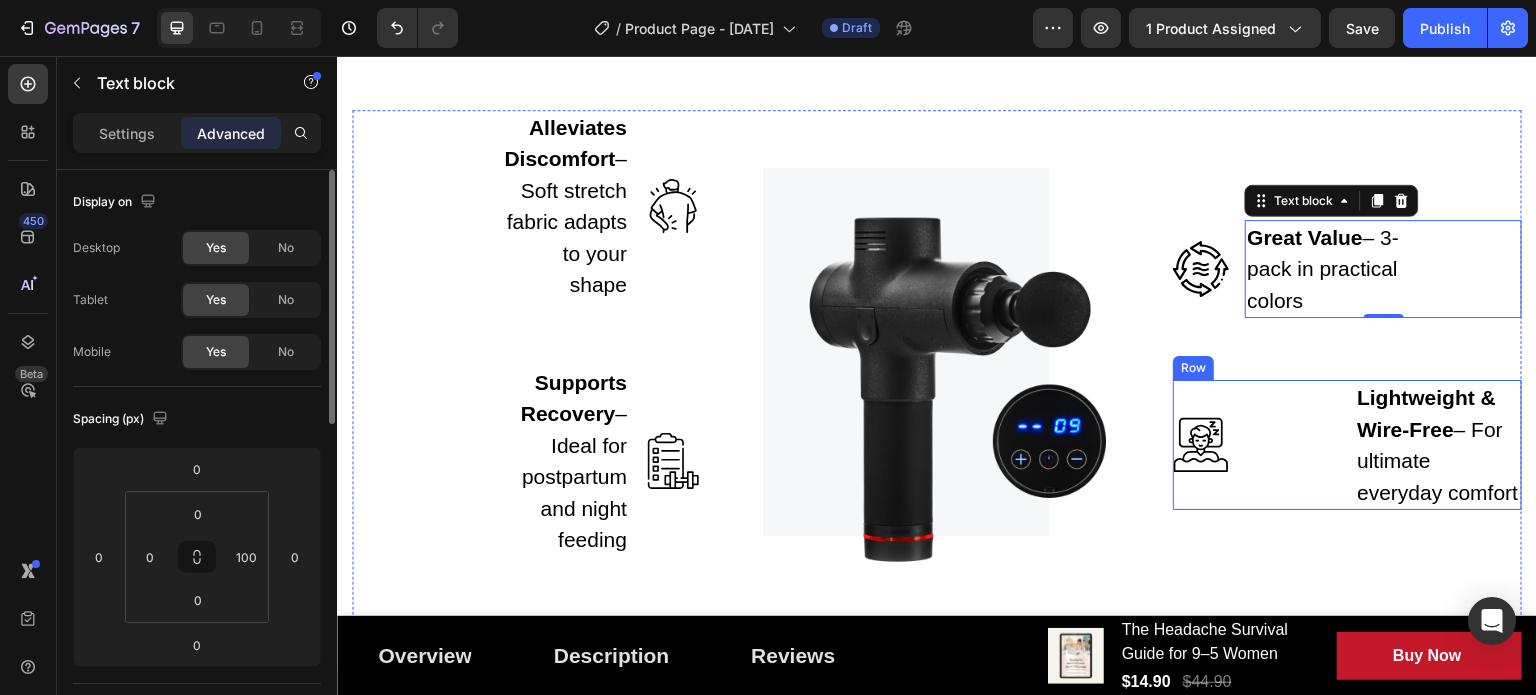 scroll, scrollTop: 2524, scrollLeft: 0, axis: vertical 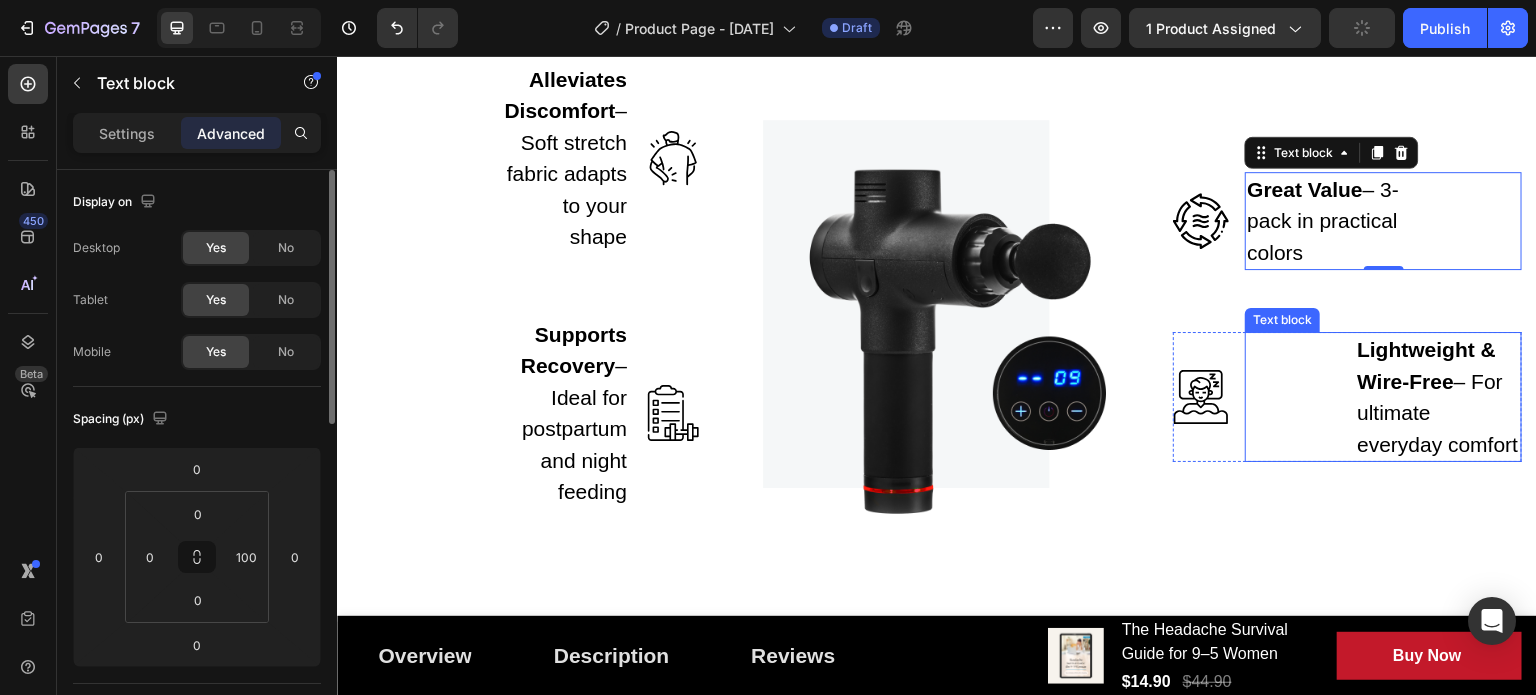 click on "Lightweight & Wire-Free  – For ultimate everyday comfort" at bounding box center (1438, 397) 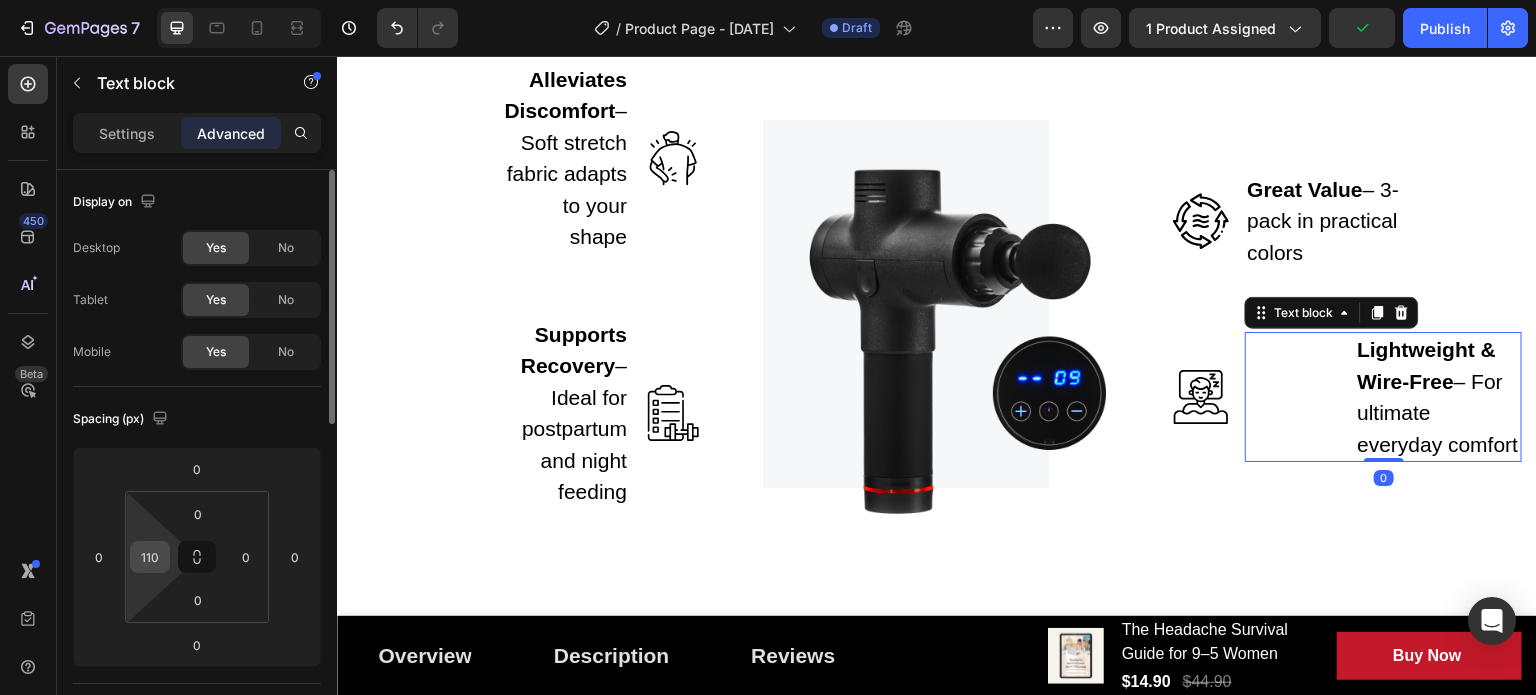 click on "110" at bounding box center [150, 557] 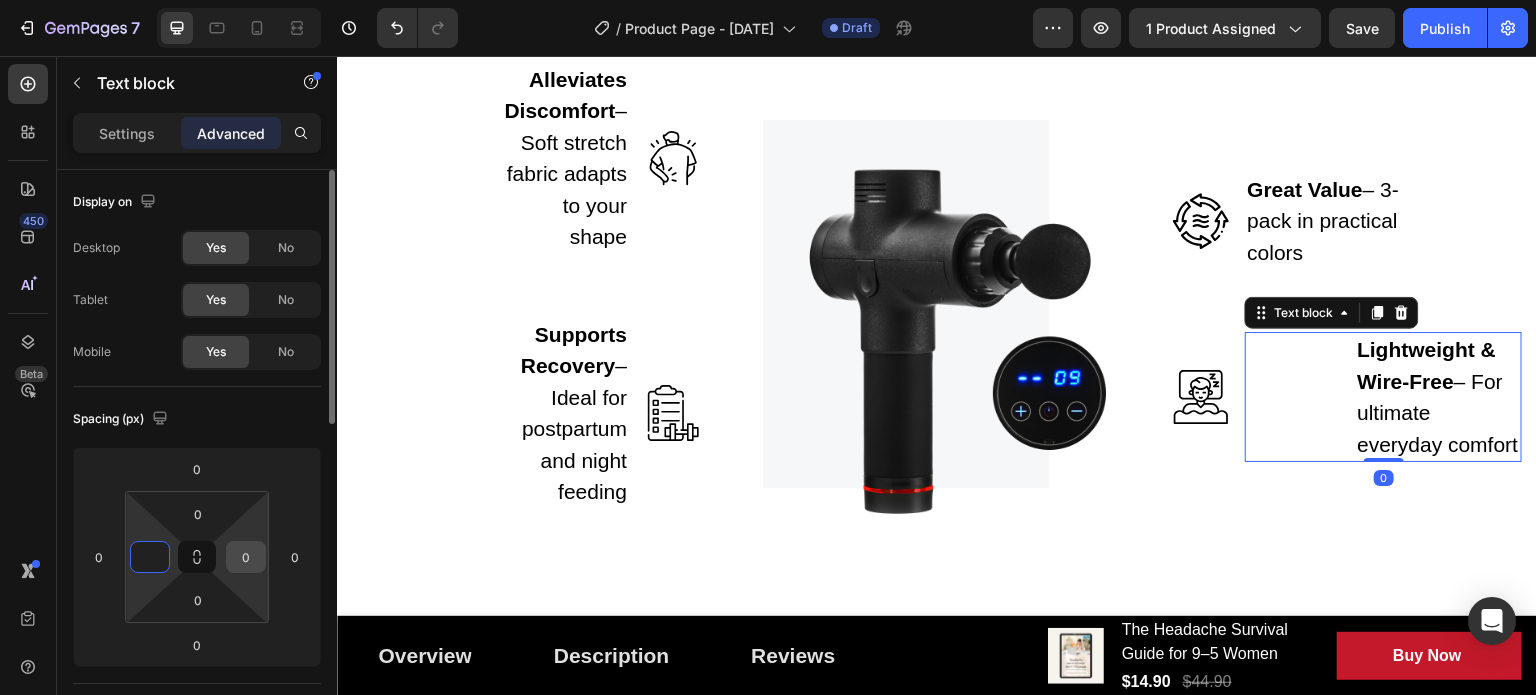 type on "0" 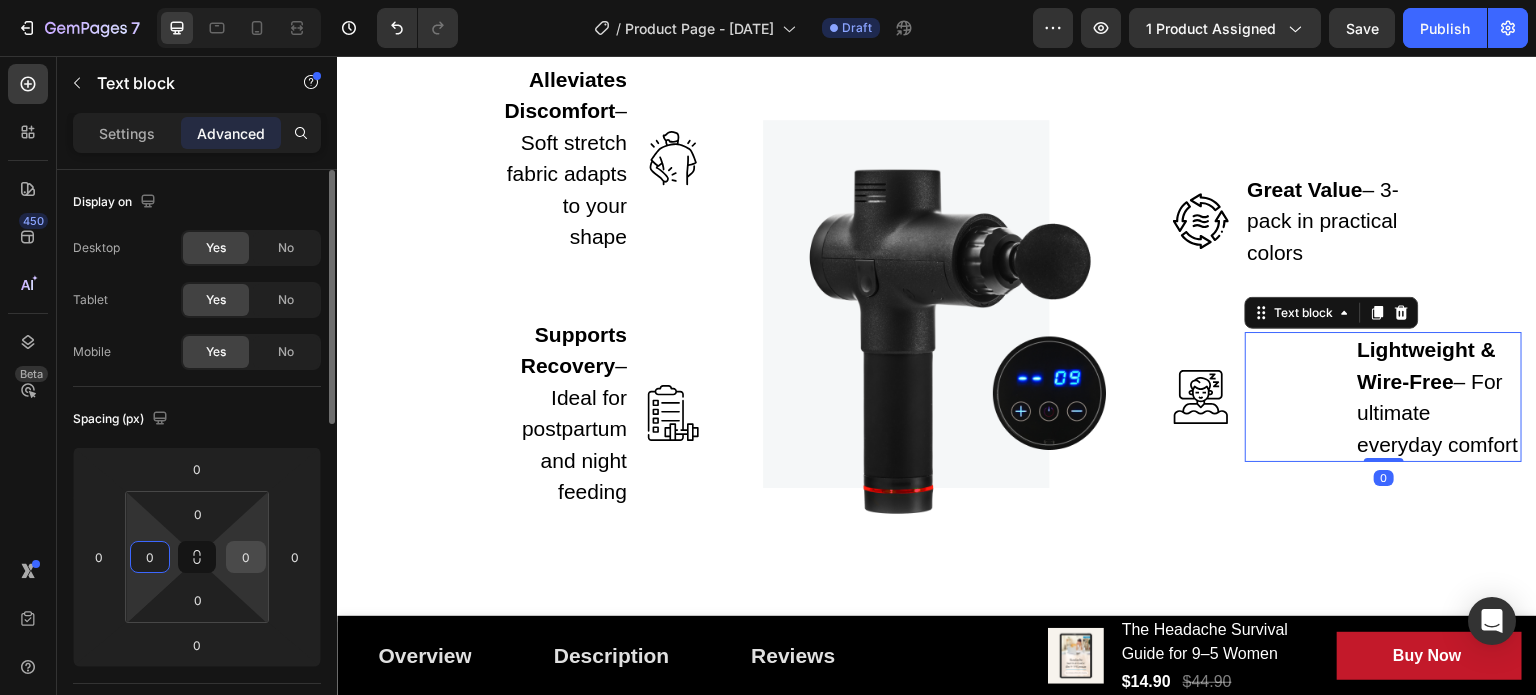 click on "0" at bounding box center [246, 557] 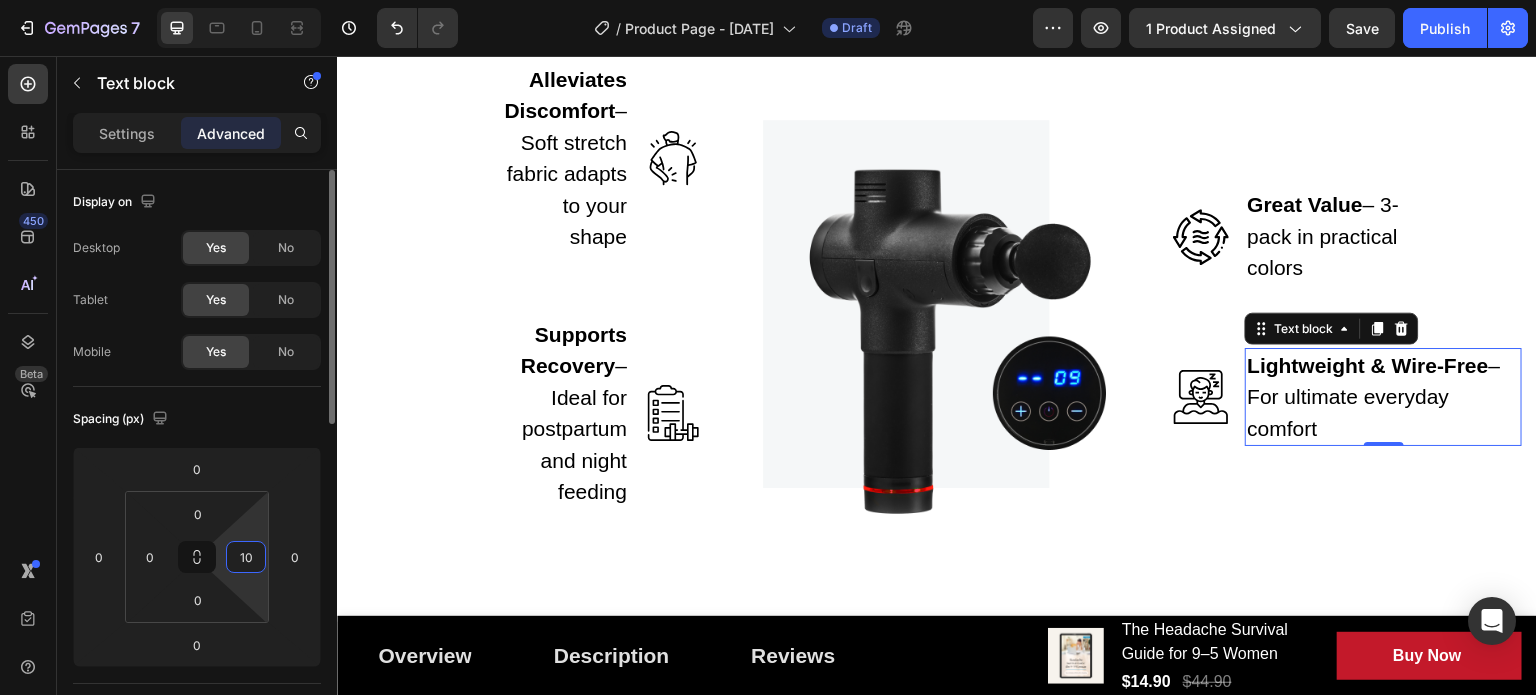 type on "100" 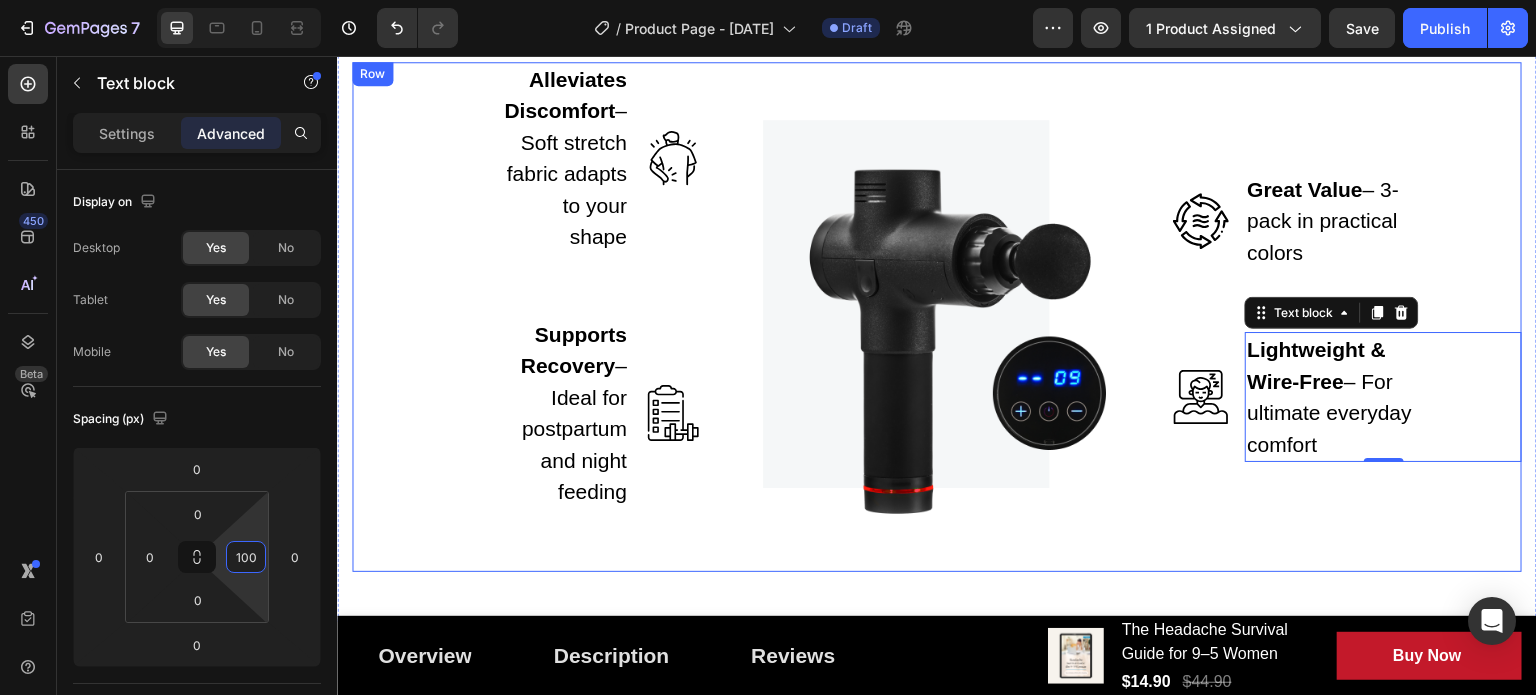 click on "Image Great Value  – 3-pack in practical colors Text block Row Image Lightweight & Wire-Free  – For ultimate everyday comfort Text block   0 Row" at bounding box center [1347, 317] 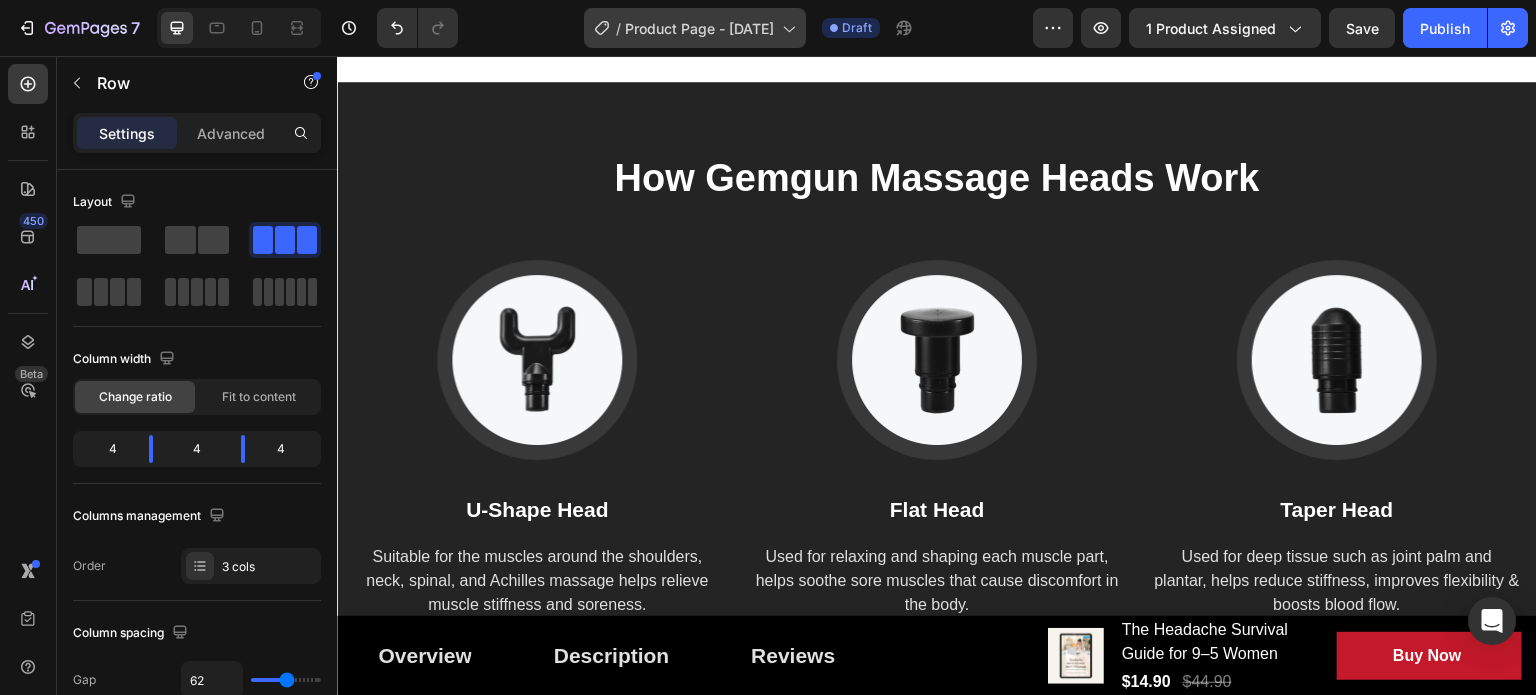 scroll, scrollTop: 3124, scrollLeft: 0, axis: vertical 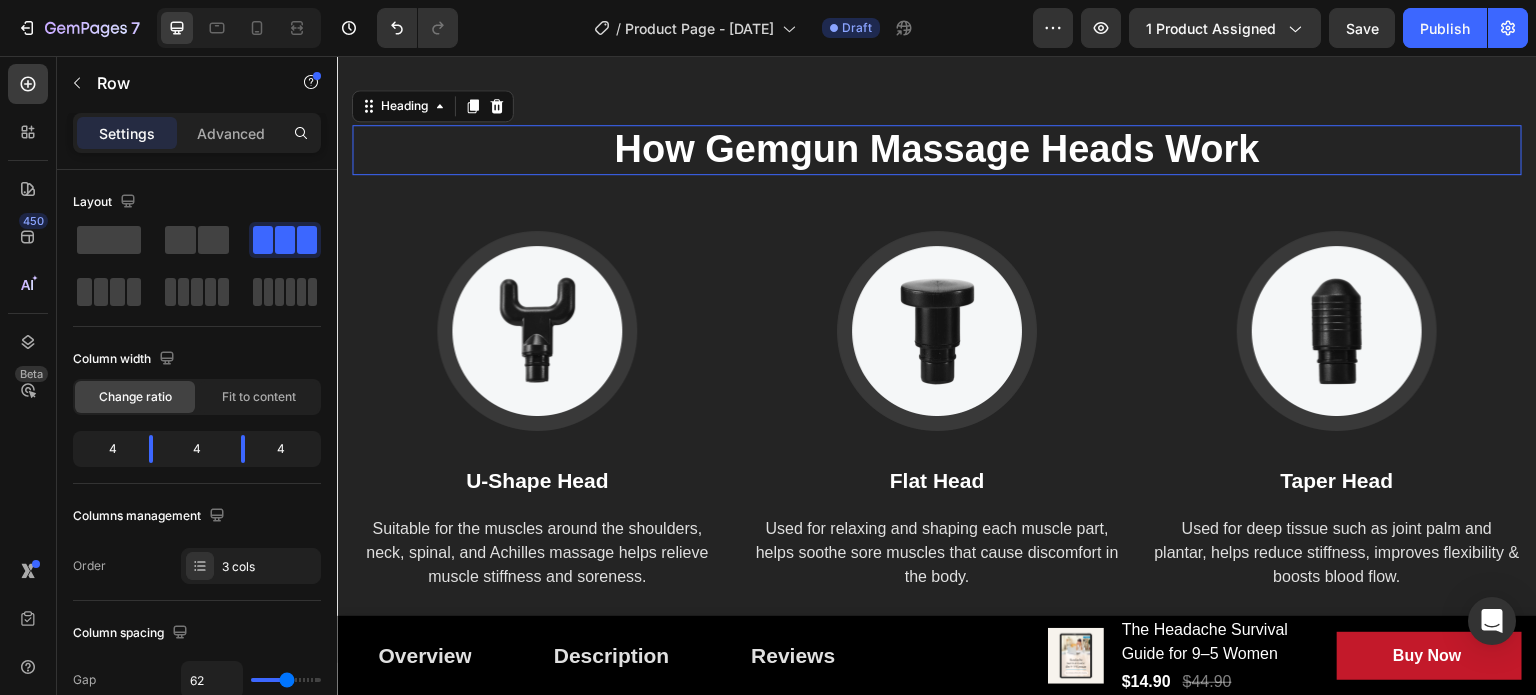 click on "How Gemgun Massage Heads Work" at bounding box center [937, 150] 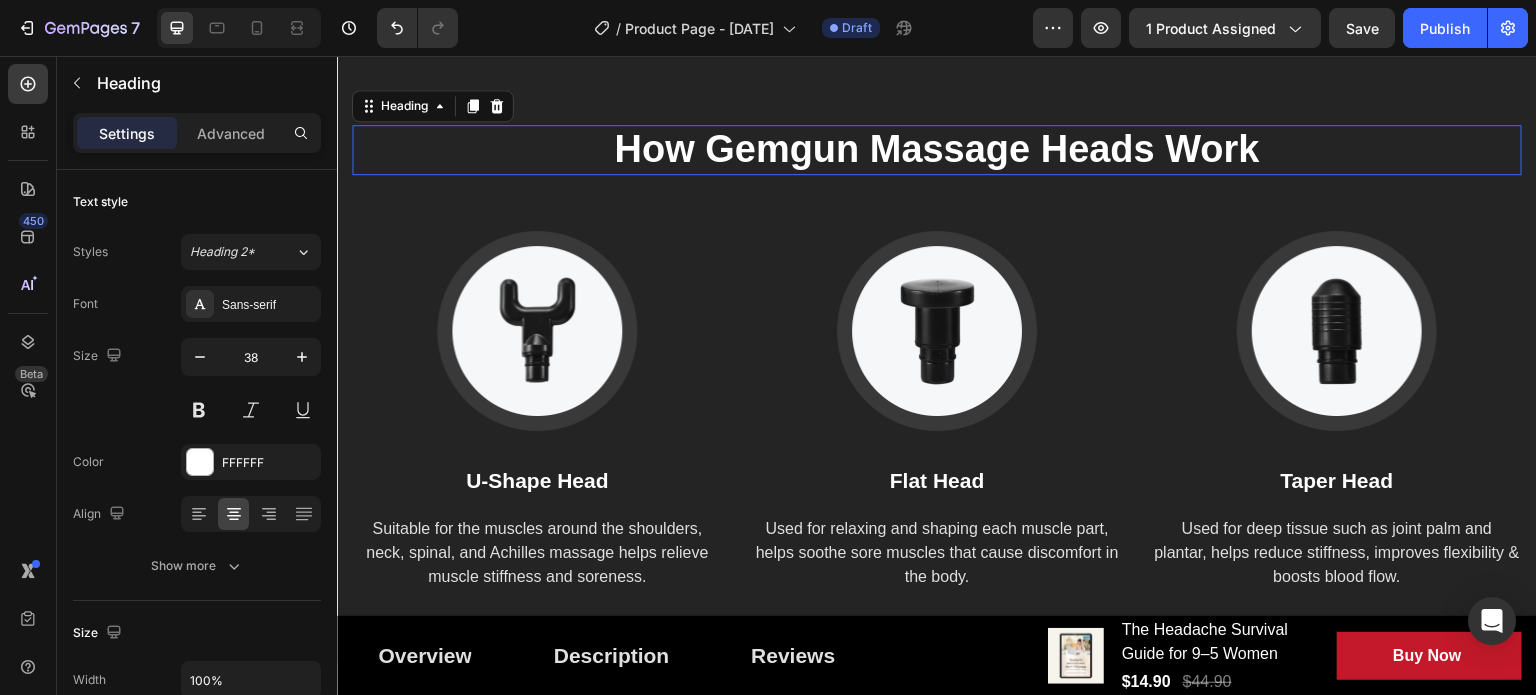 click on "How Gemgun Massage Heads Work" at bounding box center [937, 150] 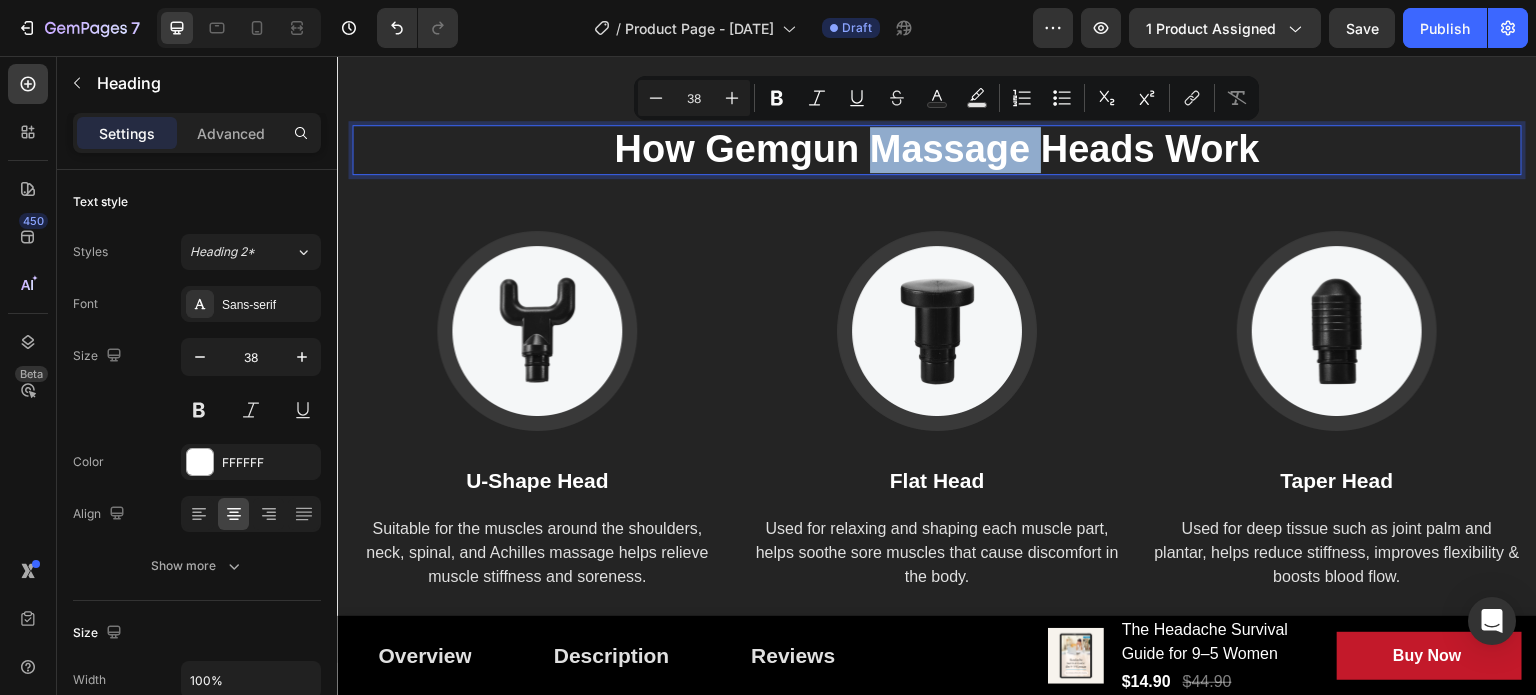 click on "How Gemgun Massage Heads Work" at bounding box center (937, 150) 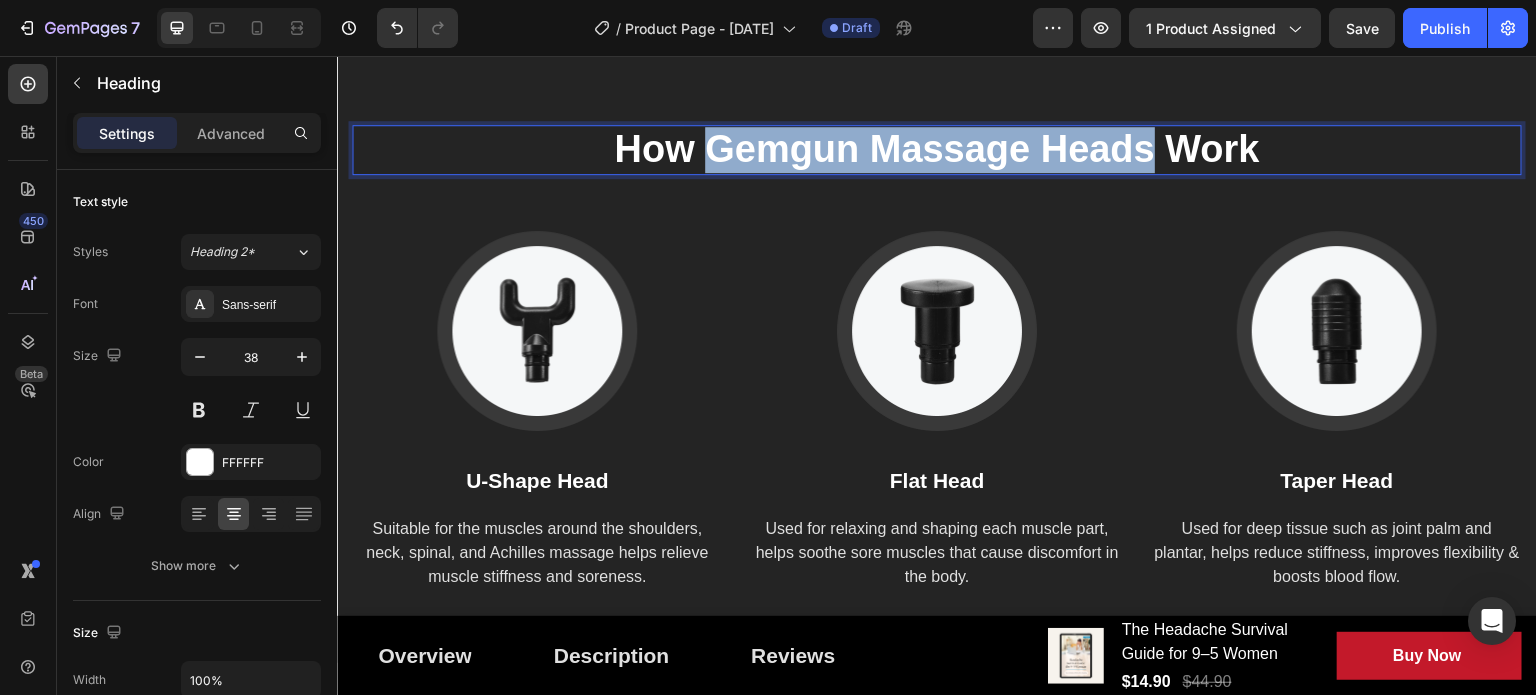 drag, startPoint x: 704, startPoint y: 147, endPoint x: 1138, endPoint y: 166, distance: 434.4157 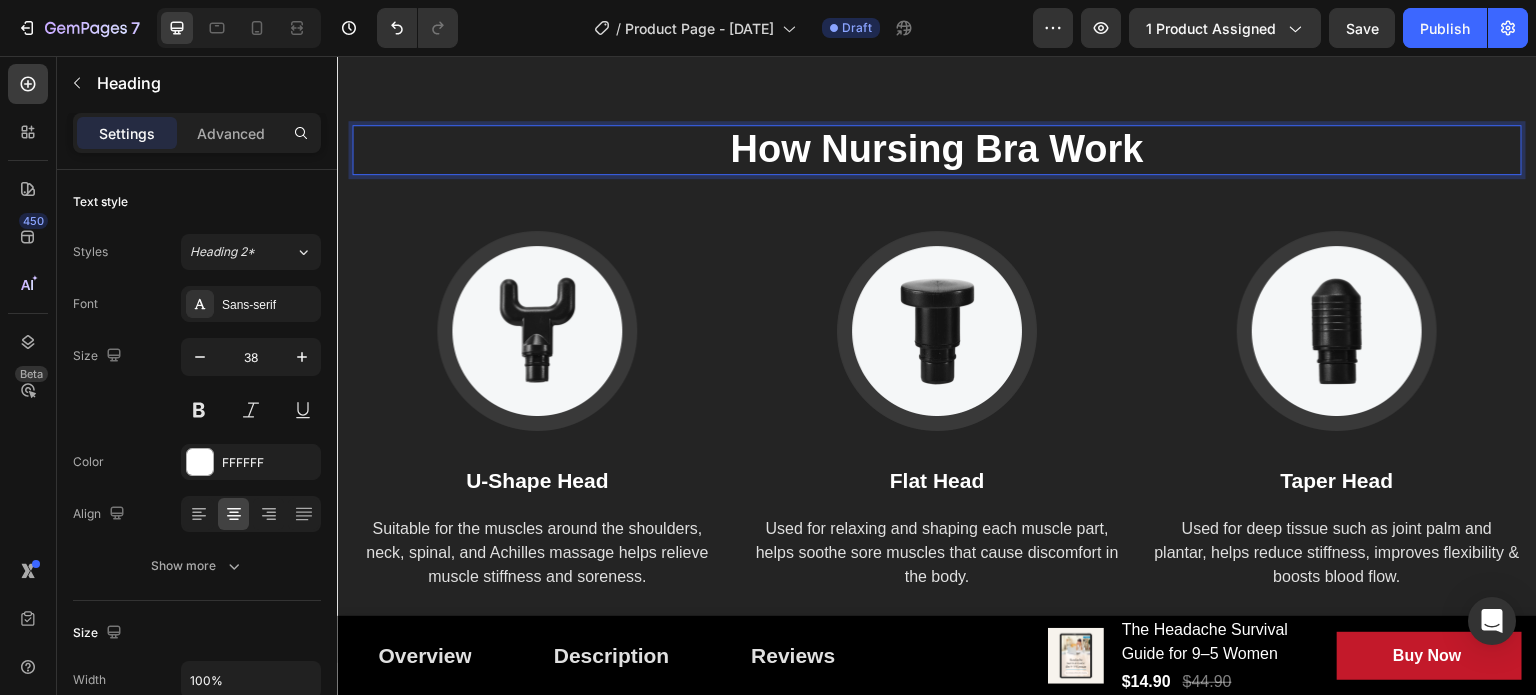 click on "How Nursing Bra Work" at bounding box center (937, 150) 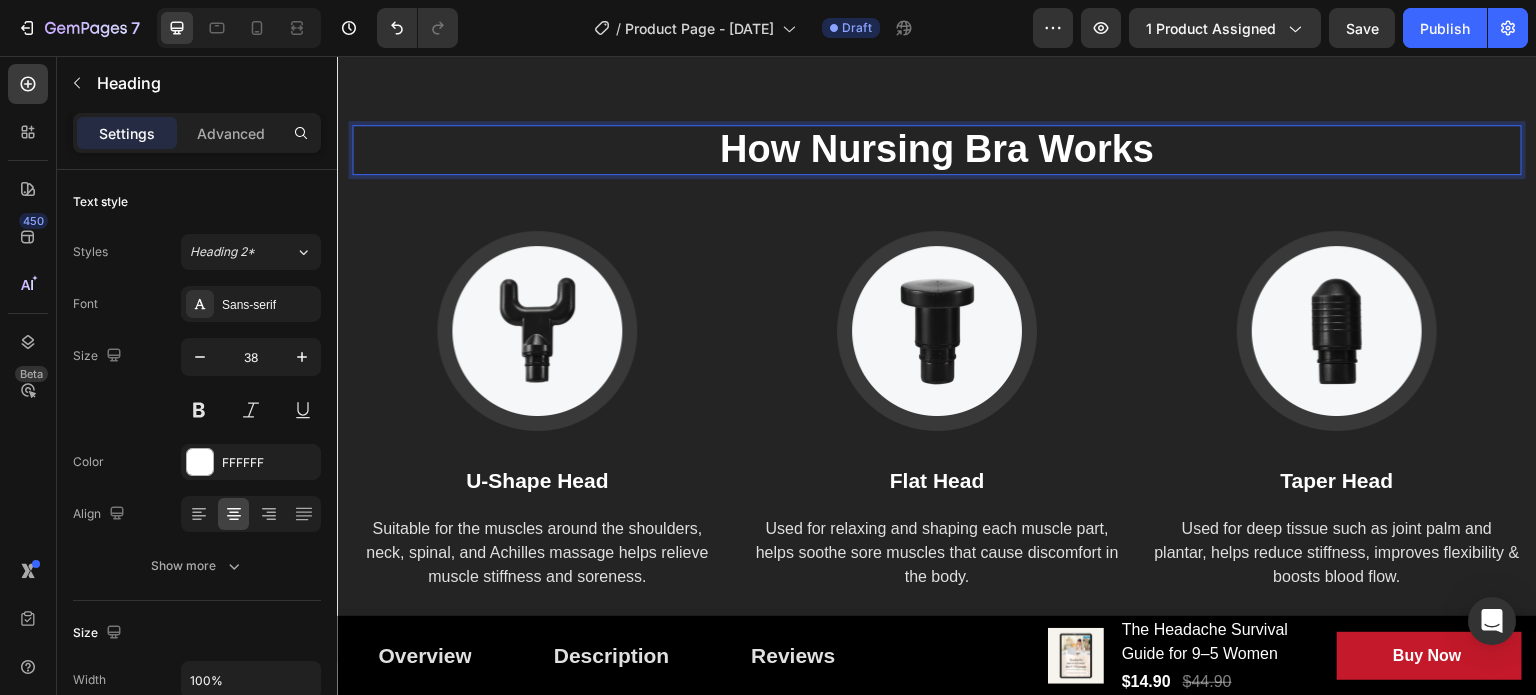 click on "How Nursing Bra Works" at bounding box center [937, 150] 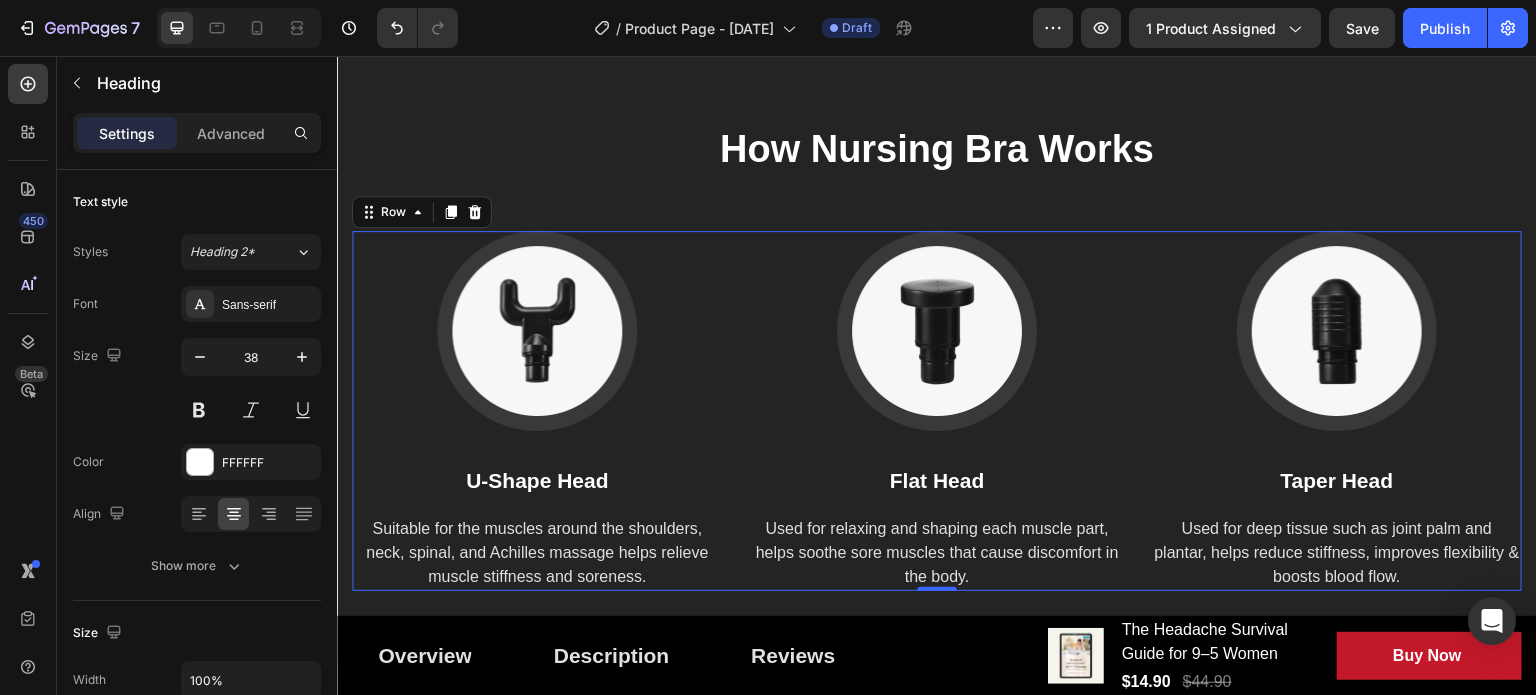 click on "Image U-Shape Head Text block Suitable for the muscles around the shoulders, neck, spinal, and Achilles massage helps relieve muscle stiffness and soreness. Text block Image Flat Head Text block Used for relaxing and shaping each muscle part, helps soothe sore muscles that cause discomfort in the body. Text block Image Taper Head Text block Used for deep tissue such as joint palm and plantar, helps reduce stiffness, improves flexibility & boosts blood flow. Text block Row   0" at bounding box center (937, 411) 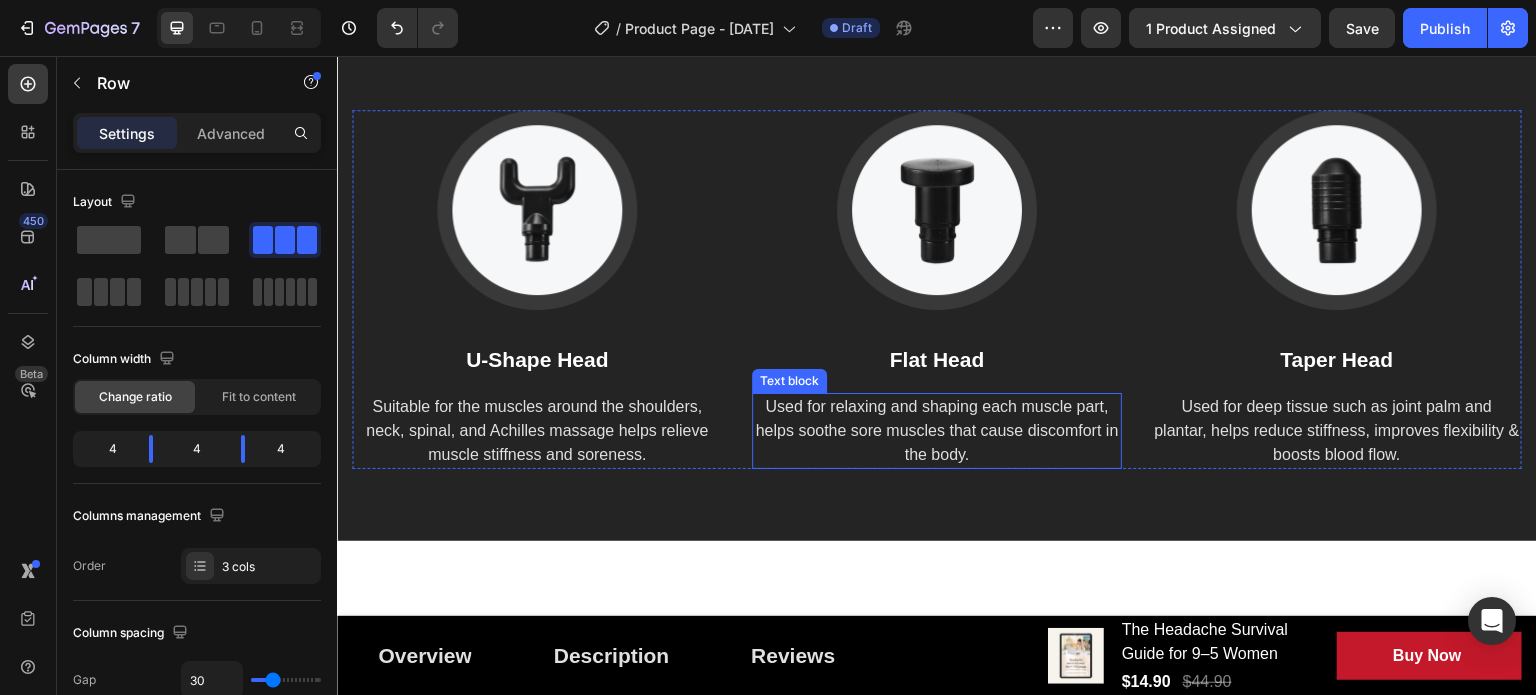 scroll, scrollTop: 3024, scrollLeft: 0, axis: vertical 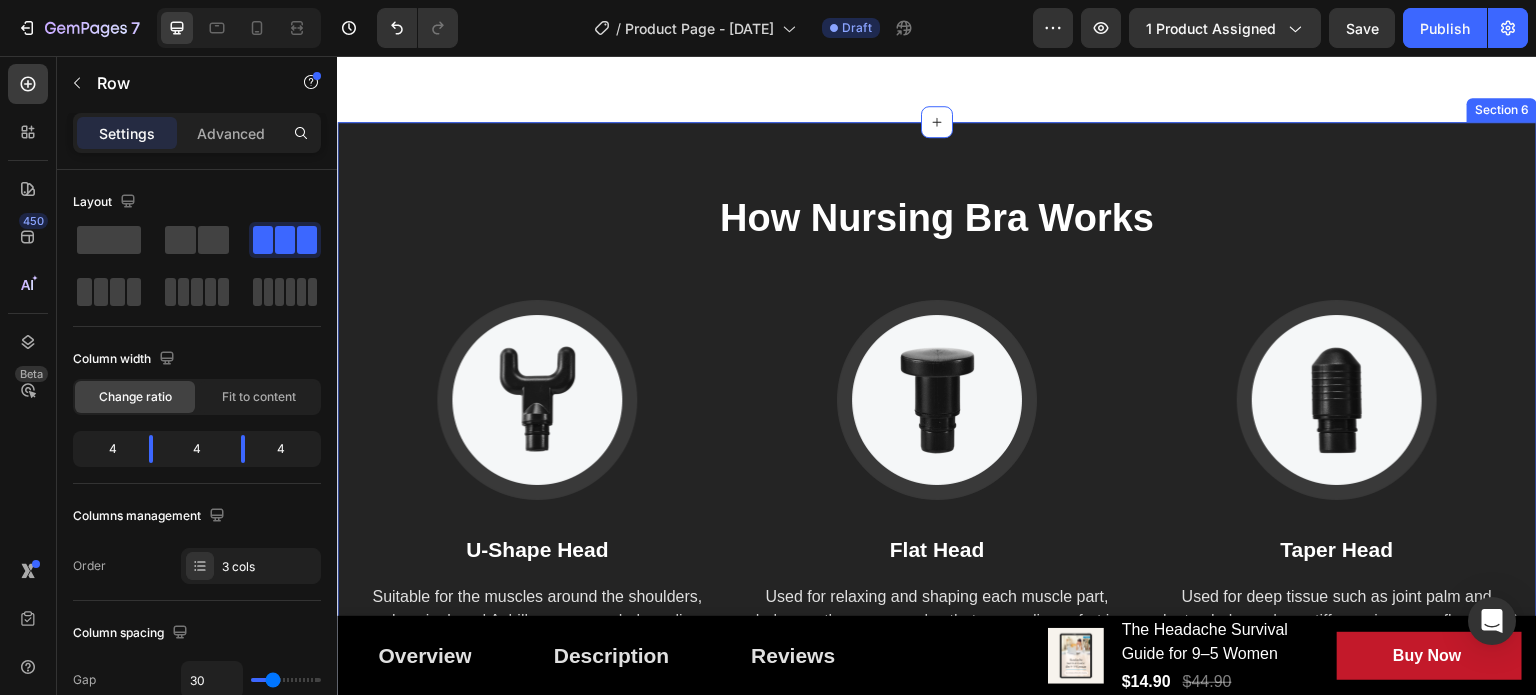 click on "How Nursing Bra Works Heading Image U-Shape Head Text block Suitable for the muscles around the shoulders, neck, spinal, and Achilles massage helps relieve muscle stiffness and soreness. Text block Image Flat Head Text block Used for relaxing and shaping each muscle part, helps soothe sore muscles that cause discomfort in the body. Text block Image Taper Head Text block Used for deep tissue such as joint palm and plantar, helps reduce stiffness, improves flexibility & boosts blood flow. Text block Row Section 6" at bounding box center [937, 426] 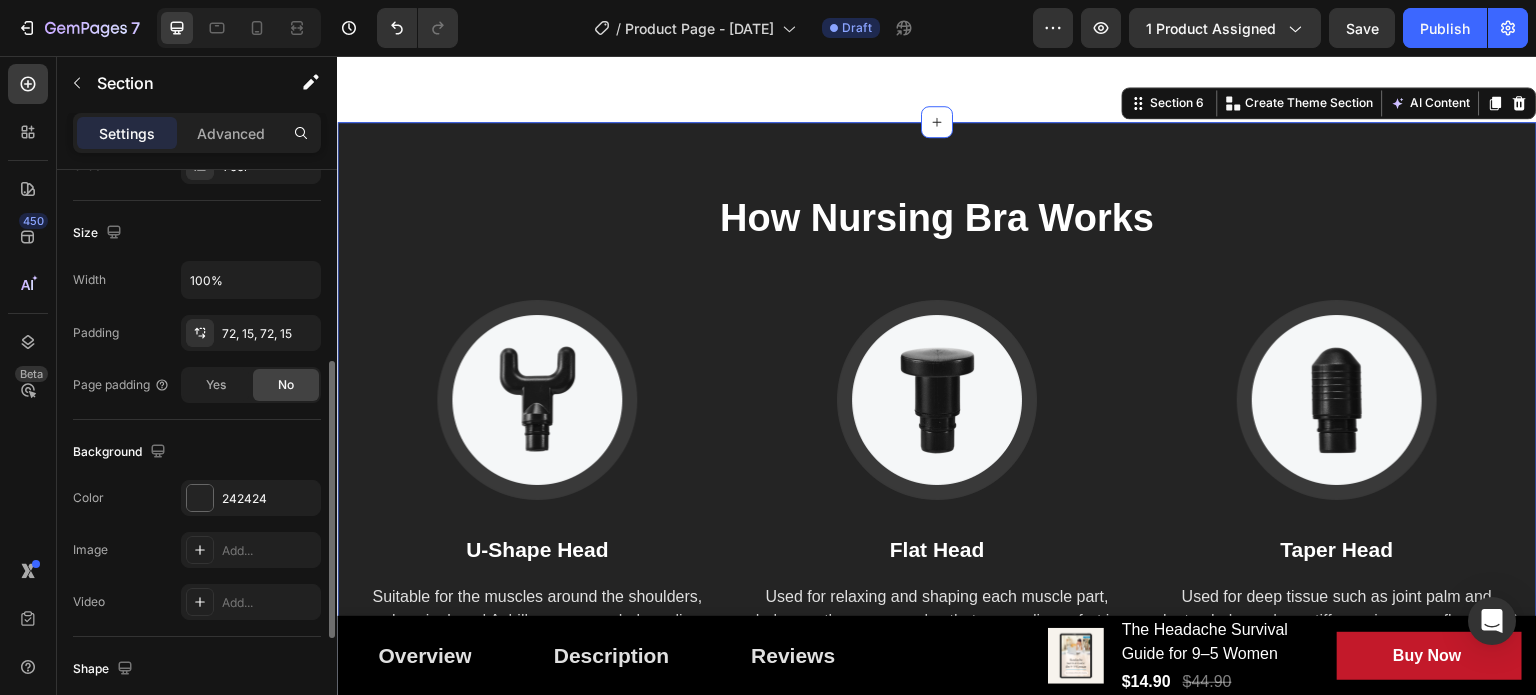 scroll, scrollTop: 500, scrollLeft: 0, axis: vertical 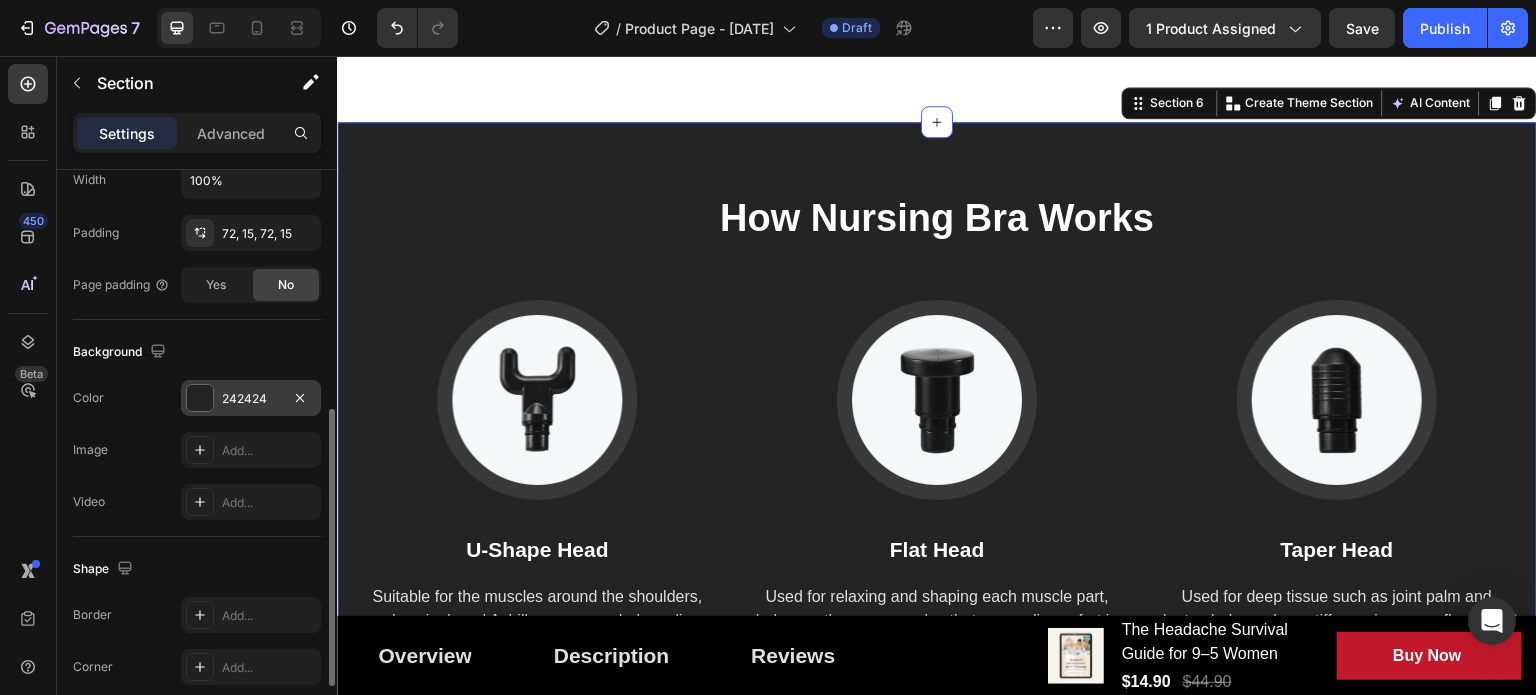 click on "242424" at bounding box center (251, 399) 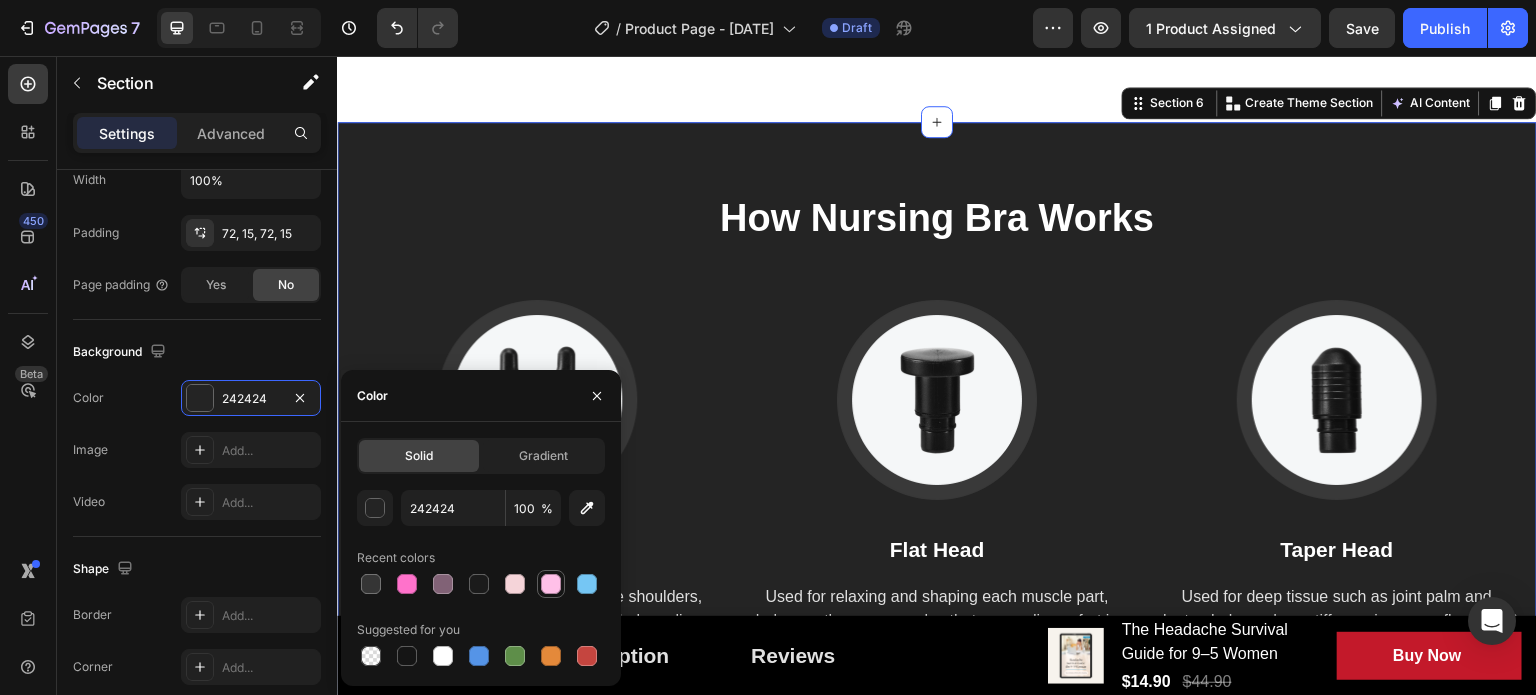click at bounding box center (551, 584) 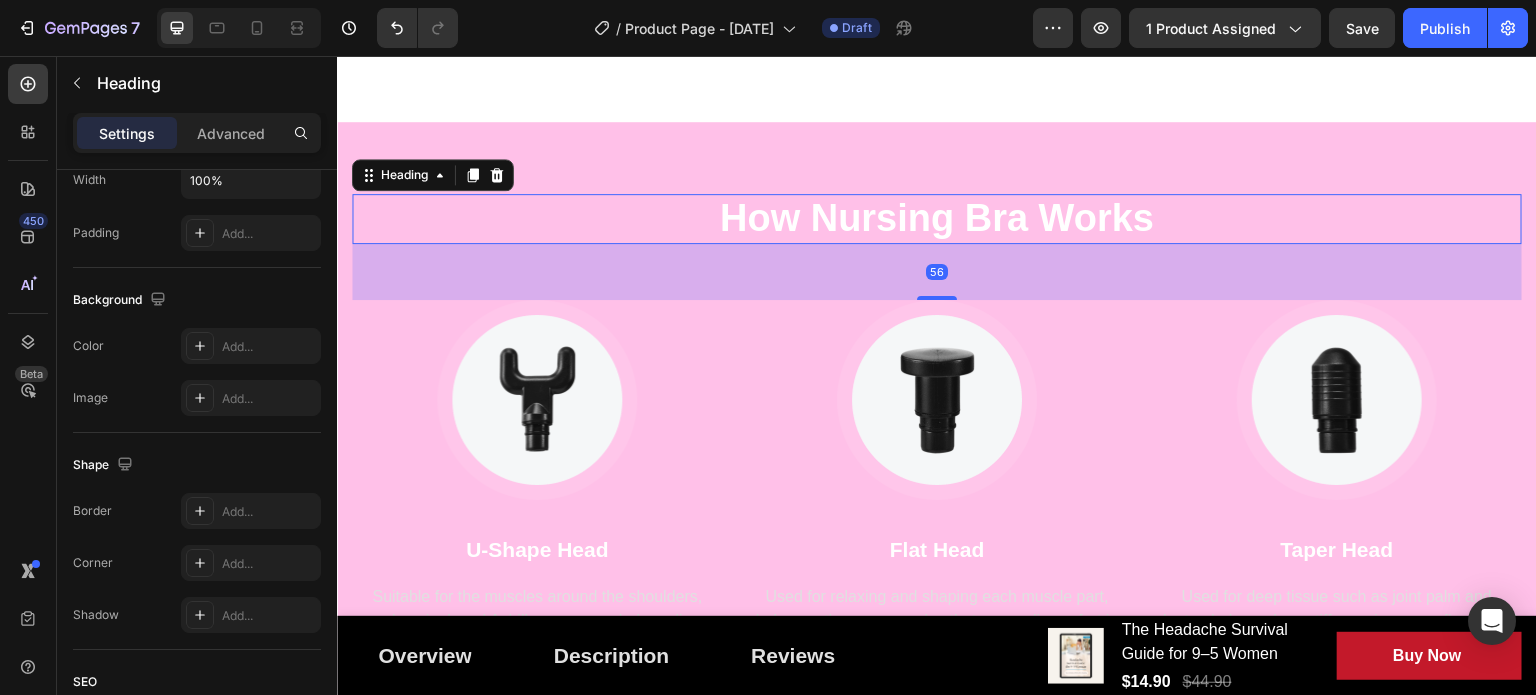 click on "How Nursing Bra Works" at bounding box center [937, 219] 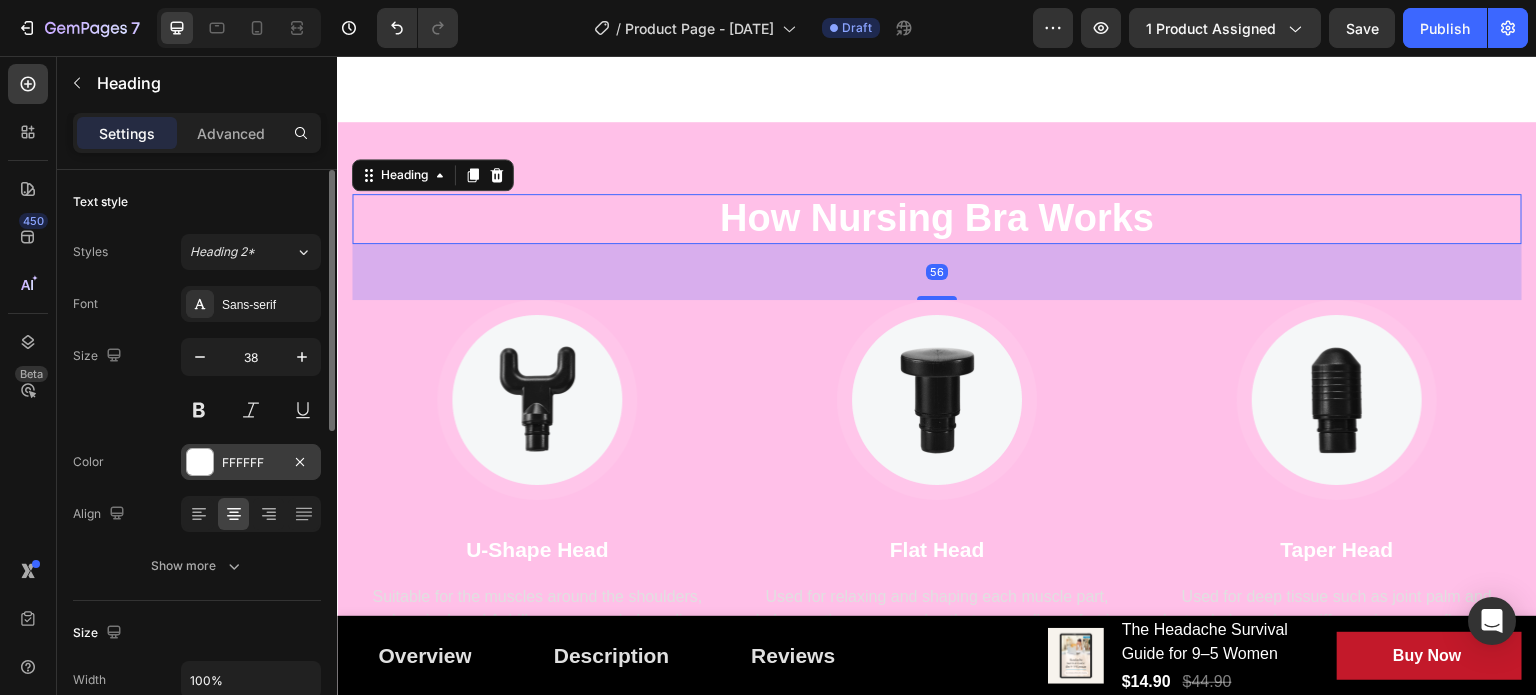 click on "FFFFFF" at bounding box center [251, 463] 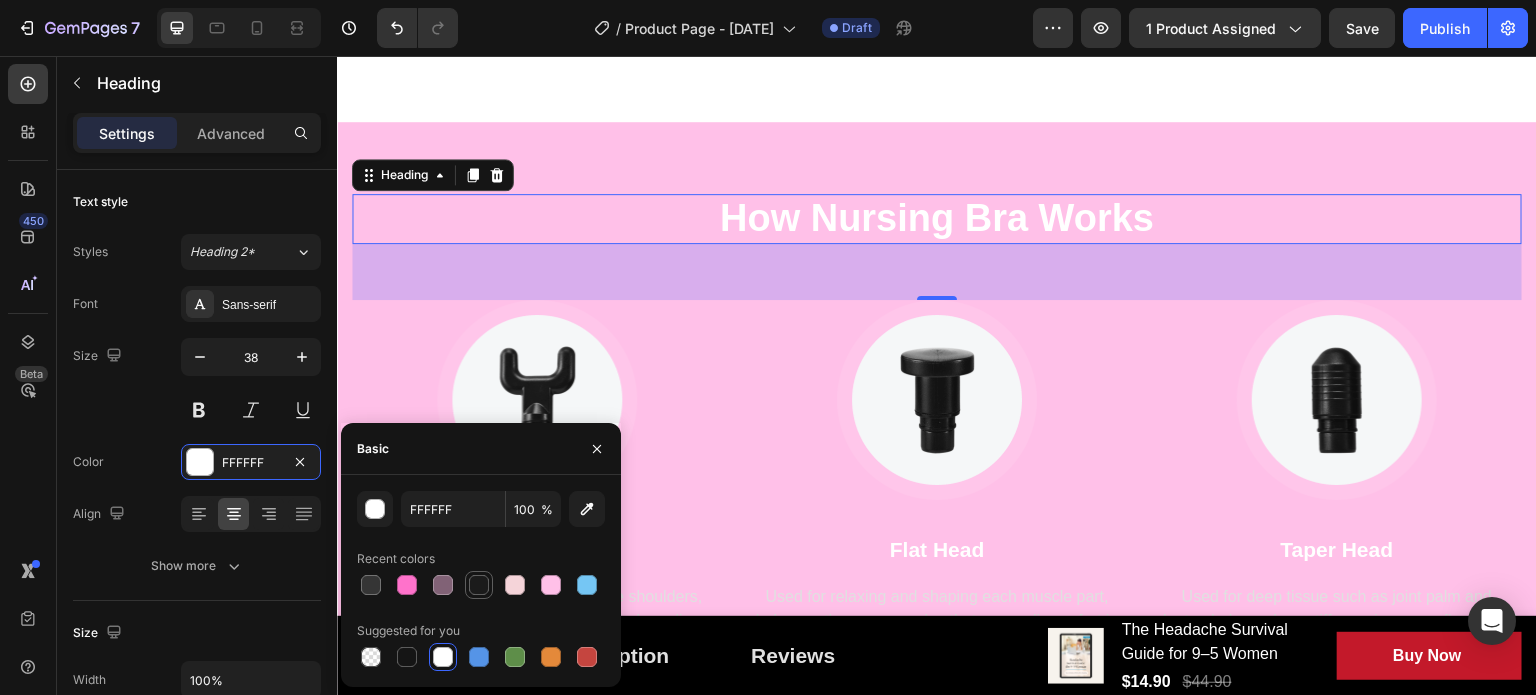 click at bounding box center (479, 585) 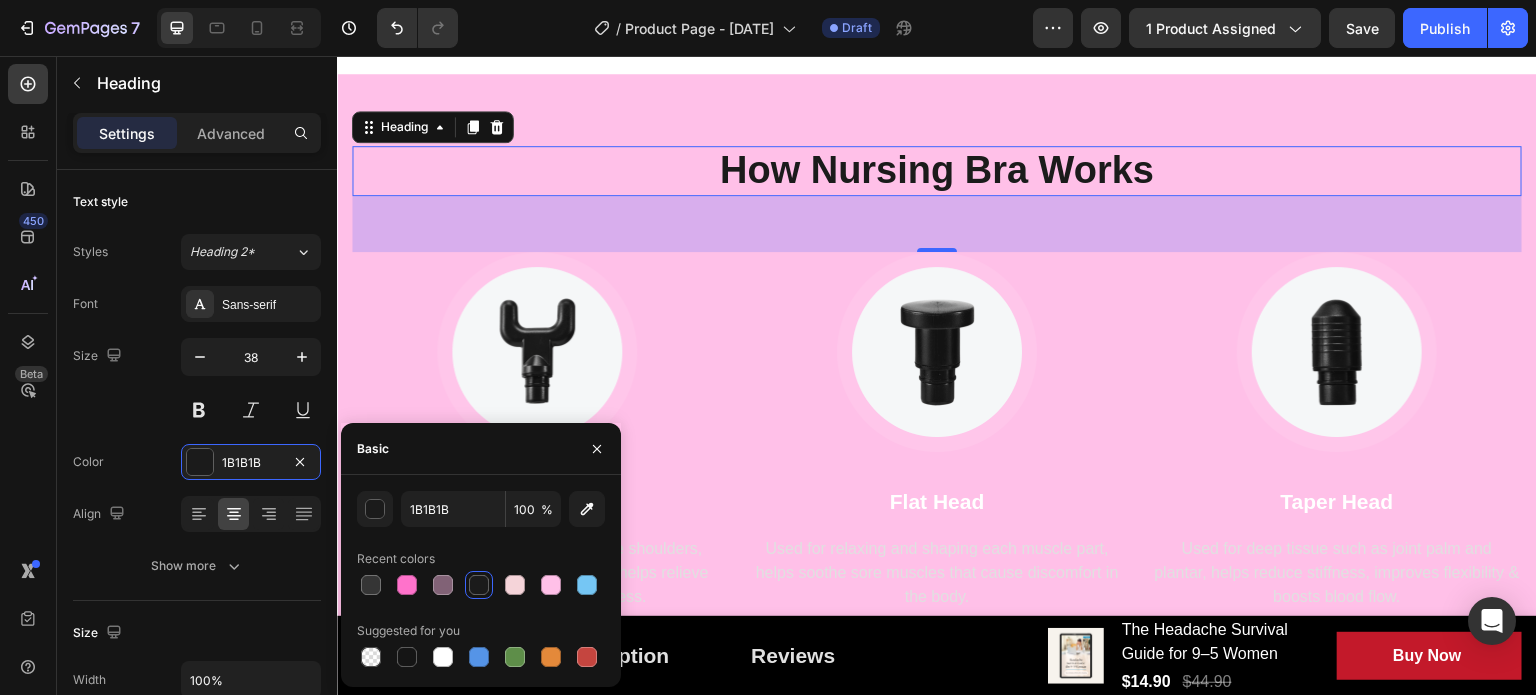 click on "Image U-Shape Head Text block Suitable for the muscles around the shoulders, neck, spinal, and Achilles massage helps relieve muscle stiffness and soreness. Text block Image Flat Head Text block Used for relaxing and shaping each muscle part, helps soothe sore muscles that cause discomfort in the body. Text block Image Taper Head Text block Used for deep tissue such as joint palm and plantar, helps reduce stiffness, improves flexibility & boosts blood flow. Text block Row" at bounding box center [937, 432] 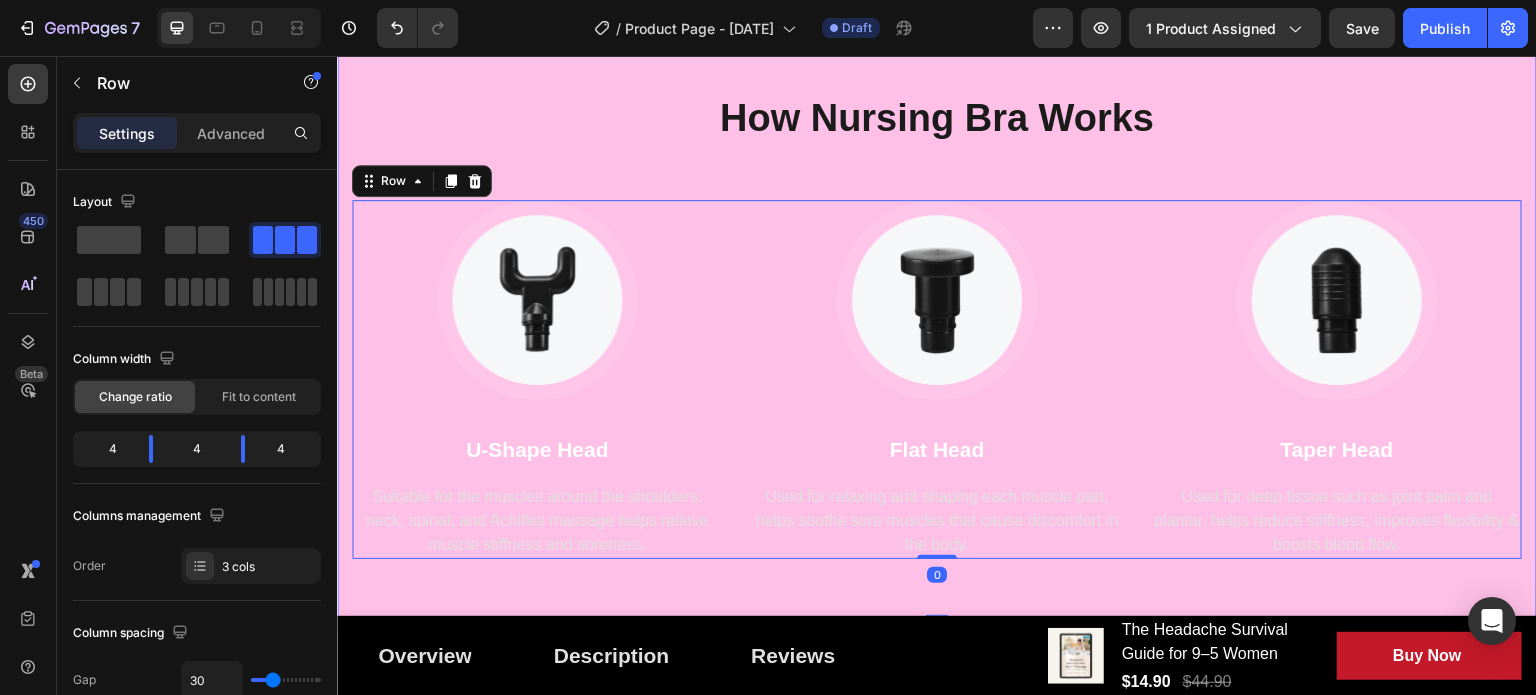 scroll, scrollTop: 2924, scrollLeft: 0, axis: vertical 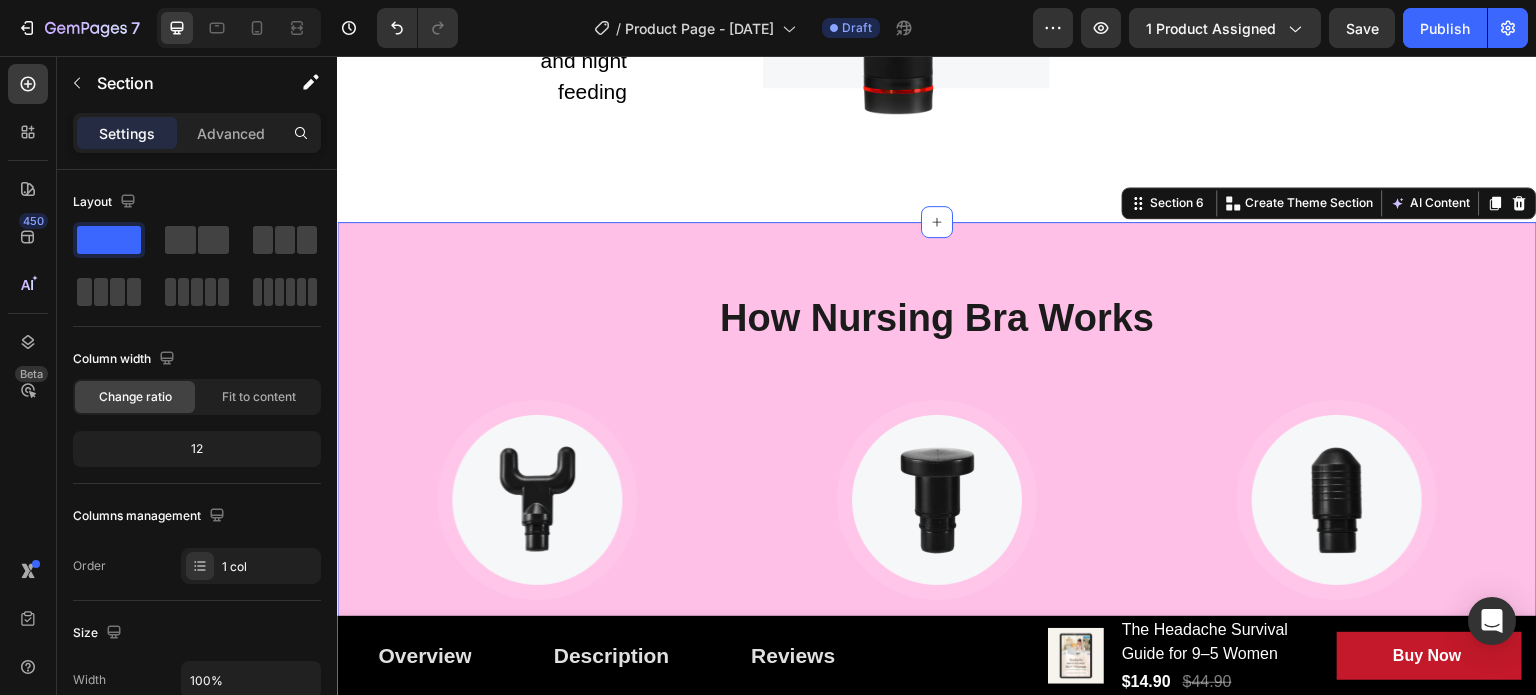 click on "How Nursing Bra Works Heading Image U-Shape Head Text block Suitable for the muscles around the shoulders, neck, spinal, and Achilles massage helps relieve muscle stiffness and soreness. Text block Image Flat Head Text block Used for relaxing and shaping each muscle part, helps soothe sore muscles that cause discomfort in the body. Text block Image Taper Head Text block Used for deep tissue such as joint palm and plantar, helps reduce stiffness, improves flexibility & boosts blood flow. Text block Row Section 6   You can create reusable sections Create Theme Section AI Content Write with GemAI What would you like to describe here? Tone and Voice Persuasive Product The Headache Survival Guide for 9–5 Women Show more Generate" at bounding box center [937, 526] 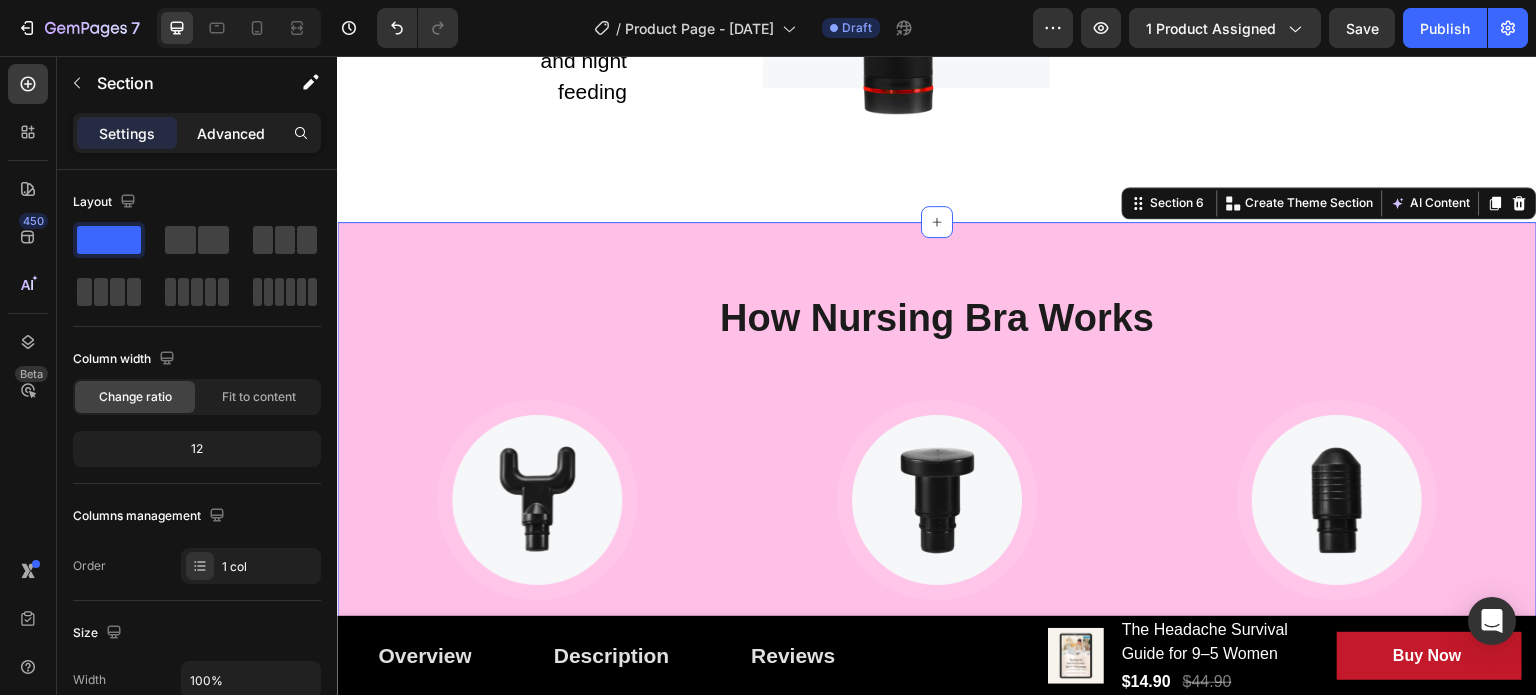 click on "Advanced" at bounding box center (231, 133) 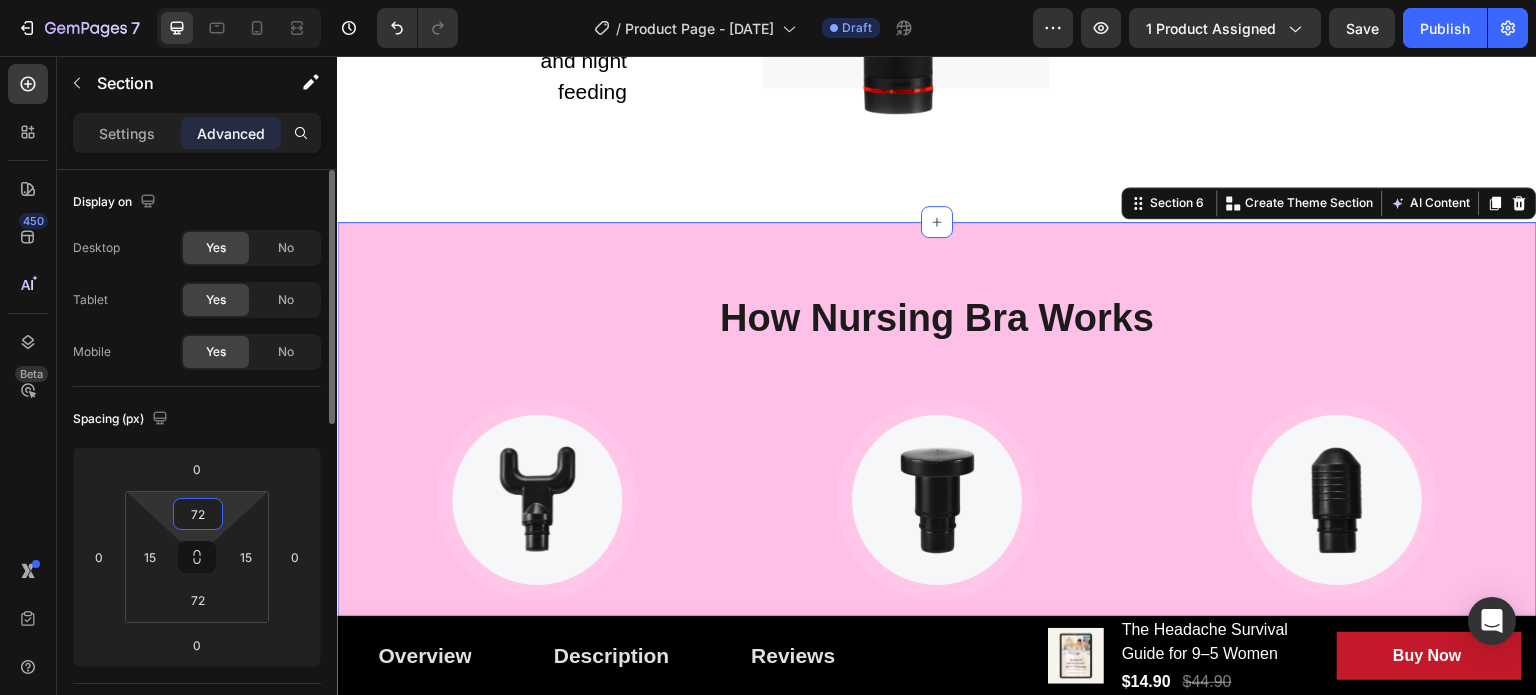 click on "72" at bounding box center (198, 514) 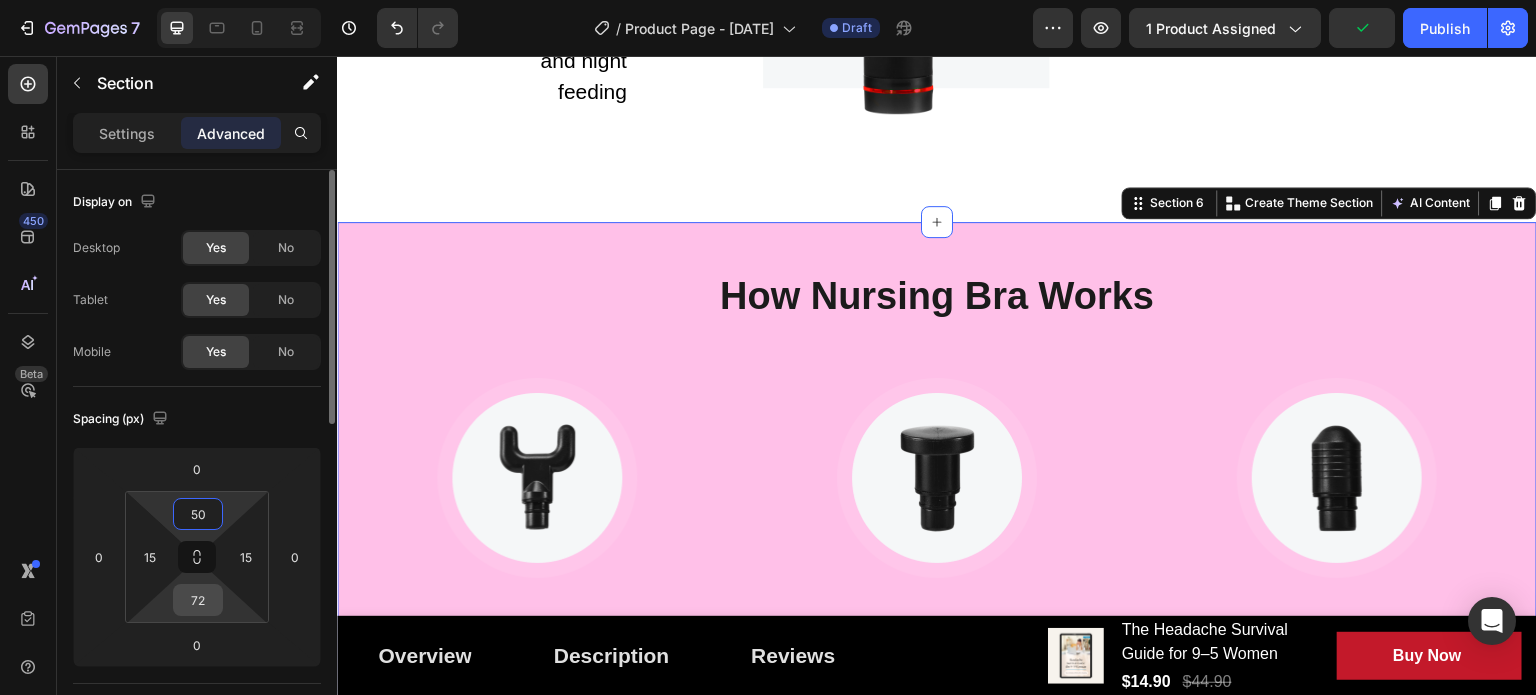 type on "50" 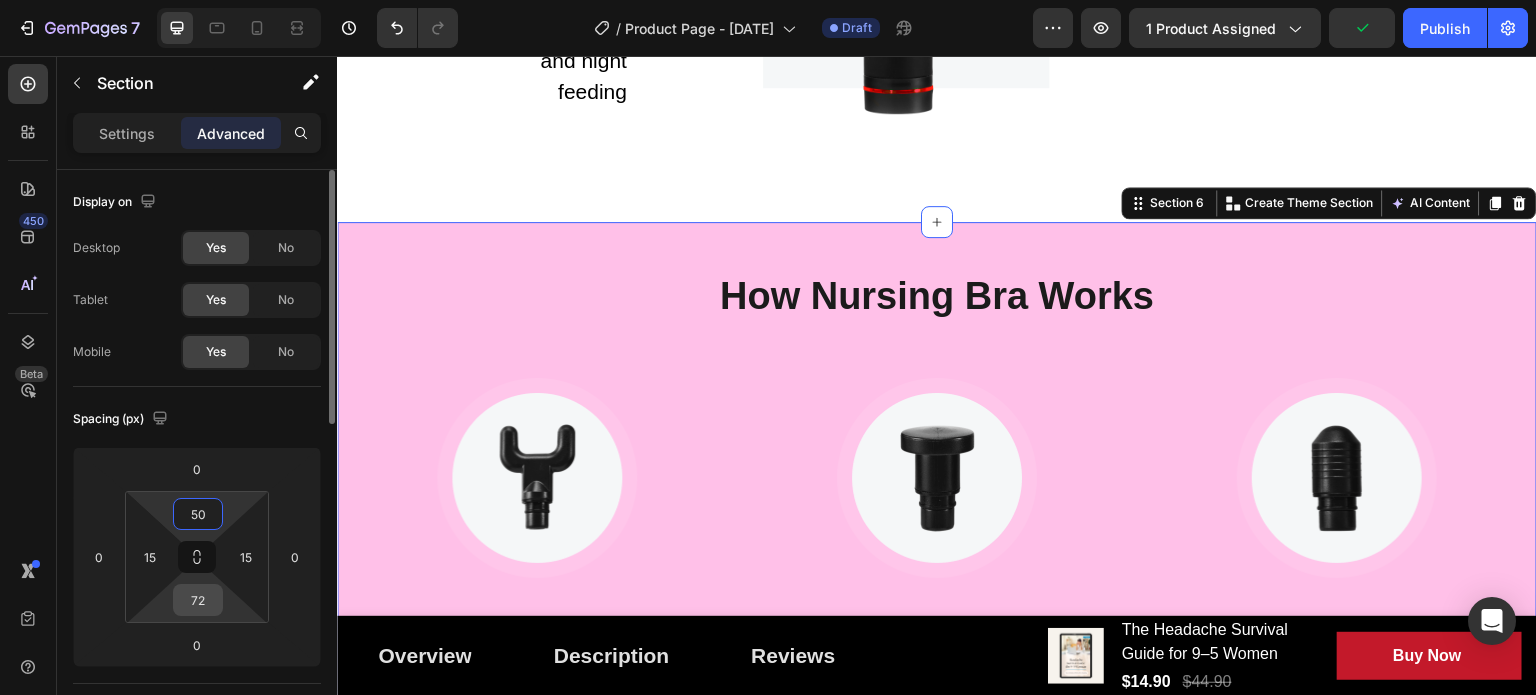 click on "72" at bounding box center [198, 600] 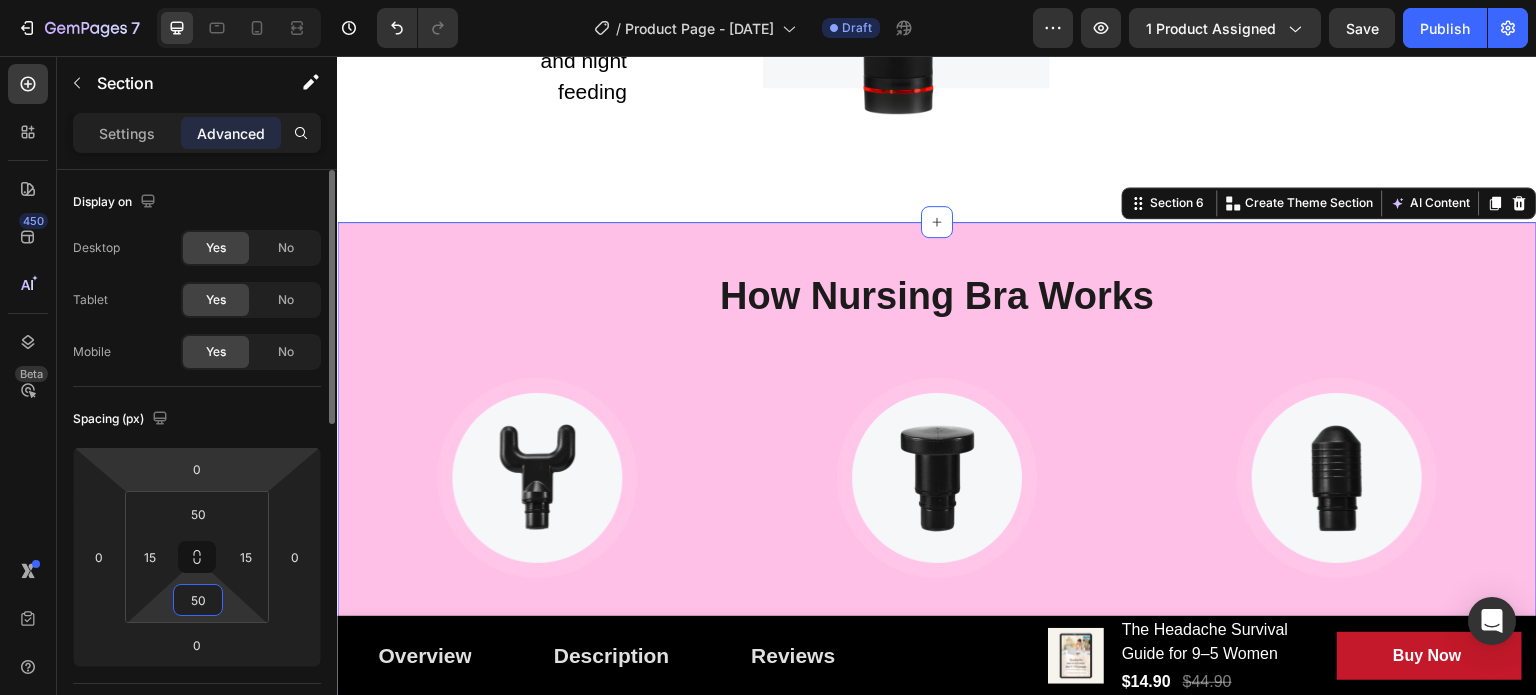 type on "50" 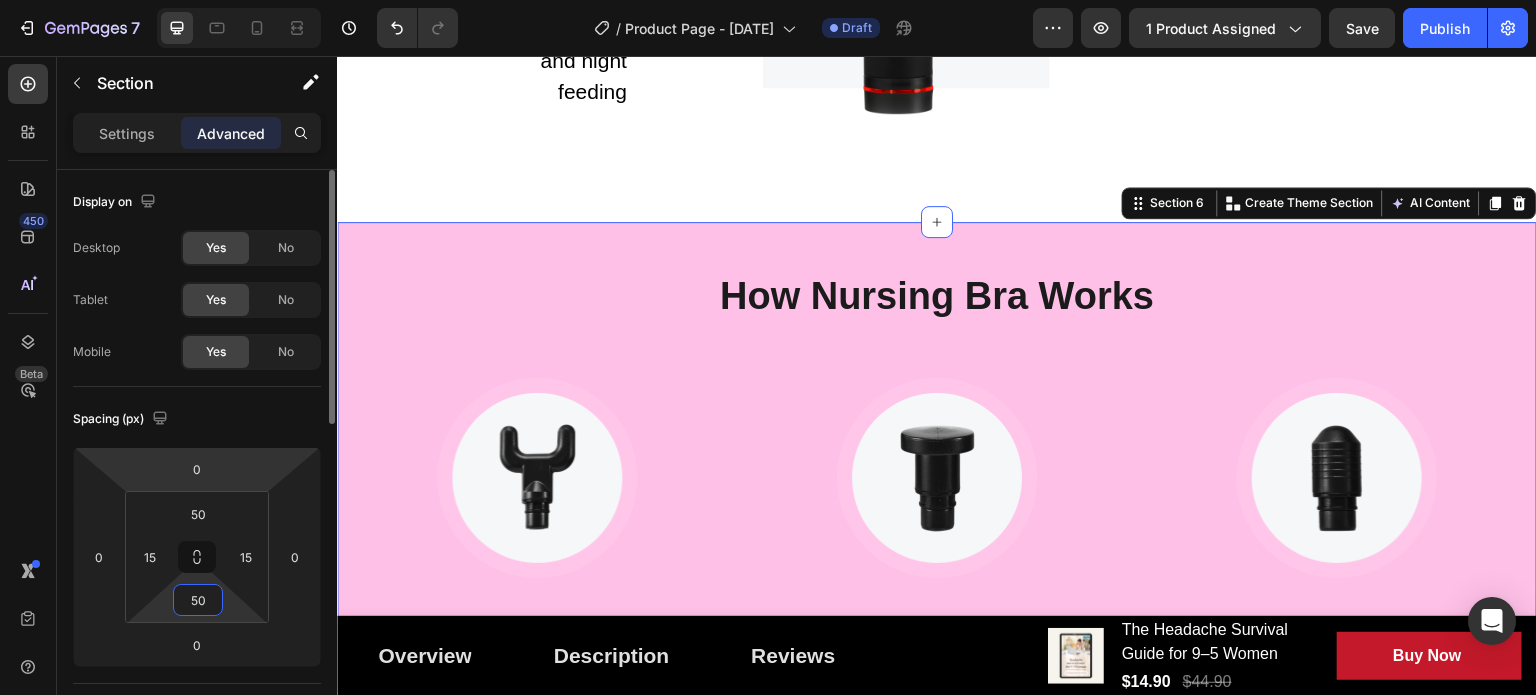 click on "Spacing (px)" at bounding box center (197, 419) 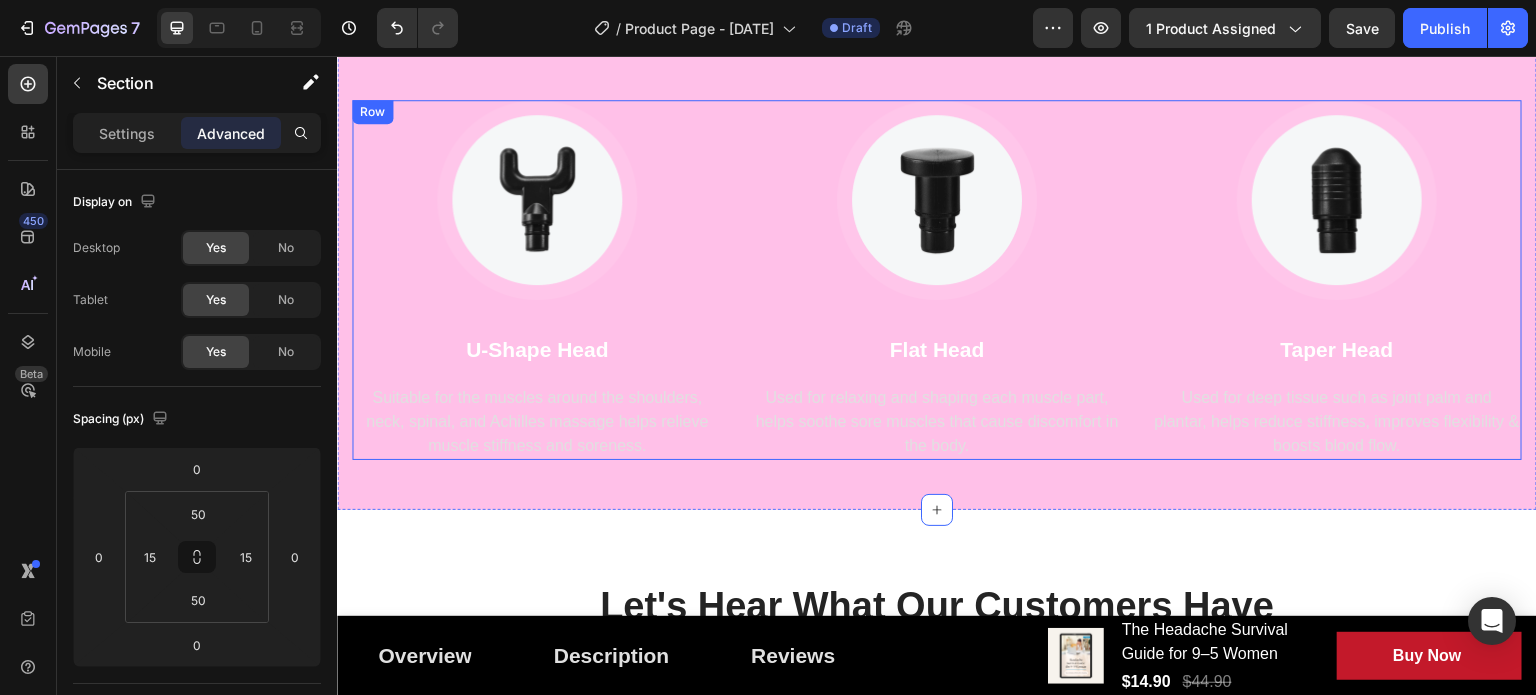 scroll, scrollTop: 3324, scrollLeft: 0, axis: vertical 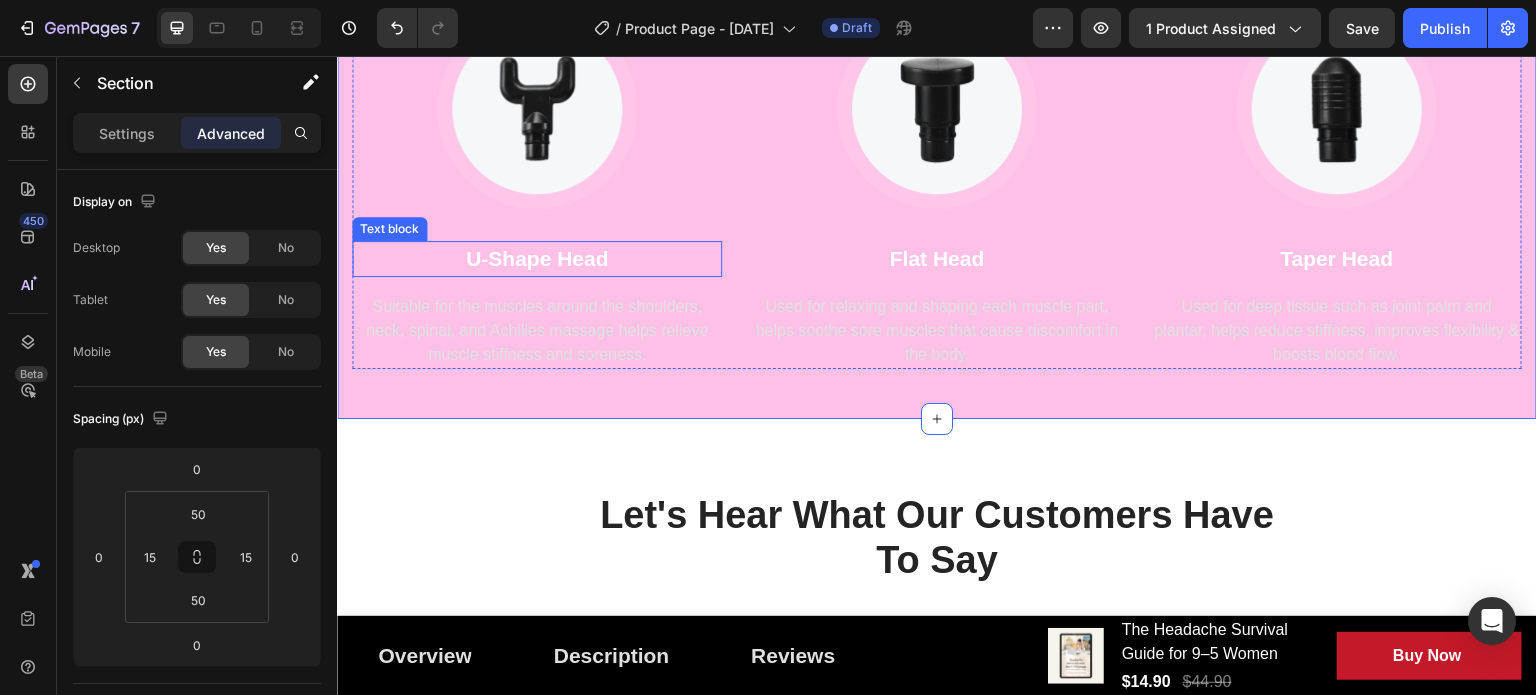 click on "U-Shape Head" at bounding box center [537, 259] 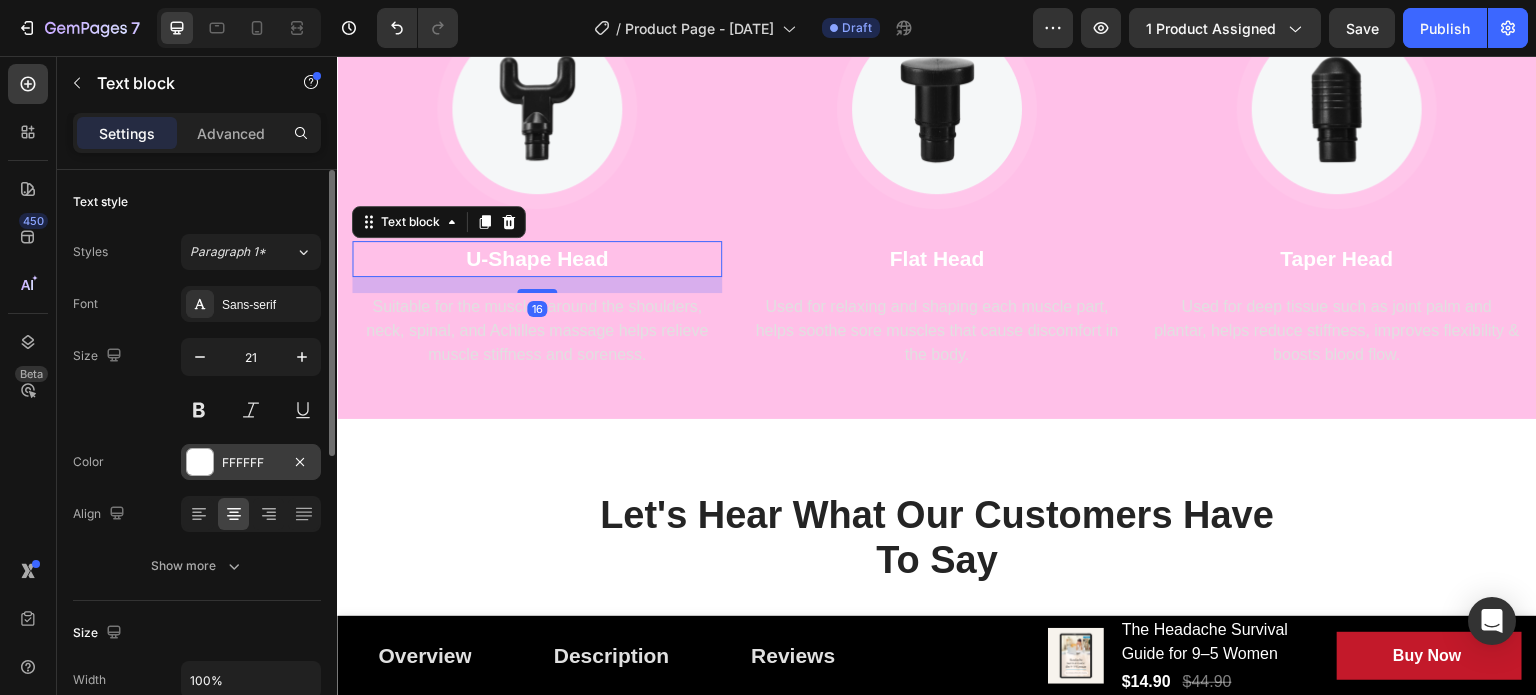 click on "FFFFFF" at bounding box center [251, 463] 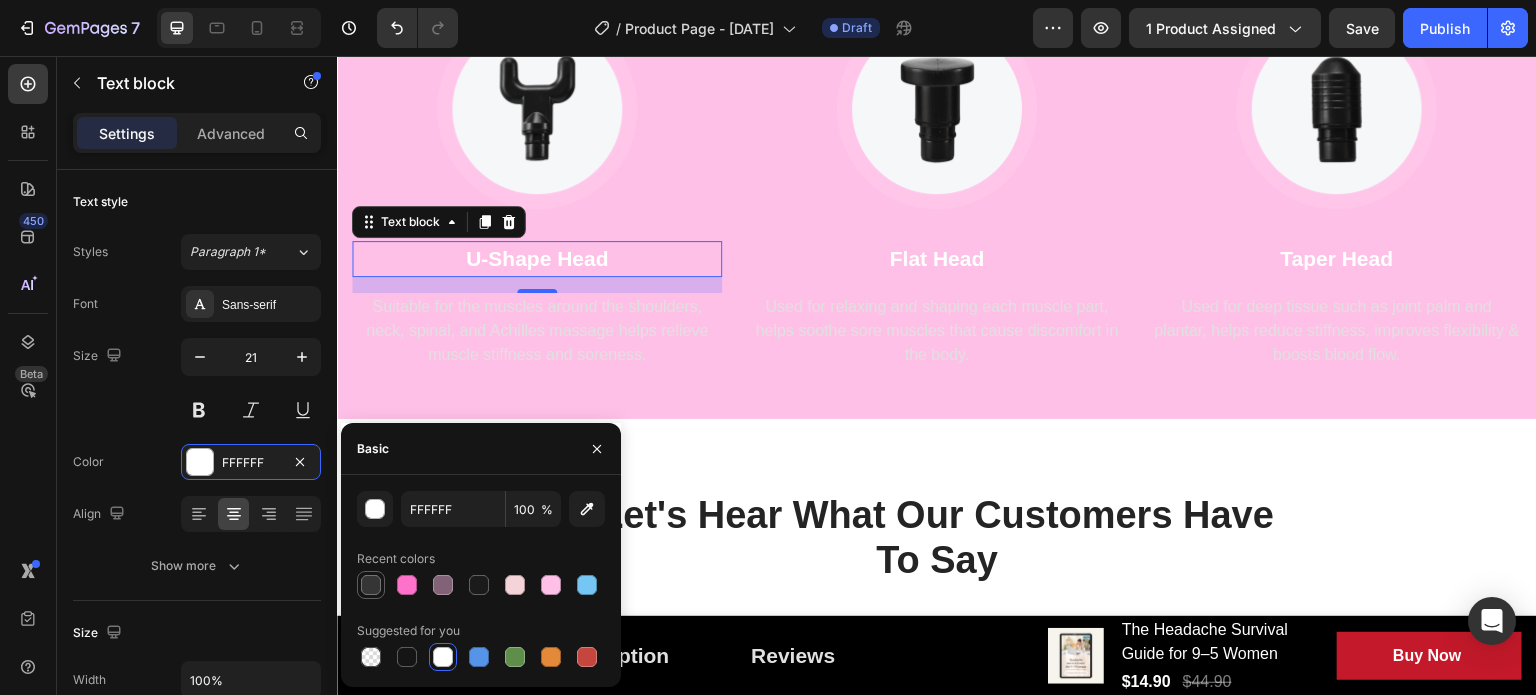 click at bounding box center [371, 585] 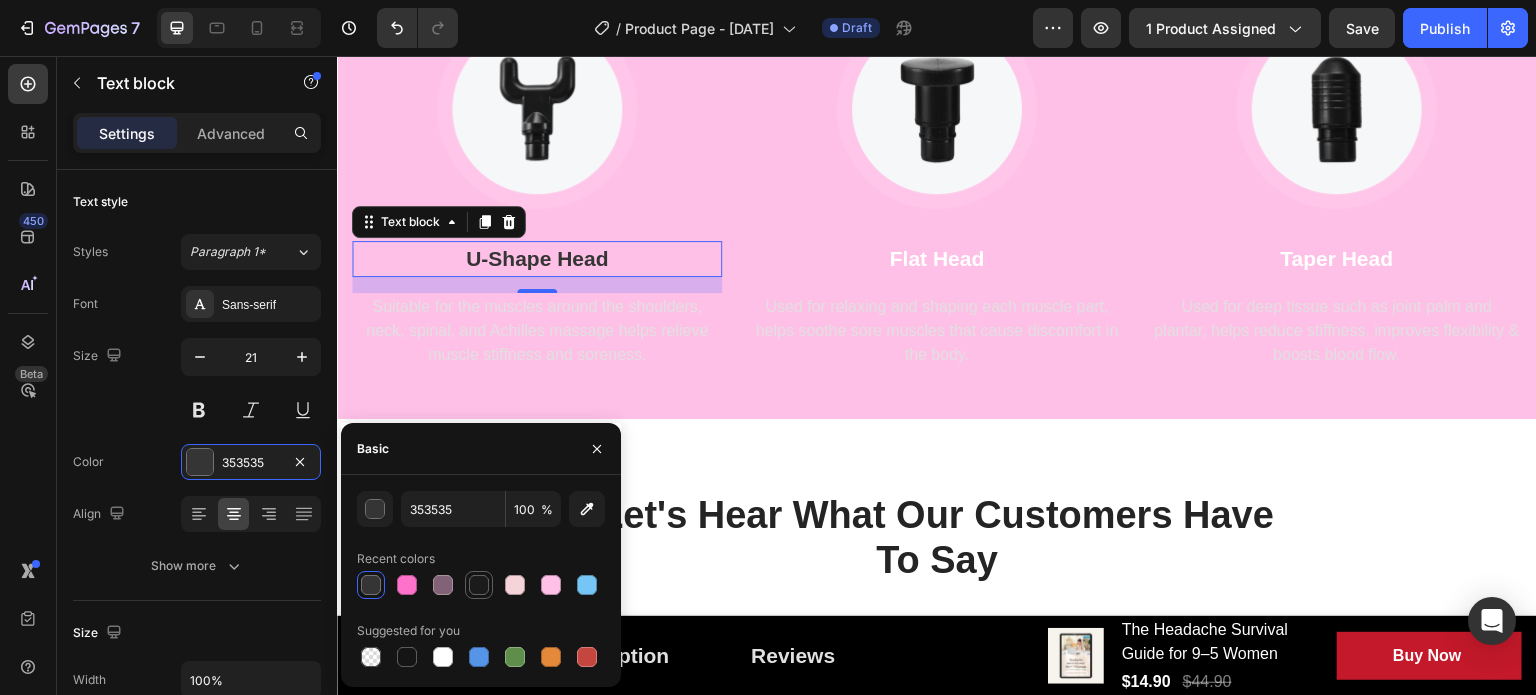 click at bounding box center [479, 585] 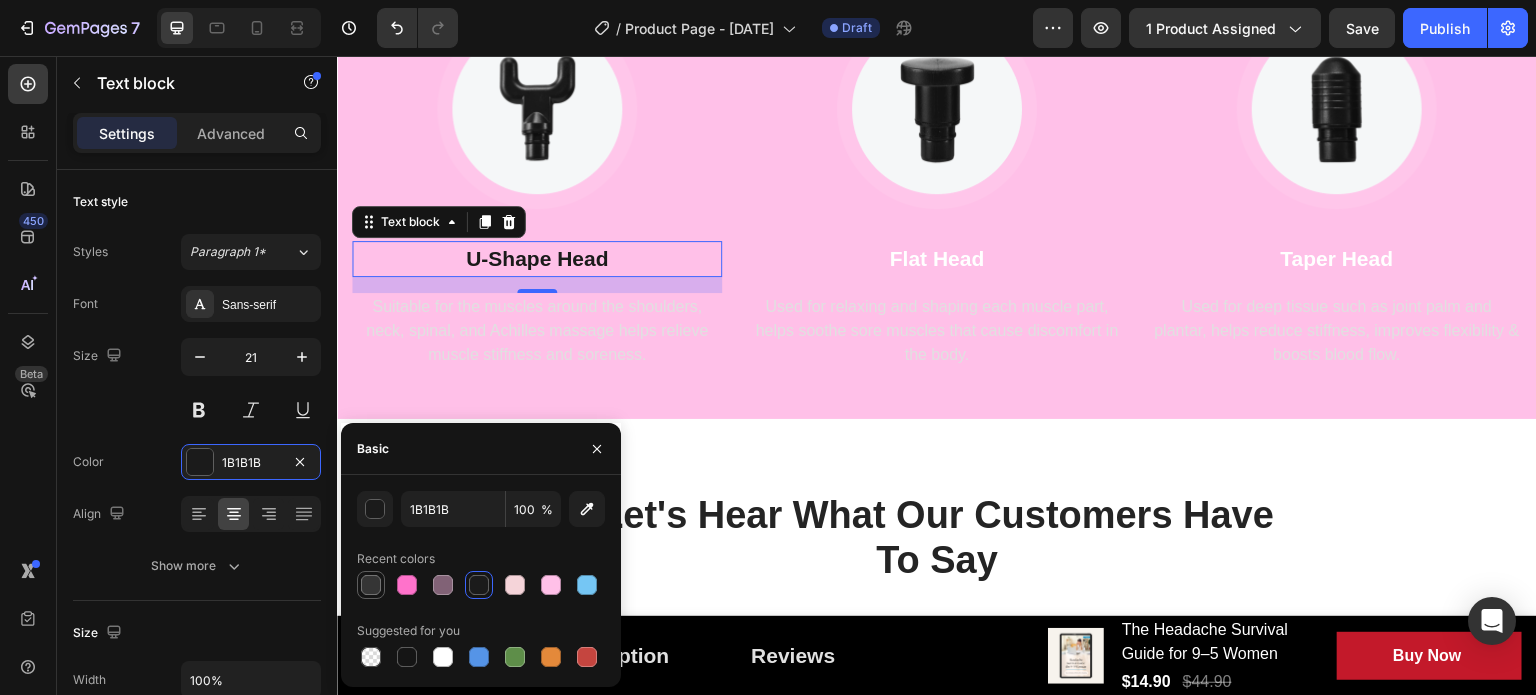 click at bounding box center (371, 585) 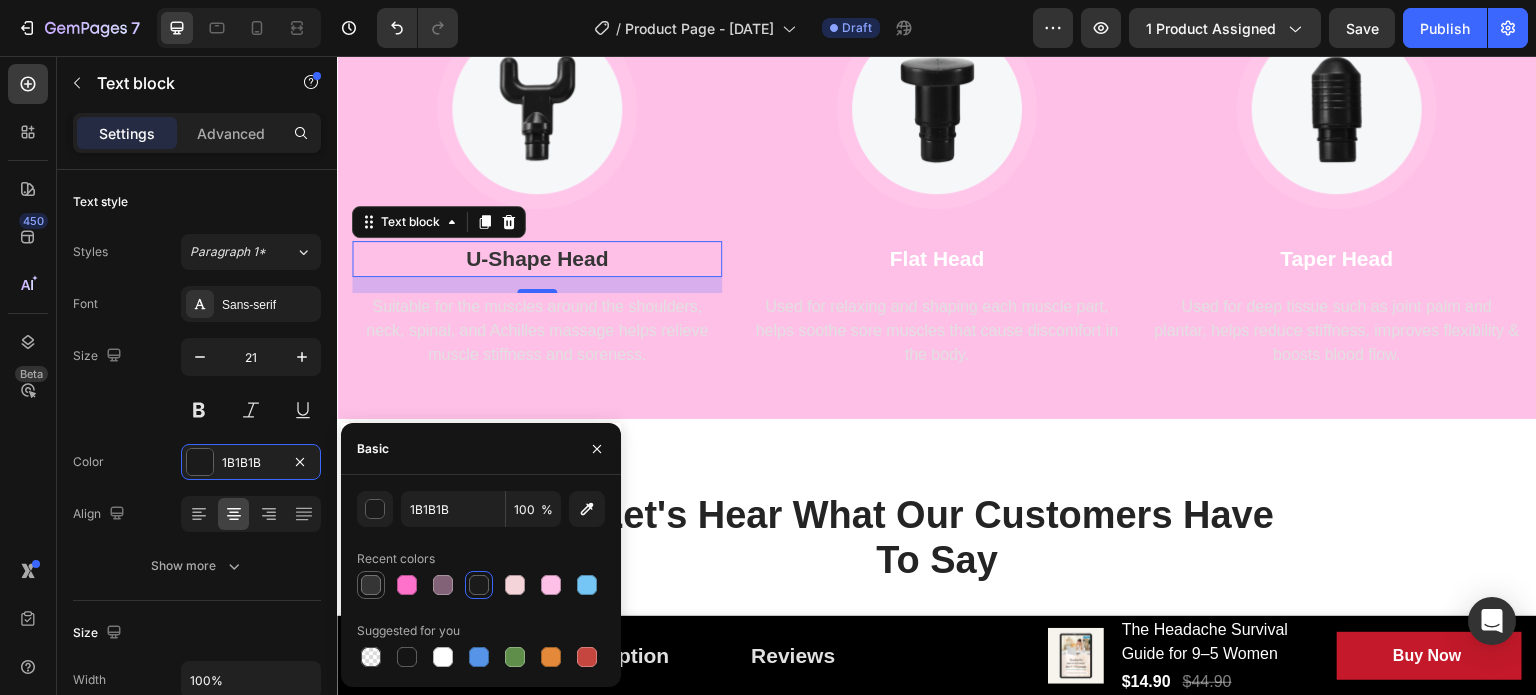 type on "353535" 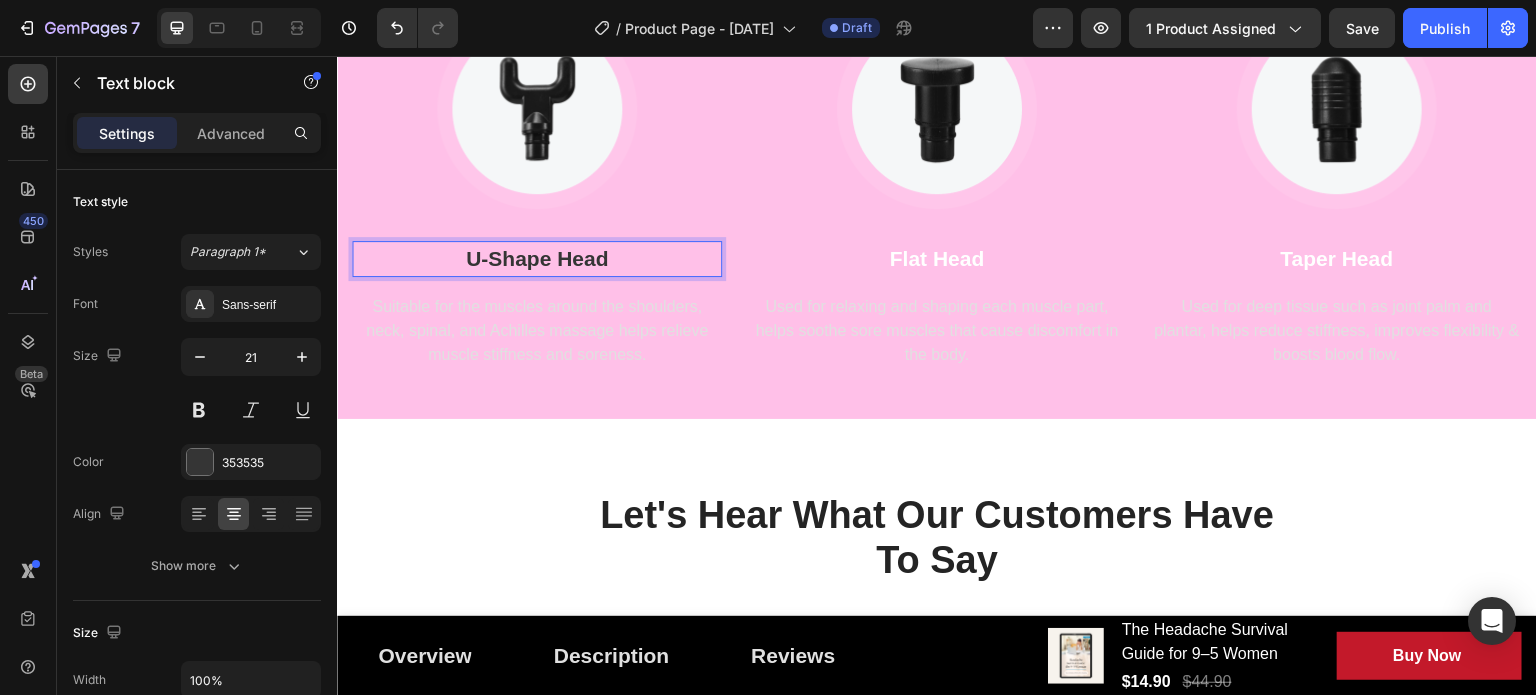 click on "U-Shape Head" at bounding box center (537, 259) 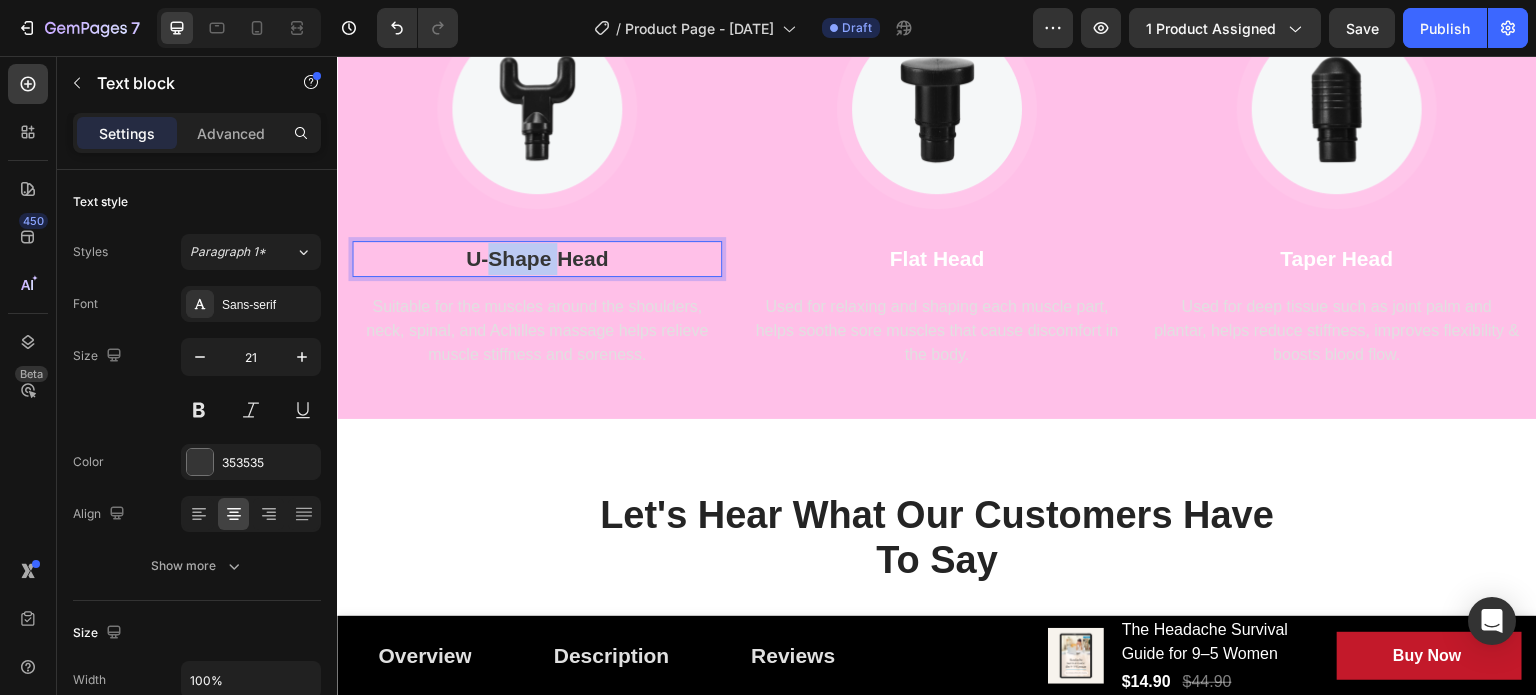 click on "U-Shape Head" at bounding box center (537, 259) 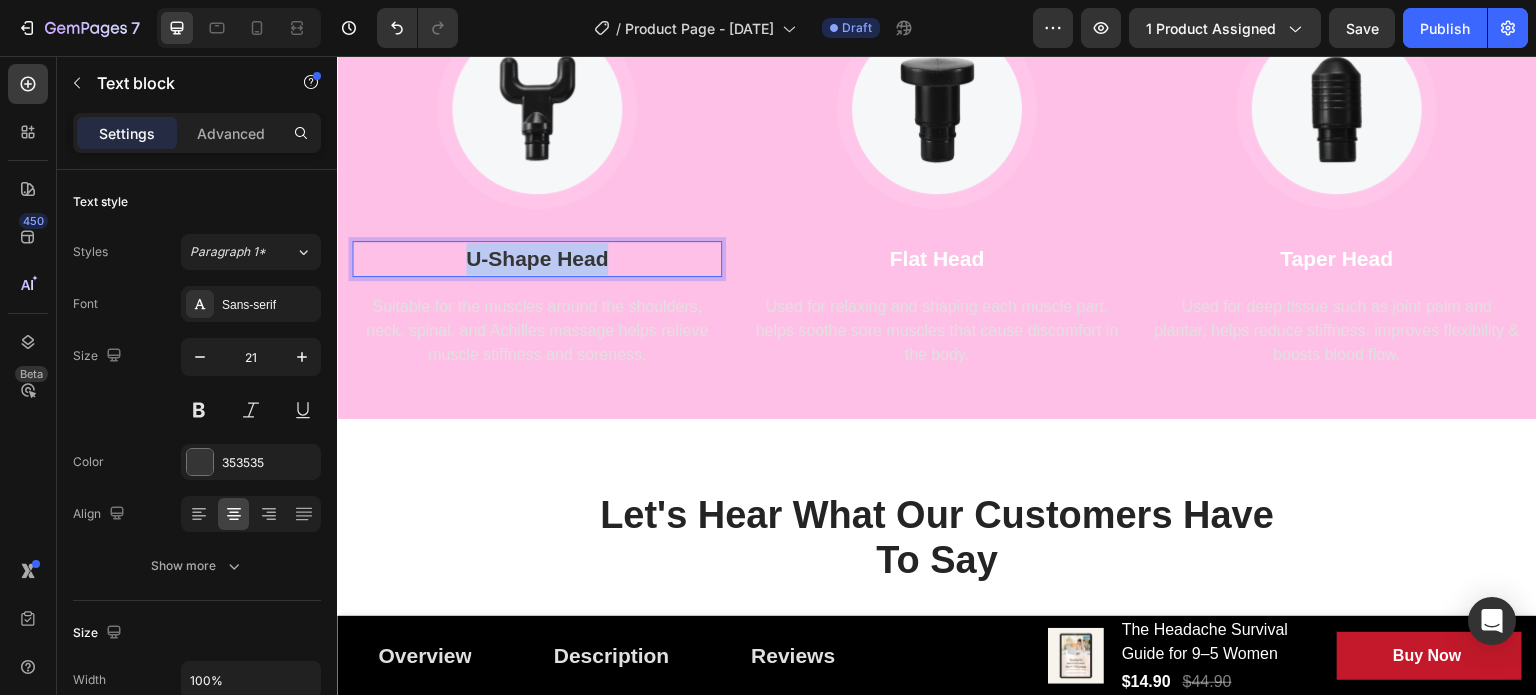 click on "U-Shape Head" at bounding box center [537, 259] 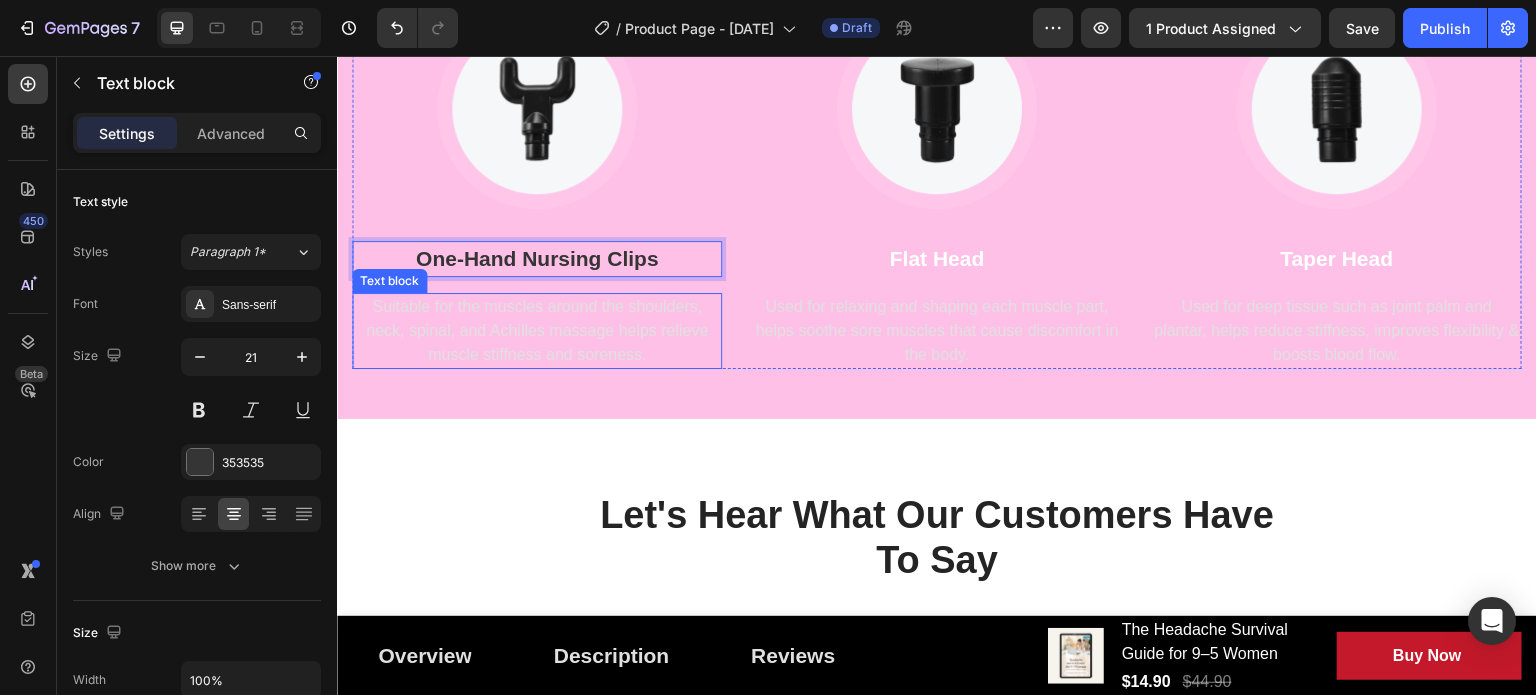 click on "Suitable for the muscles around the shoulders, neck, spinal, and Achilles massage helps relieve muscle stiffness and soreness." at bounding box center [537, 331] 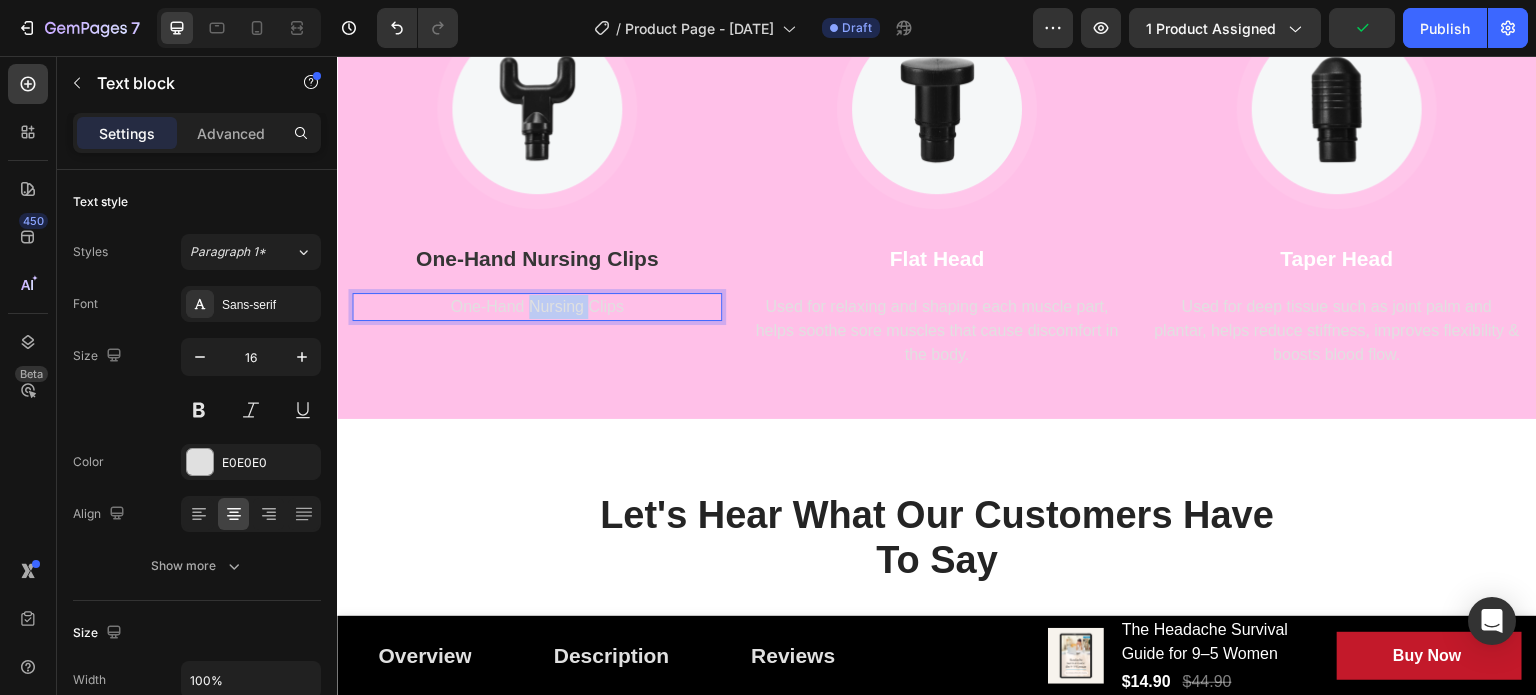 click on "One-Hand Nursing Clips" at bounding box center (537, 307) 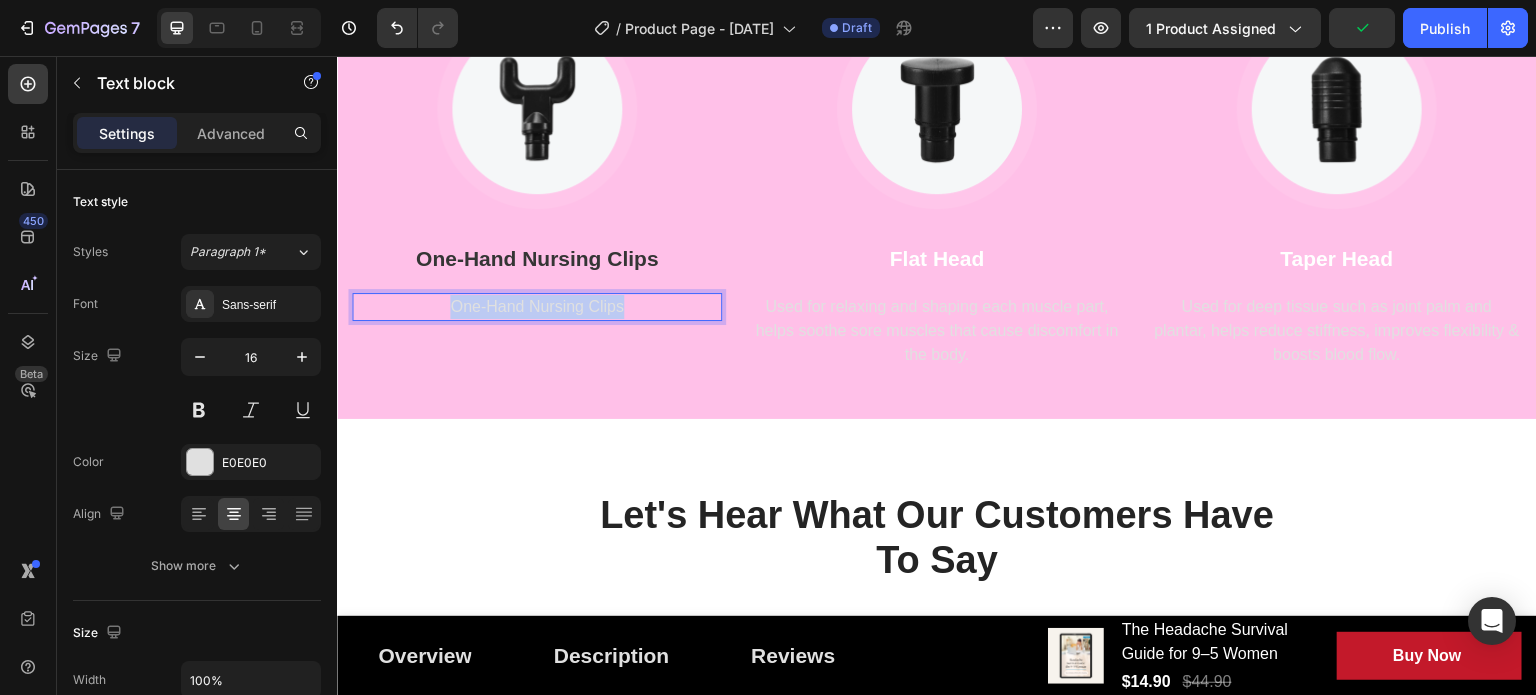 click on "One-Hand Nursing Clips" at bounding box center (537, 307) 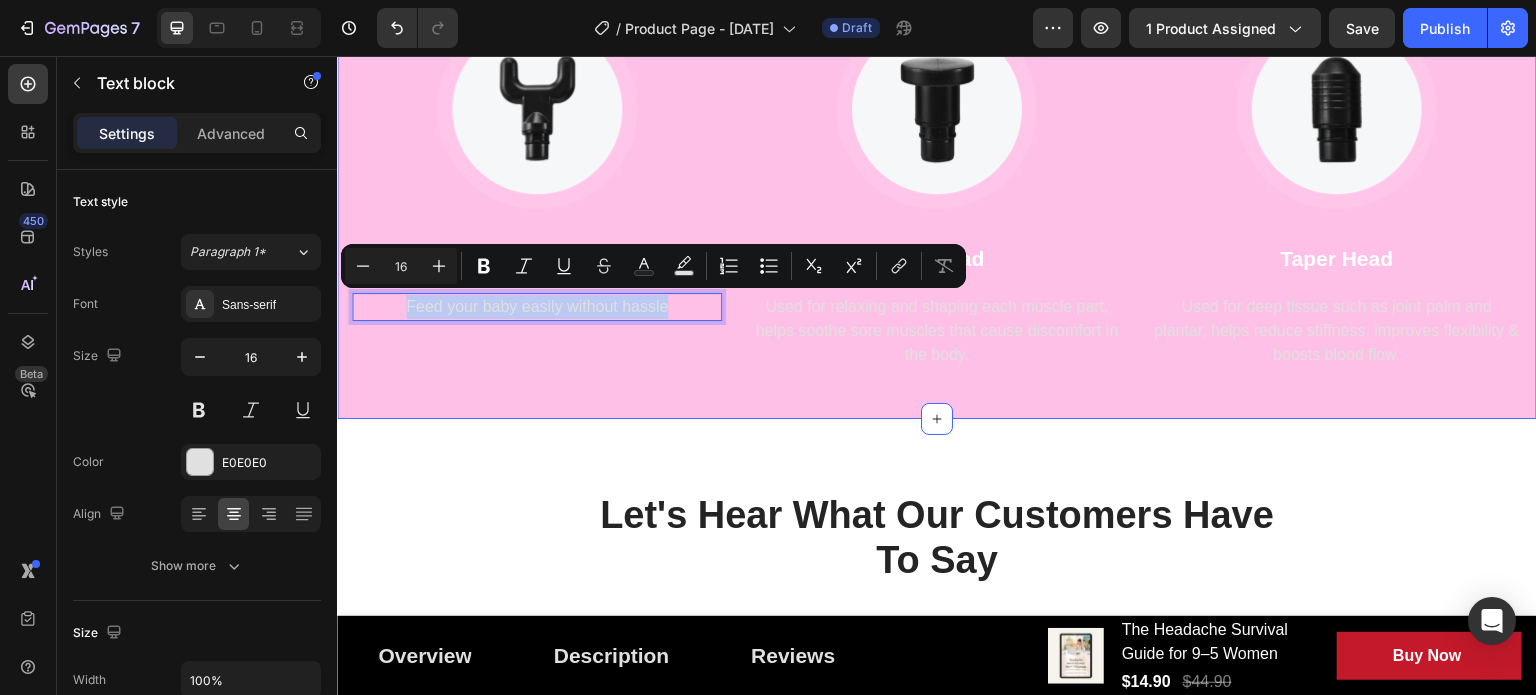 click on "Image One-Hand Nursing Clips Text block Feed your baby easily without hassle Text block   0" at bounding box center (537, 189) 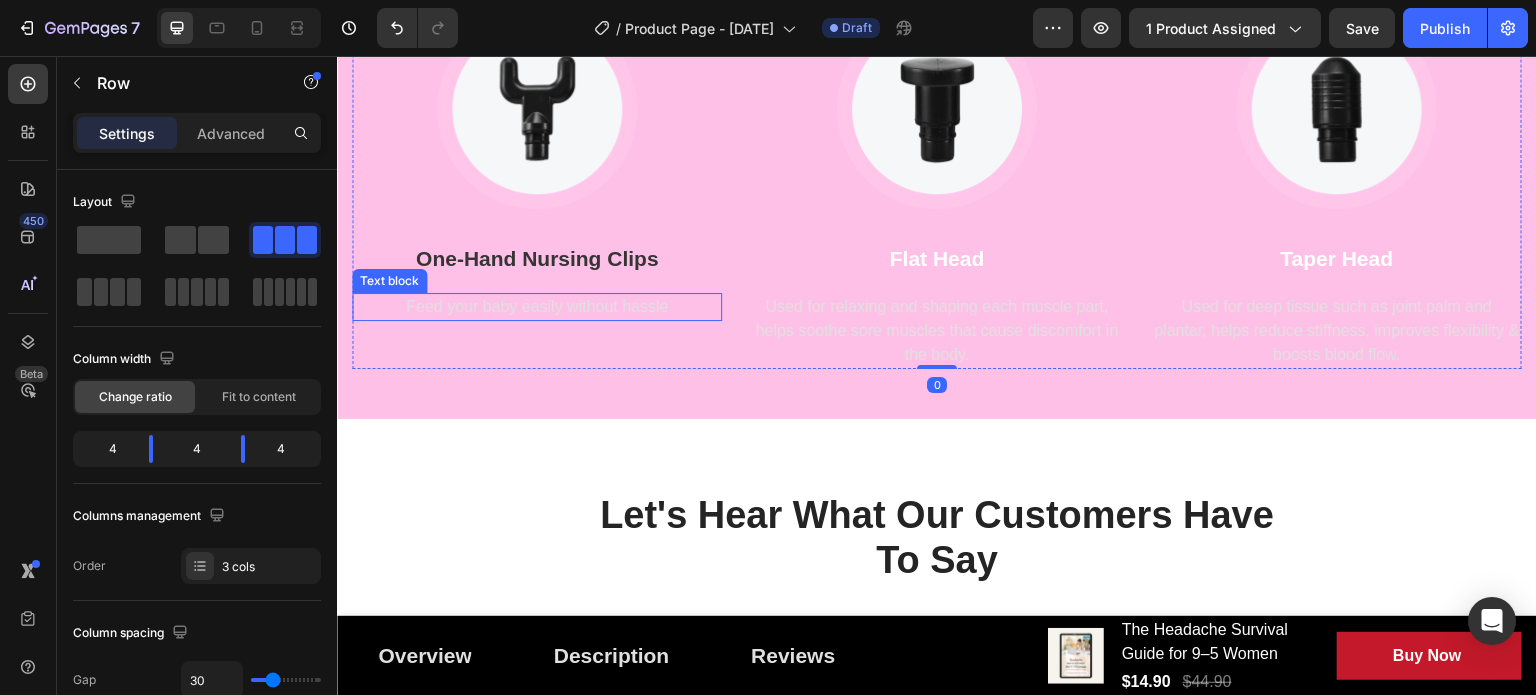 click on "Feed your baby easily without hassle" at bounding box center (537, 307) 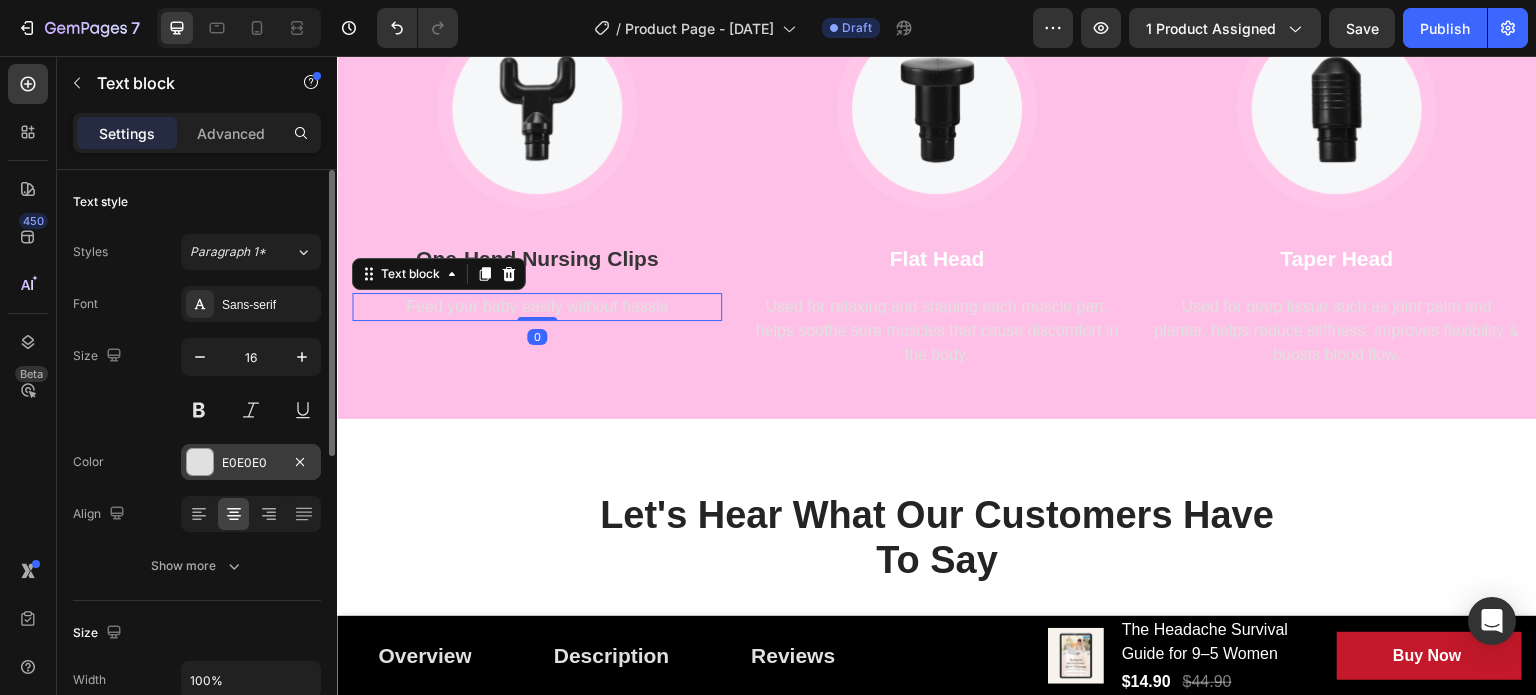 click on "E0E0E0" at bounding box center [251, 463] 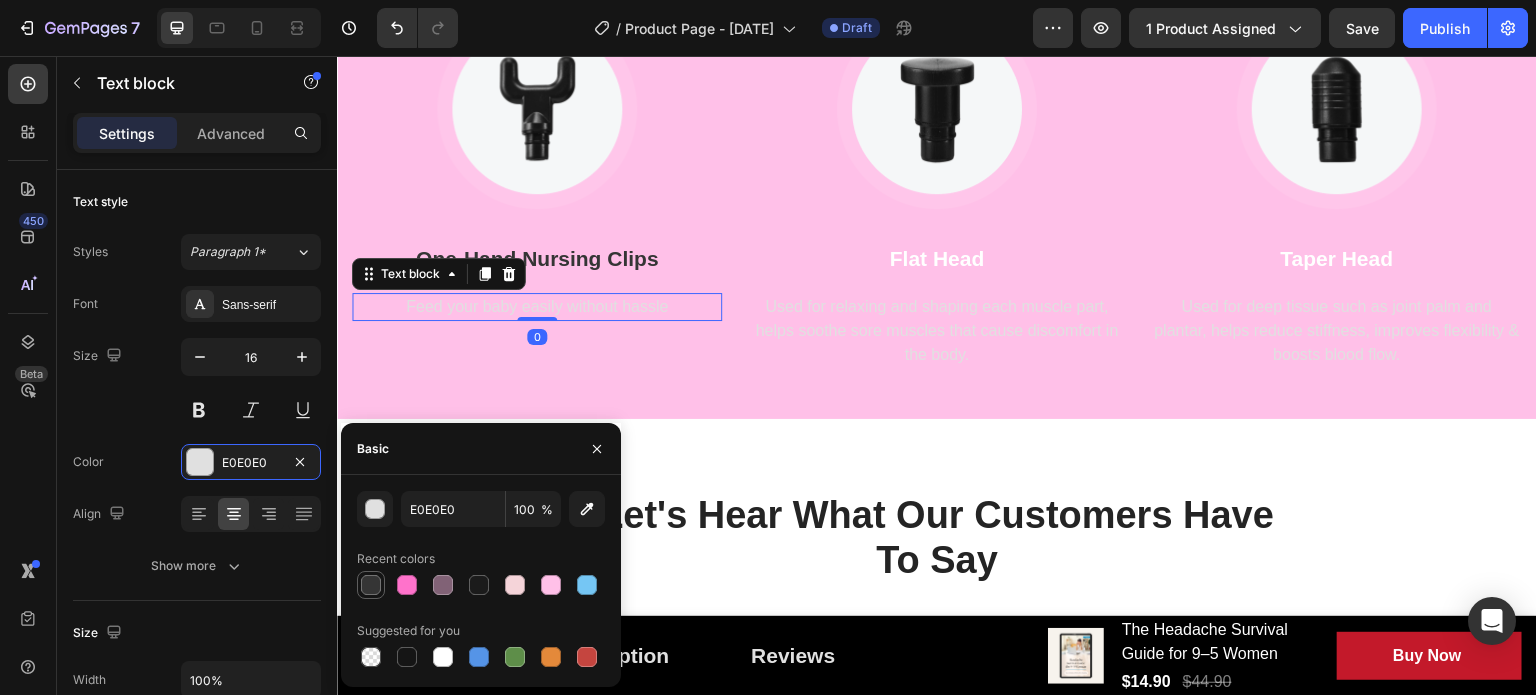click at bounding box center [371, 585] 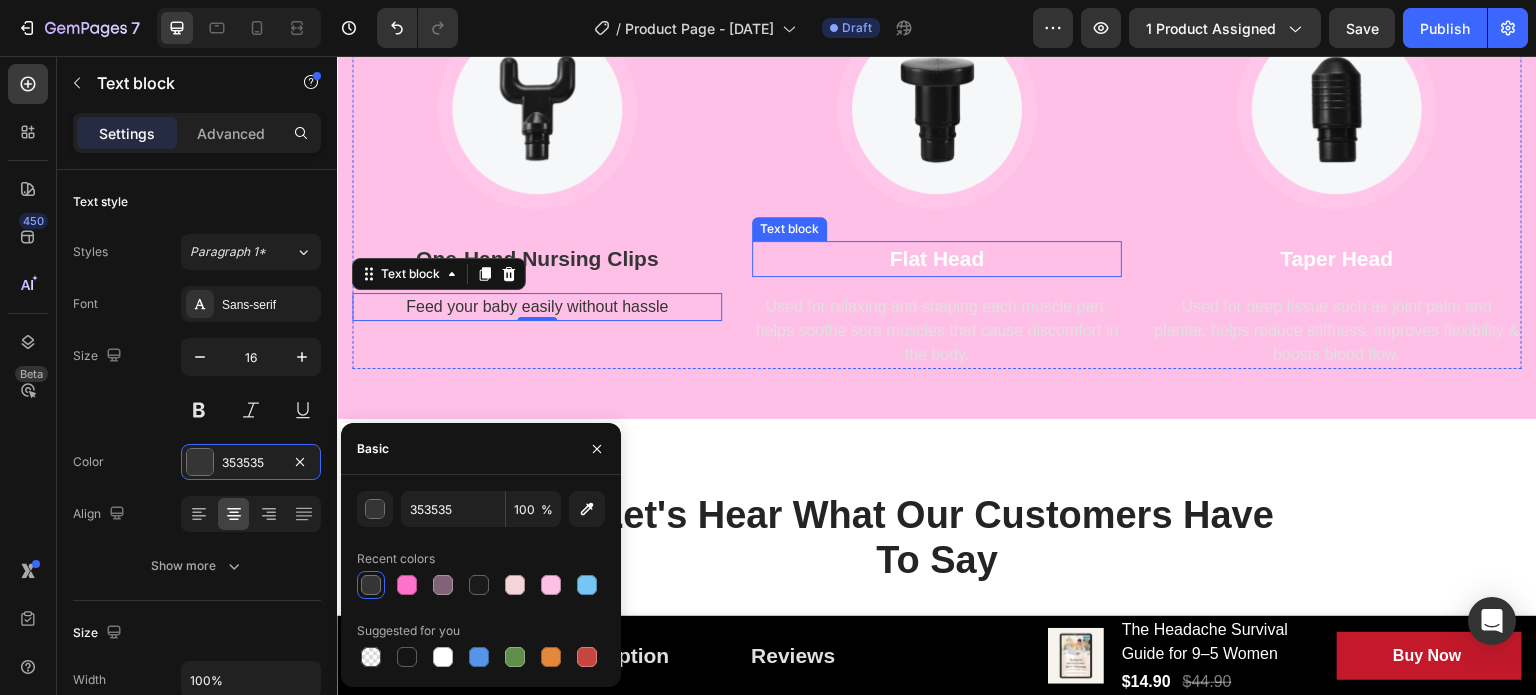click on "Flat Head" at bounding box center (937, 259) 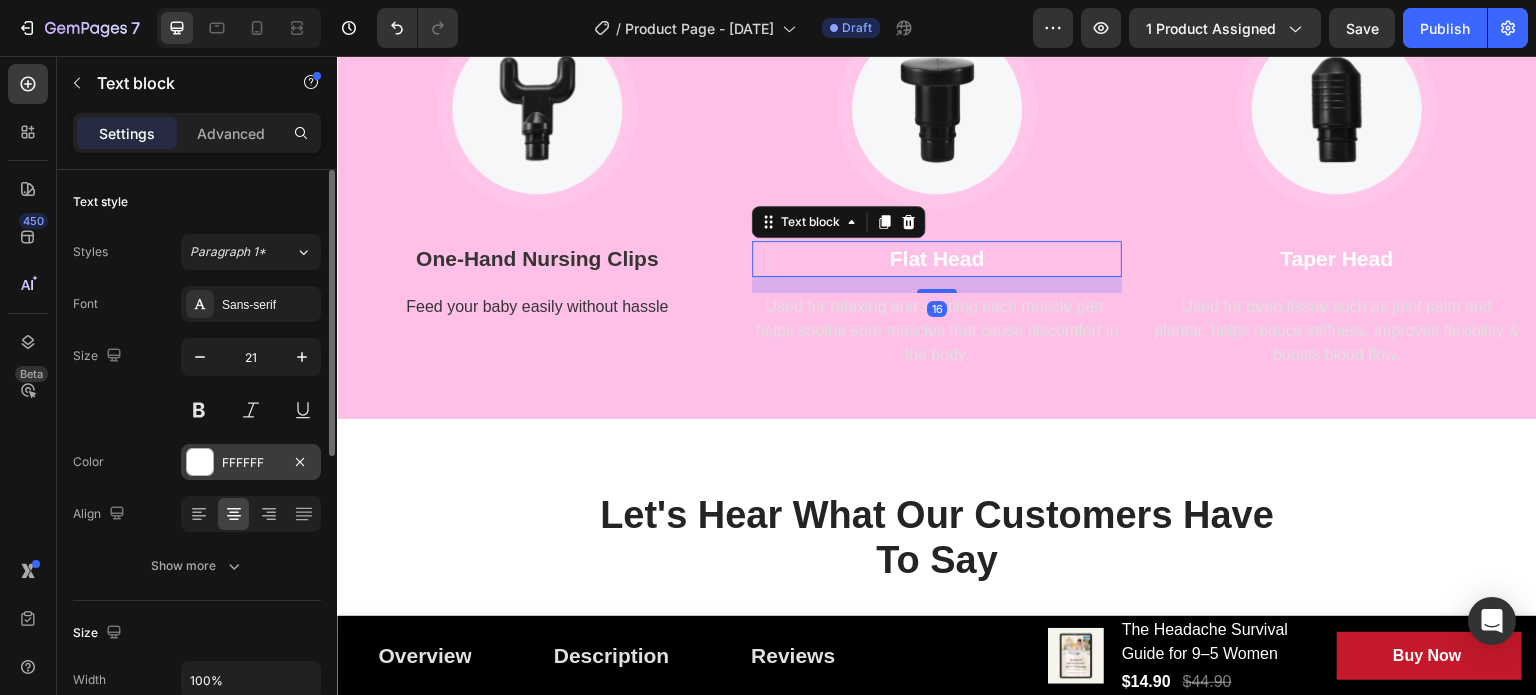 click on "FFFFFF" at bounding box center [251, 463] 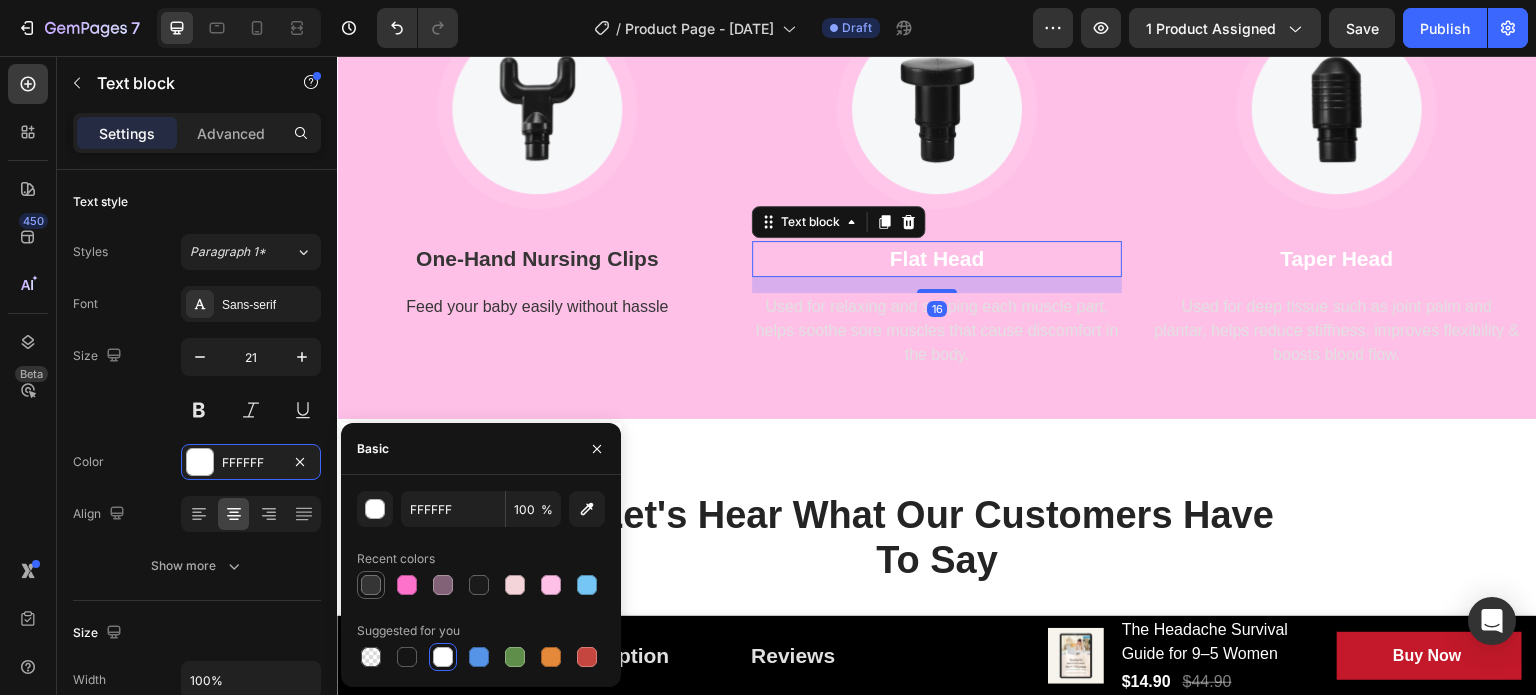 click at bounding box center (371, 585) 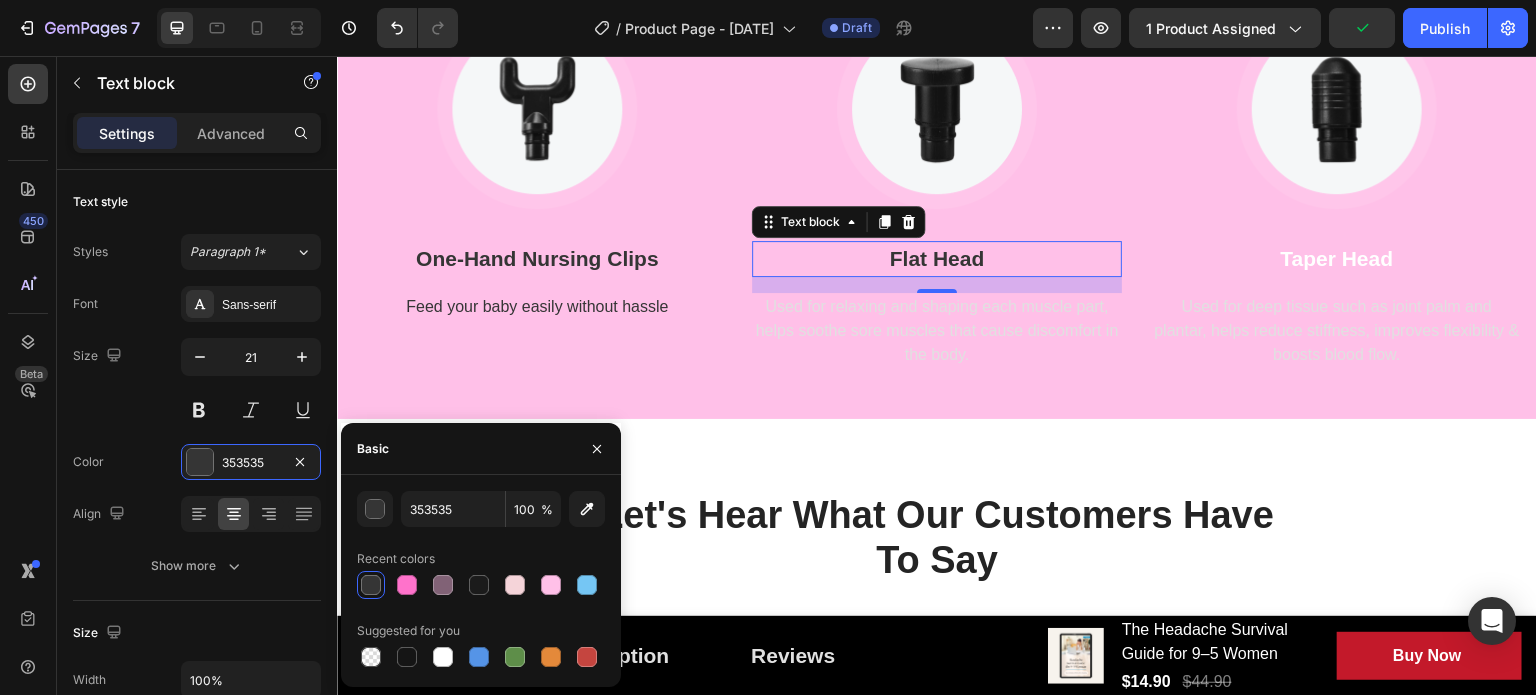 click on "Flat Head" at bounding box center [937, 259] 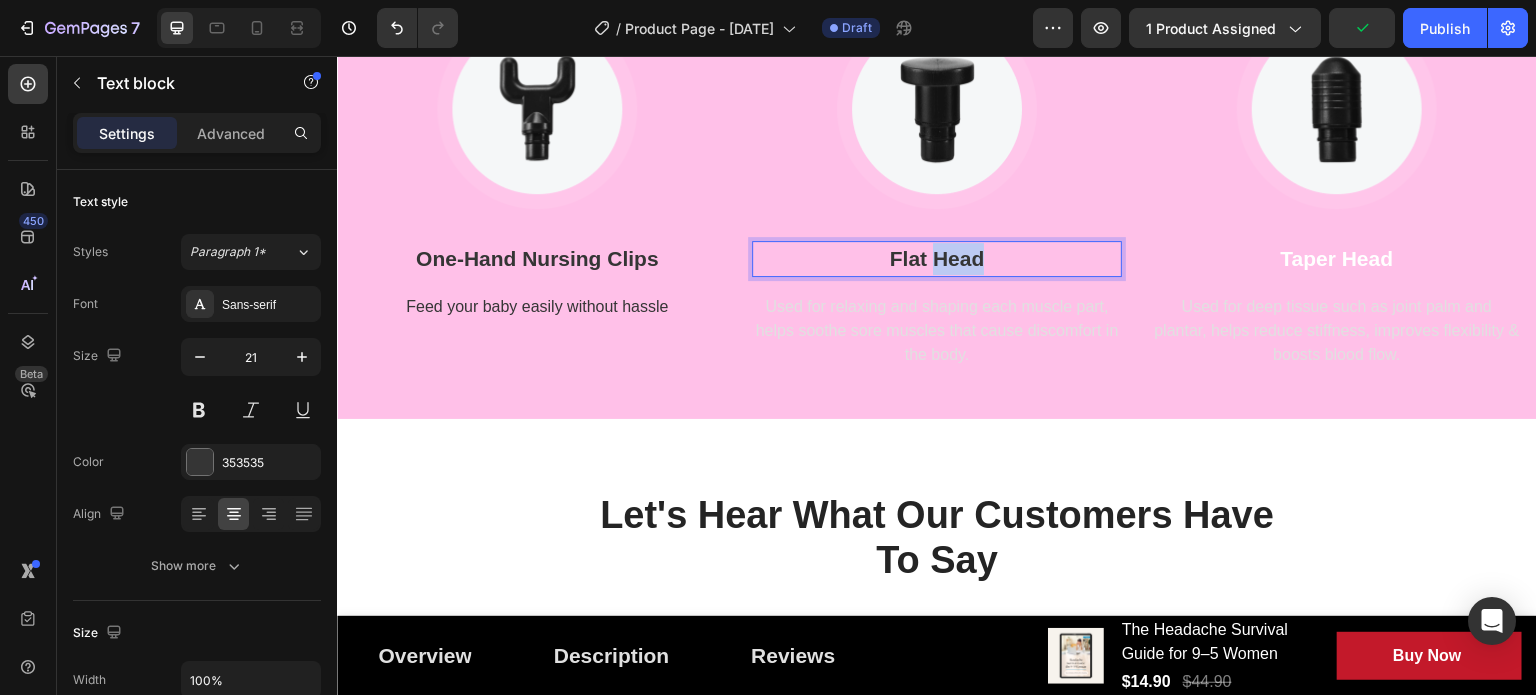 click on "Flat Head" at bounding box center [937, 259] 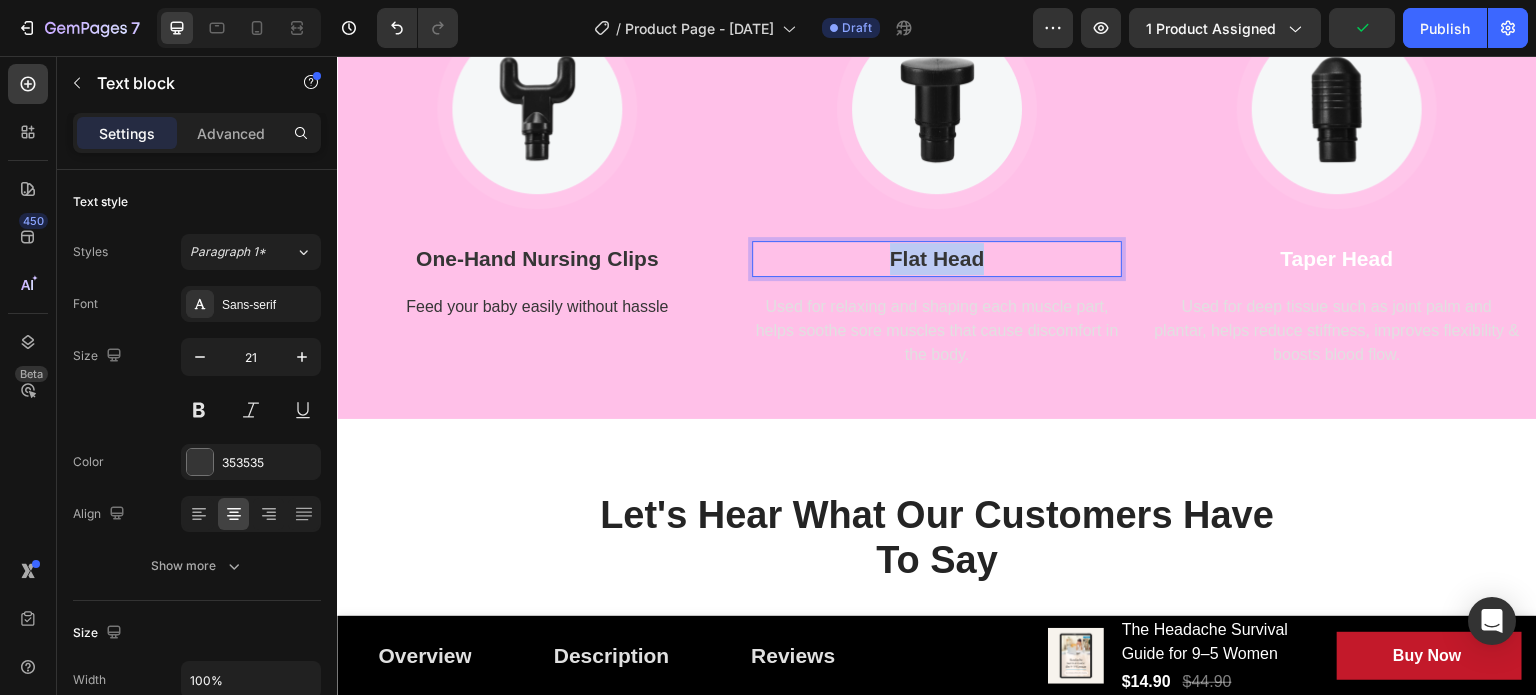 click on "Flat Head" at bounding box center [937, 259] 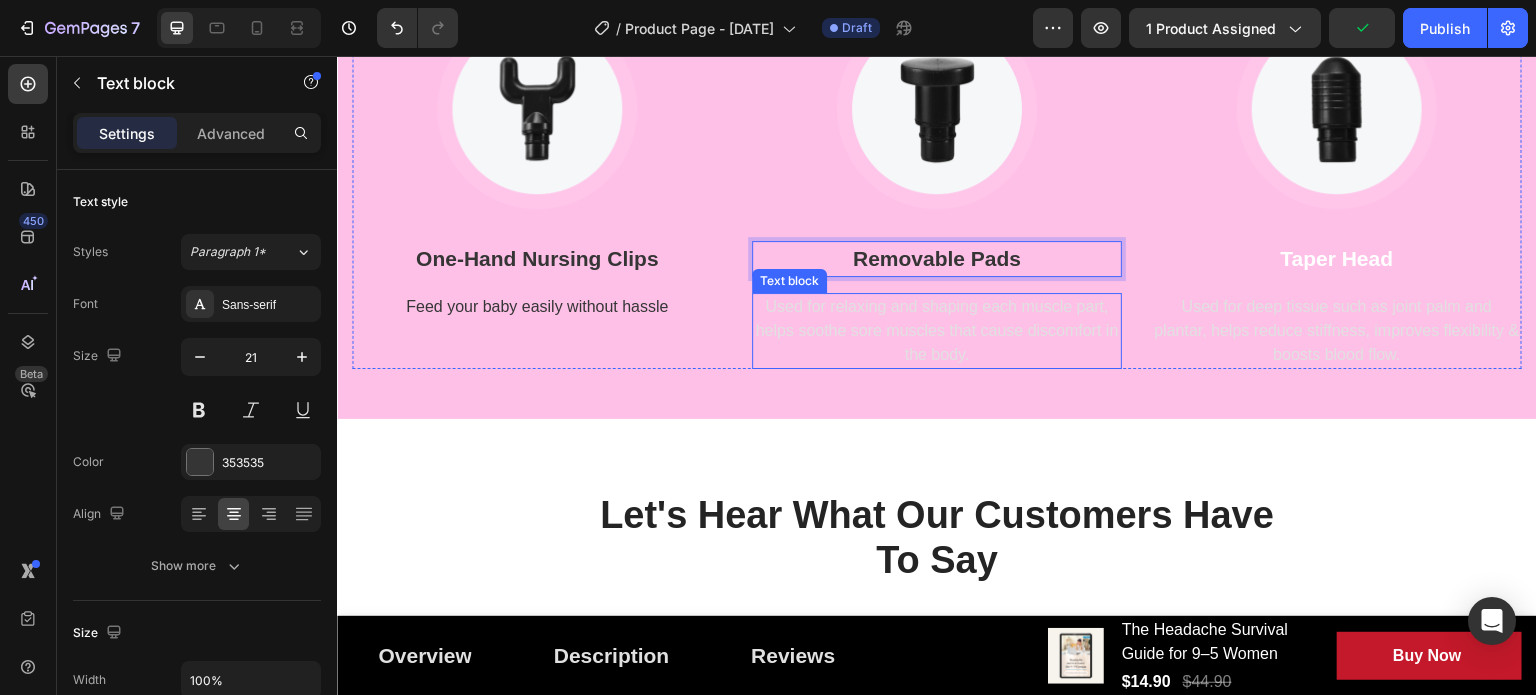 click on "Used for relaxing and shaping each muscle part, helps soothe sore muscles that cause discomfort in the body." at bounding box center [937, 331] 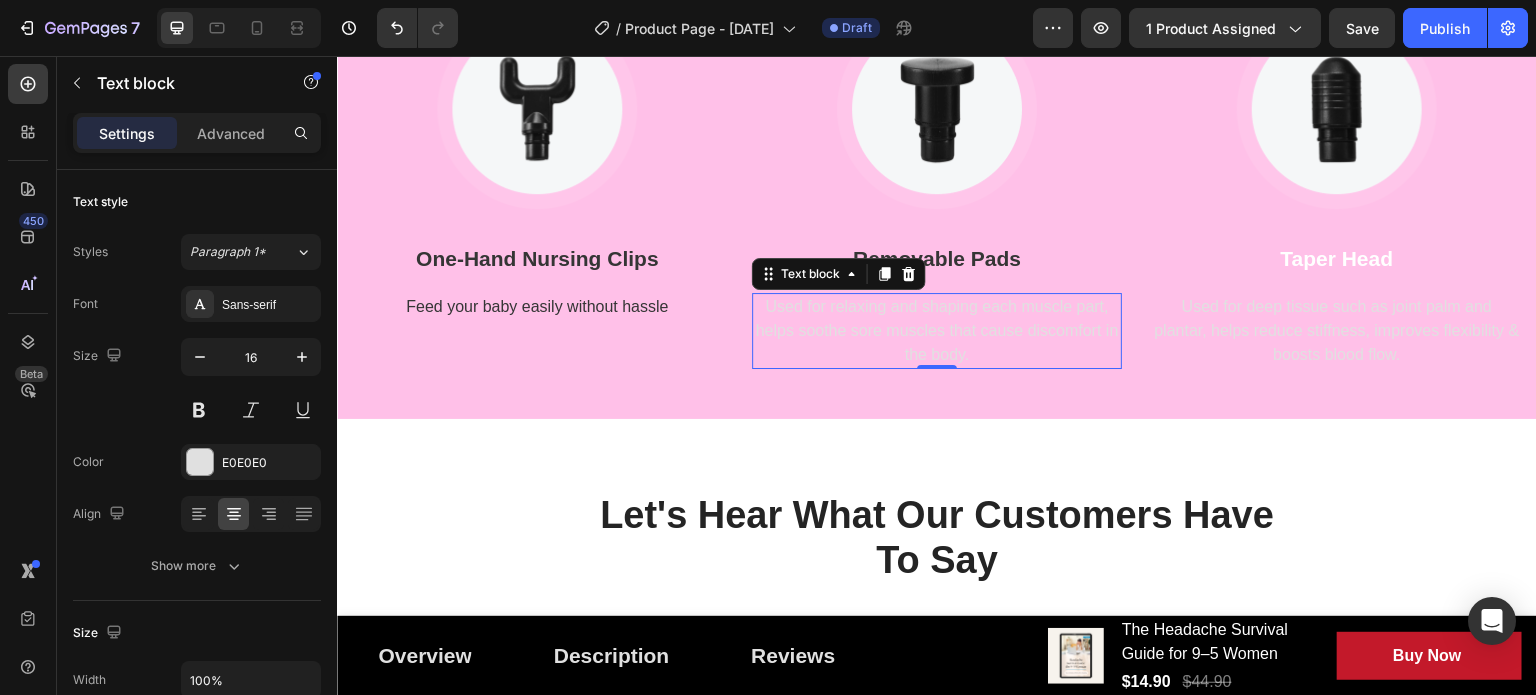 click on "Used for relaxing and shaping each muscle part, helps soothe sore muscles that cause discomfort in the body." at bounding box center (937, 331) 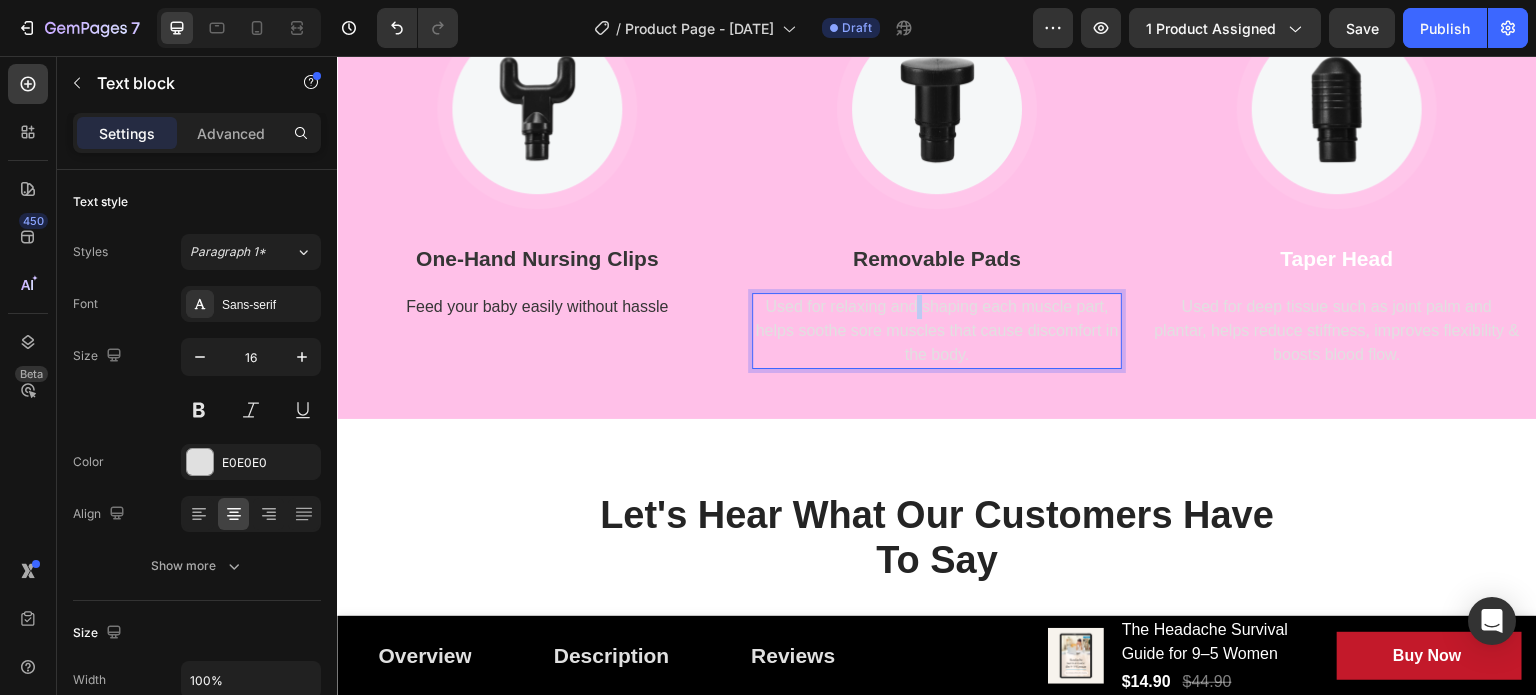 click on "Used for relaxing and shaping each muscle part, helps soothe sore muscles that cause discomfort in the body." at bounding box center (937, 331) 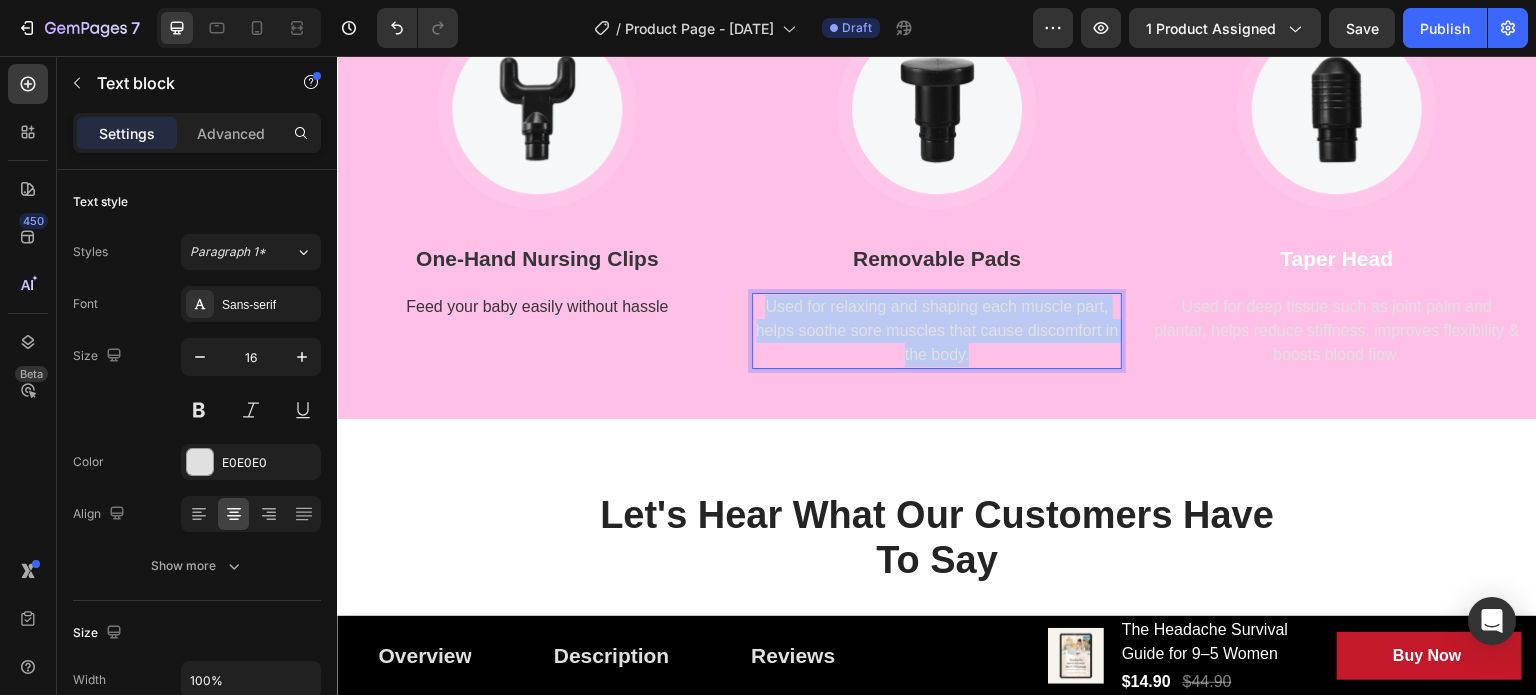 click on "Used for relaxing and shaping each muscle part, helps soothe sore muscles that cause discomfort in the body." at bounding box center (937, 331) 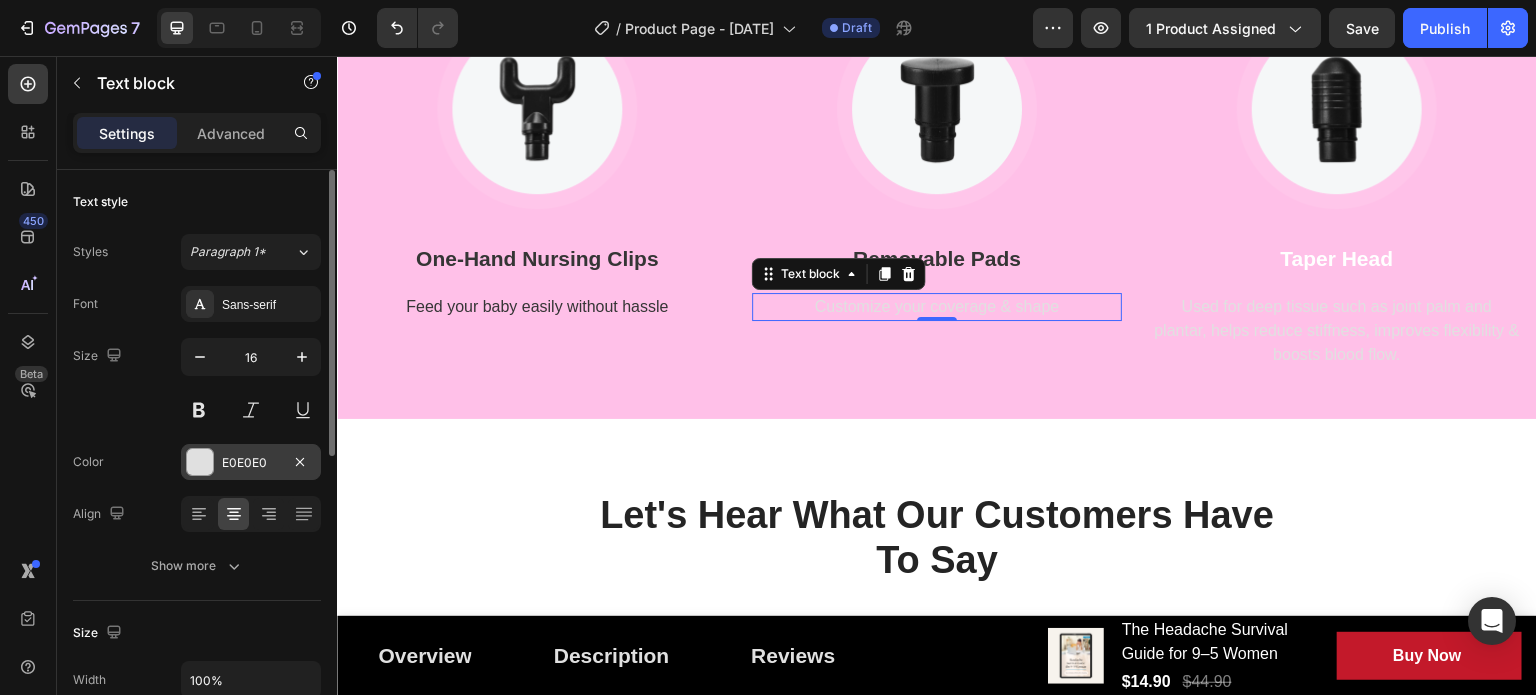 click on "E0E0E0" at bounding box center (251, 463) 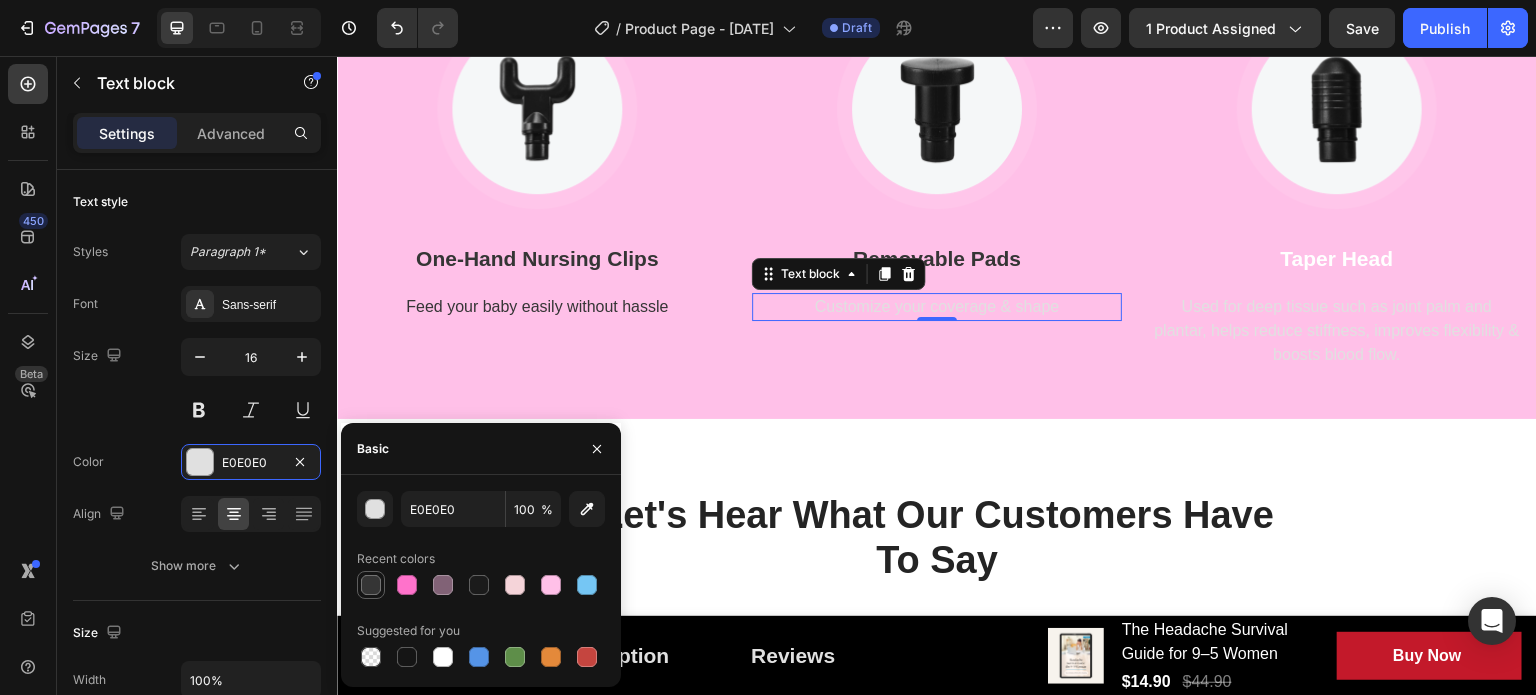 click at bounding box center (371, 585) 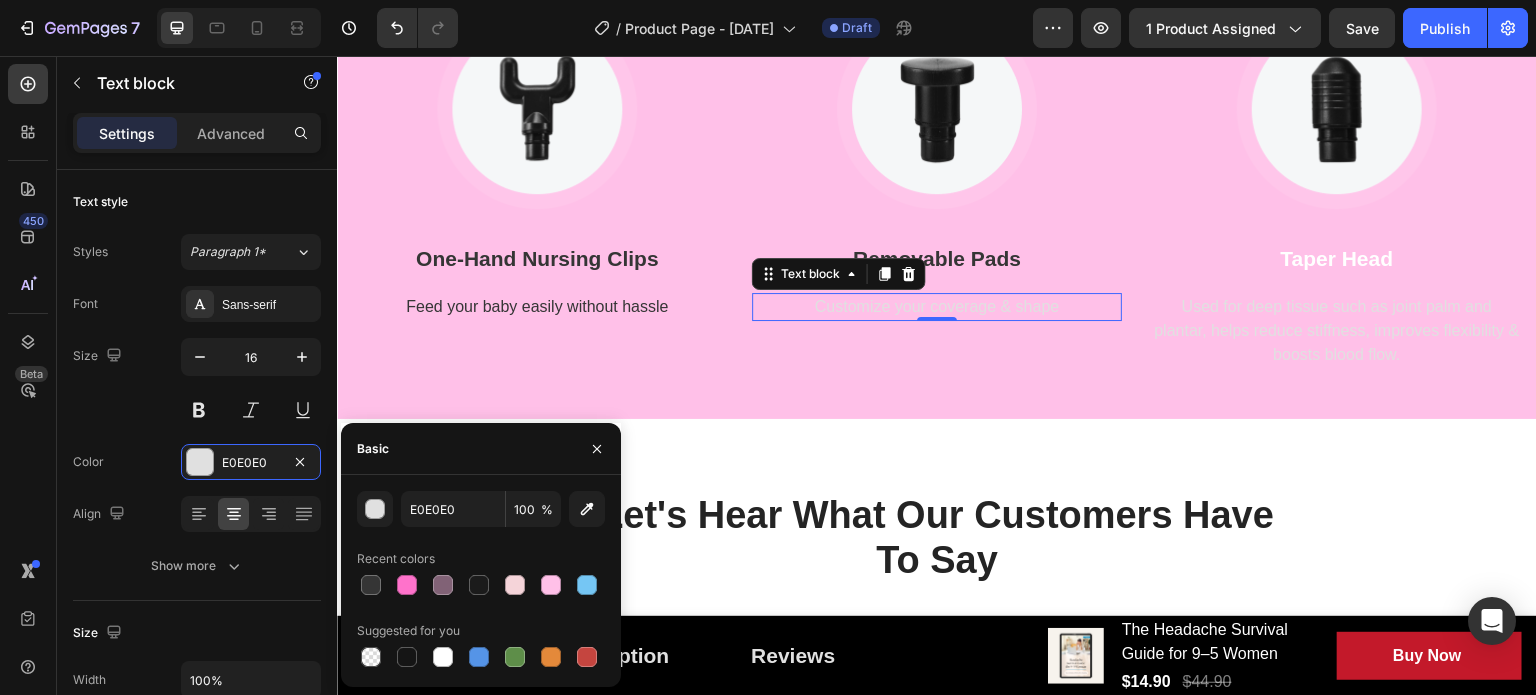 type on "353535" 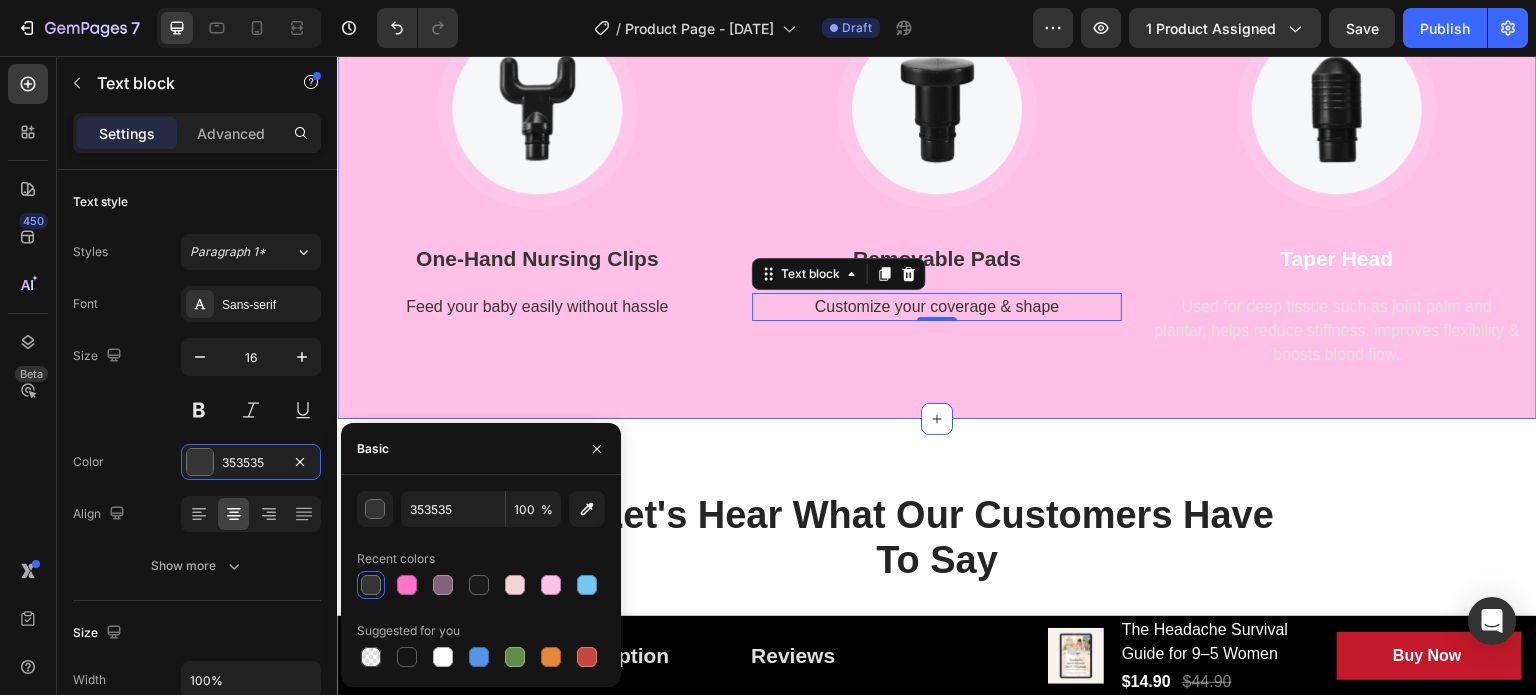 click on "How Nursing Bra Works Heading Image One-Hand Nursing Clips Text block Feed your baby easily without hassle Text block Image Removable Pads Text block Customize your coverage & shape Text block   0 Image Taper Head Text block Used for deep tissue such as joint palm and plantar, helps reduce stiffness, improves flexibility & boosts blood flow. Text block Row Section 6" at bounding box center (937, 135) 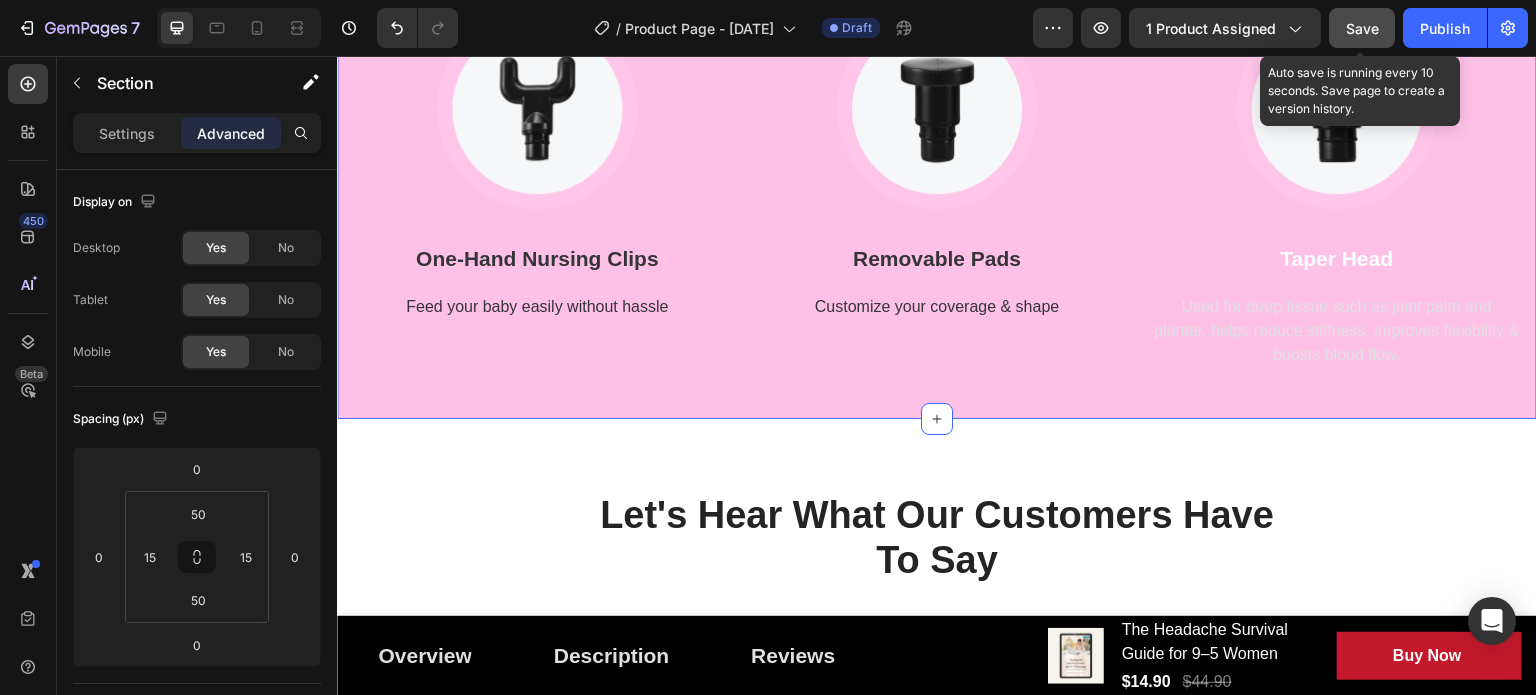 click on "Save" at bounding box center [1362, 28] 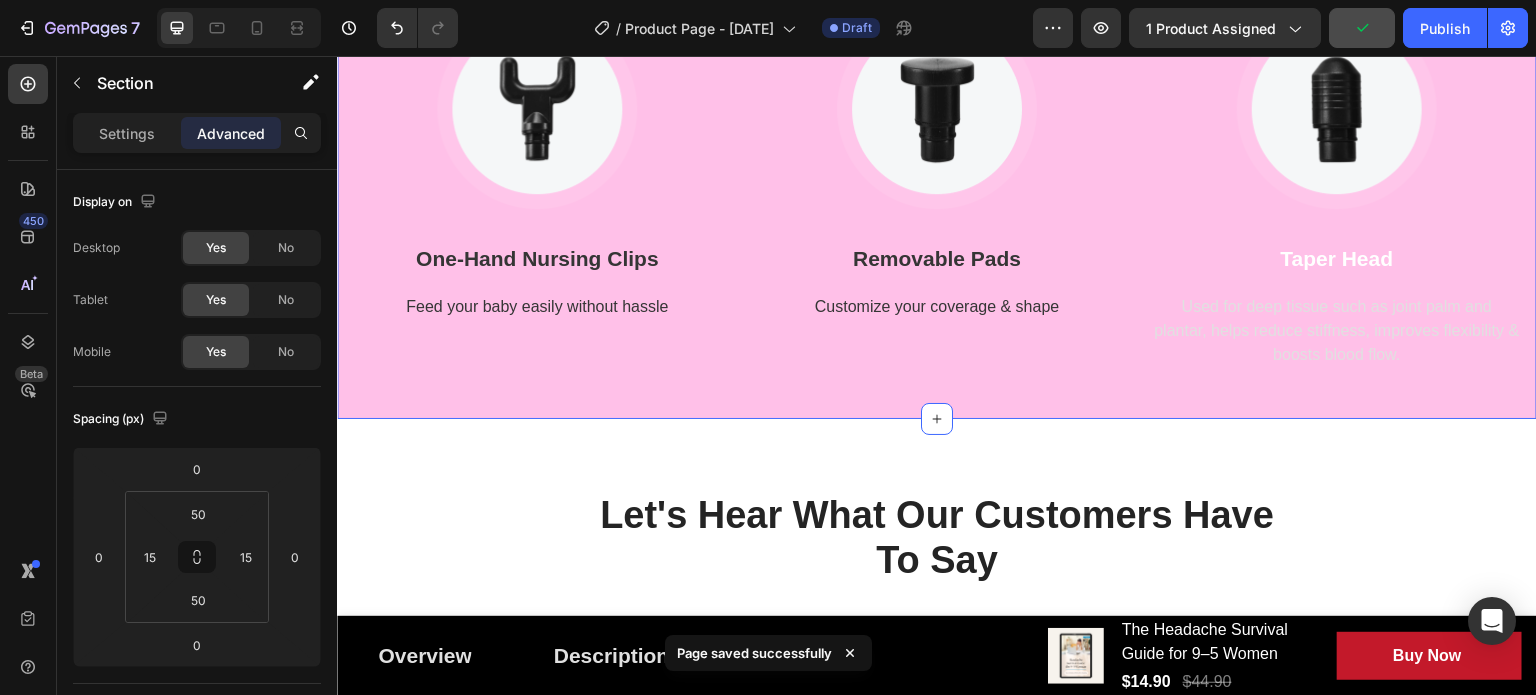 scroll, scrollTop: 3224, scrollLeft: 0, axis: vertical 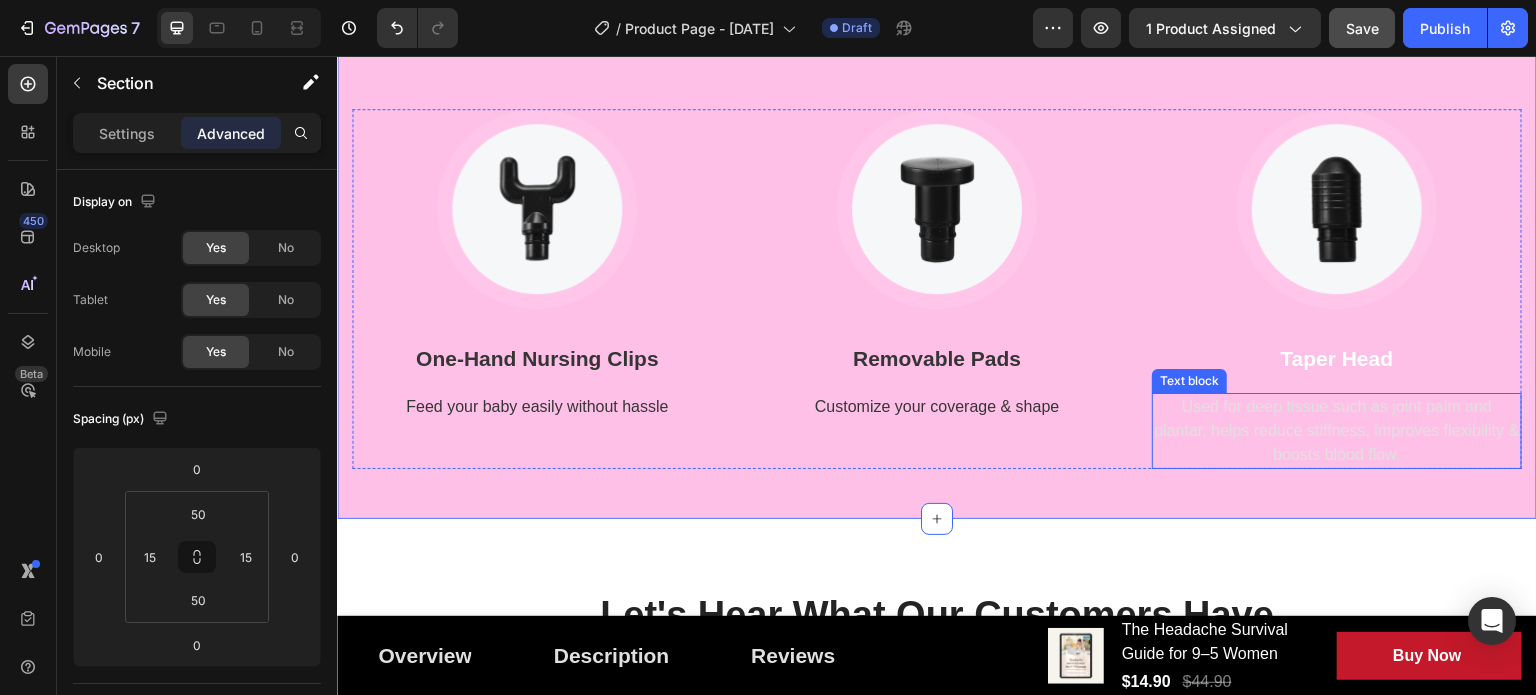click on "Taper Head" at bounding box center [1337, 359] 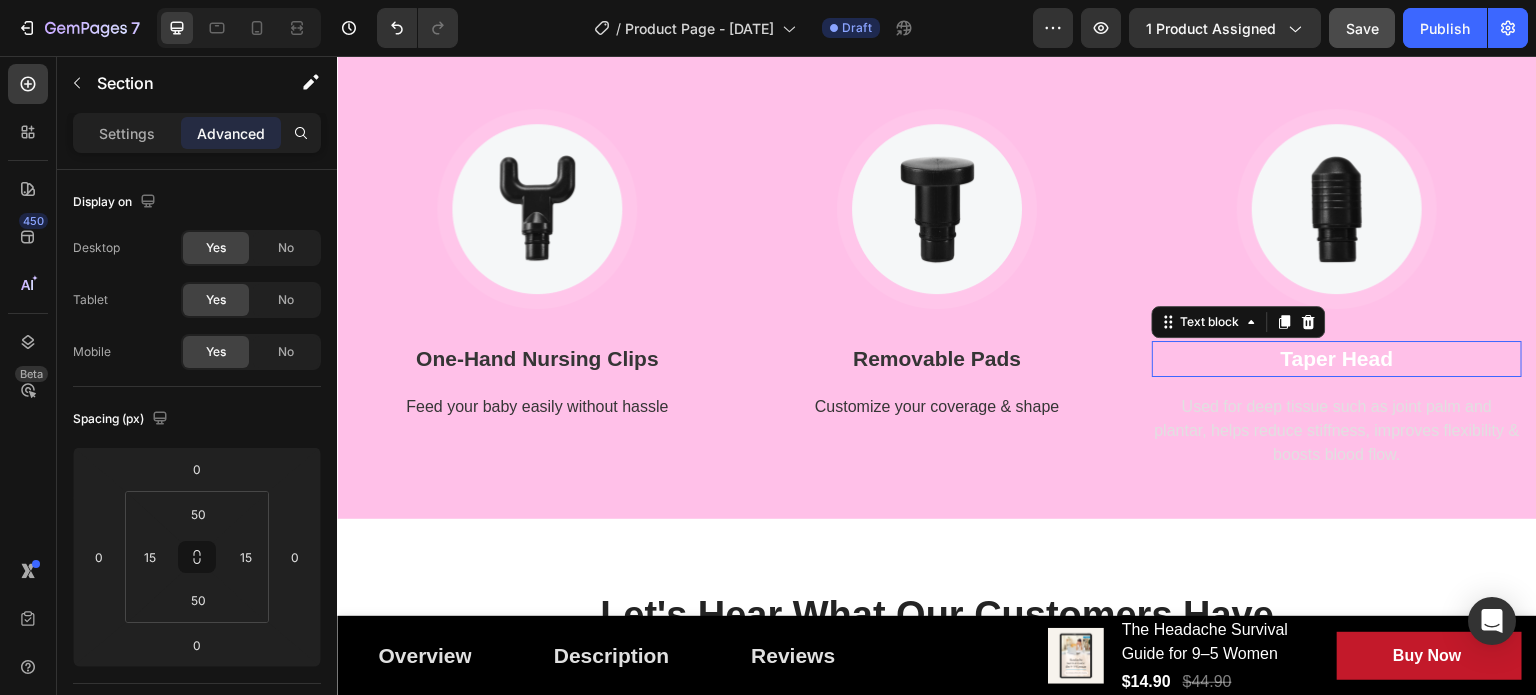 click on "Taper Head" at bounding box center (1337, 359) 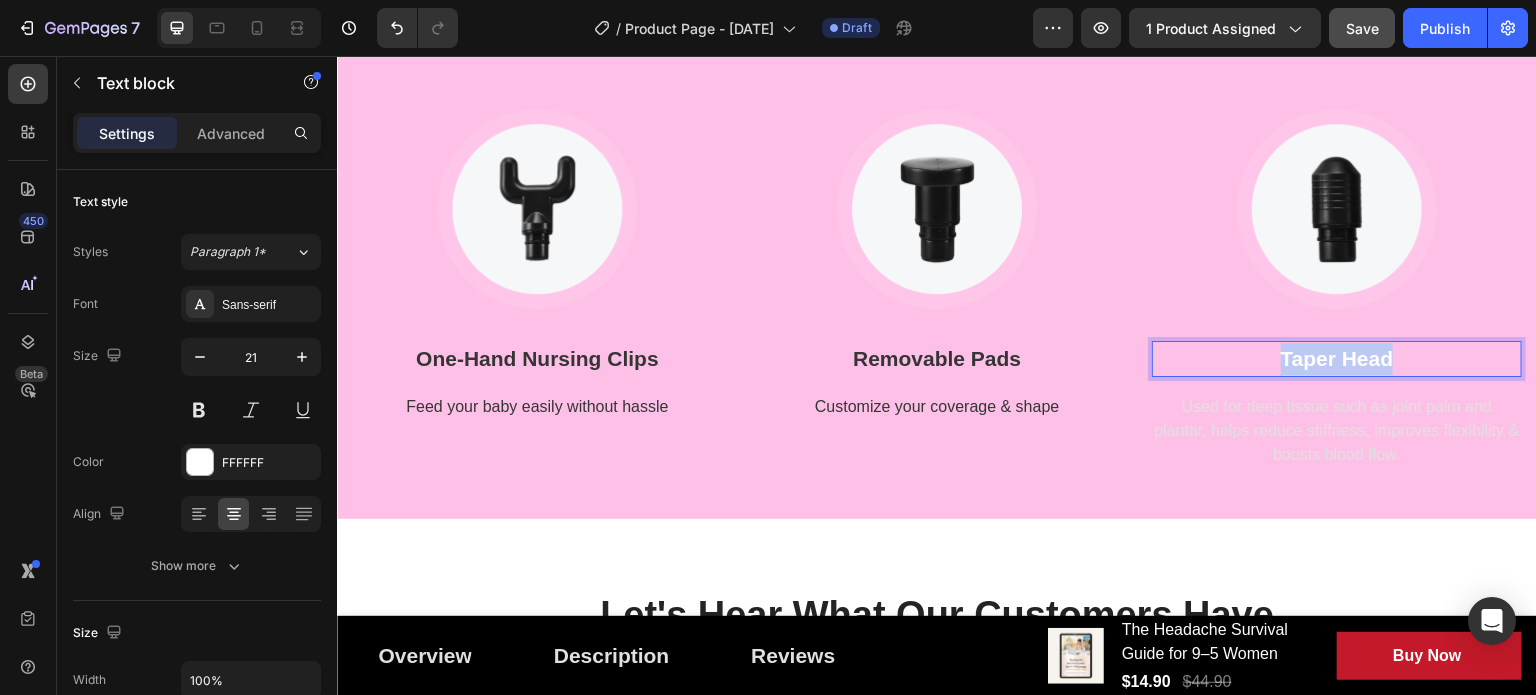 click on "Taper Head" at bounding box center [1337, 359] 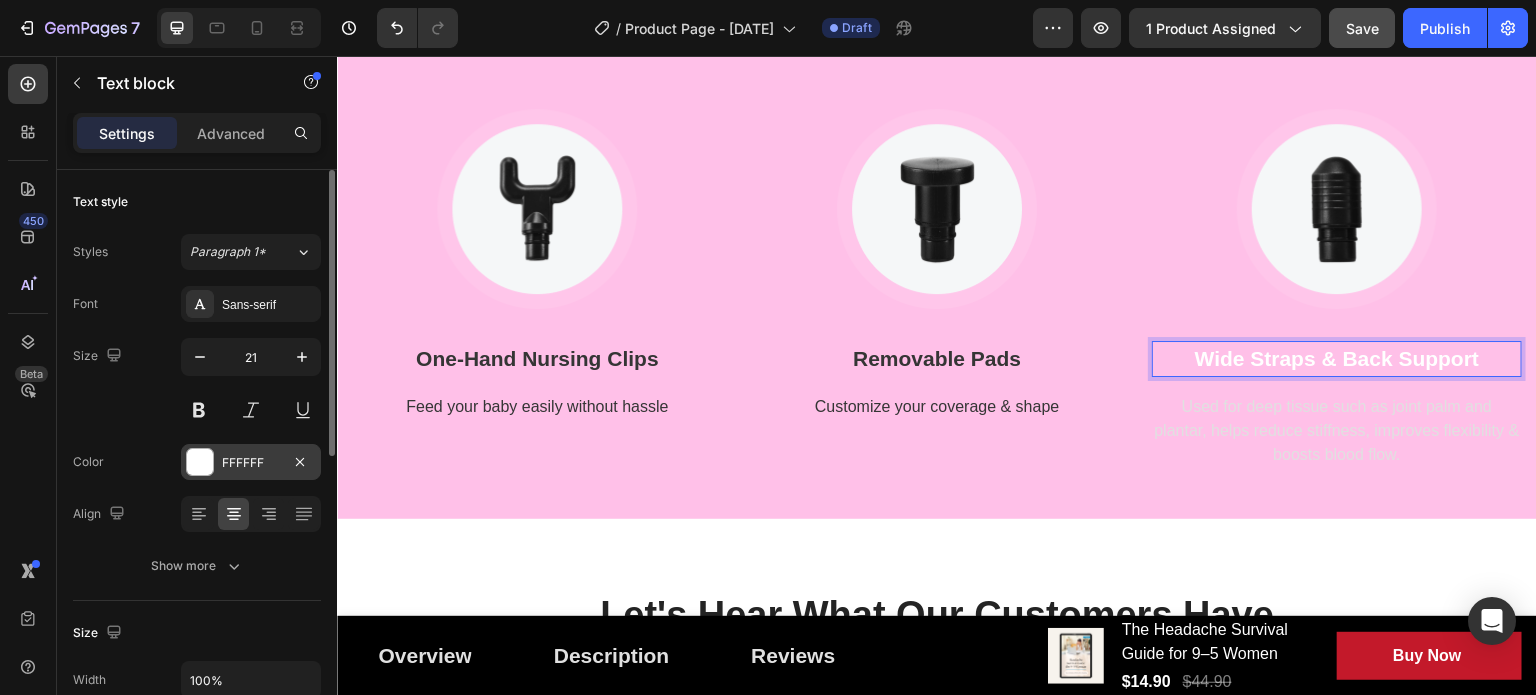 click at bounding box center (200, 462) 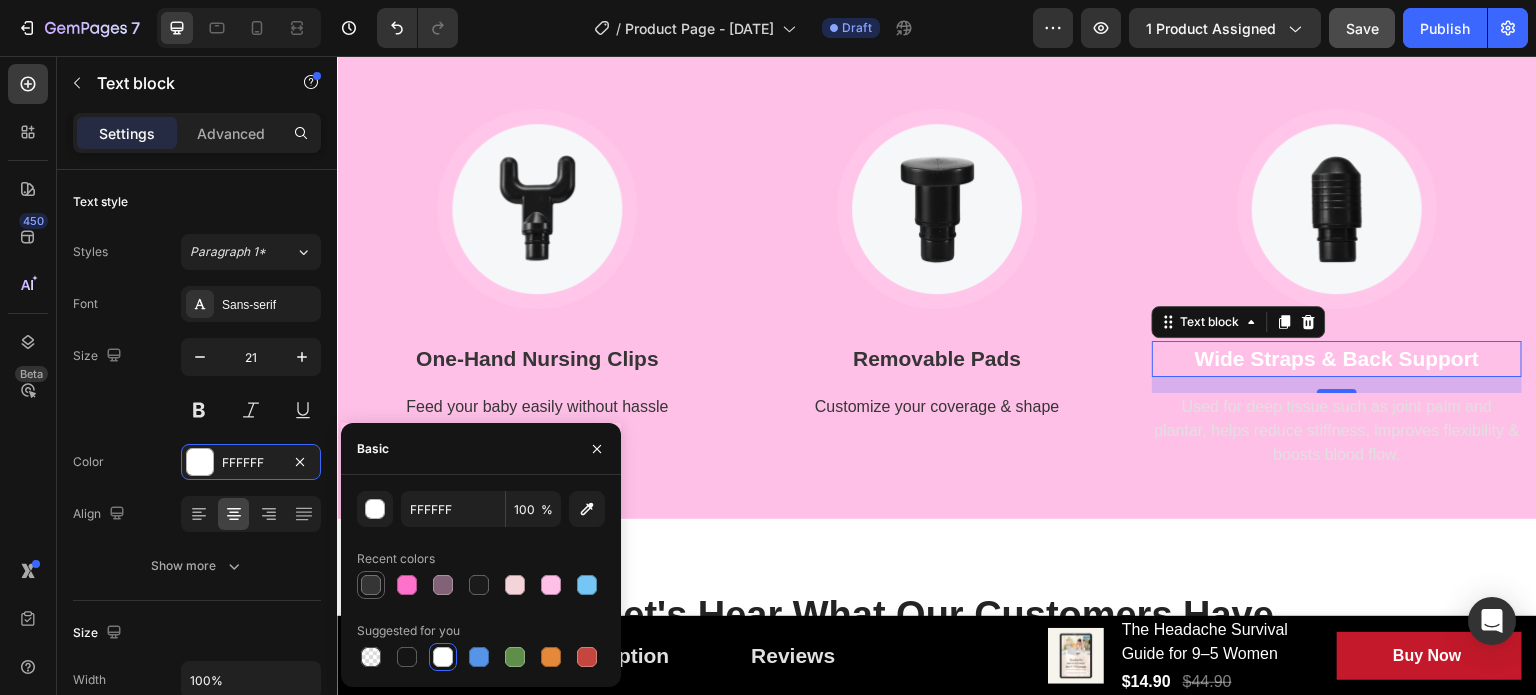 click at bounding box center [371, 585] 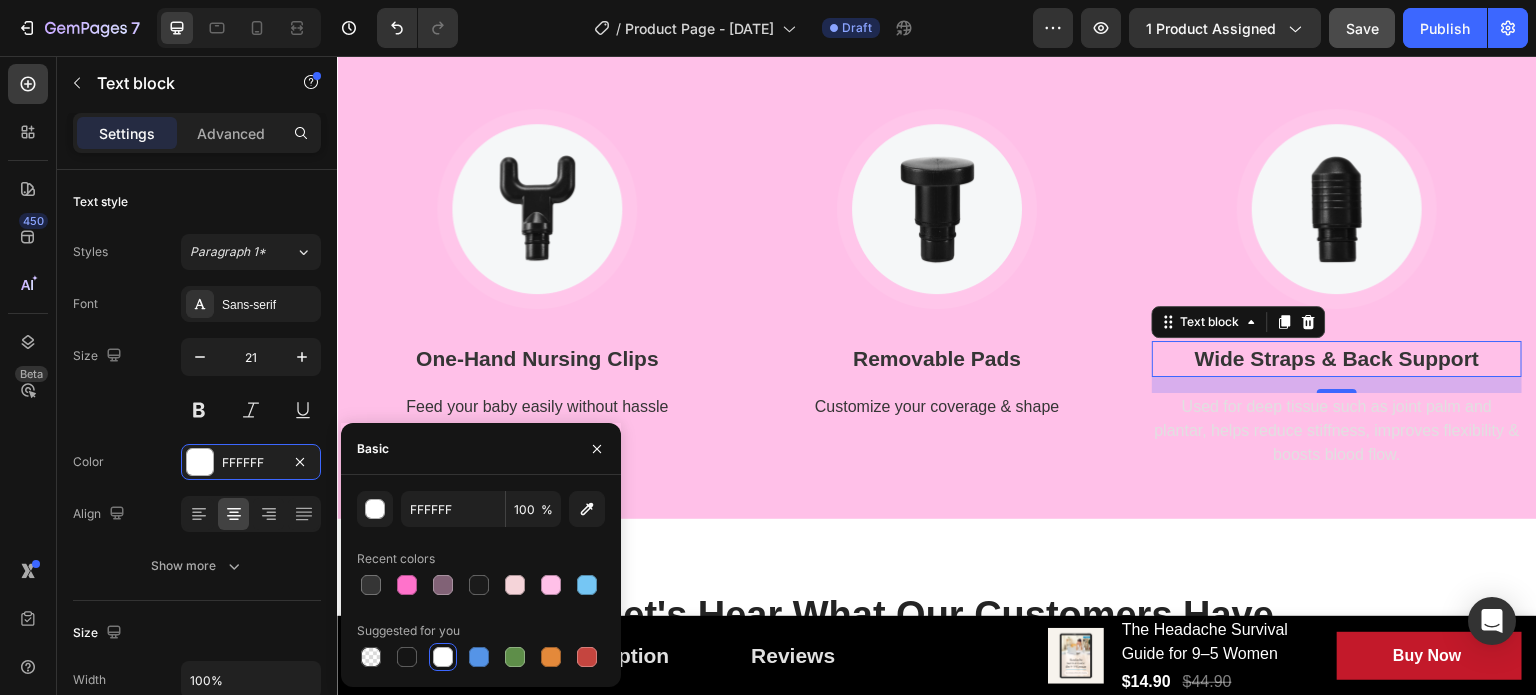 type on "353535" 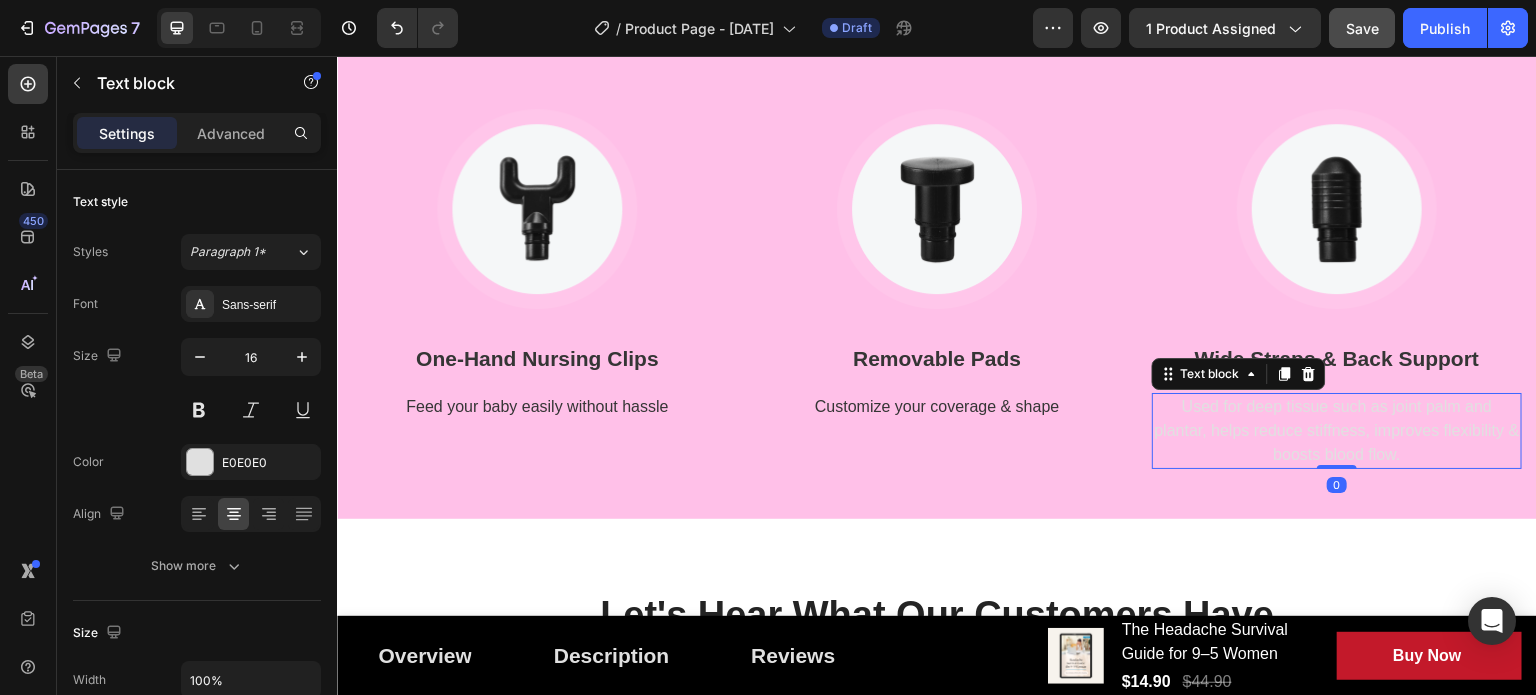 click on "Used for deep tissue such as joint palm and plantar, helps reduce stiffness, improves flexibility & boosts blood flow." at bounding box center [1337, 431] 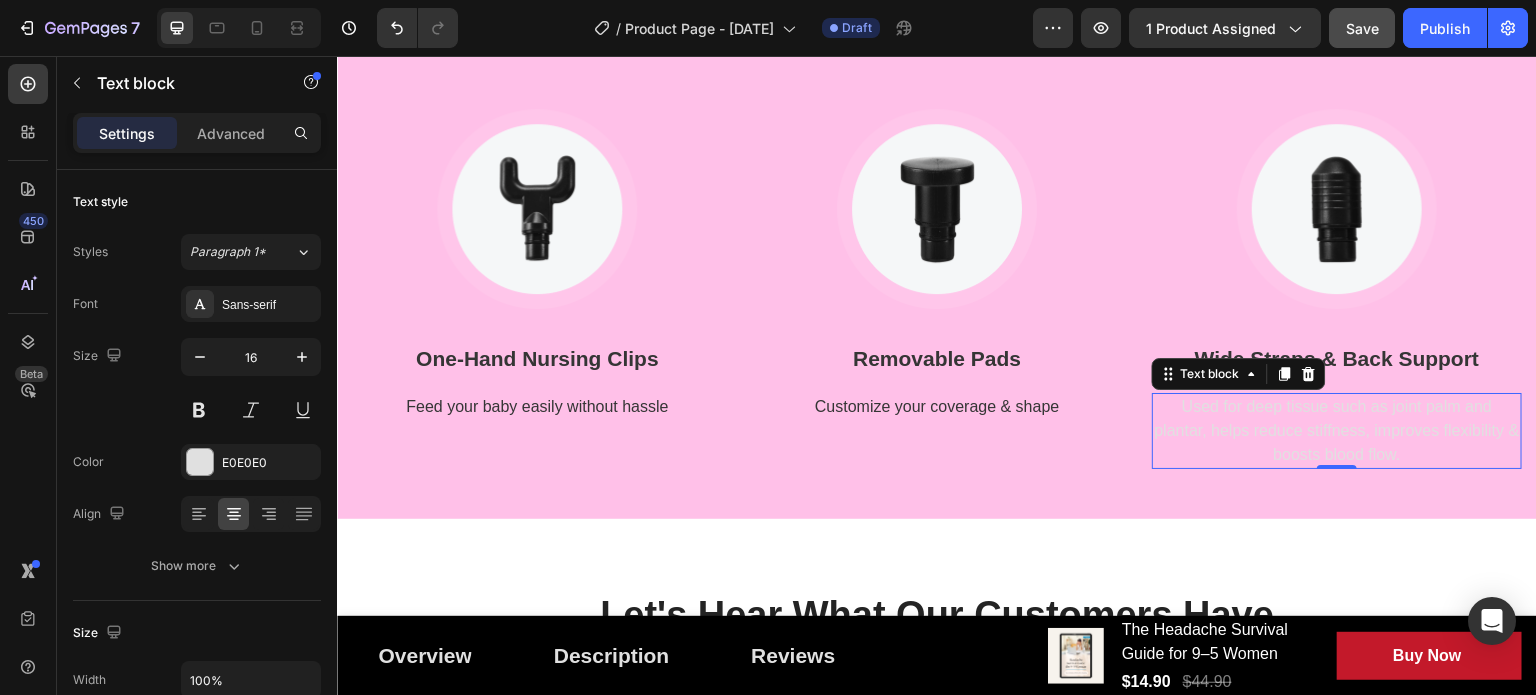 click on "Used for deep tissue such as joint palm and plantar, helps reduce stiffness, improves flexibility & boosts blood flow." at bounding box center (1337, 431) 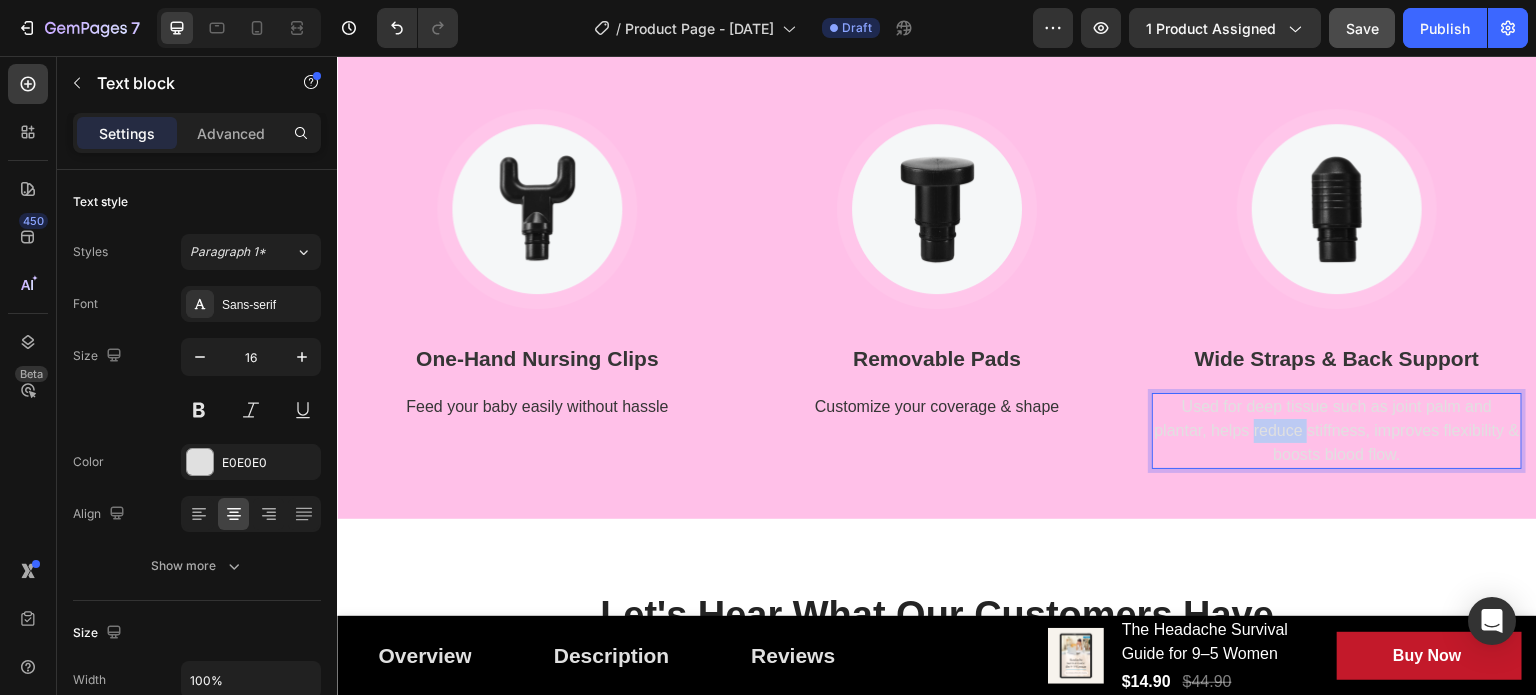 click on "Used for deep tissue such as joint palm and plantar, helps reduce stiffness, improves flexibility & boosts blood flow." at bounding box center [1337, 431] 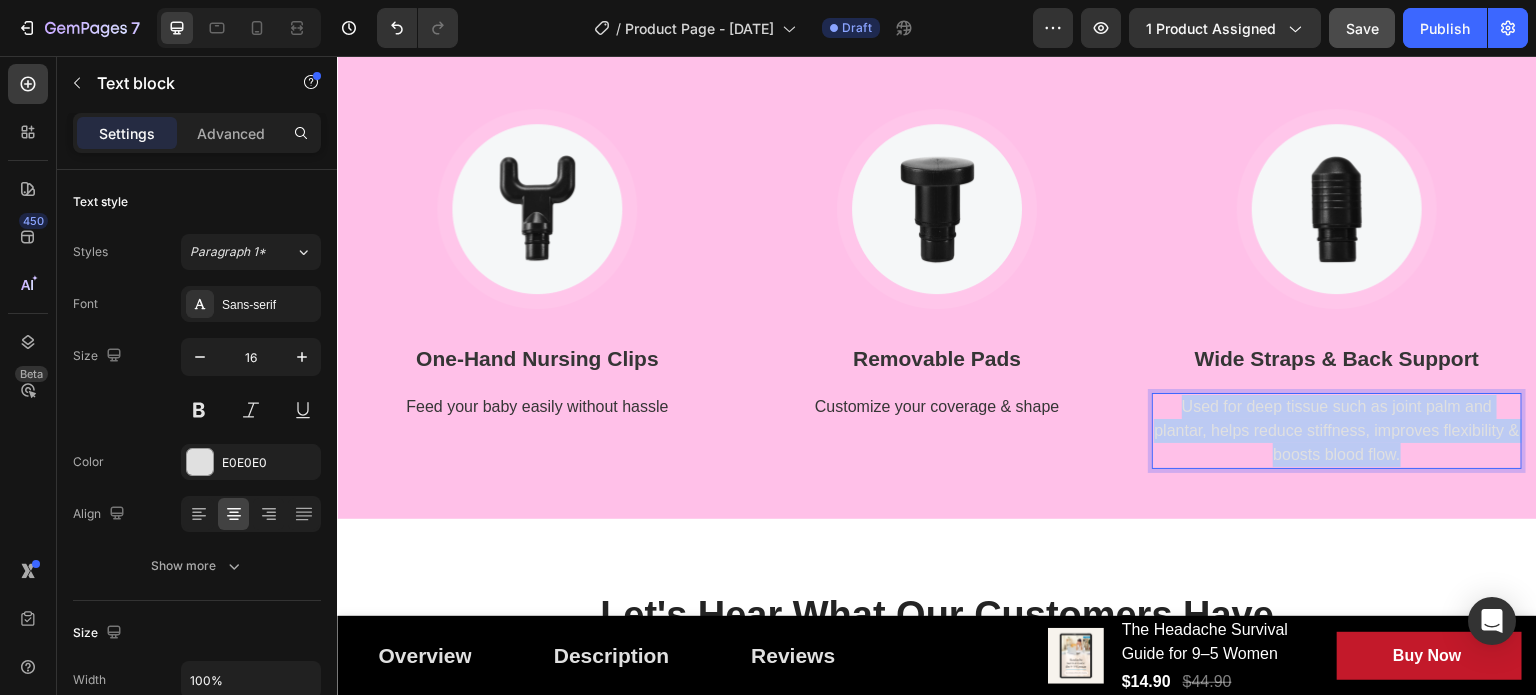 click on "Used for deep tissue such as joint palm and plantar, helps reduce stiffness, improves flexibility & boosts blood flow." at bounding box center (1337, 431) 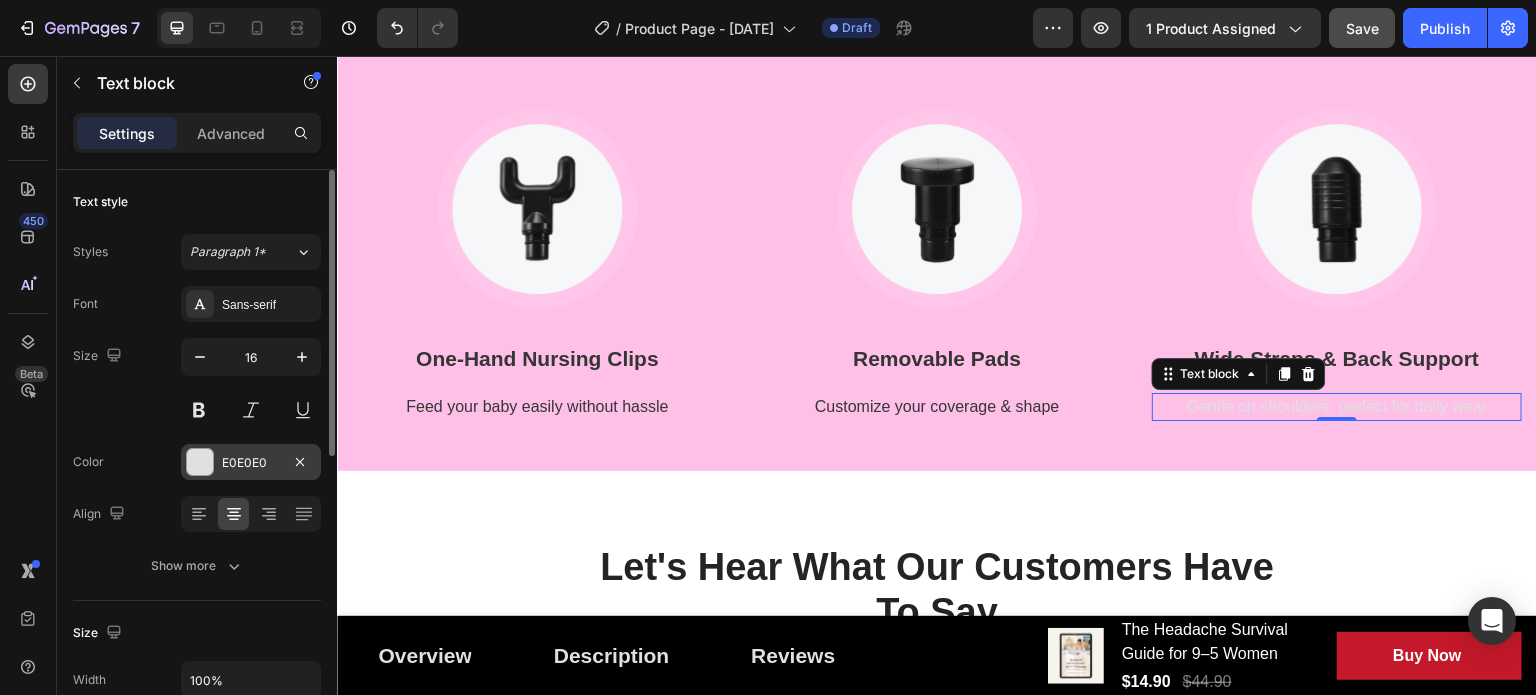 click on "E0E0E0" at bounding box center [251, 463] 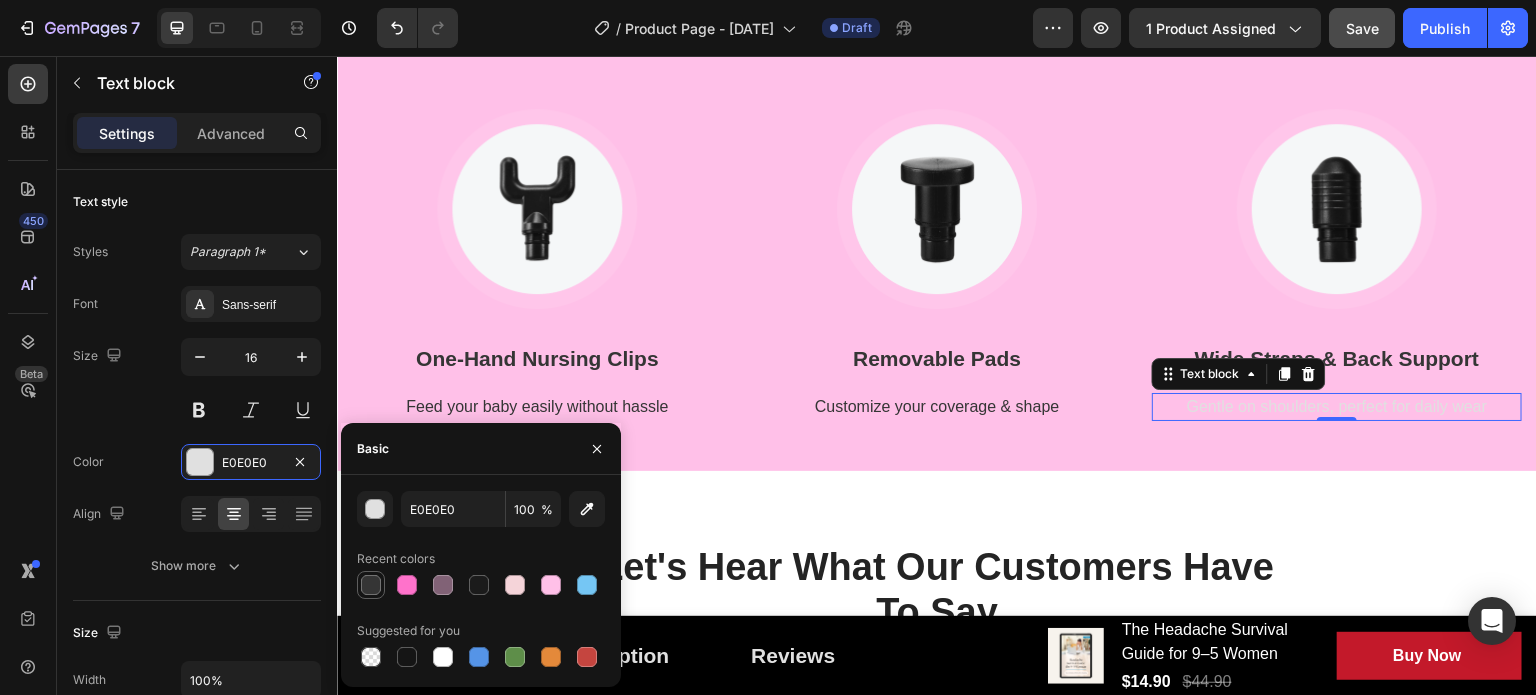 click at bounding box center [371, 585] 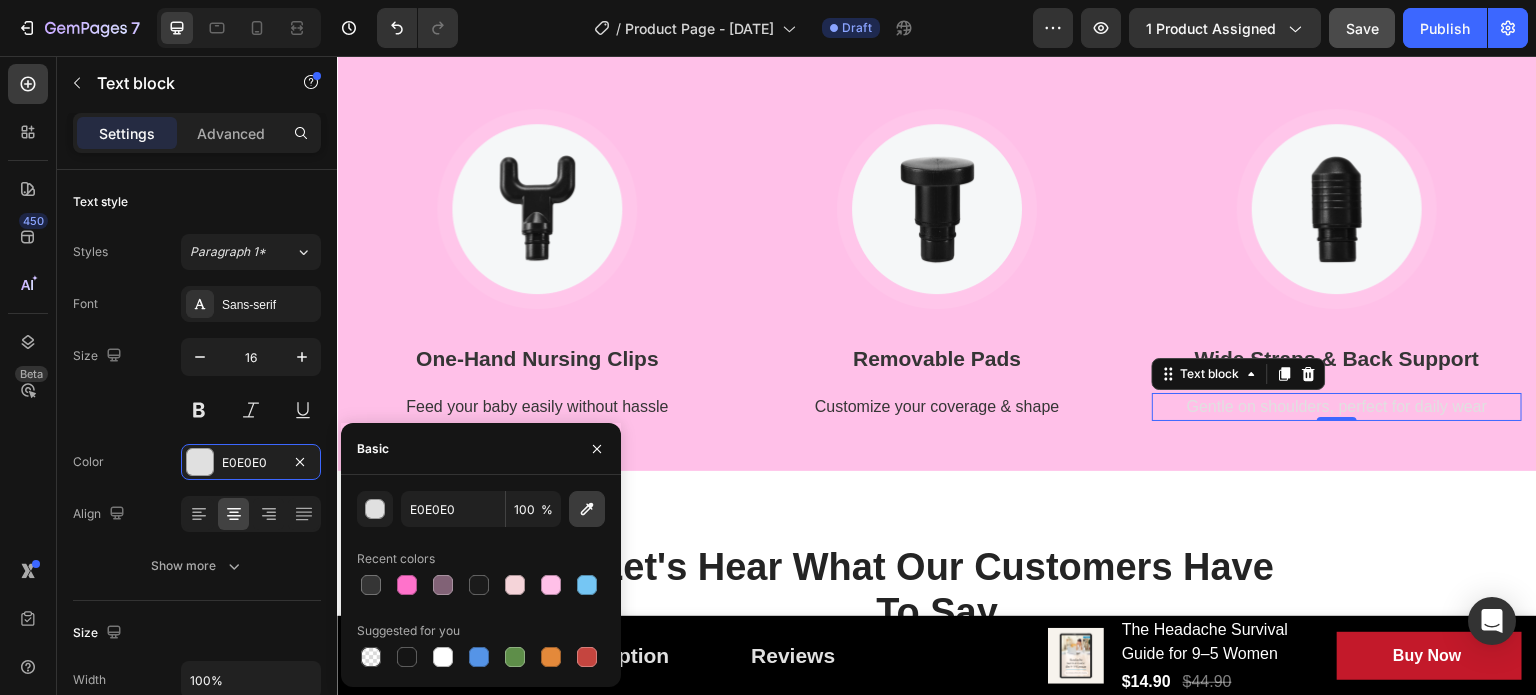 type on "353535" 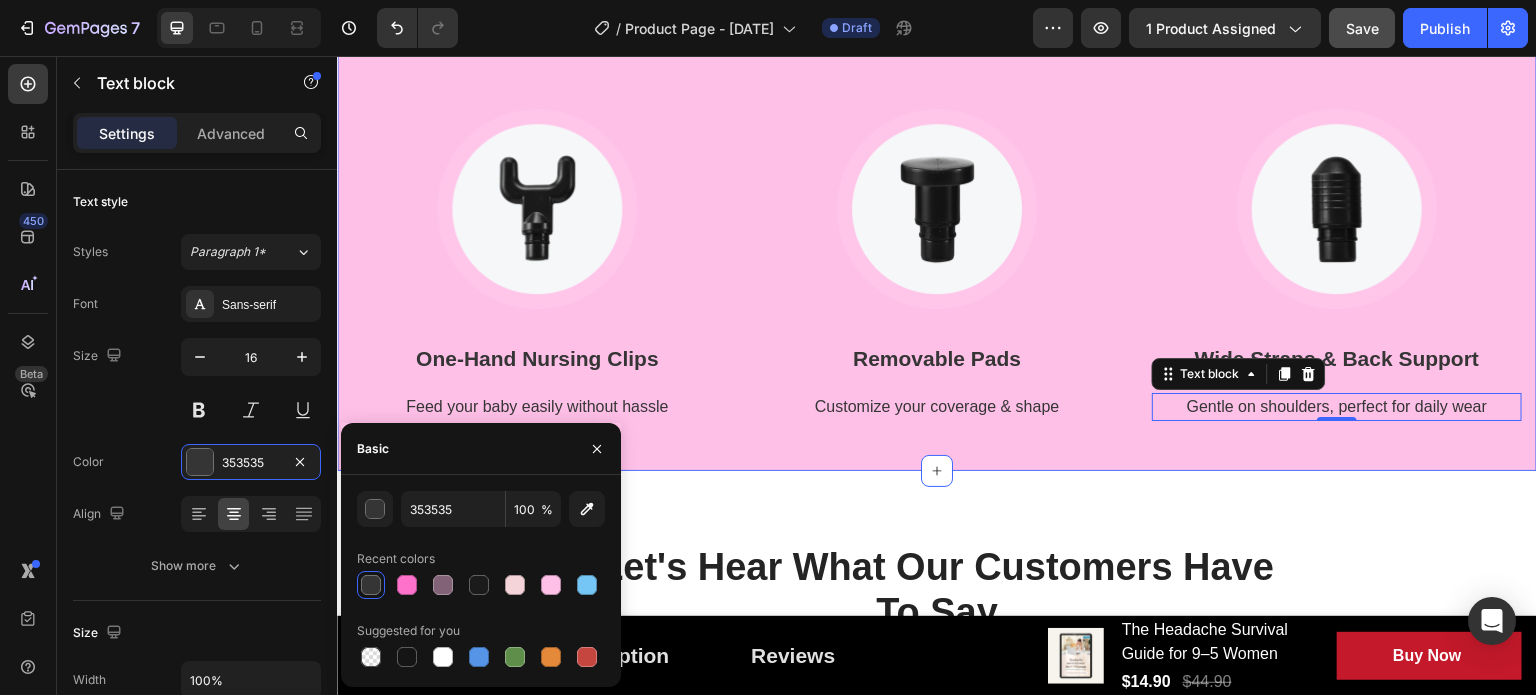 click on "How Nursing Bra Works Heading Image One-Hand Nursing Clips Text block Feed your baby easily without hassle Text block Image Removable Pads Text block Customize your coverage & shape Text block Image Wide Straps & Back Support Text block Gentle on shoulders, perfect for daily wear Text block   0 Row Section 6" at bounding box center (937, 211) 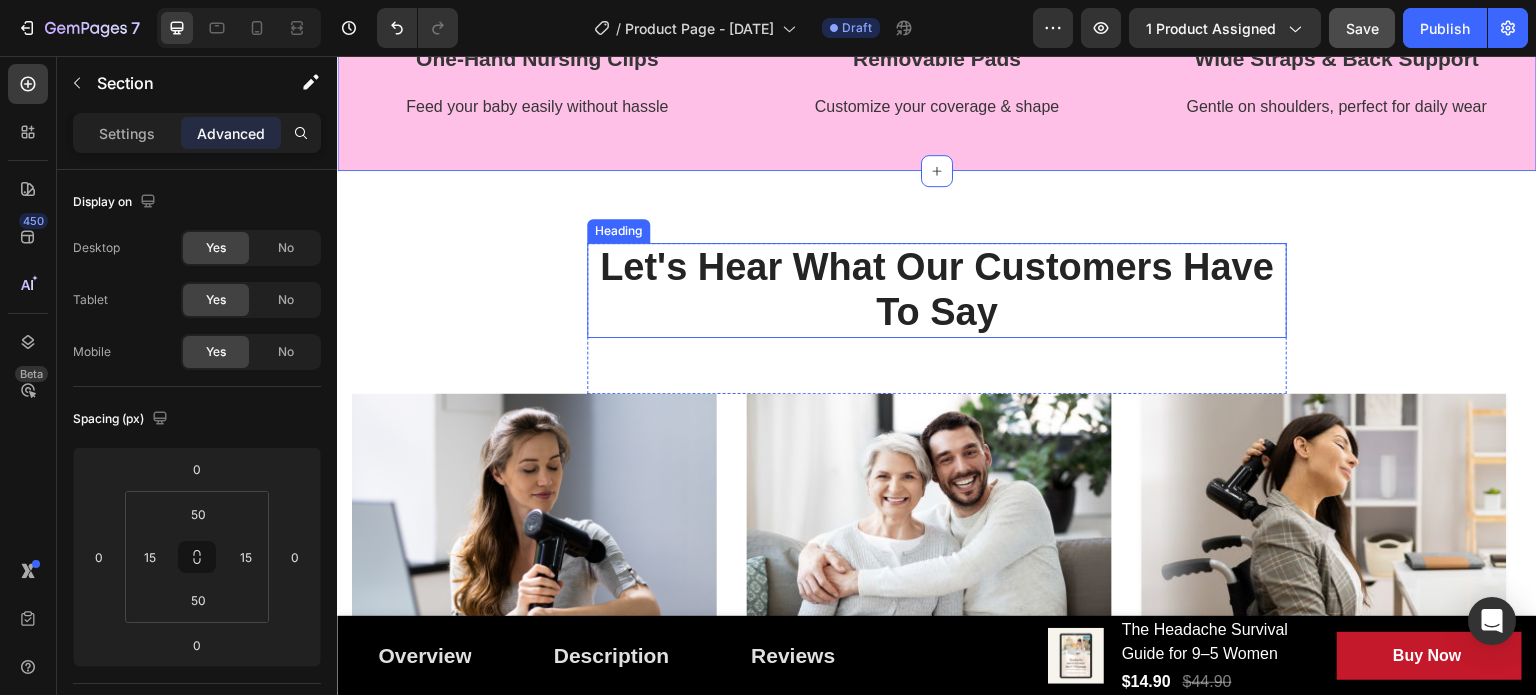 scroll, scrollTop: 3624, scrollLeft: 0, axis: vertical 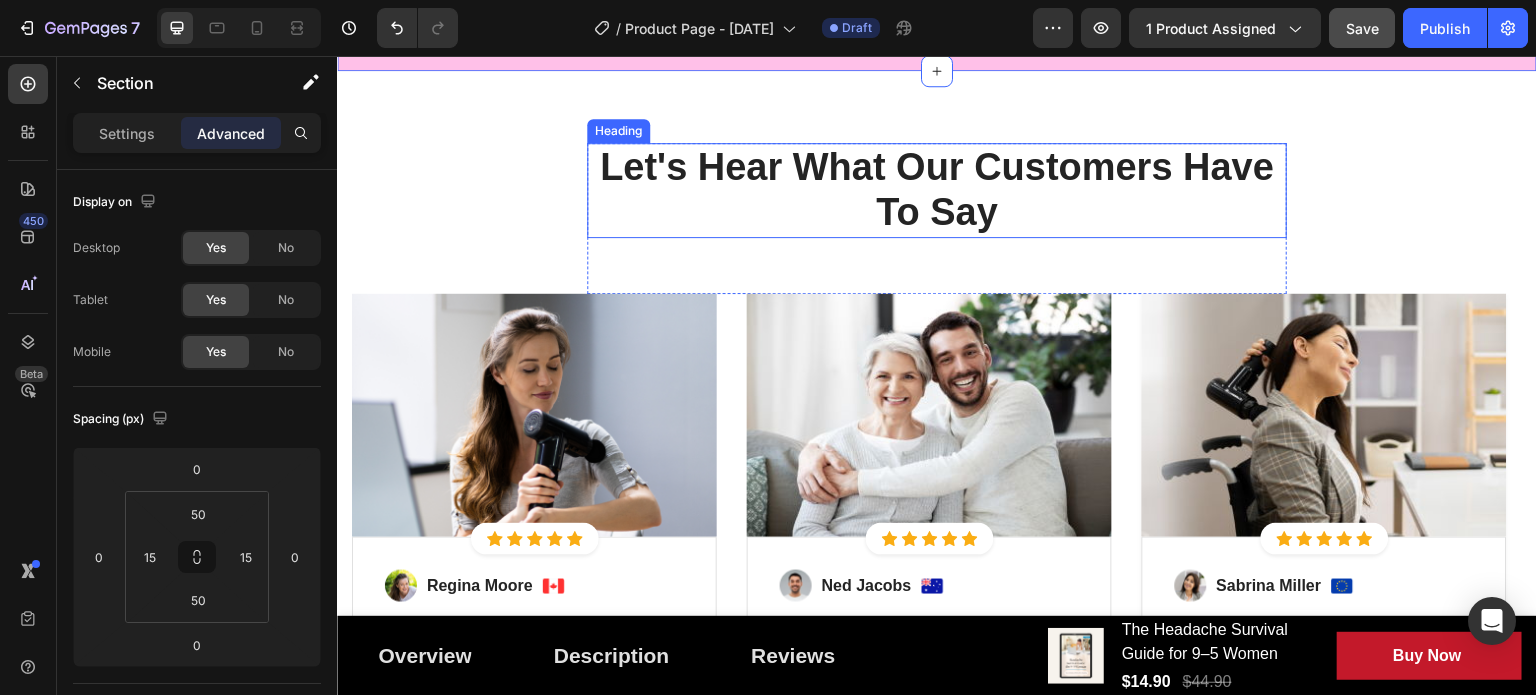 click on "Let's Hear What Our Customers Have To Say" at bounding box center [937, 190] 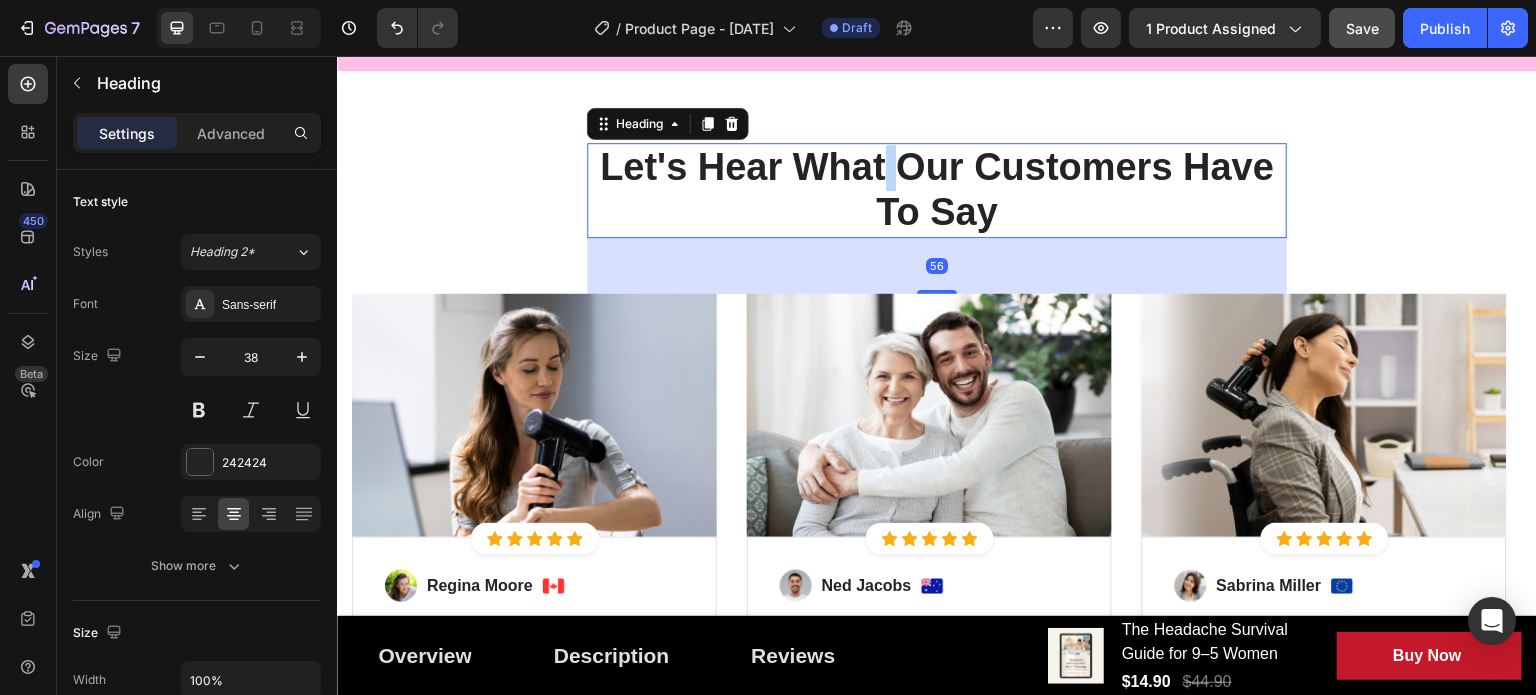 click on "Let's Hear What Our Customers Have To Say" at bounding box center [937, 190] 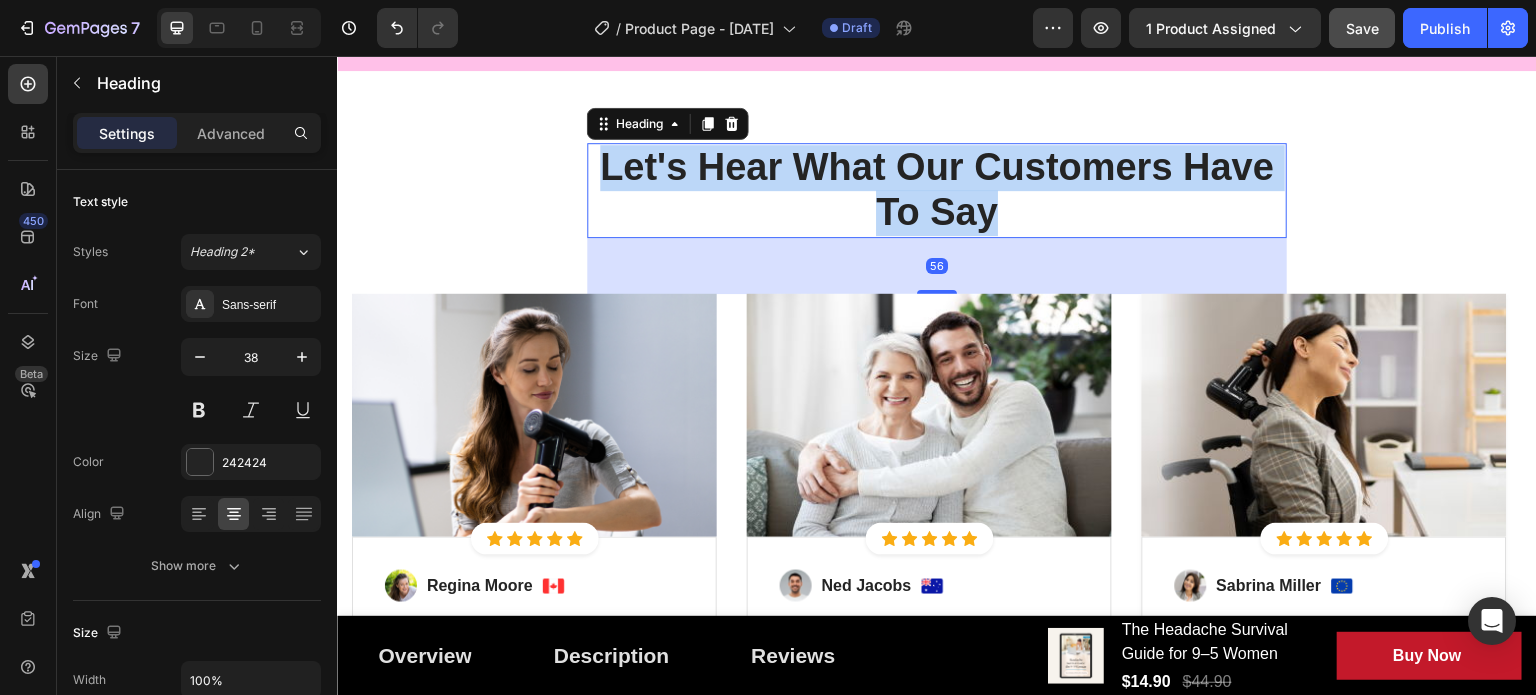 click on "Let's Hear What Our Customers Have To Say" at bounding box center [937, 190] 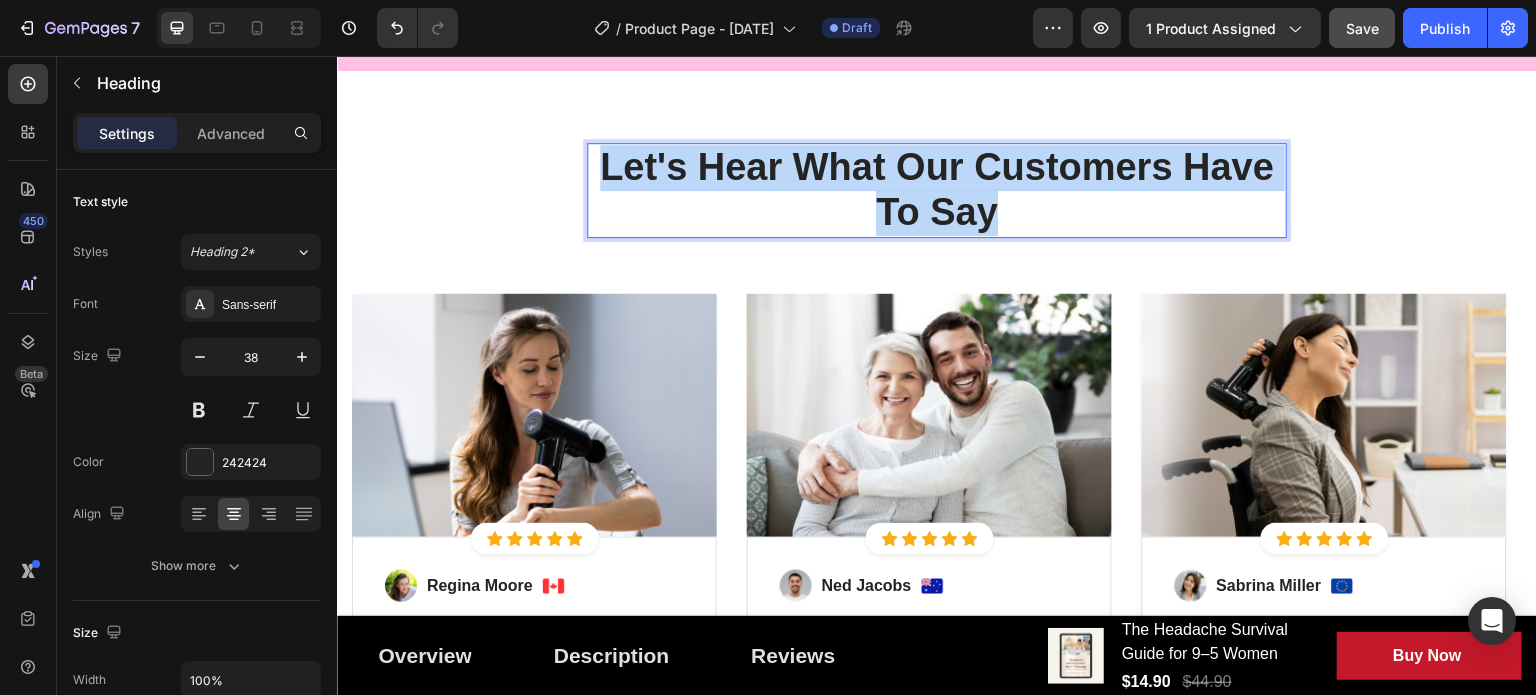 click on "Let's Hear What Our Customers Have To Say" at bounding box center (937, 190) 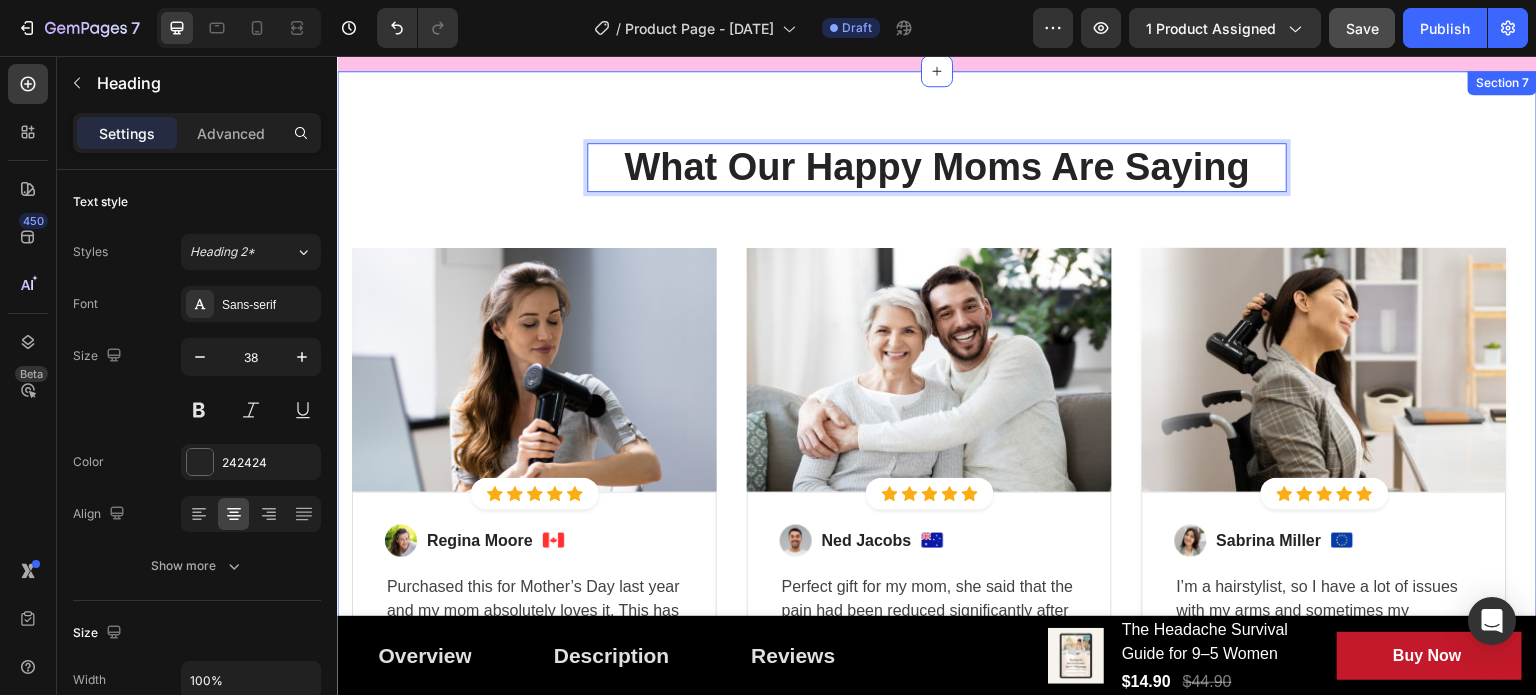 click on "What Our Happy Moms Are Saying Heading   56 Row Image                Icon                Icon                Icon                Icon                Icon Icon List Hoz Row Row Image Regina Moore Text block Image Row Purchased this for Mother’s Day last year and my mom absolutely loves it. This has helped automatically with her shoulder pain, she instantly received relief. That’s why I’m back to get this for myself. Highly recommended! Text block
Icon 230 Text block Icon List
Icon 0 Text block Icon List Row Feb 22, 2022 Text block Row Row Row Image                Icon                Icon                Icon                Icon                Icon Icon List Hoz Row Row Image Ned Jacobs Text block Image Row Perfect gift for my mom, she said that the pain had been reduced significantly after a few days of using GemGun. She also said that it is very useful after long jogging cause it helps to relax her muscles. Thanks! Text block
Icon 0 Text block Icon List 0 0" at bounding box center (937, 471) 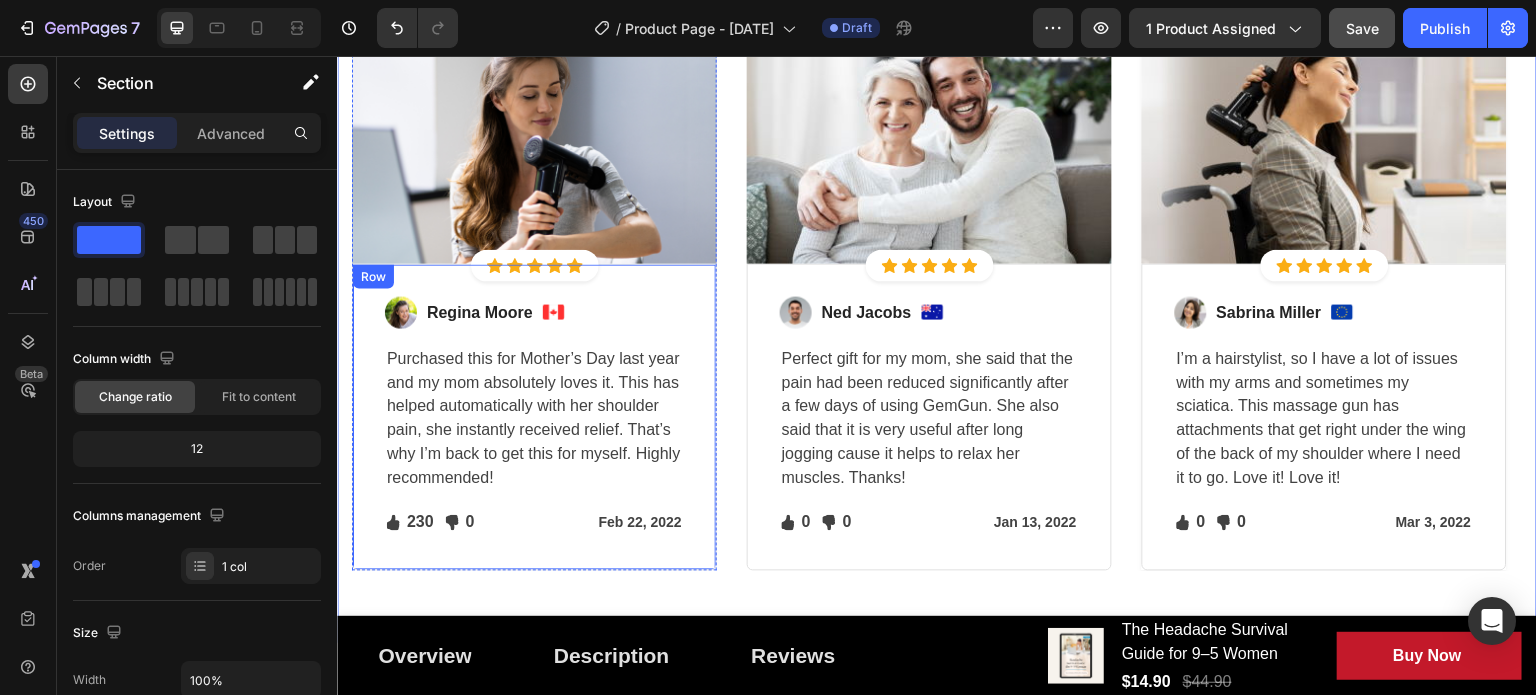 scroll, scrollTop: 3824, scrollLeft: 0, axis: vertical 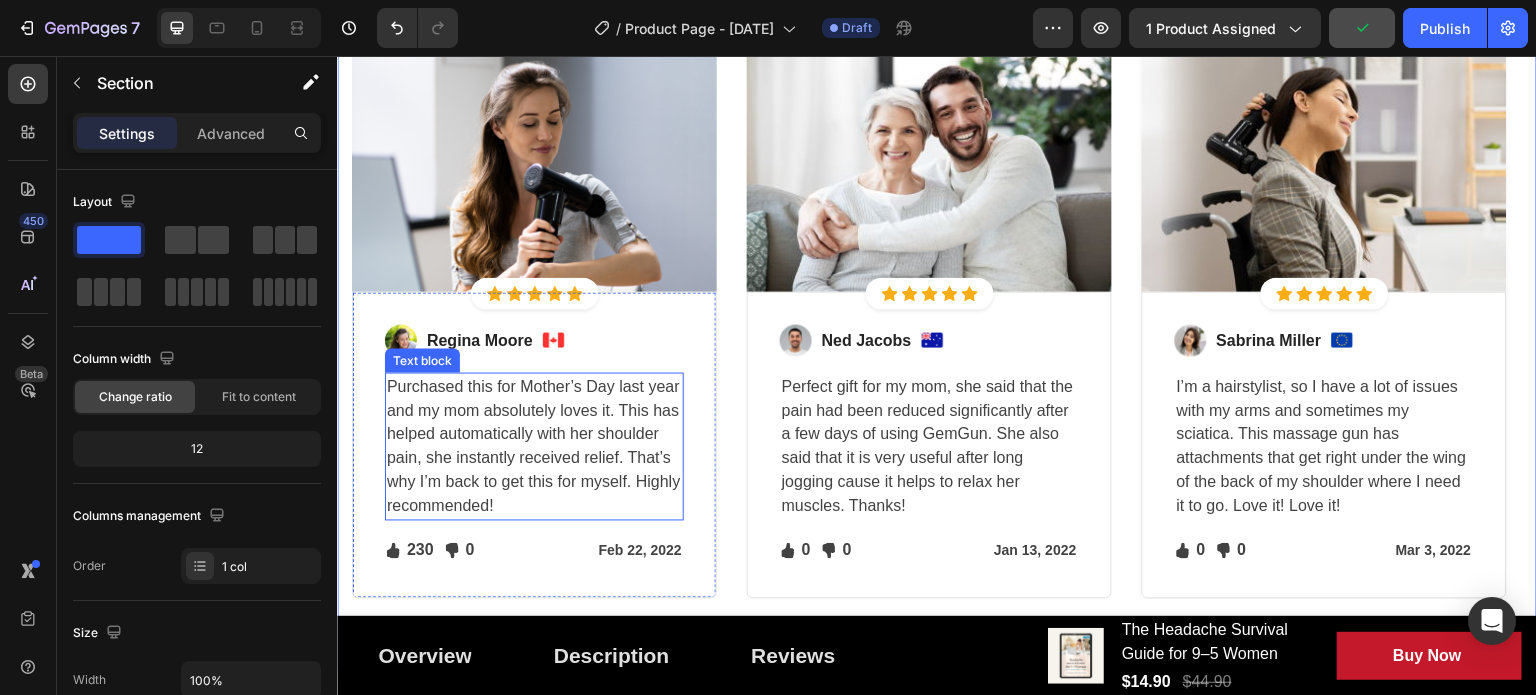 click on "Purchased this for Mother’s Day last year and my mom absolutely loves it. This has helped automatically with her shoulder pain, she instantly received relief. That’s why I’m back to get this for myself. Highly recommended!" at bounding box center [534, 447] 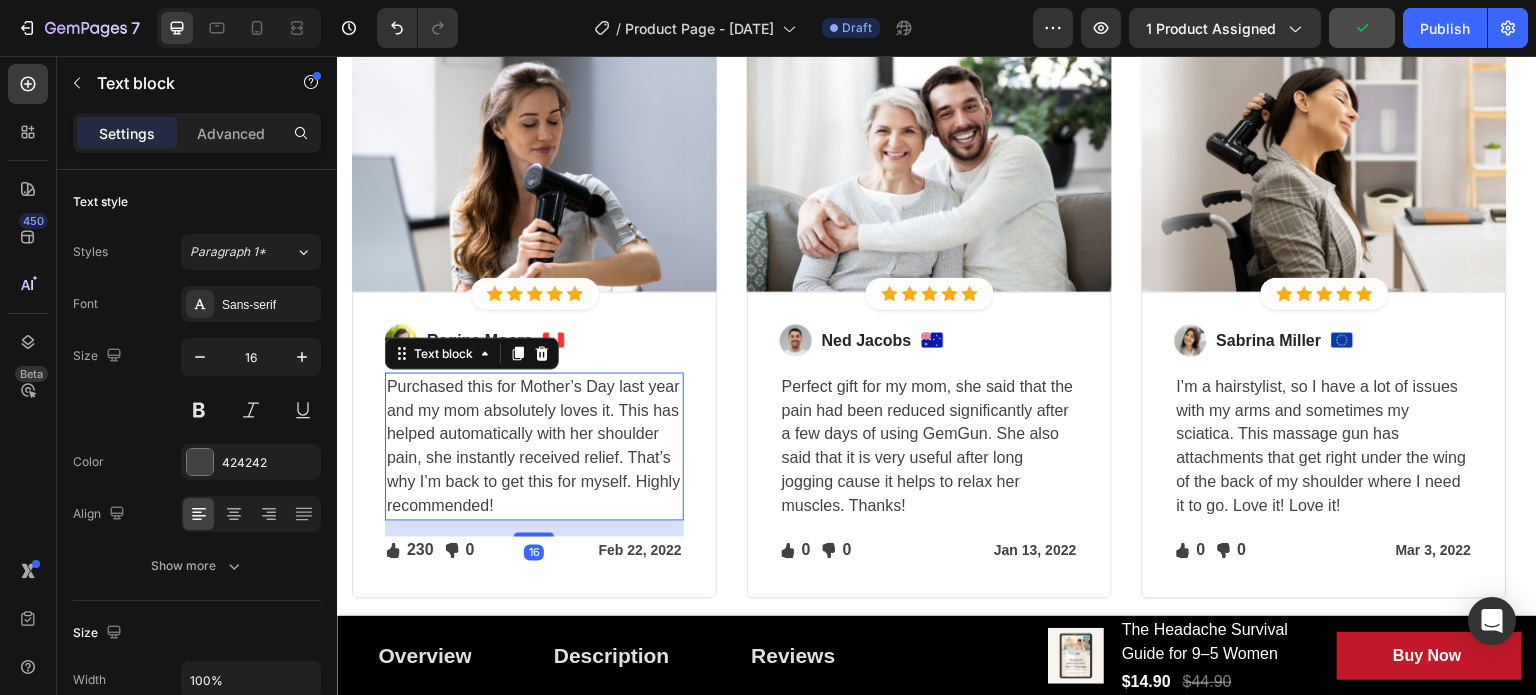 click on "Purchased this for Mother’s Day last year and my mom absolutely loves it. This has helped automatically with her shoulder pain, she instantly received relief. That’s why I’m back to get this for myself. Highly recommended!" at bounding box center (534, 447) 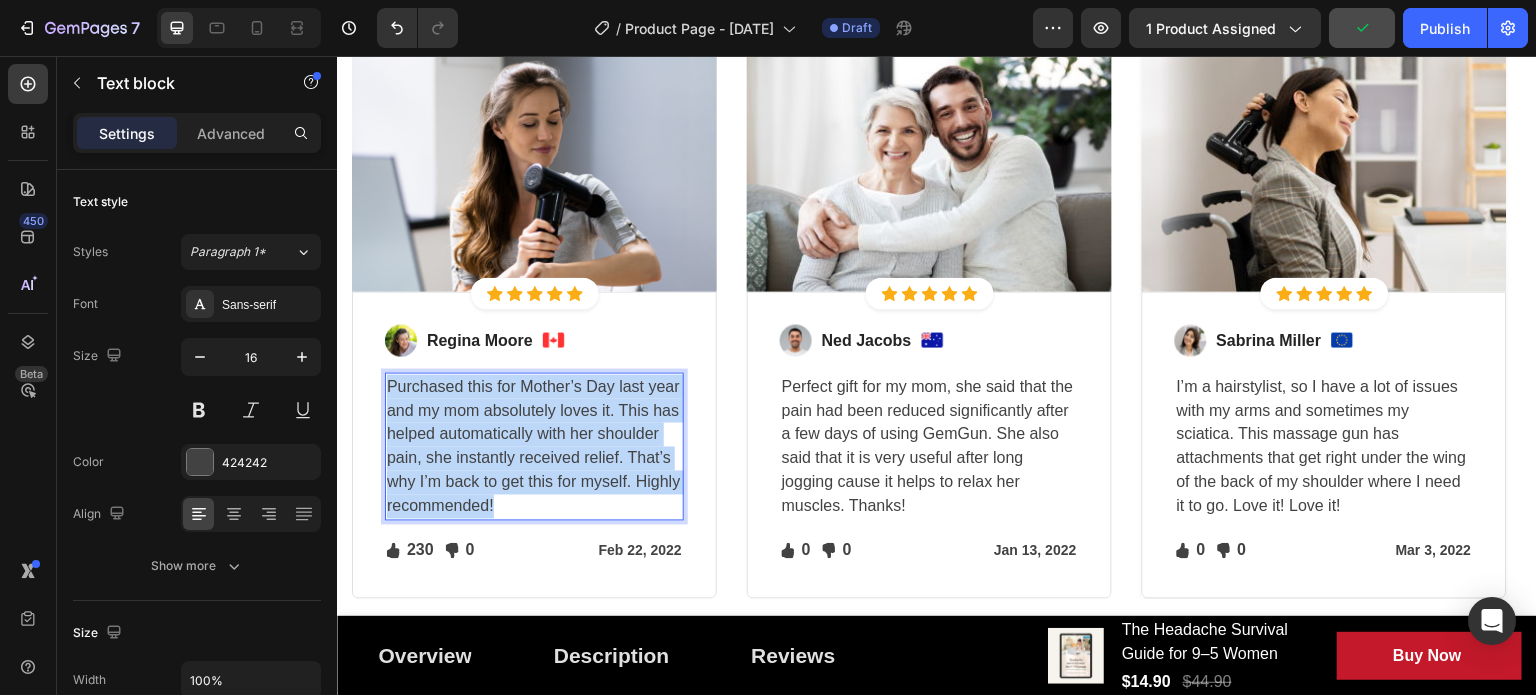 click on "Purchased this for Mother’s Day last year and my mom absolutely loves it. This has helped automatically with her shoulder pain, she instantly received relief. That’s why I’m back to get this for myself. Highly recommended!" at bounding box center [534, 447] 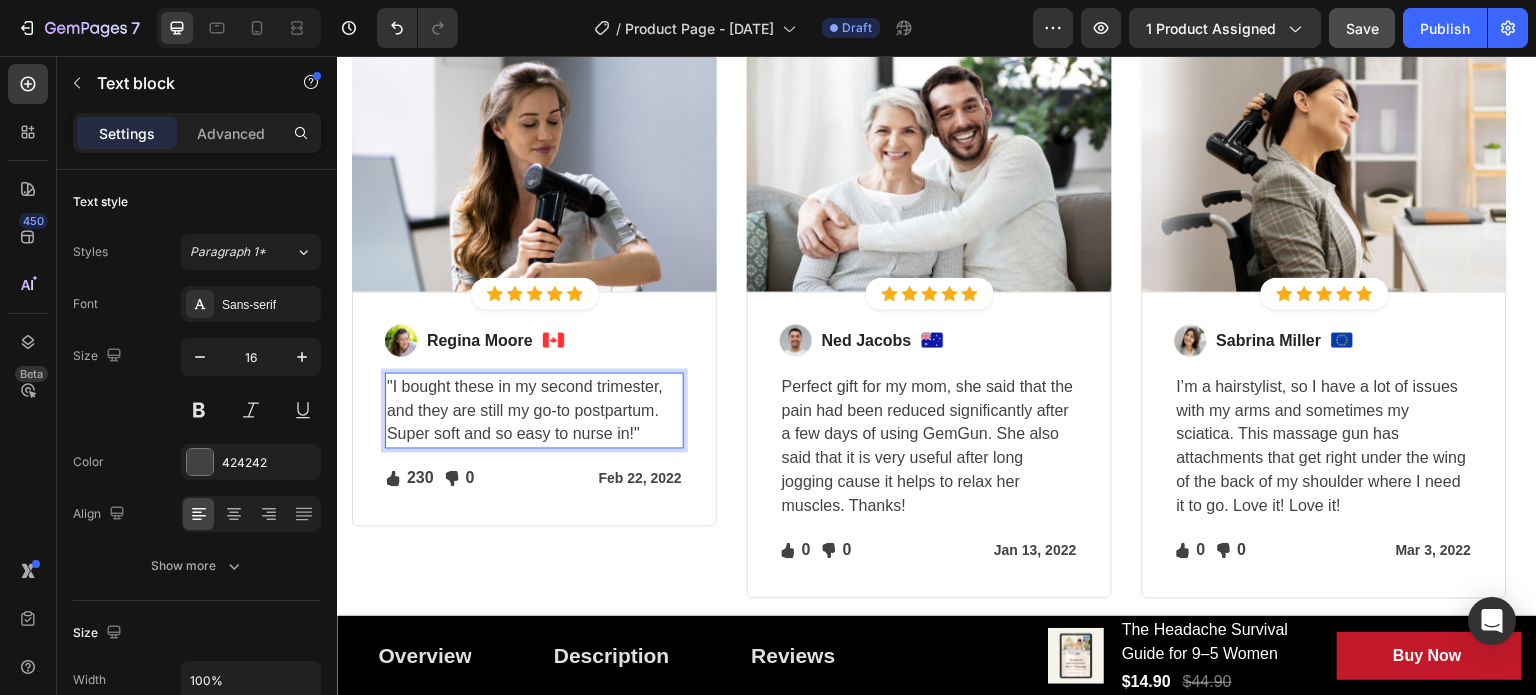 click on ""I bought these in my second trimester, and they are still my go-to postpartum. Super soft and so easy to nurse in!" at bounding box center [534, 411] 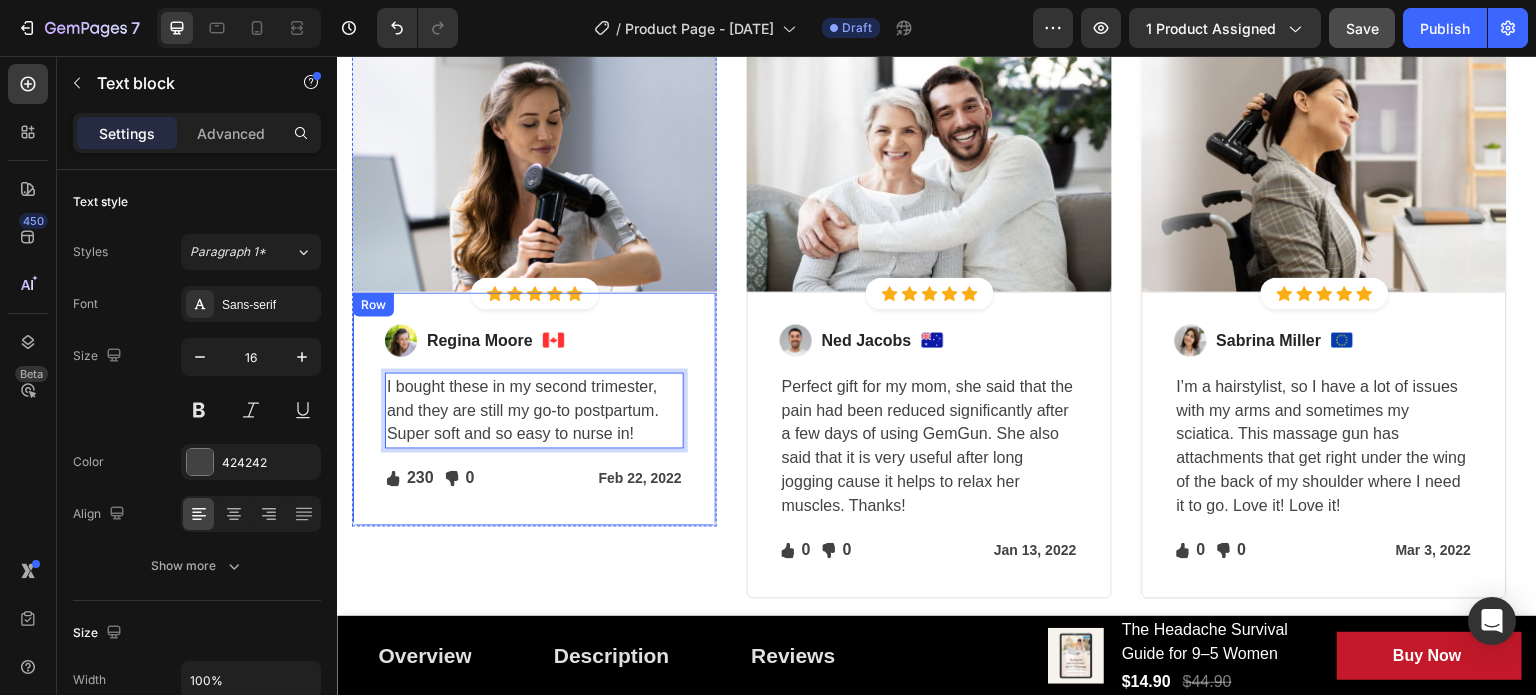 click on "Image Regina Moore Text block Image Row I bought these in my second trimester, and they are still my go-to postpartum. Super soft and so easy to nurse in! Text block   16
Icon 230 Text block Icon List
Icon 0 Text block Icon List Row Feb 22, 2022 Text block Row Row" at bounding box center (534, 409) 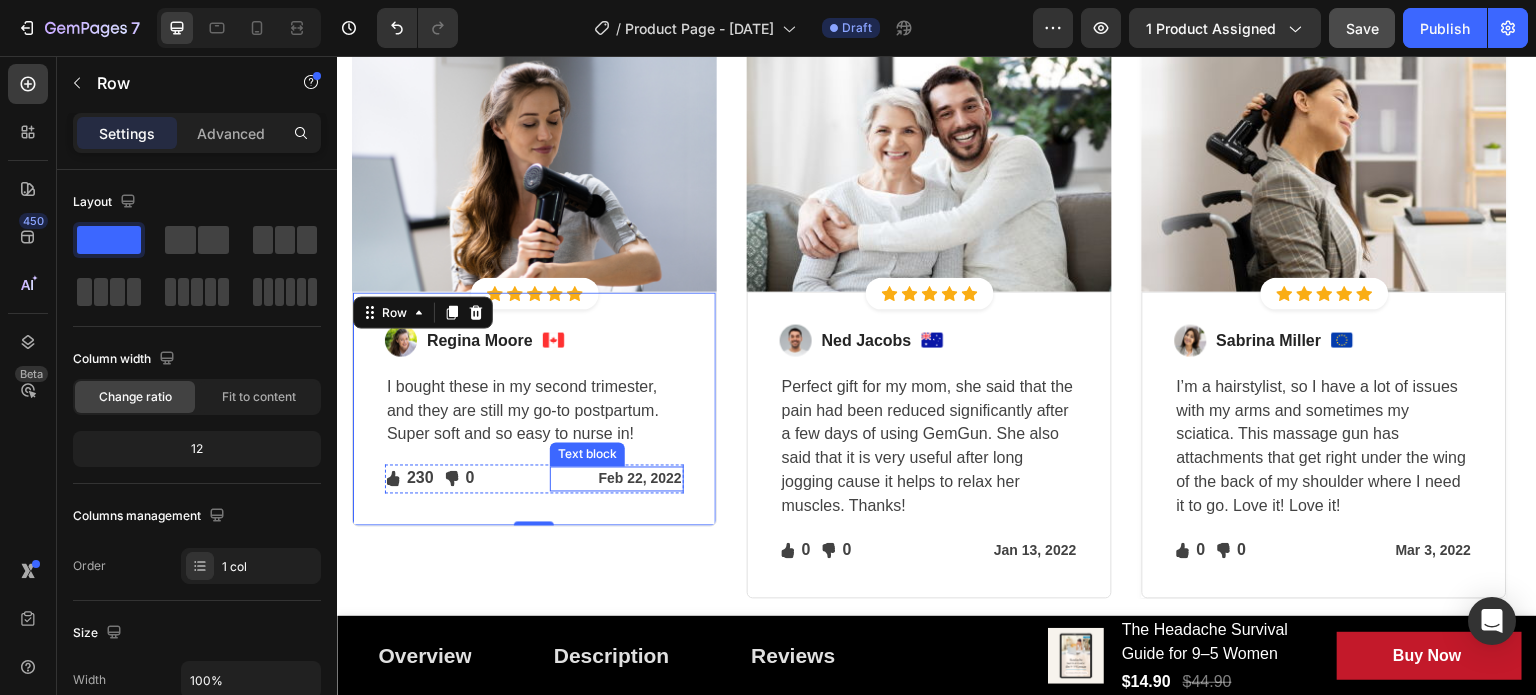 click on "Feb 22, 2022" at bounding box center (616, 479) 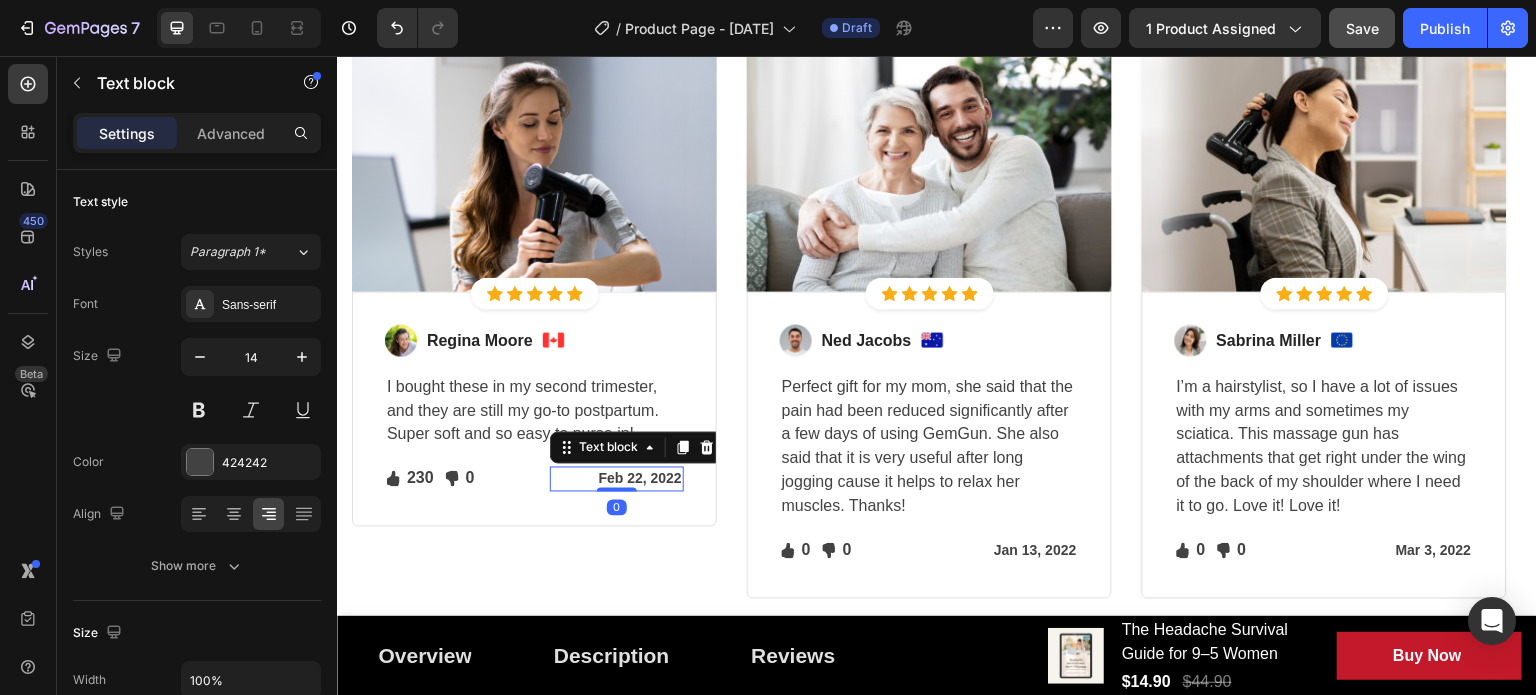 click on "Feb 22, 2022" at bounding box center (616, 479) 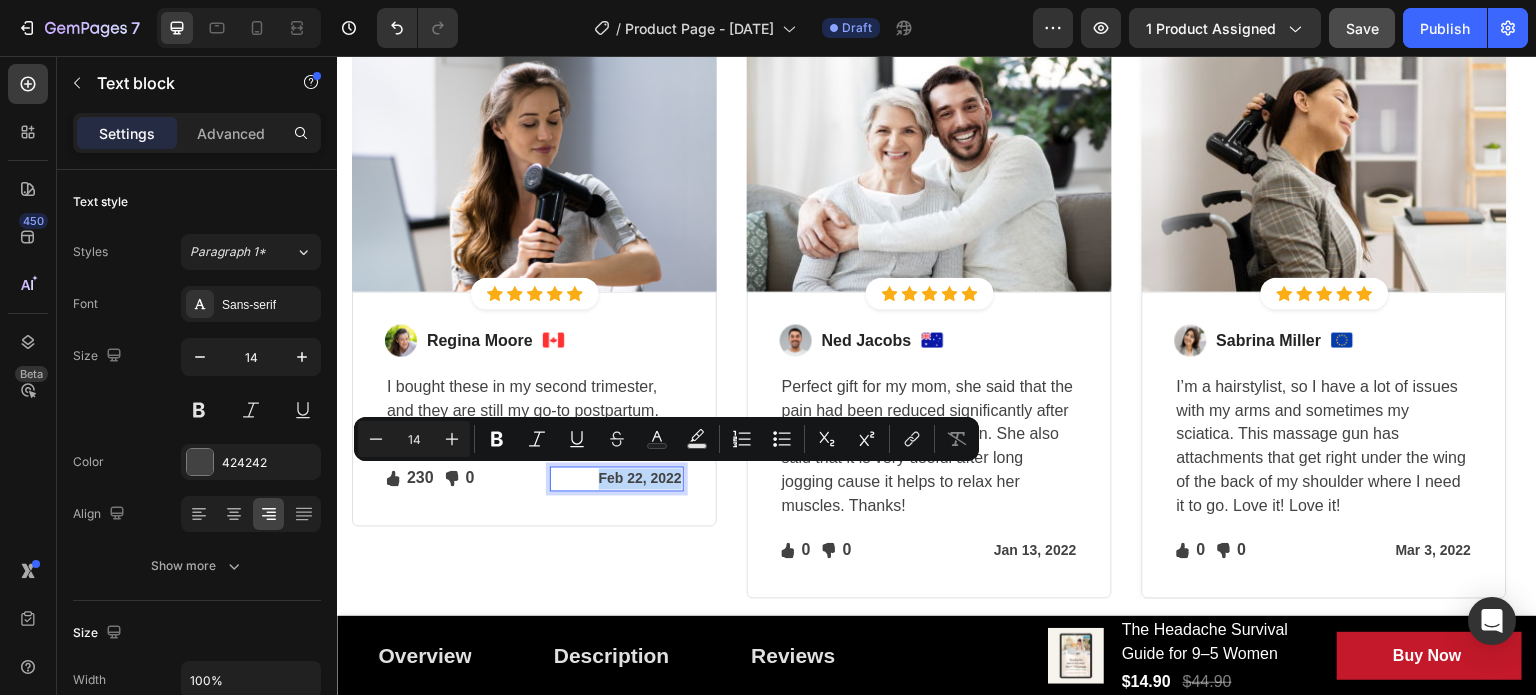 click on "Feb 22, 2022" at bounding box center (616, 479) 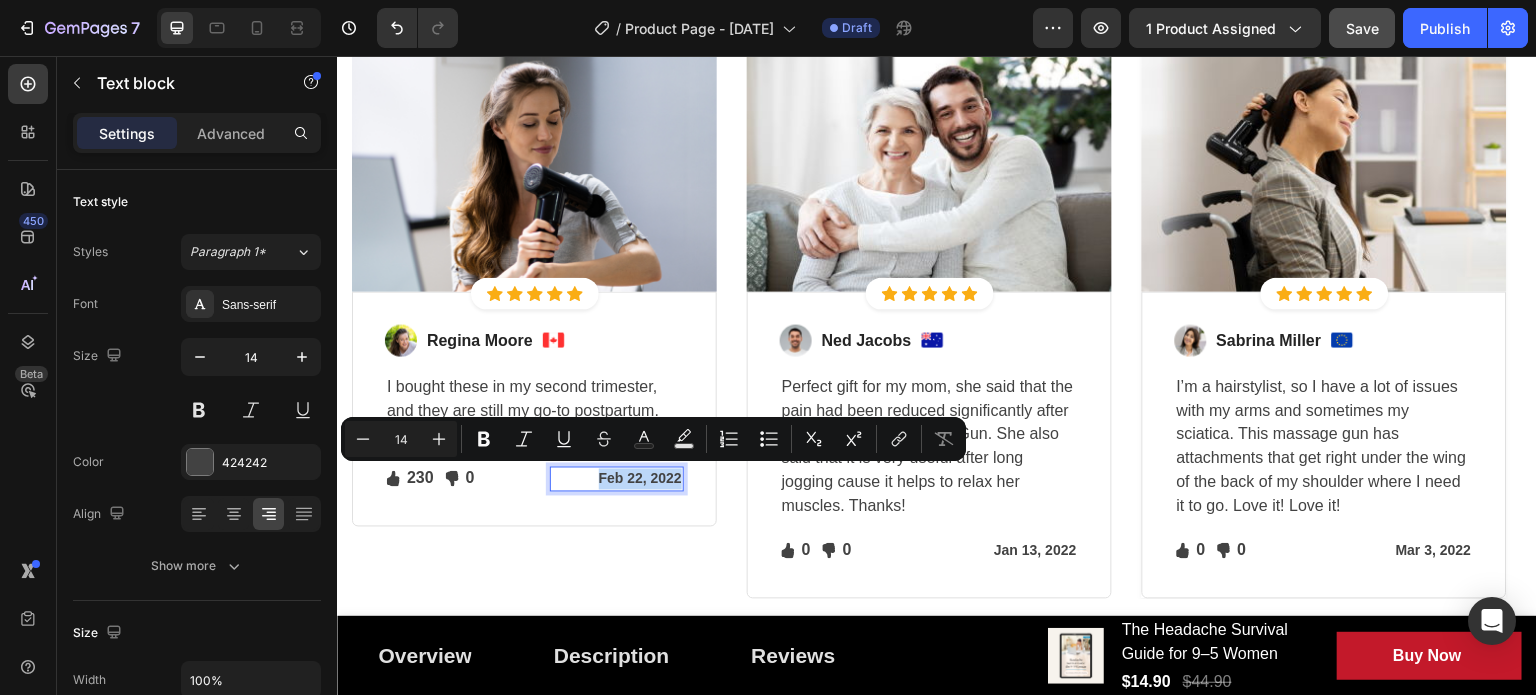 click on "Feb 22, 2022" at bounding box center [616, 479] 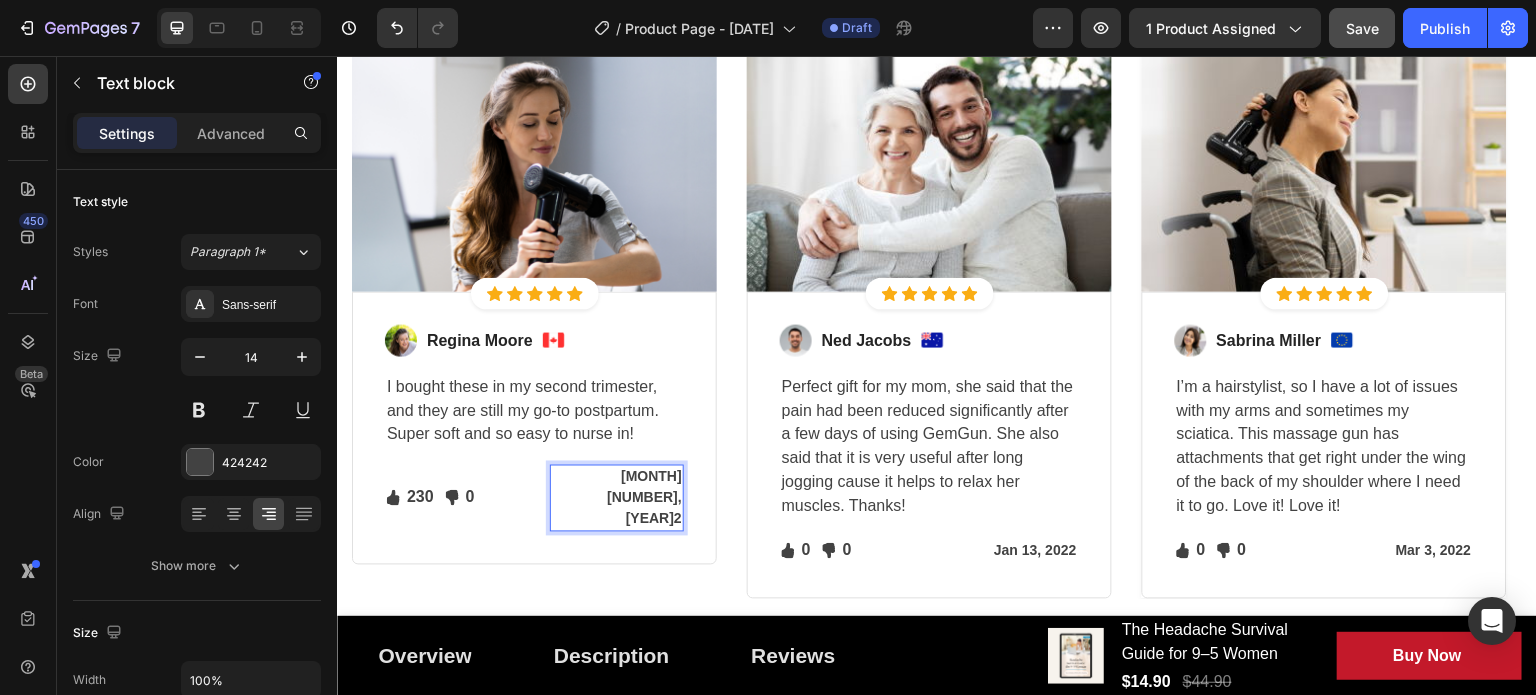 click on "Feb 22, 20252" at bounding box center [616, 498] 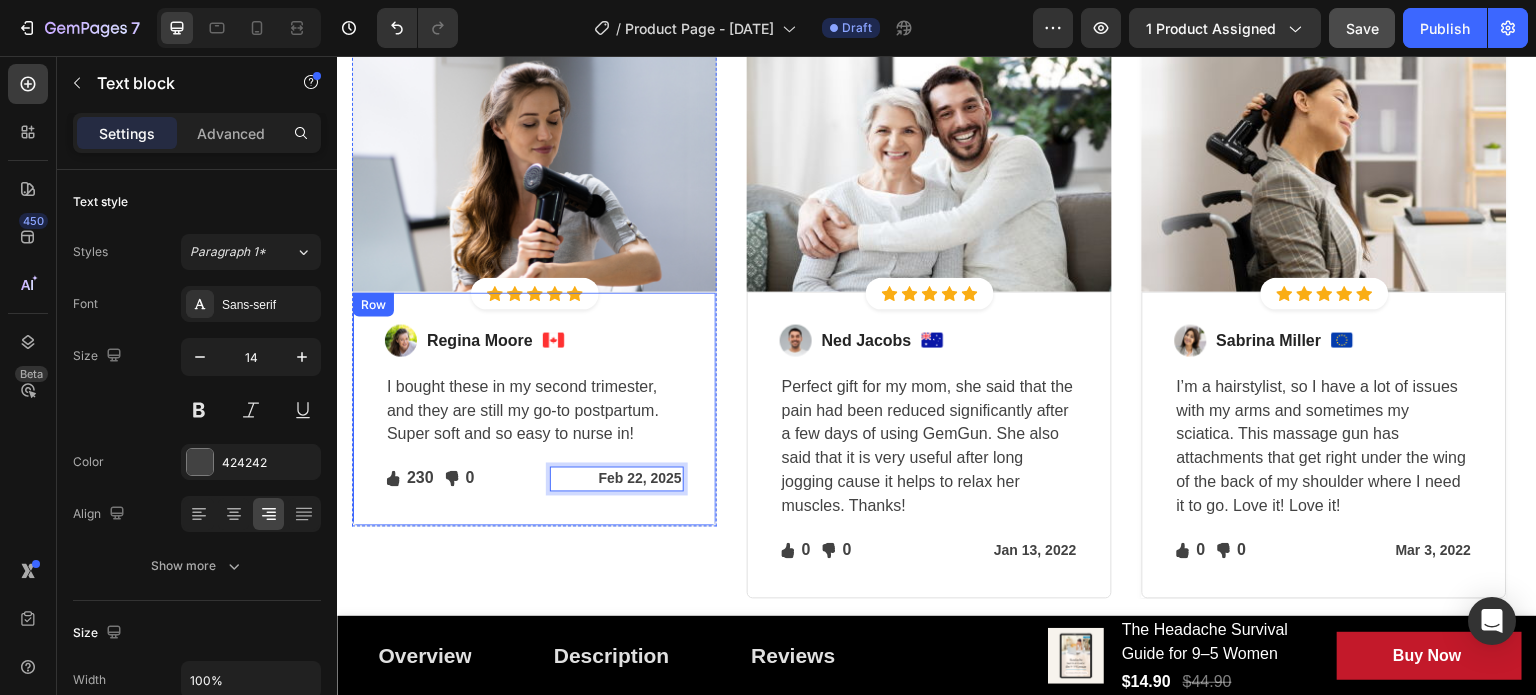 click on "Image Regina Moore Text block Image Row I bought these in my second trimester, and they are still my go-to postpartum. Super soft and so easy to nurse in! Text block
Icon 230 Text block Icon List
Icon 0 Text block Icon List Row Feb 22, 2025 Text block   0 Row Row" at bounding box center (534, 409) 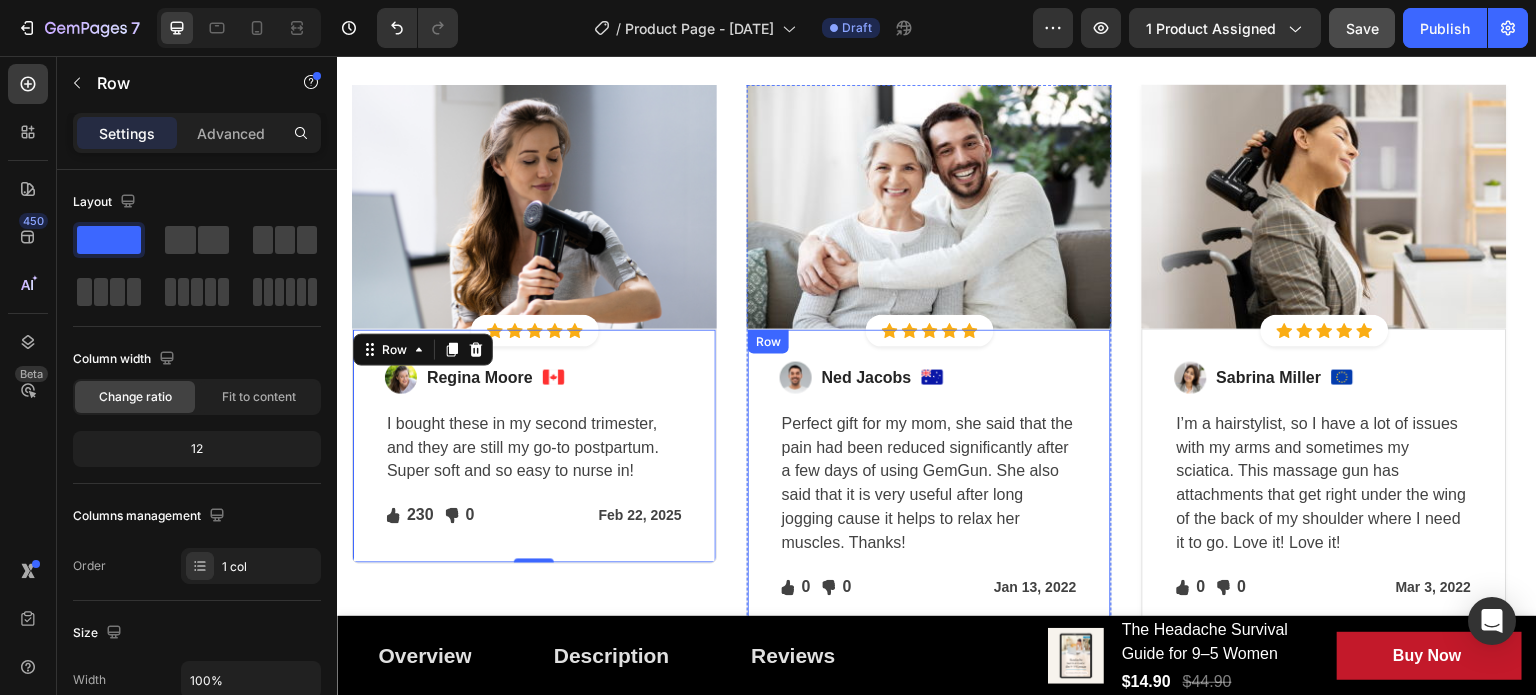scroll, scrollTop: 3824, scrollLeft: 0, axis: vertical 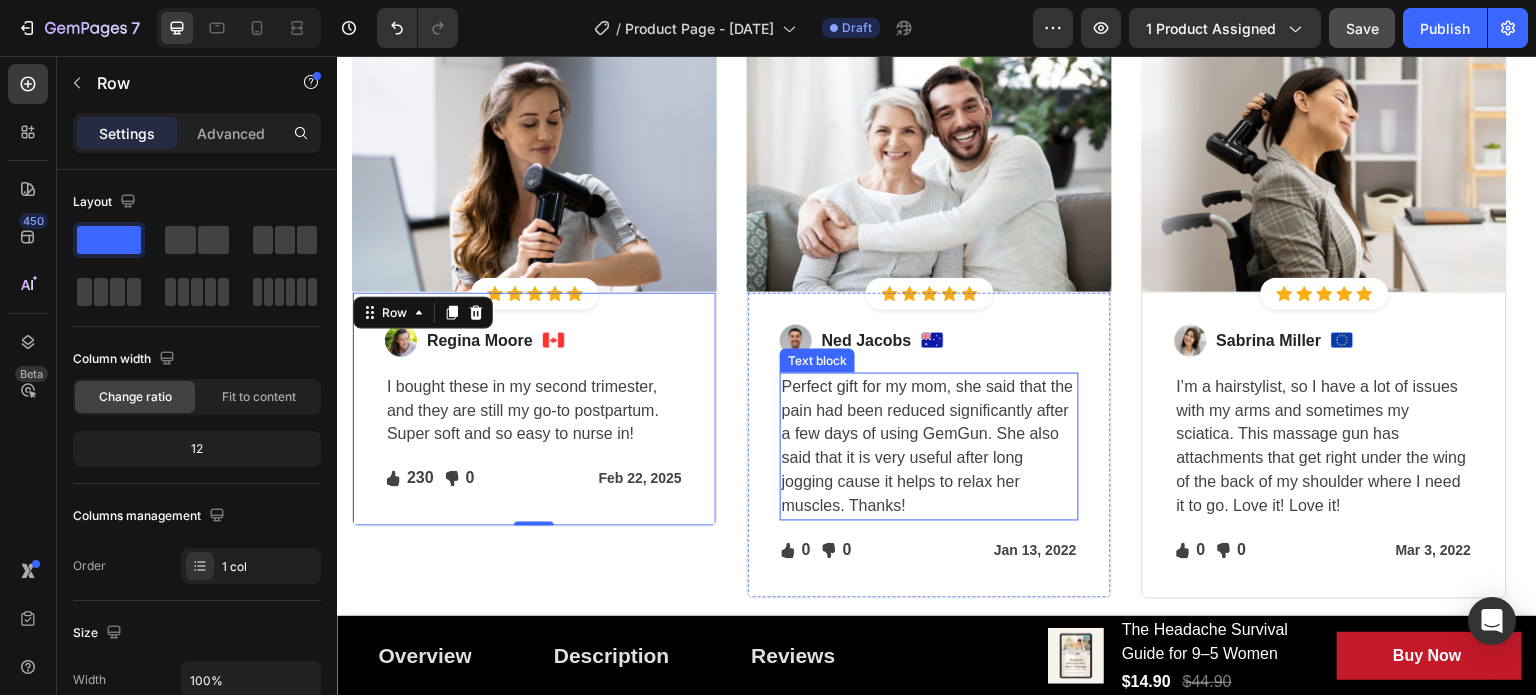 click on "Perfect gift for my mom, she said that the pain had been reduced significantly after a few days of using GemGun. She also said that it is very useful after long jogging cause it helps to relax her muscles. Thanks!" at bounding box center (929, 447) 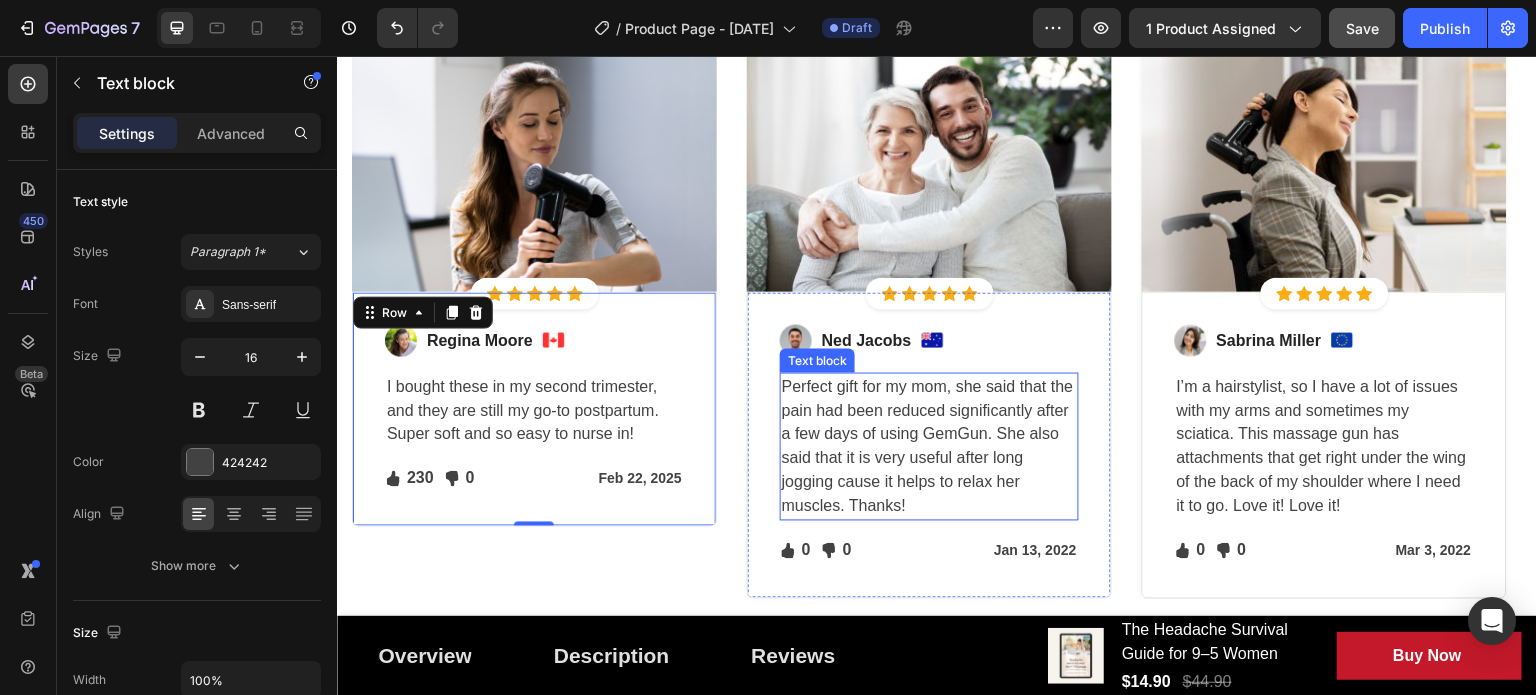click on "Perfect gift for my mom, she said that the pain had been reduced significantly after a few days of using GemGun. She also said that it is very useful after long jogging cause it helps to relax her muscles. Thanks!" at bounding box center (929, 447) 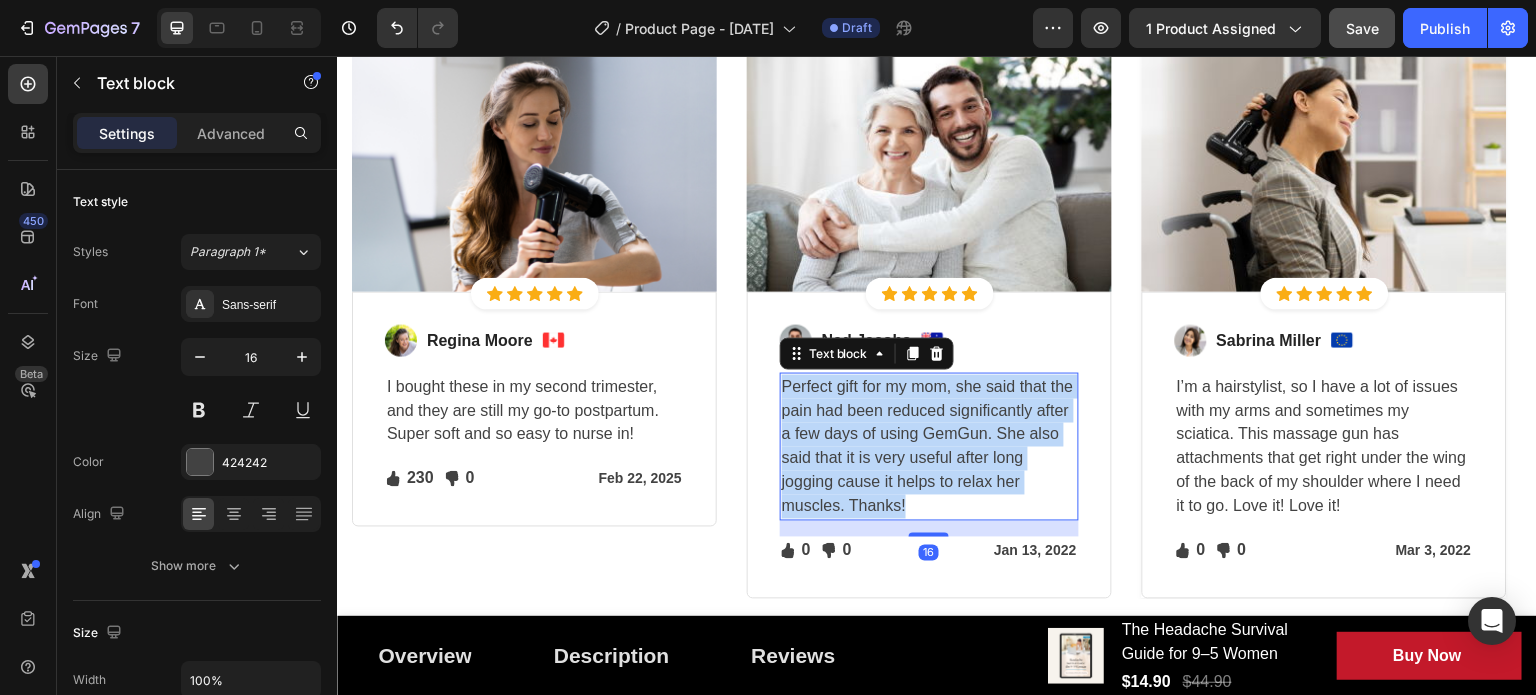 click on "Perfect gift for my mom, she said that the pain had been reduced significantly after a few days of using GemGun. She also said that it is very useful after long jogging cause it helps to relax her muscles. Thanks!" at bounding box center [929, 447] 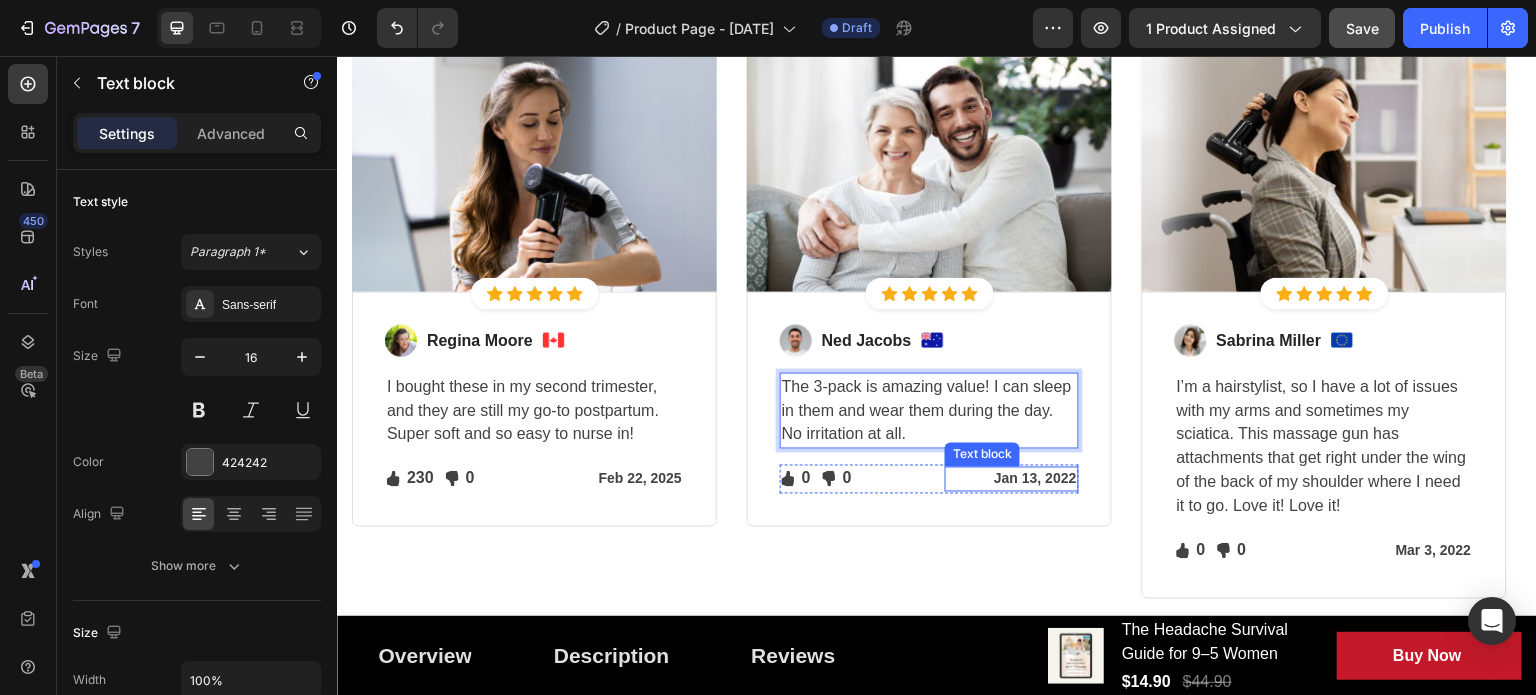 click on "Jan 13, 2022" at bounding box center [1011, 479] 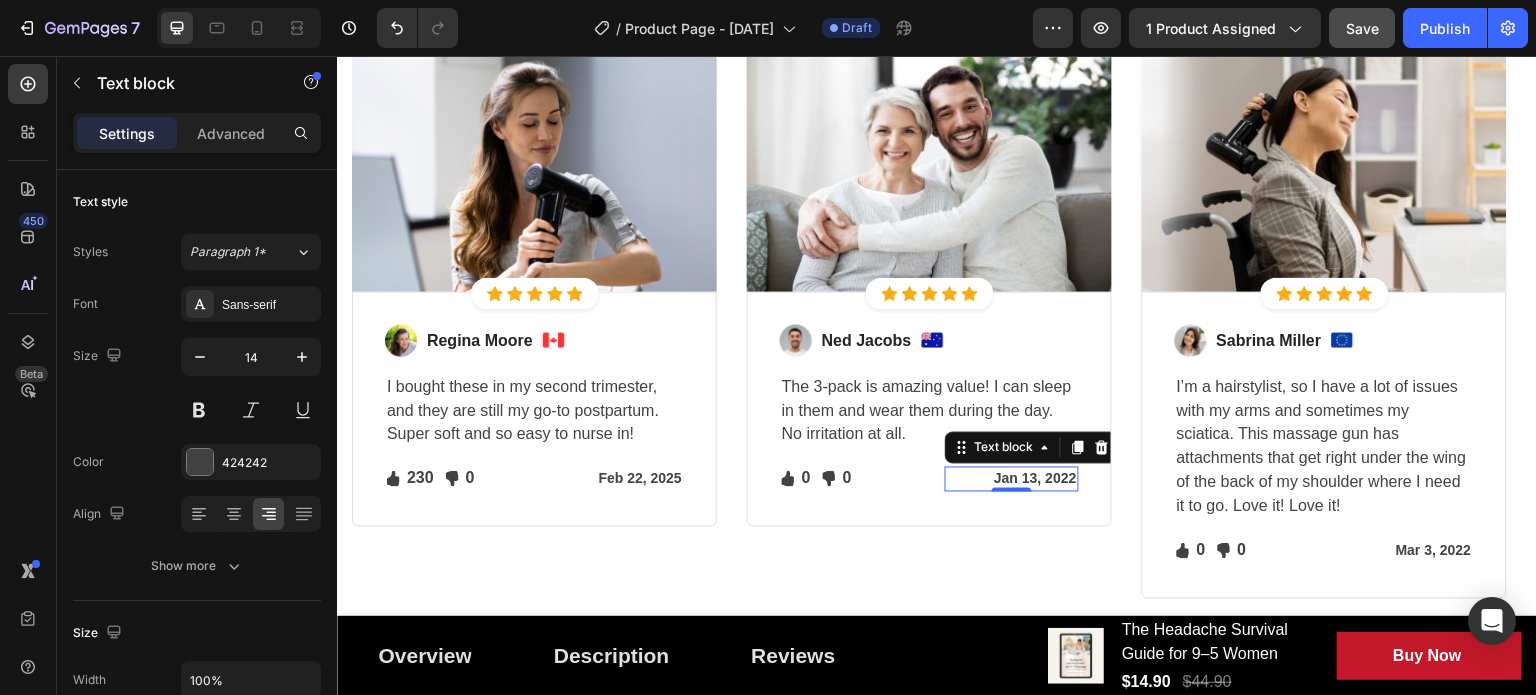 click on "Jan 13, 2022" at bounding box center (1011, 479) 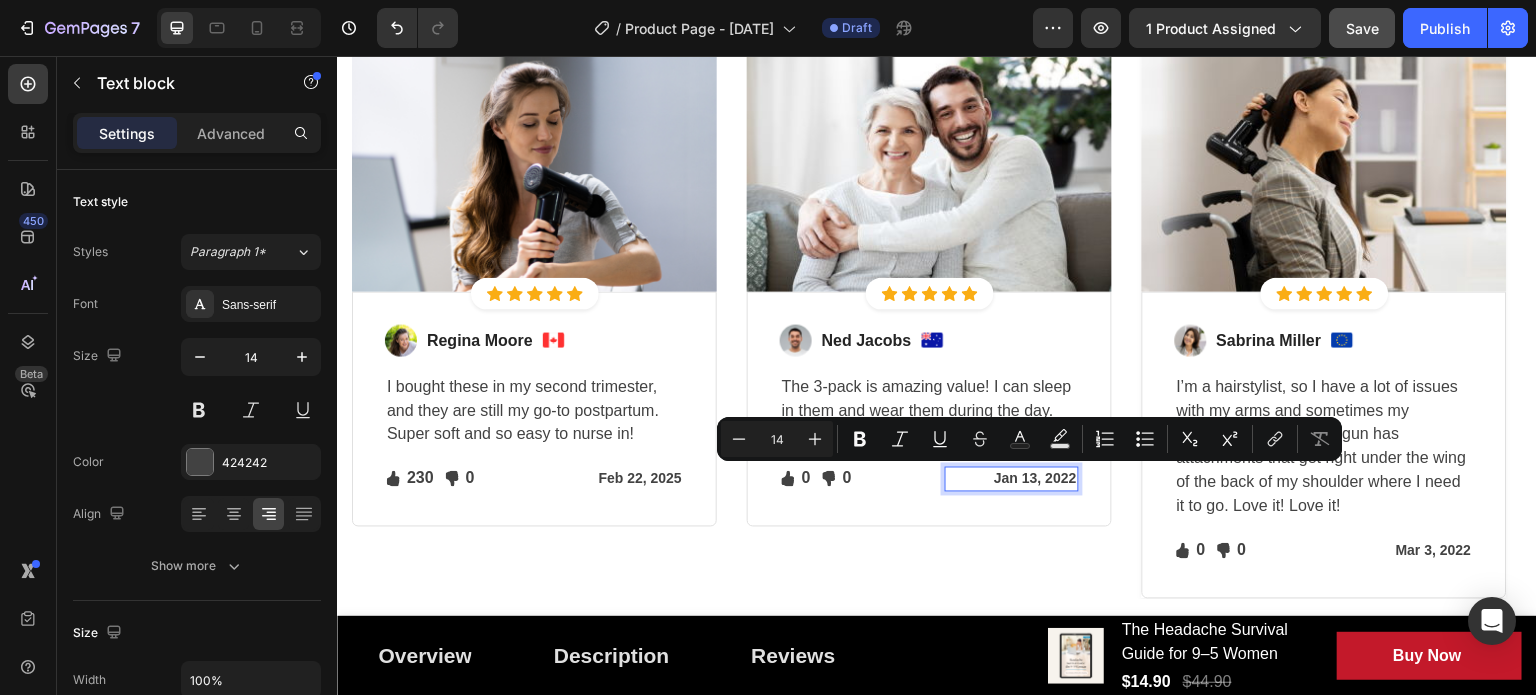 click on "Jan 13, 2022" at bounding box center [1011, 479] 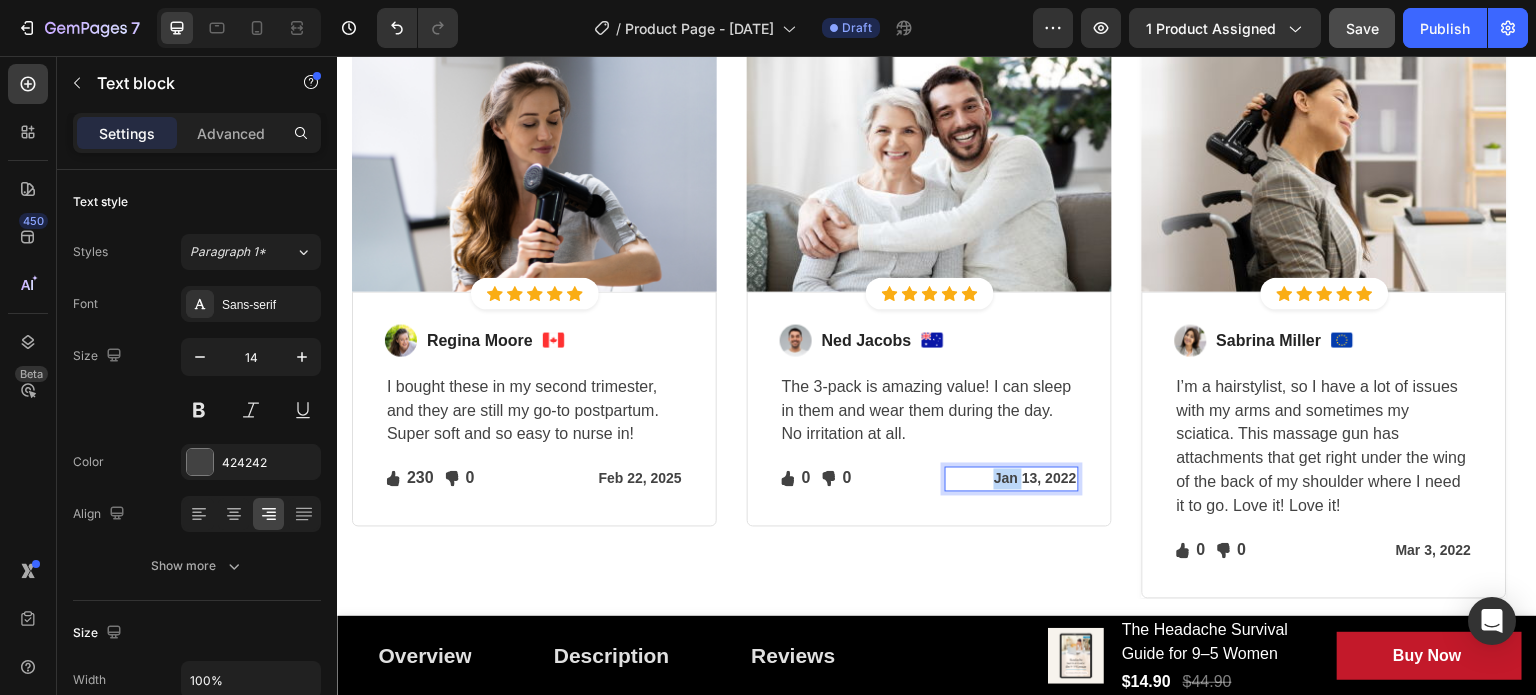click on "Jan 13, 2022" at bounding box center [1011, 479] 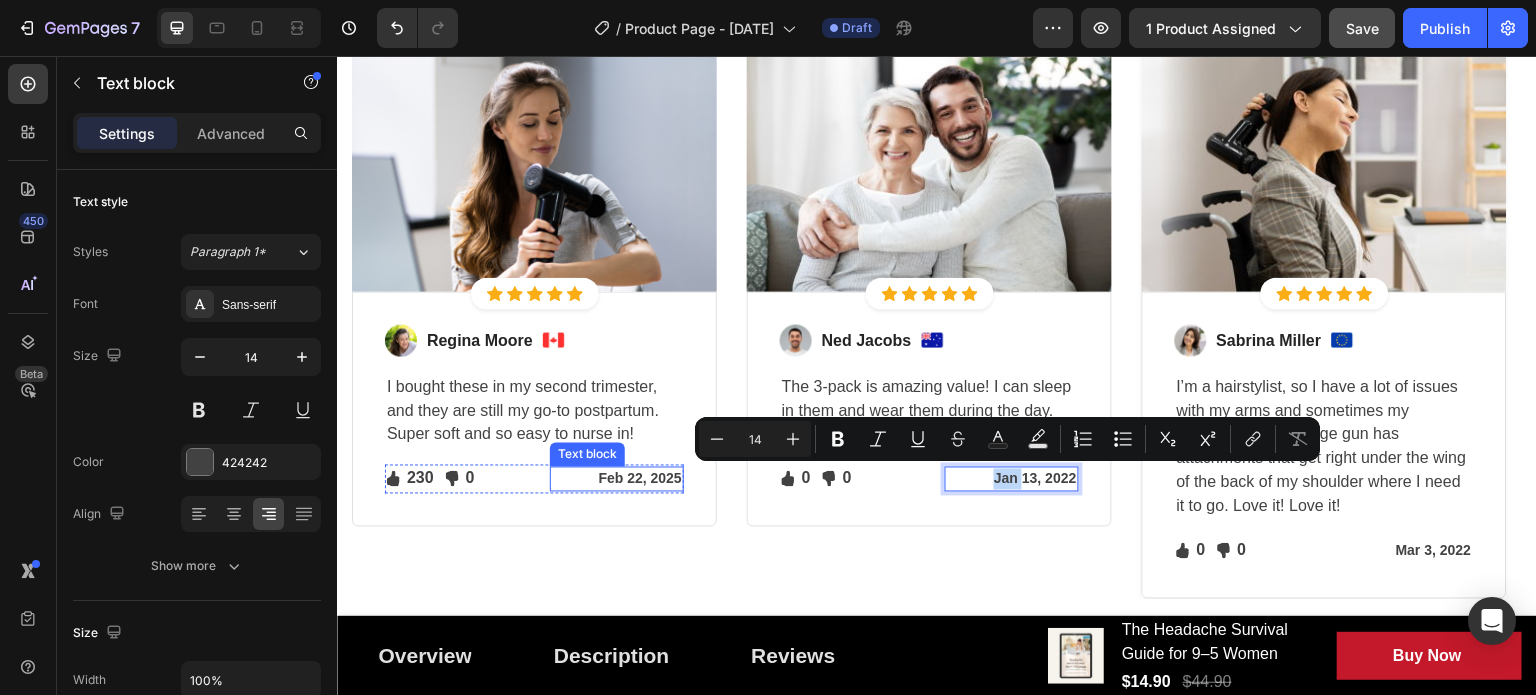 click on "Feb 22, 2025" at bounding box center [616, 479] 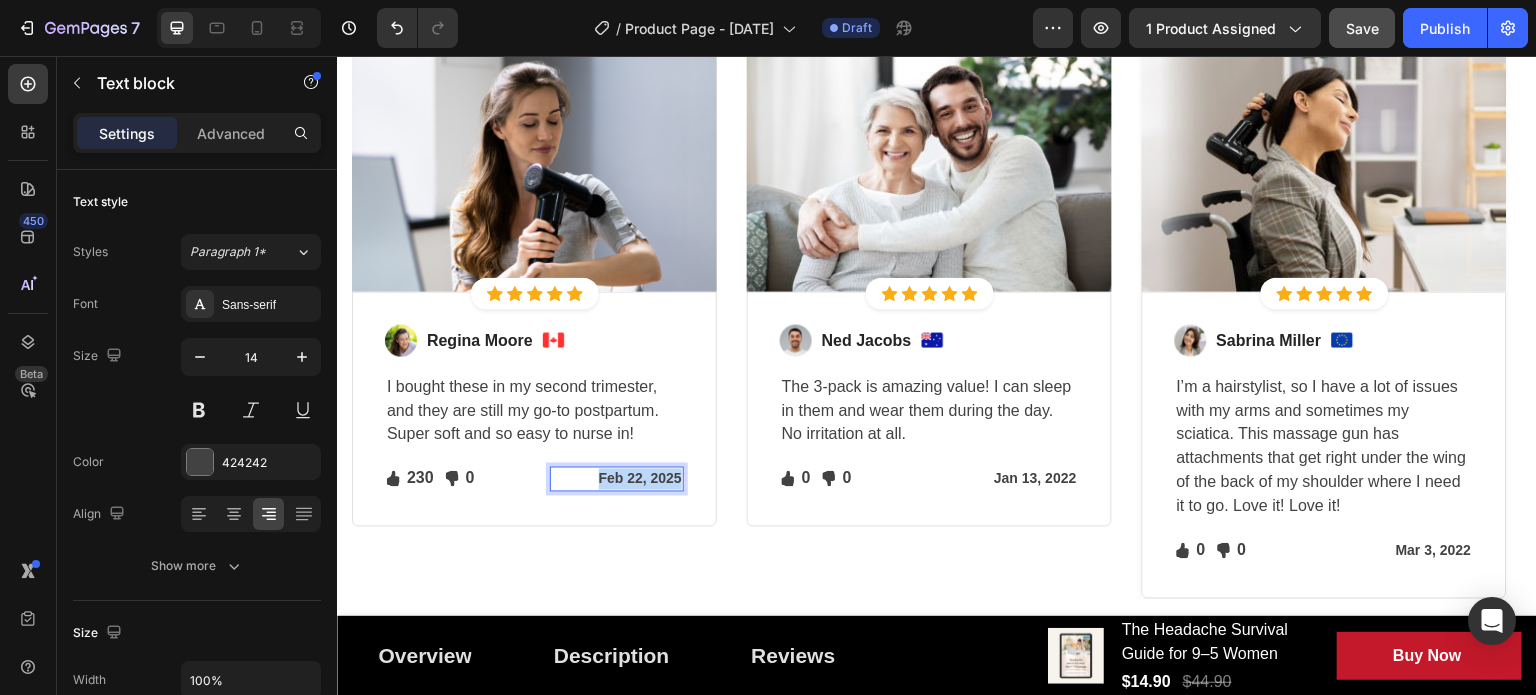 click on "Feb 22, 2025" at bounding box center [616, 479] 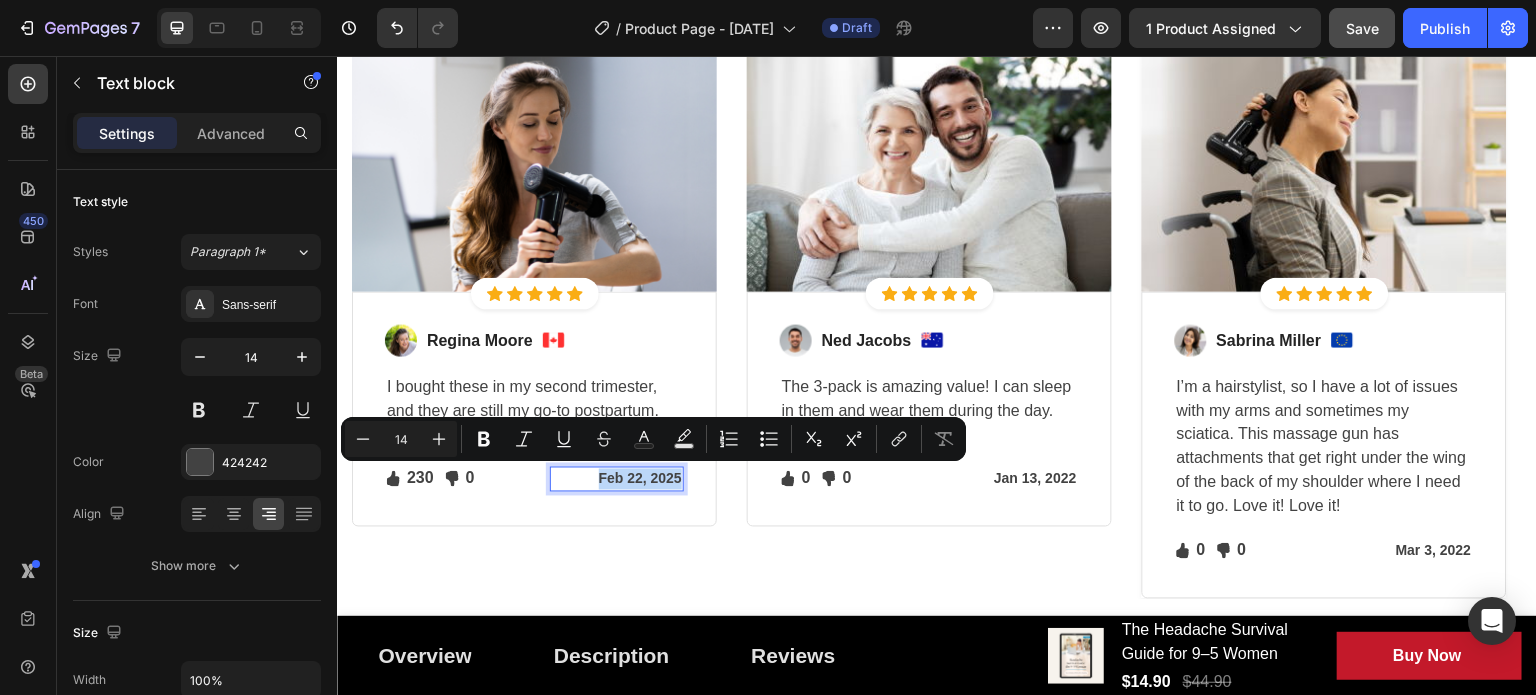 click on "Feb 22, 2025" at bounding box center (616, 479) 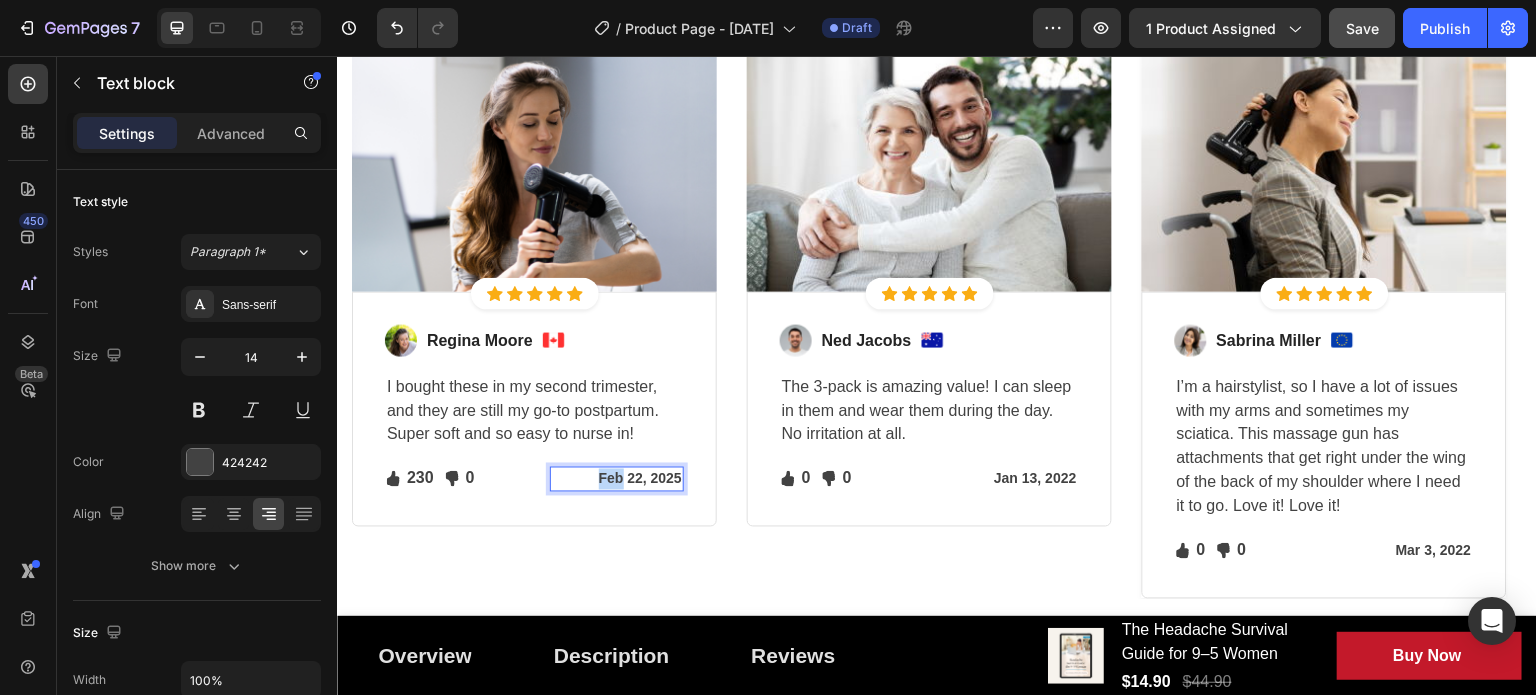 drag, startPoint x: 620, startPoint y: 474, endPoint x: 597, endPoint y: 474, distance: 23 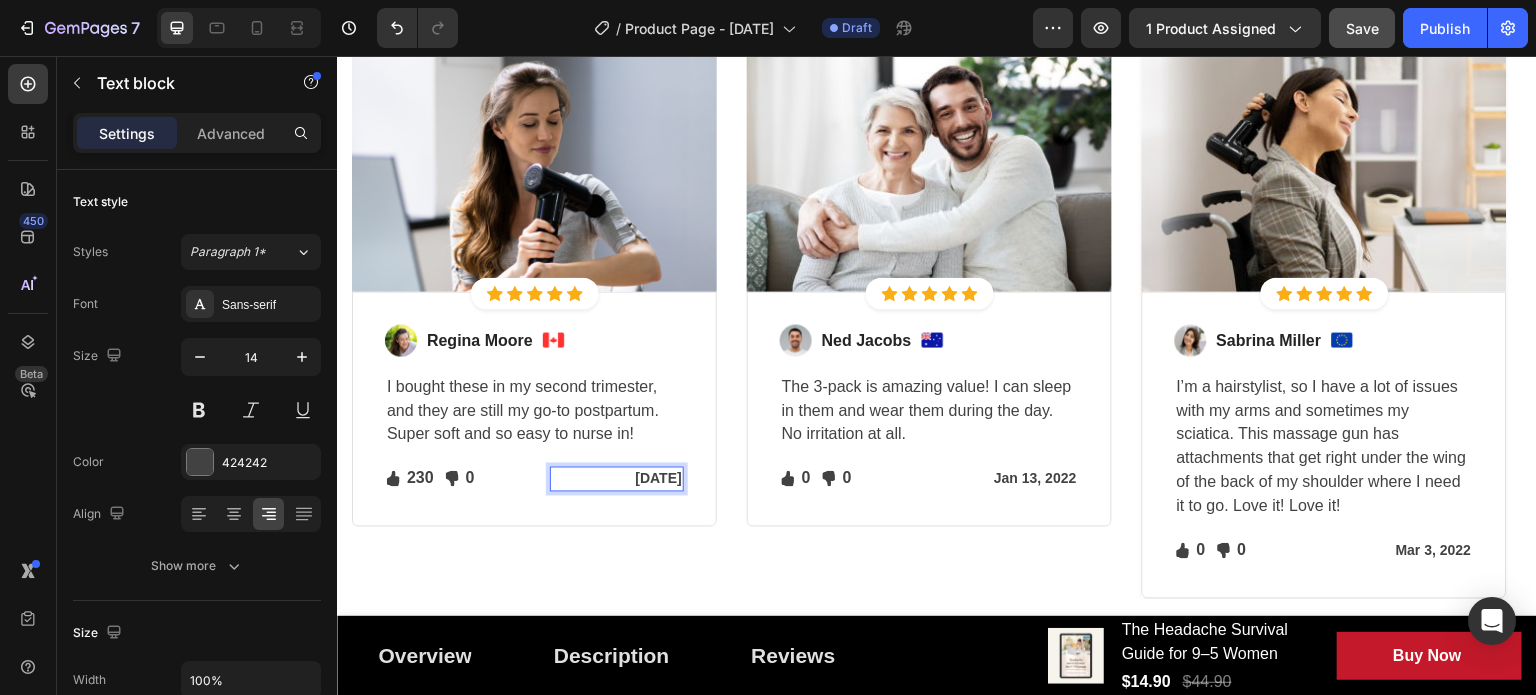 click on "Aug 22, 2025" at bounding box center (616, 479) 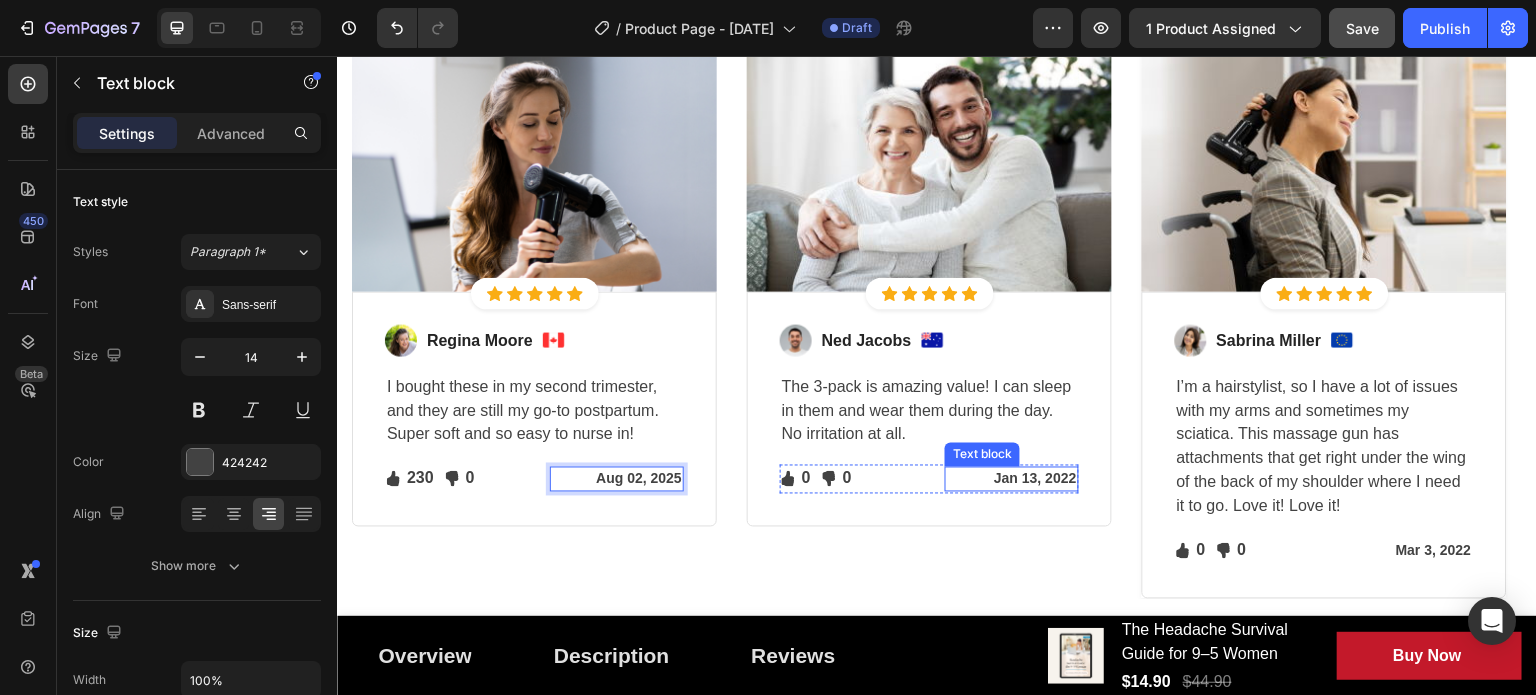 click on "Jan 13, 2022" at bounding box center [1011, 479] 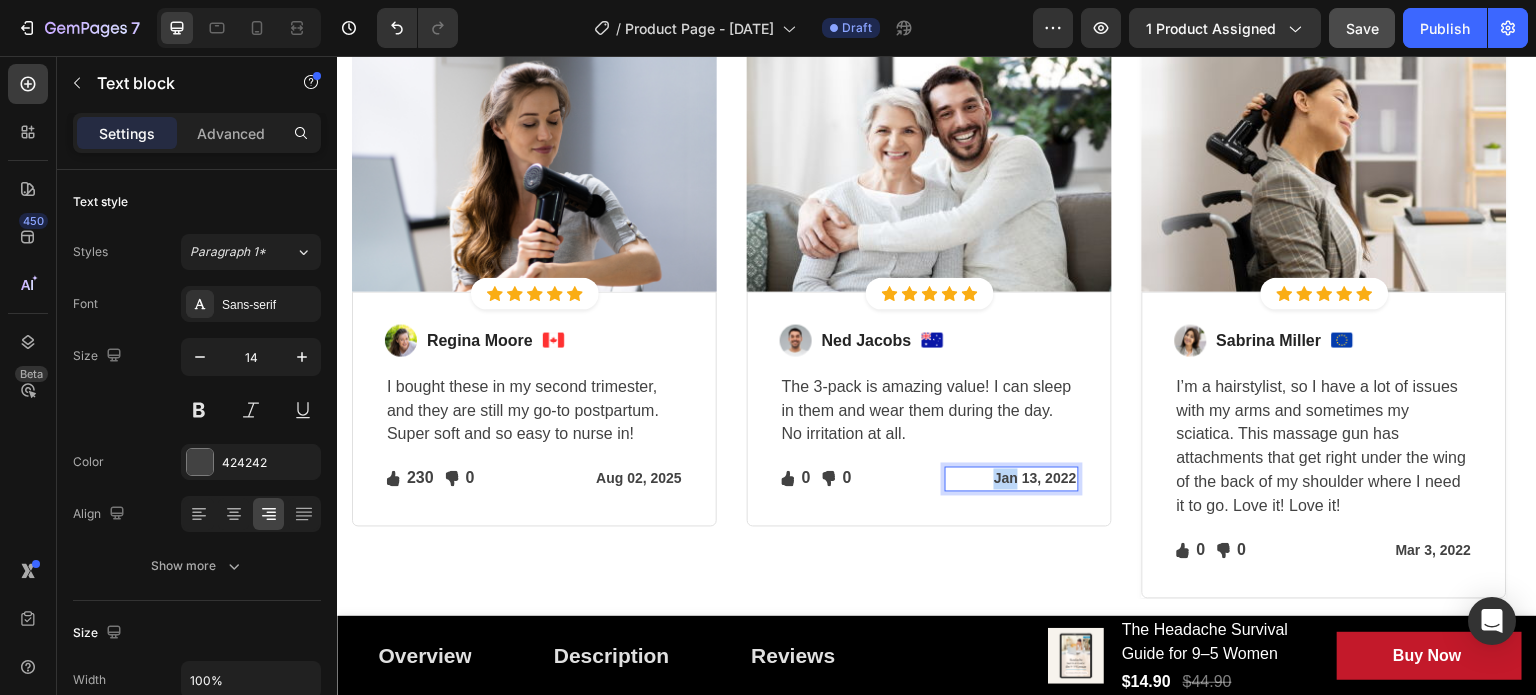 click on "Jan 13, 2022" at bounding box center [1011, 479] 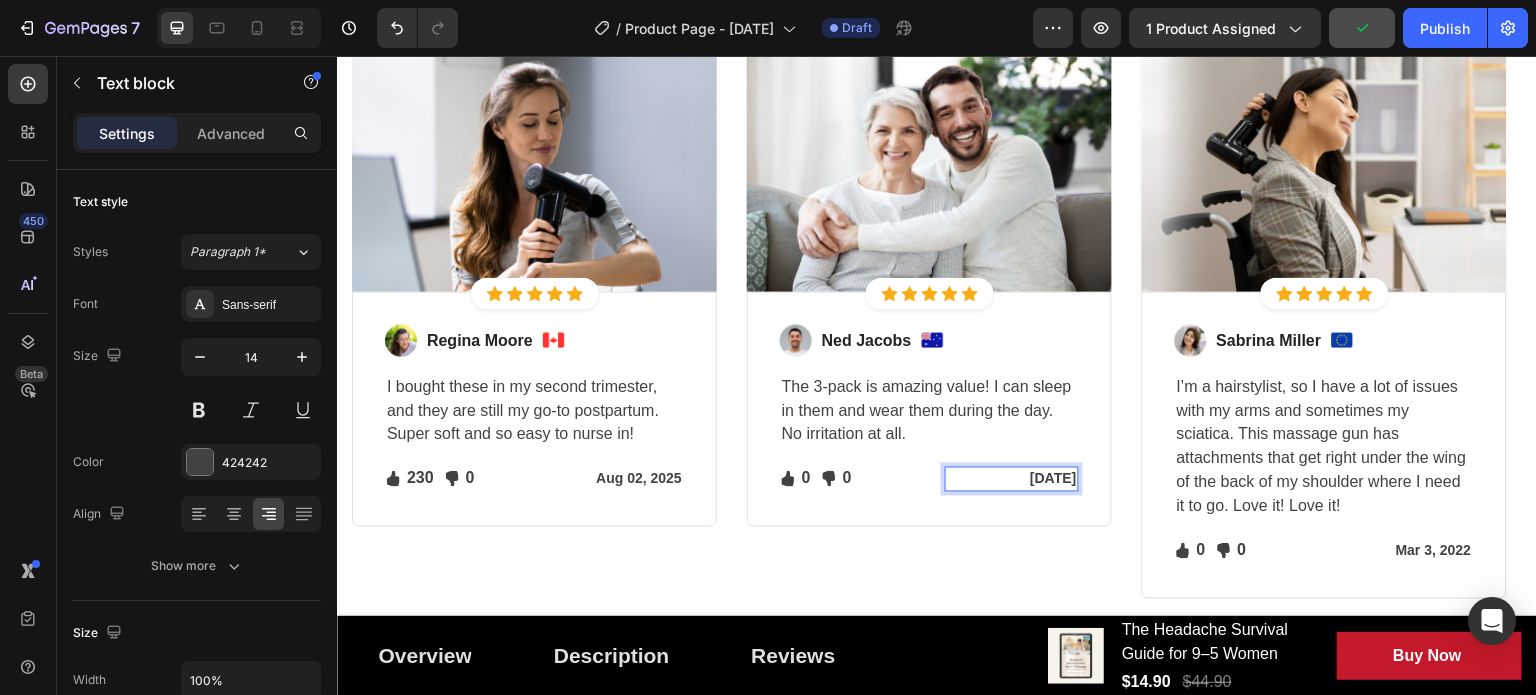 click on "Jul 13, 2022" at bounding box center [1011, 479] 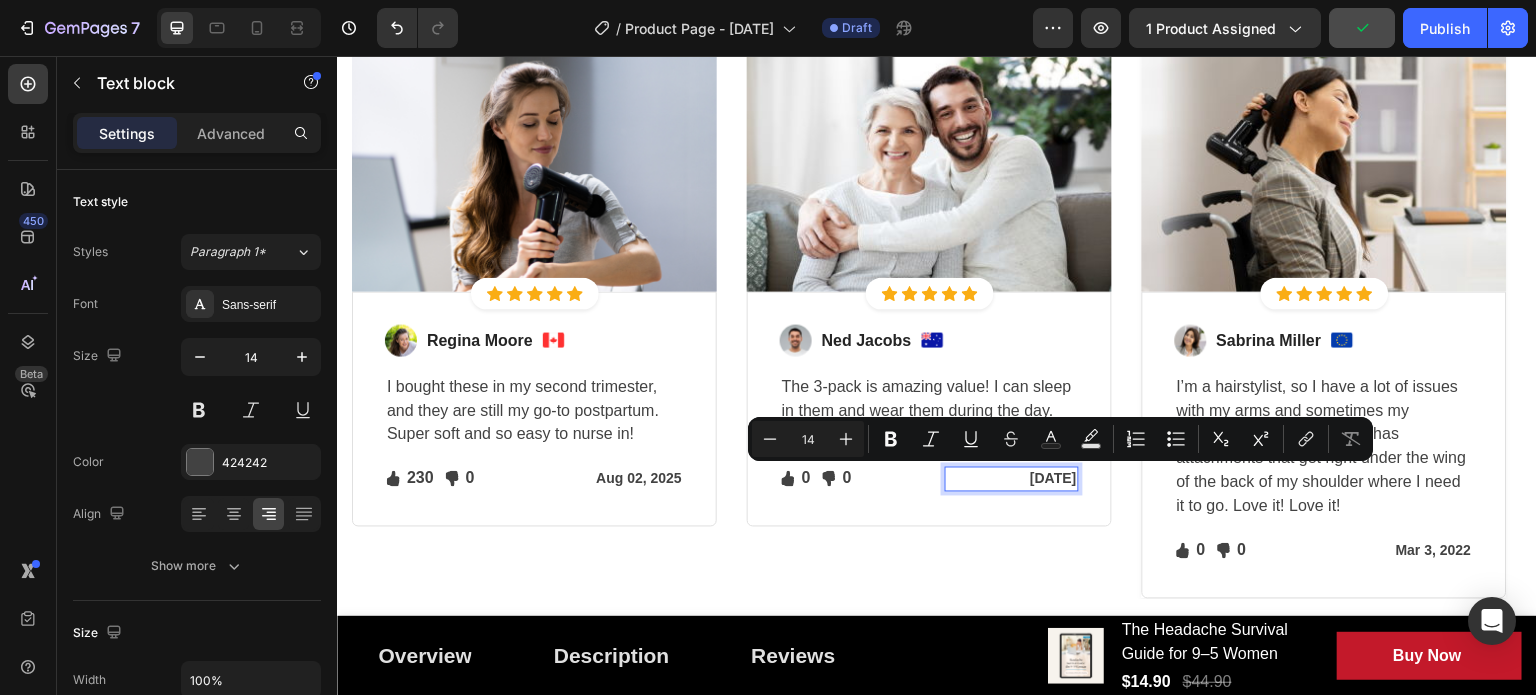 click on "Jul 13, 2022" at bounding box center [1011, 479] 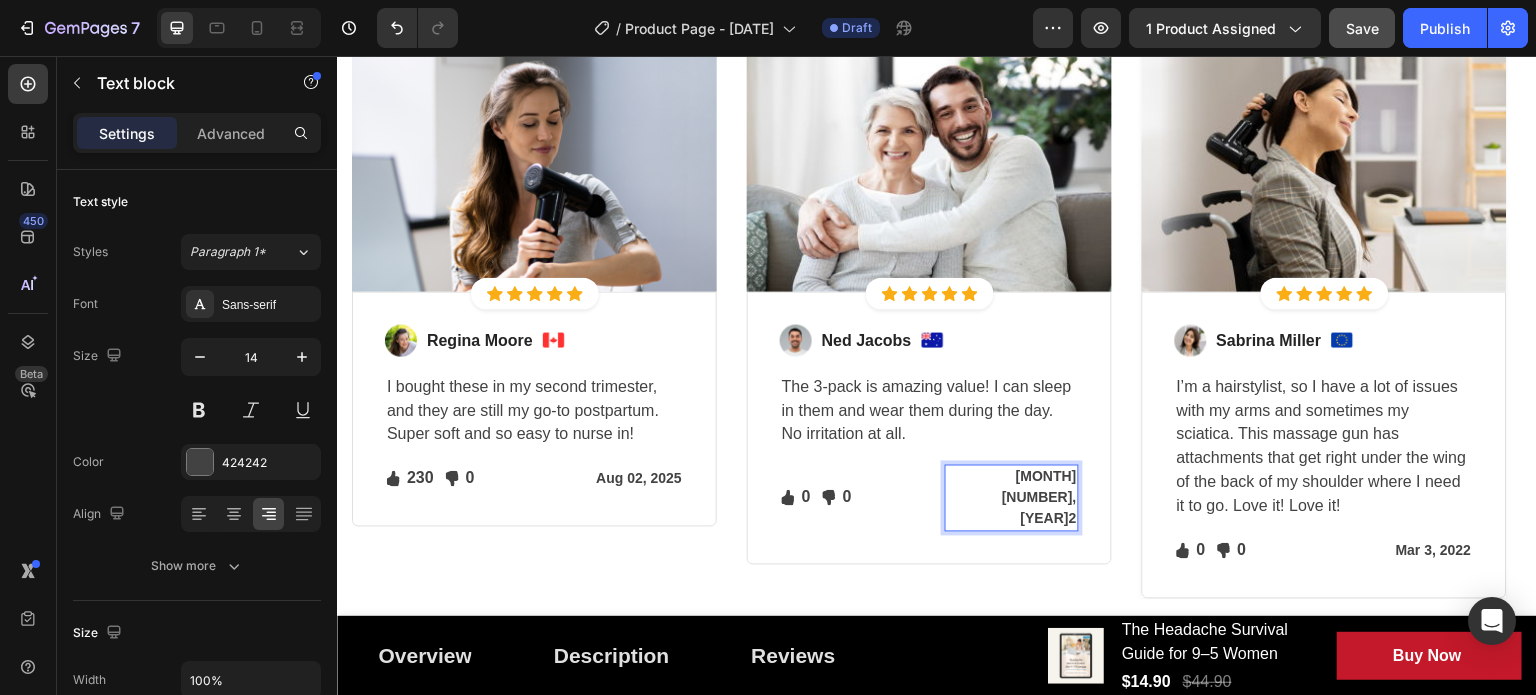 click on "Jul 13, 20252" at bounding box center (1011, 498) 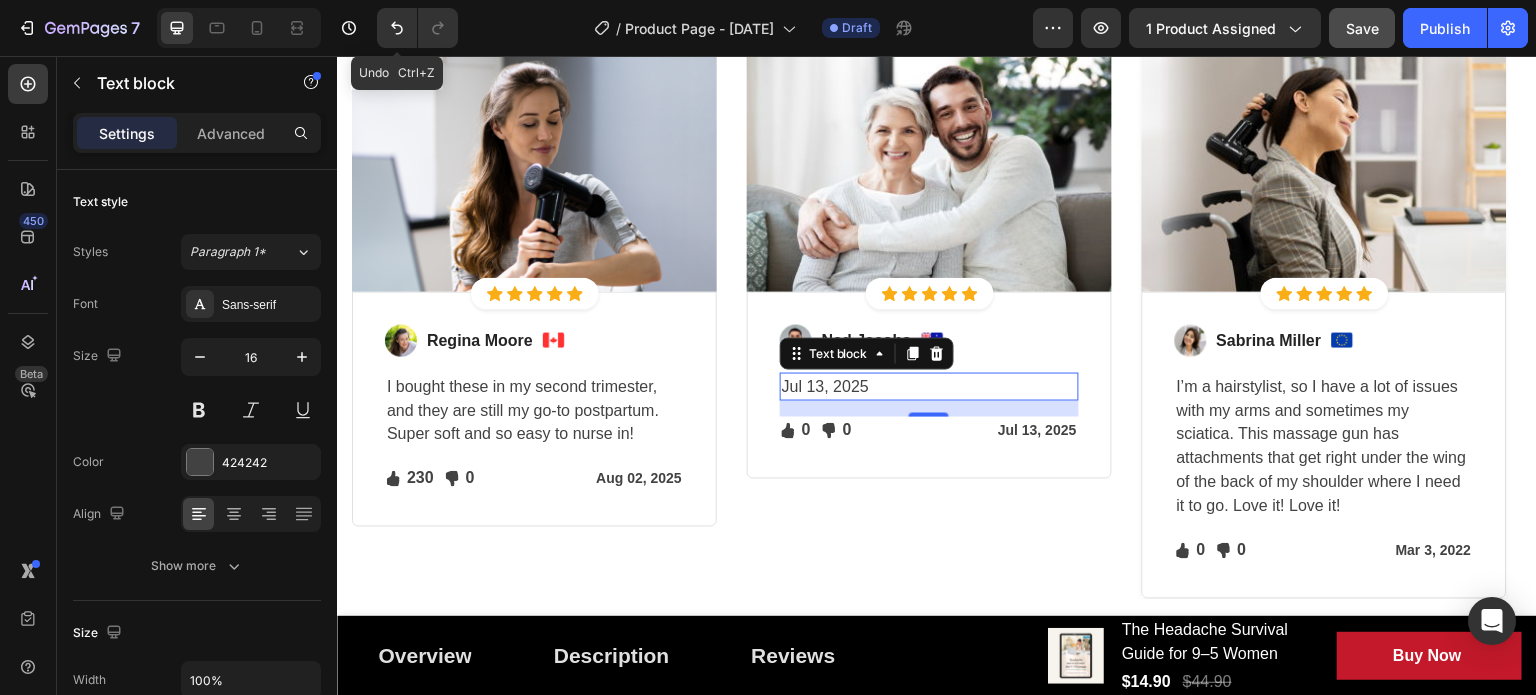 click 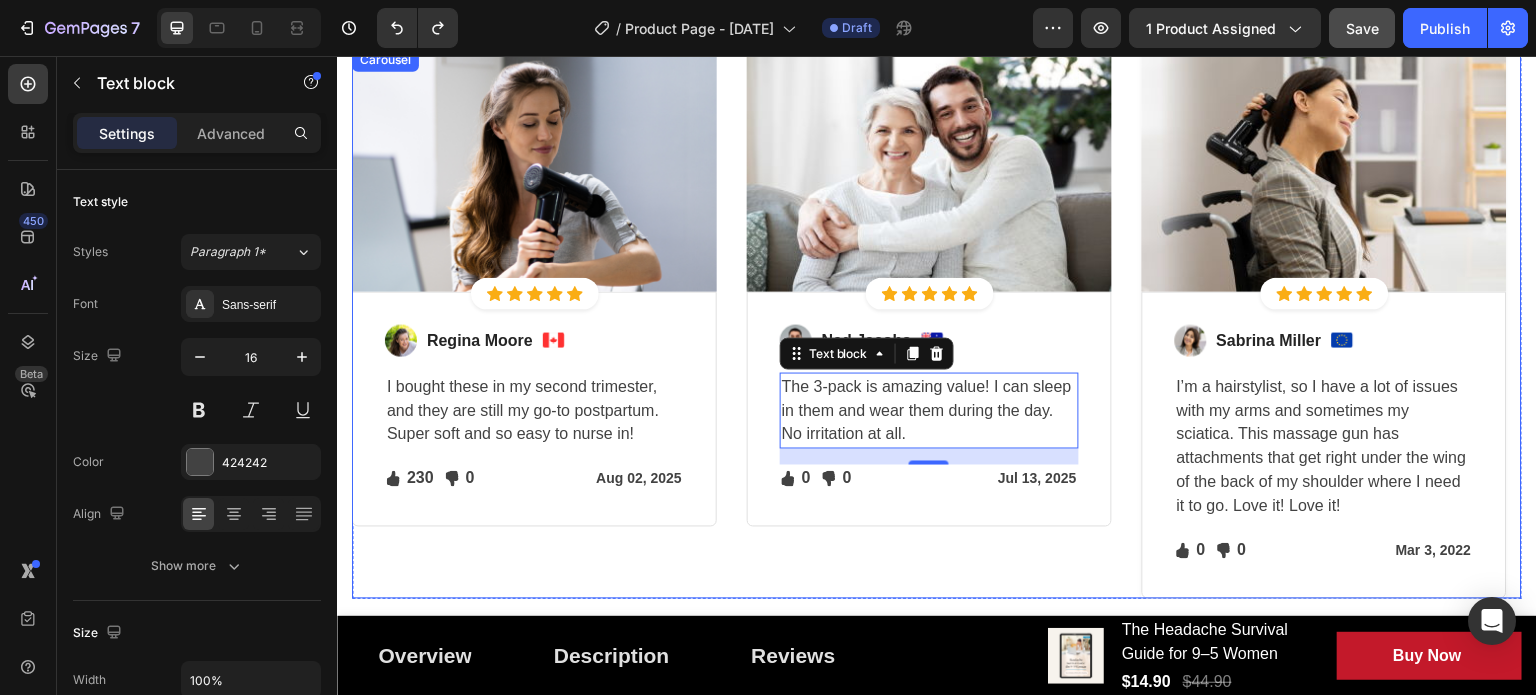 click on "Image                Icon                Icon                Icon                Icon                Icon Icon List Hoz Row Row Image Ned Jacobs Text block Image Row The 3-pack is amazing value! I can sleep in them and wear them during the day. No irritation at all. Text block   16
Icon 0 Text block Icon List
Icon 0 Text block Icon List Row Jul 13, 2025 Text block Row Row Row" at bounding box center [929, 323] 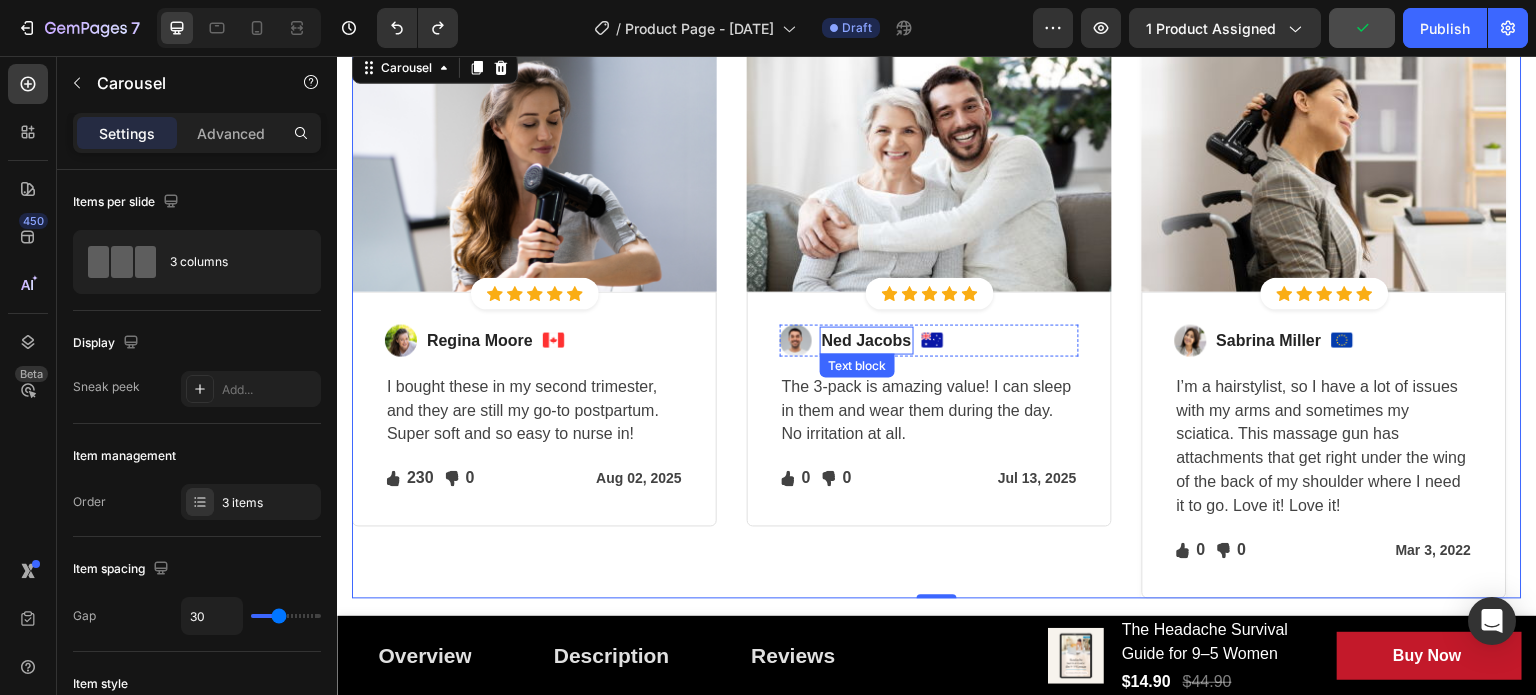 click on "Ned Jacobs" at bounding box center [867, 341] 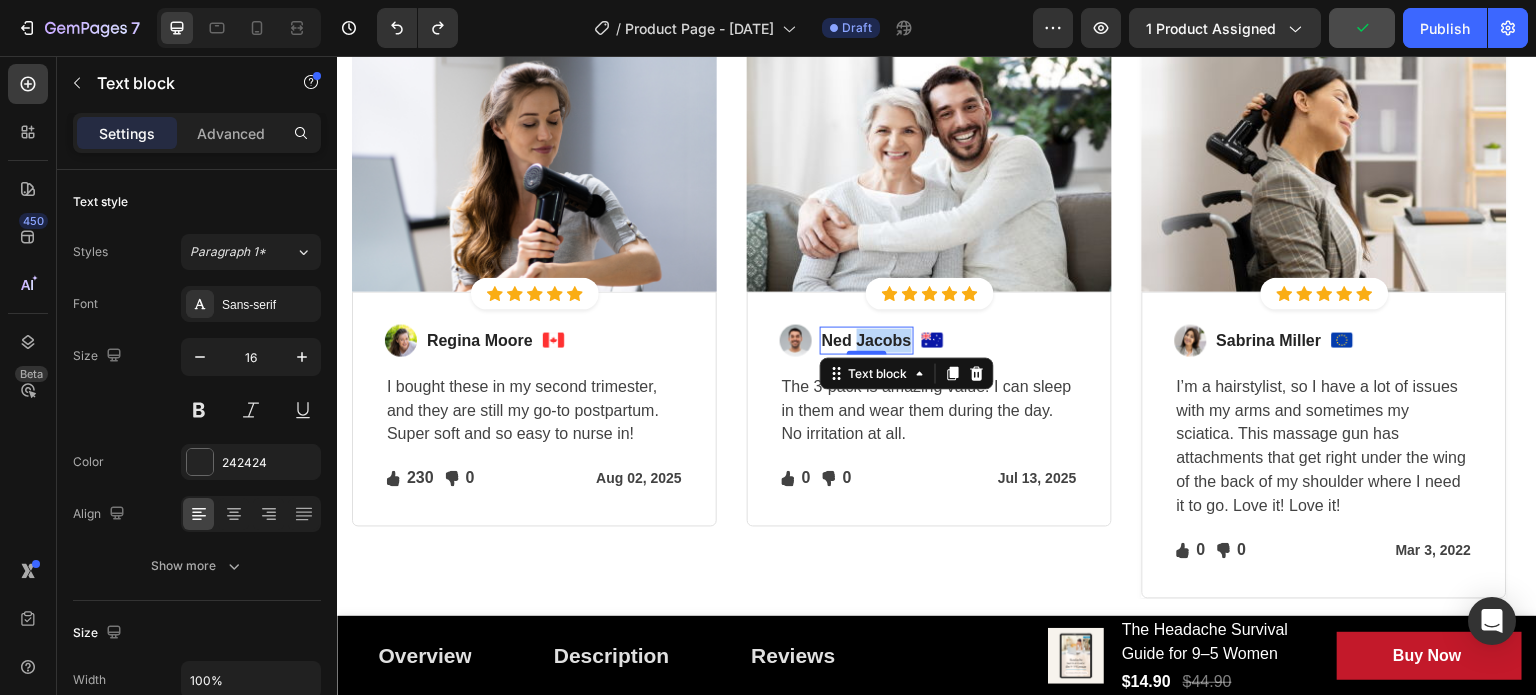 click on "Ned Jacobs" at bounding box center [867, 341] 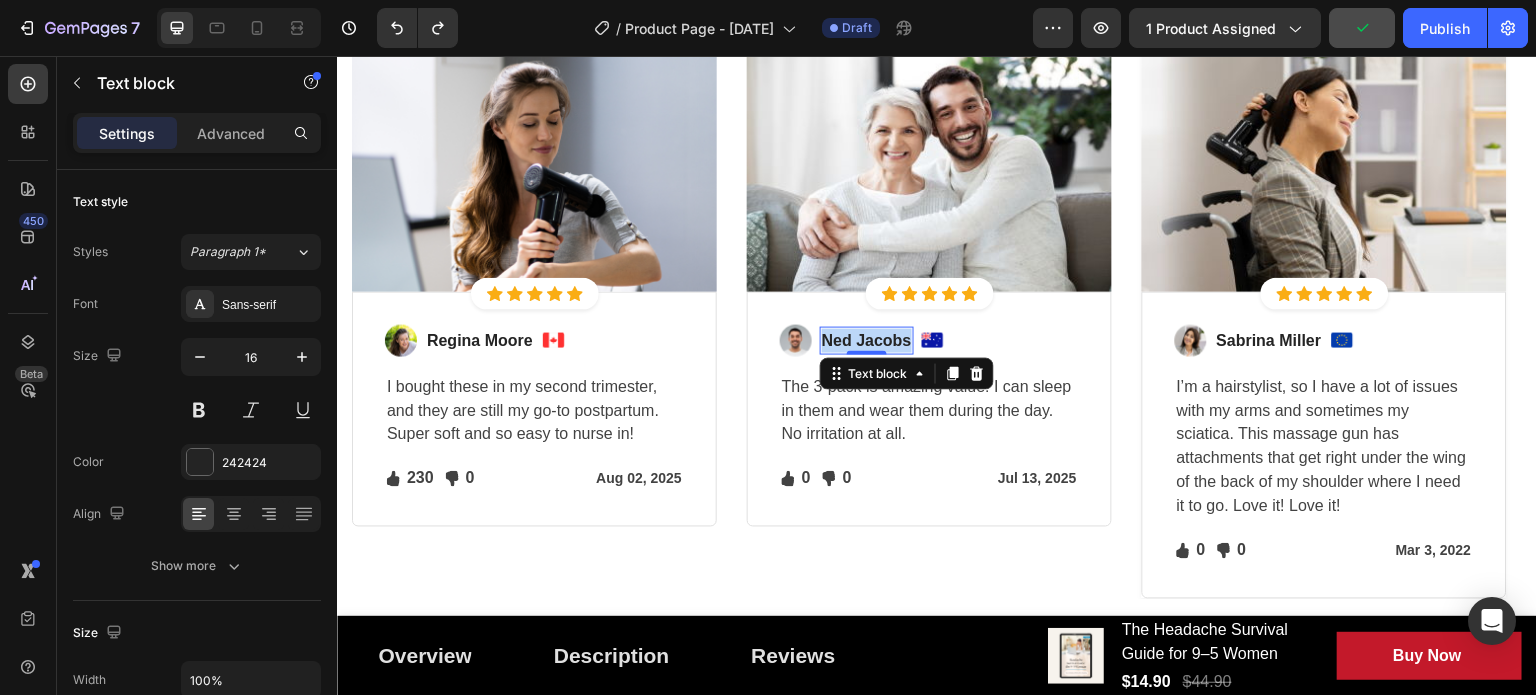 click on "Ned Jacobs" at bounding box center (867, 341) 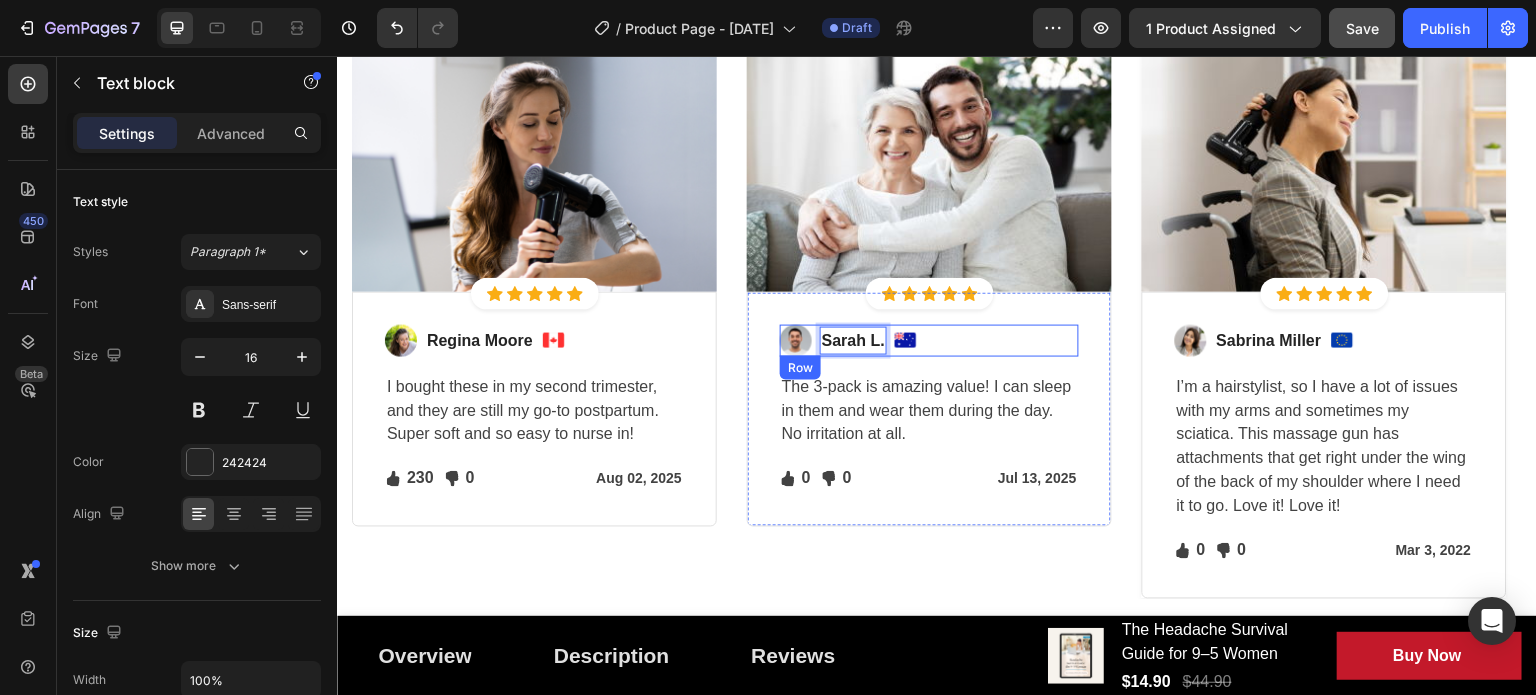 click on "Image Sarah L. Text block   0 Image Row" at bounding box center [929, 341] 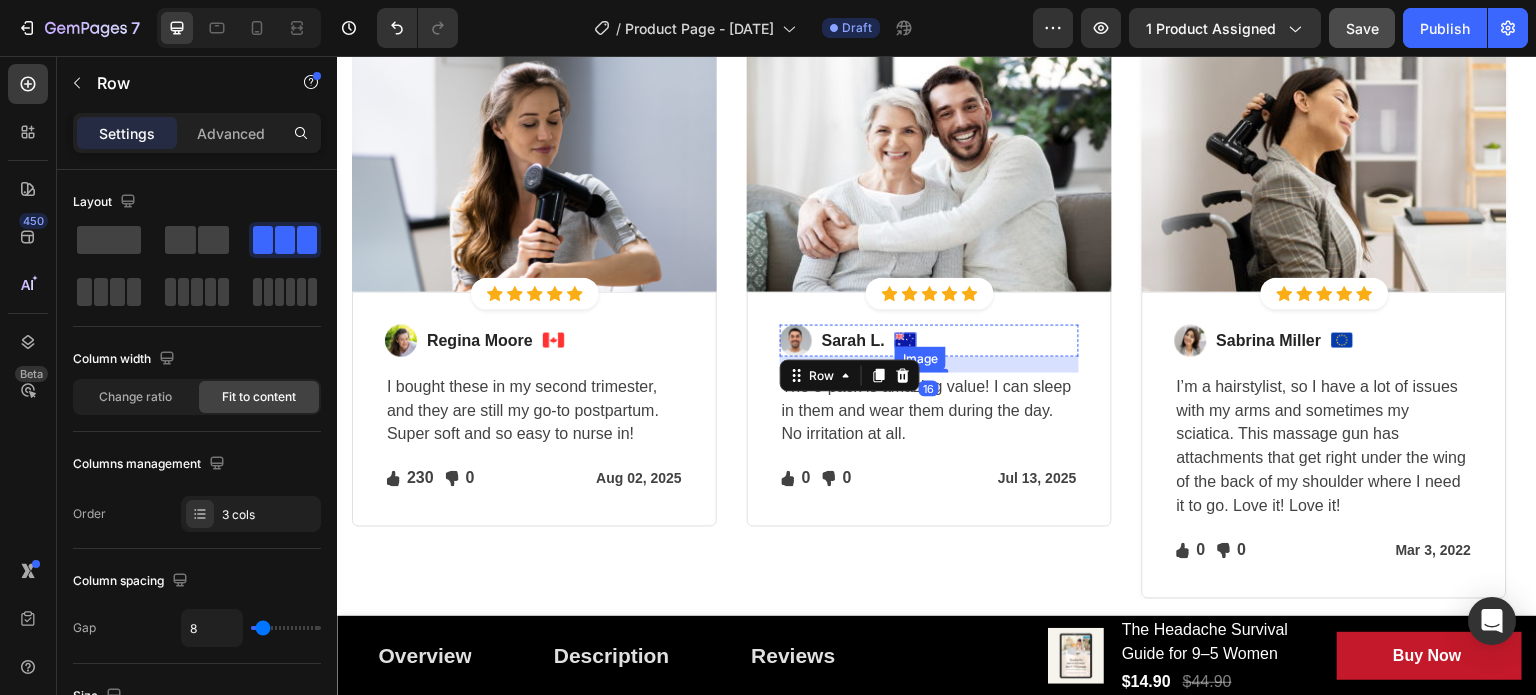 click at bounding box center [906, 340] 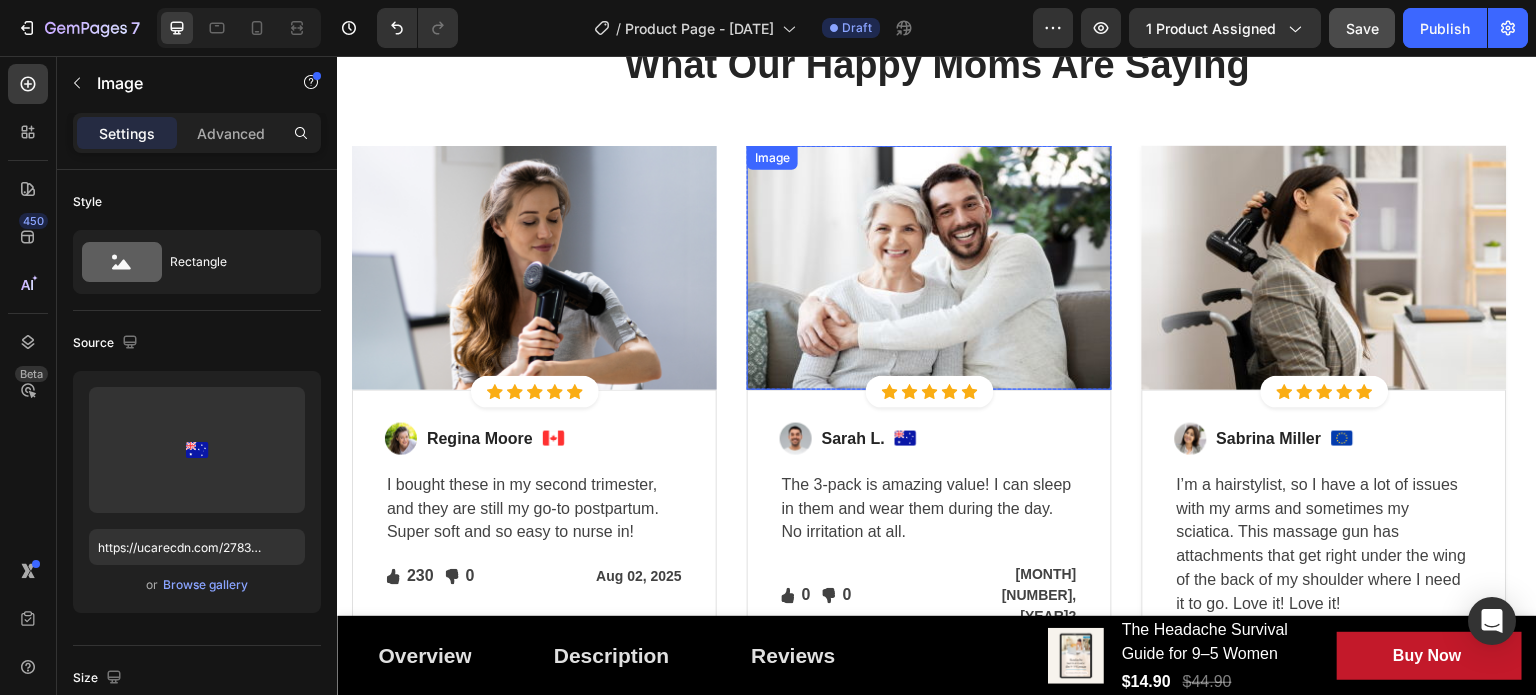 scroll, scrollTop: 3724, scrollLeft: 0, axis: vertical 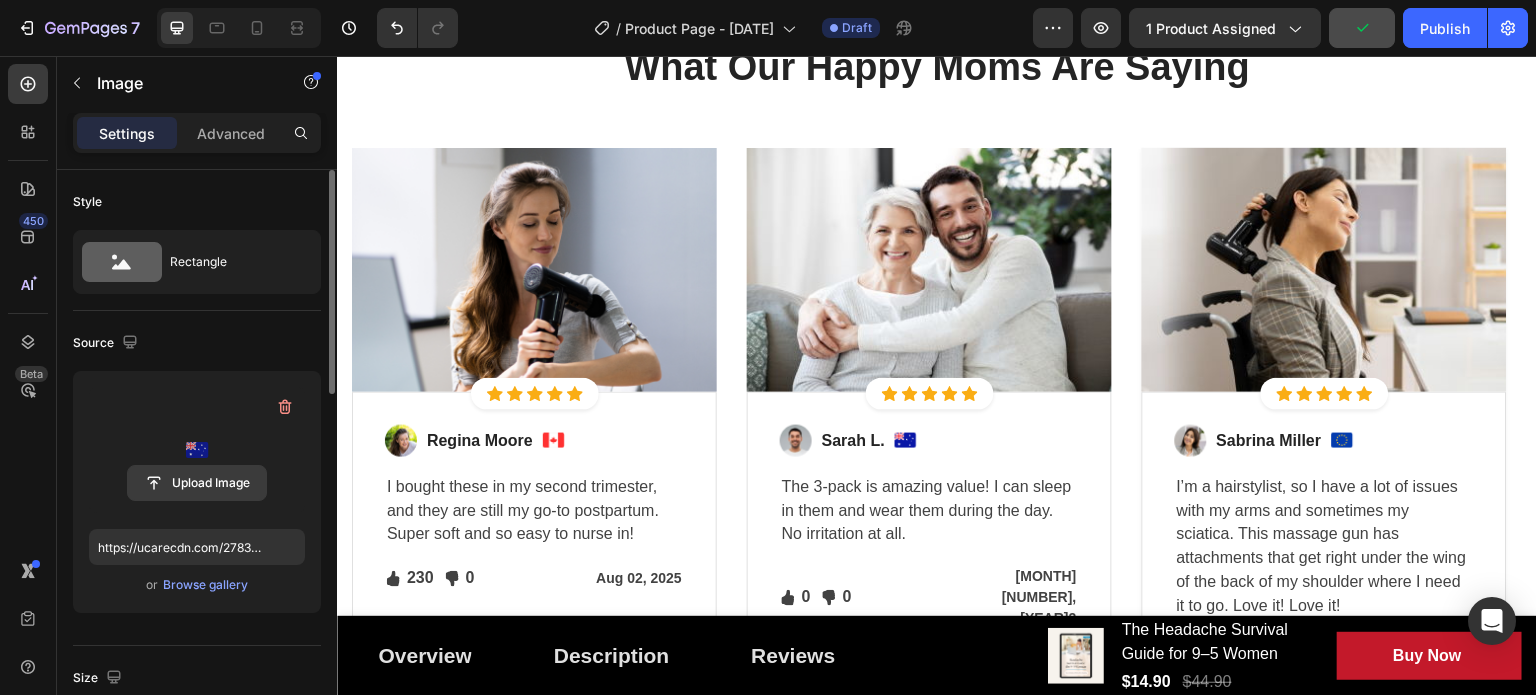 click 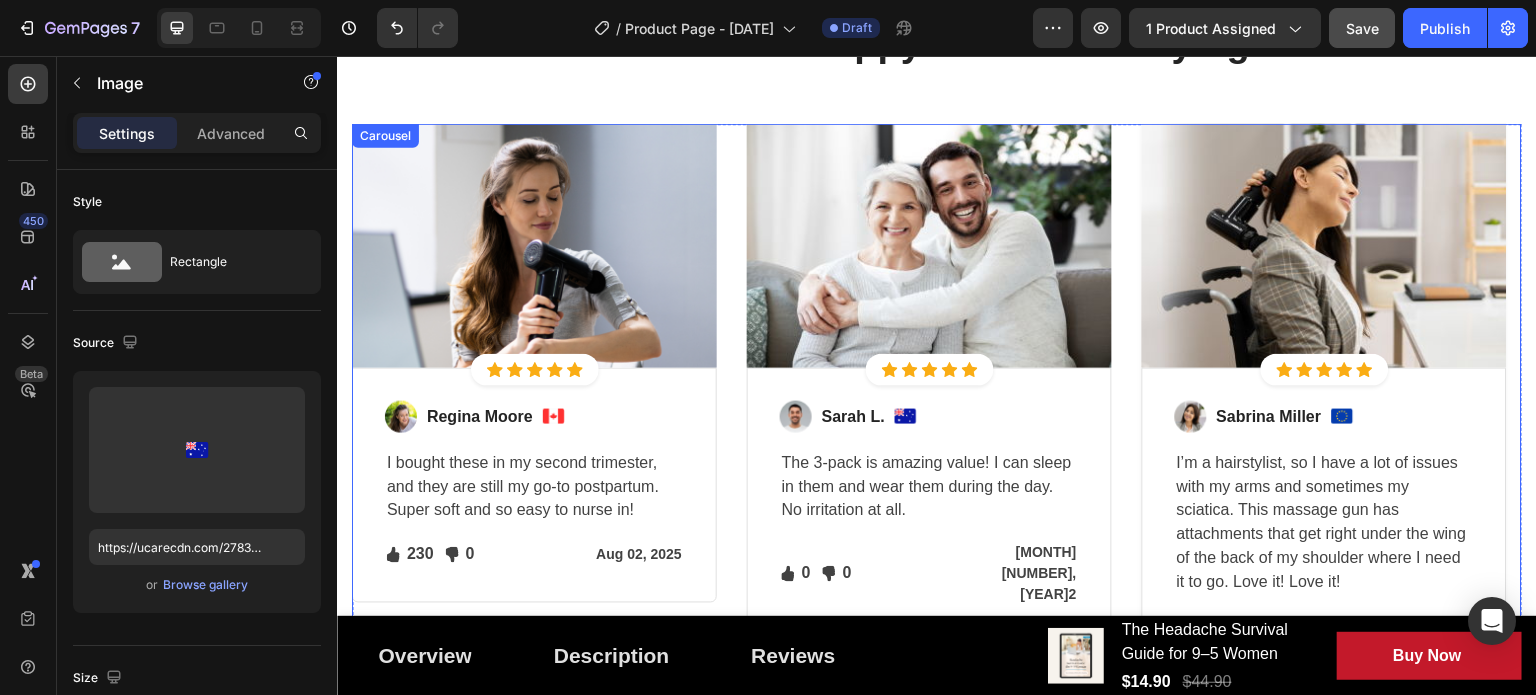 scroll, scrollTop: 3724, scrollLeft: 0, axis: vertical 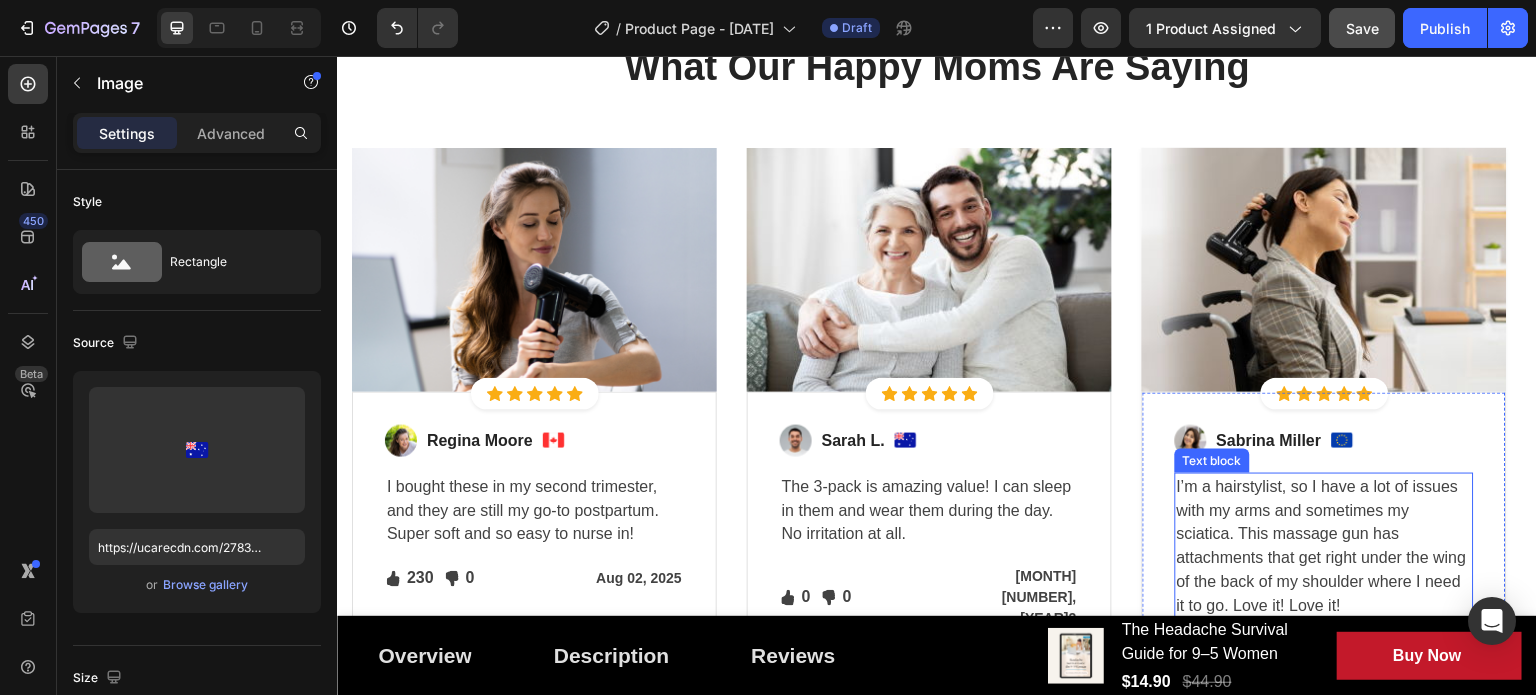 click on "I’m a hairstylist, so I have a lot of issues with my arms and sometimes my sciatica. This massage gun has attachments that get right under the wing of the back of my shoulder where I need it to go. Love it! Love it!" at bounding box center [1324, 547] 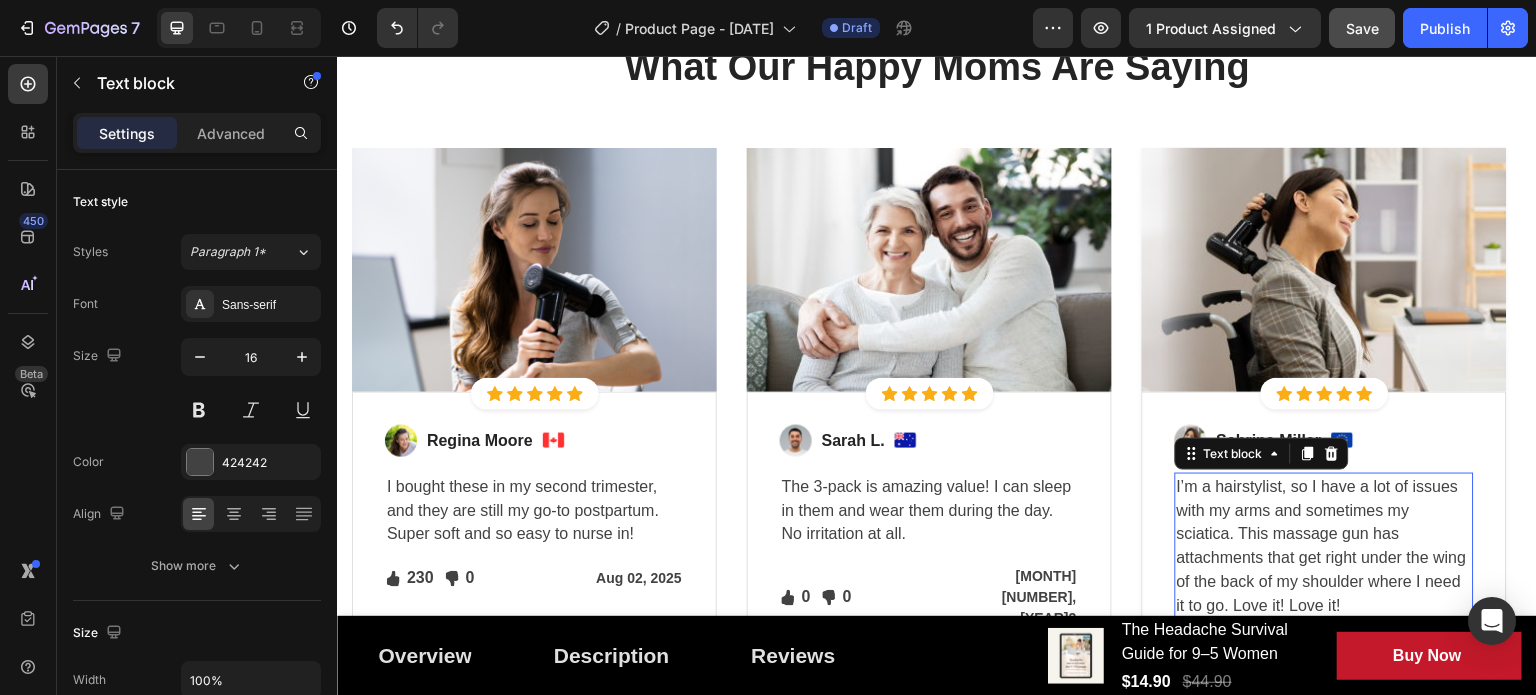 click on "I’m a hairstylist, so I have a lot of issues with my arms and sometimes my sciatica. This massage gun has attachments that get right under the wing of the back of my shoulder where I need it to go. Love it! Love it!" at bounding box center (1324, 547) 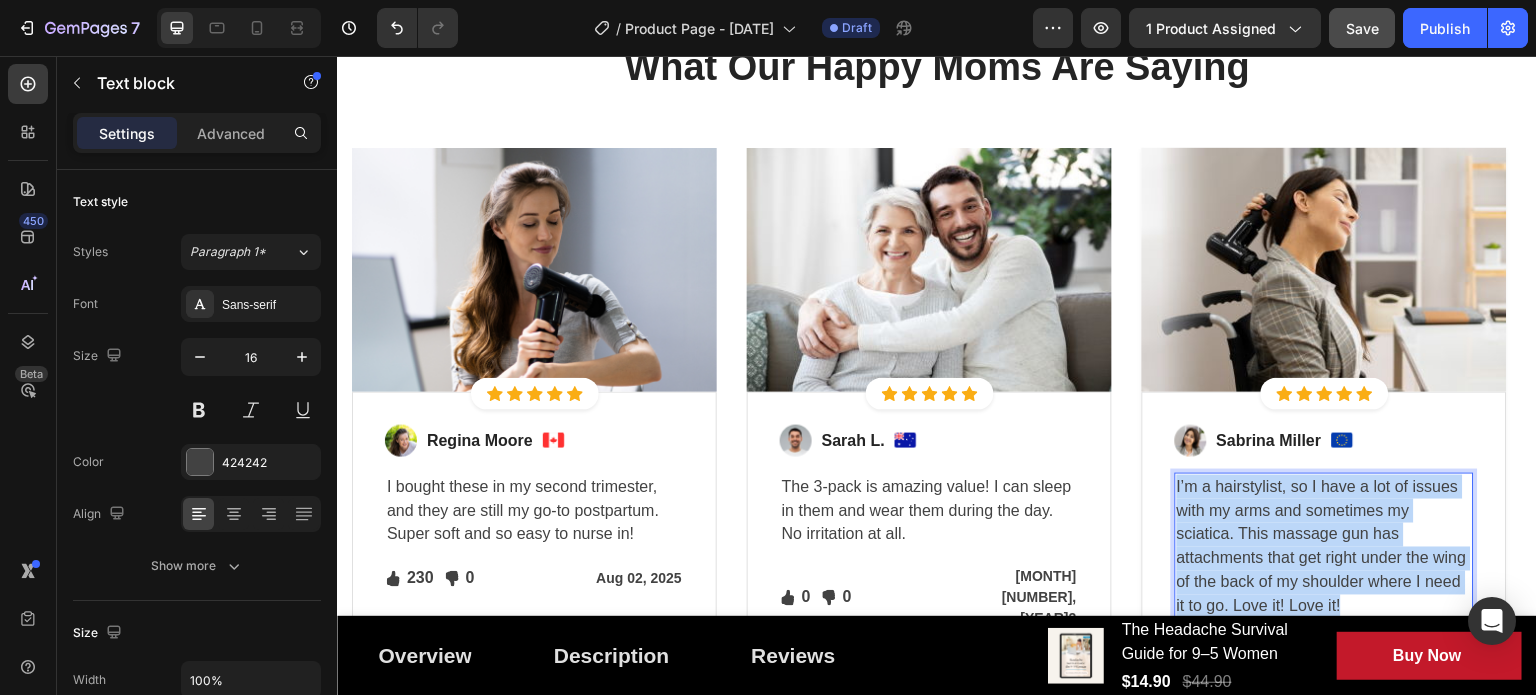 click on "I’m a hairstylist, so I have a lot of issues with my arms and sometimes my sciatica. This massage gun has attachments that get right under the wing of the back of my shoulder where I need it to go. Love it! Love it!" at bounding box center (1324, 547) 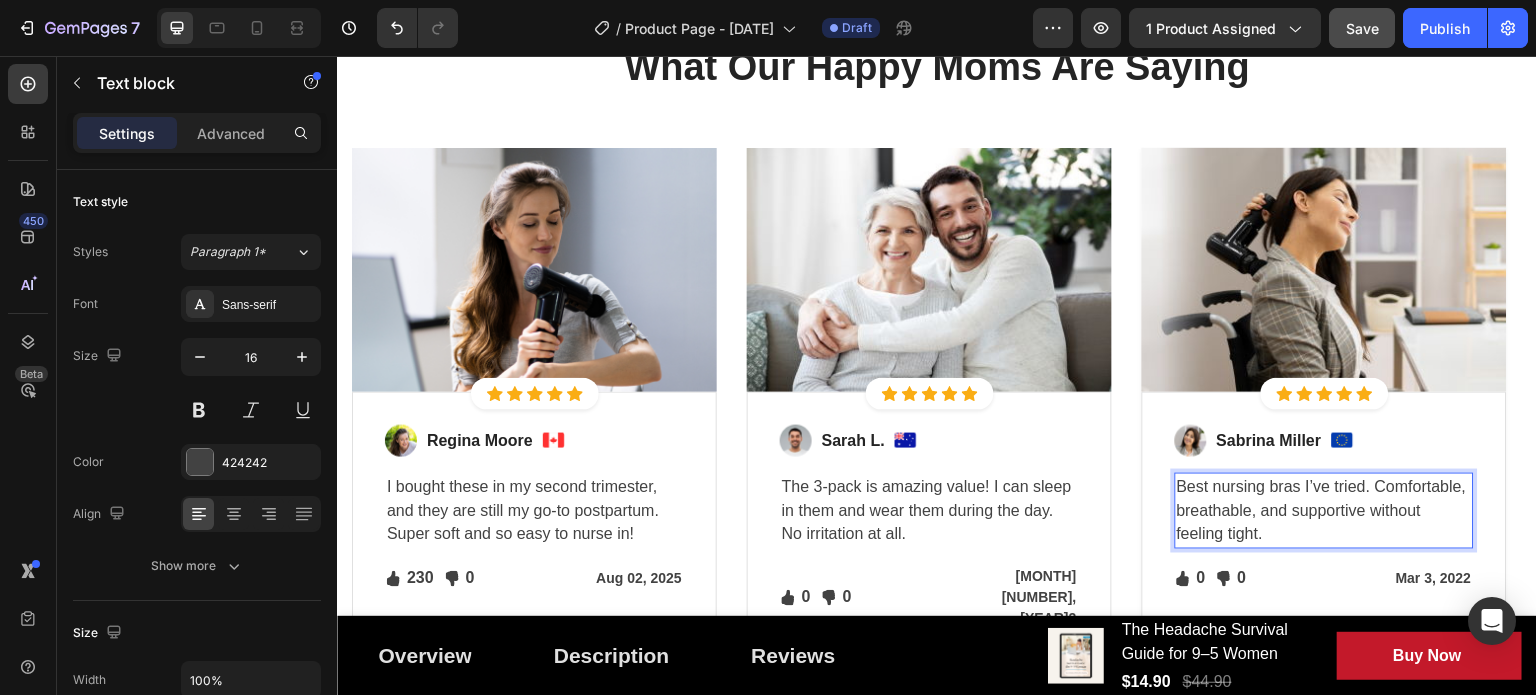 click on "Best nursing bras I’ve tried. Comfortable, breathable, and supportive without feeling tight." at bounding box center (1324, 511) 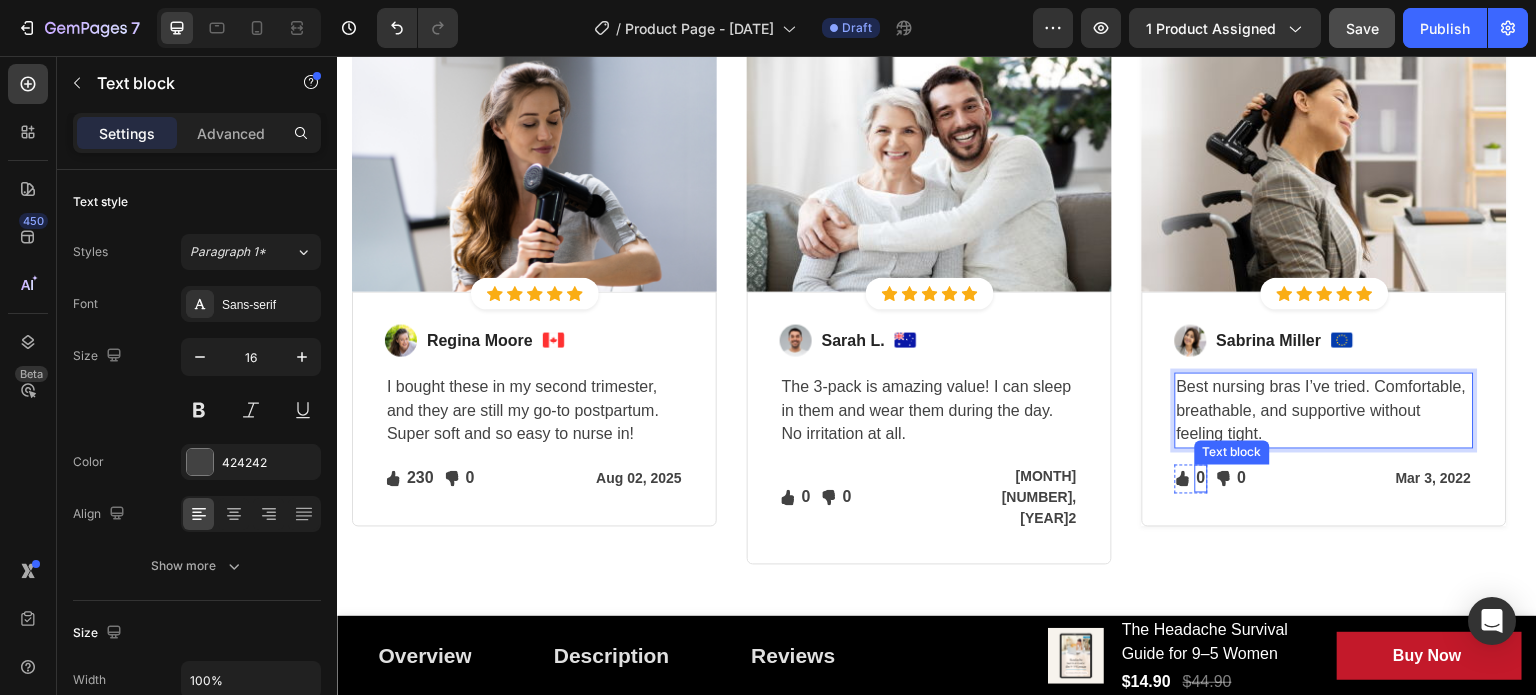 click on "0" at bounding box center [1201, 479] 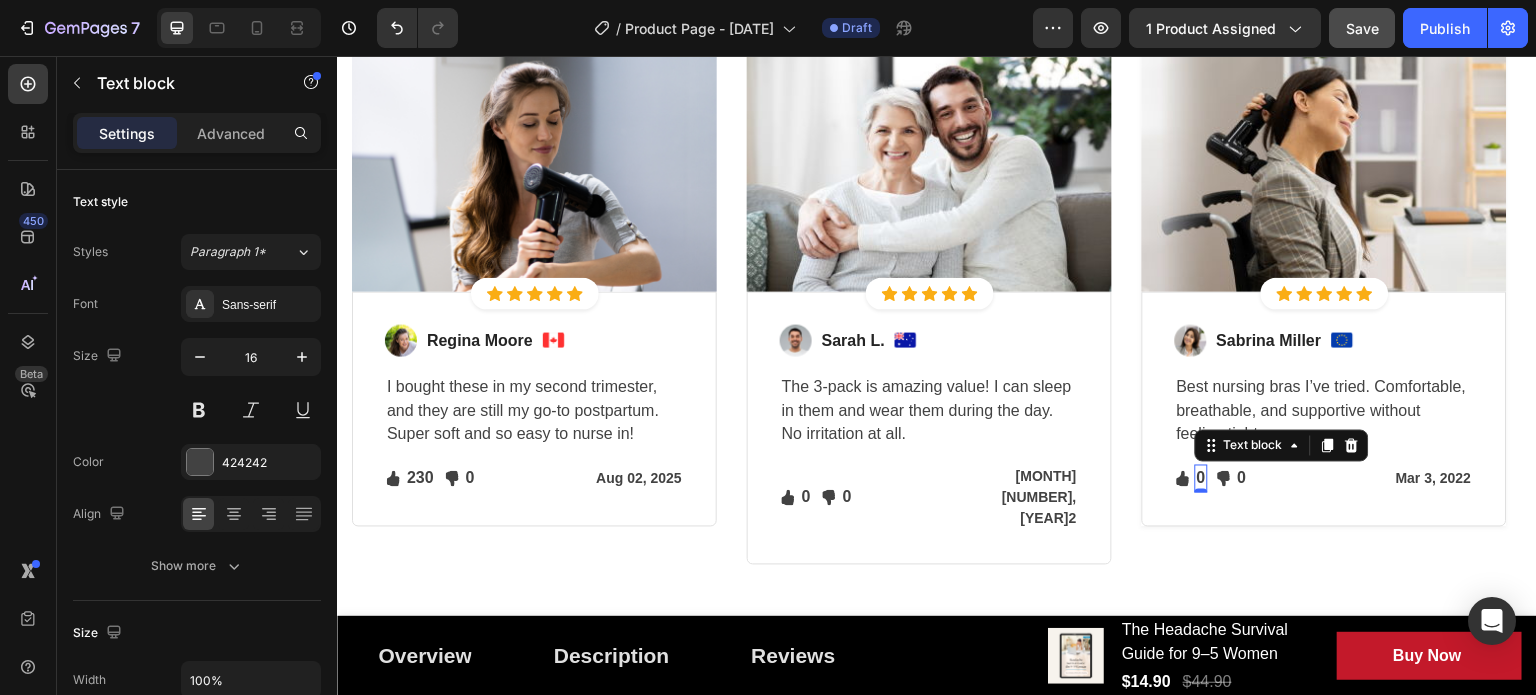 click on "0" at bounding box center (1201, 479) 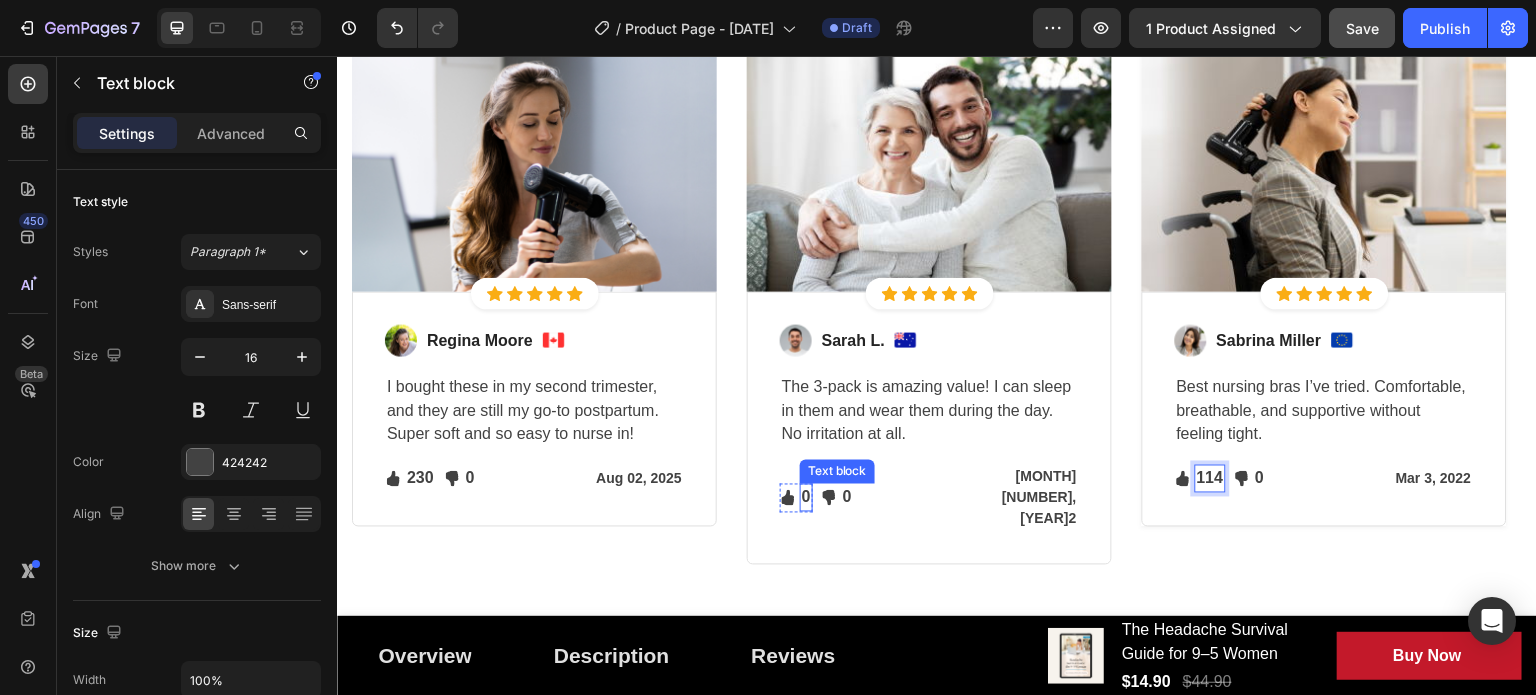 click on "0" at bounding box center [806, 498] 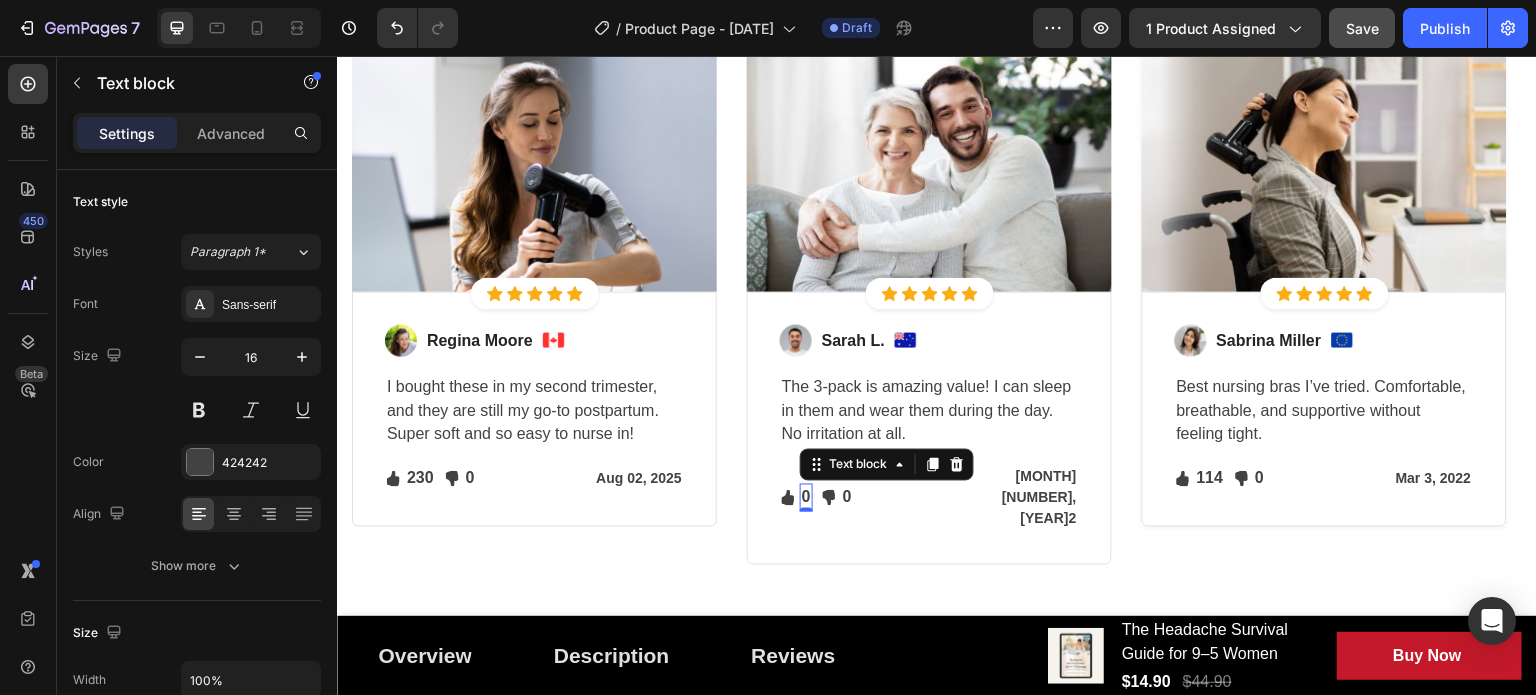 click on "0" at bounding box center [806, 498] 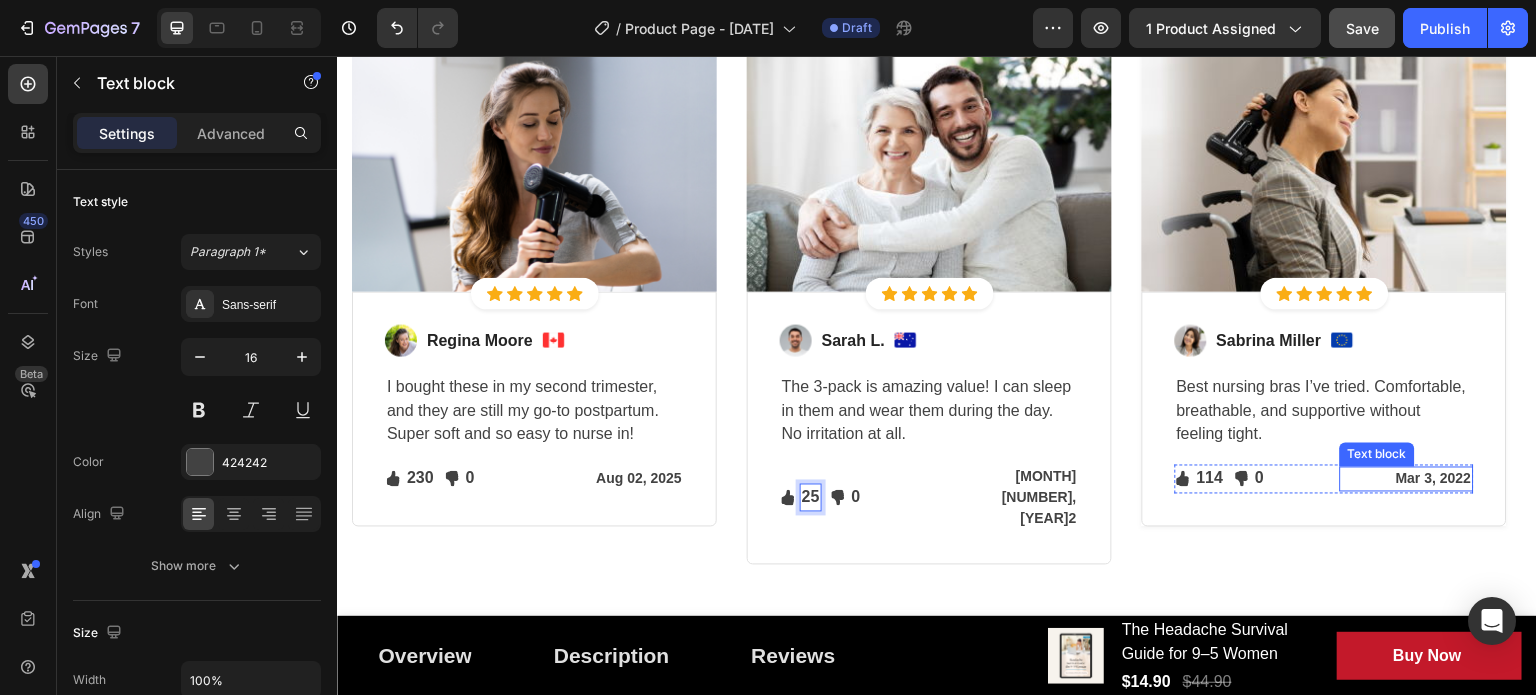 click on "Mar 3, 2022" at bounding box center (1406, 479) 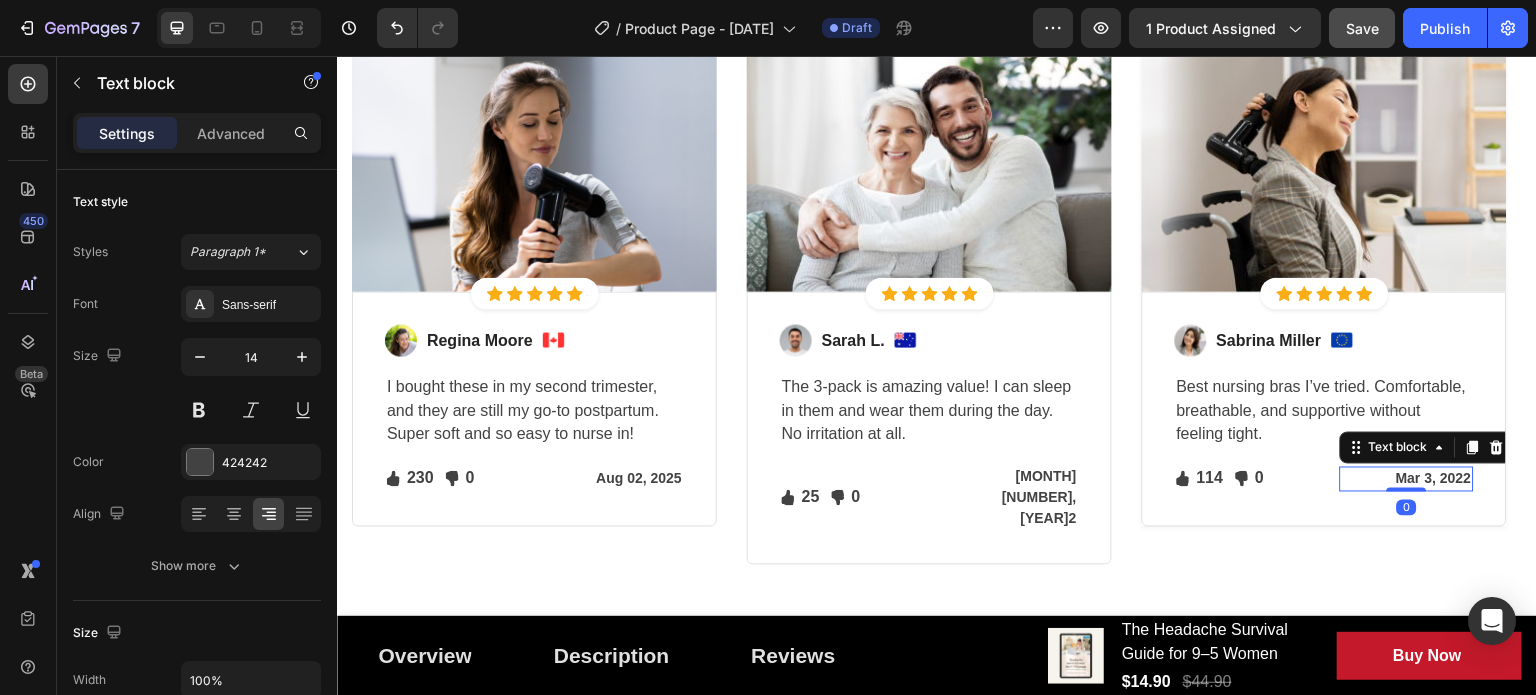 click on "Mar 3, 2022" at bounding box center [1406, 479] 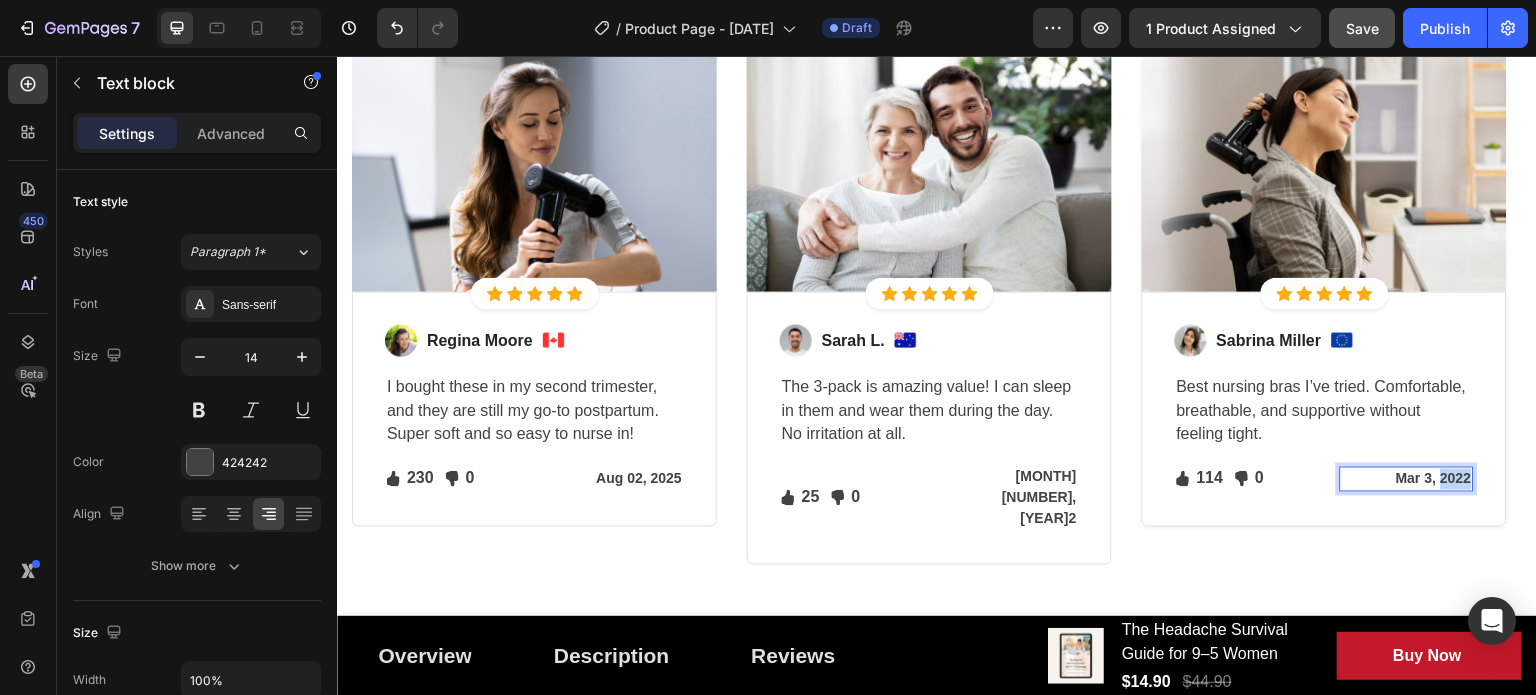 click on "Mar 3, 2022" at bounding box center (1406, 479) 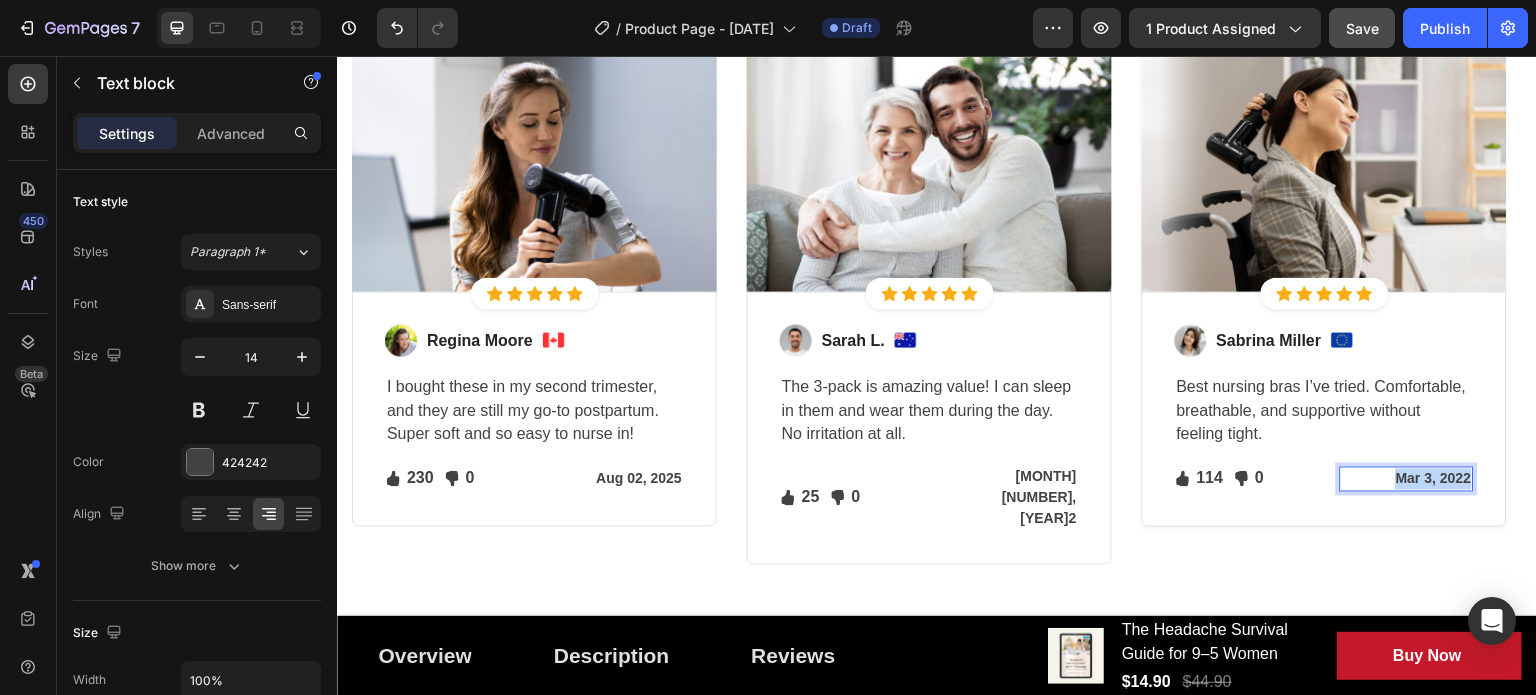 click on "Mar 3, 2022" at bounding box center [1406, 479] 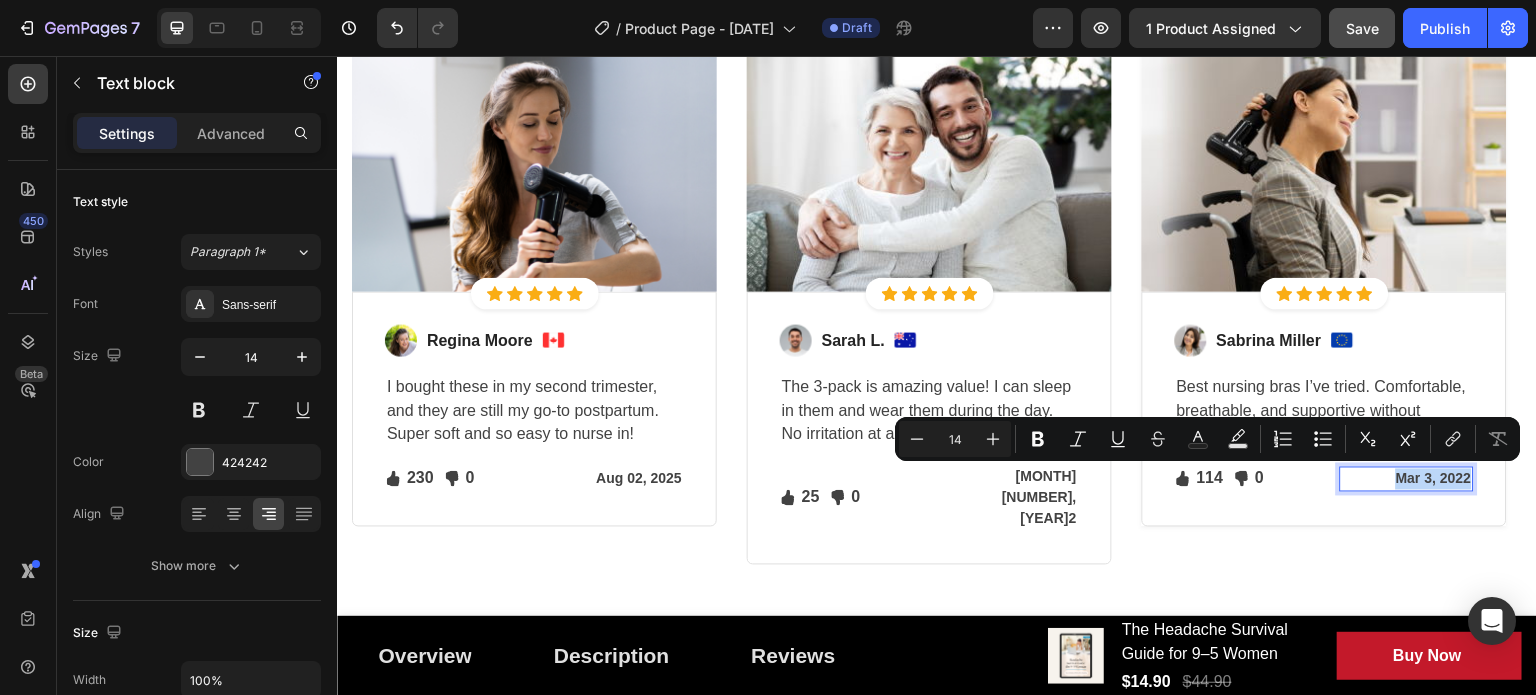 click on "Mar 3, 2022" at bounding box center (1406, 479) 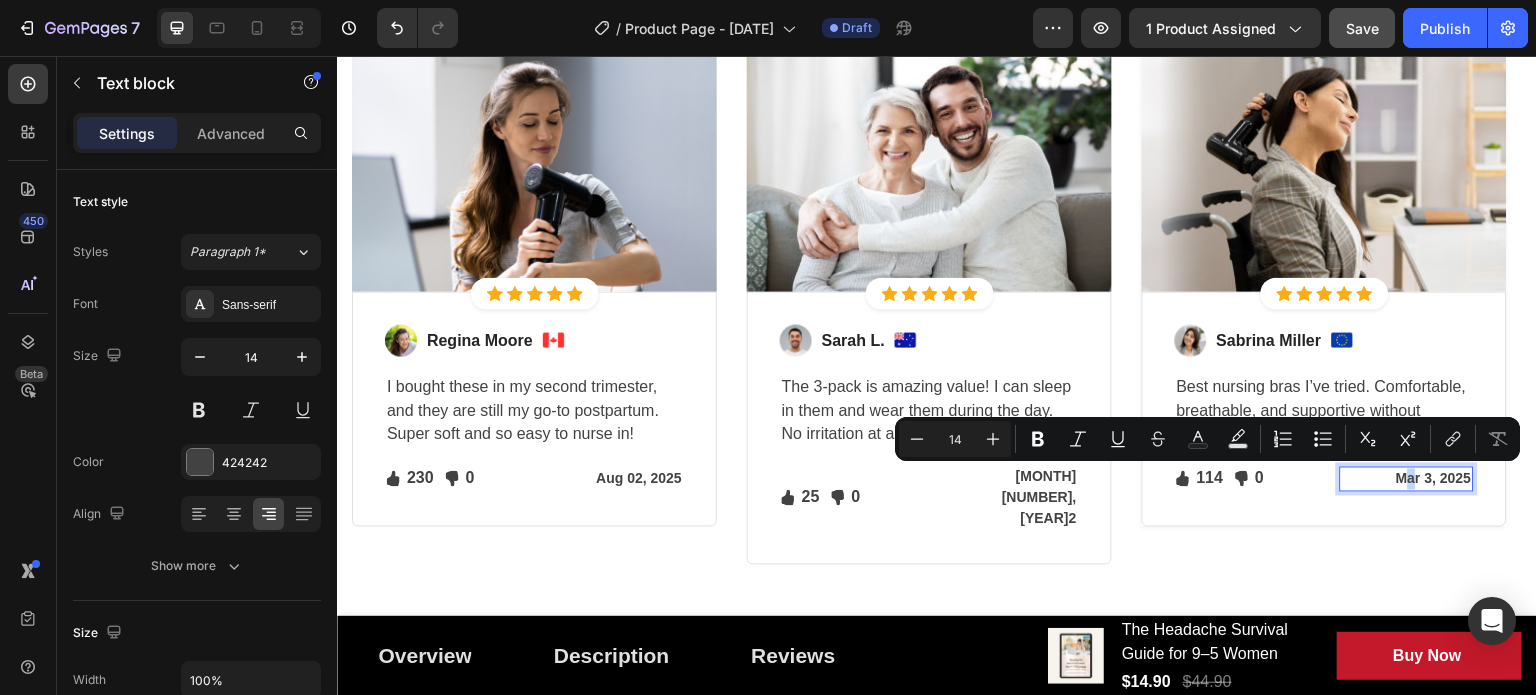 drag, startPoint x: 1417, startPoint y: 478, endPoint x: 1402, endPoint y: 476, distance: 15.132746 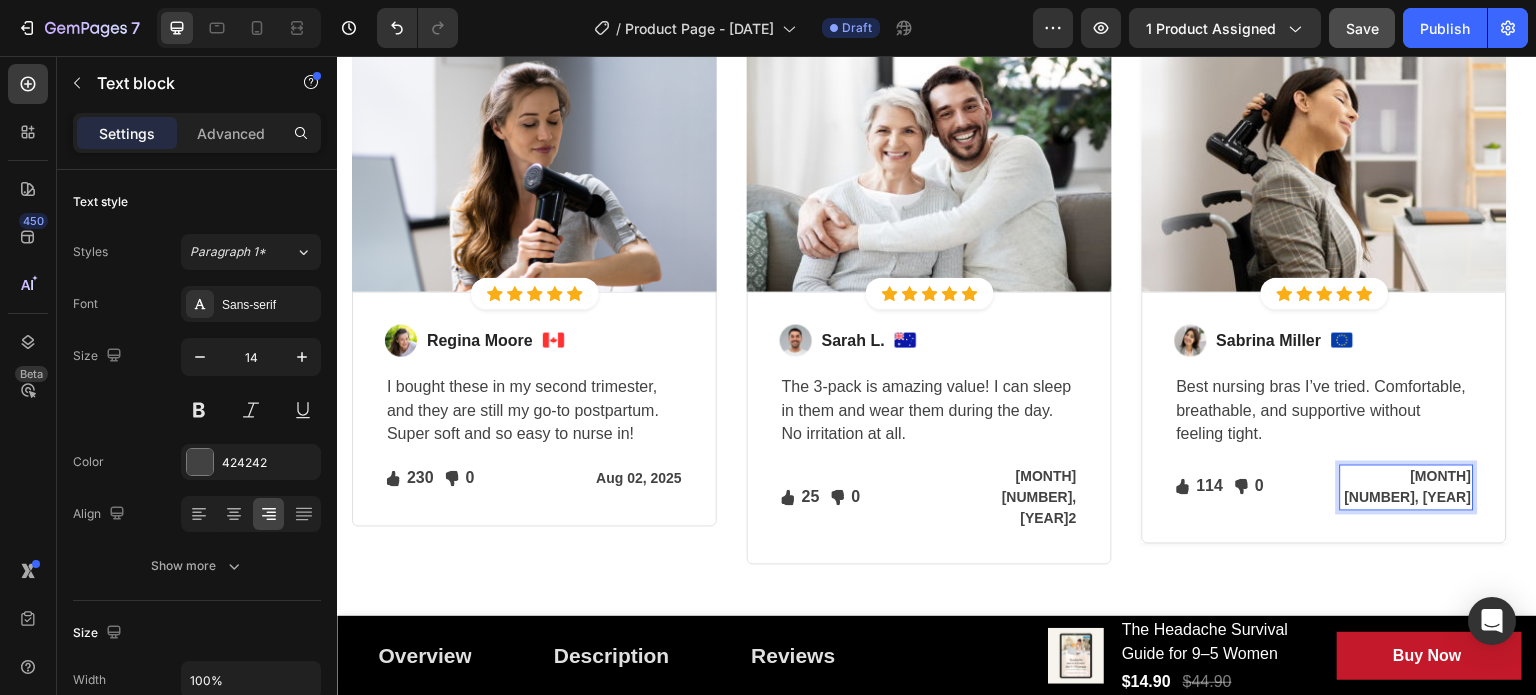 click on "r 3, 2025" at bounding box center (1406, 488) 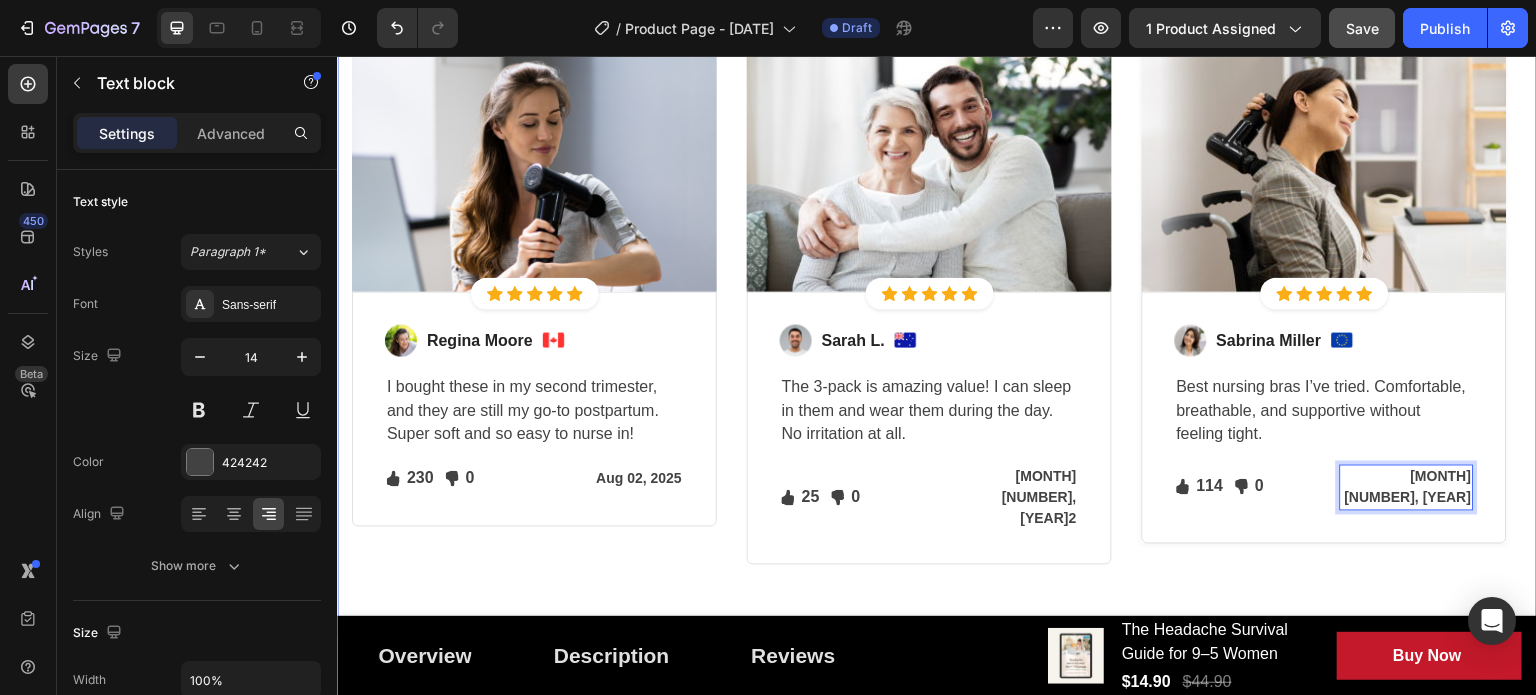 click on "What Our Happy Moms Are Saying Heading Row Image                Icon                Icon                Icon                Icon                Icon Icon List Hoz Row Row Image Regina Moore Text block Image Row I bought these in my second trimester, and they are still my go-to postpartum. Super soft and so easy to nurse in! Text block
Icon 230 Text block Icon List
Icon 0 Text block Icon List Row Aug 02, 2025 Text block Row Row Row Image                Icon                Icon                Icon                Icon                Icon Icon List Hoz Row Row Image Sarah L. Text block Image Row The 3-pack is amazing value! I can sleep in them and wear them during the day. No irritation at all. Text block
Icon 25 Text block Icon List
Icon 0 Text block Icon List Row Jul 13, 20252 Text block Row Row Row Image                Icon                Icon                Icon                Icon                Icon Icon List Hoz Row Row Image Sabrina Miller 0" at bounding box center [937, 254] 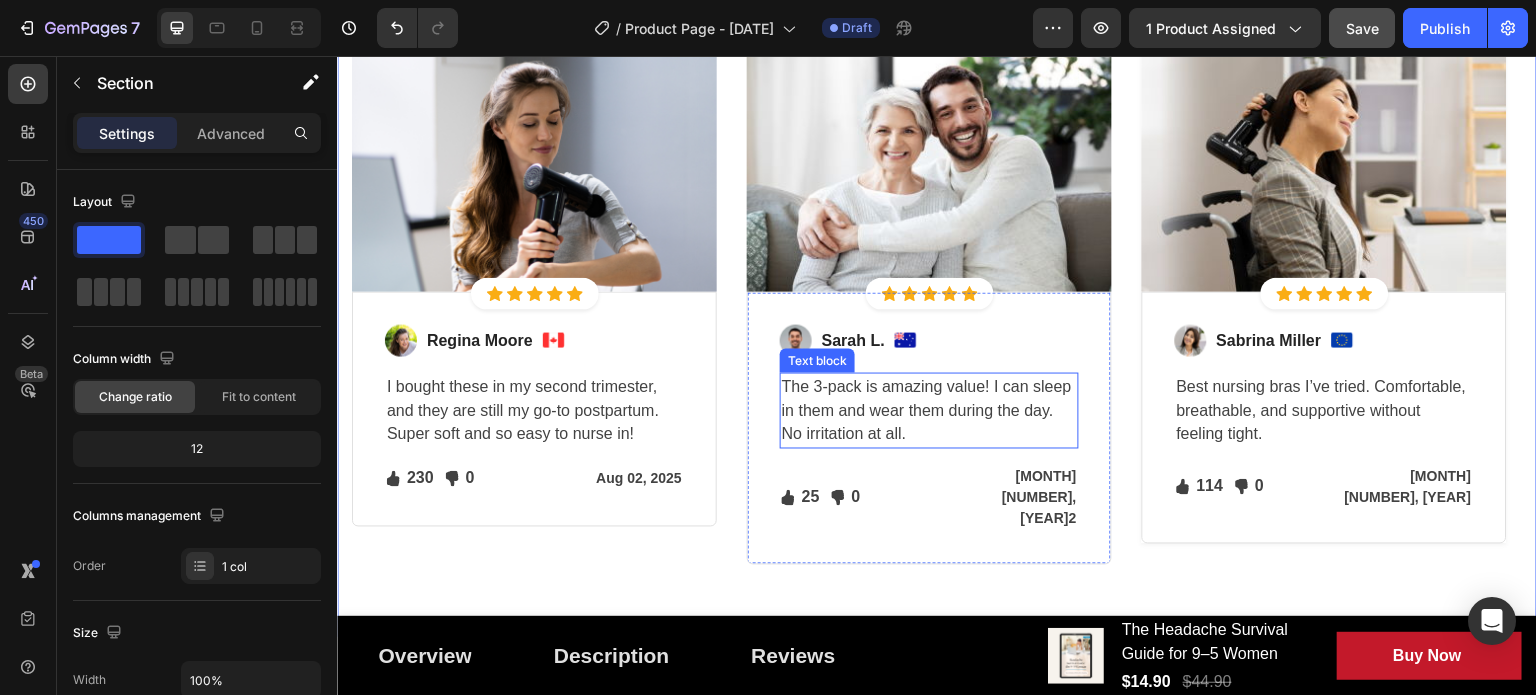 scroll, scrollTop: 3724, scrollLeft: 0, axis: vertical 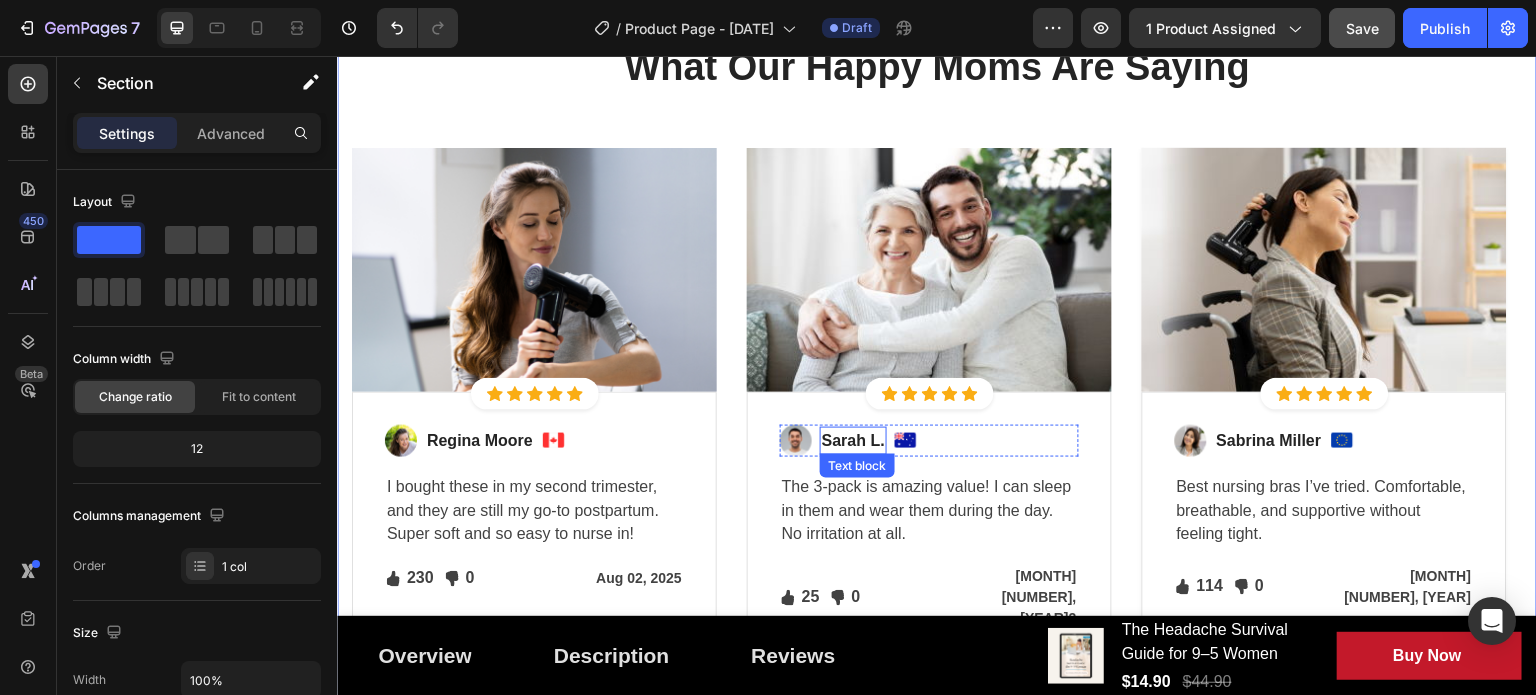 click on "Sarah L." at bounding box center [853, 441] 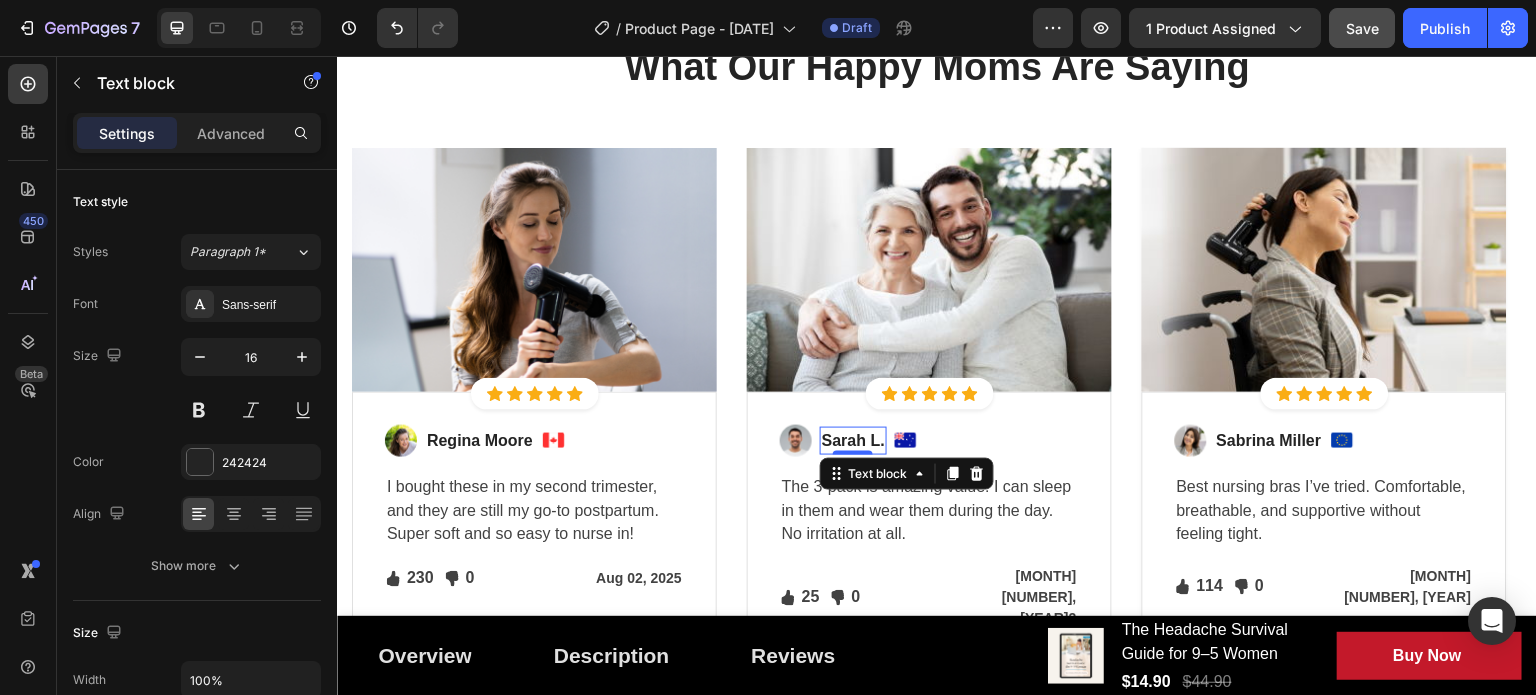 click on "Sarah L." at bounding box center [853, 441] 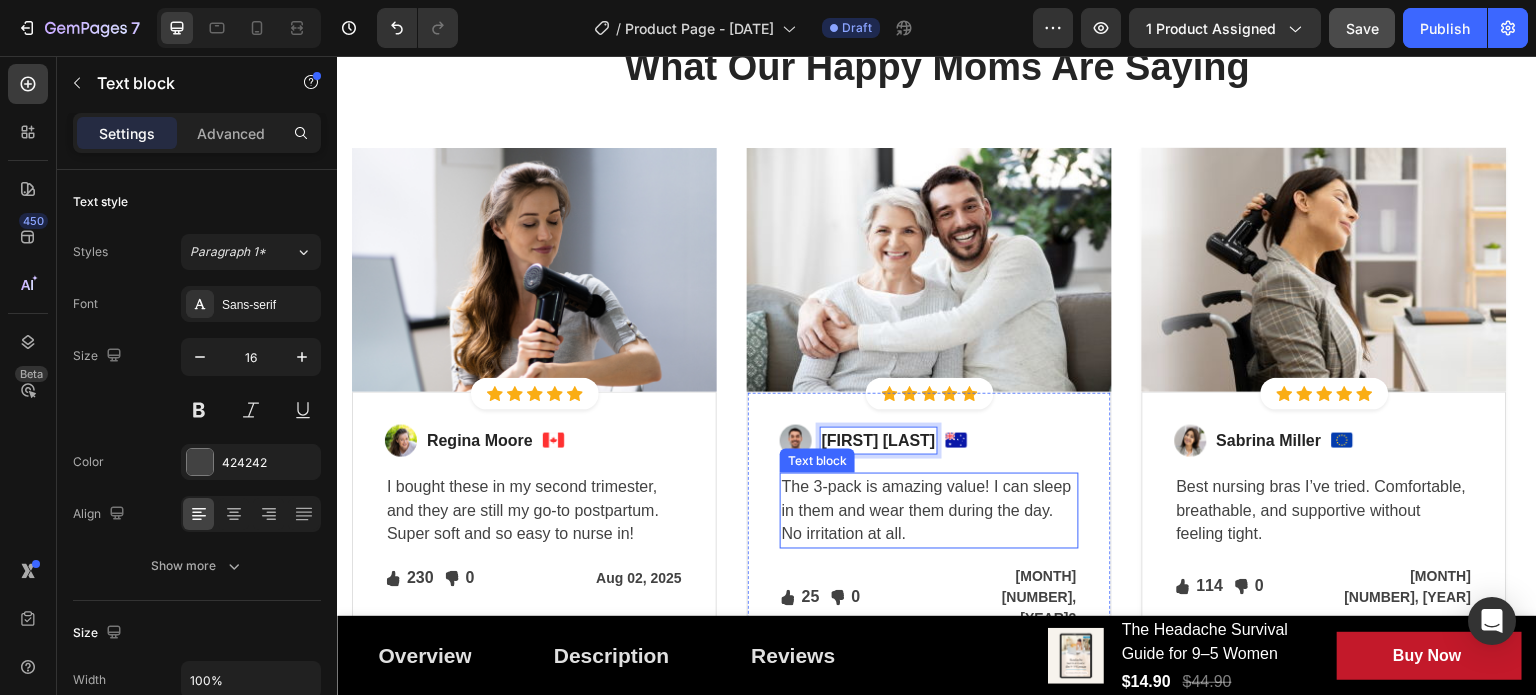 click on "The 3-pack is amazing value! I can sleep in them and wear them during the day. No irritation at all." at bounding box center [929, 511] 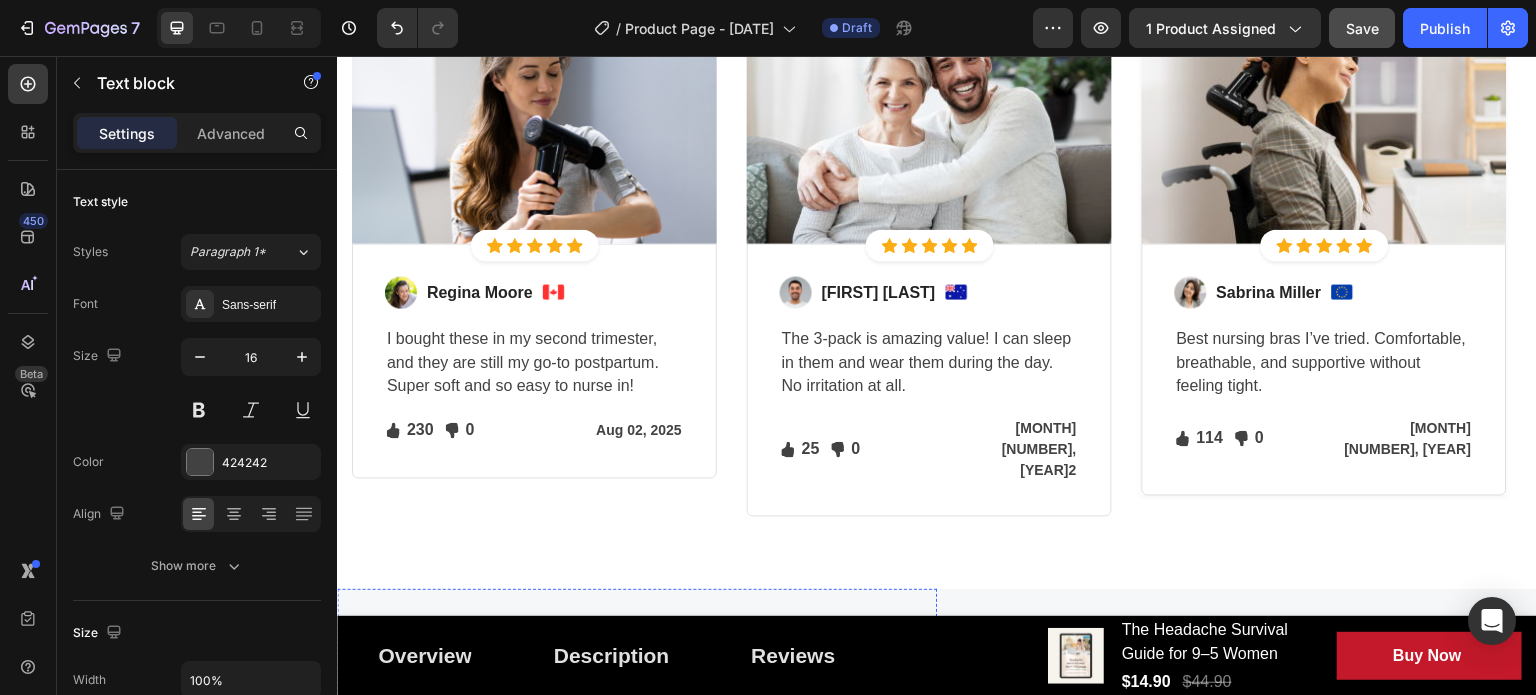 scroll, scrollTop: 3724, scrollLeft: 0, axis: vertical 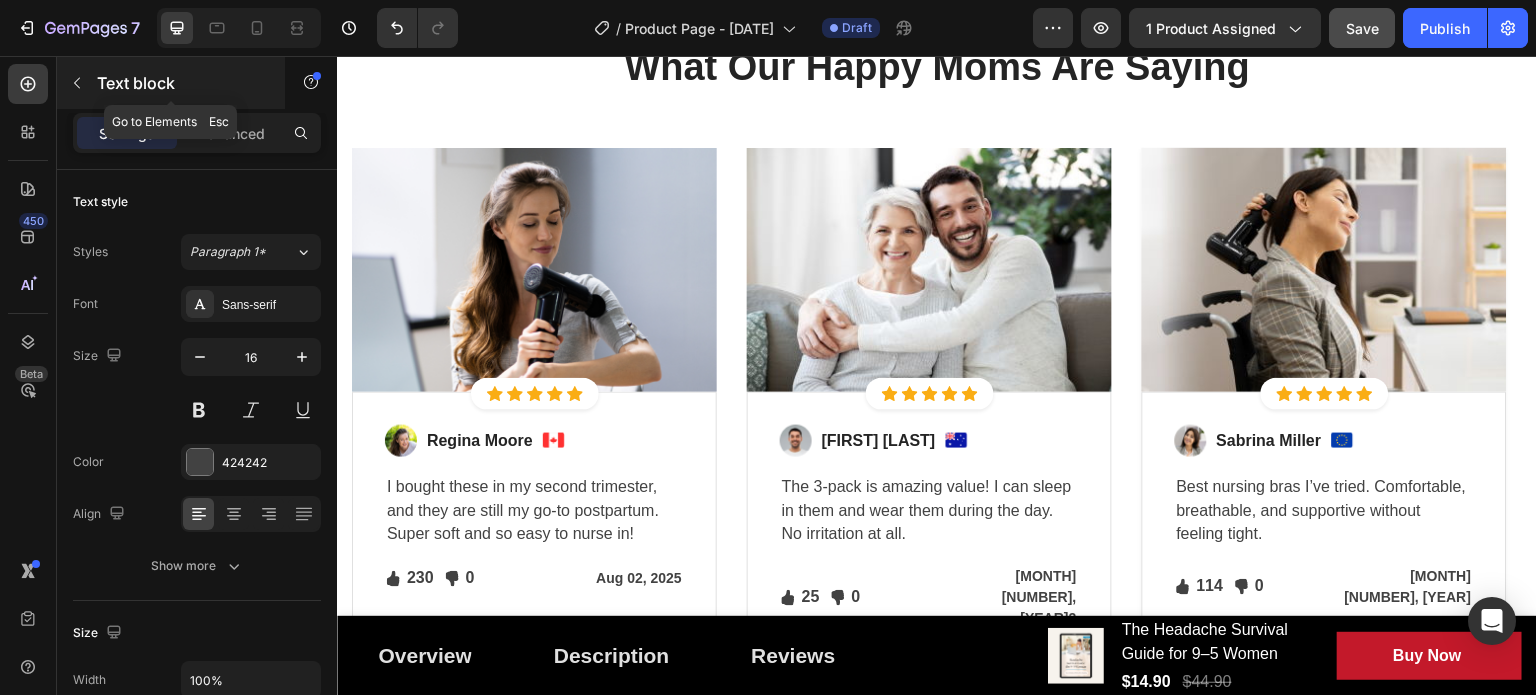click 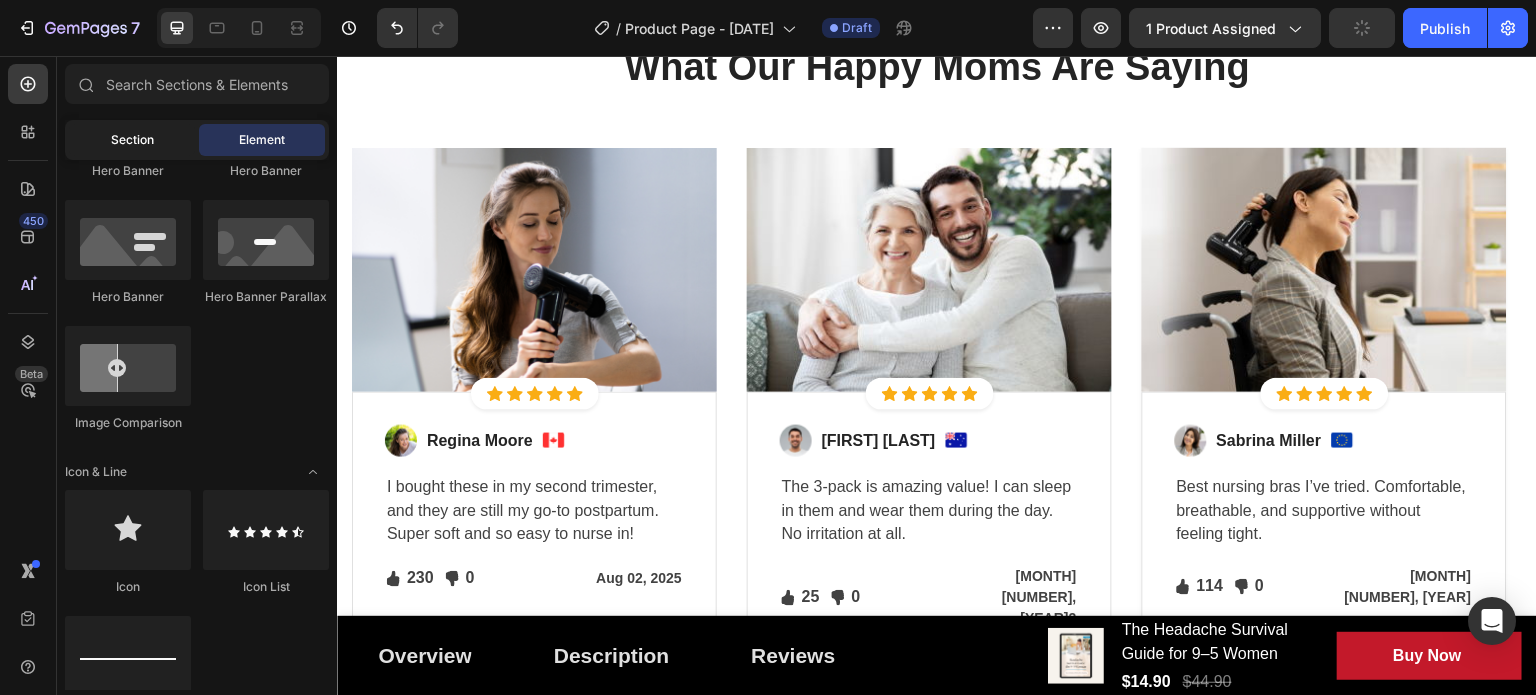 click on "Section" at bounding box center [132, 140] 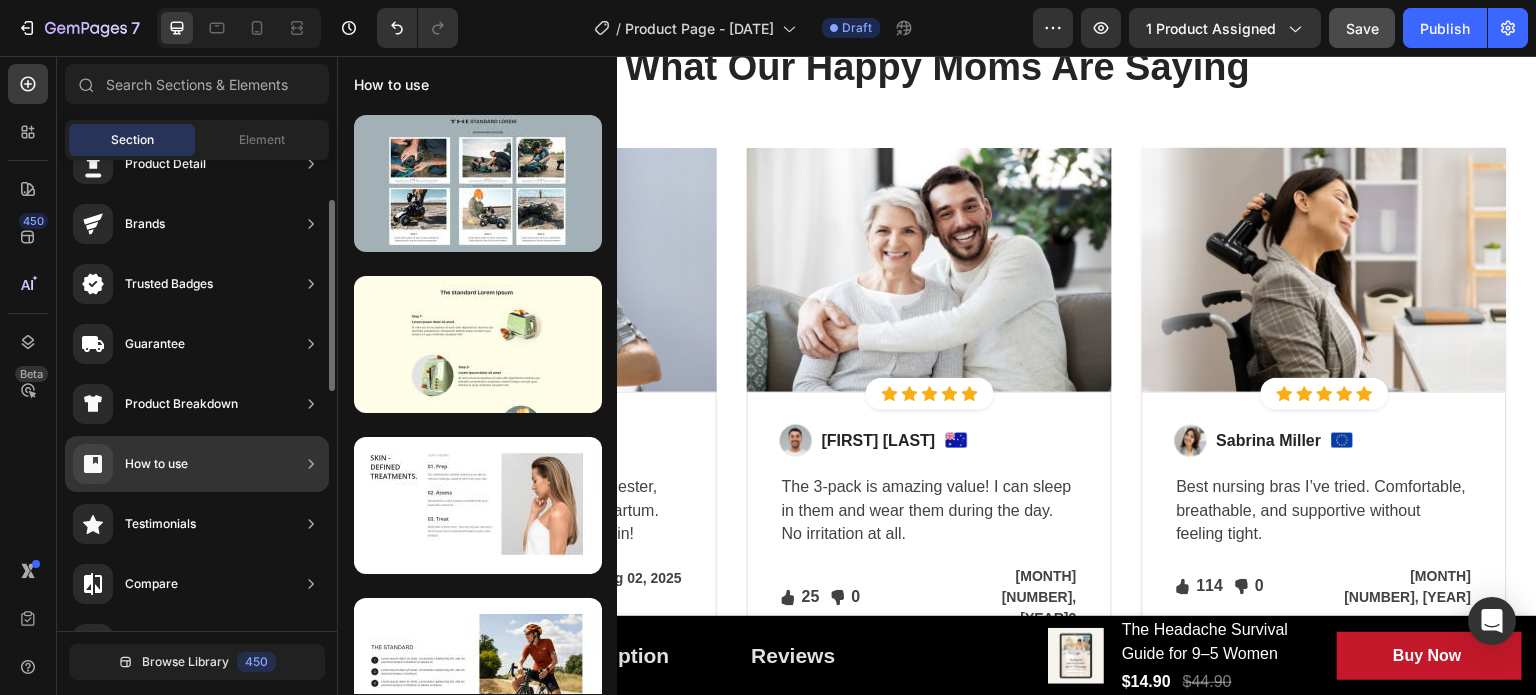 scroll, scrollTop: 200, scrollLeft: 0, axis: vertical 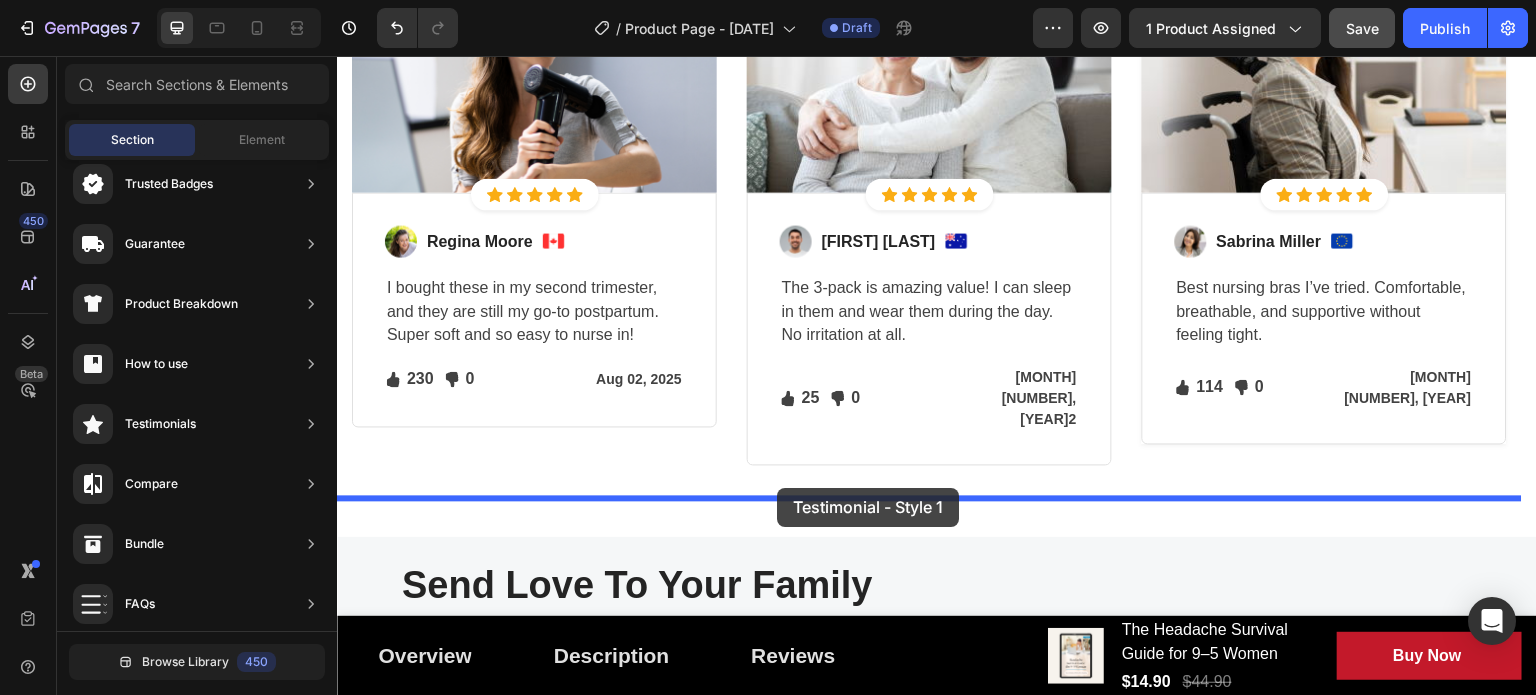 drag, startPoint x: 815, startPoint y: 275, endPoint x: 777, endPoint y: 488, distance: 216.36311 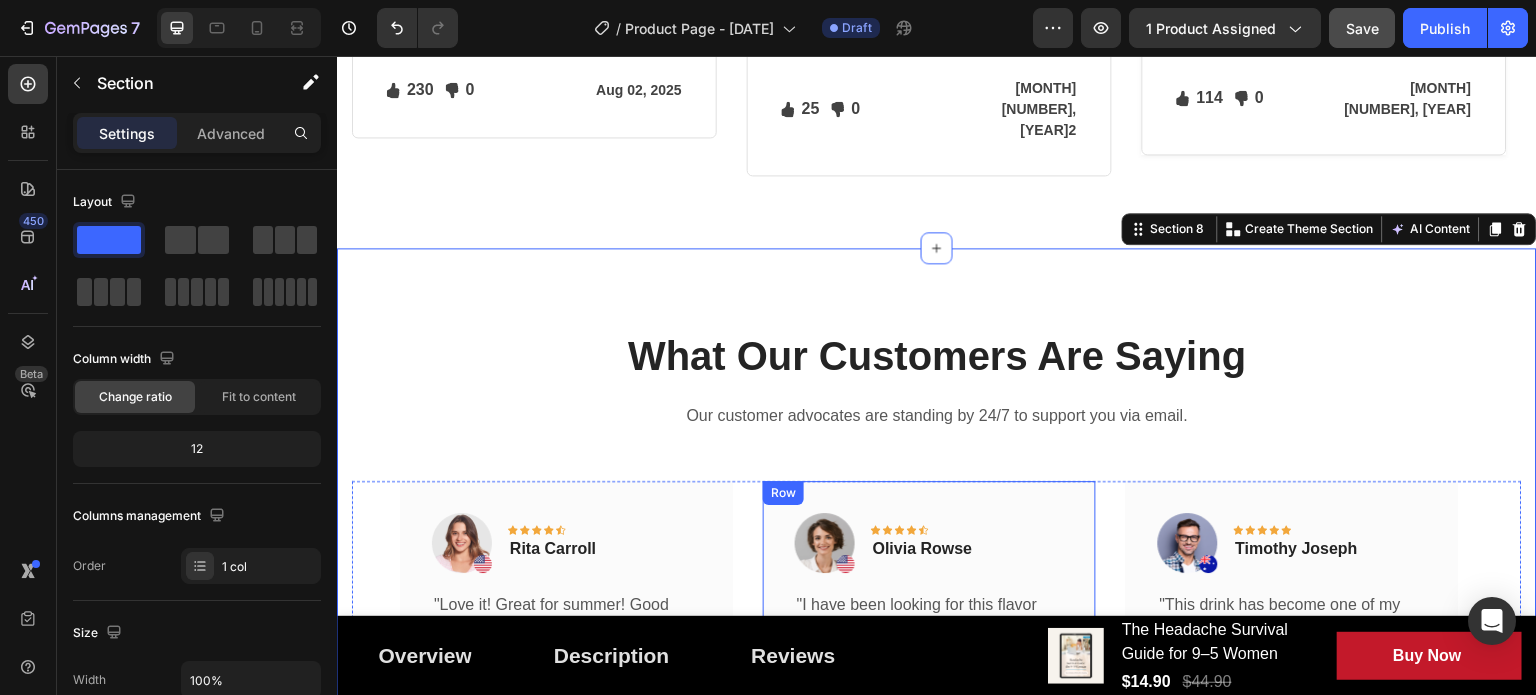 scroll, scrollTop: 4296, scrollLeft: 0, axis: vertical 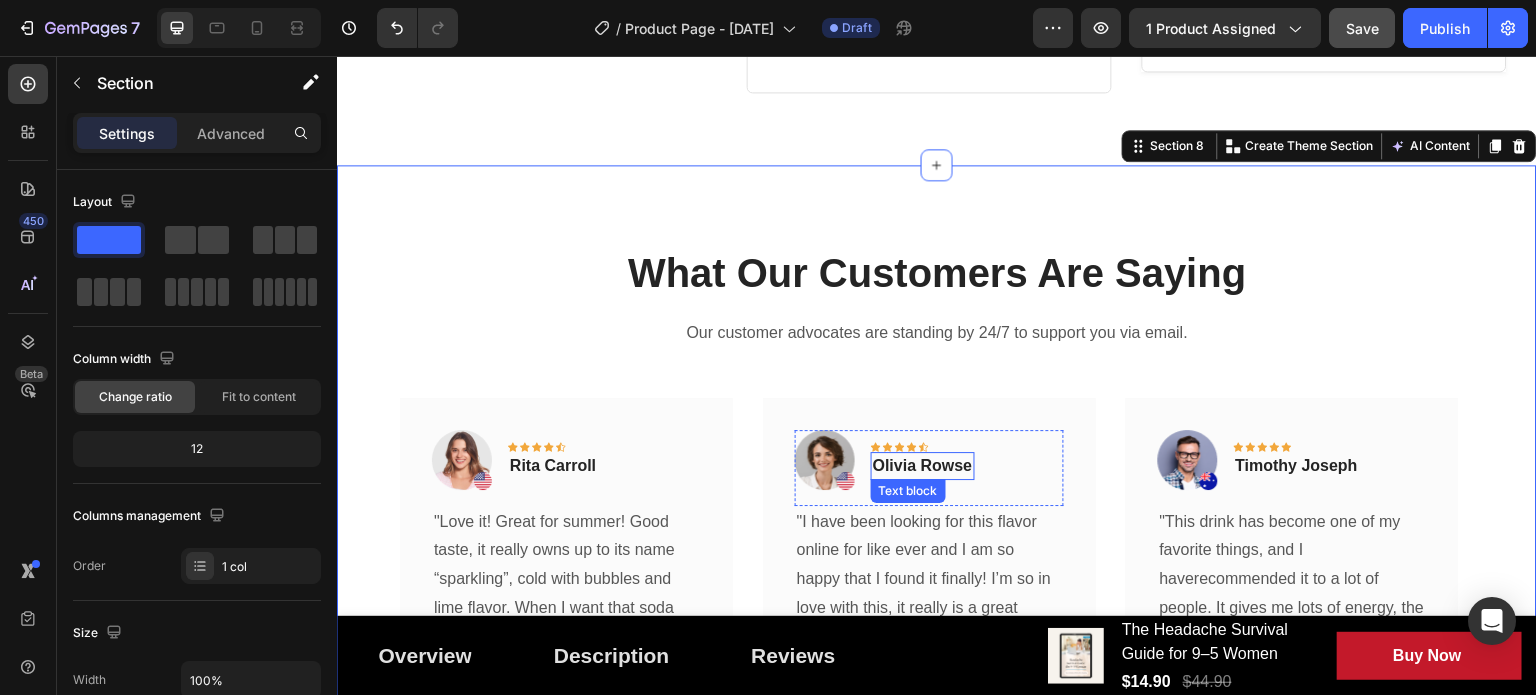 click on "Olivia Rowse" at bounding box center (923, 466) 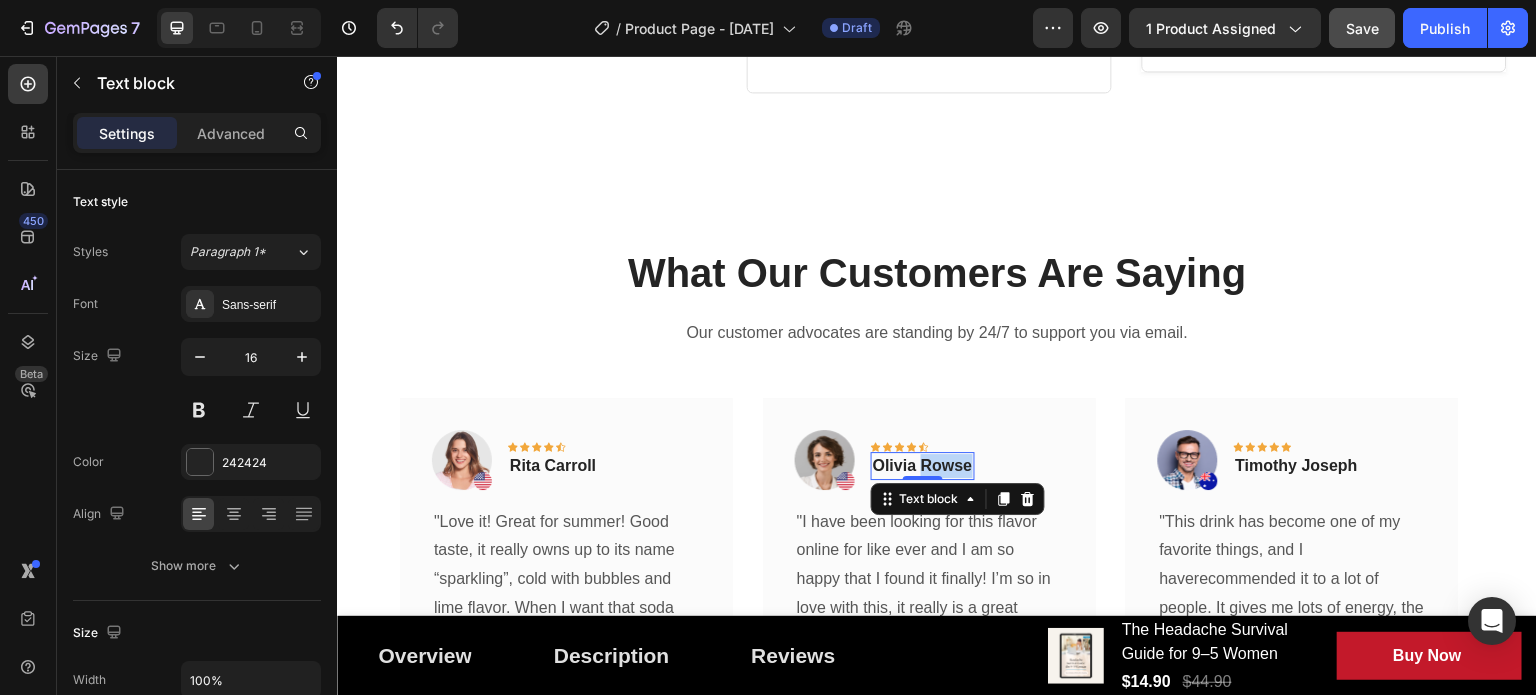 click on "Olivia Rowse" at bounding box center (923, 466) 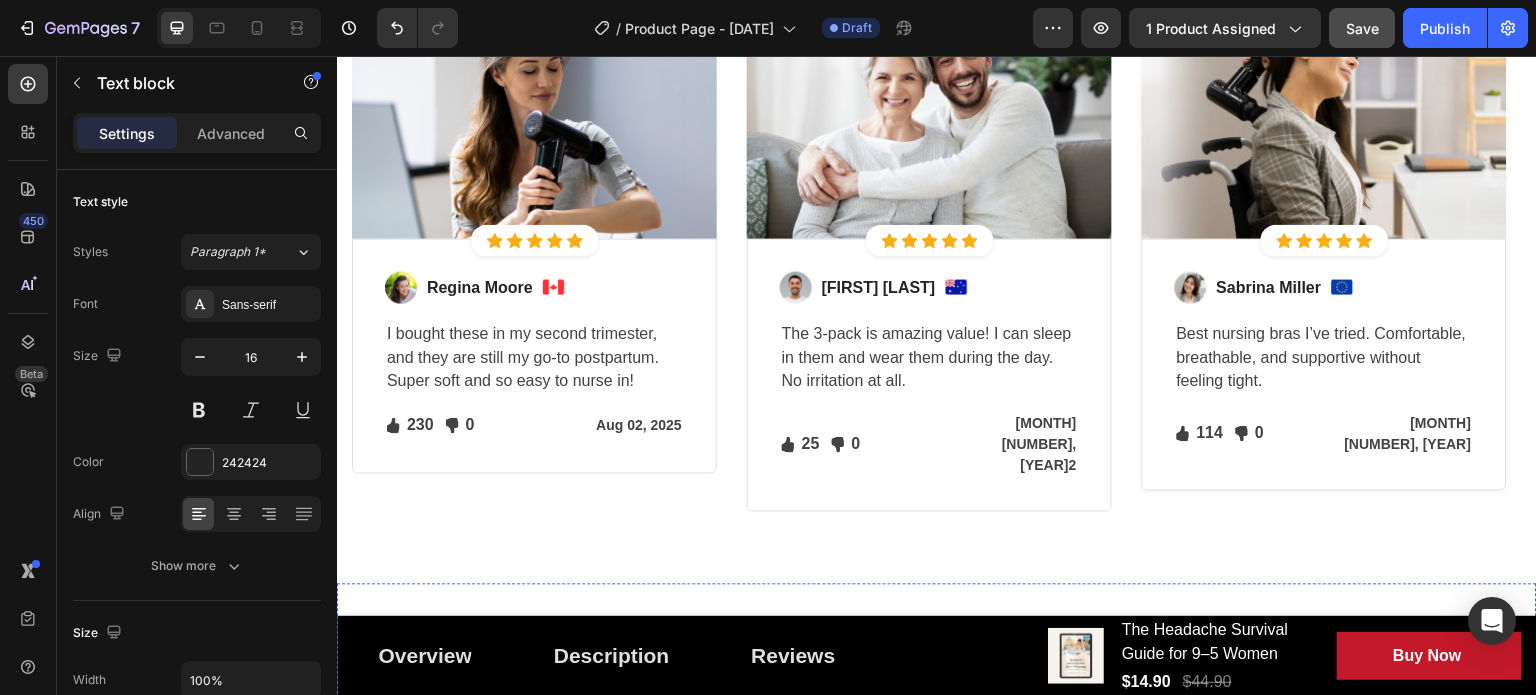 scroll, scrollTop: 3796, scrollLeft: 0, axis: vertical 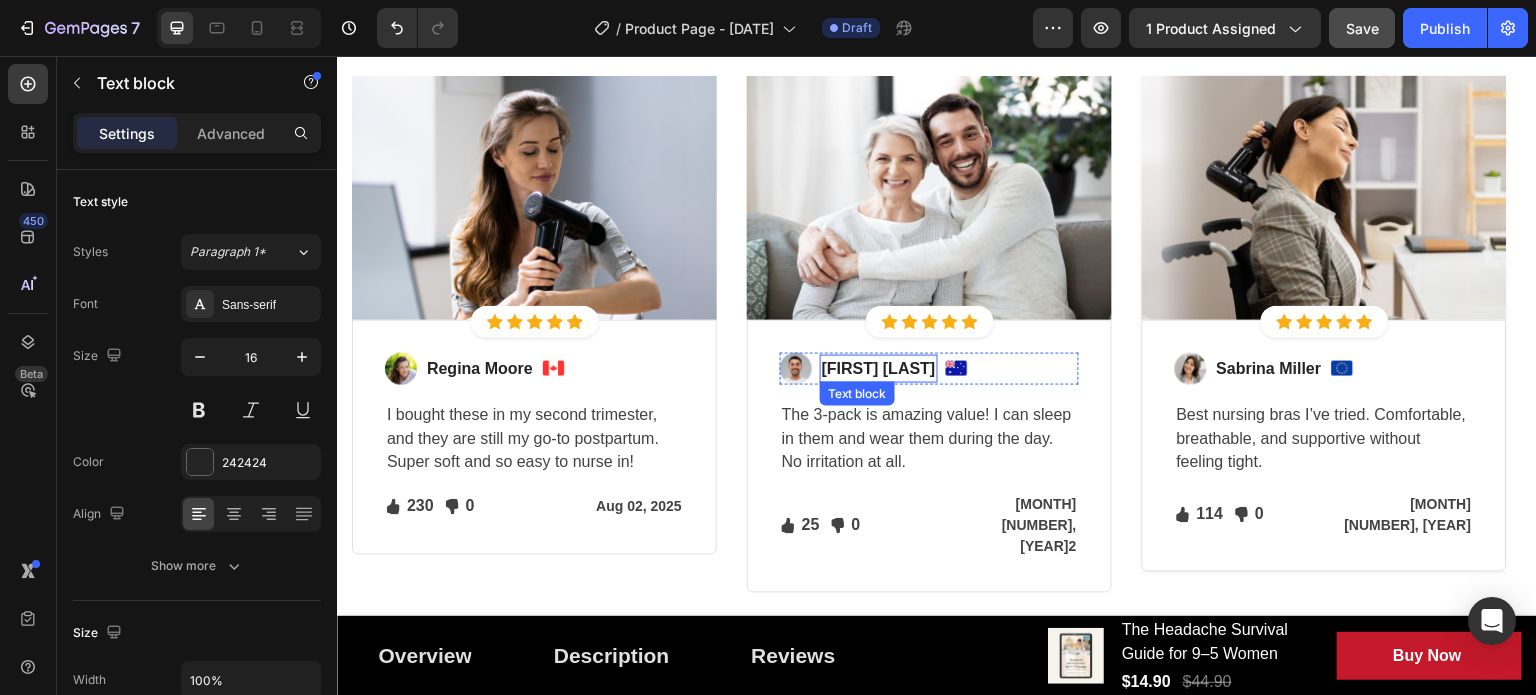 click on "Sarah L" at bounding box center (879, 369) 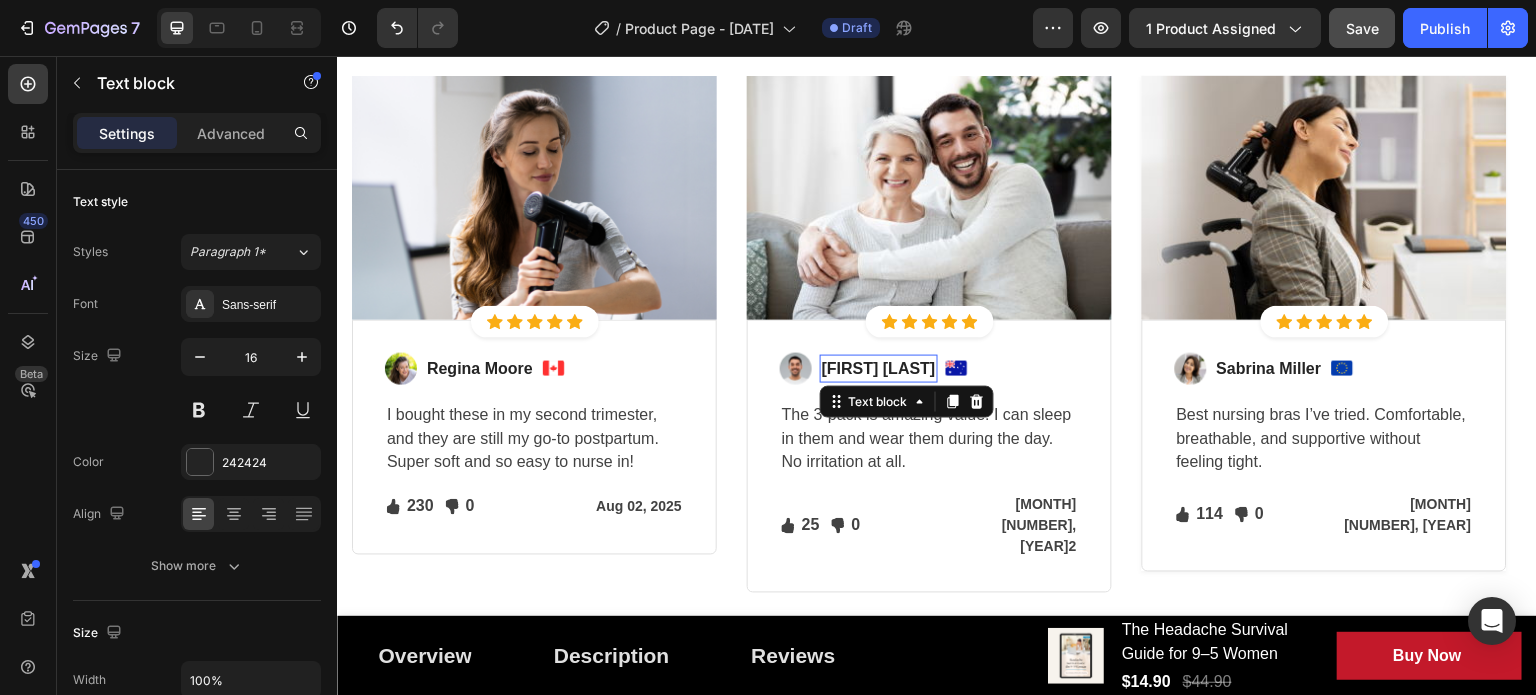 click on "Sarah L" at bounding box center [879, 369] 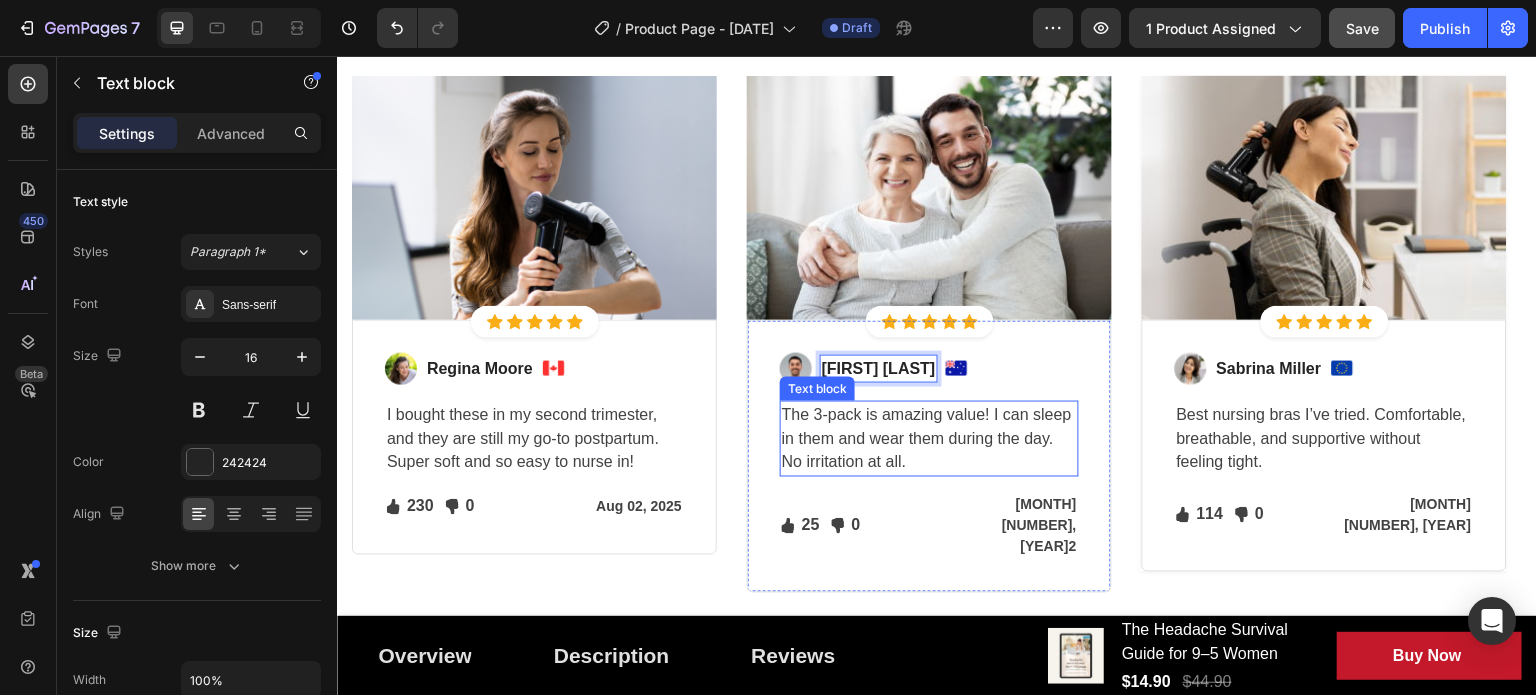 click on "The 3-pack is amazing value! I can sleep in them and wear them during the day. No irritation at all." at bounding box center (929, 439) 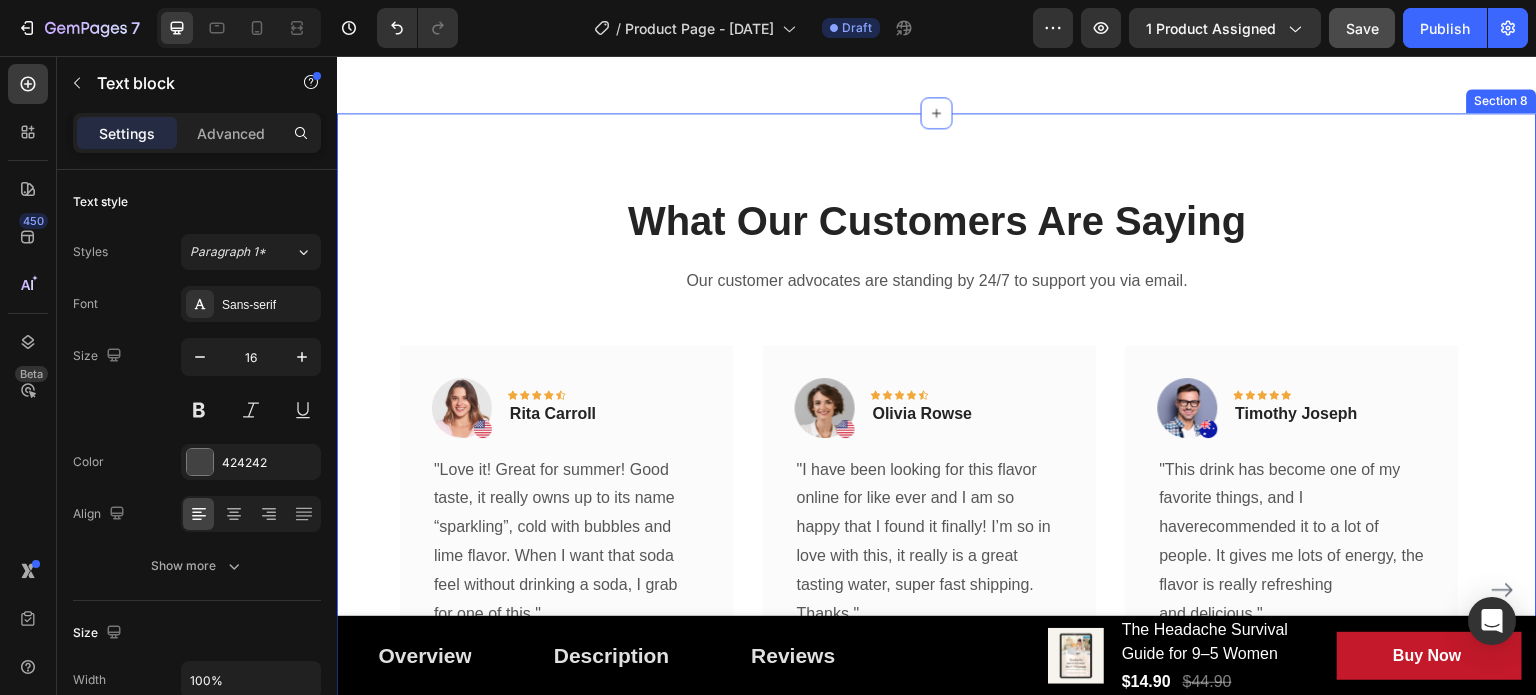 scroll, scrollTop: 4396, scrollLeft: 0, axis: vertical 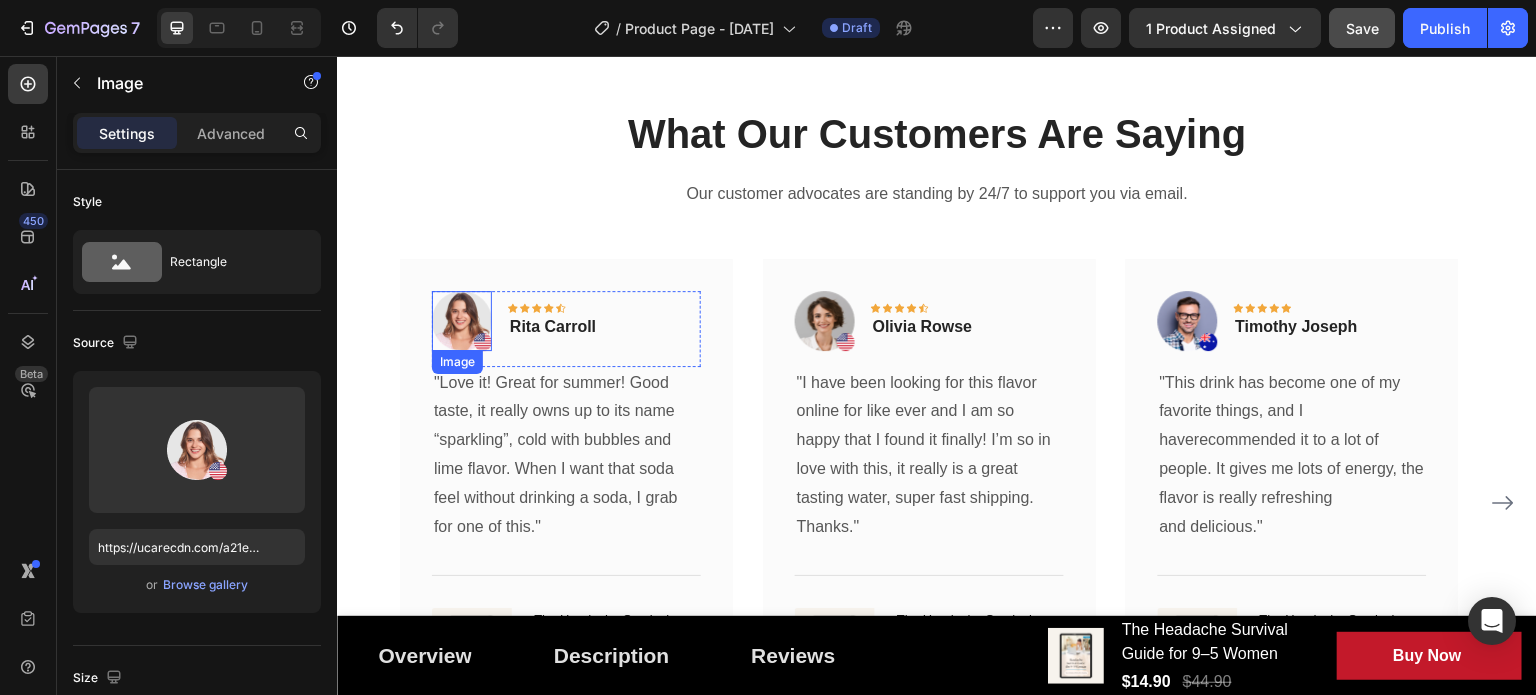 click at bounding box center [462, 321] 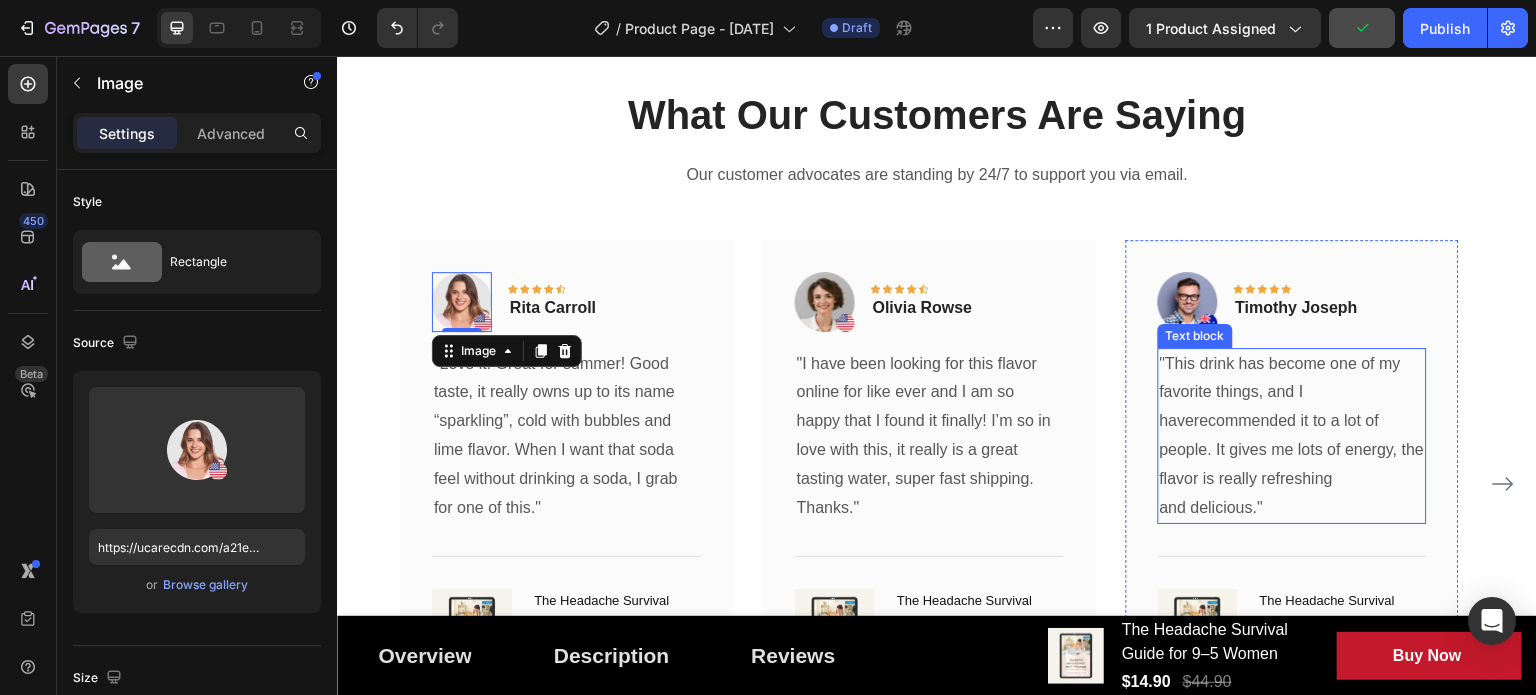 scroll, scrollTop: 4396, scrollLeft: 0, axis: vertical 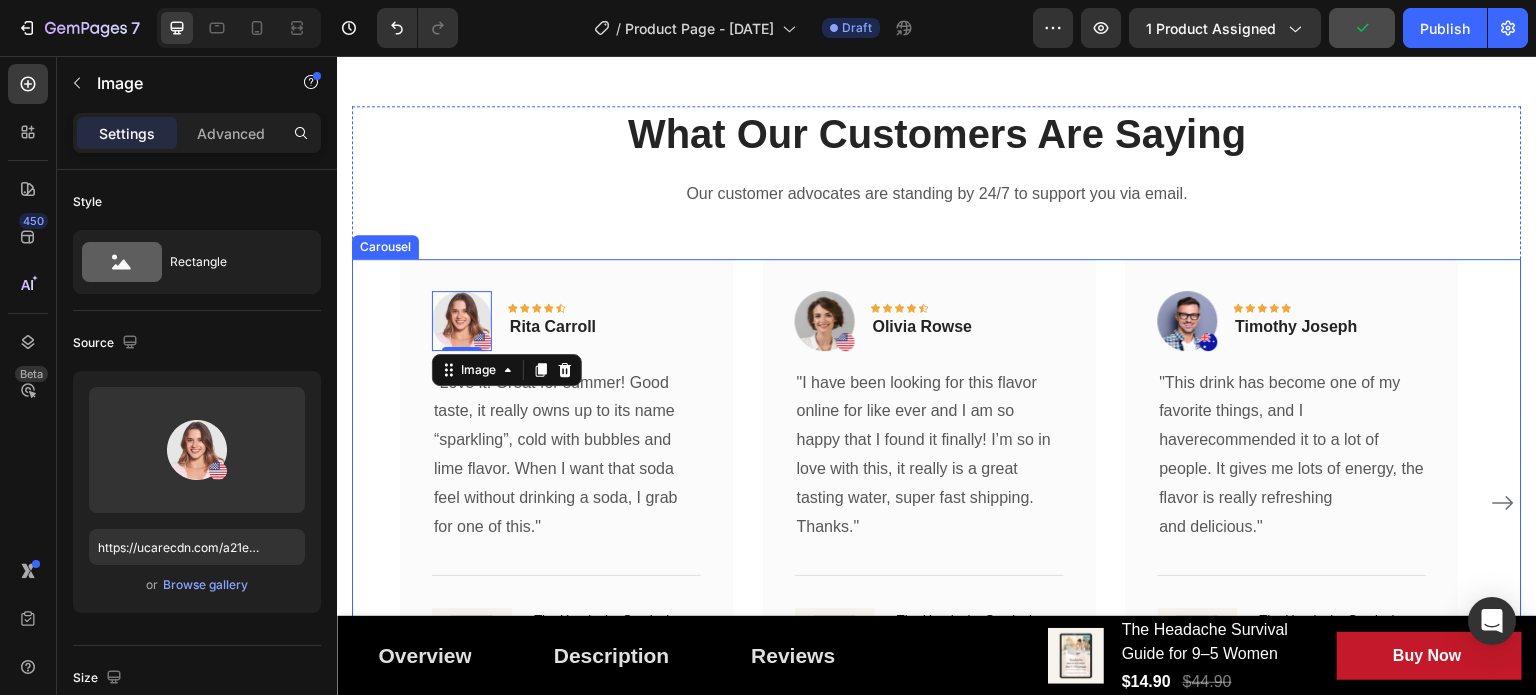 click 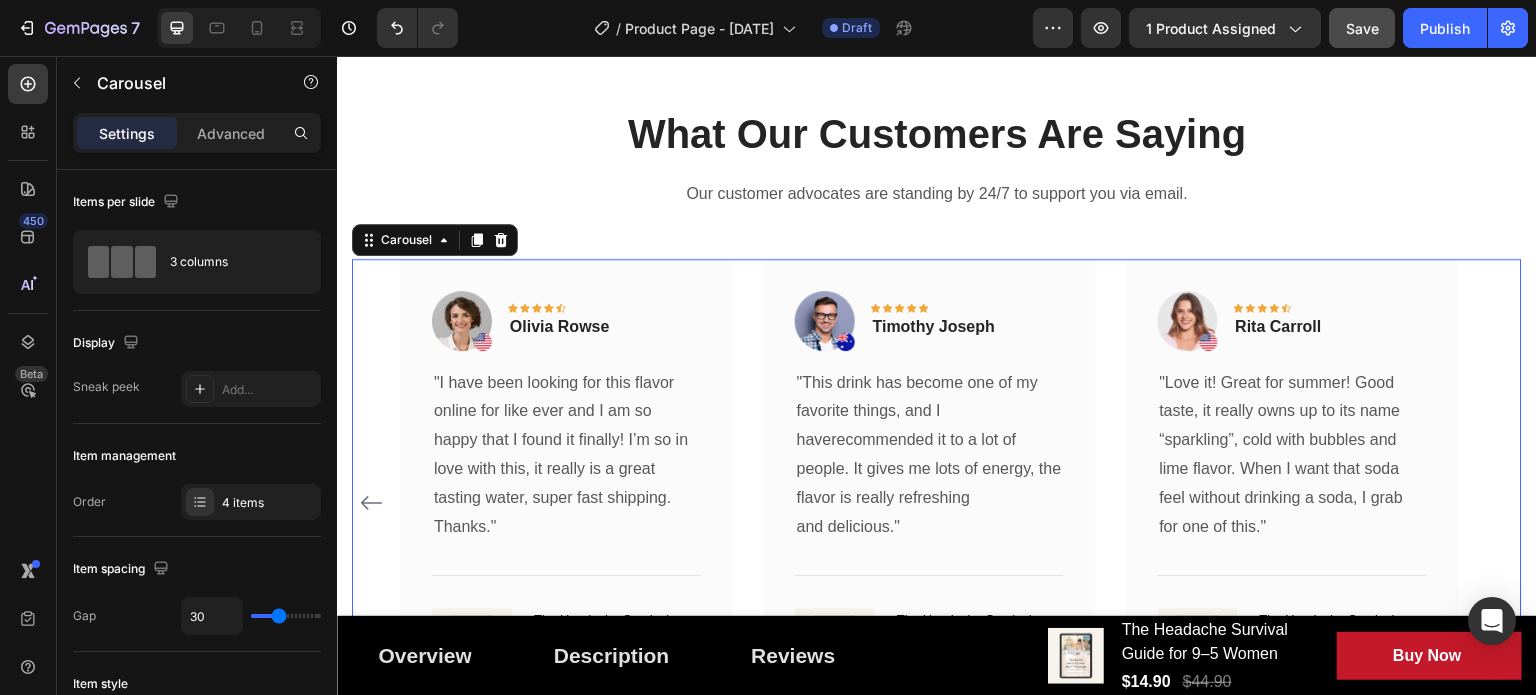 click 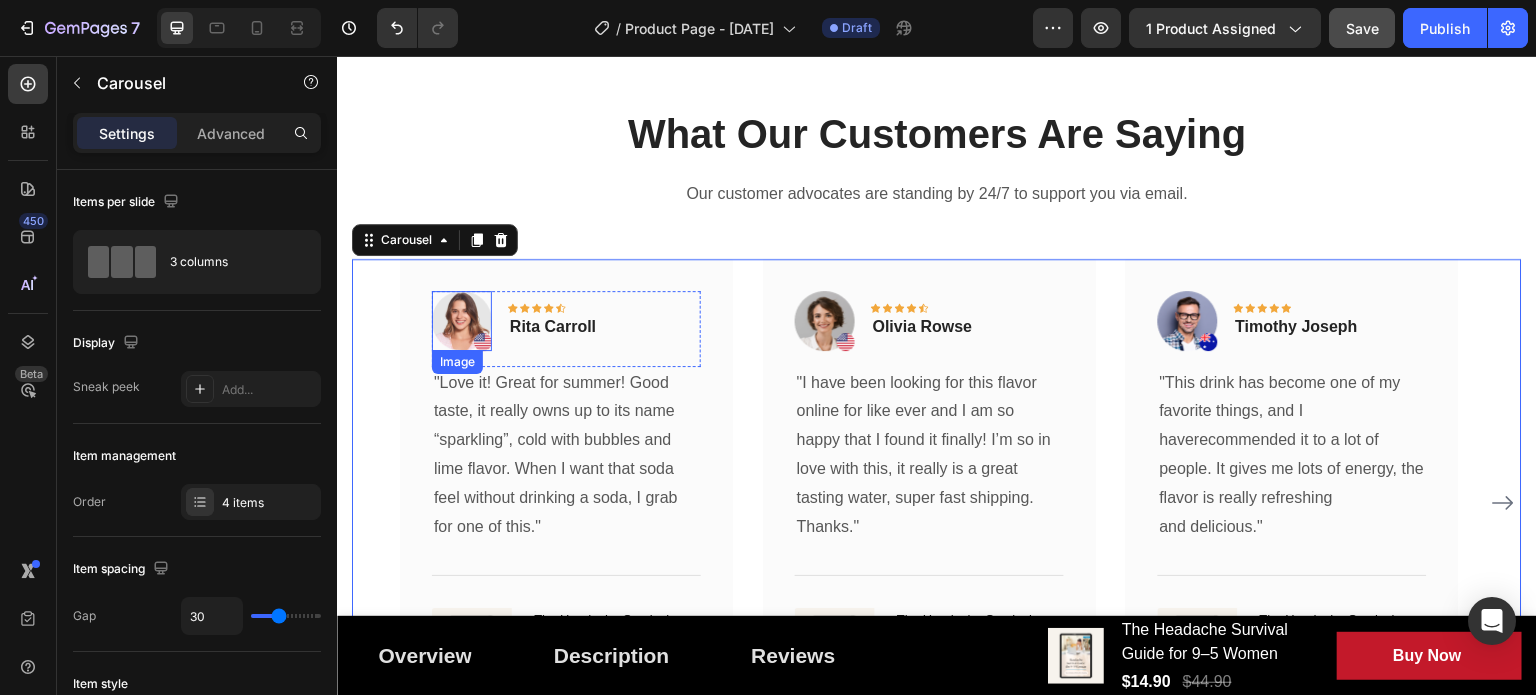 click at bounding box center [462, 321] 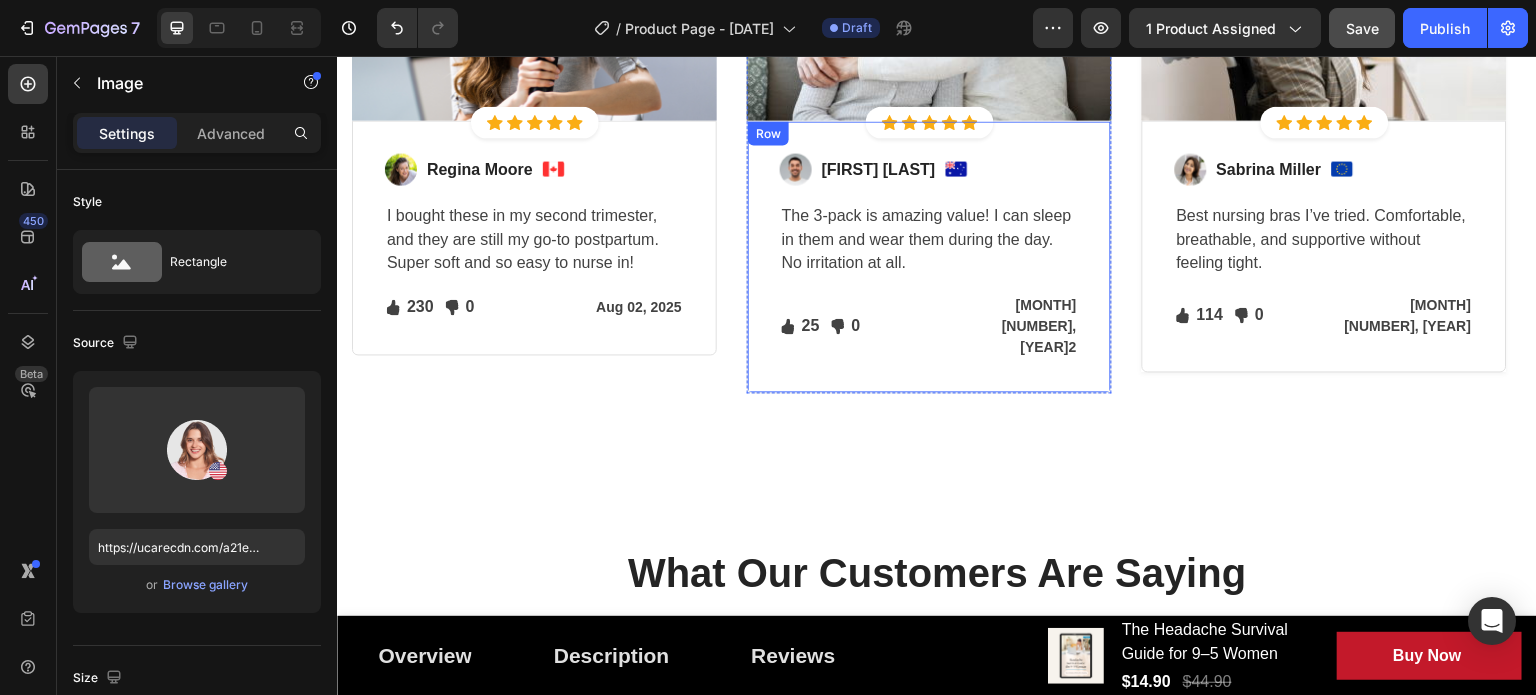 scroll, scrollTop: 3796, scrollLeft: 0, axis: vertical 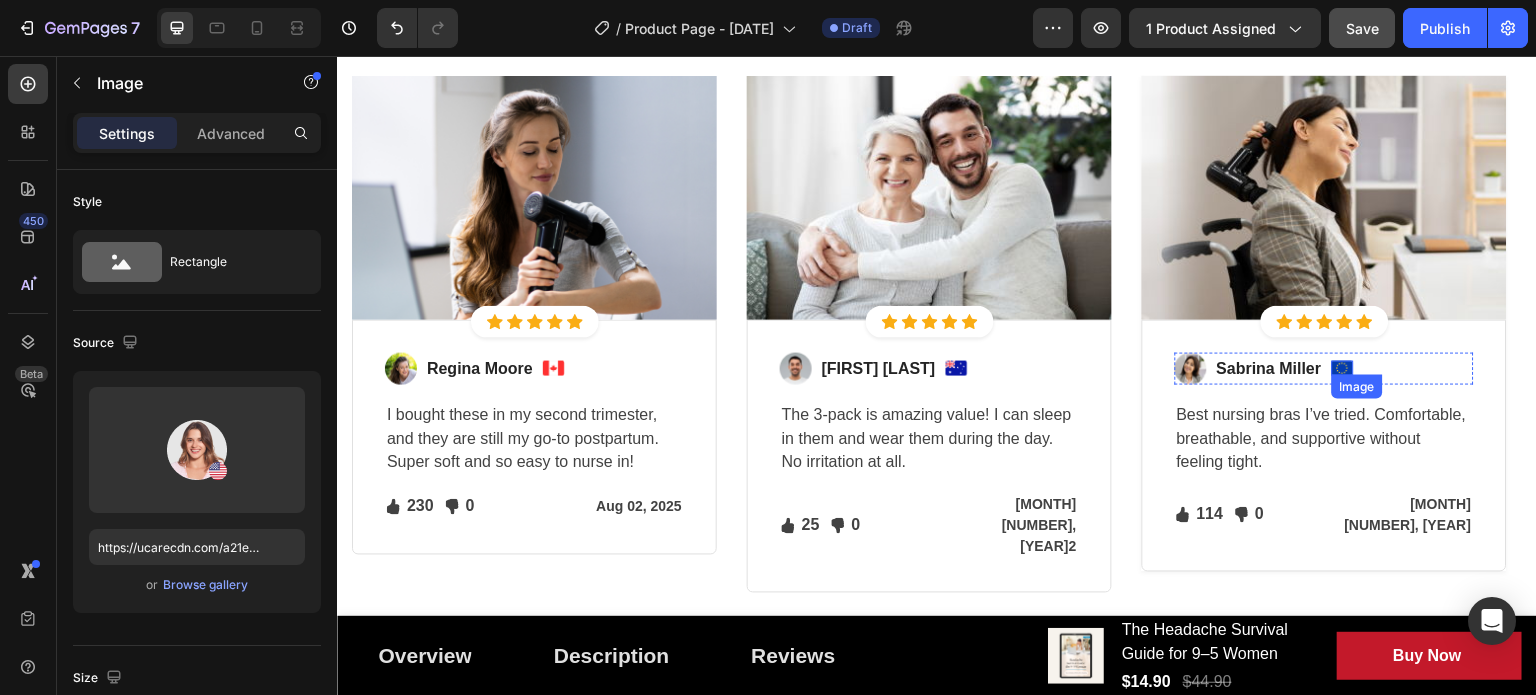 click on "Image Sabrina Miller Text block Image Row" at bounding box center [1324, 369] 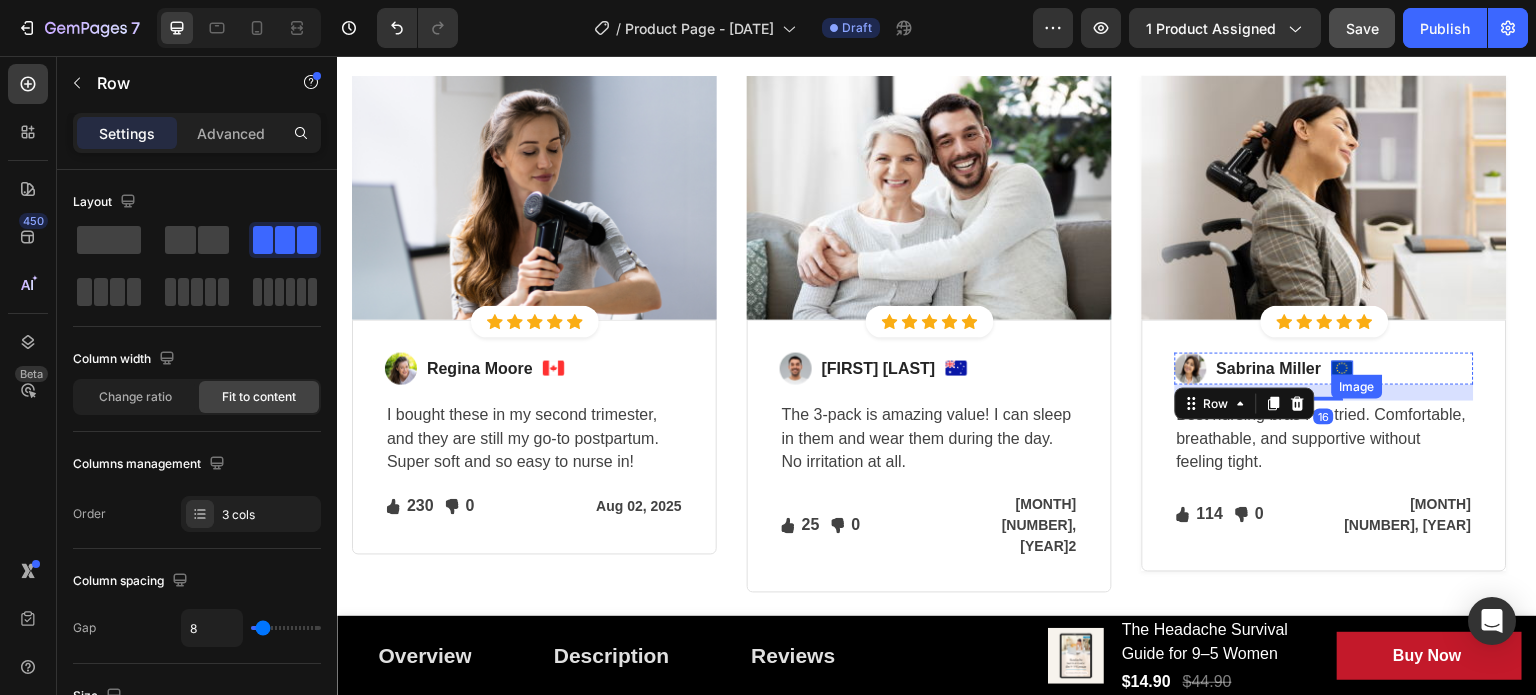 click at bounding box center (1343, 368) 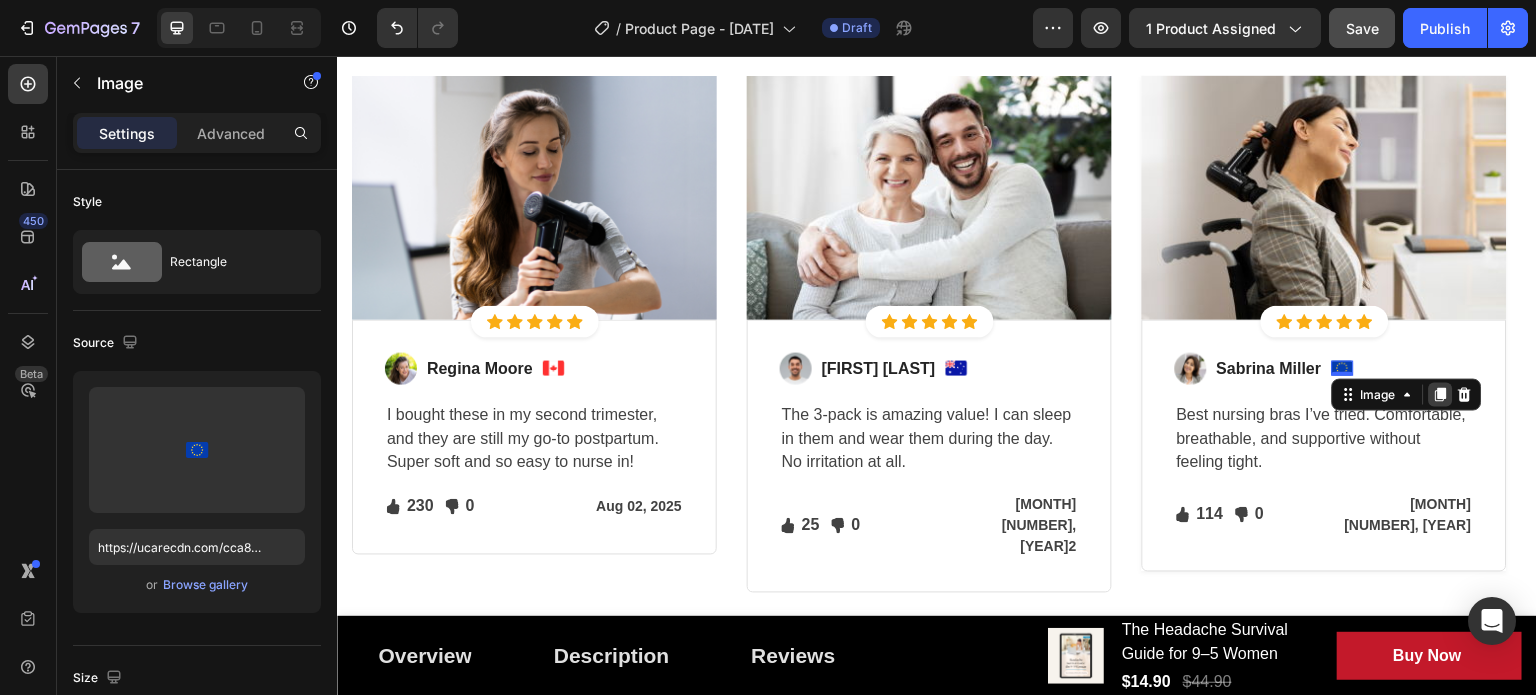 click 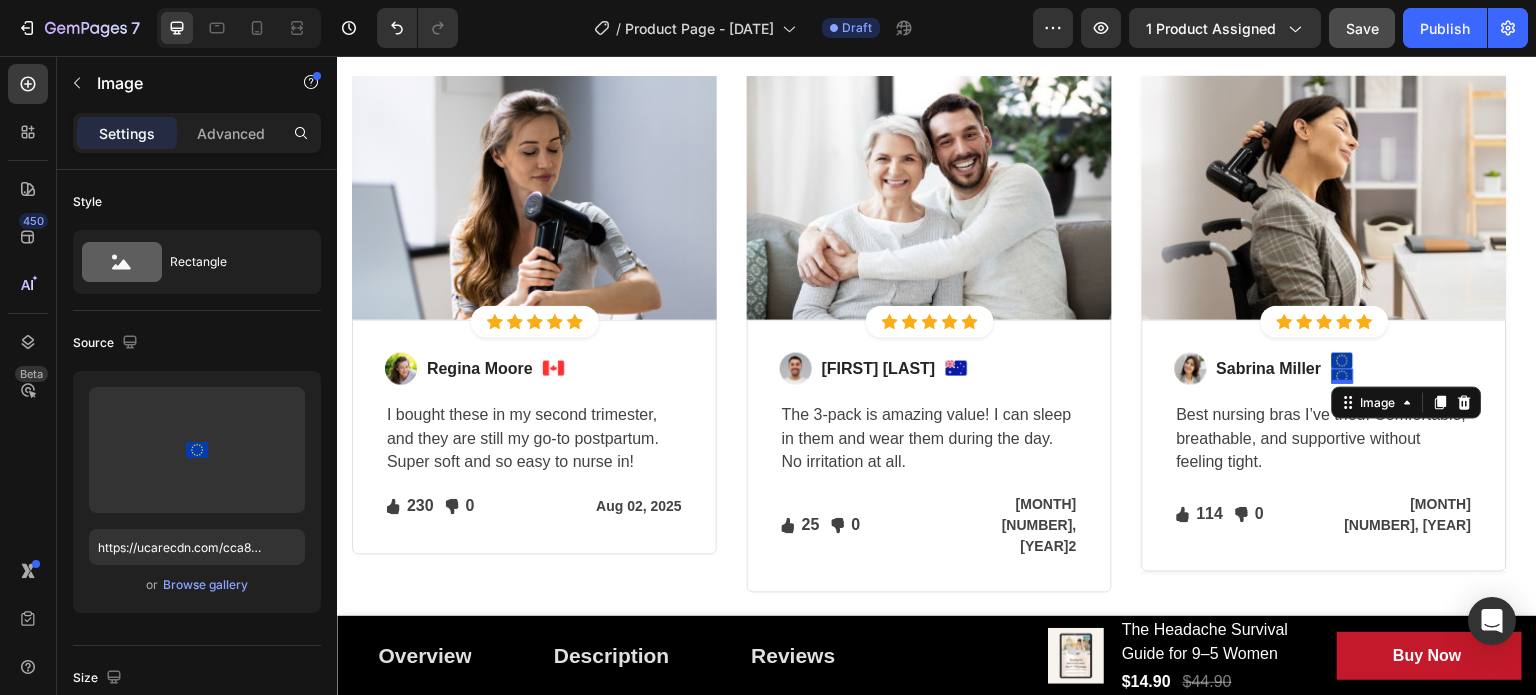 click at bounding box center (1343, 376) 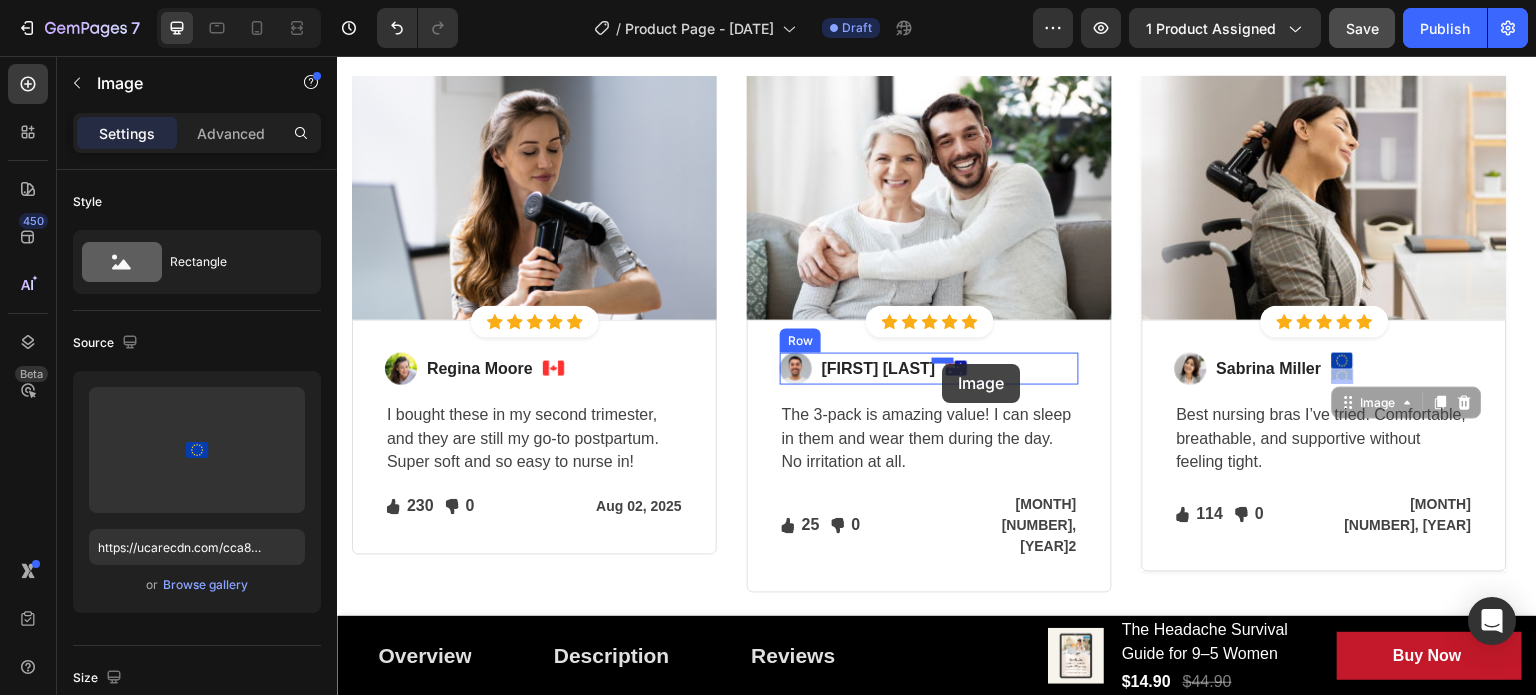 drag, startPoint x: 1372, startPoint y: 404, endPoint x: 943, endPoint y: 364, distance: 430.86078 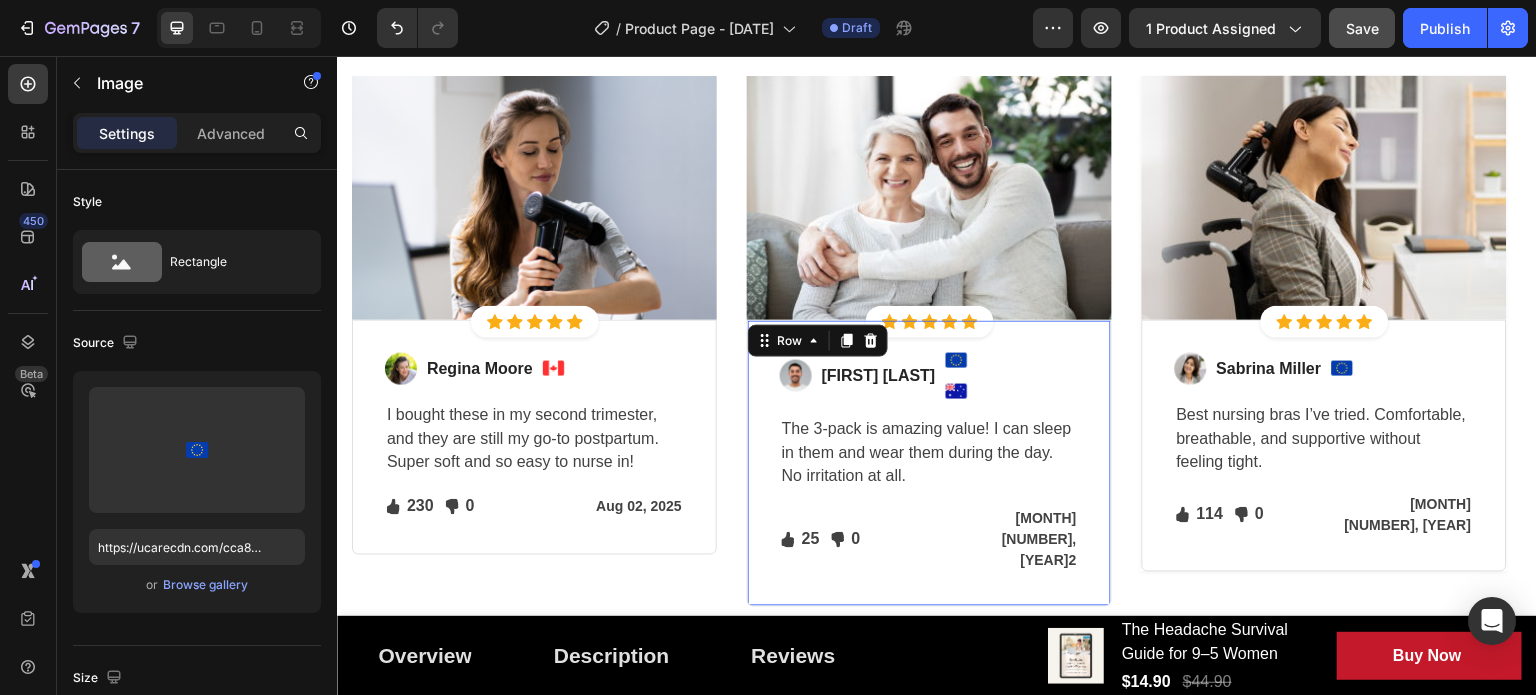 click on "Image Sarah Rowse Text block Image Image Row The 3-pack is amazing value! I can sleep in them and wear them during the day. No irritation at all. Text block
Icon 25 Text block Icon List
Icon 0 Text block Icon List Row Jul 13, 20252 Text block Row" at bounding box center (929, 464) 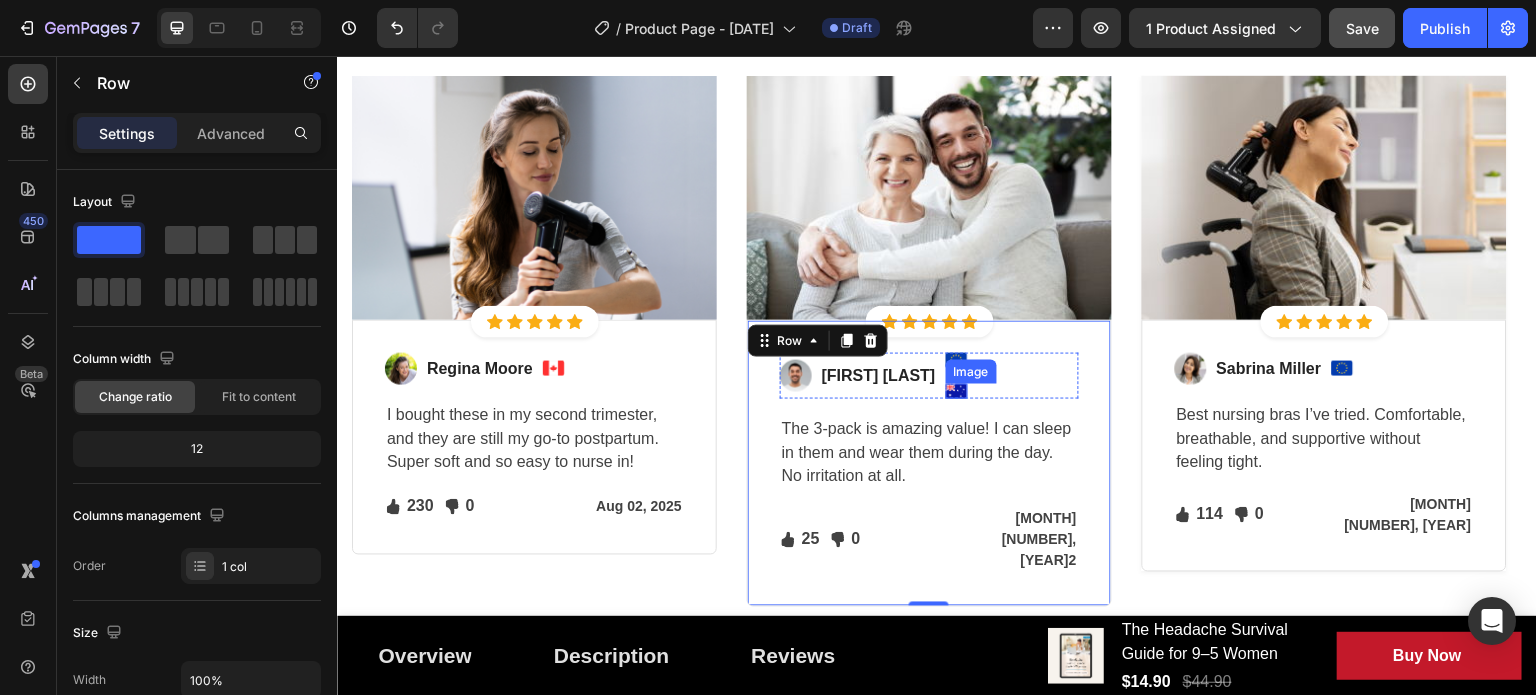 click at bounding box center (957, 391) 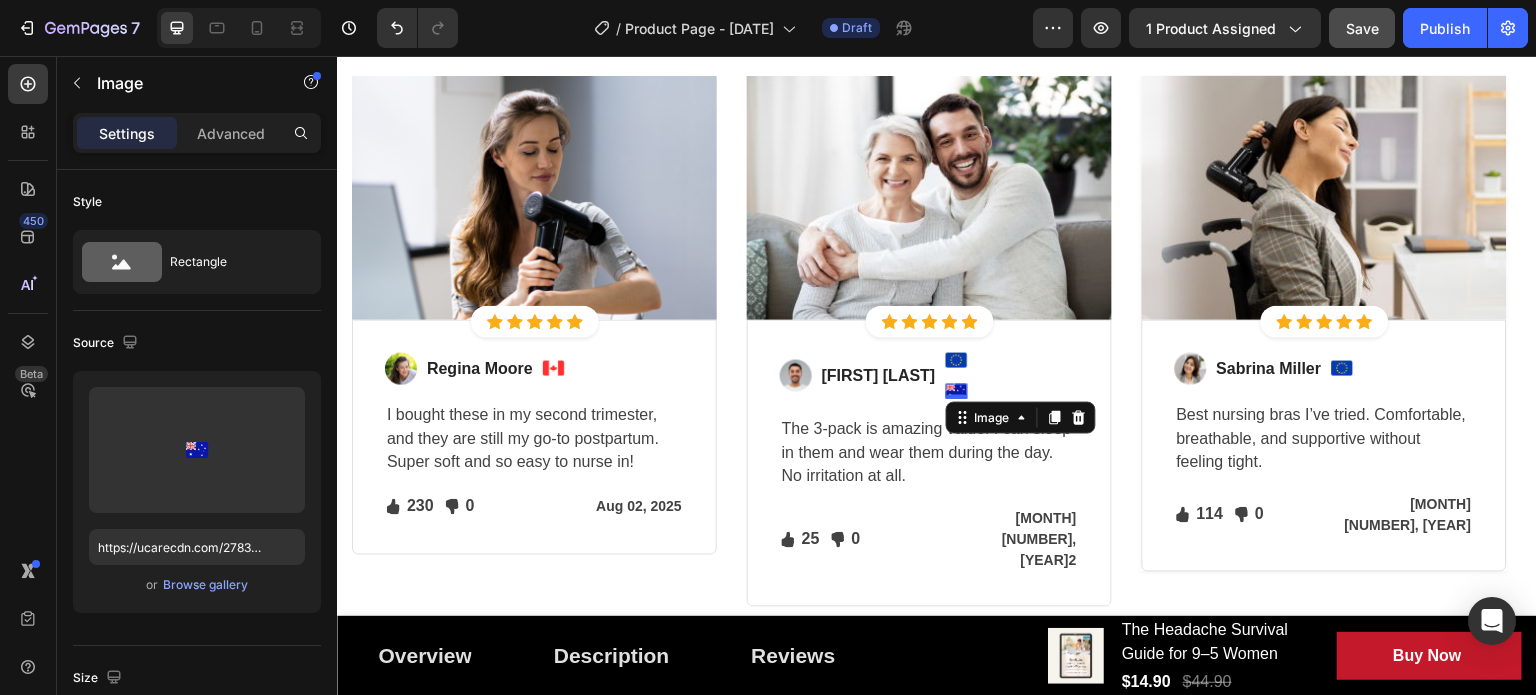 click 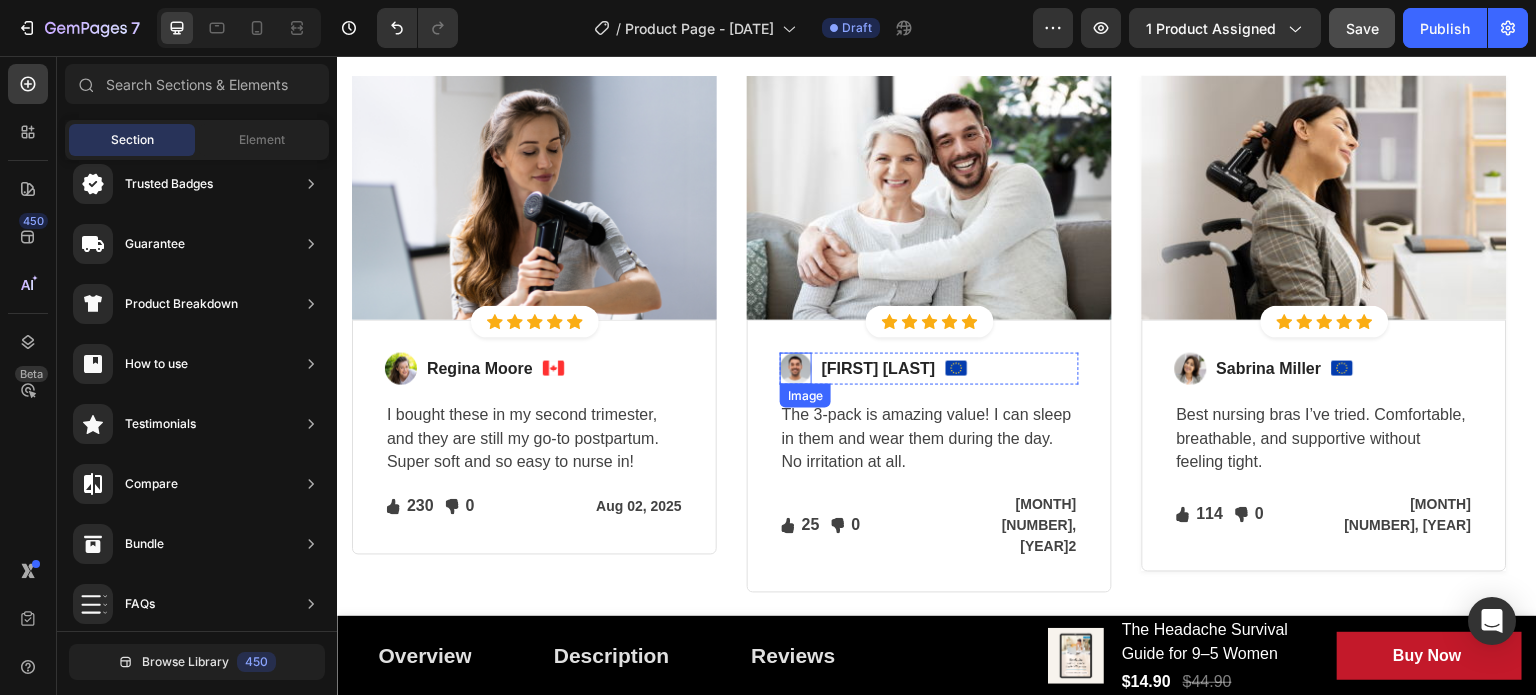 click at bounding box center [796, 369] 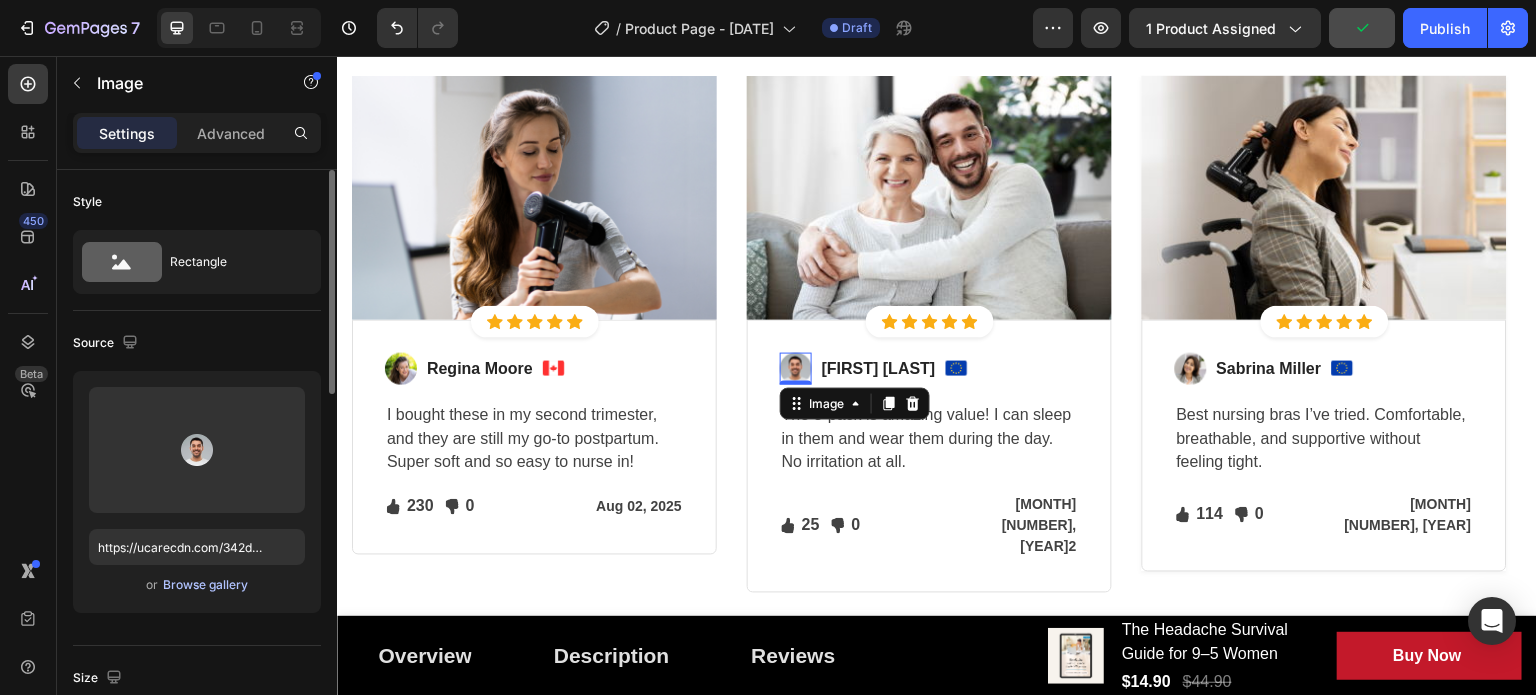 click on "Browse gallery" at bounding box center (205, 585) 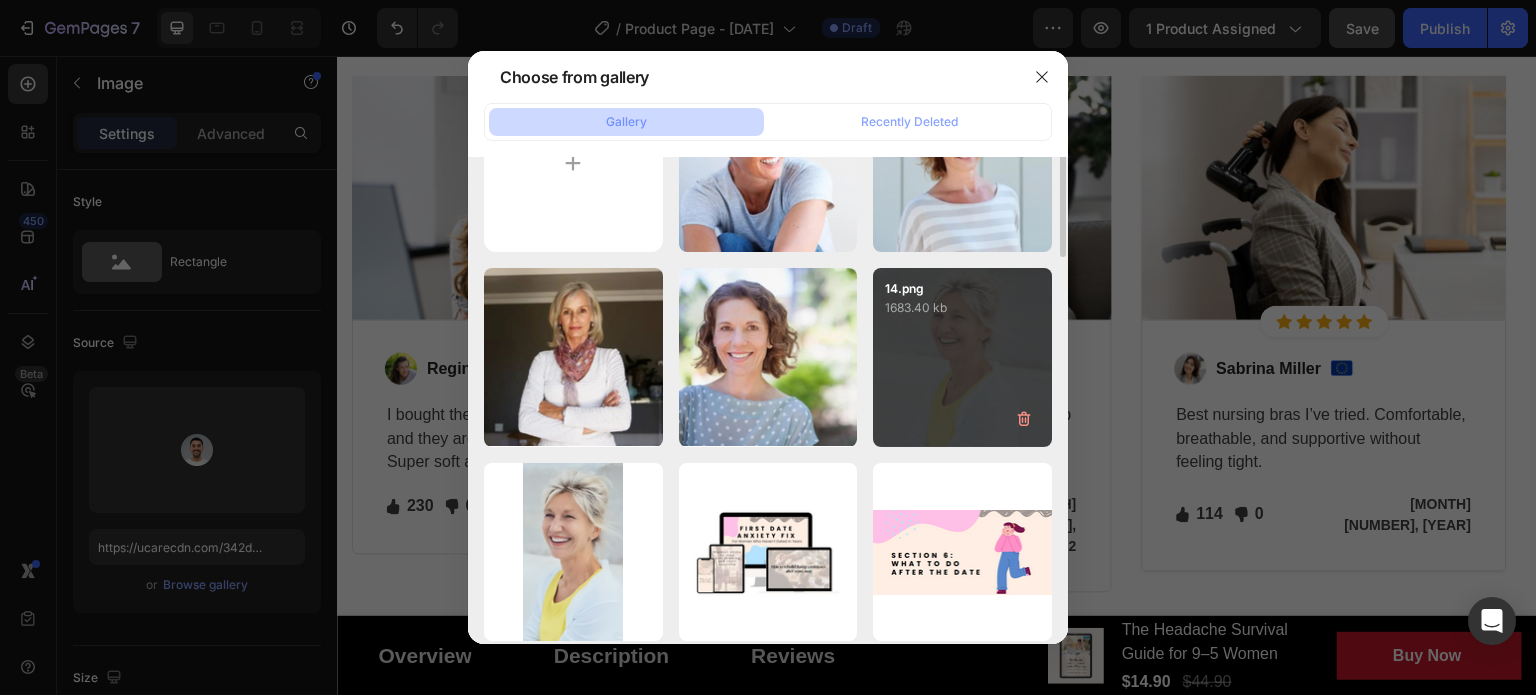 scroll, scrollTop: 0, scrollLeft: 0, axis: both 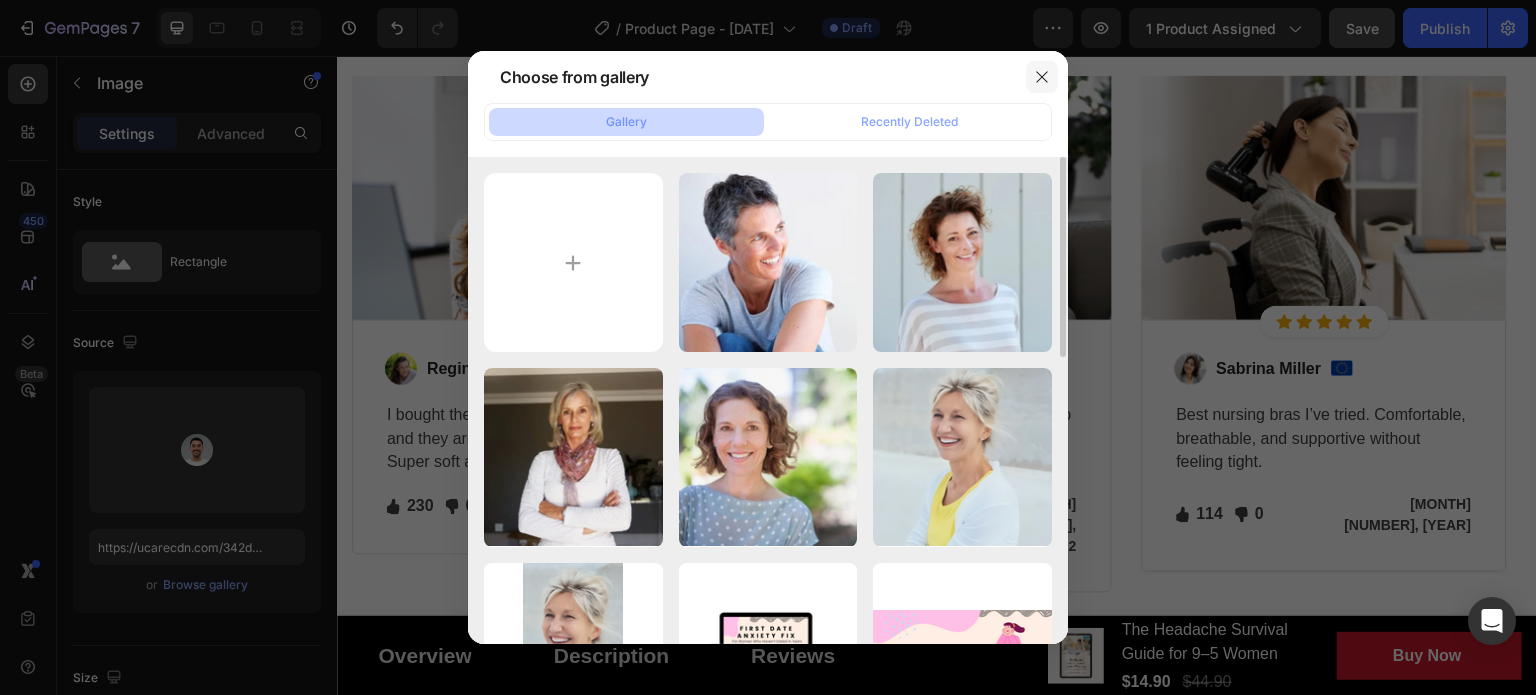 click at bounding box center [1042, 77] 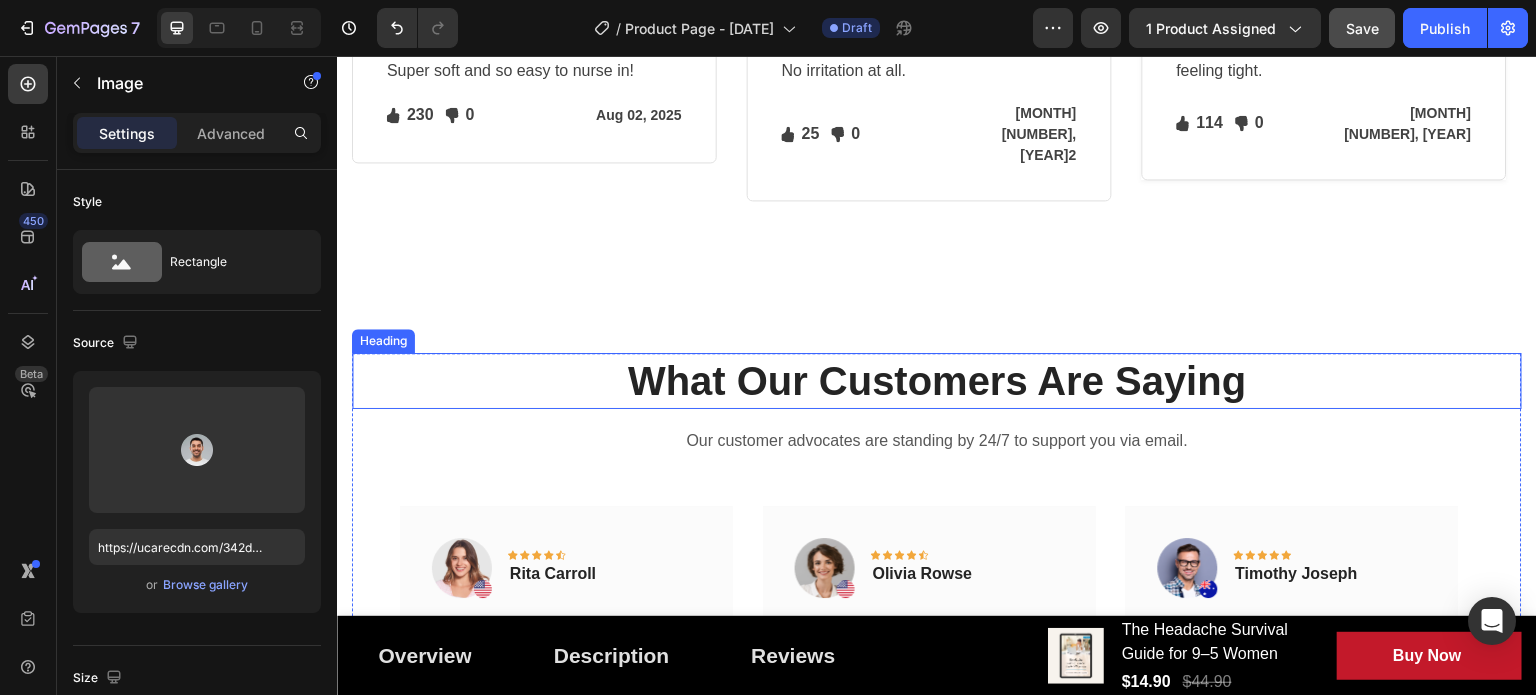 scroll, scrollTop: 4196, scrollLeft: 0, axis: vertical 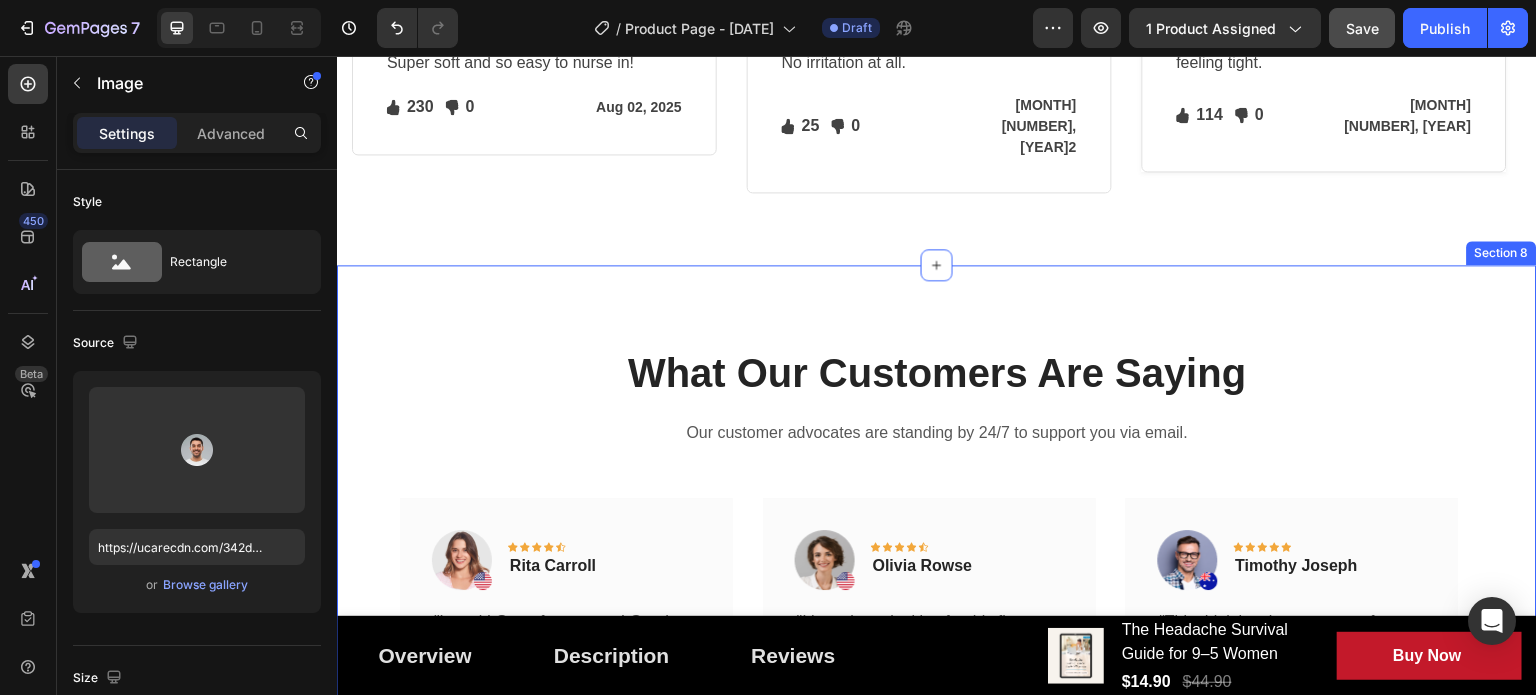 click on "What Our Customers Are Saying Heading Our customer advocates are standing by 24/7 to support you via email. Text block
Image
Icon
Icon
Icon
Icon
Icon Row Rita Carroll Text block Row "Love it! Great for summer! Good taste, it really owns up to its name “sparkling”, cold with bubbles and lime flavor. When I want that soda feel without drinking a soda, I grab for one of this." Text block                Title Line (P) Images & Gallery The Headache Survival Guide for 9–5 Women (P) Title $14.90 (P) Price (P) Price $44.90 (P) Price (P) Price Row Buy Now (P) Cart Button Product Row Image
Icon
Icon
Icon
Icon
Icon Row Olivia Rowse Text block Row "I have been looking for this flavor online for like ever and I am so happy that I found it finally! I’m so in love with this, it really is a great tasting water, super fast shipping.  Thanks."" at bounding box center [937, 680] 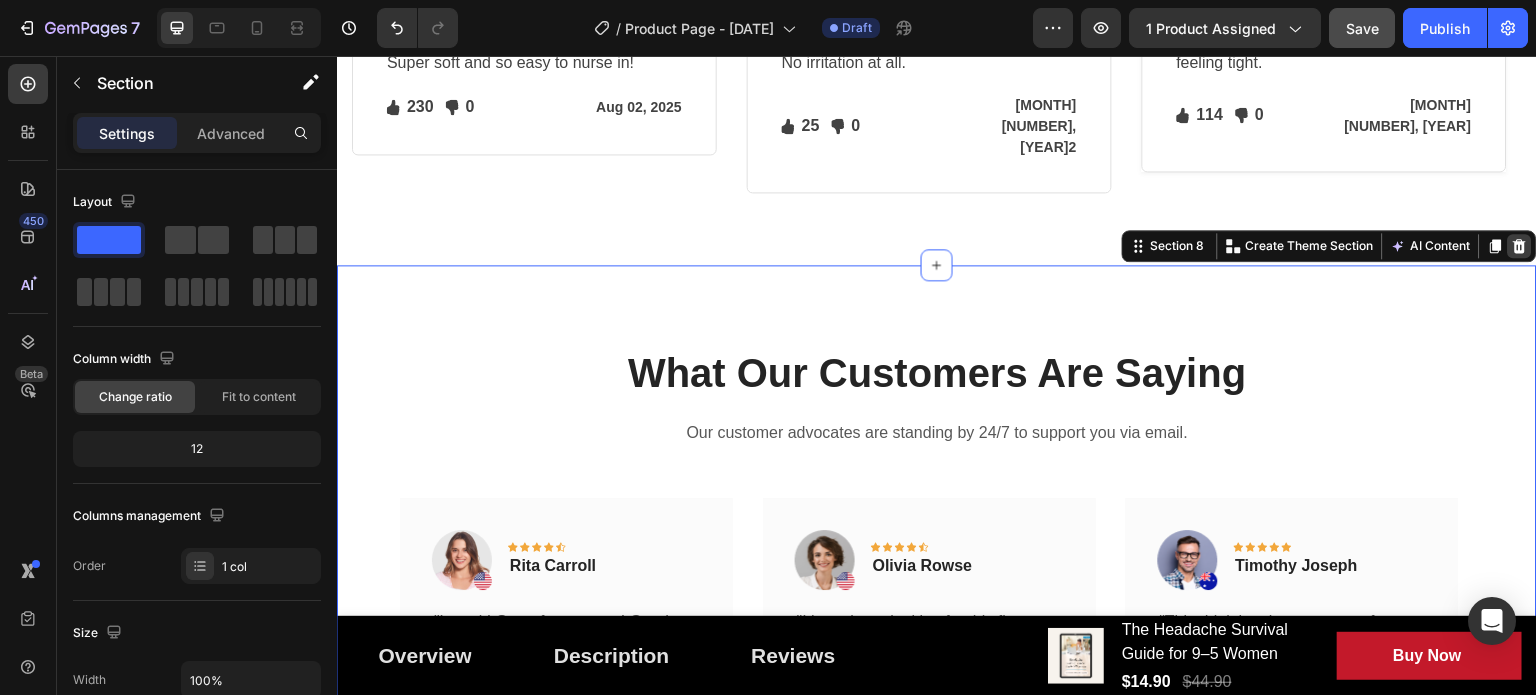 click 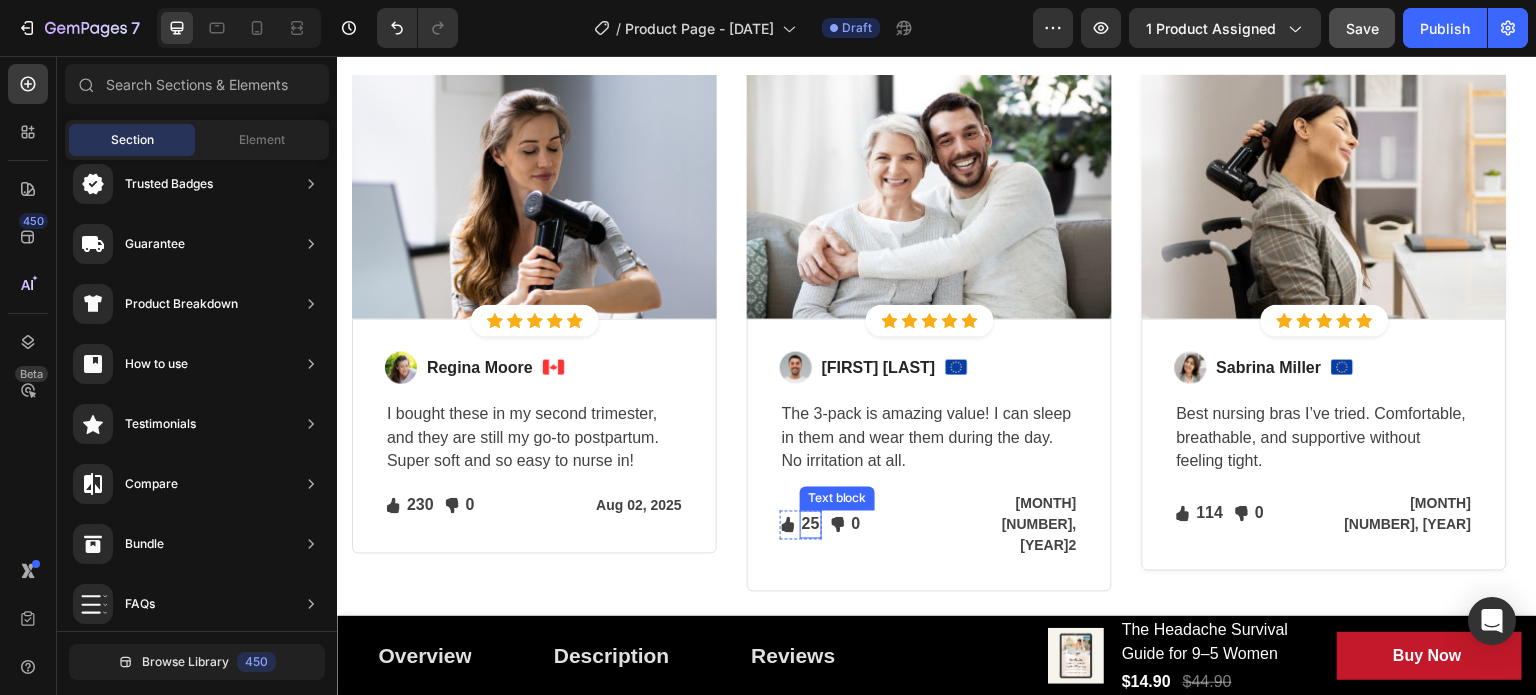 scroll, scrollTop: 3796, scrollLeft: 0, axis: vertical 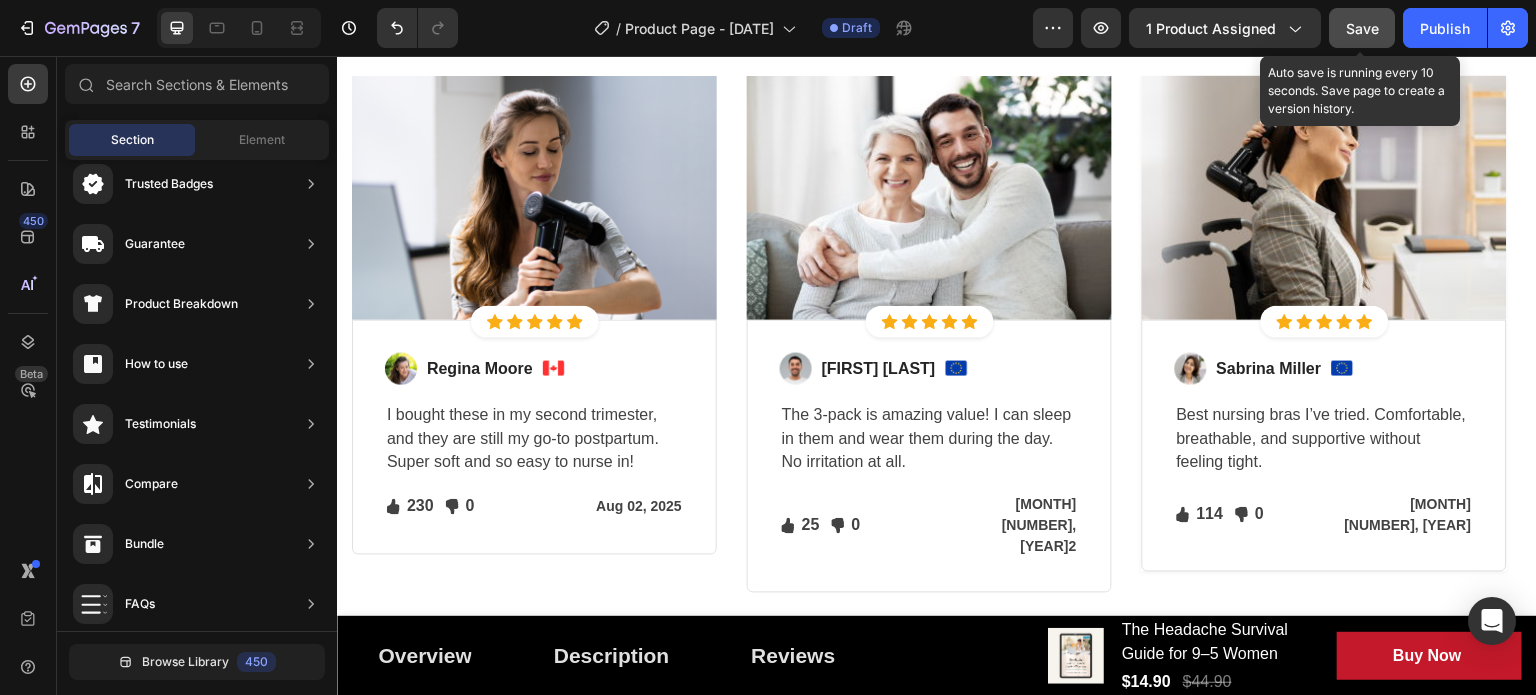 click on "Save" at bounding box center (1362, 28) 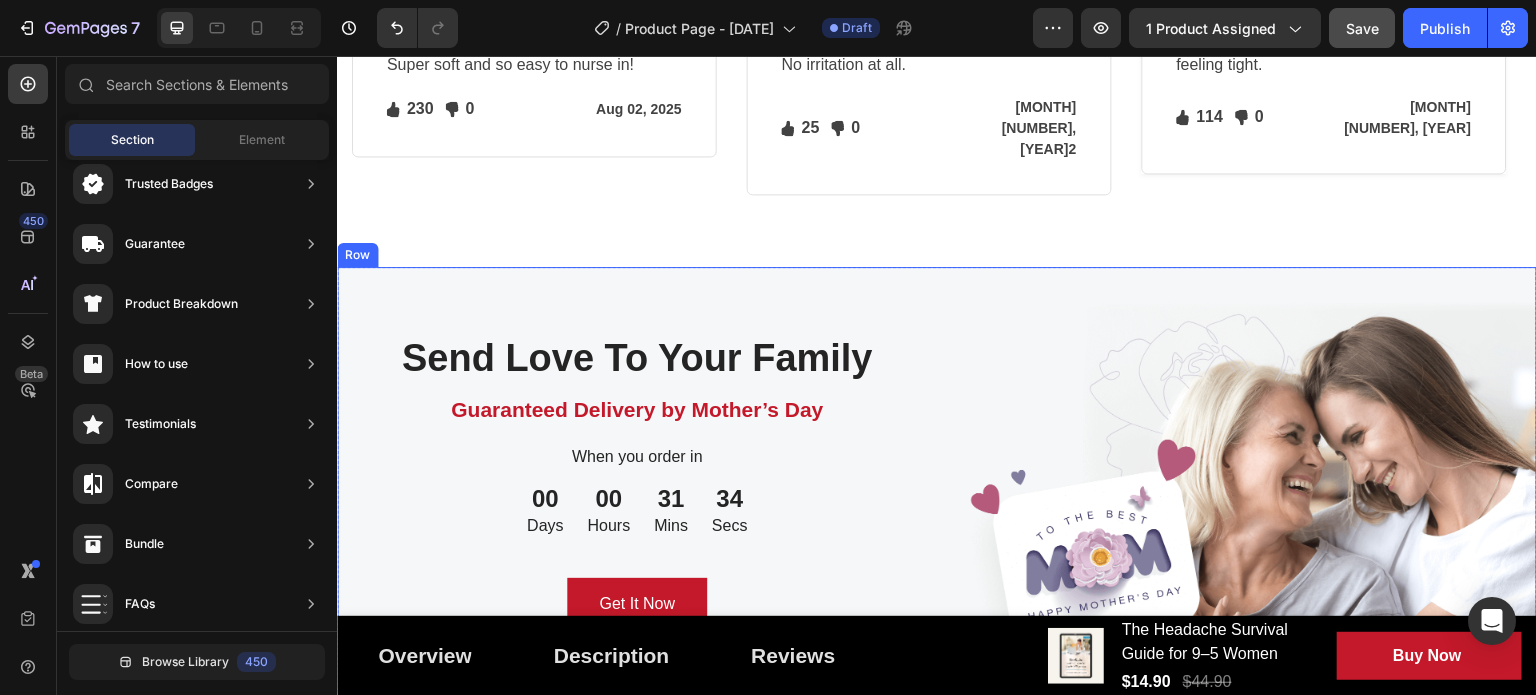 scroll, scrollTop: 4096, scrollLeft: 0, axis: vertical 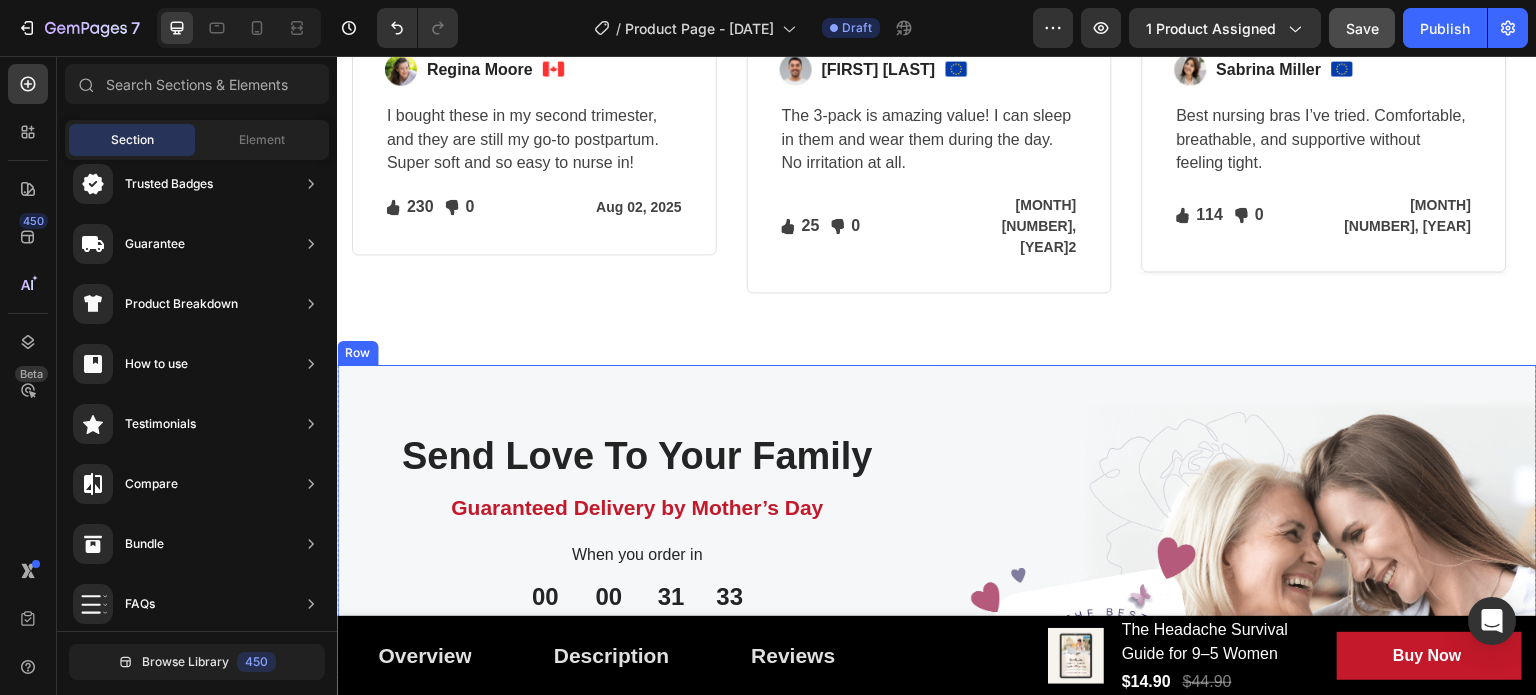 click on "Send Love To Your Family Heading Guaranteed Delivery by Mother’s Day Text block When you order in Text block 00 Days 00 Hours 31 Mins 33 Secs CountDown Timer Get It Now Button Row" at bounding box center [637, 580] 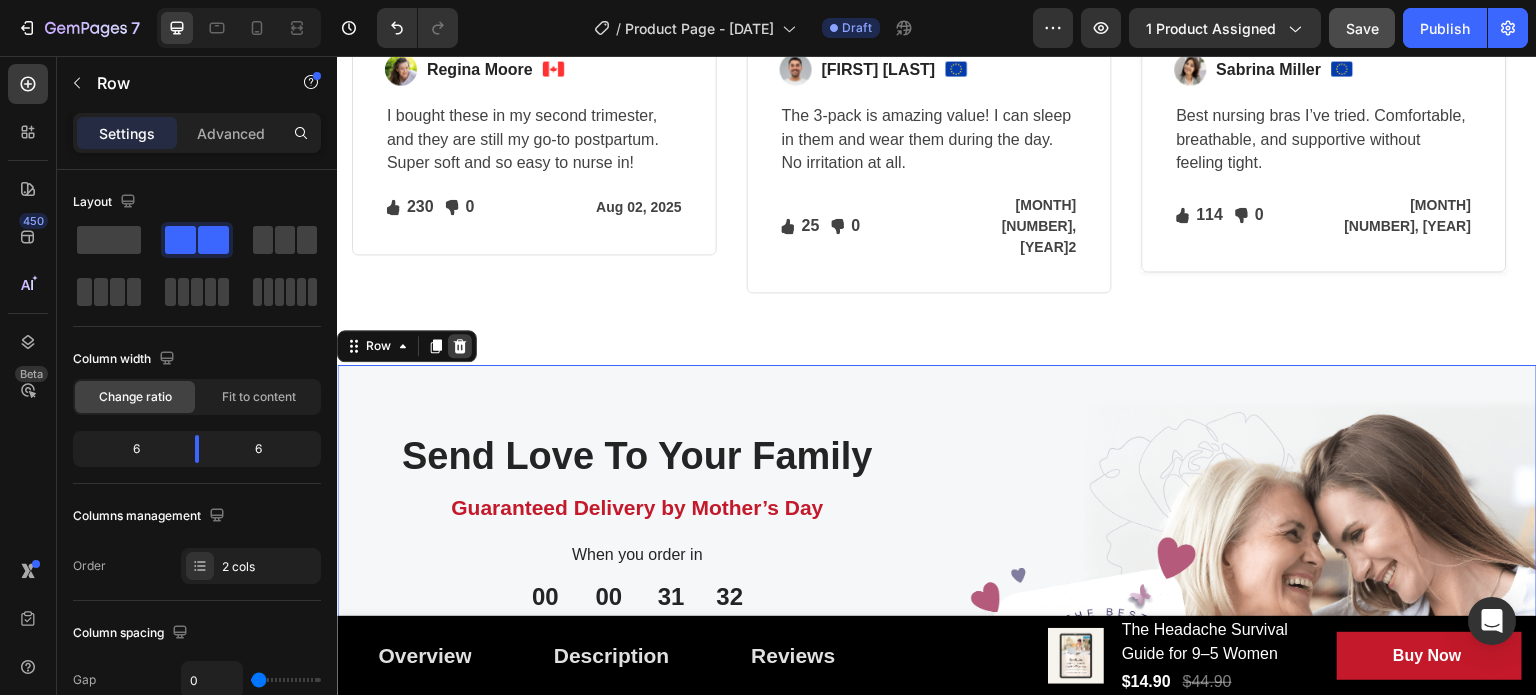 click 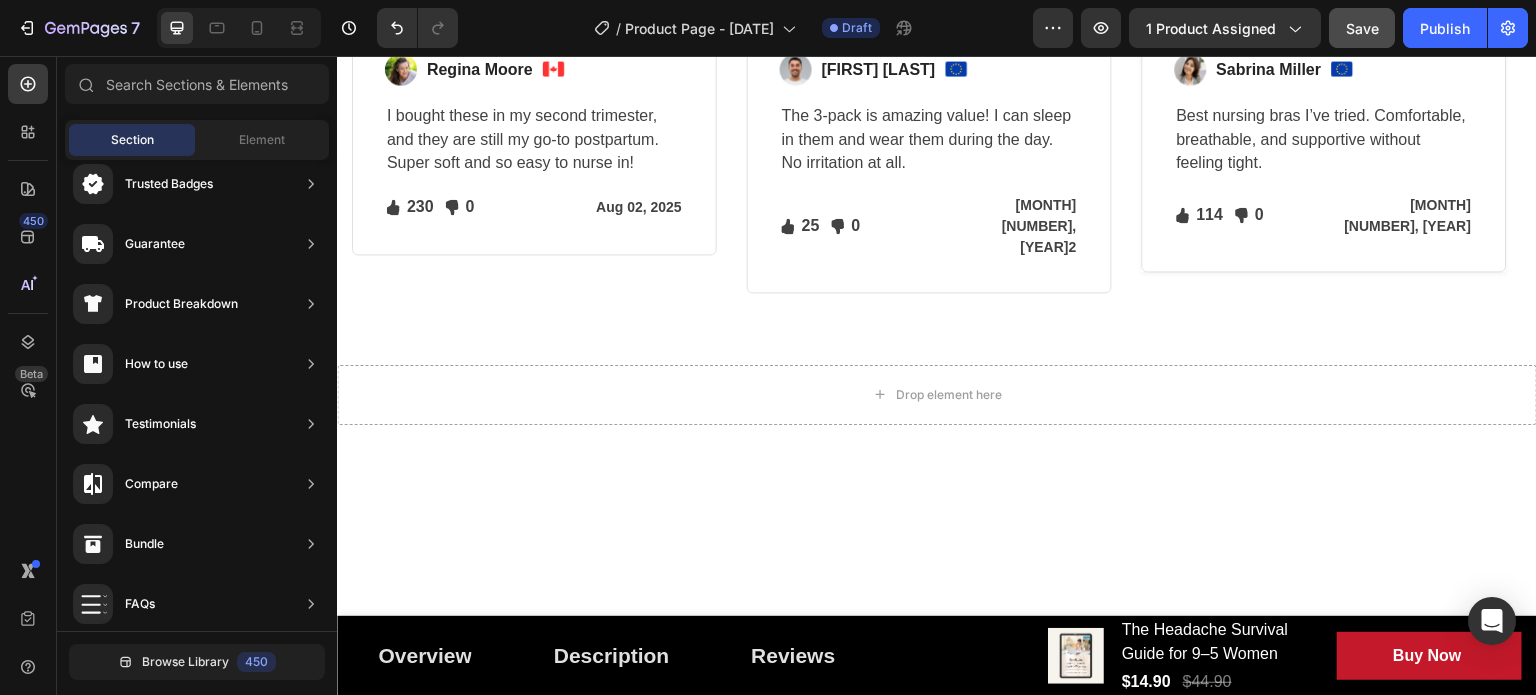 click at bounding box center (937, 541) 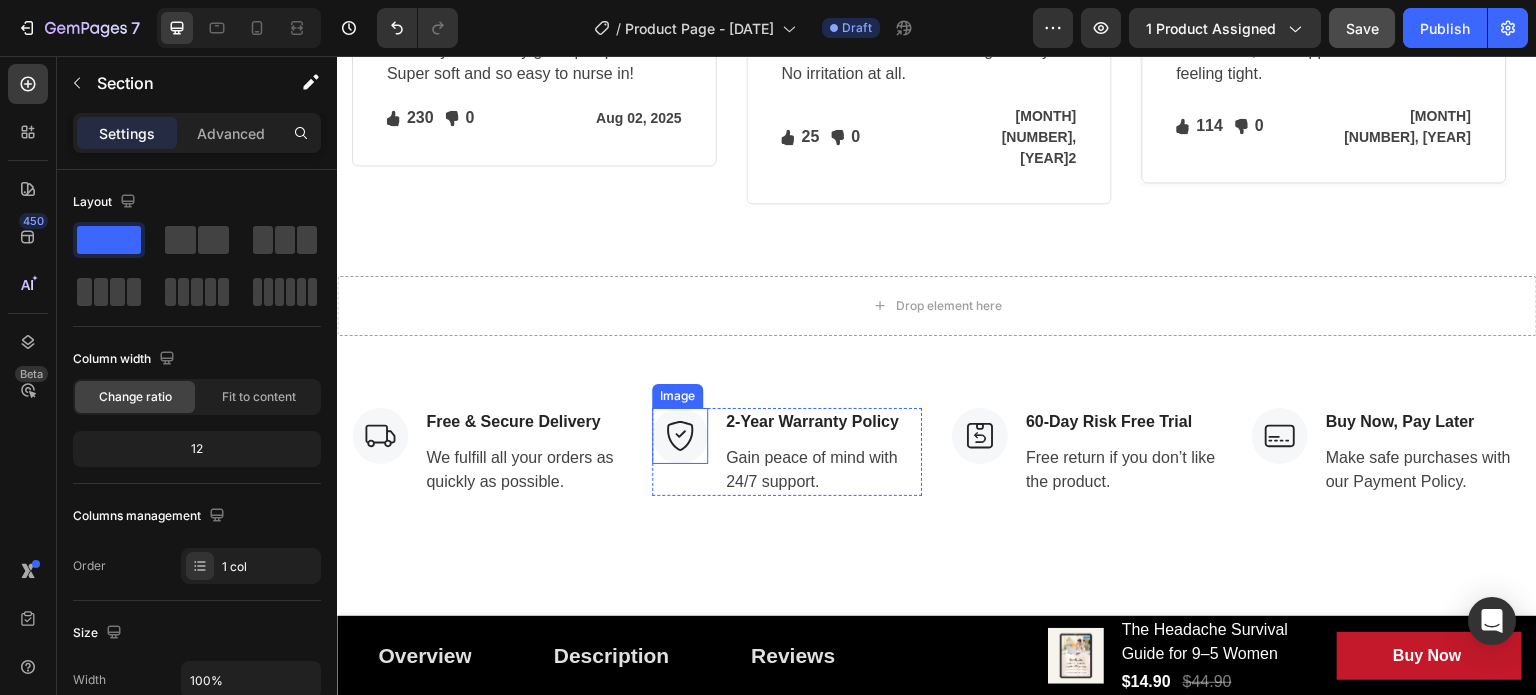 scroll, scrollTop: 4096, scrollLeft: 0, axis: vertical 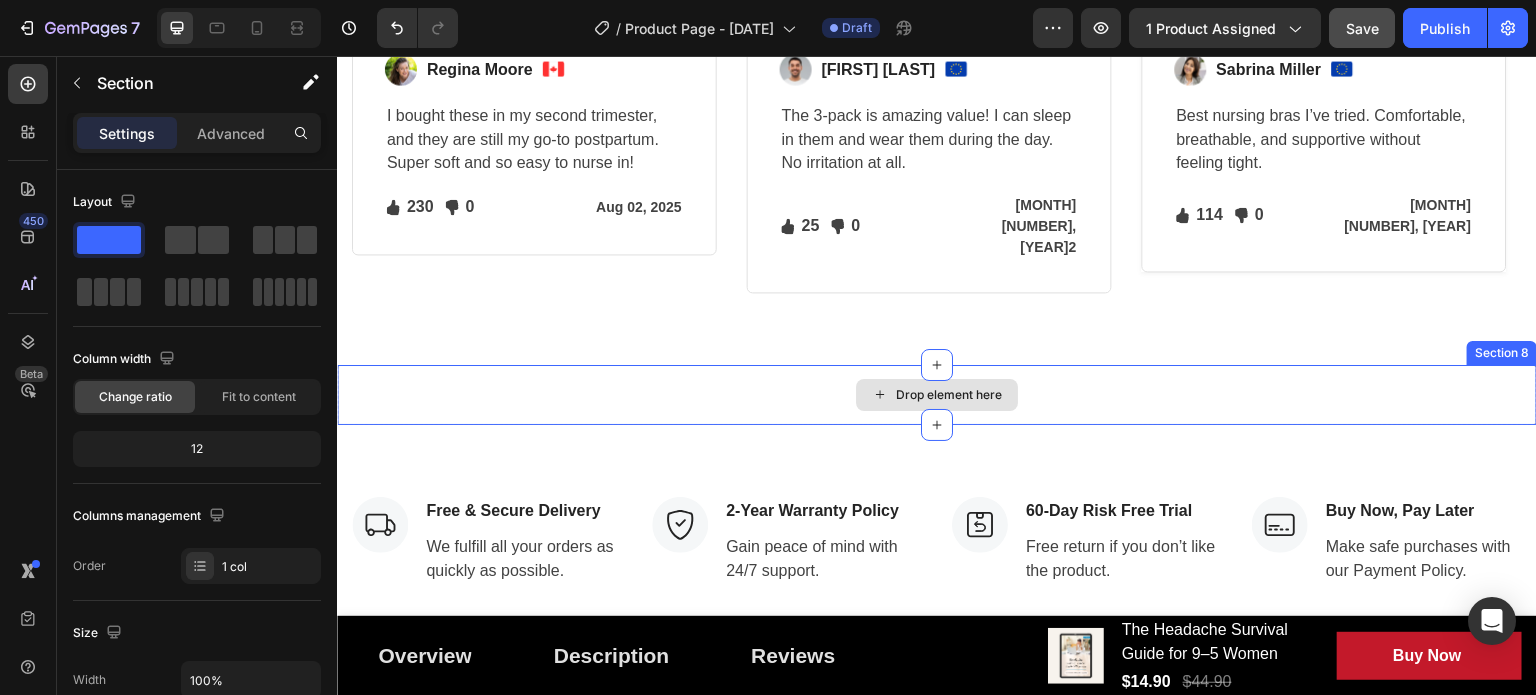 click on "Drop element here" at bounding box center (937, 395) 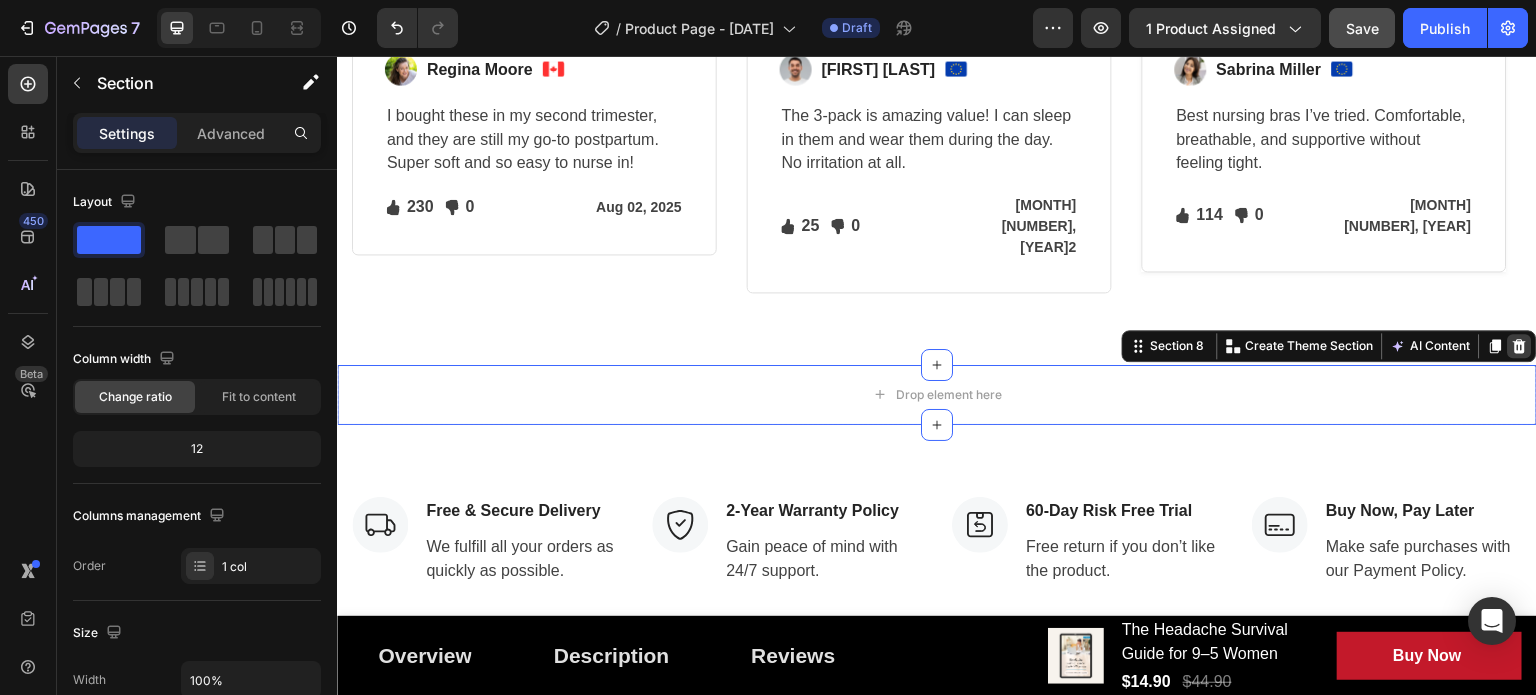 click 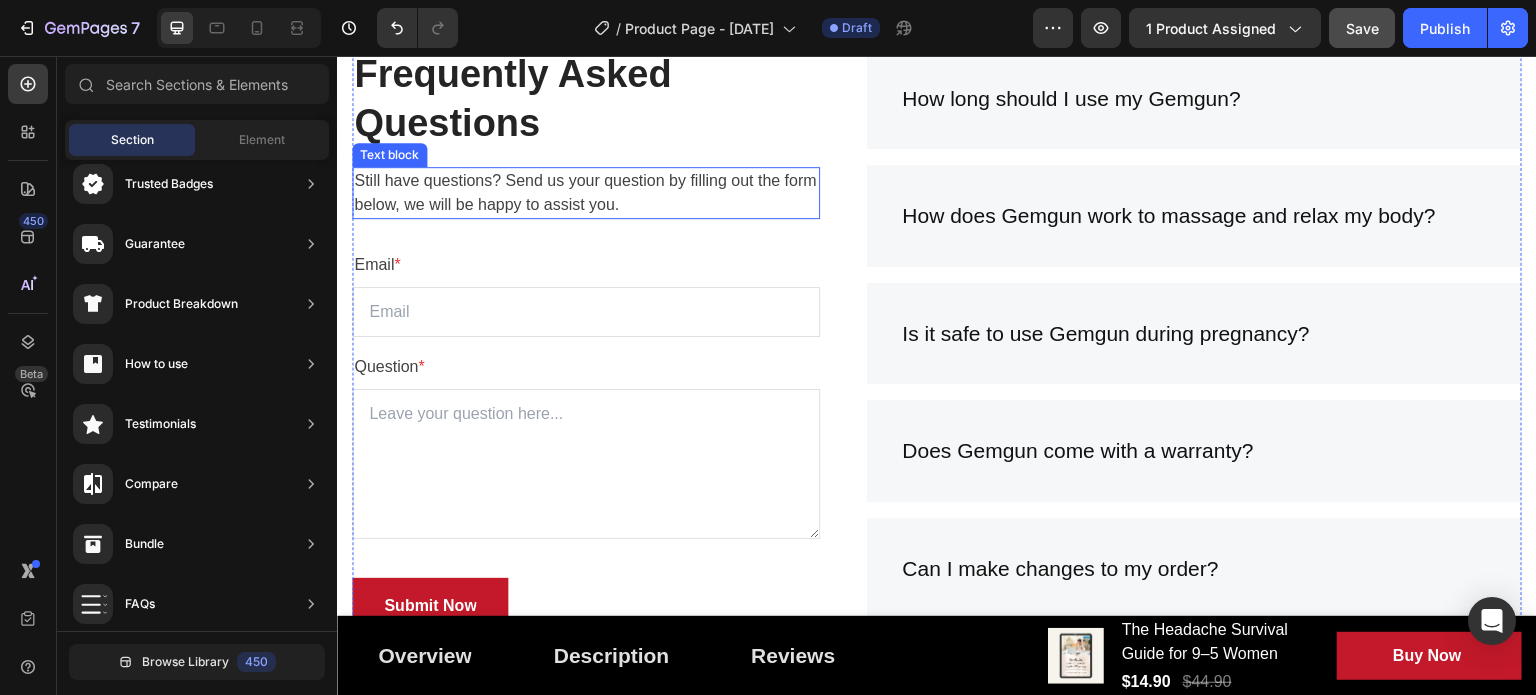 scroll, scrollTop: 5304, scrollLeft: 0, axis: vertical 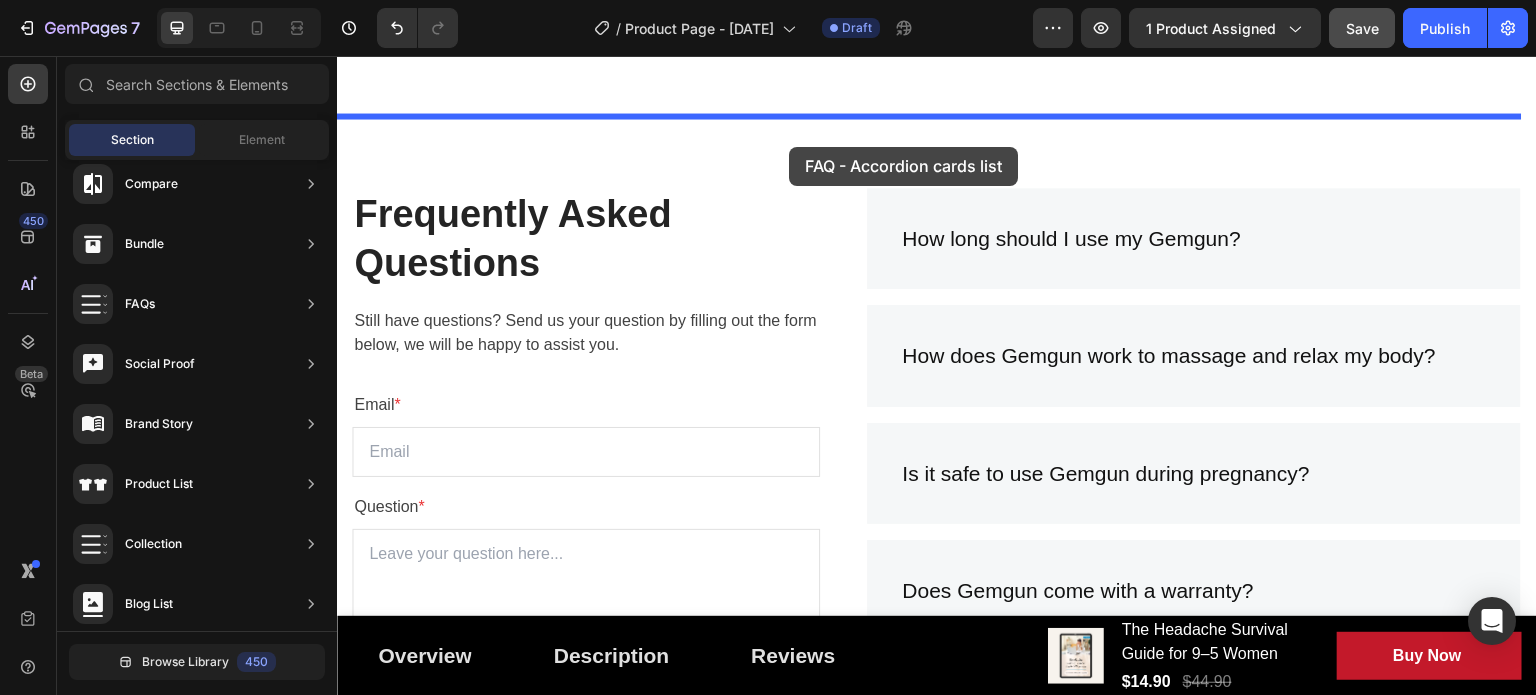 drag, startPoint x: 825, startPoint y: 508, endPoint x: 789, endPoint y: 147, distance: 362.7906 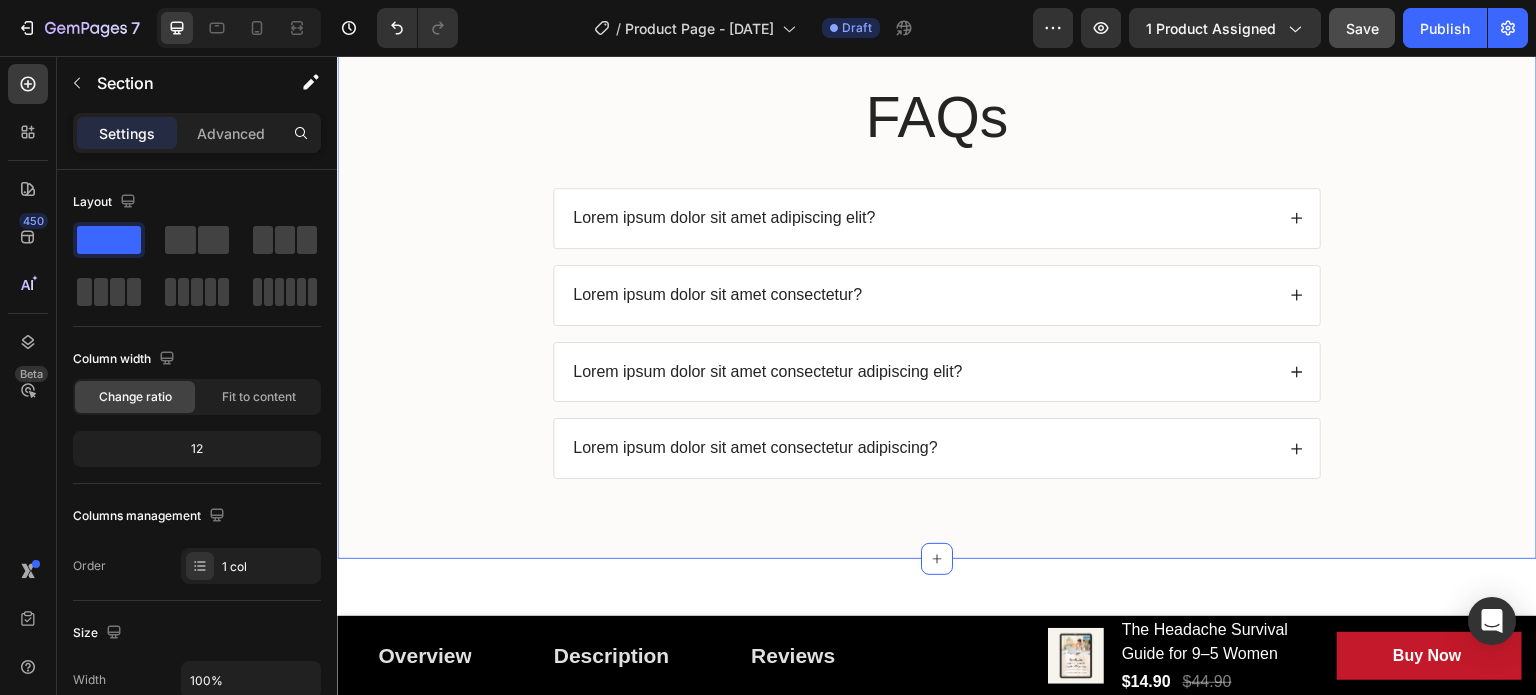 scroll, scrollTop: 5704, scrollLeft: 0, axis: vertical 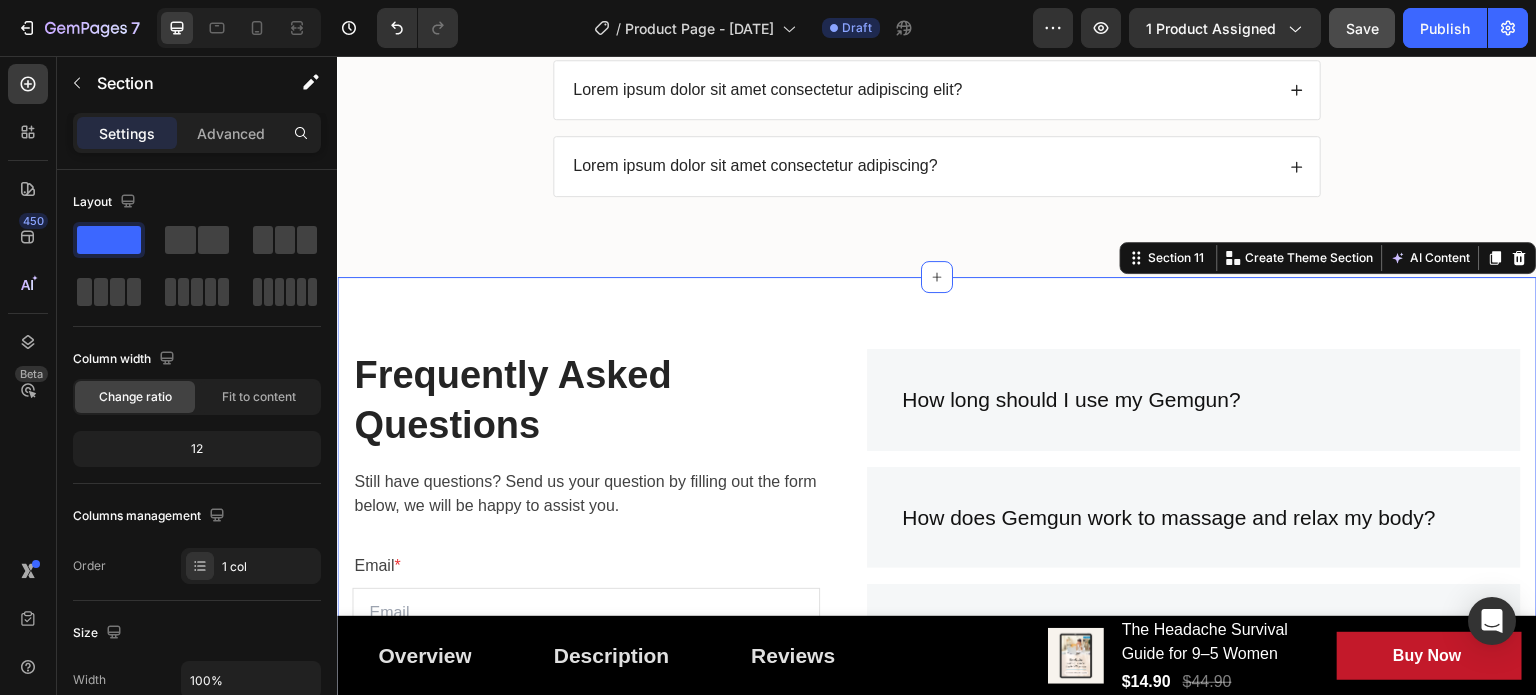 click on "Frequently Asked Questions Heading Still have questions? Send us your question by filling out the form below, we will be happy to assist you. Text block Email  * Text block Email Field Question  * Text block Text Area Submit Now Submit Button Contact Form How long should I use my Gemgun? How does Gemgun work to massage and relax my body? Is it safe to use Gemgun during pregnancy? Does Gemgun come with a warranty? Can I make changes to my order? What is the time limit for returns? How do I return a gift? Accordion Row Section 11   You can create reusable sections Create Theme Section AI Content Write with GemAI What would you like to describe here? Tone and Voice Persuasive Product The Headache Survival Guide for 9–5 Women Show more Generate" at bounding box center (937, 752) 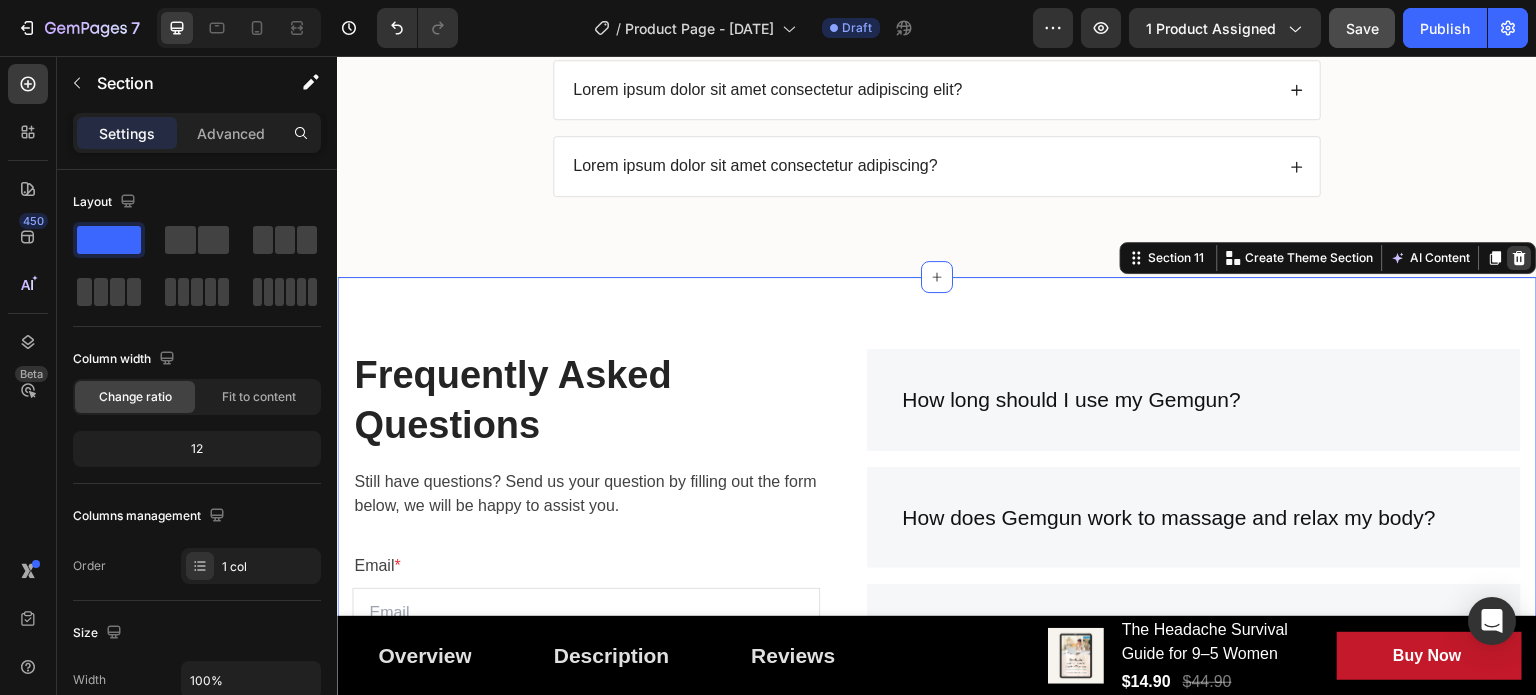 click 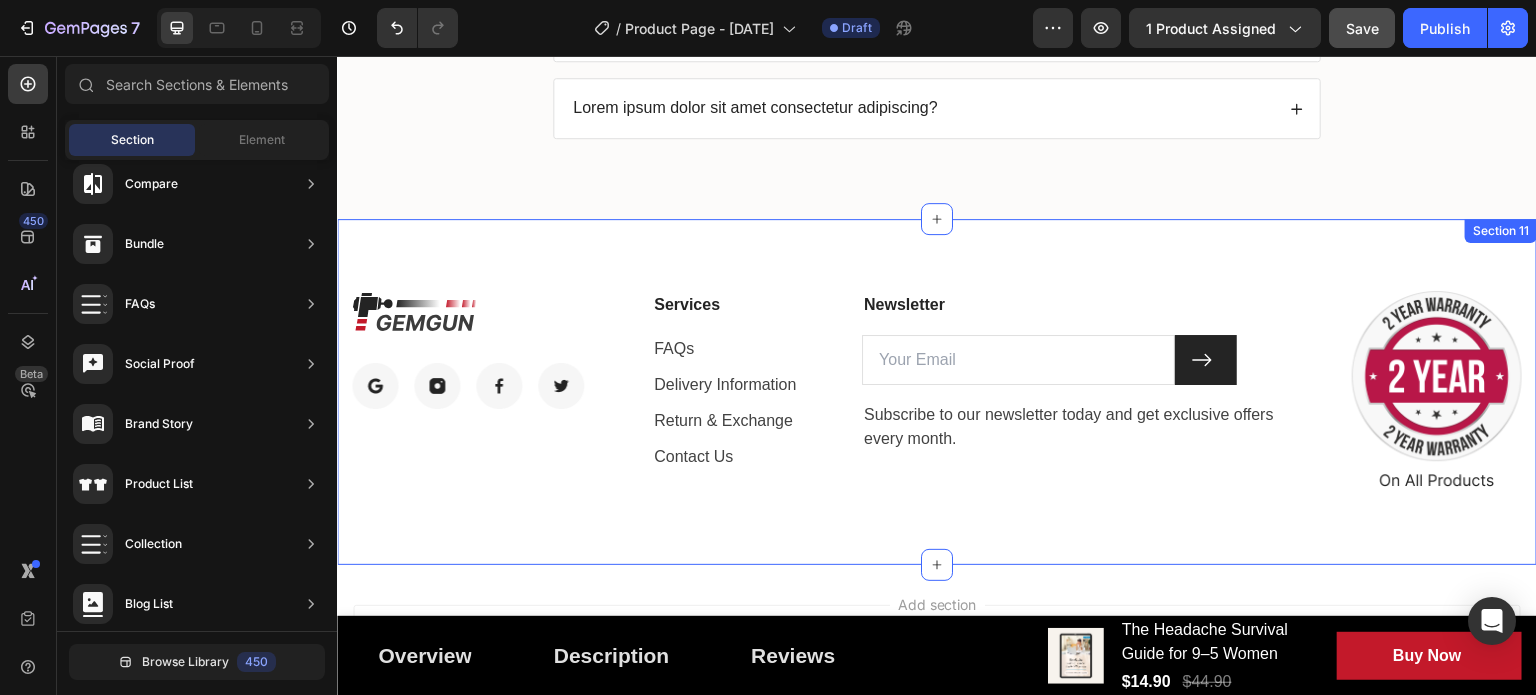 scroll, scrollTop: 5715, scrollLeft: 0, axis: vertical 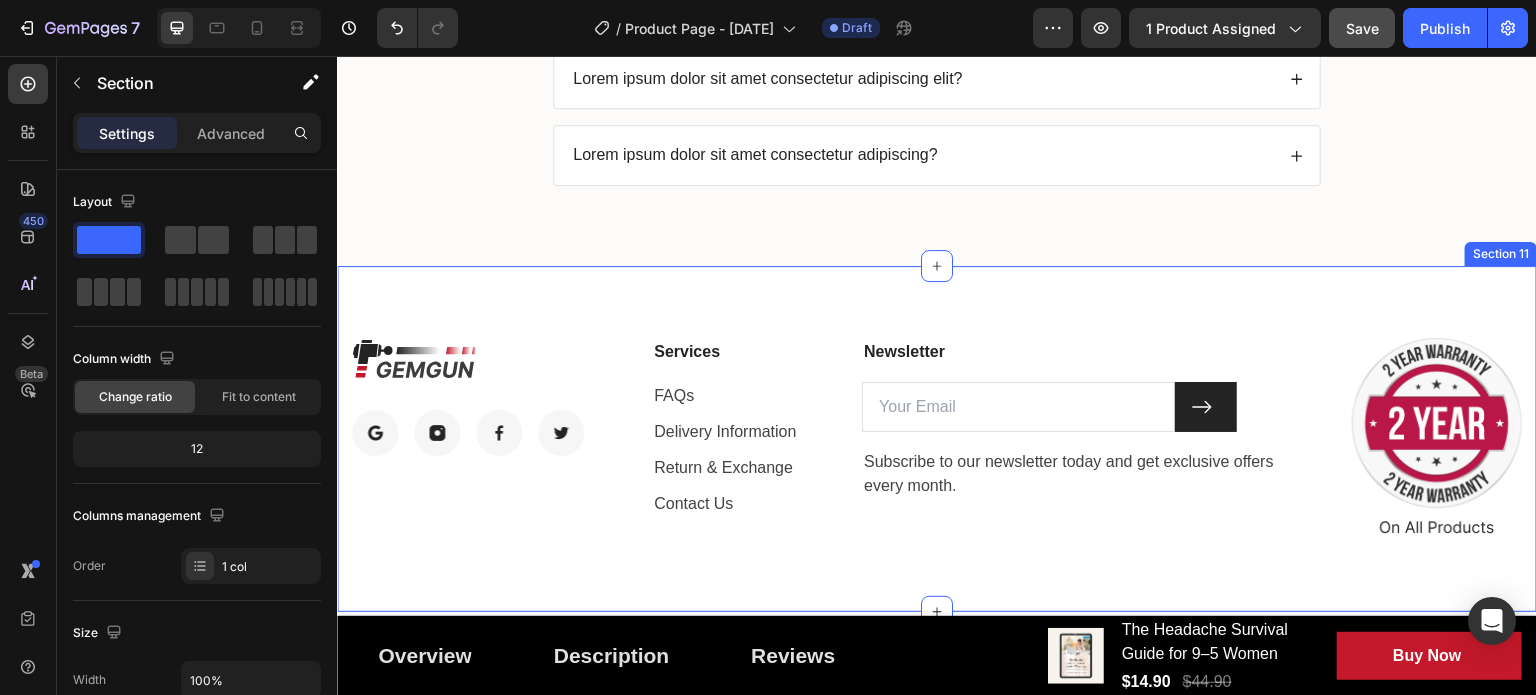 click on "Image Image Image Image Image Row Services Text block FAQs Text block Delivery Information Text block Return & Exchange  Text block Contact Us Text block Newsletter Text block Email Field
Submit Button Row Subscribe to our newsletter today and get exclusive offers every month. Text block Newsletter Image Row Section 11" at bounding box center [937, 439] 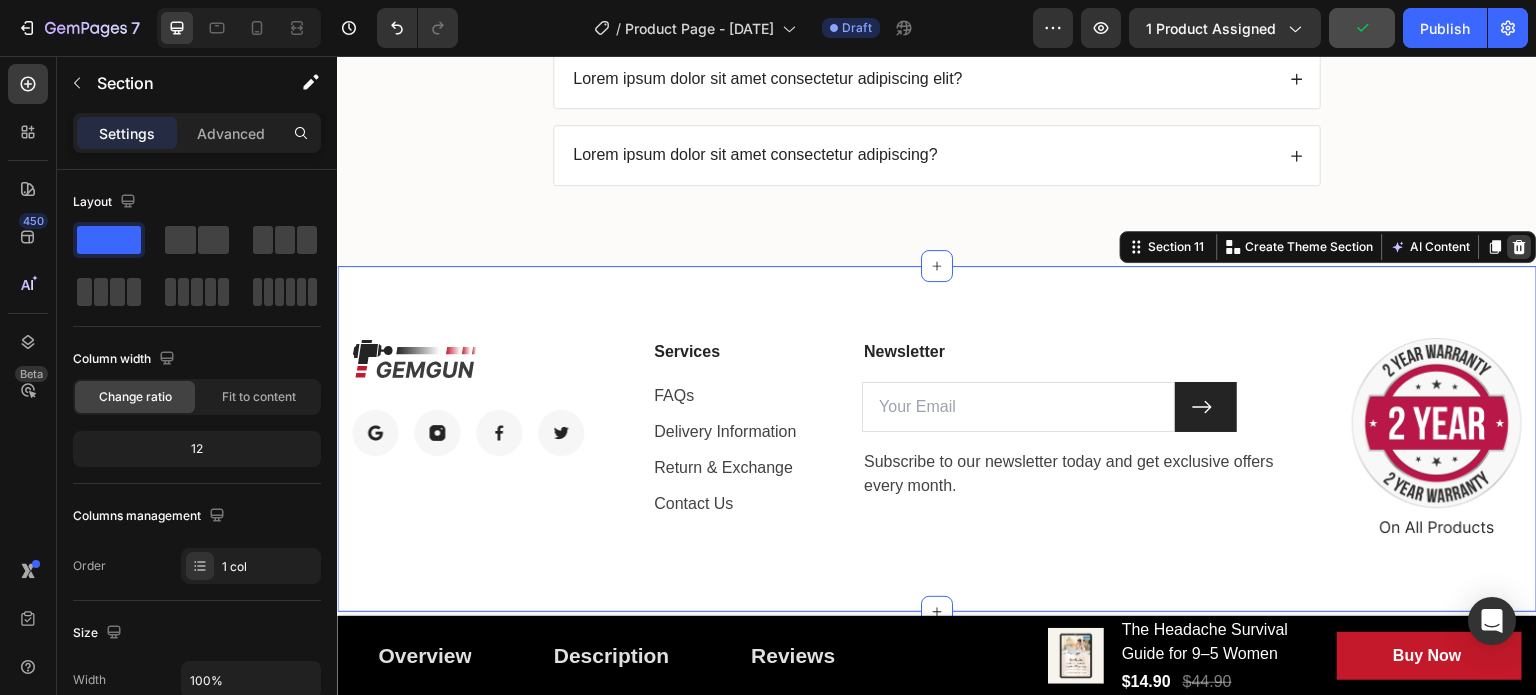 click 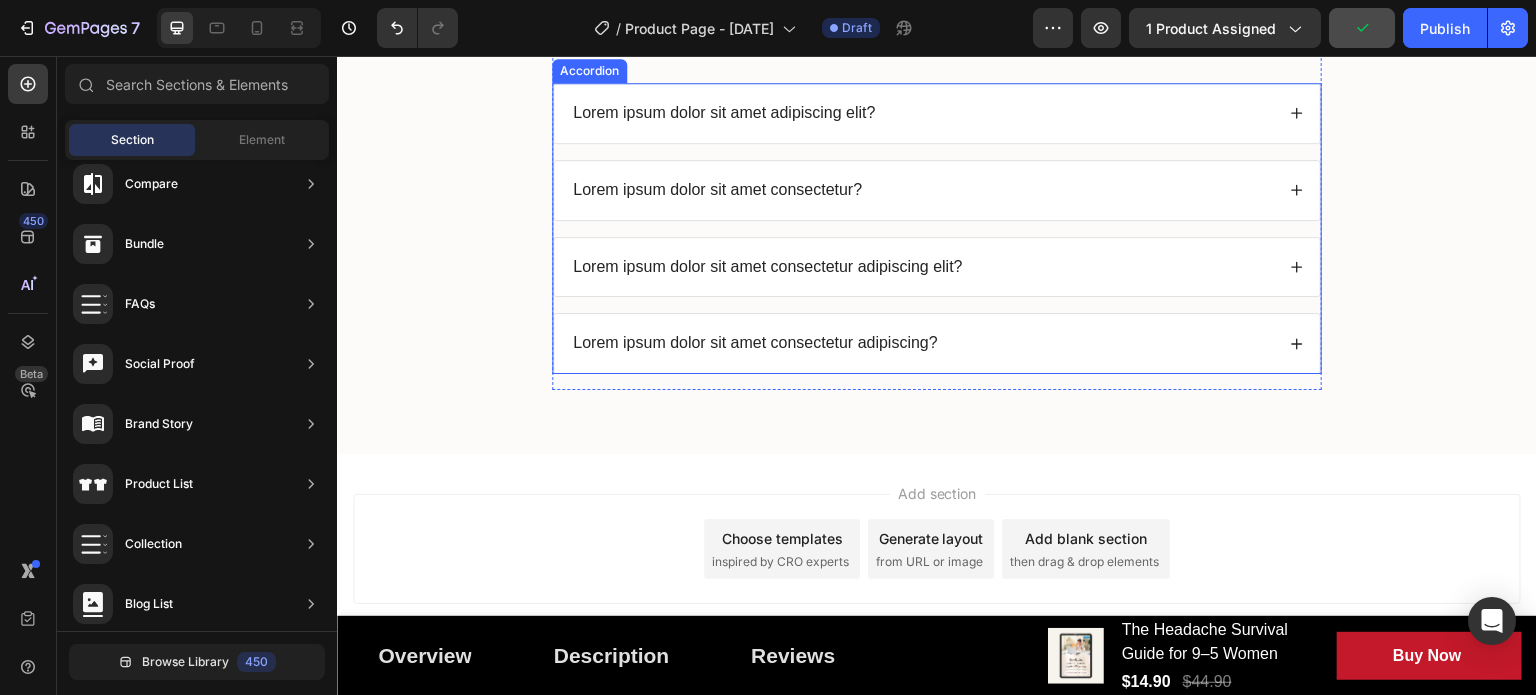 scroll, scrollTop: 5269, scrollLeft: 0, axis: vertical 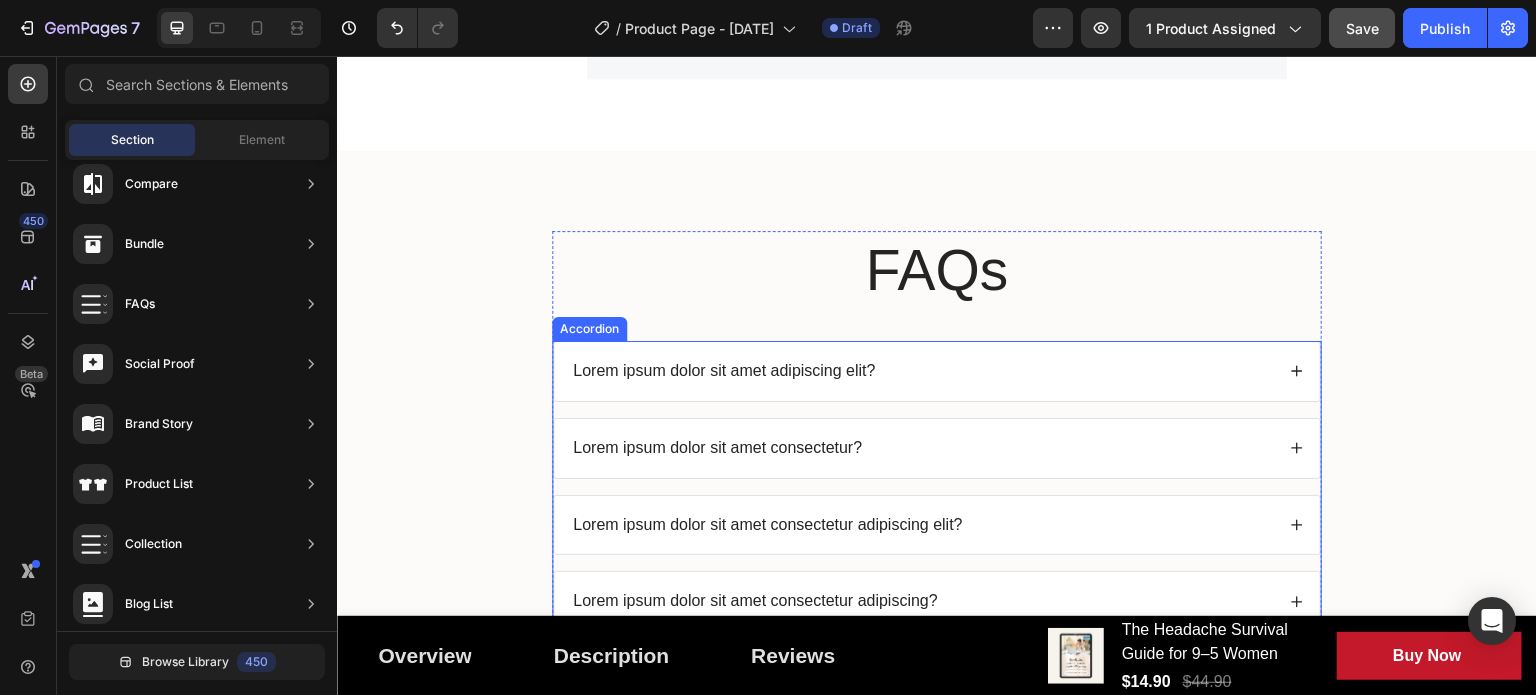 click on "Lorem ipsum dolor sit amet adipiscing elit?" at bounding box center (724, 371) 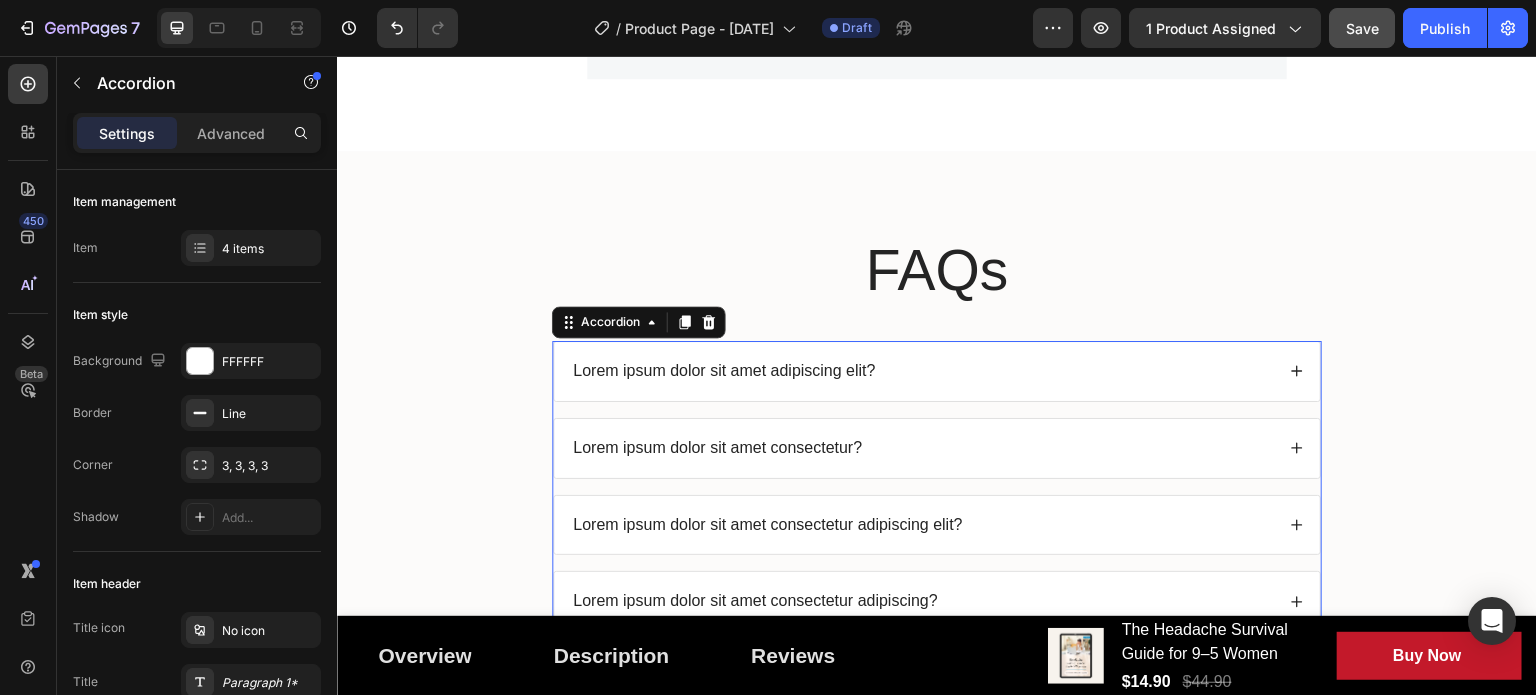 click on "Lorem ipsum dolor sit amet adipiscing elit?" at bounding box center [724, 371] 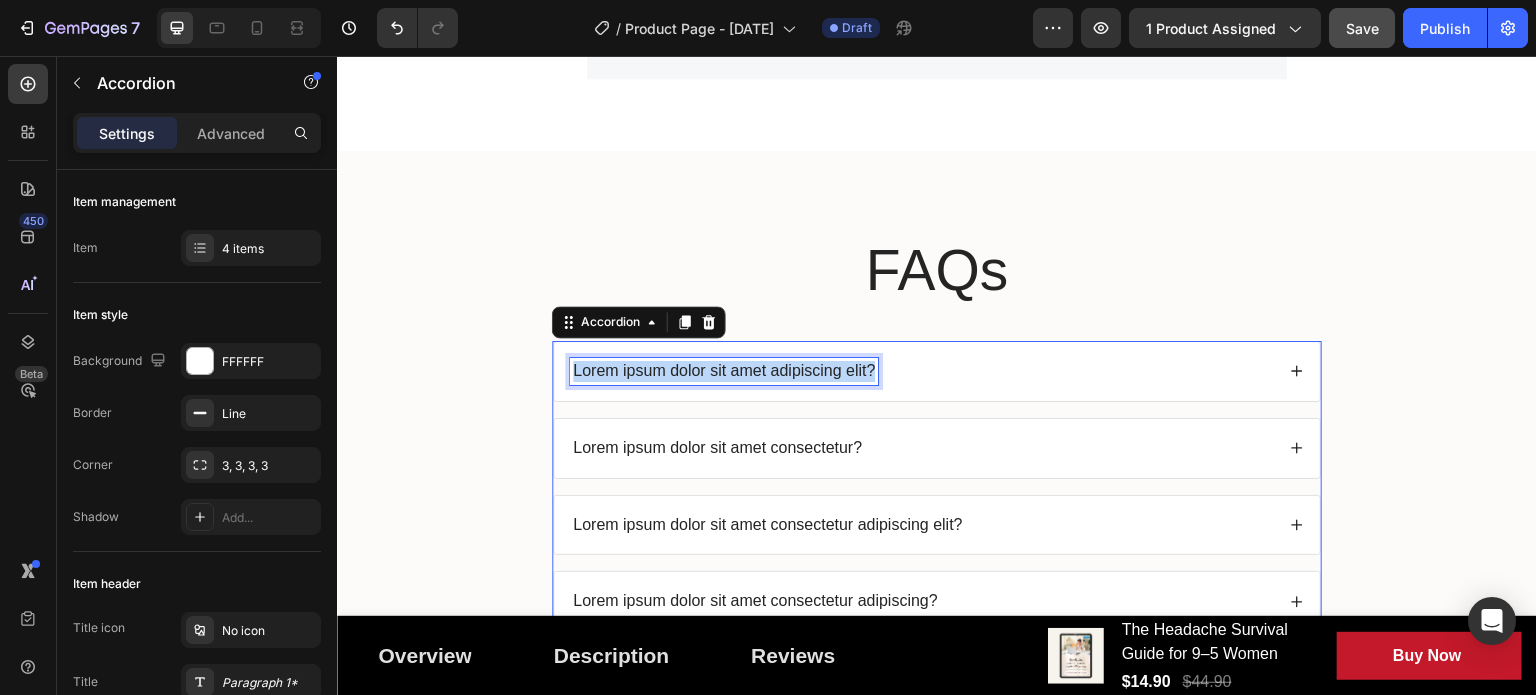 click on "Lorem ipsum dolor sit amet adipiscing elit?" at bounding box center (724, 371) 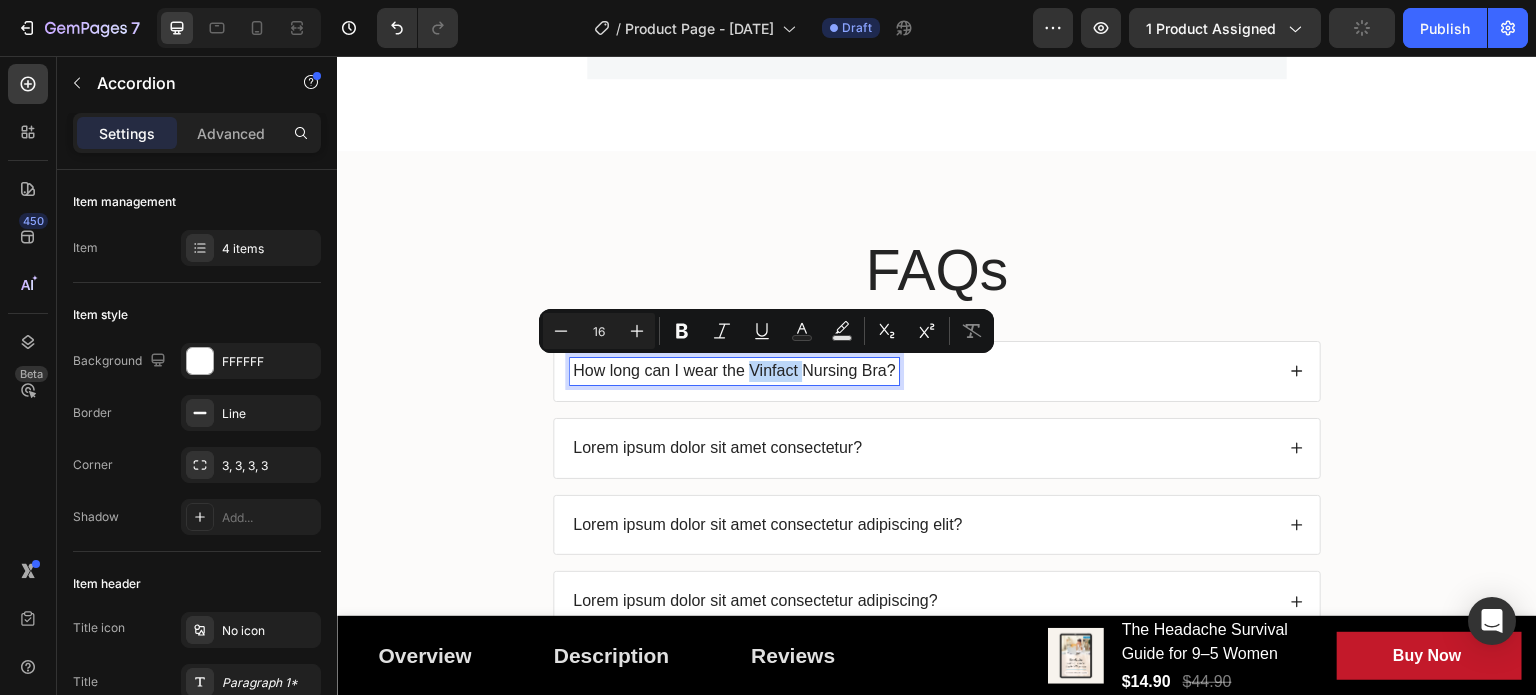 drag, startPoint x: 745, startPoint y: 372, endPoint x: 793, endPoint y: 377, distance: 48.259712 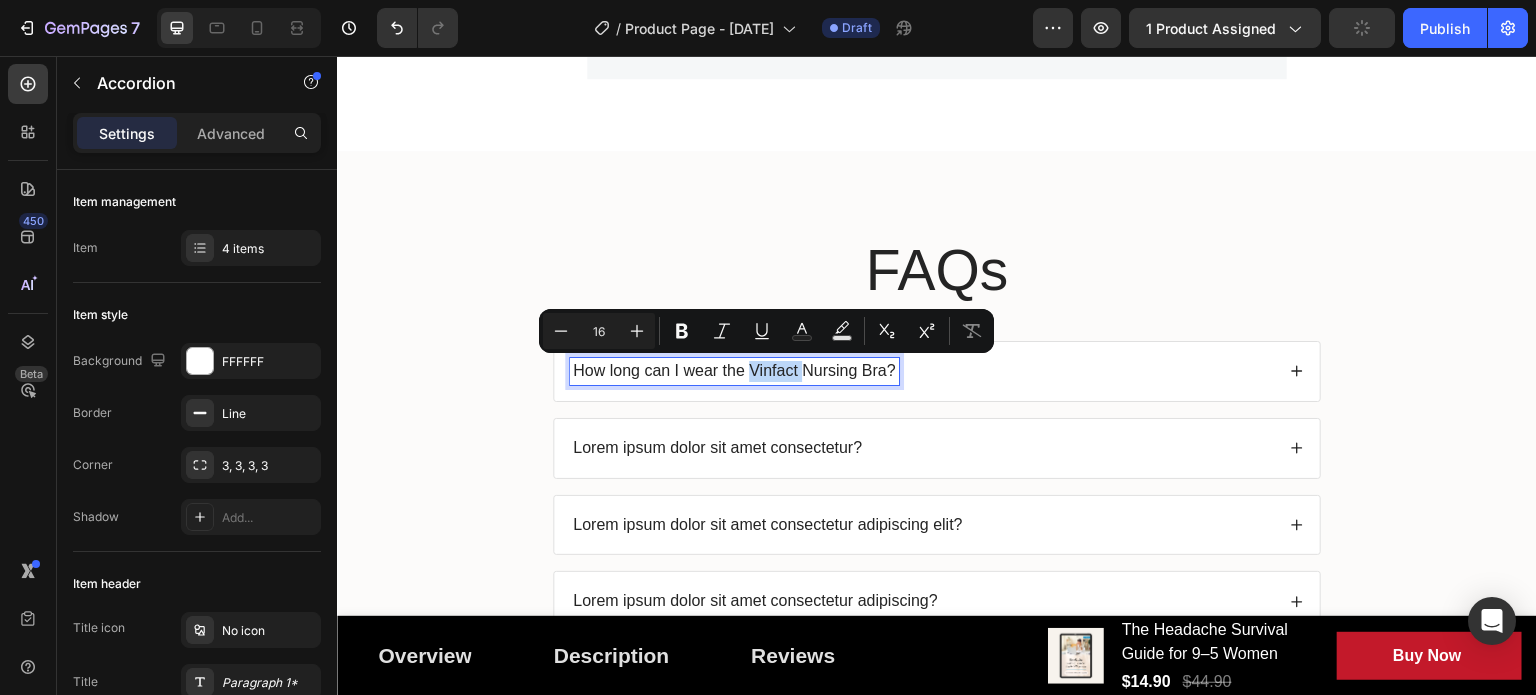 click on "How long can I wear the Vinfact Nursing Bra?" at bounding box center (734, 371) 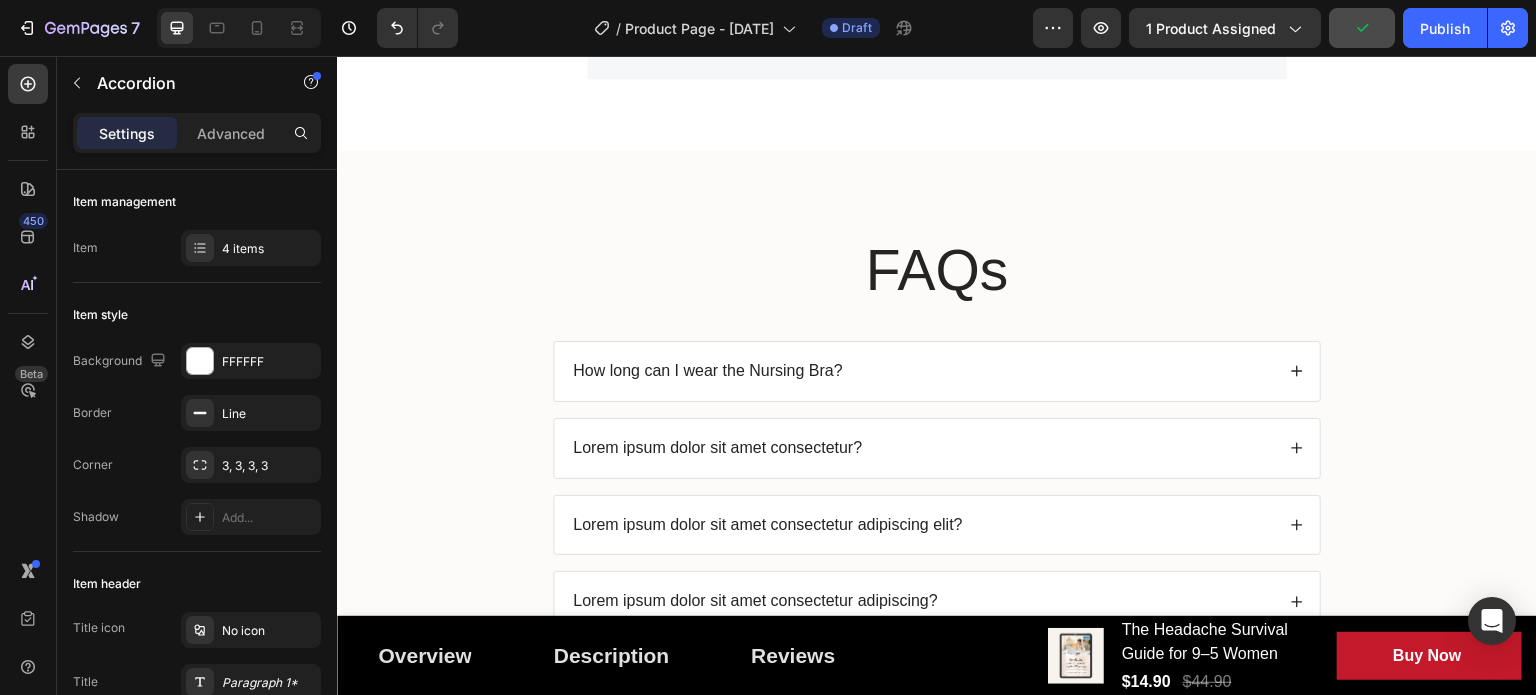 drag, startPoint x: 912, startPoint y: 377, endPoint x: 977, endPoint y: 59, distance: 324.5751 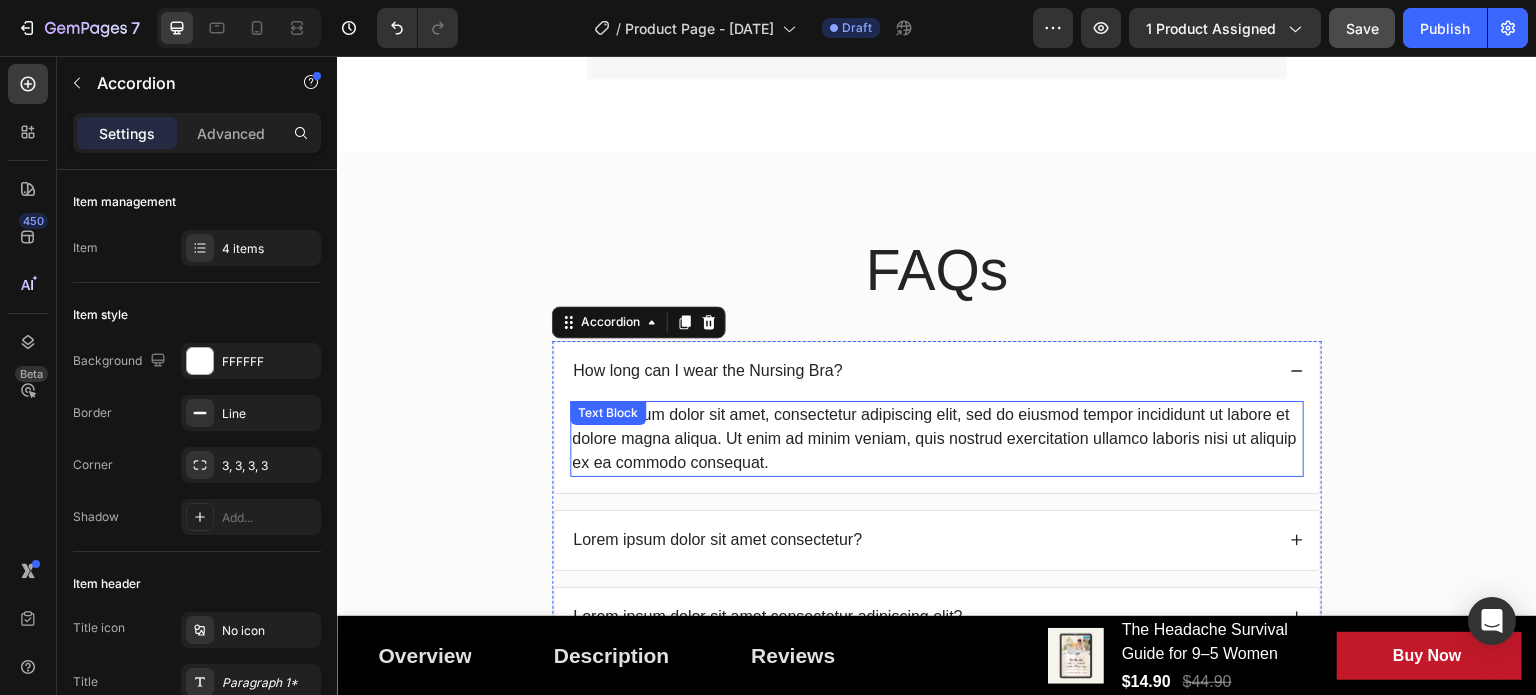 click on "Lorem ipsum dolor sit amet, consectetur adipiscing elit, sed do eiusmod tempor incididunt ut labore et dolore magna aliqua. Ut enim ad minim veniam, quis nostrud exercitation ullamco laboris nisi ut aliquip ex ea commodo consequat. Text Block" at bounding box center [937, 439] 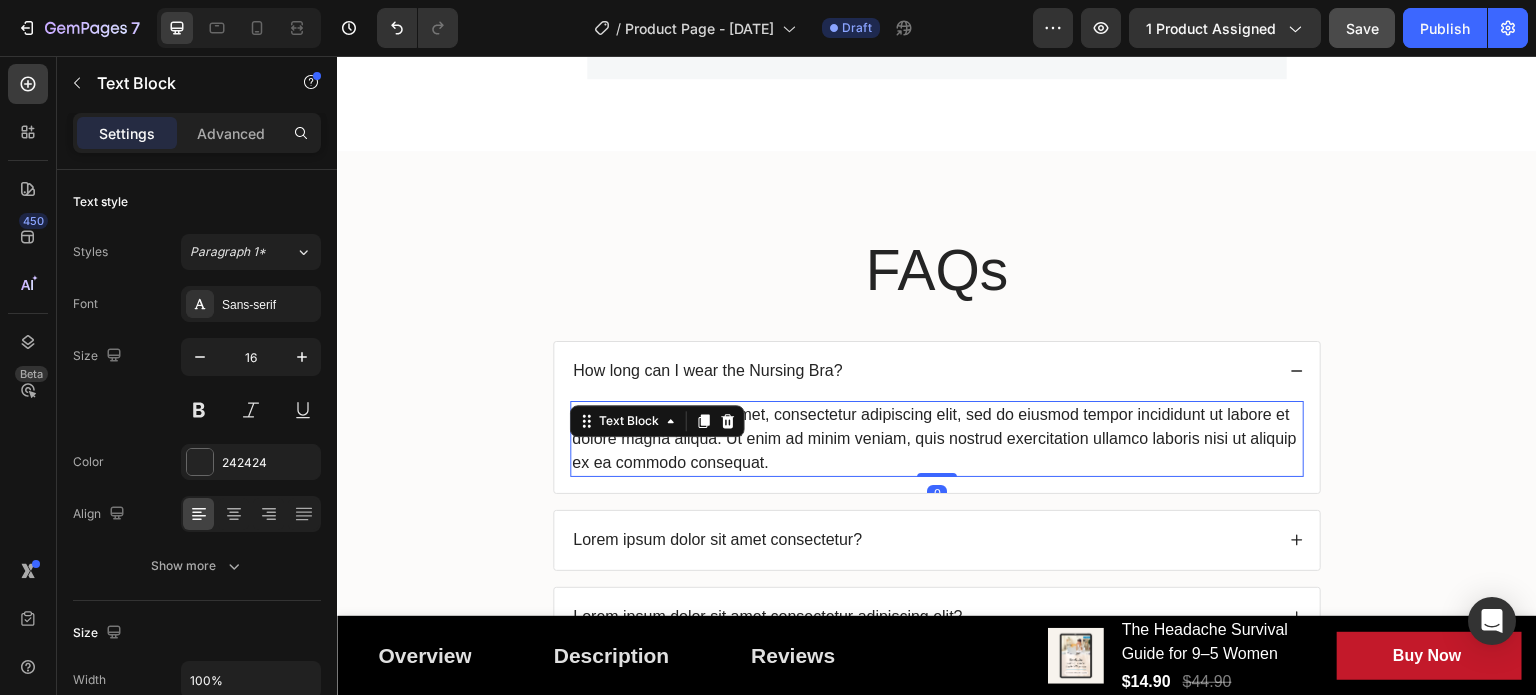 click at bounding box center [728, 421] 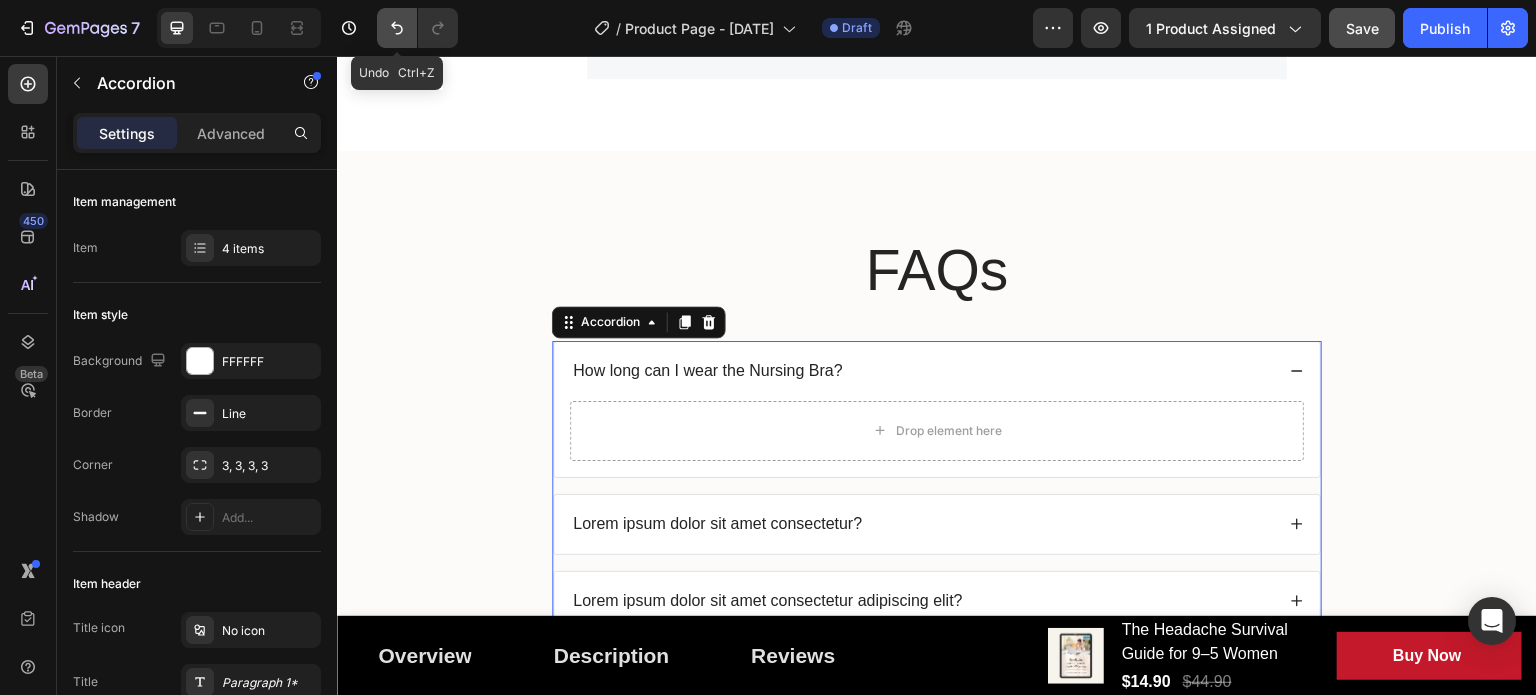 click 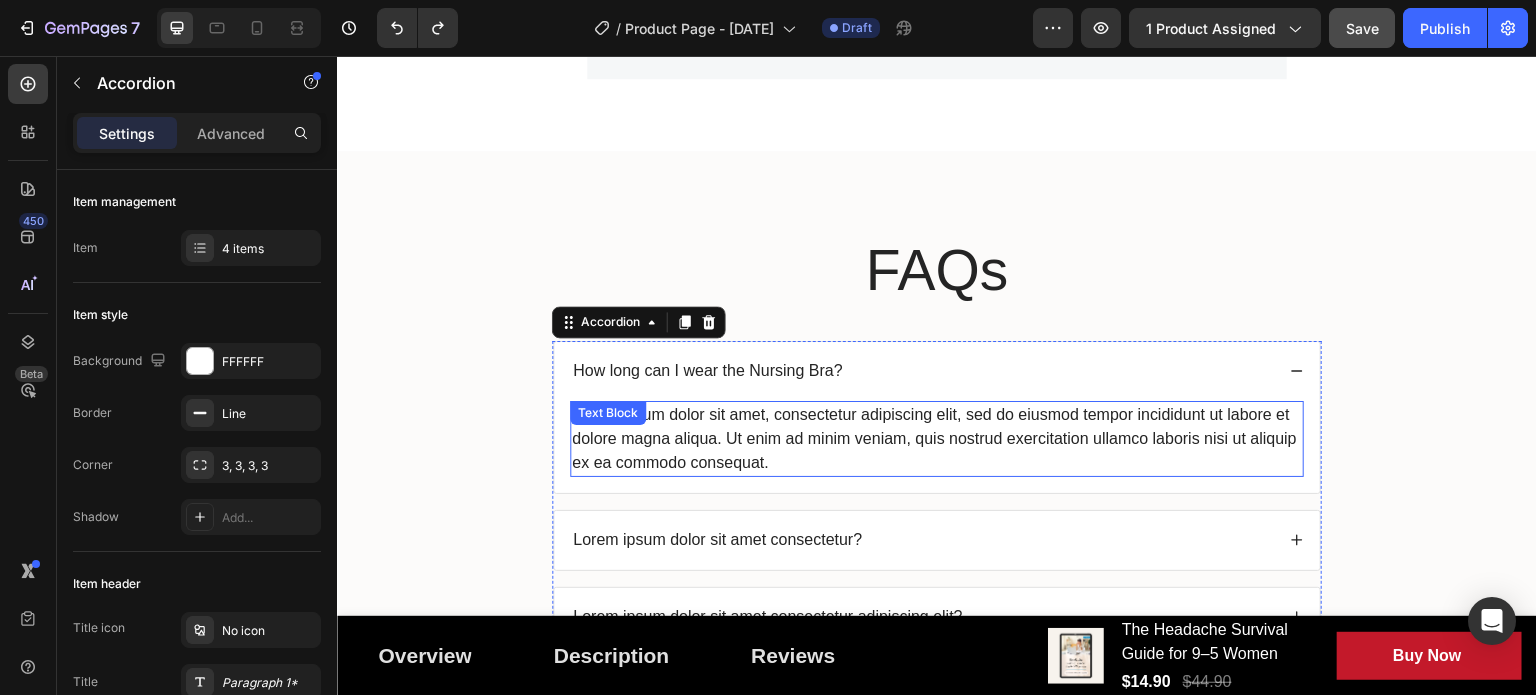 click on "Lorem ipsum dolor sit amet, consectetur adipiscing elit, sed do eiusmod tempor incididunt ut labore et dolore magna aliqua. Ut enim ad minim veniam, quis nostrud exercitation ullamco laboris nisi ut aliquip ex ea commodo consequat." at bounding box center (937, 439) 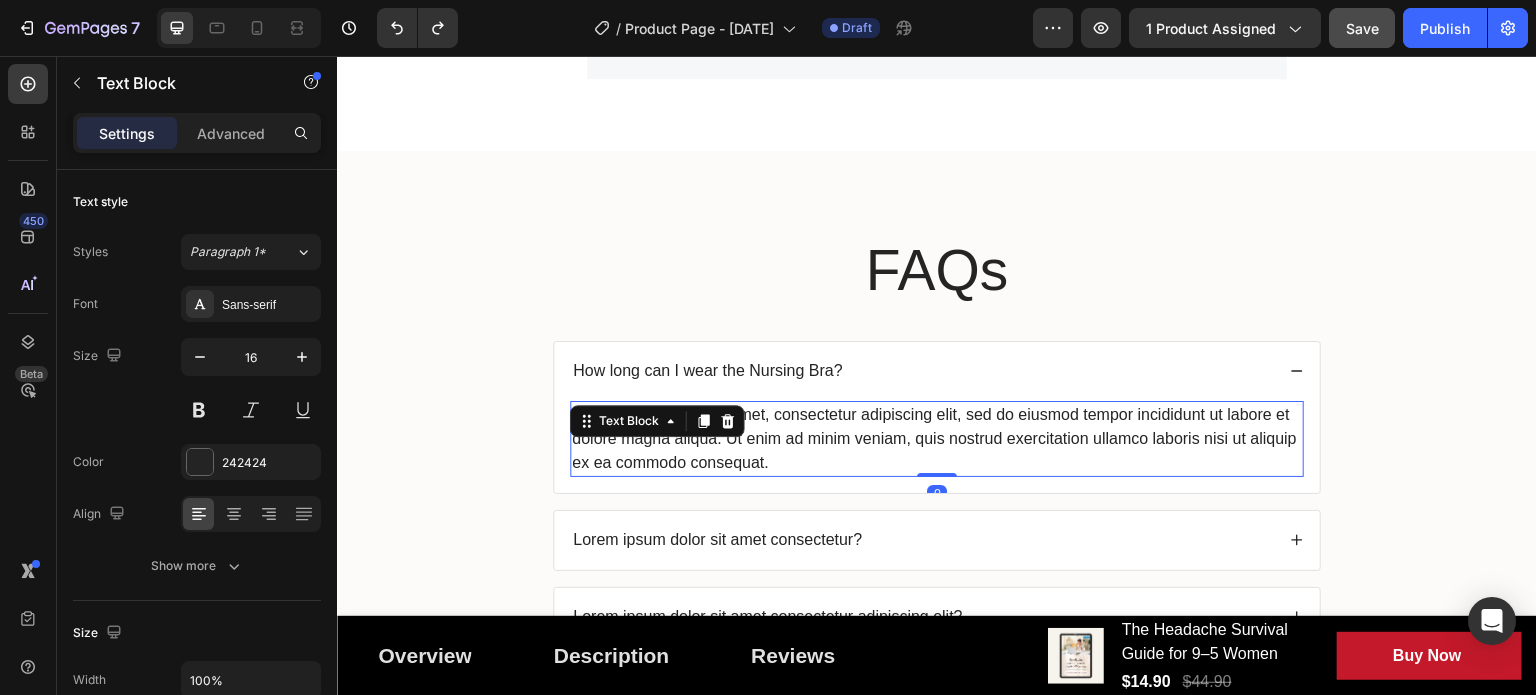 click on "Lorem ipsum dolor sit amet, consectetur adipiscing elit, sed do eiusmod tempor incididunt ut labore et dolore magna aliqua. Ut enim ad minim veniam, quis nostrud exercitation ullamco laboris nisi ut aliquip ex ea commodo consequat." at bounding box center (937, 439) 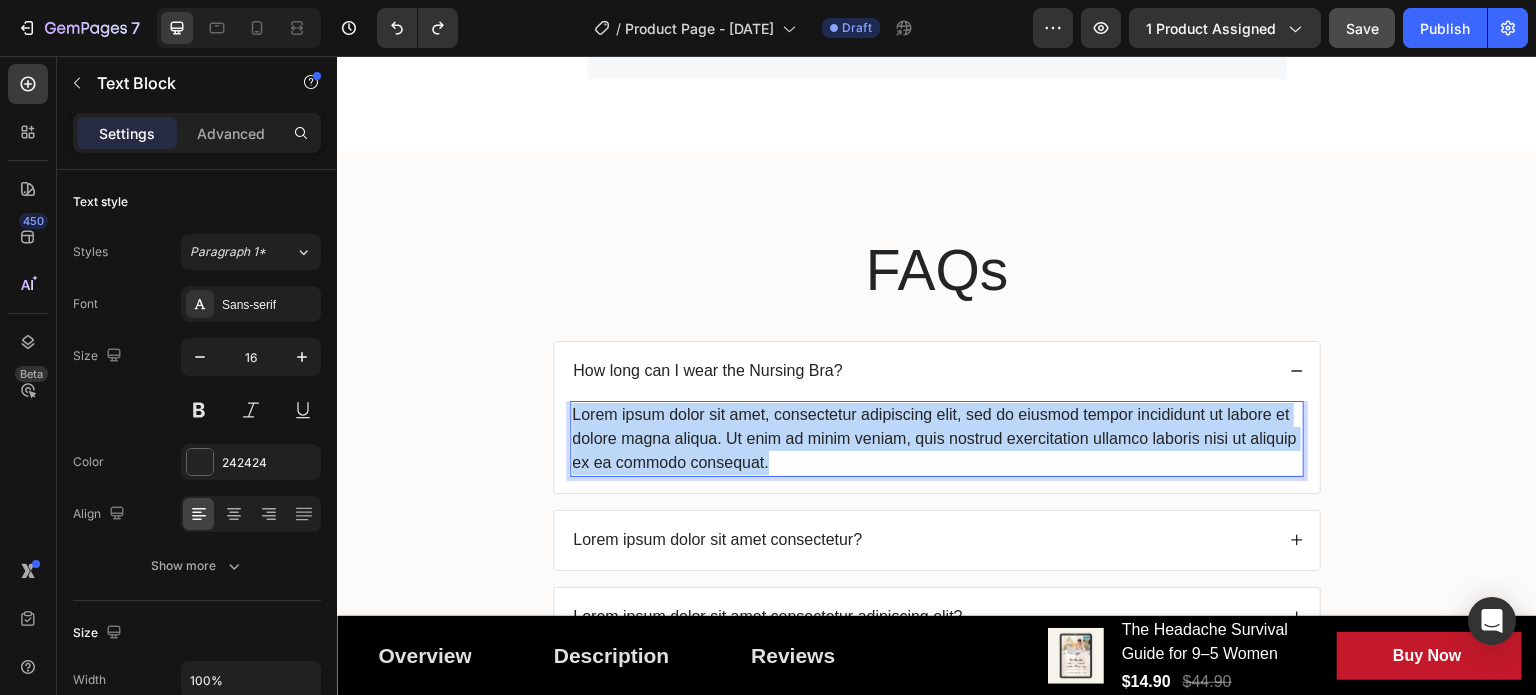 click on "Lorem ipsum dolor sit amet, consectetur adipiscing elit, sed do eiusmod tempor incididunt ut labore et dolore magna aliqua. Ut enim ad minim veniam, quis nostrud exercitation ullamco laboris nisi ut aliquip ex ea commodo consequat." at bounding box center (937, 439) 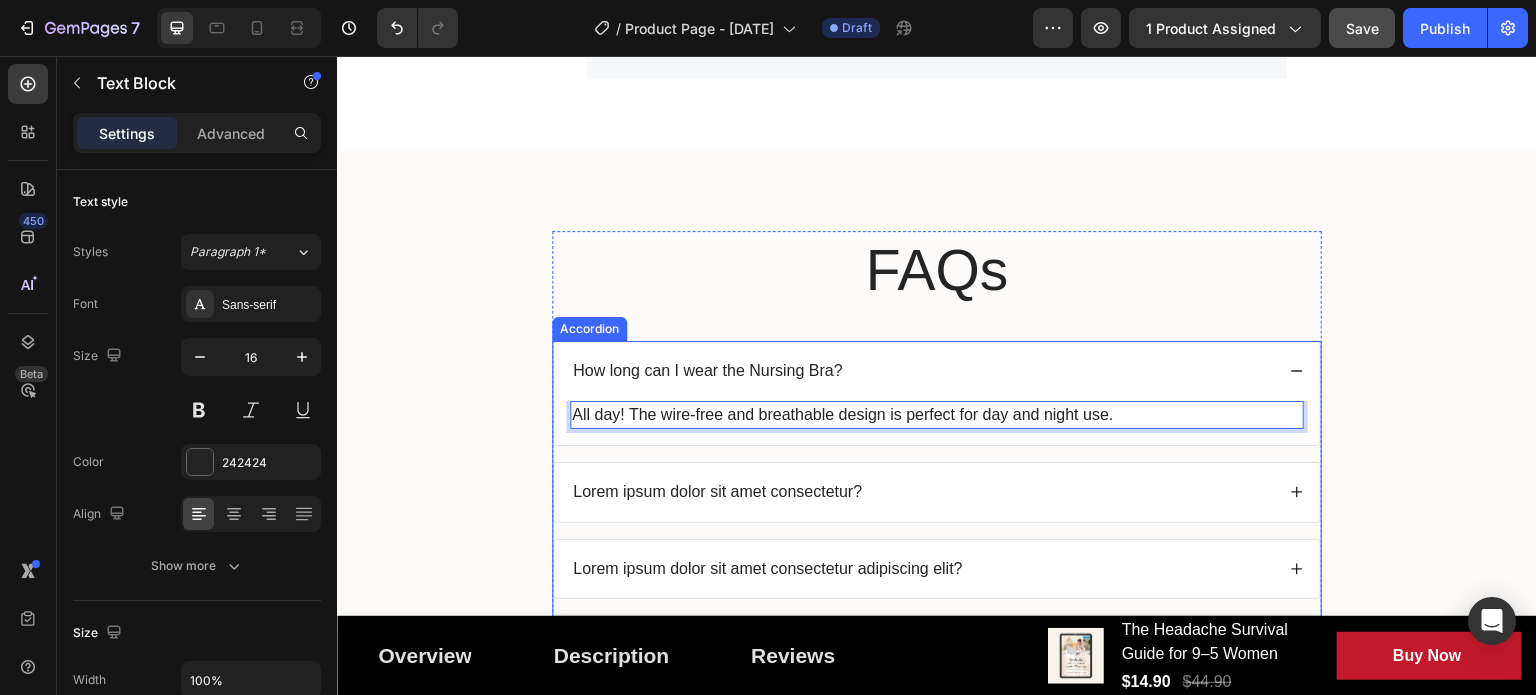 click on "Lorem ipsum dolor sit amet consectetur?" at bounding box center [717, 492] 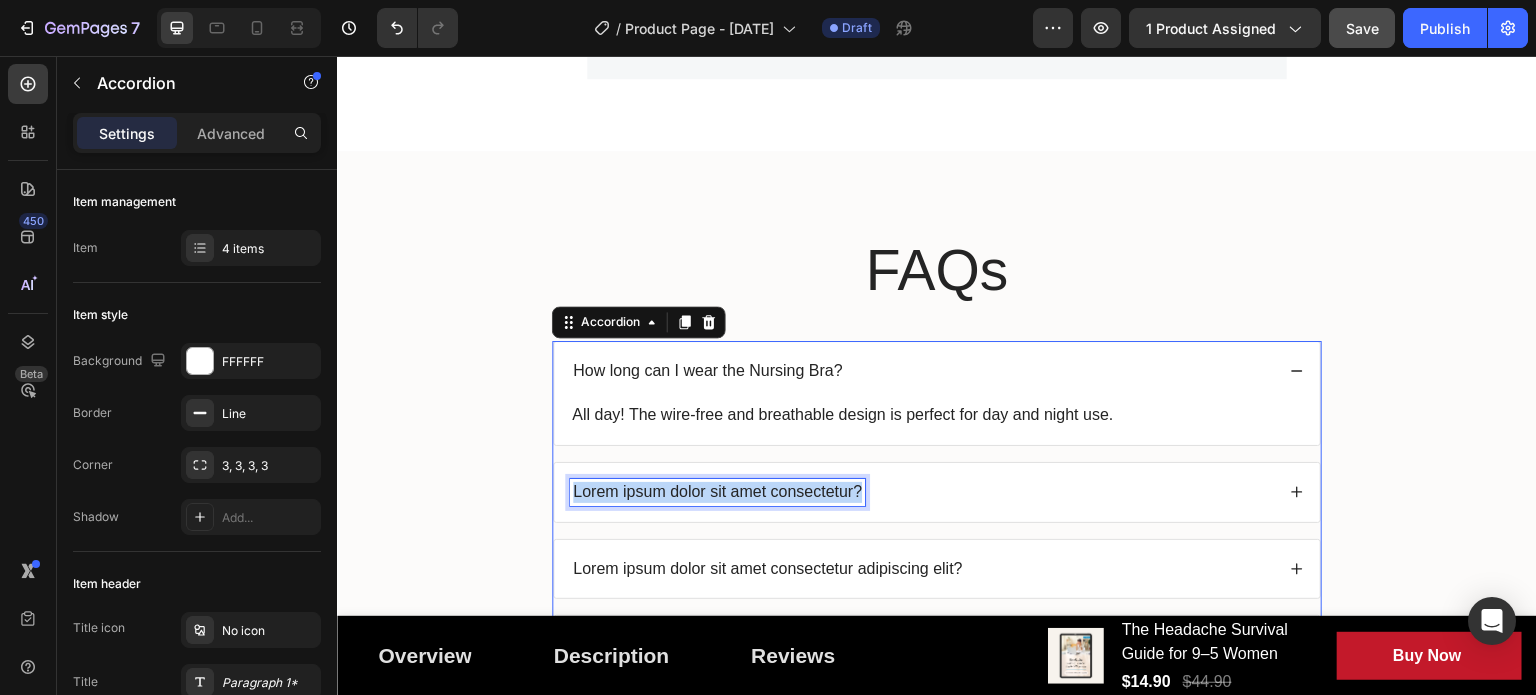 click on "Lorem ipsum dolor sit amet consectetur?" at bounding box center [717, 492] 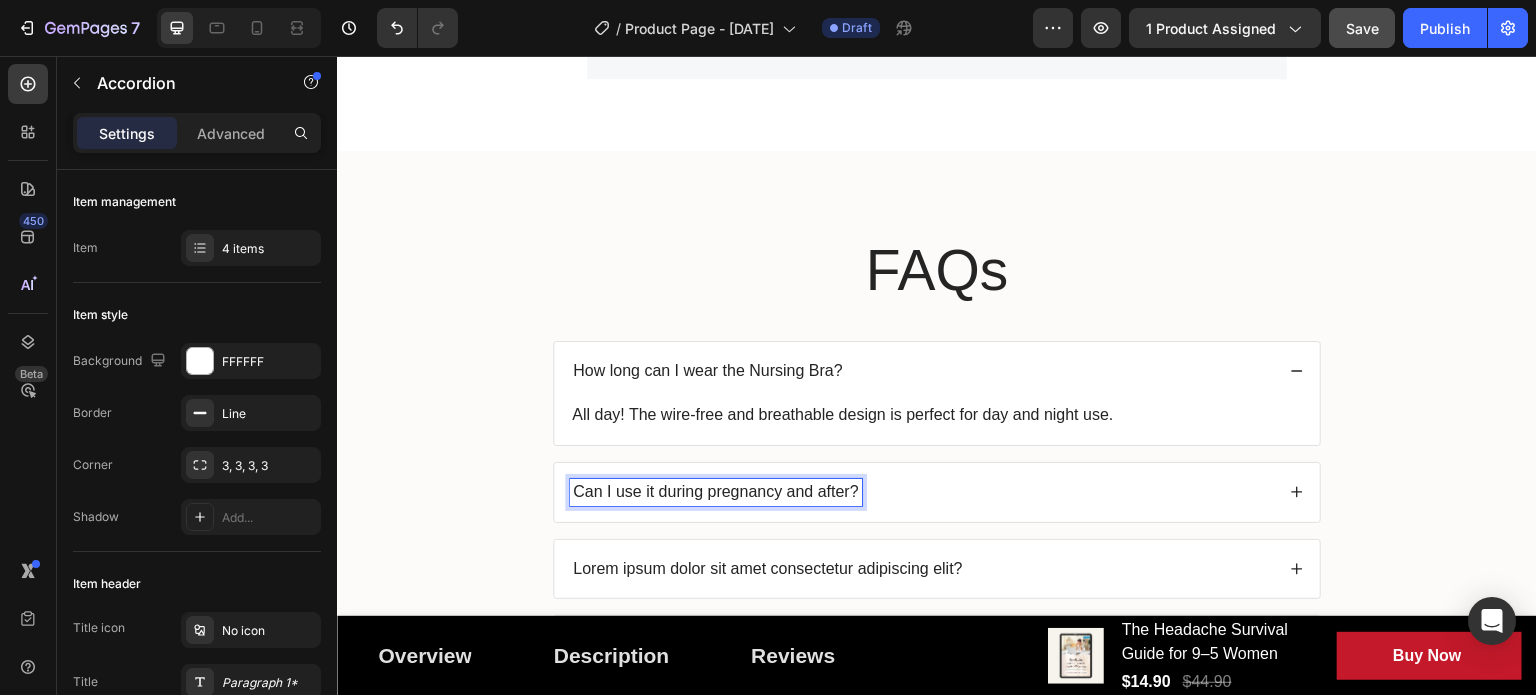click on "Can I use it during pregnancy and after?" at bounding box center (922, 492) 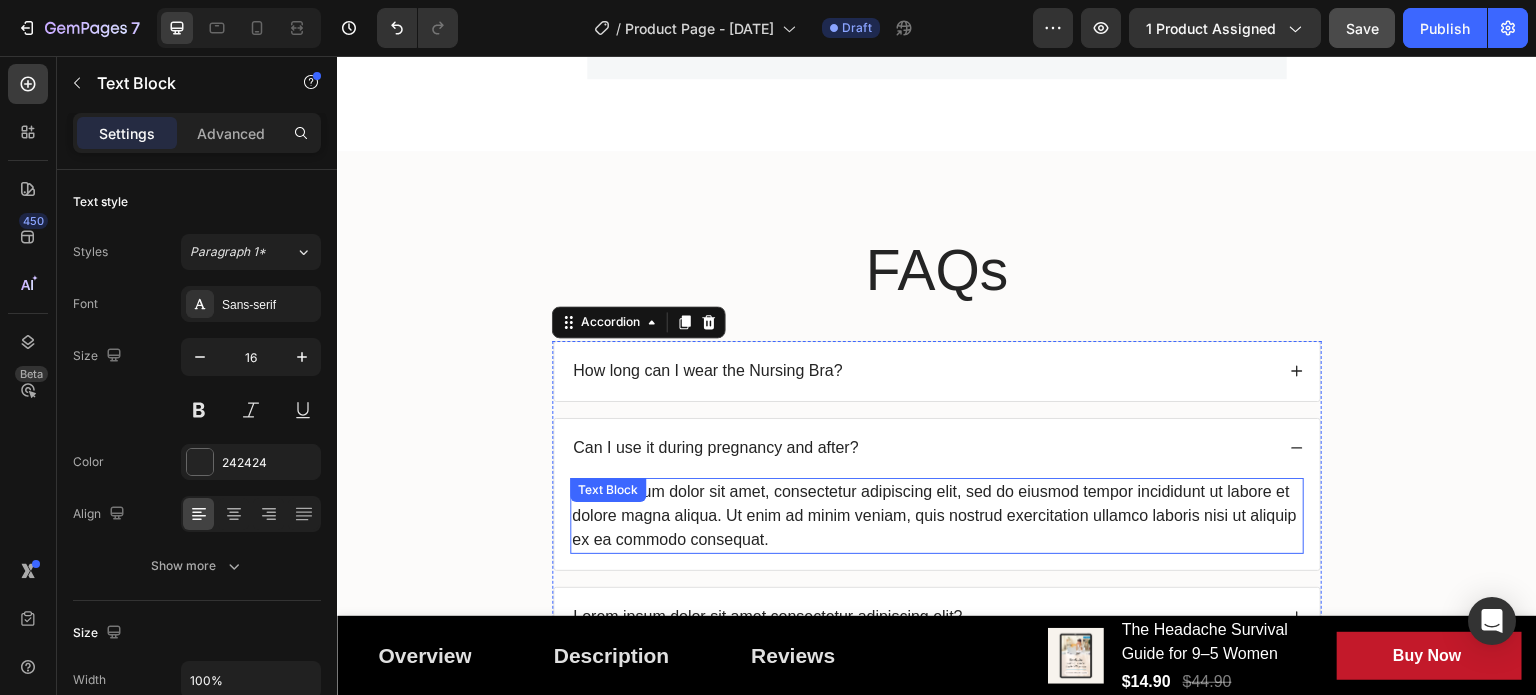 click on "Lorem ipsum dolor sit amet, consectetur adipiscing elit, sed do eiusmod tempor incididunt ut labore et dolore magna aliqua. Ut enim ad minim veniam, quis nostrud exercitation ullamco laboris nisi ut aliquip ex ea commodo consequat." at bounding box center [937, 516] 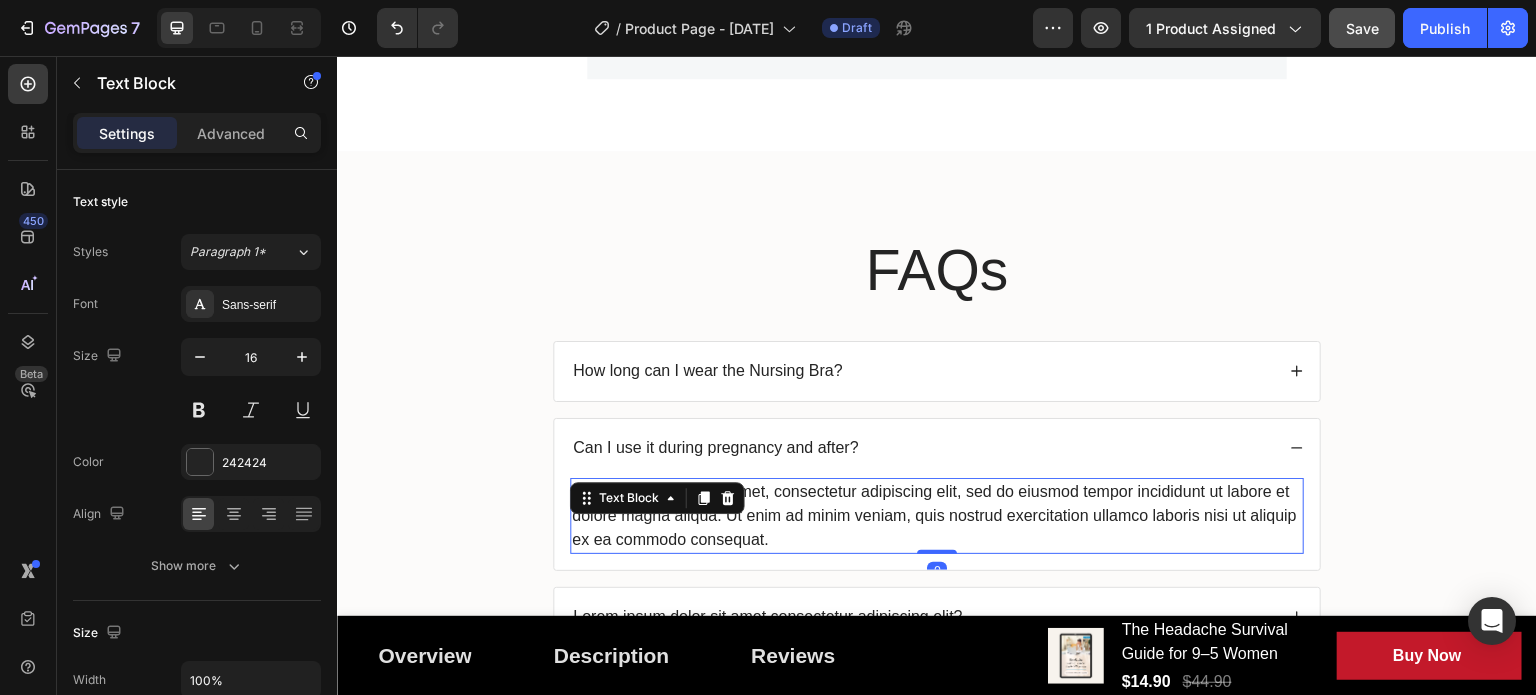 click on "Lorem ipsum dolor sit amet, consectetur adipiscing elit, sed do eiusmod tempor incididunt ut labore et dolore magna aliqua. Ut enim ad minim veniam, quis nostrud exercitation ullamco laboris nisi ut aliquip ex ea commodo consequat." at bounding box center (937, 516) 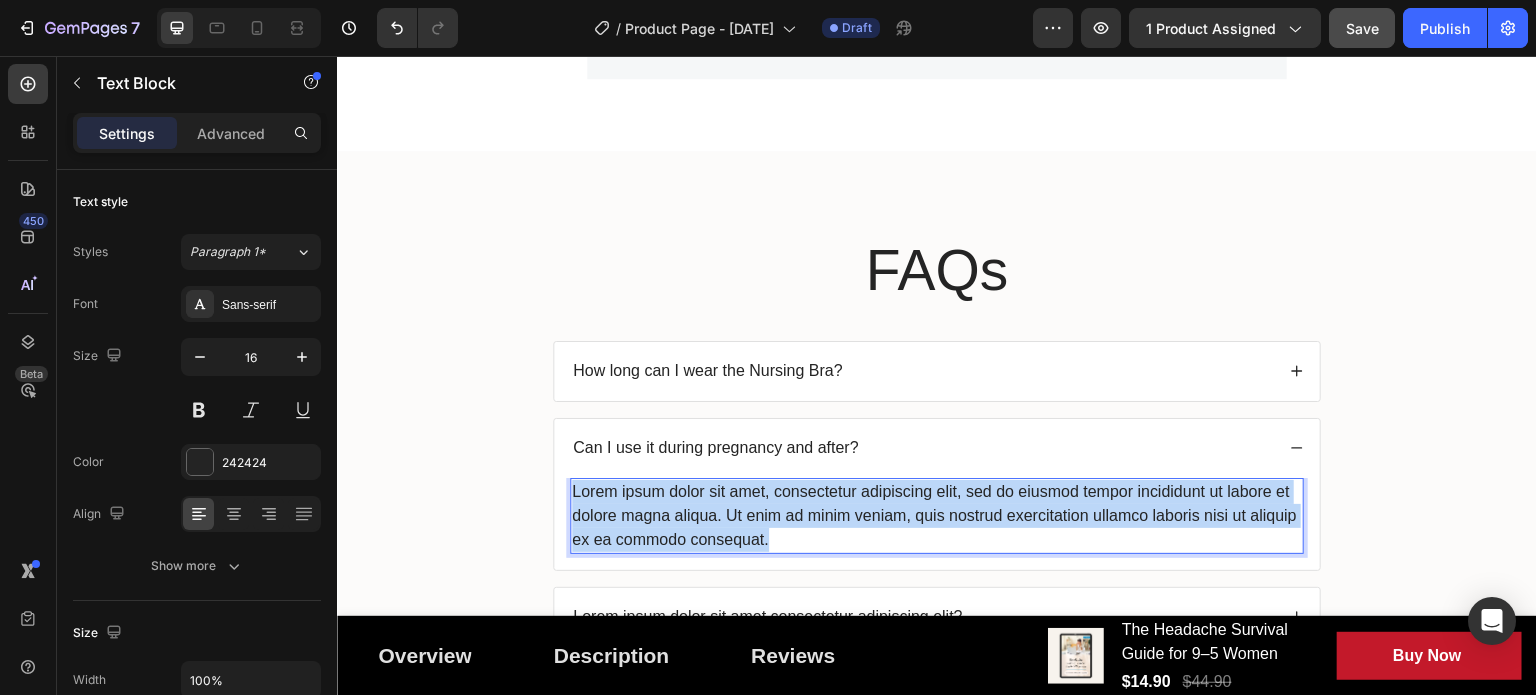 click on "Lorem ipsum dolor sit amet, consectetur adipiscing elit, sed do eiusmod tempor incididunt ut labore et dolore magna aliqua. Ut enim ad minim veniam, quis nostrud exercitation ullamco laboris nisi ut aliquip ex ea commodo consequat." at bounding box center [937, 516] 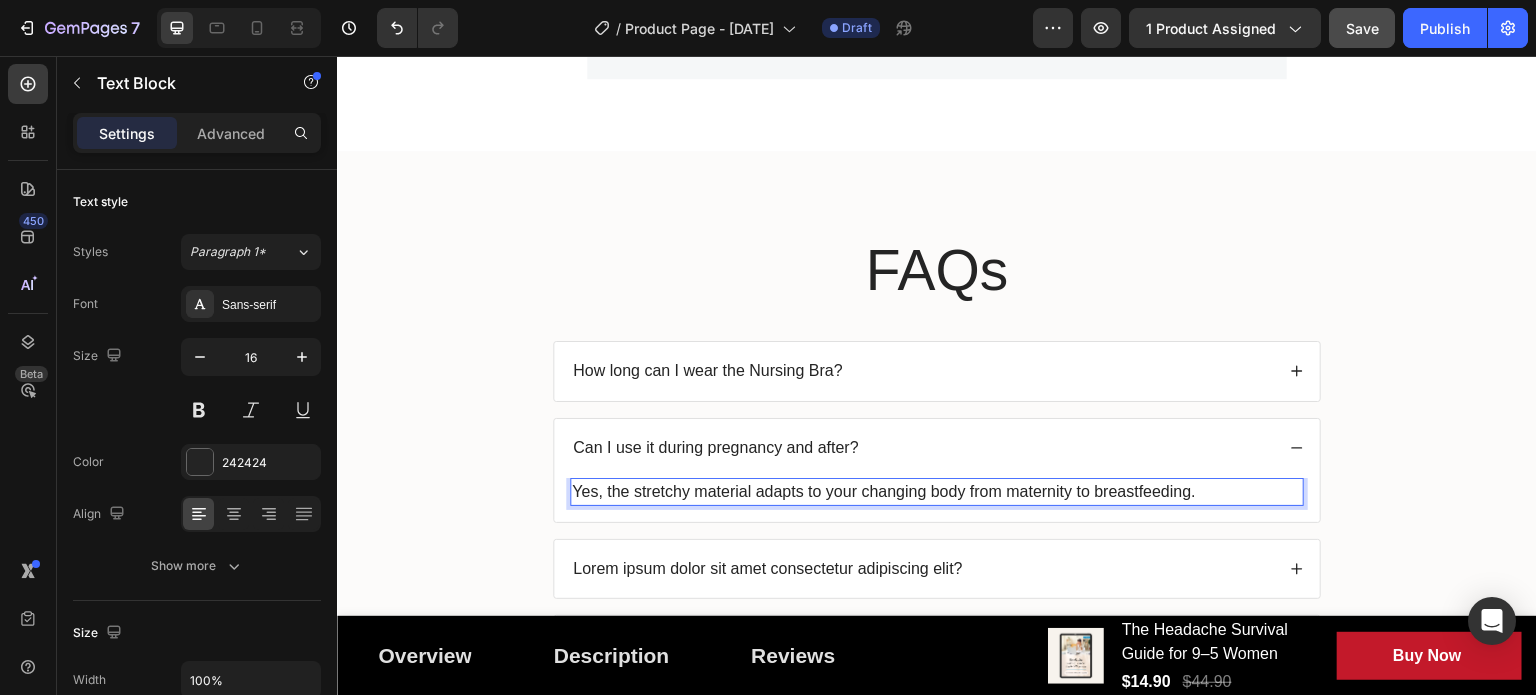 click on "FAQs Heading
How long can I wear the Nursing Bra?
Can I use it during pregnancy and after? Yes, the stretchy material adapts to your changing body from maternity to breastfeeding. Text Block   0
Lorem ipsum dolor sit amet consectetur adipiscing elit?
Lorem ipsum dolor sit amet consectetur adipiscing? Accordion Row" at bounding box center [937, 469] 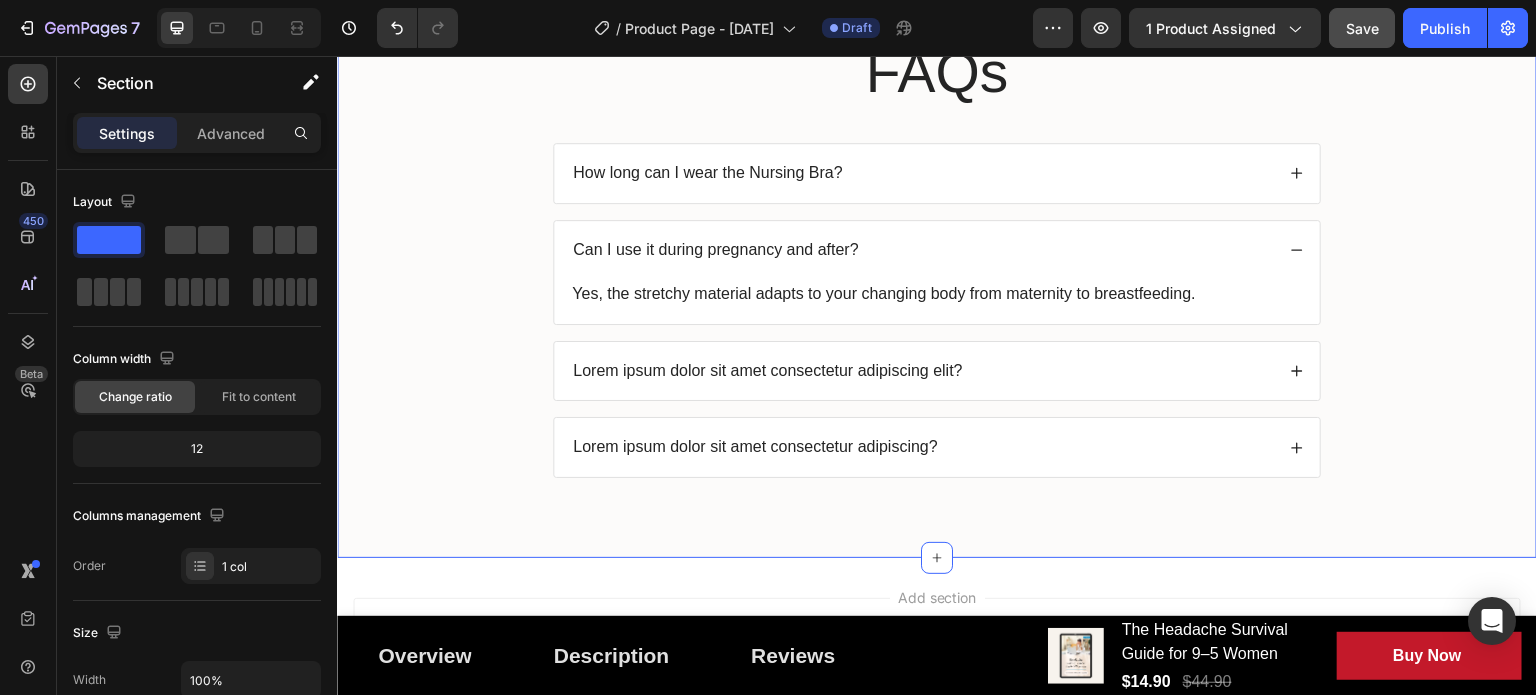 scroll, scrollTop: 5469, scrollLeft: 0, axis: vertical 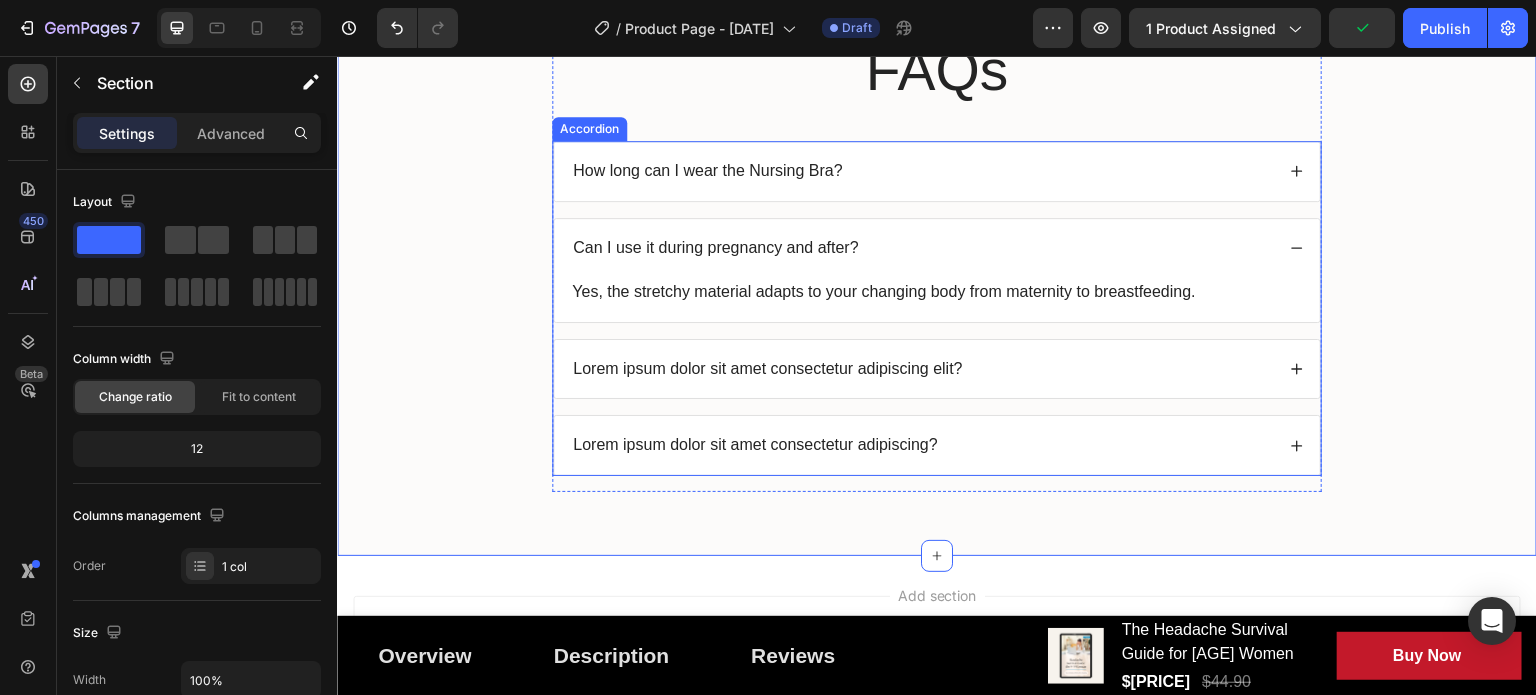 click on "Lorem ipsum dolor sit amet consectetur adipiscing elit?" at bounding box center [768, 369] 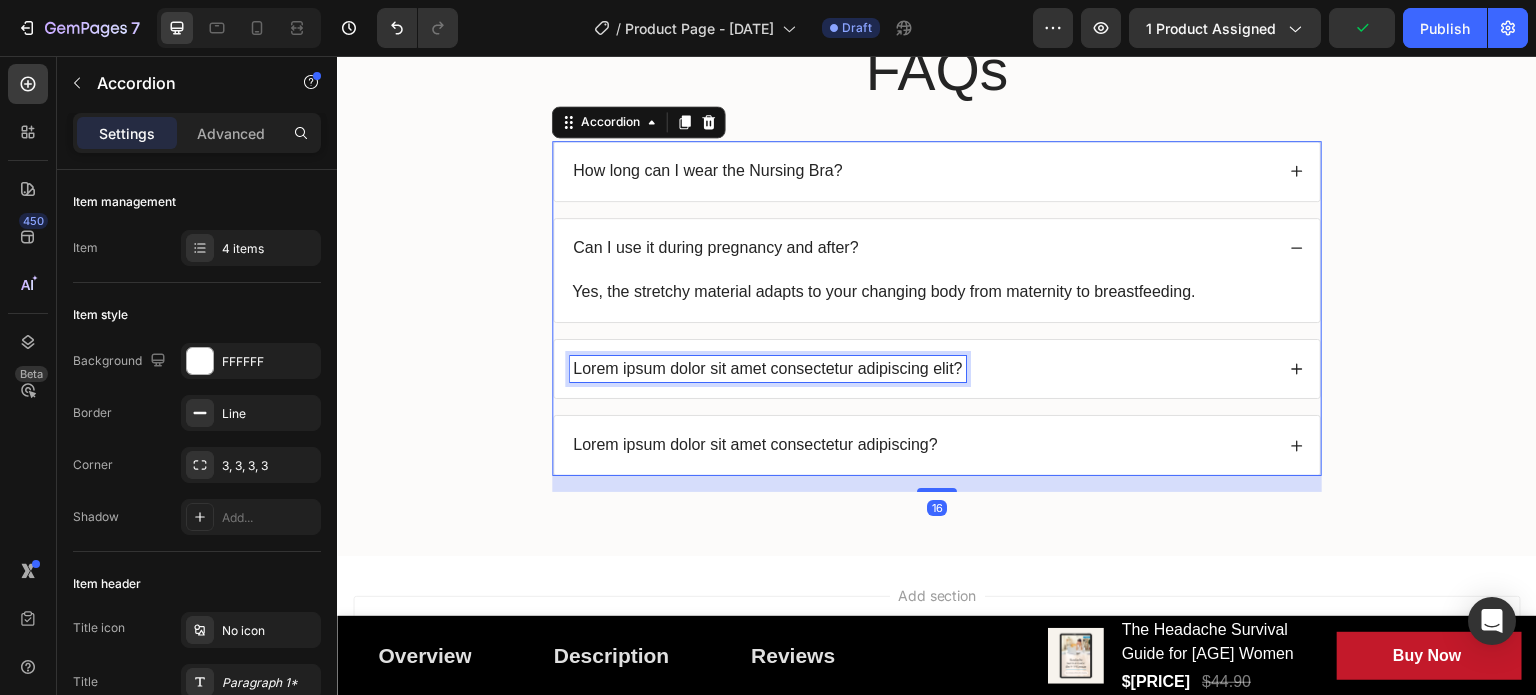 click on "Lorem ipsum dolor sit amet consectetur adipiscing elit?" at bounding box center [768, 369] 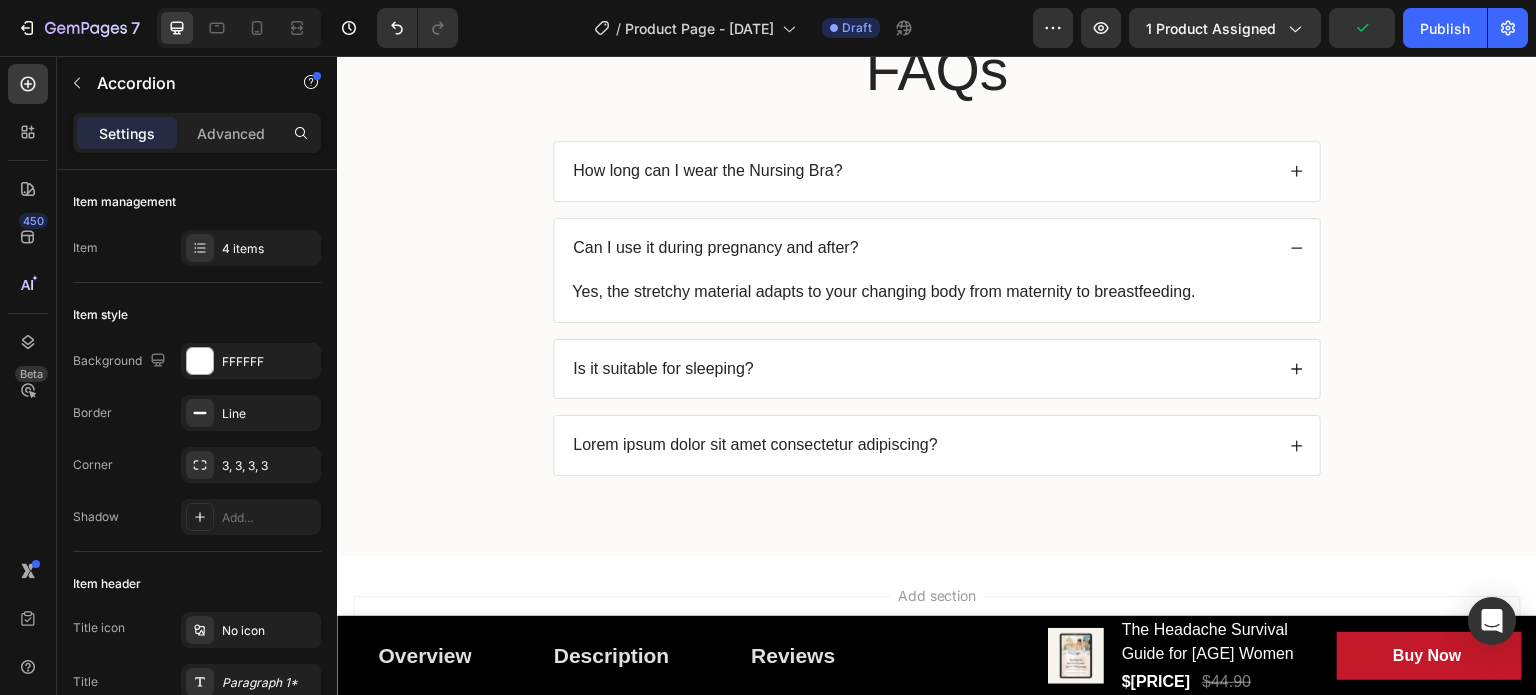 click on "Is it suitable for sleeping?" at bounding box center (922, 369) 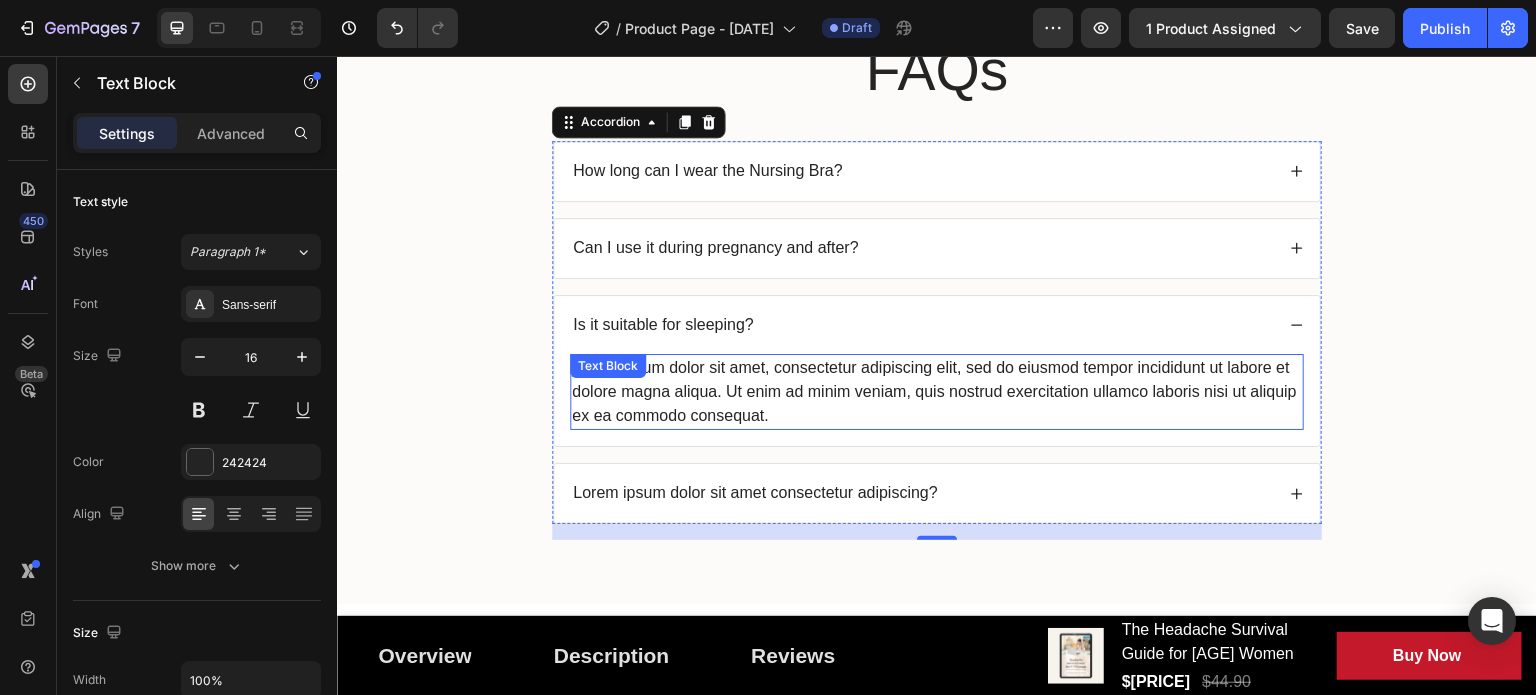 click on "Lorem ipsum dolor sit amet, consectetur adipiscing elit, sed do eiusmod tempor incididunt ut labore et dolore magna aliqua. Ut enim ad minim veniam, quis nostrud exercitation ullamco laboris nisi ut aliquip ex ea commodo consequat." at bounding box center [937, 392] 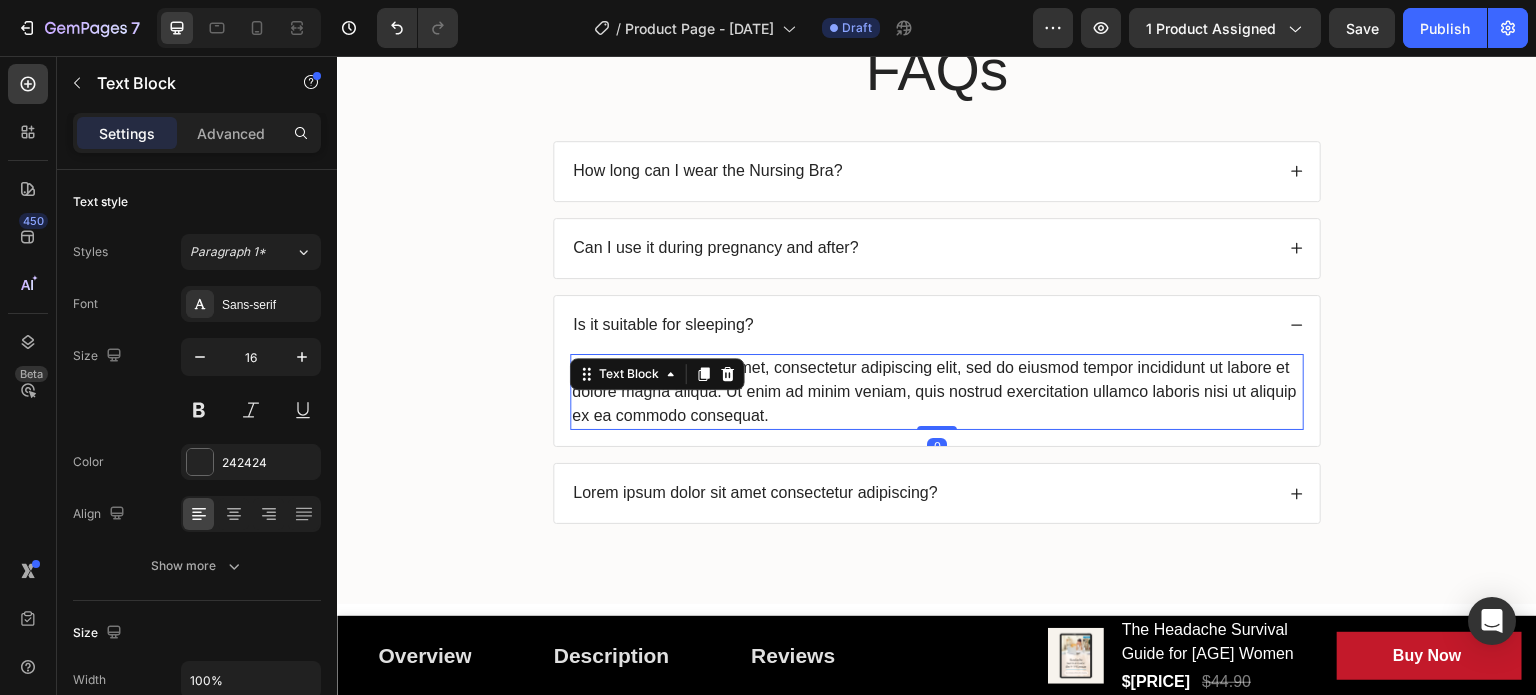 click on "Lorem ipsum dolor sit amet, consectetur adipiscing elit, sed do eiusmod tempor incididunt ut labore et dolore magna aliqua. Ut enim ad minim veniam, quis nostrud exercitation ullamco laboris nisi ut aliquip ex ea commodo consequat." at bounding box center (937, 392) 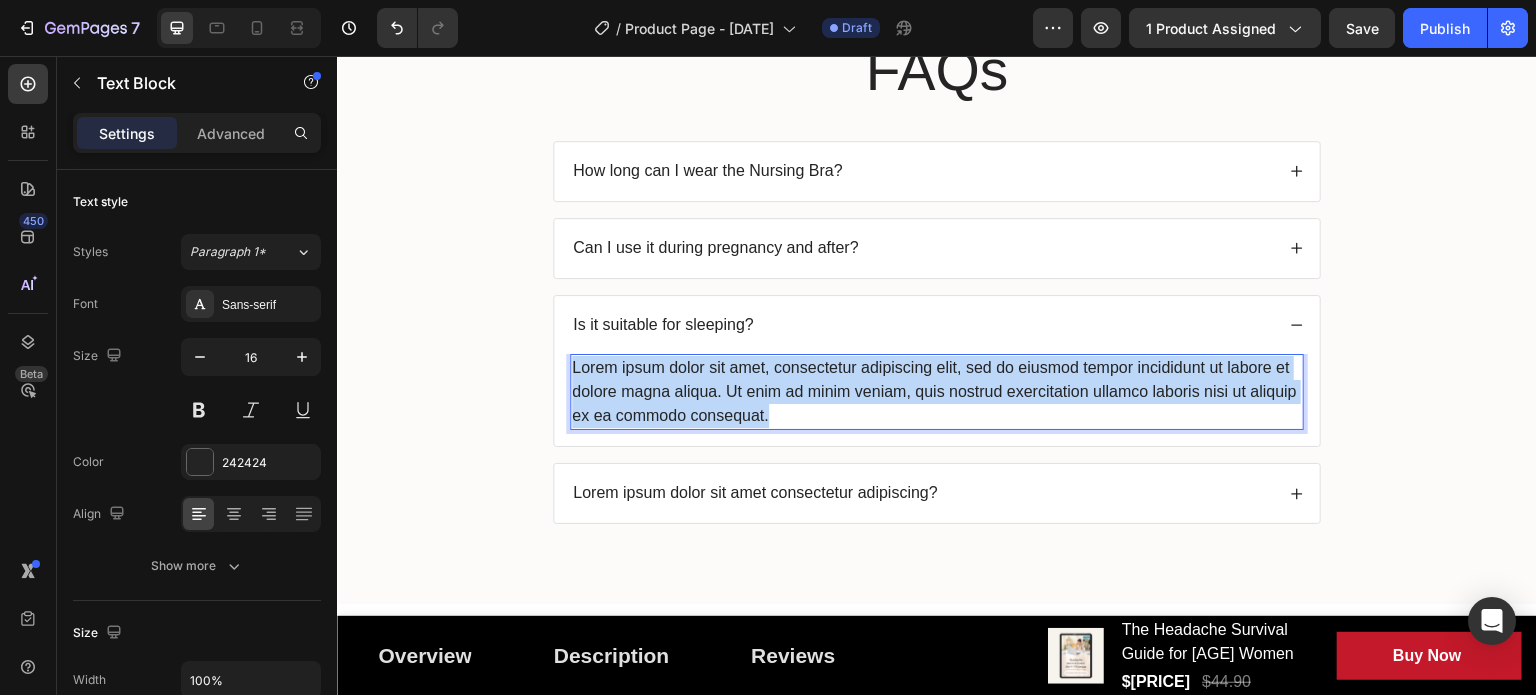 click on "Lorem ipsum dolor sit amet, consectetur adipiscing elit, sed do eiusmod tempor incididunt ut labore et dolore magna aliqua. Ut enim ad minim veniam, quis nostrud exercitation ullamco laboris nisi ut aliquip ex ea commodo consequat." at bounding box center (937, 392) 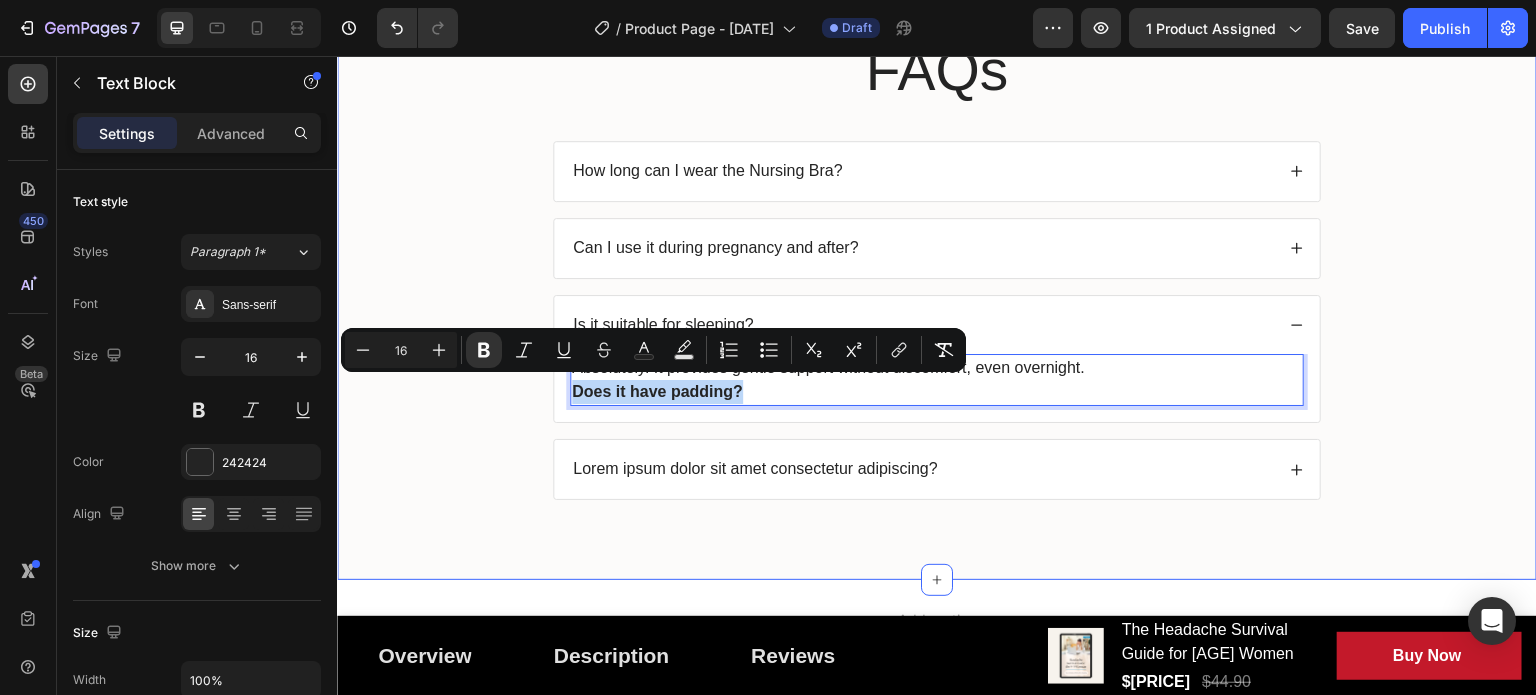 drag, startPoint x: 769, startPoint y: 388, endPoint x: 526, endPoint y: 392, distance: 243.03291 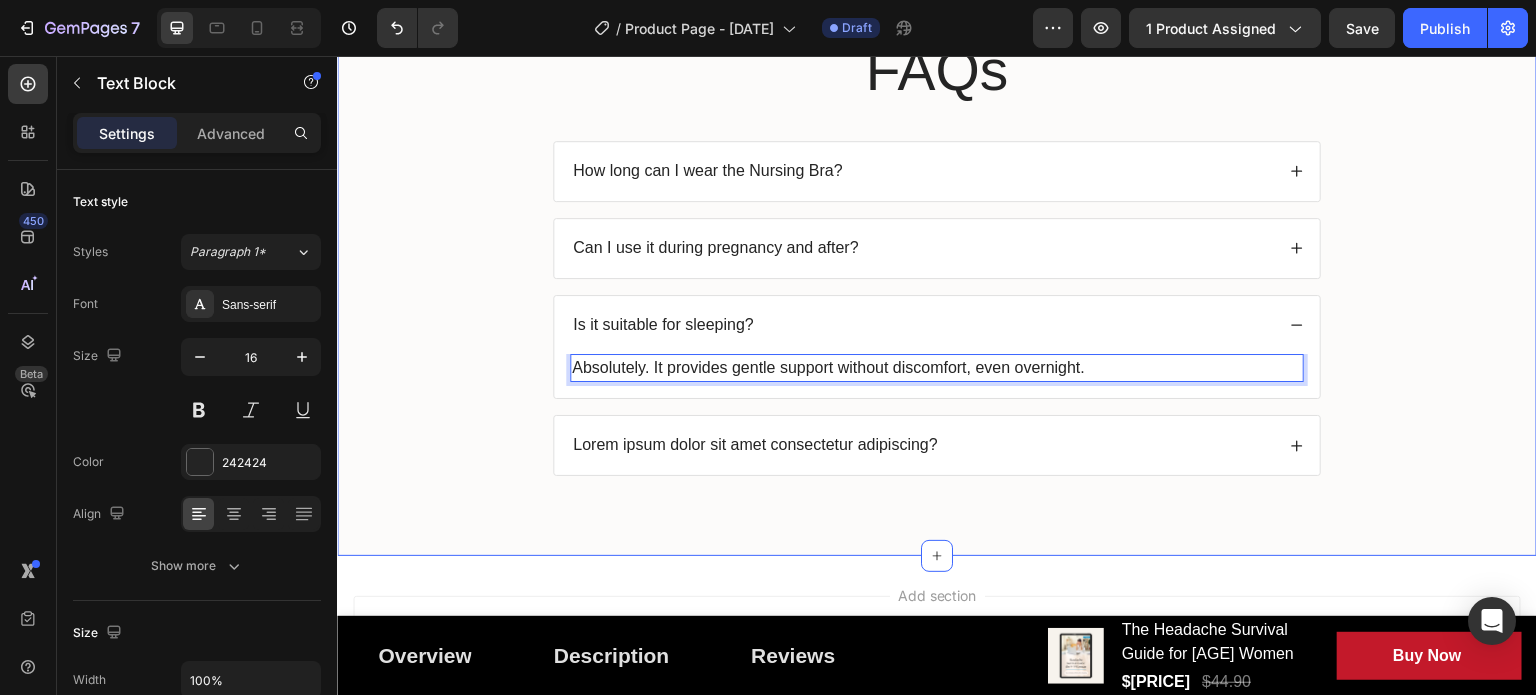 click on "FAQs Heading
How long can I wear the Nursing Bra?
Can I use it during pregnancy and after?
Is it suitable for sleeping? Absolutely. It provides gentle support without discomfort, even overnight. Text Block   0
Lorem ipsum dolor sit amet consectetur adipiscing? Accordion Row" at bounding box center (937, 269) 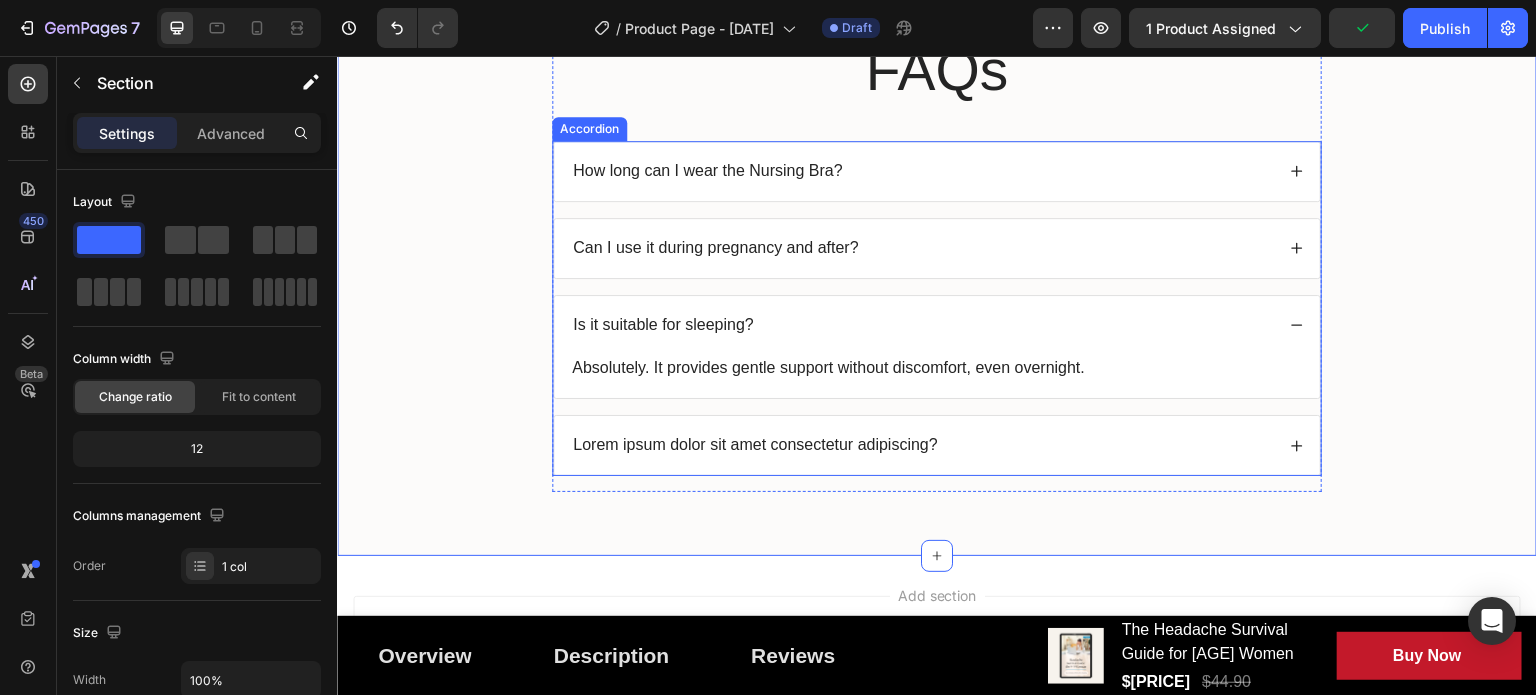 click on "Lorem ipsum dolor sit amet consectetur adipiscing?" at bounding box center (755, 445) 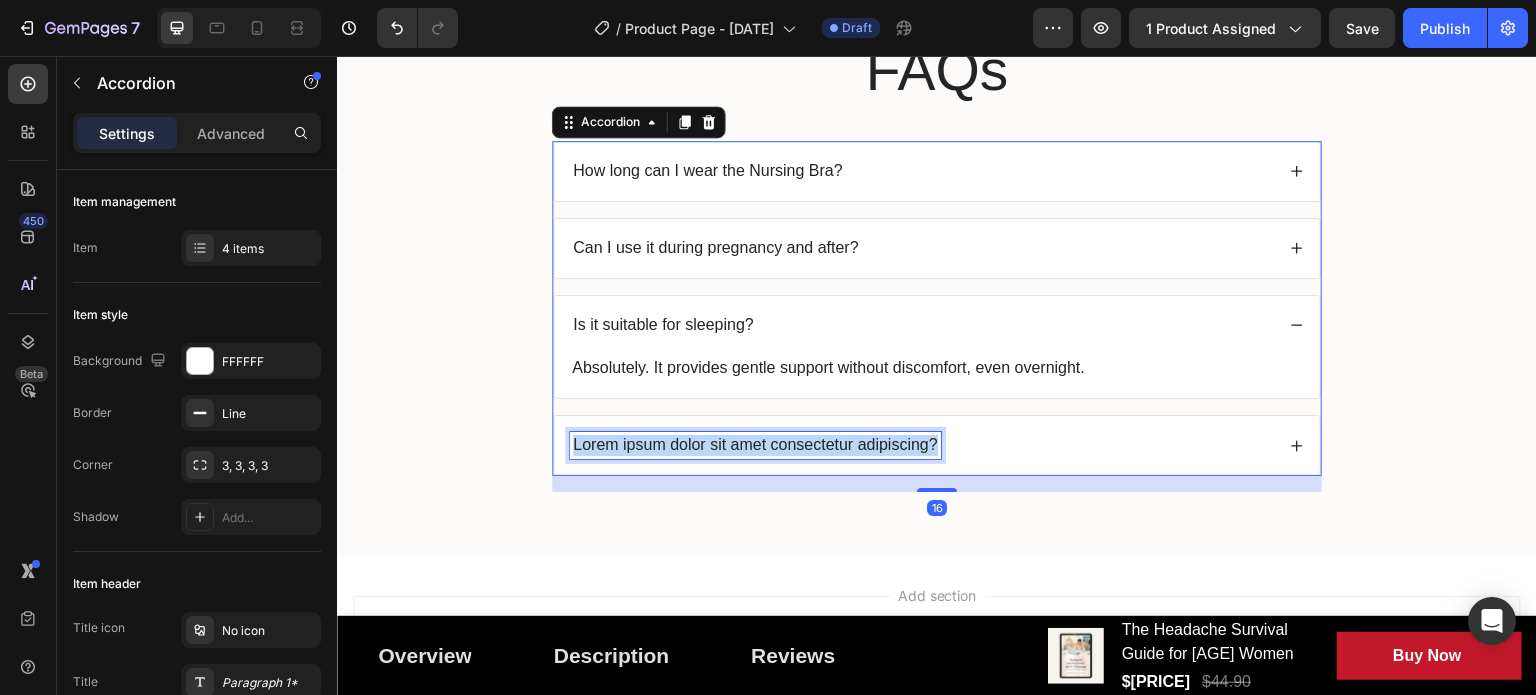 click on "Lorem ipsum dolor sit amet consectetur adipiscing?" at bounding box center (755, 445) 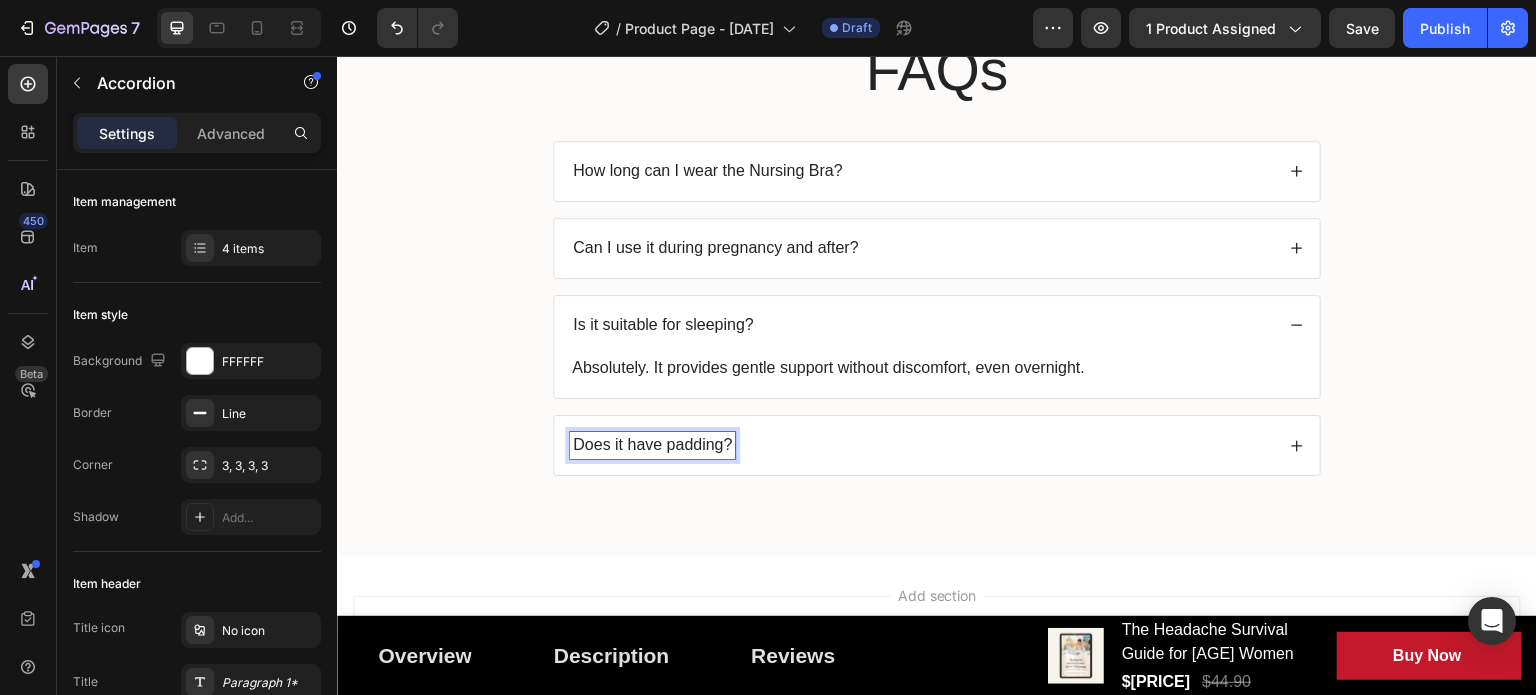 click on "Does it have padding?" at bounding box center (922, 445) 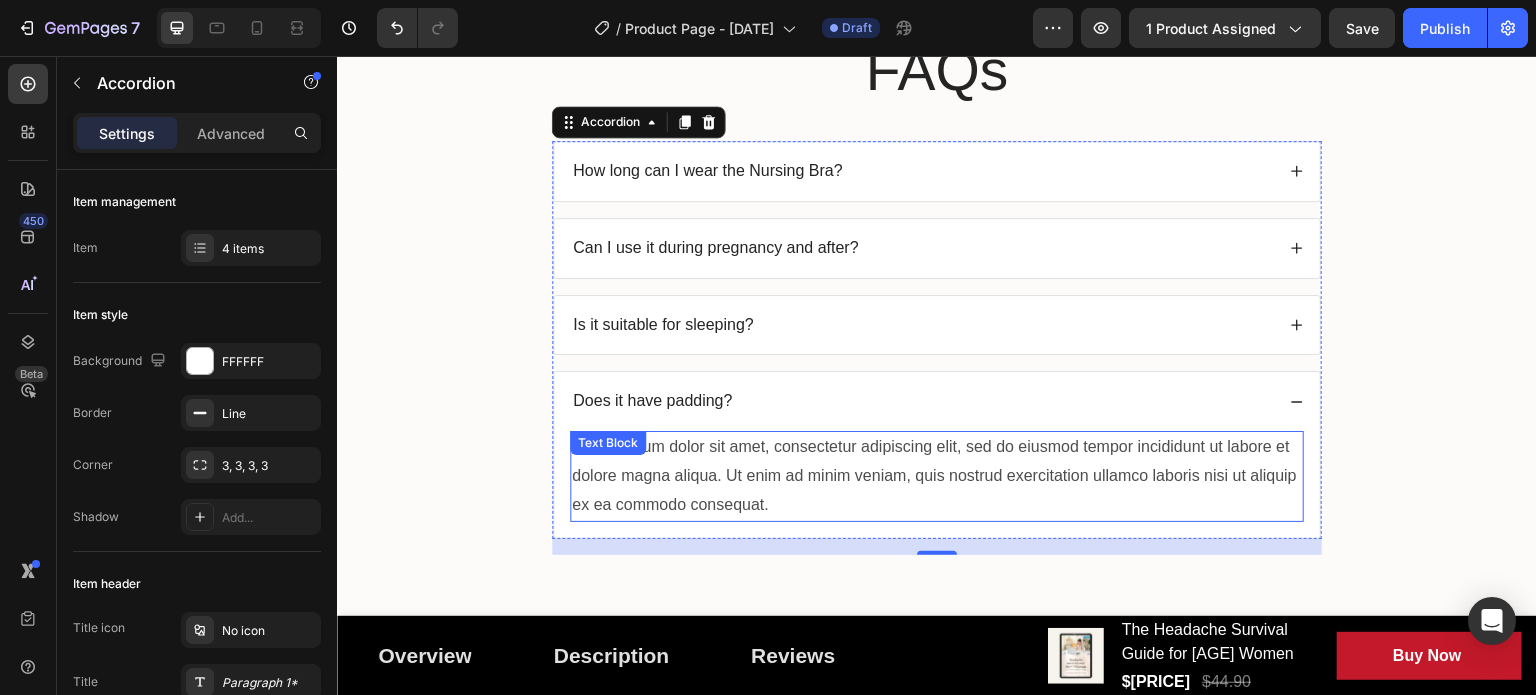 click on "Lorem ipsum dolor sit amet, consectetur adipiscing elit, sed do eiusmod tempor incididunt ut labore et dolore magna aliqua. Ut enim ad minim veniam, quis nostrud exercitation ullamco laboris nisi ut aliquip ex ea commodo consequat." at bounding box center [937, 476] 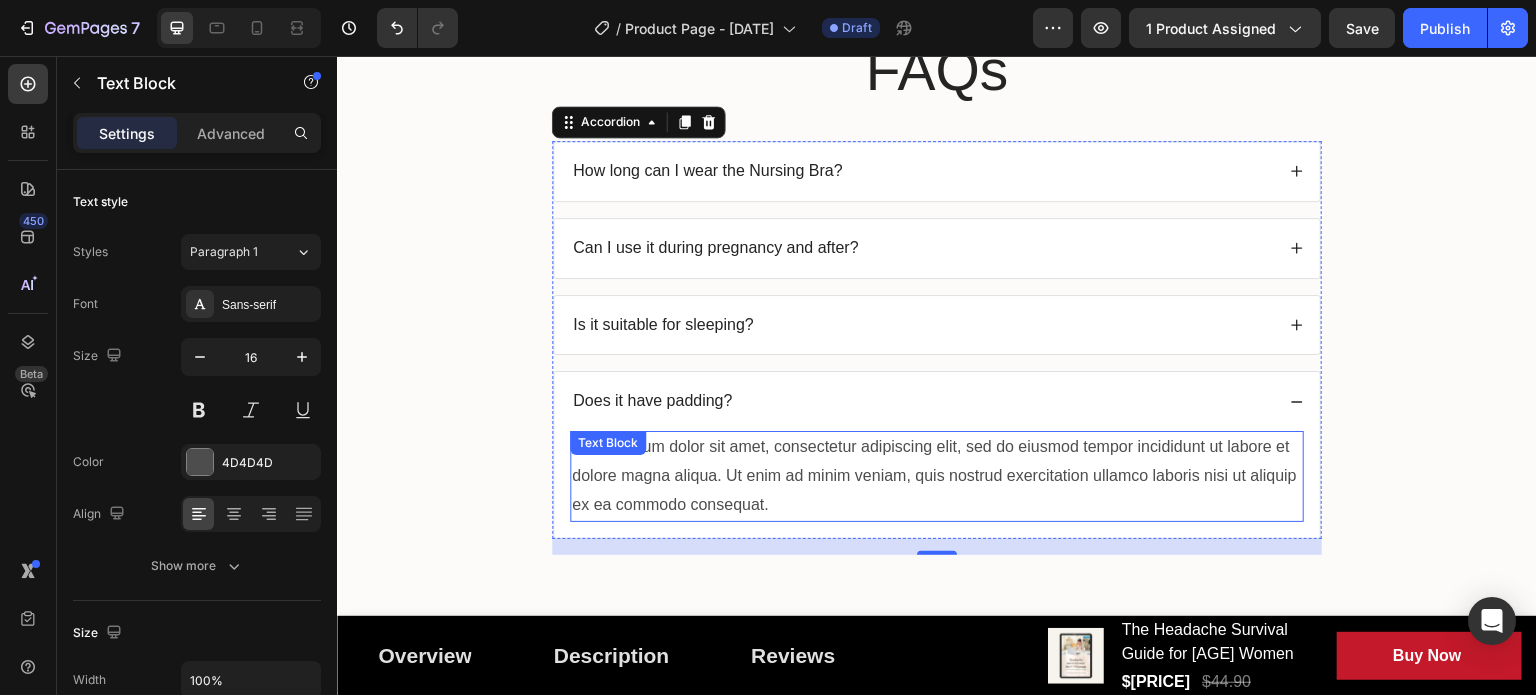 click on "Lorem ipsum dolor sit amet, consectetur adipiscing elit, sed do eiusmod tempor incididunt ut labore et dolore magna aliqua. Ut enim ad minim veniam, quis nostrud exercitation ullamco laboris nisi ut aliquip ex ea commodo consequat." at bounding box center (937, 476) 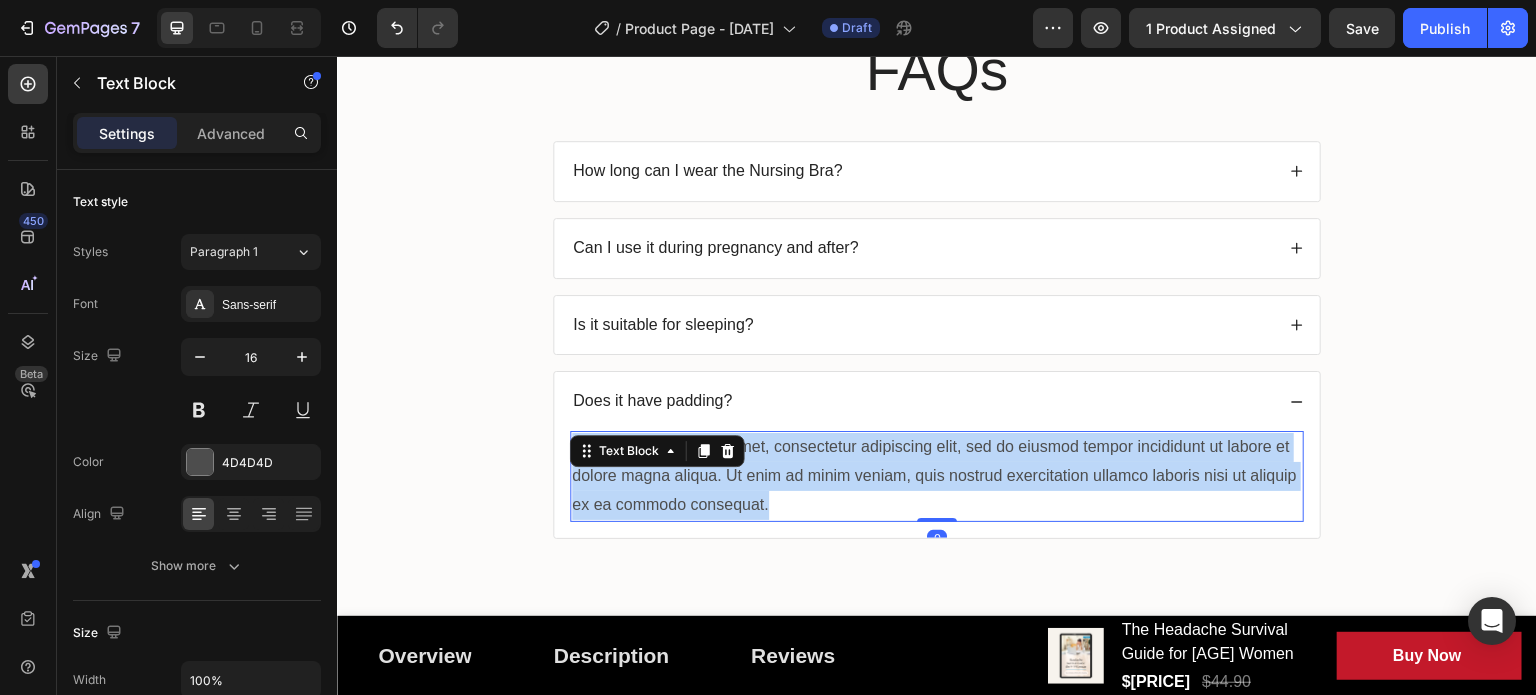 click on "Lorem ipsum dolor sit amet, consectetur adipiscing elit, sed do eiusmod tempor incididunt ut labore et dolore magna aliqua. Ut enim ad minim veniam, quis nostrud exercitation ullamco laboris nisi ut aliquip ex ea commodo consequat." at bounding box center (937, 476) 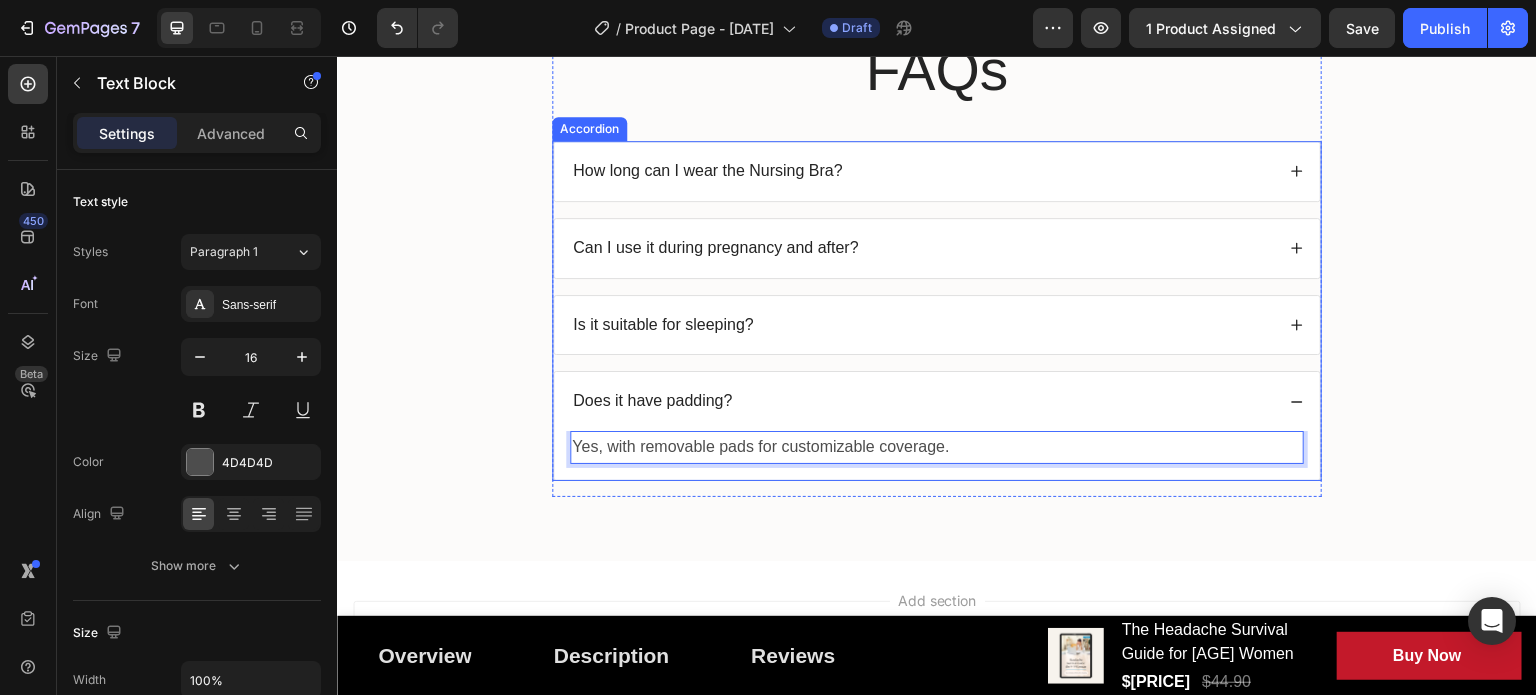 click on "FAQs Heading
How long can I wear the Nursing Bra?
Can I use it during pregnancy and after?
Is it suitable for sleeping?
Does it have padding? Yes, with removable pads for customizable coverage. Text Block   0 Accordion Row" at bounding box center [937, 272] 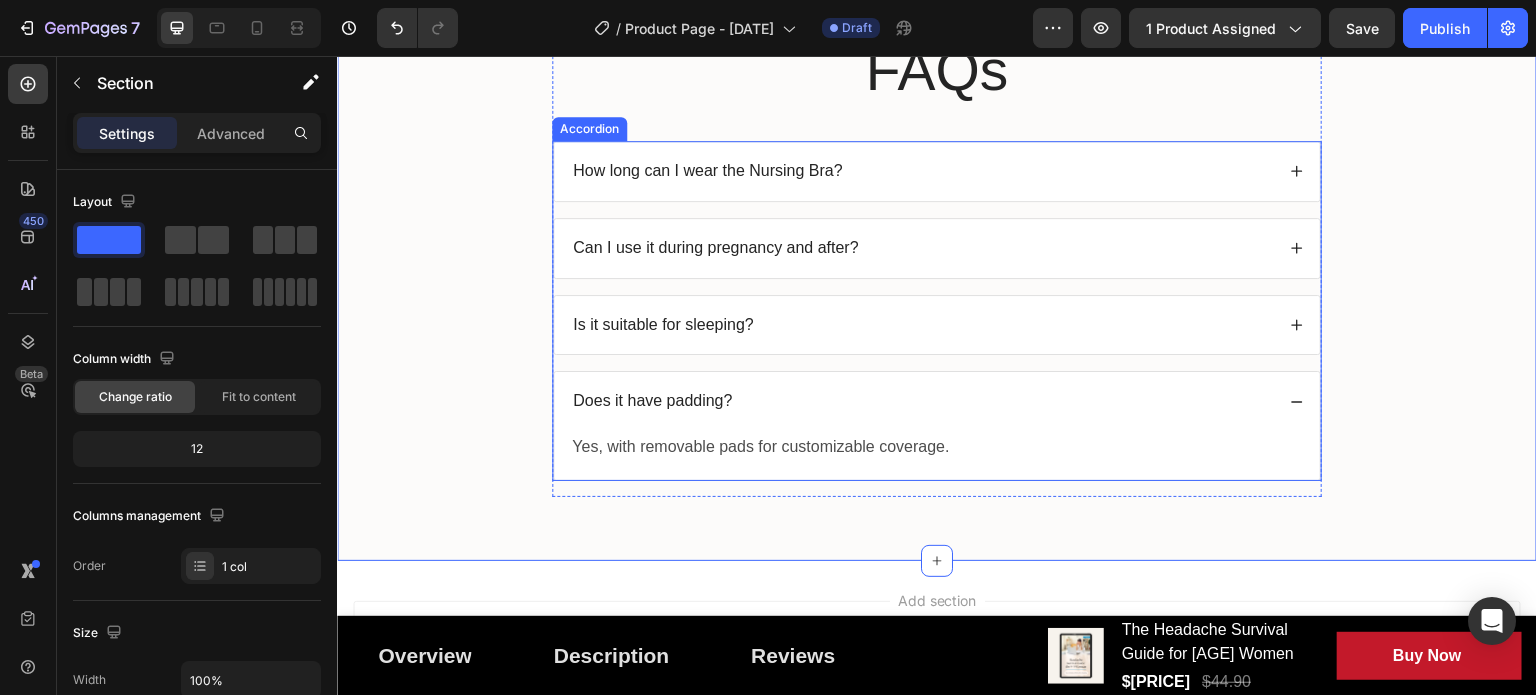 click on "Does it have padding?" at bounding box center [922, 401] 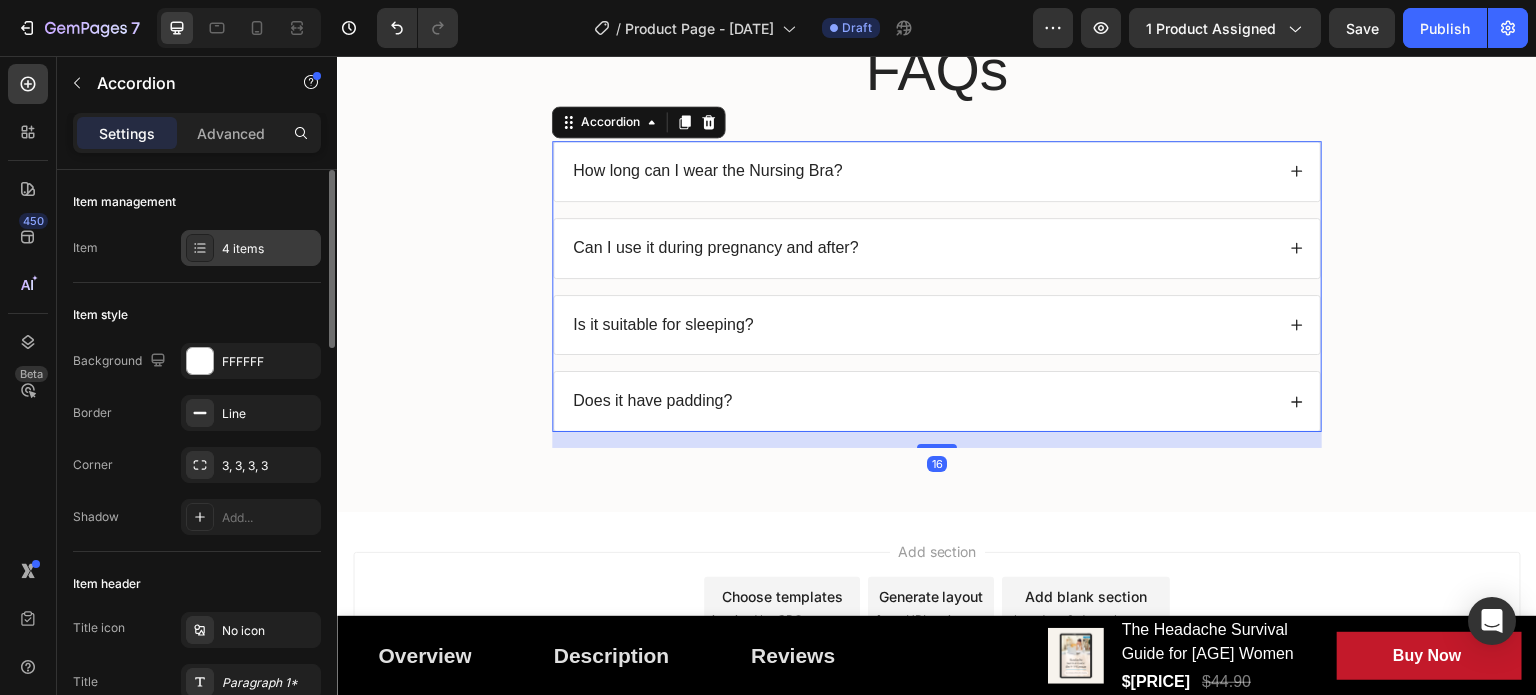 click on "4 items" at bounding box center (269, 249) 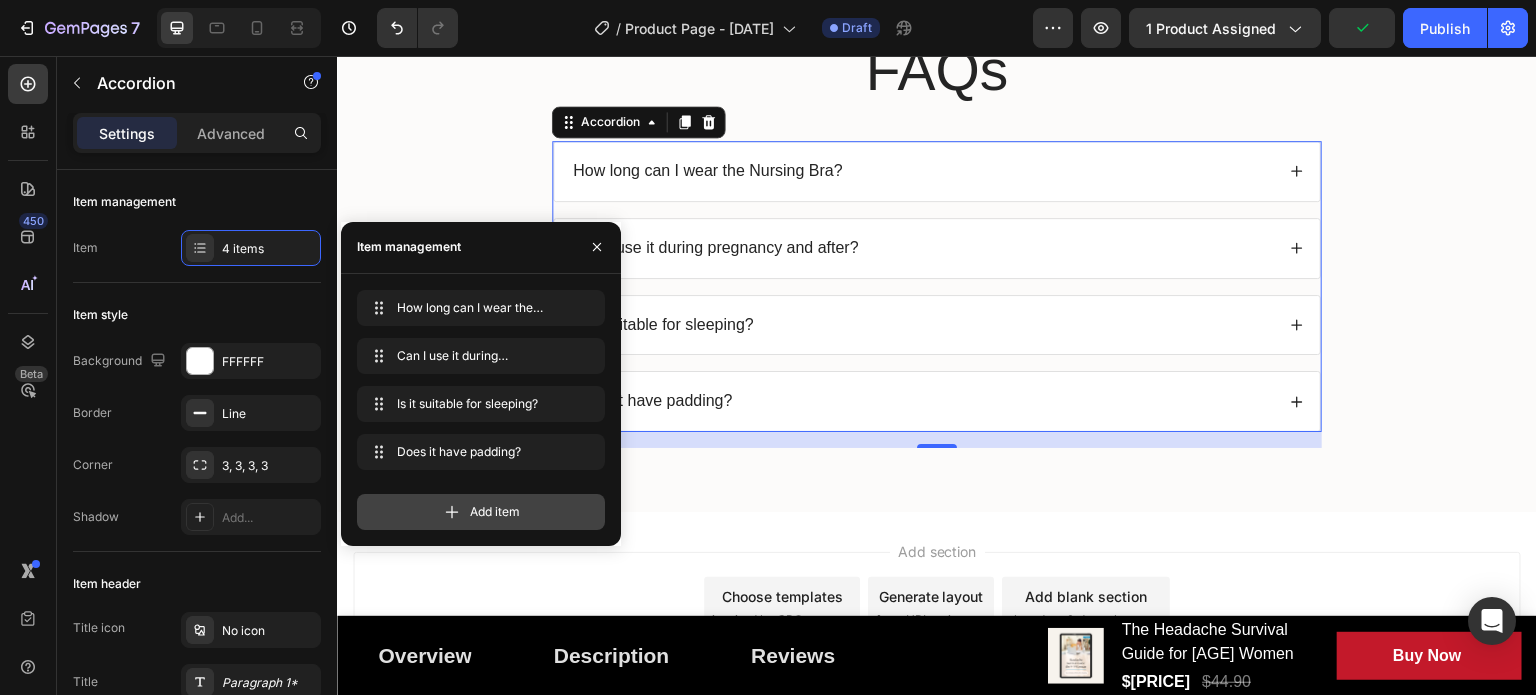 click on "Add item" at bounding box center [481, 512] 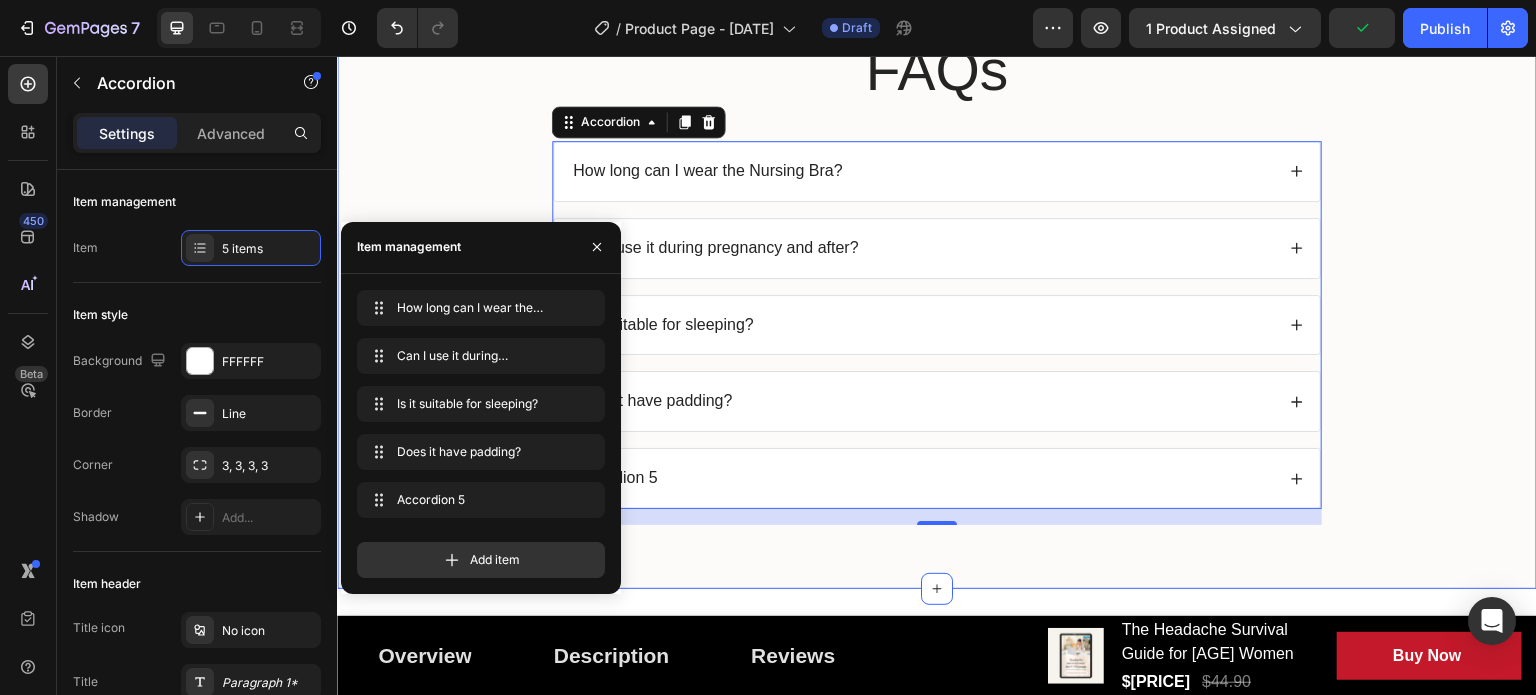 click on "FAQs Heading
How long can I wear the Nursing Bra?
Can I use it during pregnancy and after?
Is it suitable for sleeping?
Does it have padding?
Accordion 5 Accordion   16 Row" at bounding box center [937, 286] 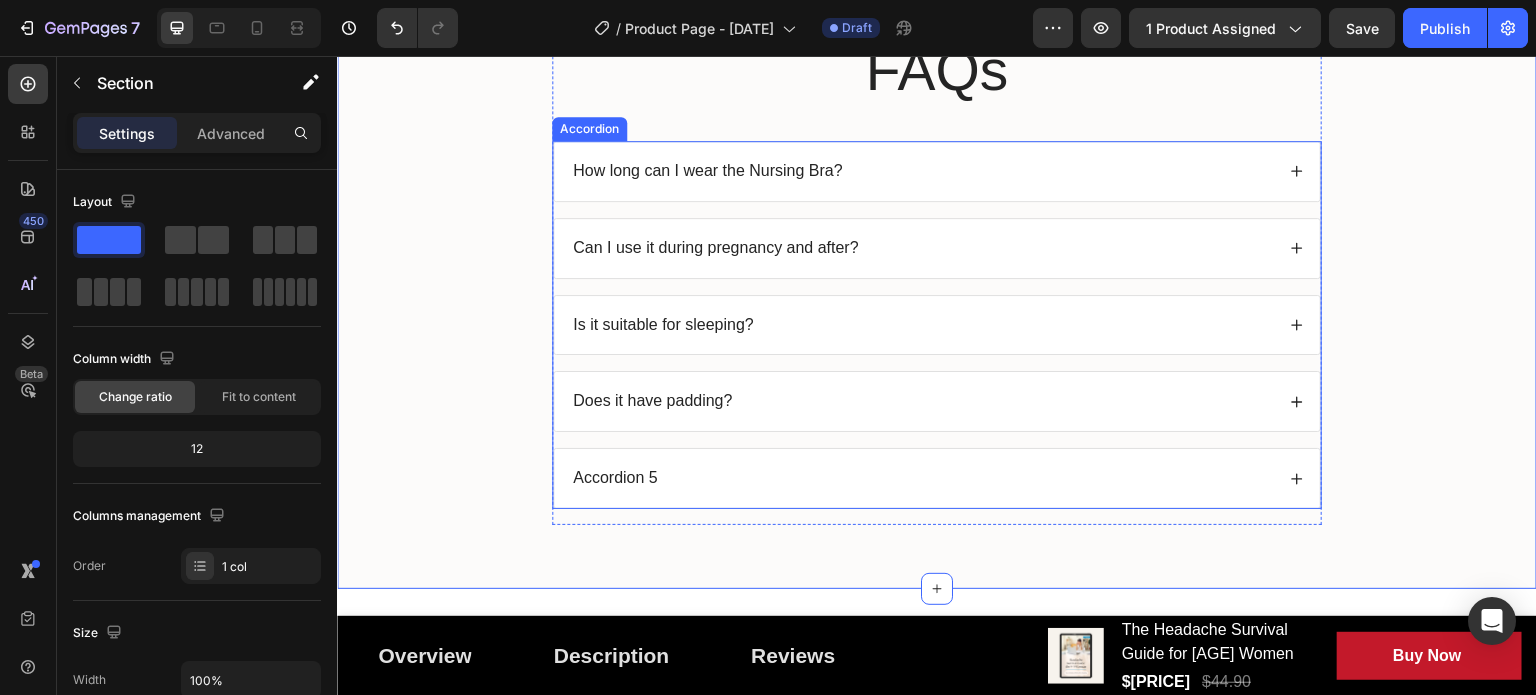 click on "Accordion 5" at bounding box center [615, 478] 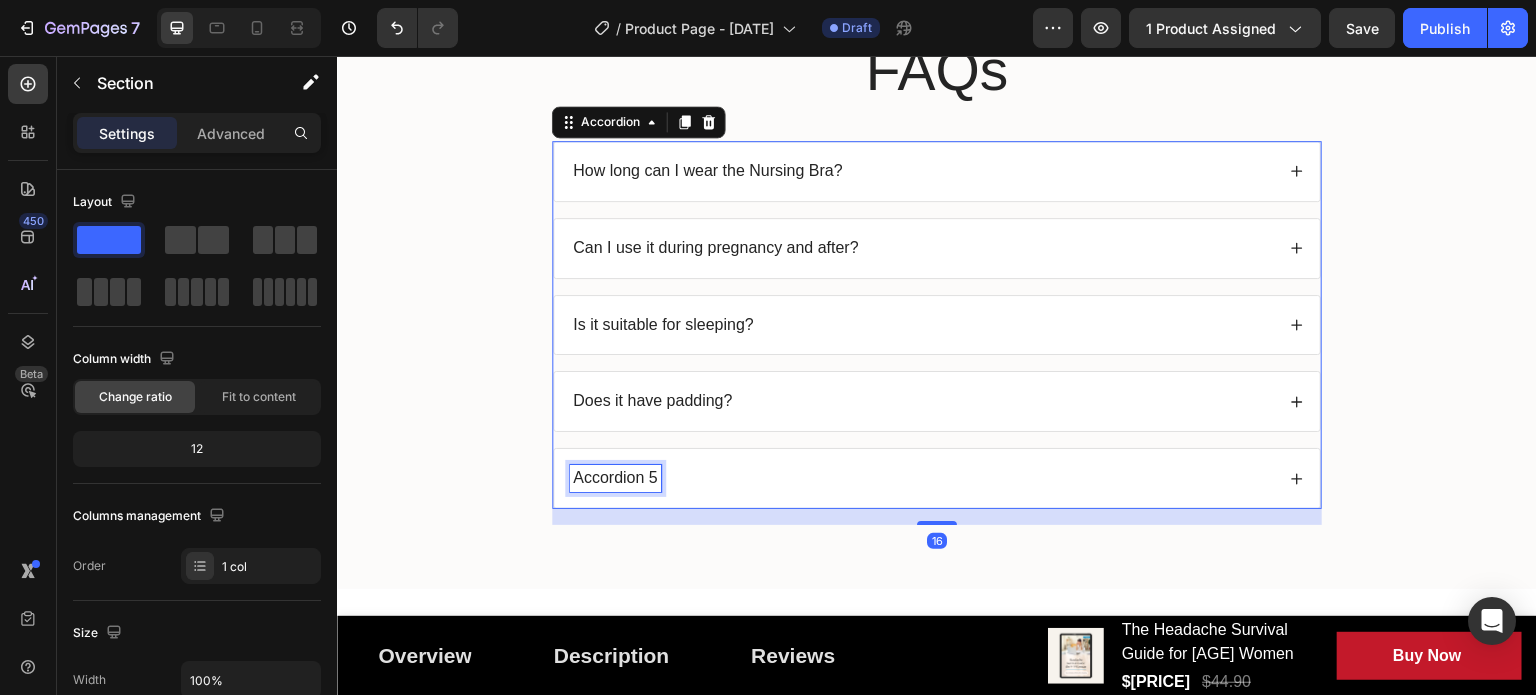 click on "Accordion 5" at bounding box center [615, 478] 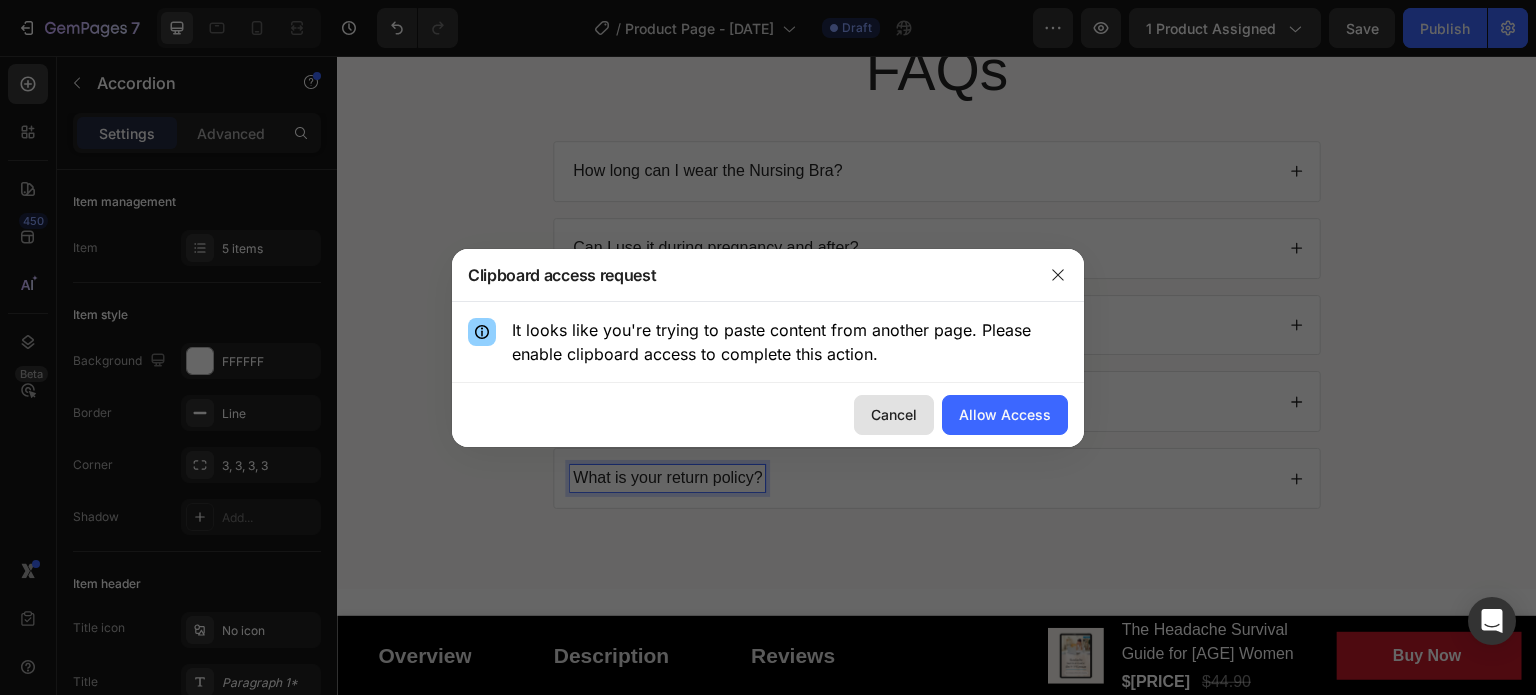 click on "Cancel" at bounding box center (894, 414) 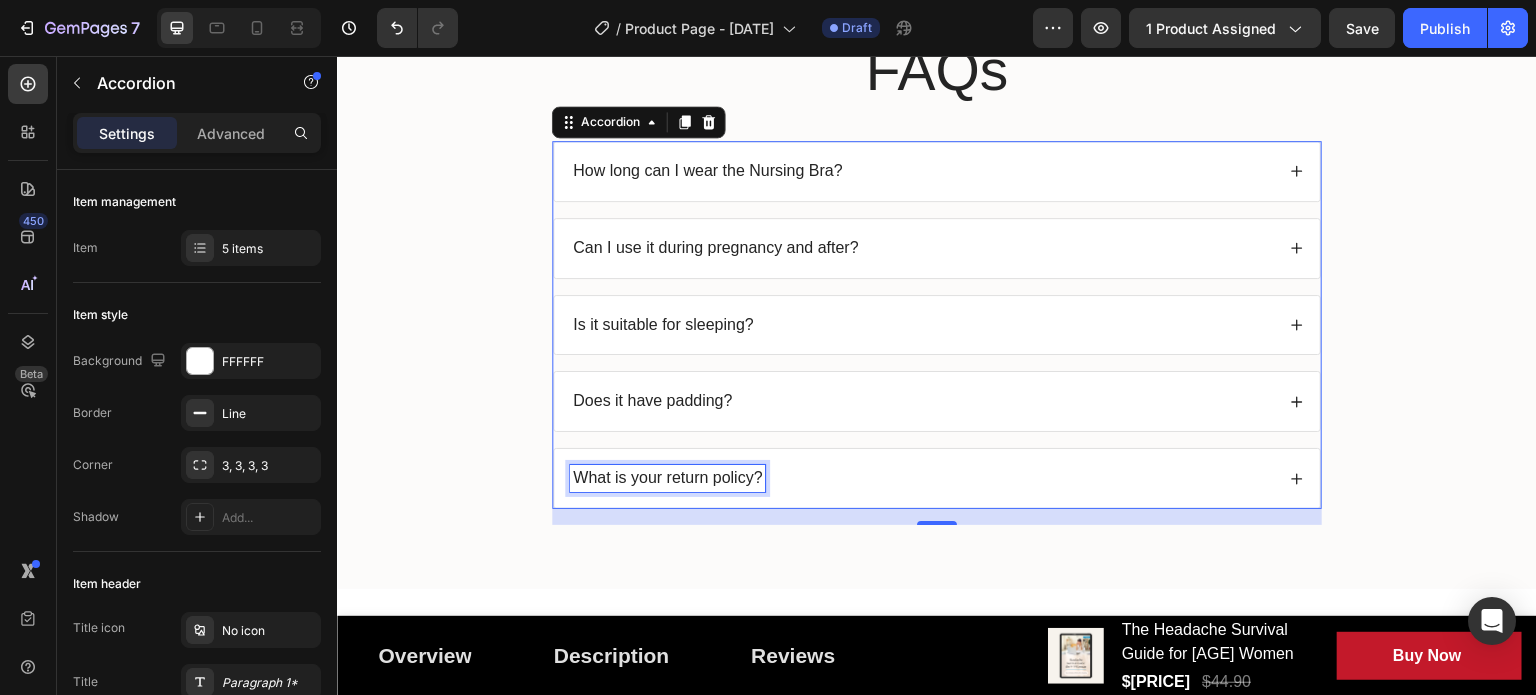 click on "What is your return policy?" at bounding box center (667, 478) 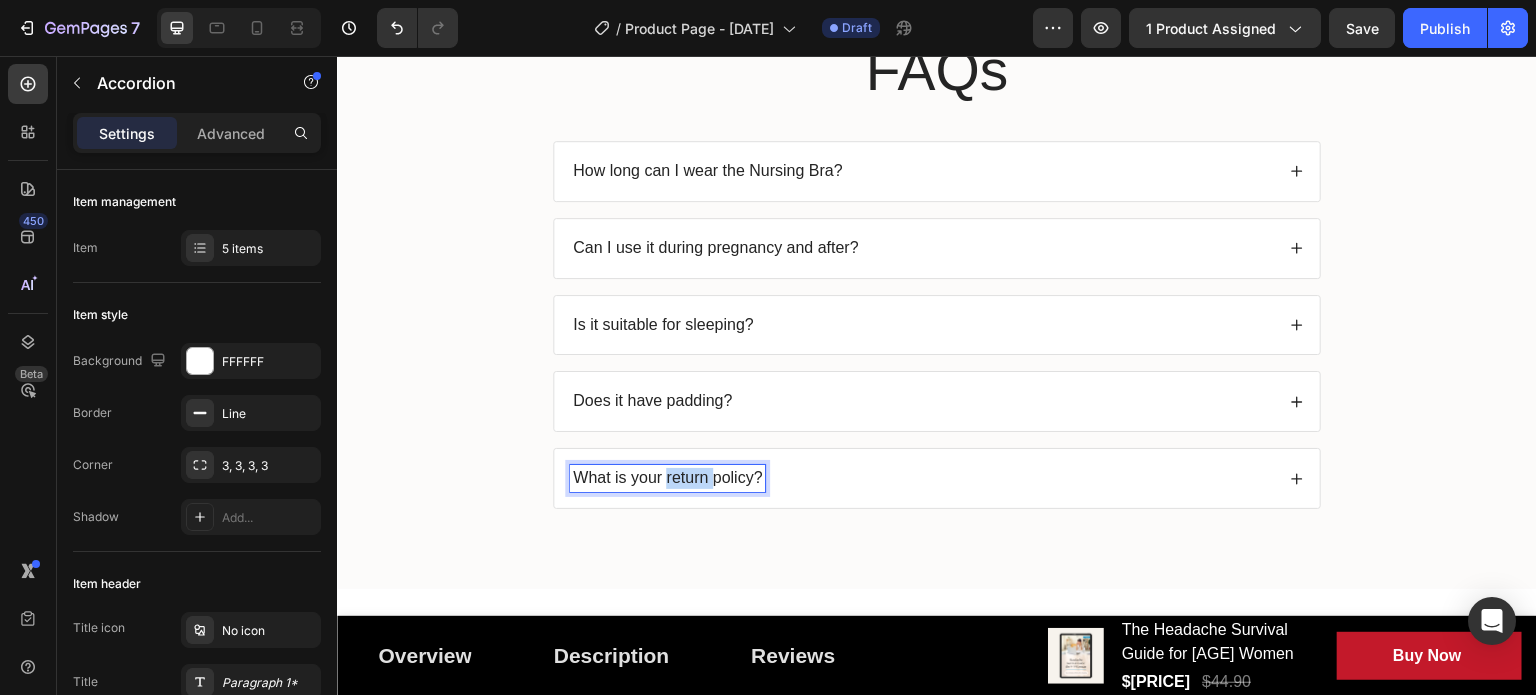 click on "What is your return policy?" at bounding box center [667, 478] 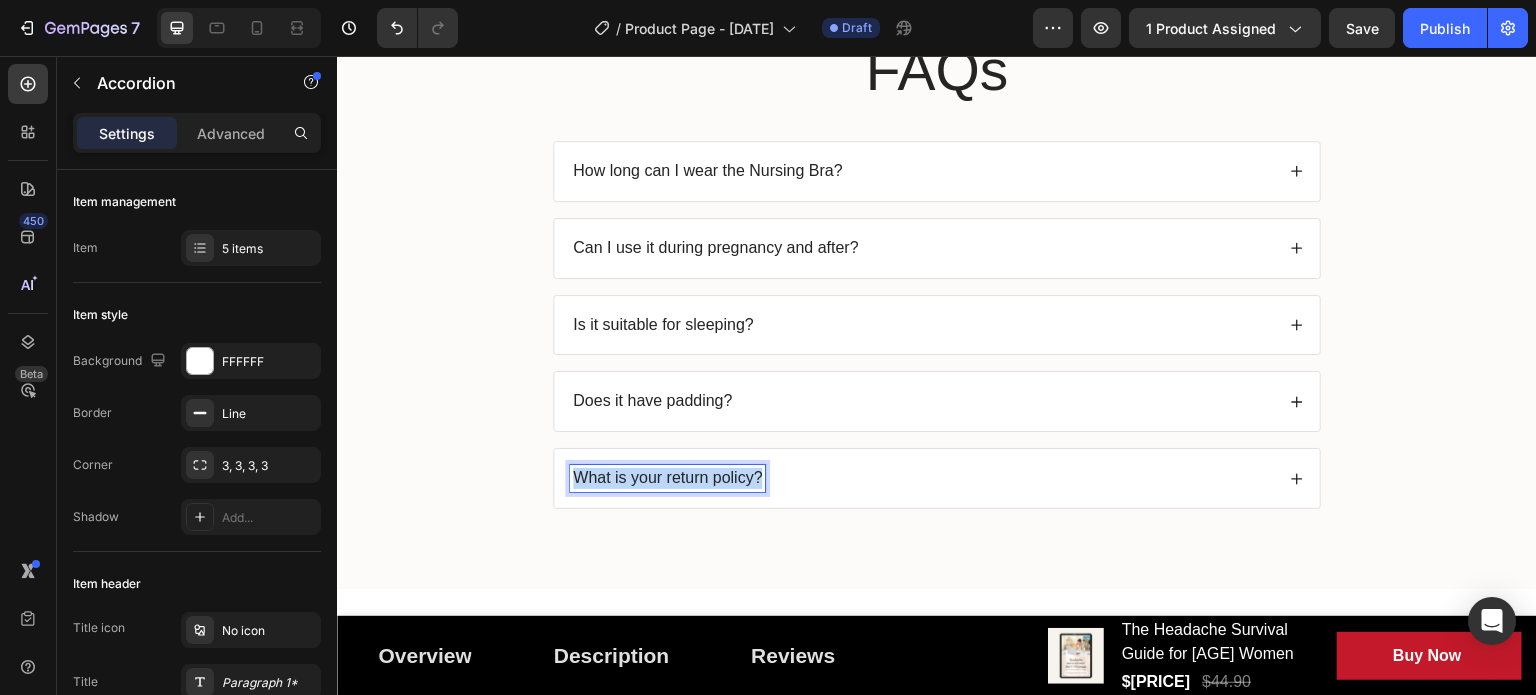 click on "What is your return policy?" at bounding box center (667, 478) 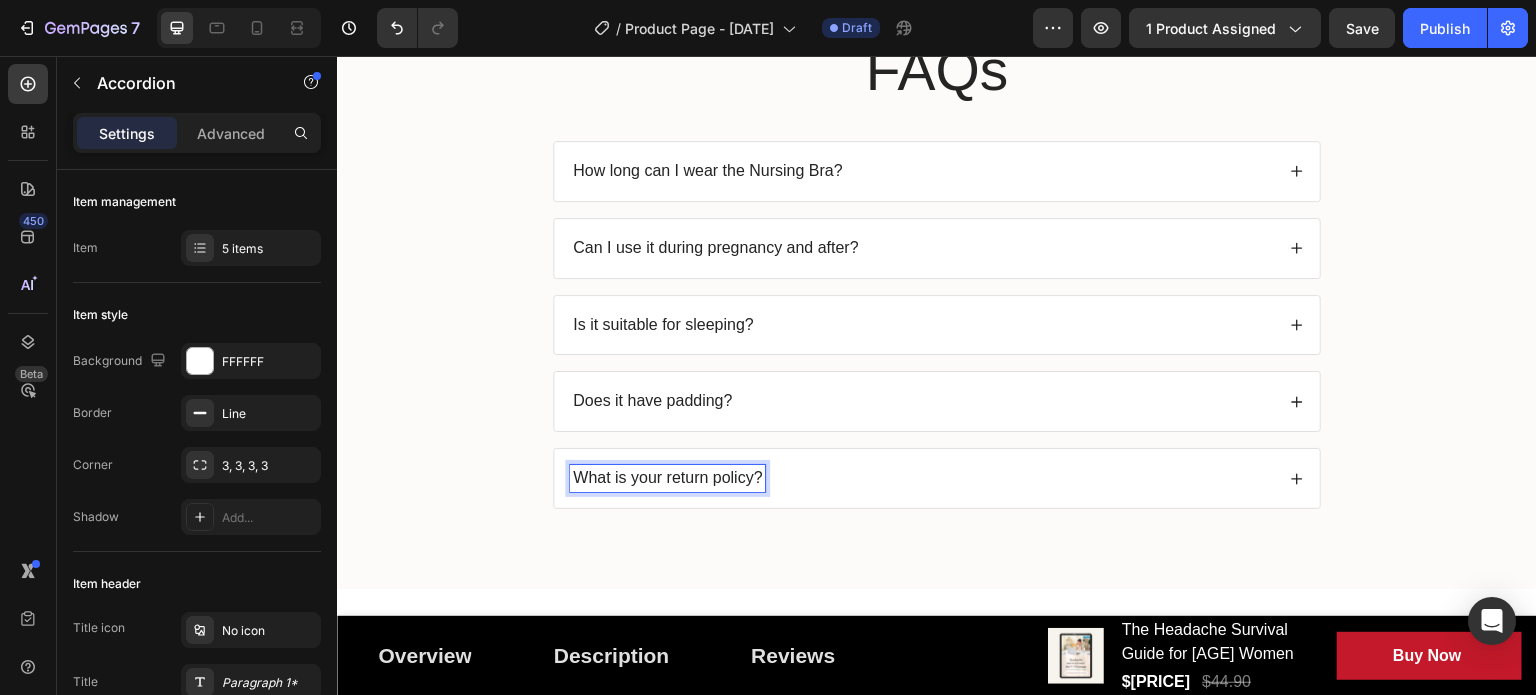 click on "What is your return policy?" at bounding box center (922, 478) 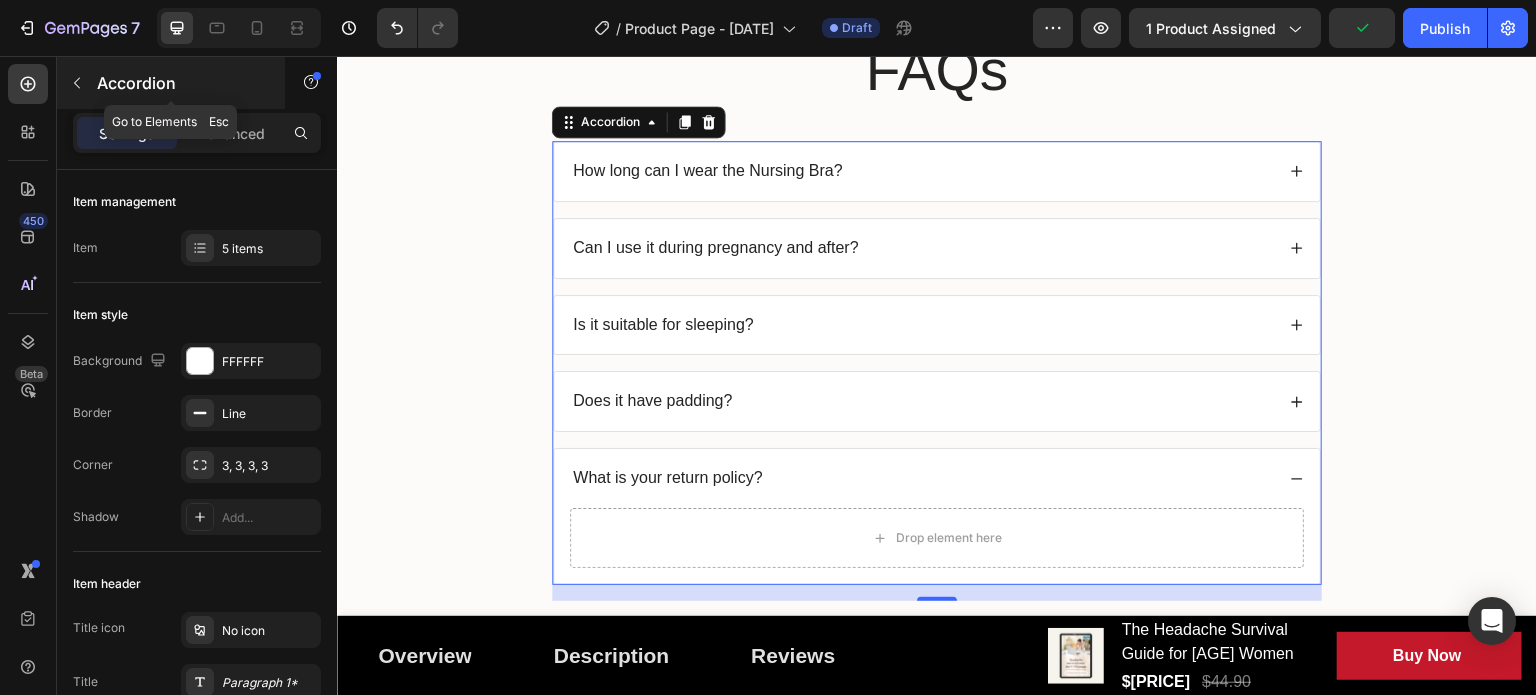 click 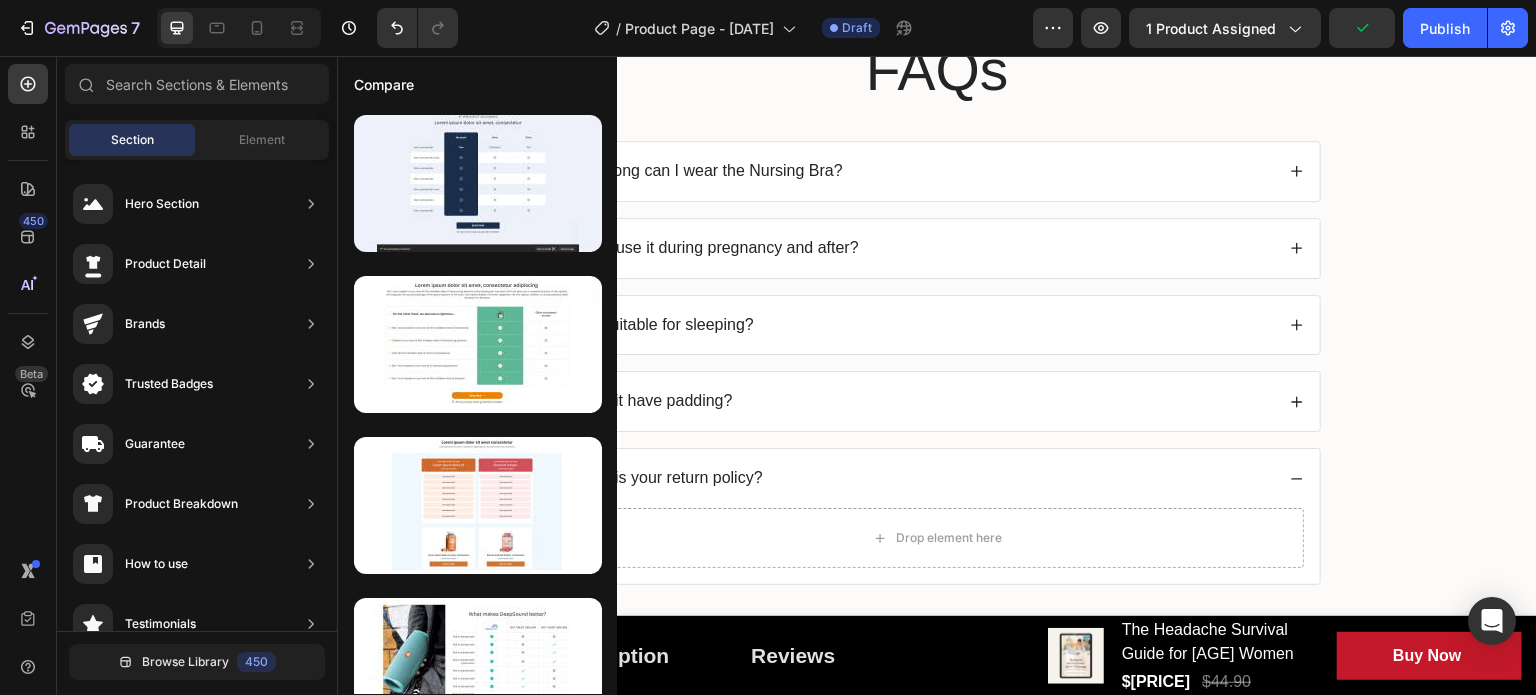 scroll, scrollTop: 1012, scrollLeft: 0, axis: vertical 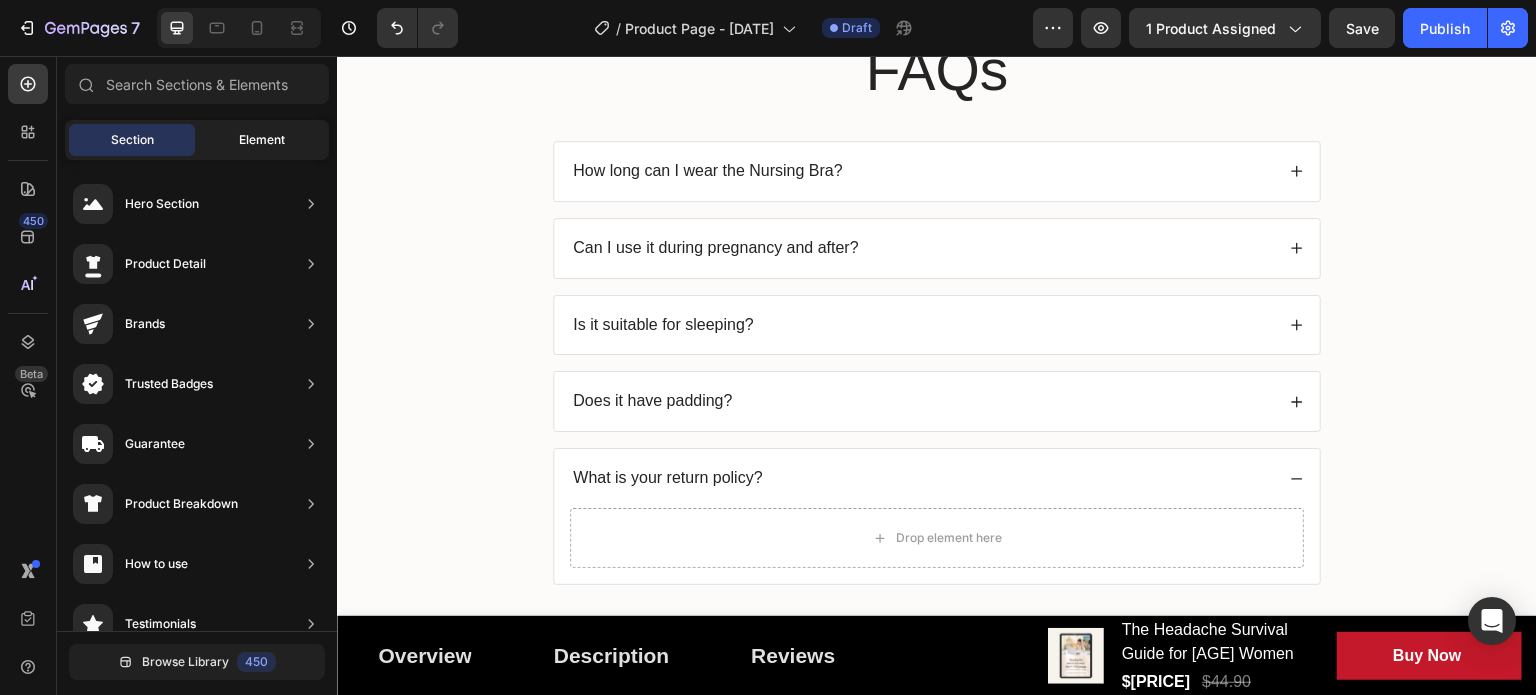click on "Element" at bounding box center [262, 140] 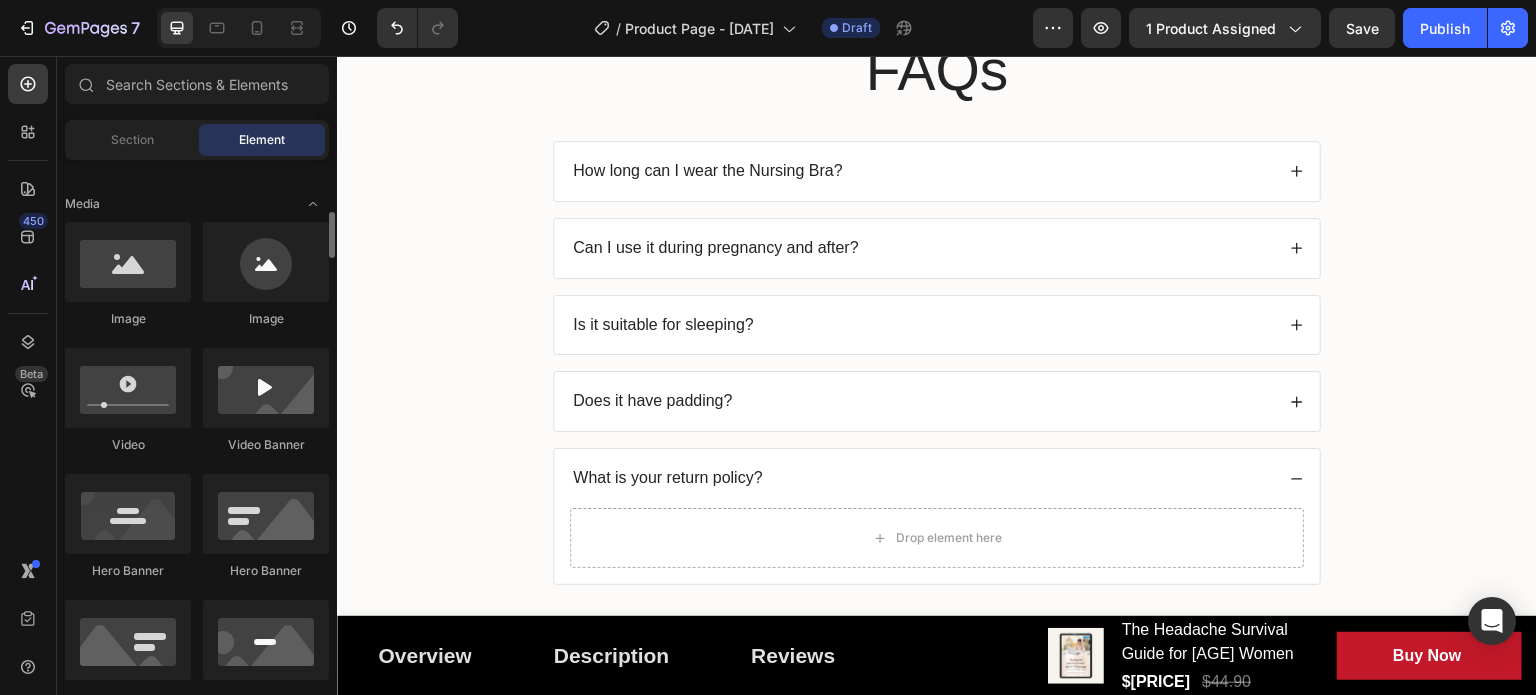 scroll, scrollTop: 200, scrollLeft: 0, axis: vertical 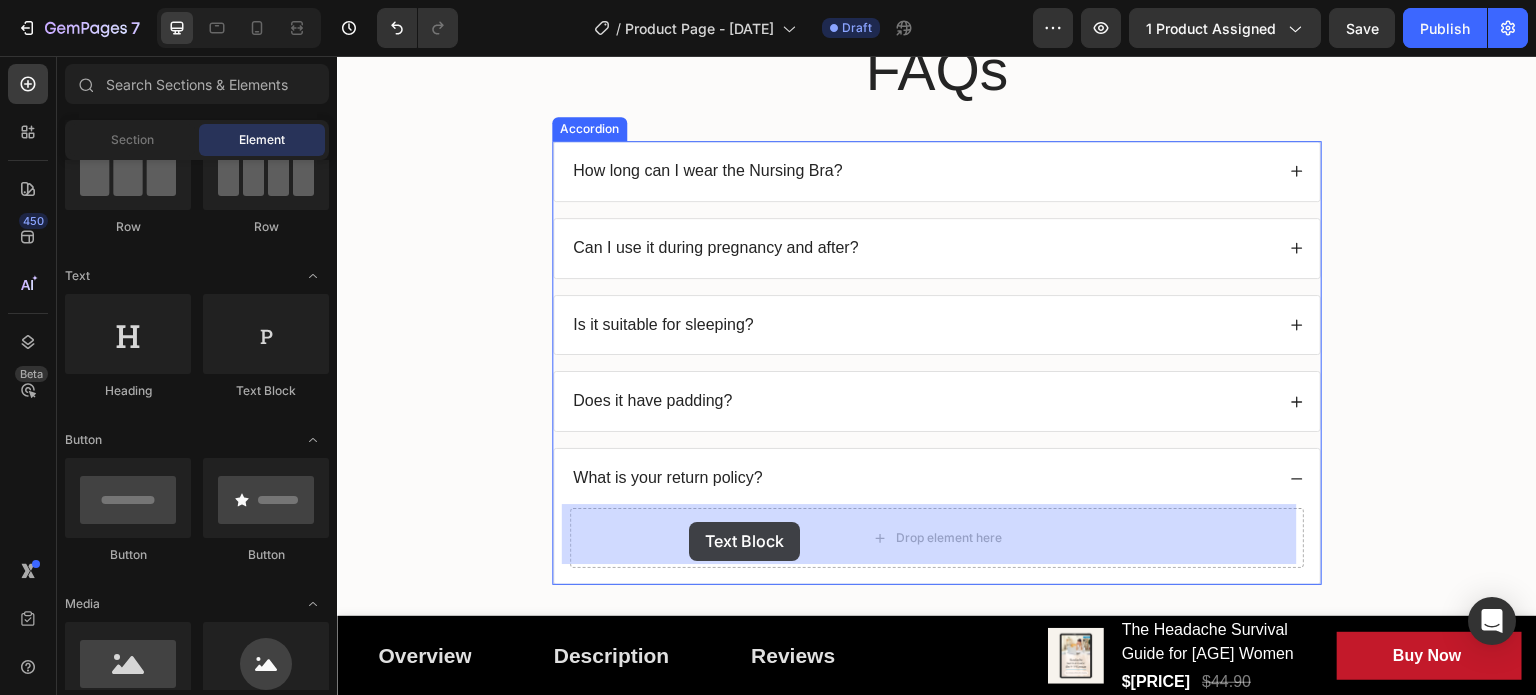 drag, startPoint x: 593, startPoint y: 418, endPoint x: 846, endPoint y: 62, distance: 436.74362 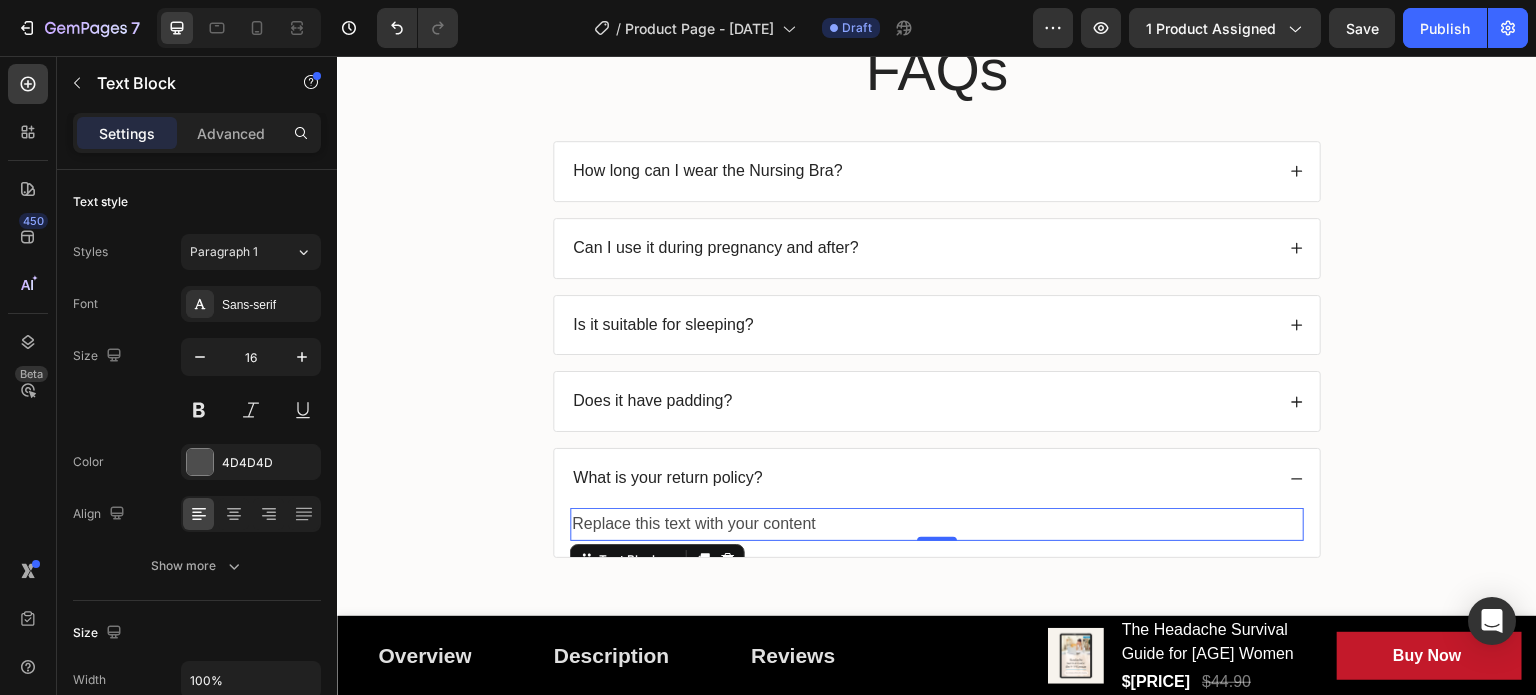click on "Replace this text with your content" at bounding box center (937, 524) 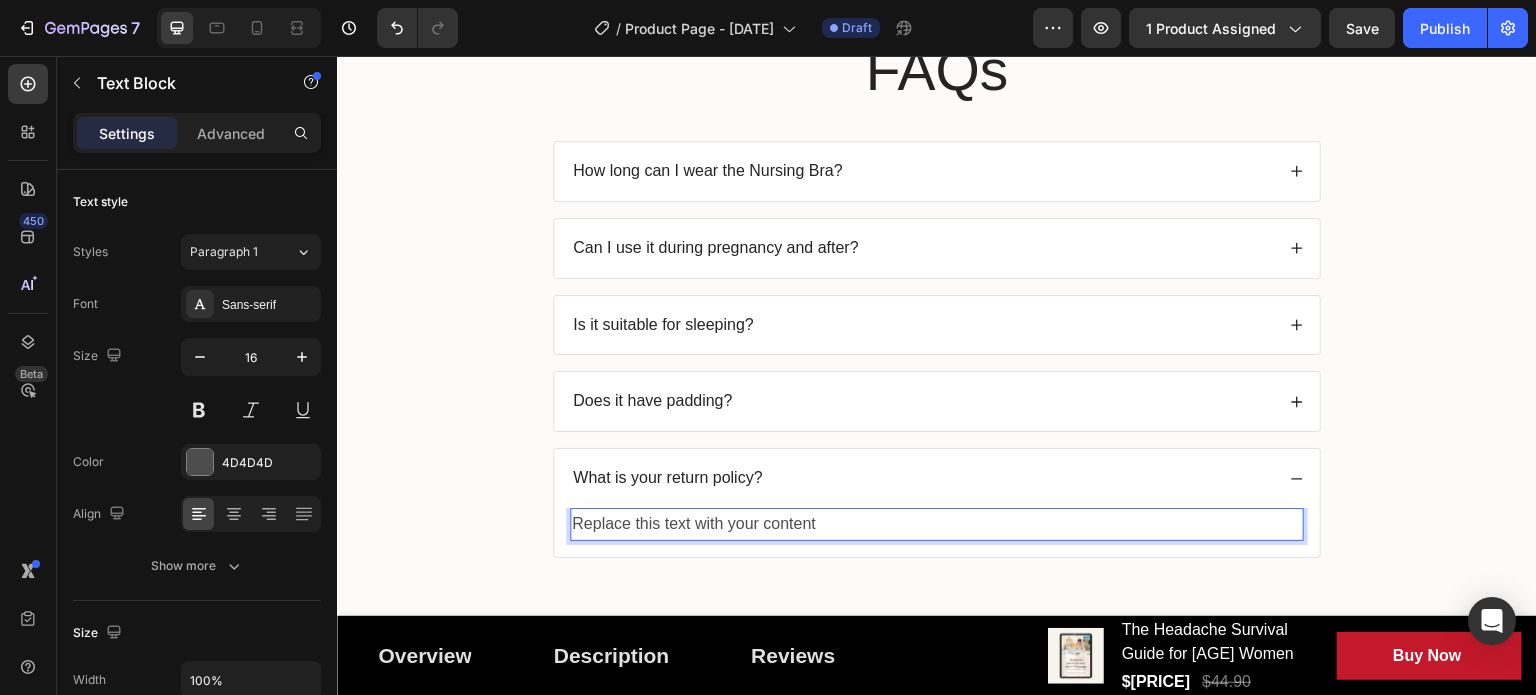 click on "Replace this text with your content" at bounding box center (937, 524) 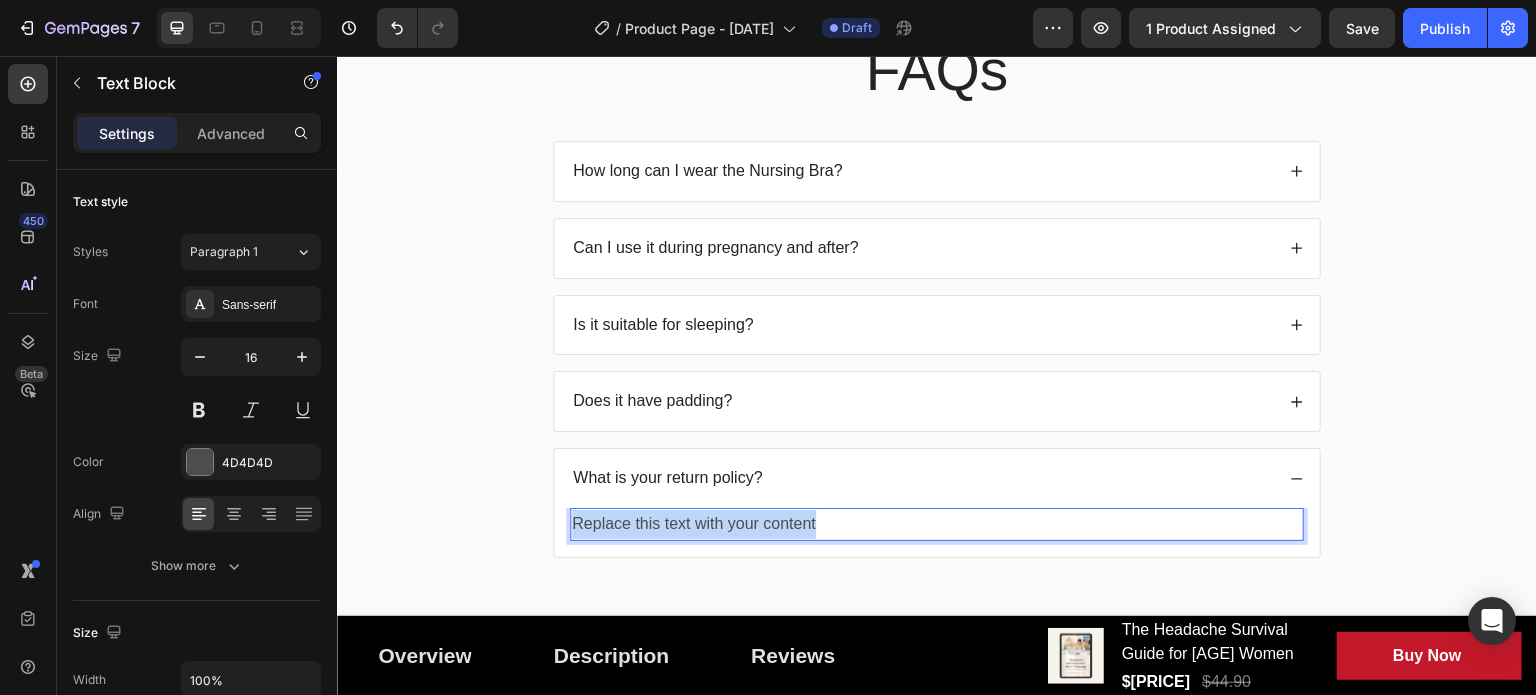 click on "Replace this text with your content" at bounding box center [937, 524] 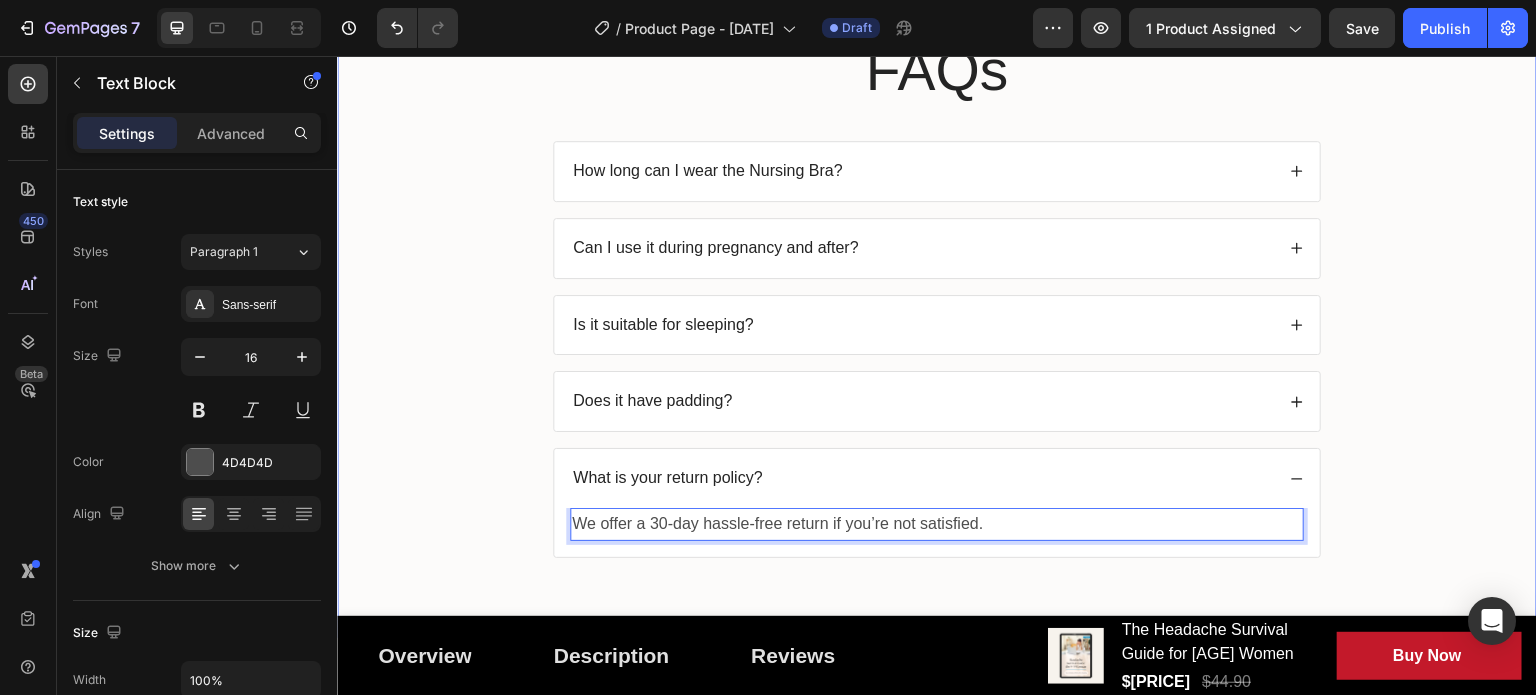 click on "FAQs Heading
How long can I wear the Nursing Bra?
Can I use it during pregnancy and after?
Is it suitable for sleeping?
Does it have padding?
What is your return policy? We offer a 30-day hassle-free return if you’re not satisfied. Text Block   0 Accordion Row" at bounding box center [937, 310] 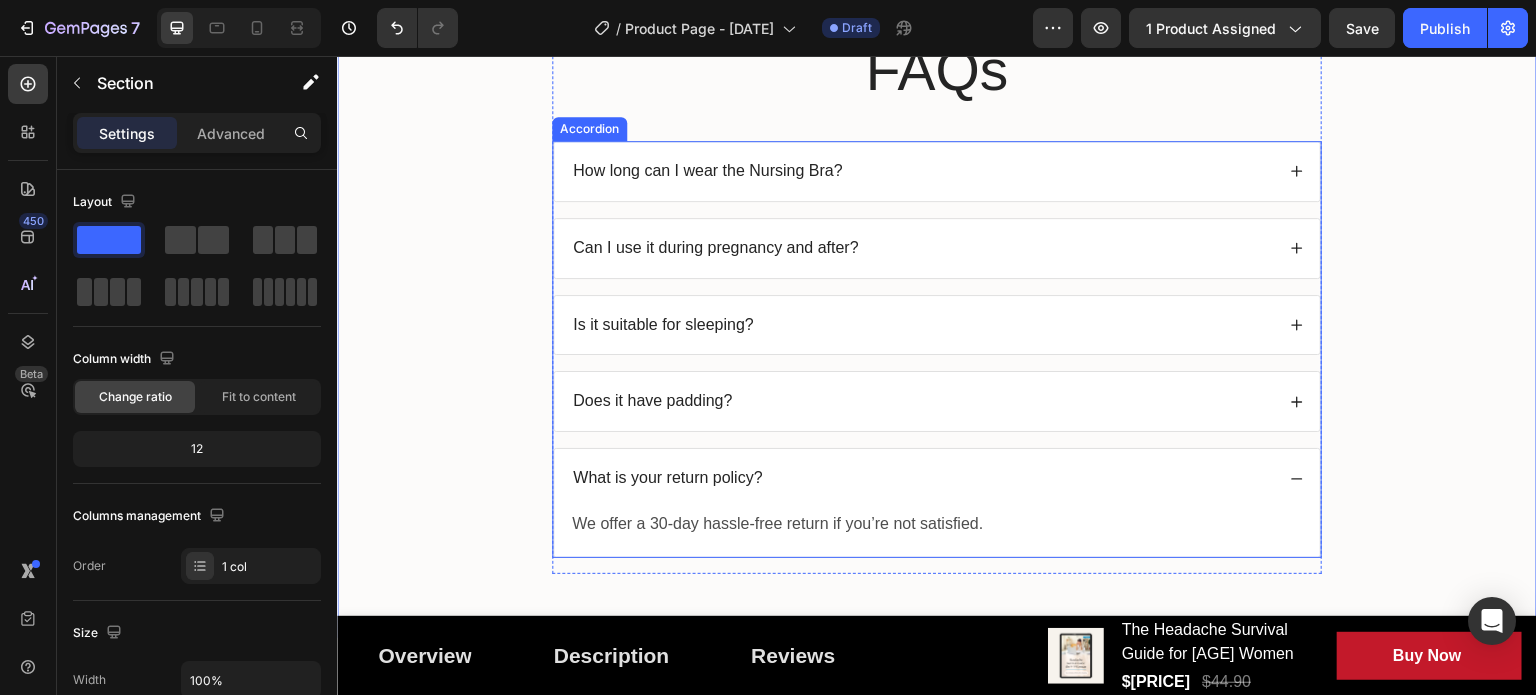 click on "What is your return policy?" at bounding box center [922, 478] 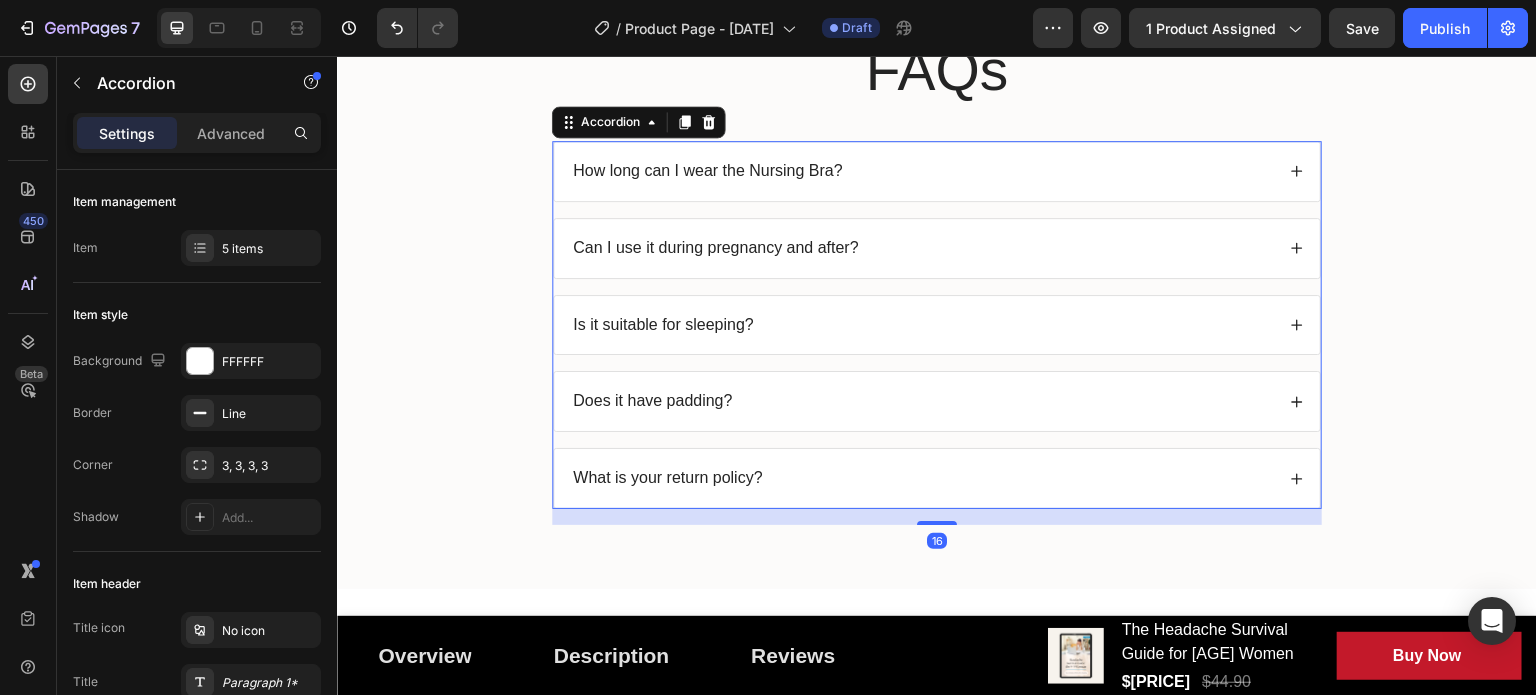 click on "Does it have padding?" at bounding box center (922, 401) 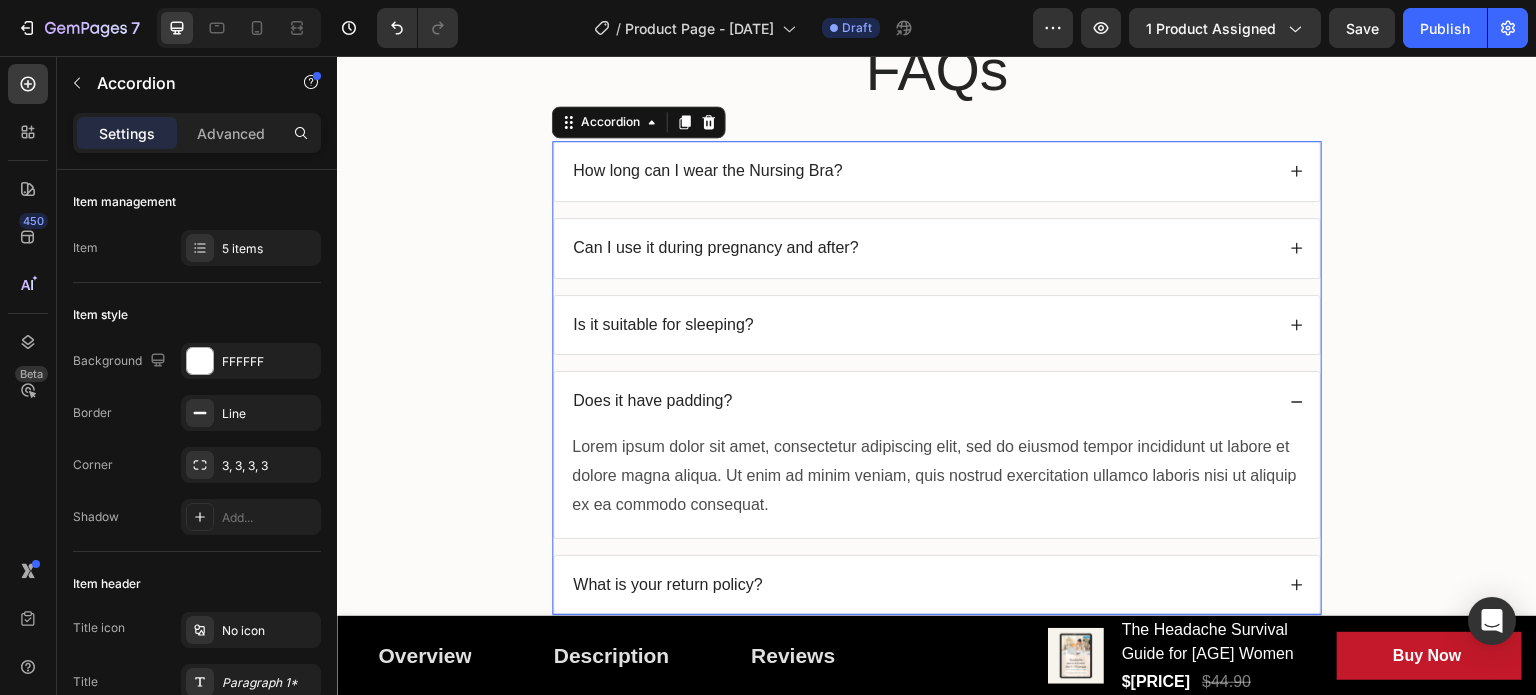 click on "Does it have padding?" at bounding box center [922, 401] 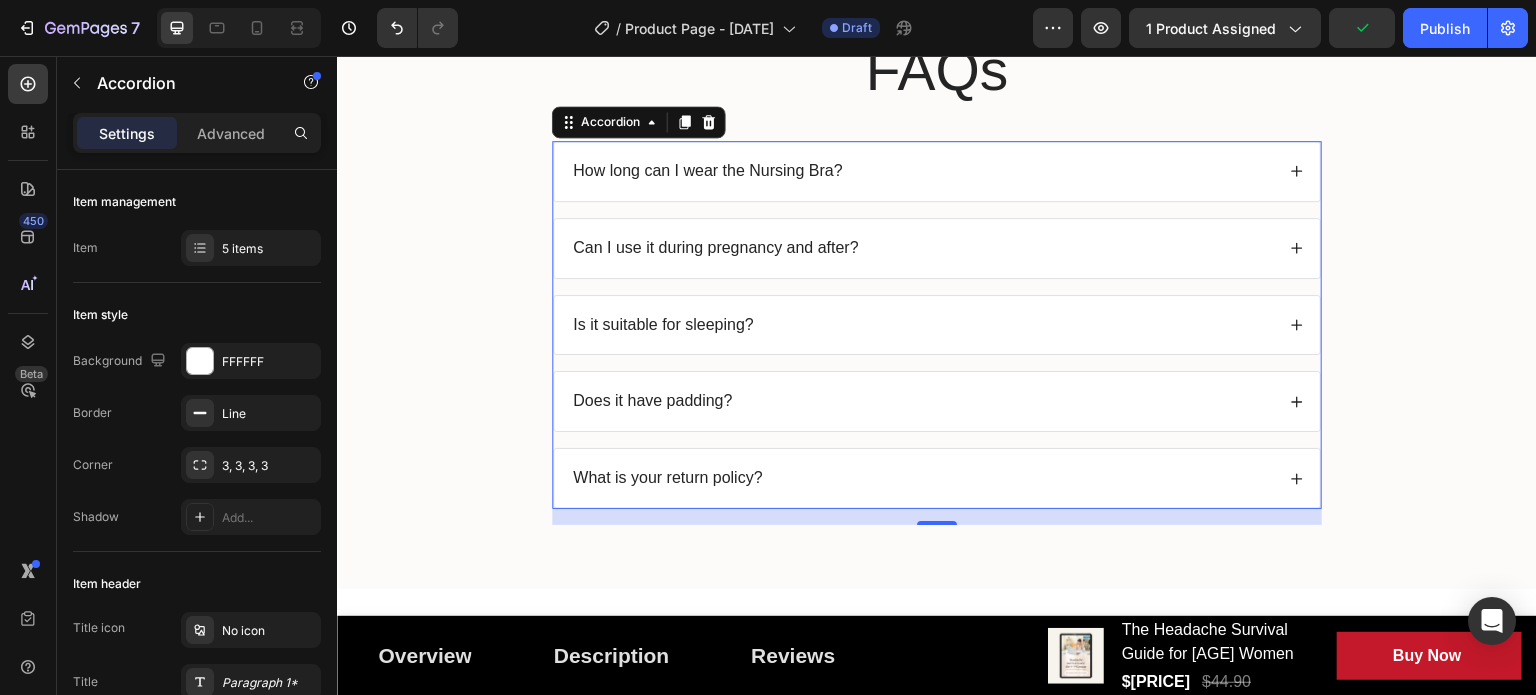 click on "Does it have padding?" at bounding box center [922, 401] 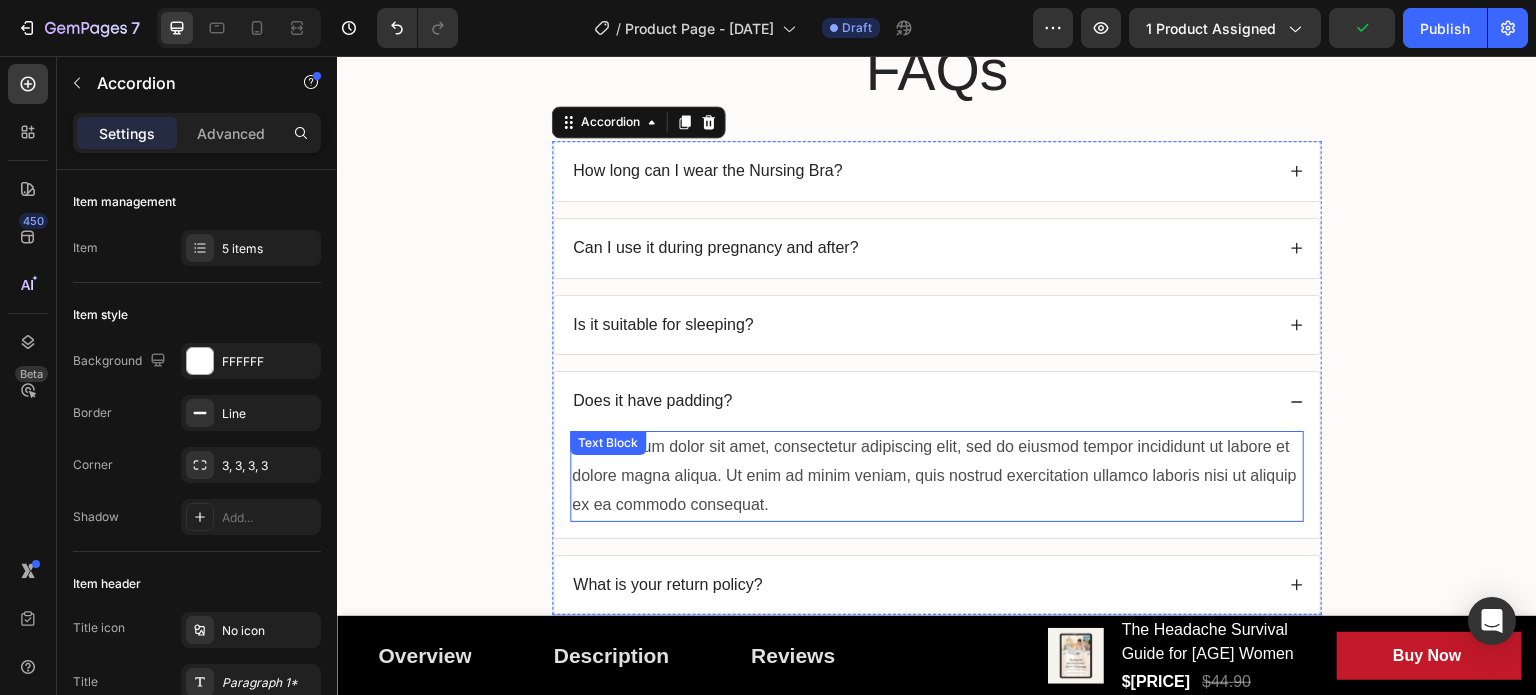 click on "Lorem ipsum dolor sit amet, consectetur adipiscing elit, sed do eiusmod tempor incididunt ut labore et dolore magna aliqua. Ut enim ad minim veniam, quis nostrud exercitation ullamco laboris nisi ut aliquip ex ea commodo consequat." at bounding box center [937, 476] 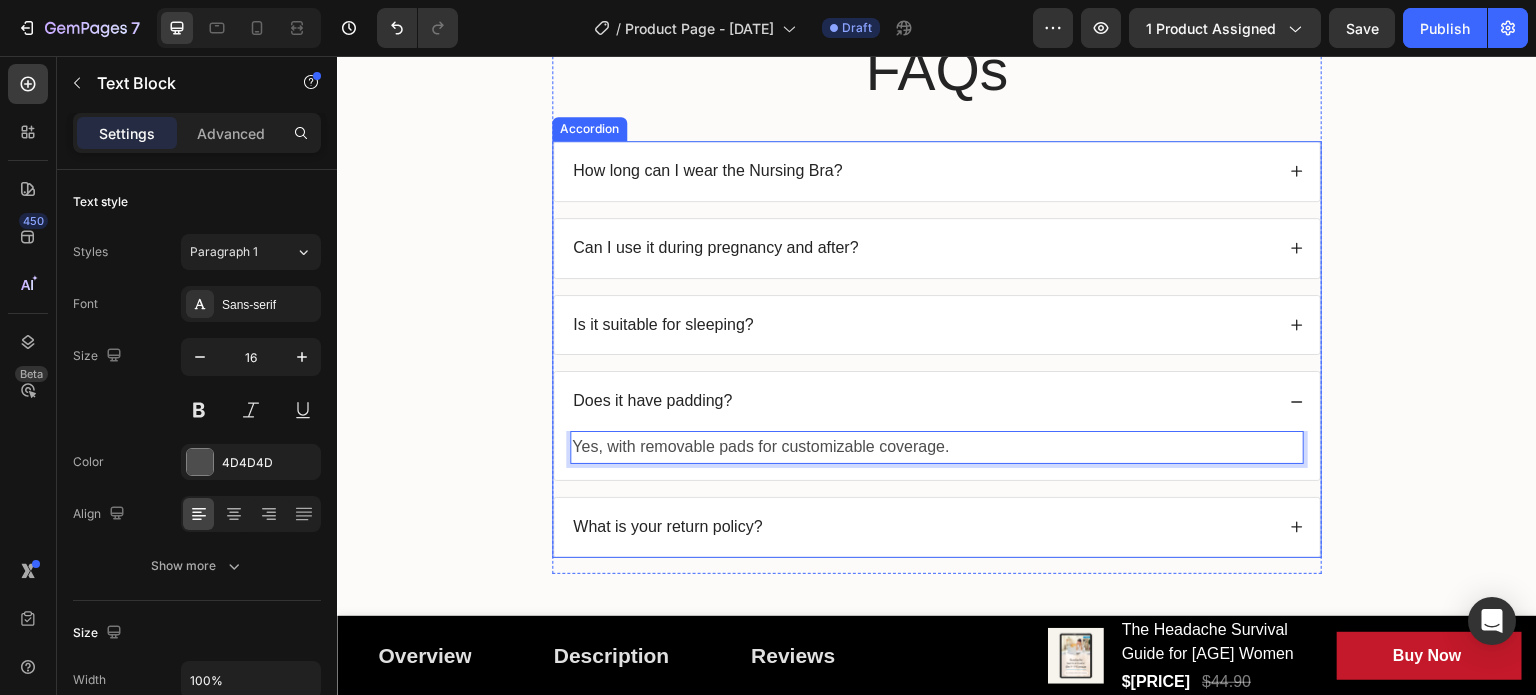 click on "Is it suitable for sleeping?" at bounding box center (922, 325) 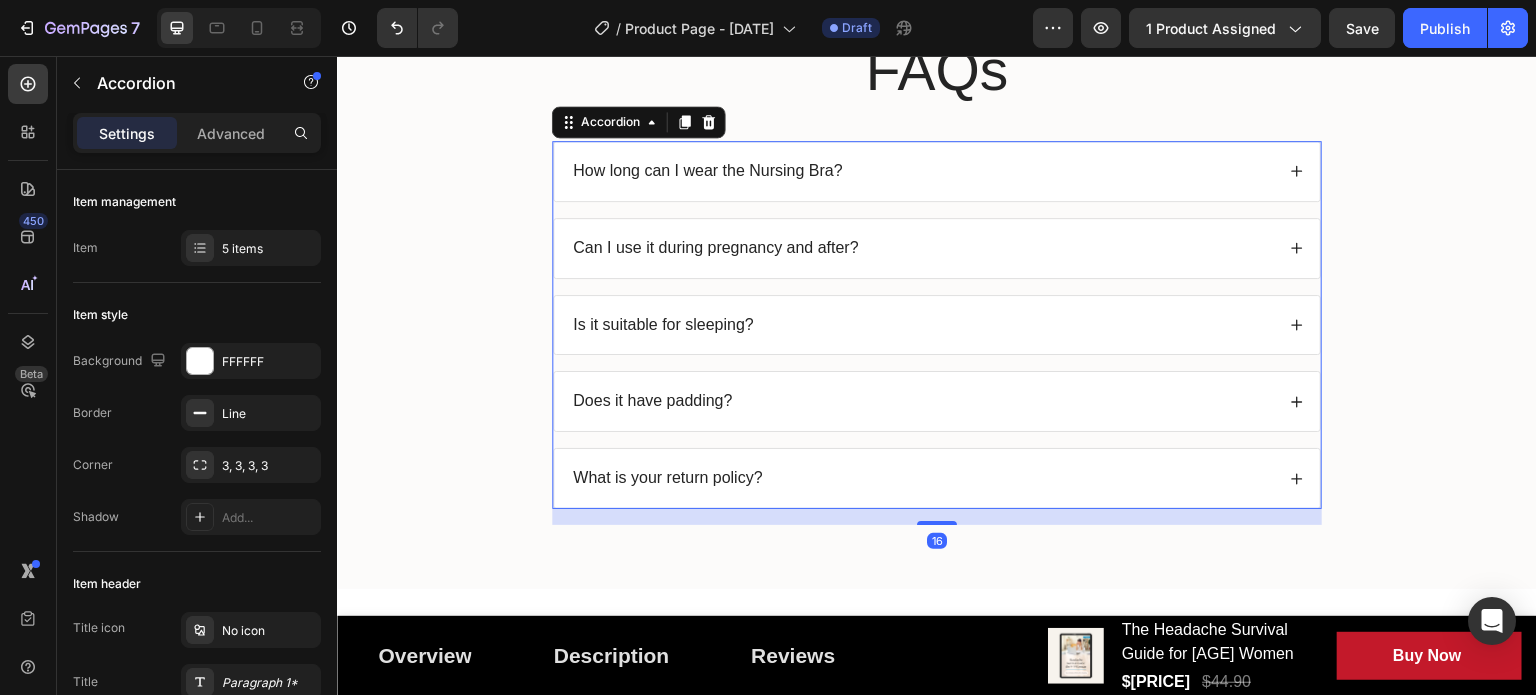 click on "Is it suitable for sleeping?" at bounding box center [922, 325] 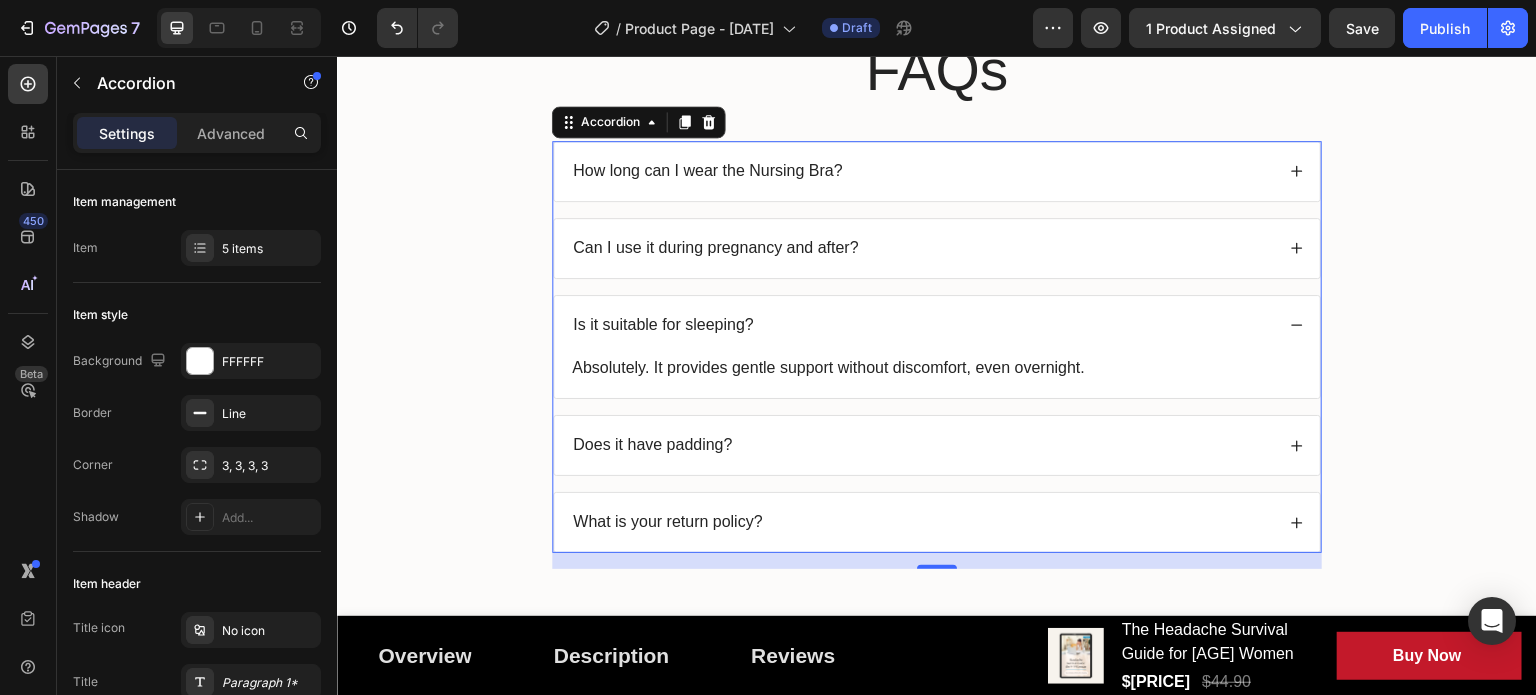 click on "Is it suitable for sleeping?" at bounding box center [922, 325] 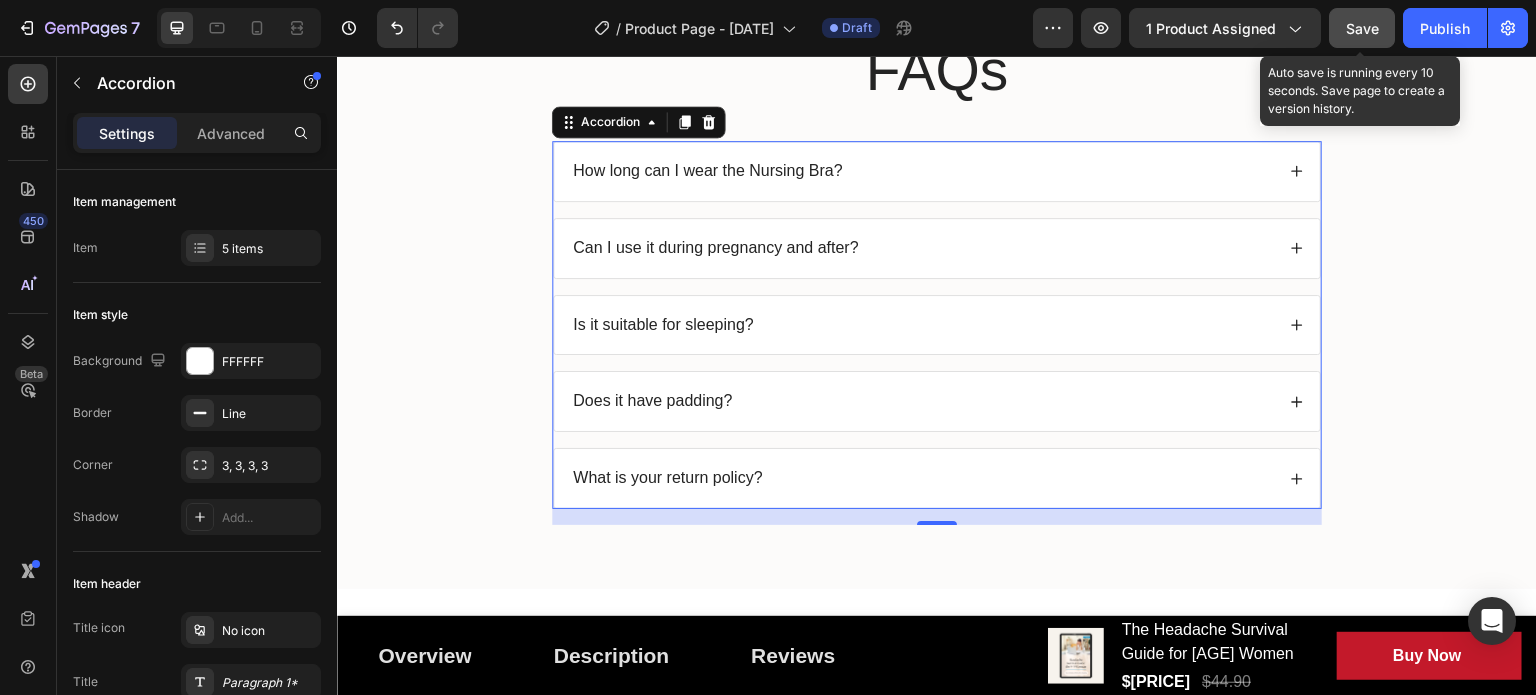 click on "Save" 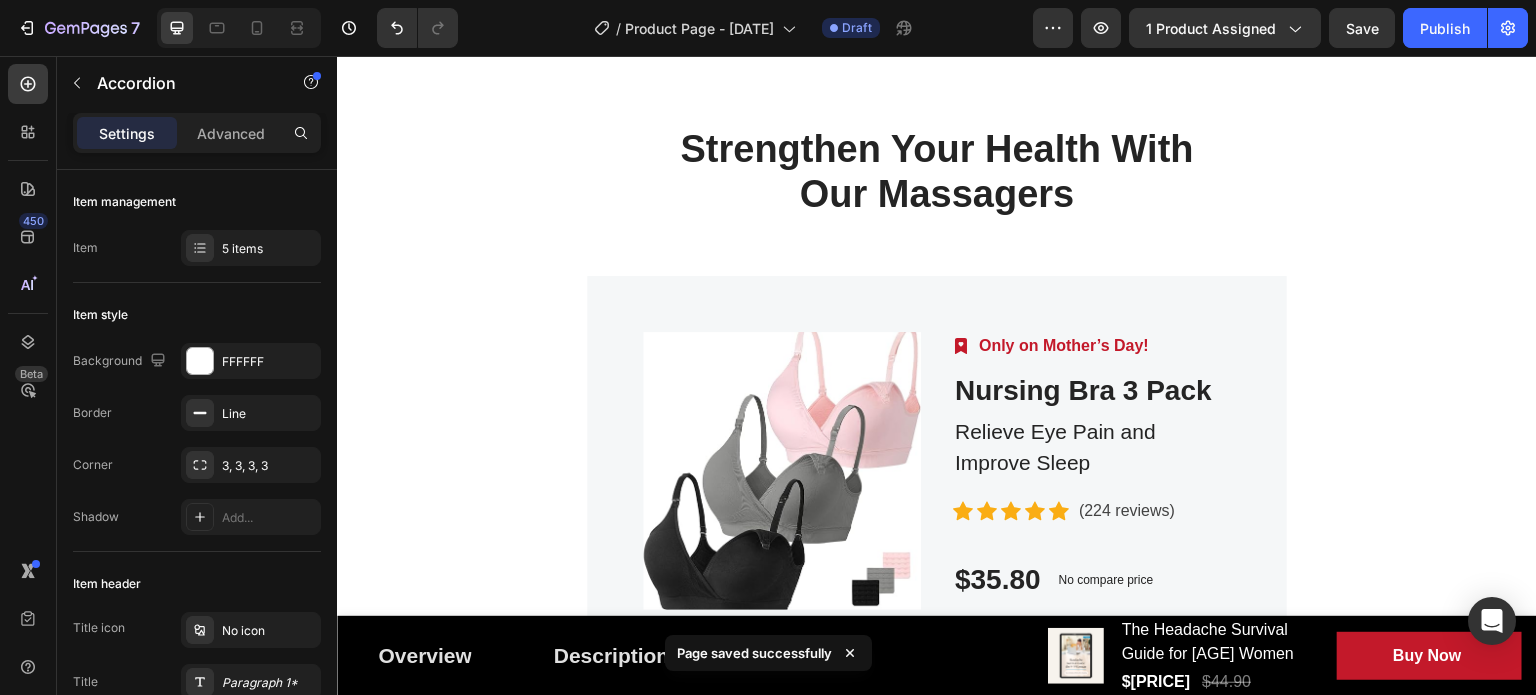 scroll, scrollTop: 4545, scrollLeft: 0, axis: vertical 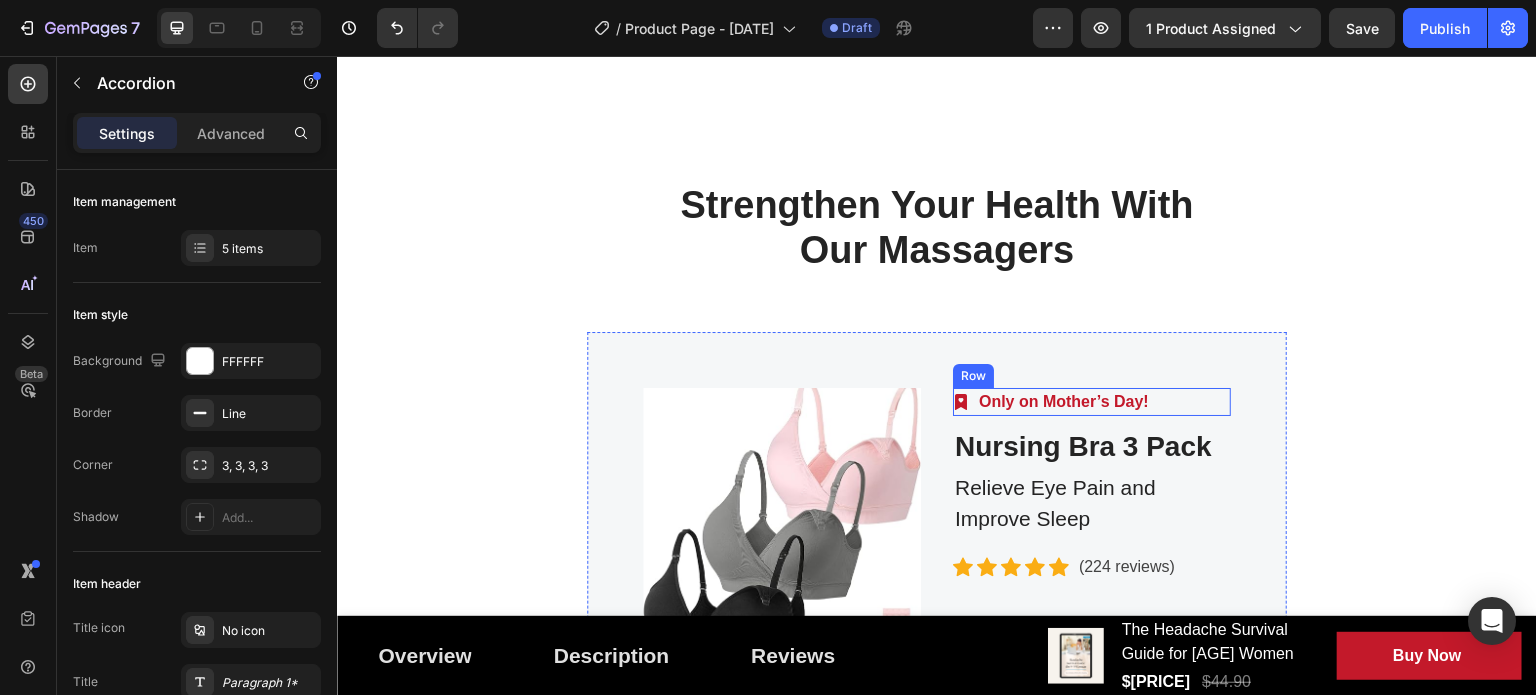click on "Image Only on Mother’s Day! Text block Row" at bounding box center (1092, 402) 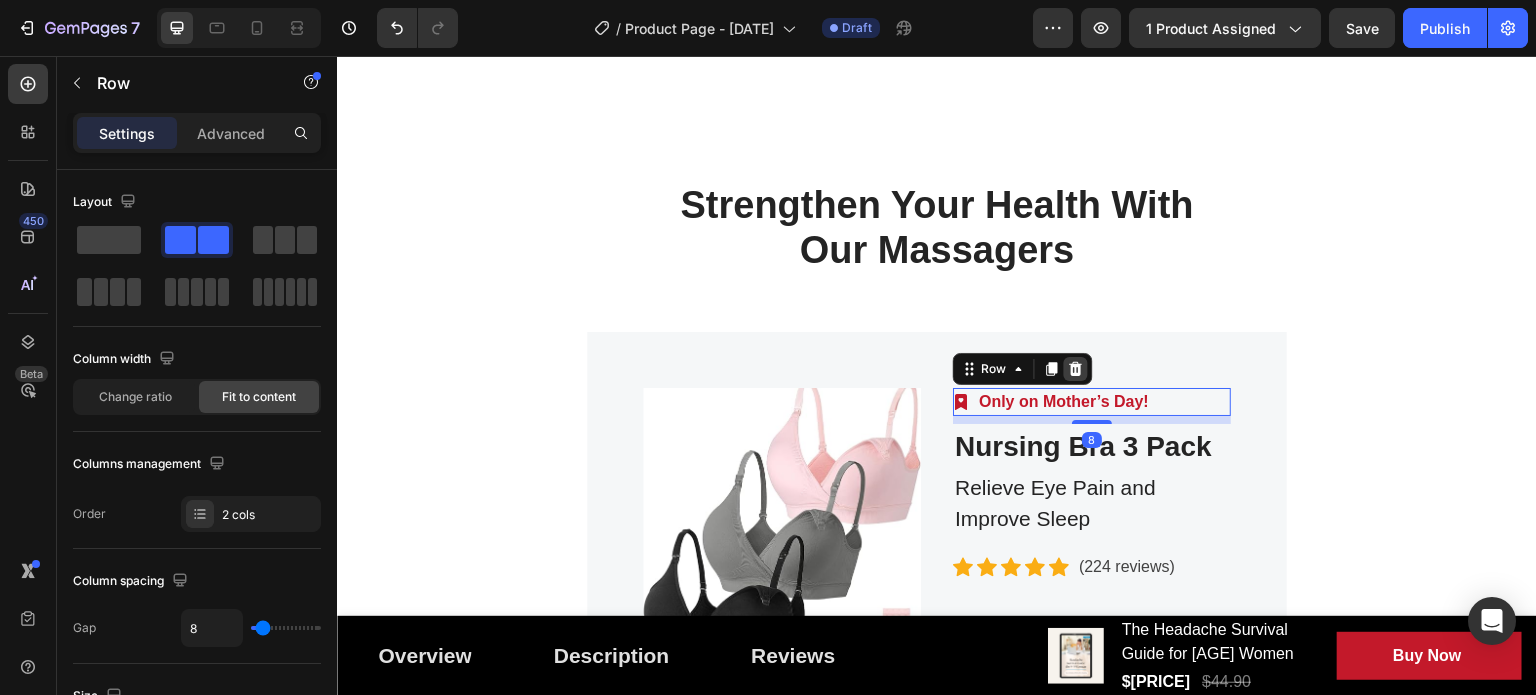 click 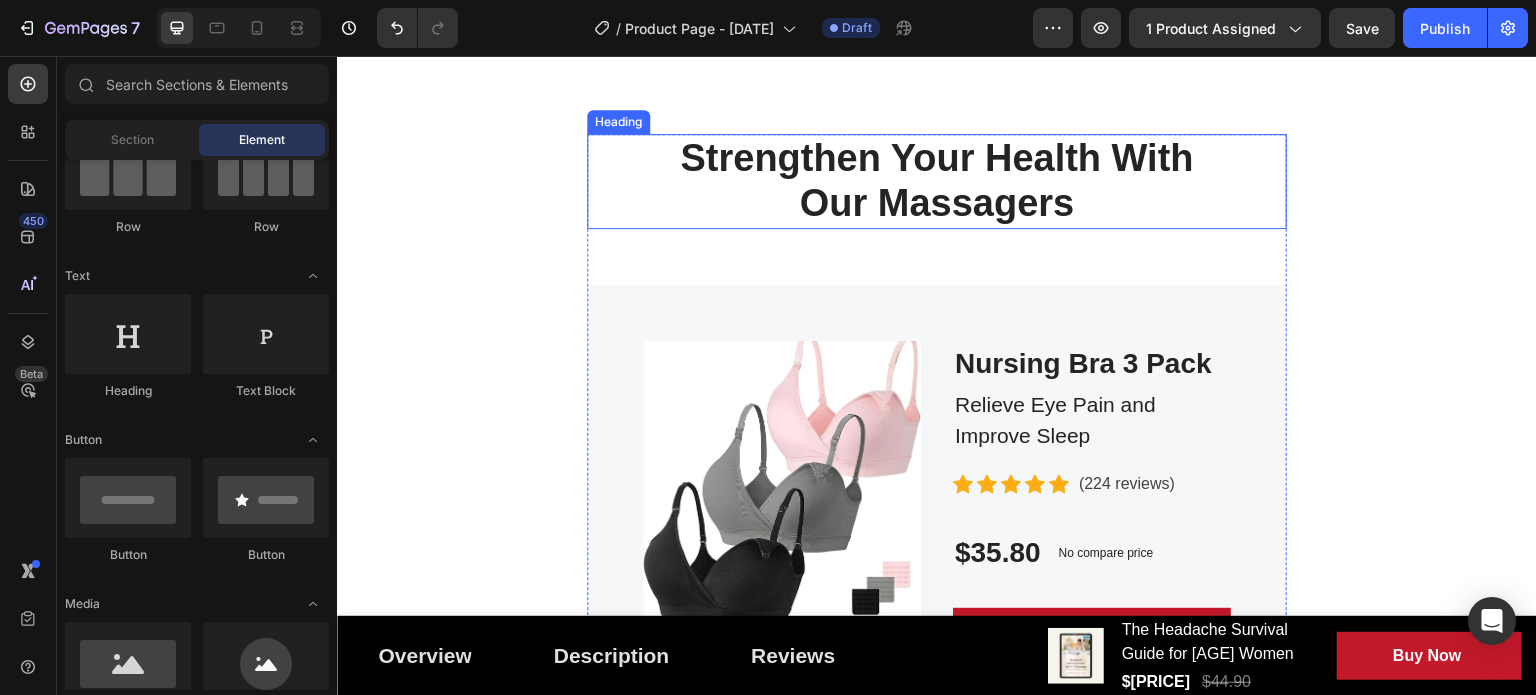 scroll, scrollTop: 4445, scrollLeft: 0, axis: vertical 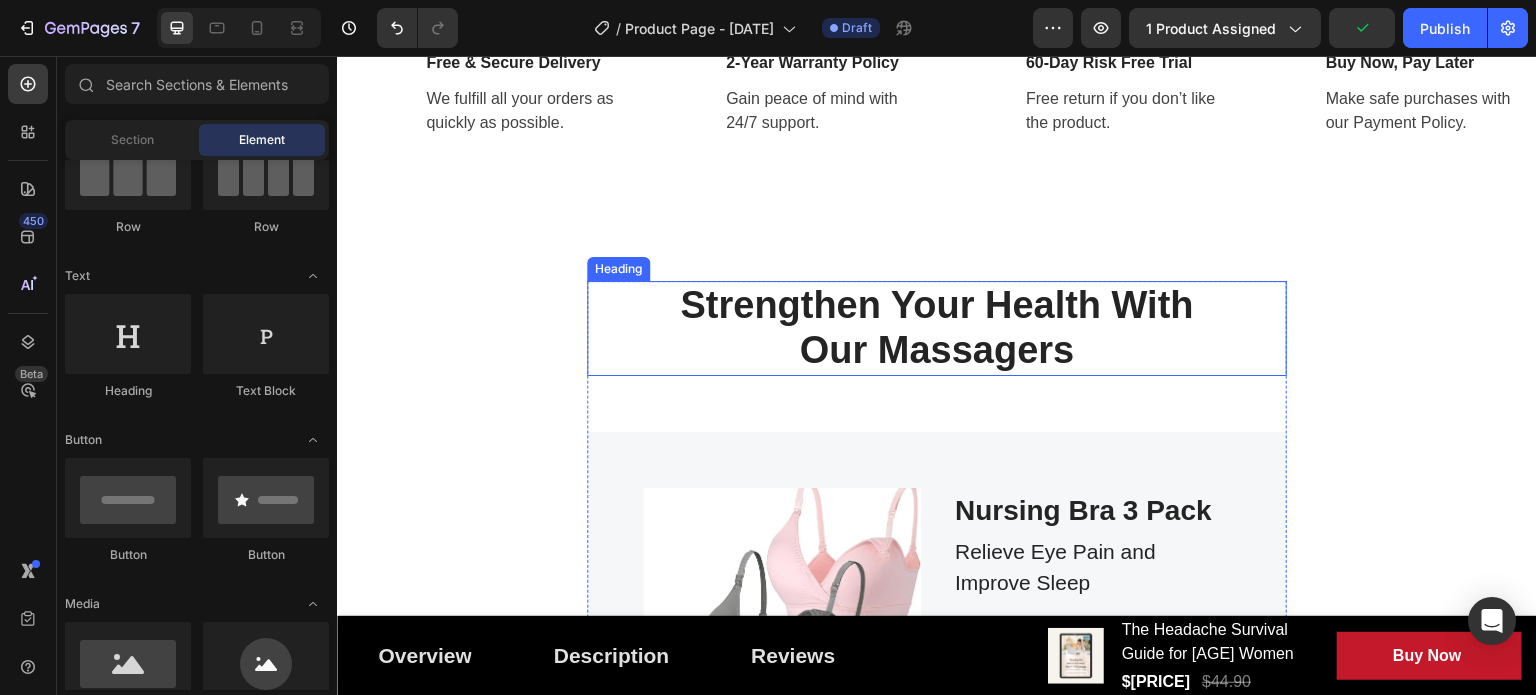 click on "Strengthen Your Health With  Our Massagers" at bounding box center [937, 328] 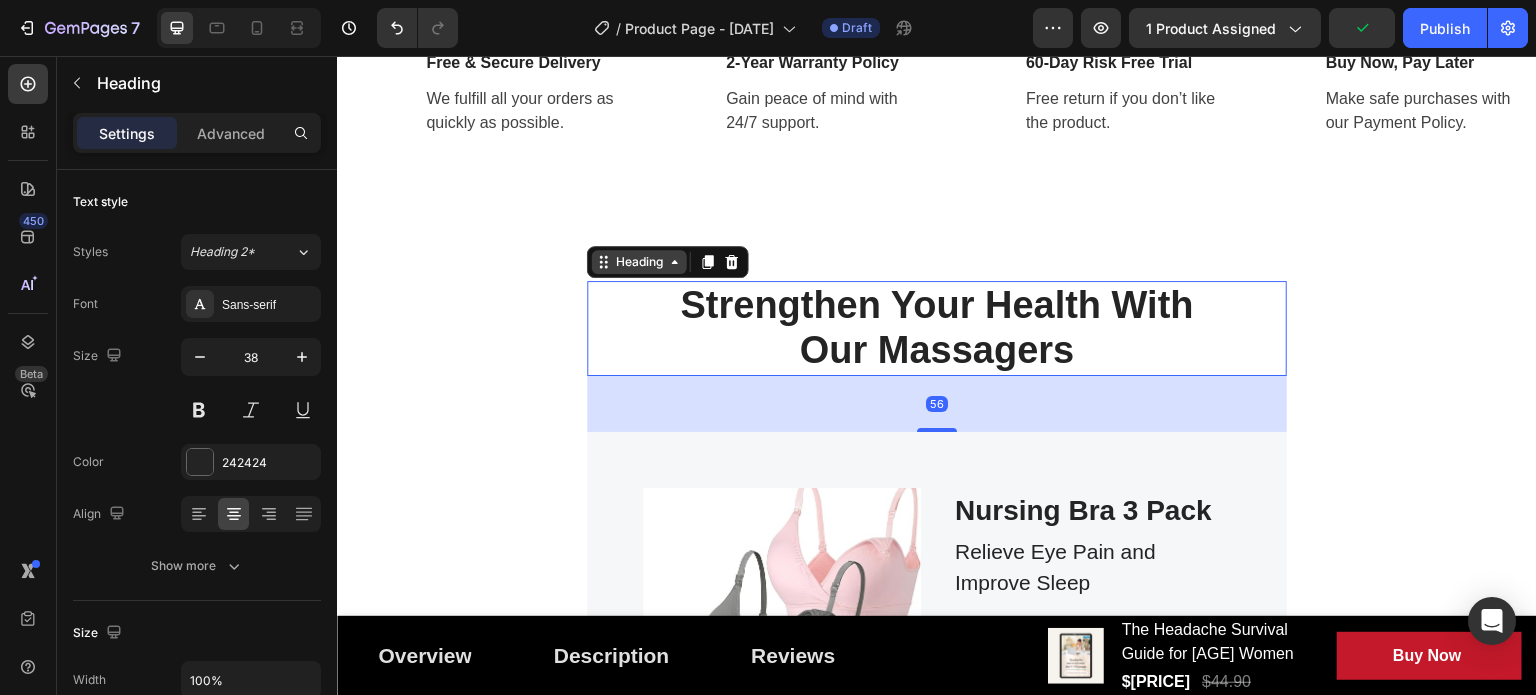 click on "Heading" at bounding box center (639, 262) 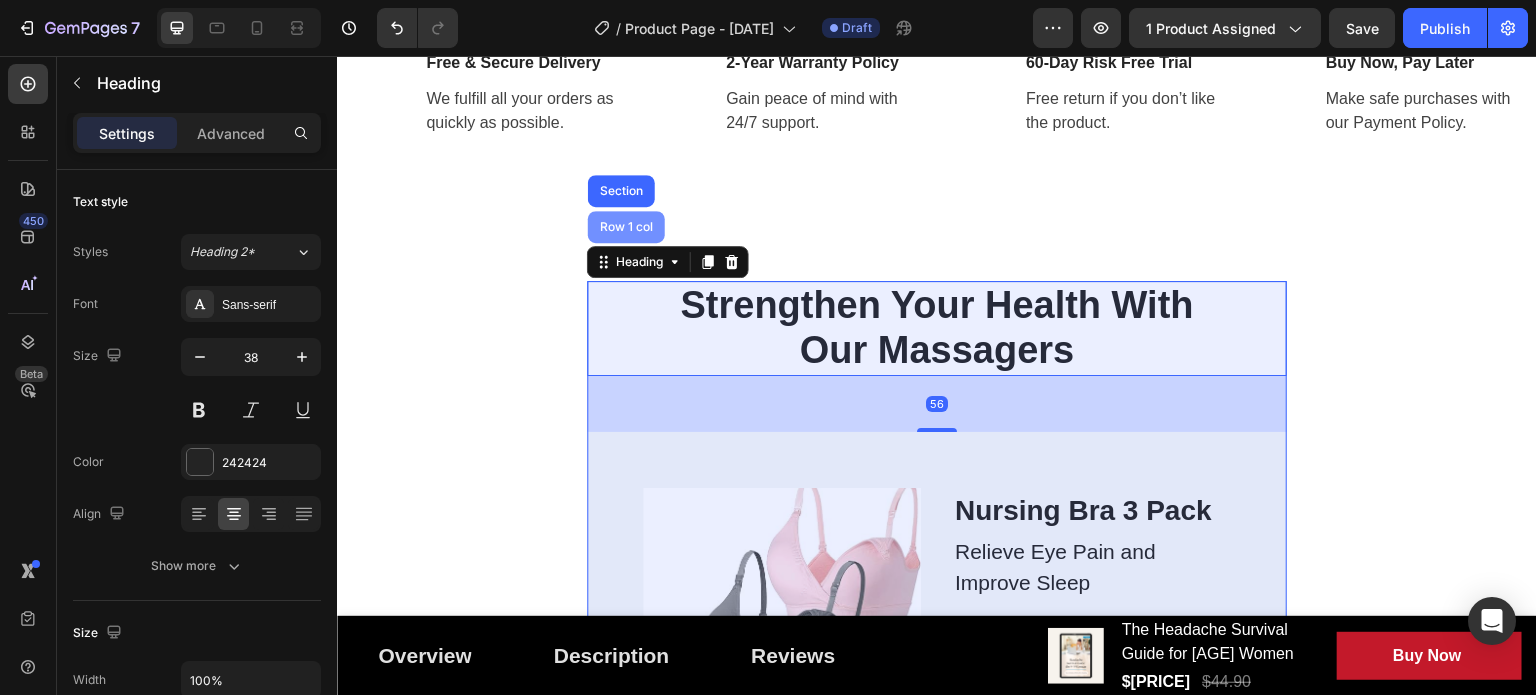 click on "Row 1 col" at bounding box center [626, 227] 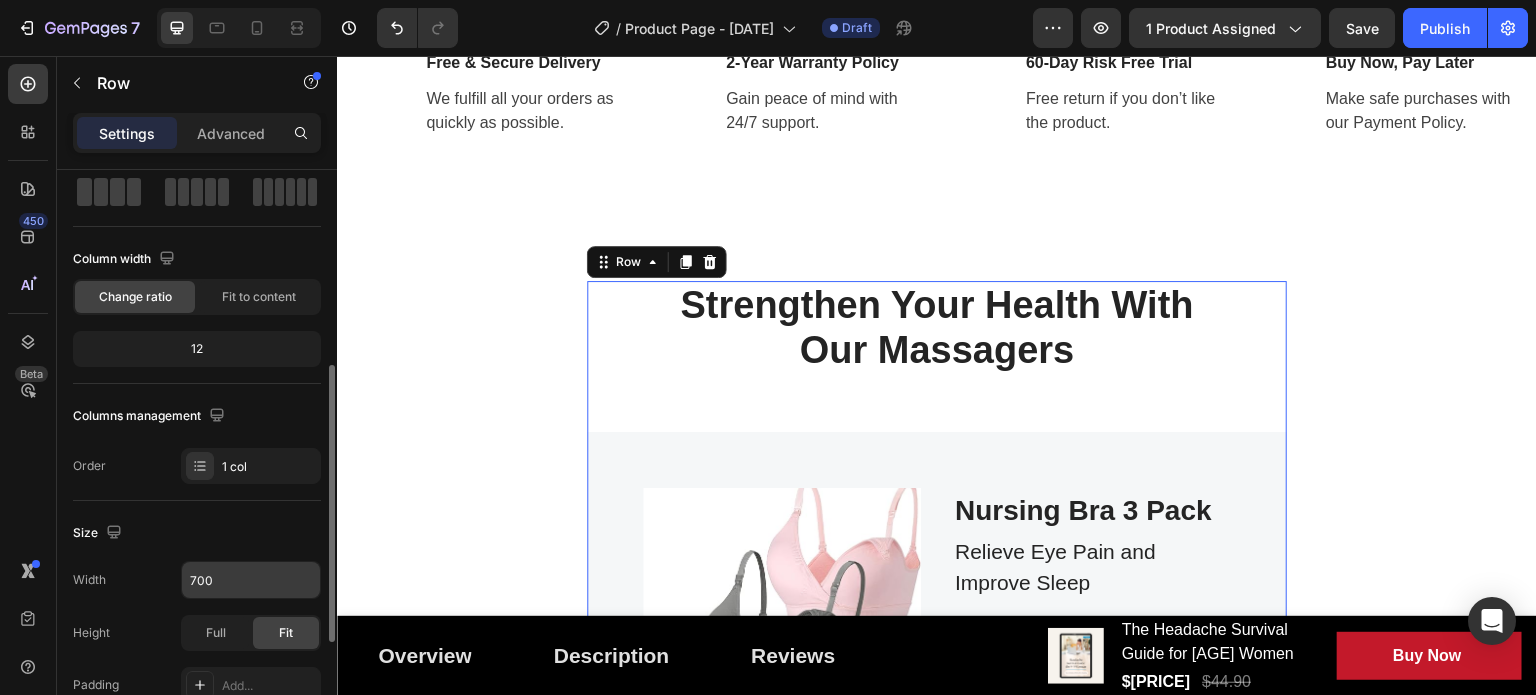 scroll, scrollTop: 200, scrollLeft: 0, axis: vertical 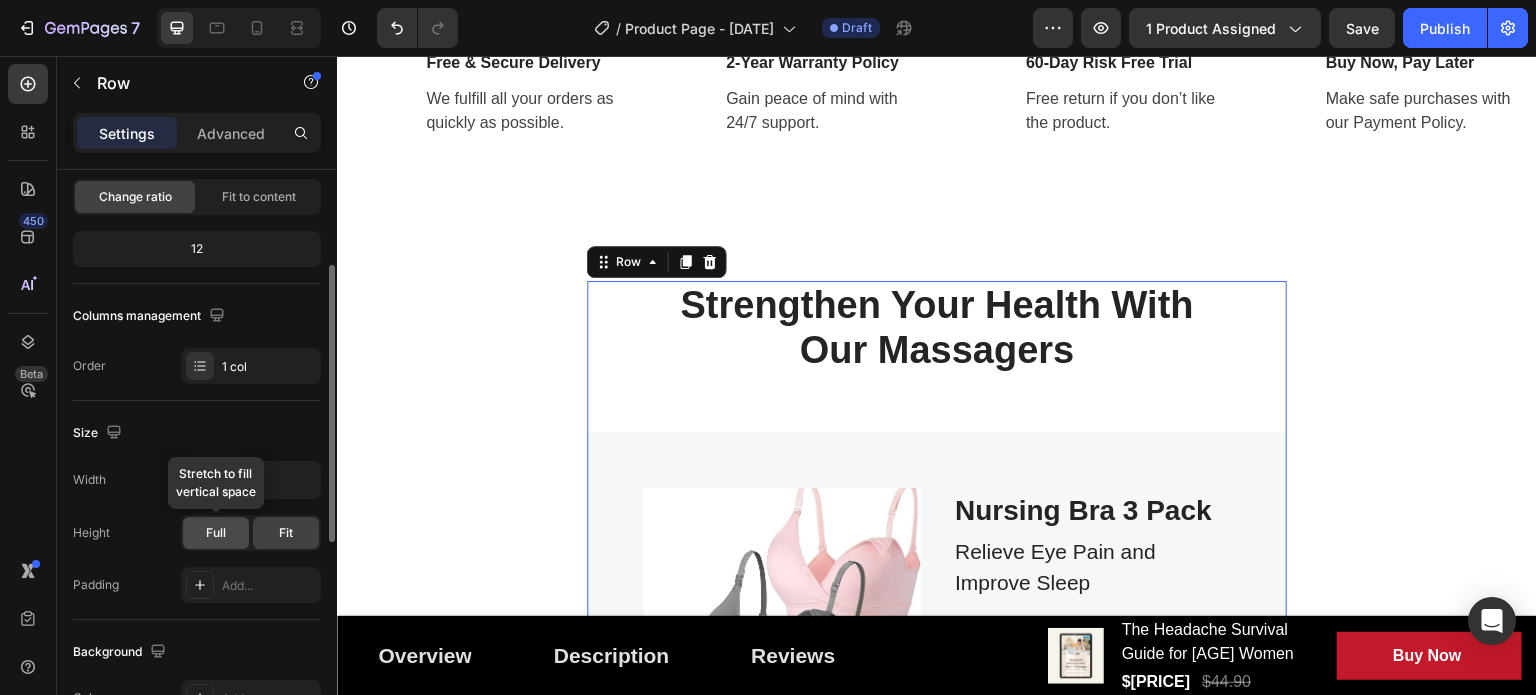 click on "Full" 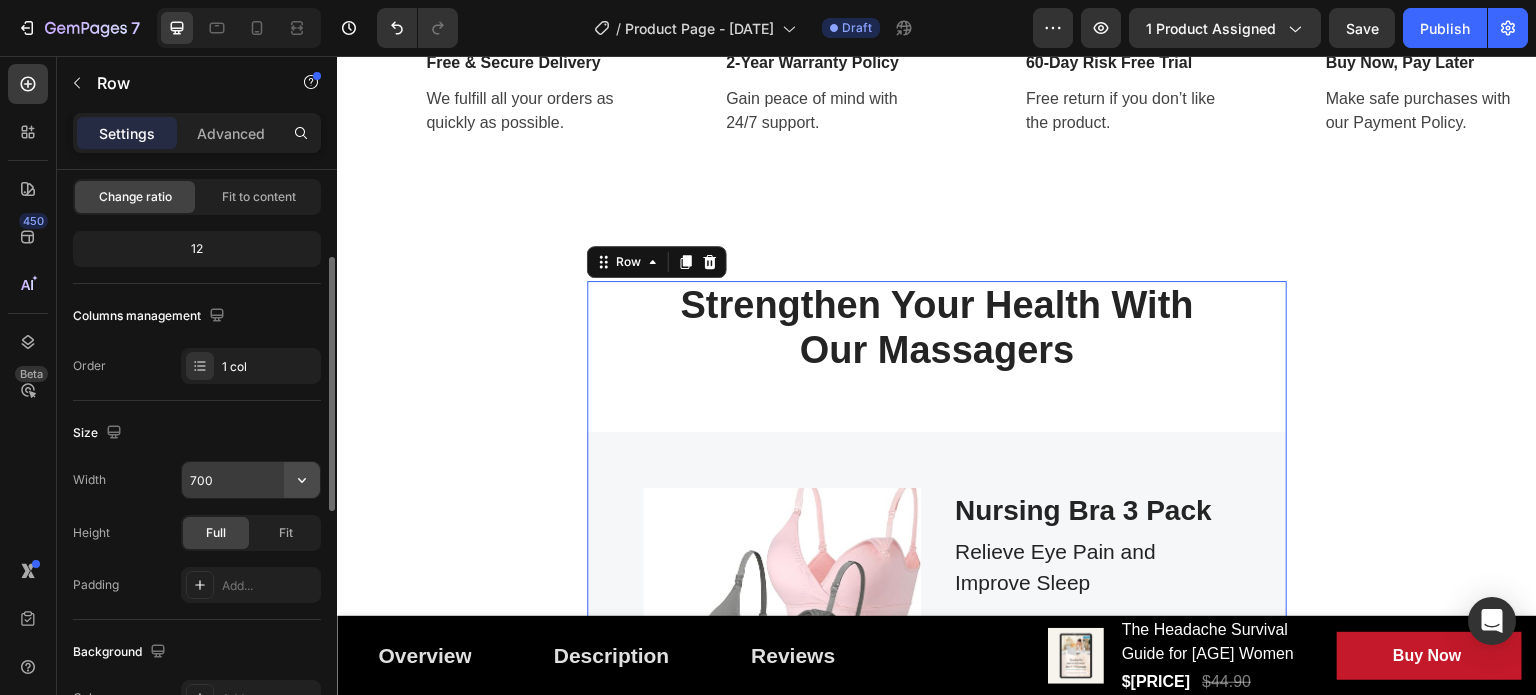 click 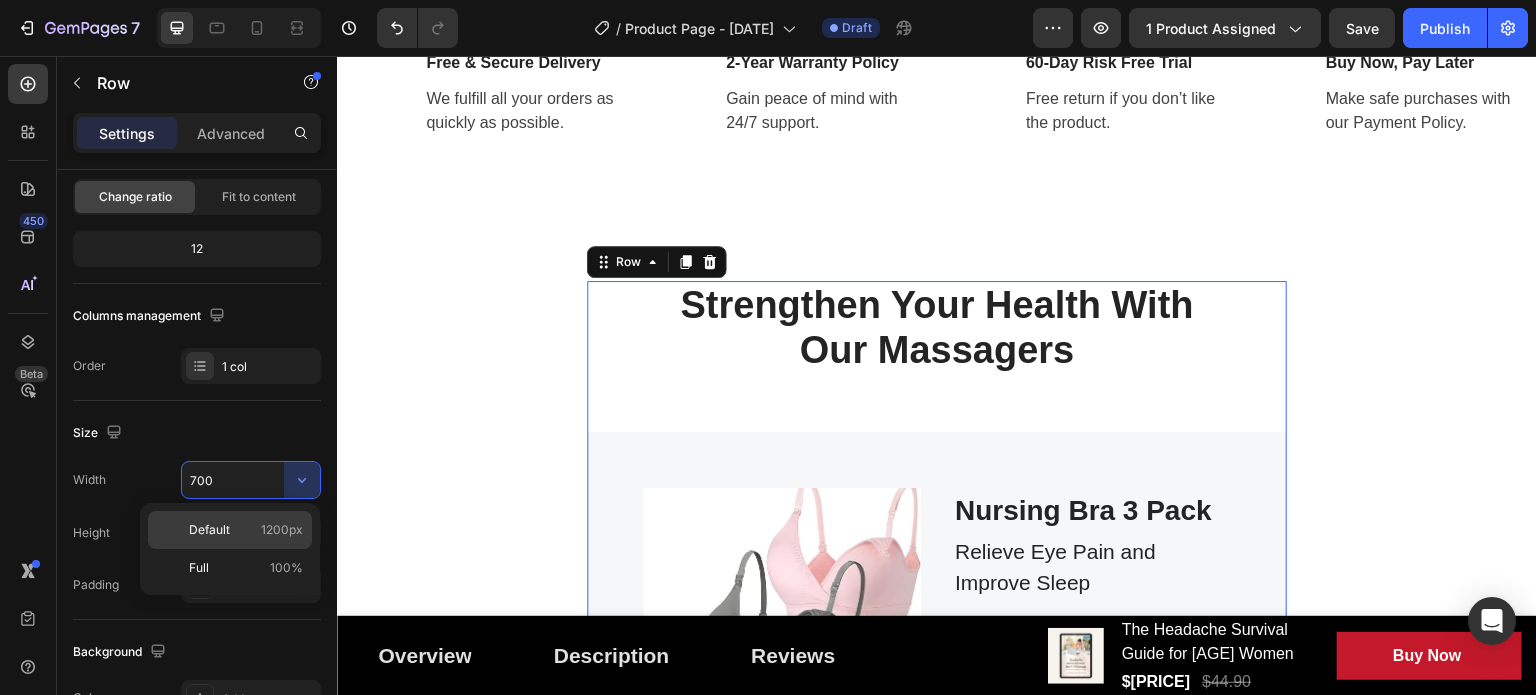 click on "Default 1200px" at bounding box center (246, 530) 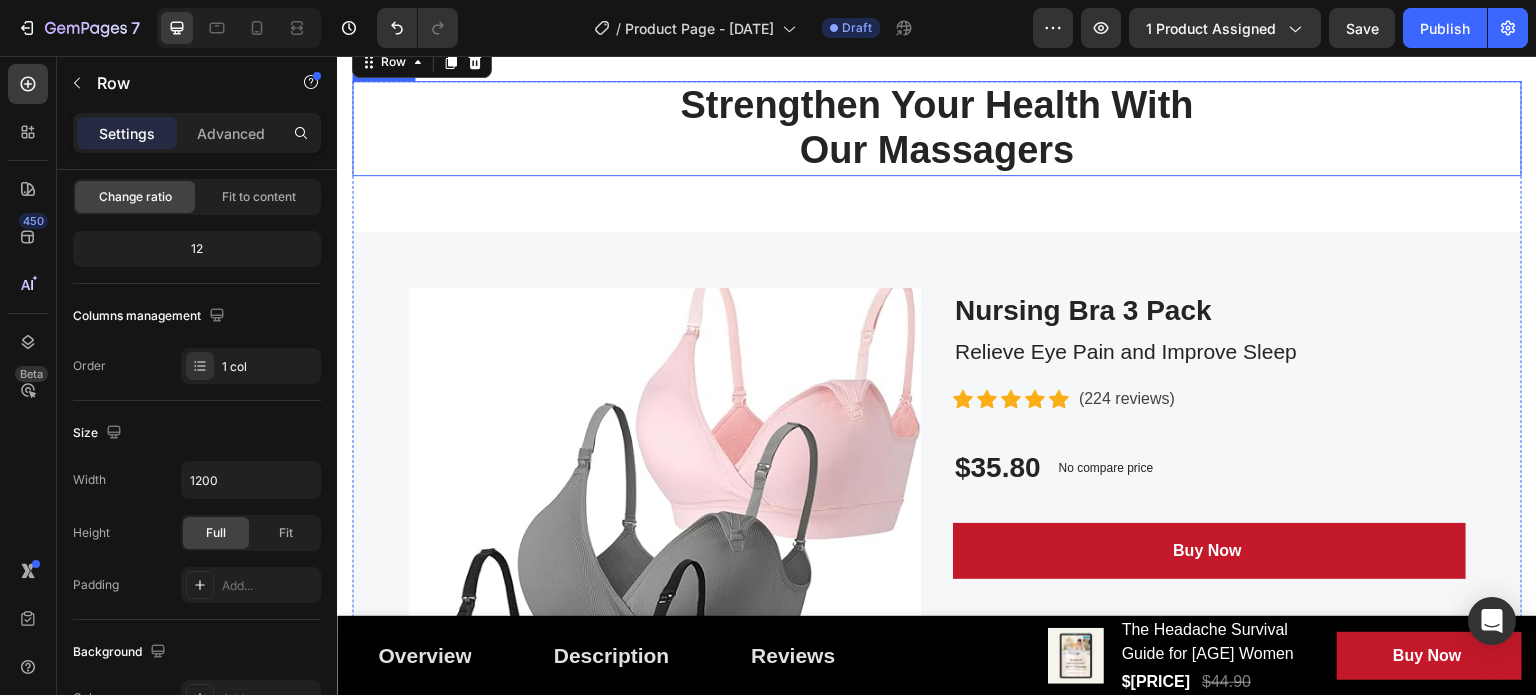 scroll, scrollTop: 4445, scrollLeft: 0, axis: vertical 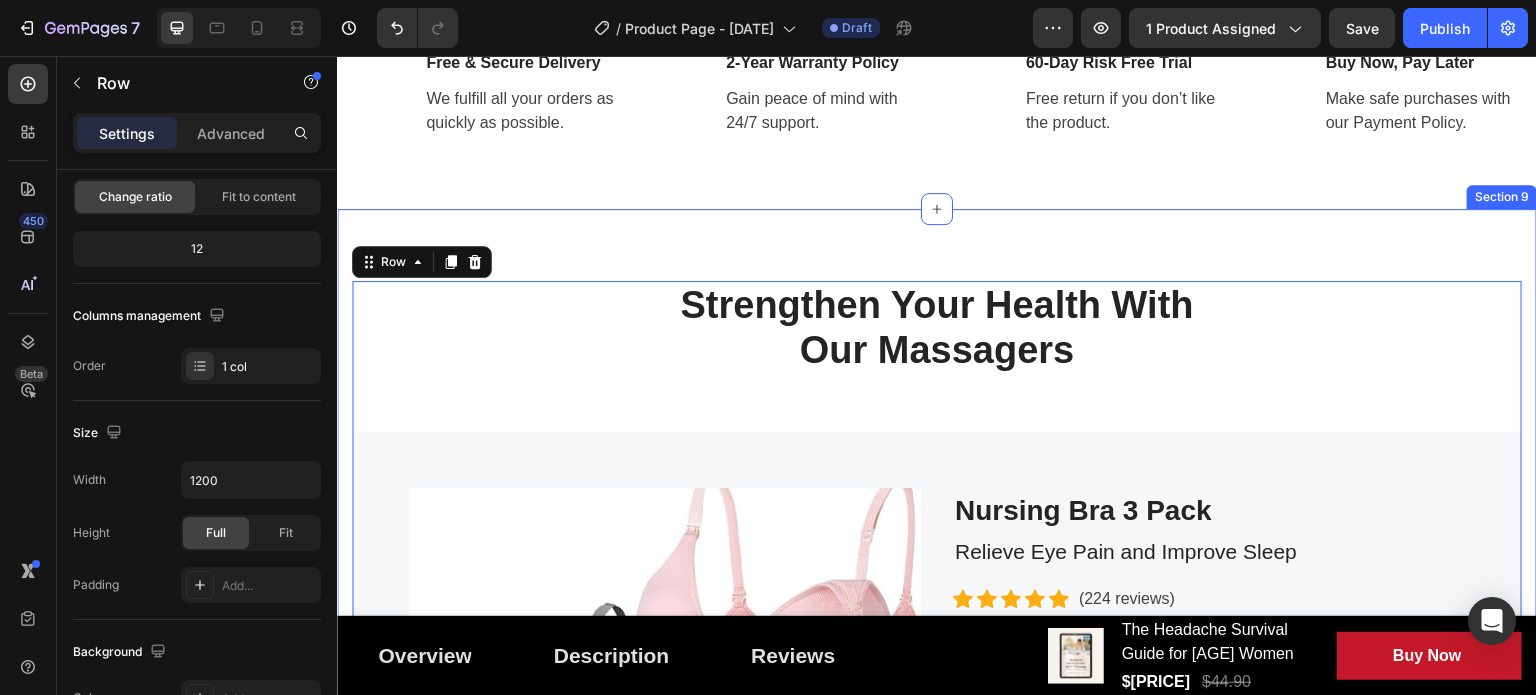 click on "Strengthen Your Health With  Our Massagers Heading Product Images Nursing Bra 3 Pack (P) Title Relieve Eye Pain and Improve Sleep Text block                Icon                Icon                Icon                Icon                Icon Icon List Hoz (224 reviews) Text block Row $35.80 (P) Price (P) Price No compare price (P) Price Row Buy Now (P) Cart Button Row Product Row   0 Section 9" at bounding box center (937, 669) 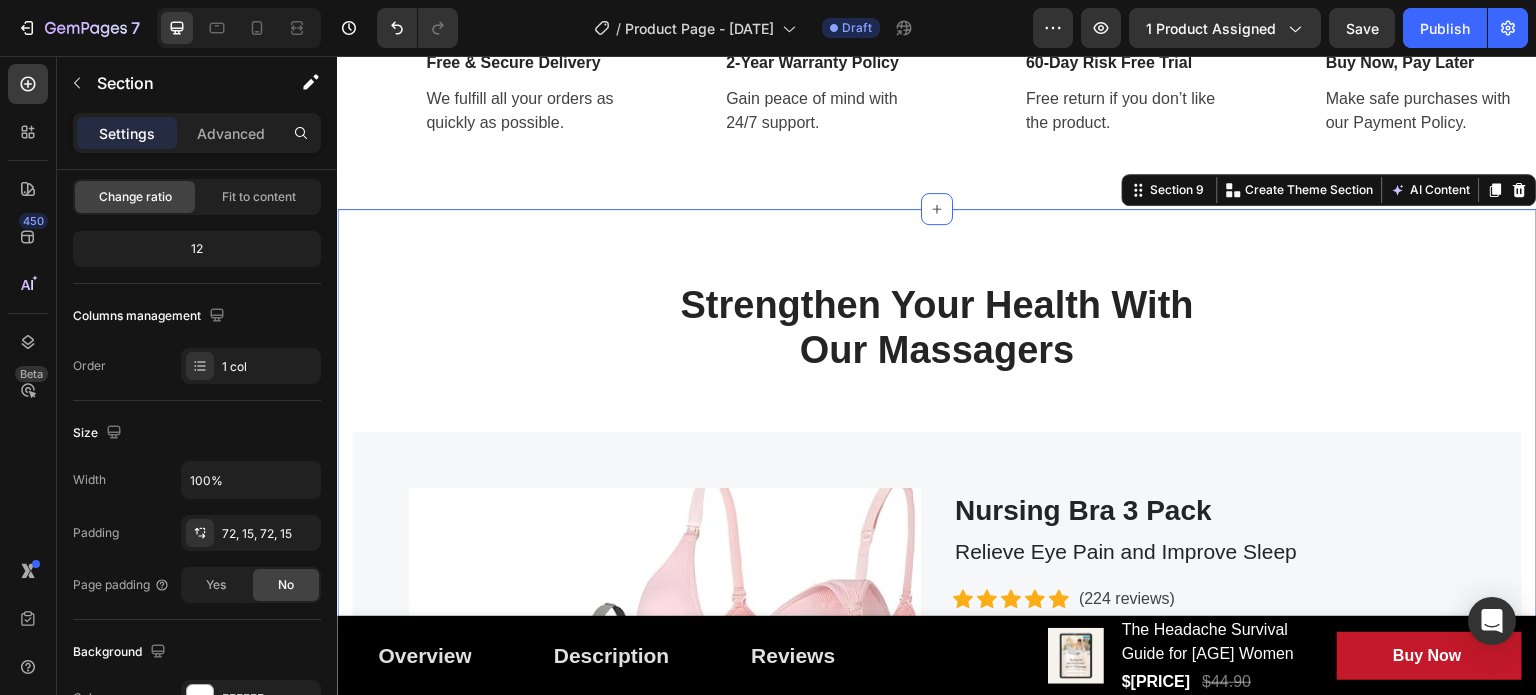 scroll, scrollTop: 0, scrollLeft: 0, axis: both 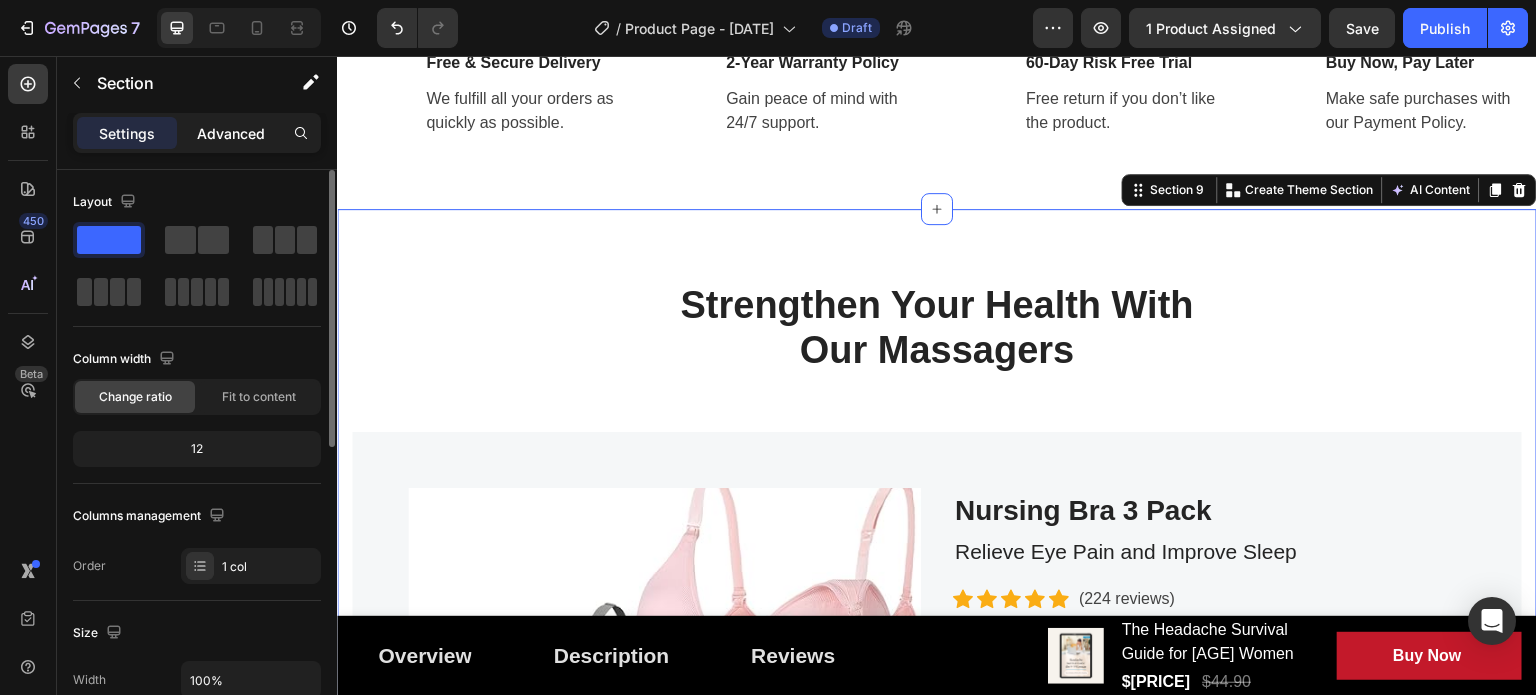 click on "Advanced" at bounding box center (231, 133) 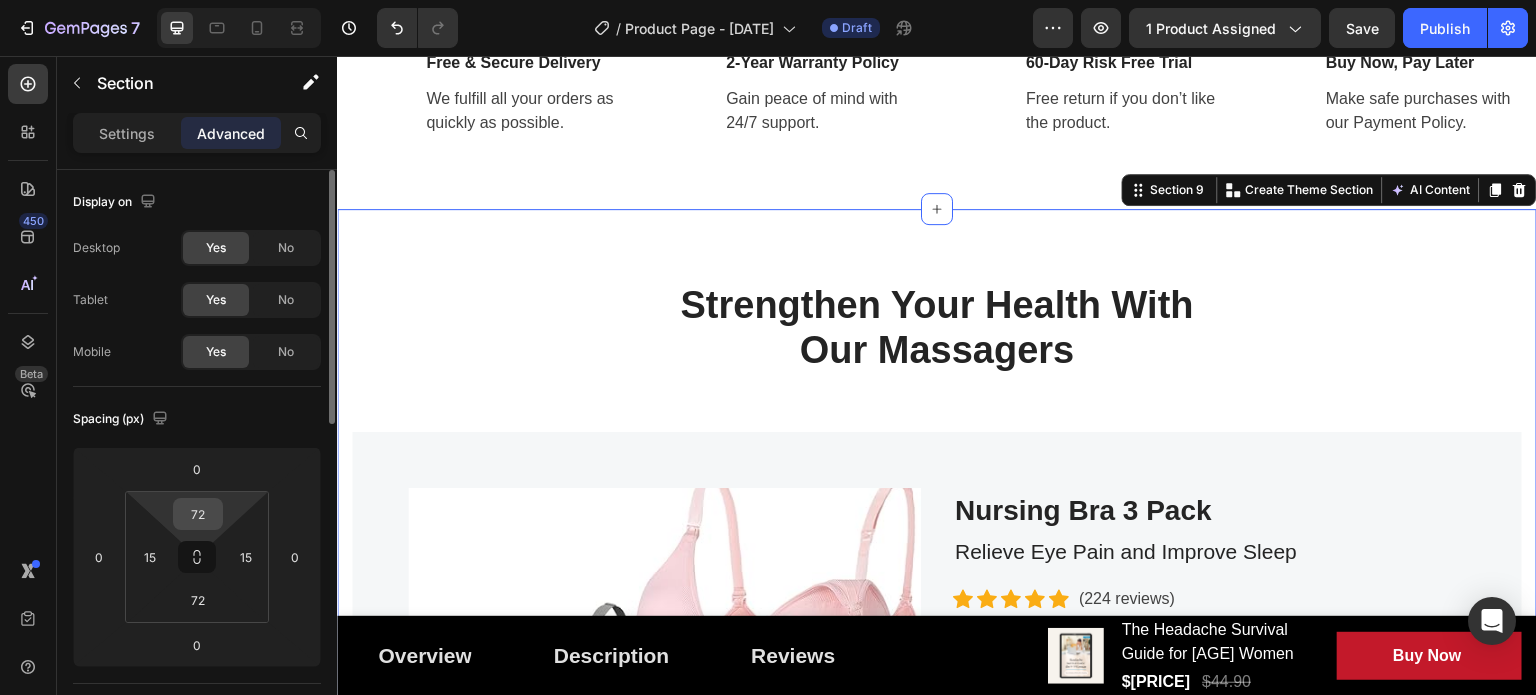 click on "72" at bounding box center (198, 514) 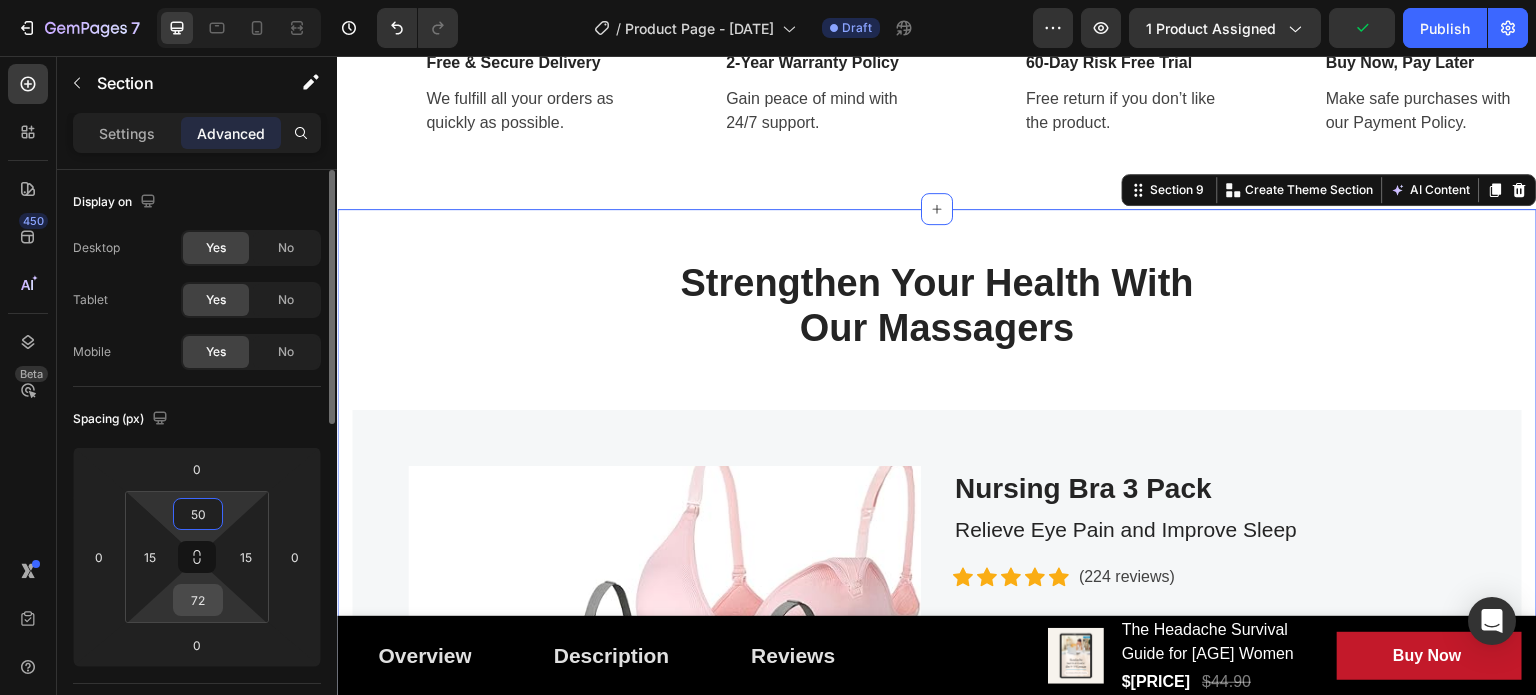 type on "50" 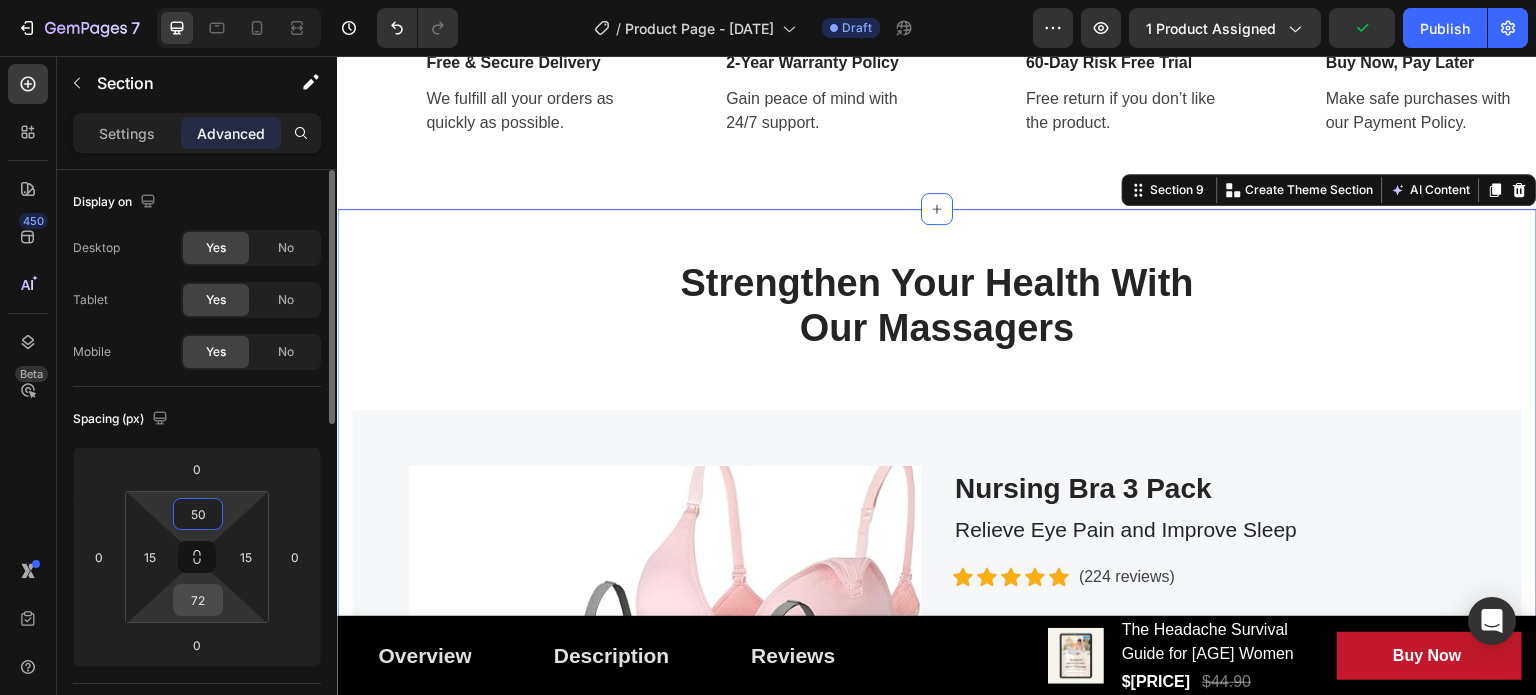 click on "72" at bounding box center (198, 600) 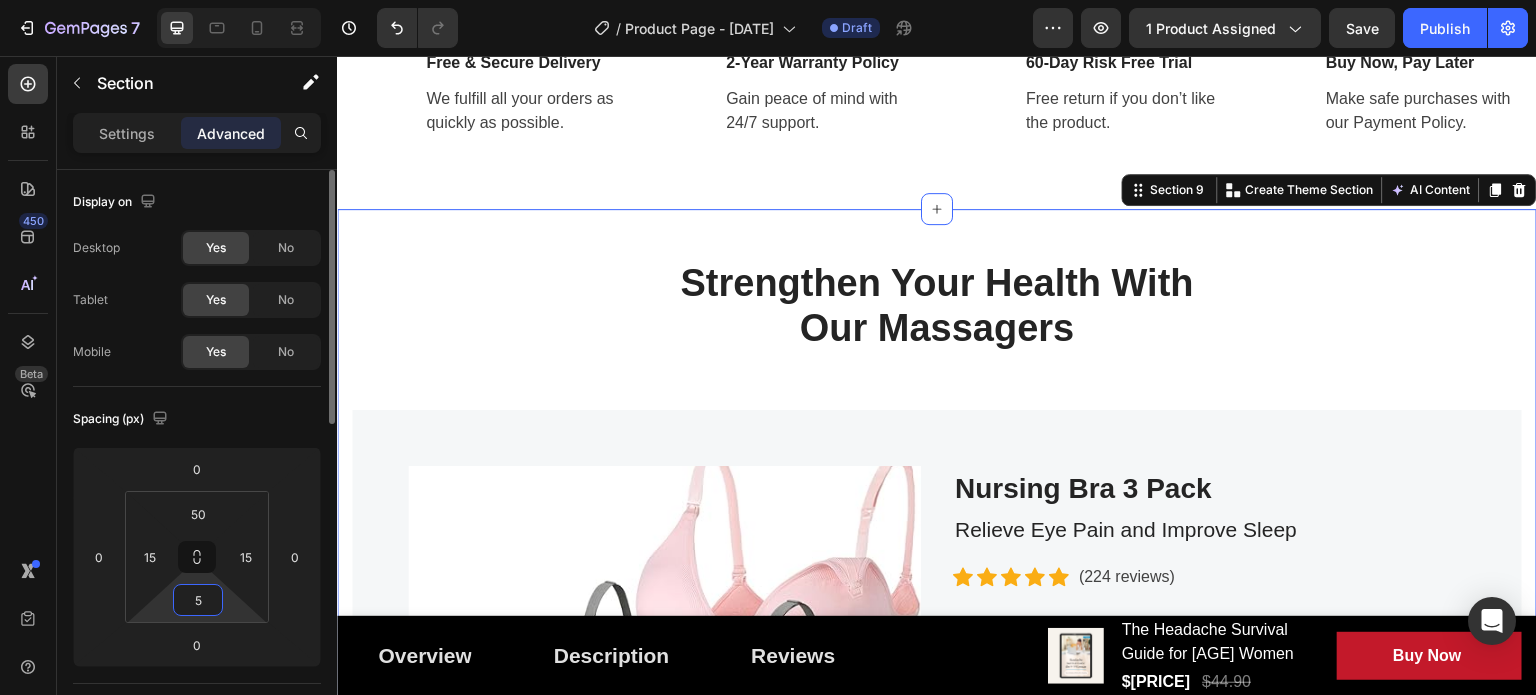 type on "50" 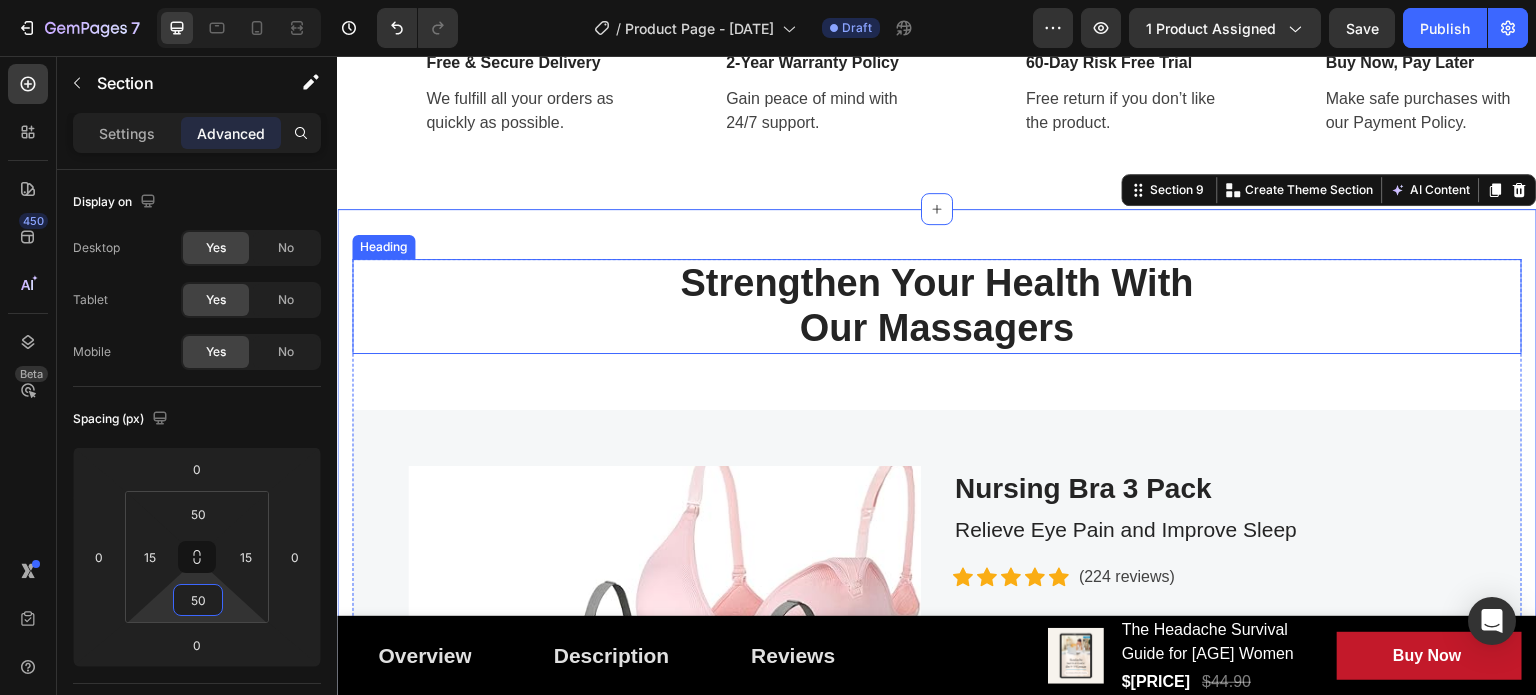 click on "Strengthen Your Health With  Our Massagers" at bounding box center (937, 306) 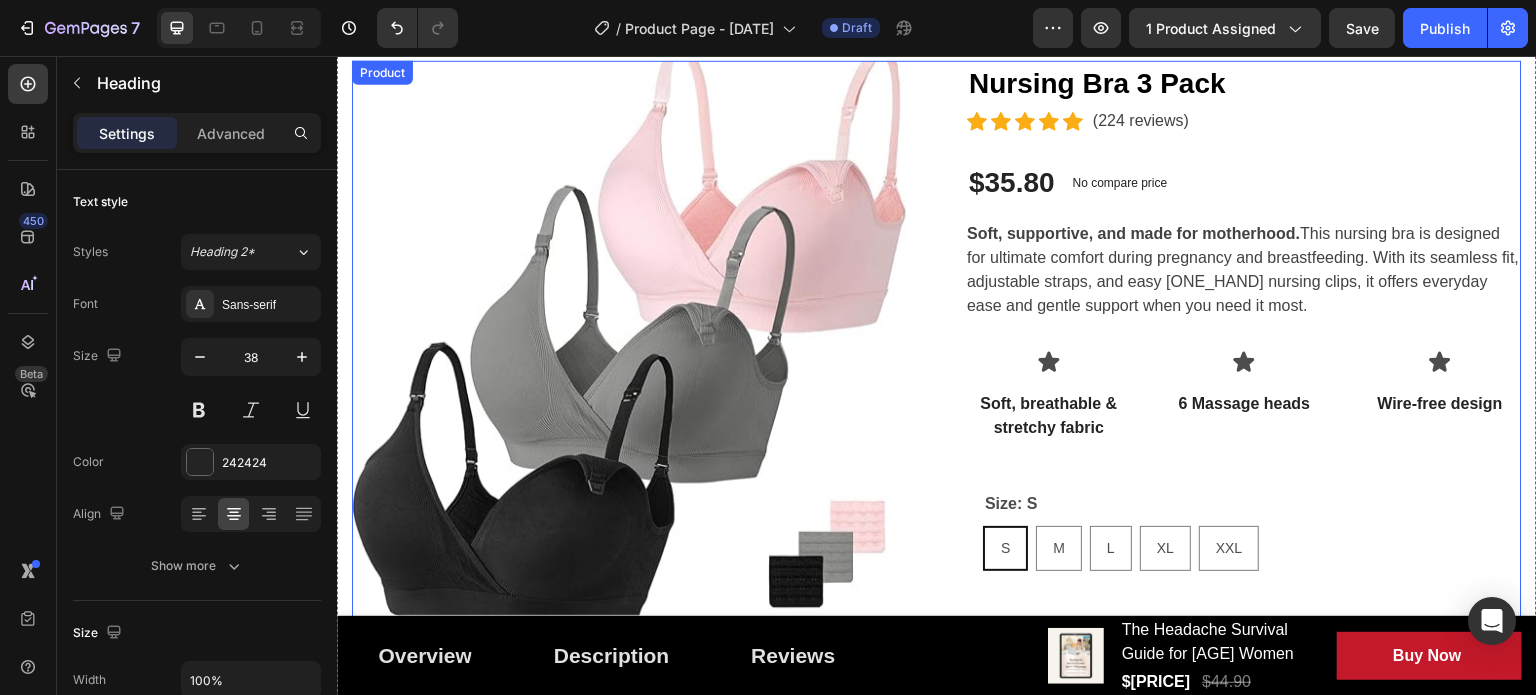 scroll, scrollTop: 300, scrollLeft: 0, axis: vertical 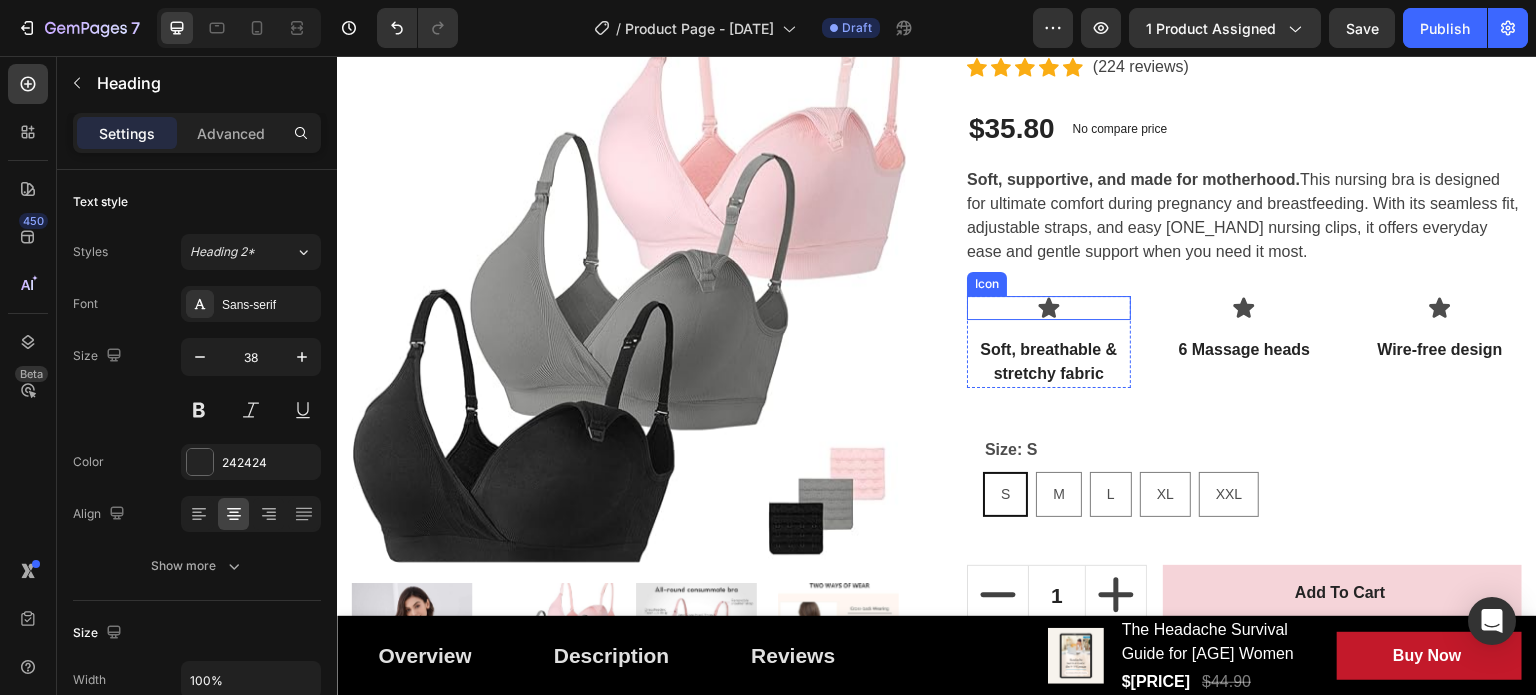 click 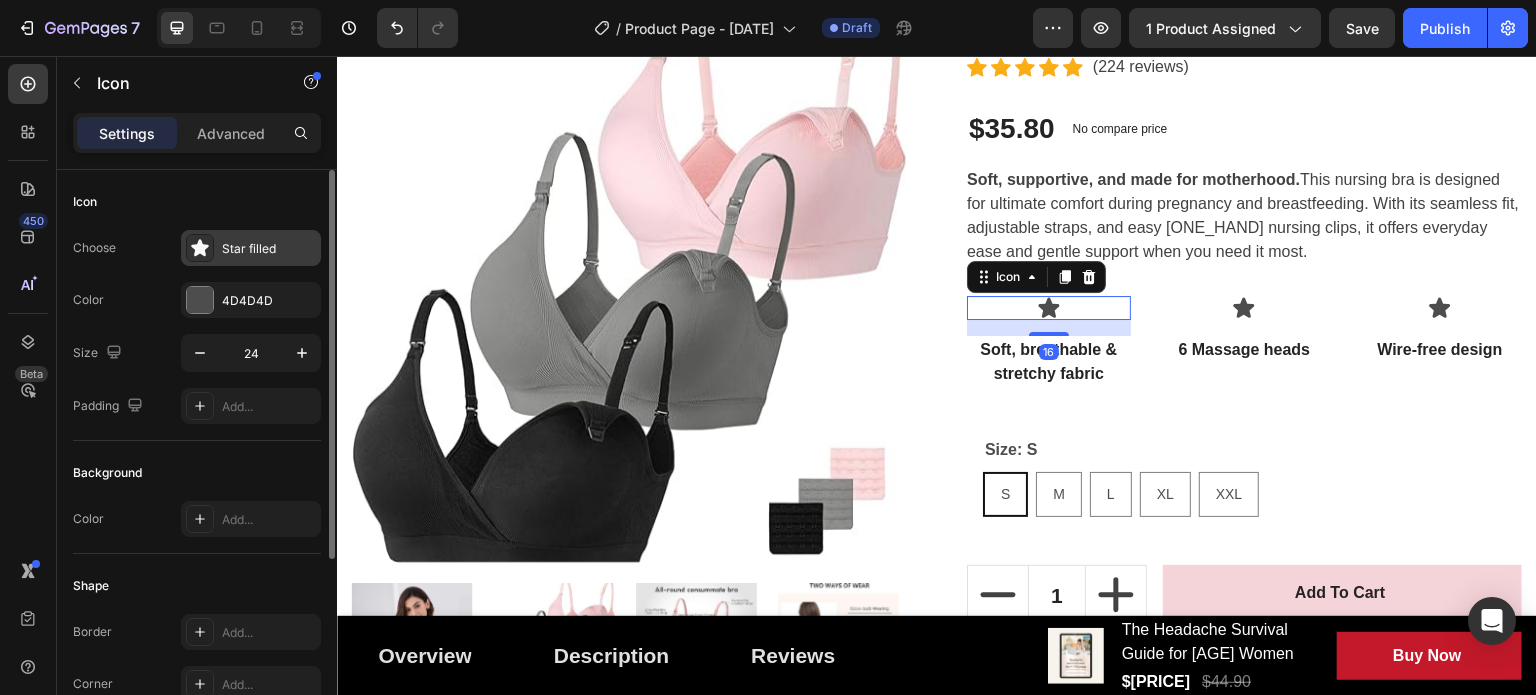 click on "Star filled" at bounding box center [269, 249] 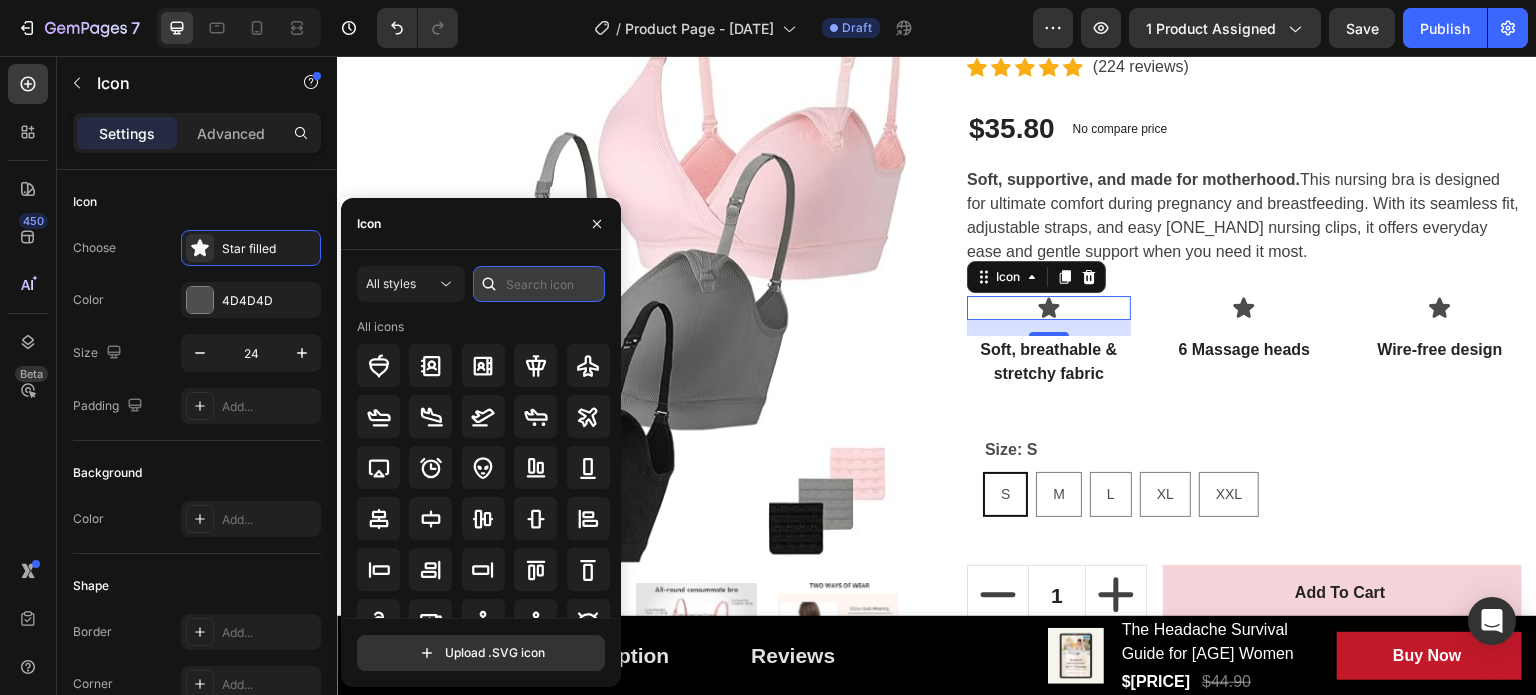 click at bounding box center (539, 284) 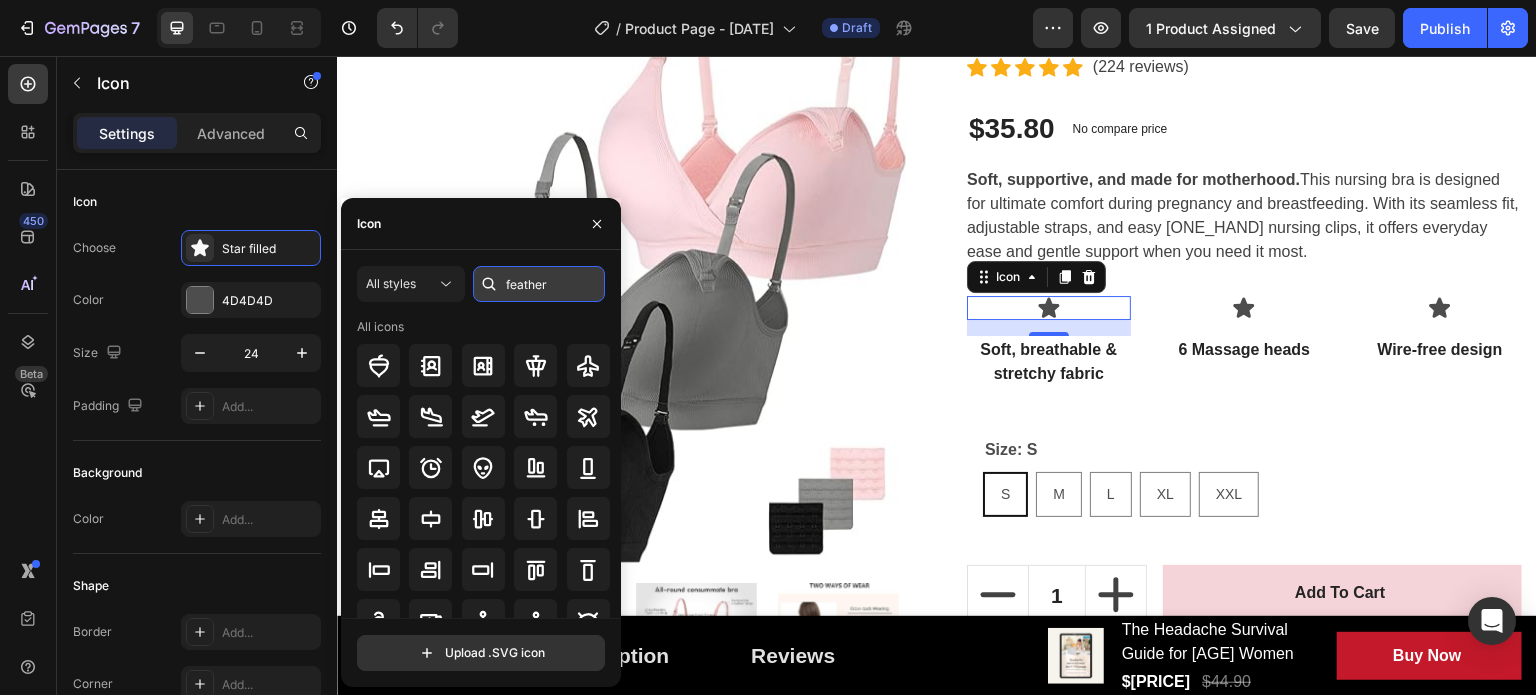 click on "feather" at bounding box center [539, 284] 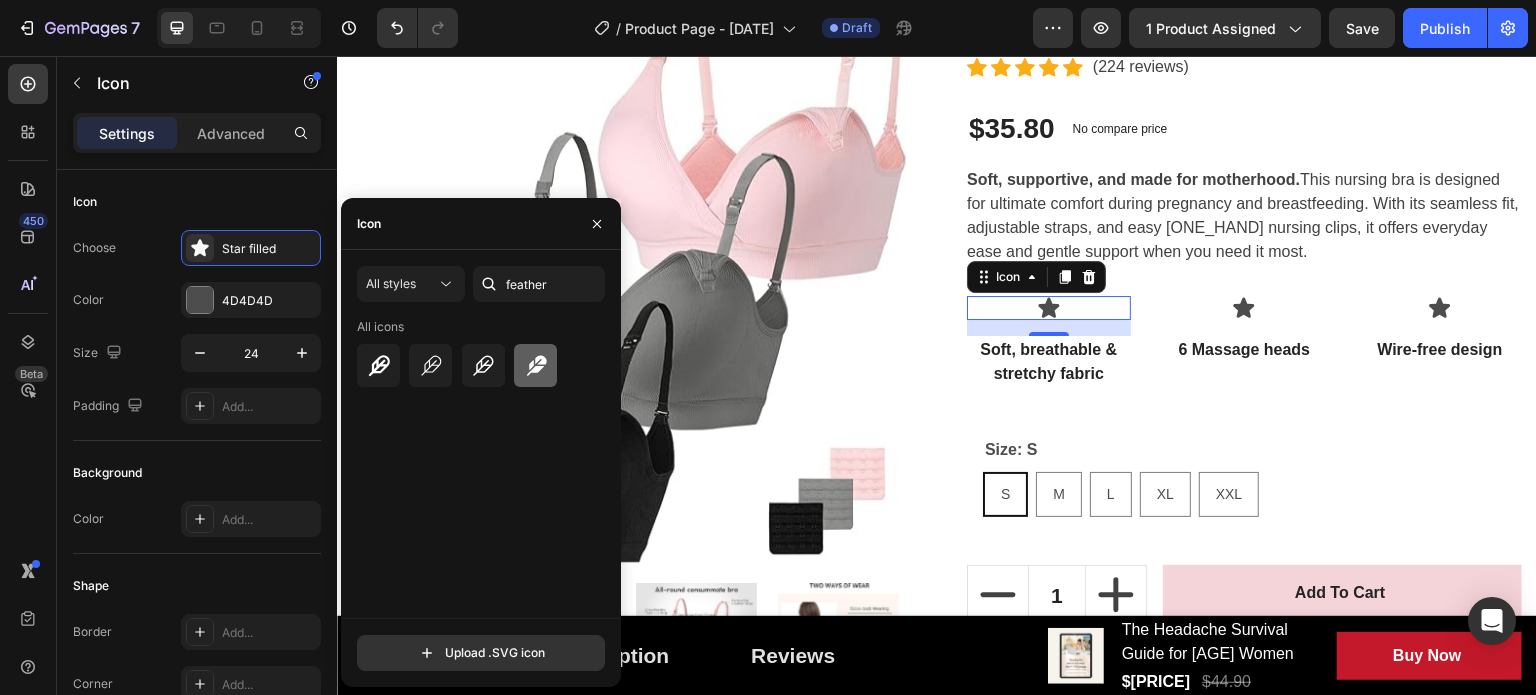 click 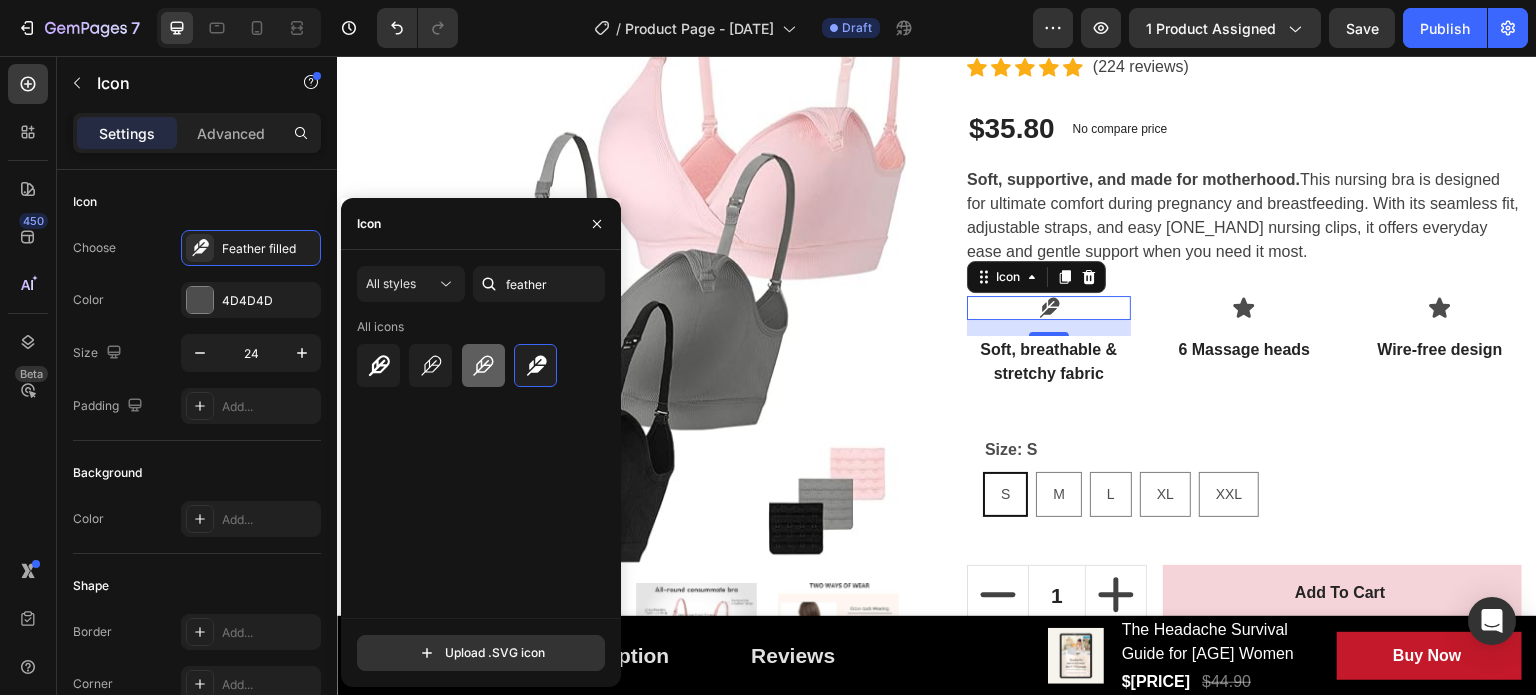 click 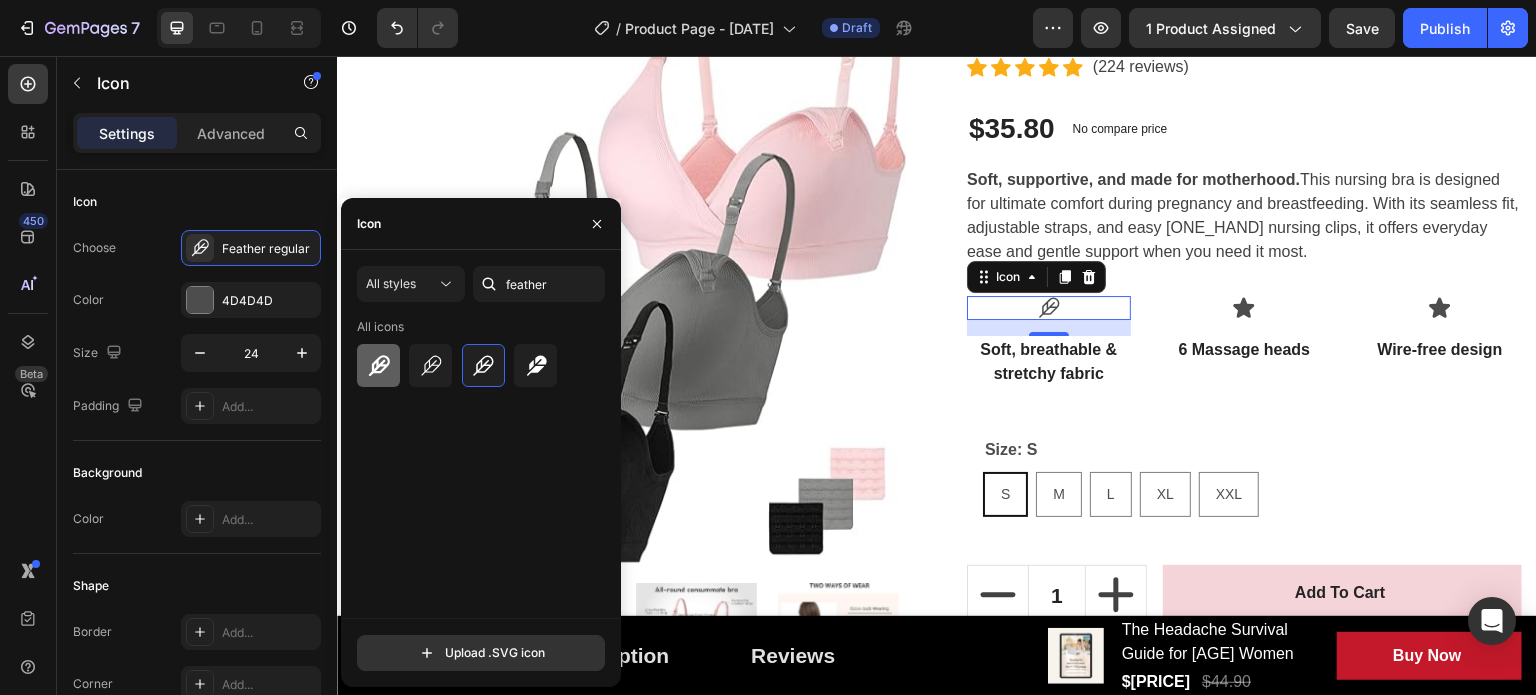 click 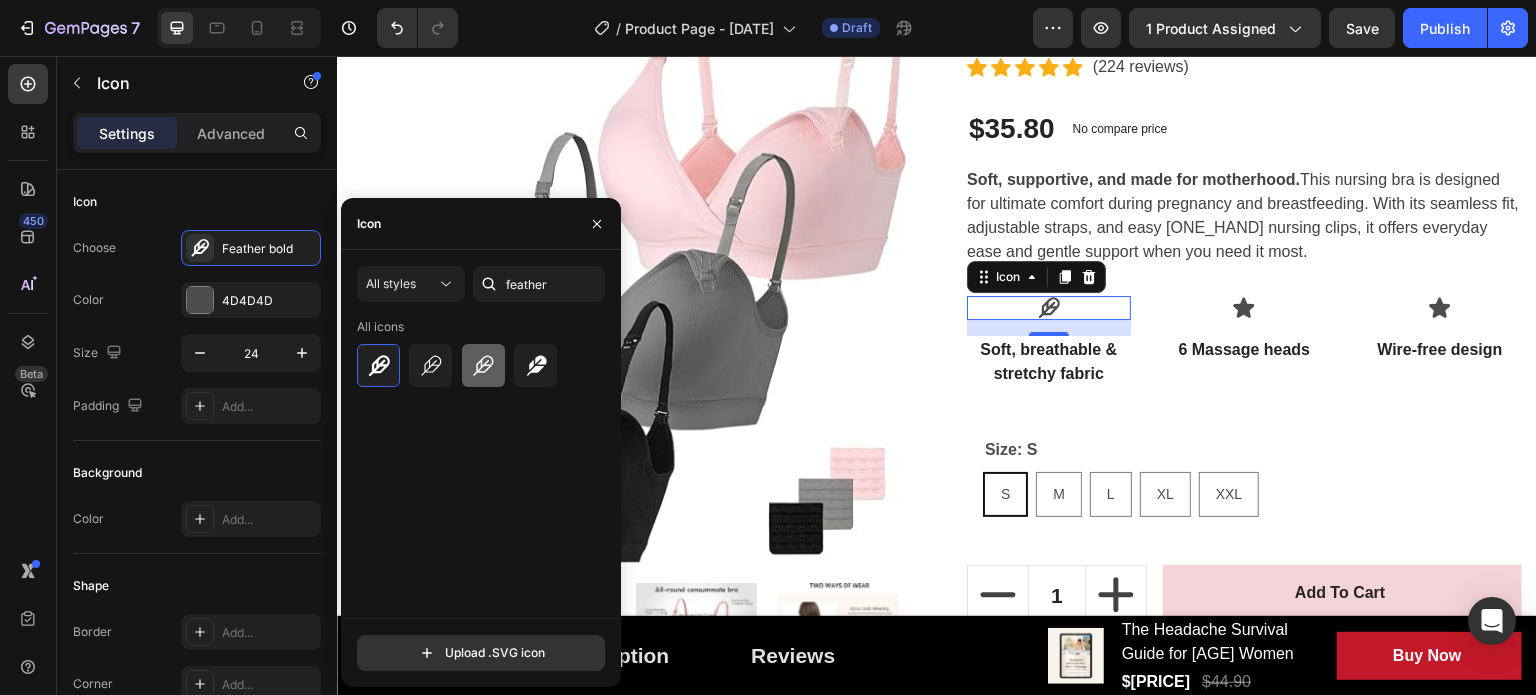 click 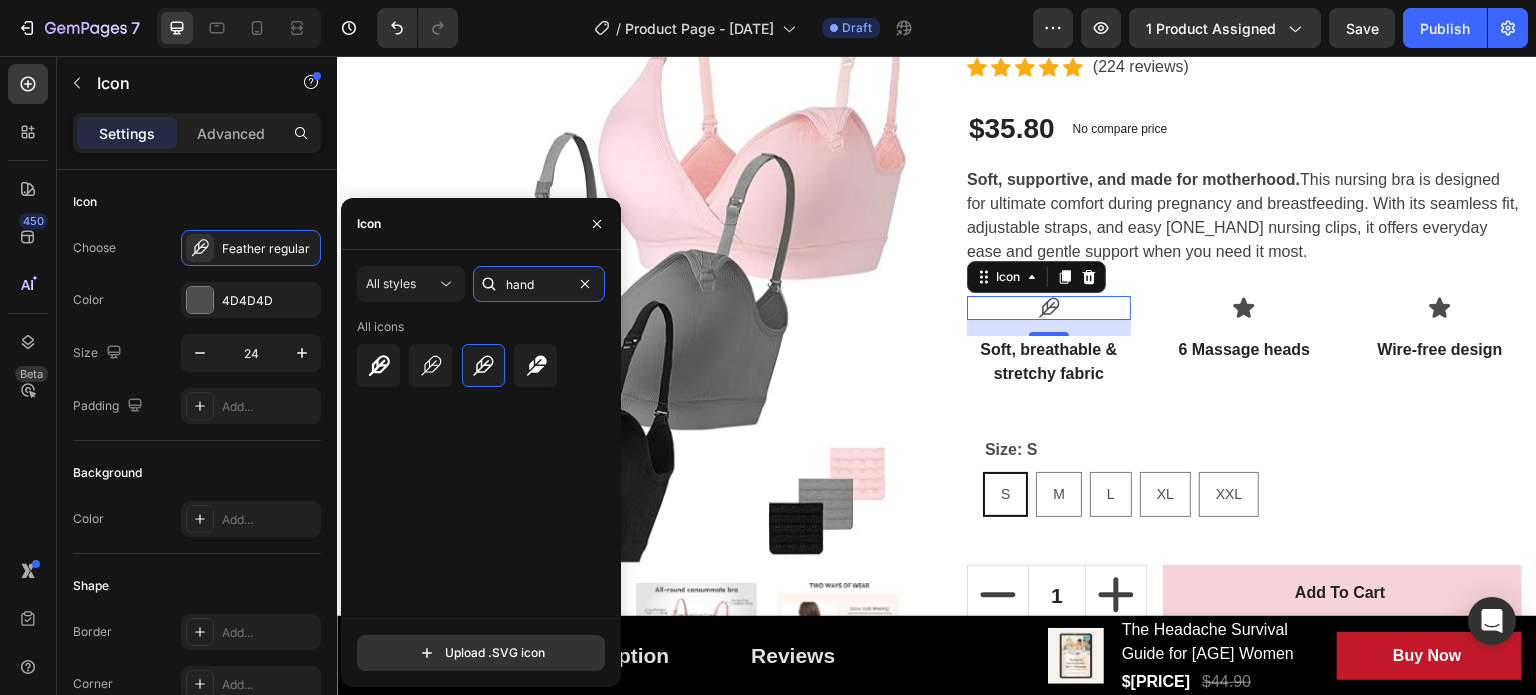 type on "hand" 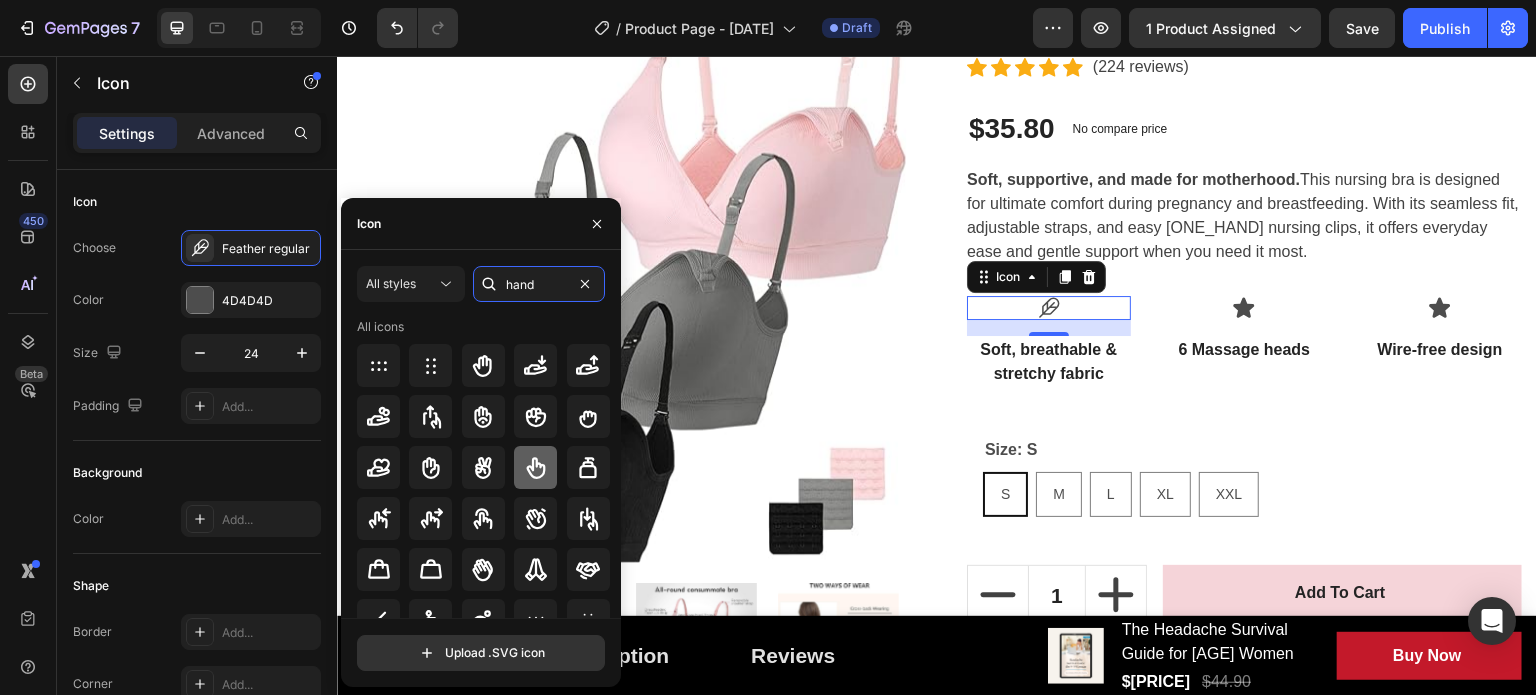 scroll, scrollTop: 100, scrollLeft: 0, axis: vertical 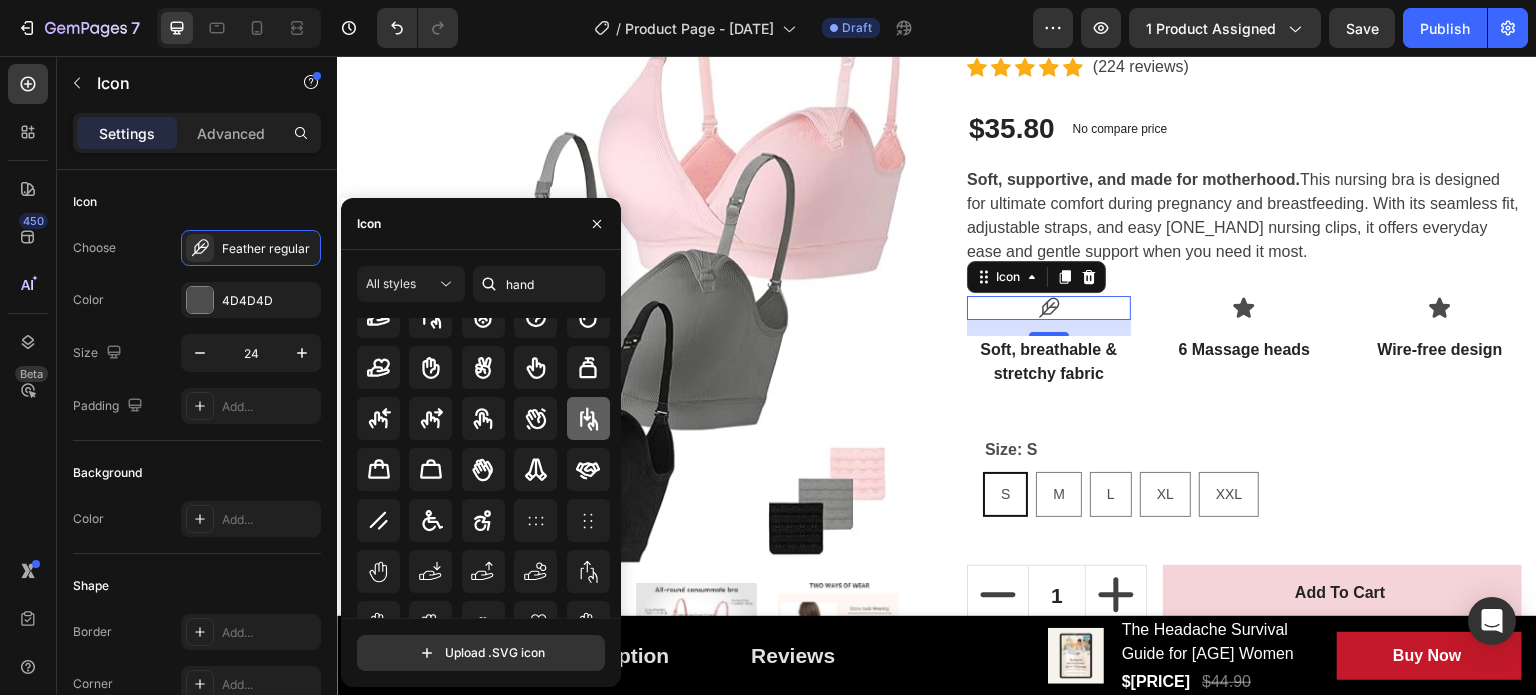 click 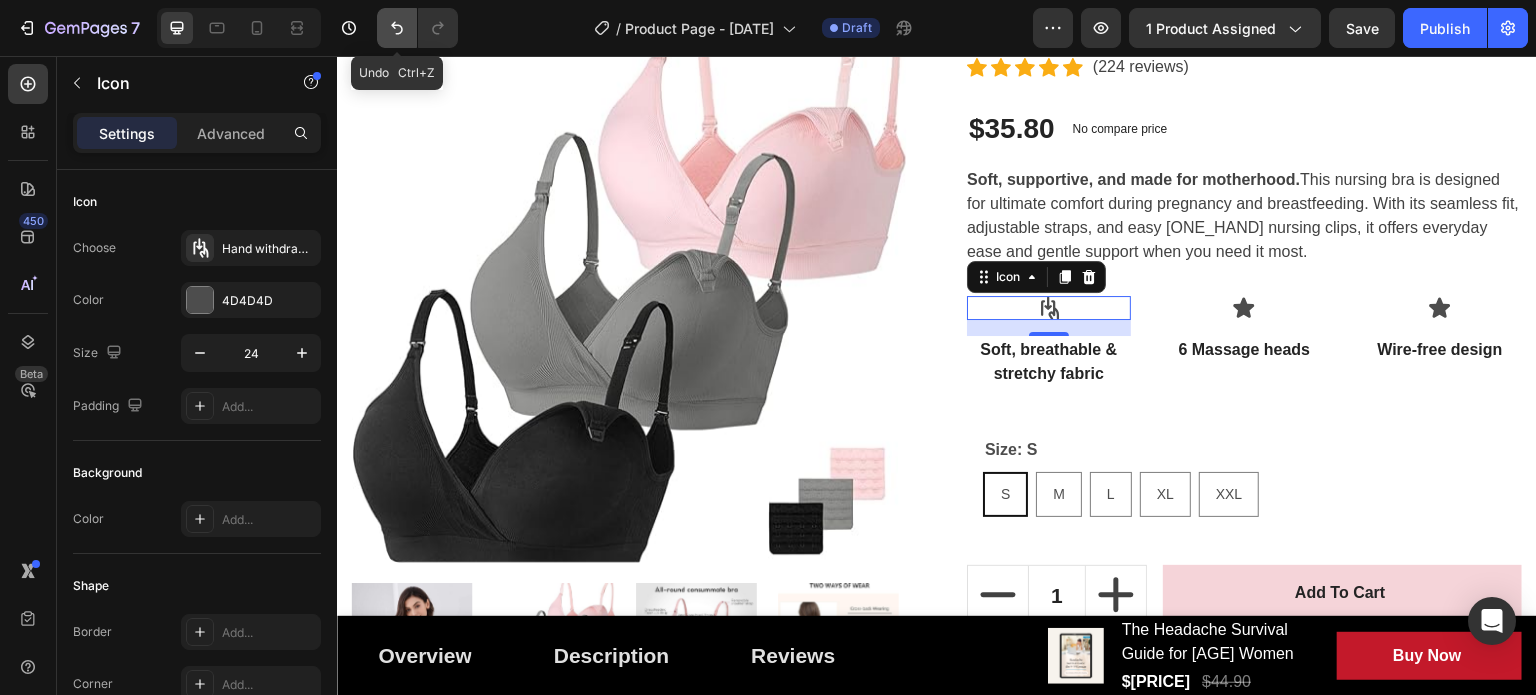 click 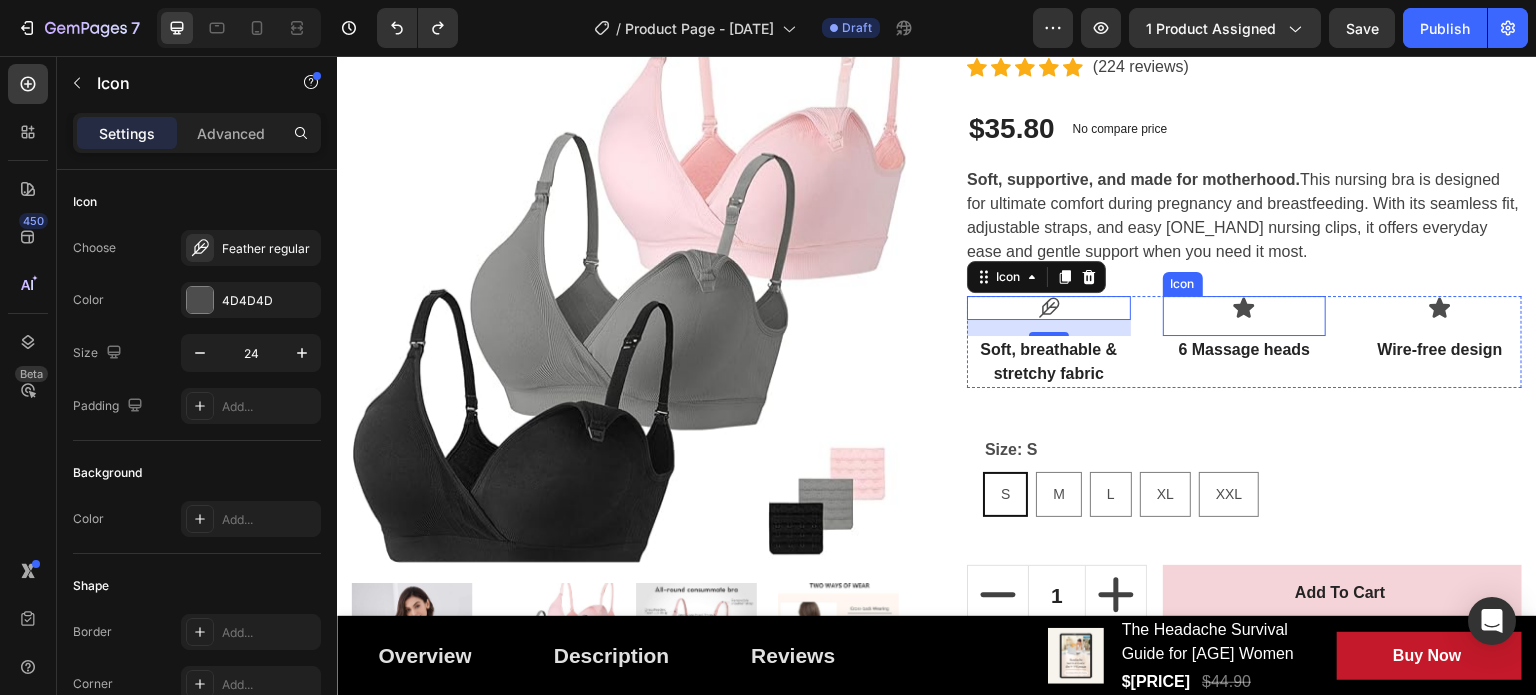 click 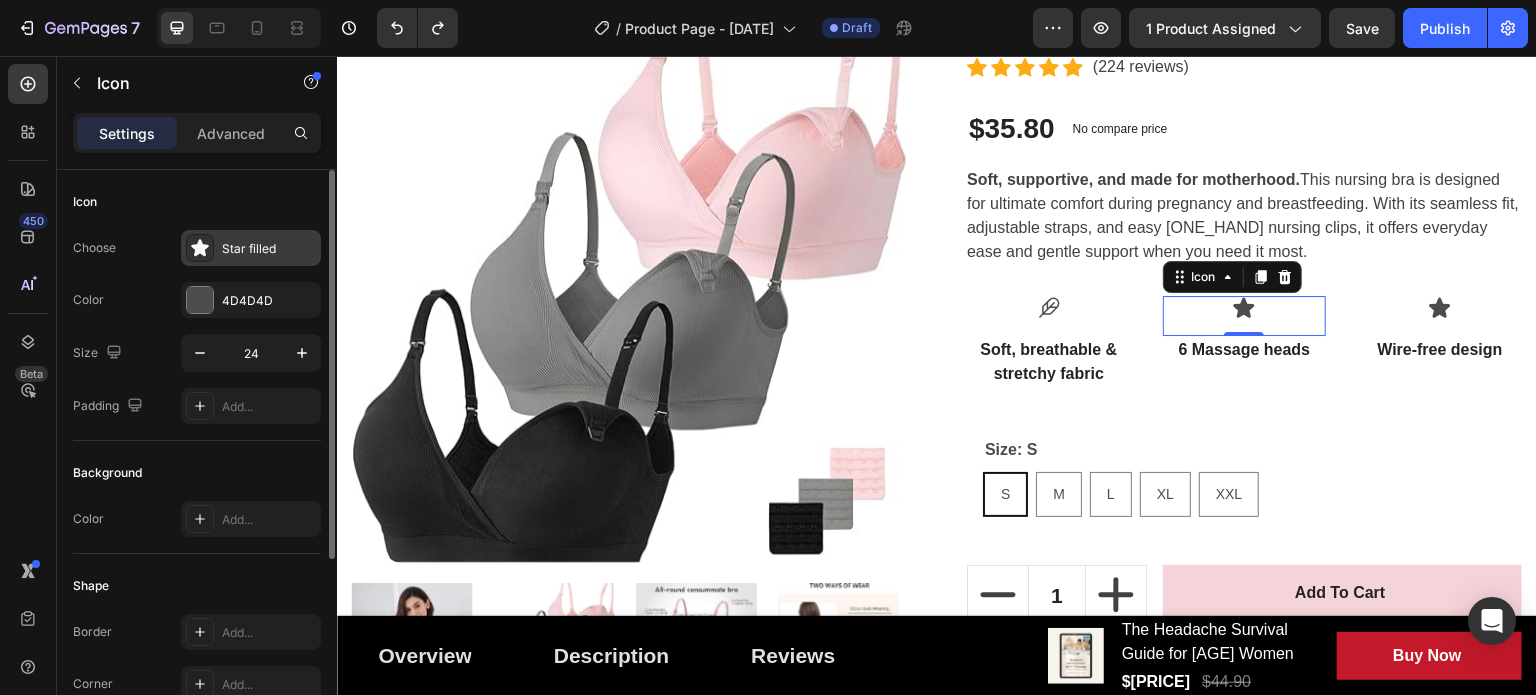 click on "Star filled" at bounding box center [269, 249] 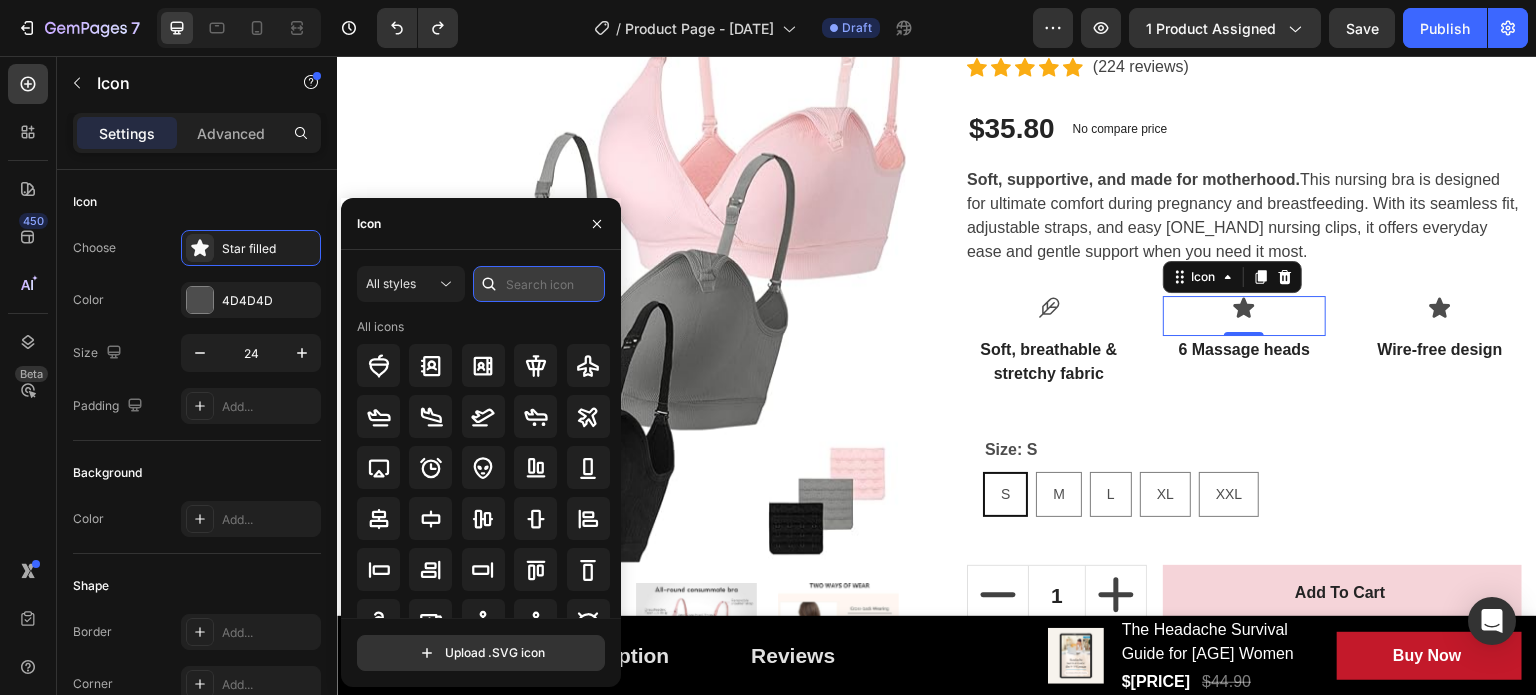 click at bounding box center [539, 284] 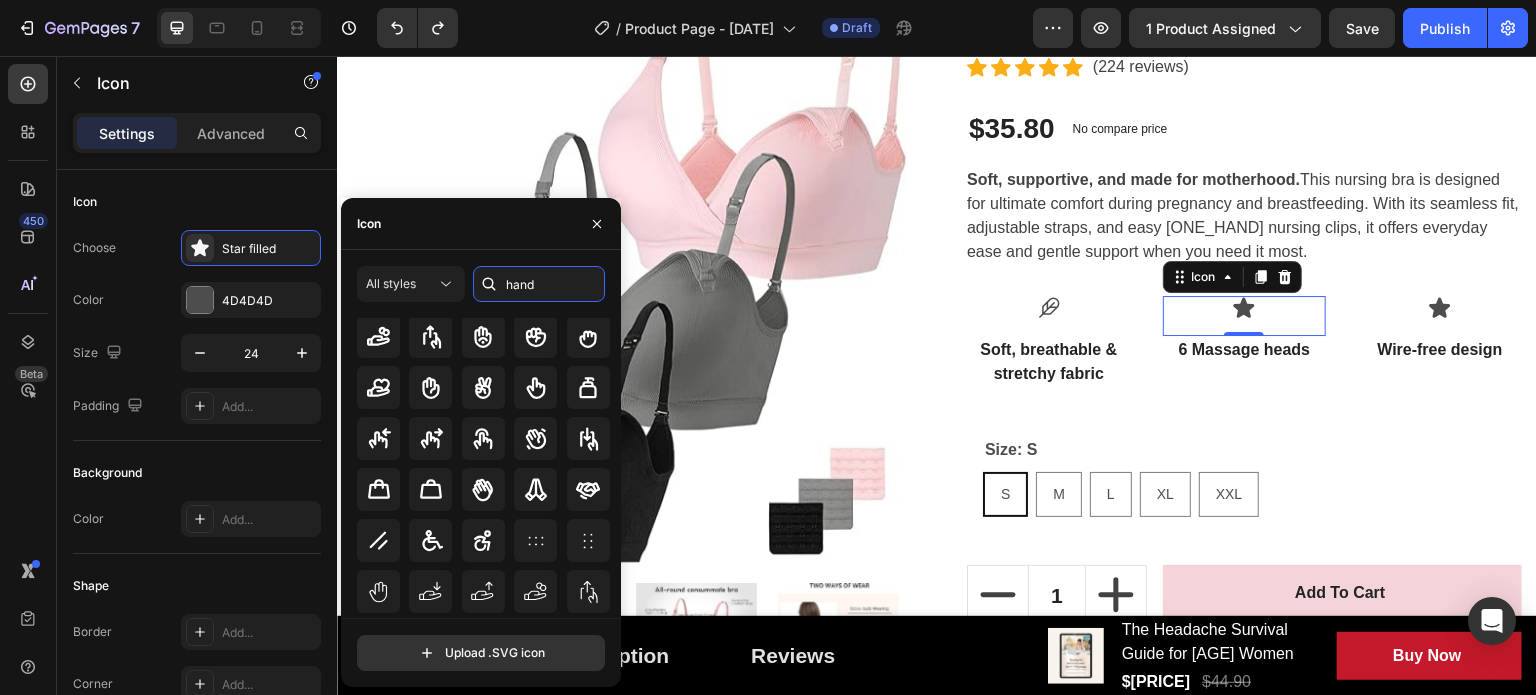 scroll, scrollTop: 100, scrollLeft: 0, axis: vertical 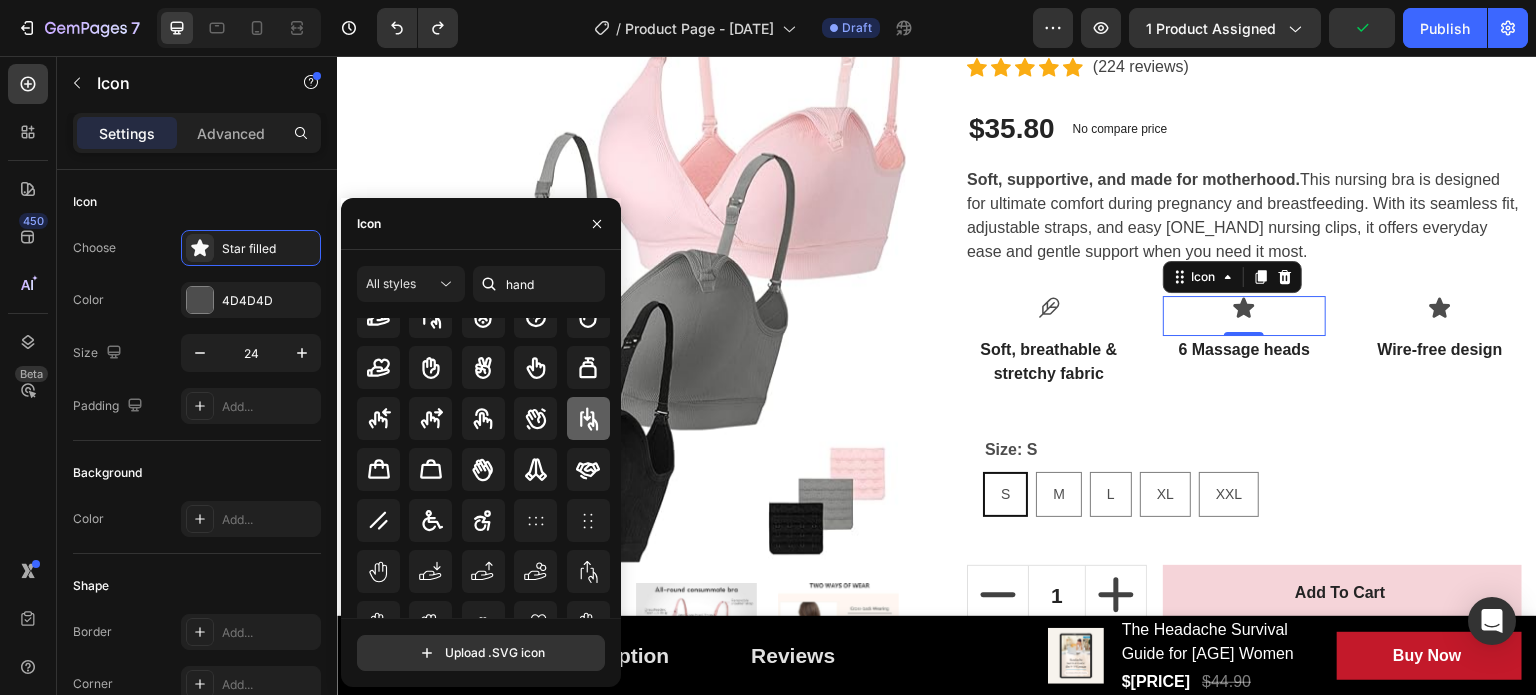 click 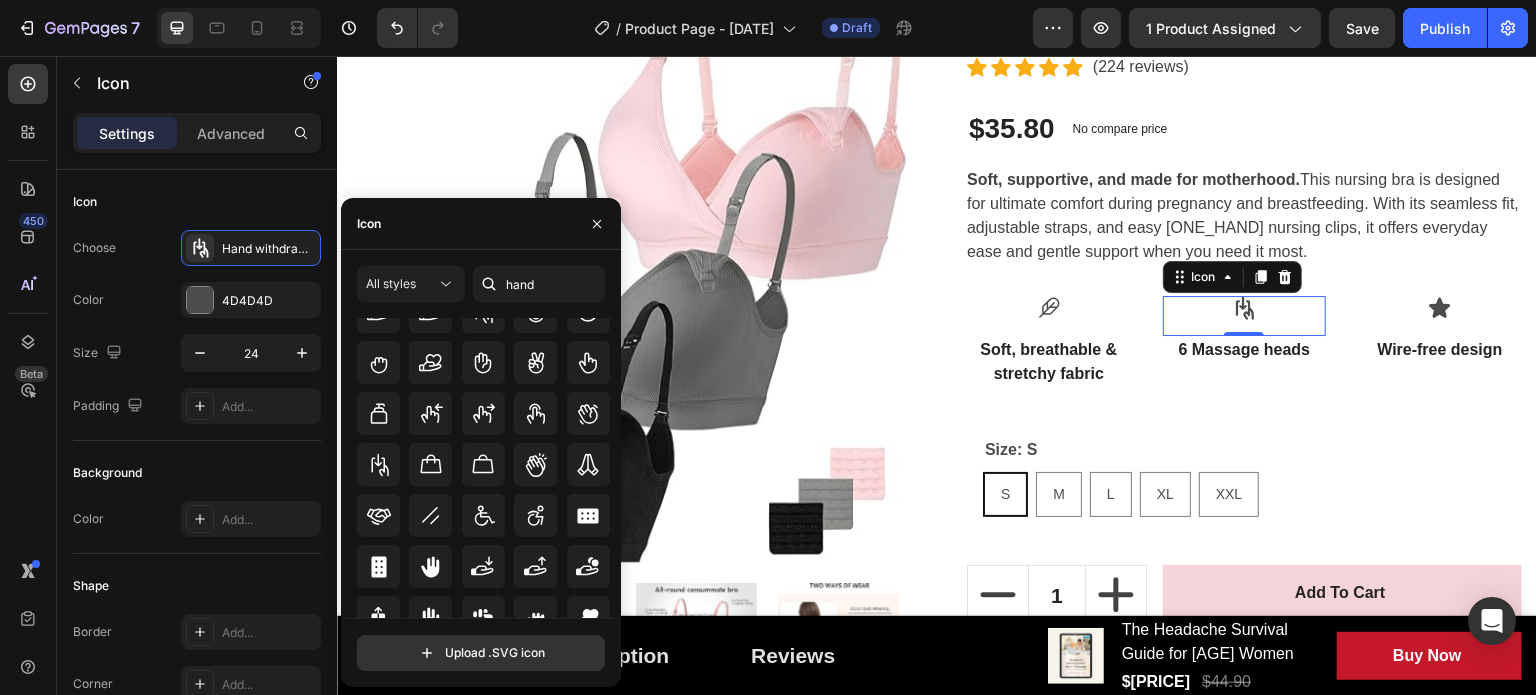 scroll, scrollTop: 579, scrollLeft: 0, axis: vertical 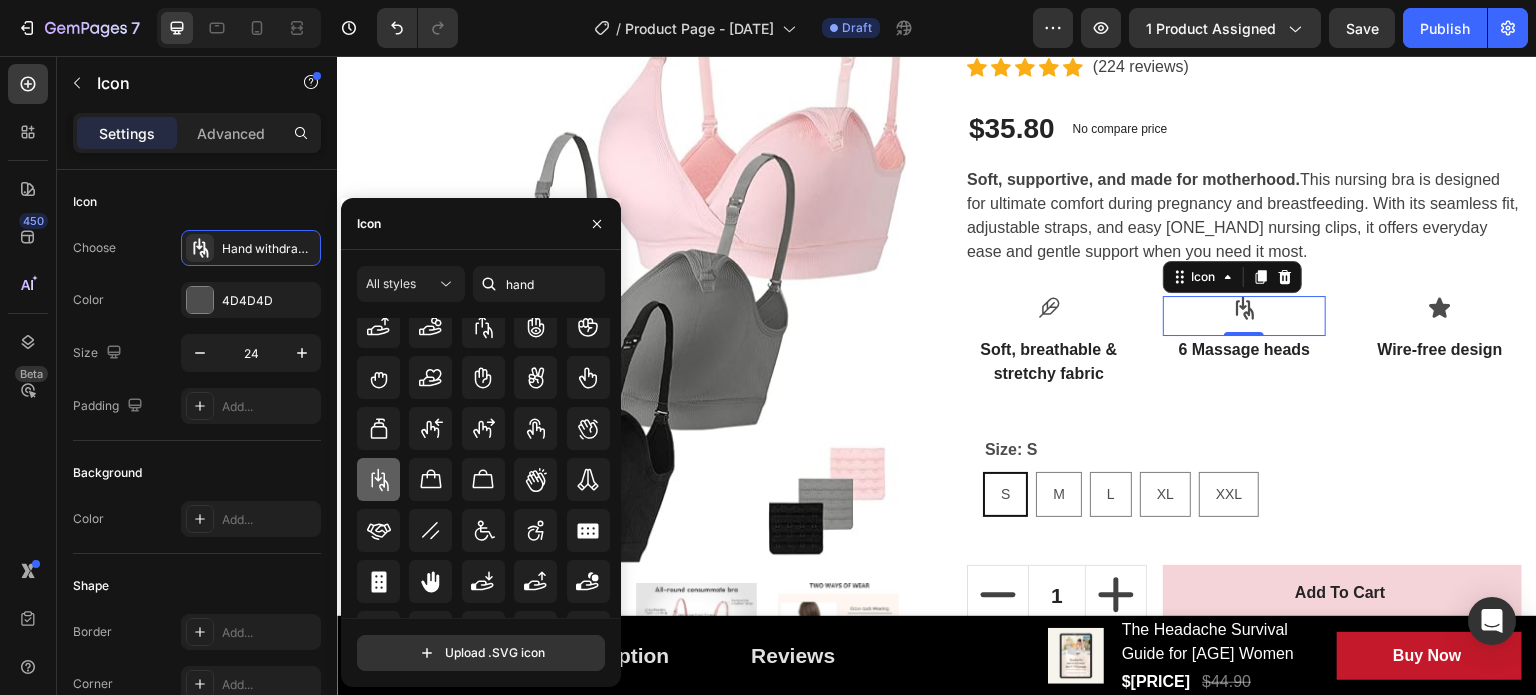 click 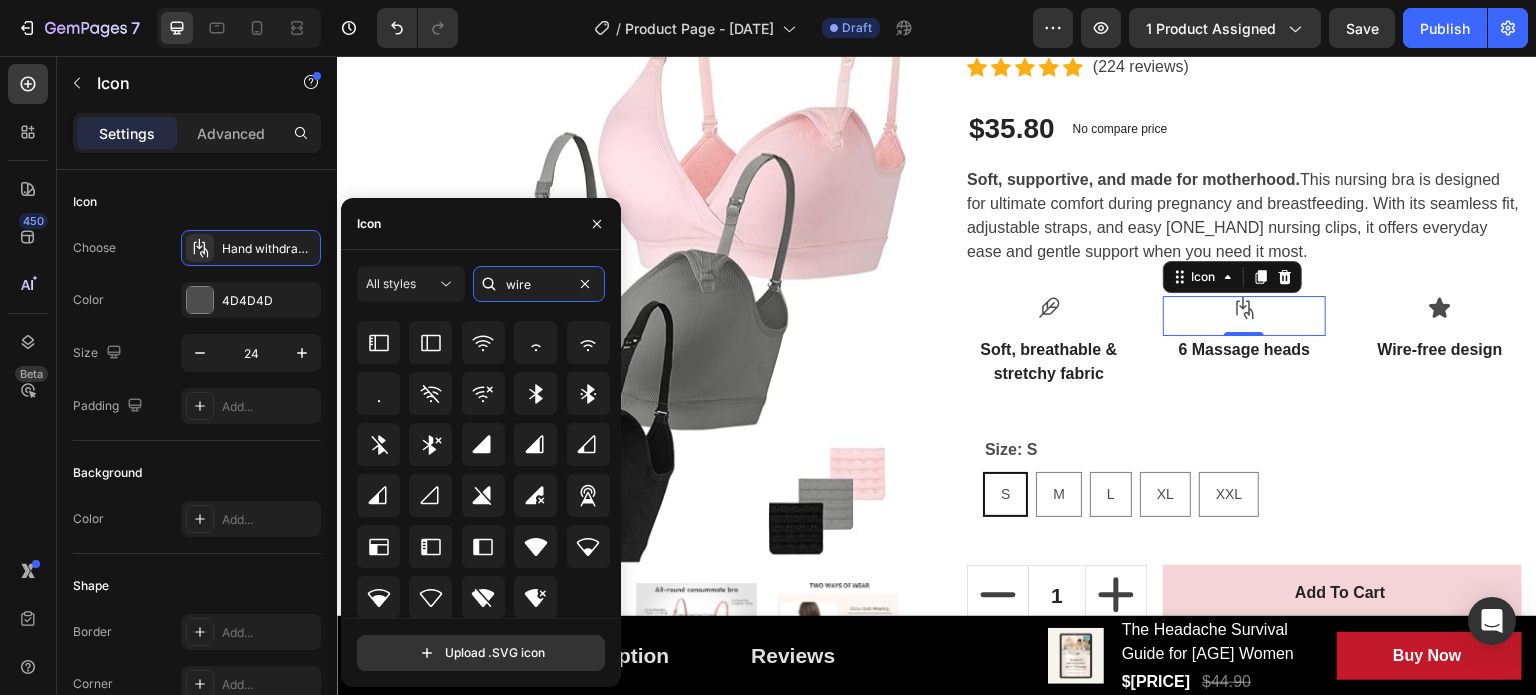 scroll, scrollTop: 520, scrollLeft: 0, axis: vertical 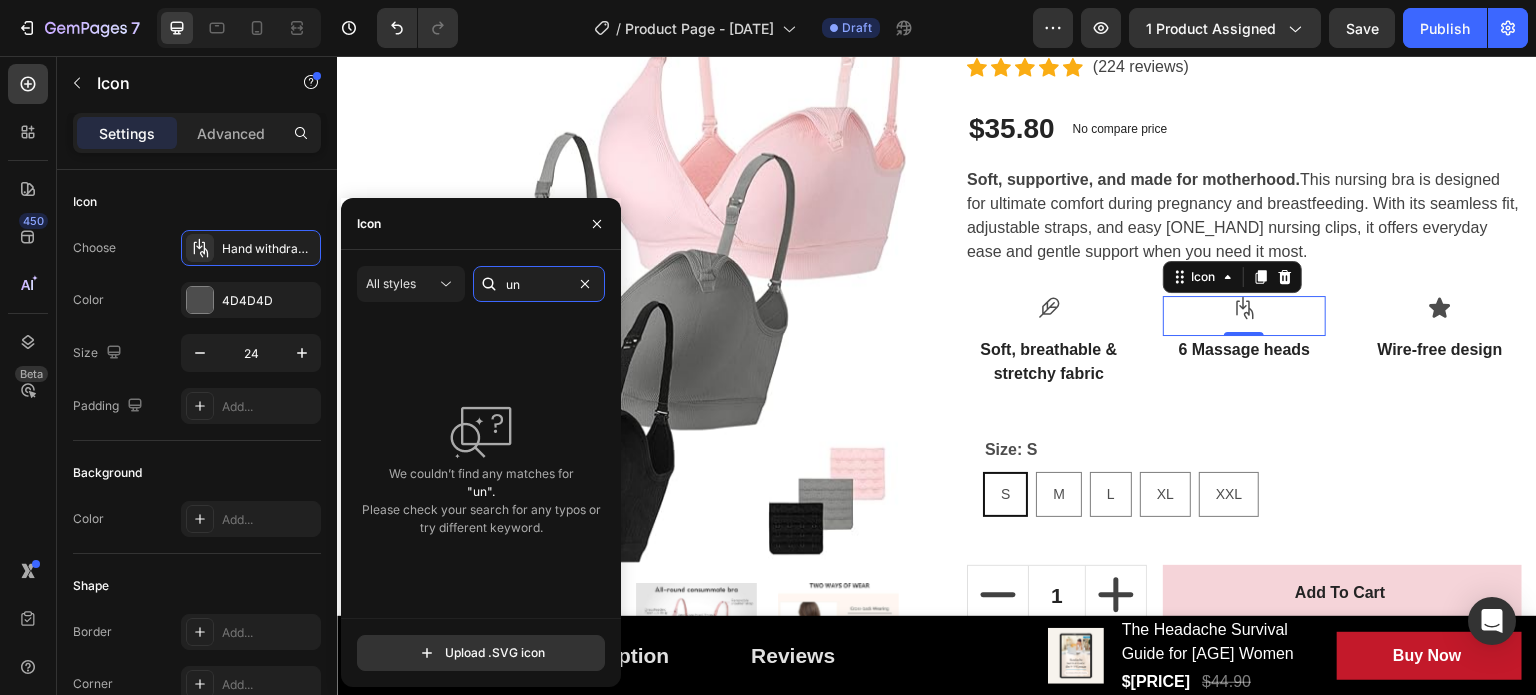 type on "u" 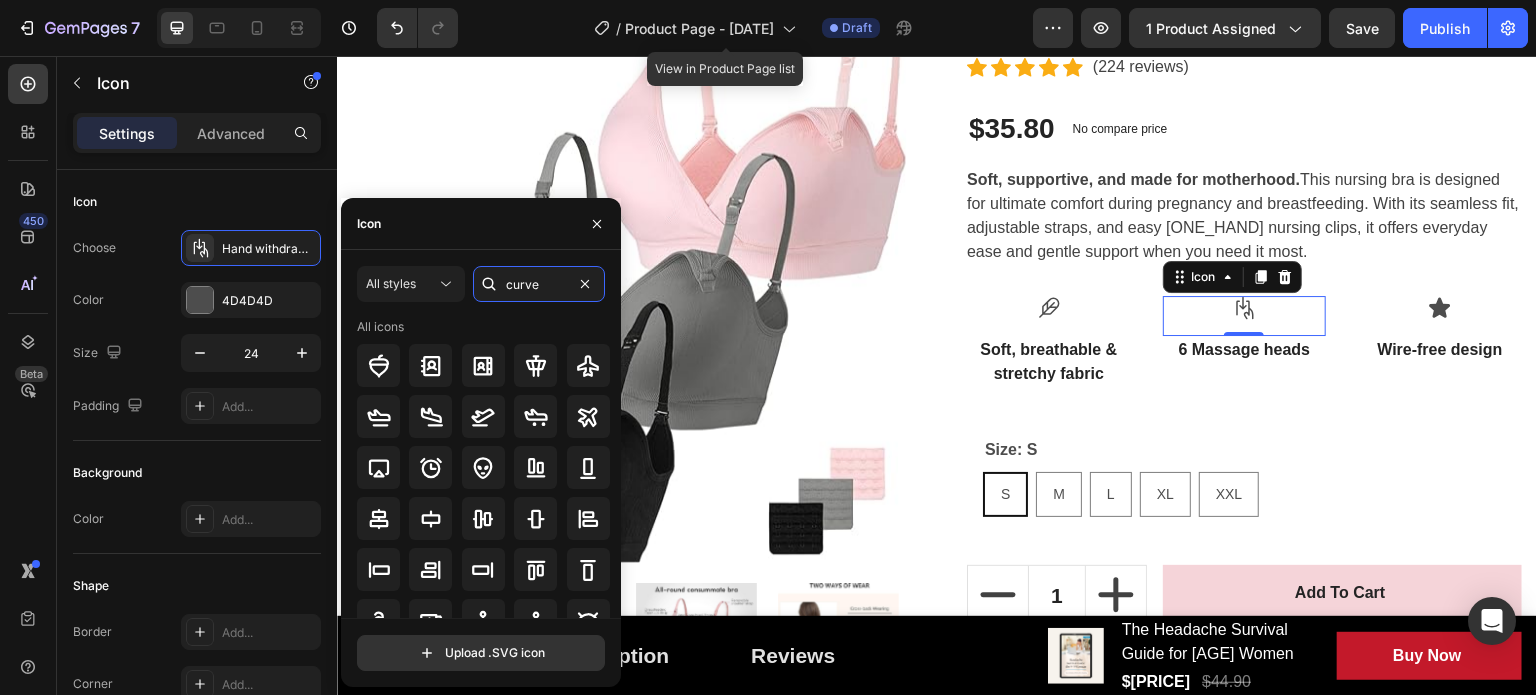 type on "curve" 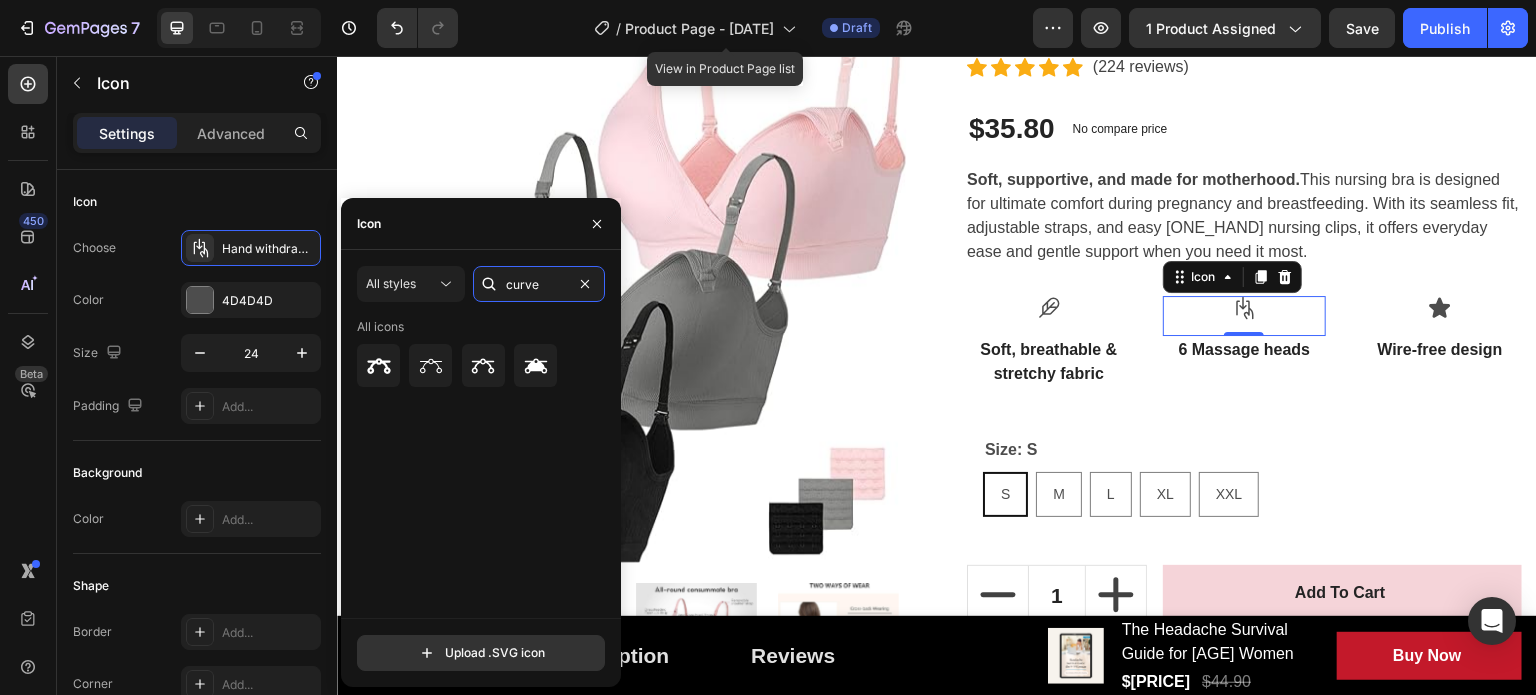 drag, startPoint x: 539, startPoint y: 283, endPoint x: 500, endPoint y: 283, distance: 39 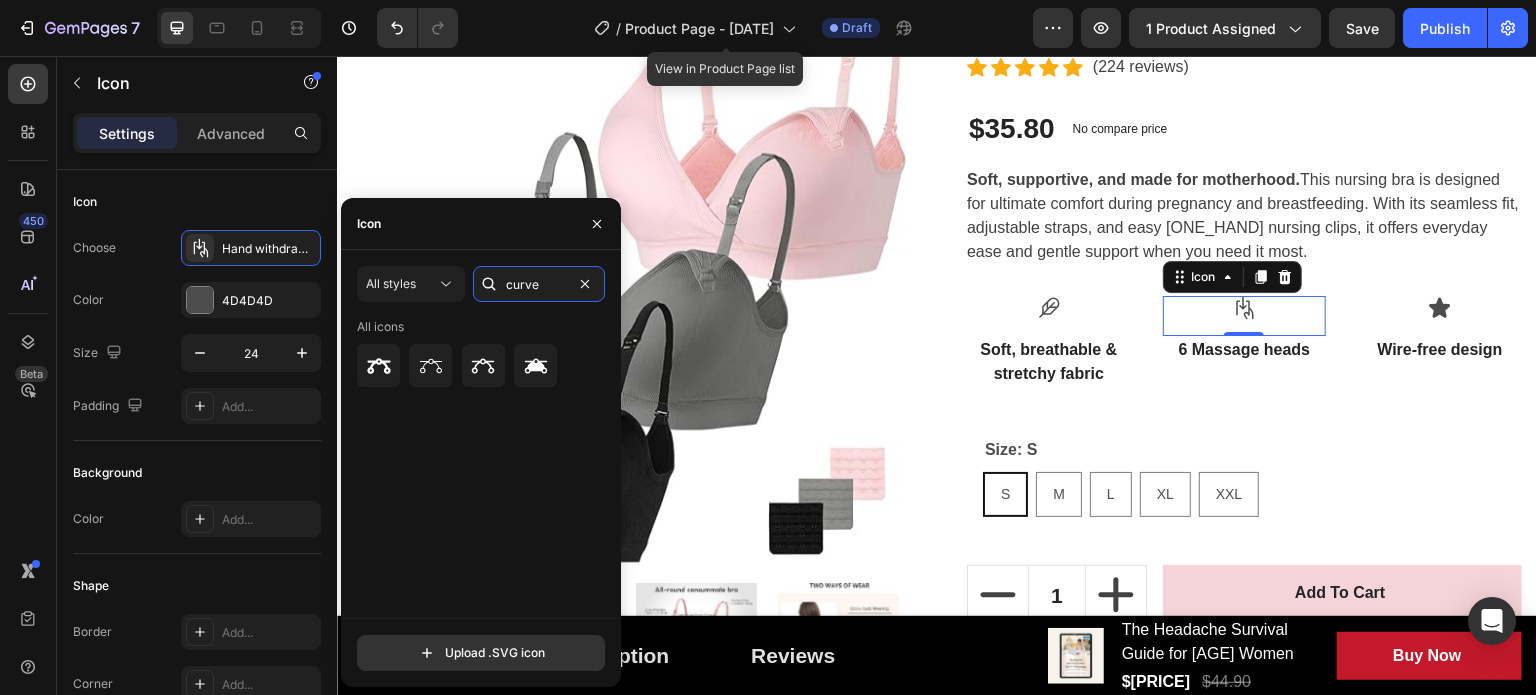 type 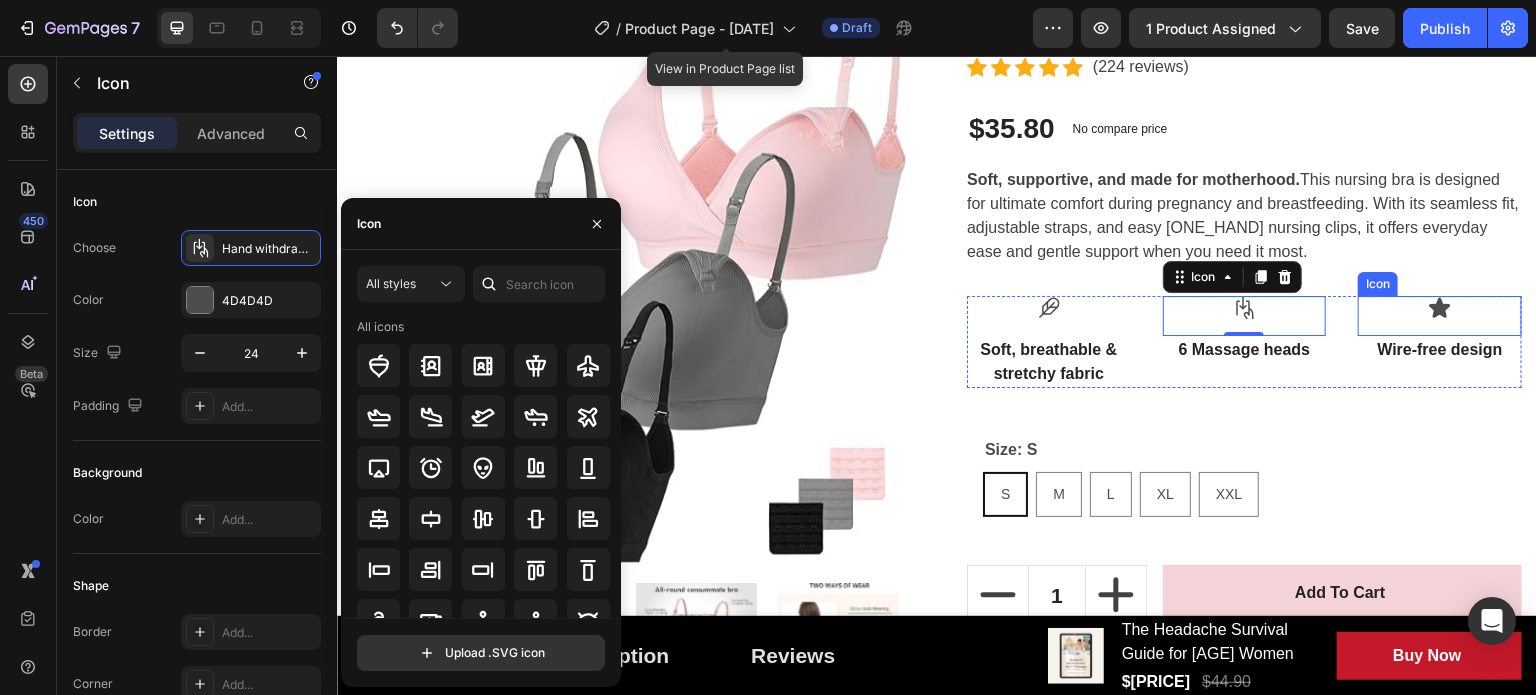 click 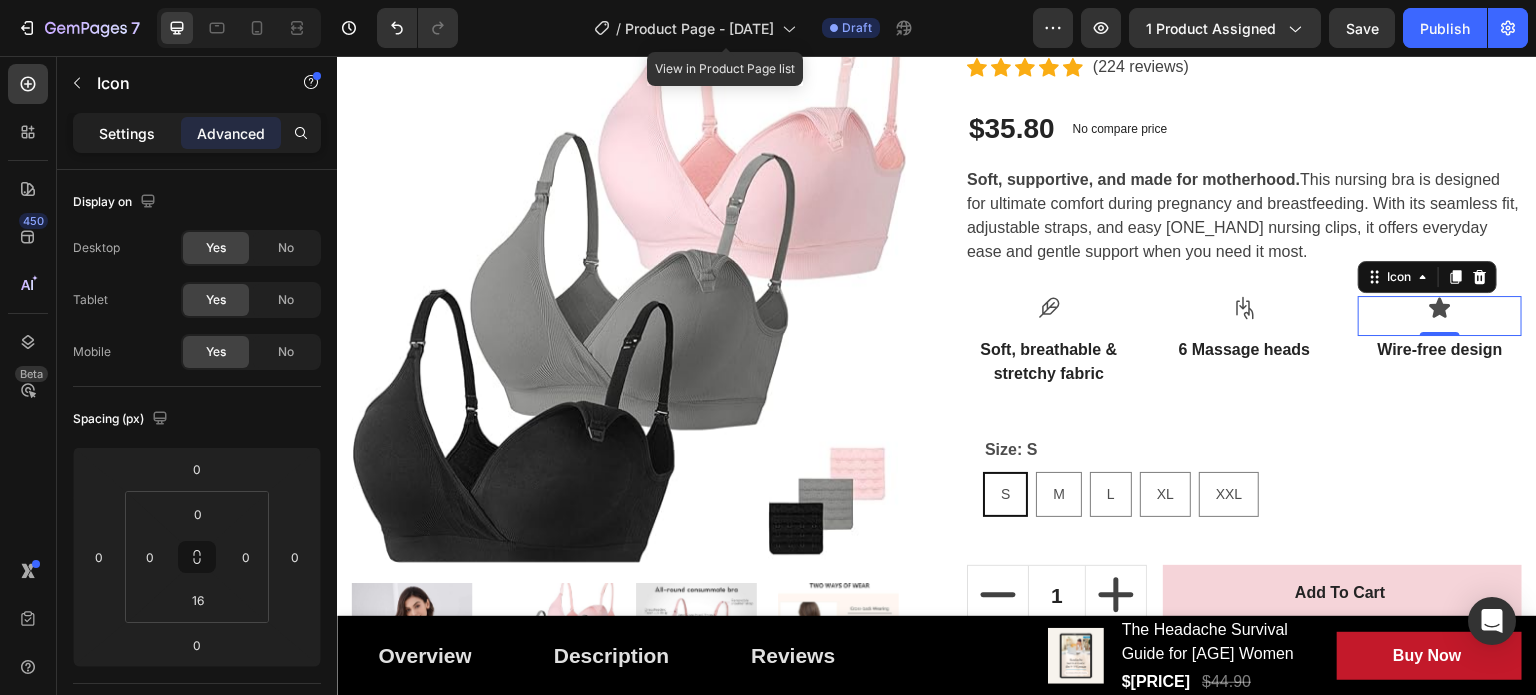 click on "Settings" at bounding box center [127, 133] 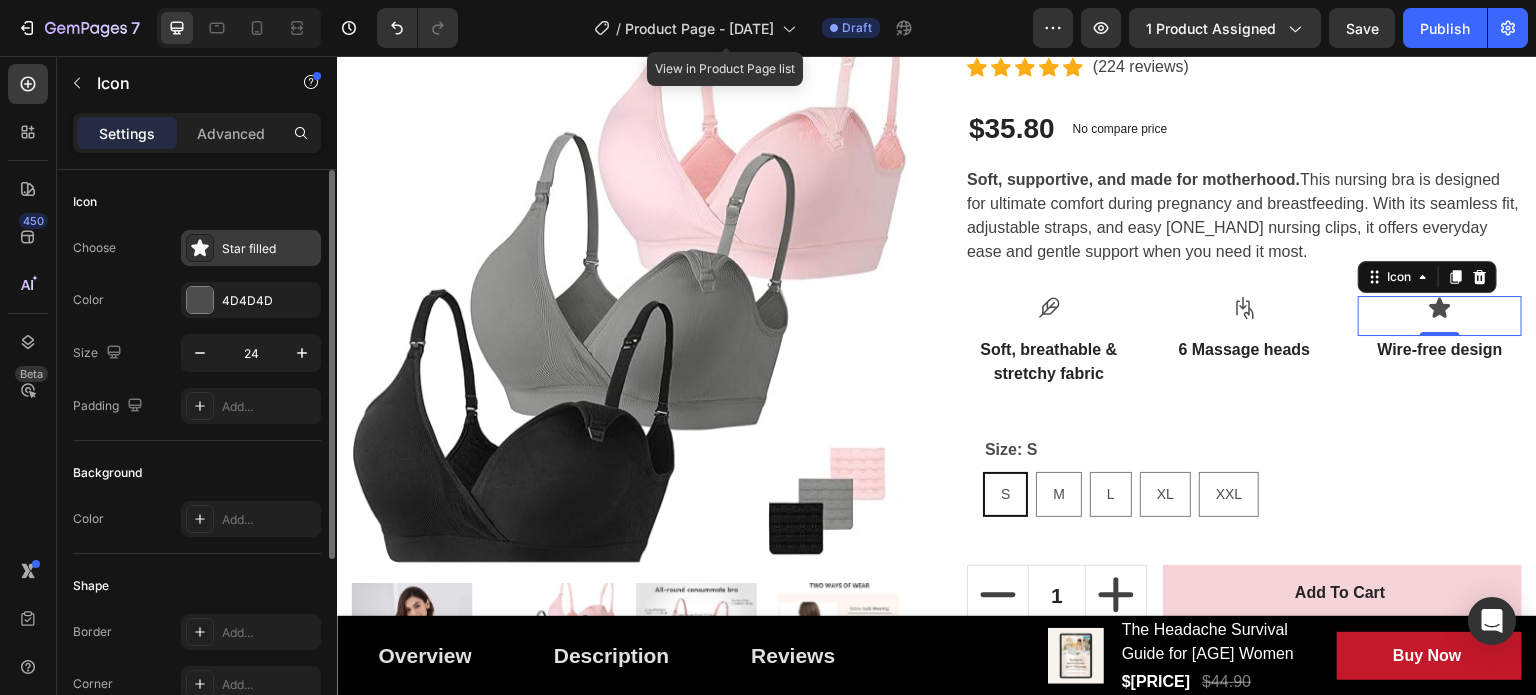 click on "Star filled" at bounding box center (269, 249) 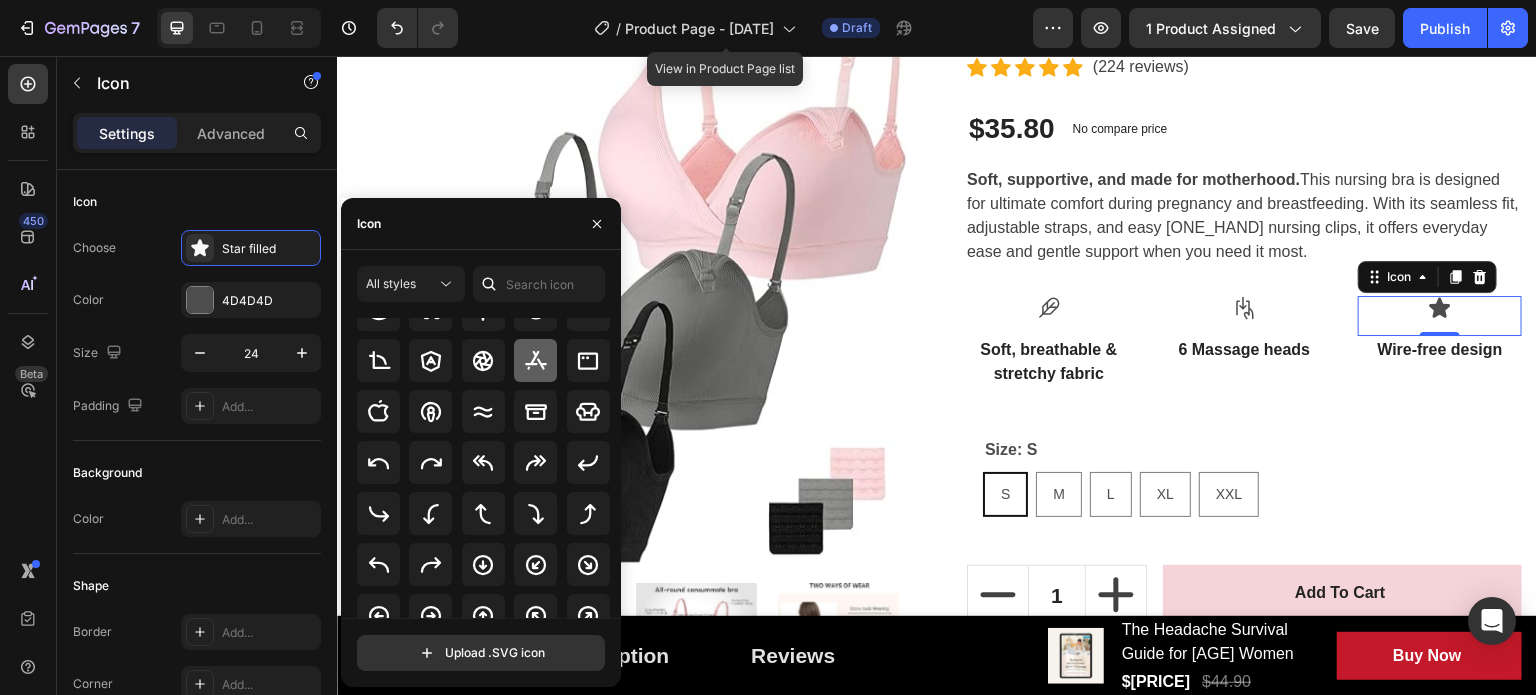 scroll, scrollTop: 320, scrollLeft: 0, axis: vertical 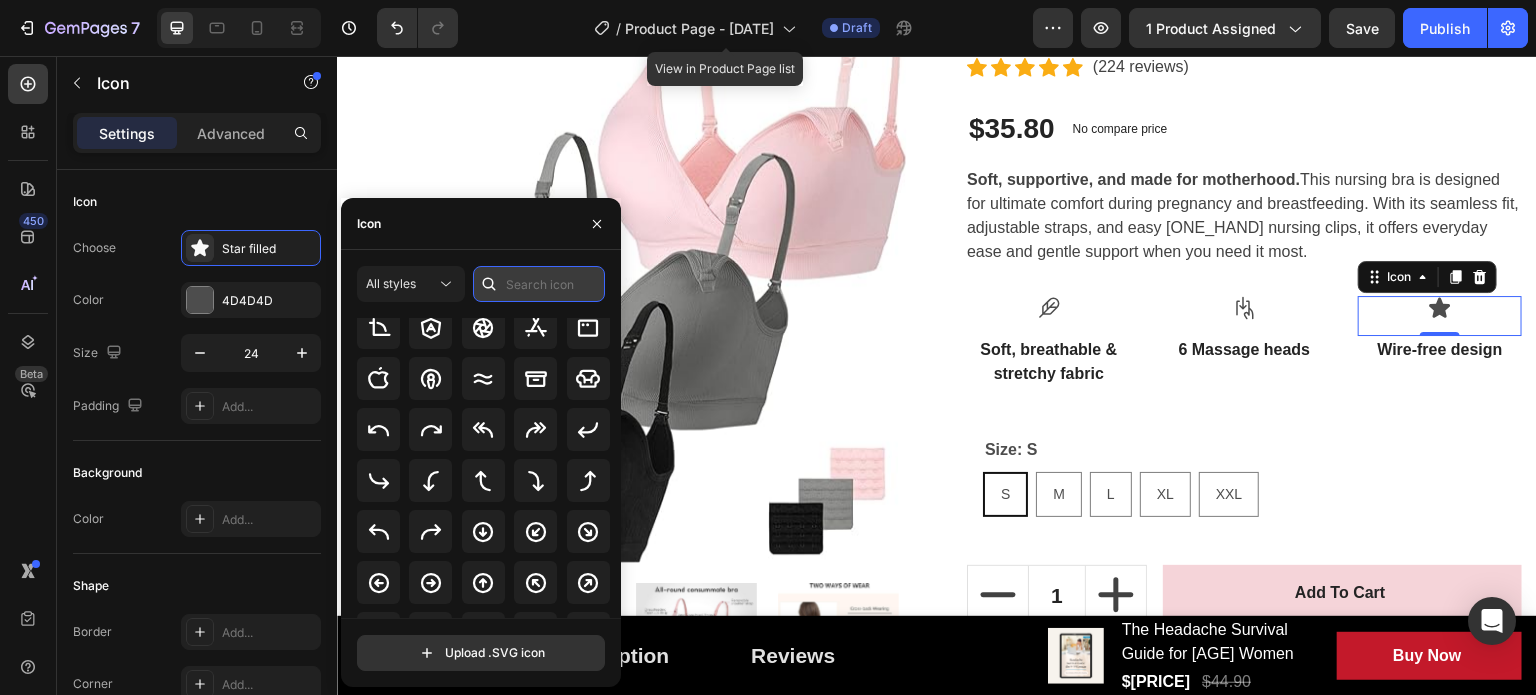 click at bounding box center (539, 284) 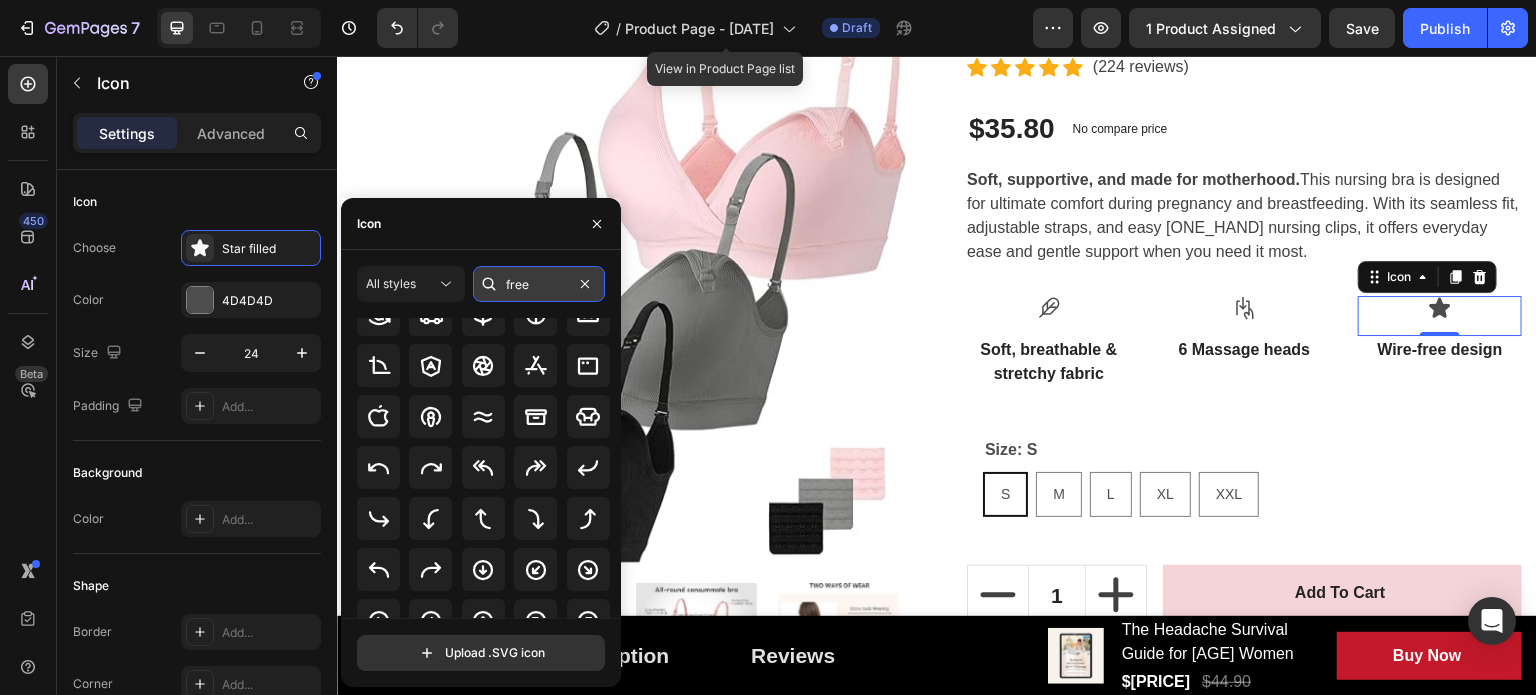 scroll, scrollTop: 0, scrollLeft: 0, axis: both 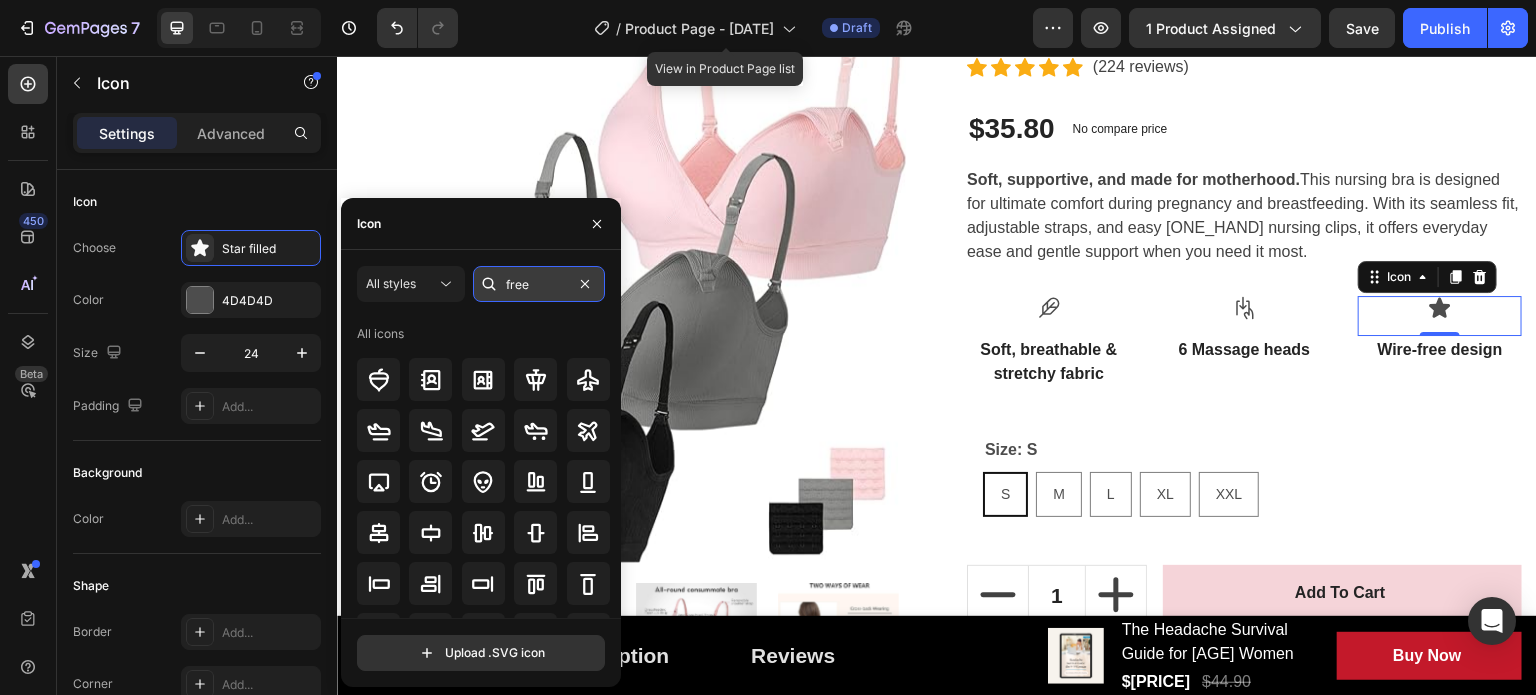 type on "free" 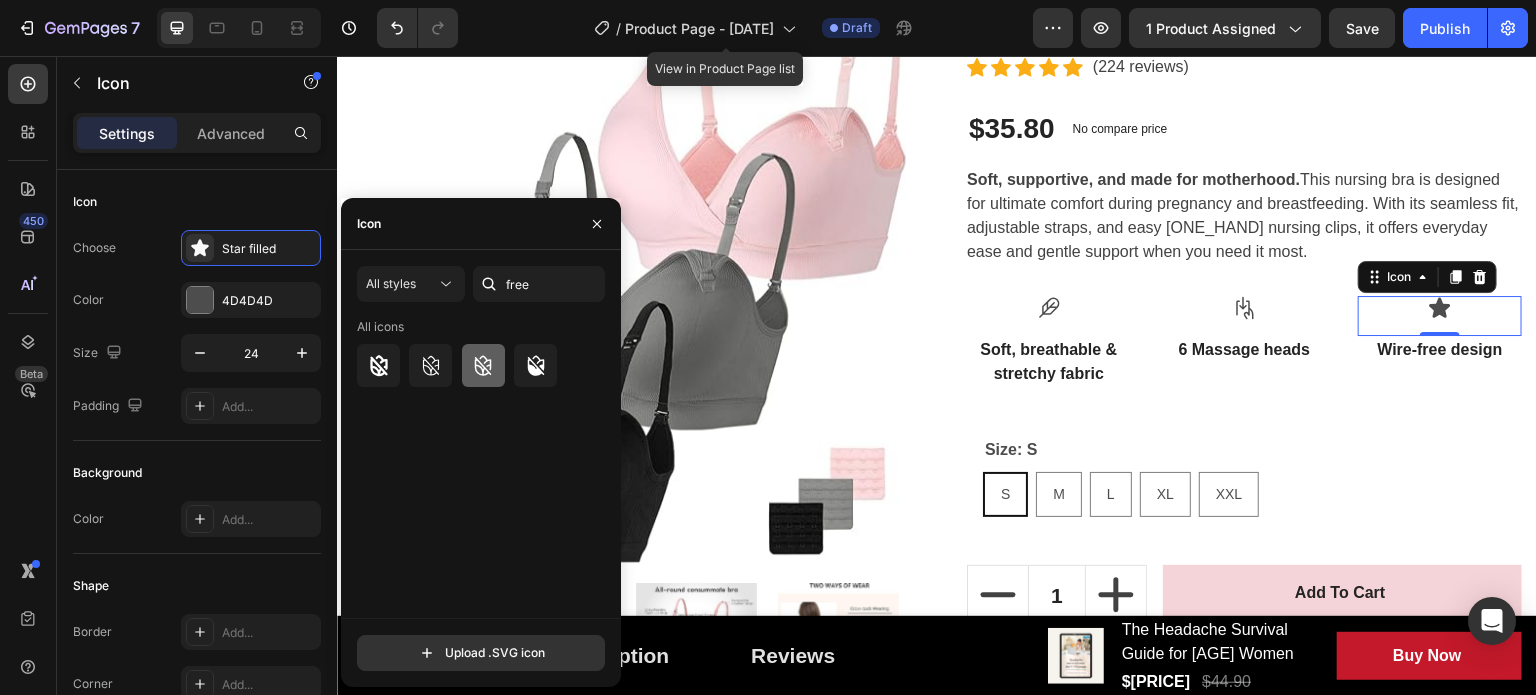 click 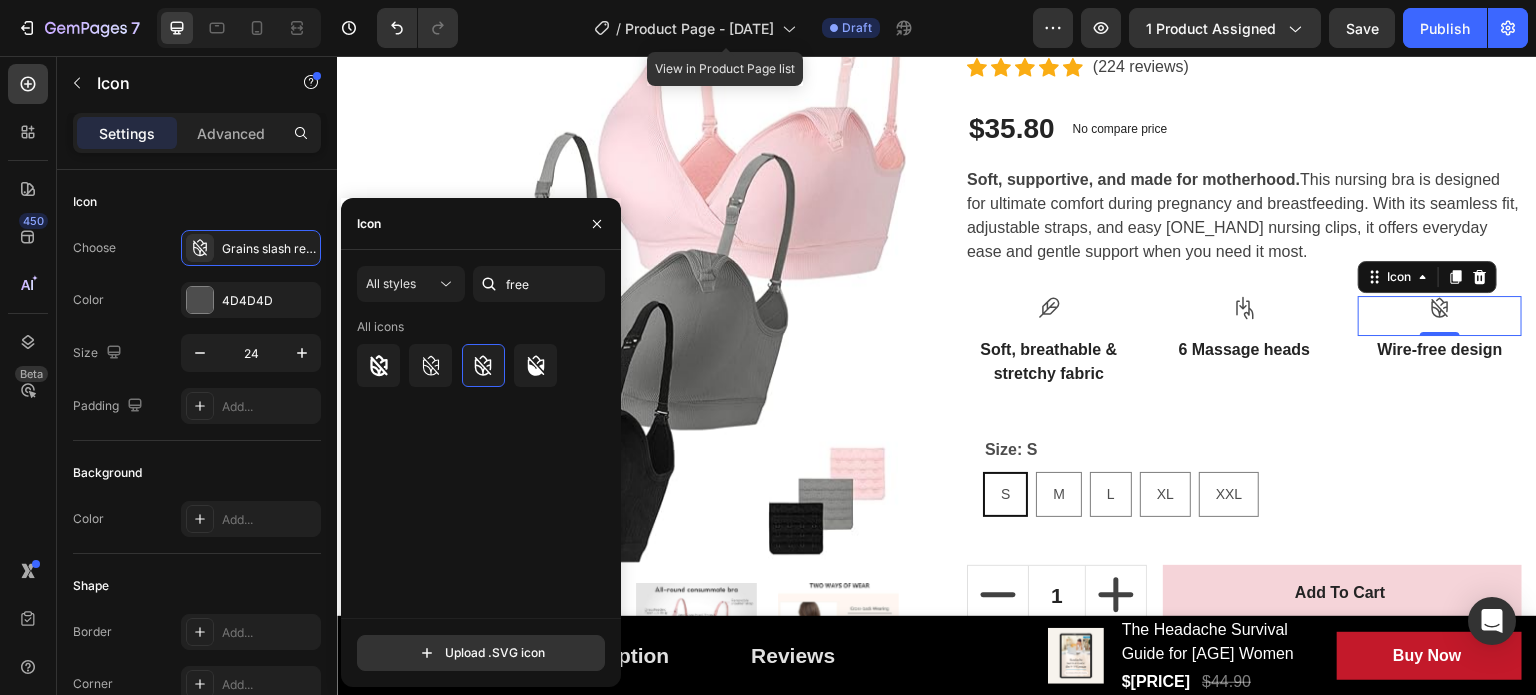click on "All icons" at bounding box center [488, 468] 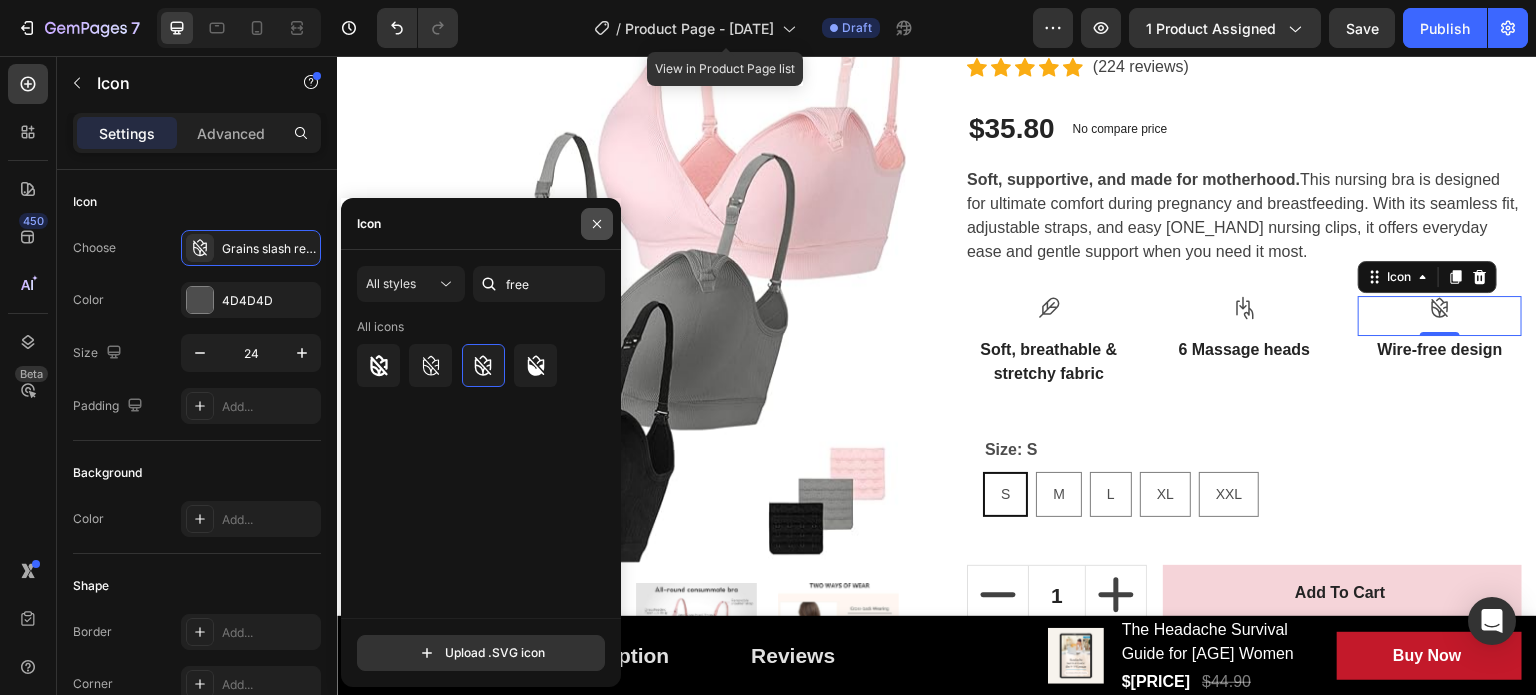 click 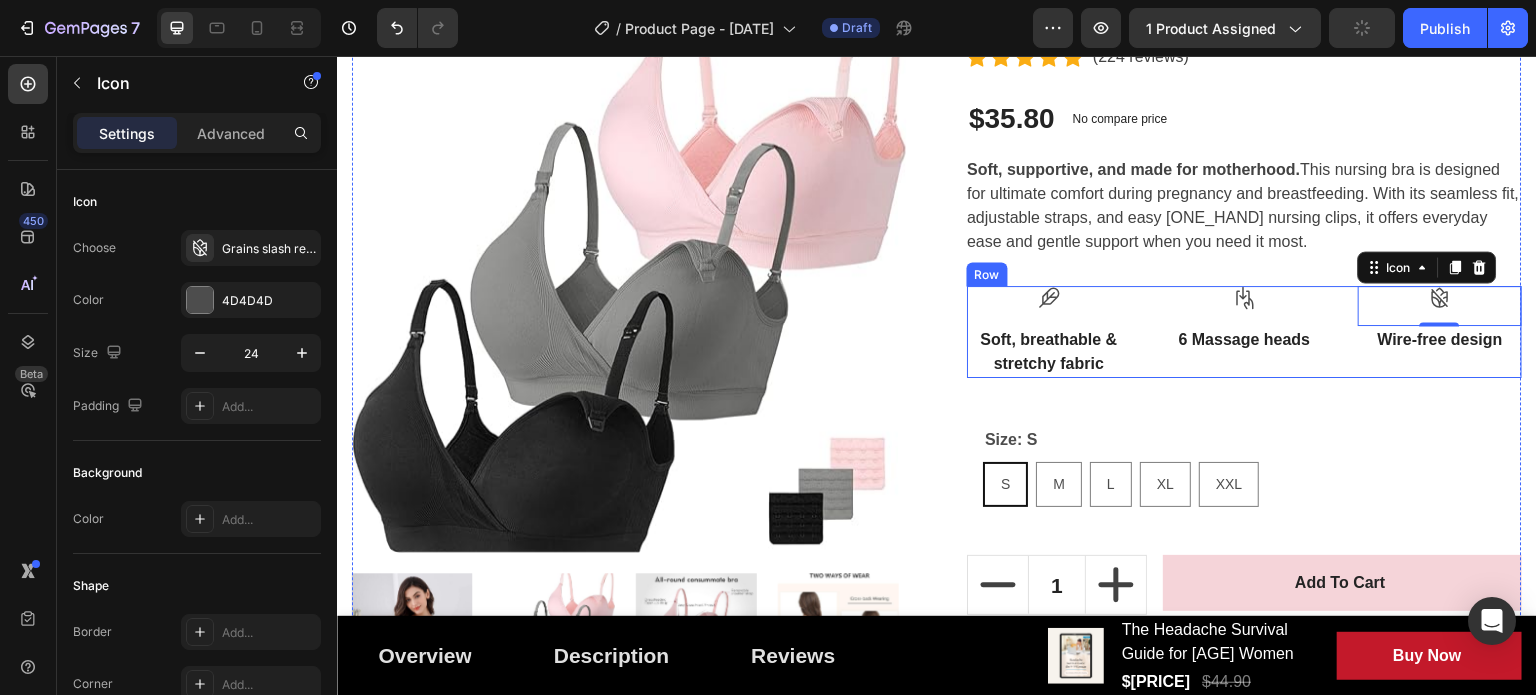 scroll, scrollTop: 400, scrollLeft: 0, axis: vertical 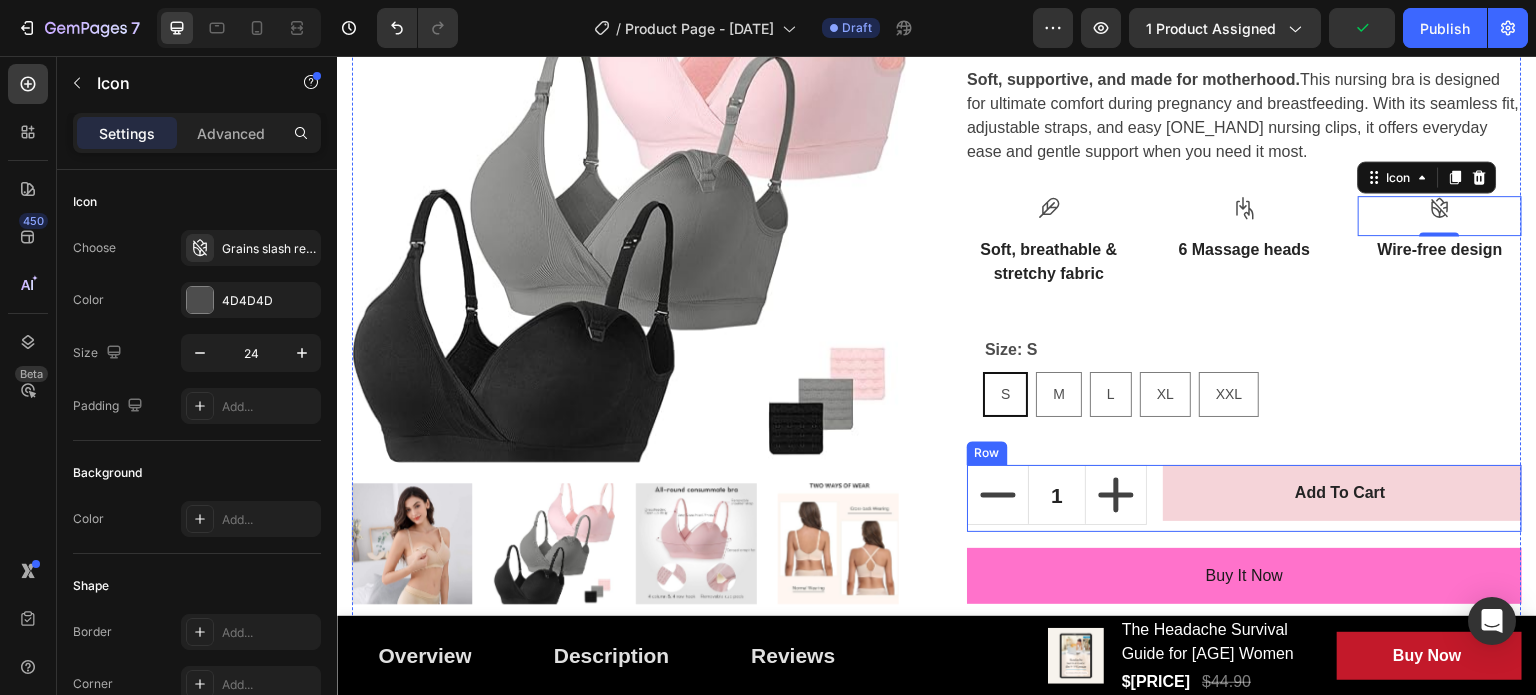 click on "1
(P) Quantity Add to cart (P) Cart Button Row" at bounding box center [1244, 498] 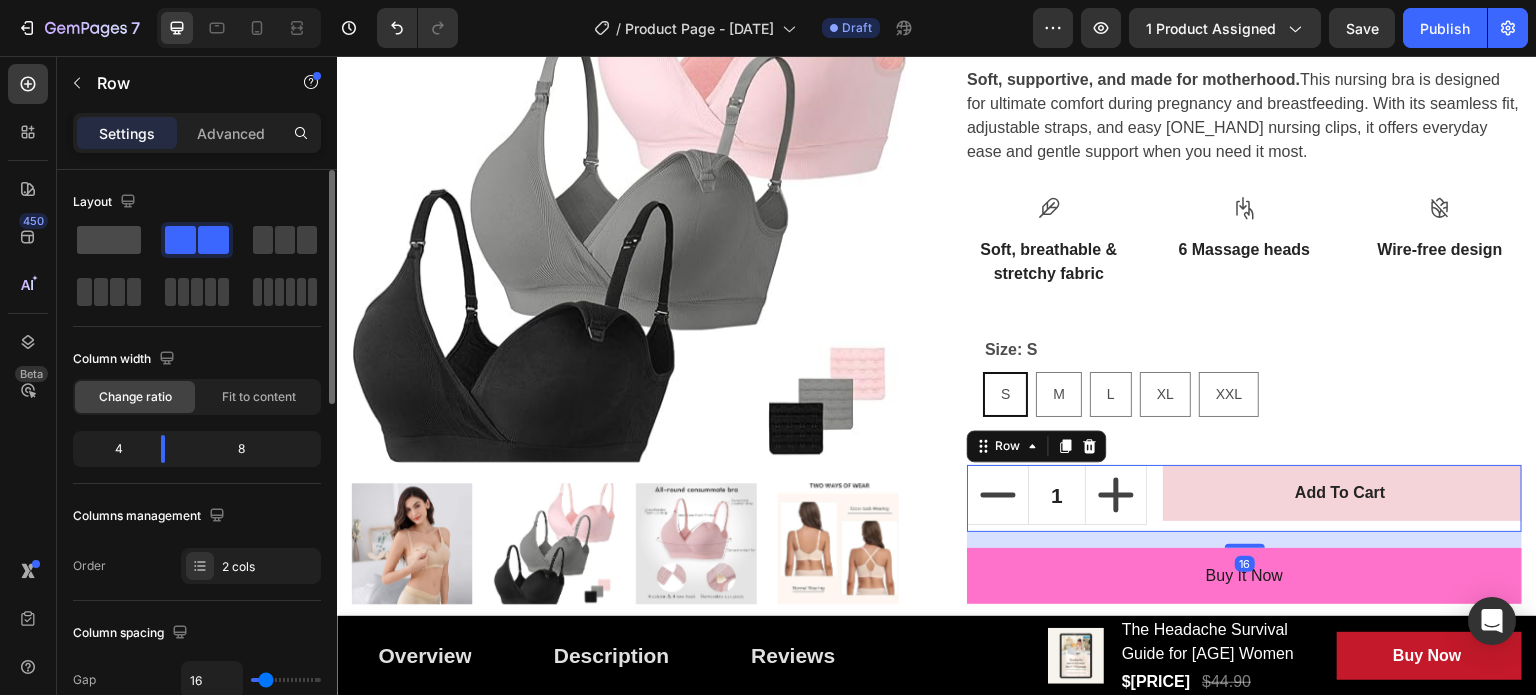 click 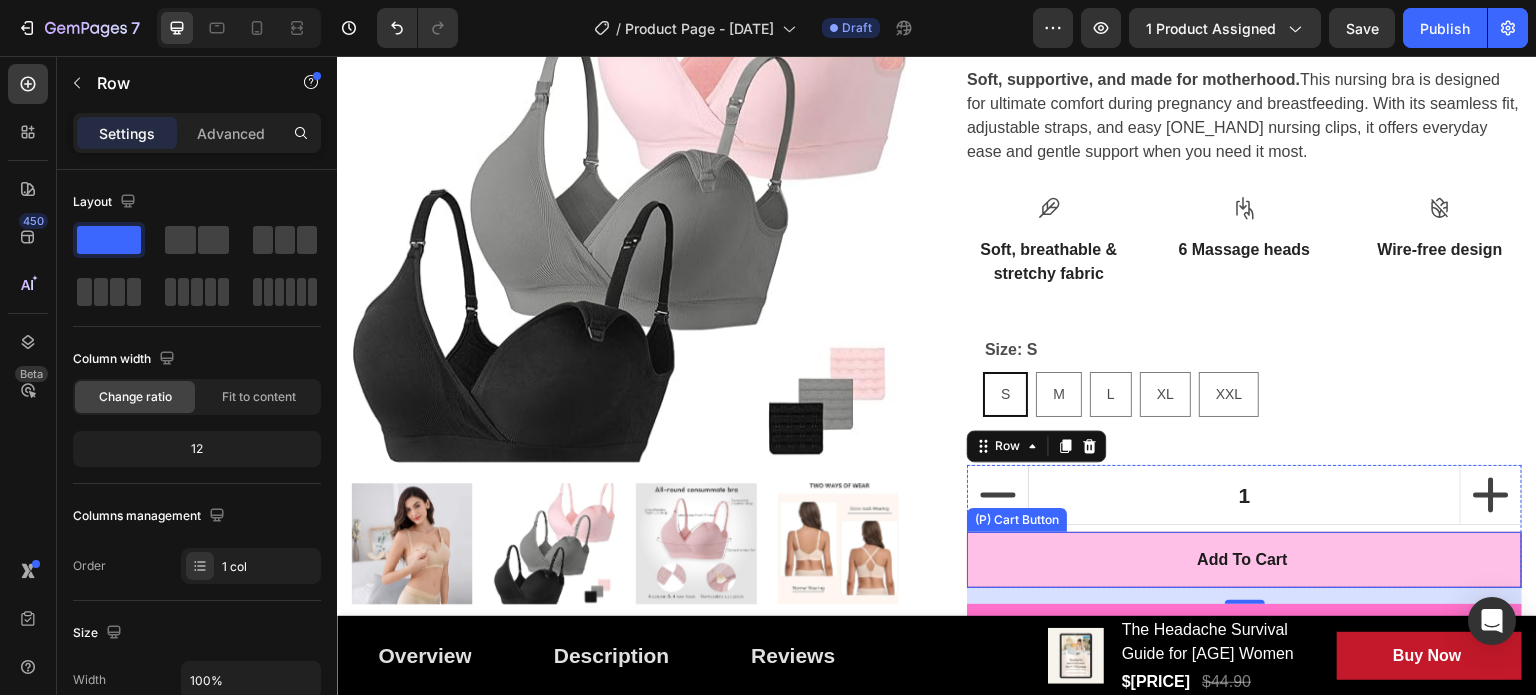 click on "Add to cart" at bounding box center (1244, 560) 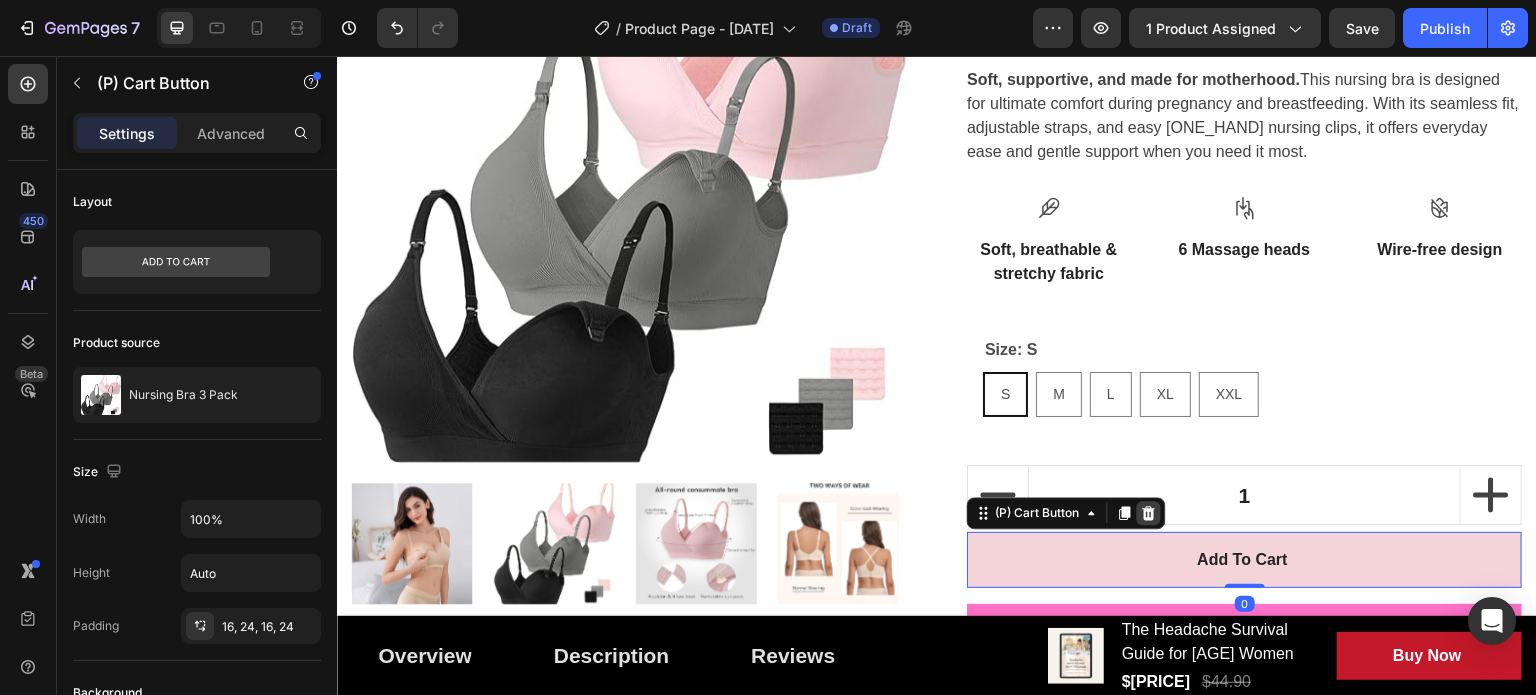 click 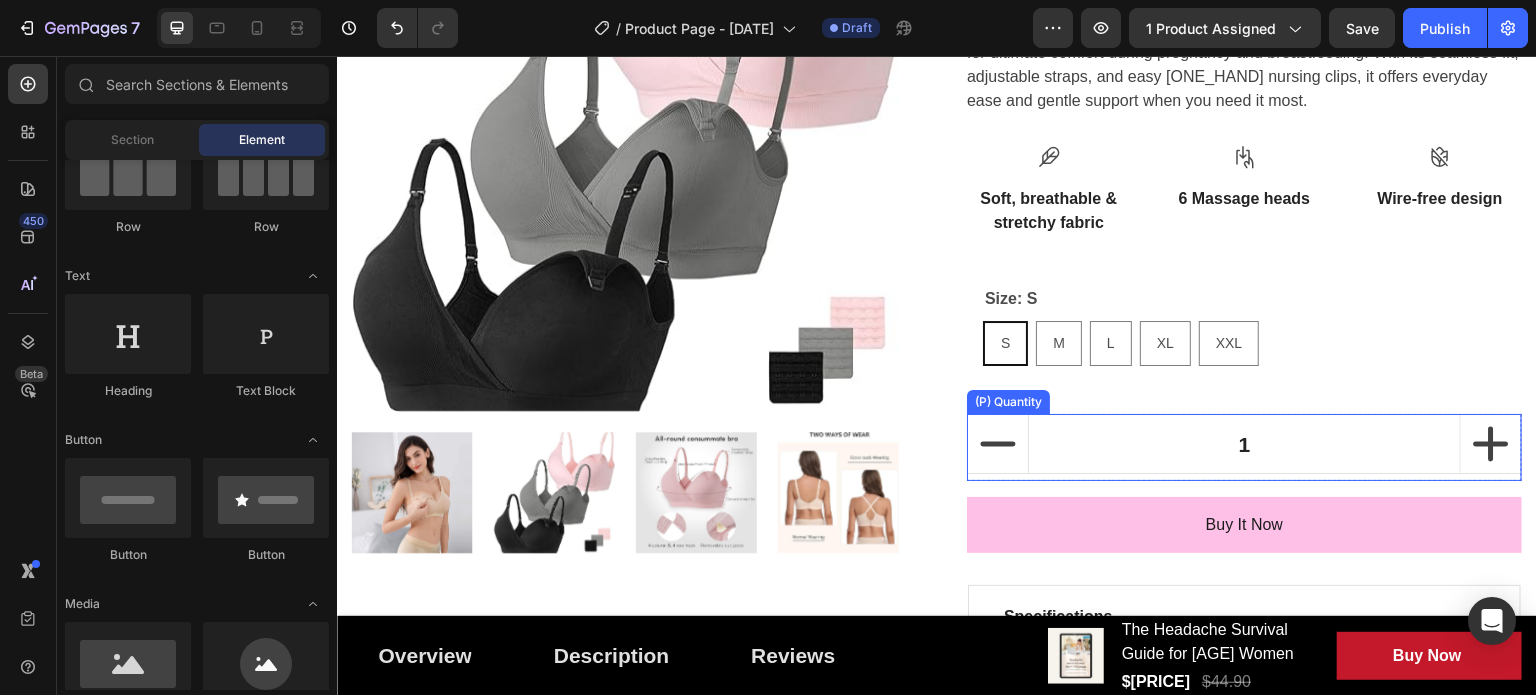 scroll, scrollTop: 500, scrollLeft: 0, axis: vertical 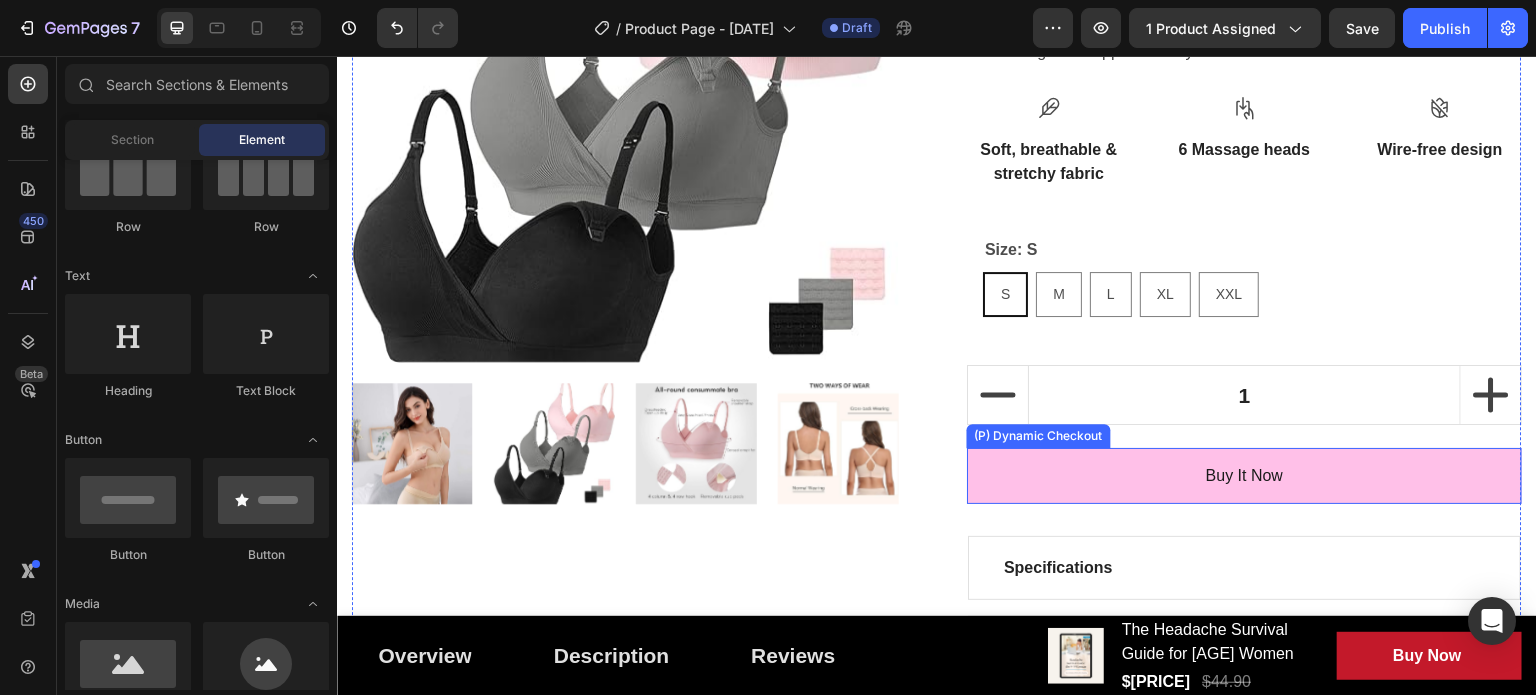 click on "Buy it now" at bounding box center [1244, 476] 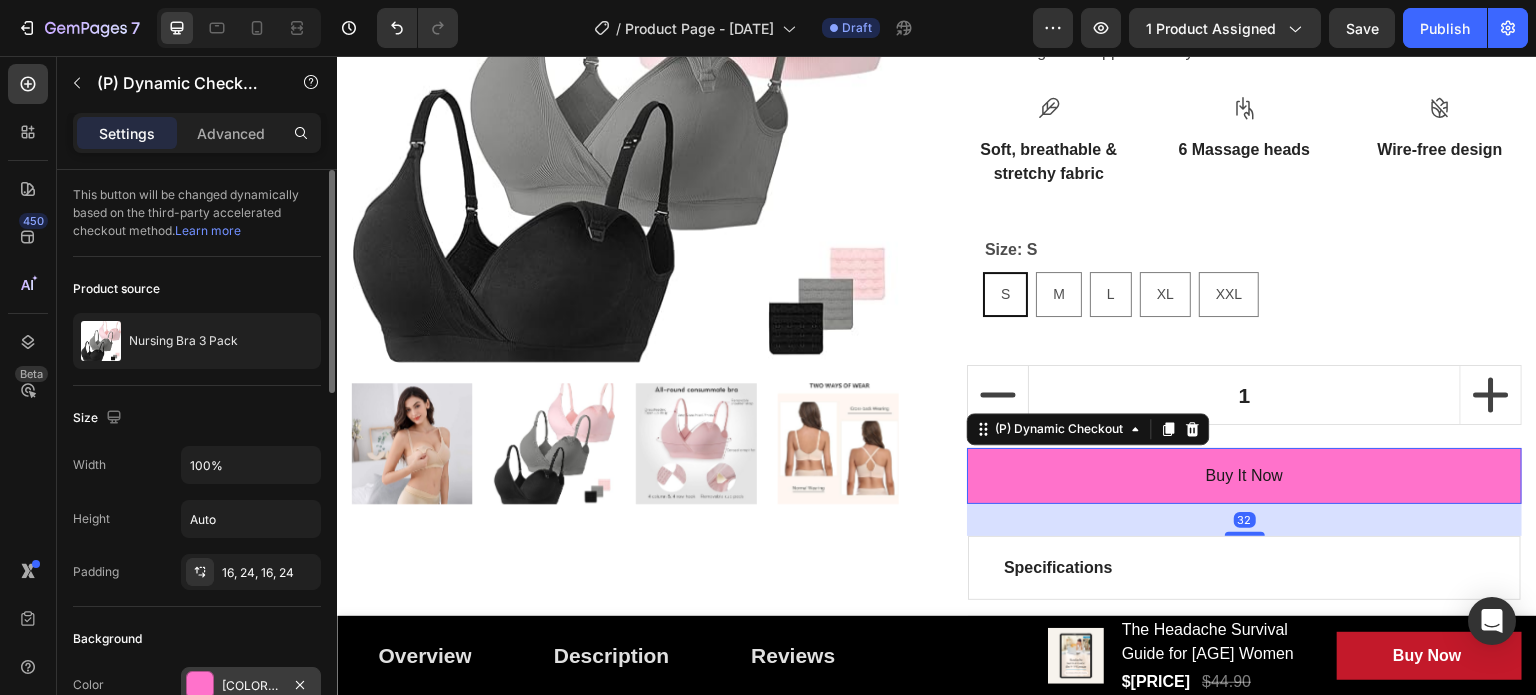 click on "FF72CB" at bounding box center (251, 686) 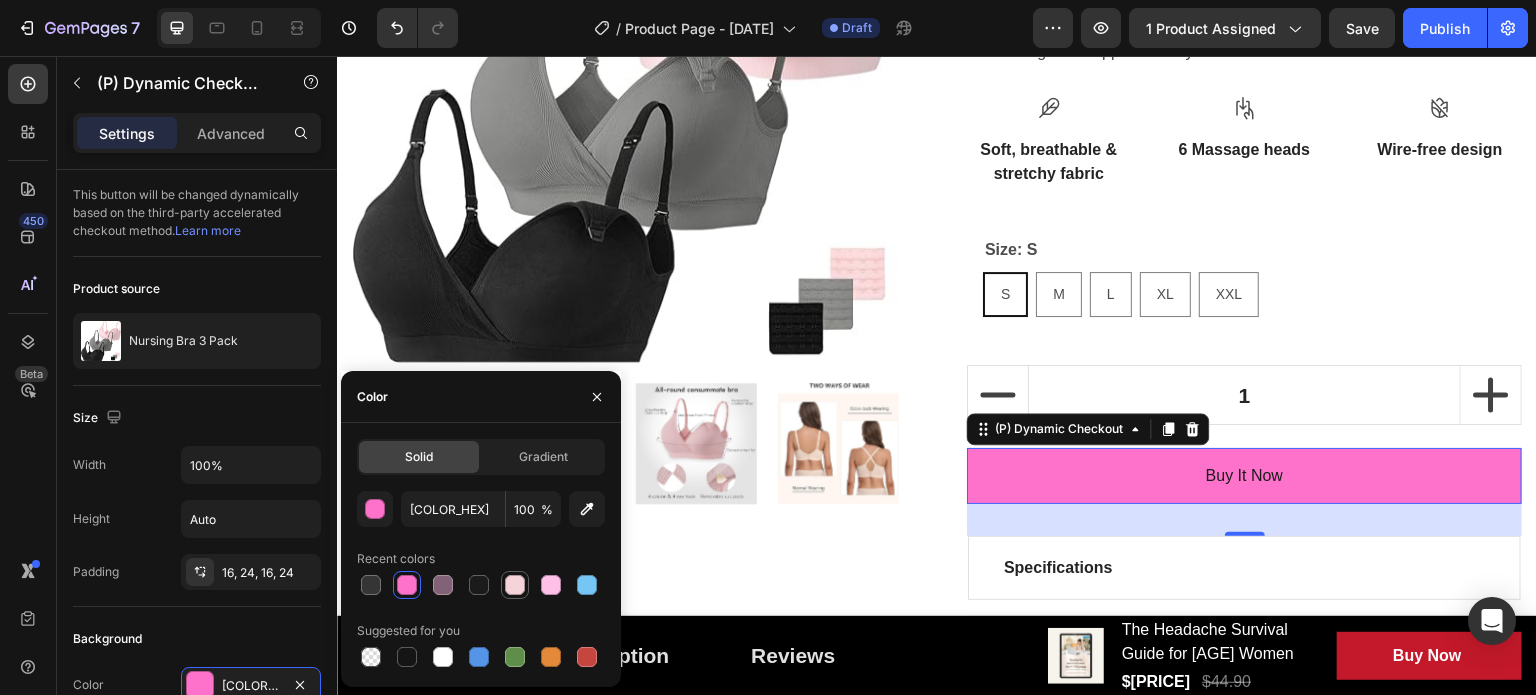 click at bounding box center [515, 585] 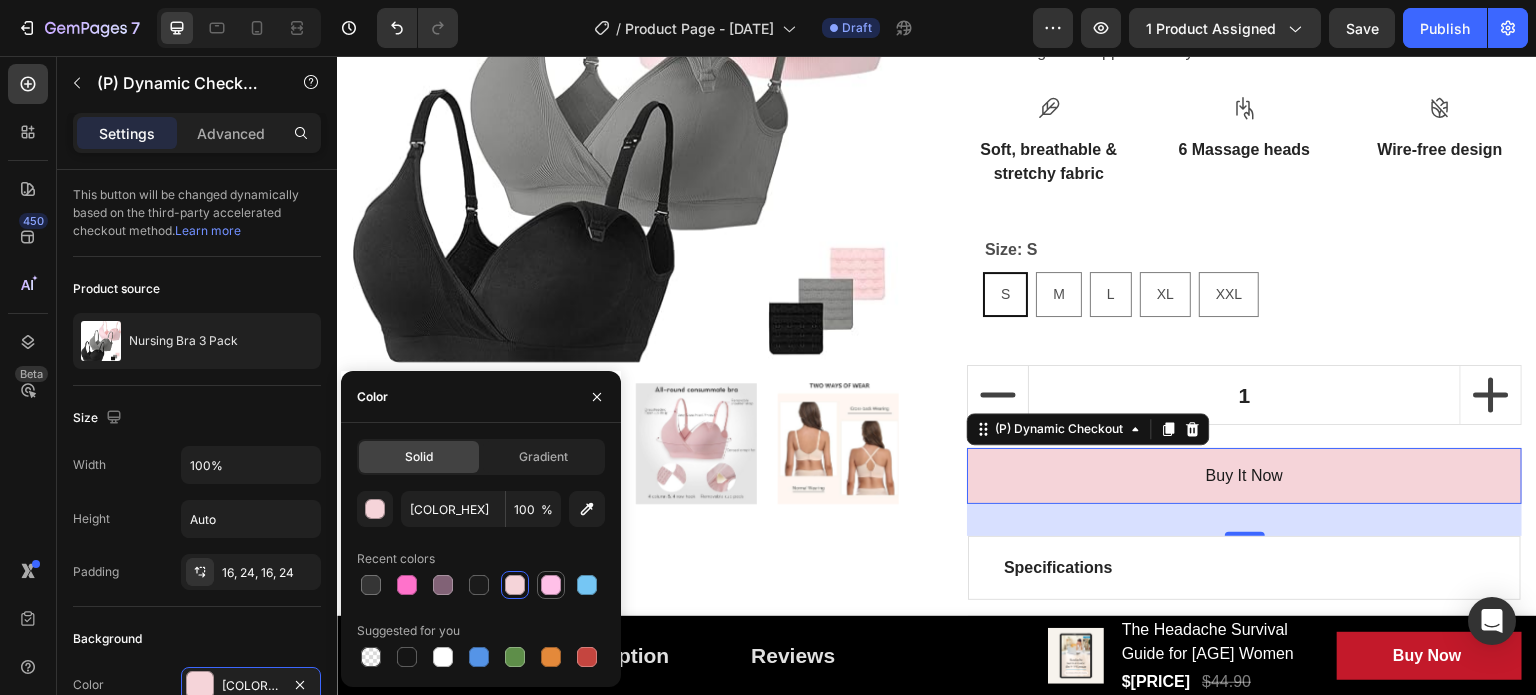 click at bounding box center (551, 585) 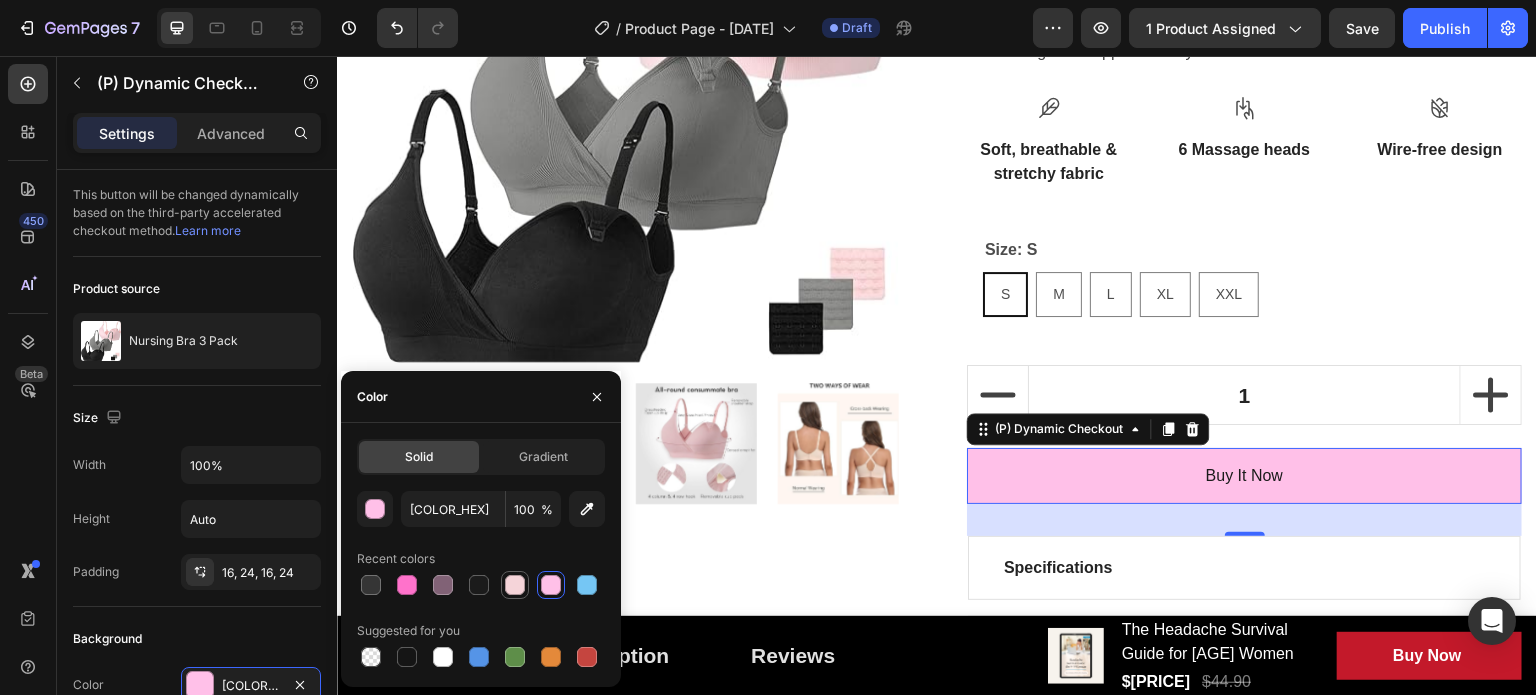 click at bounding box center [515, 585] 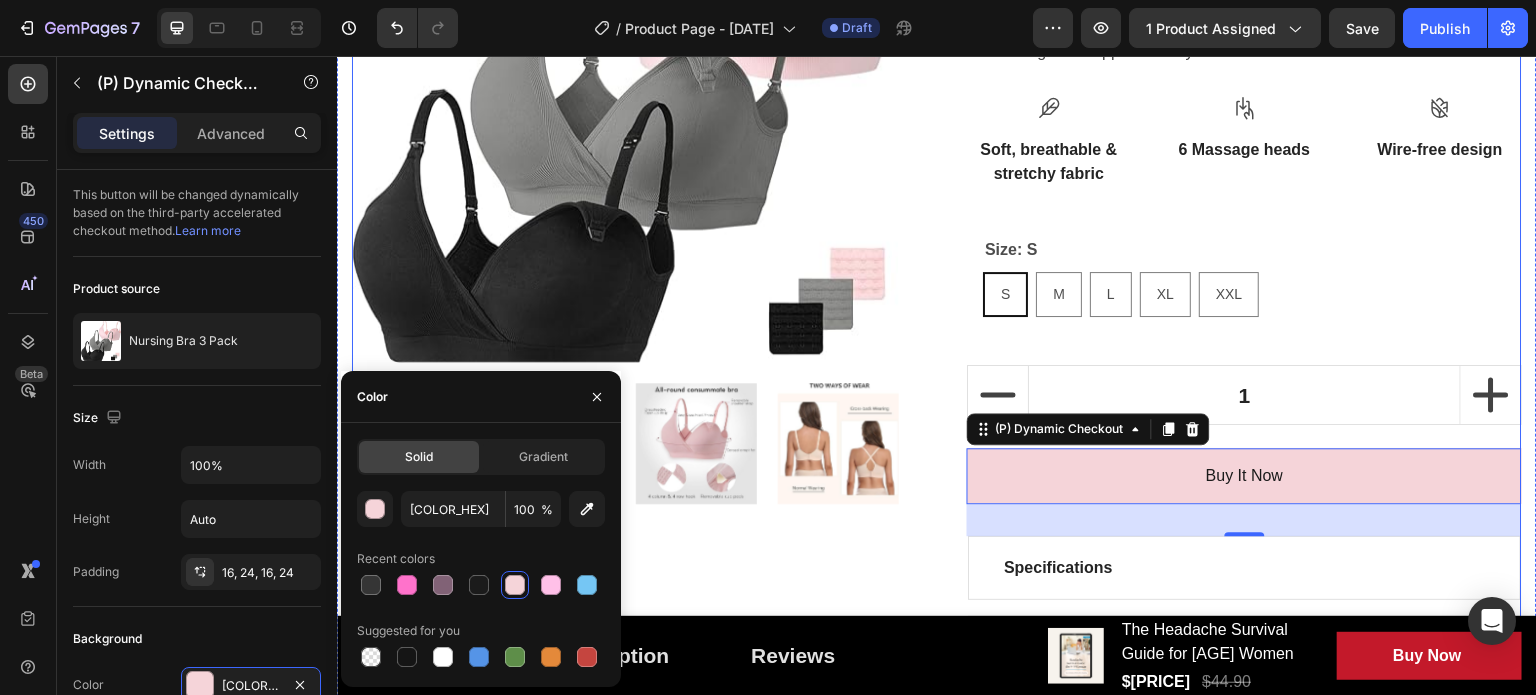 click on "Product Images" at bounding box center [629, 283] 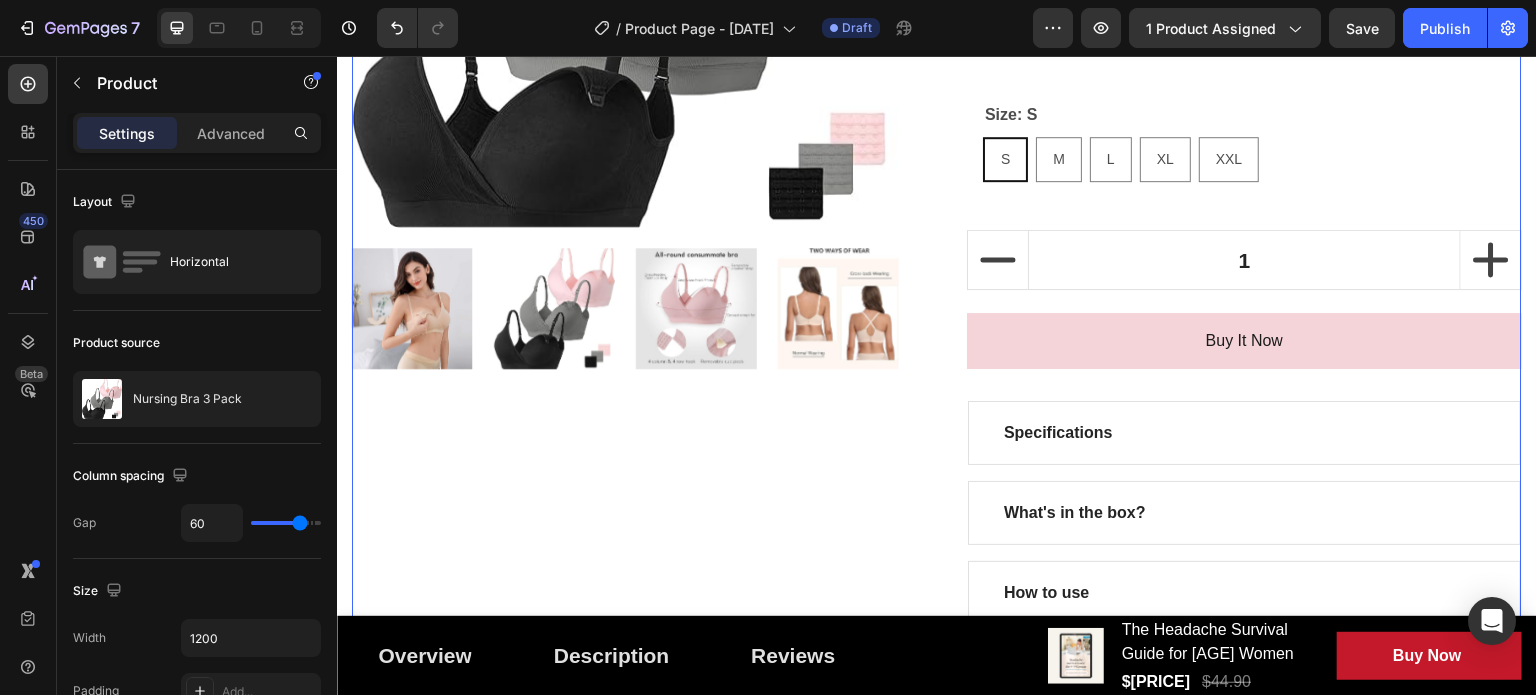 scroll, scrollTop: 500, scrollLeft: 0, axis: vertical 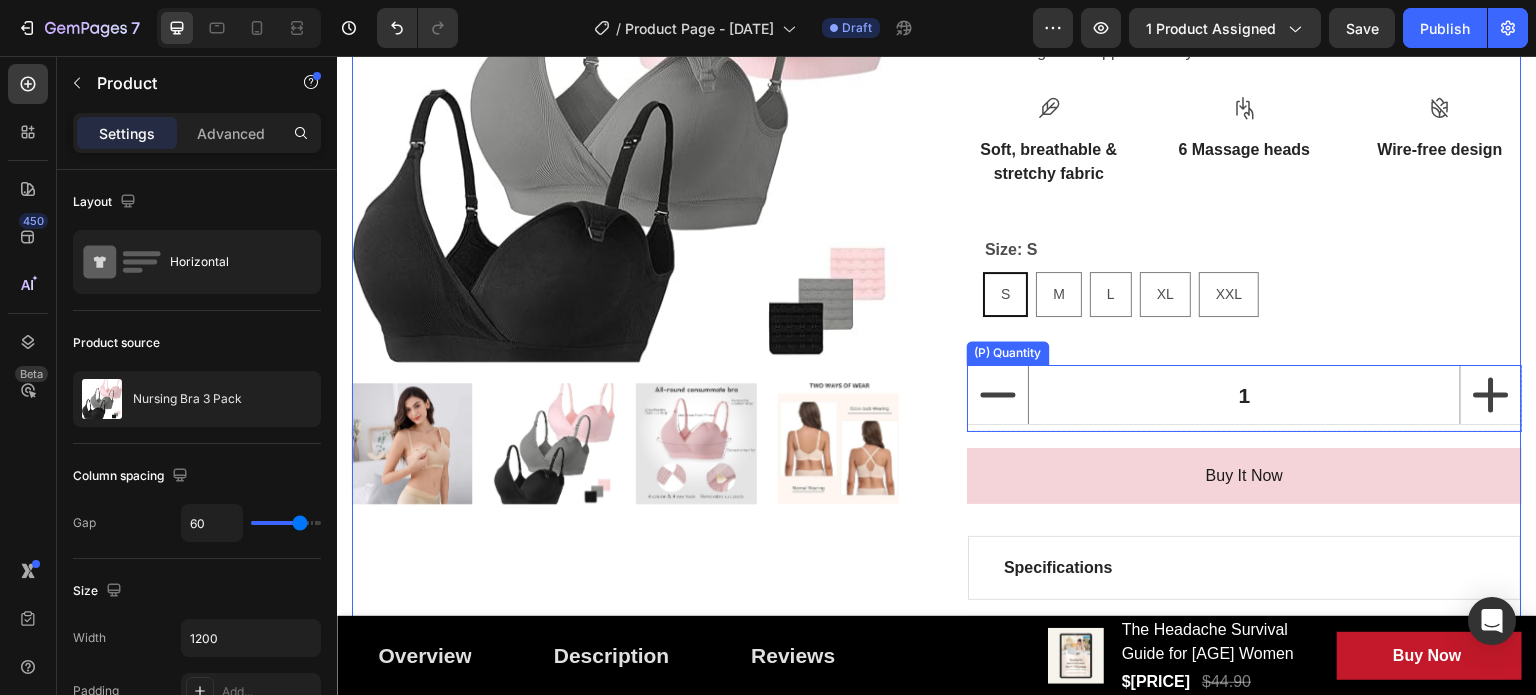 click on "1" at bounding box center [1244, 395] 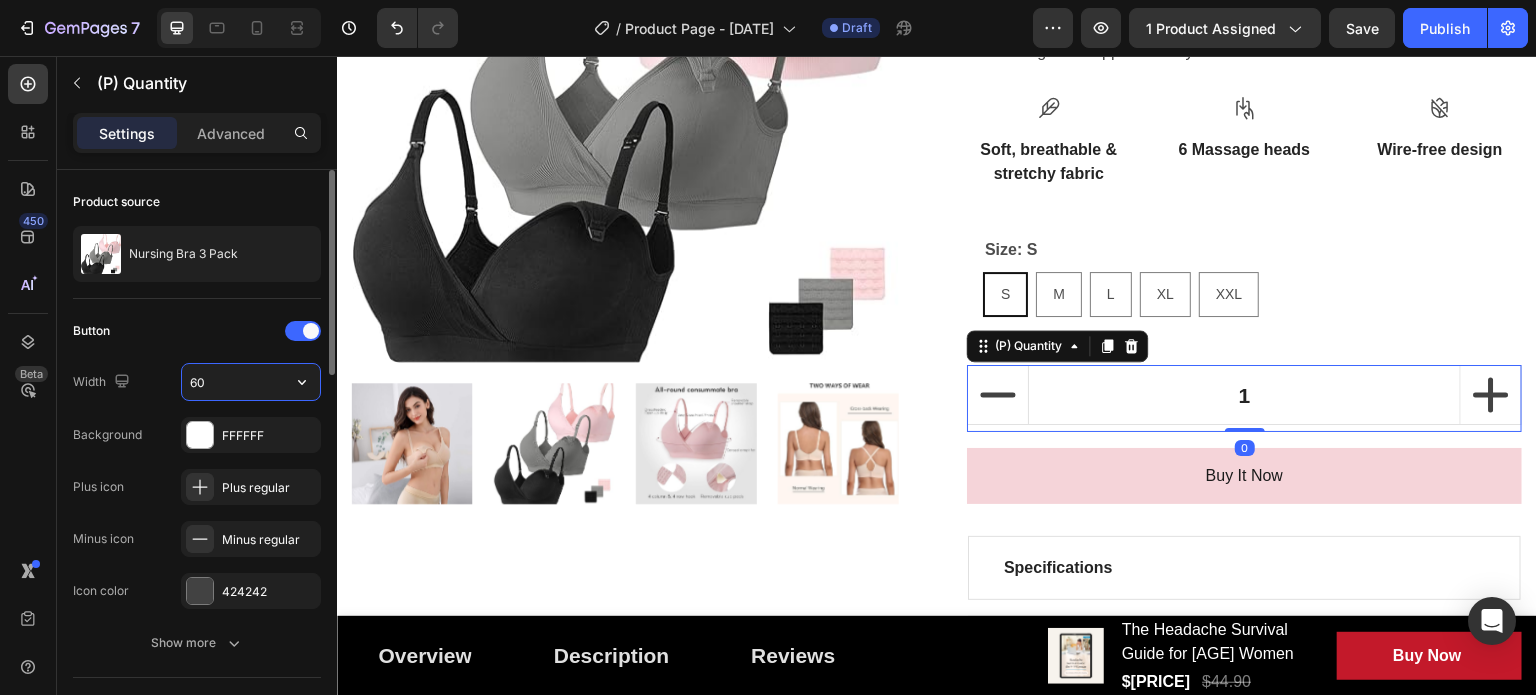 click on "60" at bounding box center [251, 382] 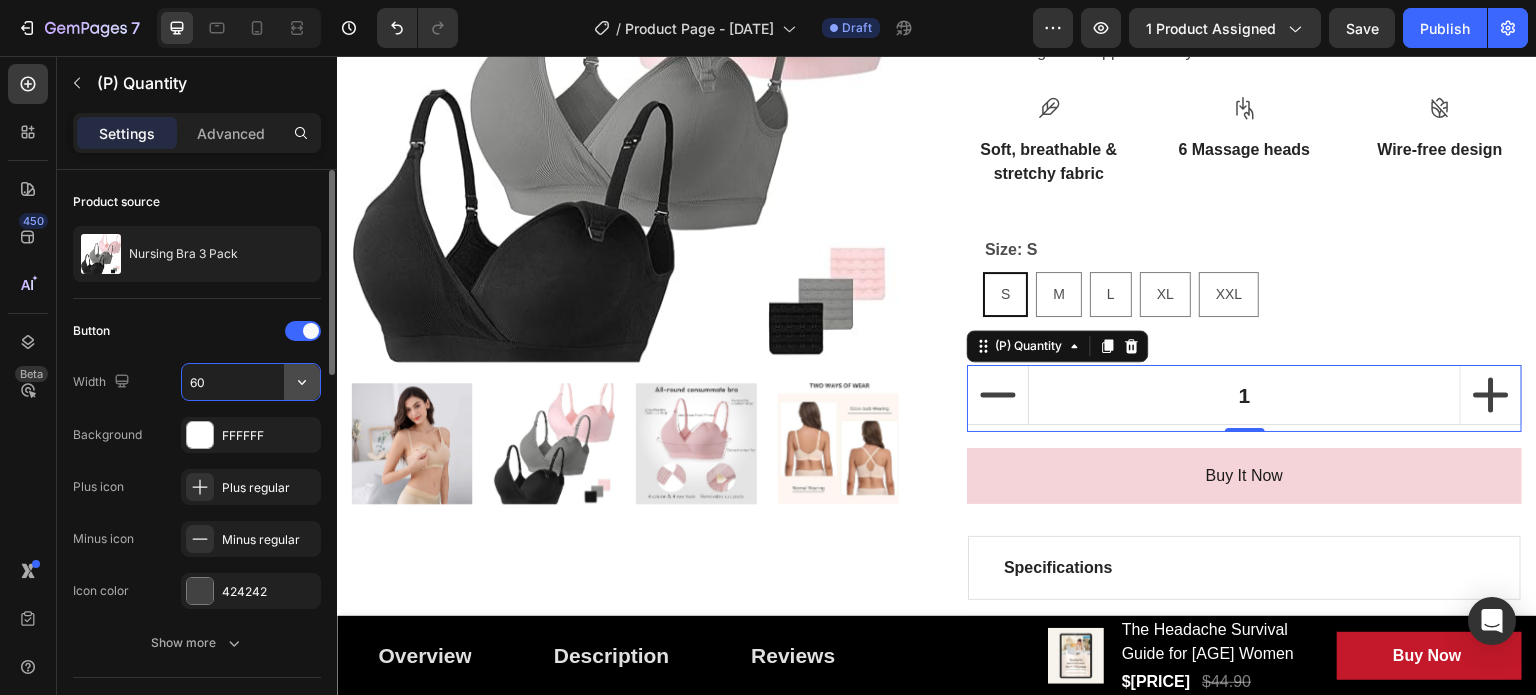 click 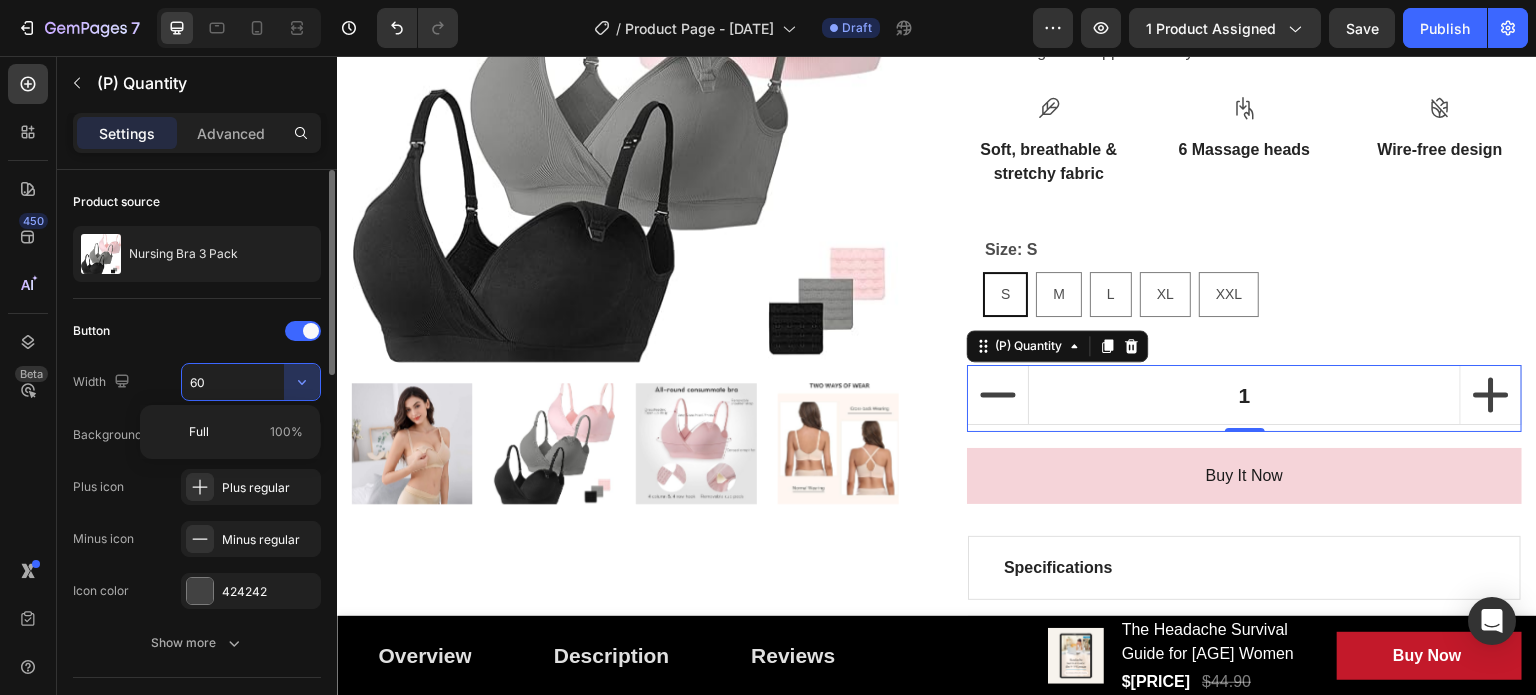 click on "60" at bounding box center (251, 382) 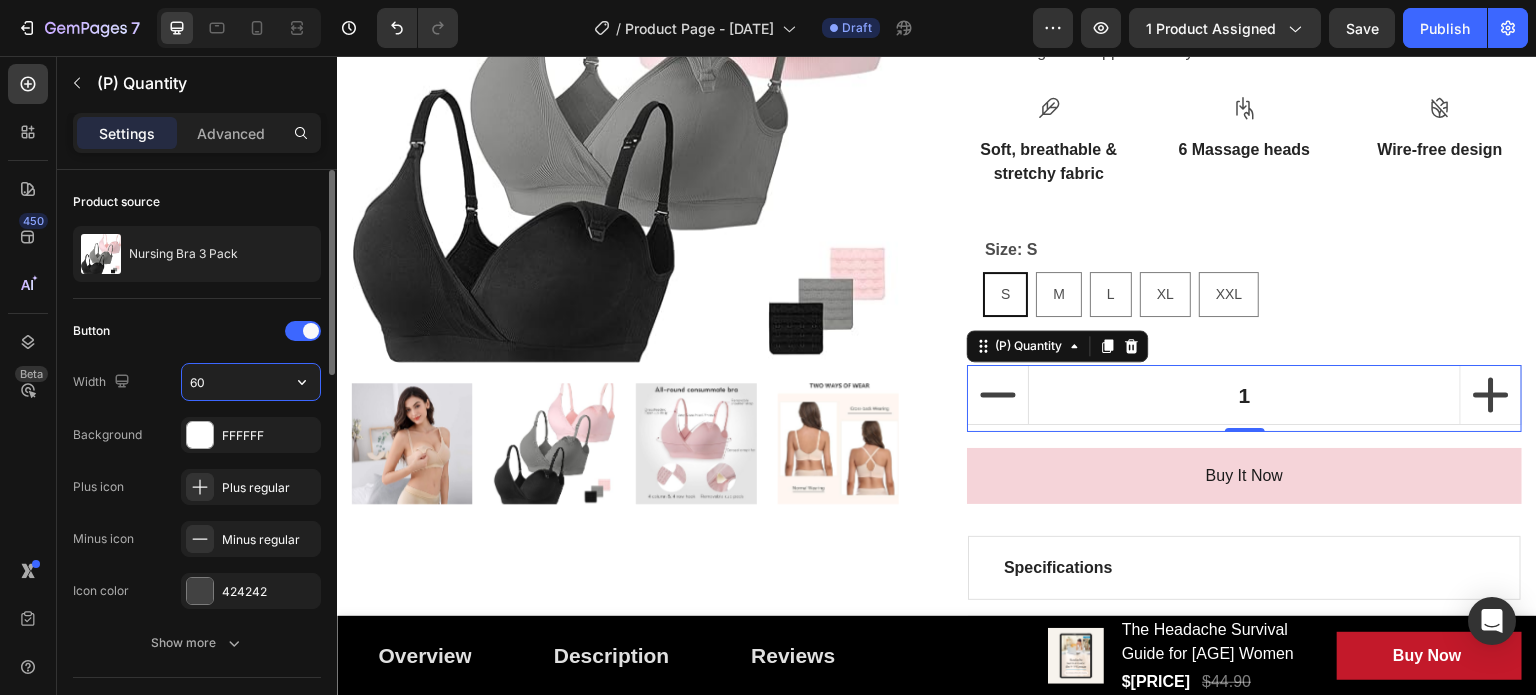 drag, startPoint x: 244, startPoint y: 384, endPoint x: 204, endPoint y: 382, distance: 40.04997 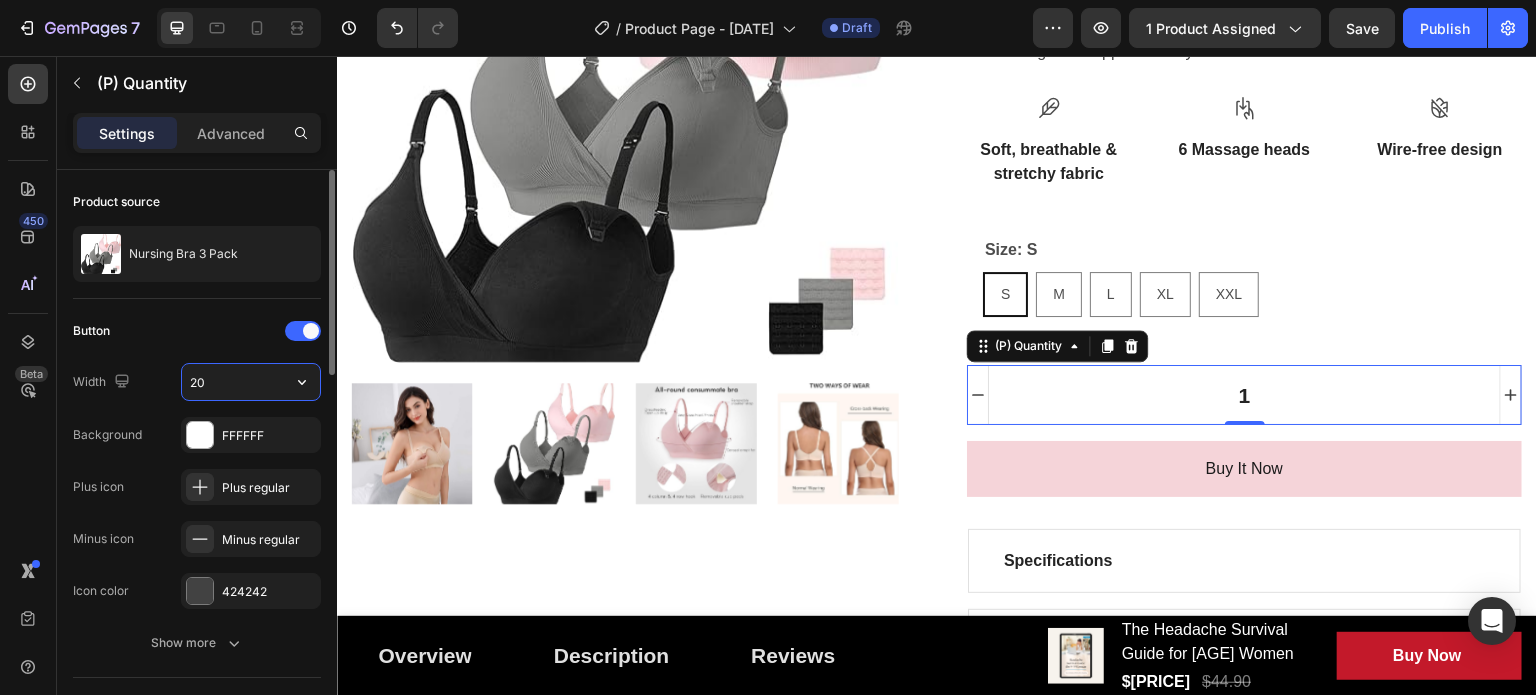 type on "2" 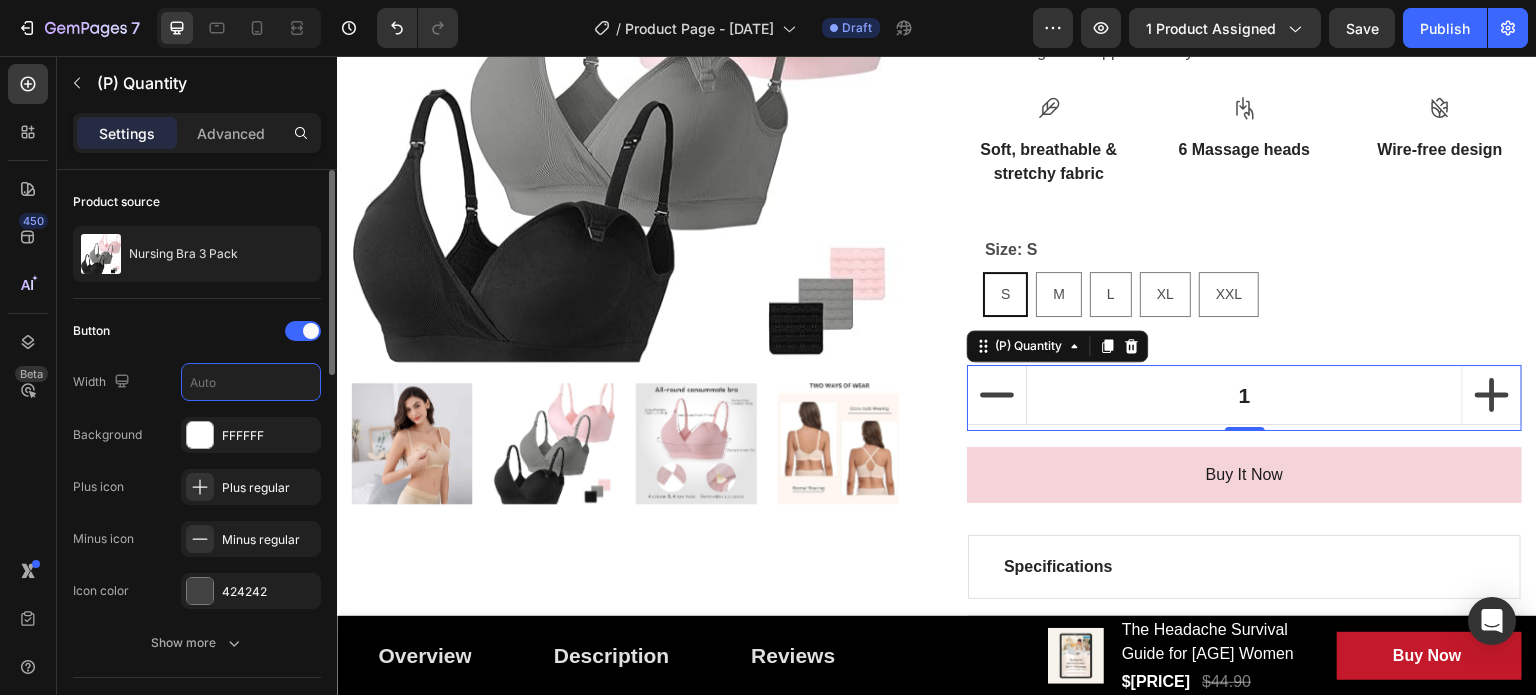 type 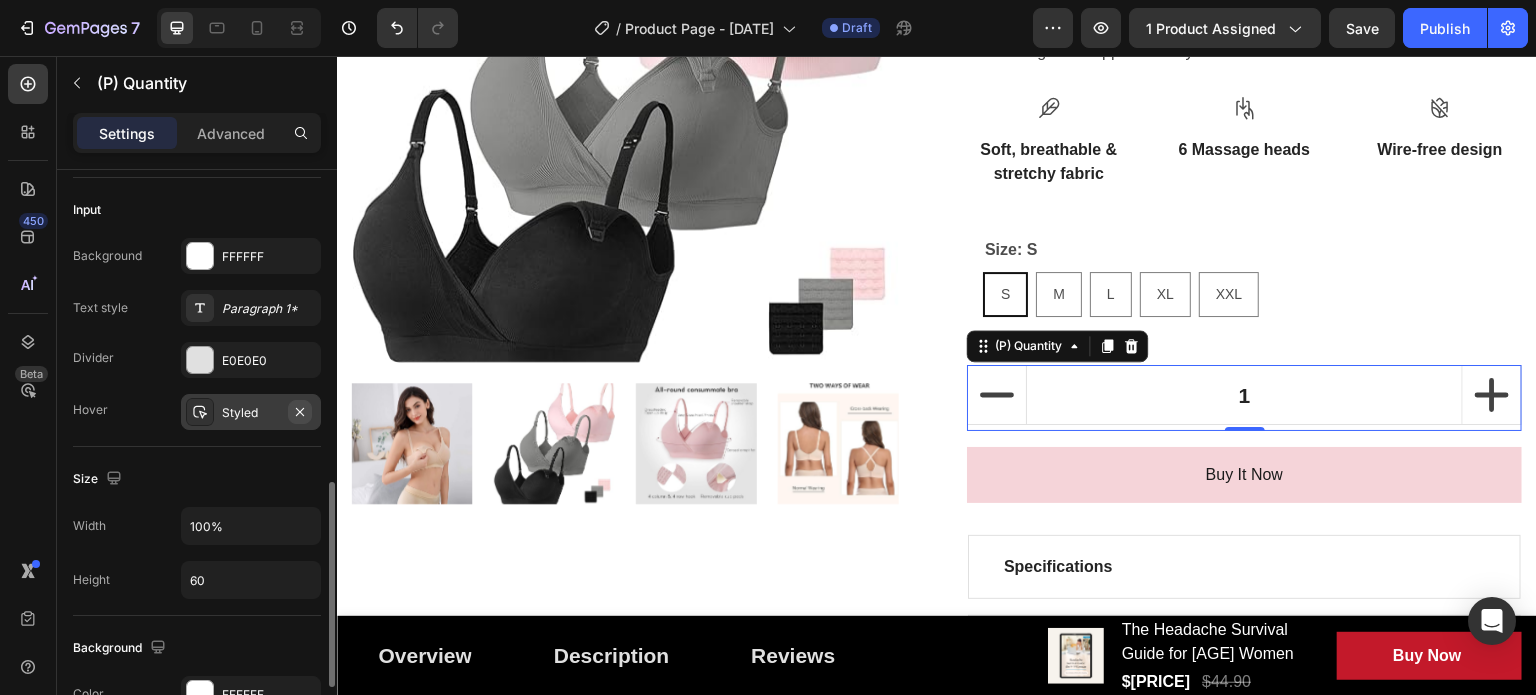 scroll, scrollTop: 600, scrollLeft: 0, axis: vertical 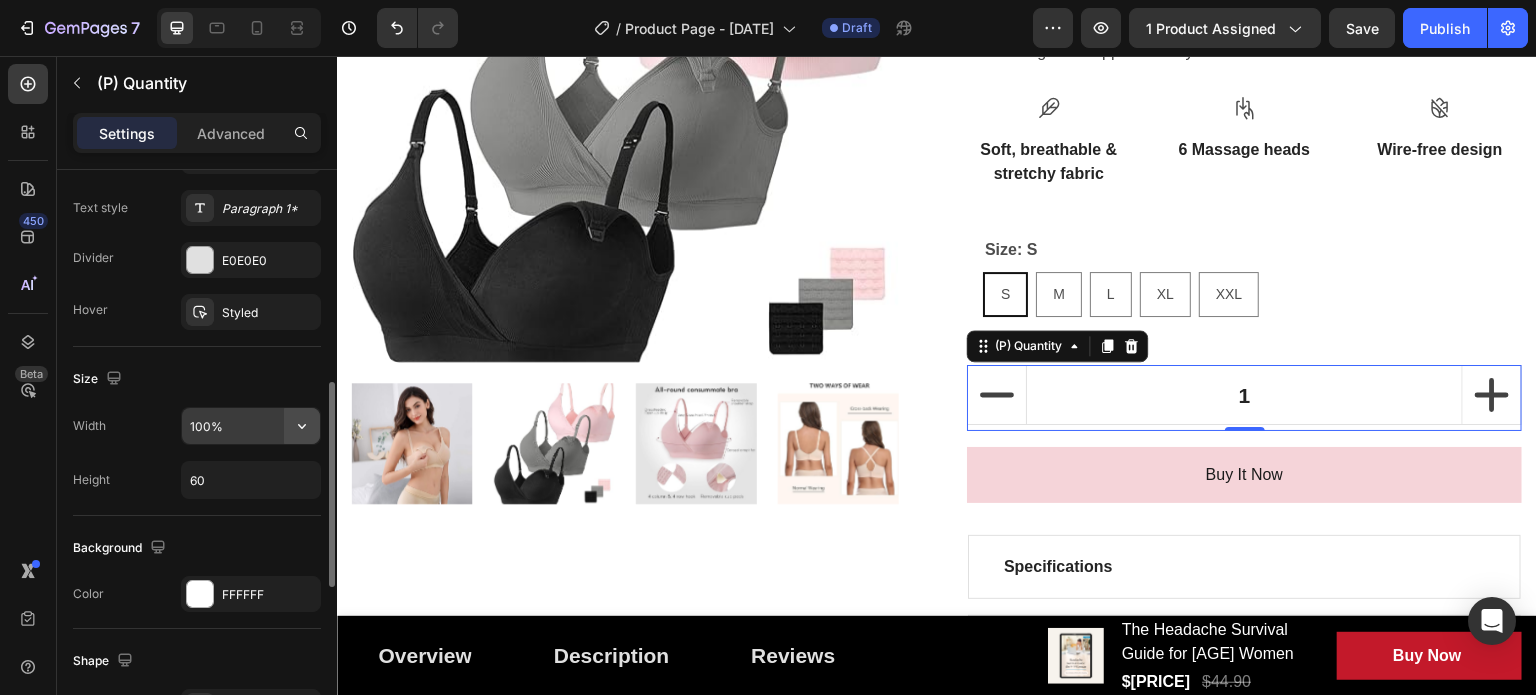 click 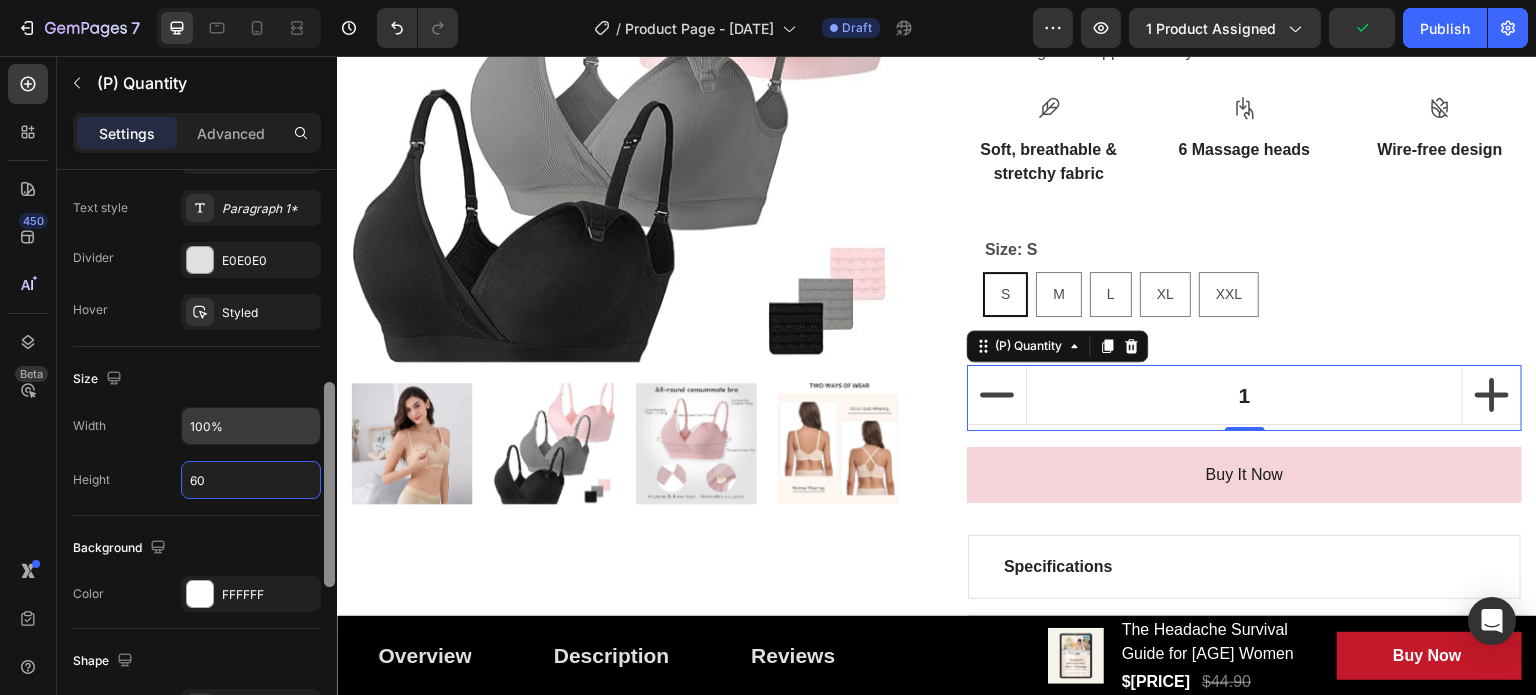 click at bounding box center (329, 484) 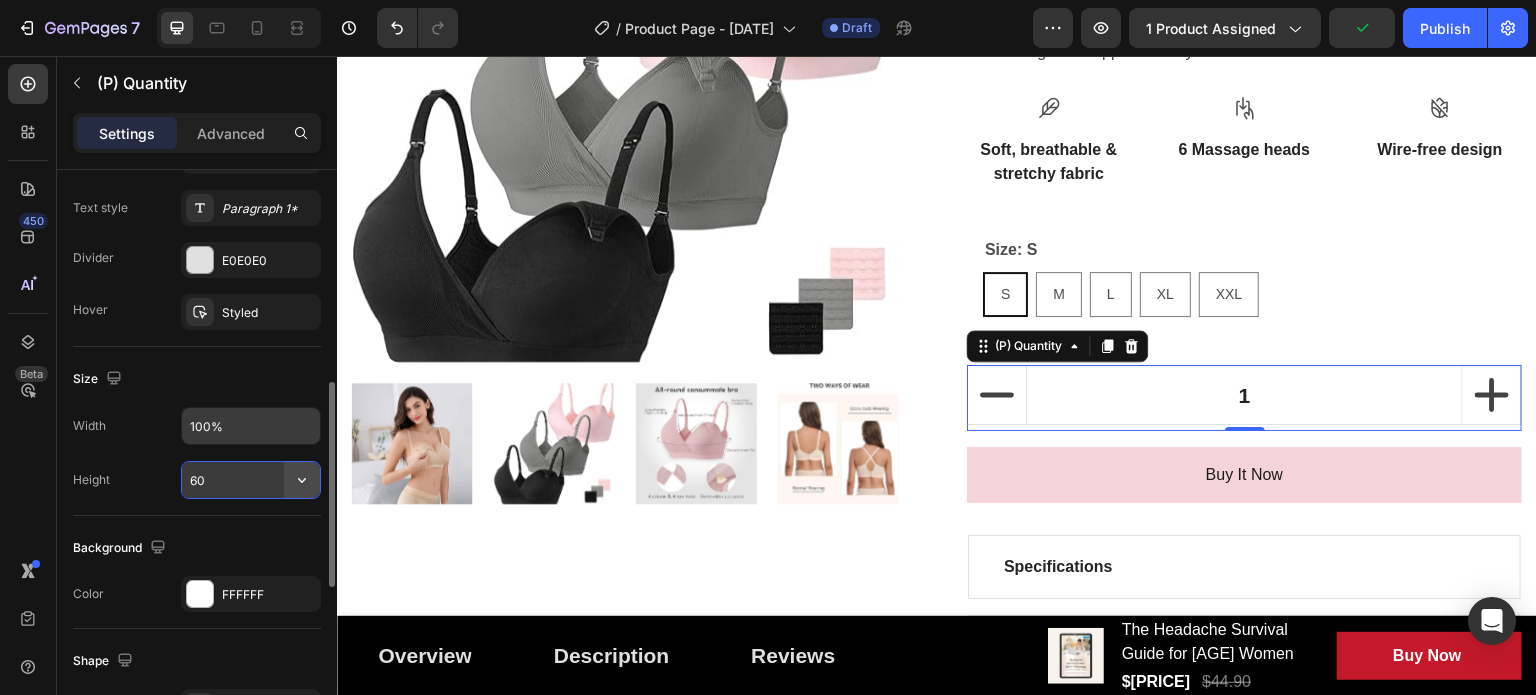 click 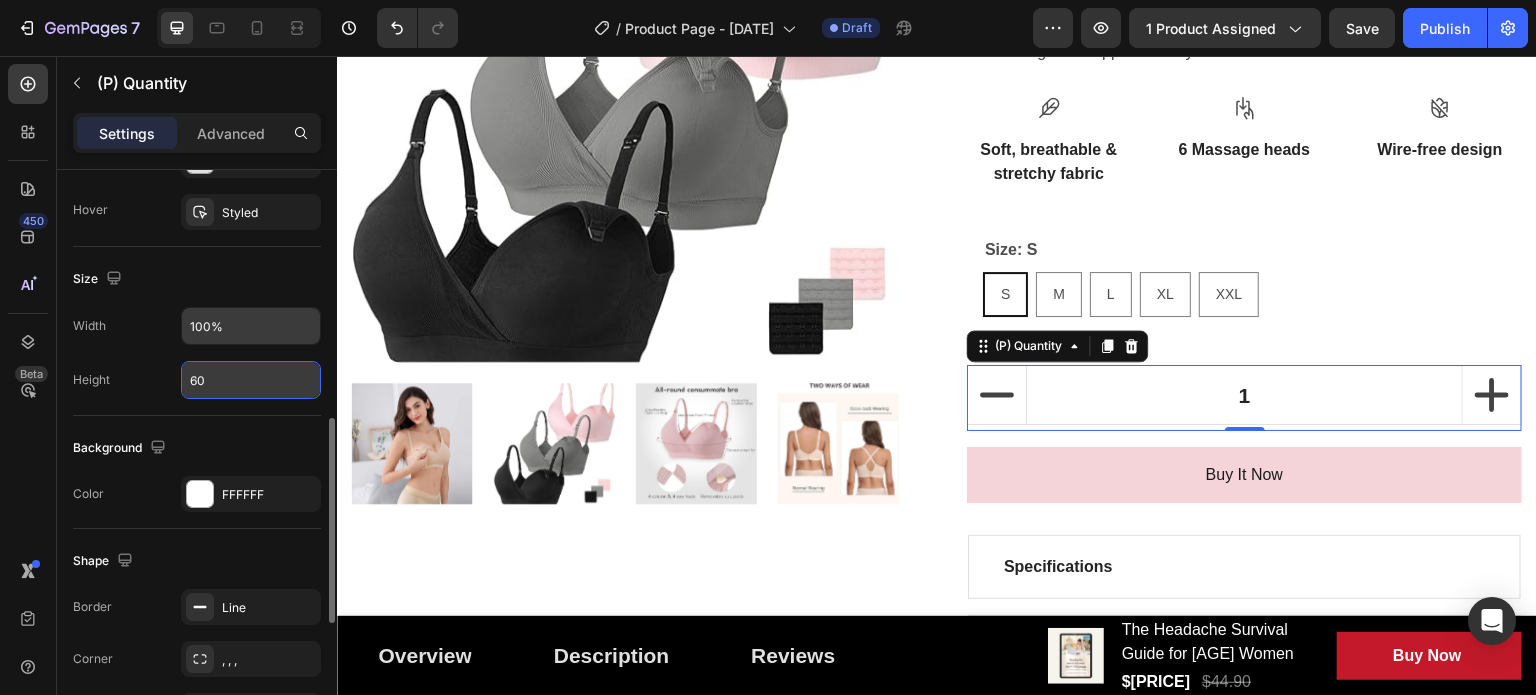 scroll, scrollTop: 900, scrollLeft: 0, axis: vertical 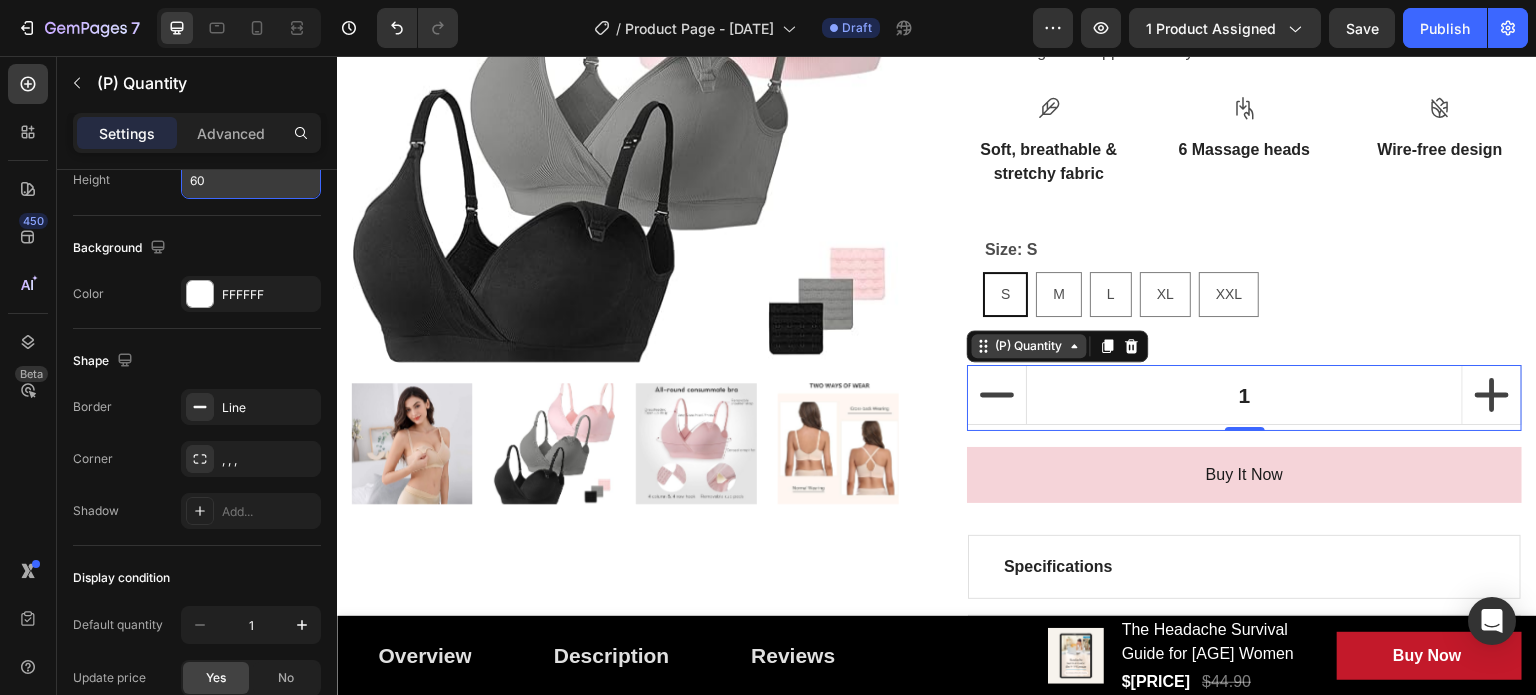 click on "(P) Quantity" at bounding box center [1029, 346] 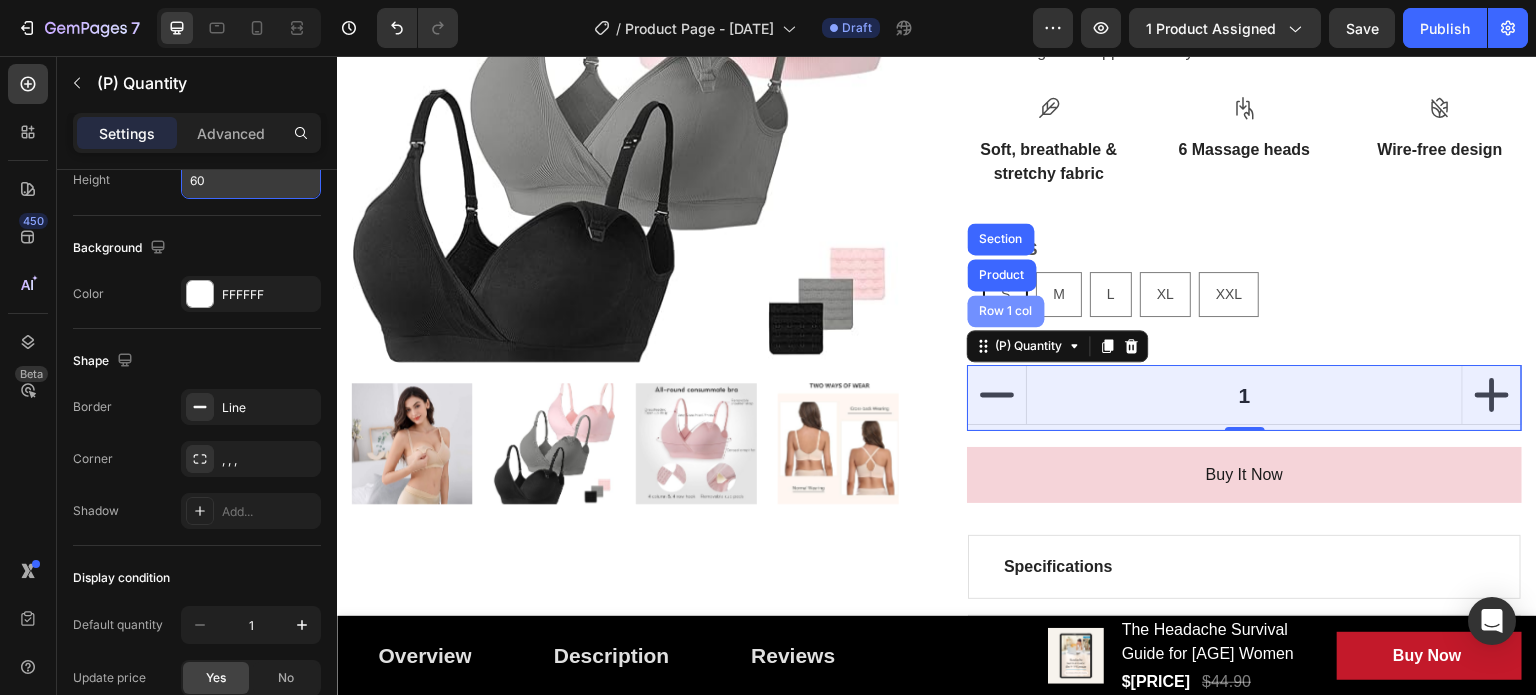 click on "Row 1 col" at bounding box center [1006, 311] 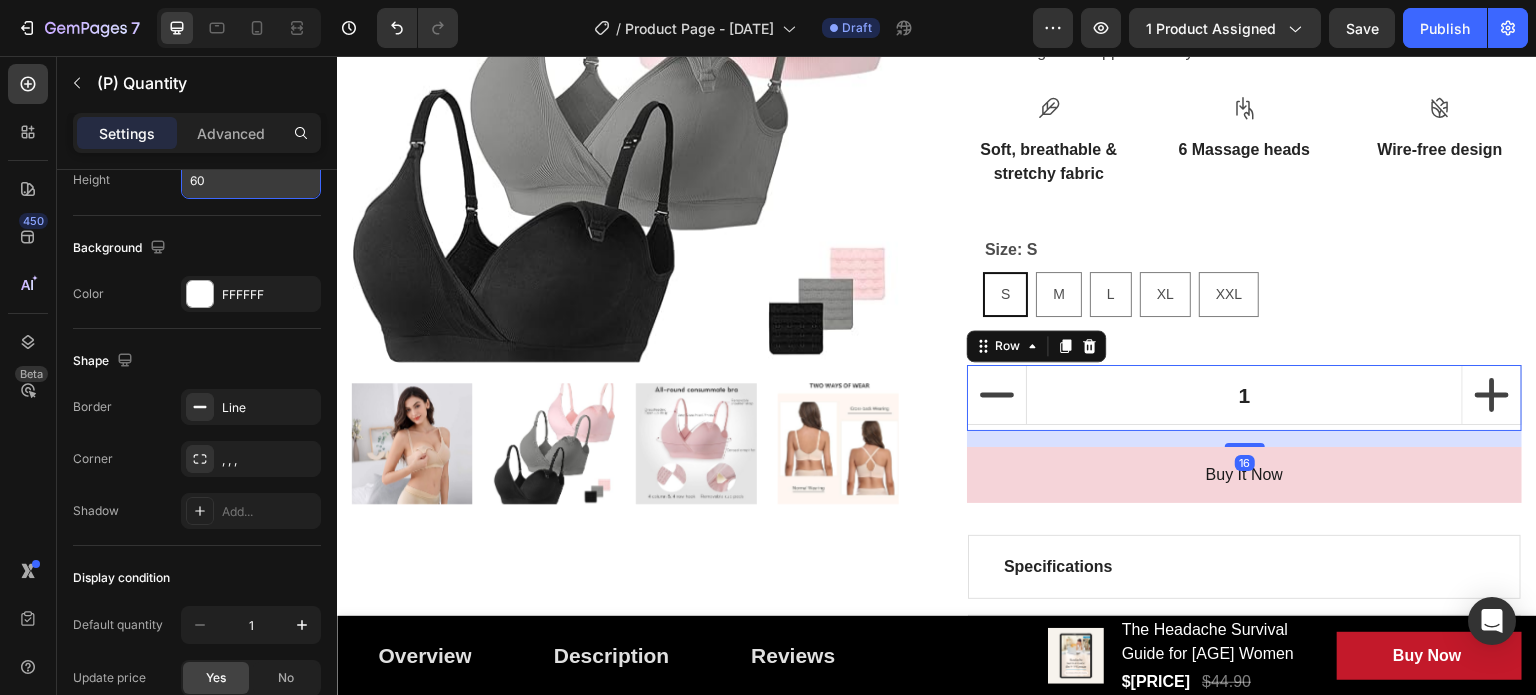 scroll, scrollTop: 0, scrollLeft: 0, axis: both 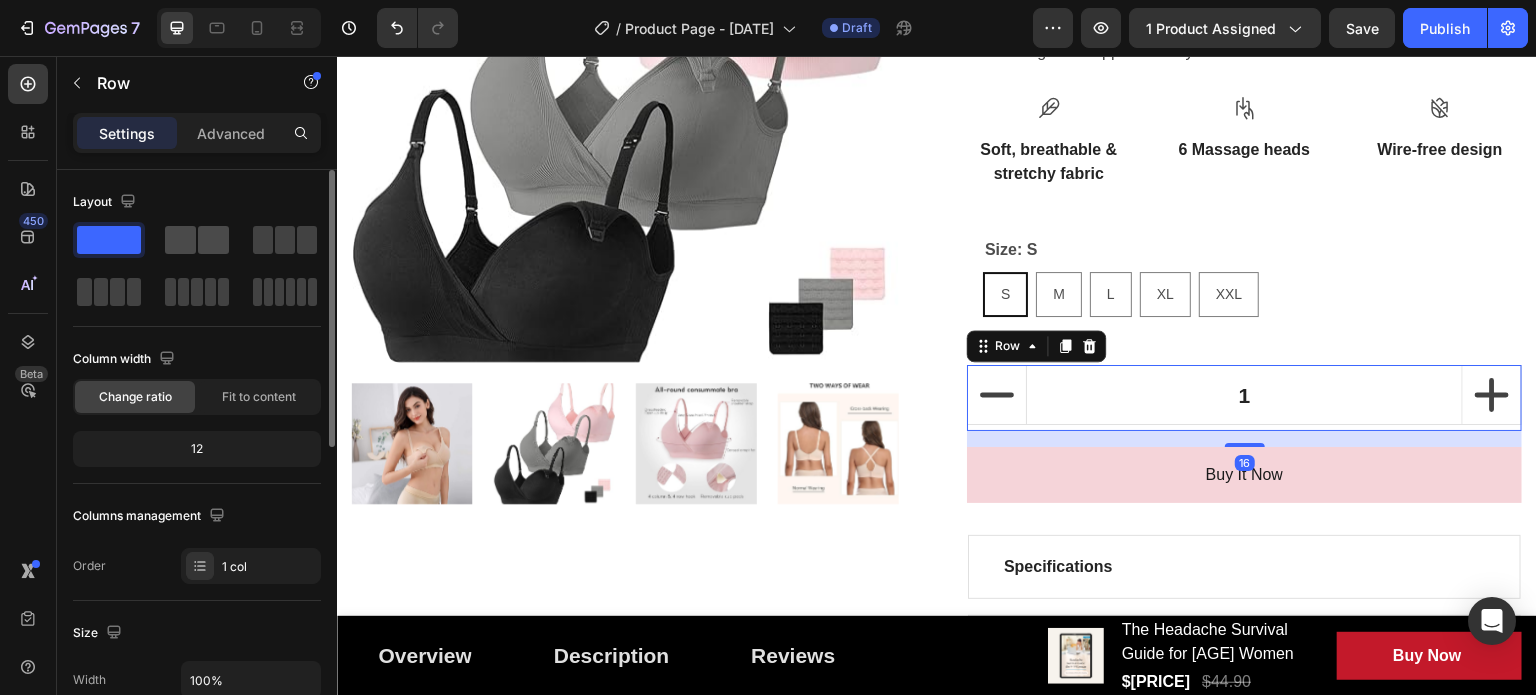 click 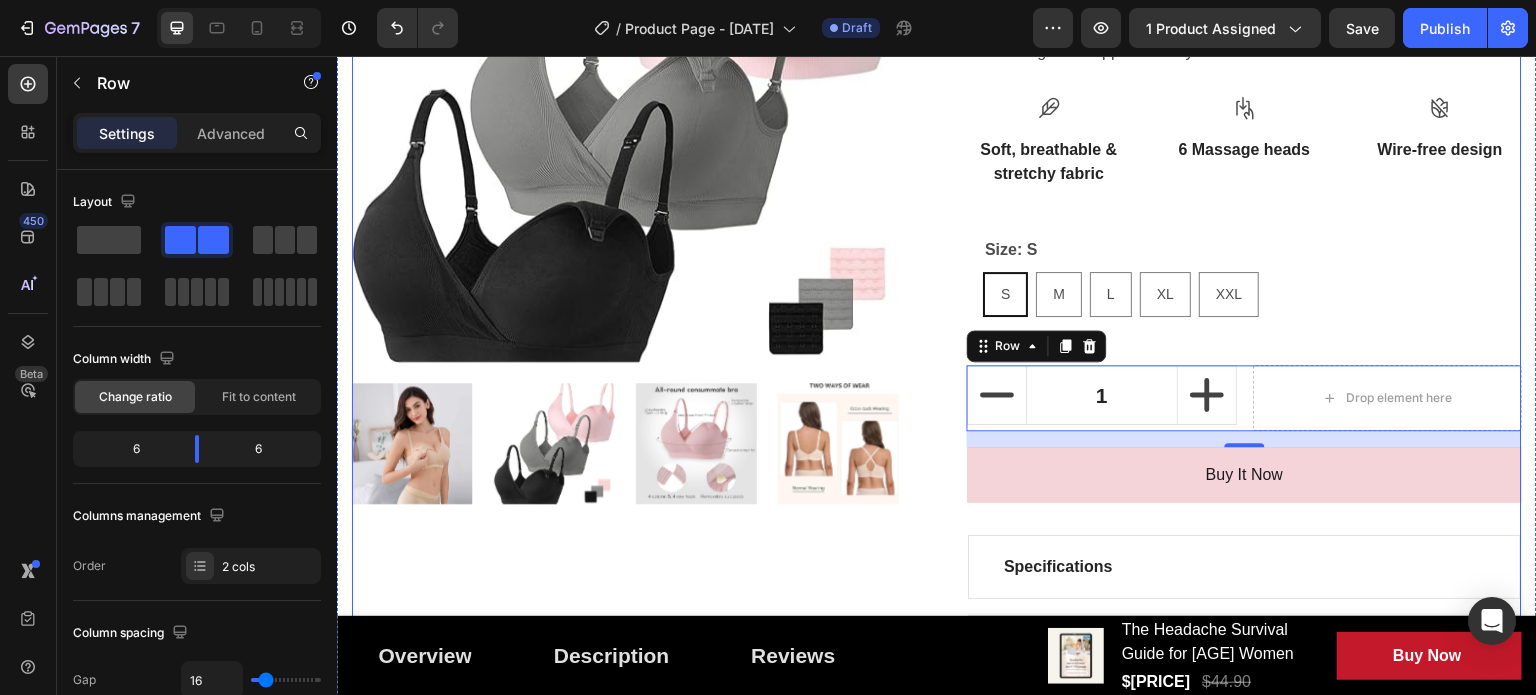 click on "Product Images Nursing Bra 3 Pack (P) Title                Icon                Icon                Icon                Icon                Icon Icon List Hoz (224 reviews) Text block Row $35.80 (P) Price (P) Price No compare price (P) Price Row Row Soft, supportive, and made for motherhood.  This nursing bra is designed for ultimate comfort during pregnancy and breastfeeding. With its seamless fit, adjustable straps, and easy one-hand nursing clips, it offers everyday ease and gentle support when you need it most.   (P) Description
Icon Soft, breathable & stretchy fabric Text block Row
Icon 6 Massage heads  Text block
Icon Wire-free design Text block Row Size: S S S S M M M L L L XL XL XL XXL XXL XXL Product Variants & Swatches Row
1
(P) Quantity
Drop element here Row   16 Buy it now (P) Dynamic Checkout Specifications What's in the box? How to use Accordion Product" at bounding box center [937, 283] 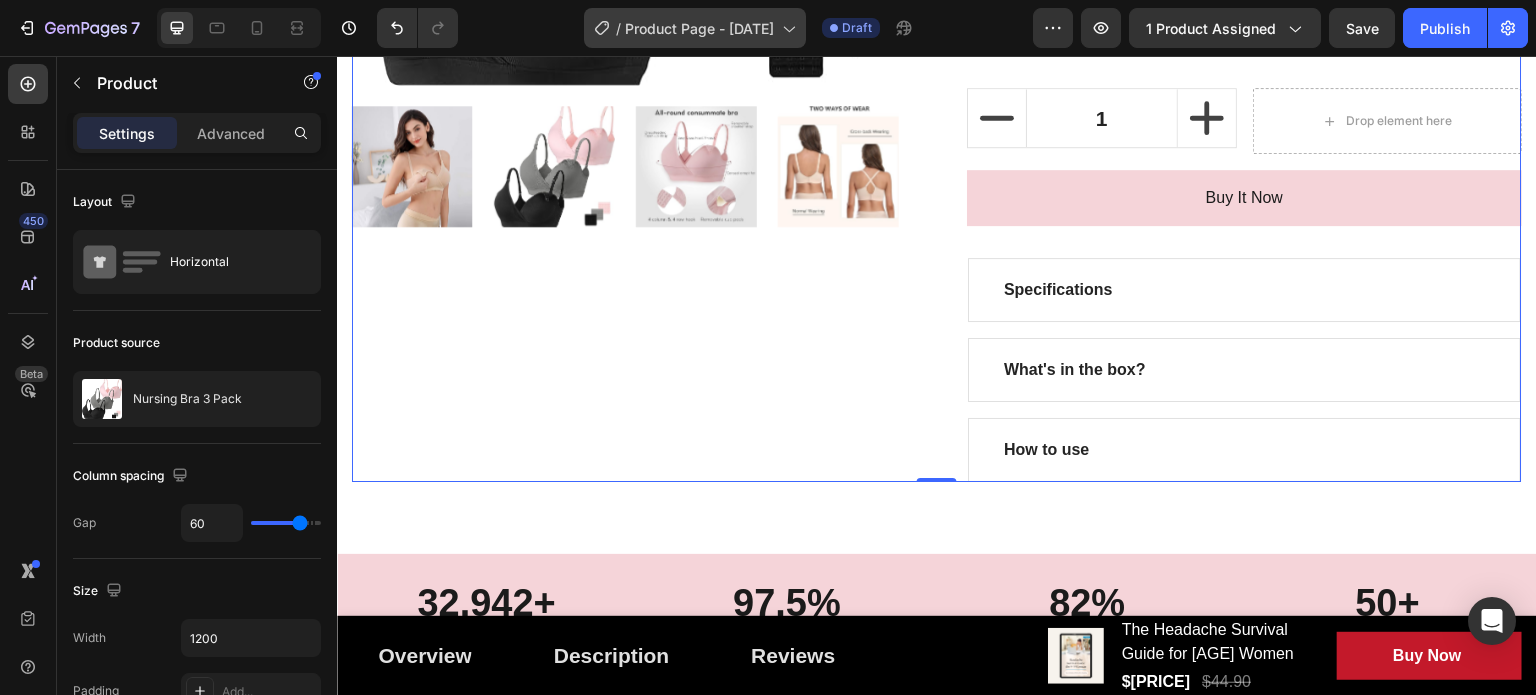 scroll, scrollTop: 800, scrollLeft: 0, axis: vertical 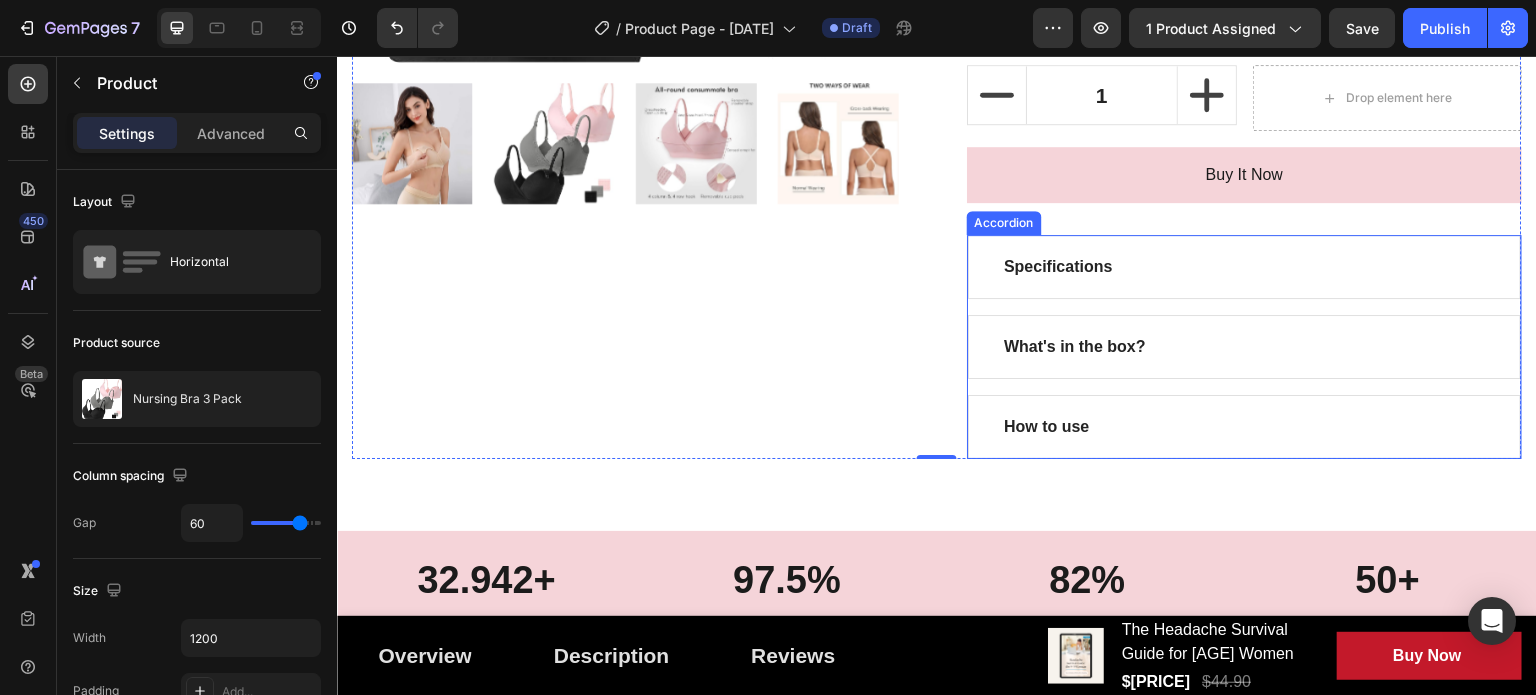 click on "How to use" at bounding box center (1244, 427) 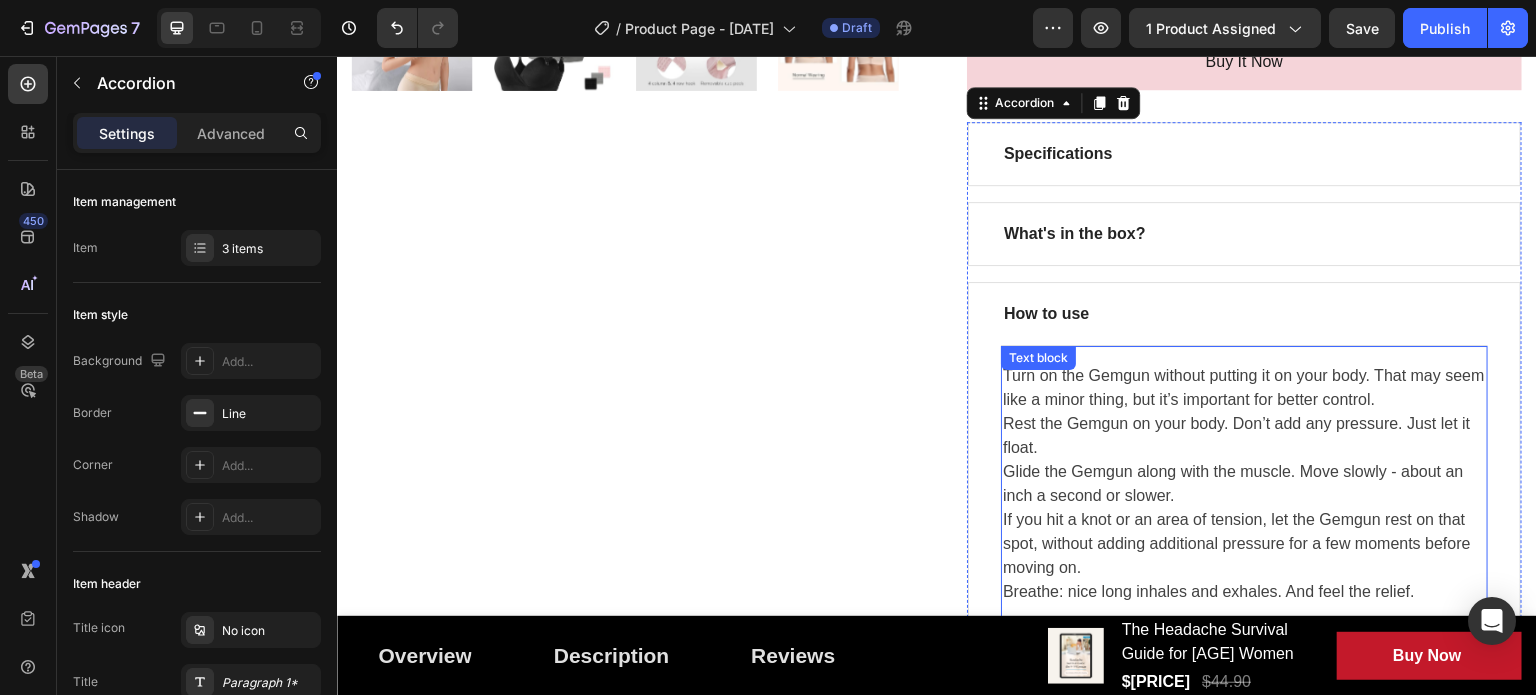 scroll, scrollTop: 1000, scrollLeft: 0, axis: vertical 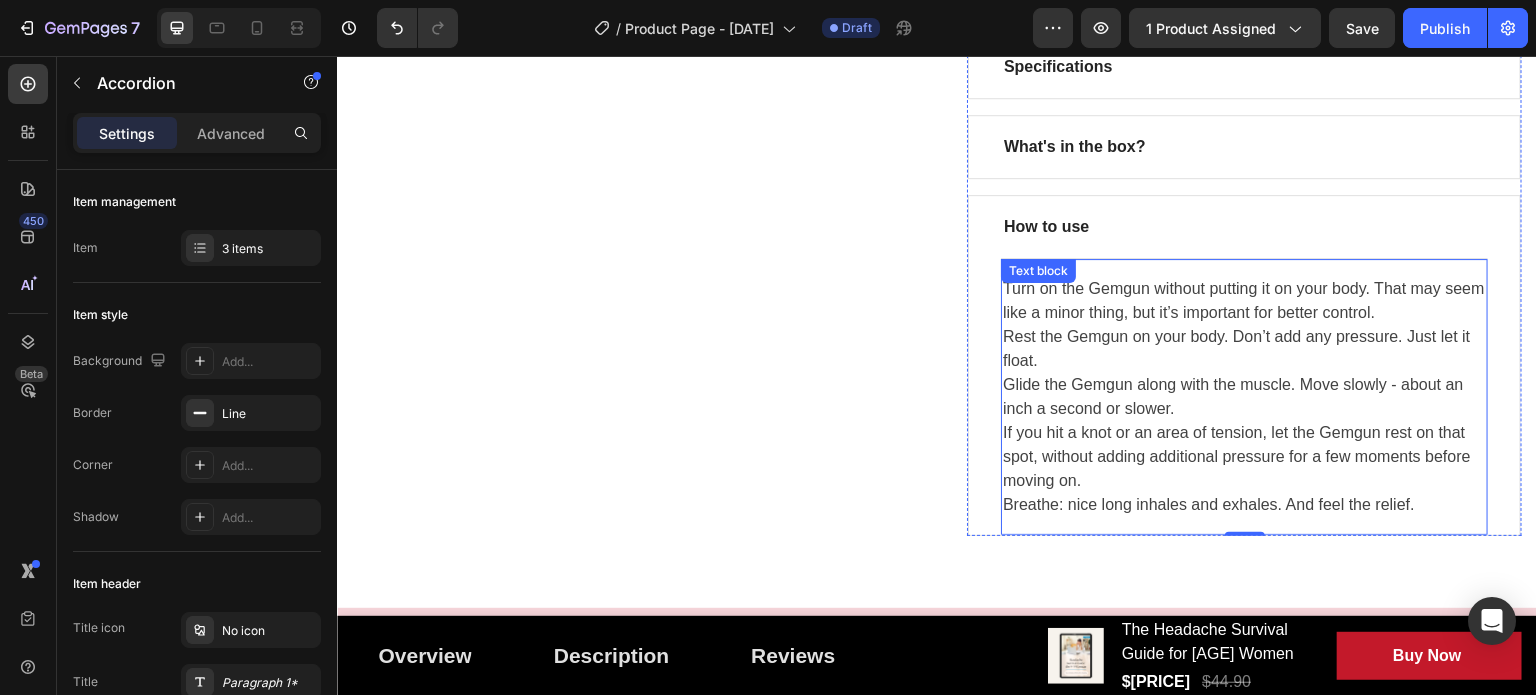 click on "Turn on the Gemgun without putting it on your body. That may seem like a minor thing, but it’s important for better control.  Rest the Gemgun on your body. Don’t add any pressure. Just let it float. Glide the Gemgun along with the muscle. Move slowly - about an inch a second or slower.  If you hit a knot or an area of tension, let the Gemgun rest on that spot, without adding additional pressure for a few moments before moving on.  Breathe: nice long inhales and exhales. And feel the relief." at bounding box center [1244, 397] 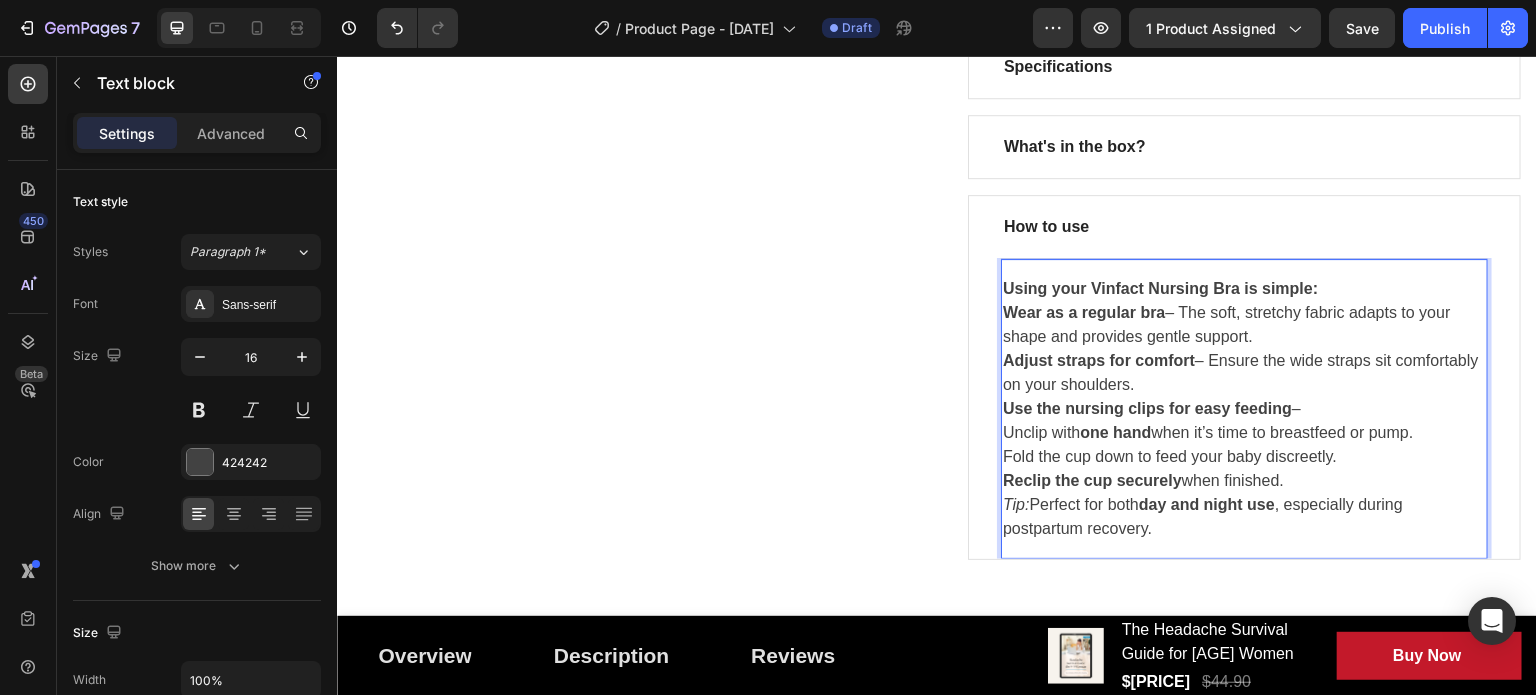click on "Using your Vinfact Nursing Bra is simple: Wear as a regular bra  – The soft, stretchy fabric adapts to your shape and provides gentle support. Adjust straps for comfort  – Ensure the wide straps sit comfortably on your shoulders. Use the nursing clips for easy feeding  – Unclip with  one hand  when it’s time to breastfeed or pump. Fold the cup down to feed your baby discreetly. Reclip the cup securely  when finished. Tip:  Perfect for both  day and night use , especially during postpartum recovery. Text block   0" at bounding box center [1244, 408] 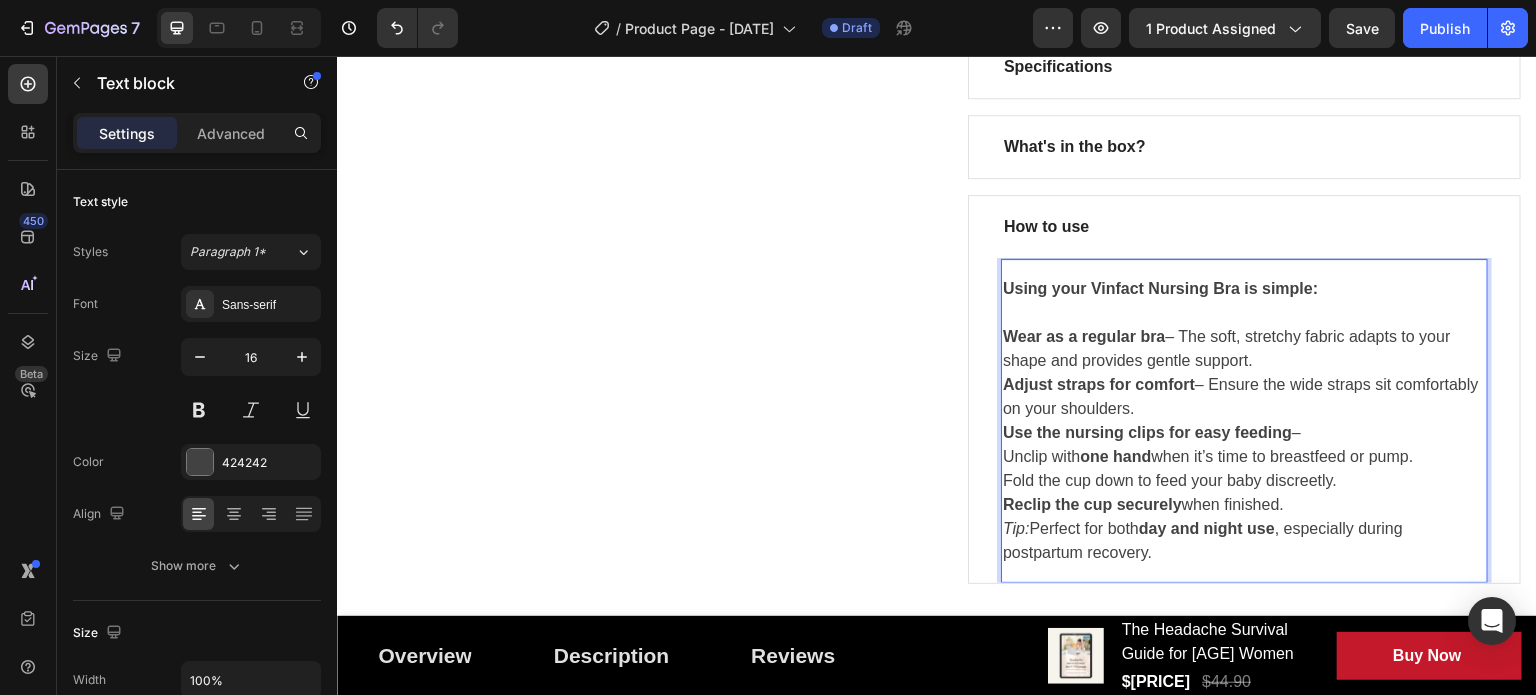 click on "Wear as a regular bra  – The soft, stretchy fabric adapts to your shape and provides gentle support." at bounding box center [1244, 349] 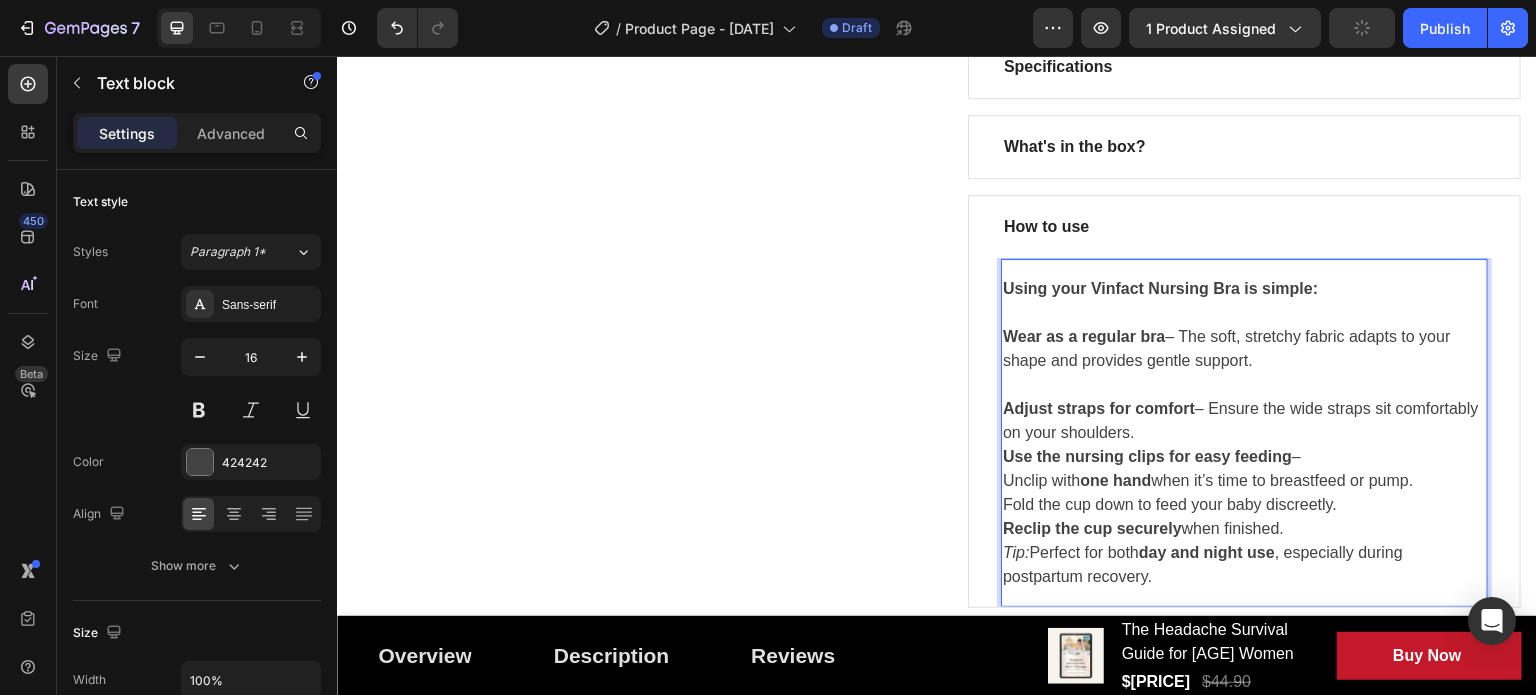 click on "Adjust straps for comfort  – Ensure the wide straps sit comfortably on your shoulders." at bounding box center [1244, 421] 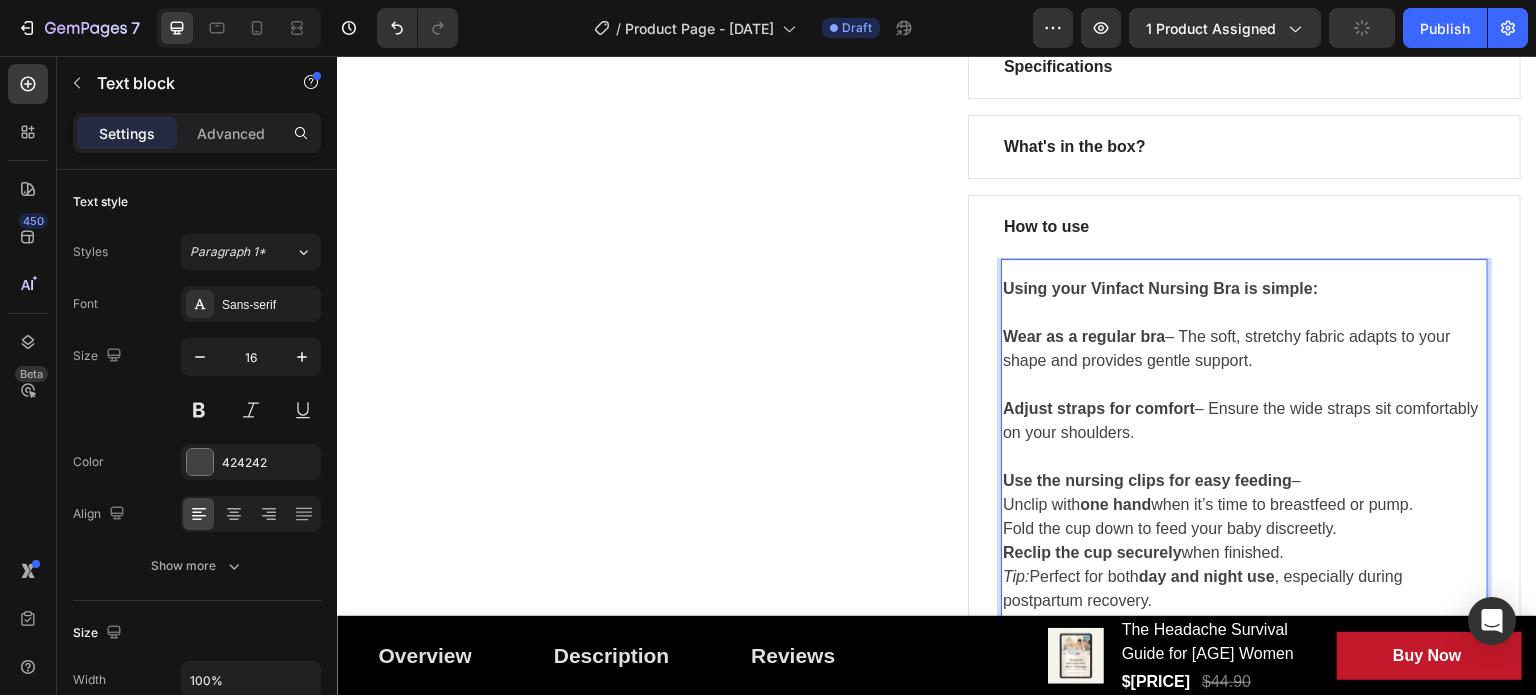 scroll, scrollTop: 1100, scrollLeft: 0, axis: vertical 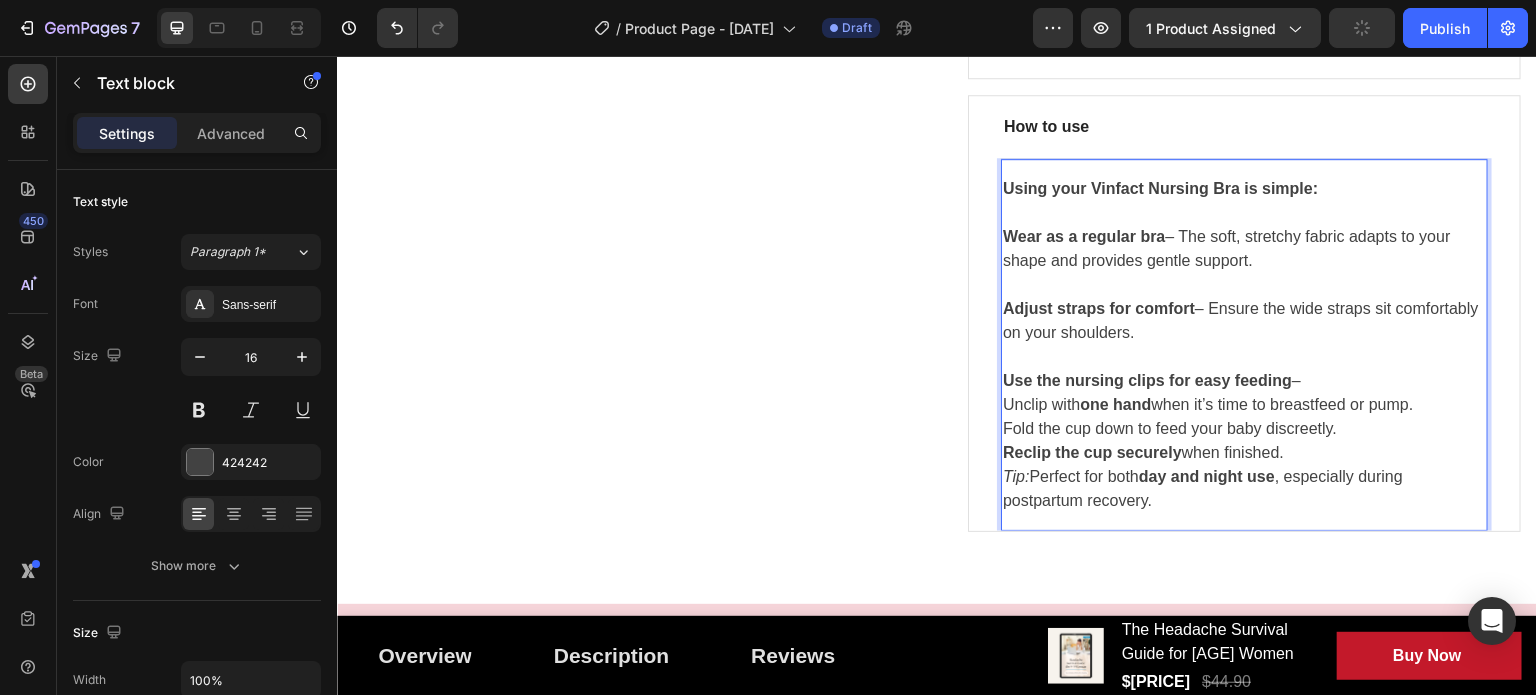 click on "Reclip the cup securely  when finished." at bounding box center [1244, 453] 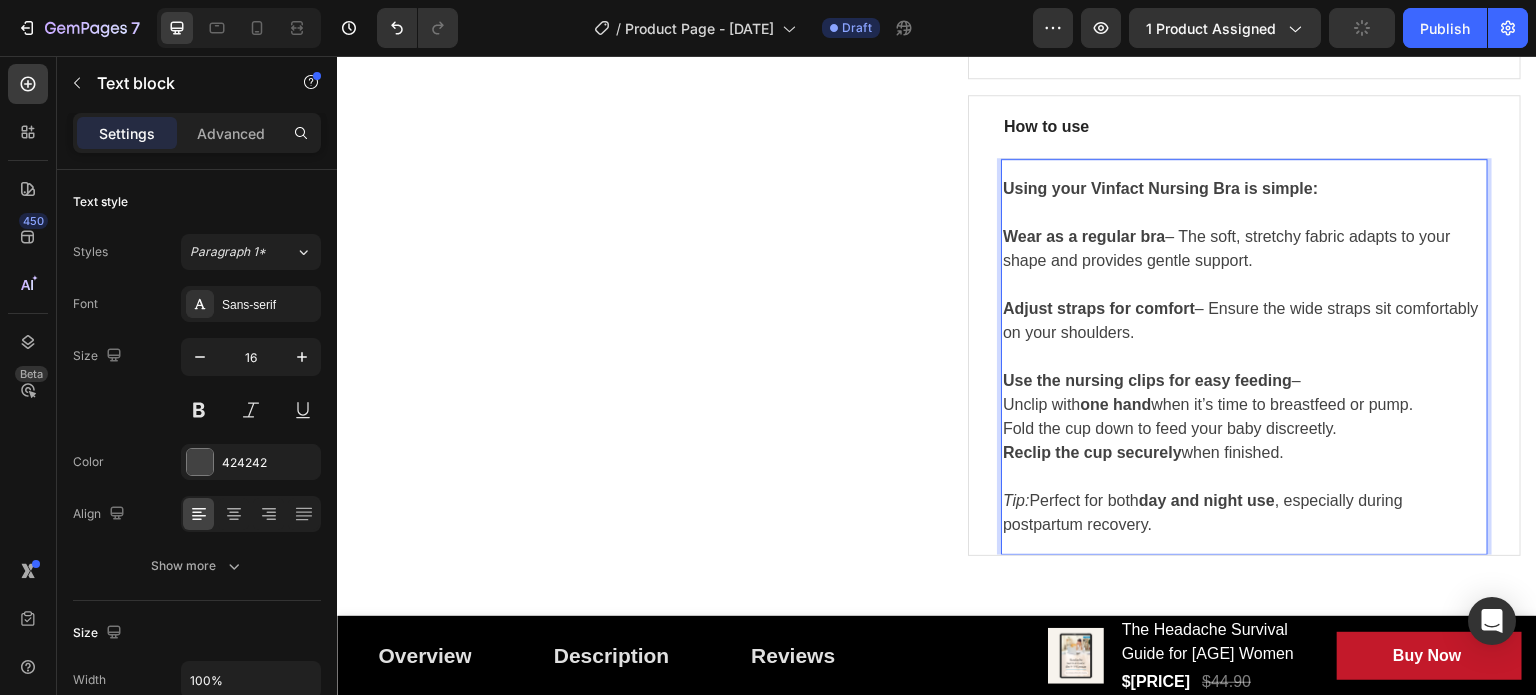 click on "Fold the cup down to feed your baby discreetly." at bounding box center [1244, 429] 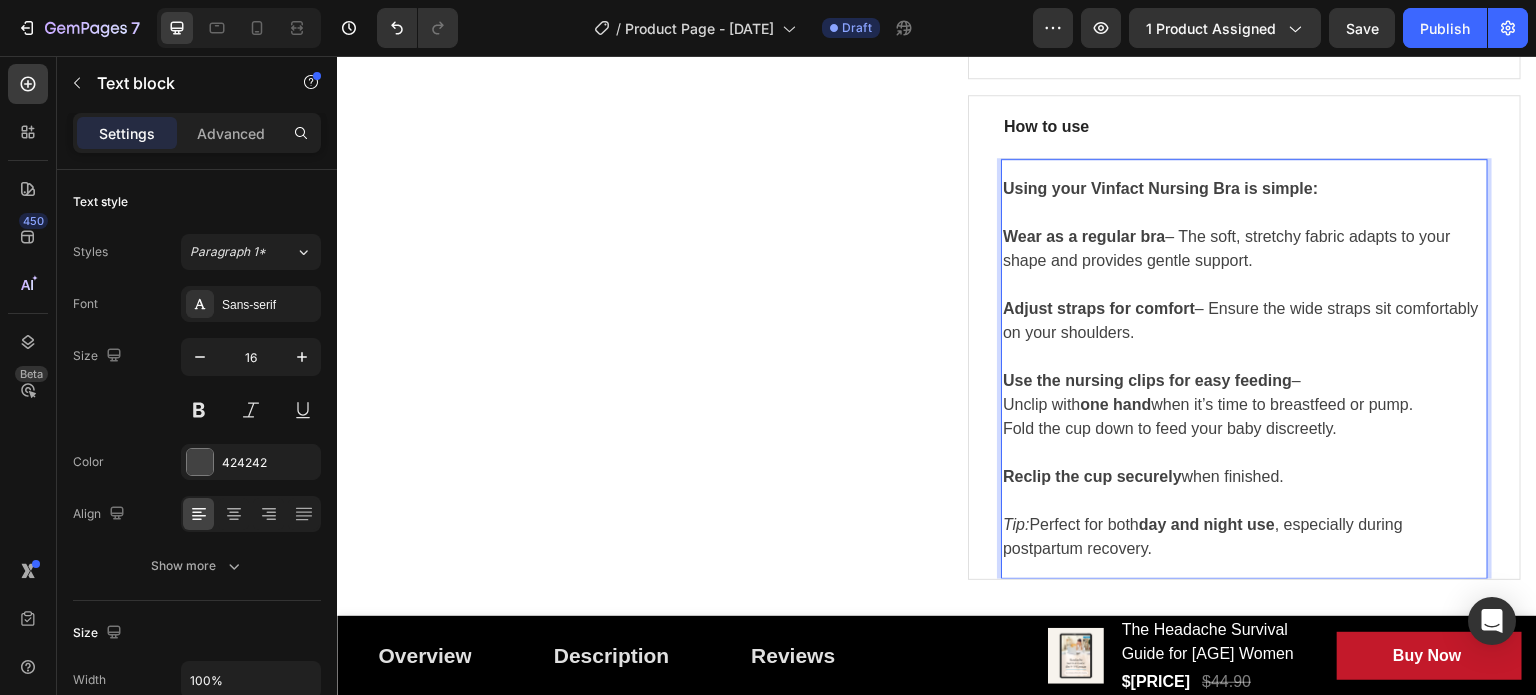 click on "Wear as a regular bra  – The soft, stretchy fabric adapts to your shape and provides gentle support." at bounding box center [1244, 249] 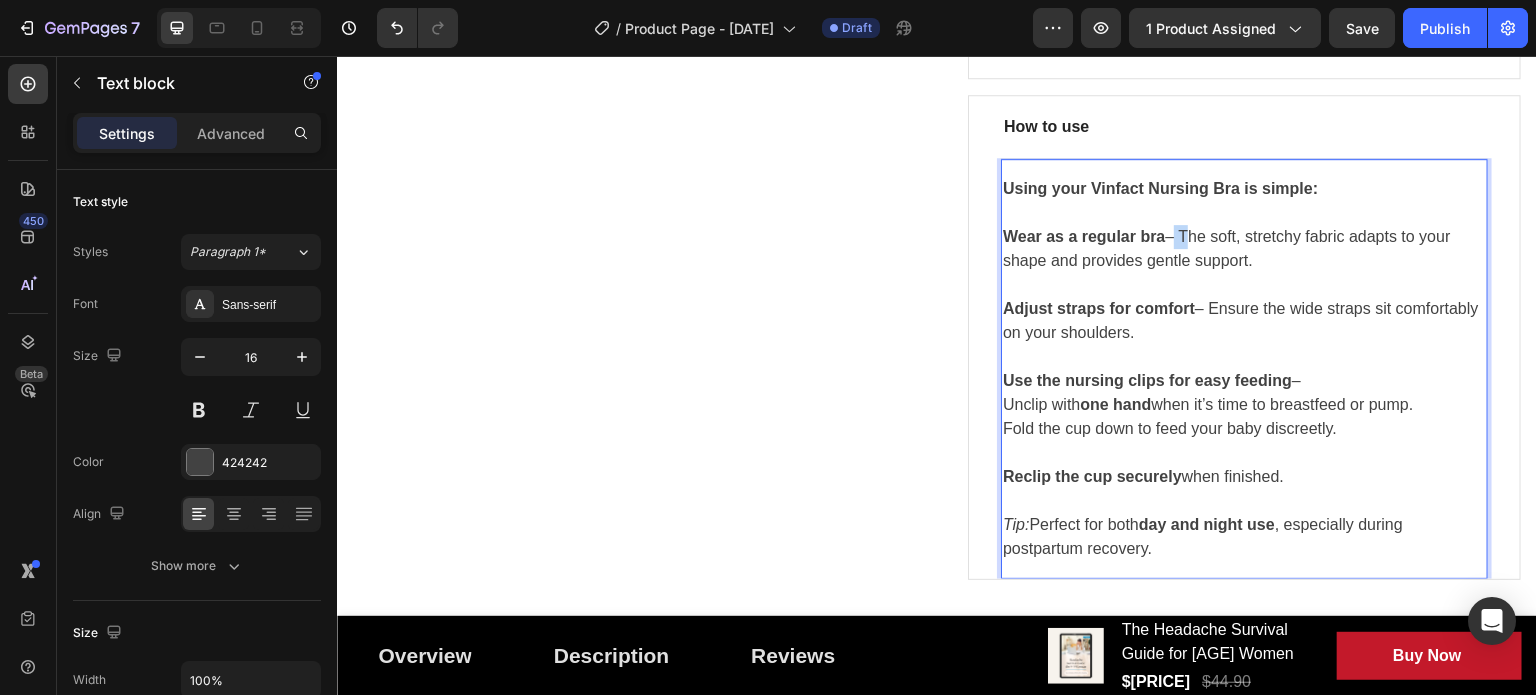click on "Wear as a regular bra  – The soft, stretchy fabric adapts to your shape and provides gentle support." at bounding box center [1244, 249] 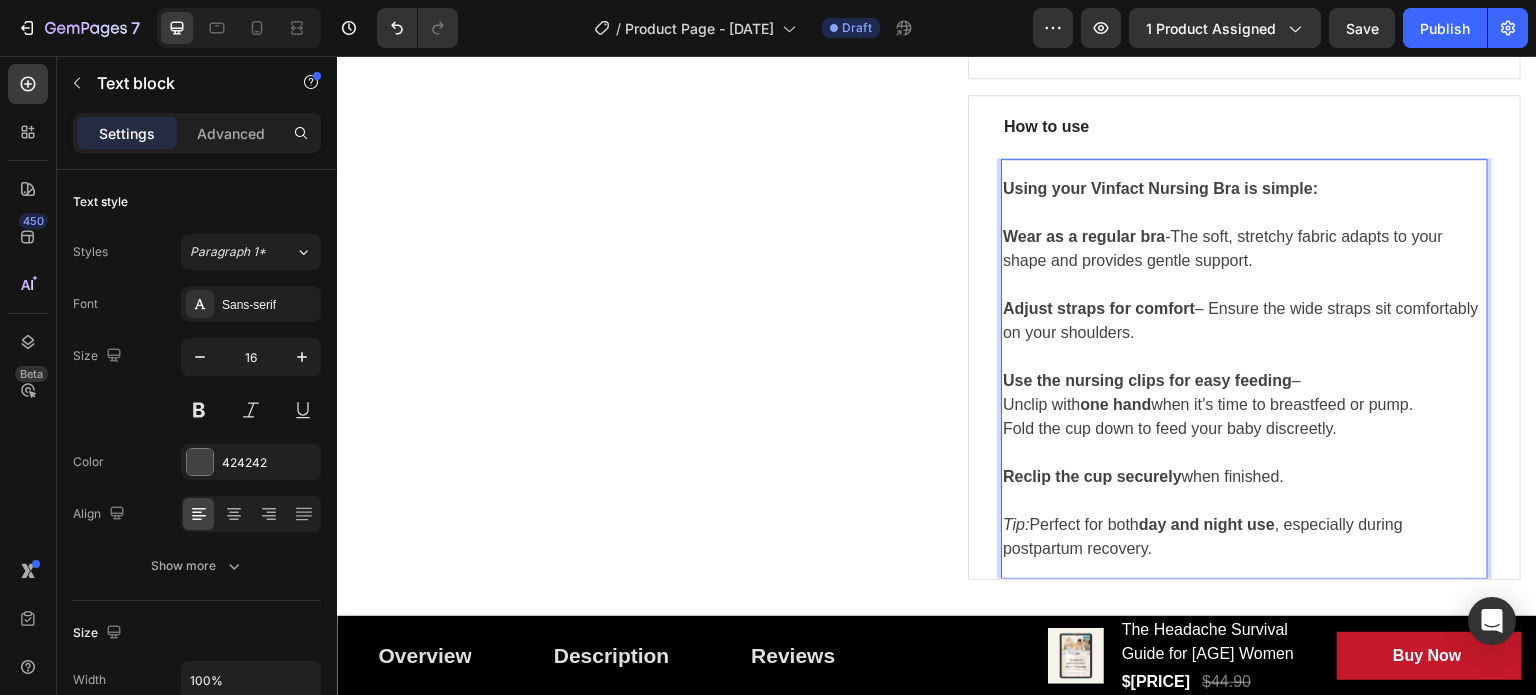 click on "Adjust straps for comfort  – Ensure the wide straps sit comfortably on your shoulders." at bounding box center (1244, 321) 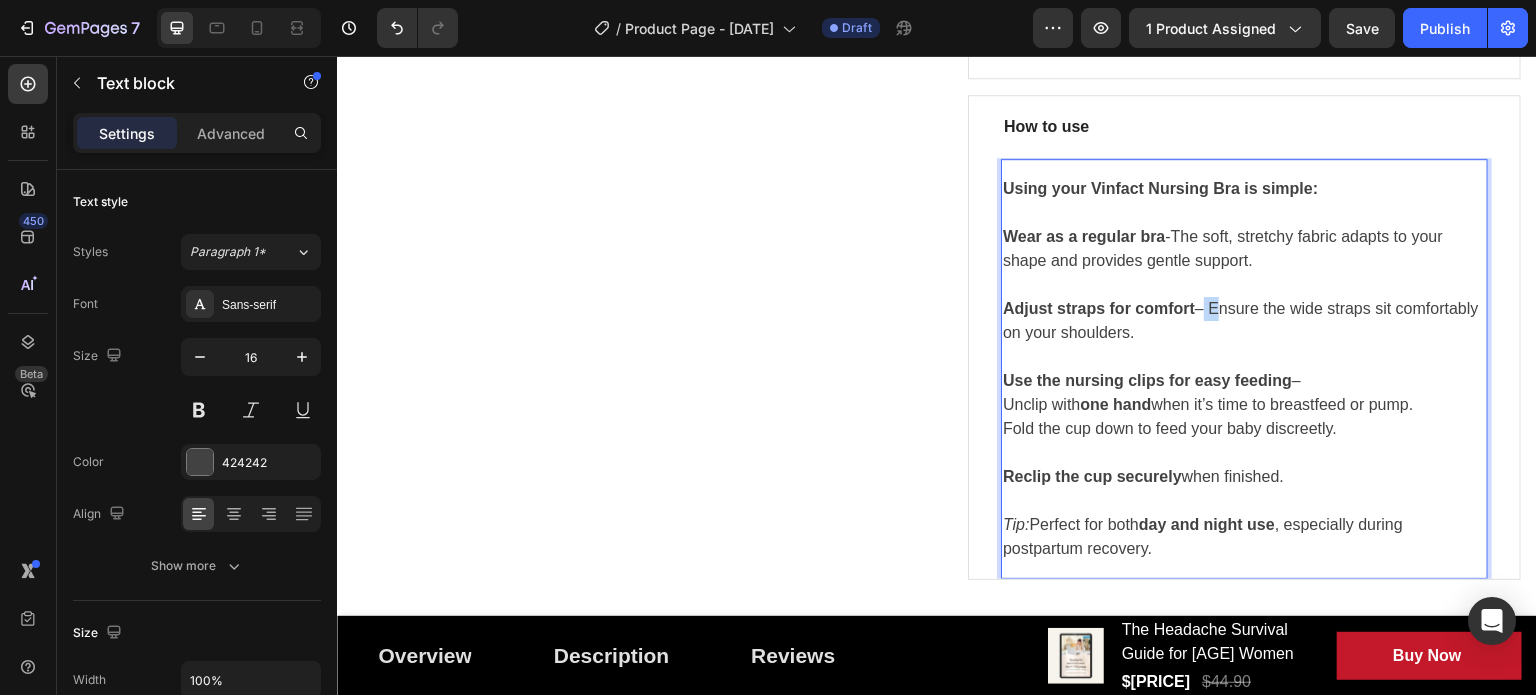 click on "Adjust straps for comfort  – Ensure the wide straps sit comfortably on your shoulders." at bounding box center [1244, 321] 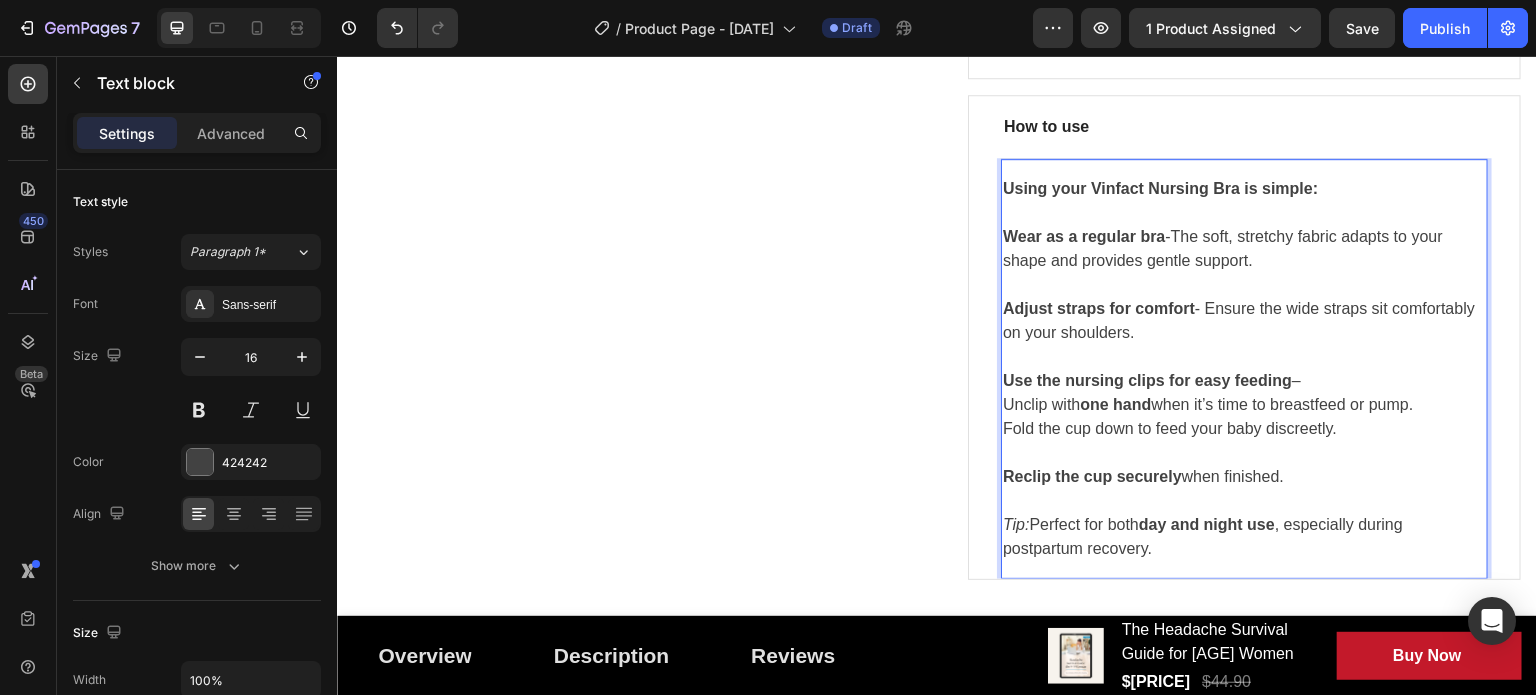 click on "Use the nursing clips for easy feeding  –" at bounding box center (1244, 381) 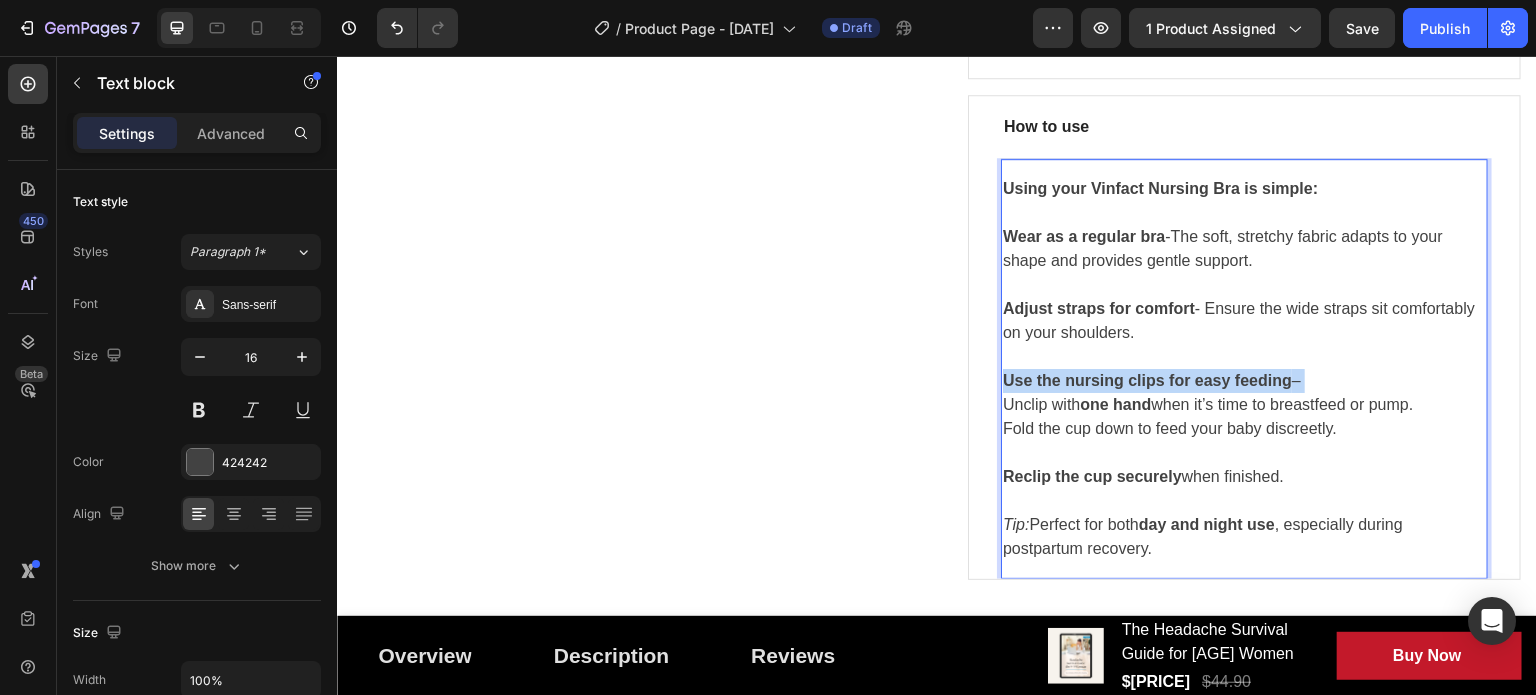 click on "Use the nursing clips for easy feeding  –" at bounding box center [1244, 381] 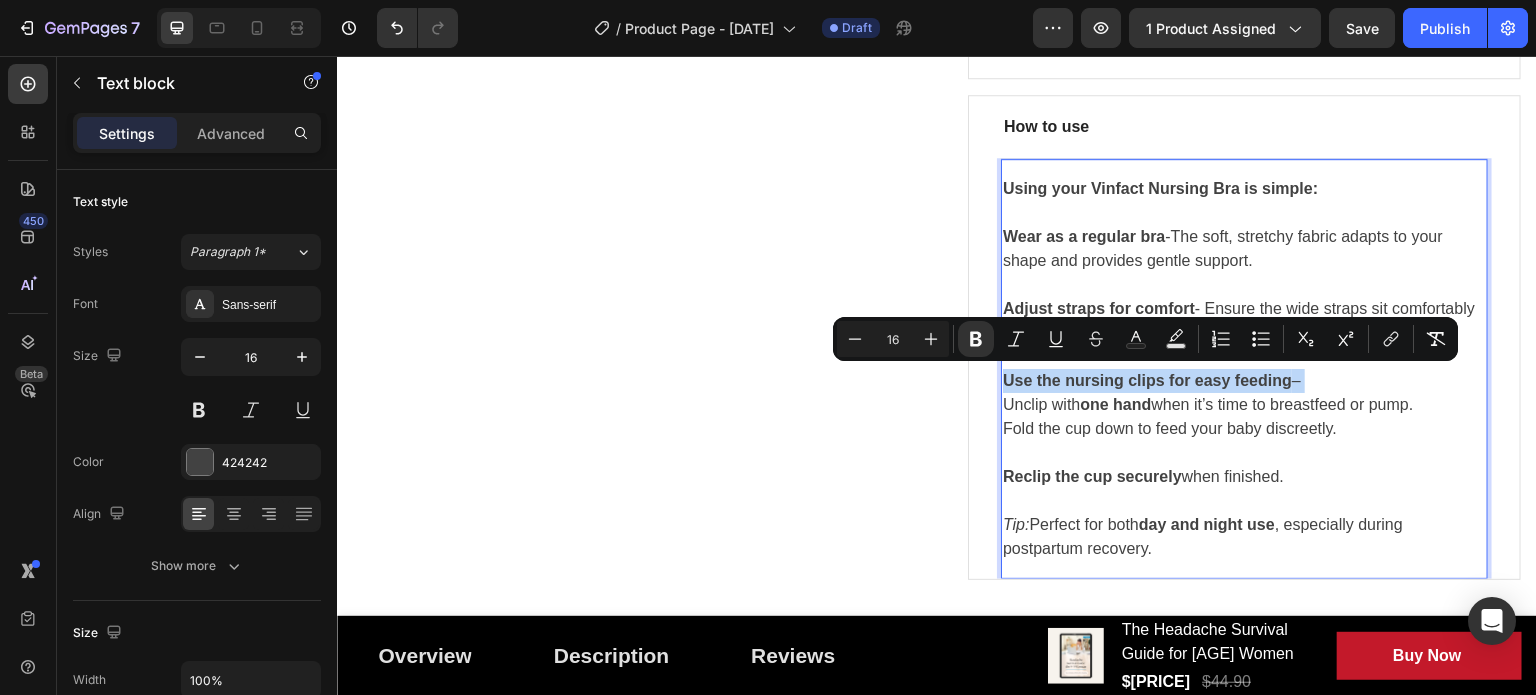 click on "Use the nursing clips for easy feeding  –" at bounding box center (1244, 381) 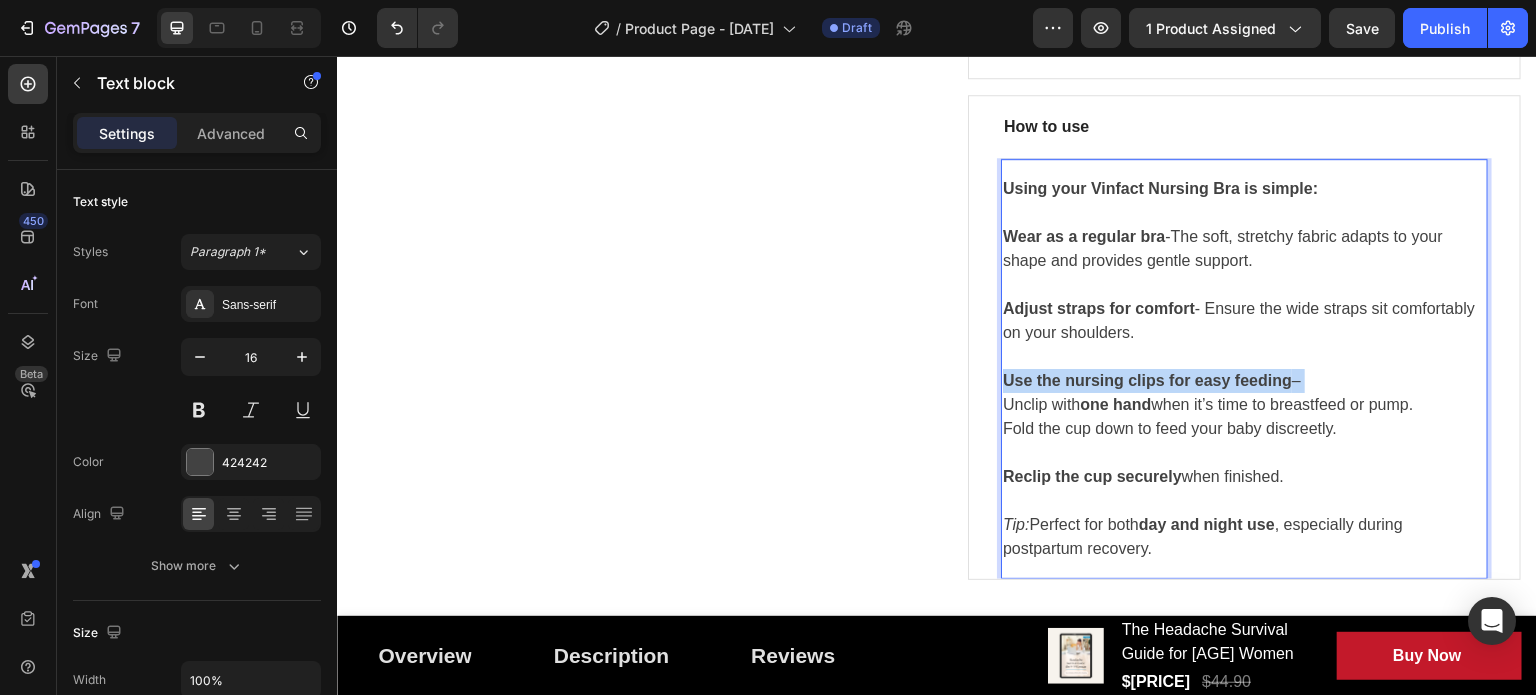 click on "Use the nursing clips for easy feeding  –" at bounding box center [1244, 381] 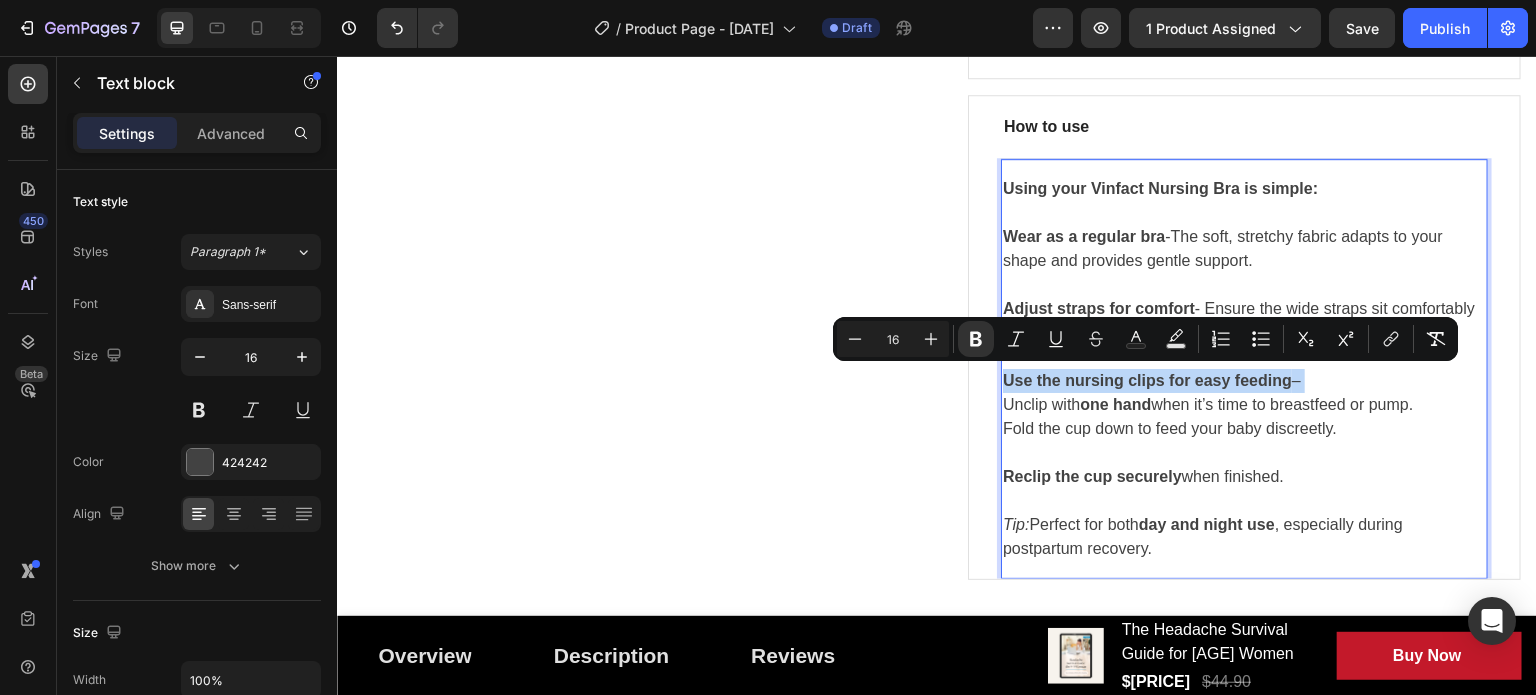 click on "Use the nursing clips for easy feeding  –" at bounding box center [1244, 381] 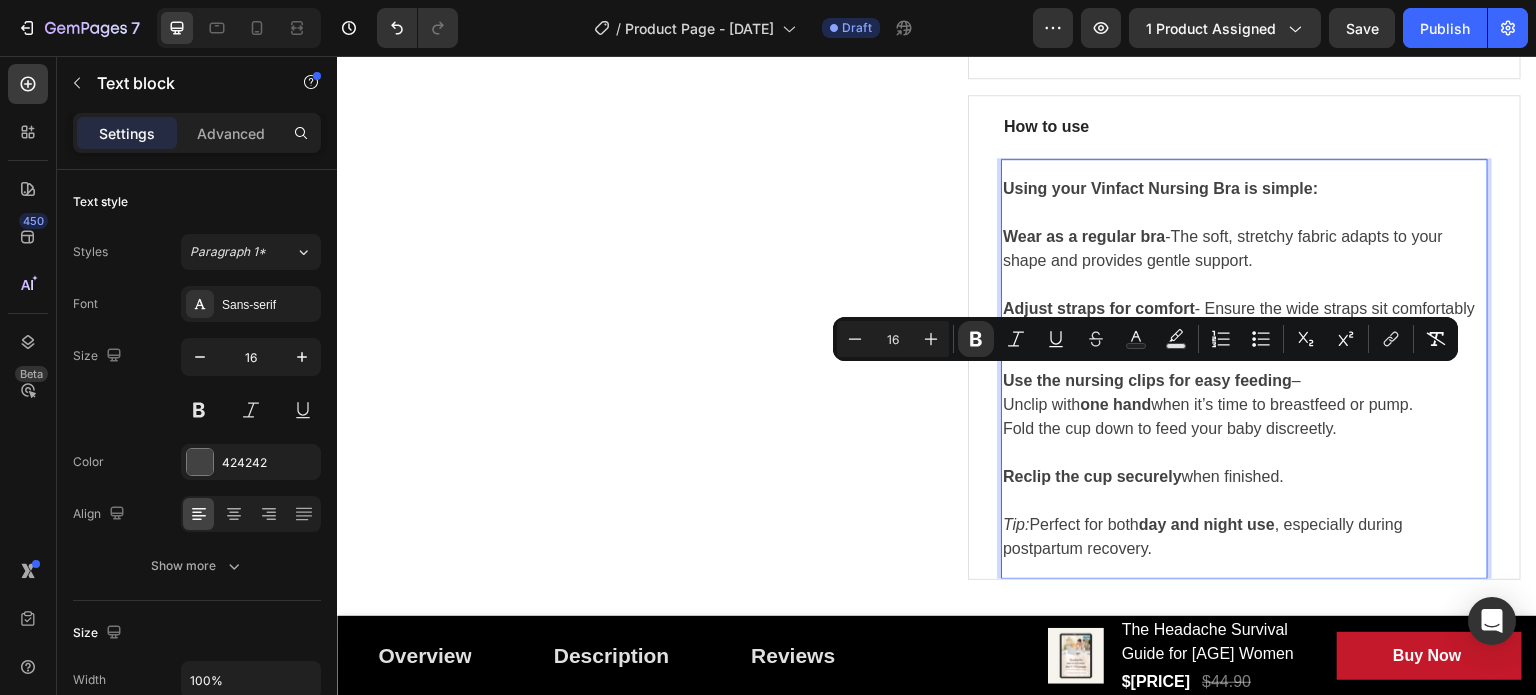 click on "Unclip with  one hand  when it’s time to breastfeed or pump." at bounding box center (1244, 405) 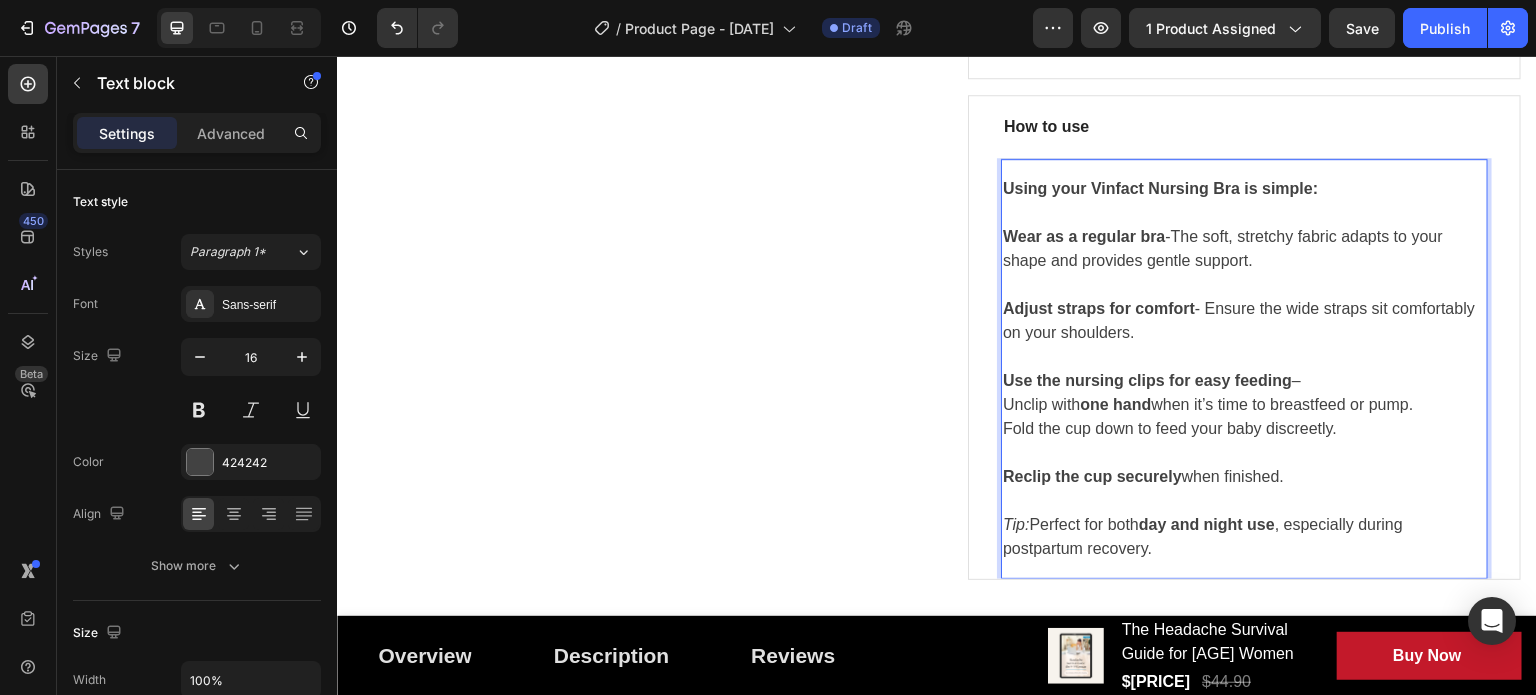 click on "Use the nursing clips for easy feeding  –" at bounding box center (1244, 381) 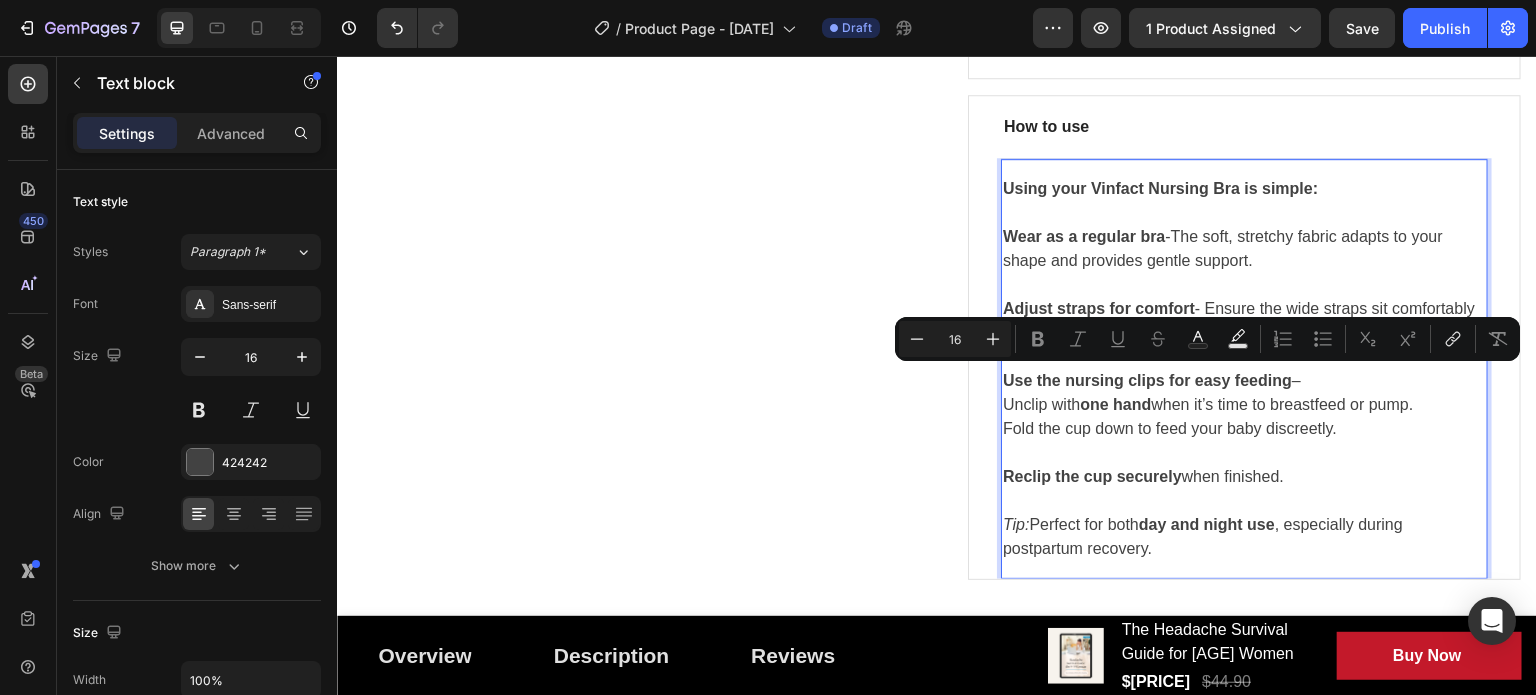 click on "Use the nursing clips for easy feeding  –" at bounding box center [1244, 381] 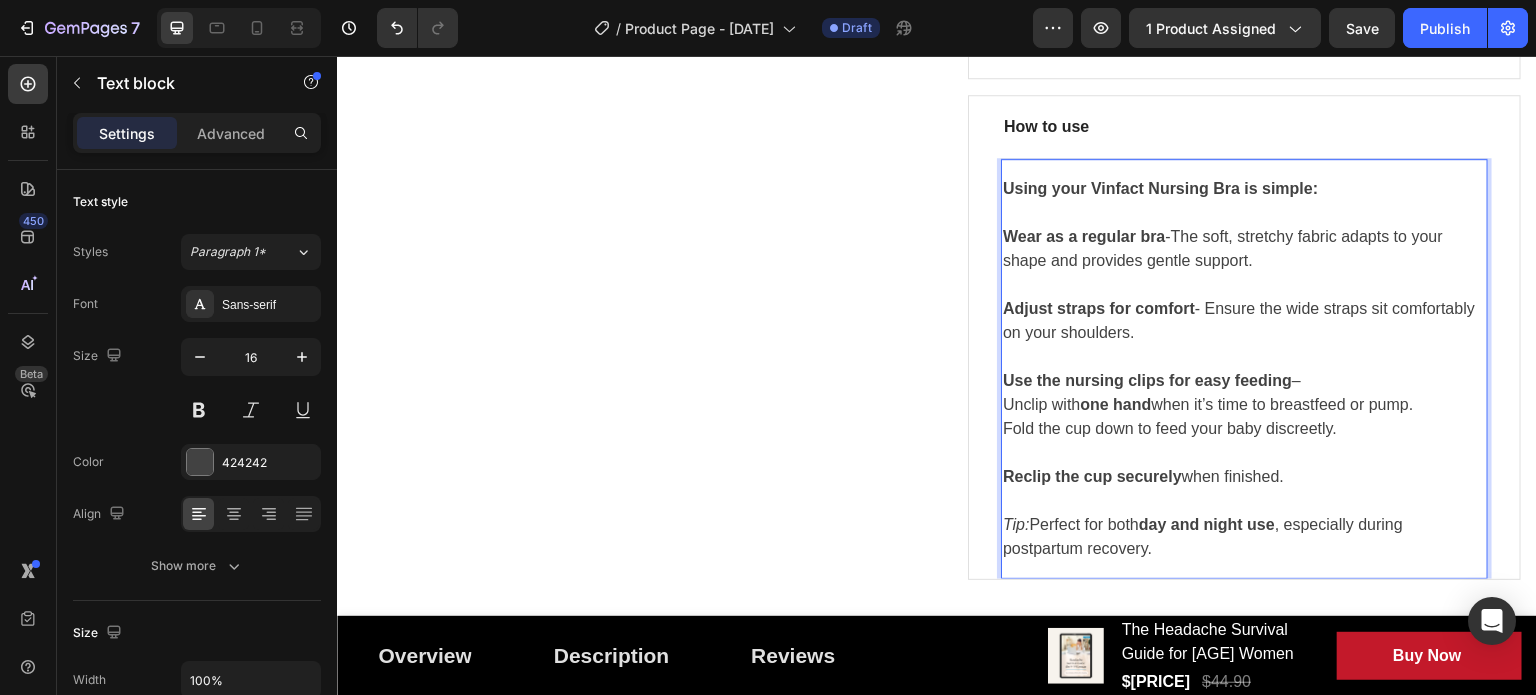 click on "Use the nursing clips for easy feeding  –" at bounding box center [1244, 381] 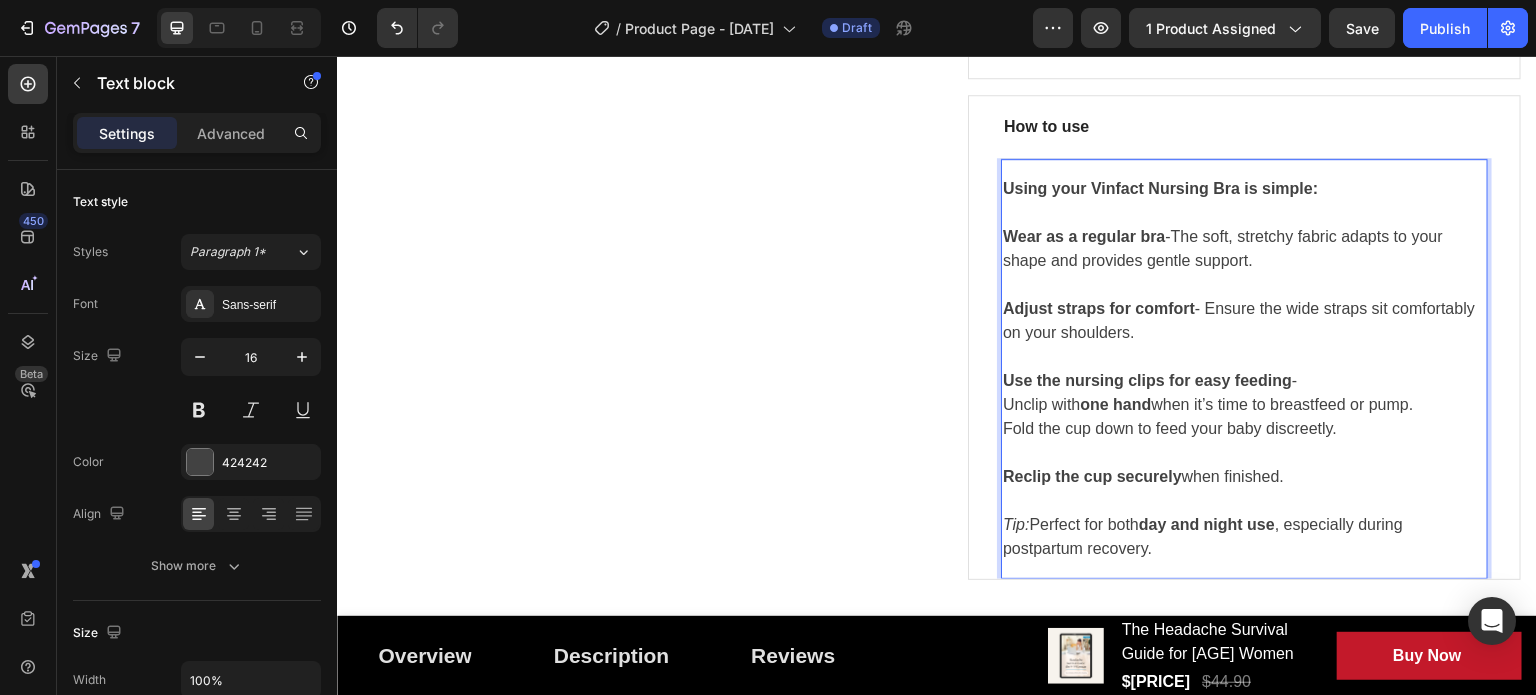 click on "Unclip with  one hand  when it’s time to breastfeed or pump." at bounding box center (1244, 405) 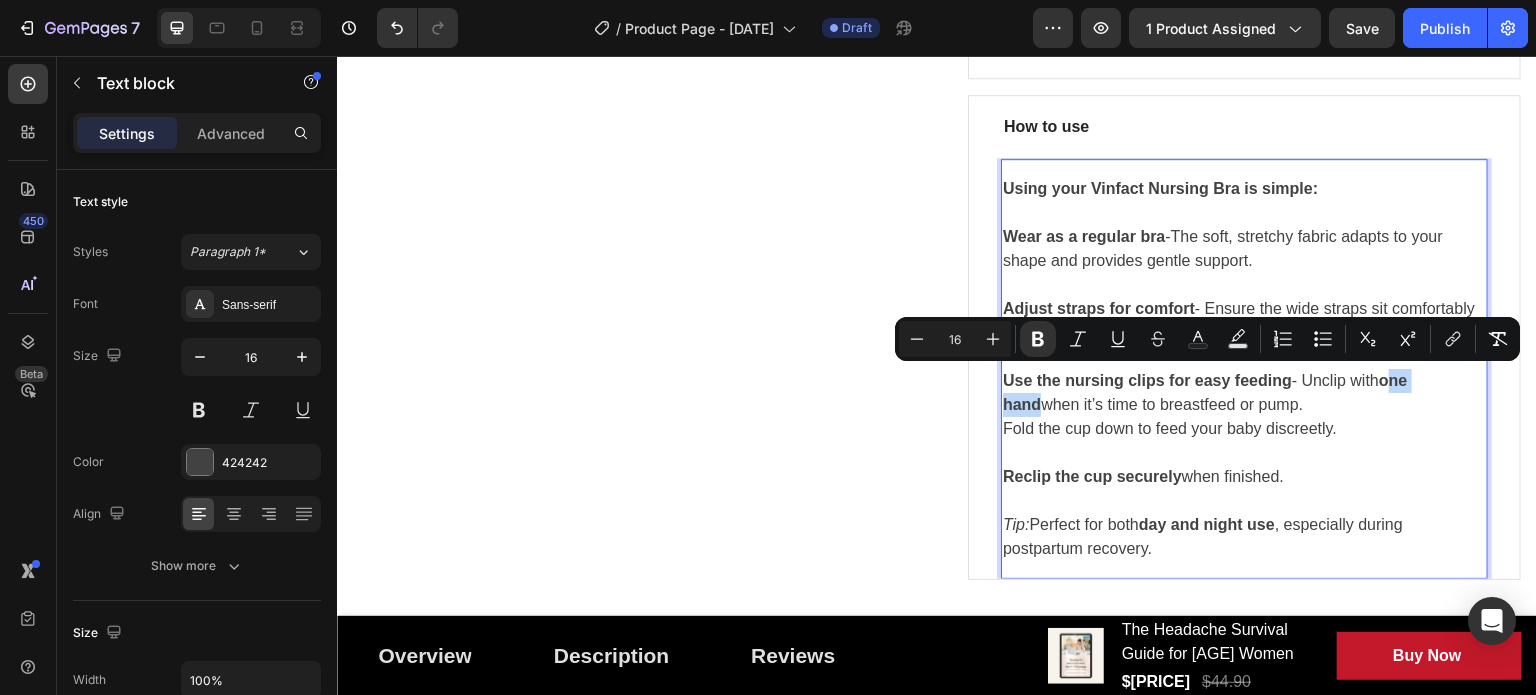 drag, startPoint x: 1388, startPoint y: 384, endPoint x: 1449, endPoint y: 387, distance: 61.073727 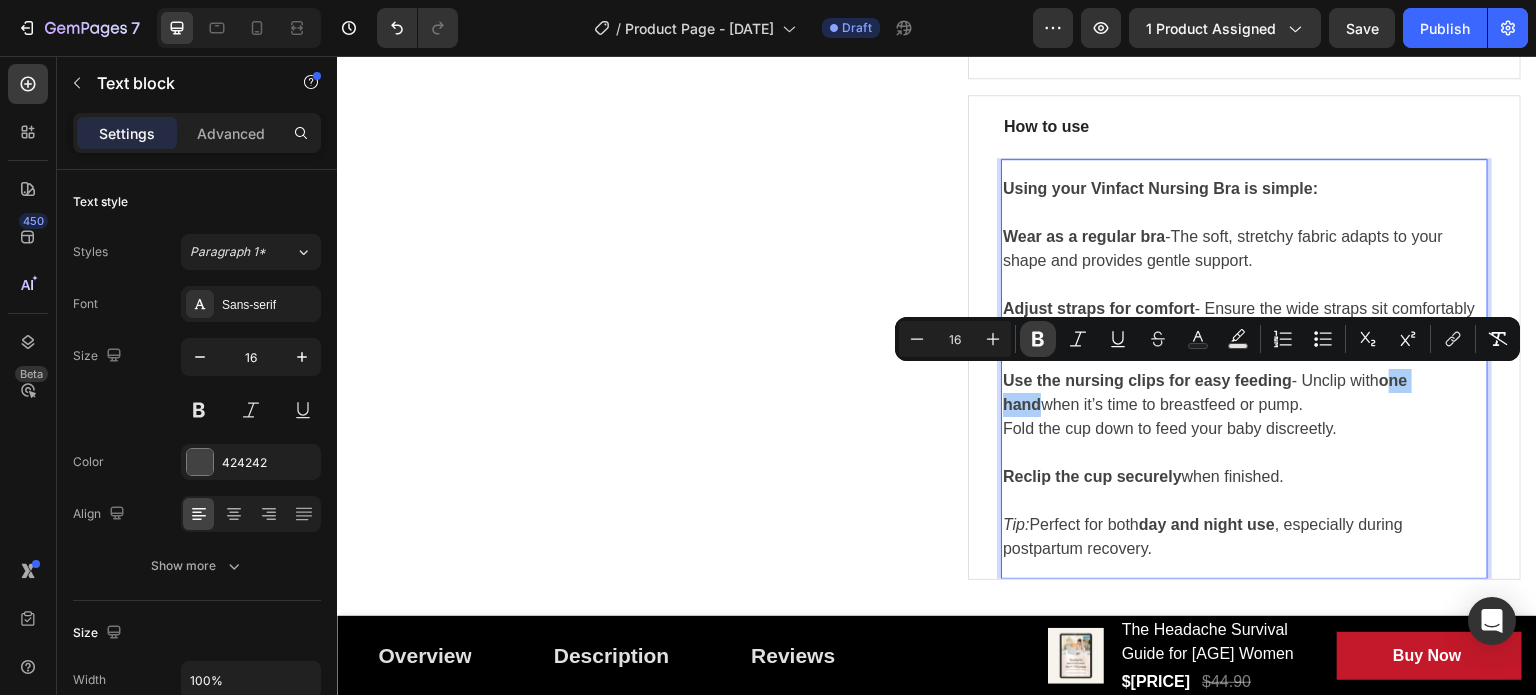 click 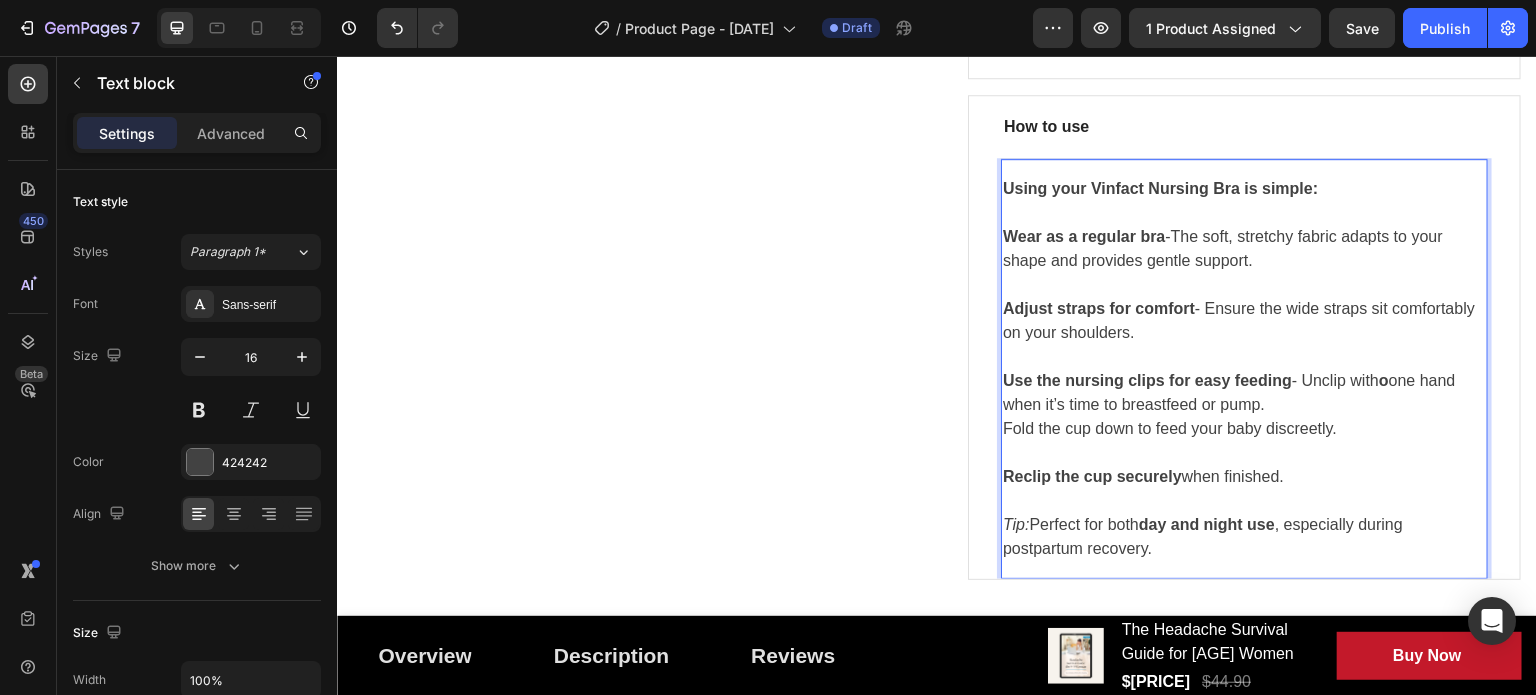 click on "Use the nursing clips for easy feeding  - Unclip with  o ne hand when it’s time to breastfeed or pump." at bounding box center (1244, 393) 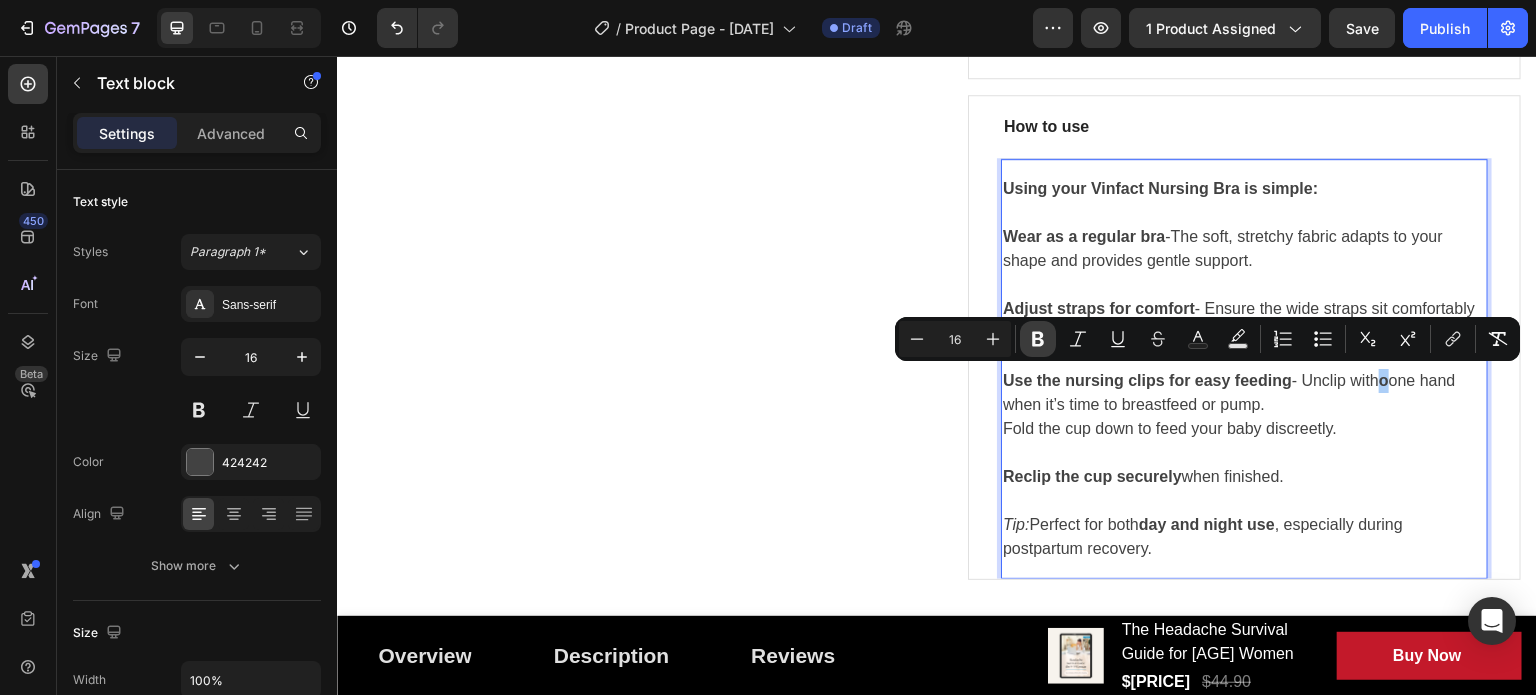click 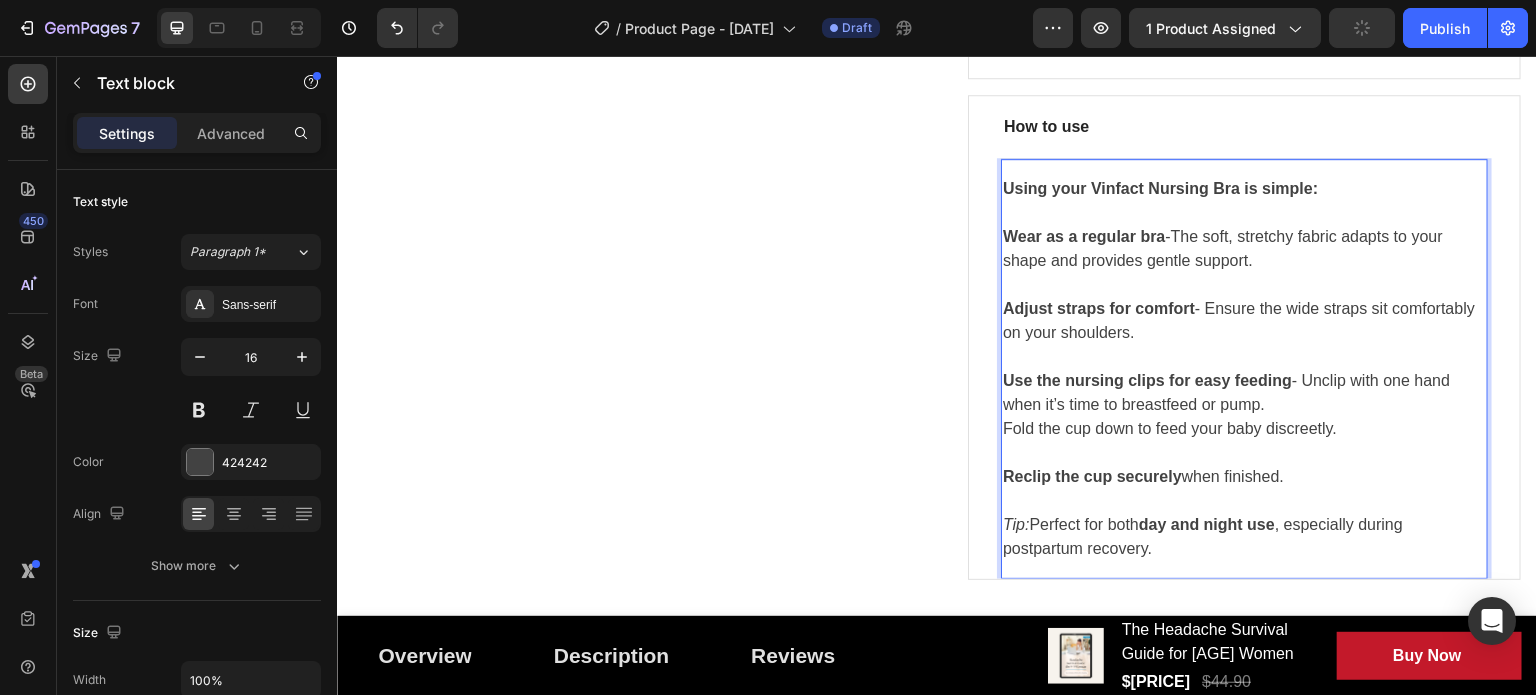 click on "Use the nursing clips for easy feeding  - Unclip with one hand when it’s time to breastfeed or pump." at bounding box center (1244, 393) 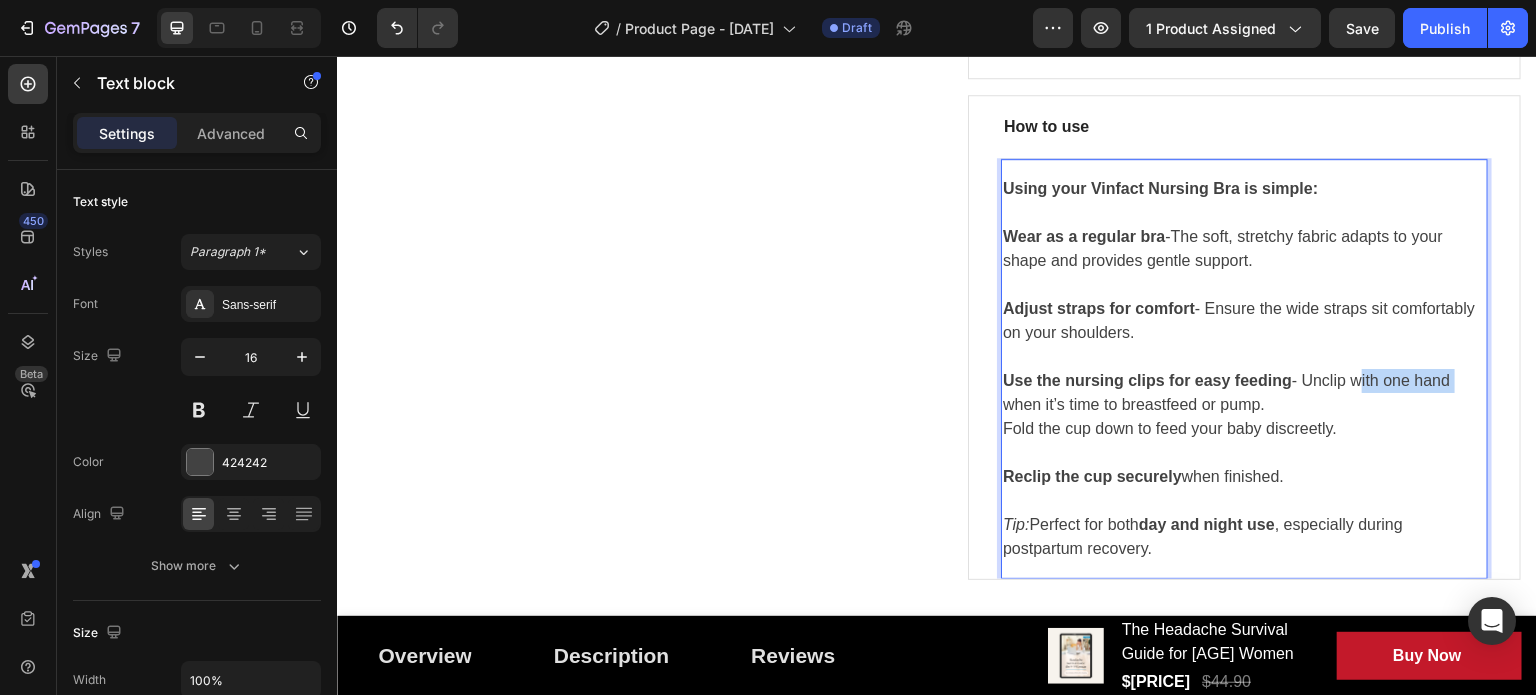 drag, startPoint x: 1349, startPoint y: 375, endPoint x: 1443, endPoint y: 380, distance: 94.13288 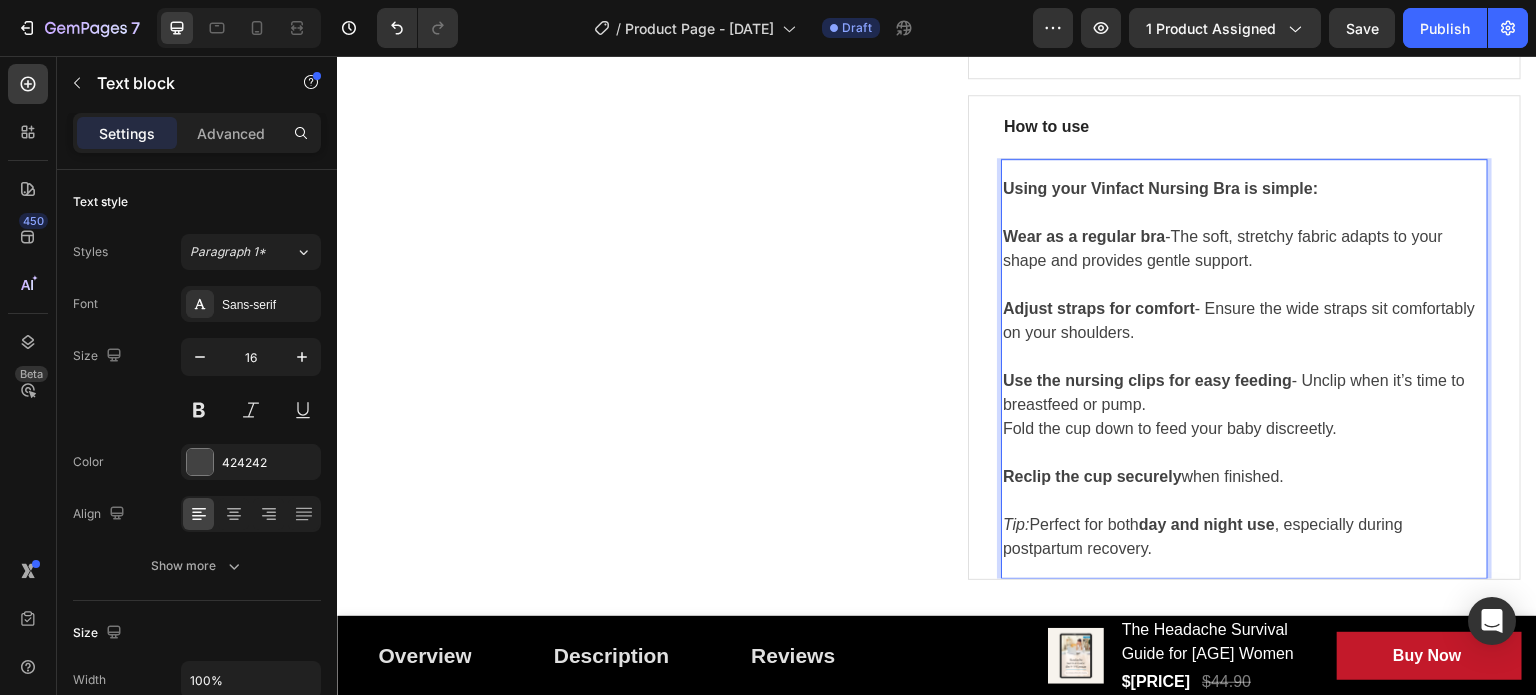 click on "Use the nursing clips for easy feeding  - Unclip when it’s time to breastfeed or pump." at bounding box center (1244, 393) 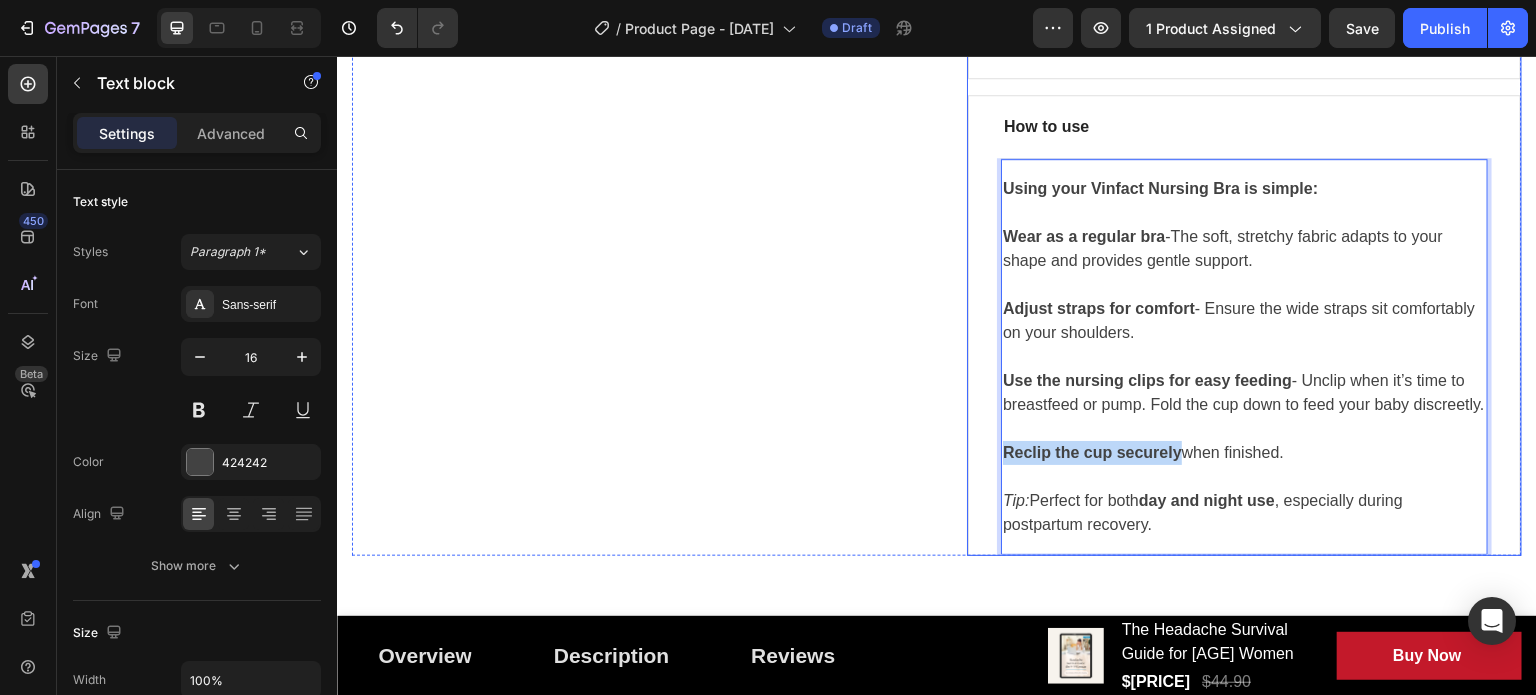 drag, startPoint x: 1173, startPoint y: 473, endPoint x: 972, endPoint y: 474, distance: 201.00249 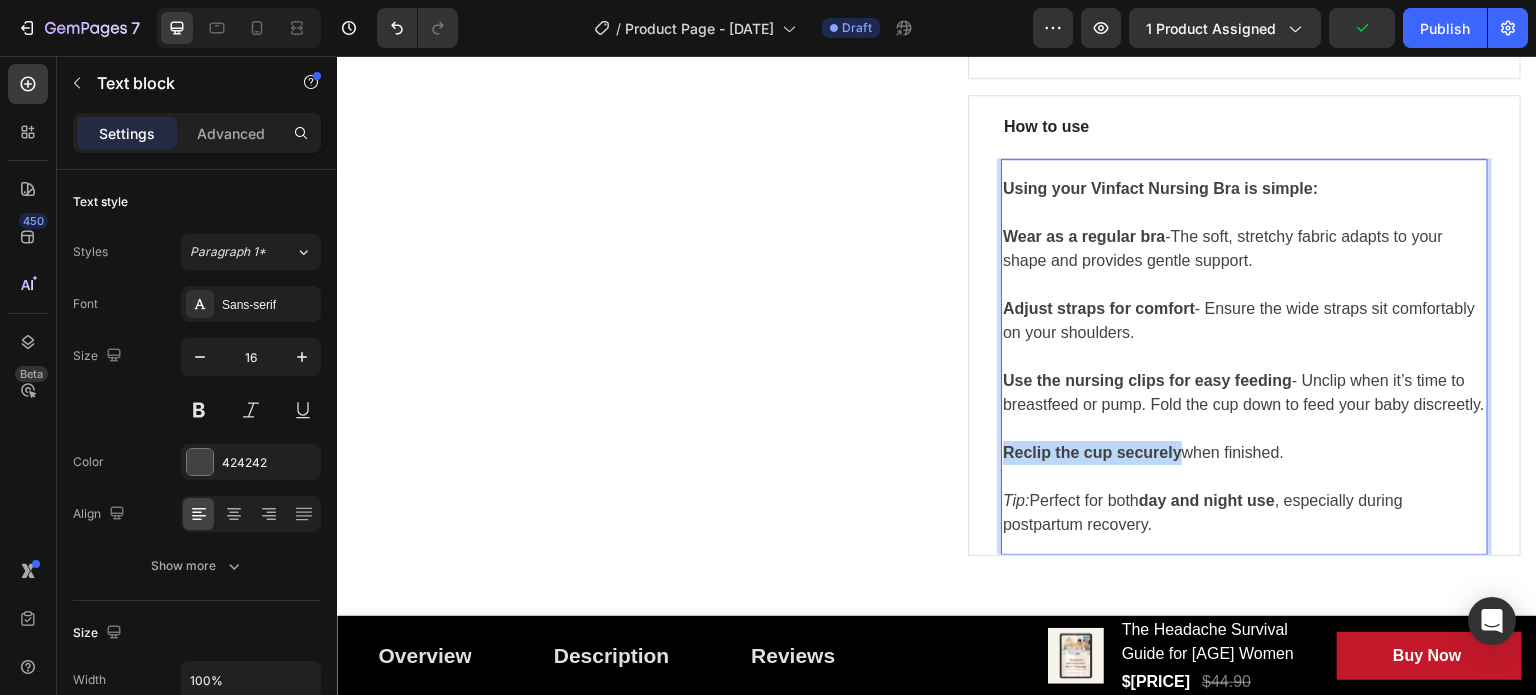 click on "Reclip the cup securely" at bounding box center [1092, 452] 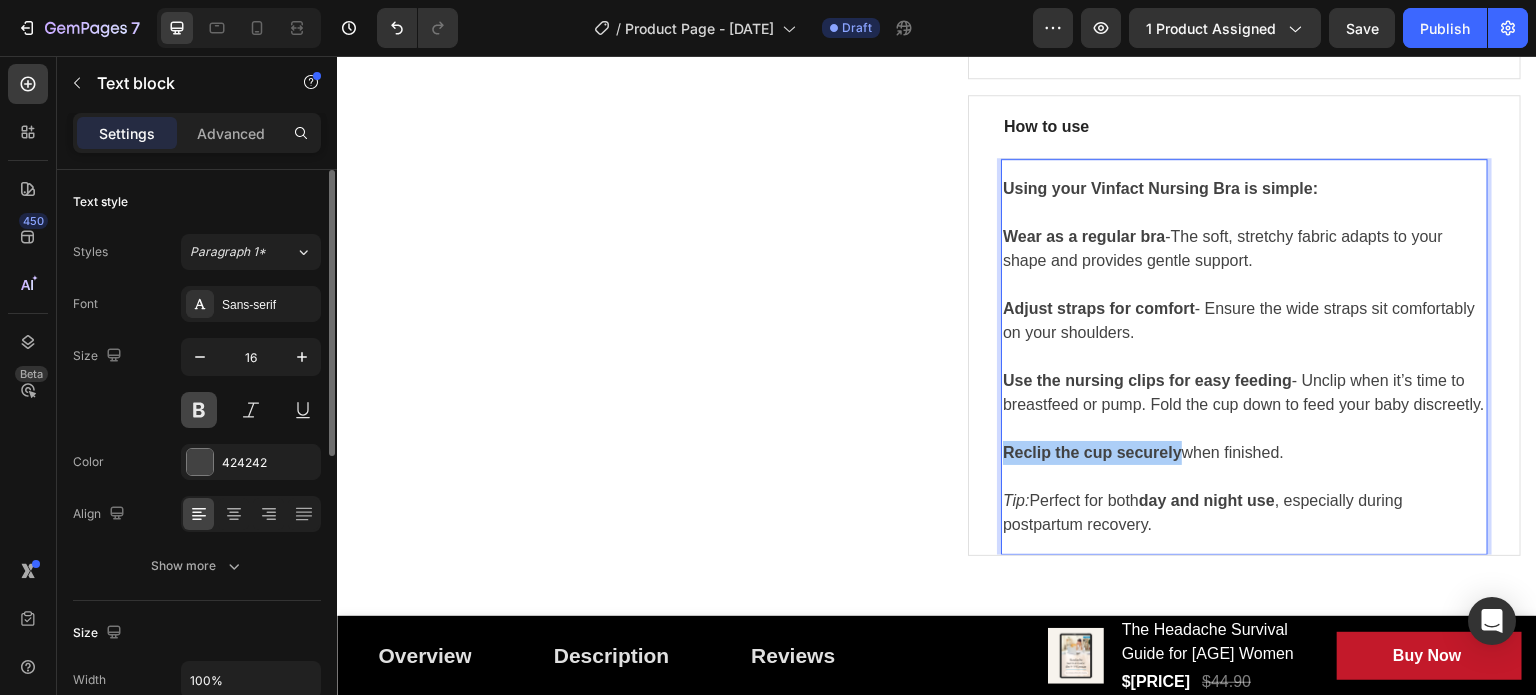 click at bounding box center [199, 410] 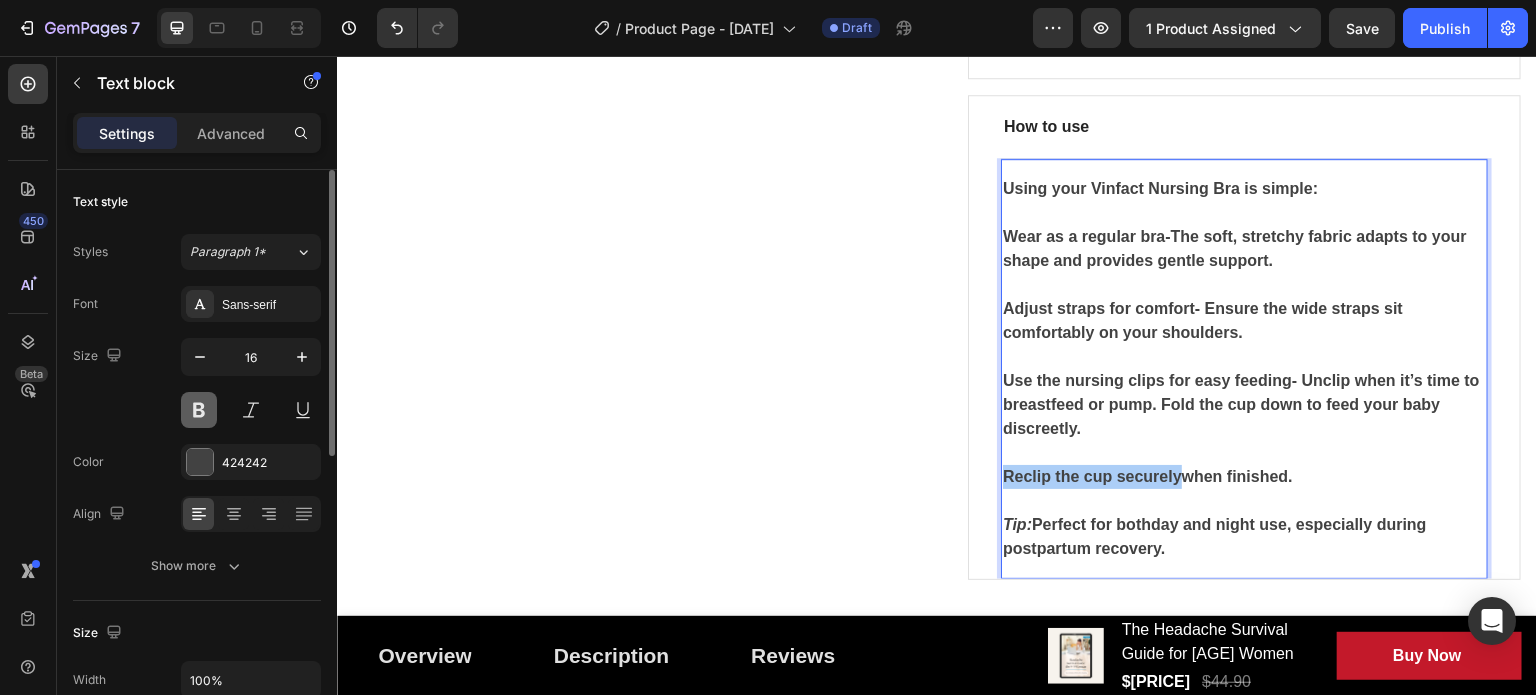 click at bounding box center [199, 410] 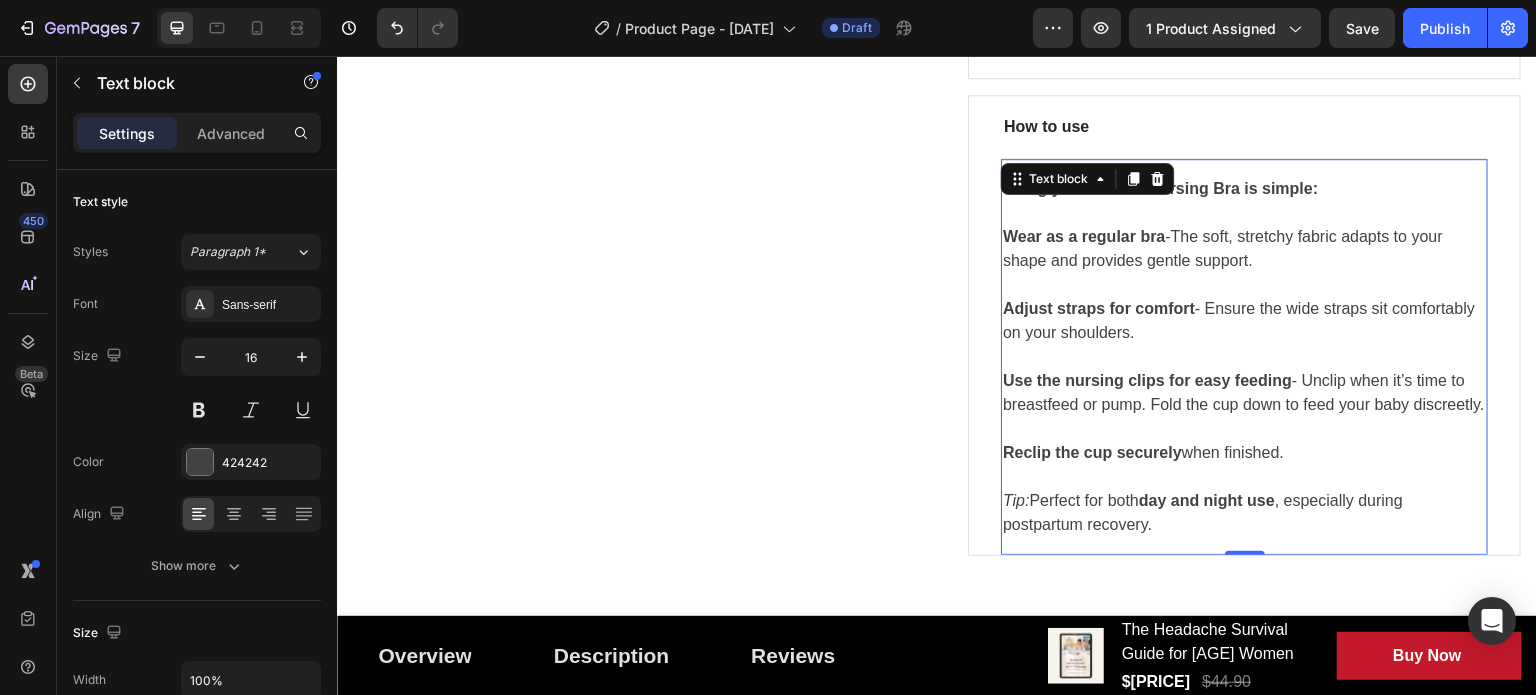 click on "Reclip the cup securely" at bounding box center [1092, 452] 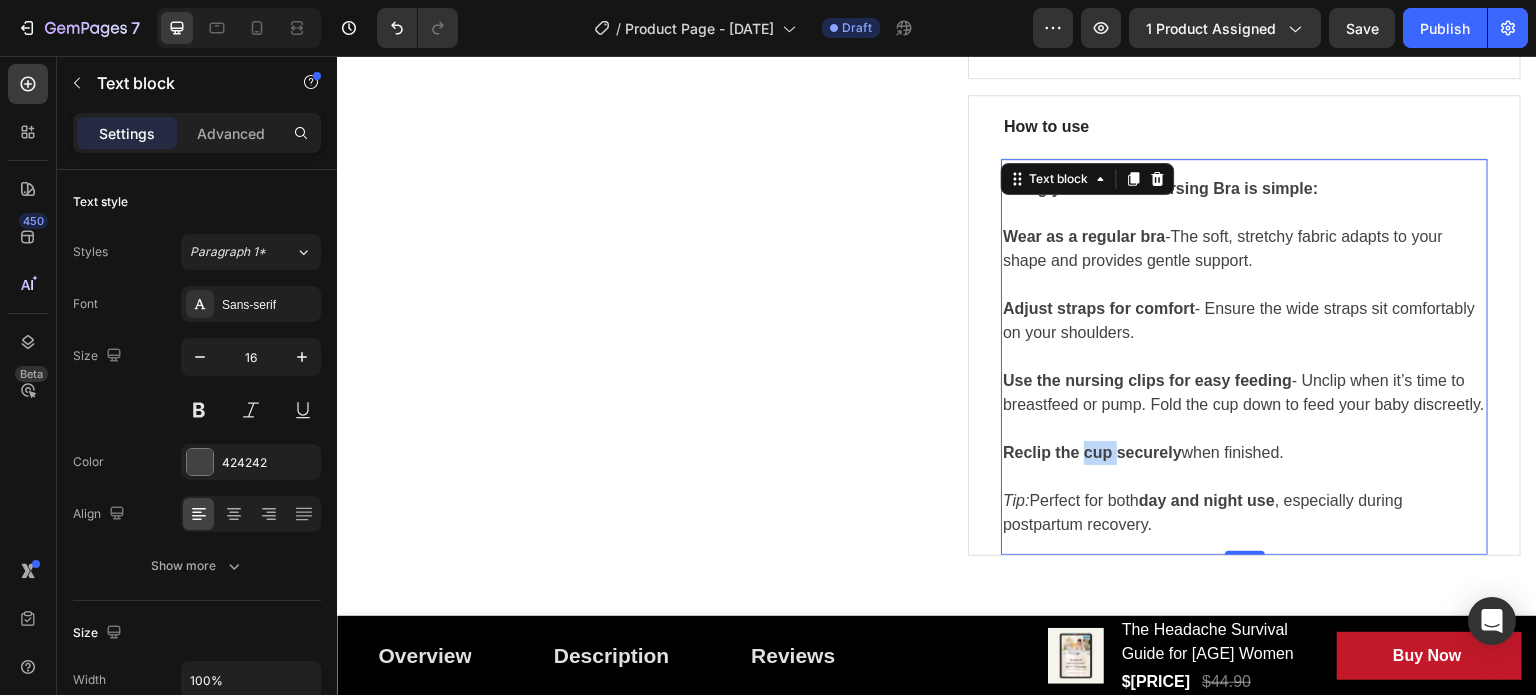 click on "Reclip the cup securely" at bounding box center [1092, 452] 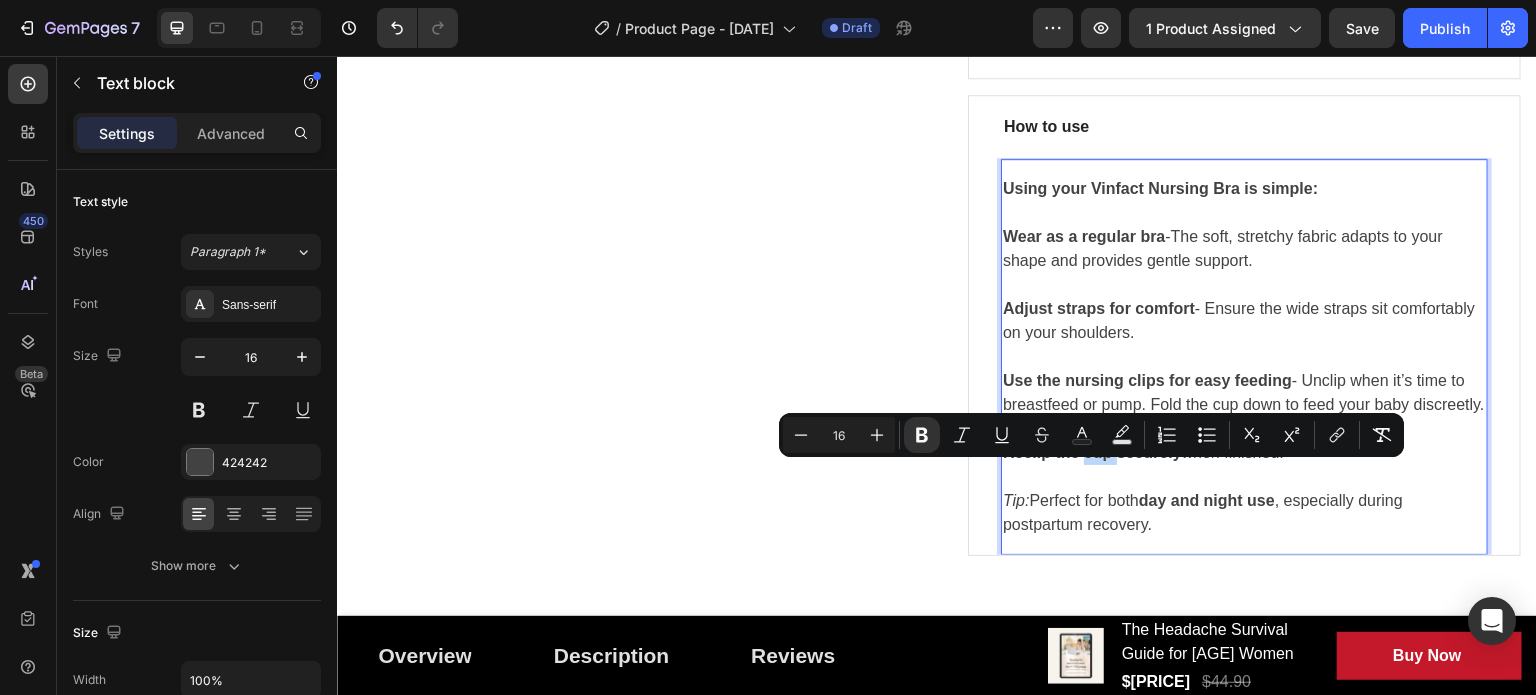click on "Reclip the cup securely" at bounding box center [1092, 452] 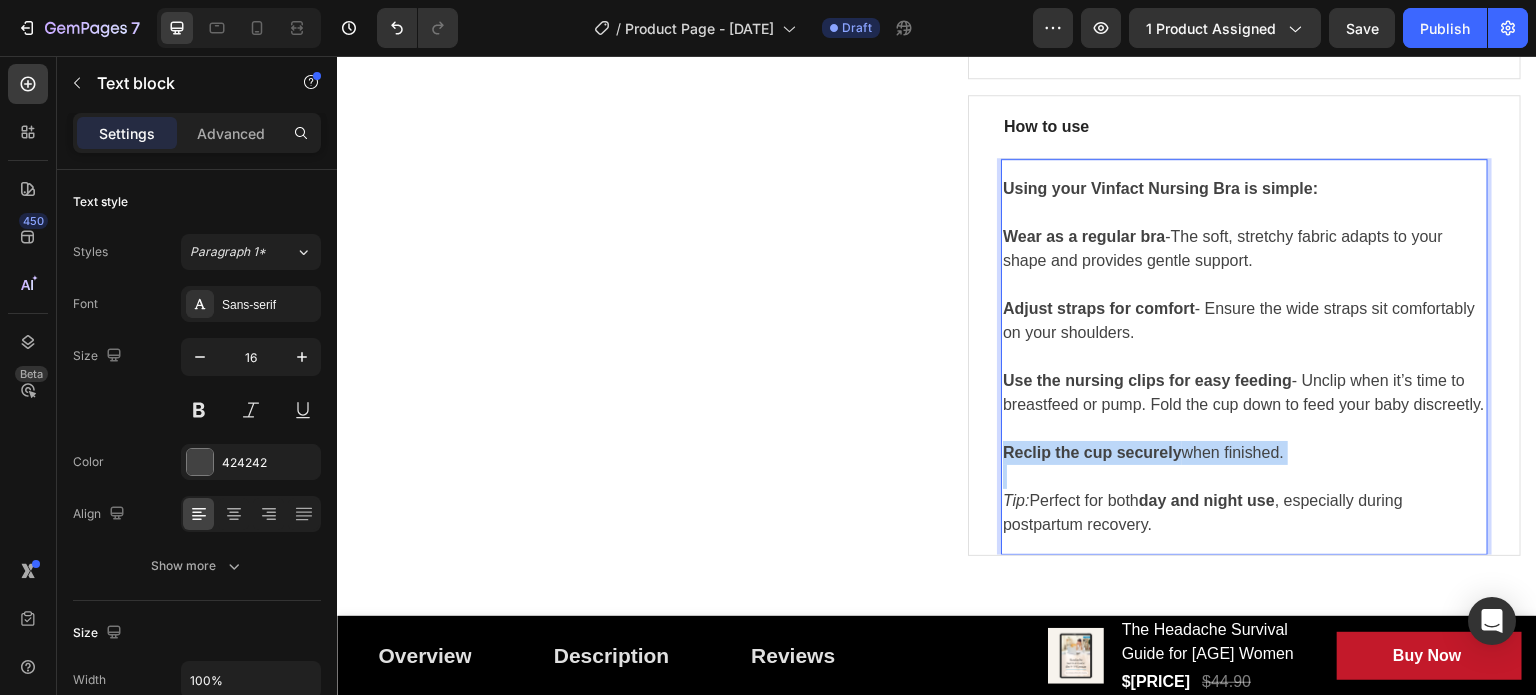 click on "Reclip the cup securely" at bounding box center (1092, 452) 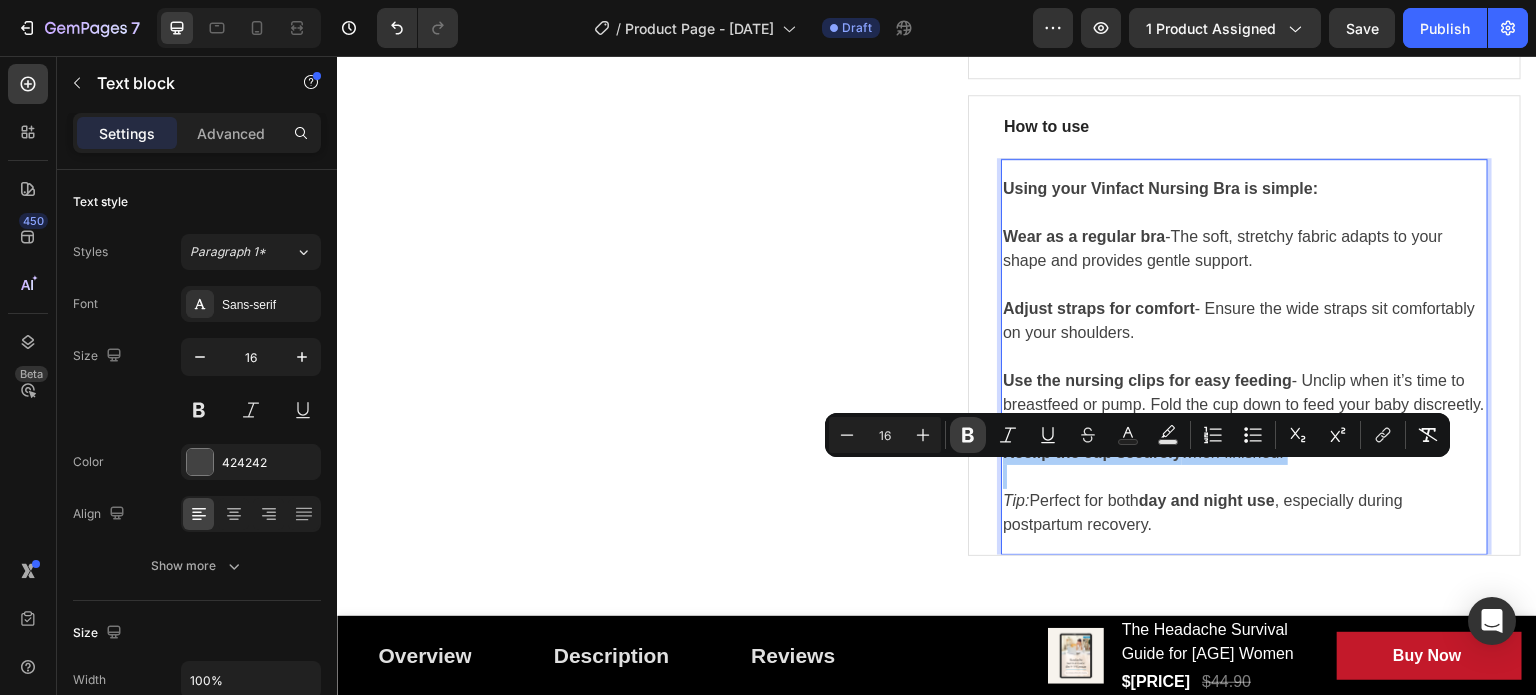 click 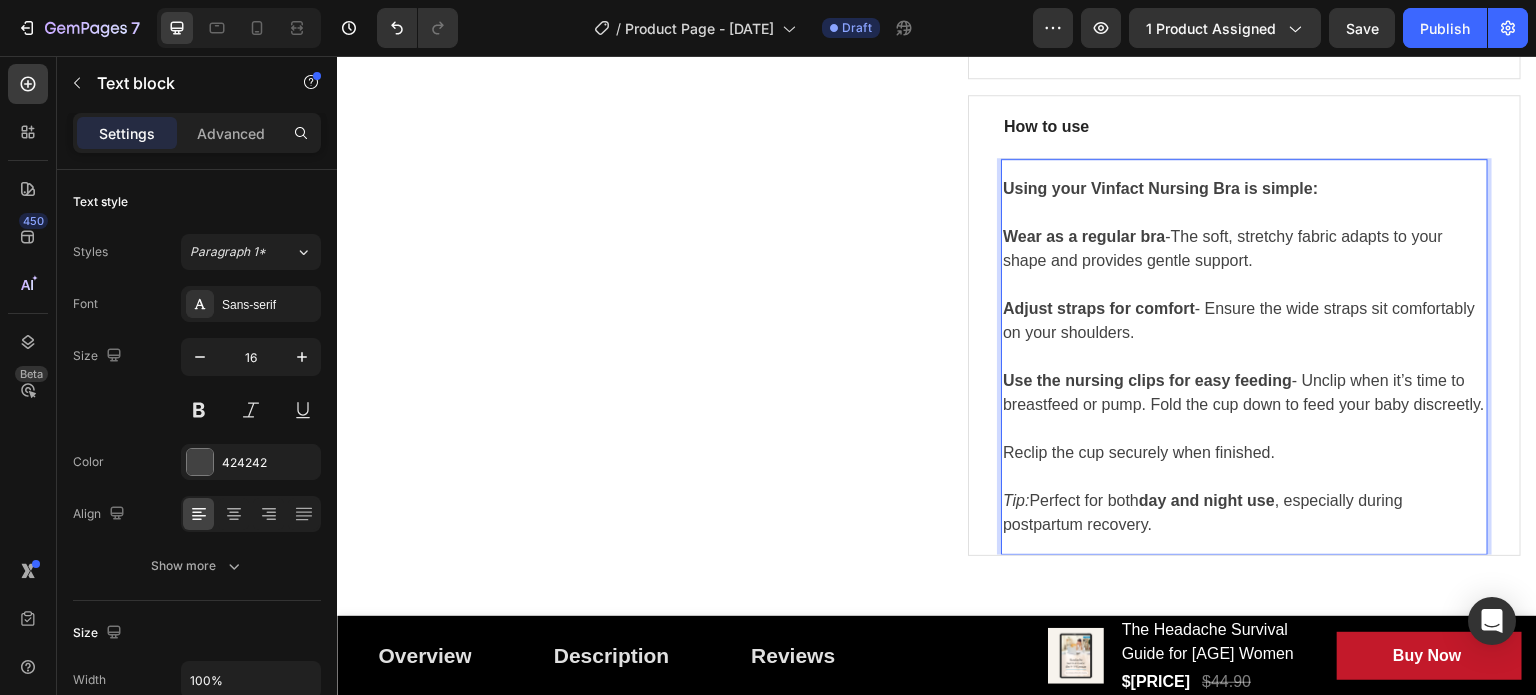 click at bounding box center [1244, 429] 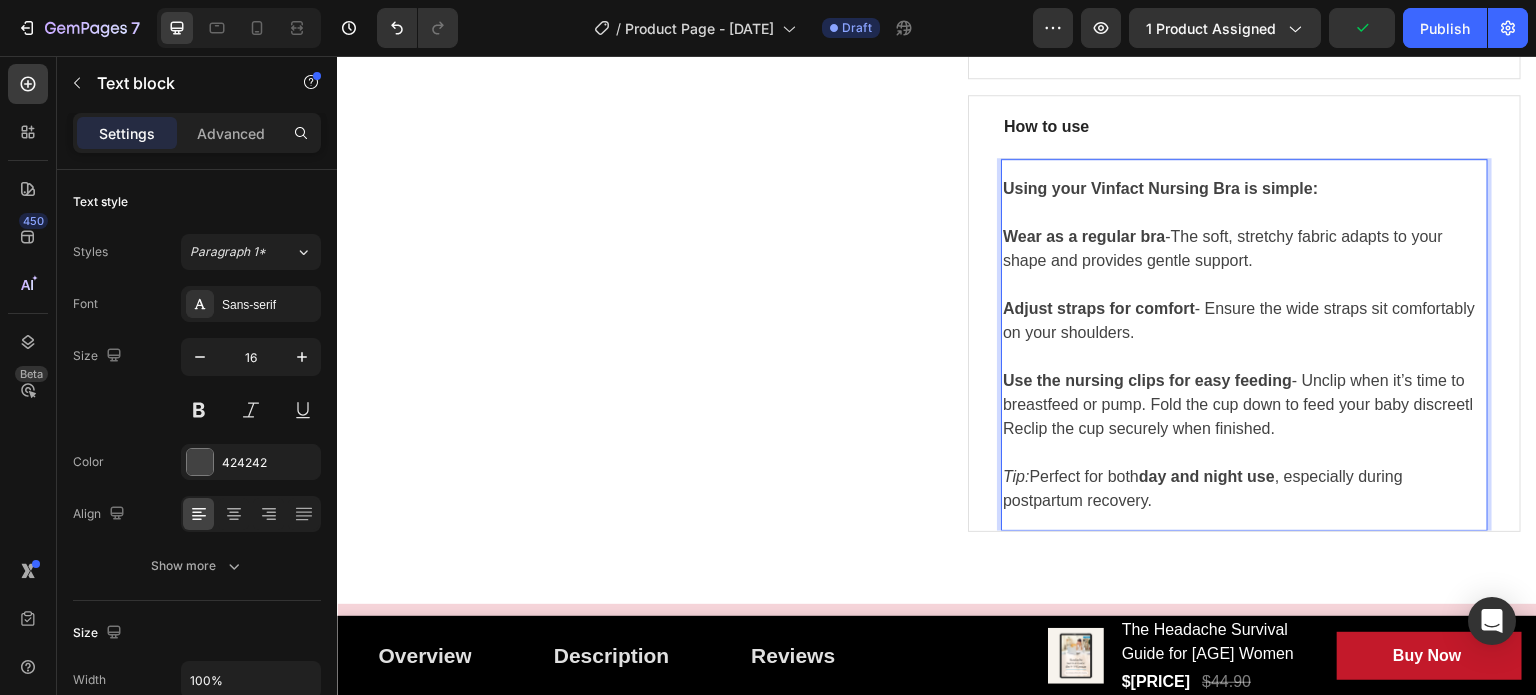 click on "Use the nursing clips for easy feeding  - Unclip when it’s time to breastfeed or pump. Fold the cup down to feed your baby discreetl" at bounding box center (1244, 393) 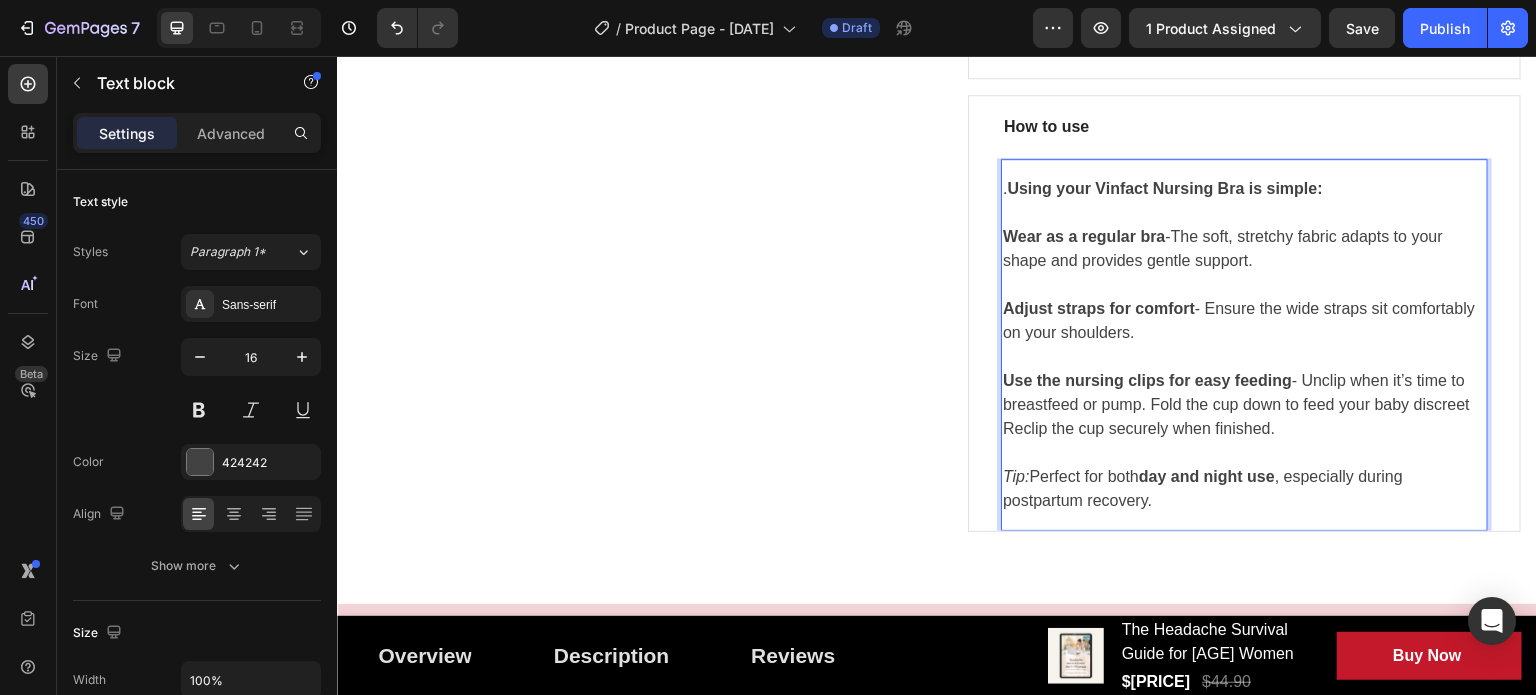 click on "Using your Vinfact Nursing Bra is simple:" at bounding box center [1164, 188] 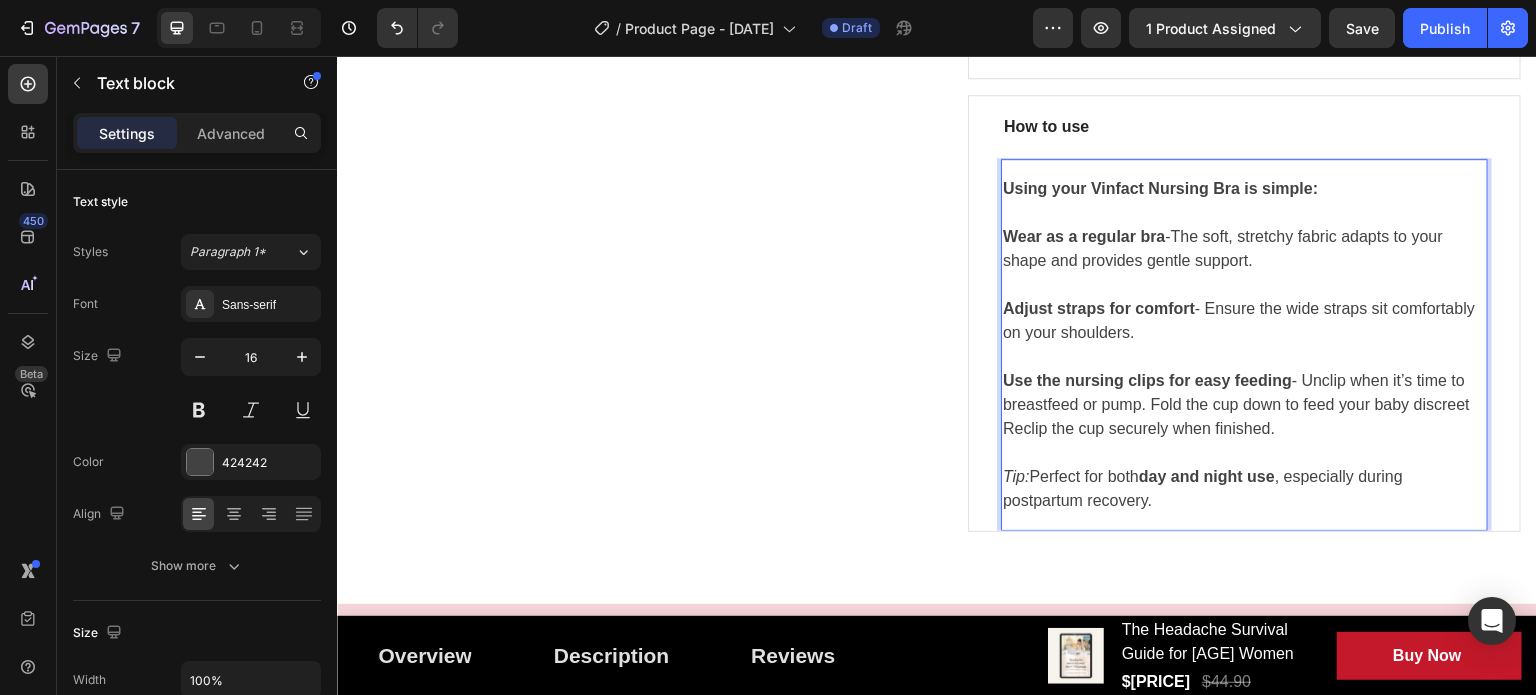 click on "Reclip the cup securely when finished." at bounding box center (1244, 429) 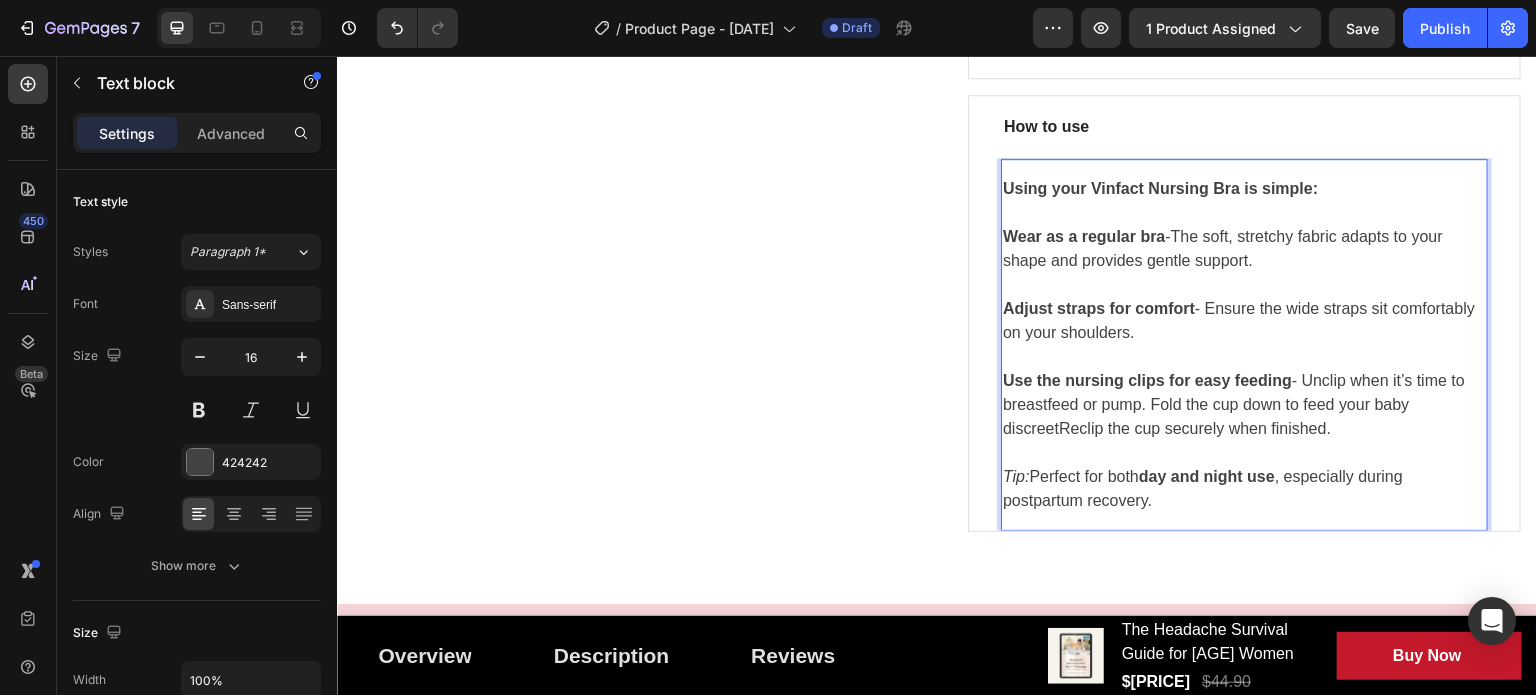click on "Use the nursing clips for easy feeding  - Unclip when it’s time to breastfeed or pump. Fold the cup down to feed your baby discreetReclip the cup securely when finished." at bounding box center [1244, 405] 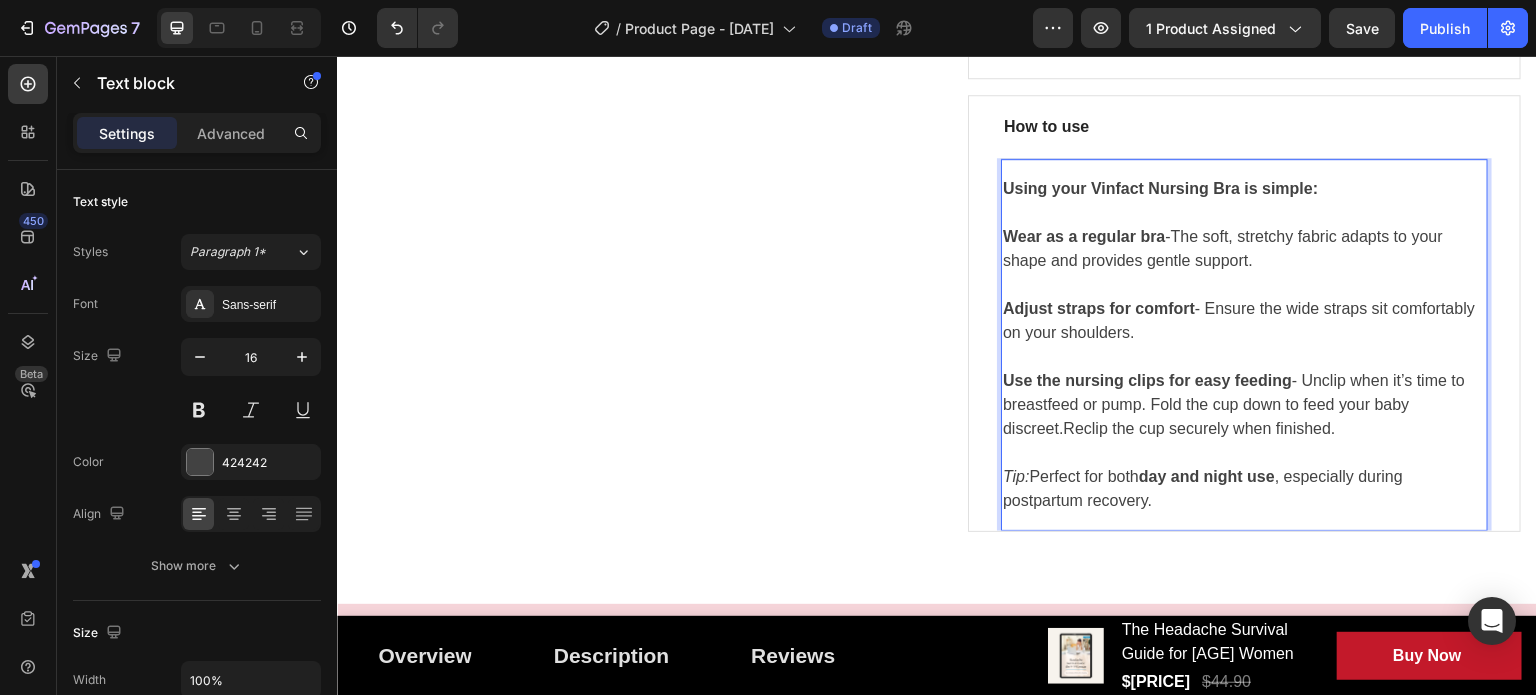 click on "Use the nursing clips for easy feeding  - Unclip when it’s time to breastfeed or pump. Fold the cup down to feed your baby discreet.Reclip the cup securely when finished." at bounding box center [1244, 405] 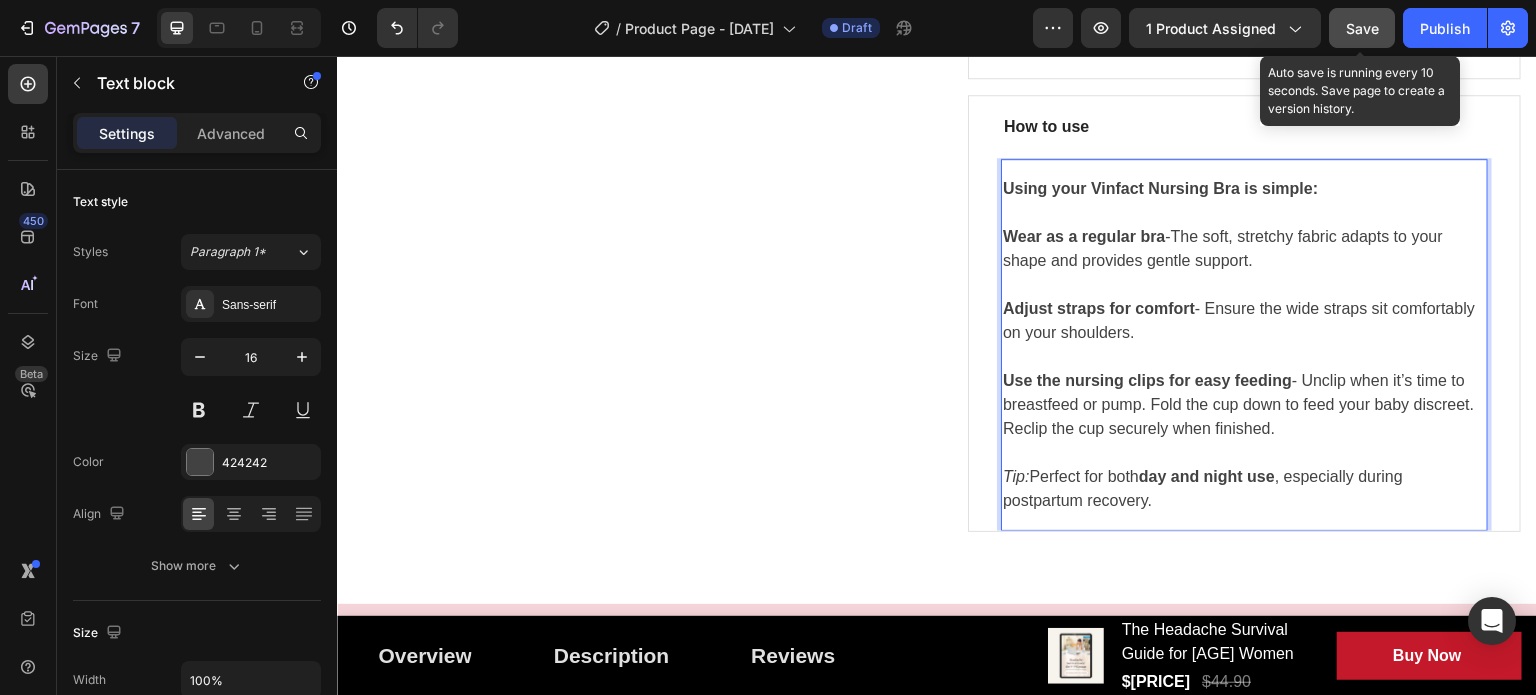 click on "Save" at bounding box center (1362, 28) 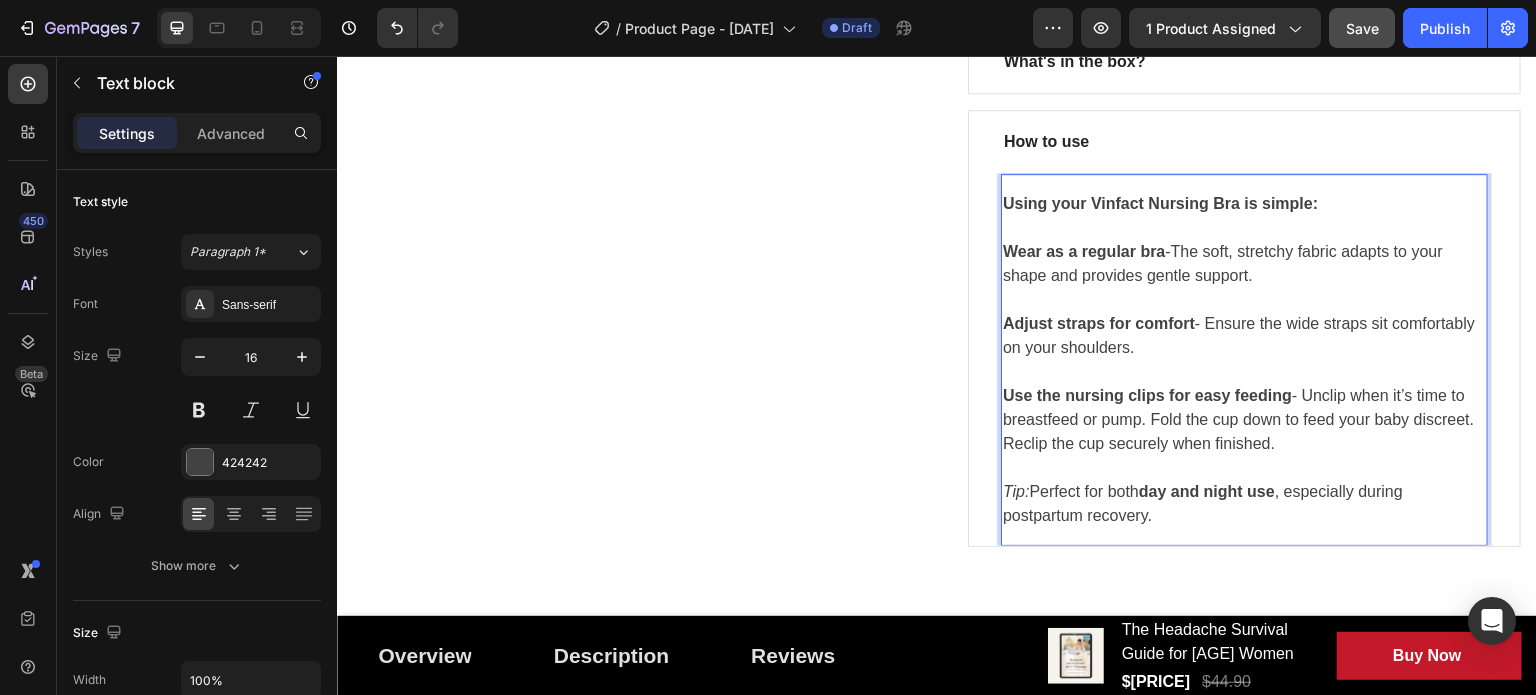 scroll, scrollTop: 900, scrollLeft: 0, axis: vertical 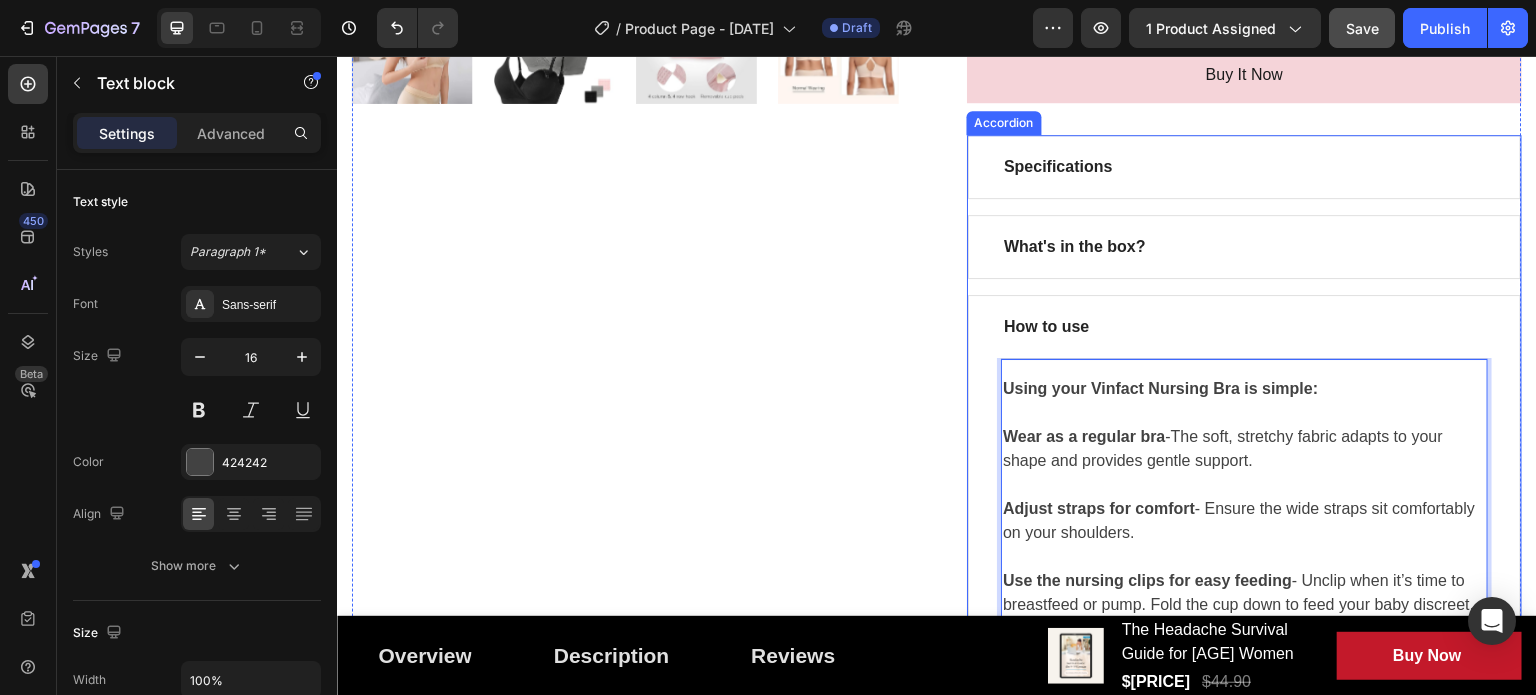 click on "Specifications" at bounding box center (1244, 167) 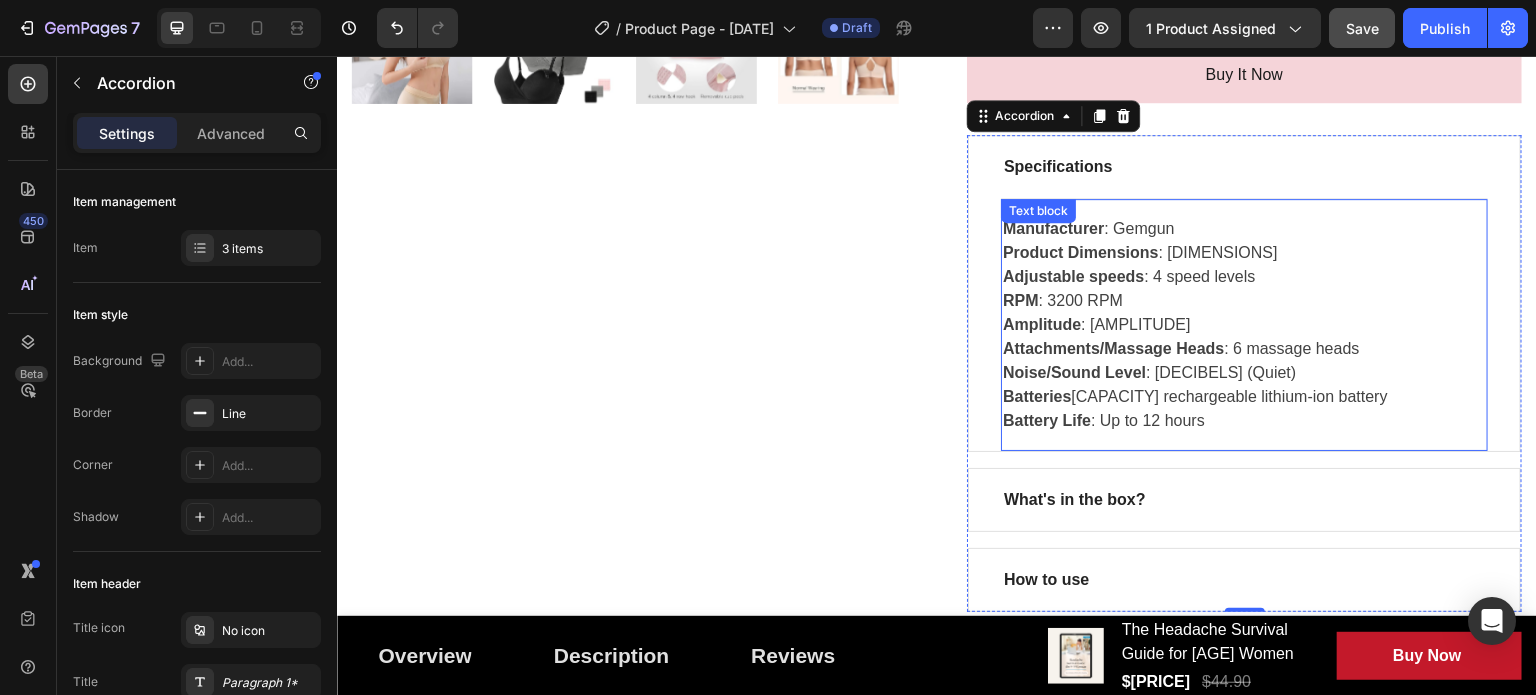 click on "Manufacturer : Gemgun Product Dimensions : 10.94 x 9.25 x 4.49 inches Adjustable speeds : 4 speed levels RPM : 3200 RPM  Amplitude : 12mm  Attachments/Massage Heads : 6 massage heads  Noise/Sound Level : 40 (Quiet)  Batteries : 3200mAh rechargeable lithium-ion battery  Battery Life : Up to 12 hours" at bounding box center (1244, 325) 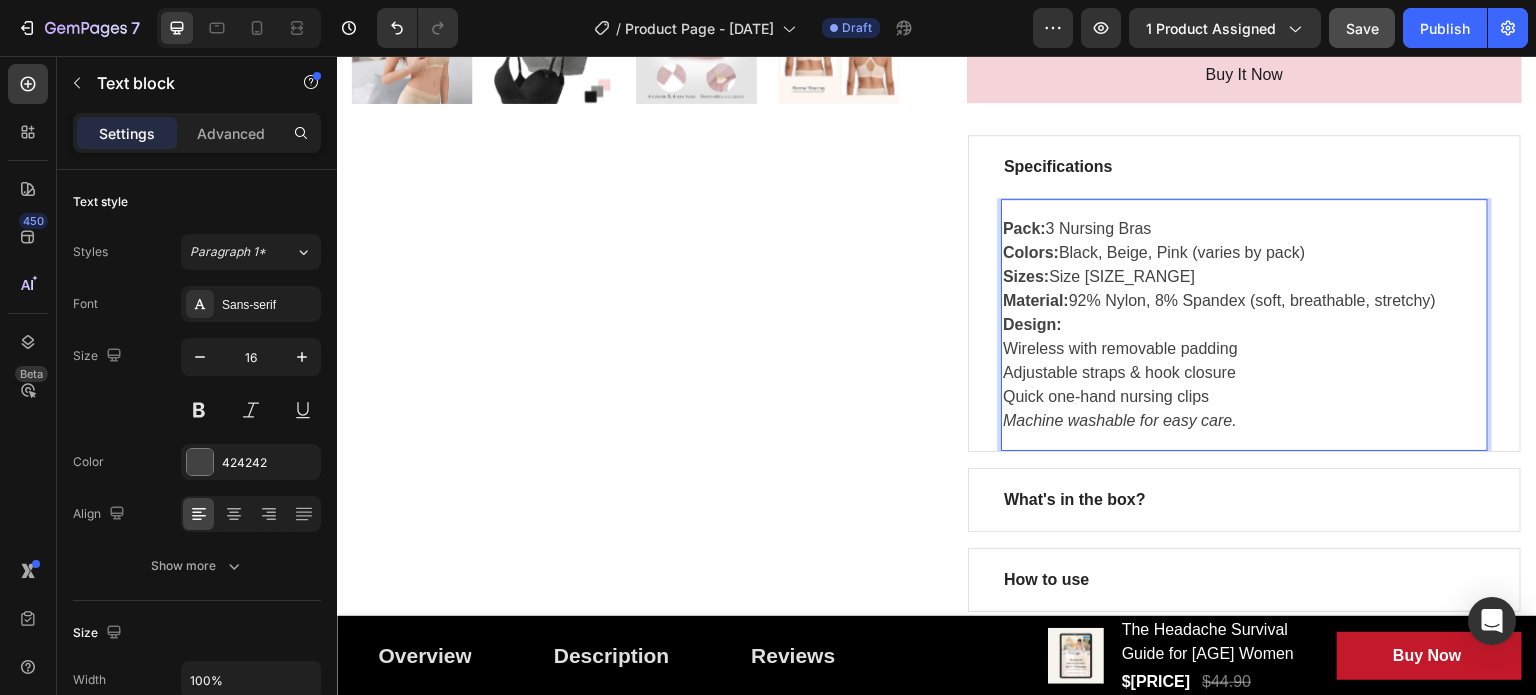 click on "Colors:  Black, Beige, Pink (varies by pack)" at bounding box center [1244, 253] 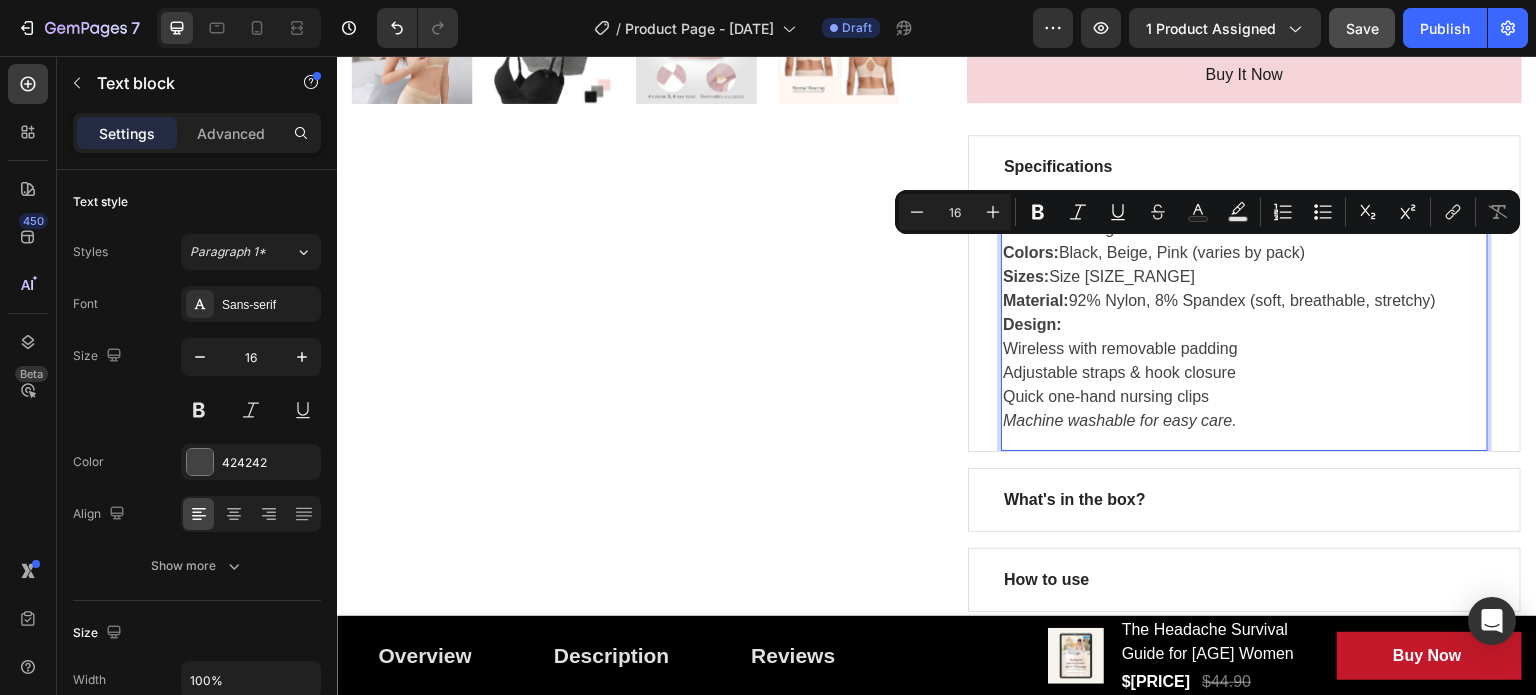 drag, startPoint x: 1193, startPoint y: 255, endPoint x: 1305, endPoint y: 252, distance: 112.04017 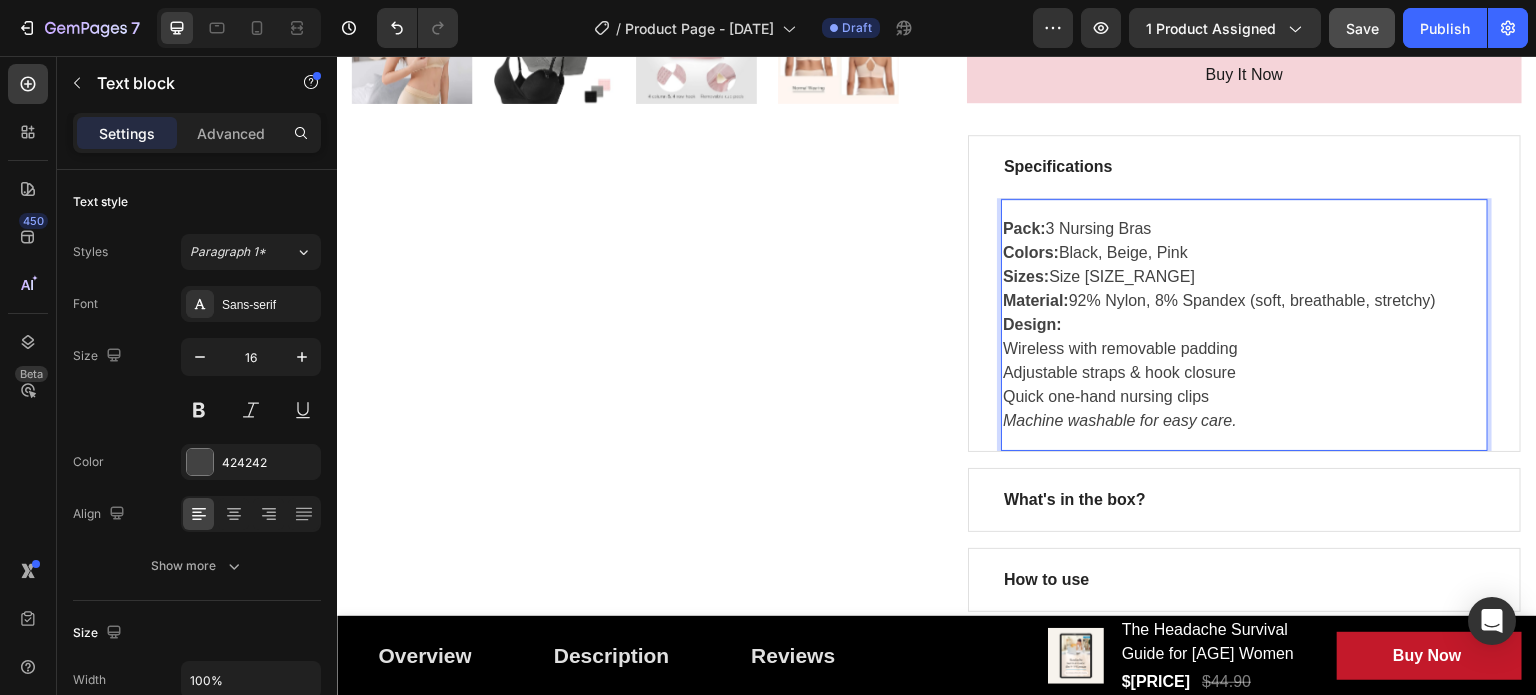click on "Material:" at bounding box center [1036, 300] 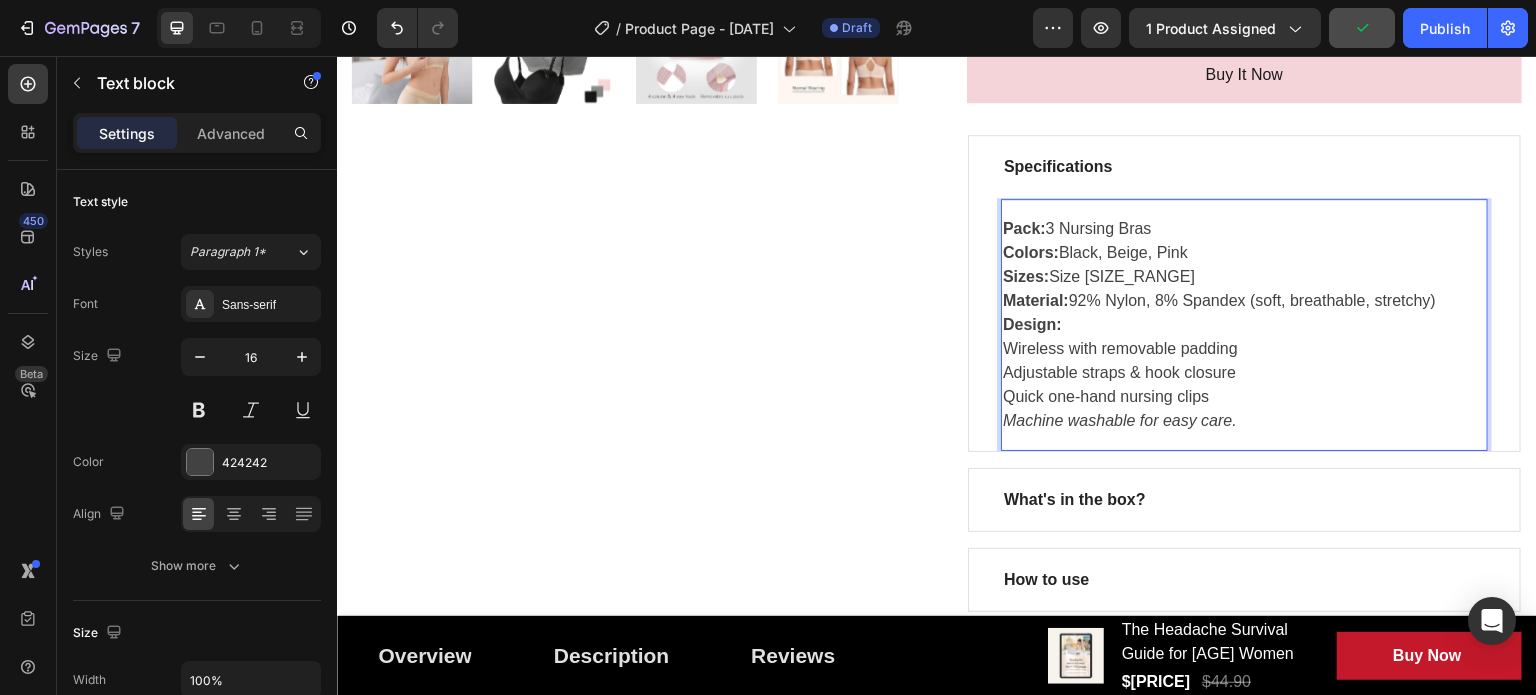 click on "Design:" at bounding box center (1244, 325) 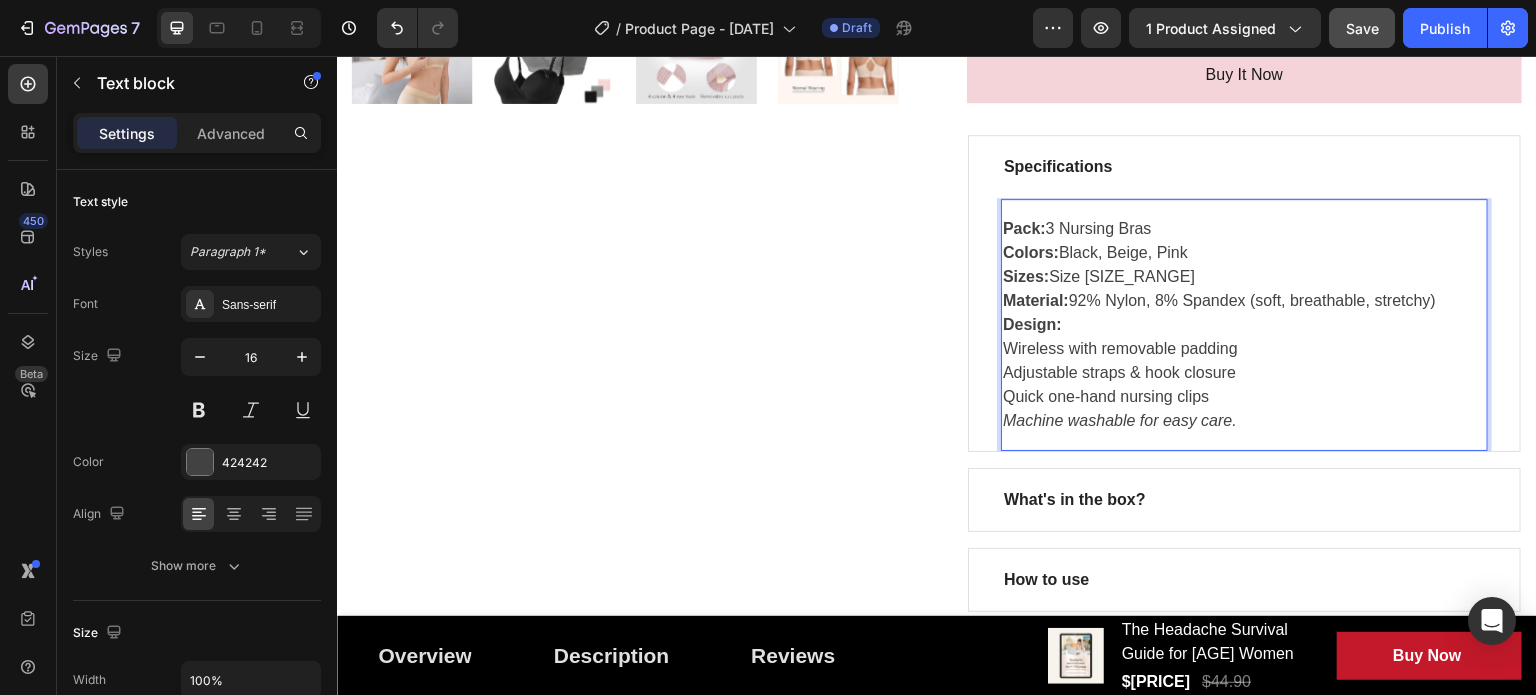 click on "Product Images" at bounding box center (629, 9) 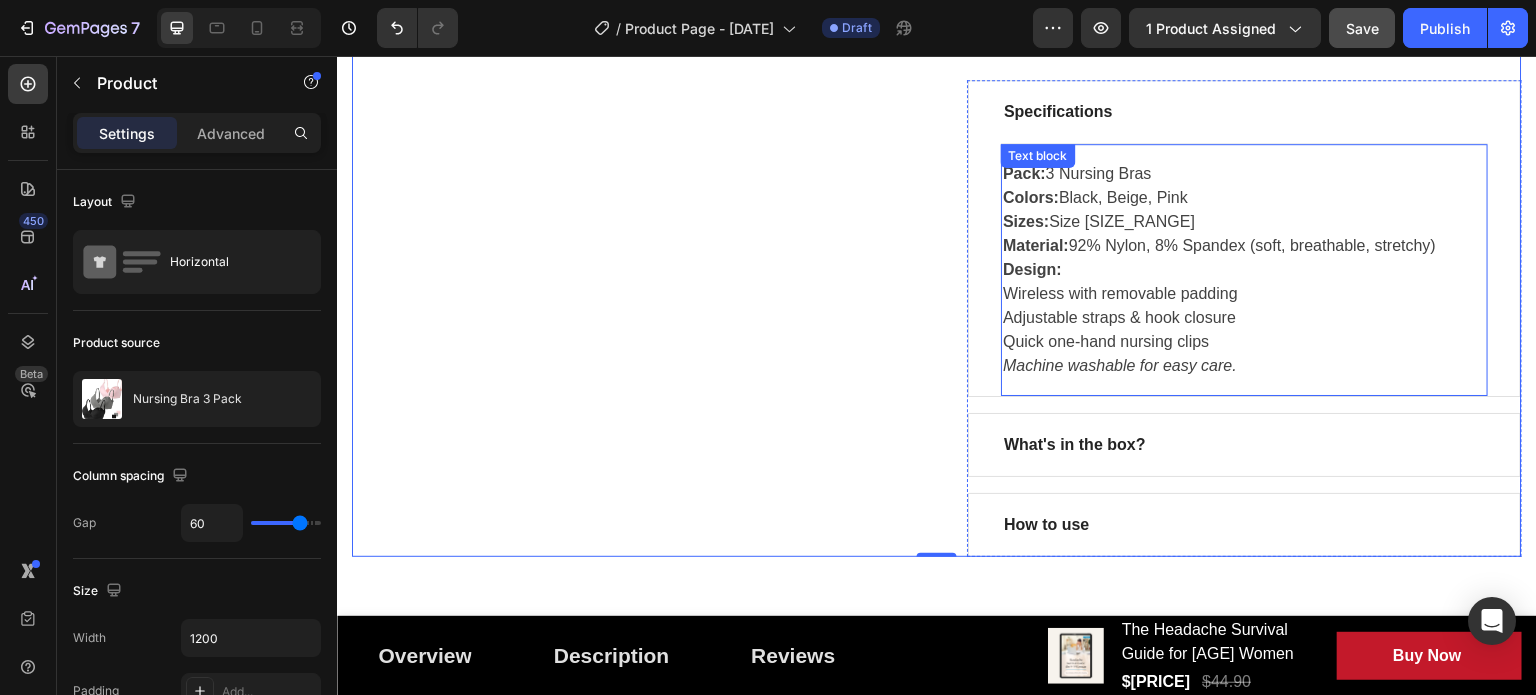scroll, scrollTop: 900, scrollLeft: 0, axis: vertical 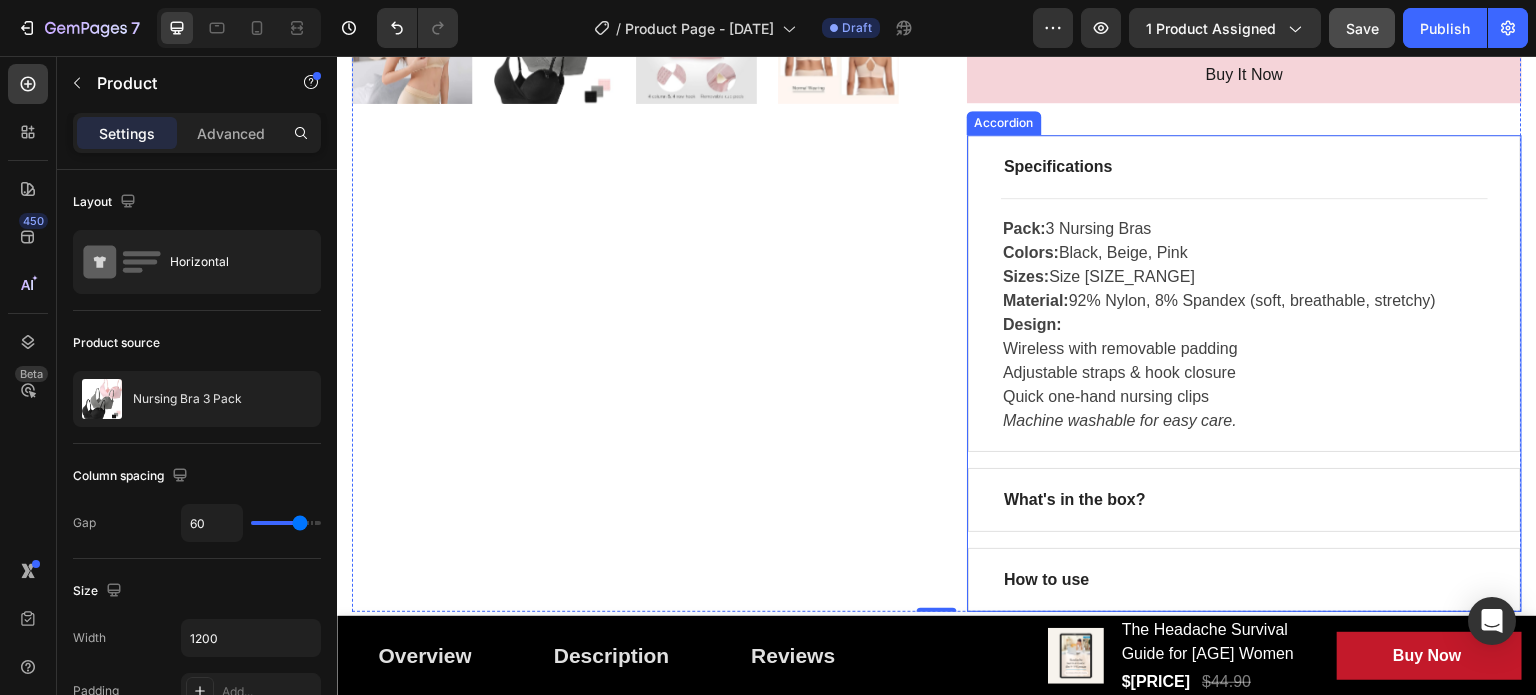 click on "Specifications" at bounding box center [1244, 167] 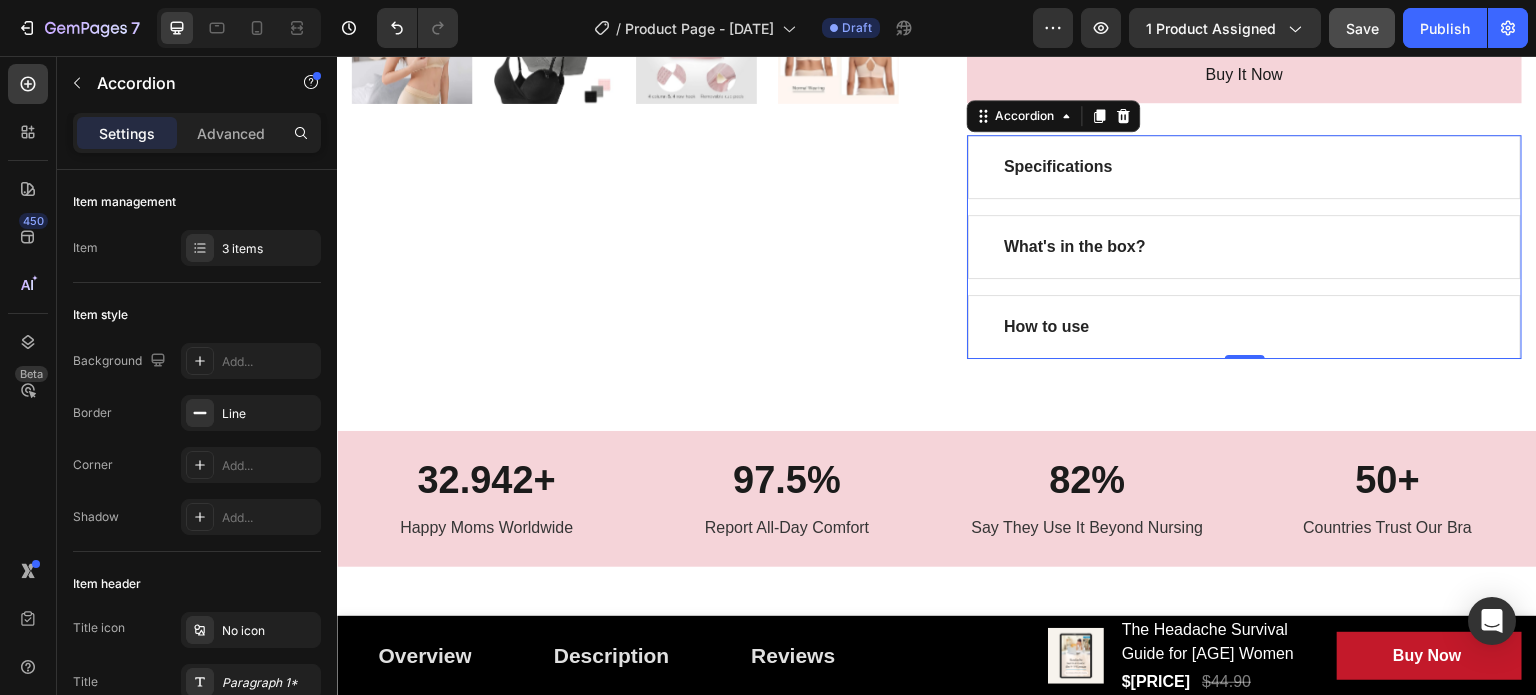 click on "How to use" at bounding box center [1244, 327] 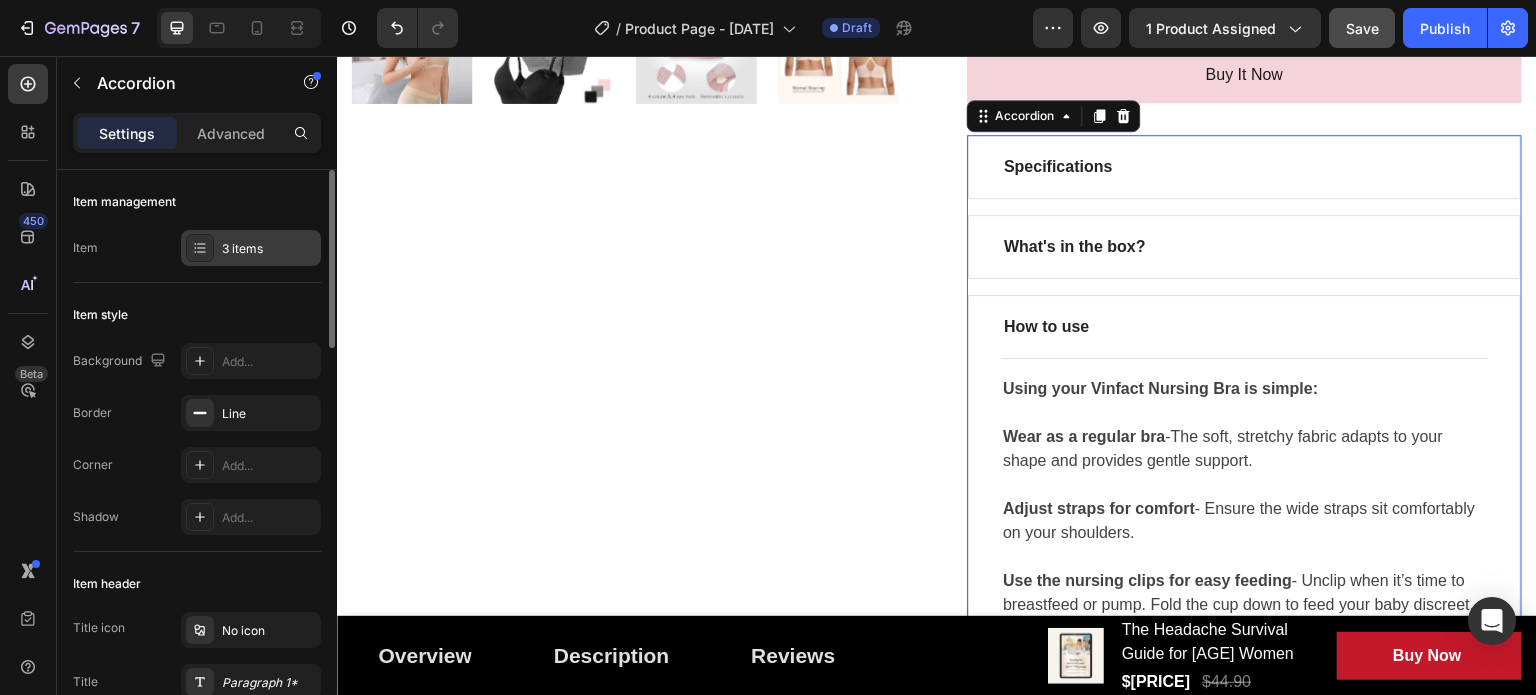 click on "3 items" at bounding box center [251, 248] 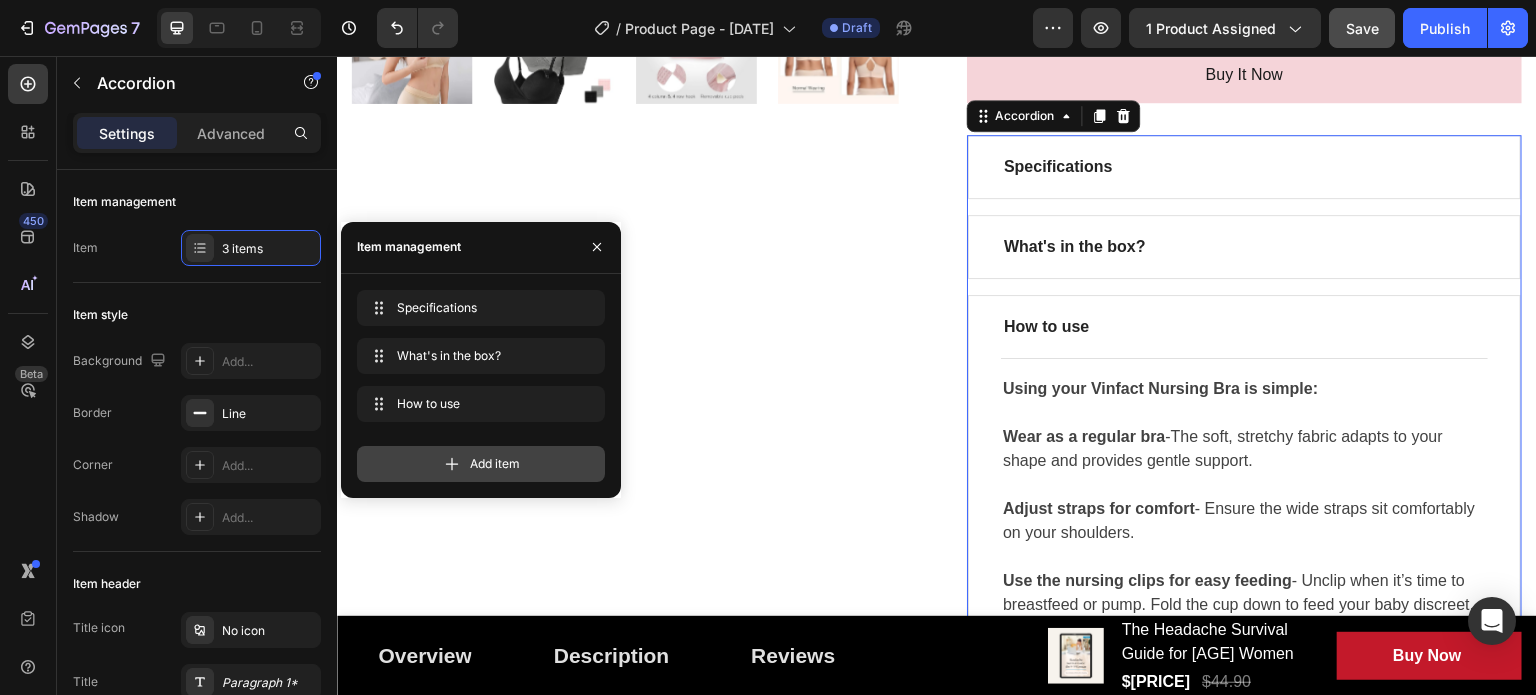 click 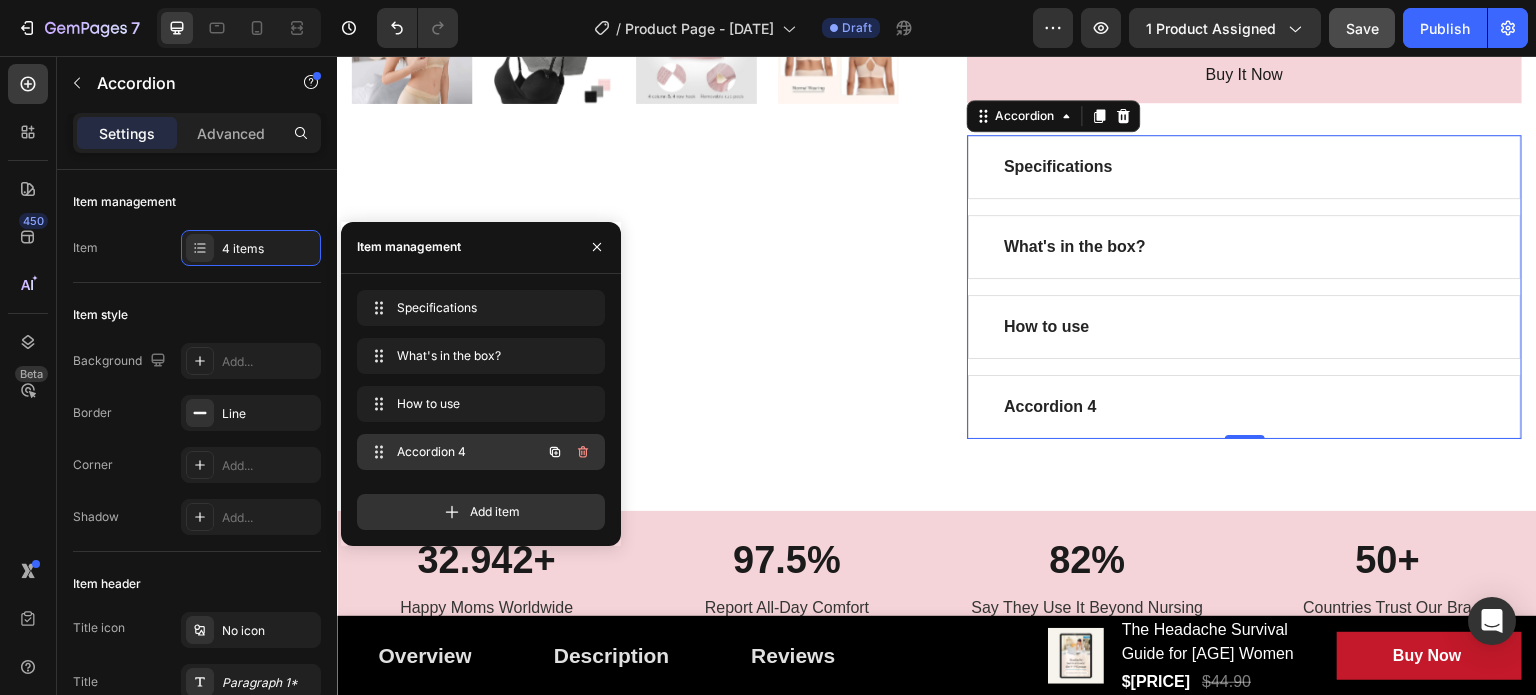 click on "Accordion 4" at bounding box center (453, 452) 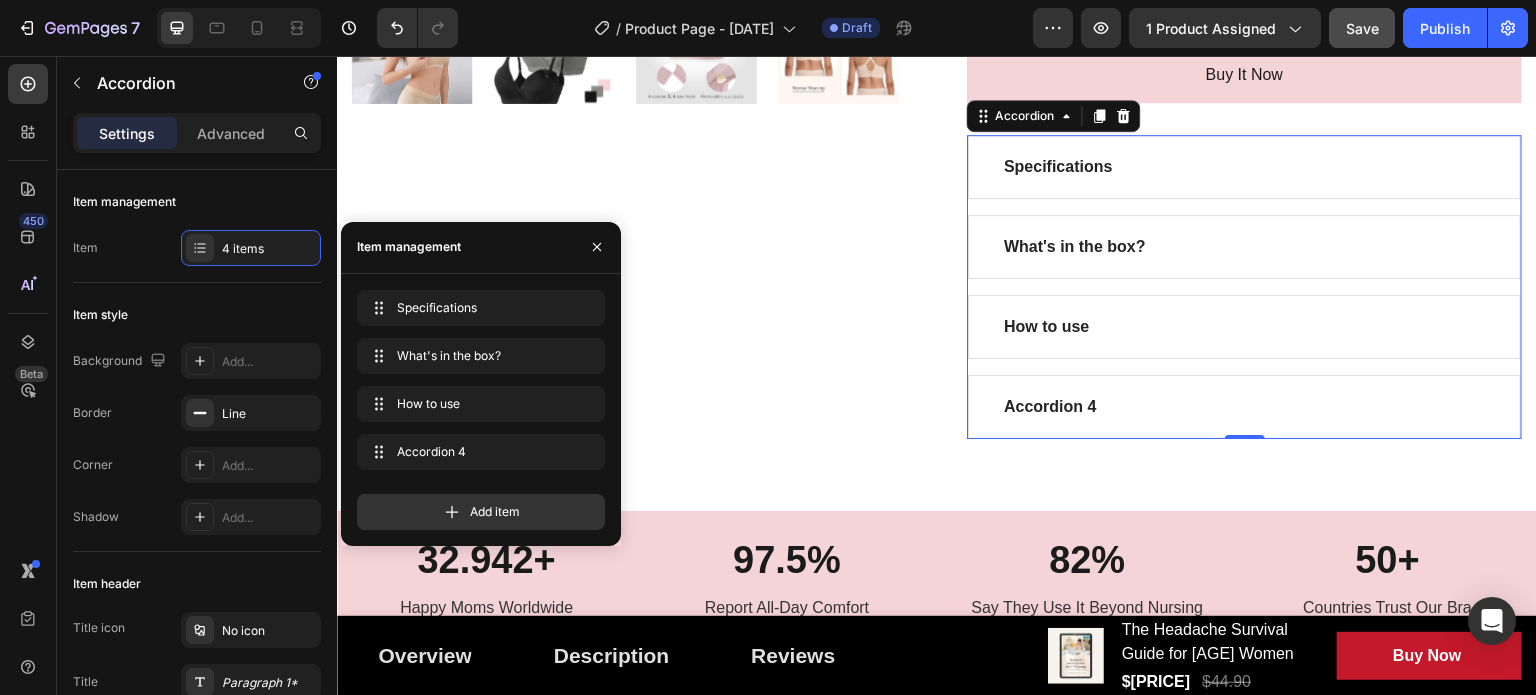 click on "Accordion 4" at bounding box center [1050, 407] 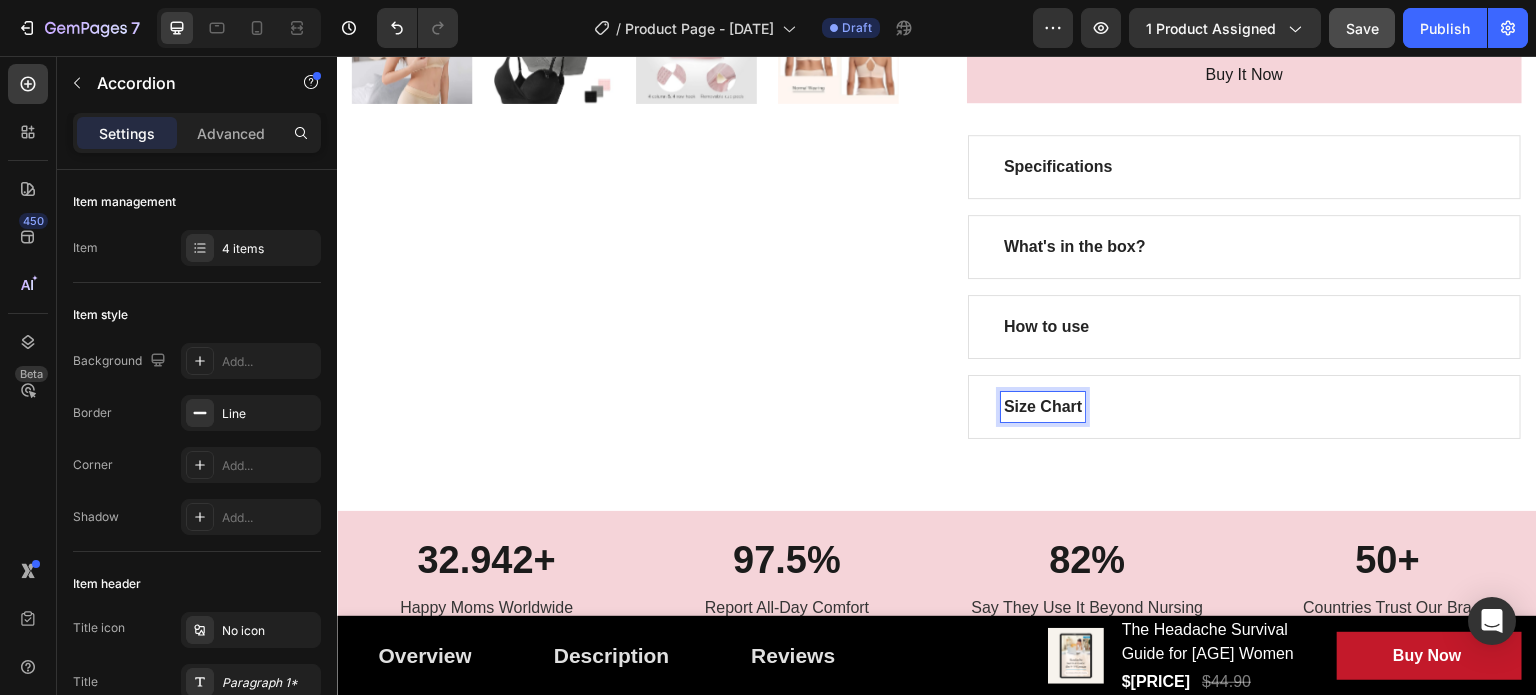click on "Size Chart" at bounding box center (1244, 407) 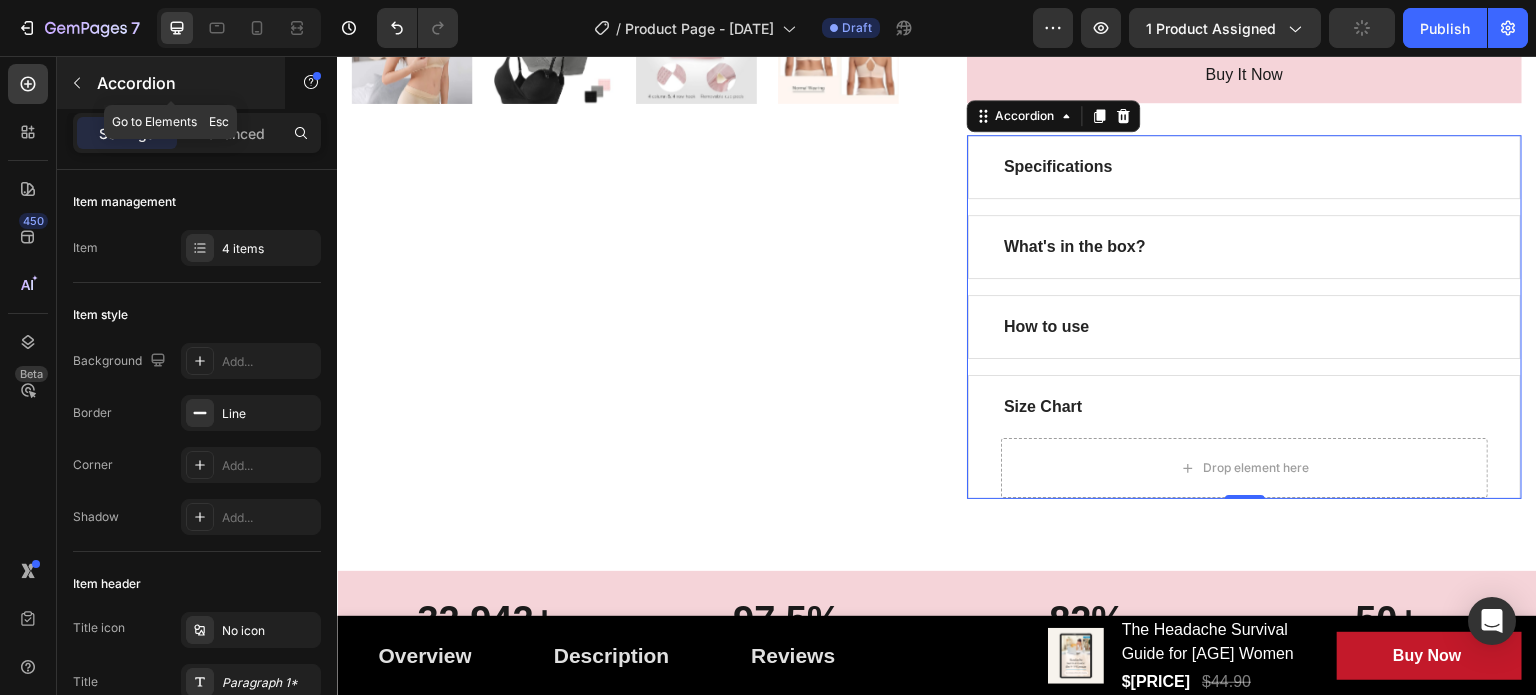 click 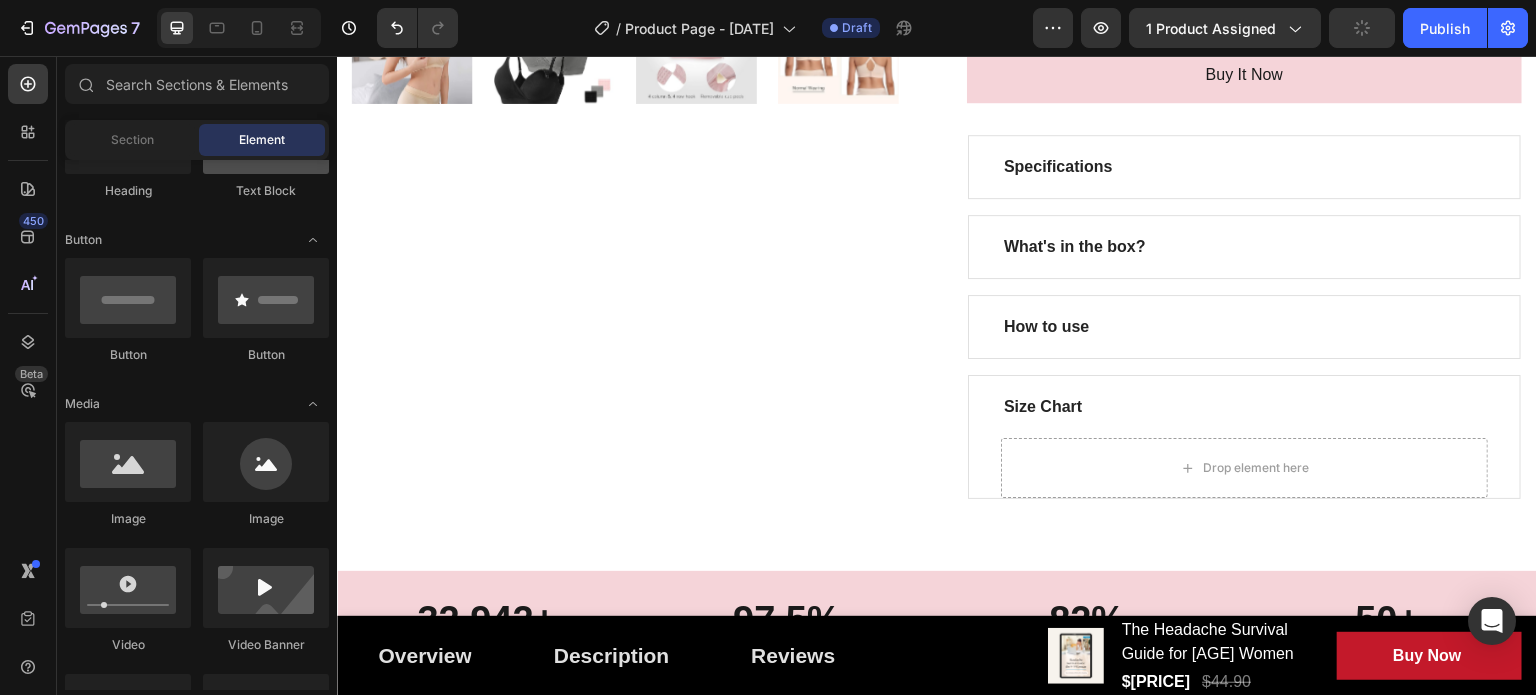 scroll, scrollTop: 0, scrollLeft: 0, axis: both 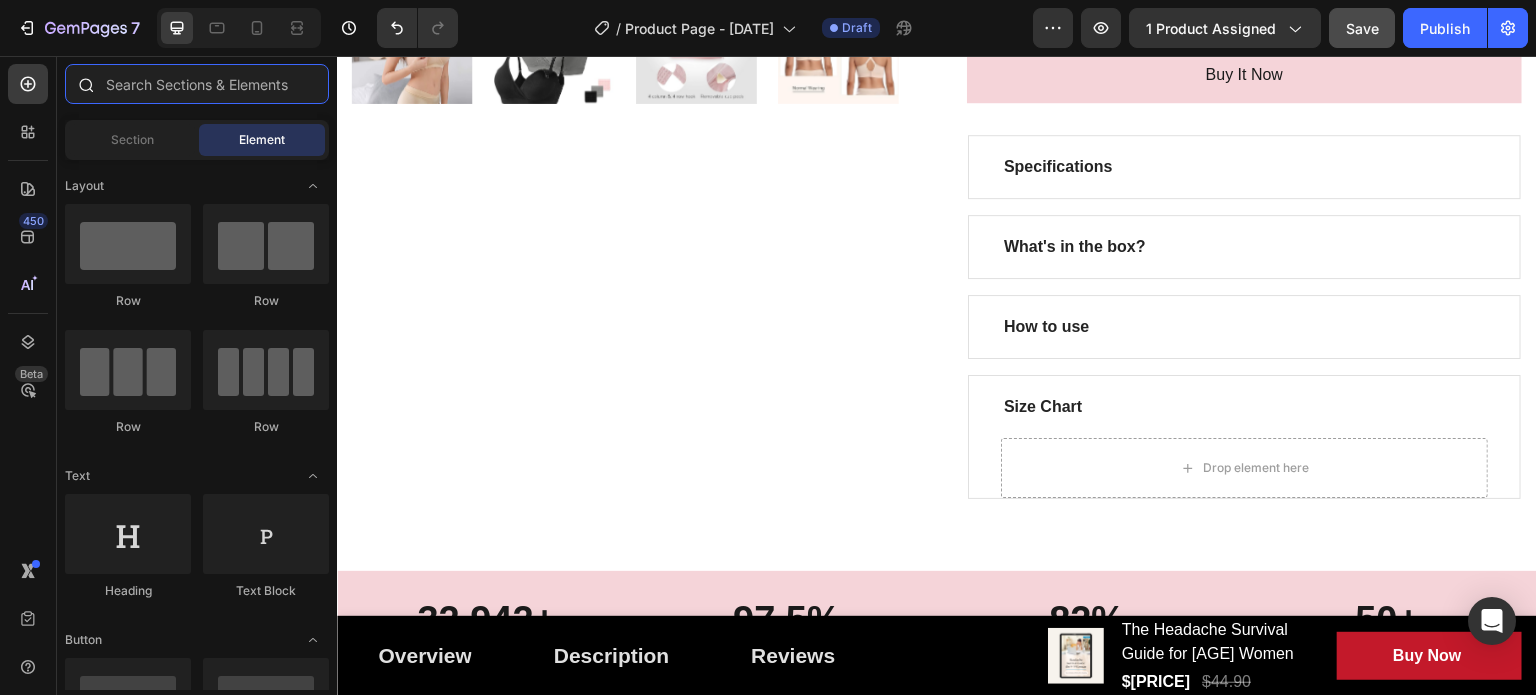 click at bounding box center (197, 84) 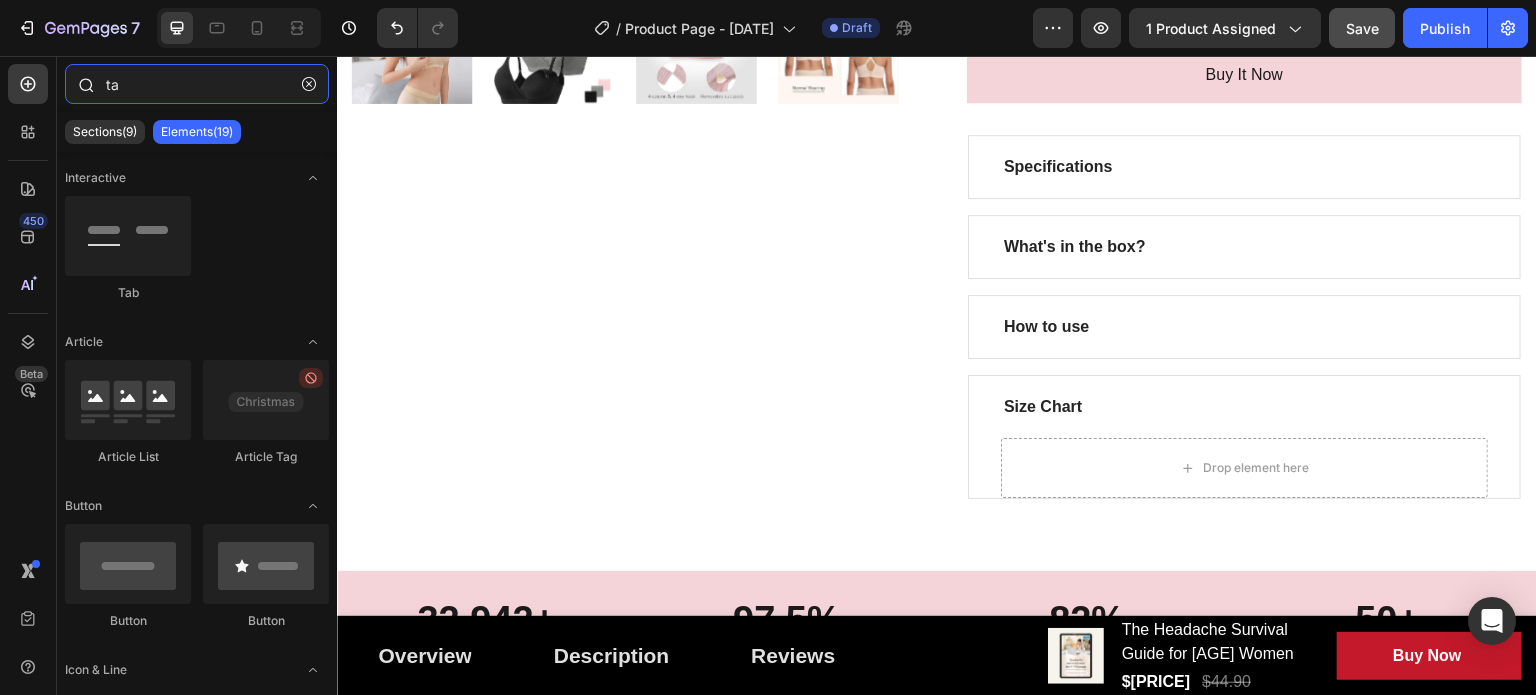 type on "t" 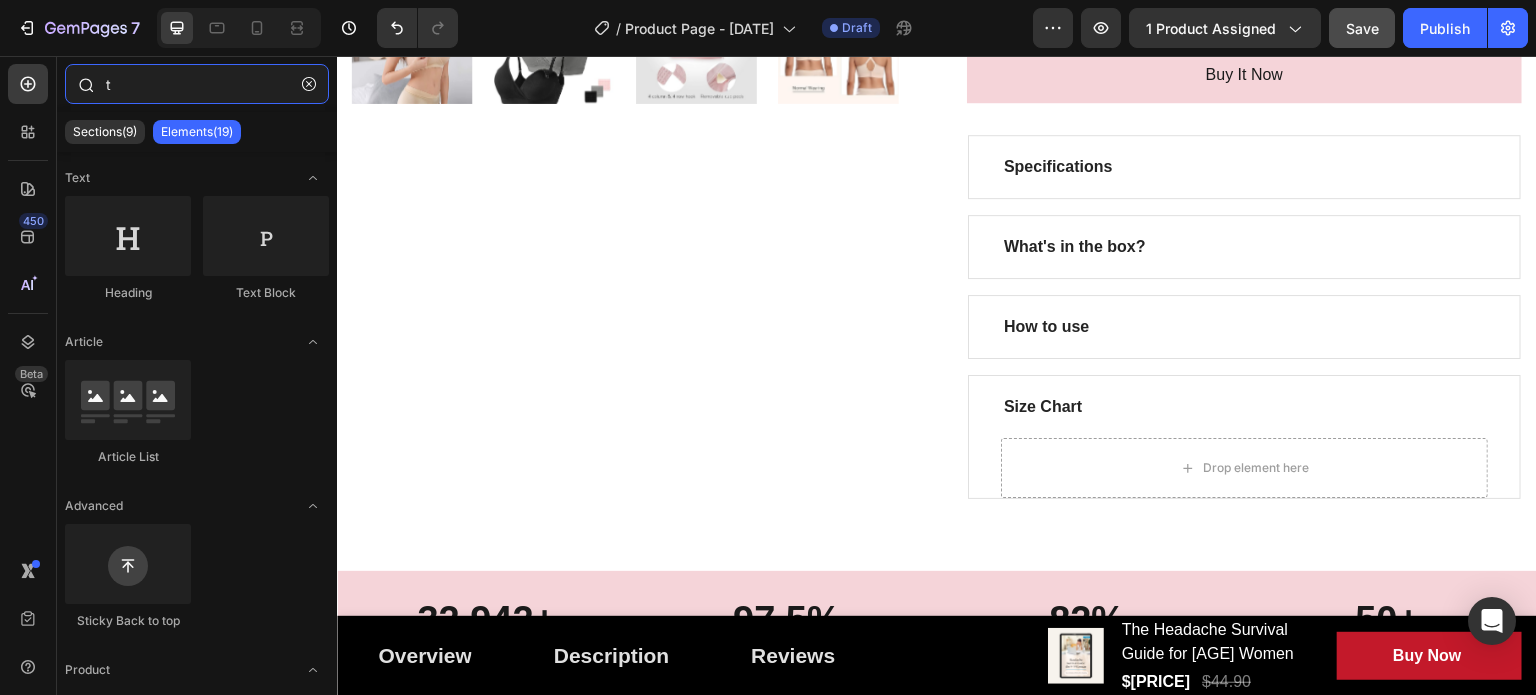type 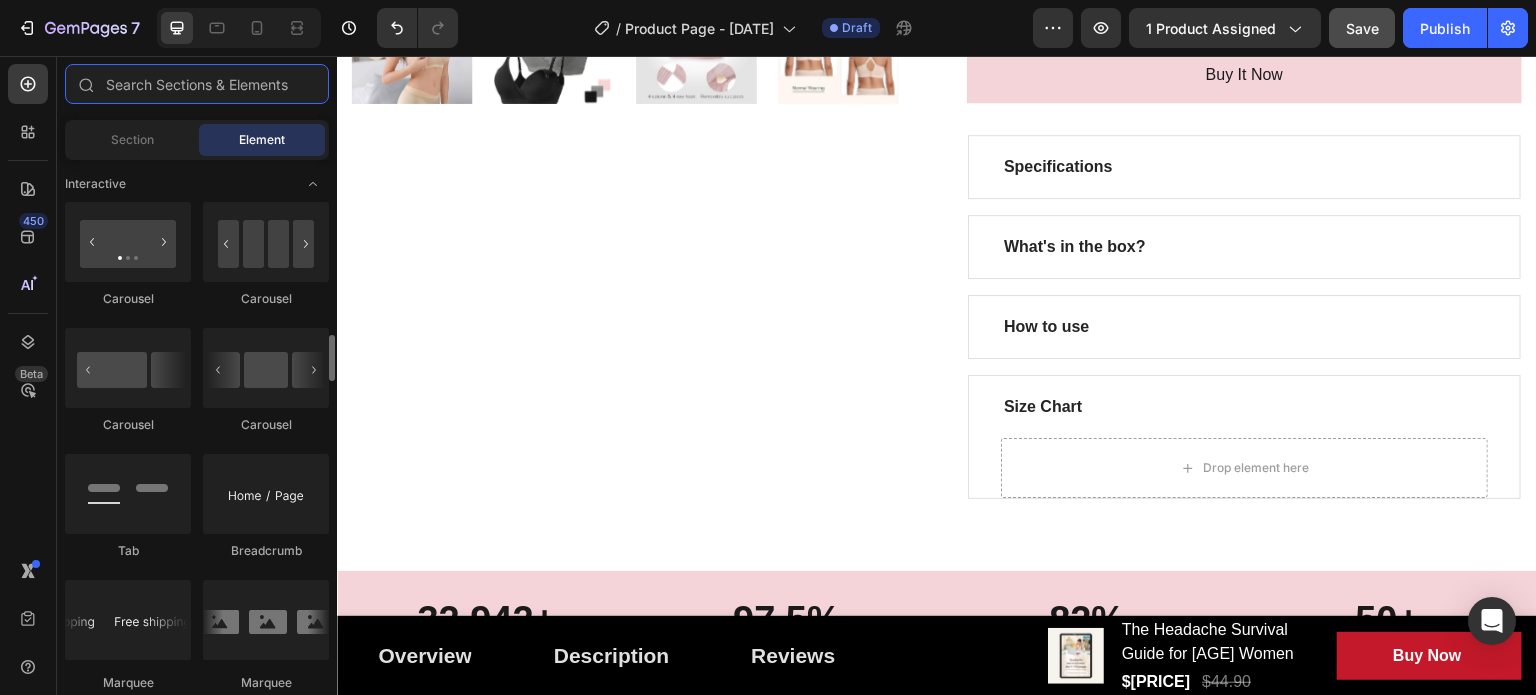 scroll, scrollTop: 2200, scrollLeft: 0, axis: vertical 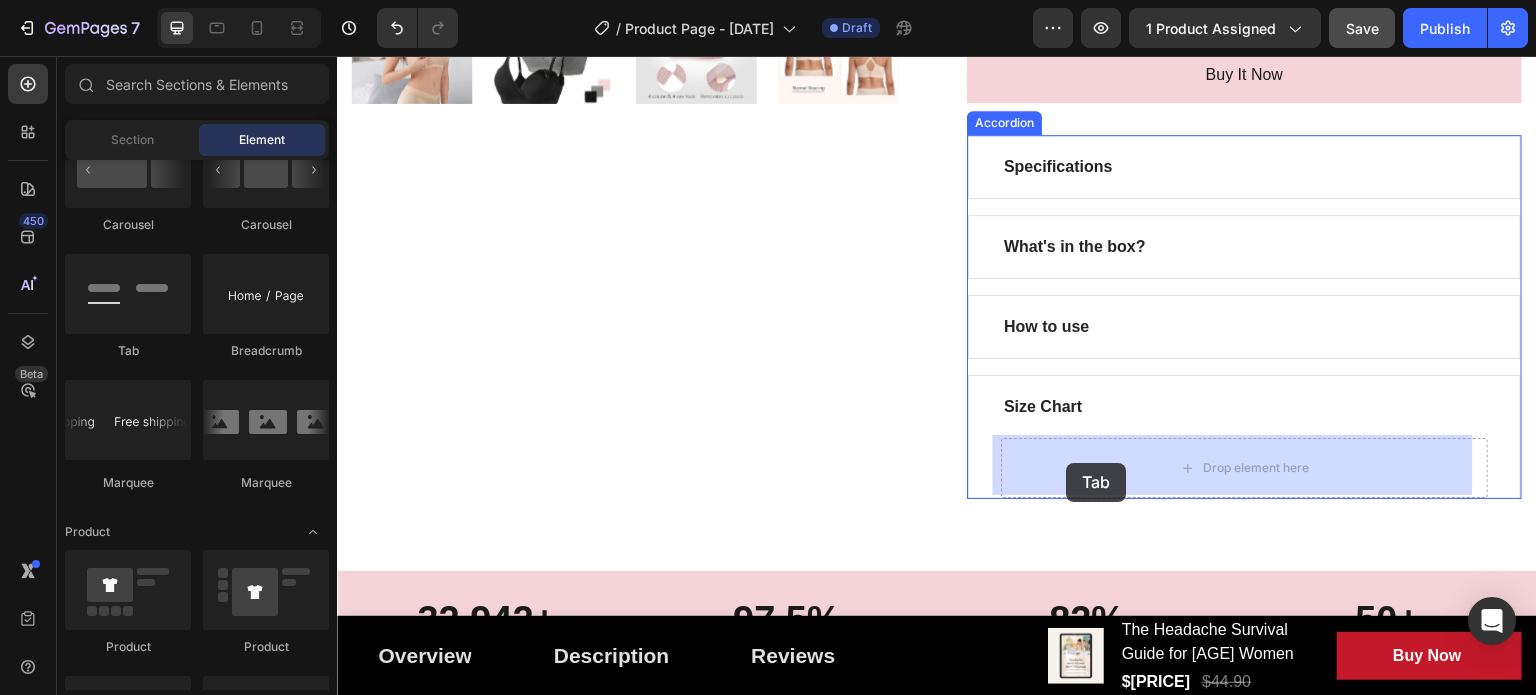 drag, startPoint x: 469, startPoint y: 374, endPoint x: 1067, endPoint y: 463, distance: 604.5866 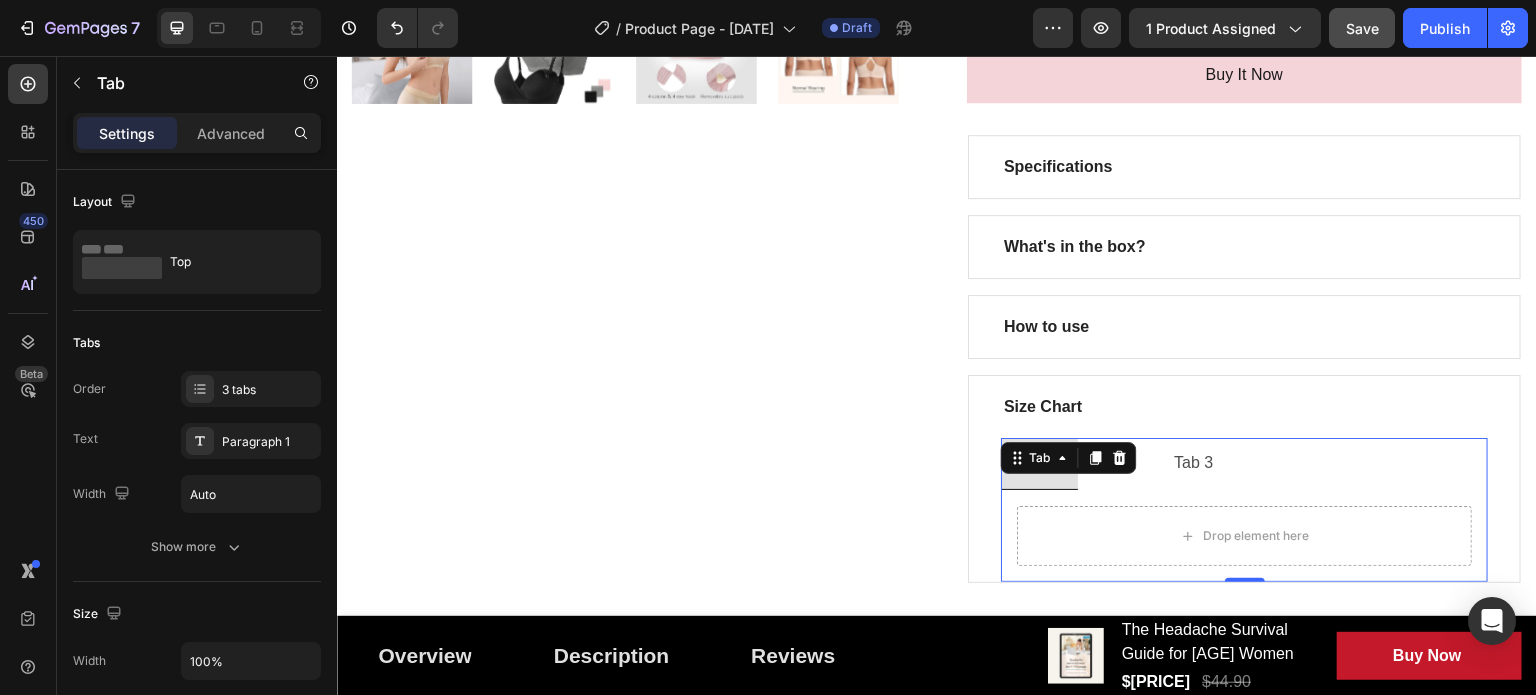 click on "Tab 3" at bounding box center (1193, 463) 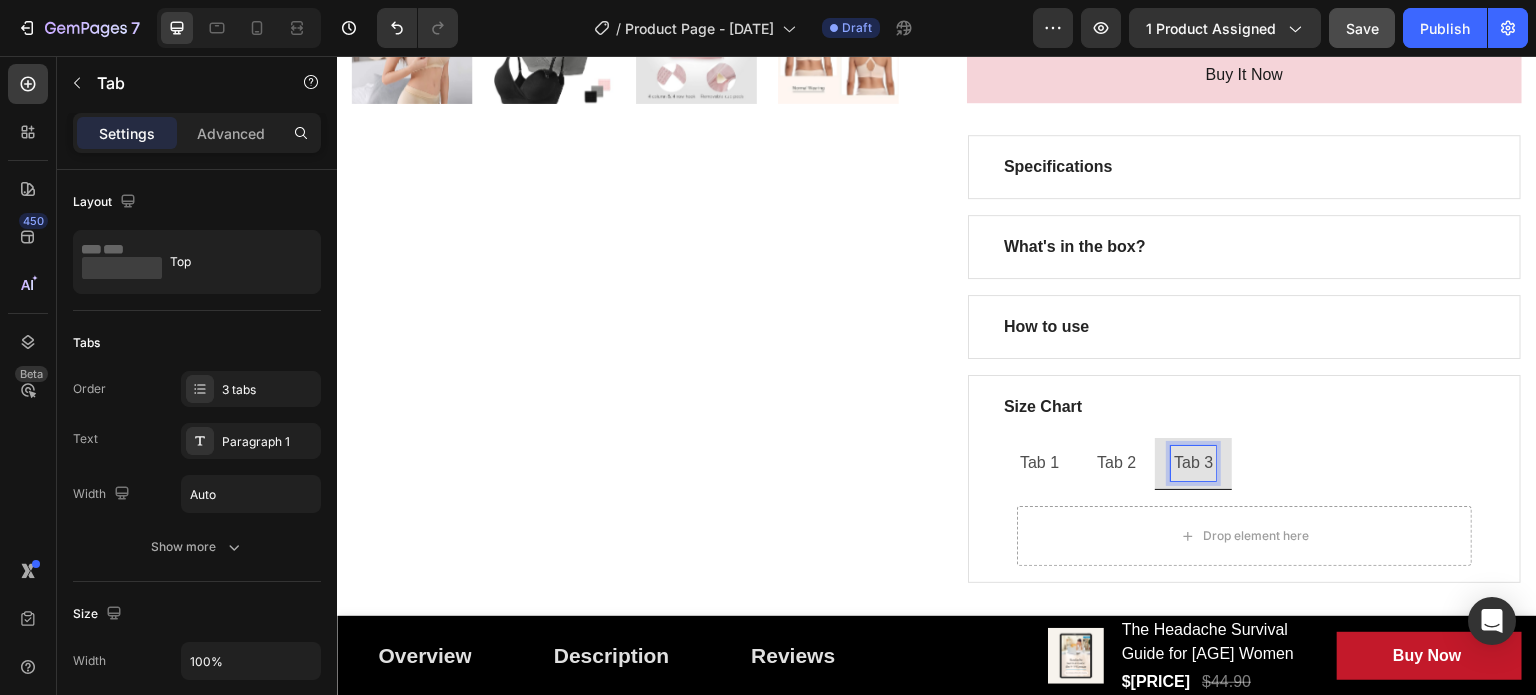 click on "Tab 2" at bounding box center [1116, 463] 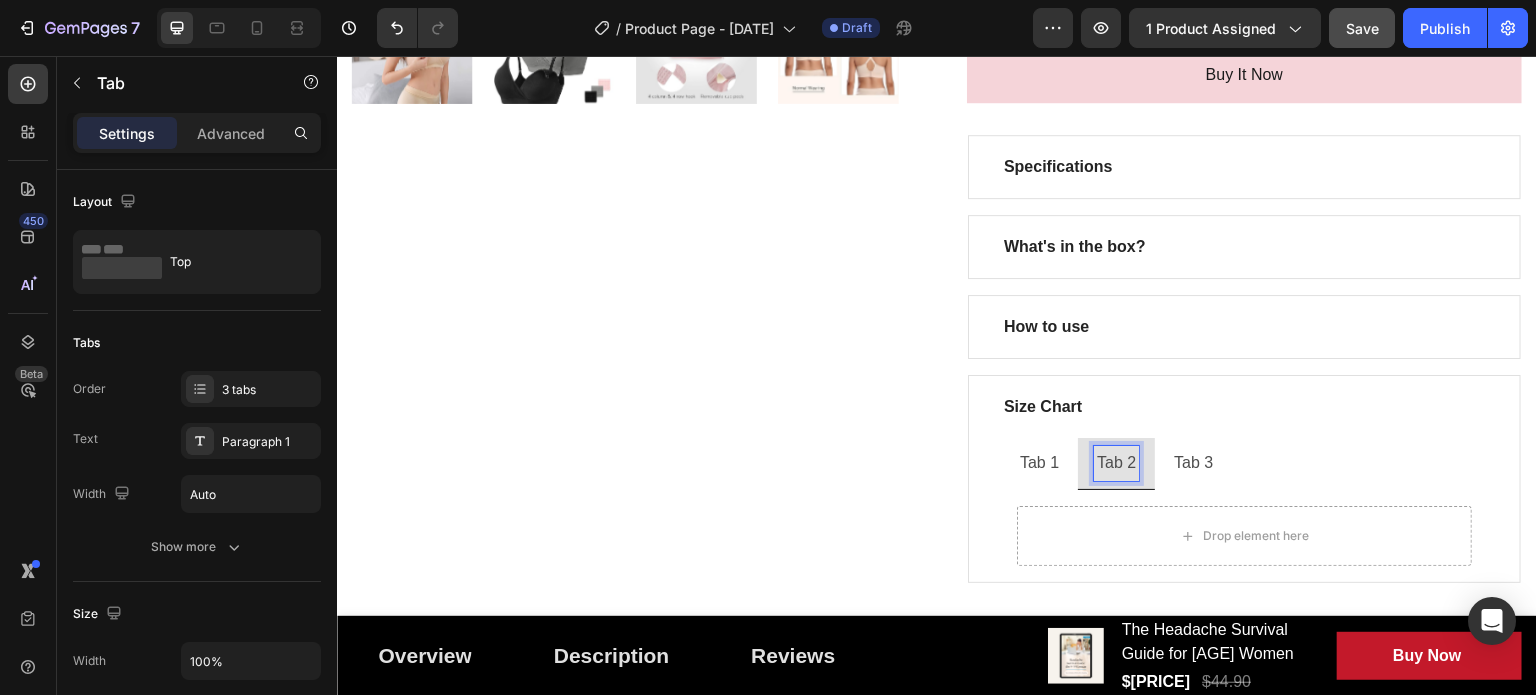 click on "Tab 1" at bounding box center [1039, 463] 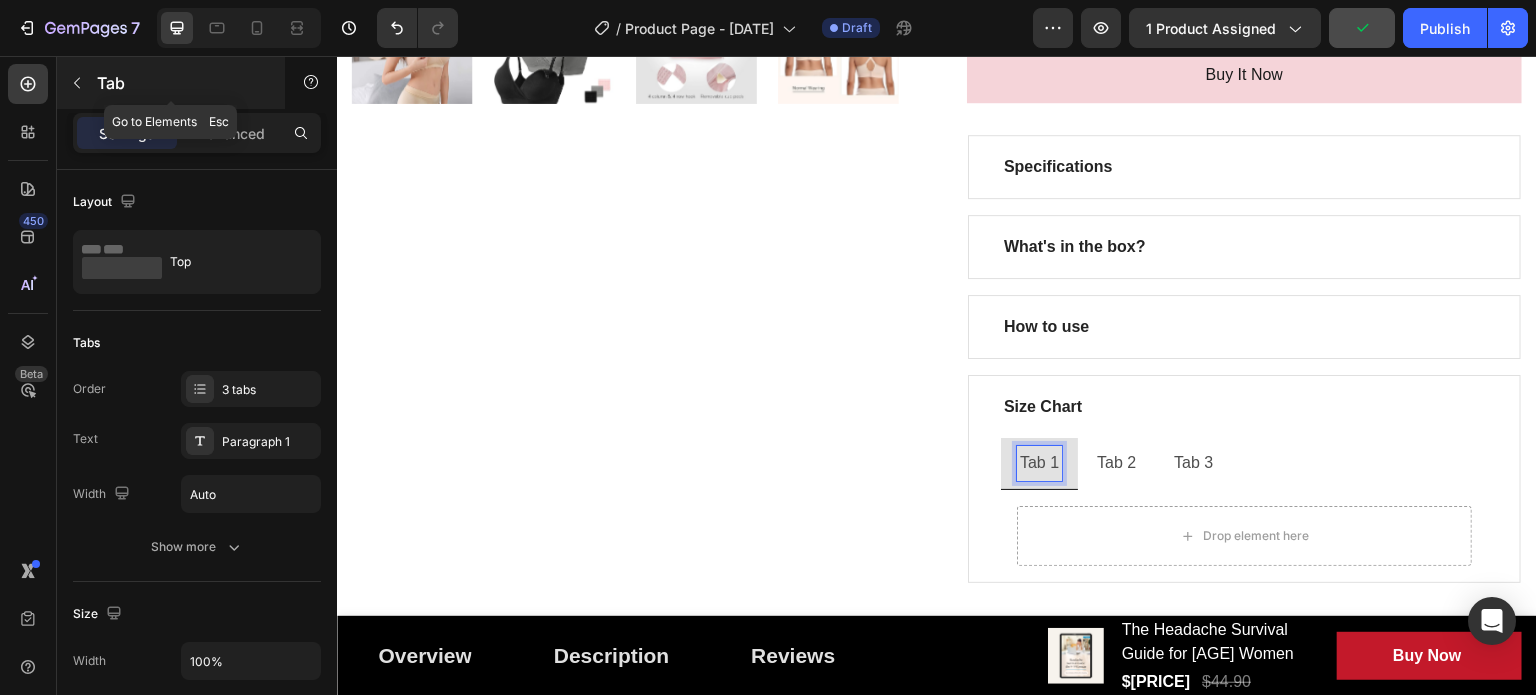 click 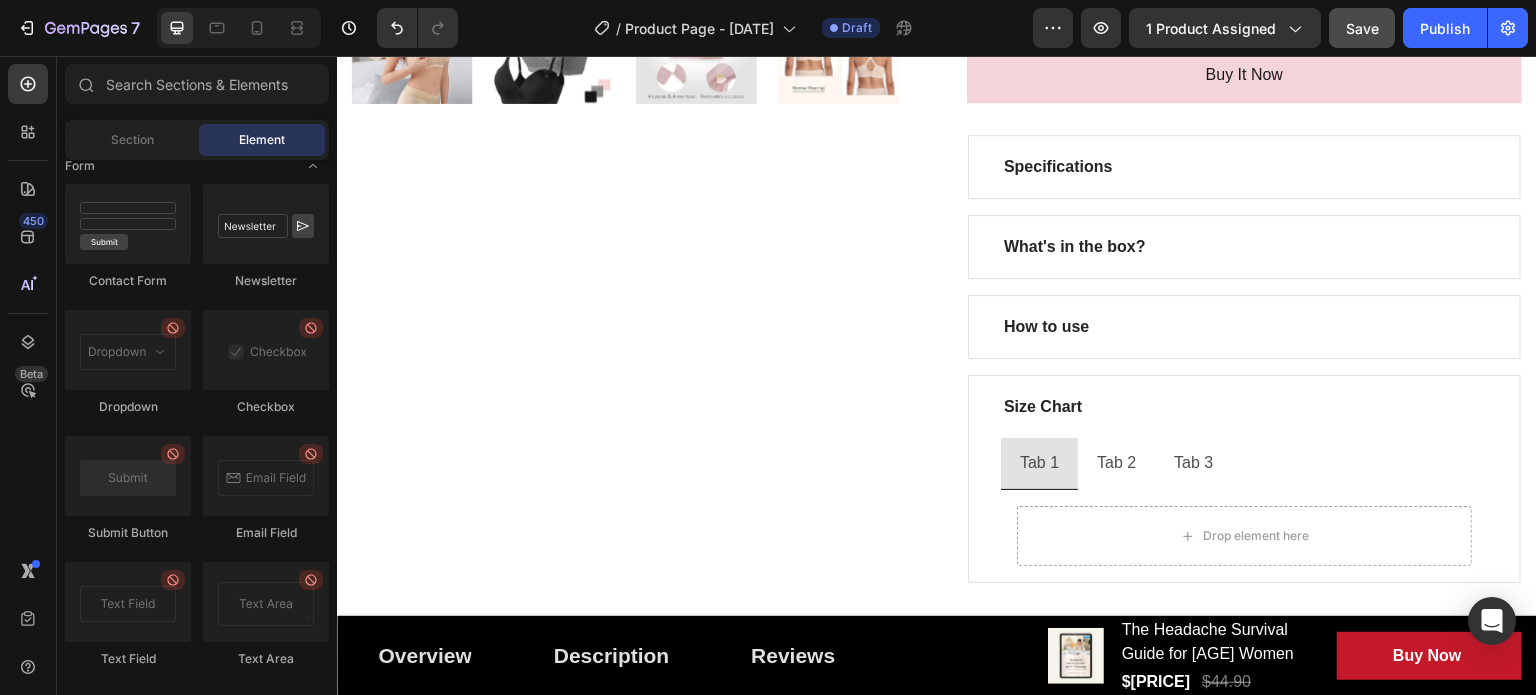 scroll, scrollTop: 5000, scrollLeft: 0, axis: vertical 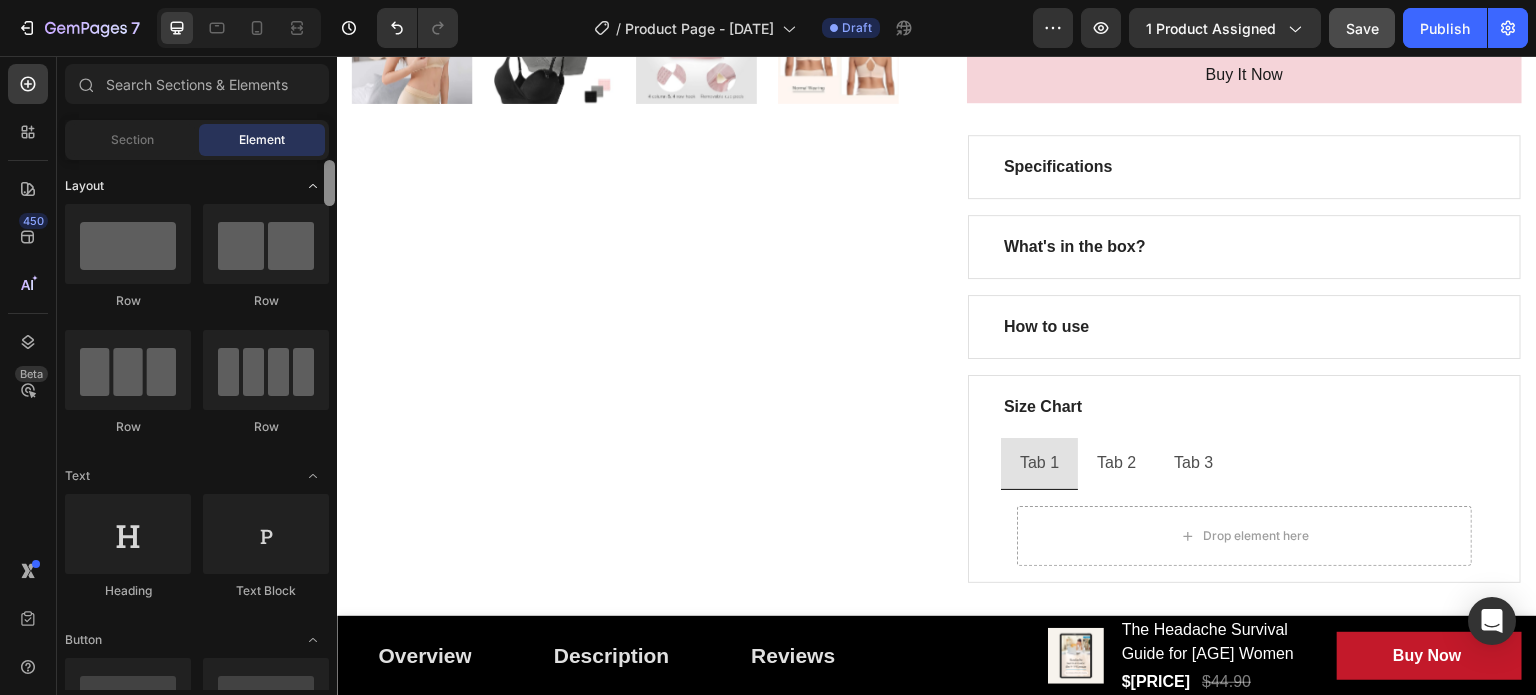 drag, startPoint x: 332, startPoint y: 557, endPoint x: 309, endPoint y: 186, distance: 371.71225 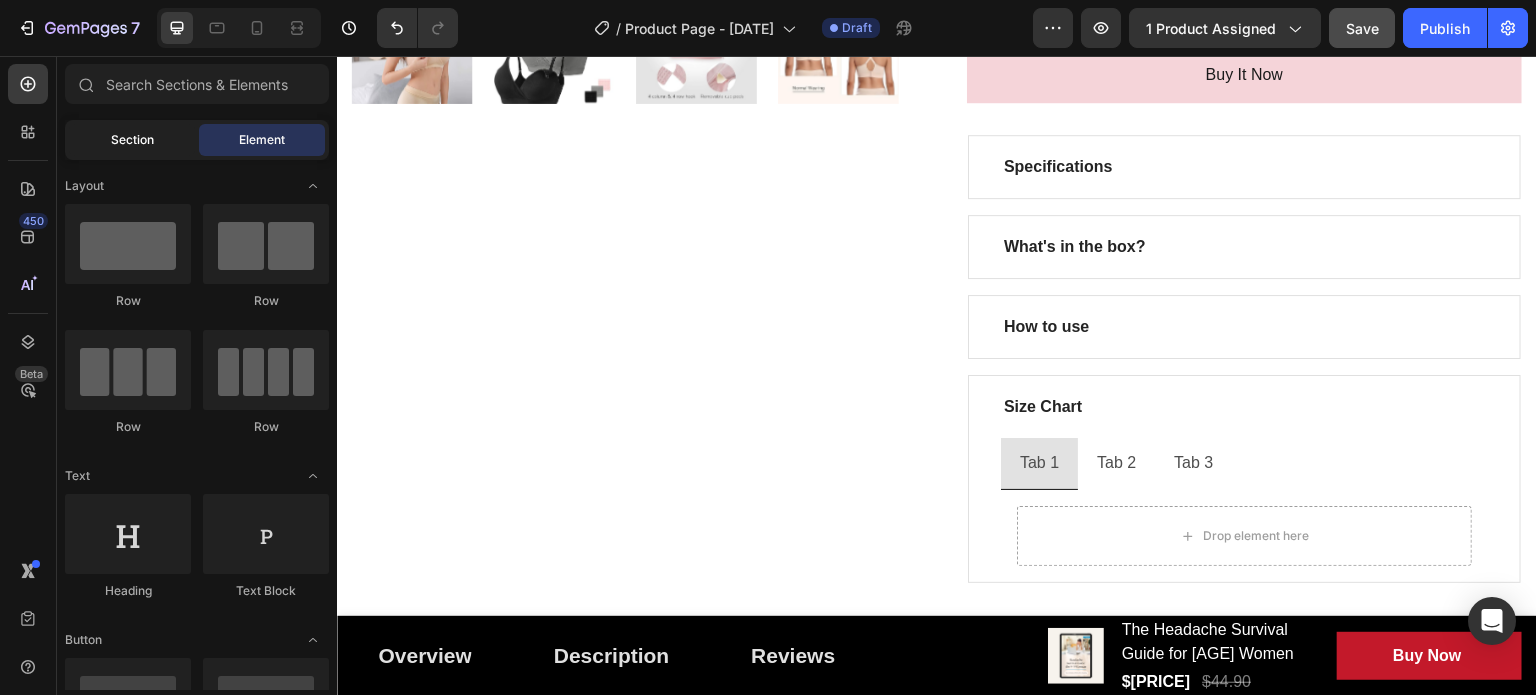 click on "Section" at bounding box center [132, 140] 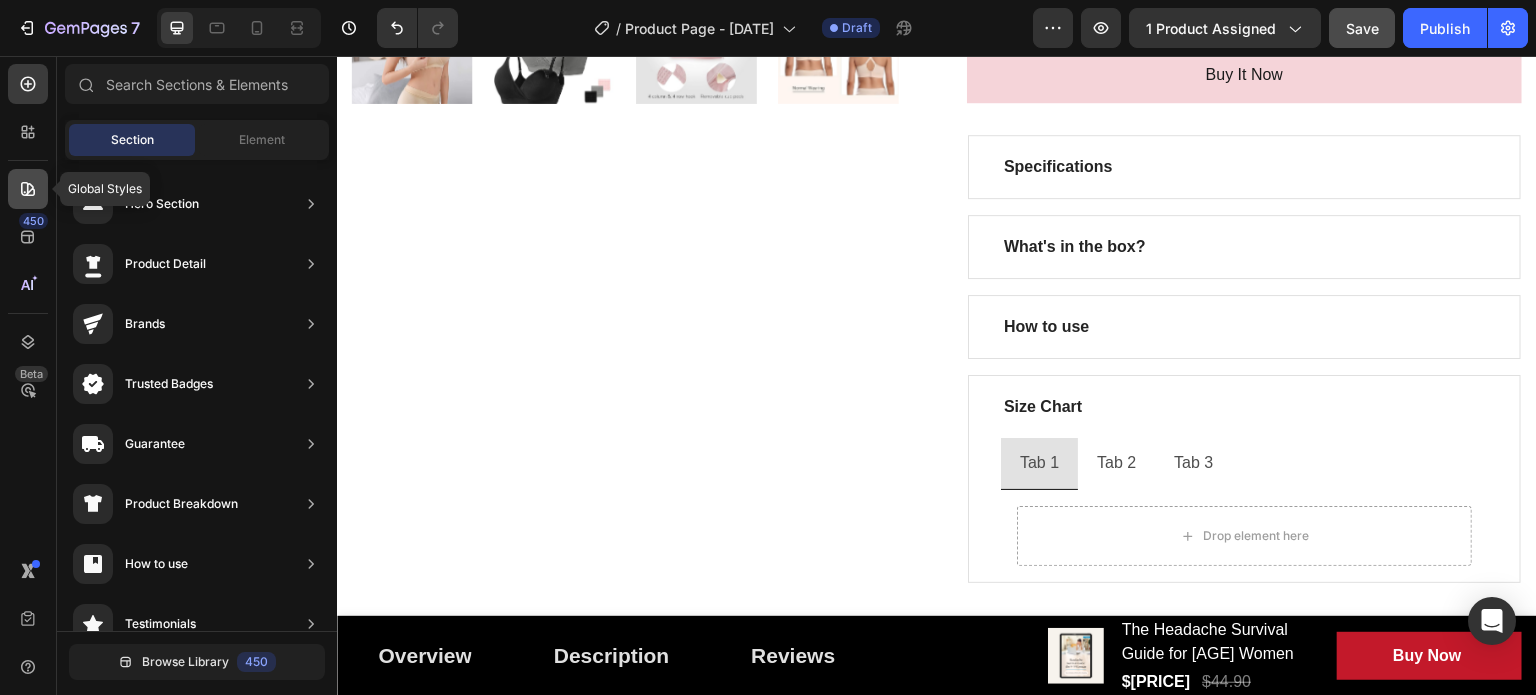 click 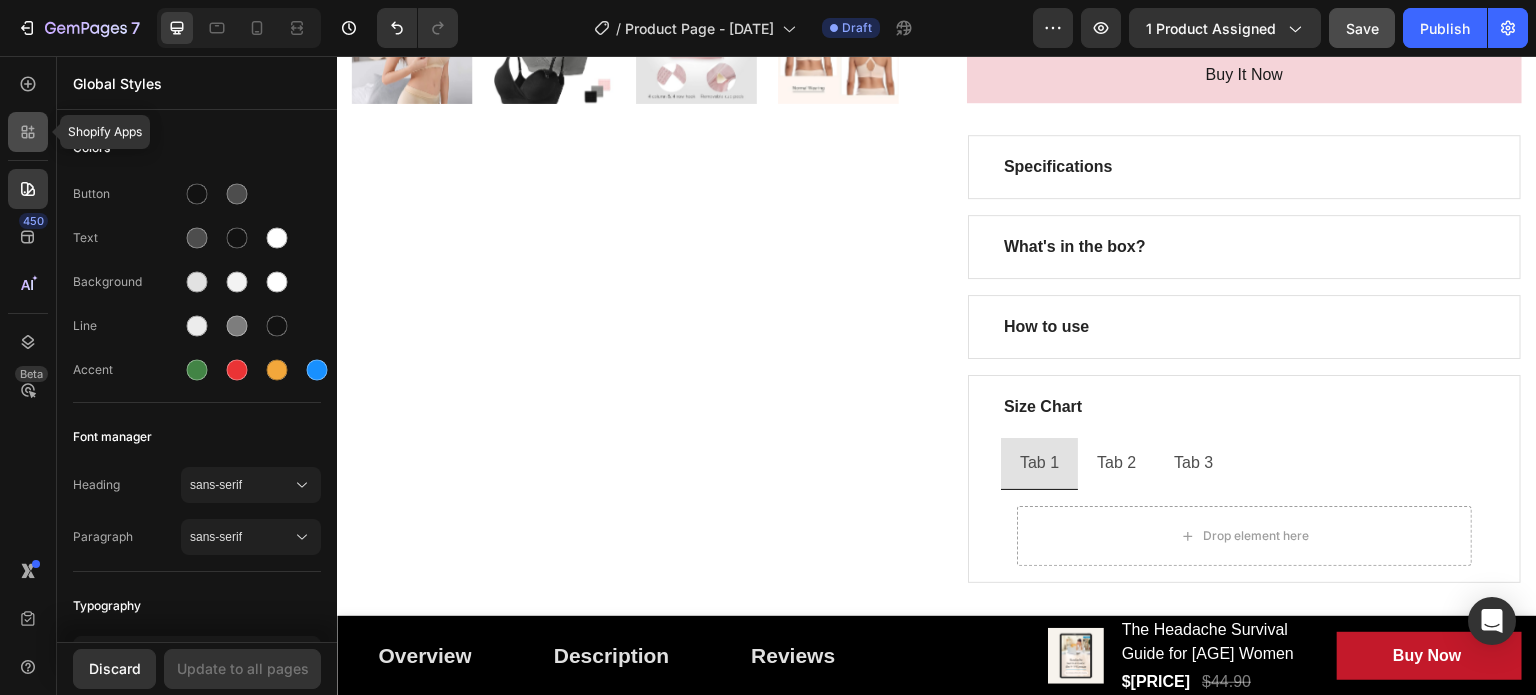 click 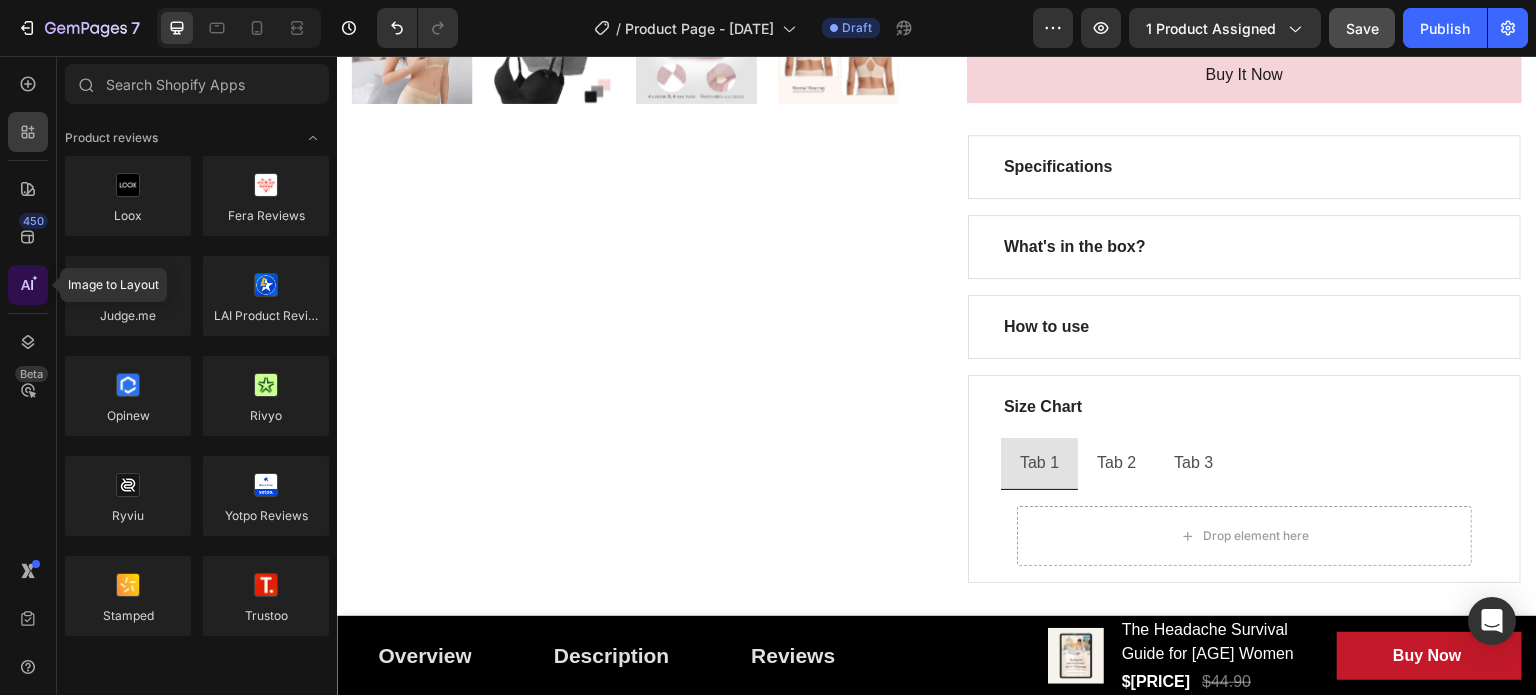 click 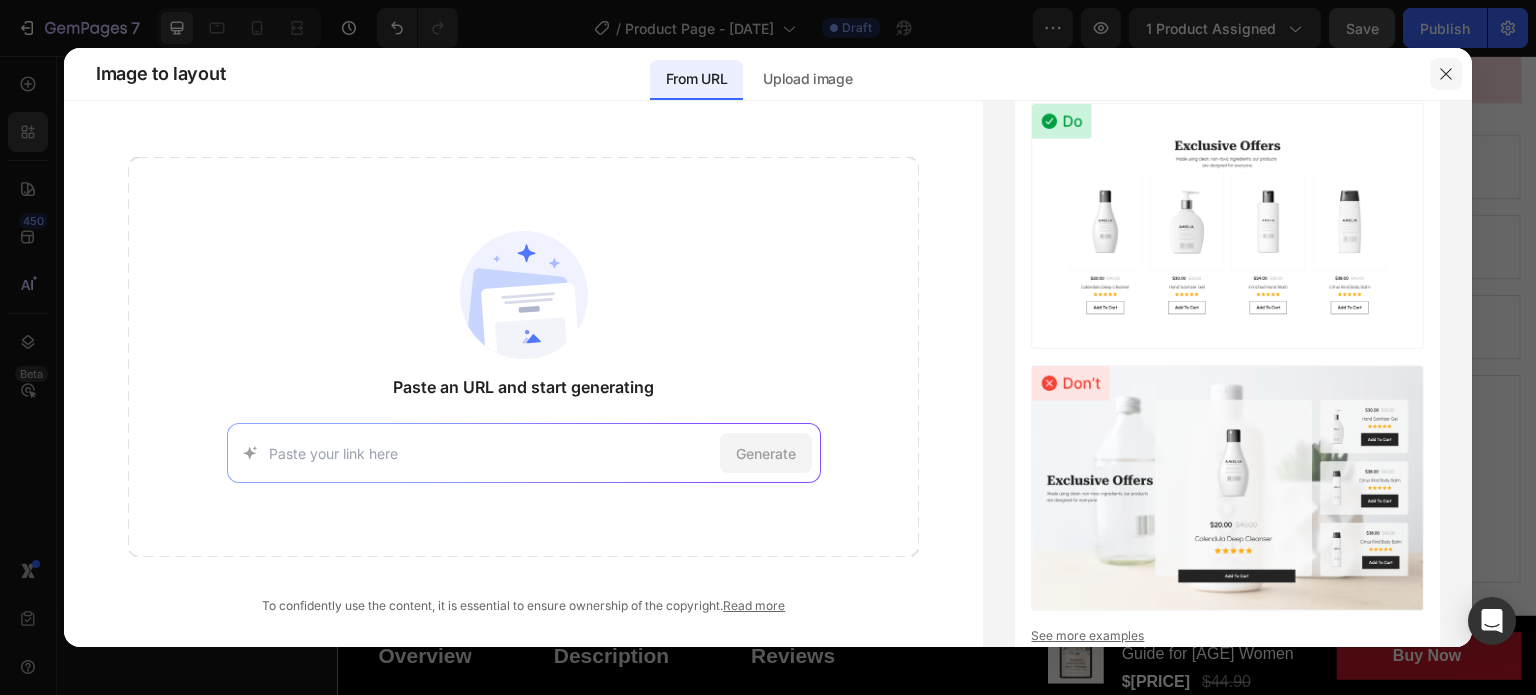 click 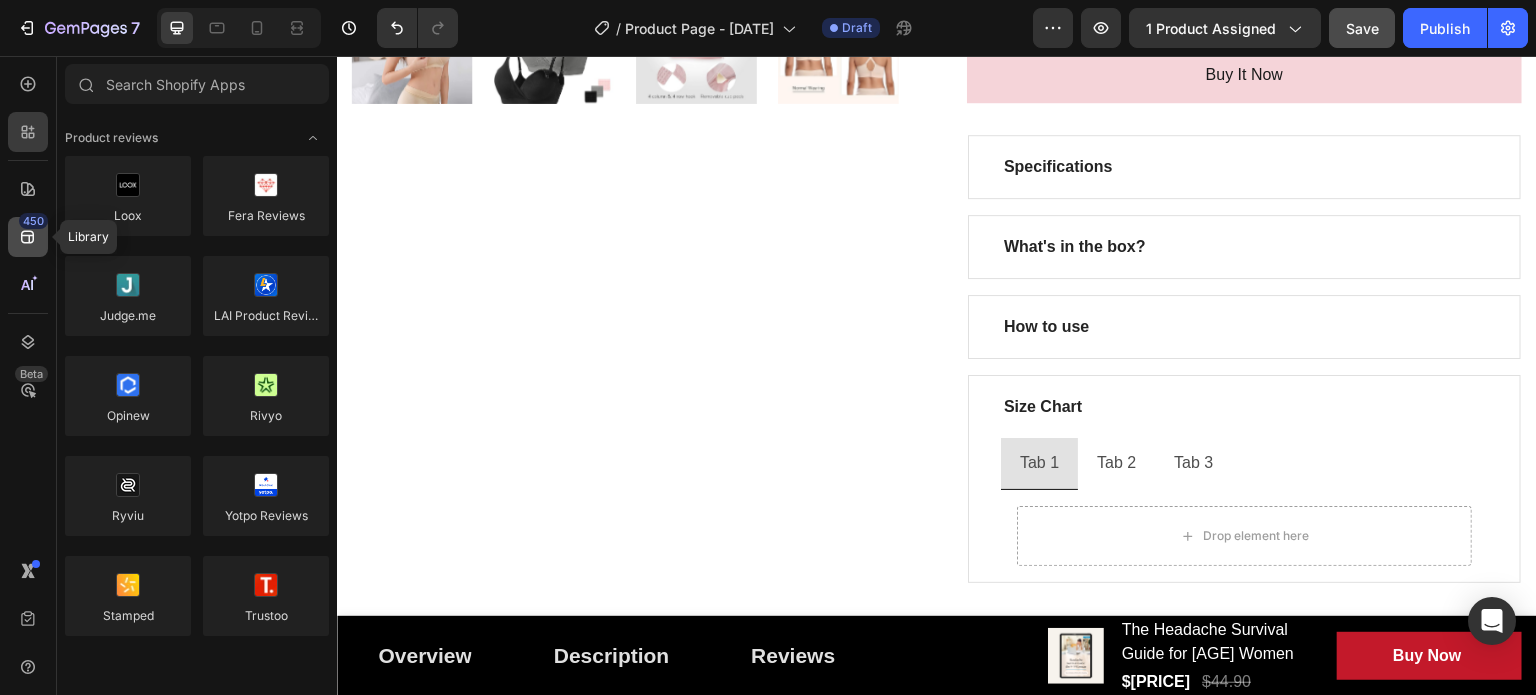 click on "450" 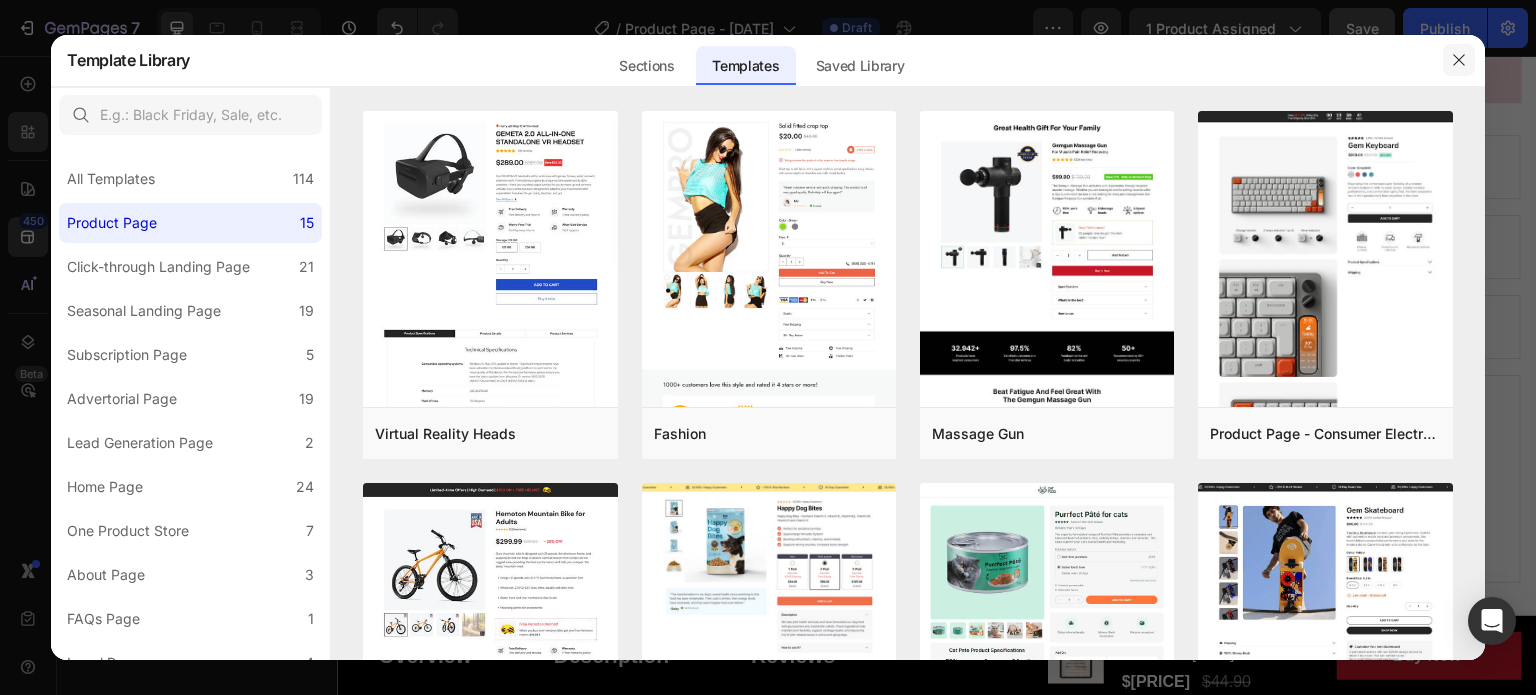 click 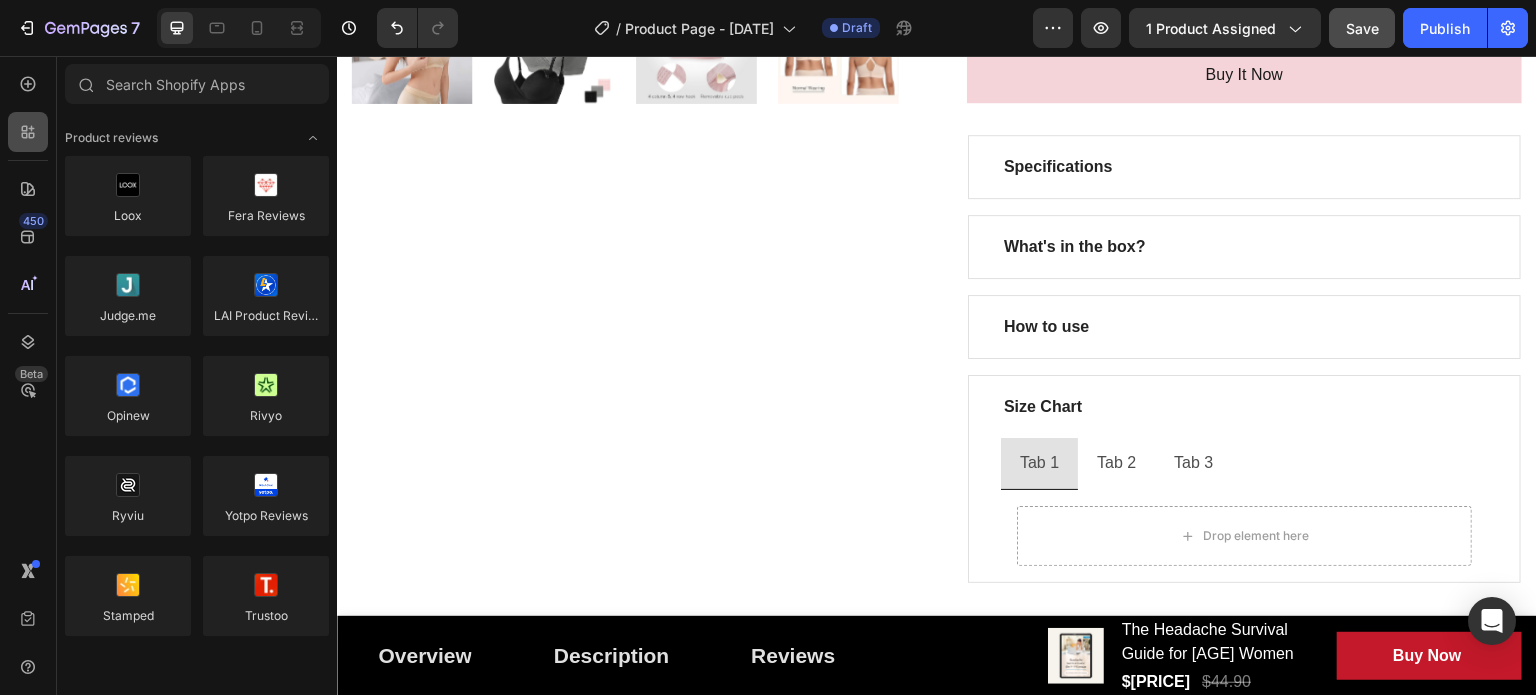 click 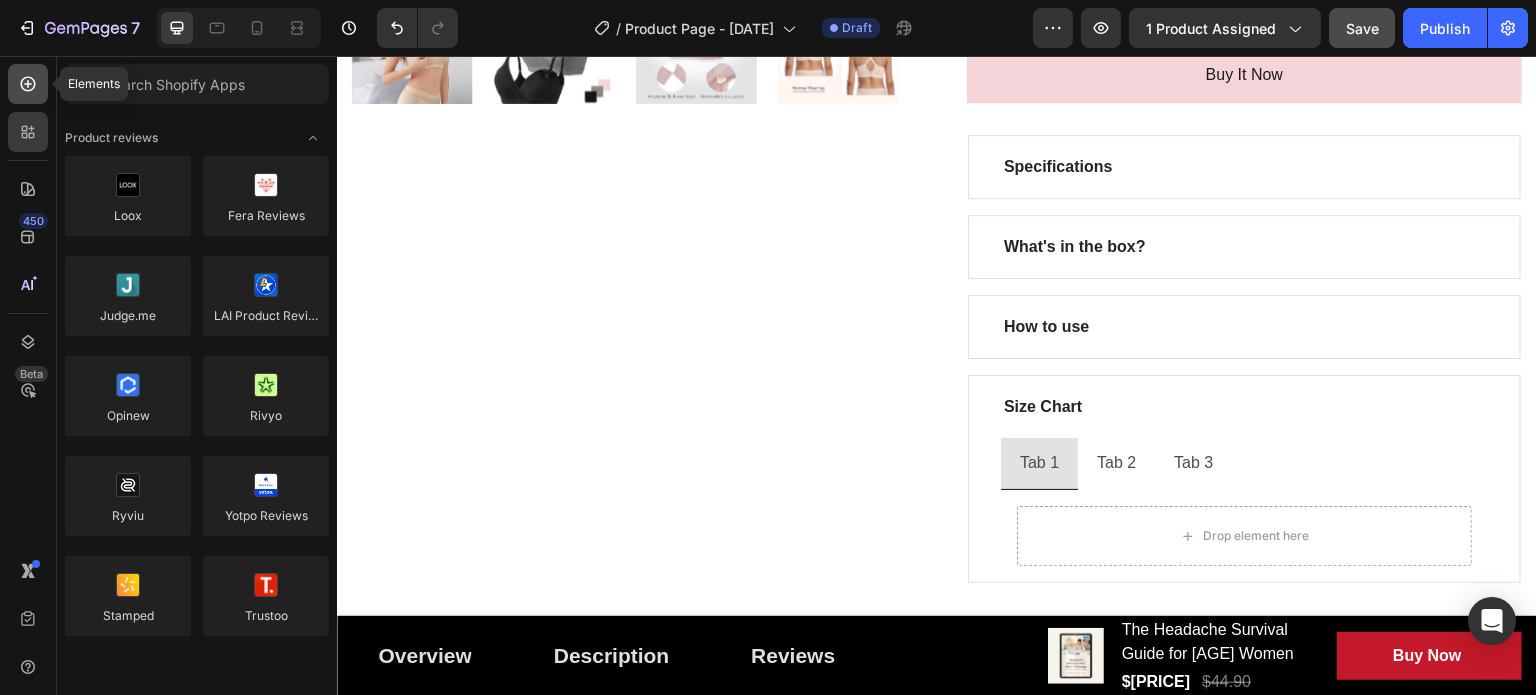 click 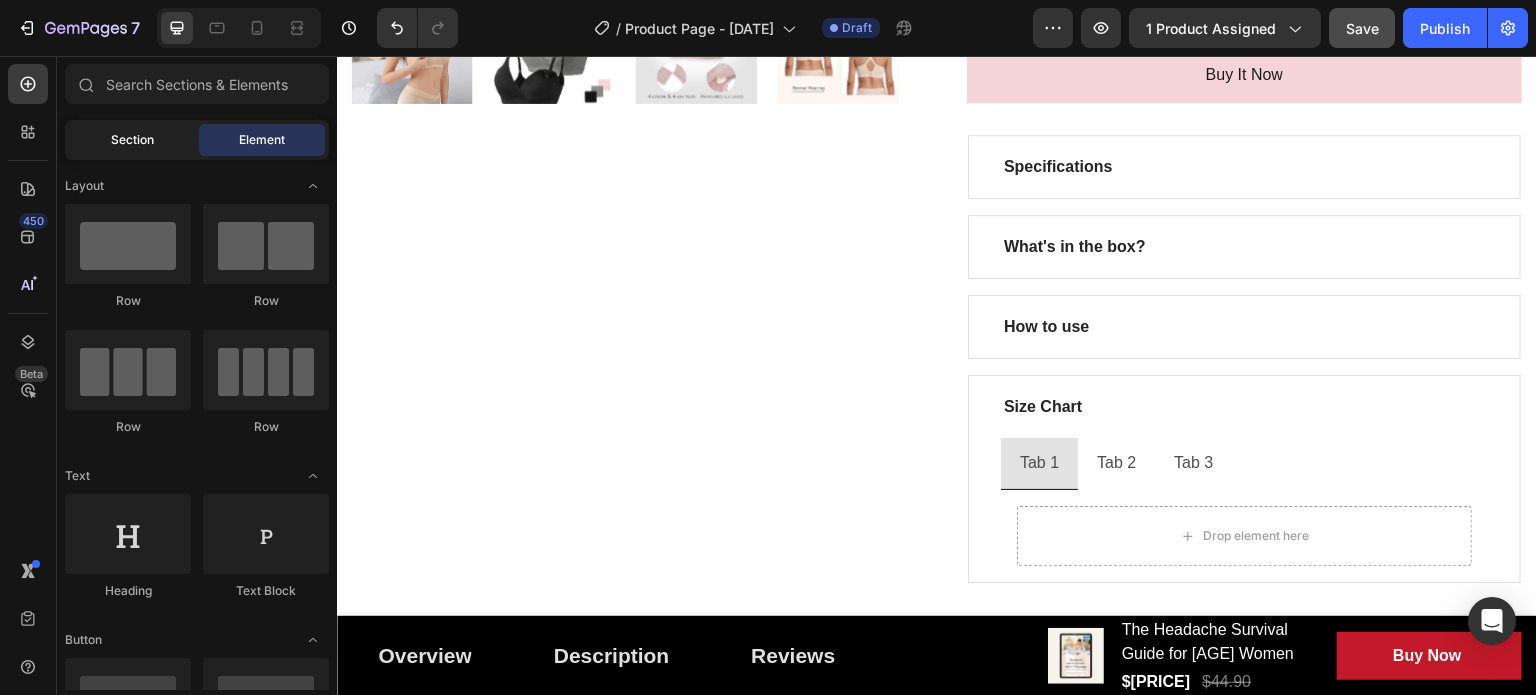 click on "Section" at bounding box center [132, 140] 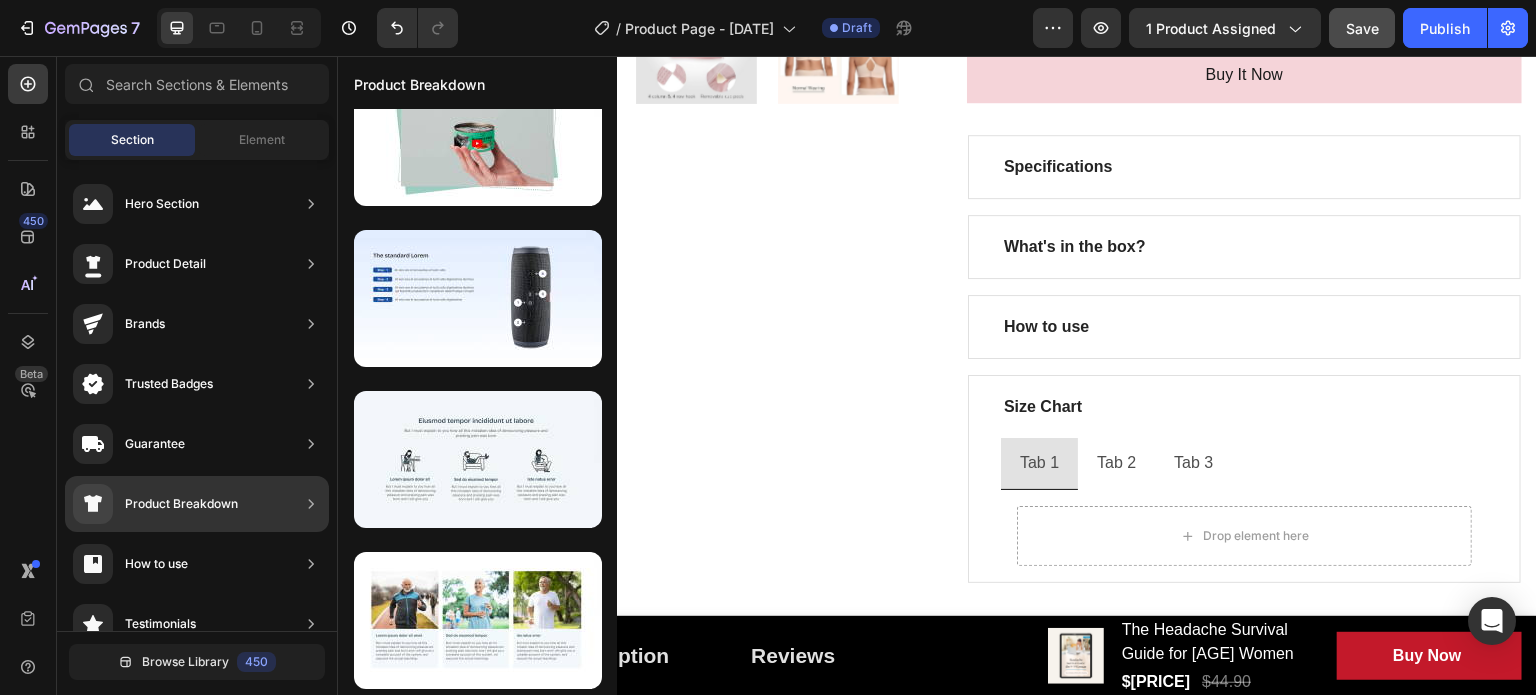 scroll, scrollTop: 46, scrollLeft: 0, axis: vertical 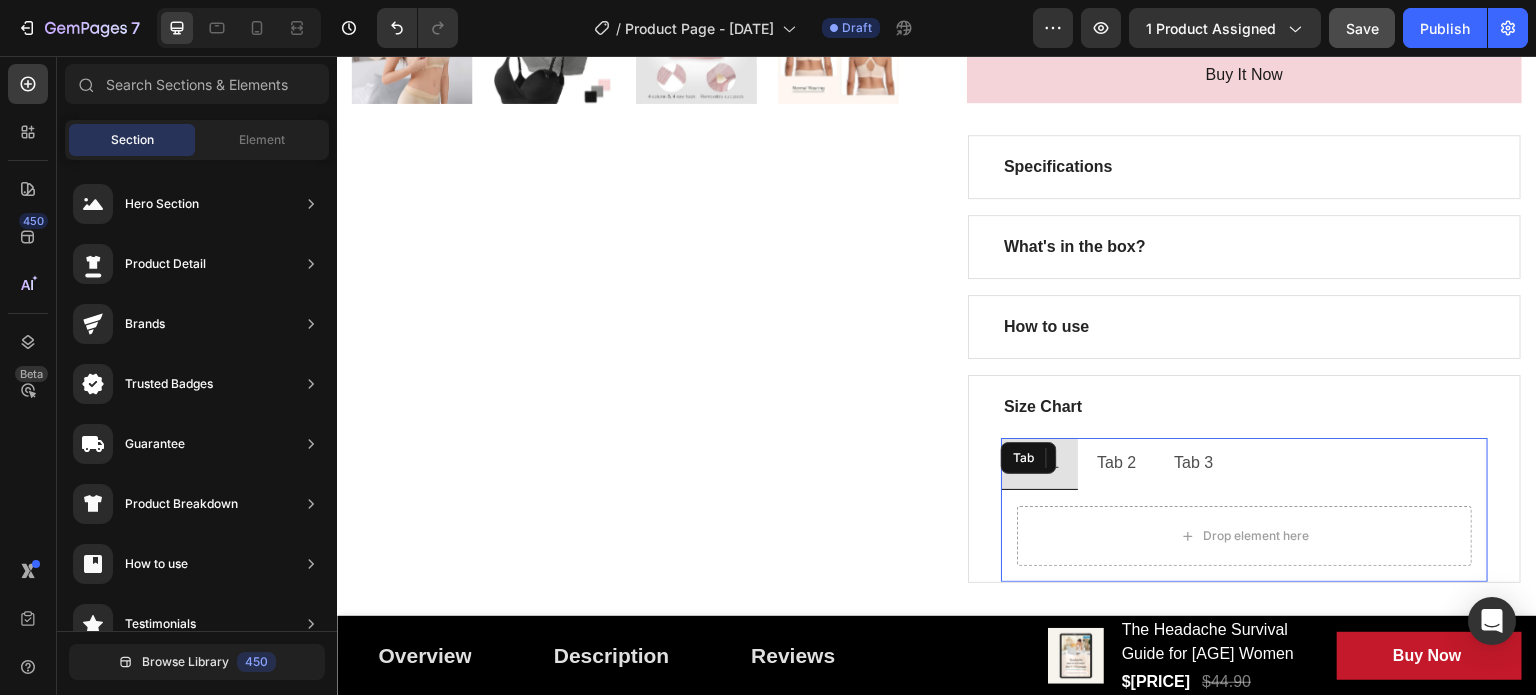 click on "Tab 1 Tab 2 Tab 3" at bounding box center [1244, 464] 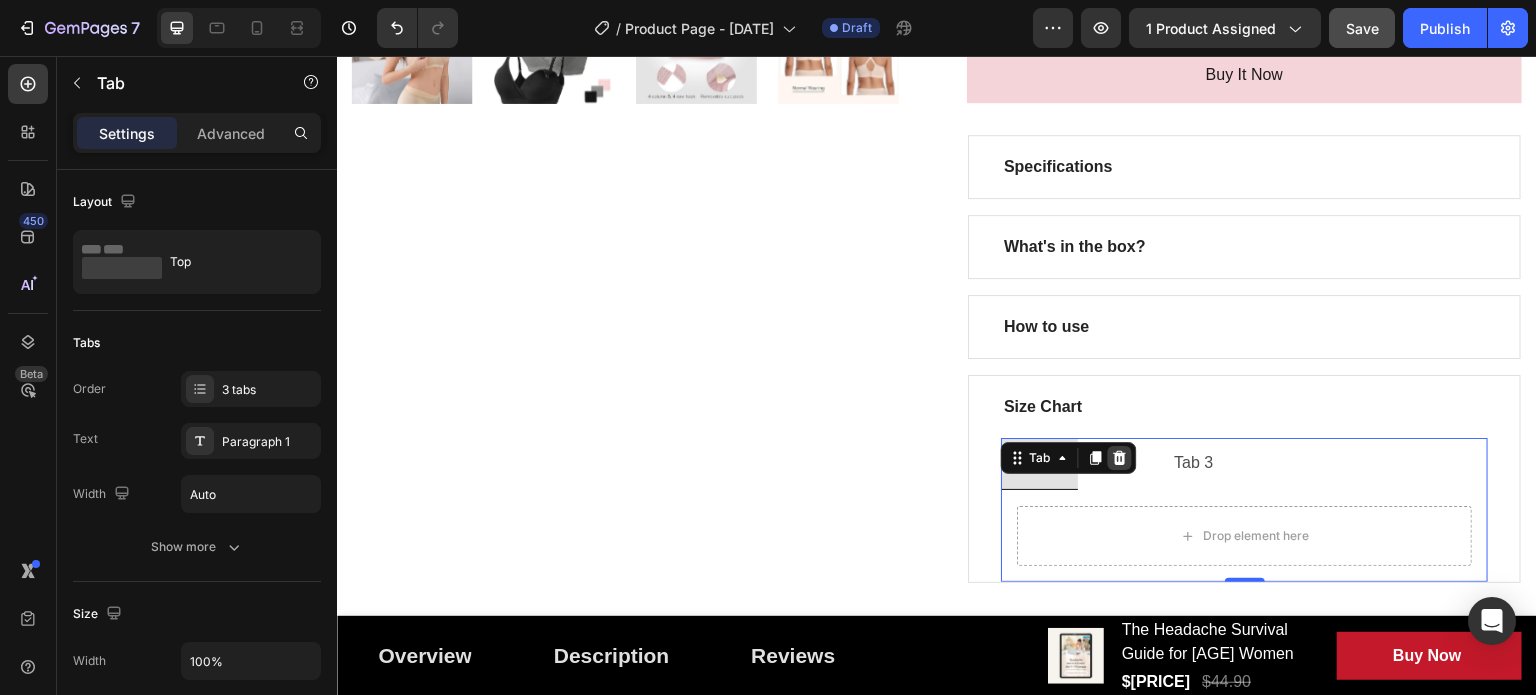 click 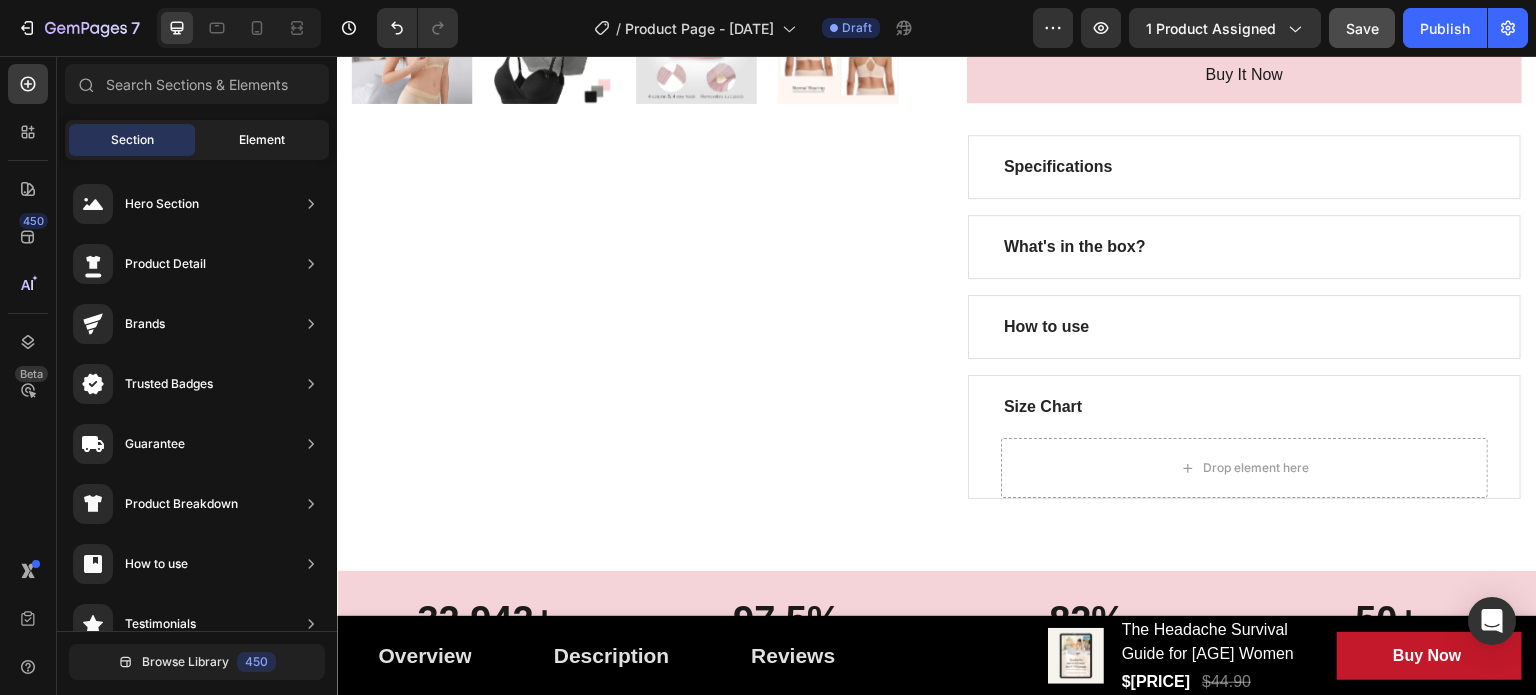 click on "Element" 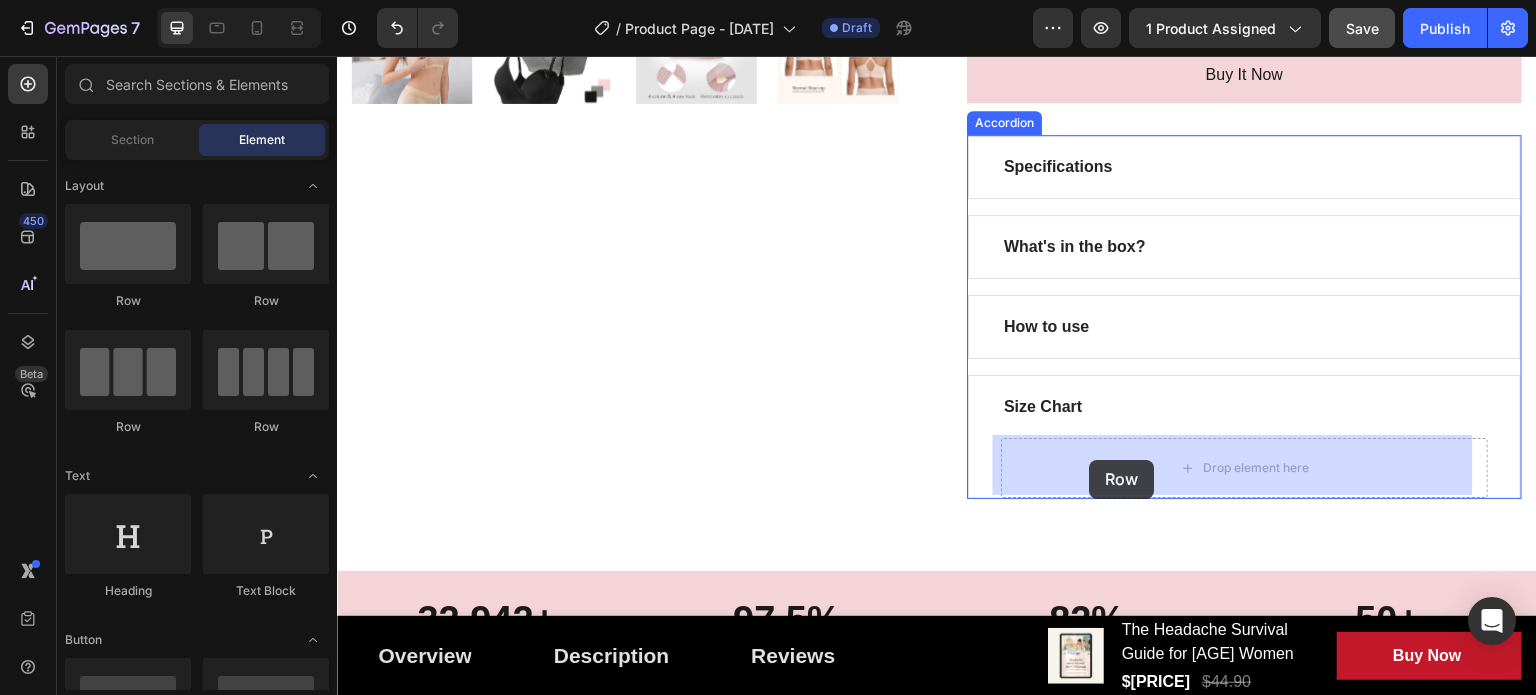 drag, startPoint x: 609, startPoint y: 332, endPoint x: 1103, endPoint y: 462, distance: 510.81894 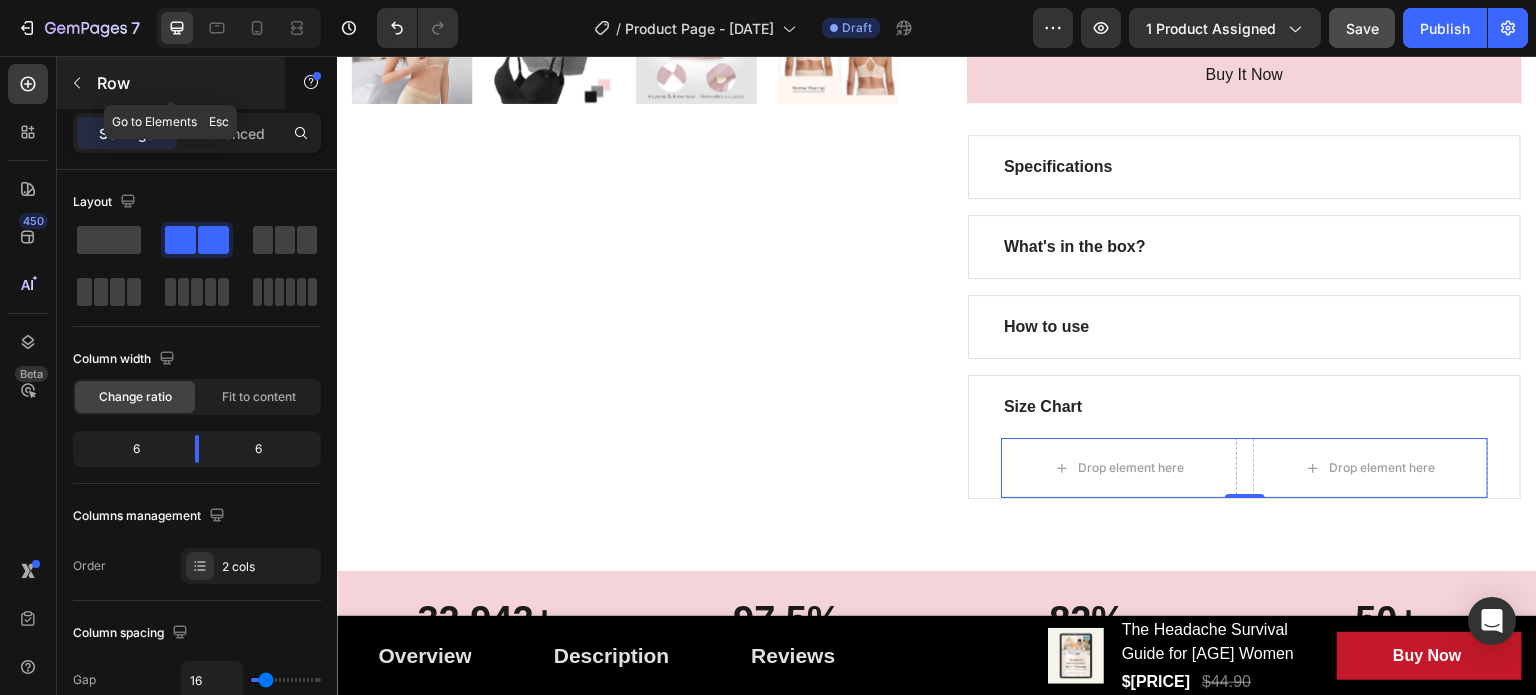 click 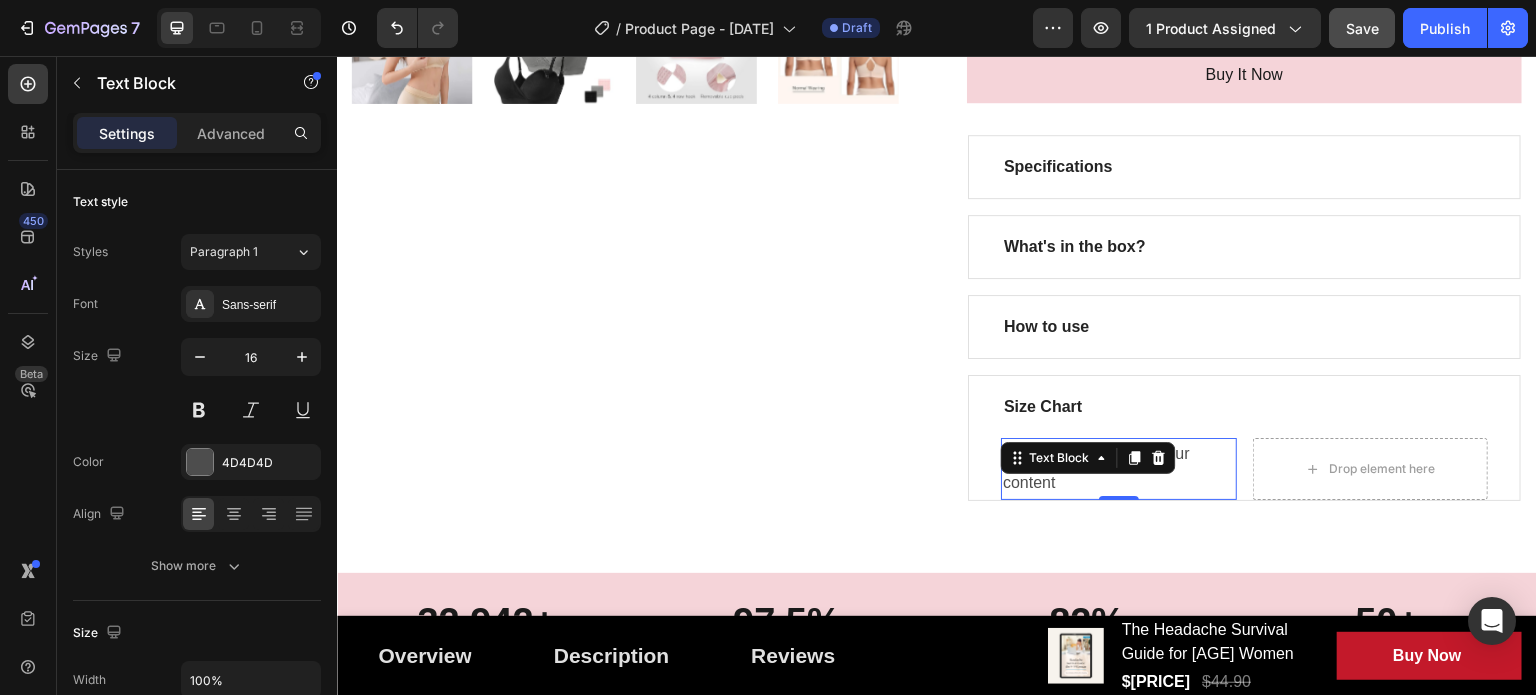 click on "Replace this text with your content" at bounding box center [1119, 469] 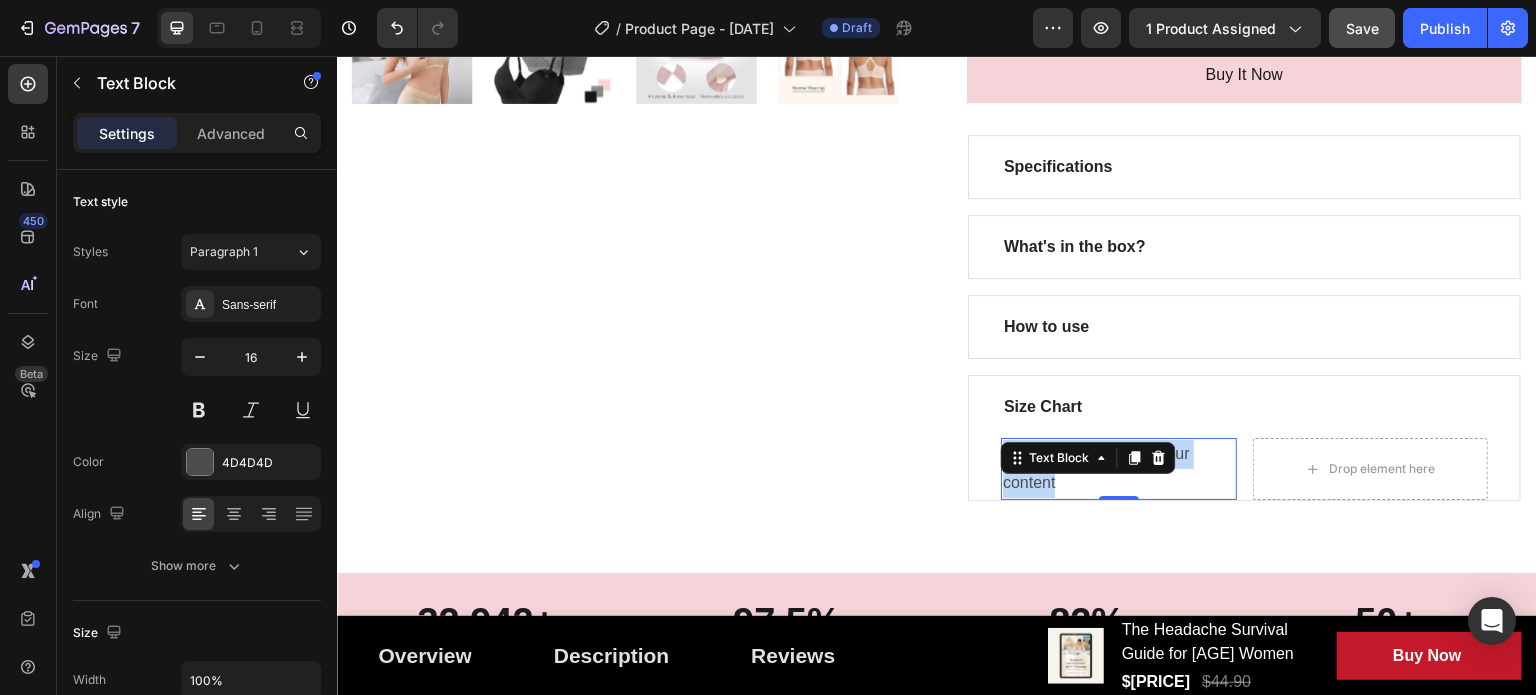 click on "Replace this text with your content" at bounding box center [1119, 469] 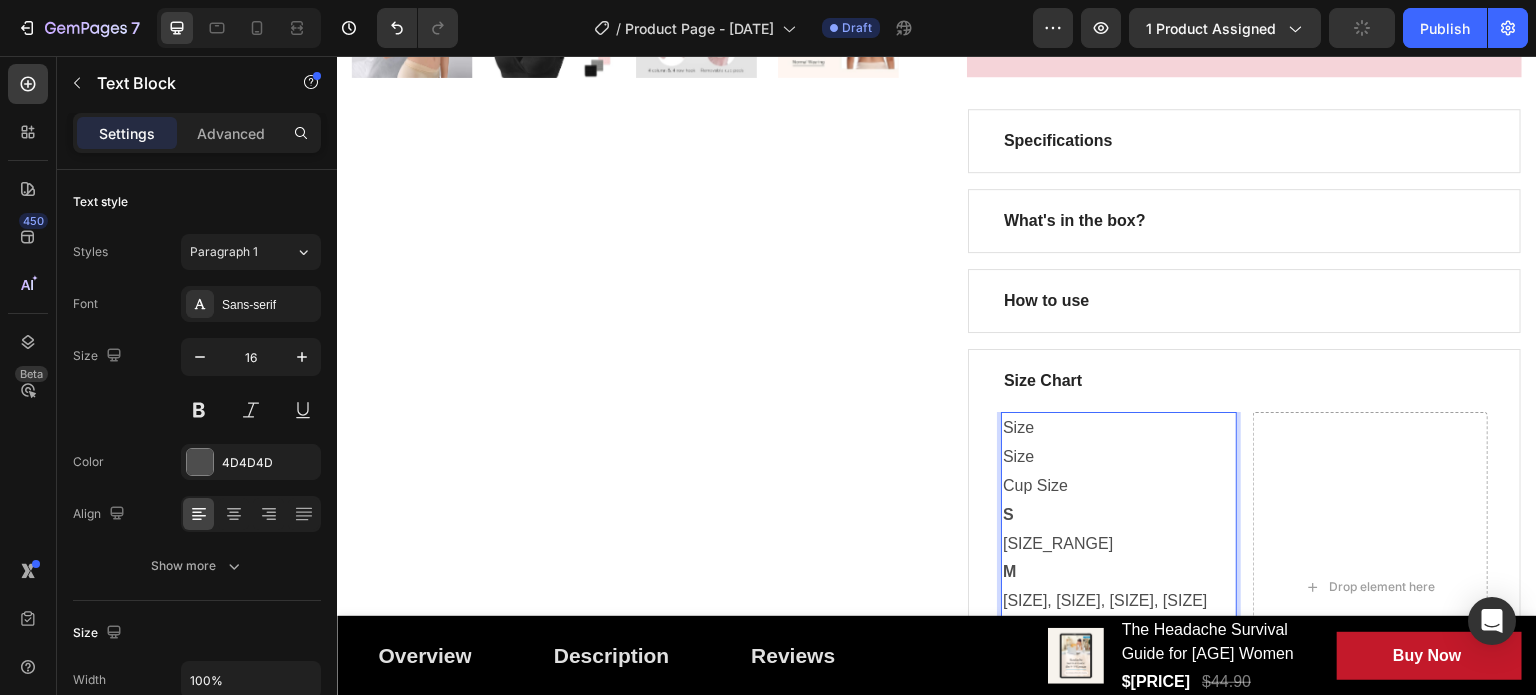 scroll, scrollTop: 1001, scrollLeft: 0, axis: vertical 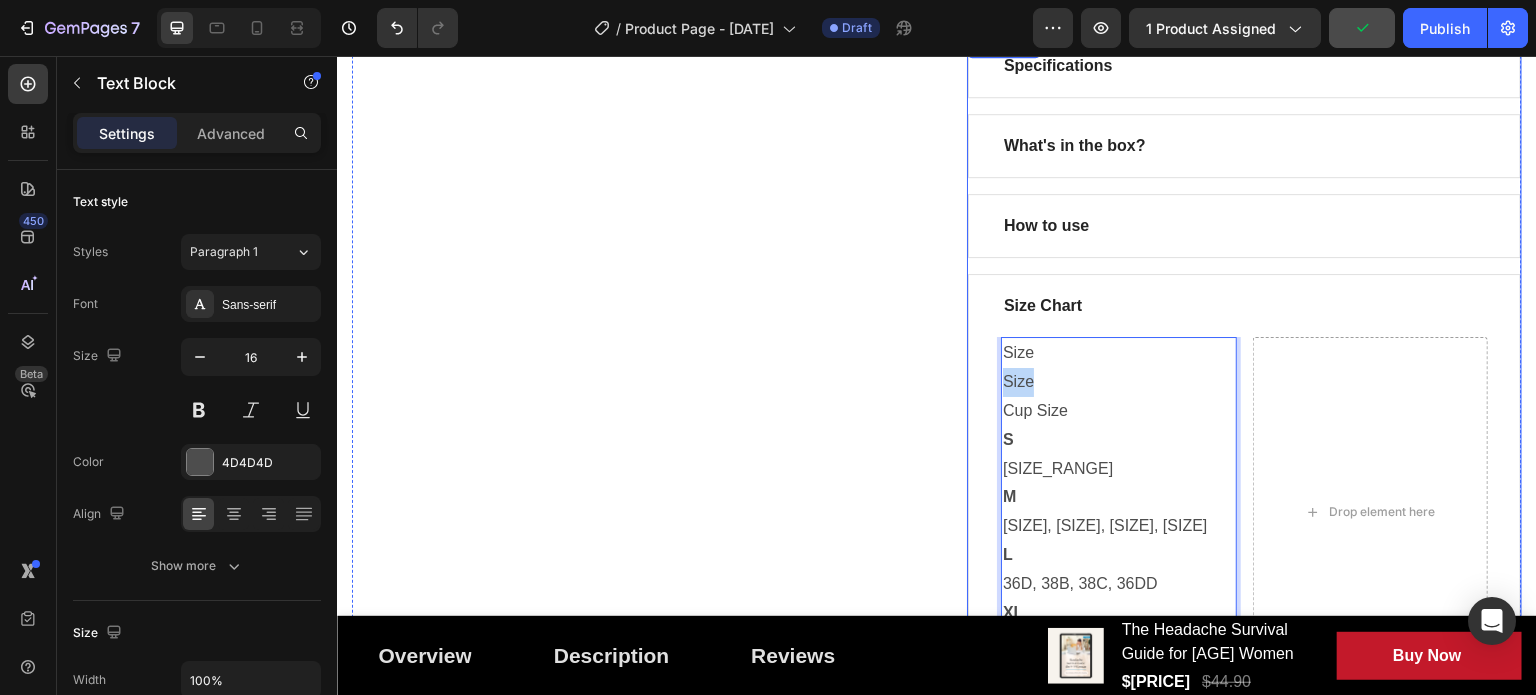 drag, startPoint x: 1034, startPoint y: 381, endPoint x: 982, endPoint y: 381, distance: 52 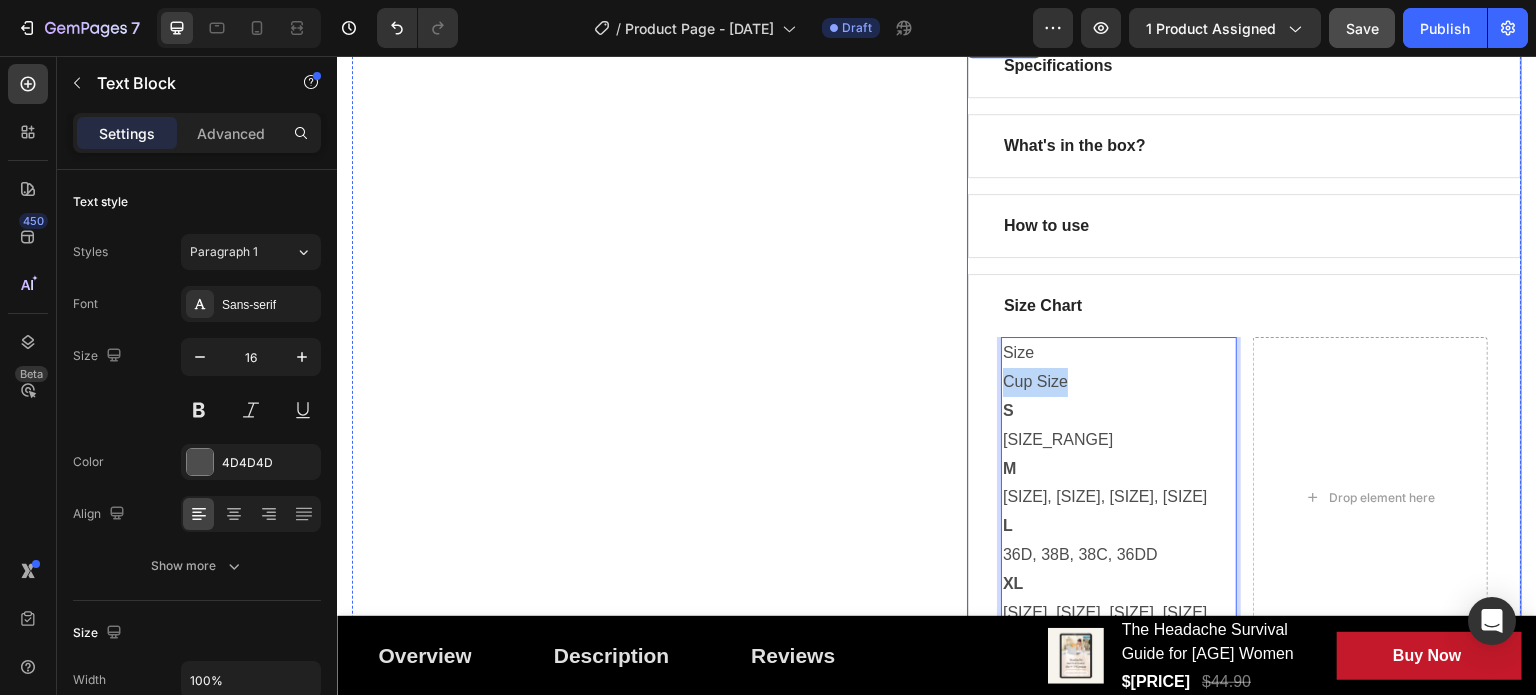 click on "Size Cup Size S 32B, 32C, 32D, 34A, 34B M 34C, 34D, 36B, 36C, 34DD L 36D, 38B, 38C, 36DD XL 38D, 40B, 40C, 38DD XXL Text Block   0
Drop element here Row" at bounding box center (1244, 497) 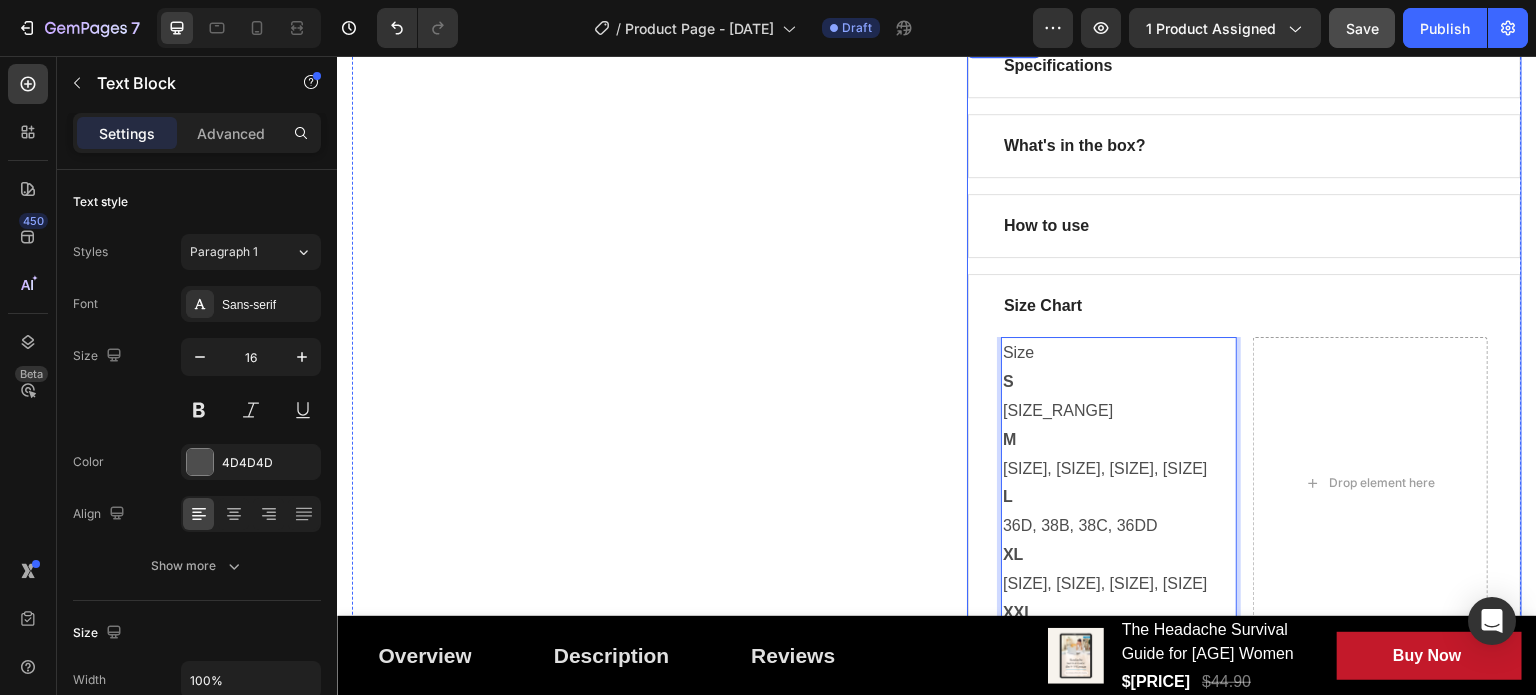 drag, startPoint x: 1004, startPoint y: 412, endPoint x: 982, endPoint y: 412, distance: 22 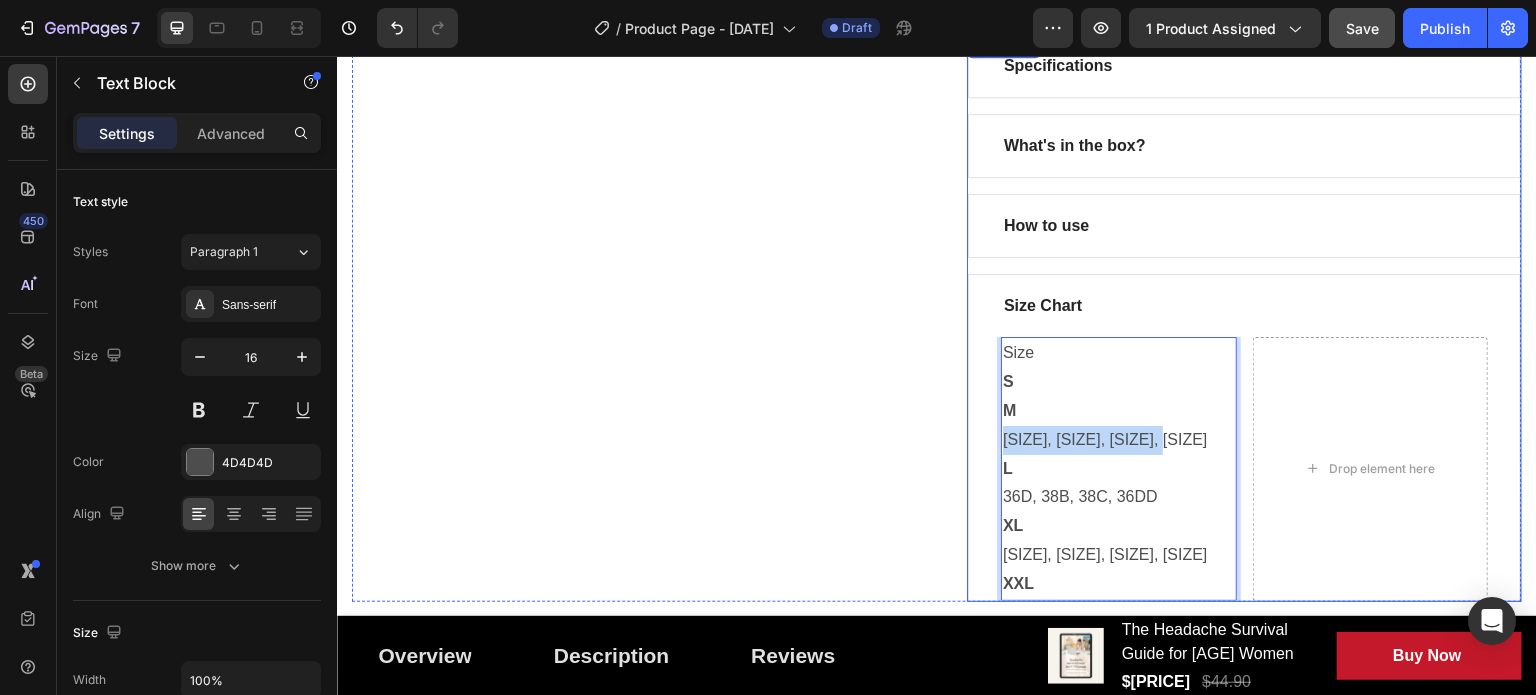 drag, startPoint x: 1147, startPoint y: 436, endPoint x: 985, endPoint y: 436, distance: 162 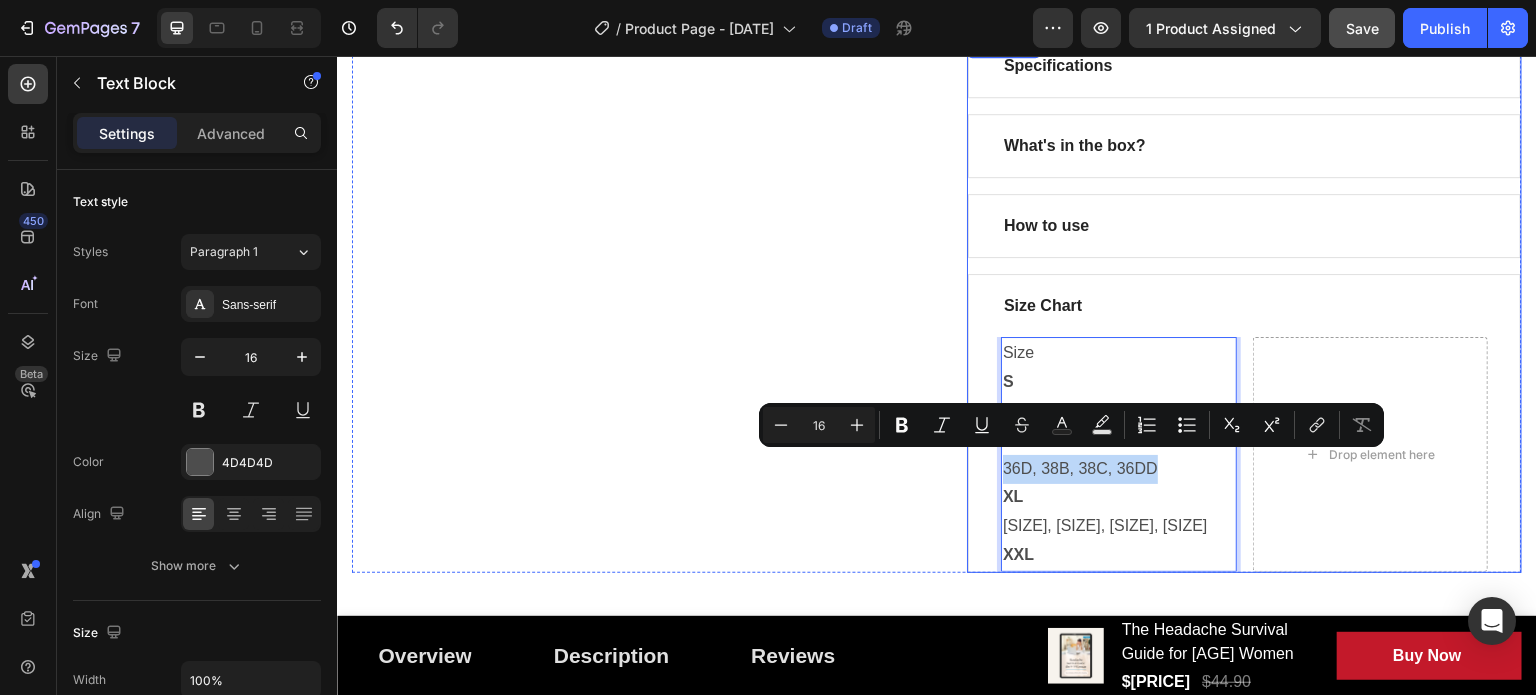 drag, startPoint x: 972, startPoint y: 480, endPoint x: 984, endPoint y: 468, distance: 16.970562 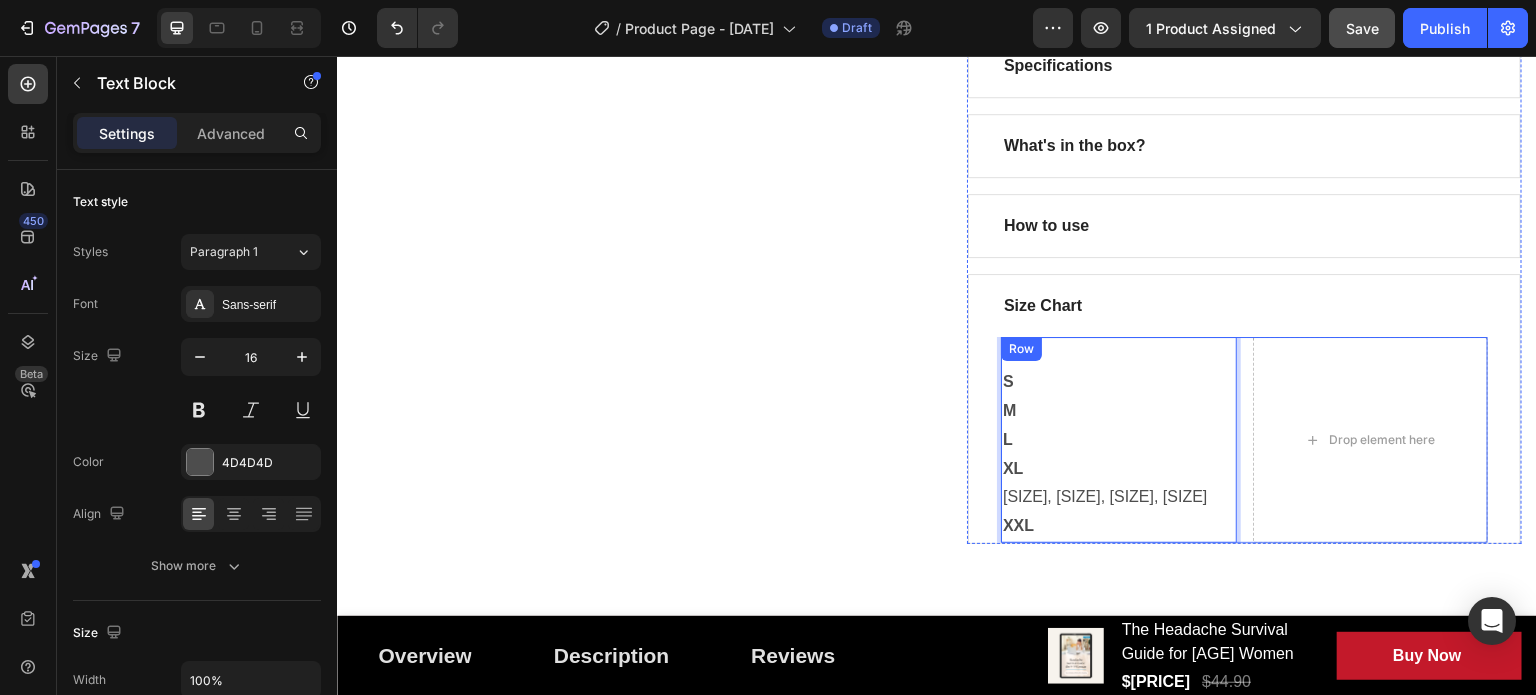 click on "Size S M L XL 38D, 40B, 40C, 38DD XXL Text Block   0
Drop element here Row" at bounding box center (1244, 440) 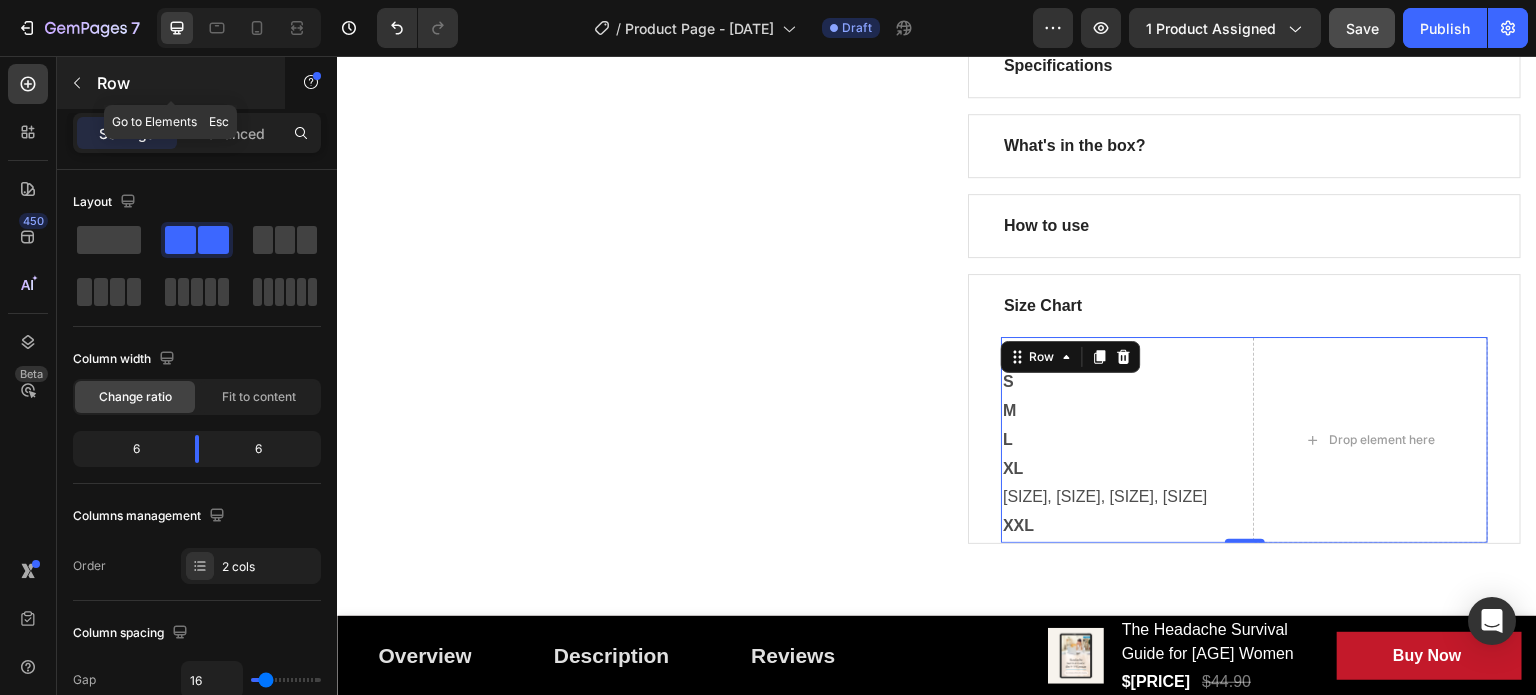 click 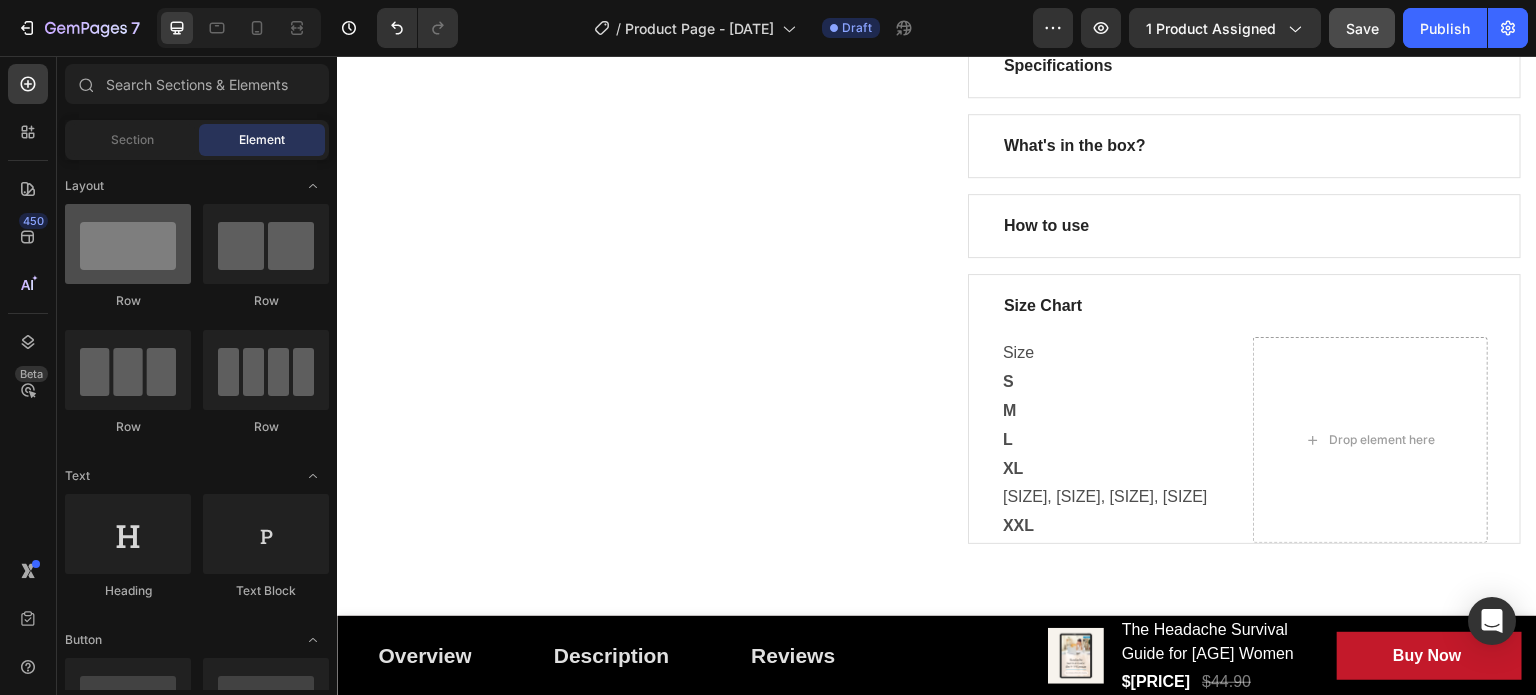 click at bounding box center (128, 244) 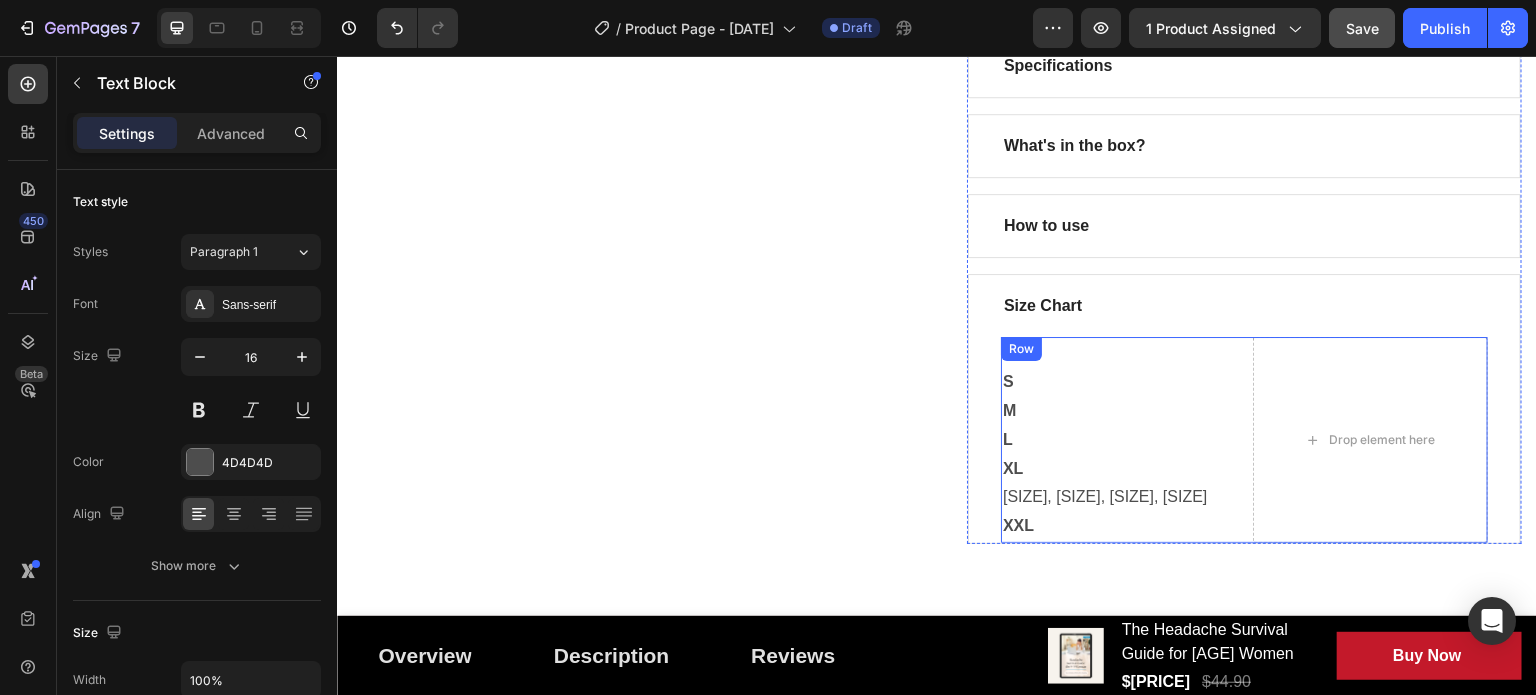 click on "S" at bounding box center (1119, 382) 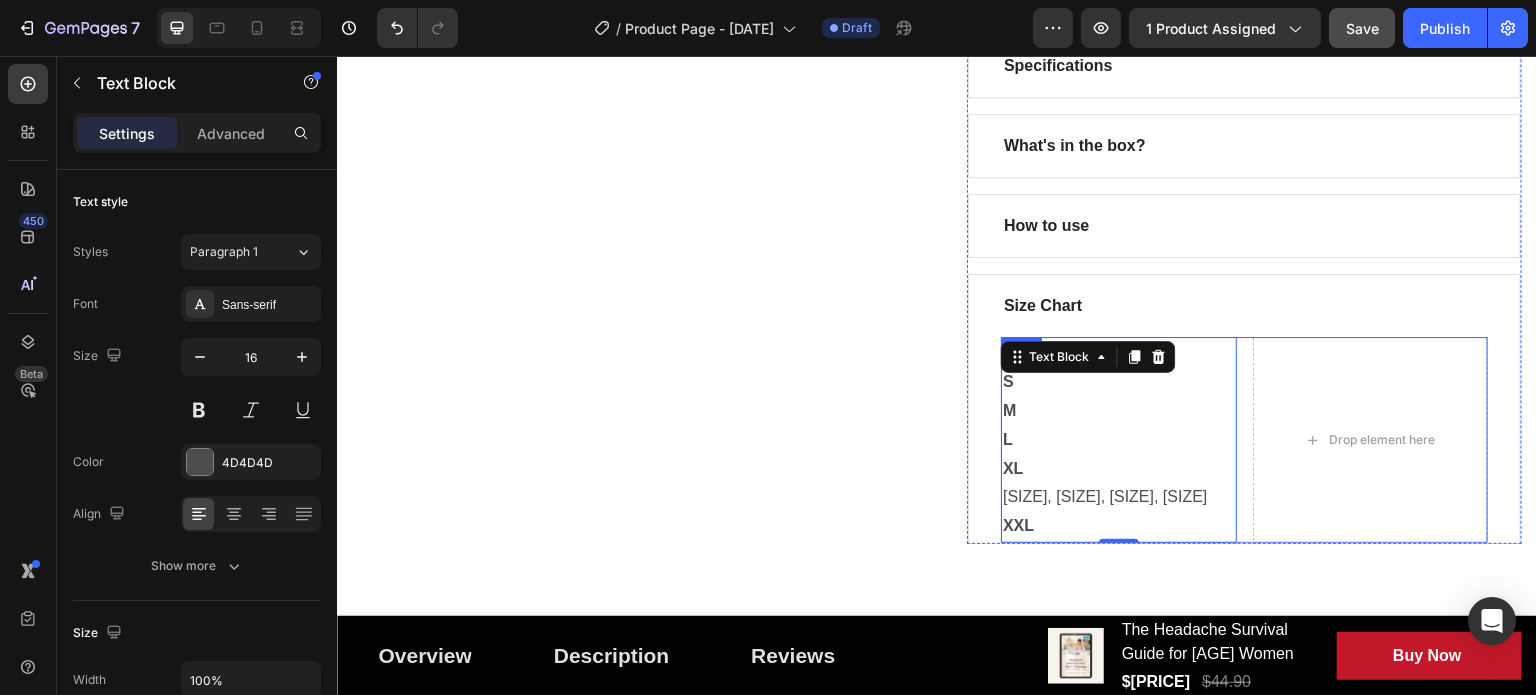 click on "Size S M L XL 38D, 40B, 40C, 38DD XXL Text Block   0
Drop element here Row" at bounding box center [1244, 440] 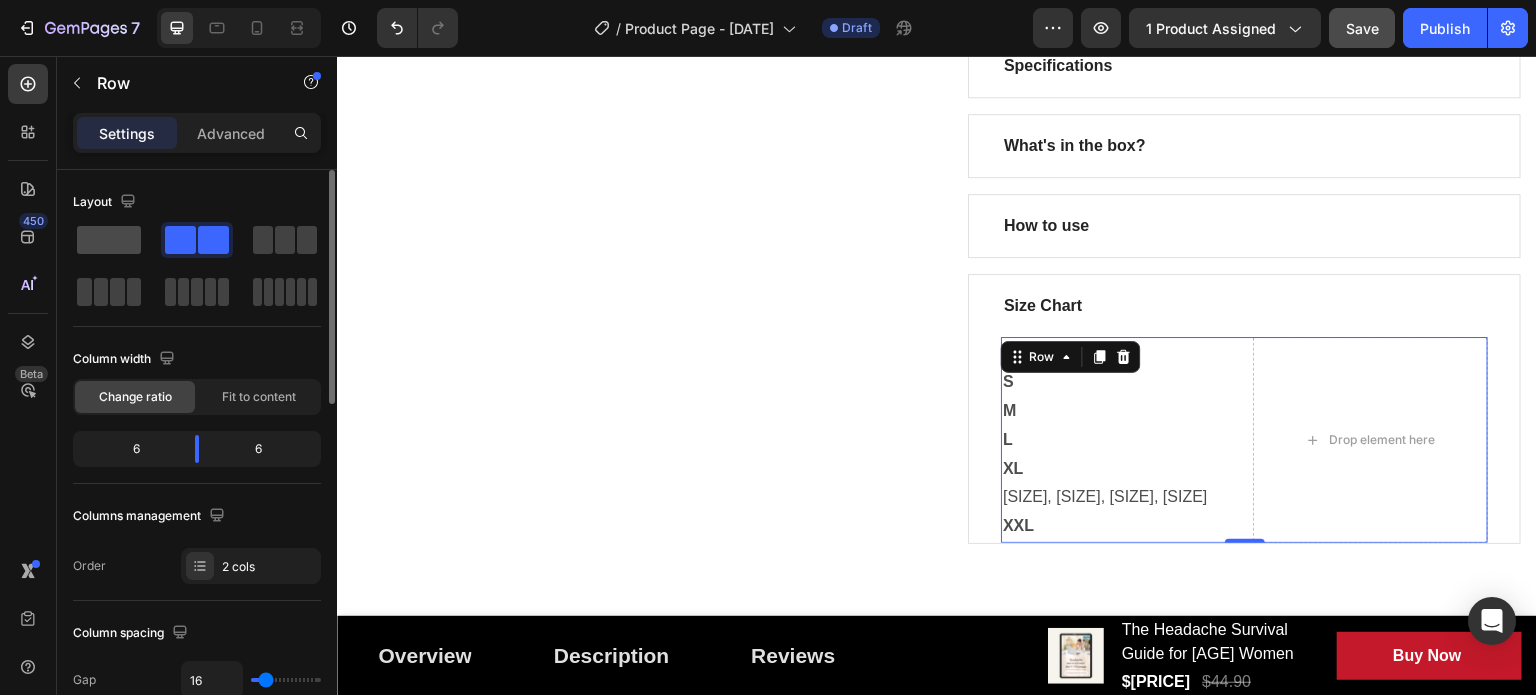 click 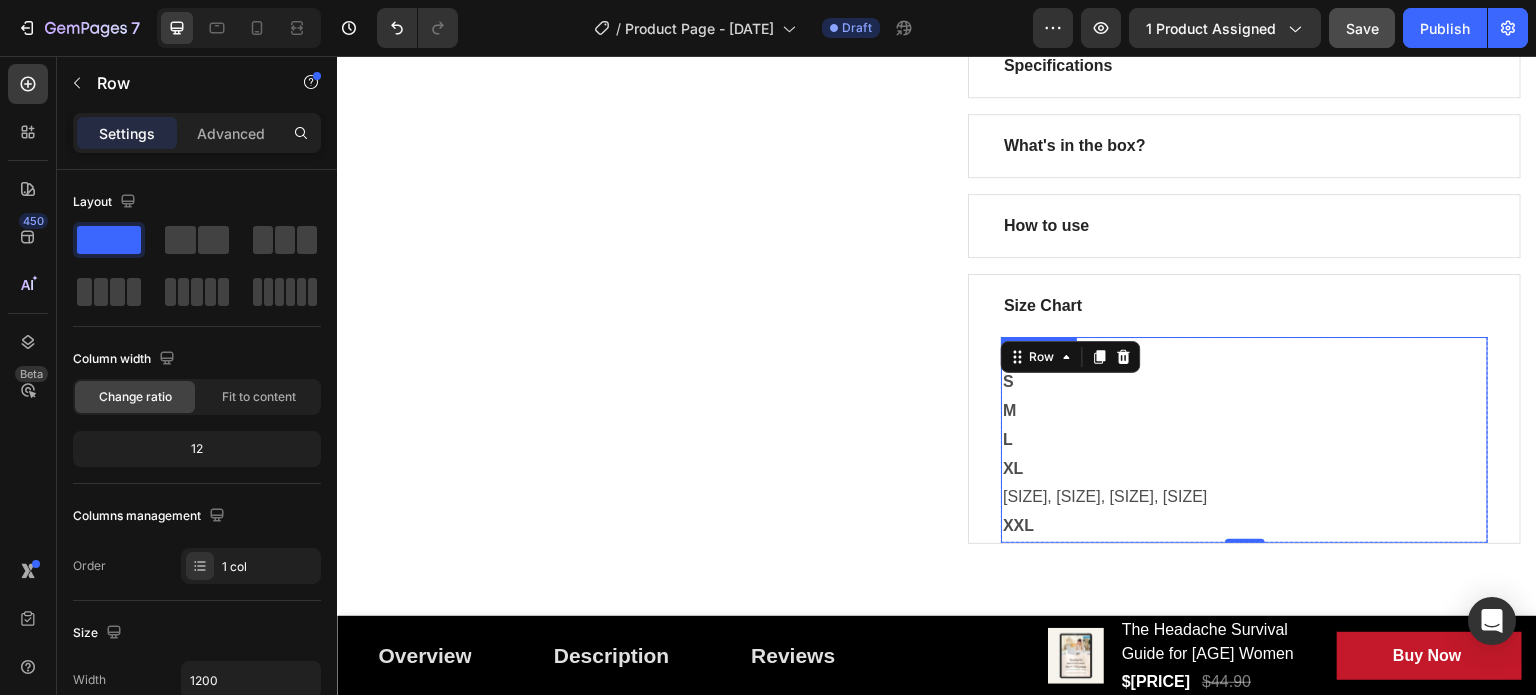 click on "L" at bounding box center (1244, 440) 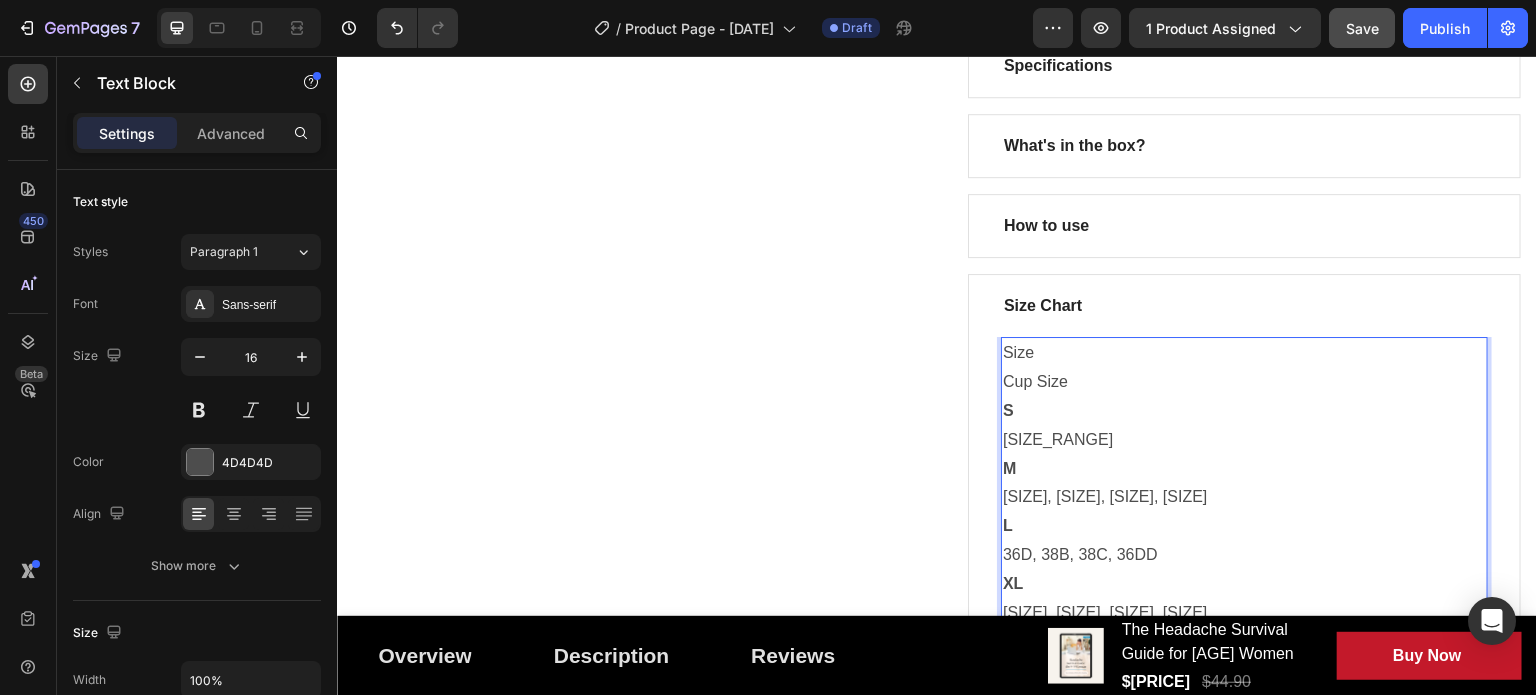 click on "Product Images" at bounding box center [629, -3] 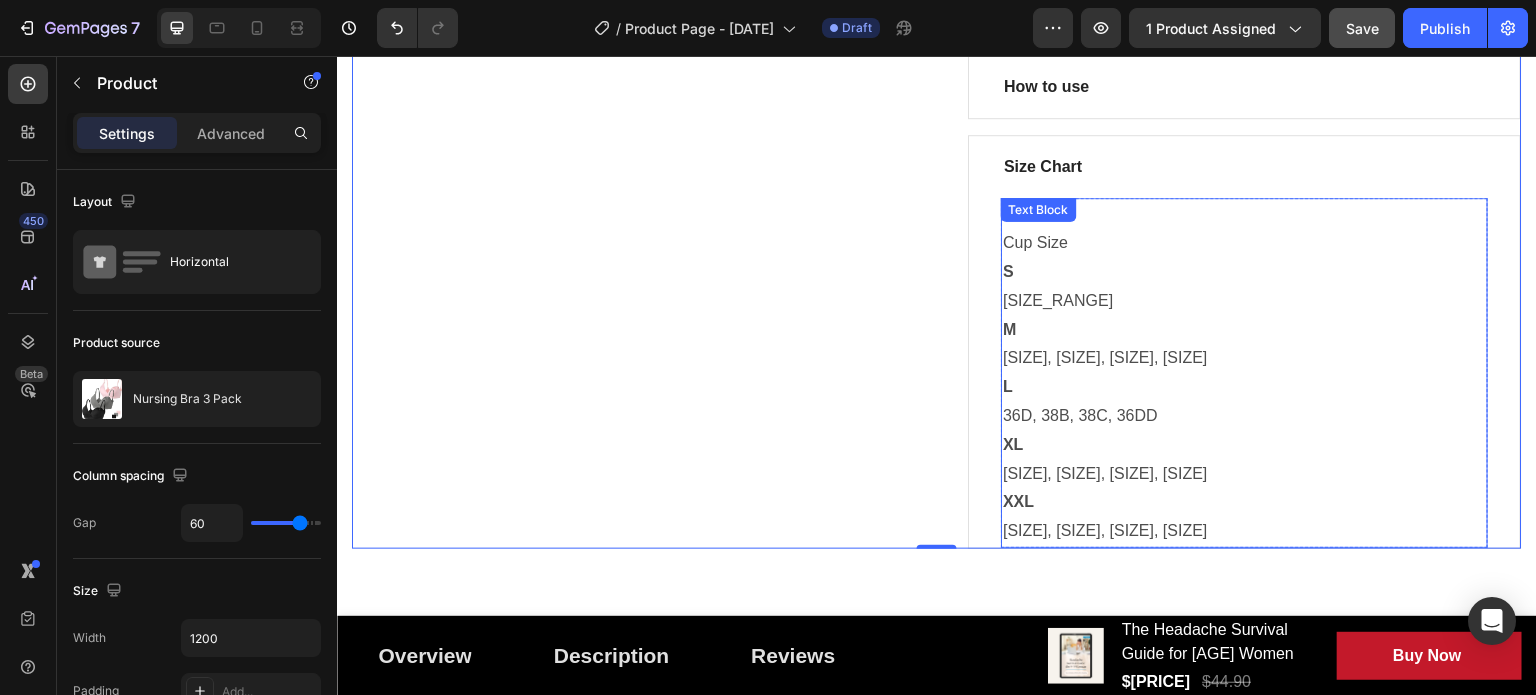 scroll, scrollTop: 1101, scrollLeft: 0, axis: vertical 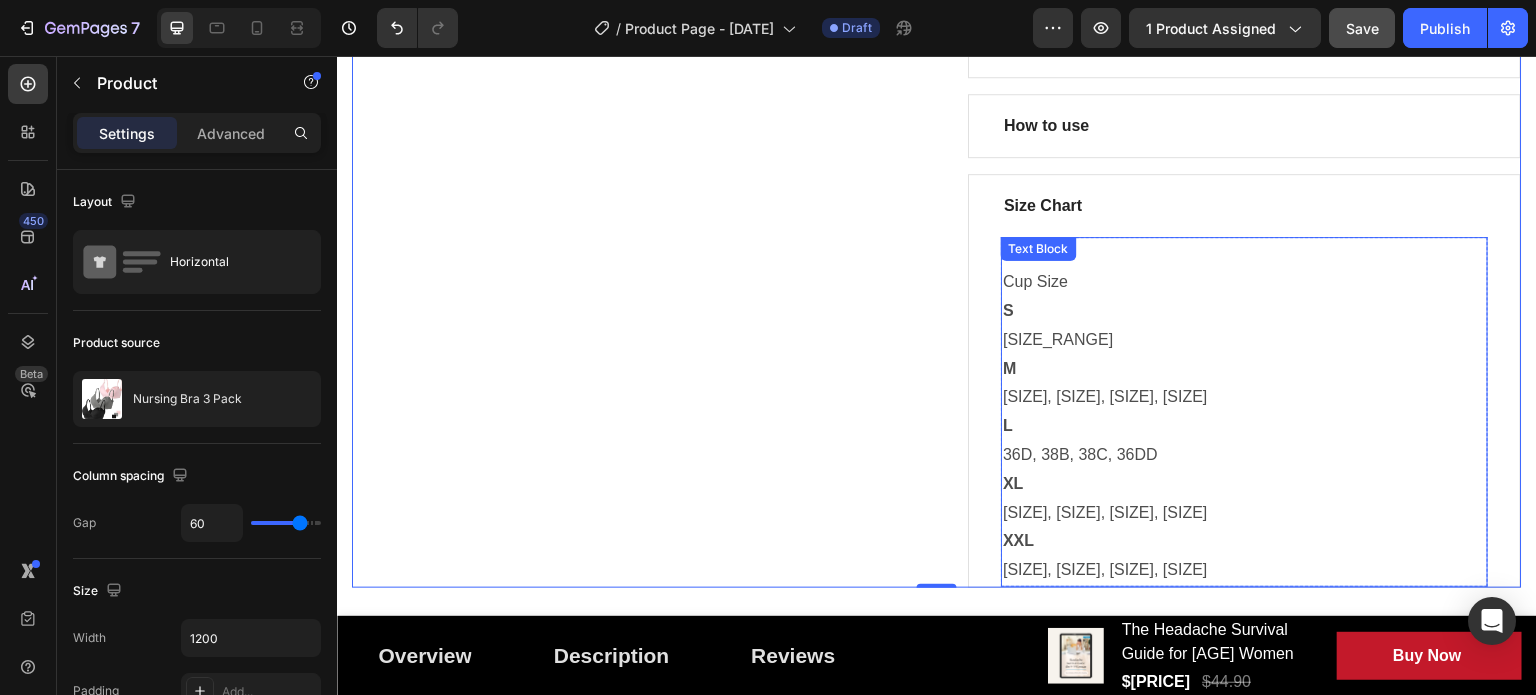 click on "Size Cup Size S 32B, 32C, 32D, 34A, 34B M 34C, 34D, 36B, 36C, 34DD L 36D, 38B, 38C, 36DD XL 38D, 40B, 40C, 38DD XXL 40D, 42B, 42C, 40DD Text Block" at bounding box center (1244, 412) 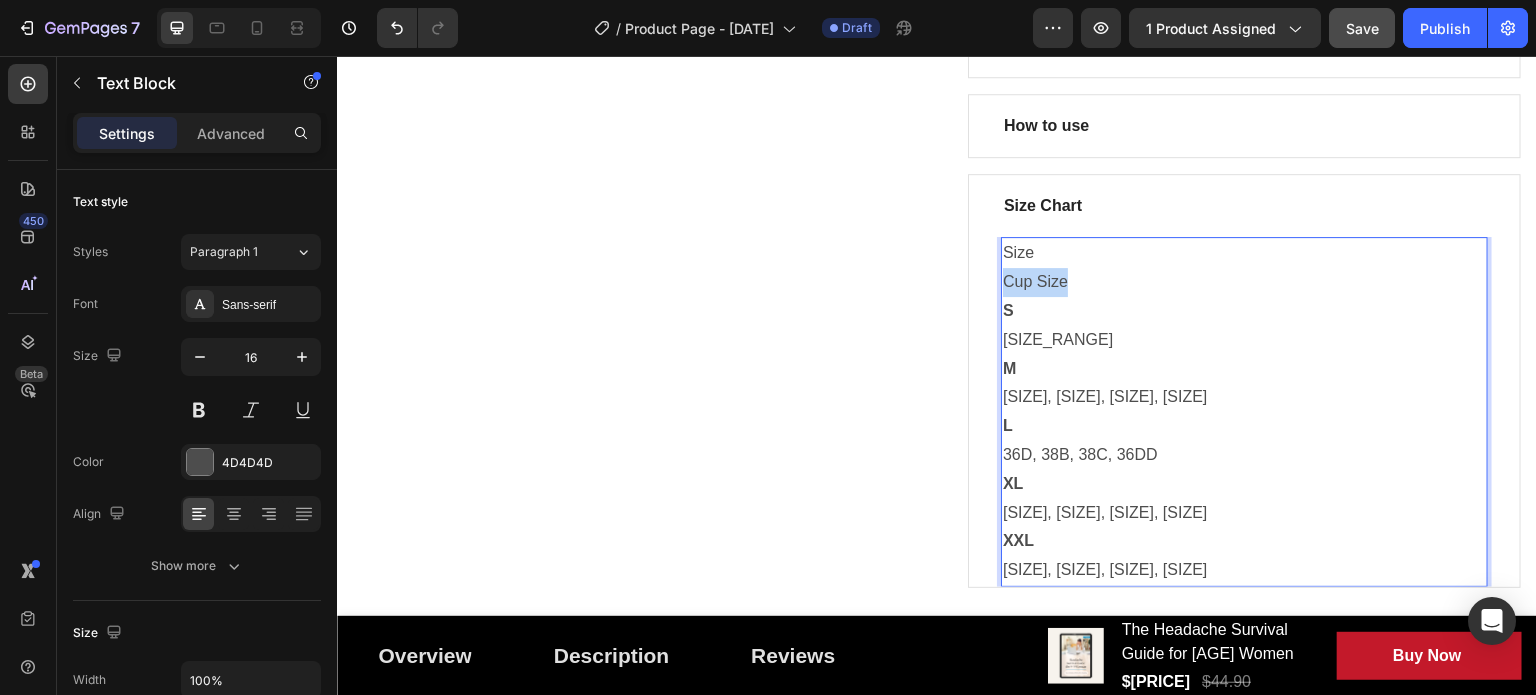 drag, startPoint x: 1073, startPoint y: 282, endPoint x: 994, endPoint y: 278, distance: 79.101204 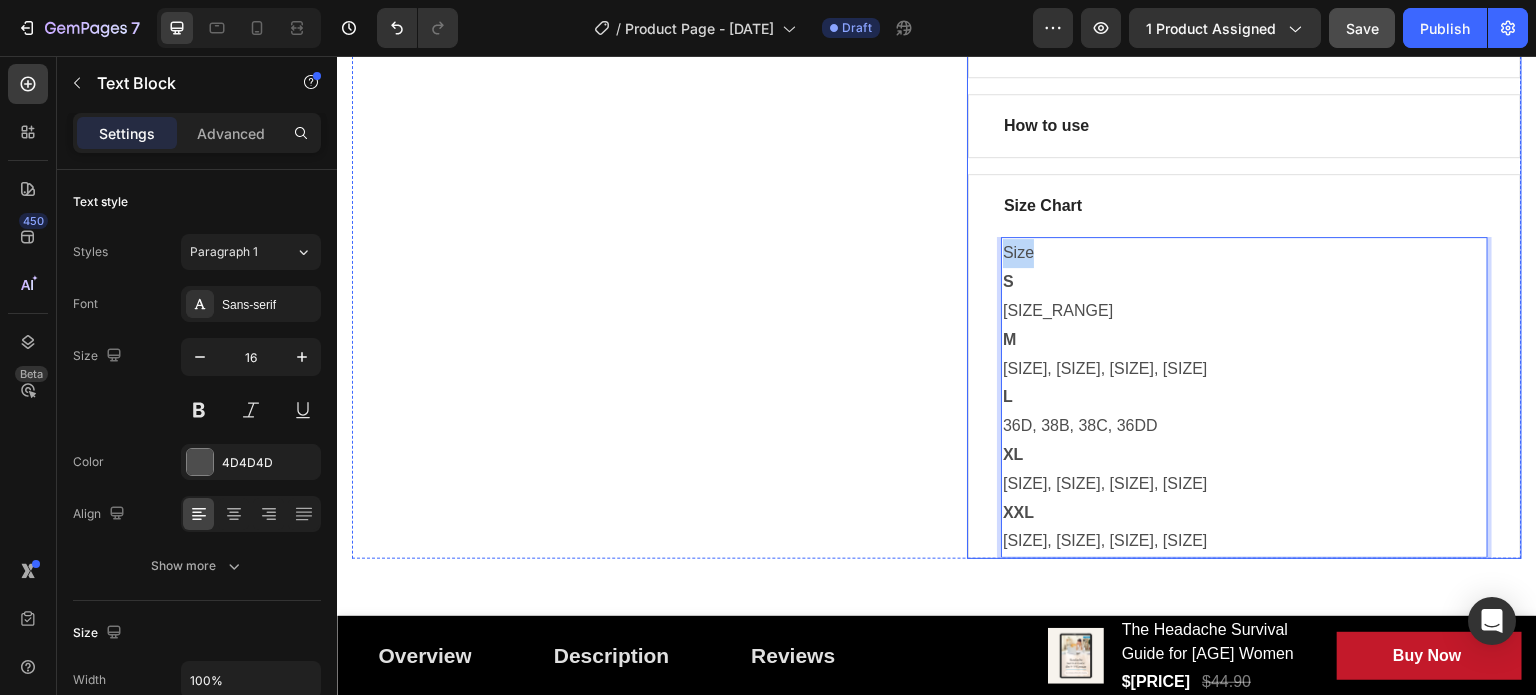 drag, startPoint x: 1038, startPoint y: 248, endPoint x: 983, endPoint y: 242, distance: 55.326305 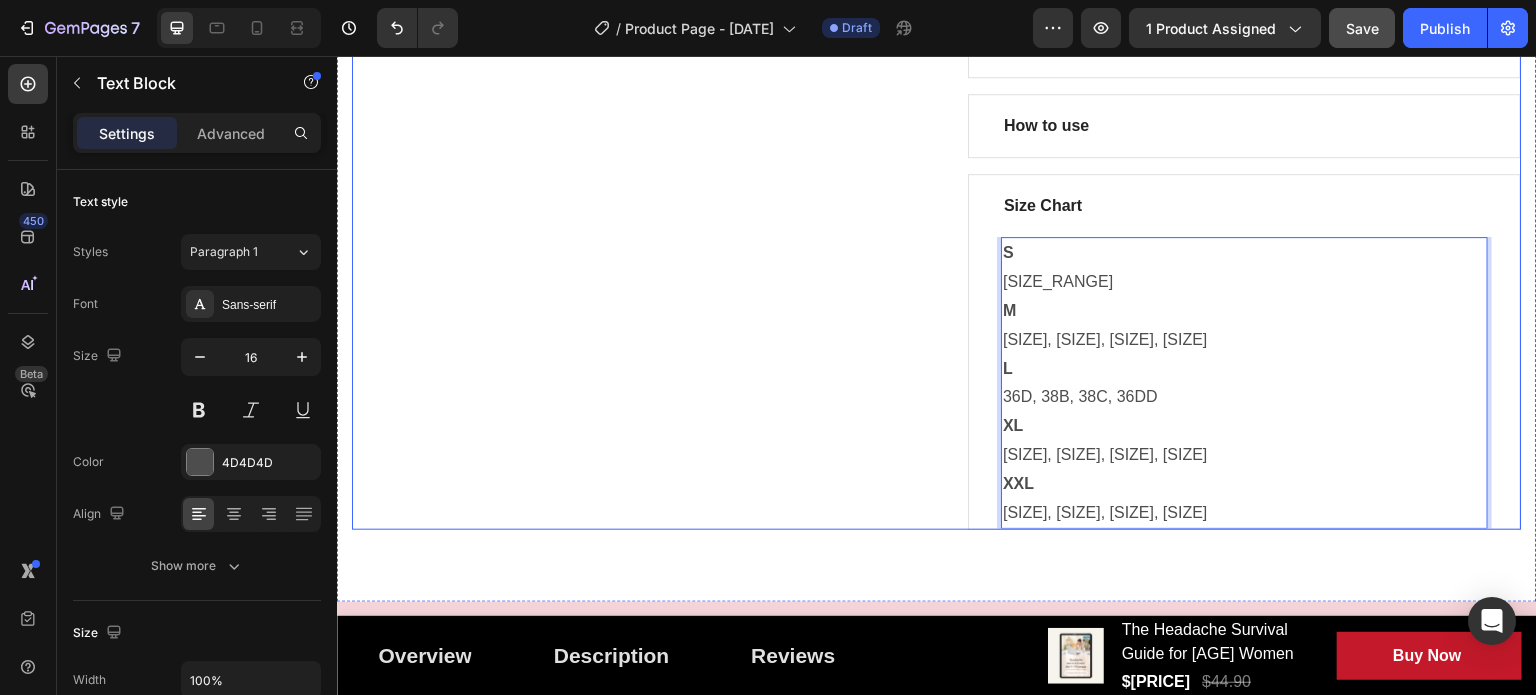 click on "Product Images" at bounding box center [629, -132] 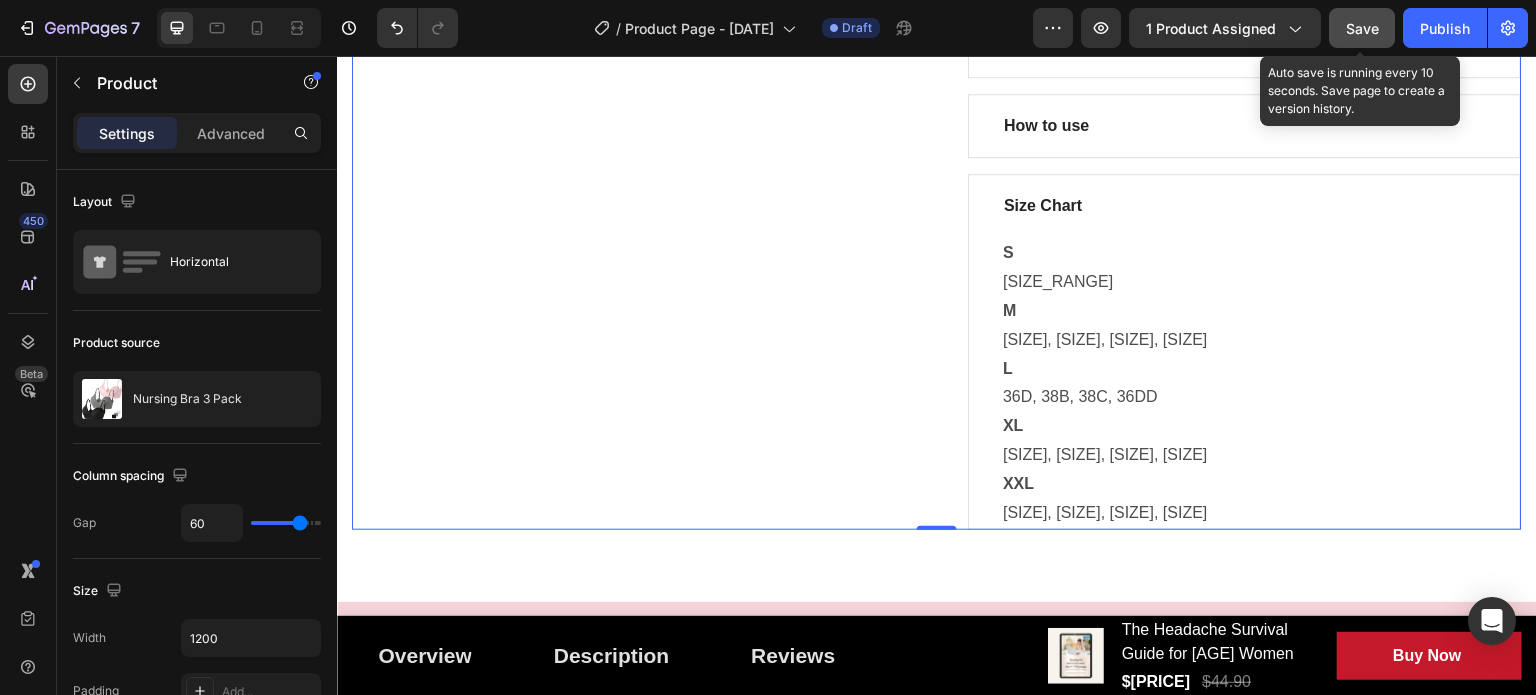 click on "Save" 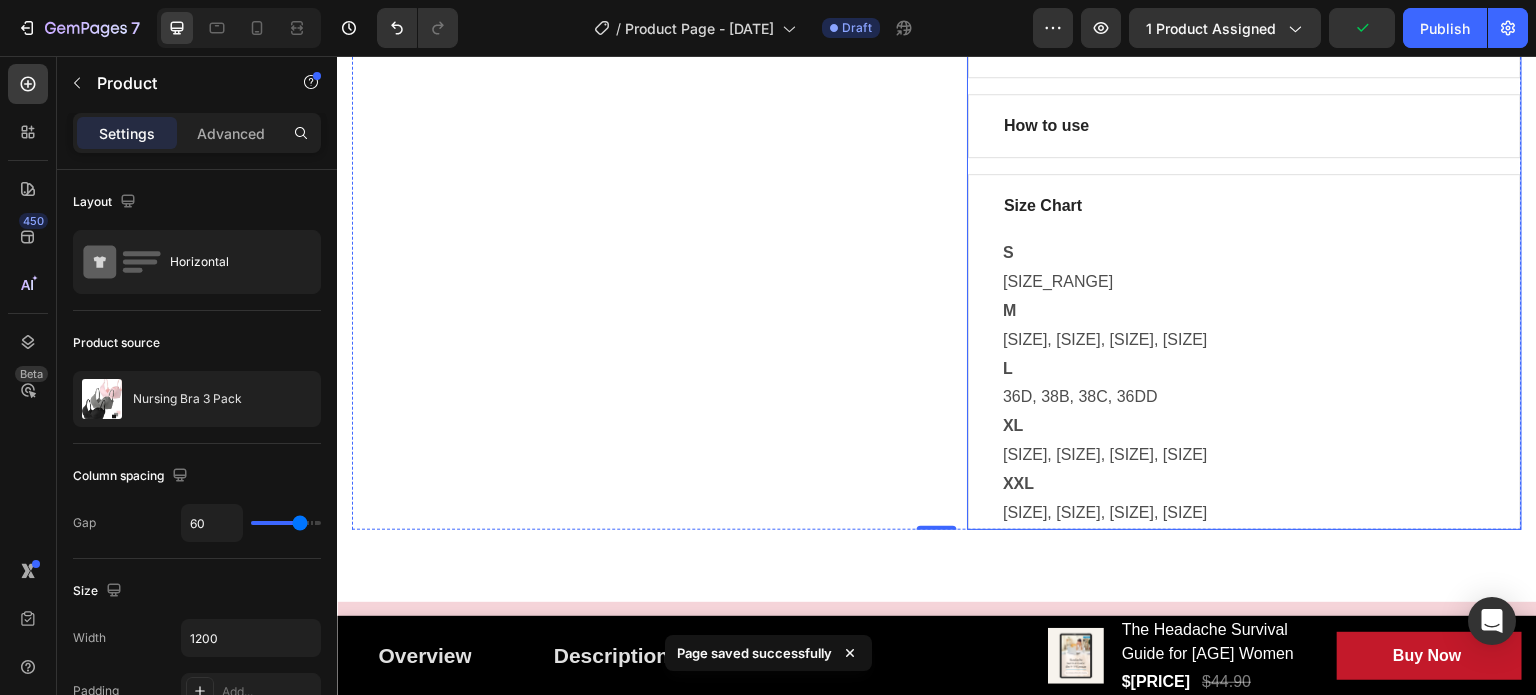 click on "Size Chart" at bounding box center [1244, 206] 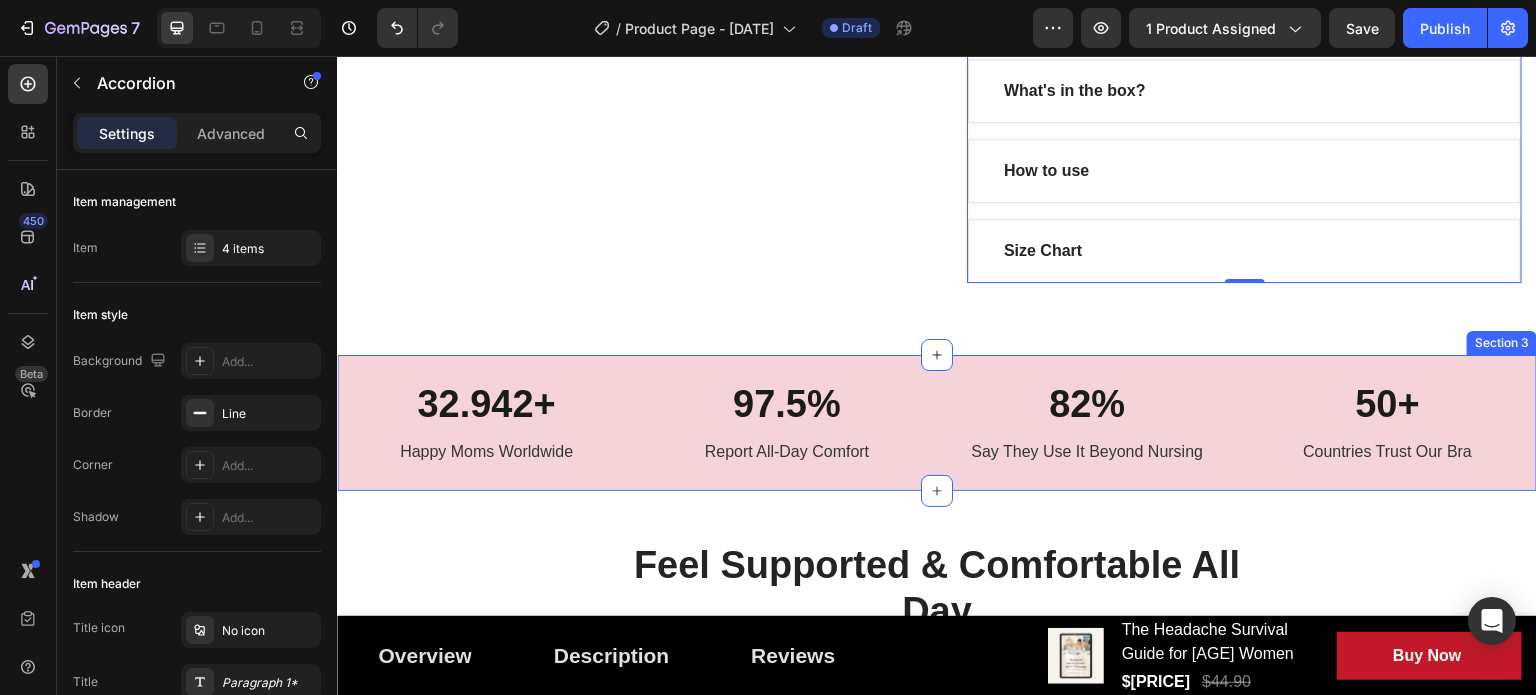 scroll, scrollTop: 1201, scrollLeft: 0, axis: vertical 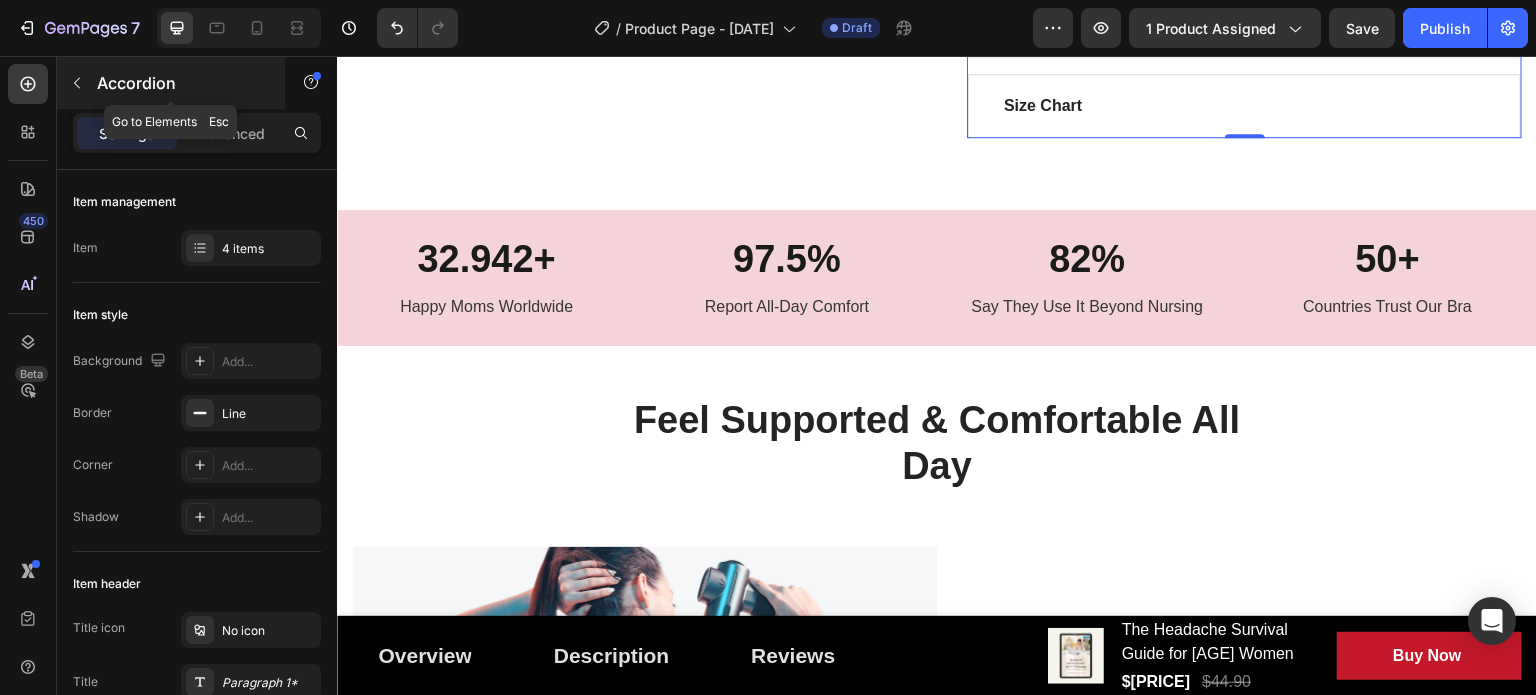 click 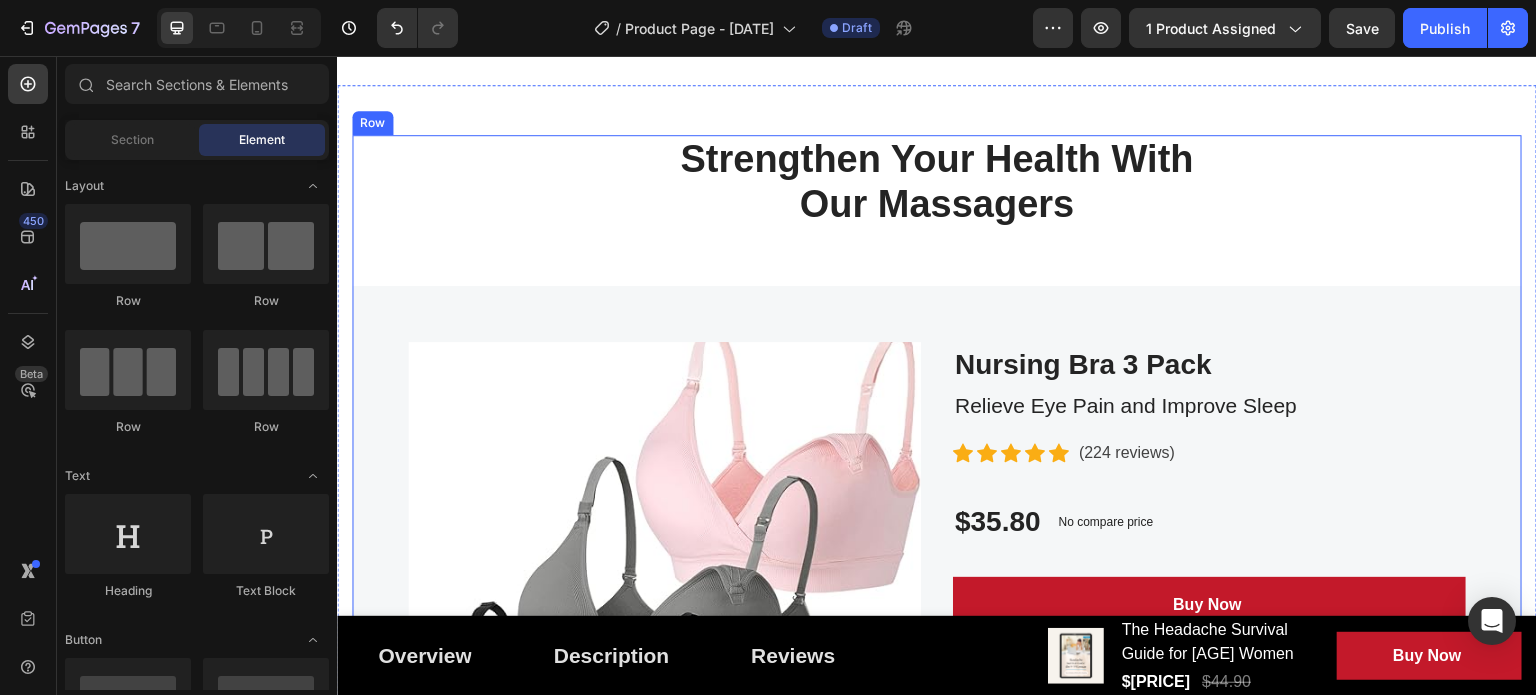 scroll, scrollTop: 4301, scrollLeft: 0, axis: vertical 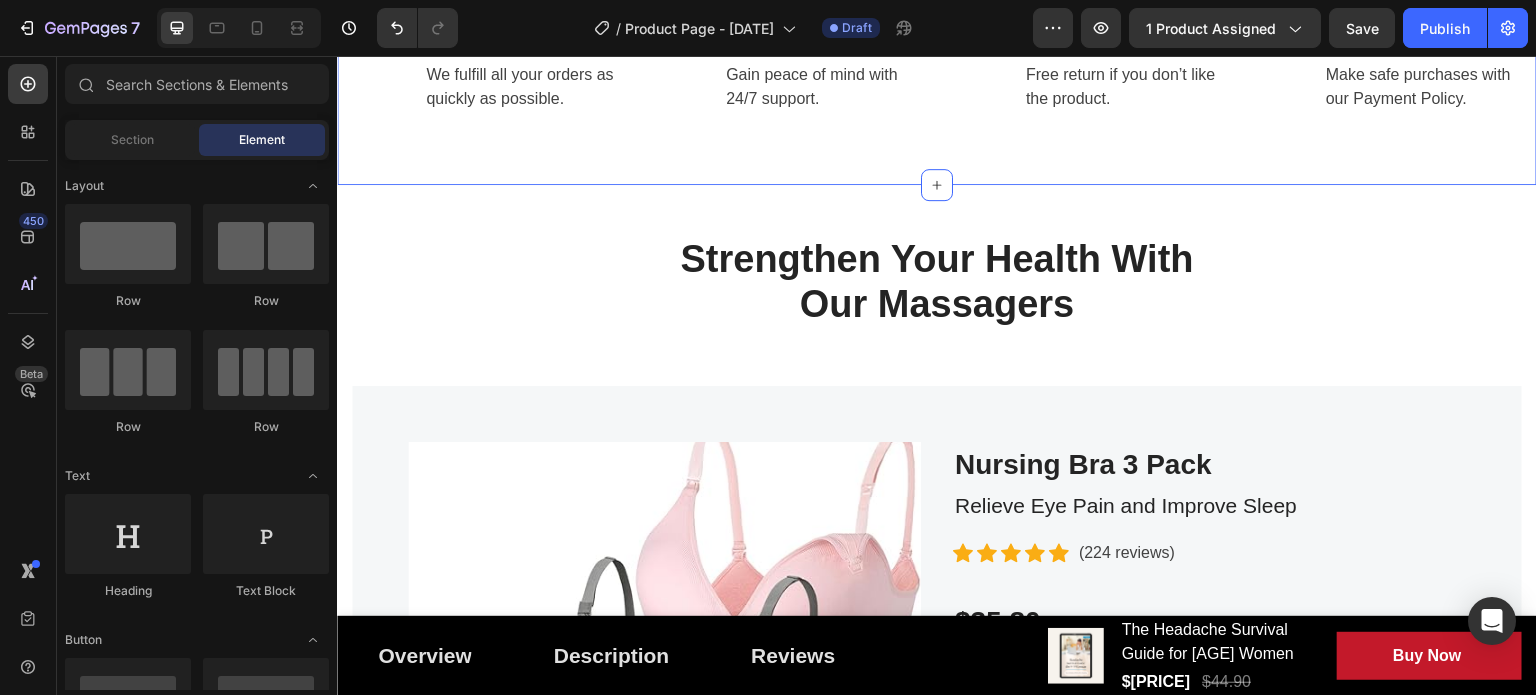click on "Image Free & Secure Delivery Text block We fulfill all your orders as quickly as possible. Text block Row Image 2-Year Warranty Policy Text block Gain peace of mind with 24/7 support. Text block Row Image 60-Day Risk Free Trial Text block Free return if you don’t like the product. Text block Row Image Buy Now, Pay Later Text block Make safe purchases with our Payment Policy. Text block Row Row Section 8" at bounding box center (937, 69) 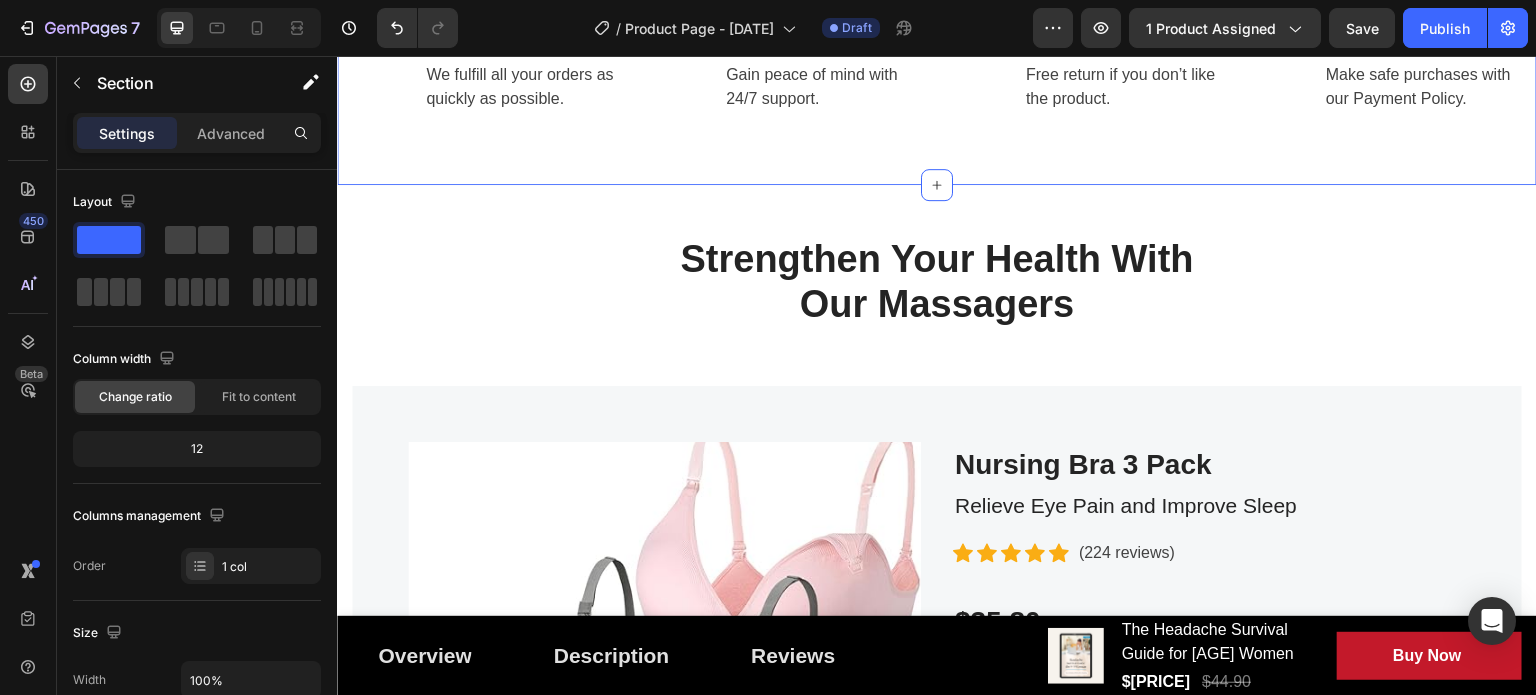 click 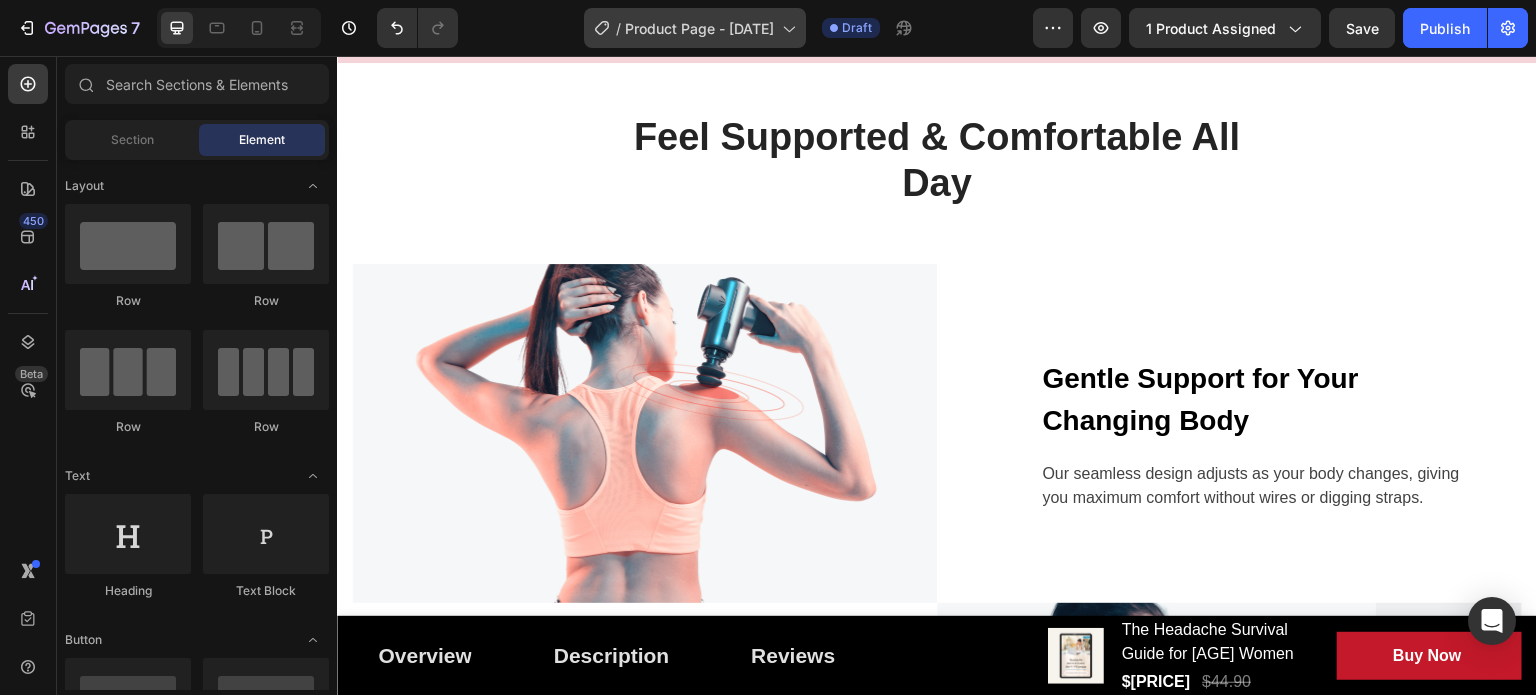 scroll, scrollTop: 0, scrollLeft: 0, axis: both 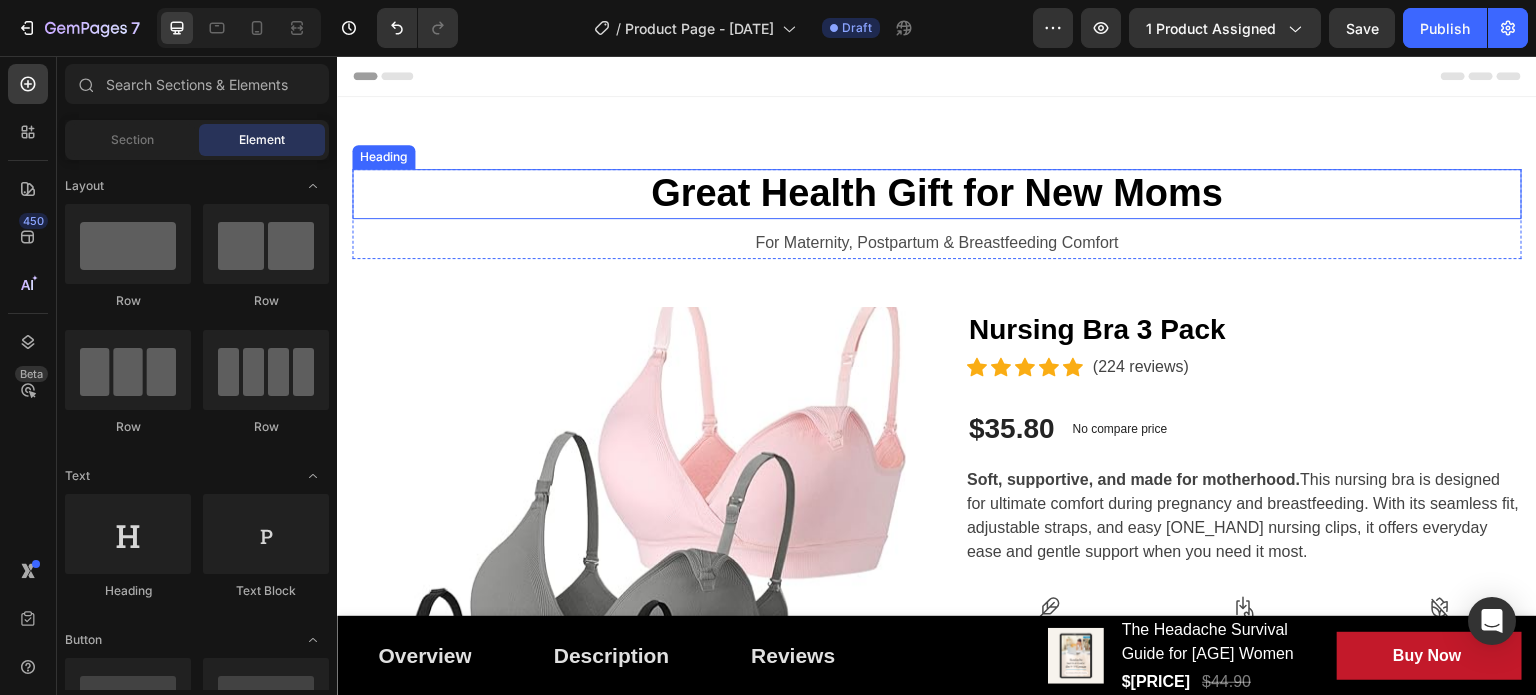 click on "Great Health Gift for New Moms" at bounding box center [937, 194] 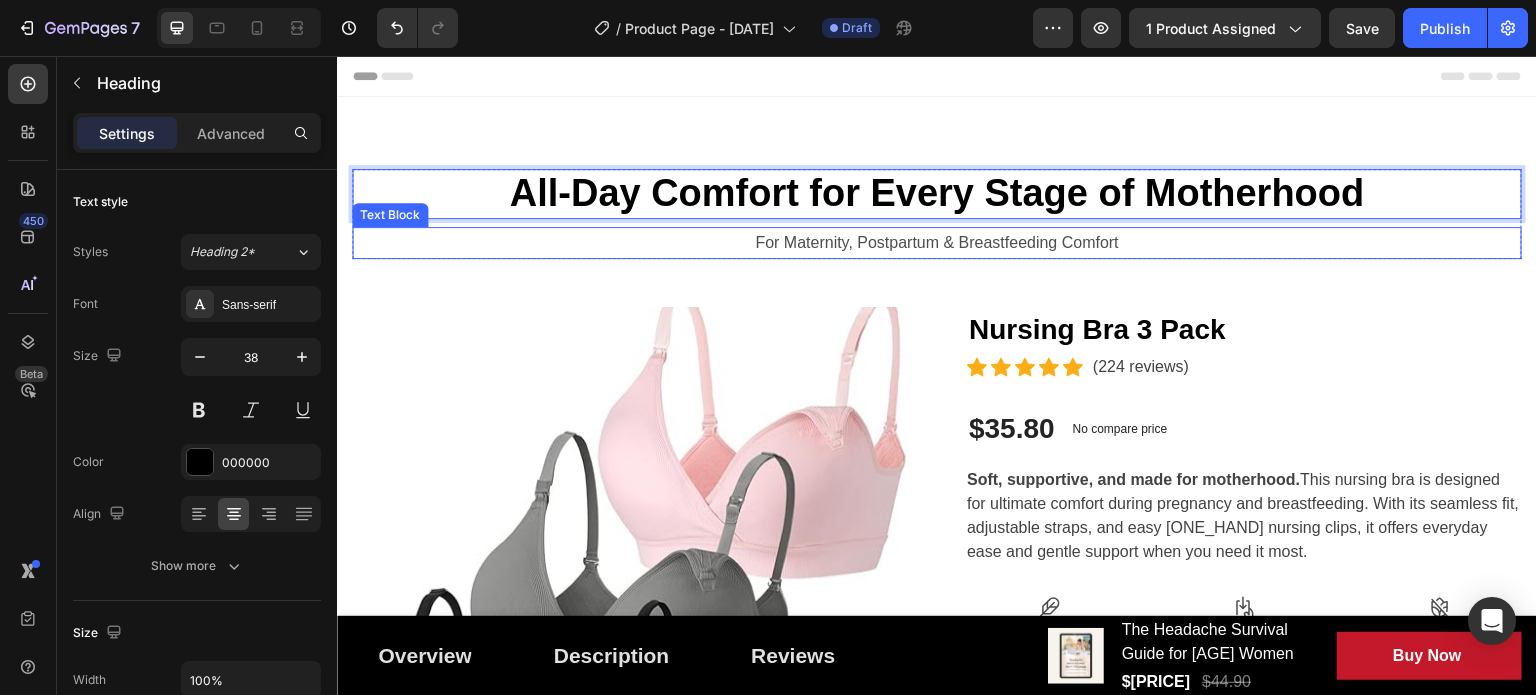 click on "For Maternity, Postpartum & Breastfeeding Comfort" at bounding box center [937, 243] 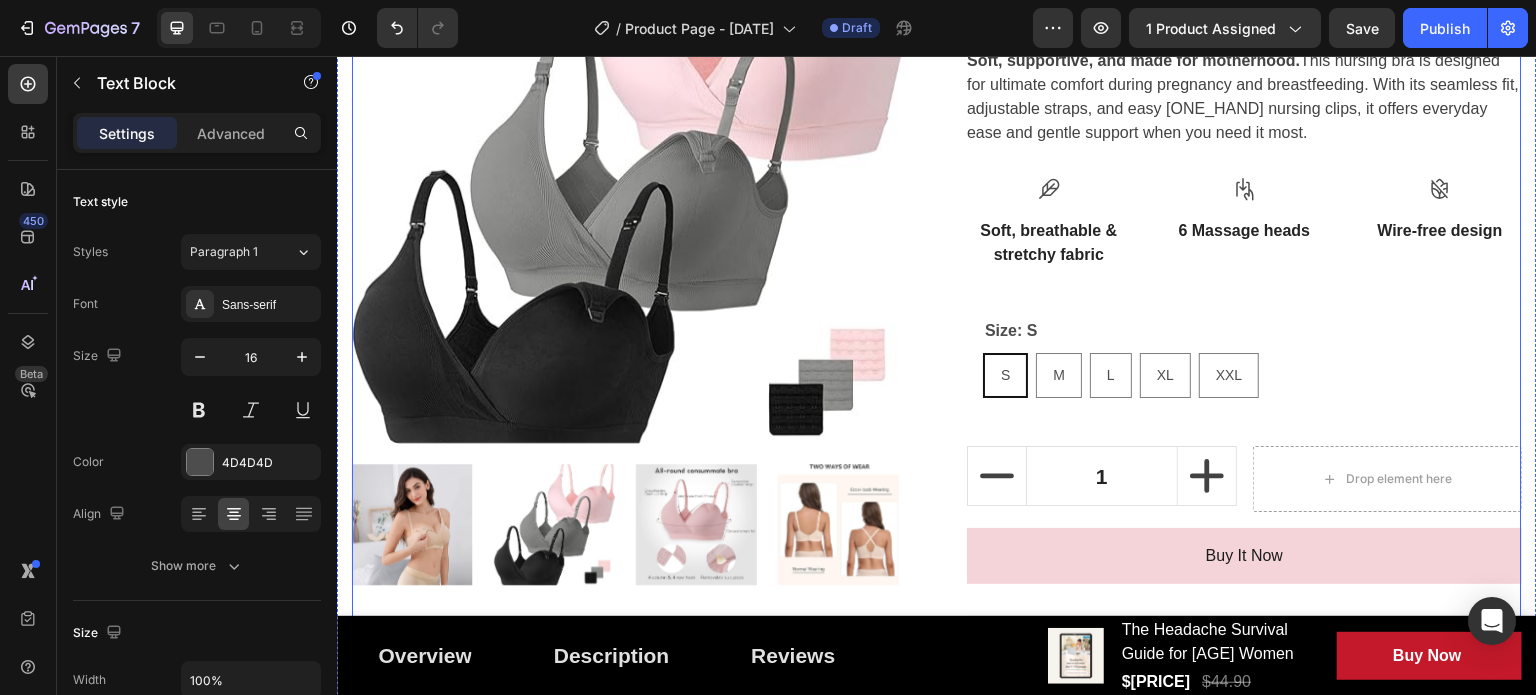 scroll, scrollTop: 600, scrollLeft: 0, axis: vertical 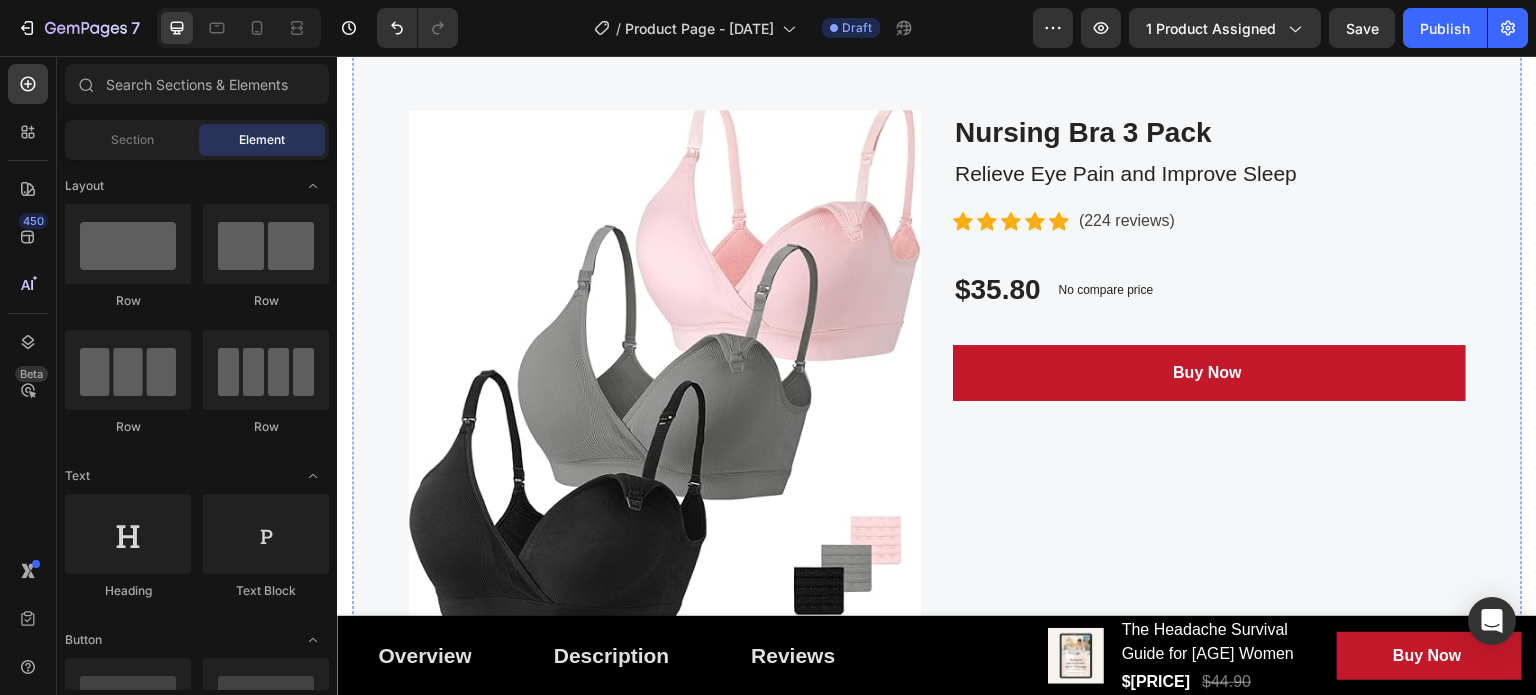 click on "Strengthen Your Health With  Our Massagers" at bounding box center [937, -50] 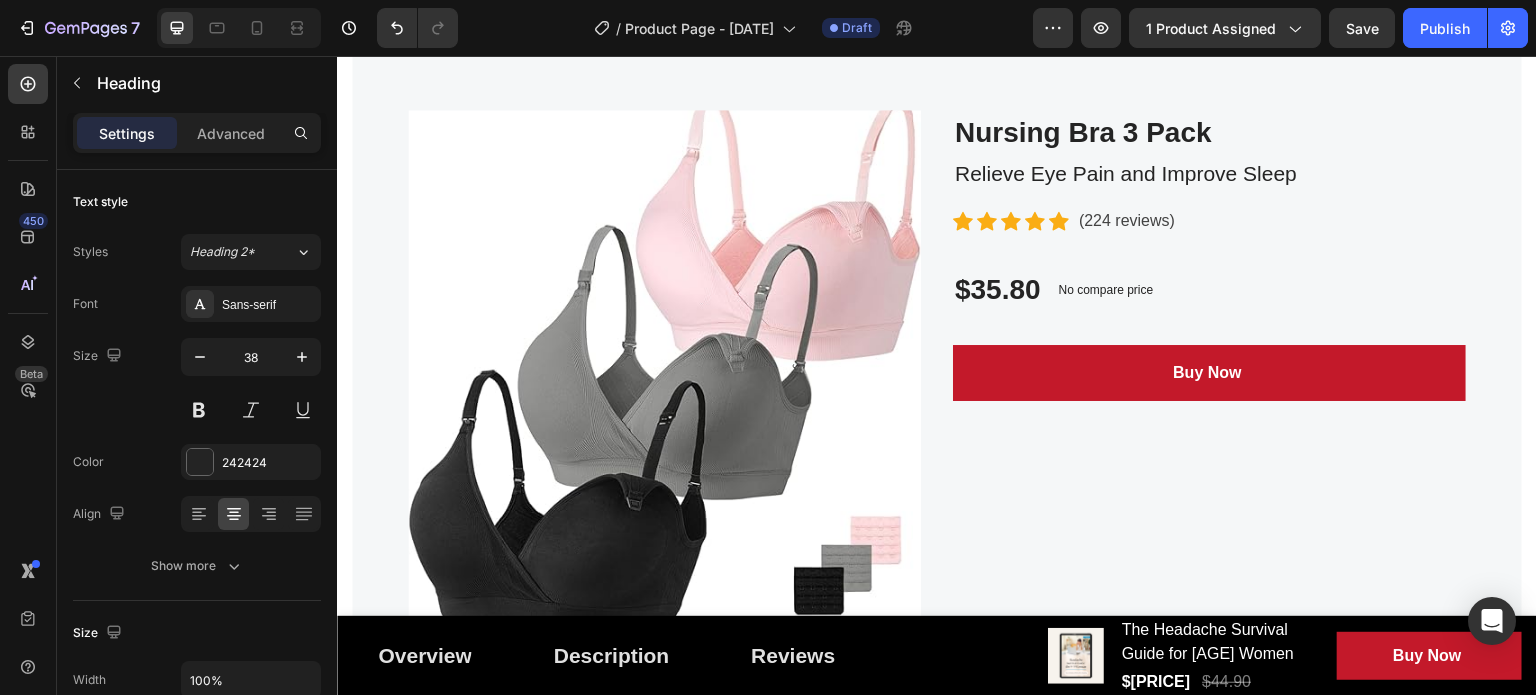 click on "Strengthen Your Health With  Our Massagers" at bounding box center (937, -50) 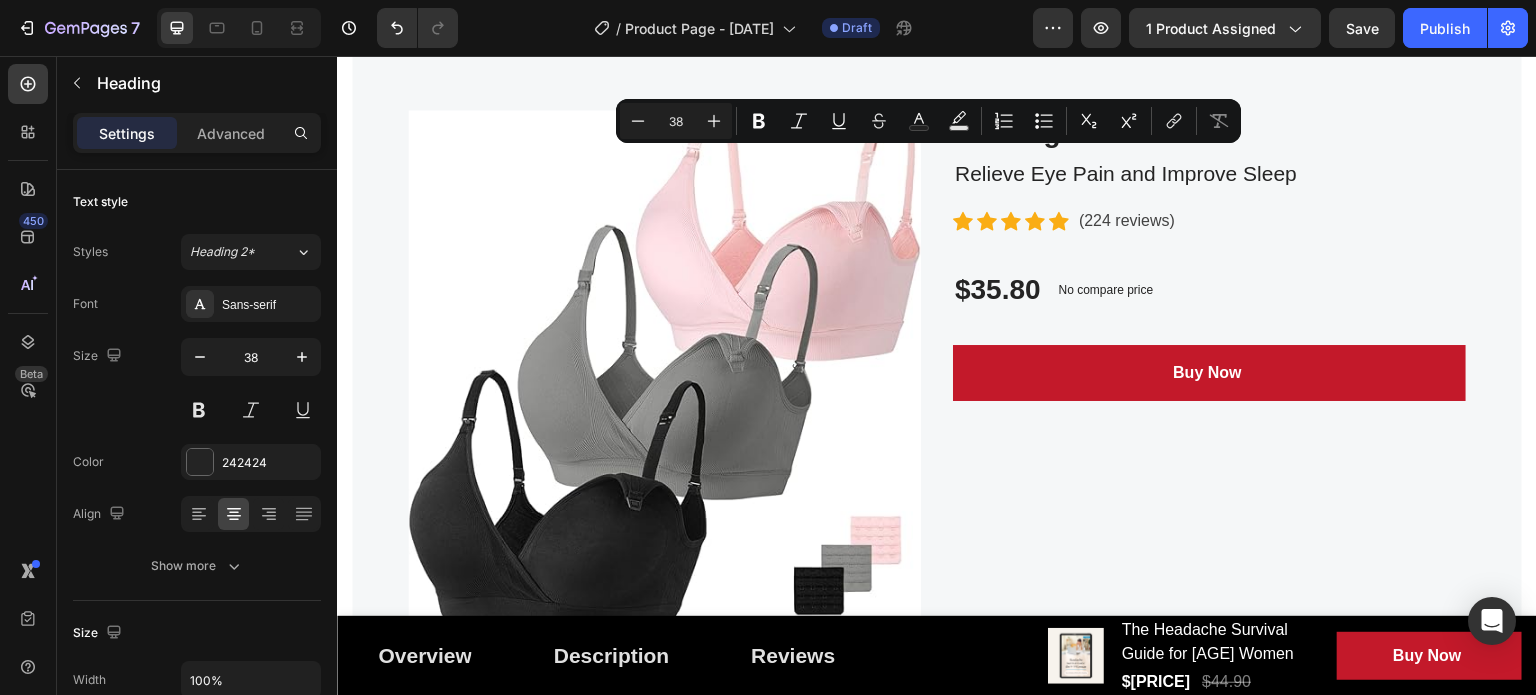 click on "Strengthen Your Health With  Our Massagers" at bounding box center (937, -50) 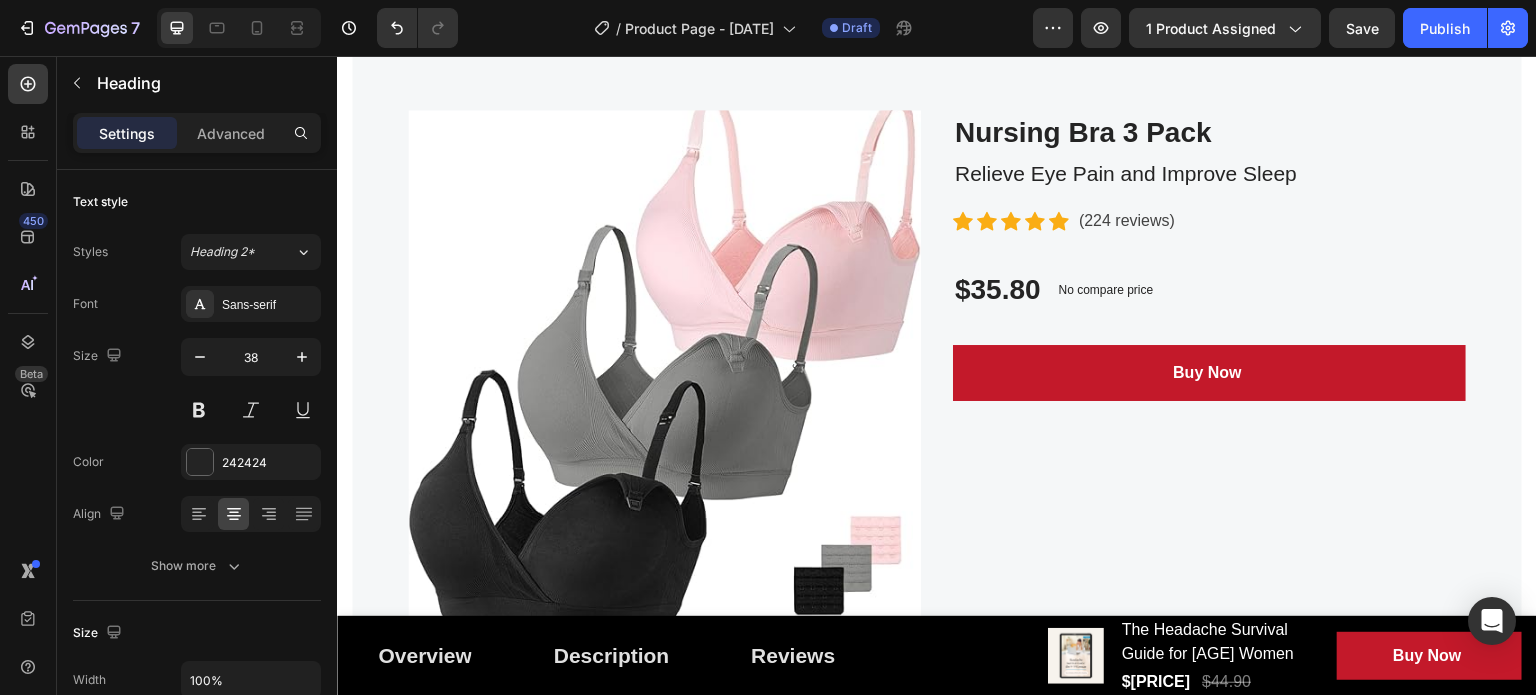 click on "Strengthen Your Health With  Our Massagers" at bounding box center (937, -50) 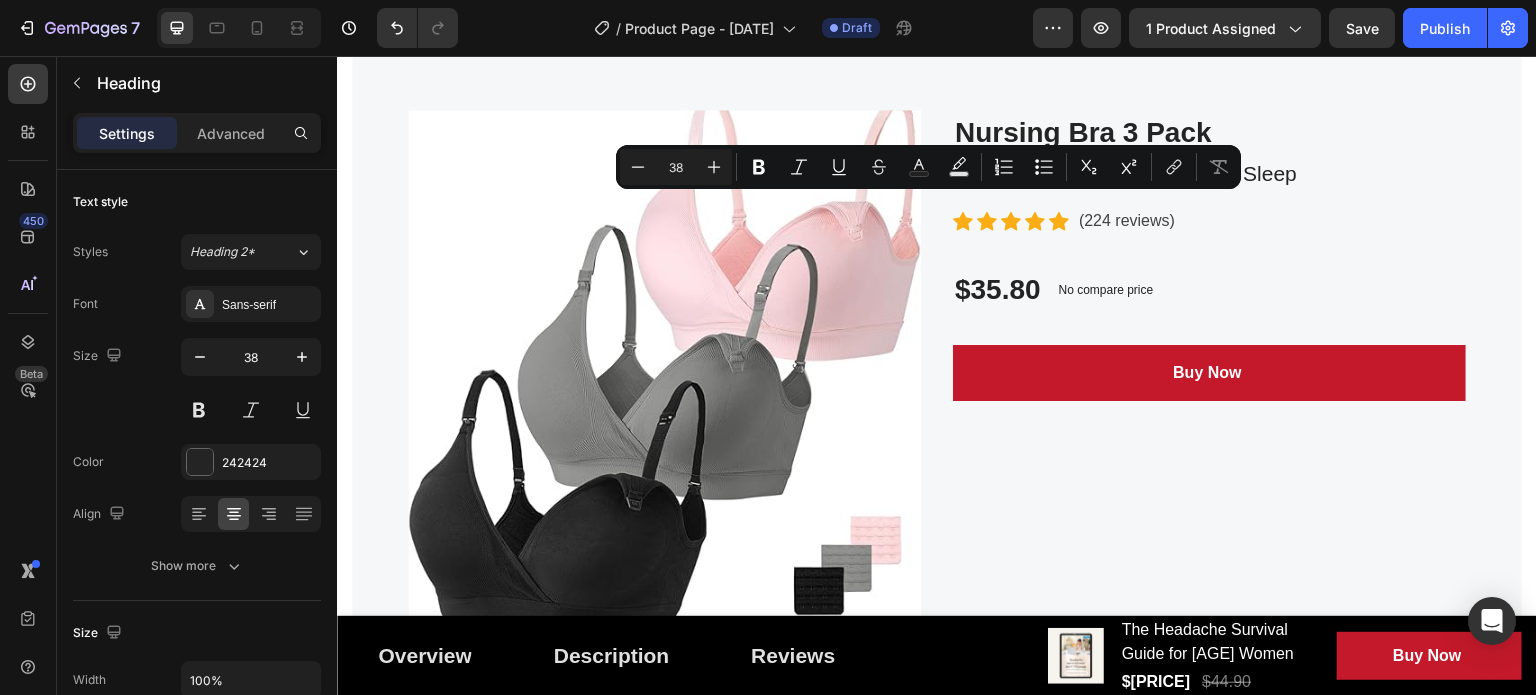 click on "Strengthen Your Health With  Our Massagers" at bounding box center [937, -50] 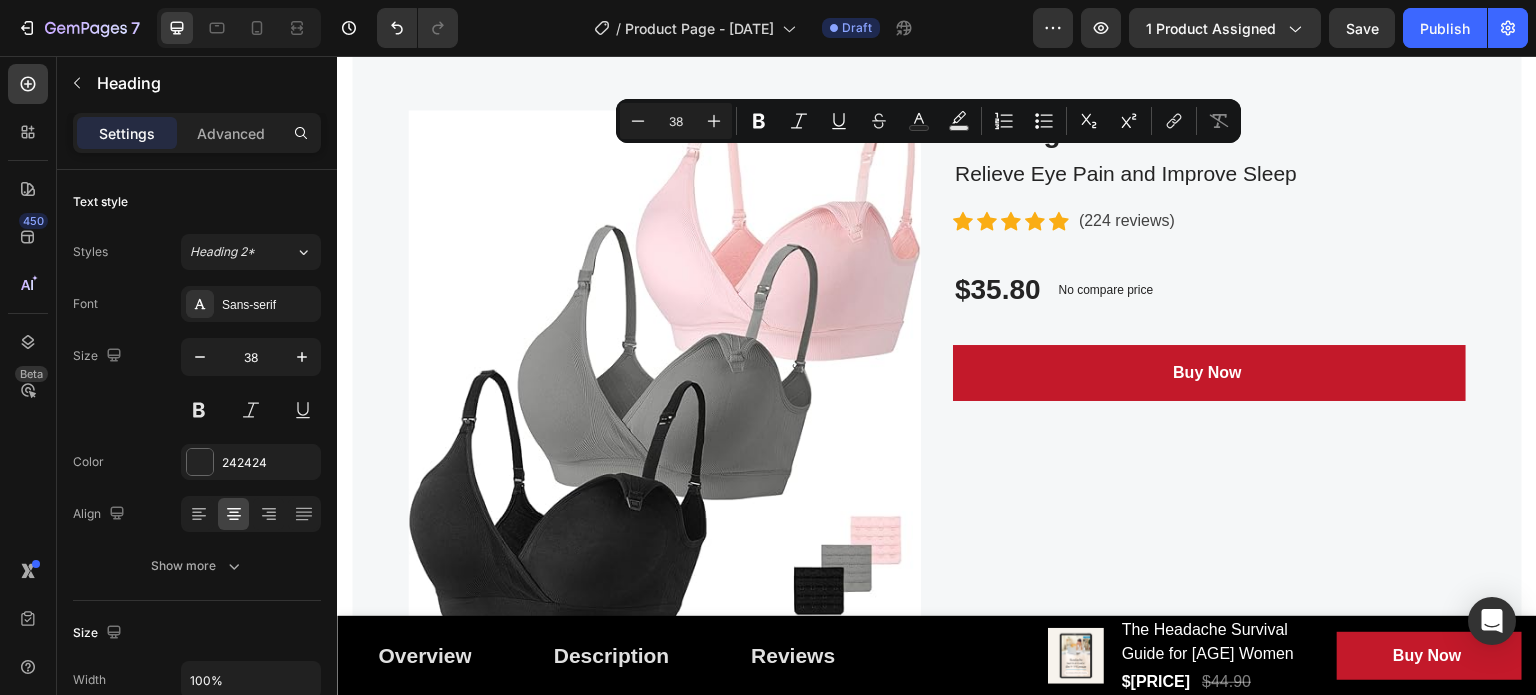 drag, startPoint x: 1079, startPoint y: 227, endPoint x: 621, endPoint y: 159, distance: 463.0205 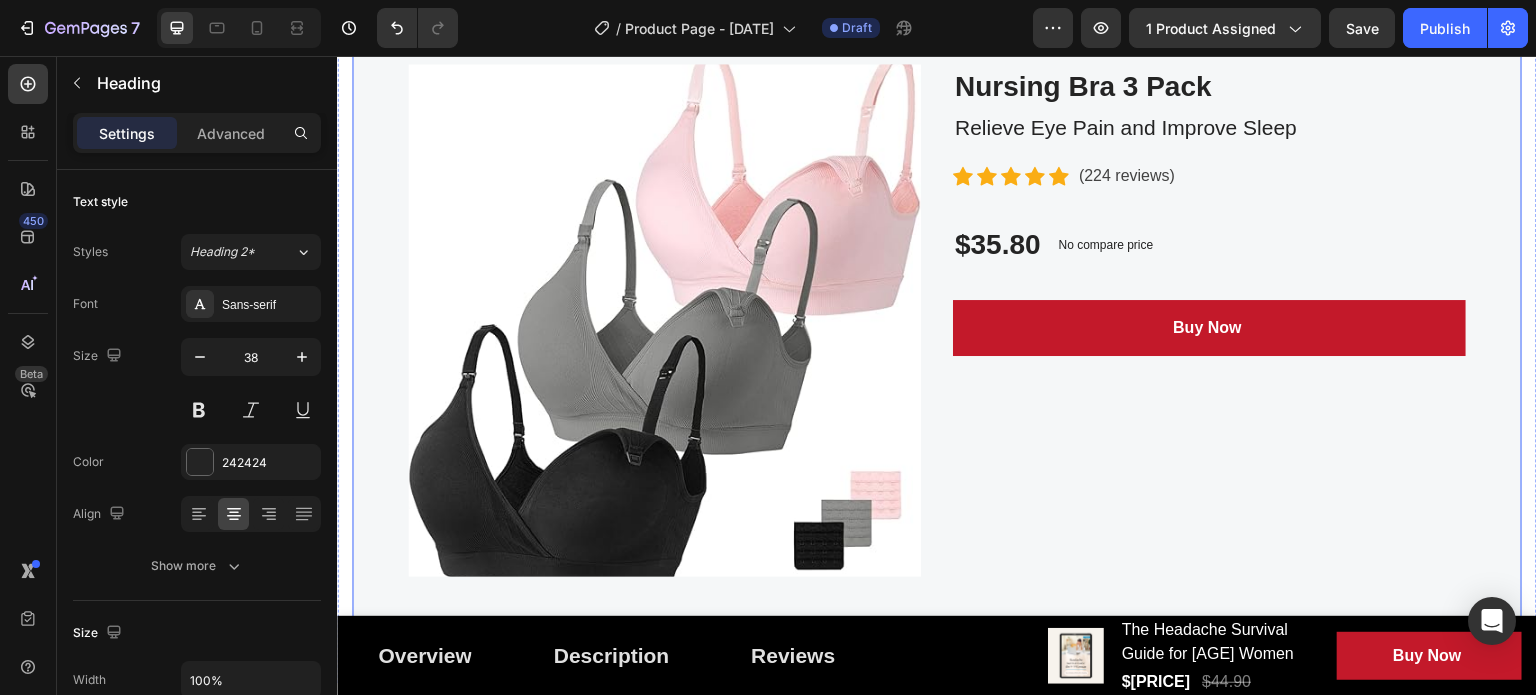 click on "The Nursing Bra Moms Can’t Live Without Heading   56 Product Images Nursing Bra 3 Pack (P) Title Relieve Eye Pain and Improve Sleep Text block                Icon                Icon                Icon                Icon                Icon Icon List Hoz (224 reviews) Text block Row $35.80 (P) Price (P) Price No compare price (P) Price Row Buy Now (P) Cart Button Row Product" at bounding box center [937, 268] 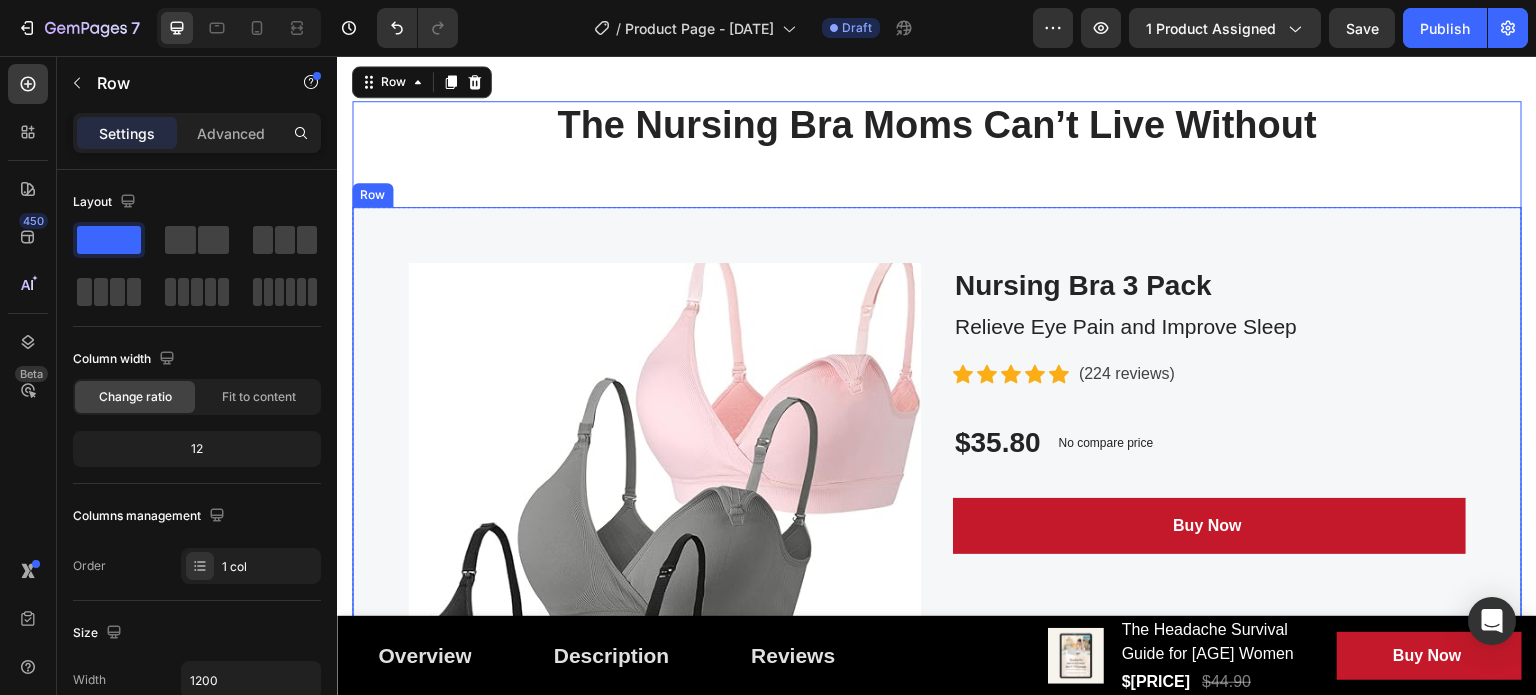 scroll, scrollTop: 4501, scrollLeft: 0, axis: vertical 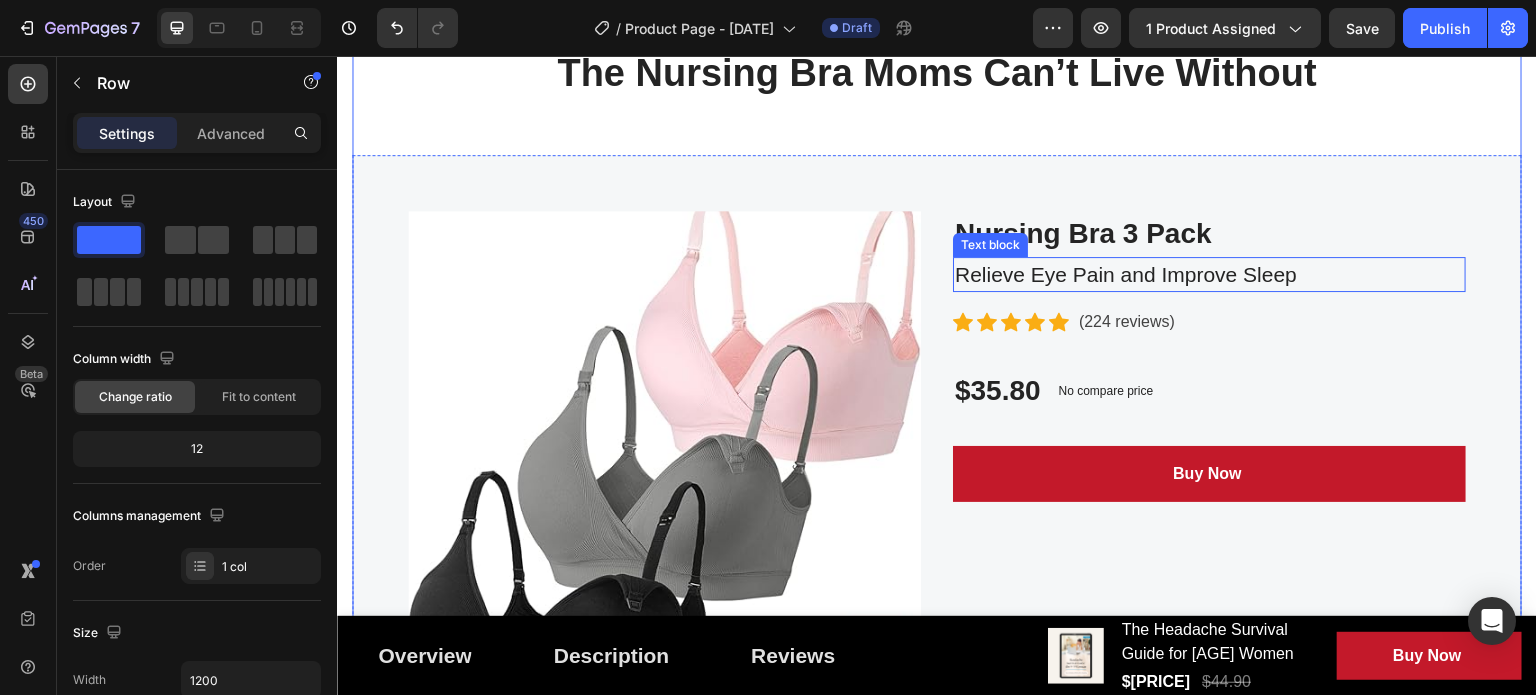 click on "Relieve Eye Pain and Improve Sleep" at bounding box center [1209, 275] 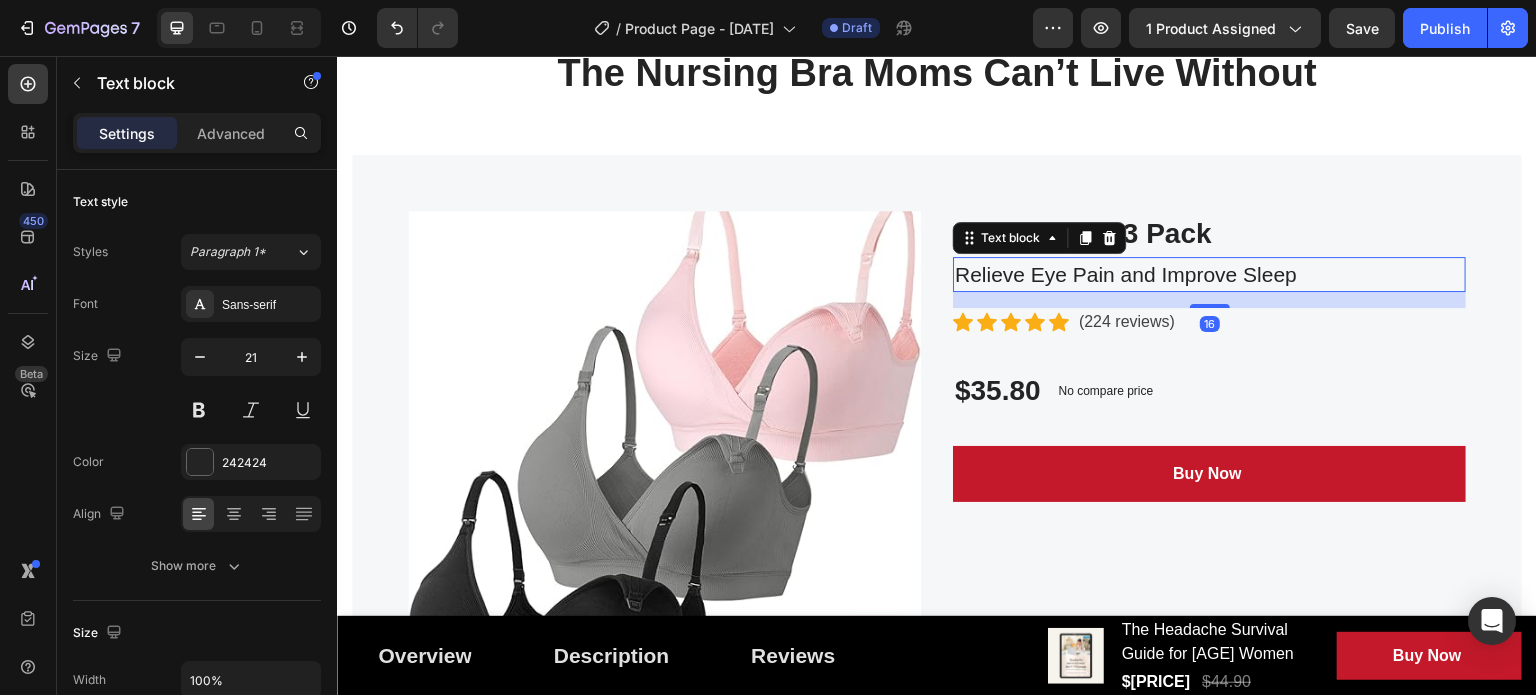 click on "Relieve Eye Pain and Improve Sleep" at bounding box center [1209, 275] 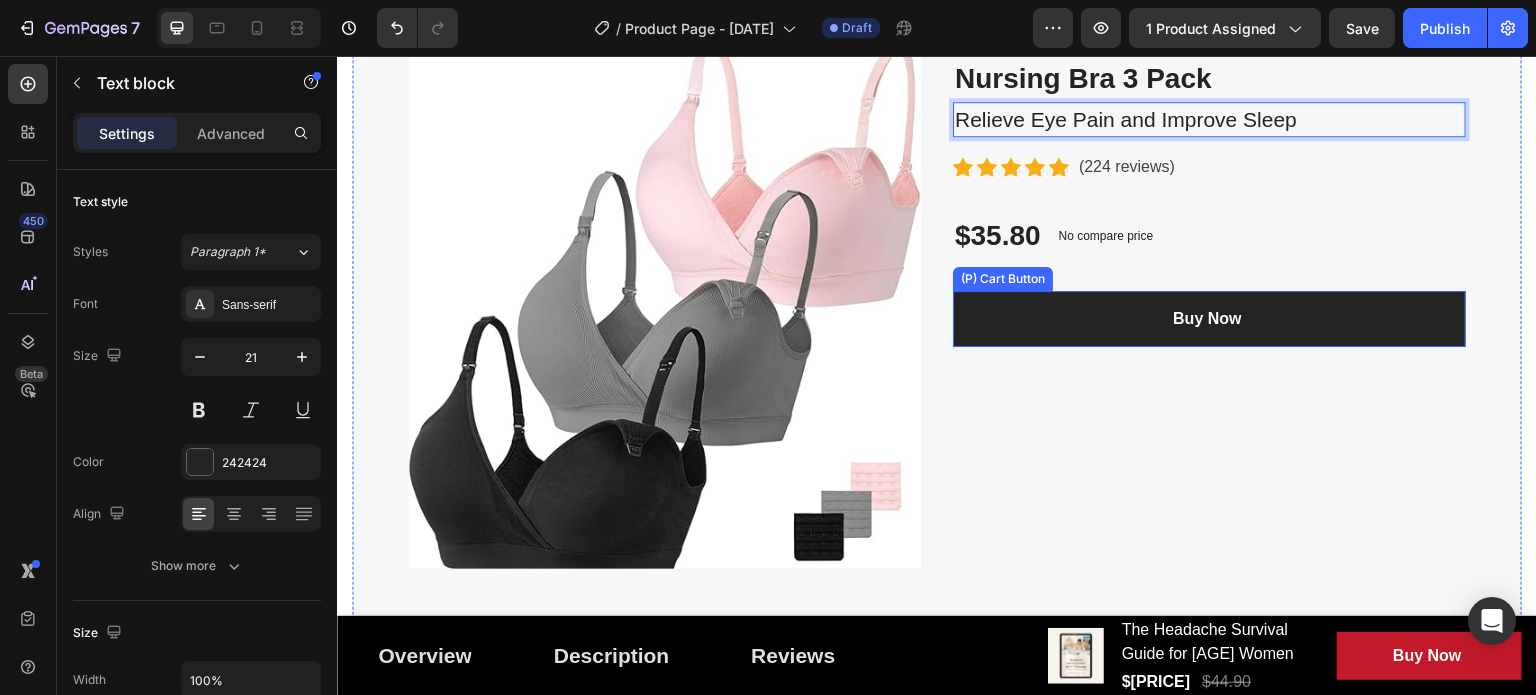 scroll, scrollTop: 4501, scrollLeft: 0, axis: vertical 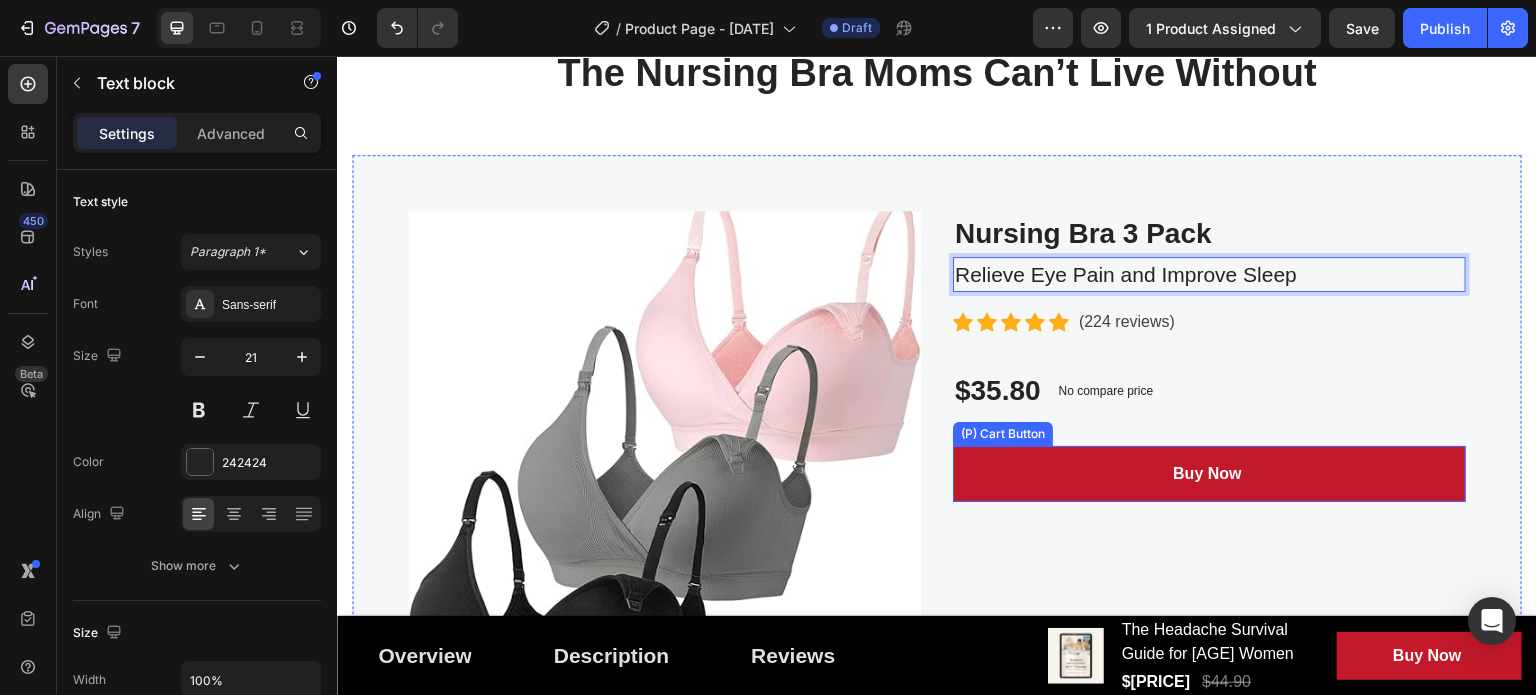 click on "(P) Cart Button" at bounding box center [1003, 434] 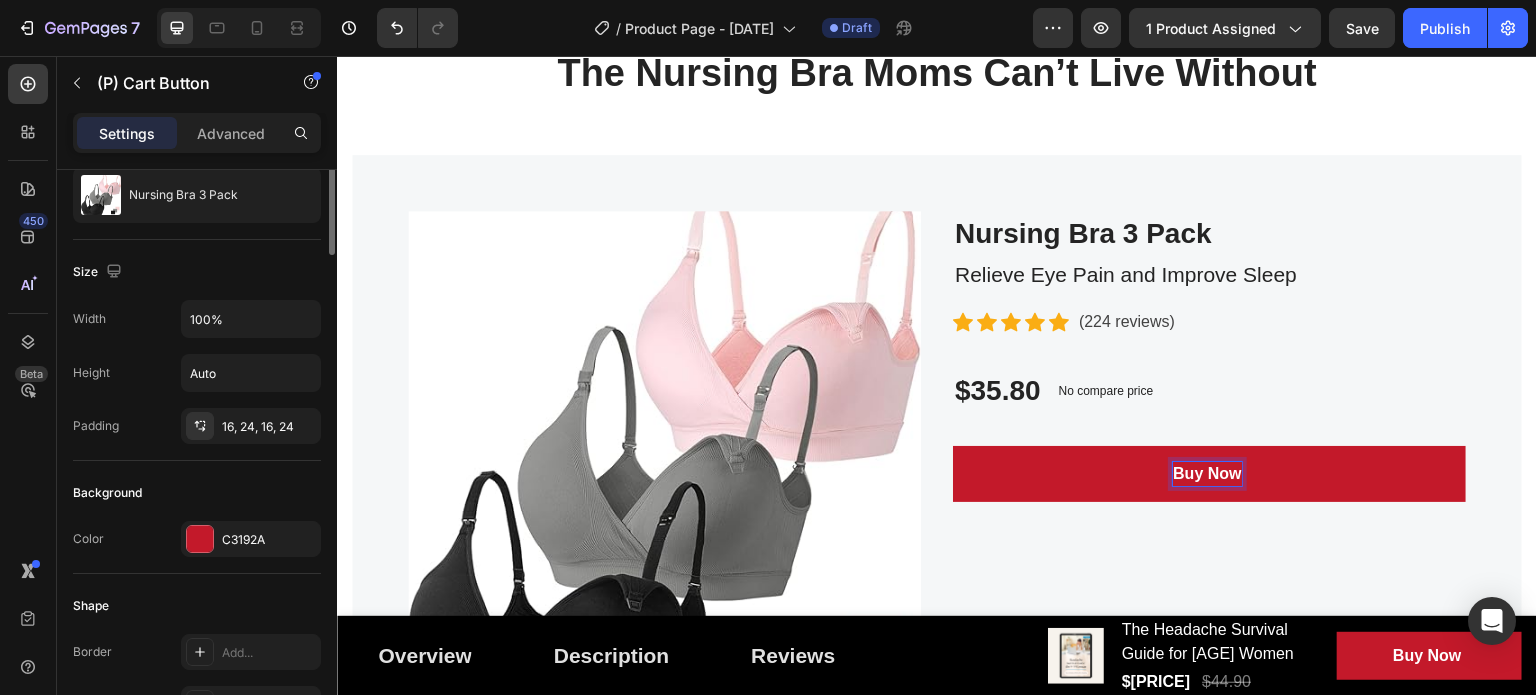 scroll, scrollTop: 300, scrollLeft: 0, axis: vertical 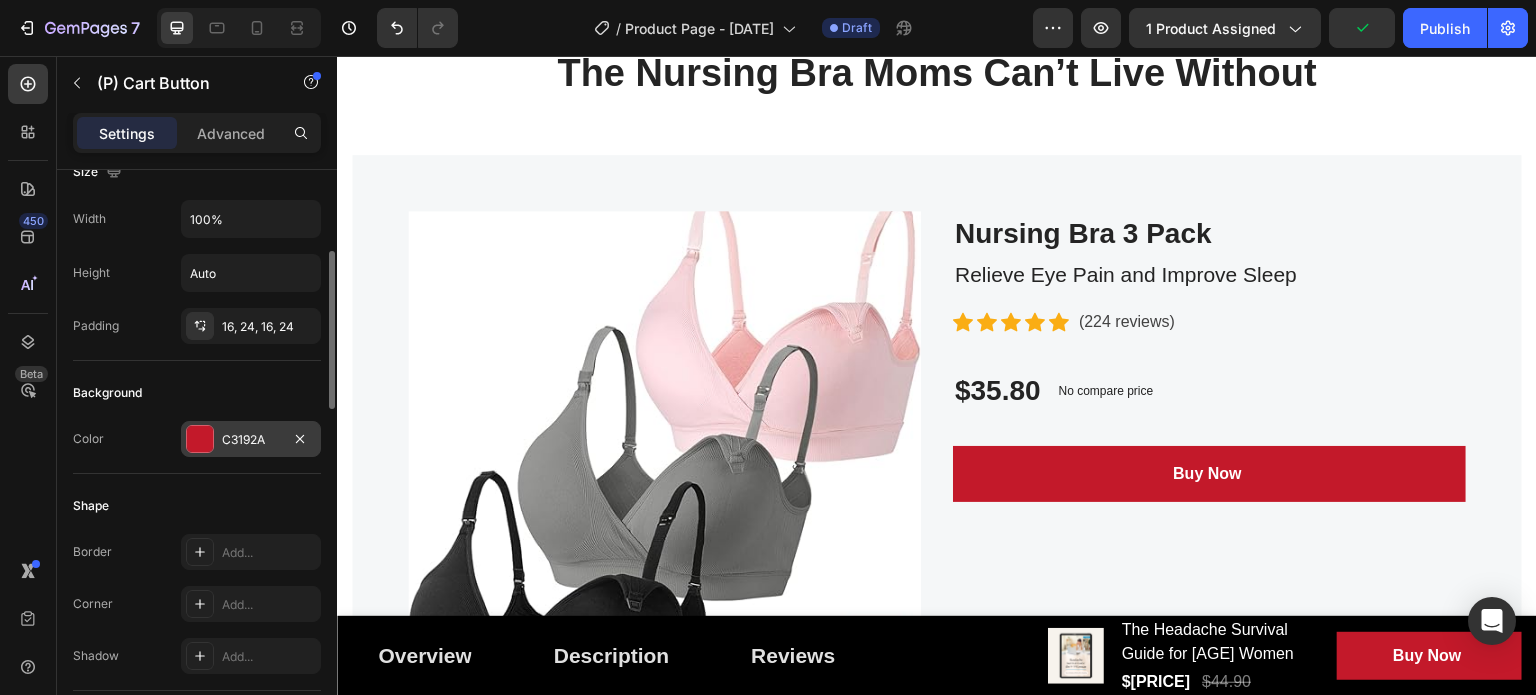 click on "C3192A" at bounding box center [251, 440] 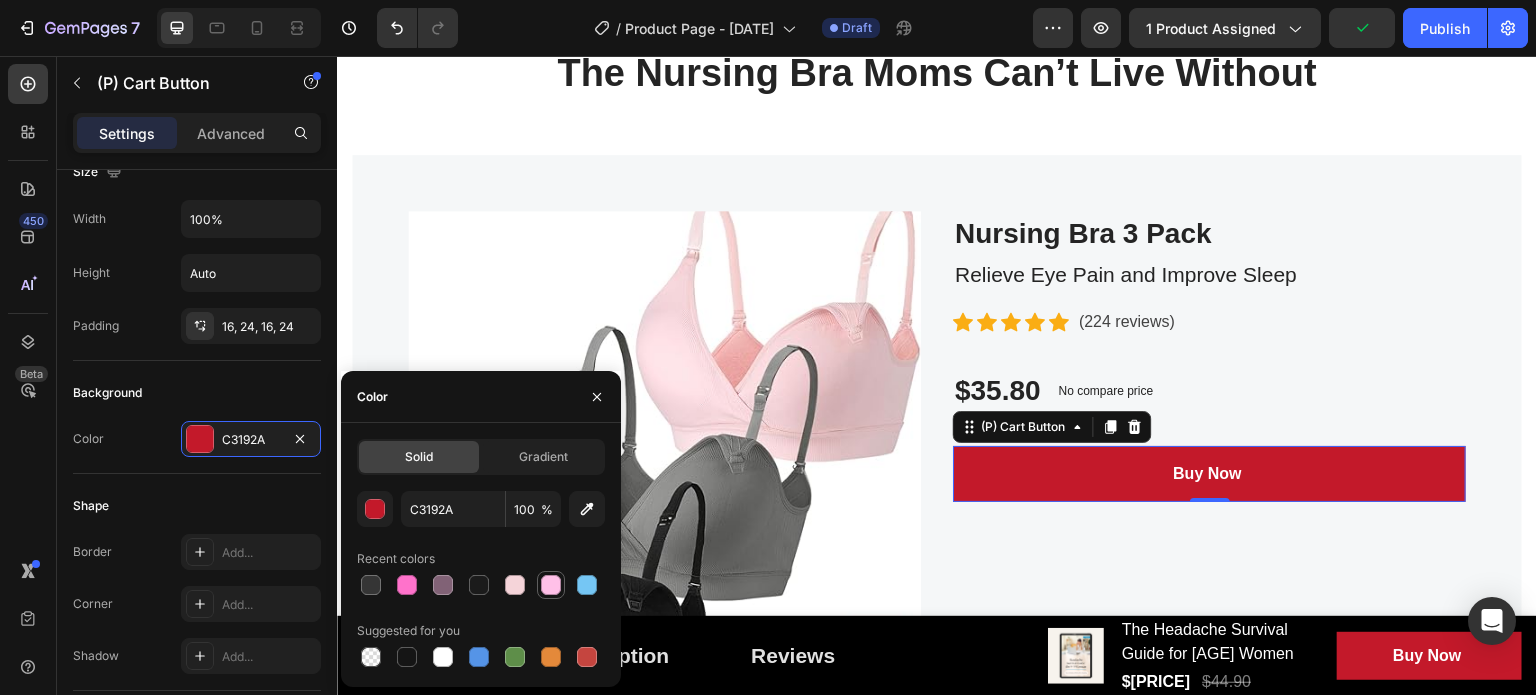 click at bounding box center (551, 585) 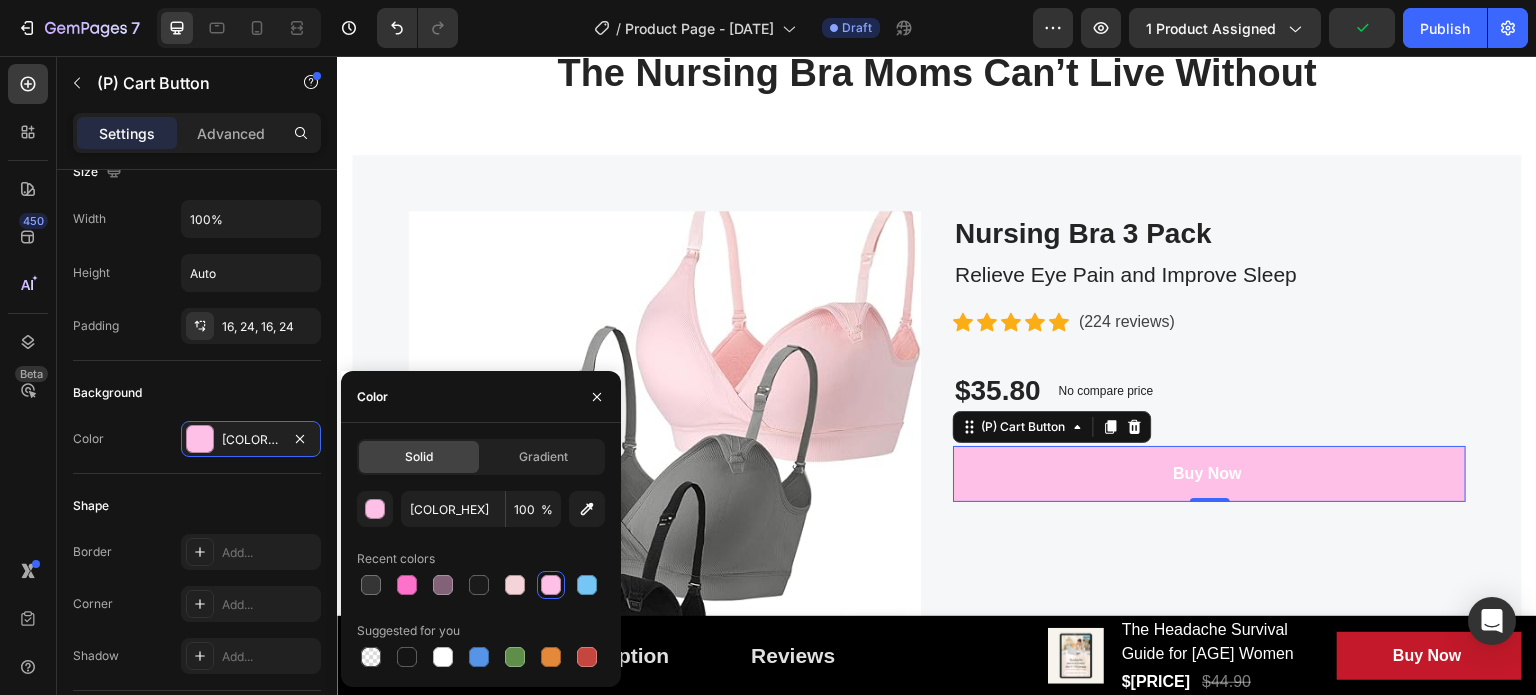 click 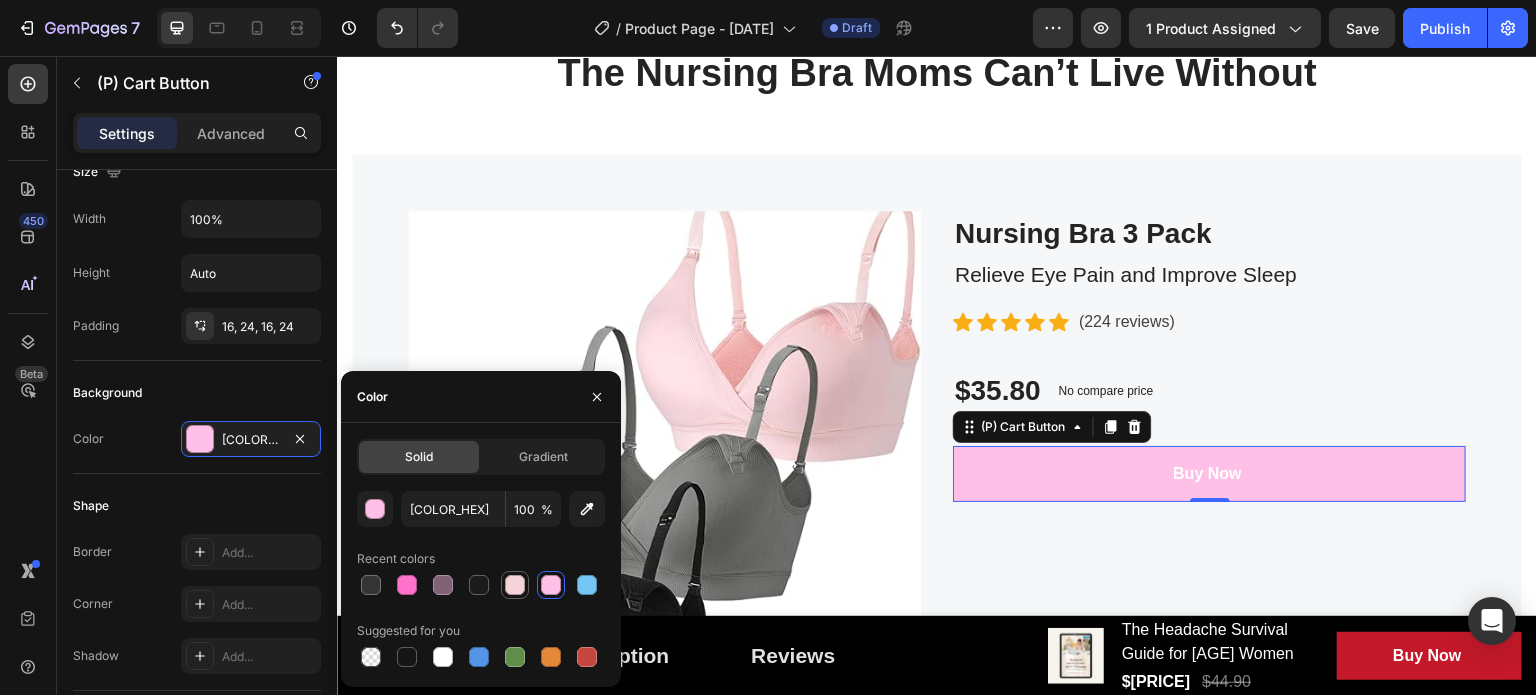 click at bounding box center [515, 585] 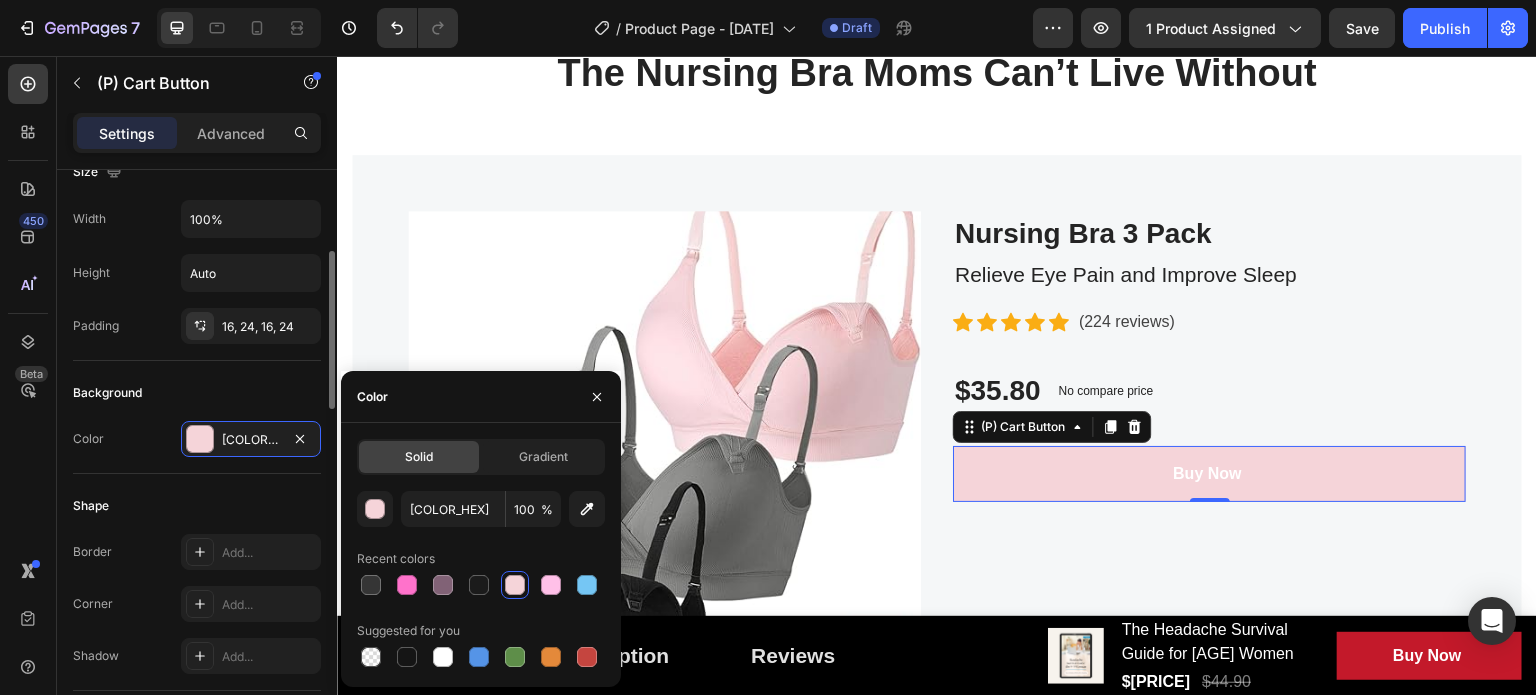 click on "Shape Border Add... Corner Add... Shadow Add..." 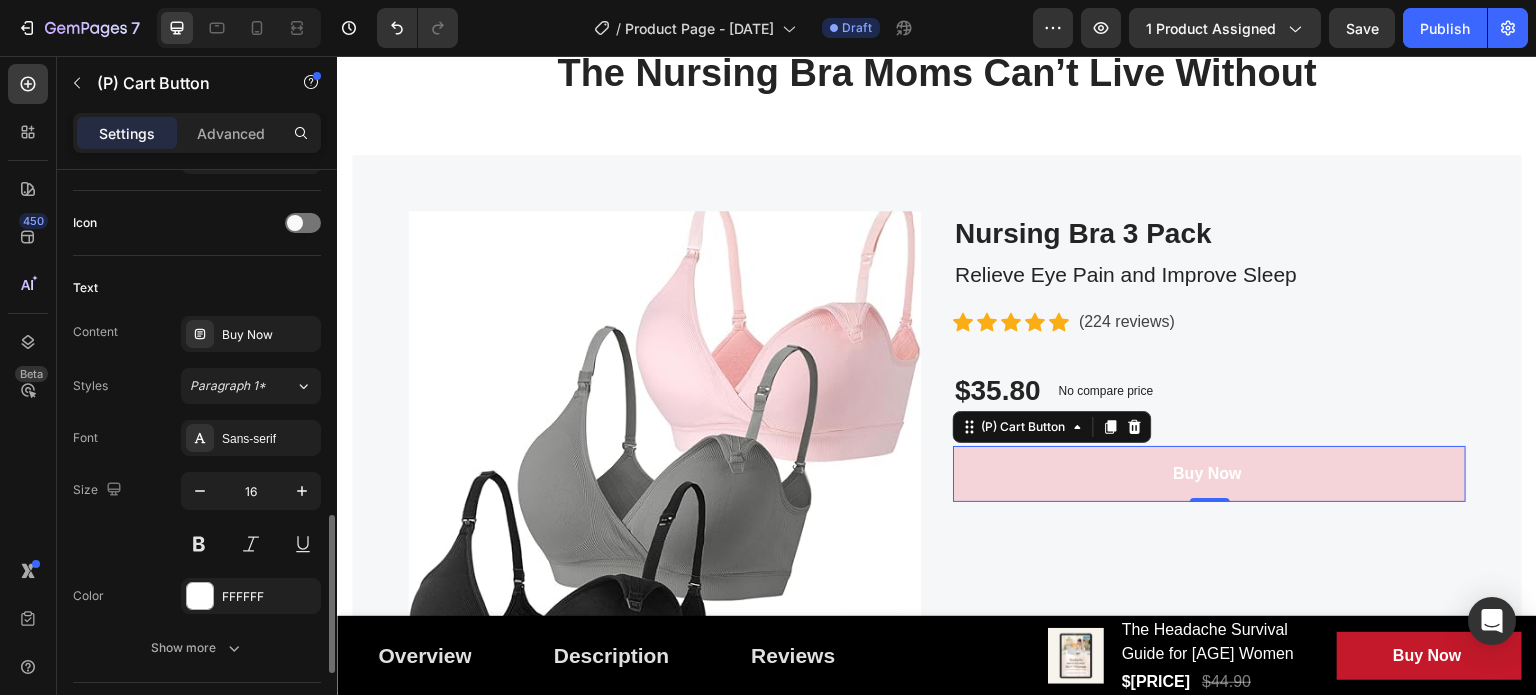scroll, scrollTop: 900, scrollLeft: 0, axis: vertical 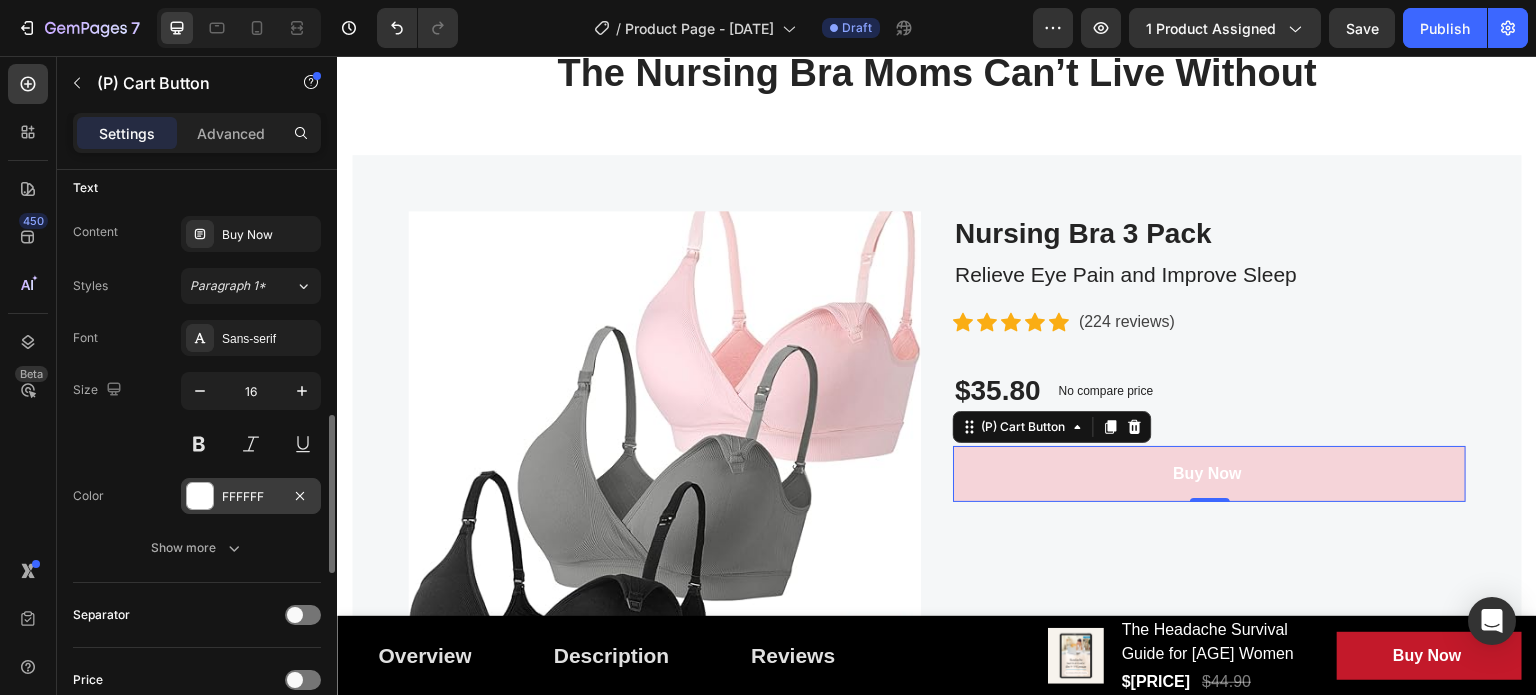 click on "FFFFFF" at bounding box center (251, 497) 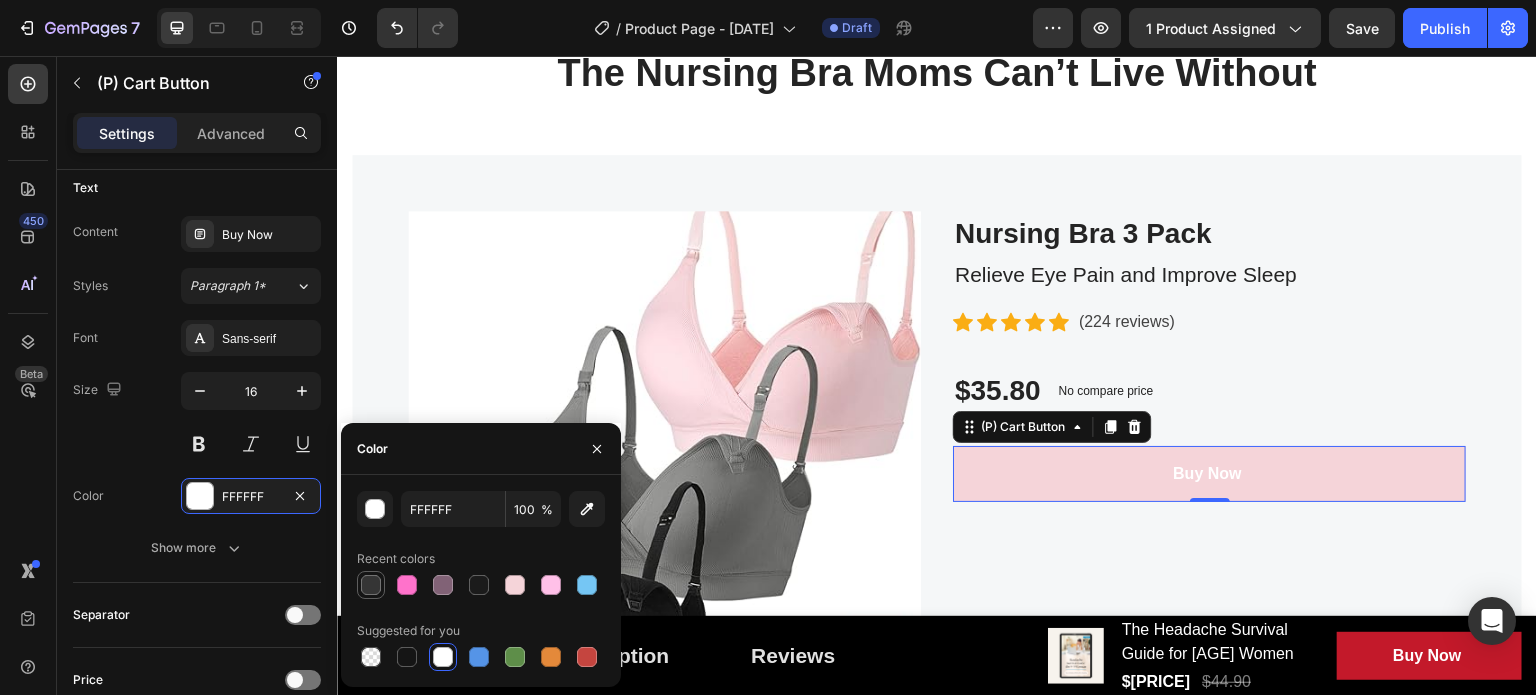 click at bounding box center (371, 585) 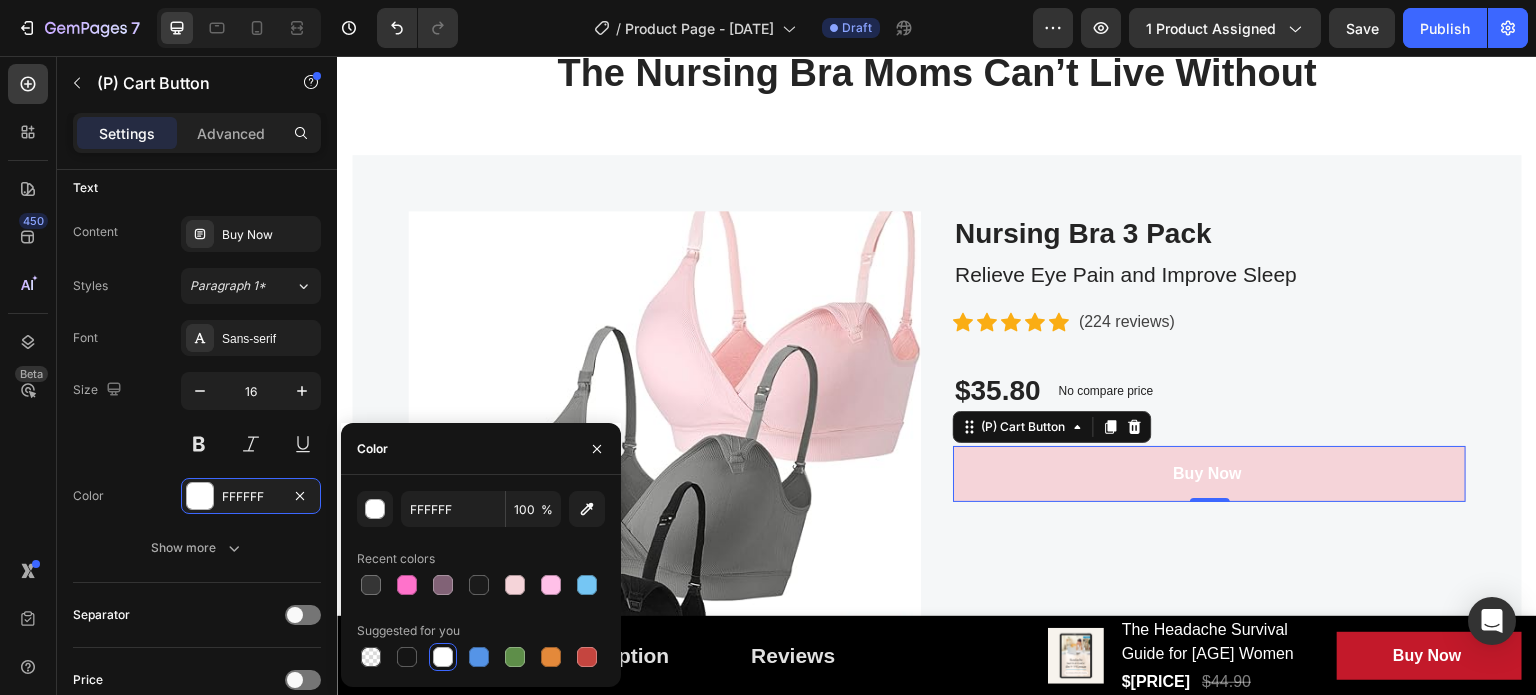 type on "353535" 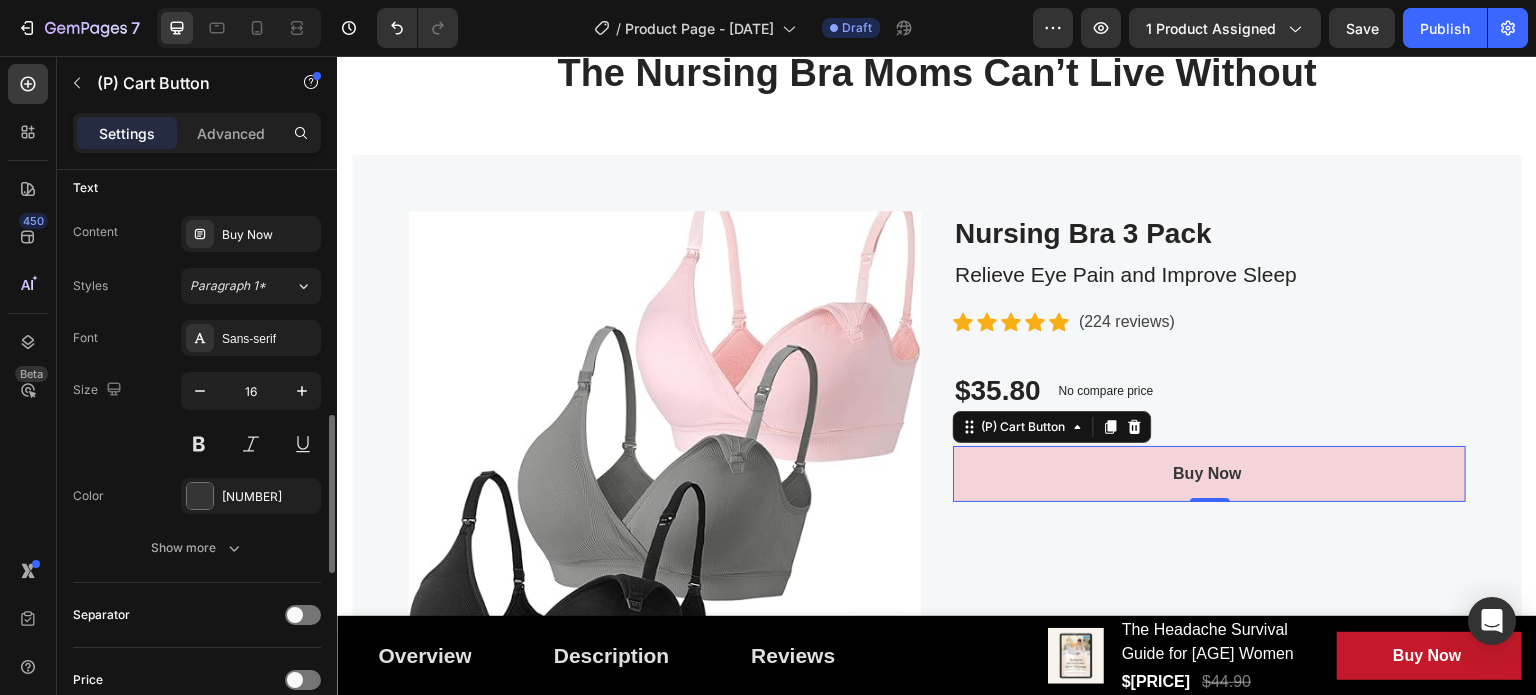 click on "Size 16" at bounding box center (197, 417) 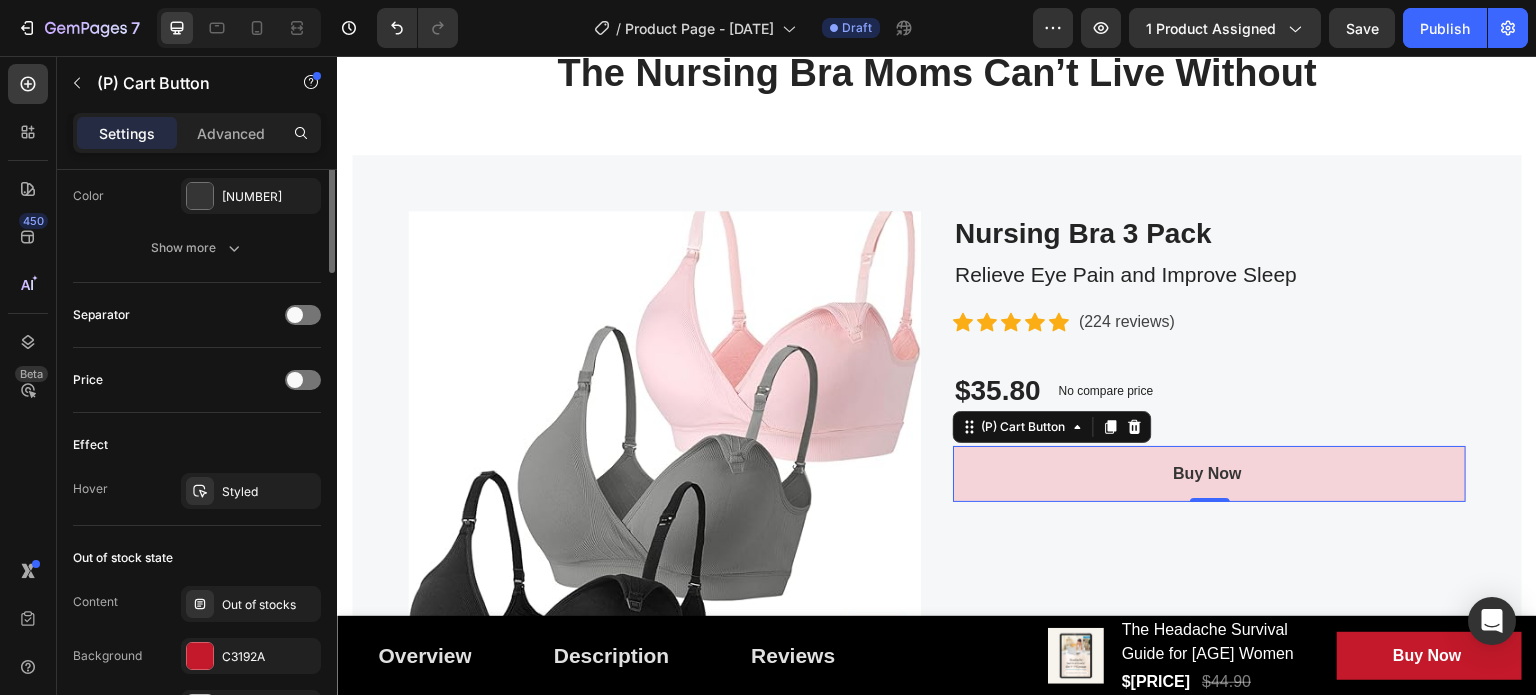 scroll, scrollTop: 1300, scrollLeft: 0, axis: vertical 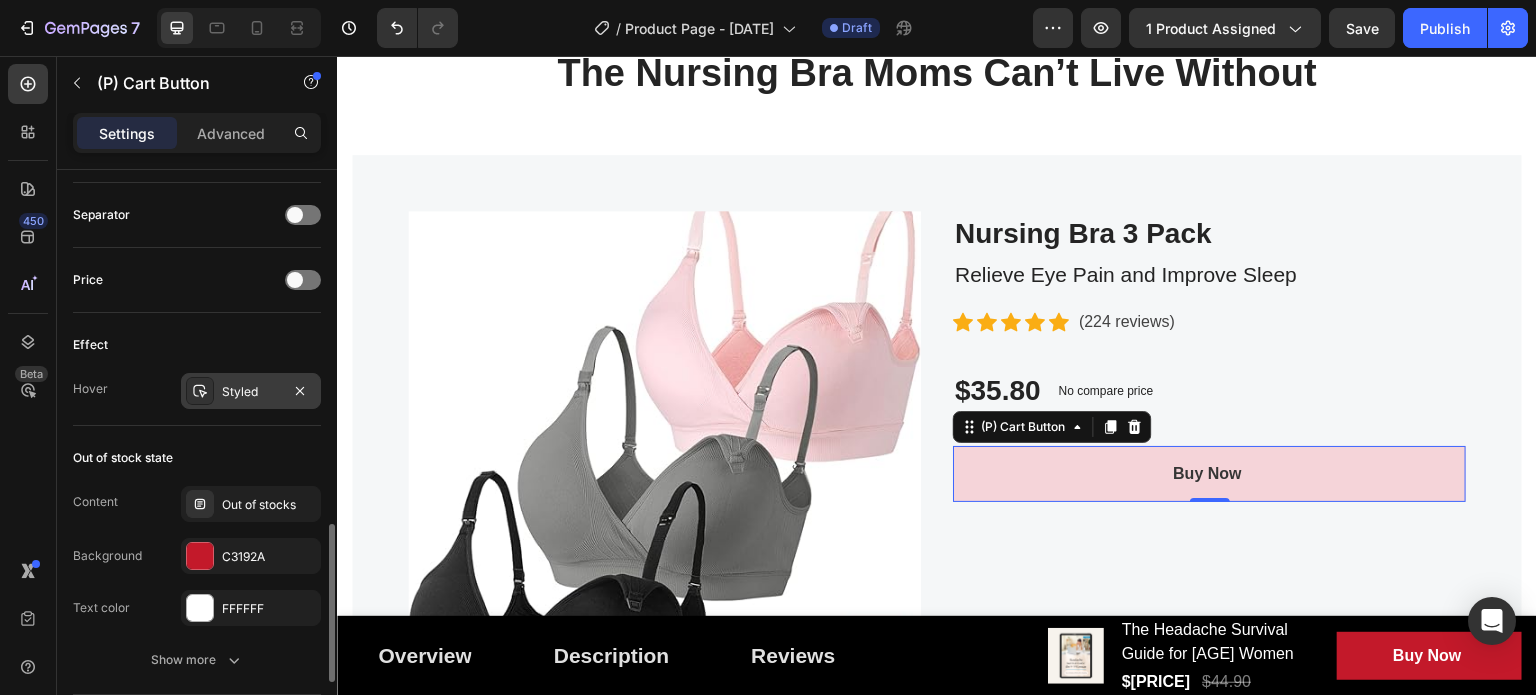 click on "Styled" at bounding box center (251, 392) 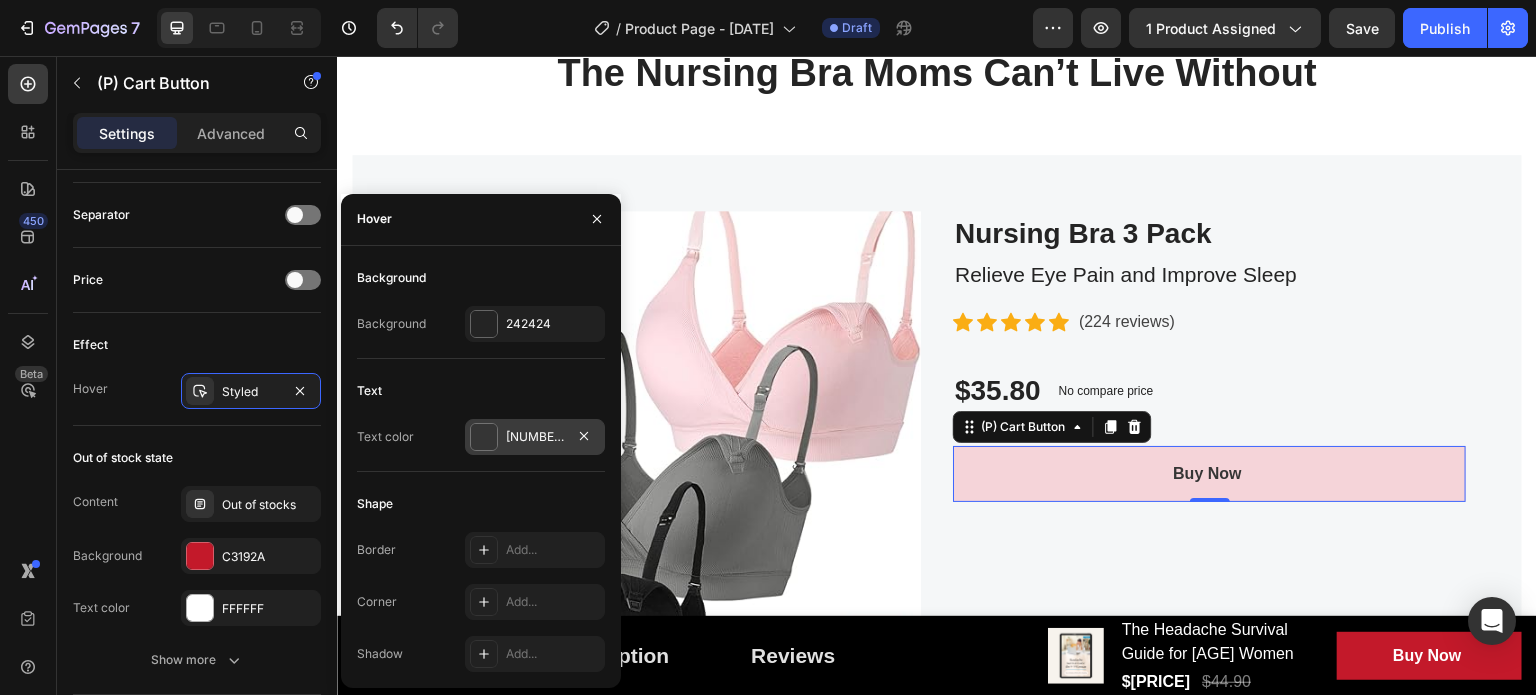 click on "353535" at bounding box center [535, 437] 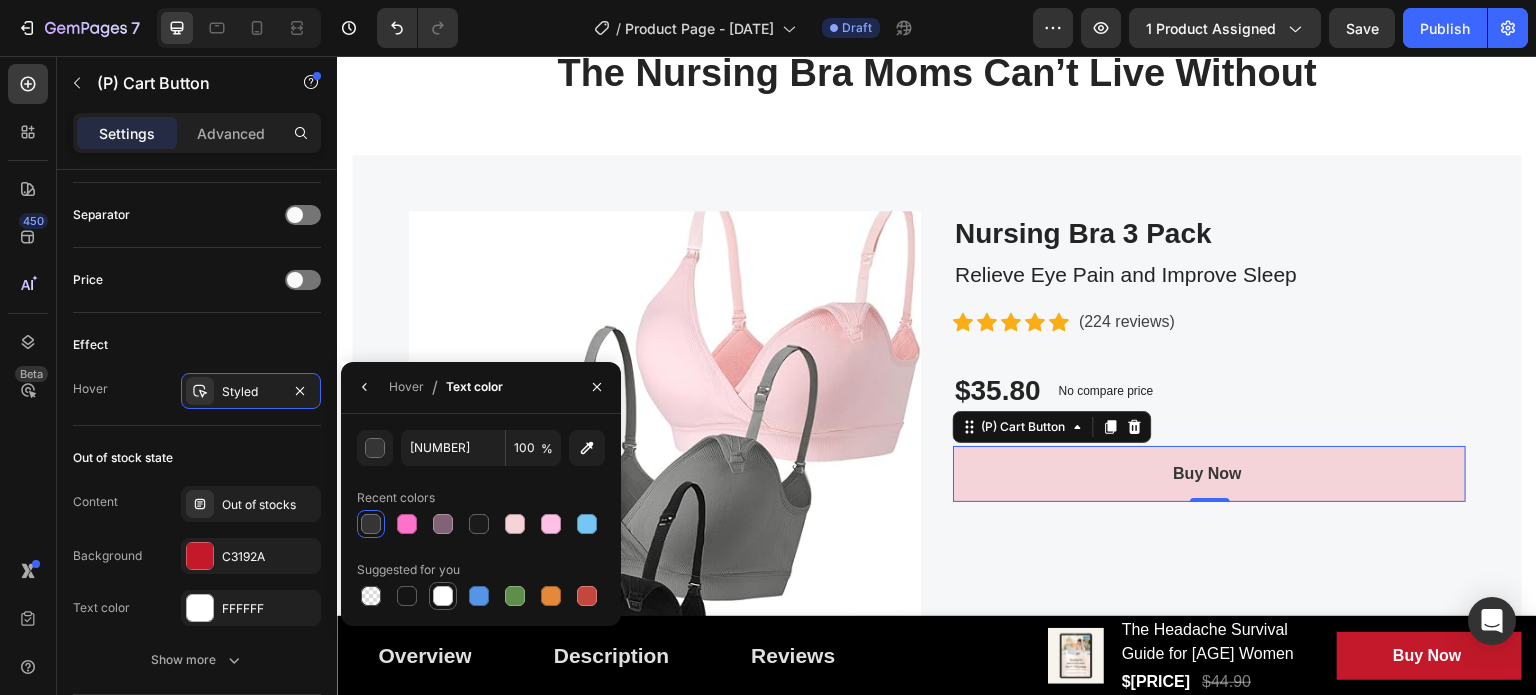 click at bounding box center (443, 596) 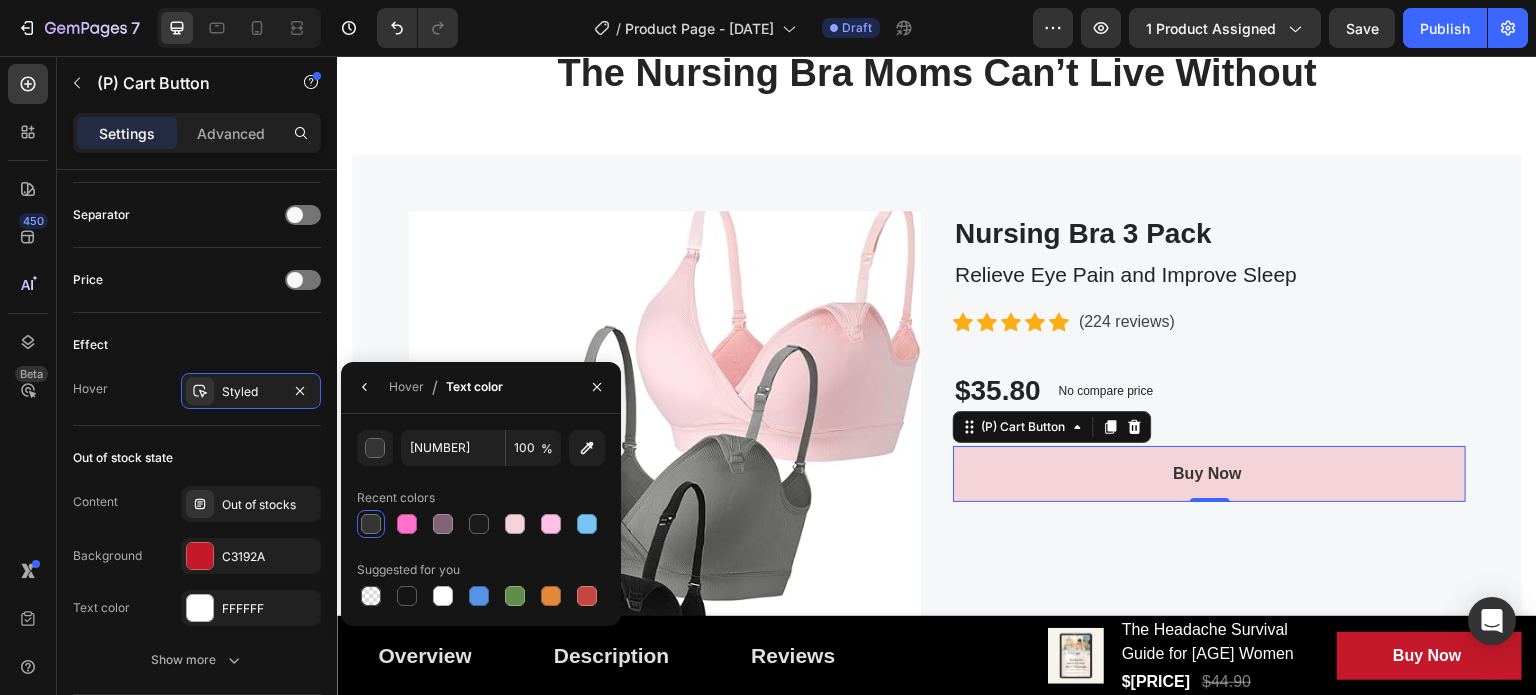 type on "FFFFFF" 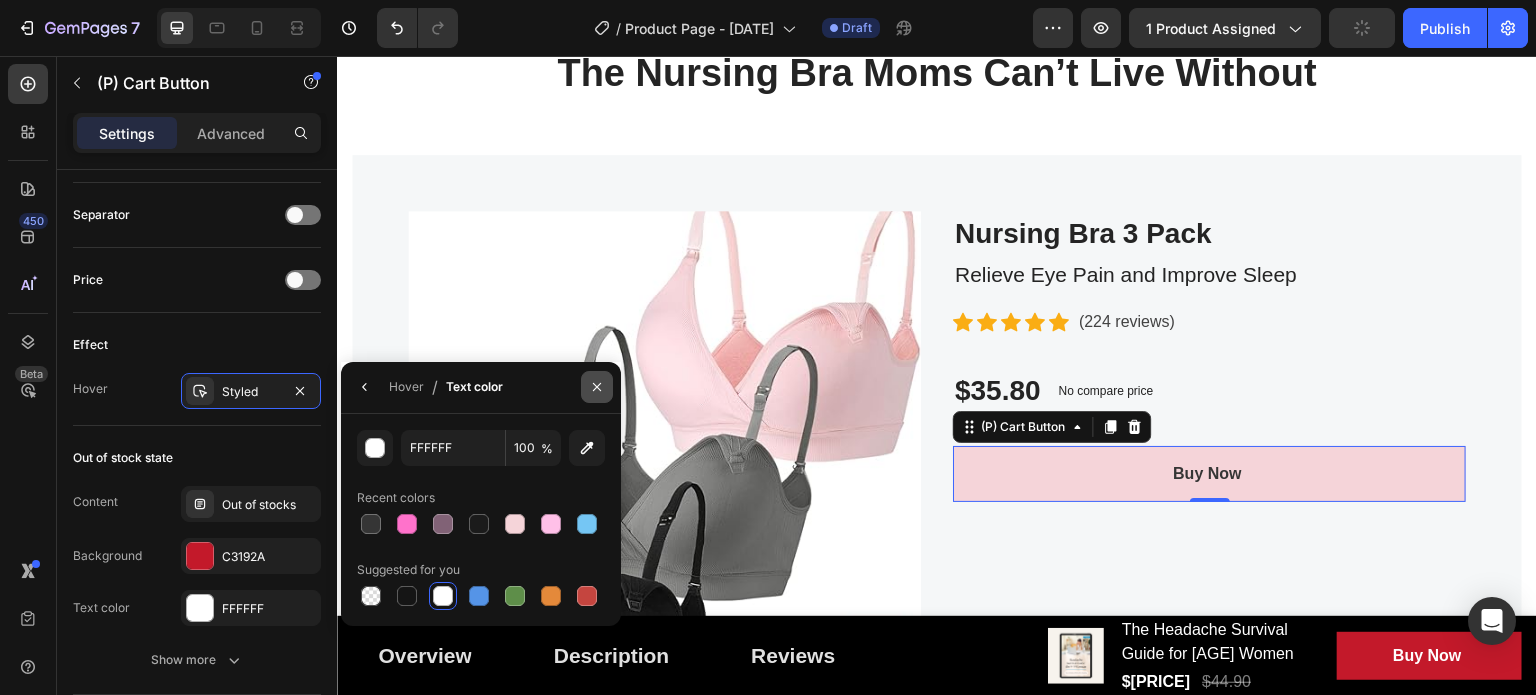click 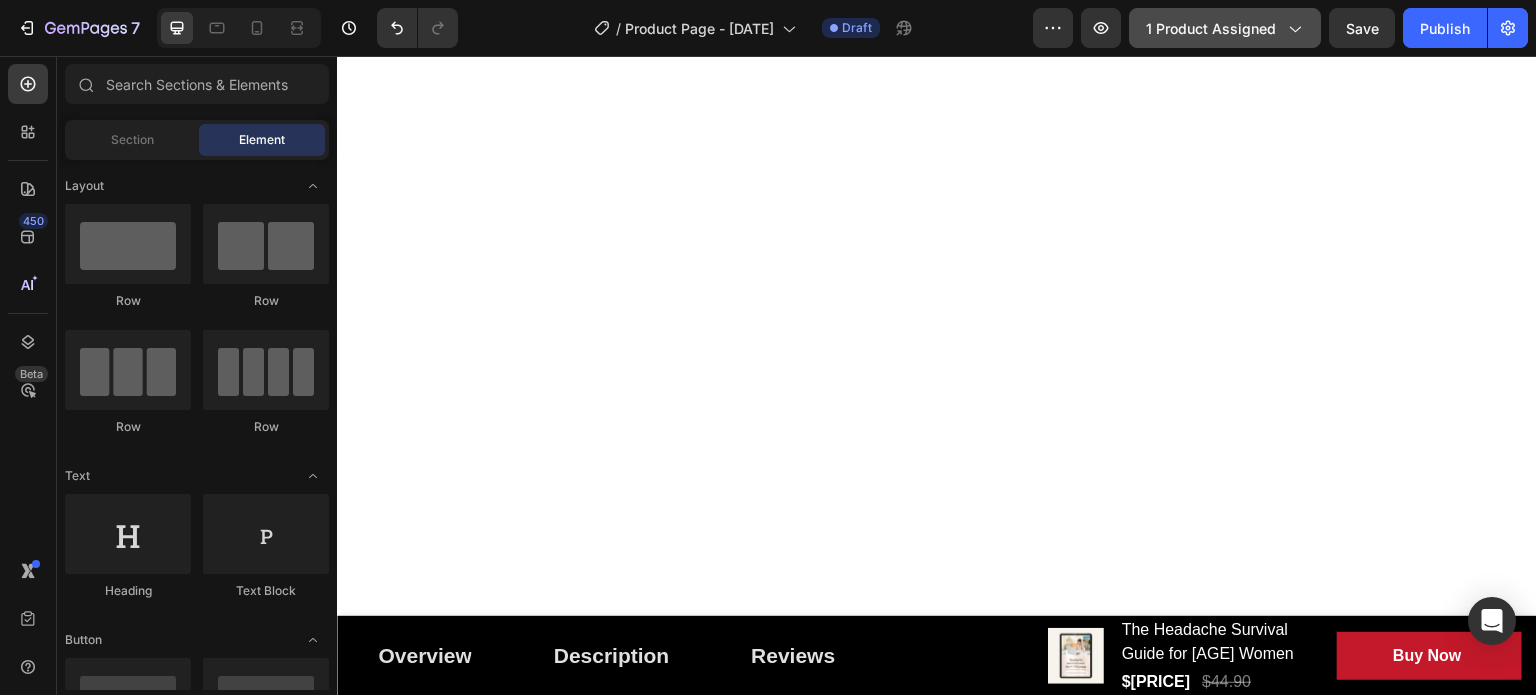 scroll, scrollTop: 0, scrollLeft: 0, axis: both 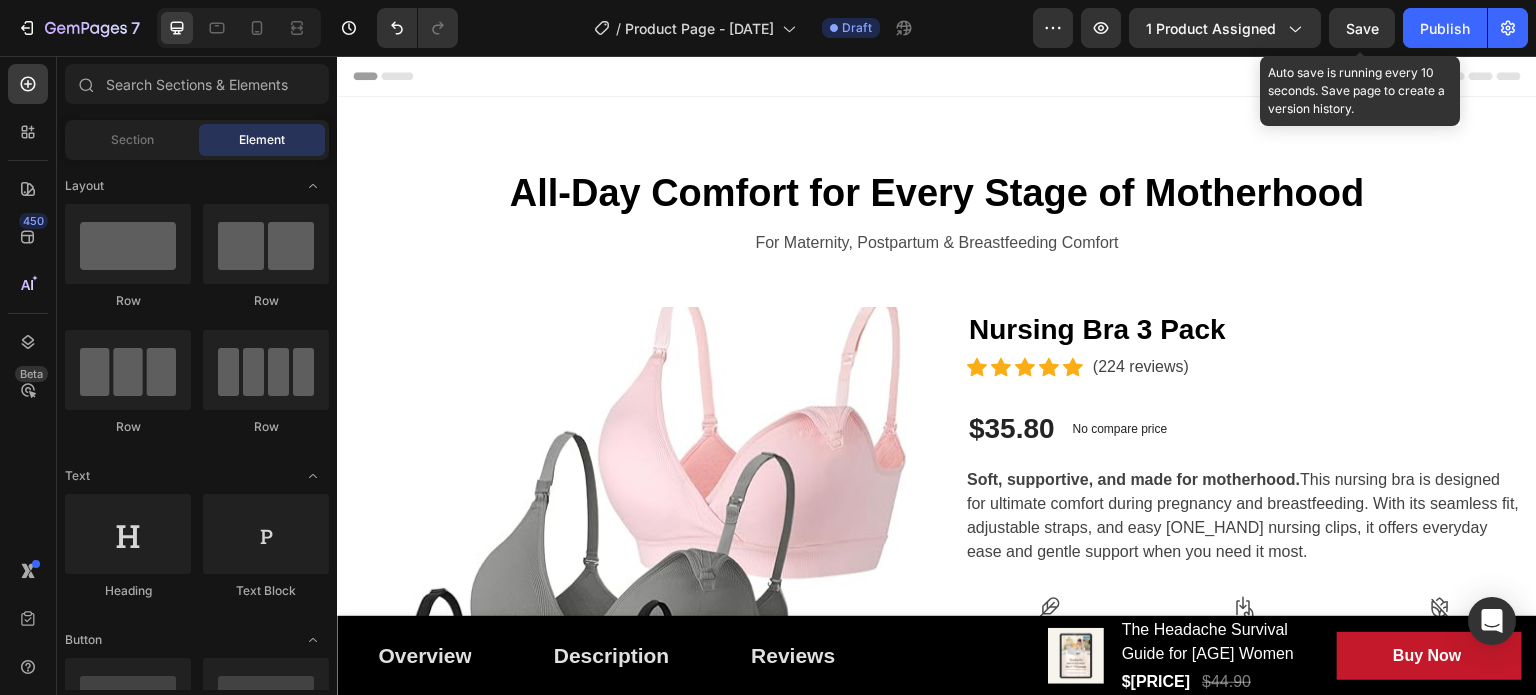 click on "Save" at bounding box center (1362, 28) 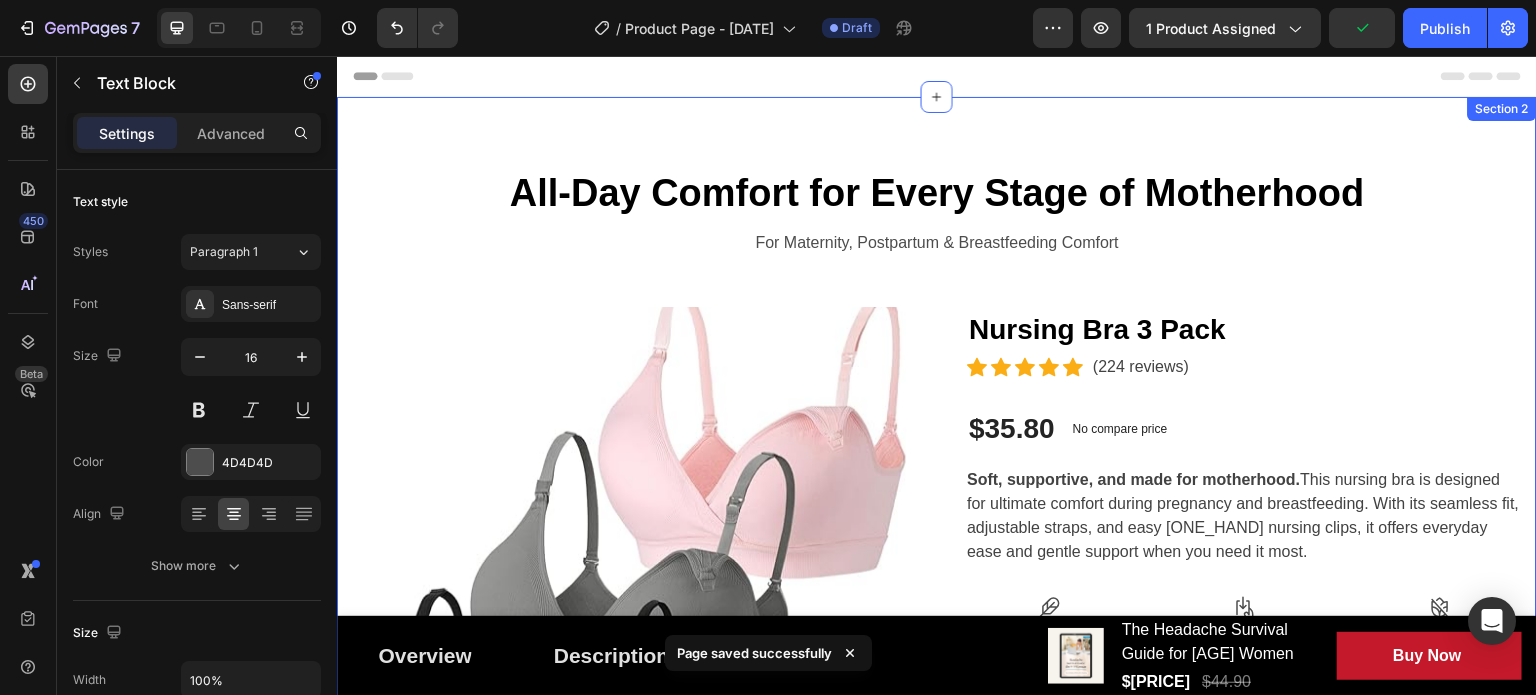 click on "For Maternity, Postpartum & Breastfeeding Comfort" at bounding box center (937, 243) 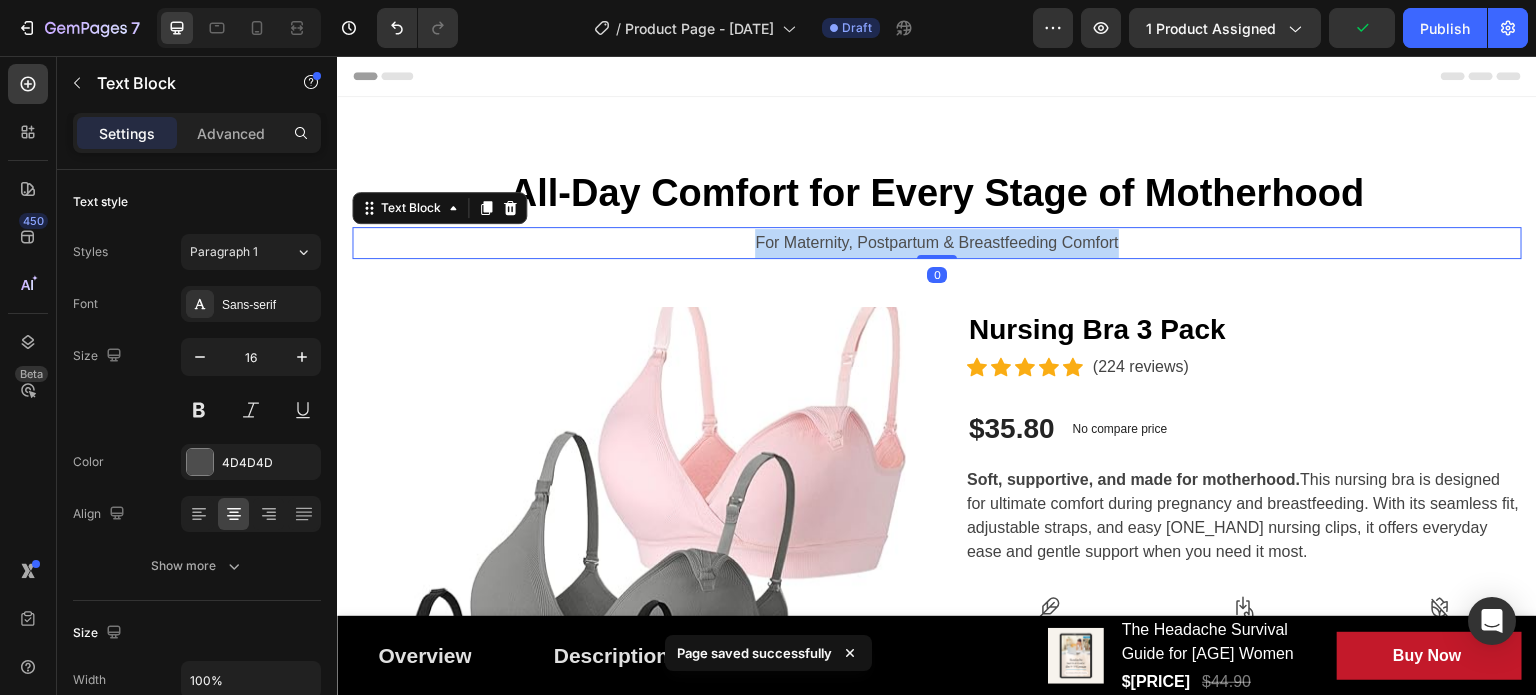 click on "For Maternity, Postpartum & Breastfeeding Comfort" at bounding box center (937, 243) 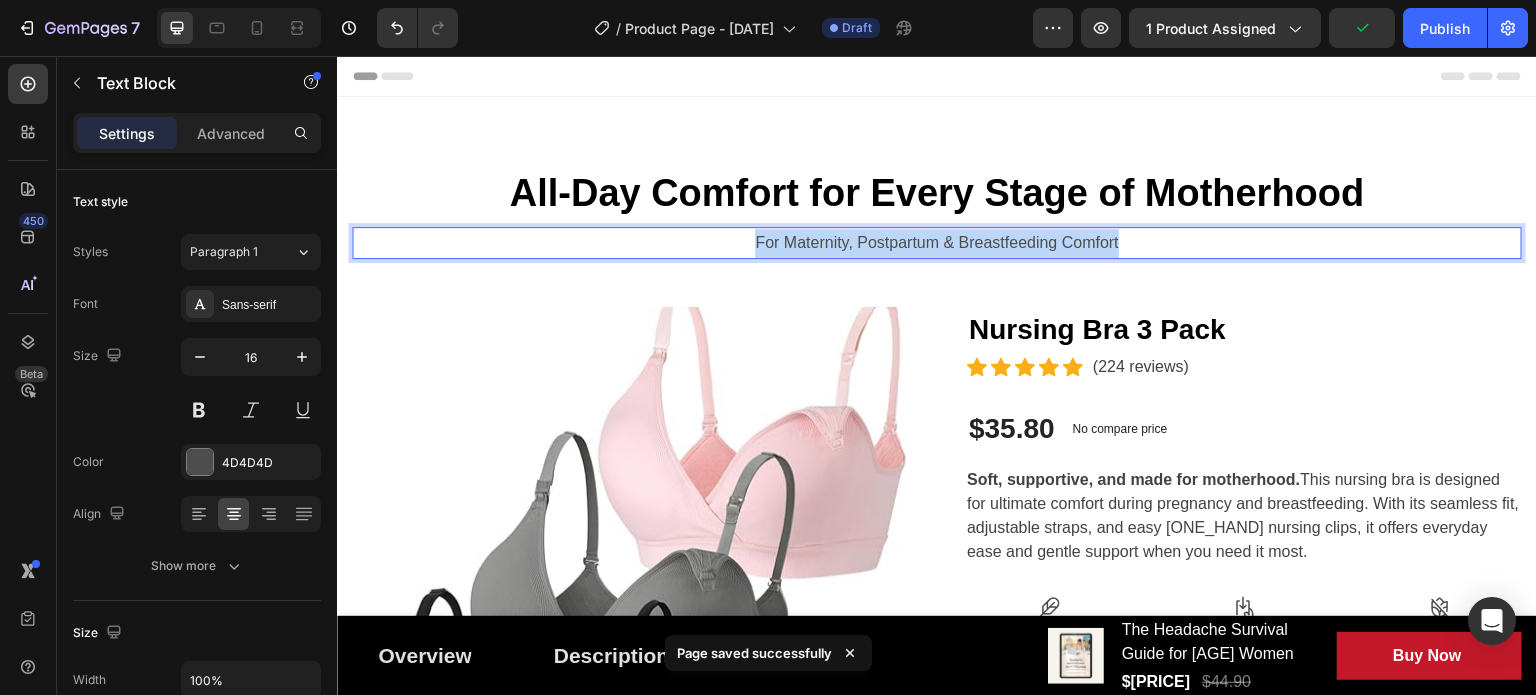 click on "For Maternity, Postpartum & Breastfeeding Comfort" at bounding box center (937, 243) 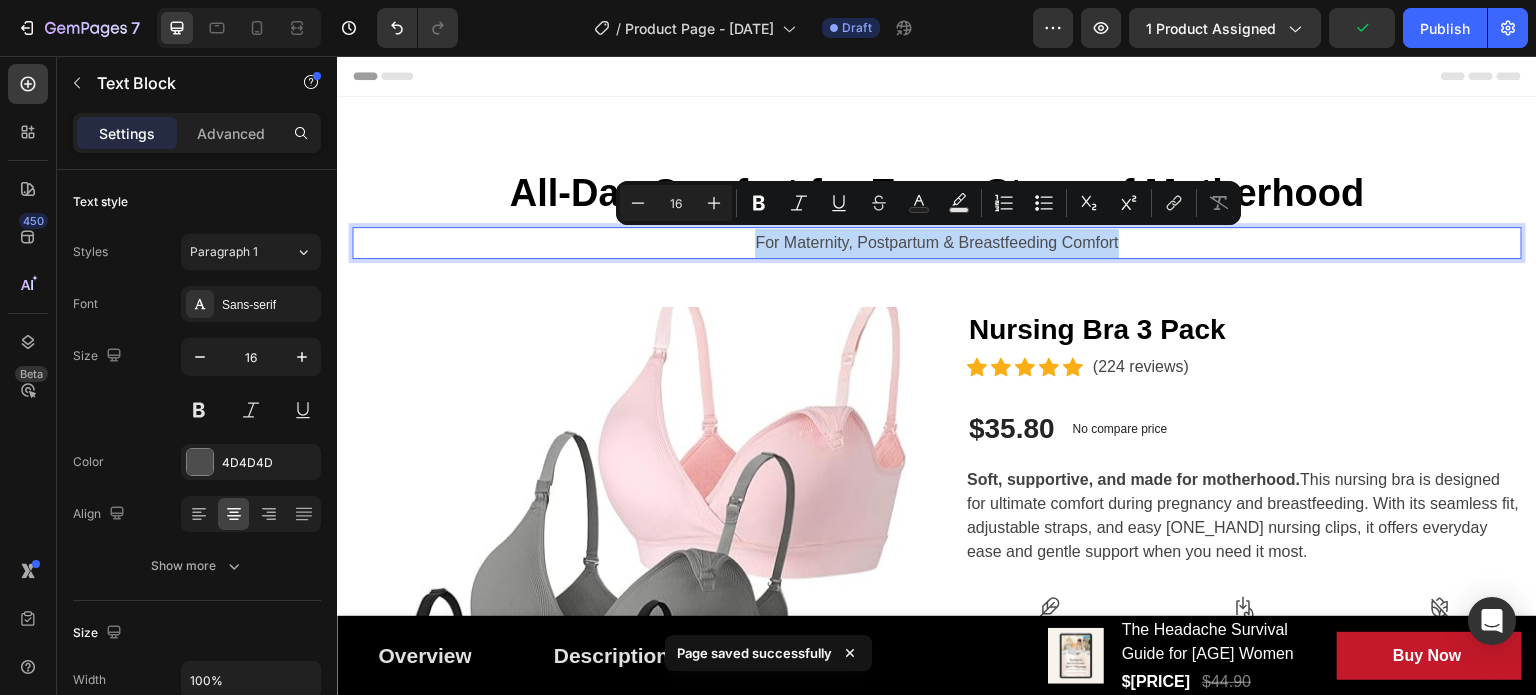 copy on "For Maternity, Postpartum & Breastfeeding Comfort" 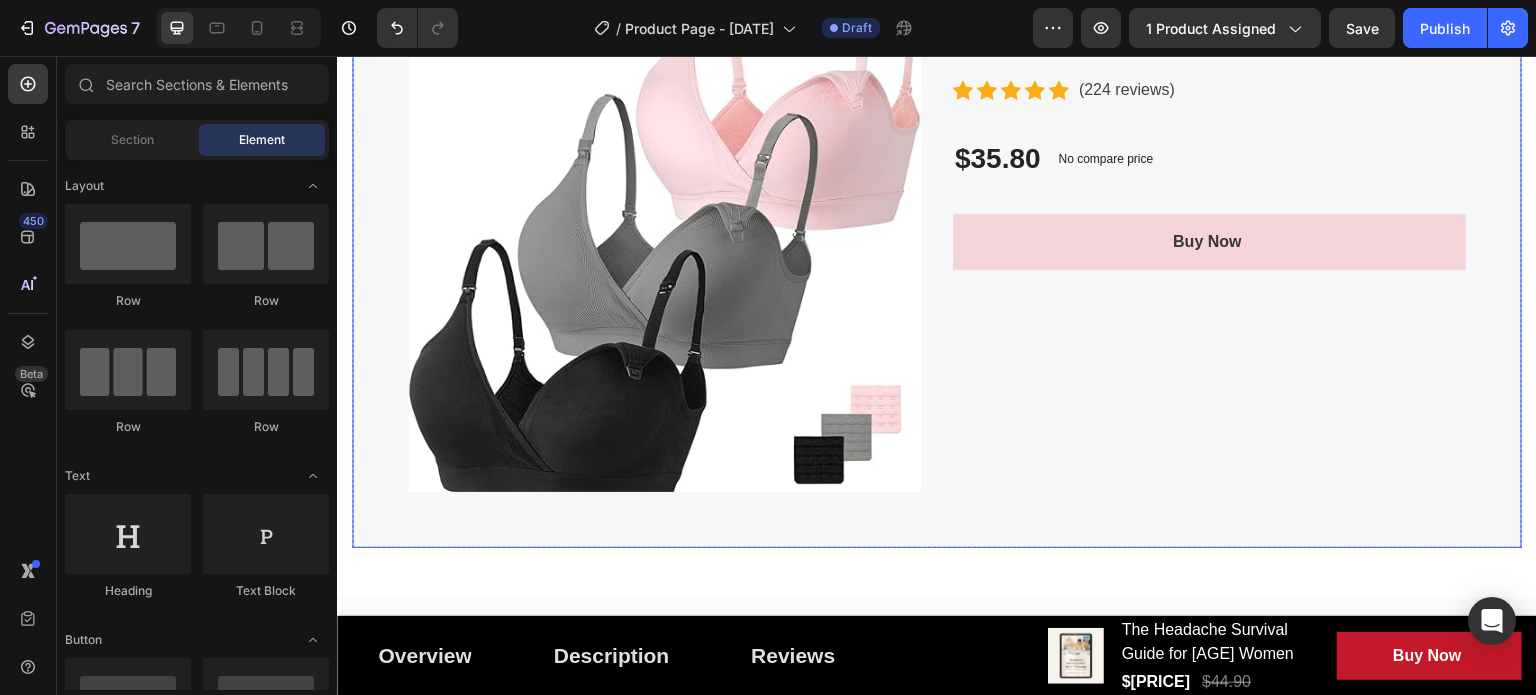 scroll, scrollTop: 4493, scrollLeft: 0, axis: vertical 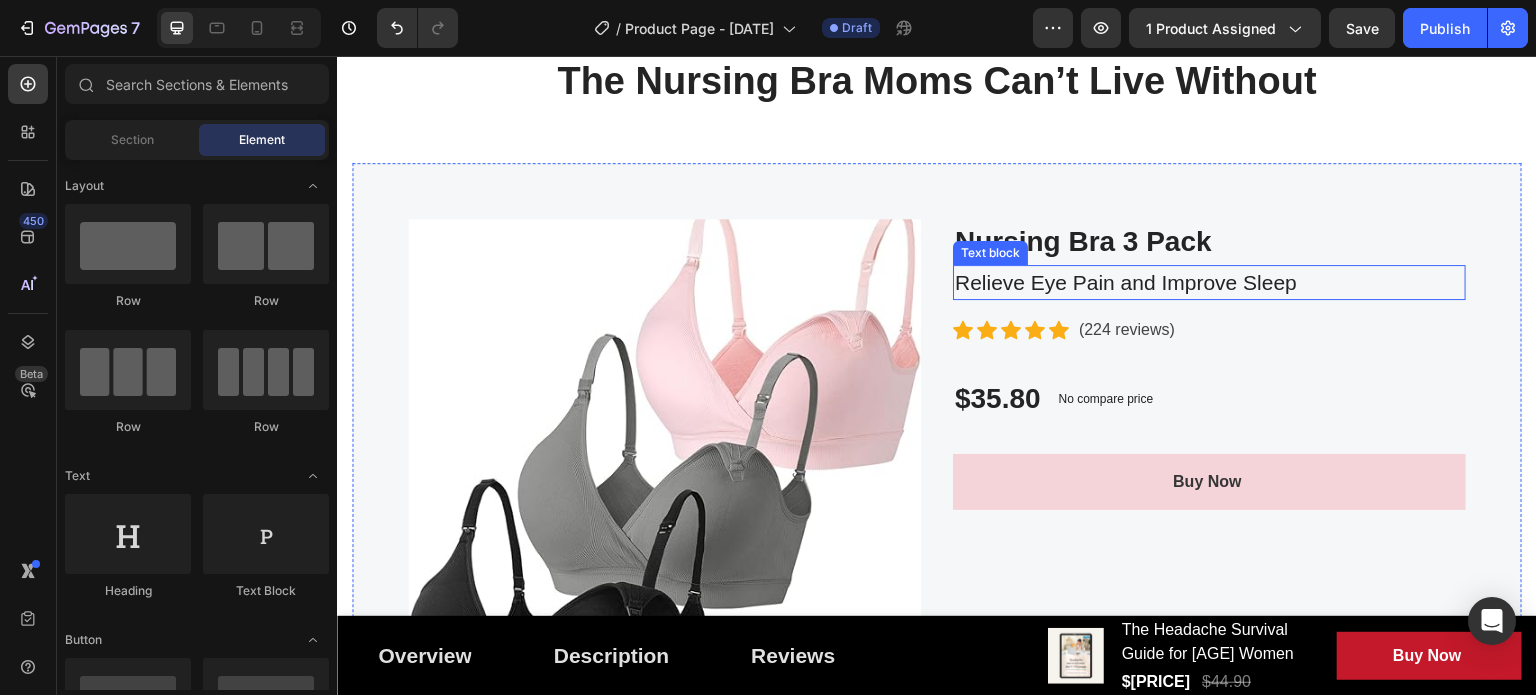 click on "Relieve Eye Pain and Improve Sleep" at bounding box center [1209, 283] 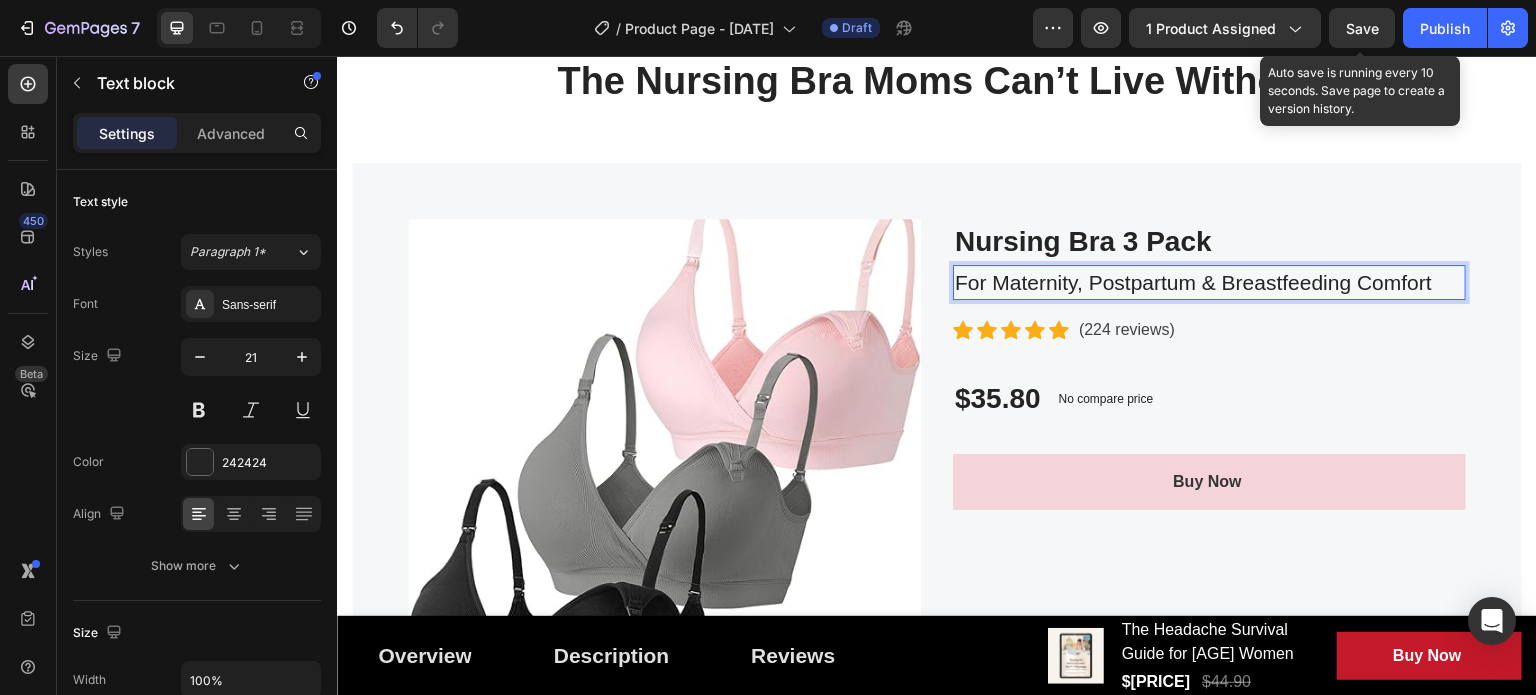 click on "Save" at bounding box center (1362, 28) 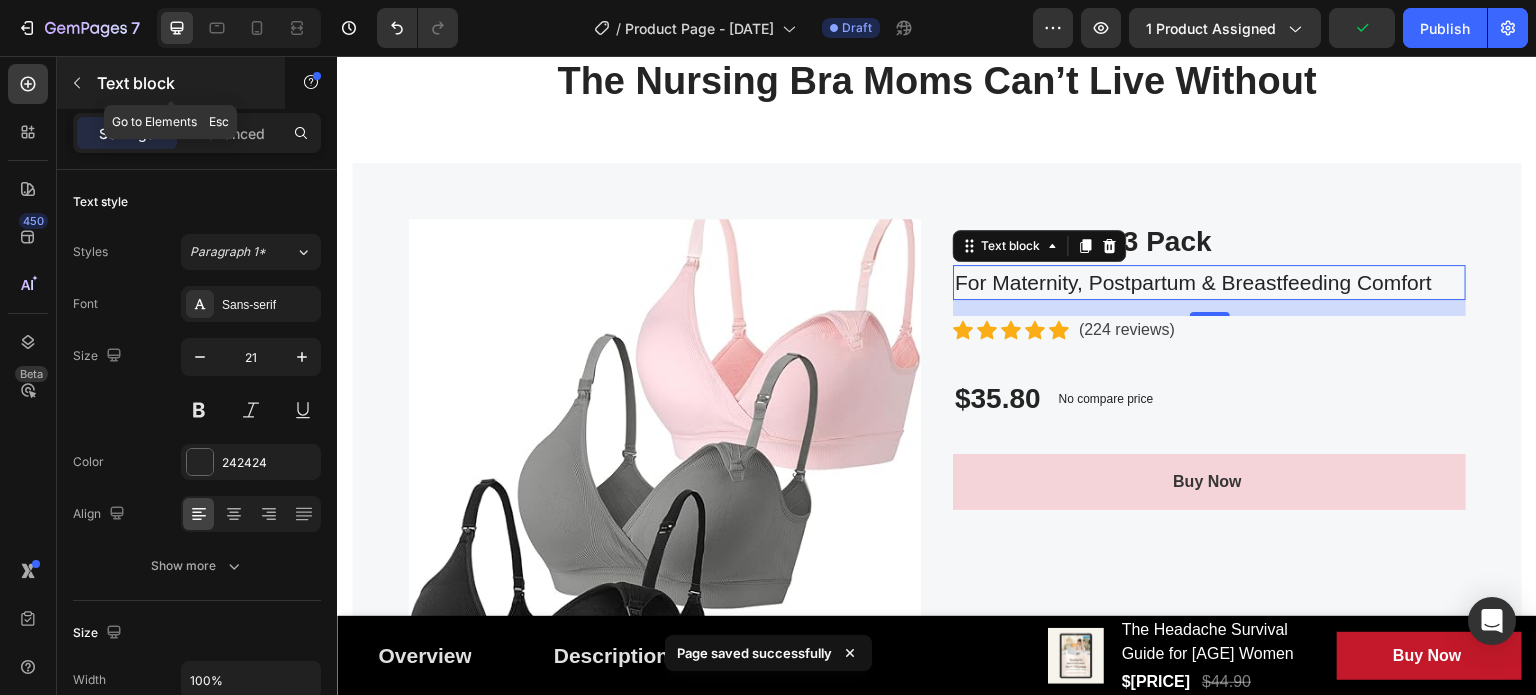 click 